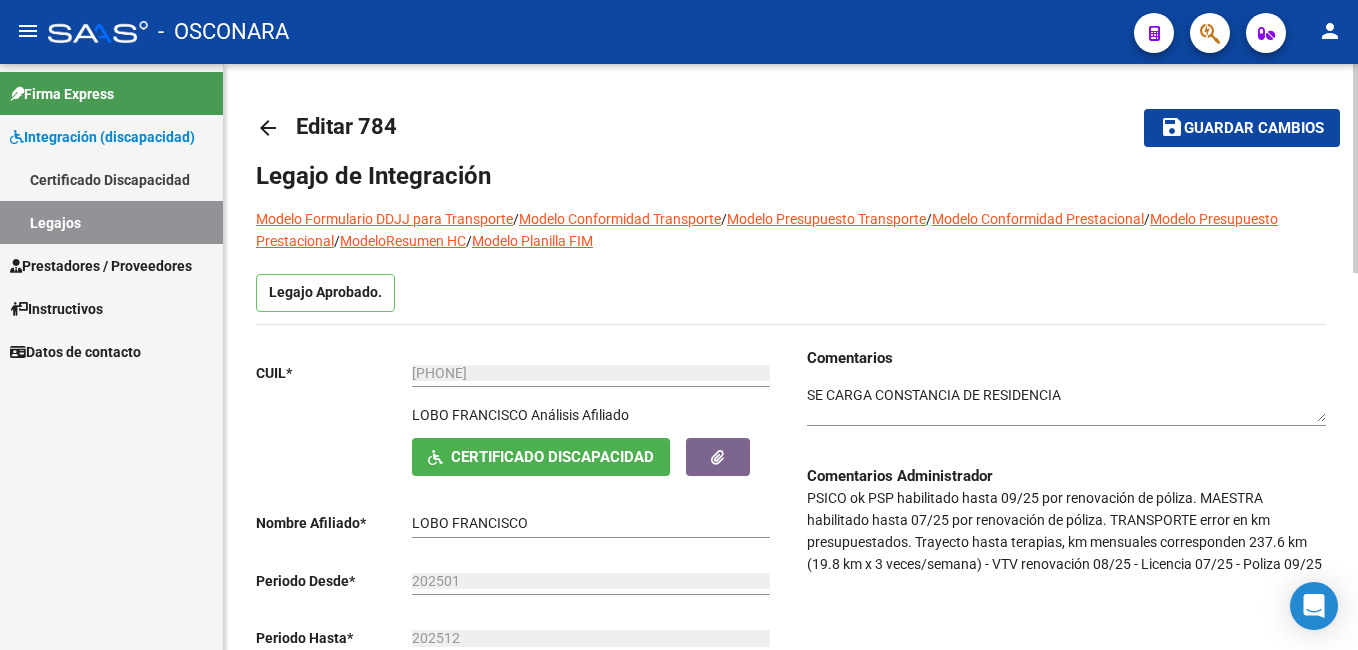 scroll, scrollTop: 0, scrollLeft: 0, axis: both 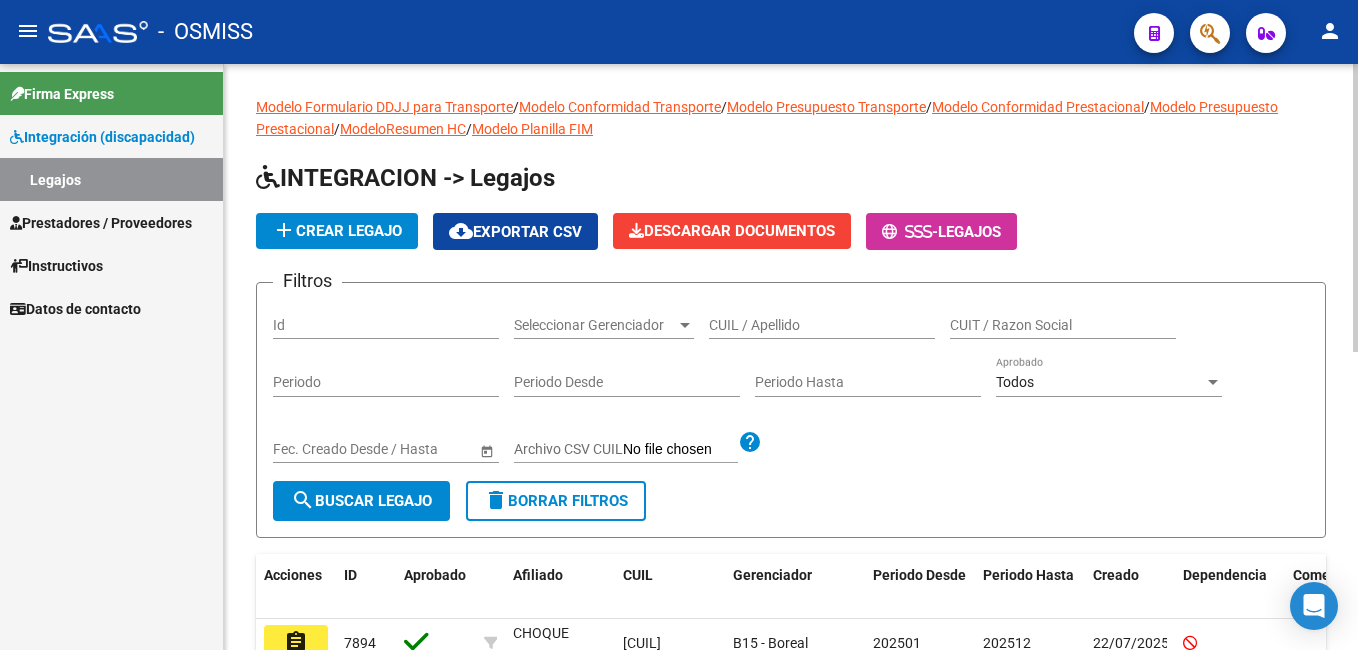 click on "INTEGRACION -> Legajos" 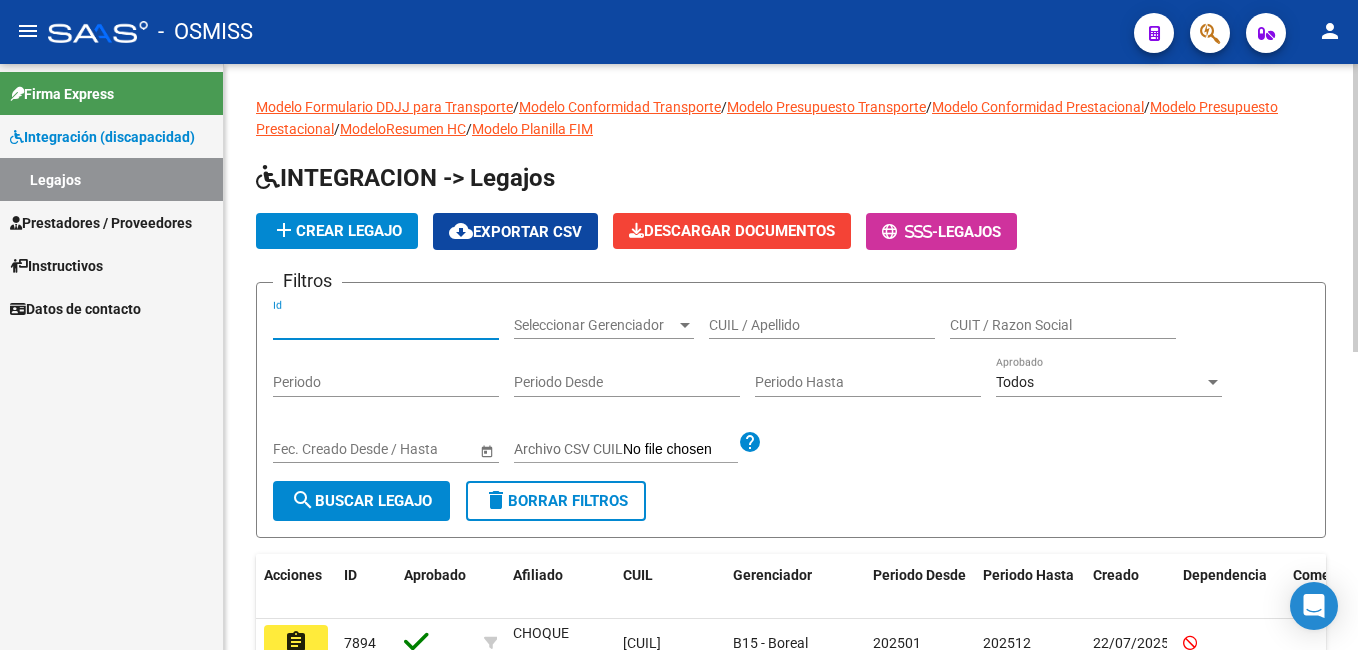 paste on "[PHONE]" 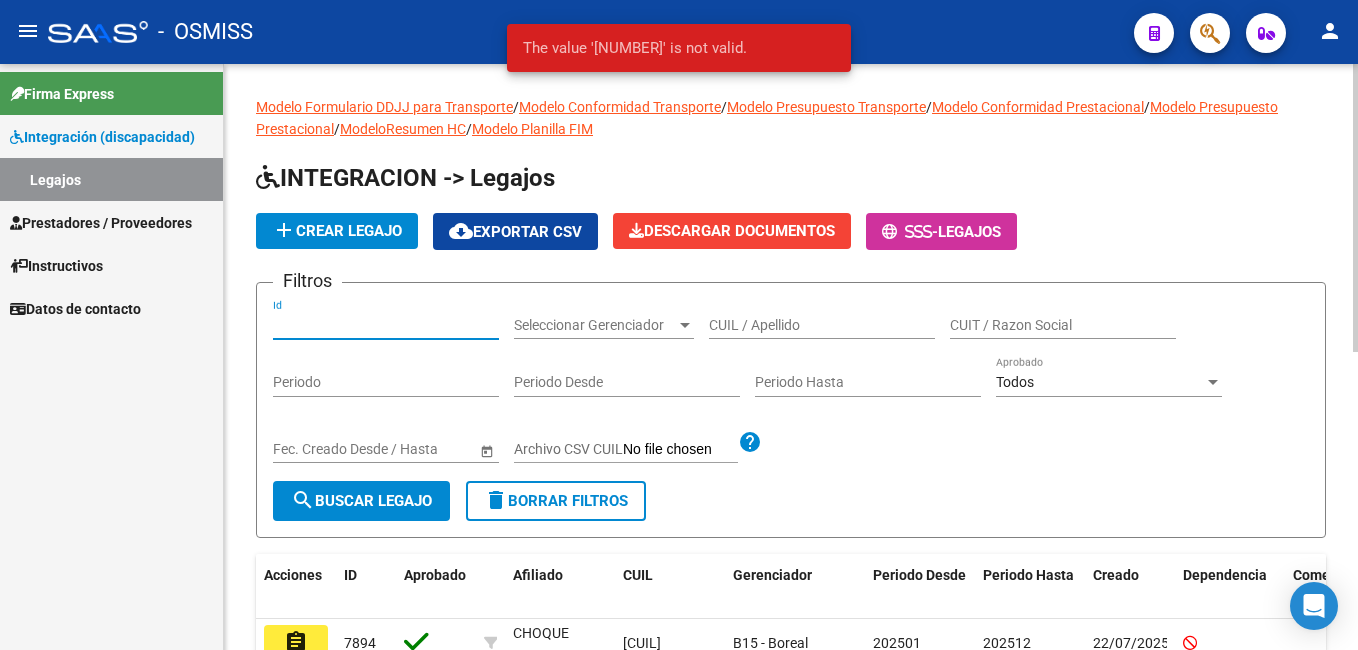 type on "[PHONE]" 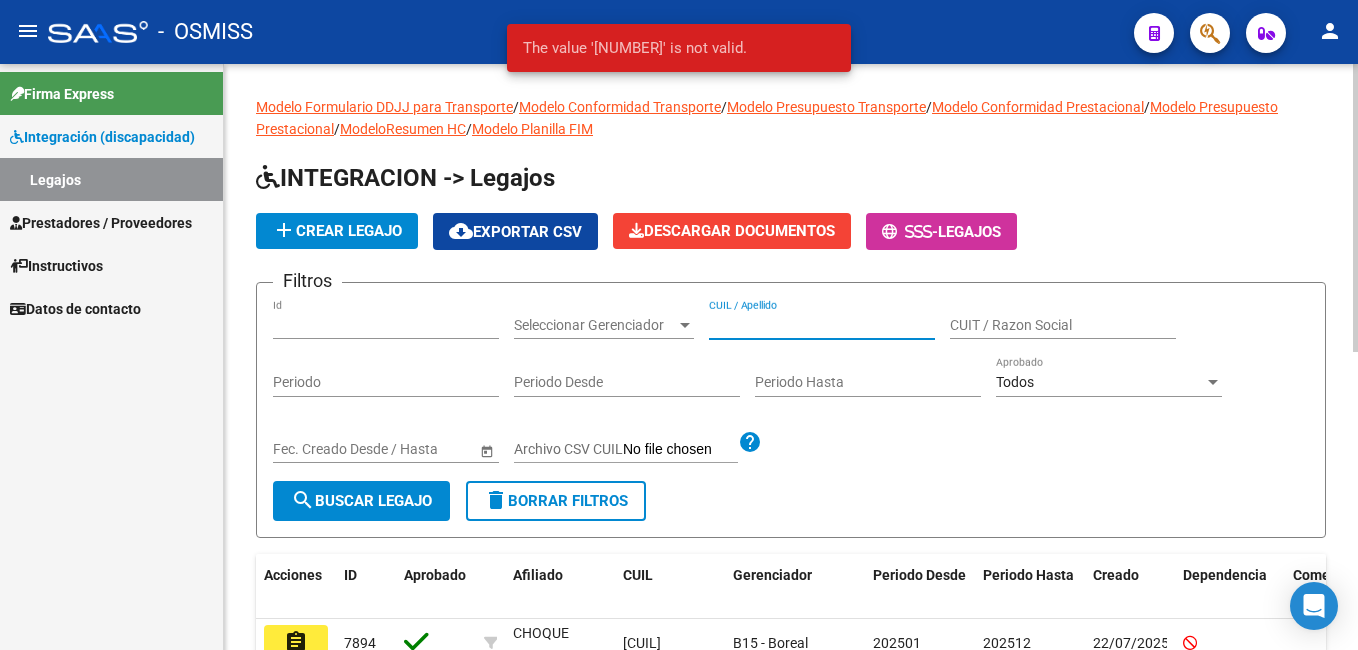 click on "CUIL / Apellido" at bounding box center (822, 325) 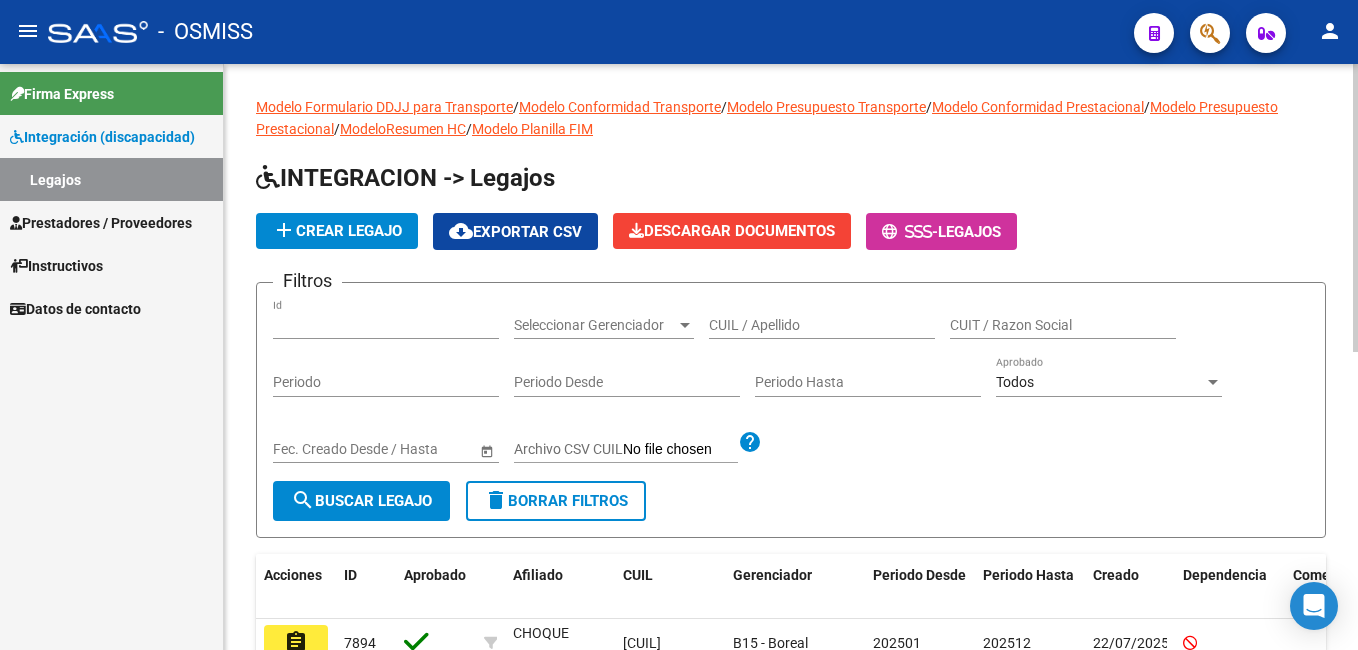 drag, startPoint x: 384, startPoint y: 314, endPoint x: 386, endPoint y: 326, distance: 12.165525 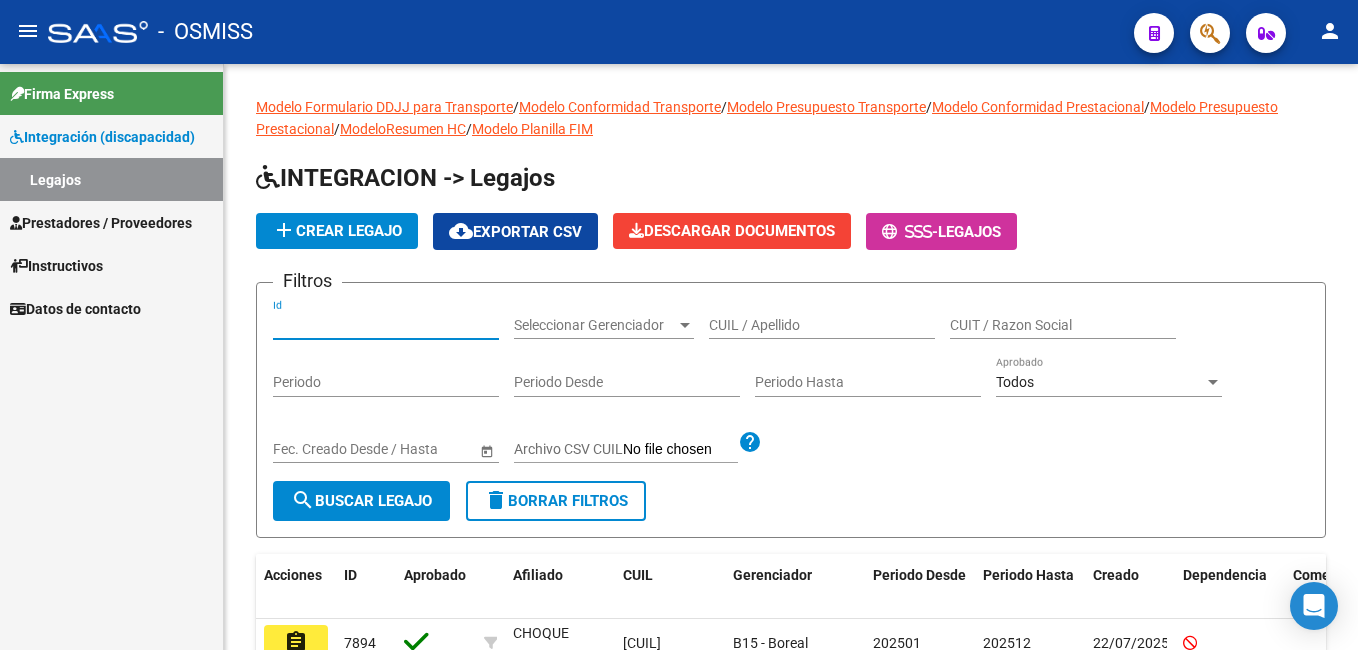 drag, startPoint x: 386, startPoint y: 326, endPoint x: -4, endPoint y: 392, distance: 395.5452 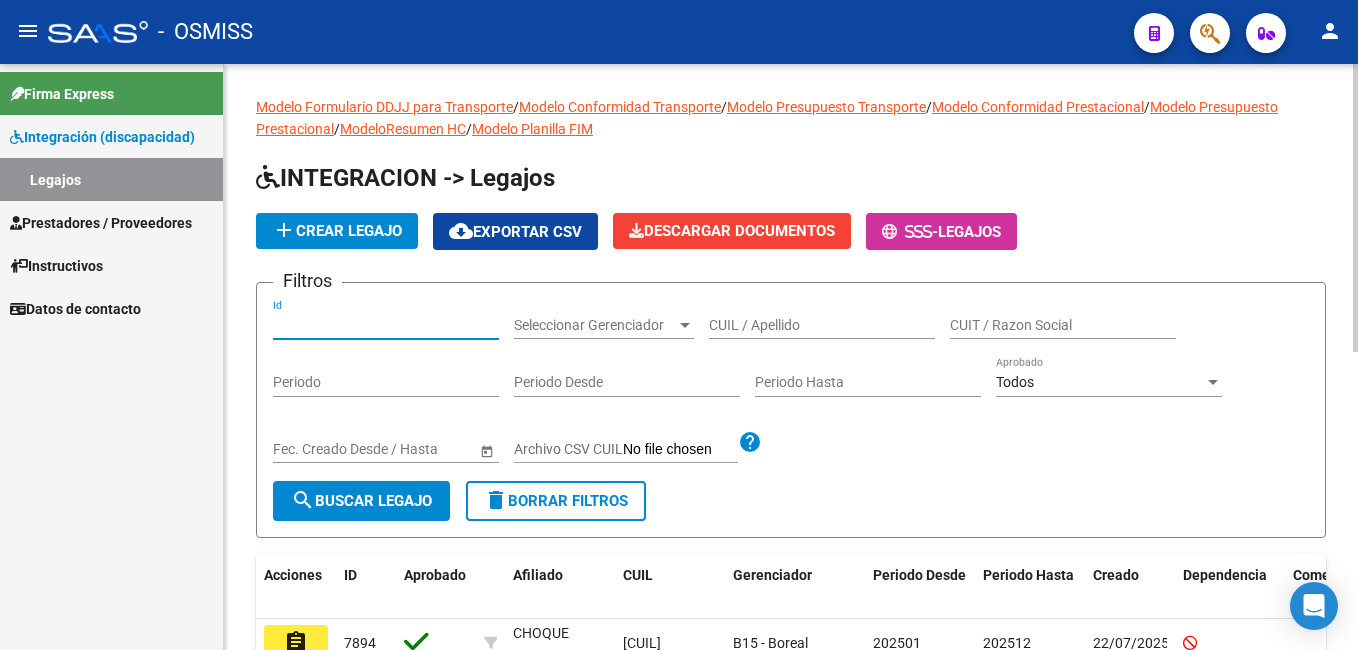 type 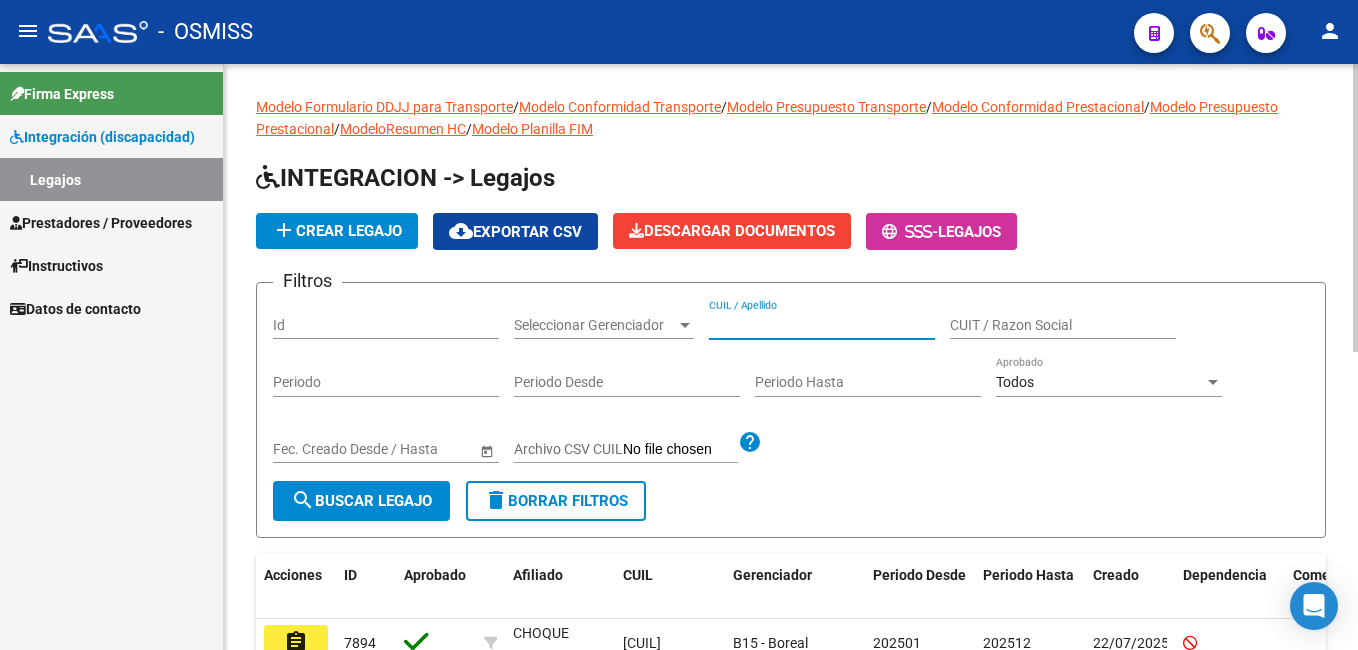 click on "CUIL / Apellido" at bounding box center [822, 325] 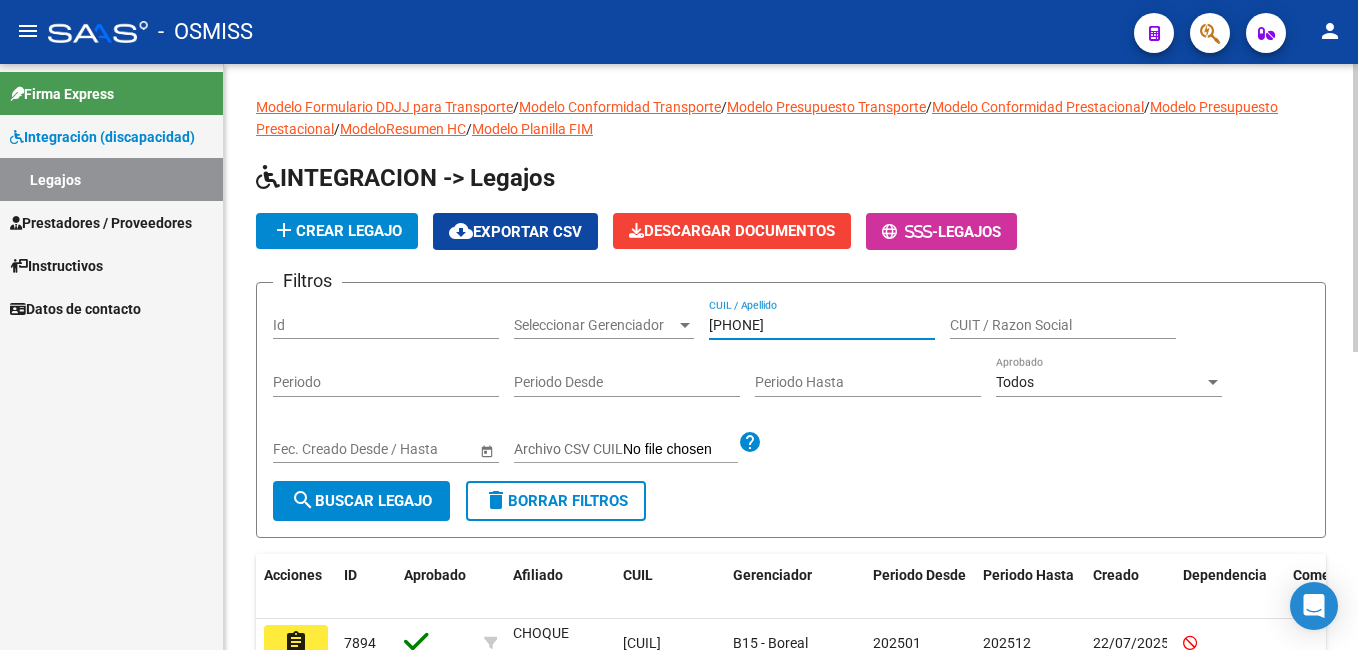 type on "[PHONE]" 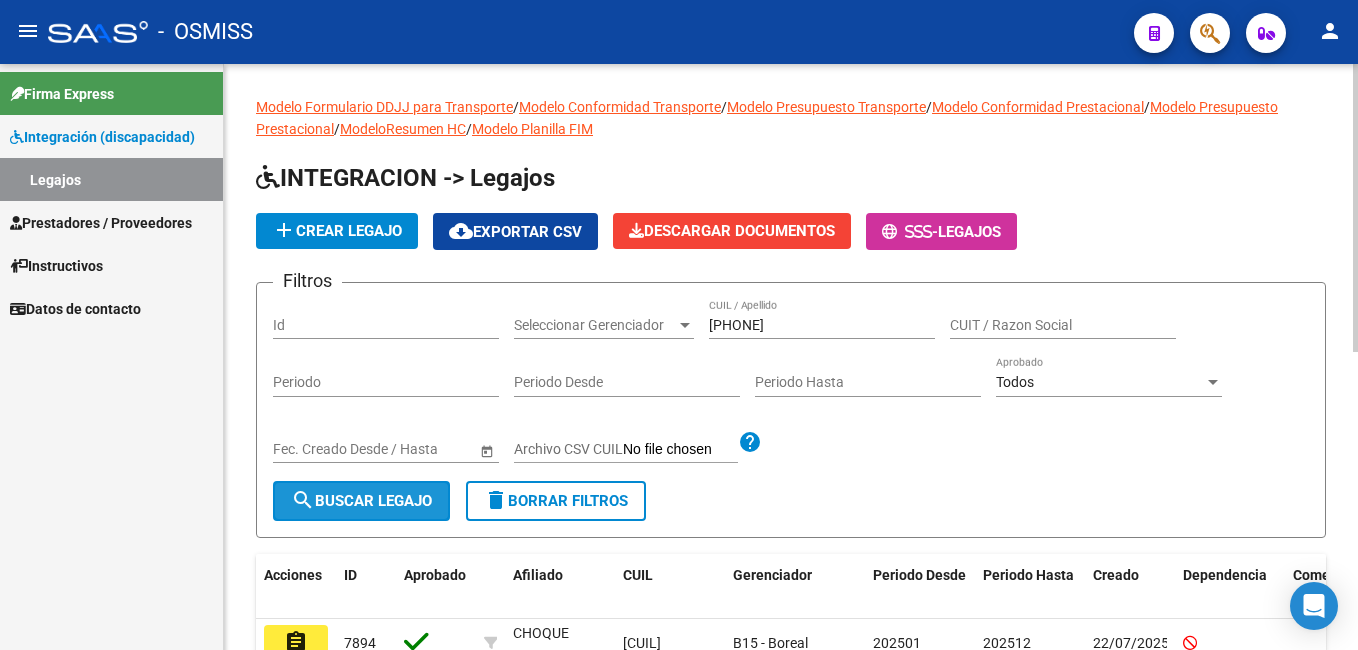 click on "search  Buscar Legajo" 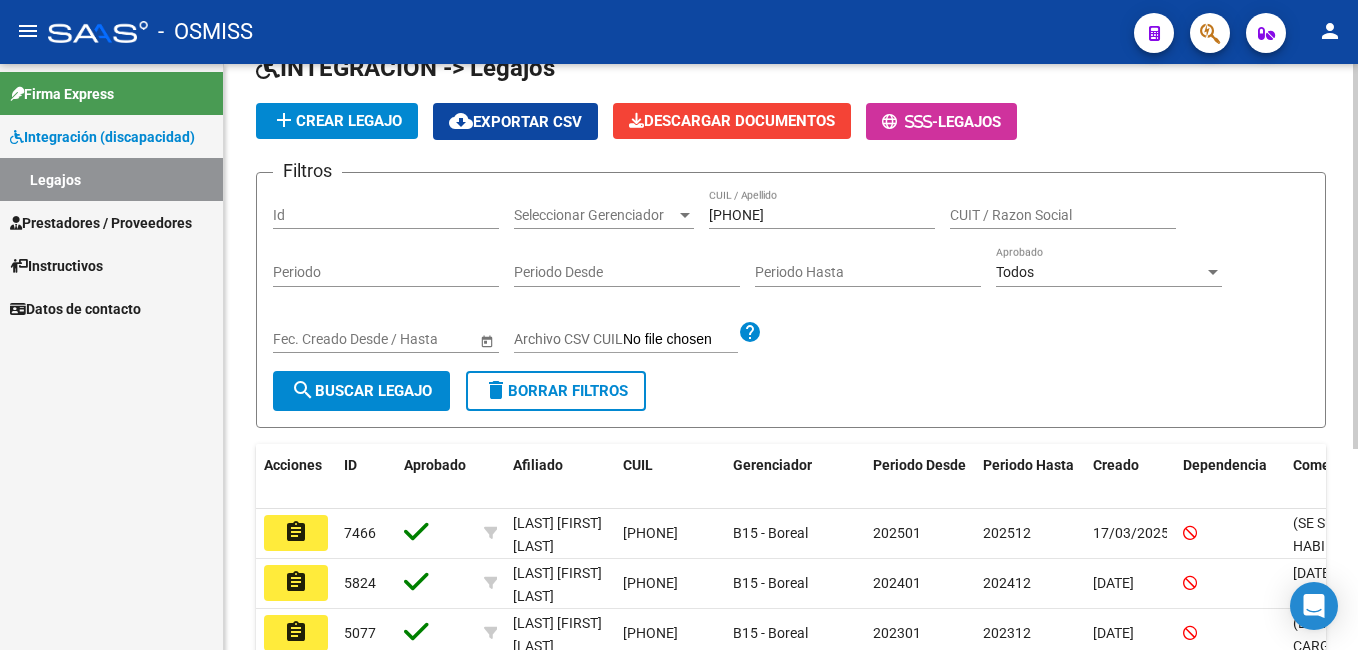 scroll, scrollTop: 111, scrollLeft: 0, axis: vertical 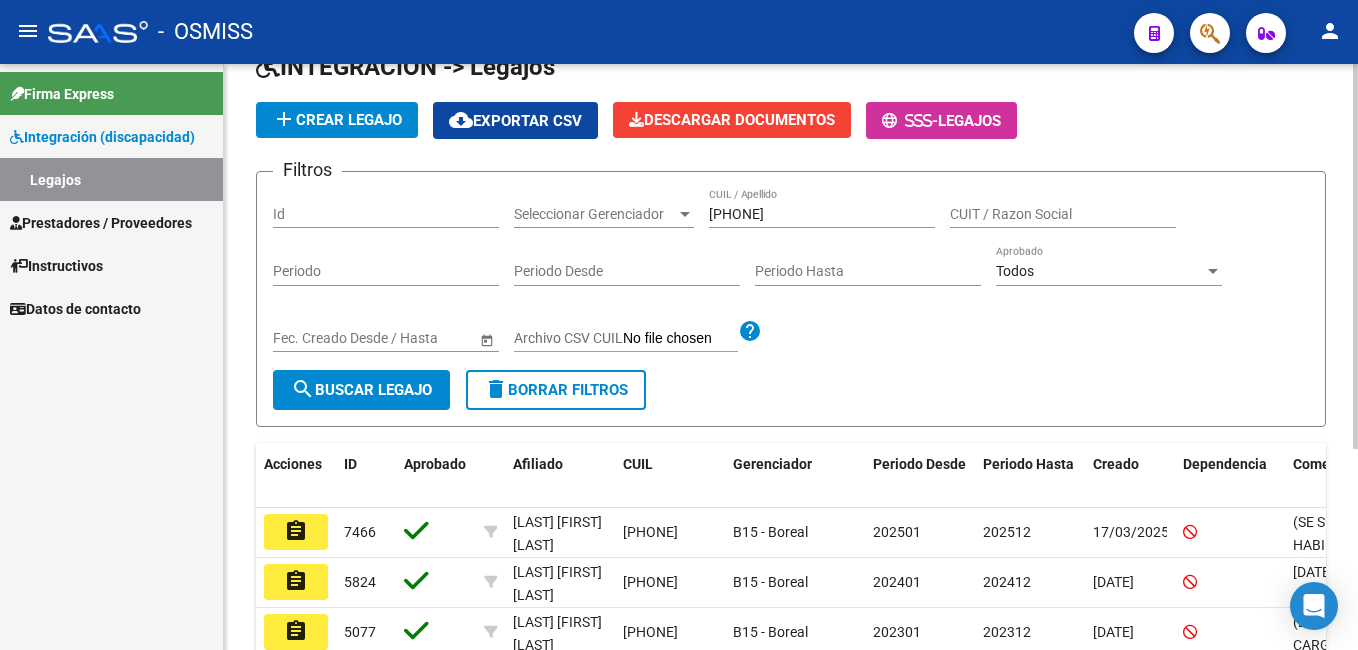 click on "menu - OSMISS person Firma Express Integración (discapacidad) Legajos Prestadores / Proveedores Facturas - Listado/Carga Facturas - Documentación Pagos x Transferencia Auditorías - Listado Auditorías - Comentarios Auditorías - Cambios Área Prestadores - Listado Prestadores - Docu. Instructivos Datos de contacto Modelo Formulario DDJJ para Transporte / Modelo Conformidad Transporte / Modelo Presupuesto Transporte / Modelo Conformidad Prestacional / Modelo Presupuesto Prestacional / ModeloResumen HC / Modelo Planilla FIM INTEGRACION -> Legajos add Crear Legajo cloud_download Exportar CSV Descargar Documentos - Legajos Filtros Id Seleccionar Gerenciador Seleccionar Gerenciador [CUIL] CUIL / Apellido CUIT / Razon Social Periodo Periodo Desde Periodo Hasta Todos Aprobado Start date – End date Fec. Creado Desde / Hasta Archivo CSV CUIL help search Buscar Legajo delete Borrar Filtros Acciones ID Aprobado Afiliado CUIL Gerenciador Periodo Desde" at bounding box center (679, 325) 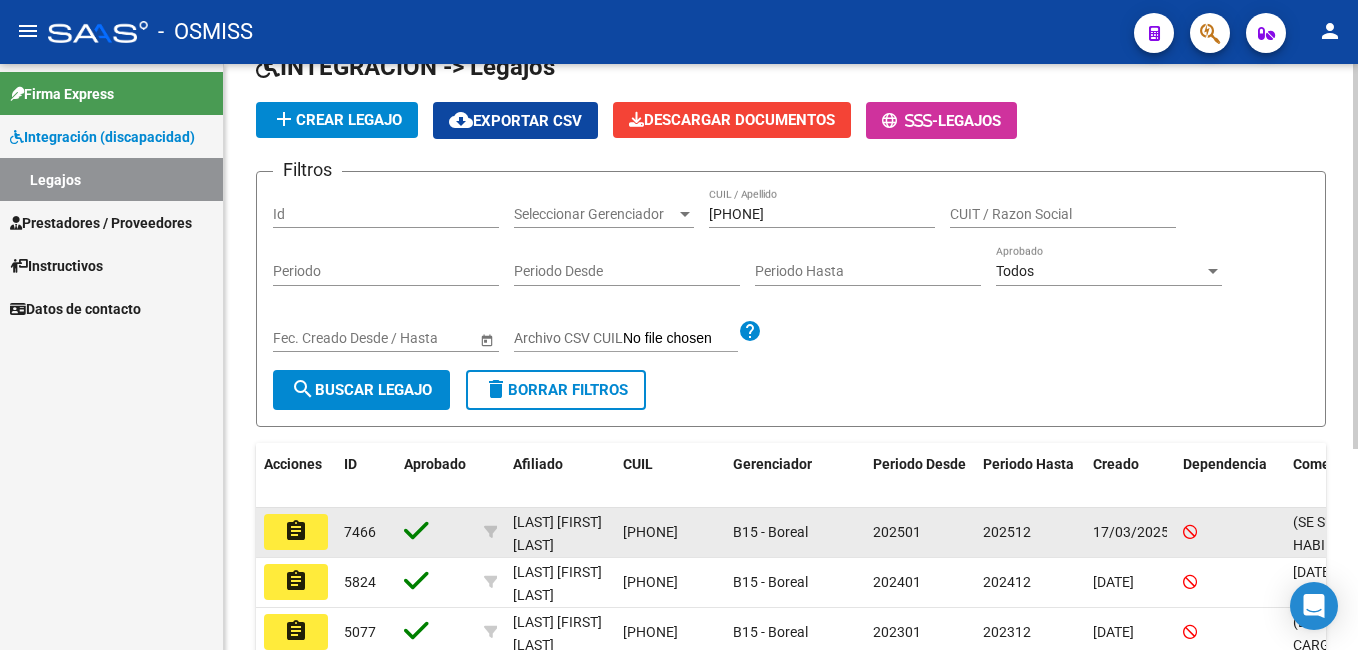click on "assignment" 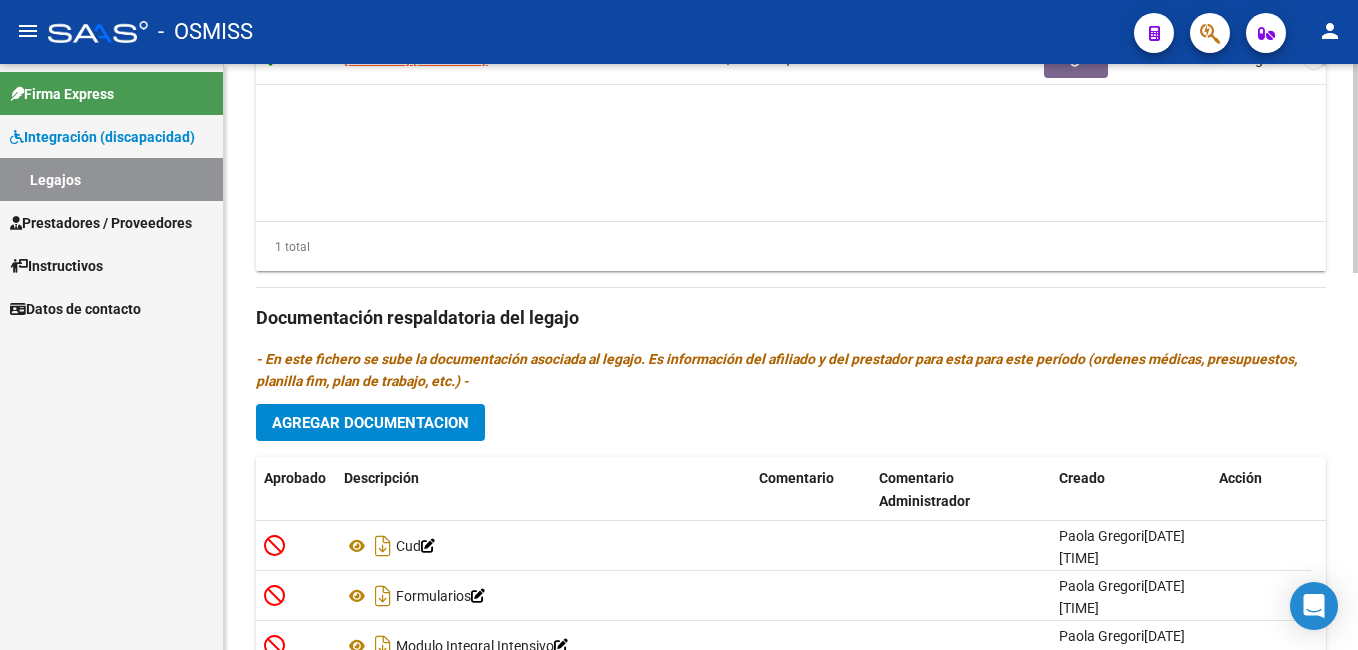 scroll, scrollTop: 893, scrollLeft: 0, axis: vertical 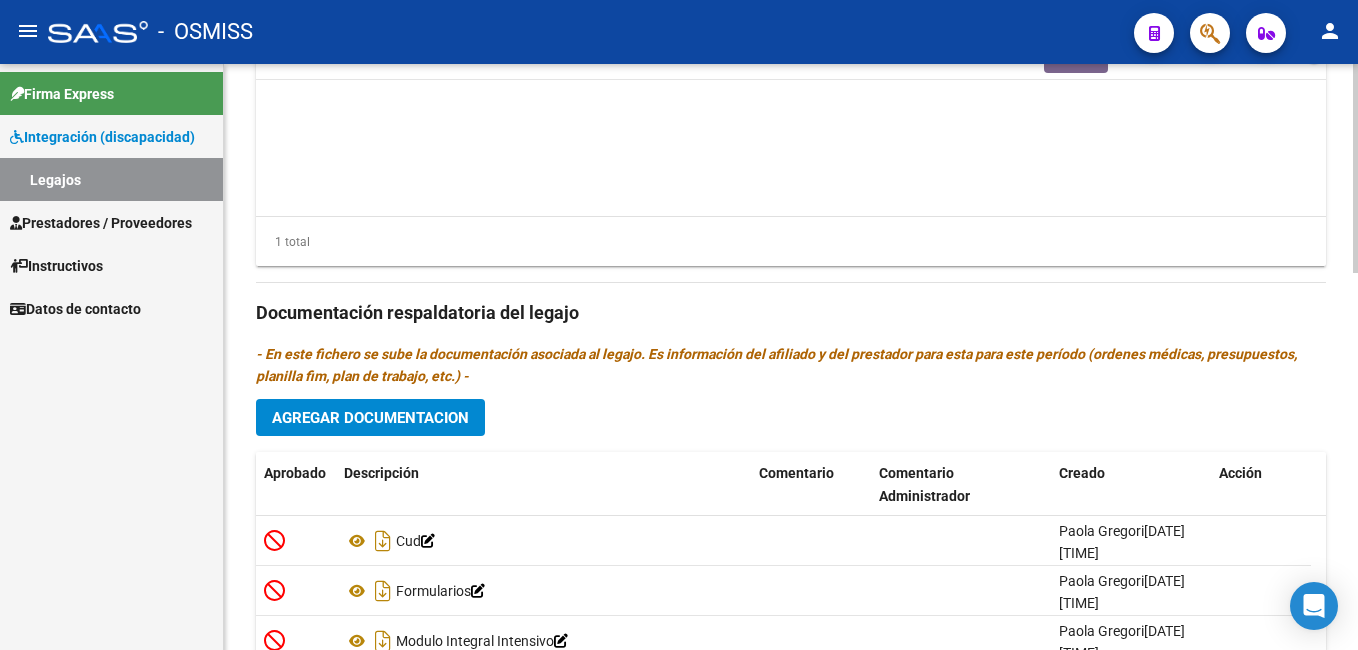 click on "menu -   OSMISS  person    Firma Express     Integración (discapacidad) Legajos    Prestadores / Proveedores Facturas - Listado/Carga Facturas - Documentación Pagos x Transferencia Auditorías - Listado Auditorías - Comentarios Auditorías - Cambios Área Prestadores - Listado Prestadores - Docu.    Instructivos    Datos de contacto arrow_back Editar 7466    save Guardar cambios Legajo de Integración Modelo Formulario DDJJ para Transporte  /  Modelo Conformidad Transporte  /  Modelo Presupuesto Transporte  /  Modelo Conformidad Prestacional  /  Modelo Presupuesto Prestacional  /  ModeloResumen HC  /  Modelo Planilla FIM  Legajo Aprobado.  CUIL  *   [CUIL] Ingresar CUIL  GOMEZ MIA JAZMIN     Análisis Afiliado    Certificado Discapacidad ARCA Padrón Nombre Afiliado  *   GOMEZ MIA JAZMIN Ingresar el nombre  Periodo Desde  *   [YEAR]01 Ej: 202203  Periodo Hasta  *   [YEAR]12 Ej: 202212  Admite Dependencia   Comentarios                                  Comentarios Administrador  Aprobado" at bounding box center [679, 325] 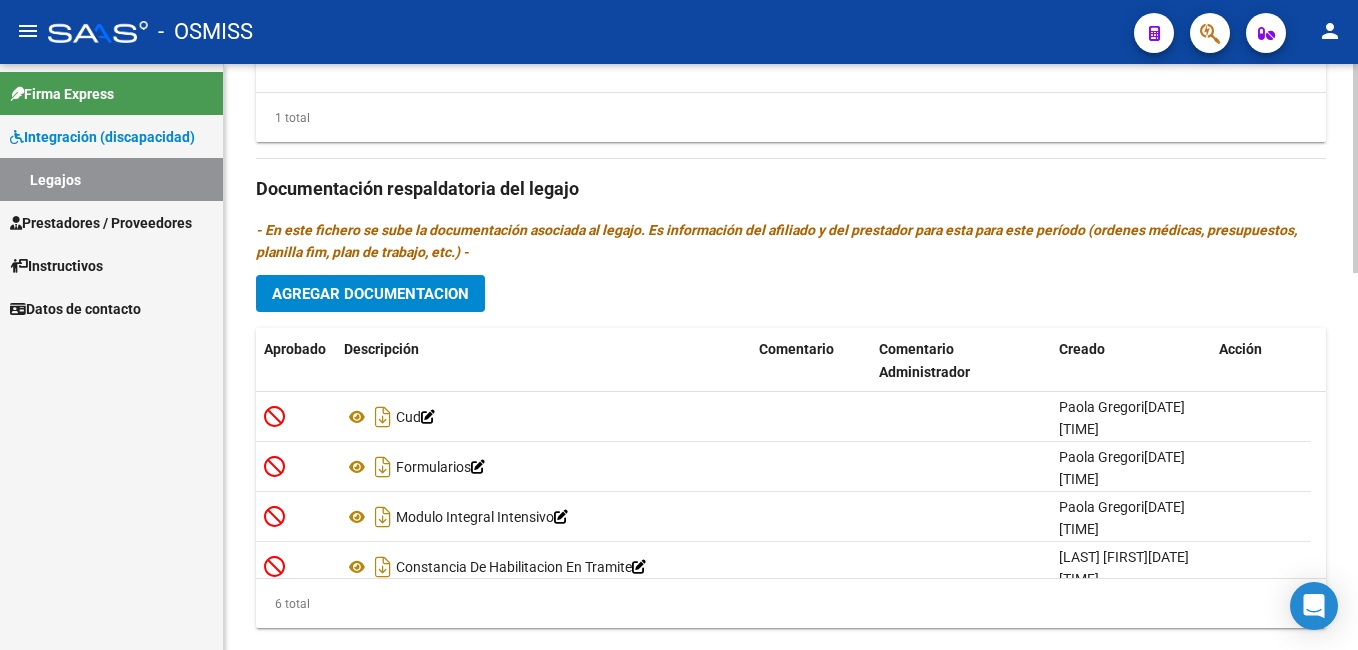 scroll, scrollTop: 1060, scrollLeft: 0, axis: vertical 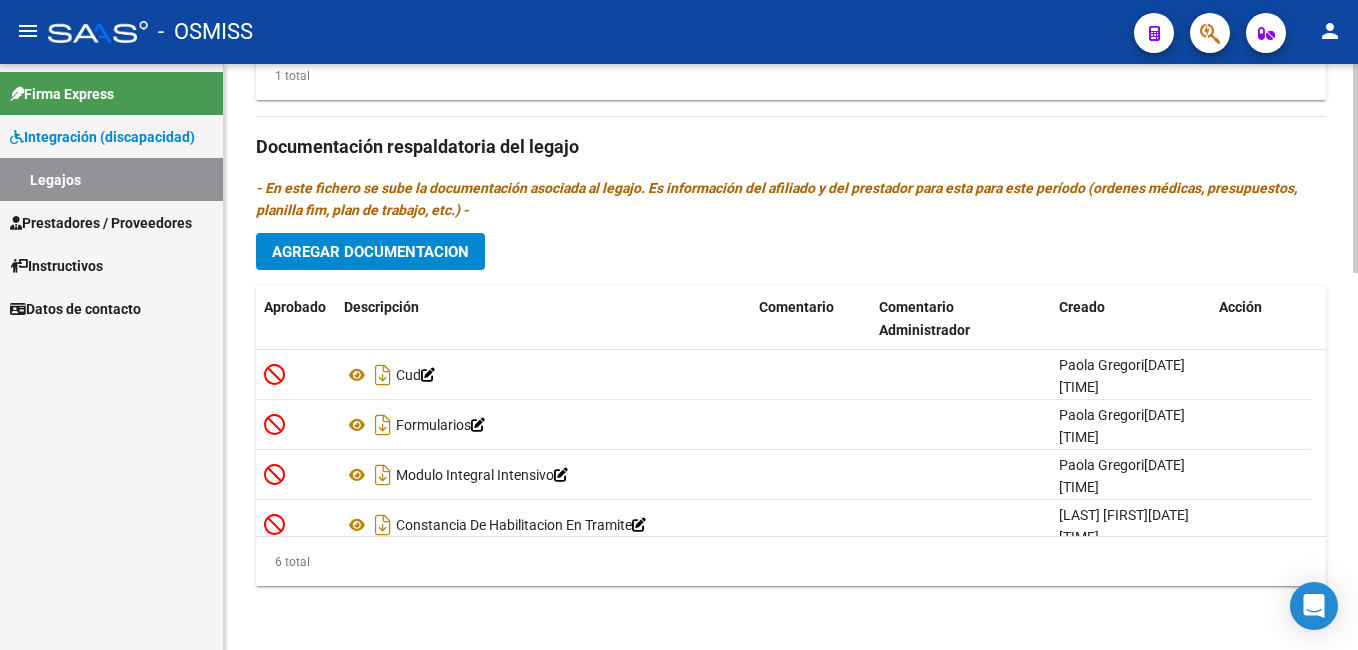 click on "menu -   OSMISS  person    Firma Express     Integración (discapacidad) Legajos    Prestadores / Proveedores Facturas - Listado/Carga Facturas - Documentación Pagos x Transferencia Auditorías - Listado Auditorías - Comentarios Auditorías - Cambios Área Prestadores - Listado Prestadores - Docu.    Instructivos    Datos de contacto arrow_back Editar 7466    save Guardar cambios Legajo de Integración Modelo Formulario DDJJ para Transporte  /  Modelo Conformidad Transporte  /  Modelo Presupuesto Transporte  /  Modelo Conformidad Prestacional  /  Modelo Presupuesto Prestacional  /  ModeloResumen HC  /  Modelo Planilla FIM  Legajo Aprobado.  CUIL  *   [CUIL] Ingresar CUIL  GOMEZ MIA JAZMIN     Análisis Afiliado    Certificado Discapacidad ARCA Padrón Nombre Afiliado  *   GOMEZ MIA JAZMIN Ingresar el nombre  Periodo Desde  *   [YEAR]01 Ej: 202203  Periodo Hasta  *   [YEAR]12 Ej: 202212  Admite Dependencia   Comentarios                                  Comentarios Administrador  Aprobado" at bounding box center [679, 325] 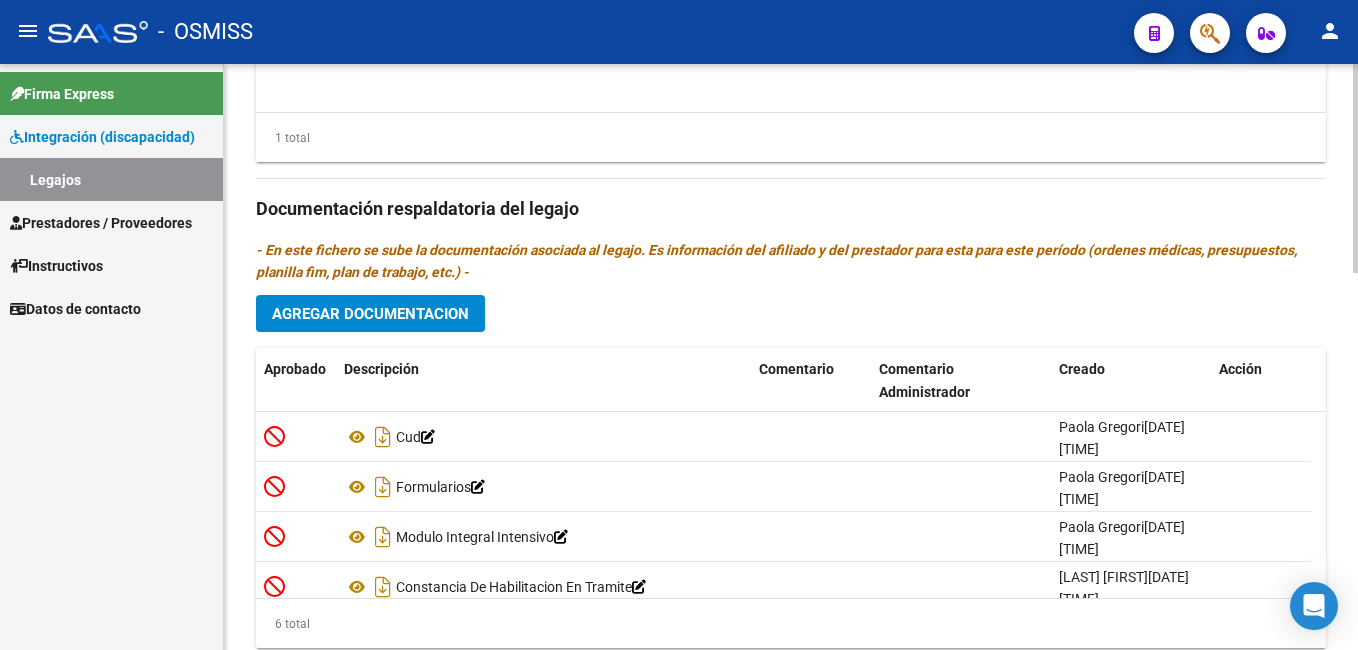 scroll, scrollTop: 1045, scrollLeft: 0, axis: vertical 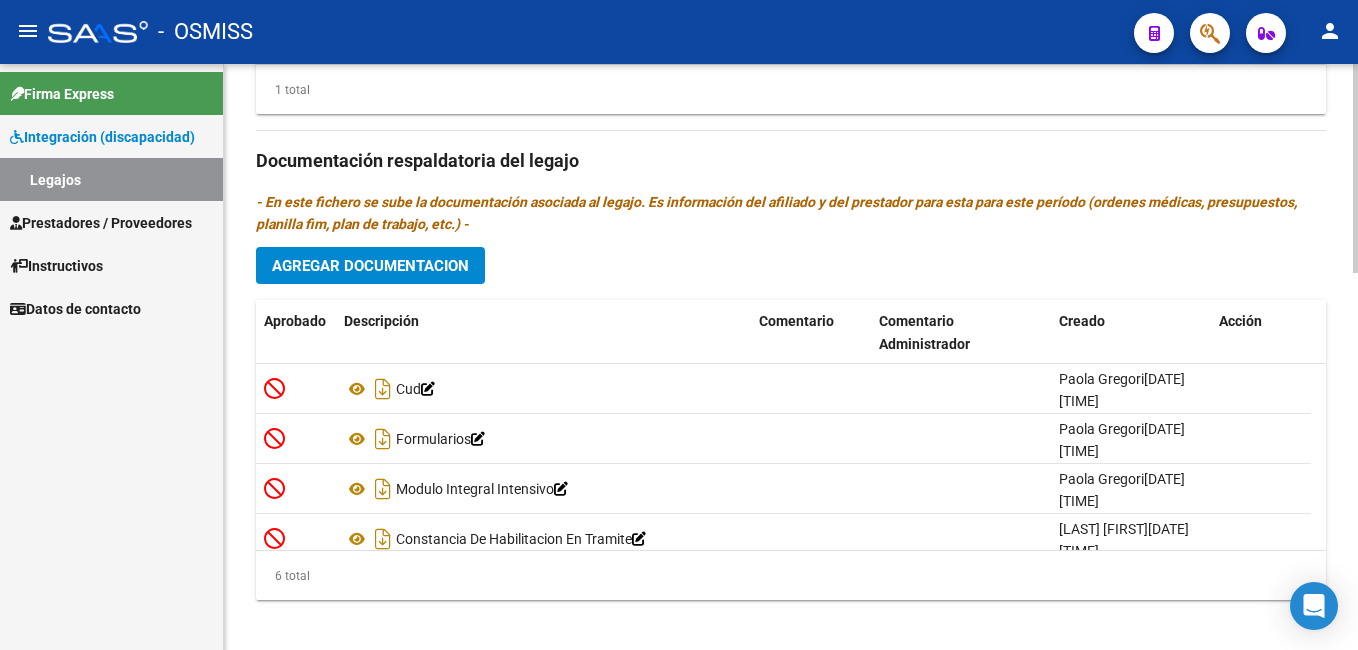 click on "menu -   OSMISS  person    Firma Express     Integración (discapacidad) Legajos    Prestadores / Proveedores Facturas - Listado/Carga Facturas - Documentación Pagos x Transferencia Auditorías - Listado Auditorías - Comentarios Auditorías - Cambios Área Prestadores - Listado Prestadores - Docu.    Instructivos    Datos de contacto arrow_back Editar 7466    save Guardar cambios Legajo de Integración Modelo Formulario DDJJ para Transporte  /  Modelo Conformidad Transporte  /  Modelo Presupuesto Transporte  /  Modelo Conformidad Prestacional  /  Modelo Presupuesto Prestacional  /  ModeloResumen HC  /  Modelo Planilla FIM  Legajo Aprobado.  CUIL  *   [CUIL] Ingresar CUIL  GOMEZ MIA JAZMIN     Análisis Afiliado    Certificado Discapacidad ARCA Padrón Nombre Afiliado  *   GOMEZ MIA JAZMIN Ingresar el nombre  Periodo Desde  *   [YEAR]01 Ej: 202203  Periodo Hasta  *   [YEAR]12 Ej: 202212  Admite Dependencia   Comentarios                                  Comentarios Administrador  Aprobado" at bounding box center [679, 325] 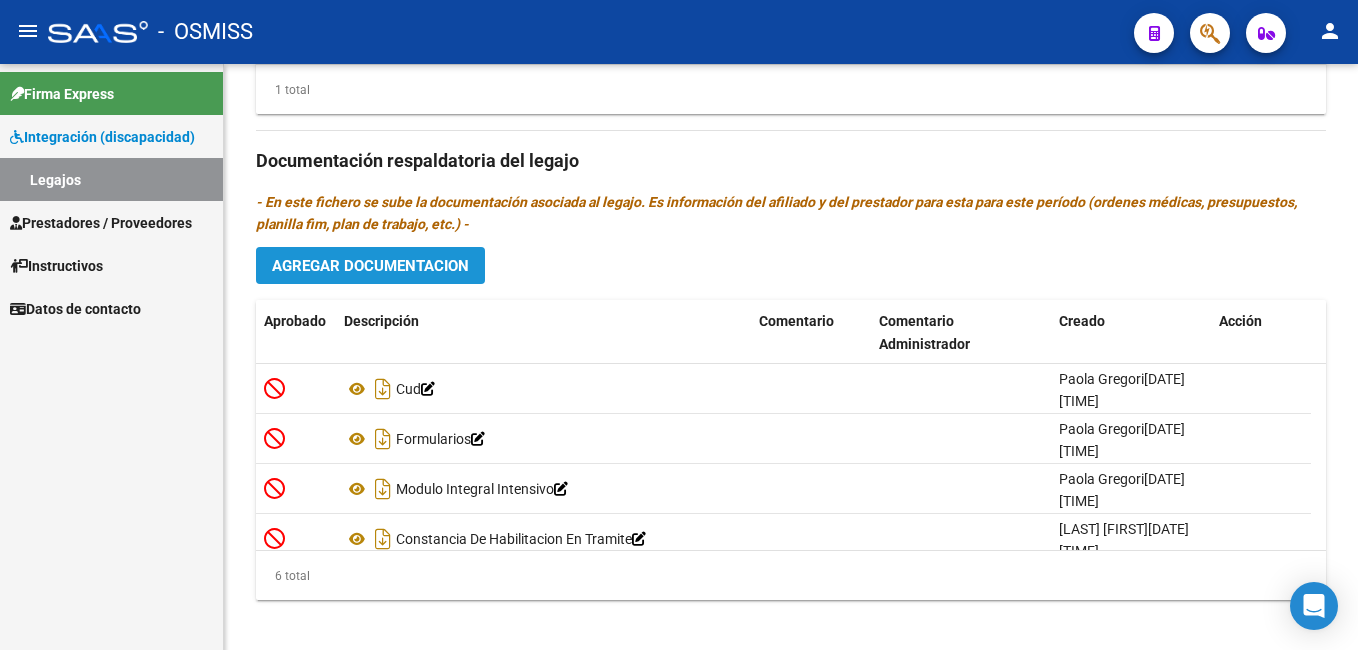 click on "Agregar Documentacion" 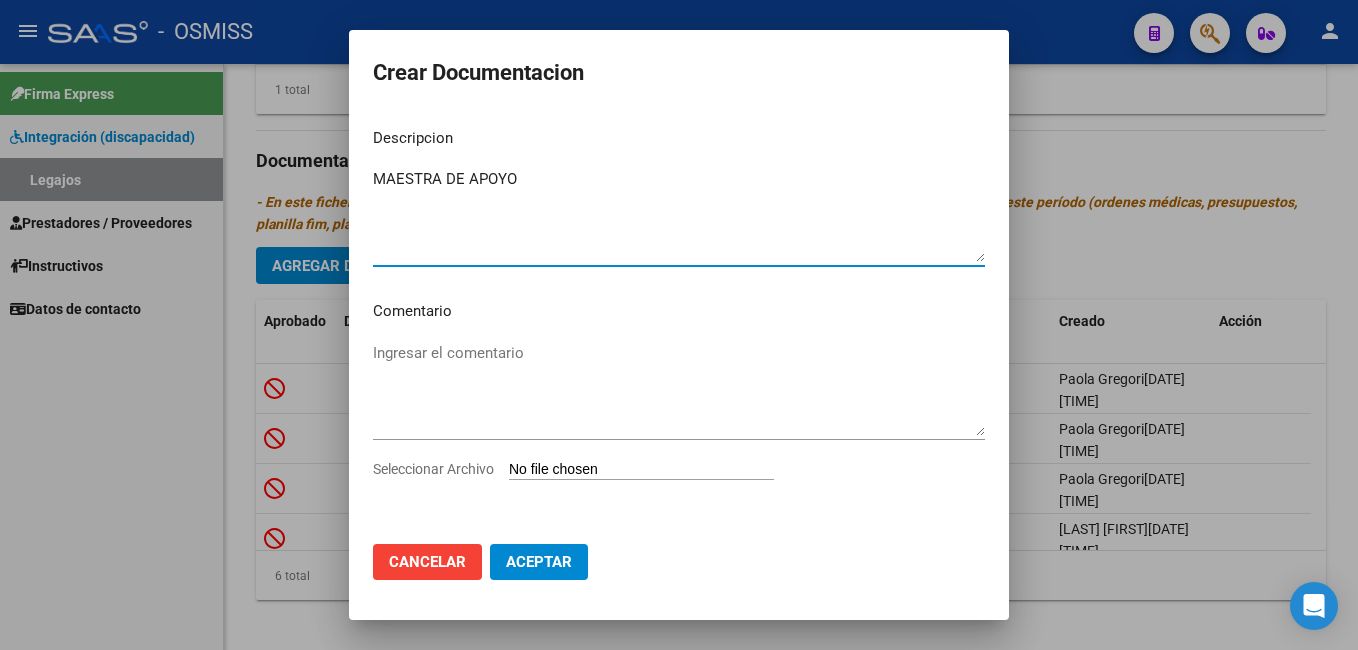 type on "MAESTRA DE APOYO" 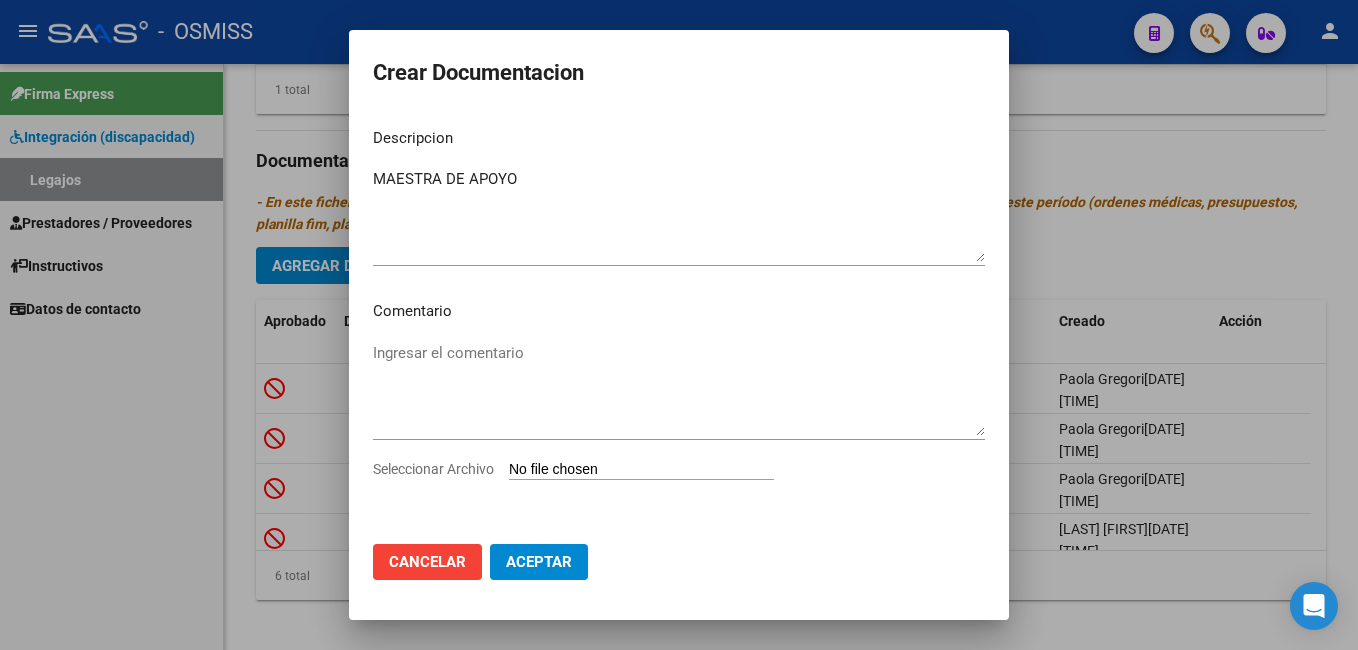 click on "Seleccionar Archivo" at bounding box center [641, 470] 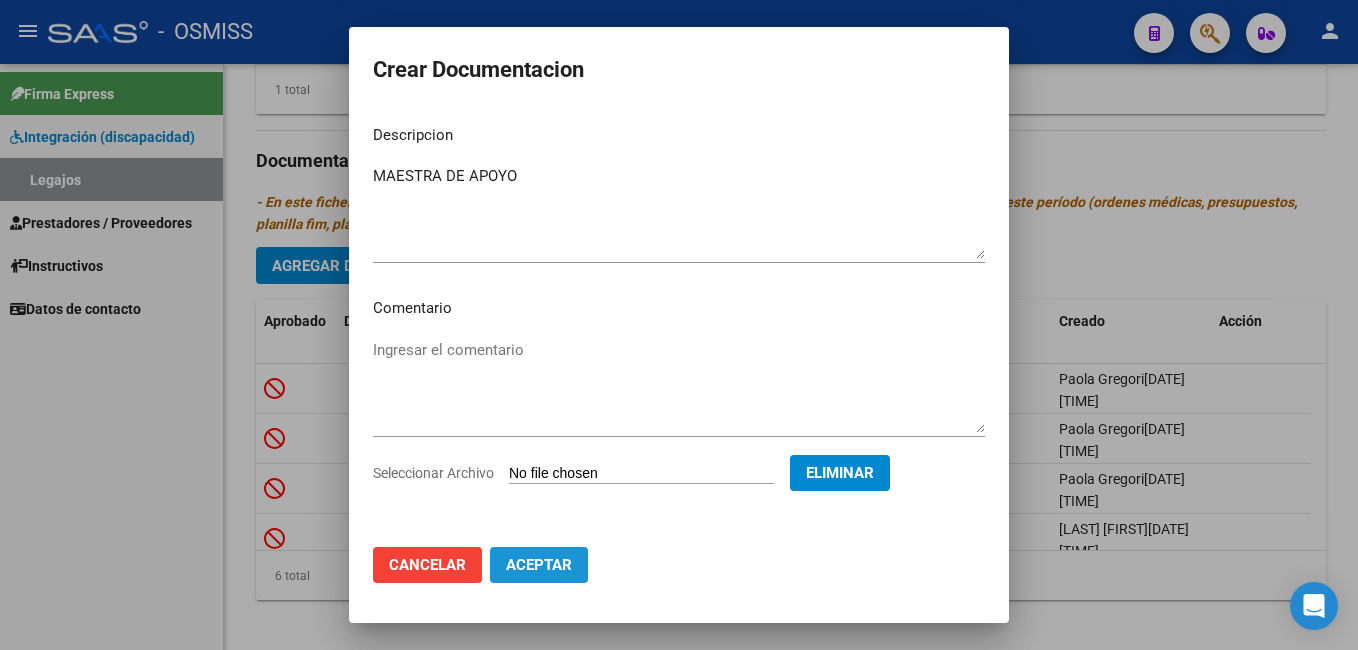 click on "Aceptar" 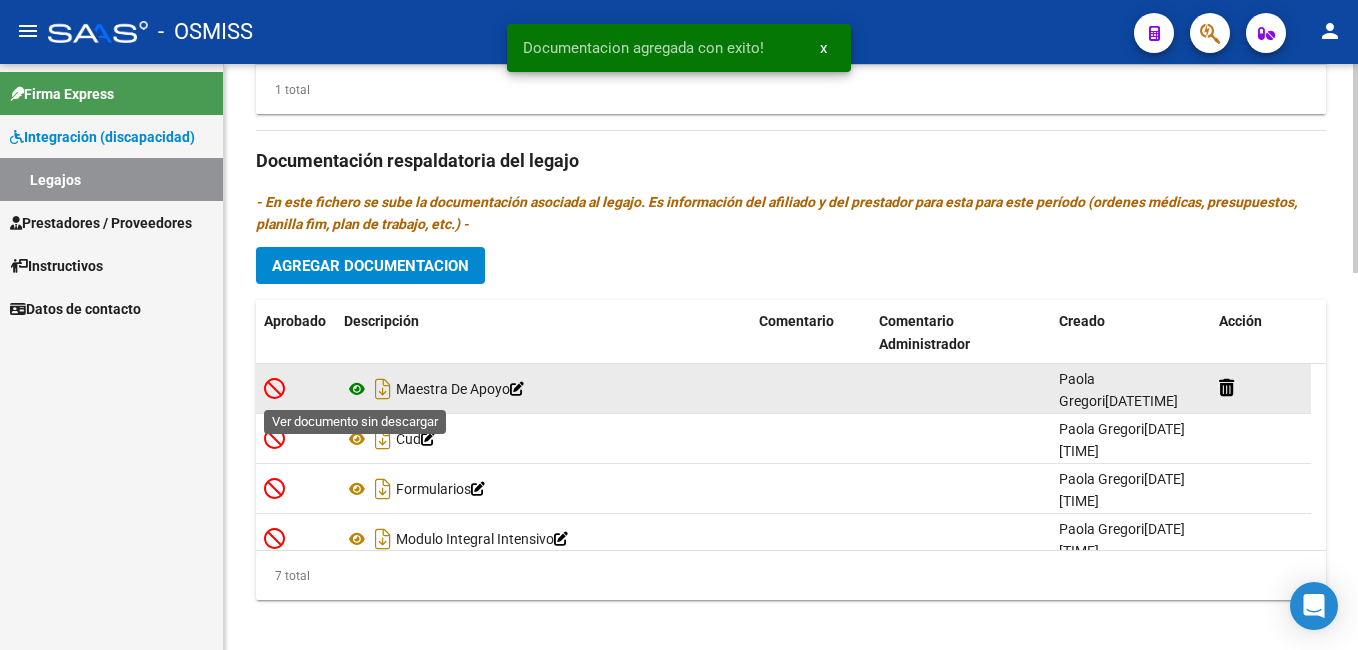 click 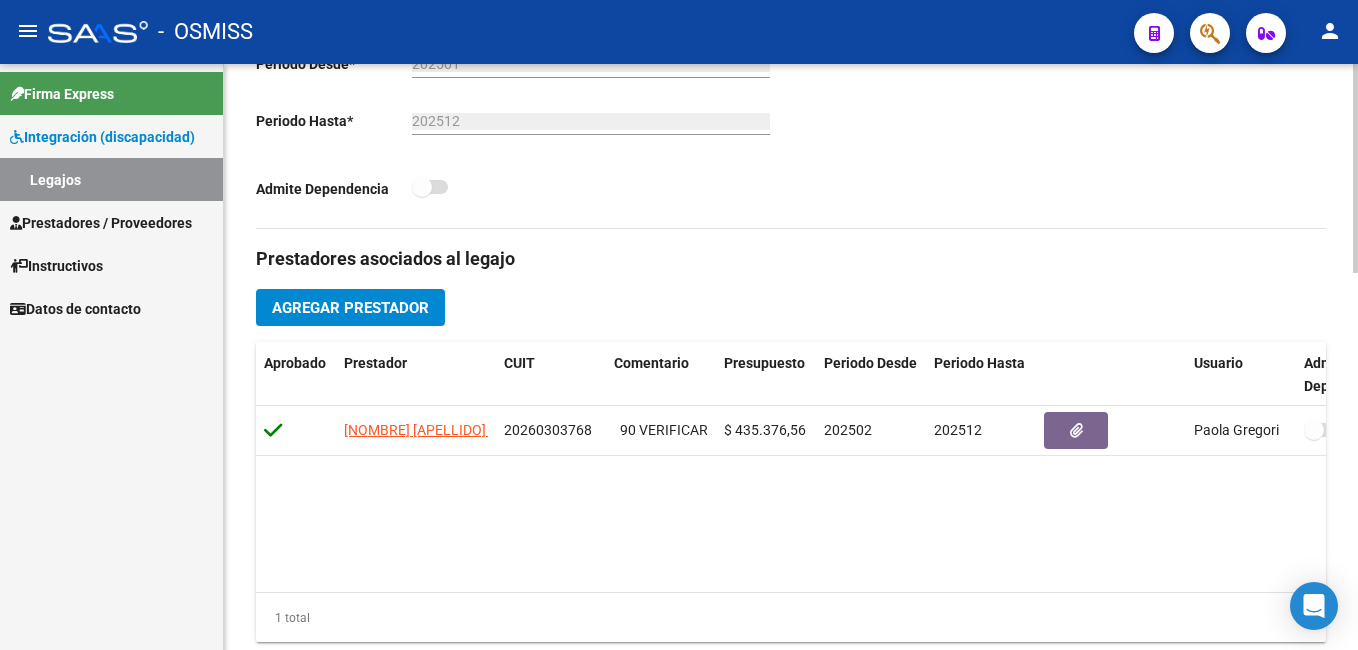 scroll, scrollTop: 582, scrollLeft: 0, axis: vertical 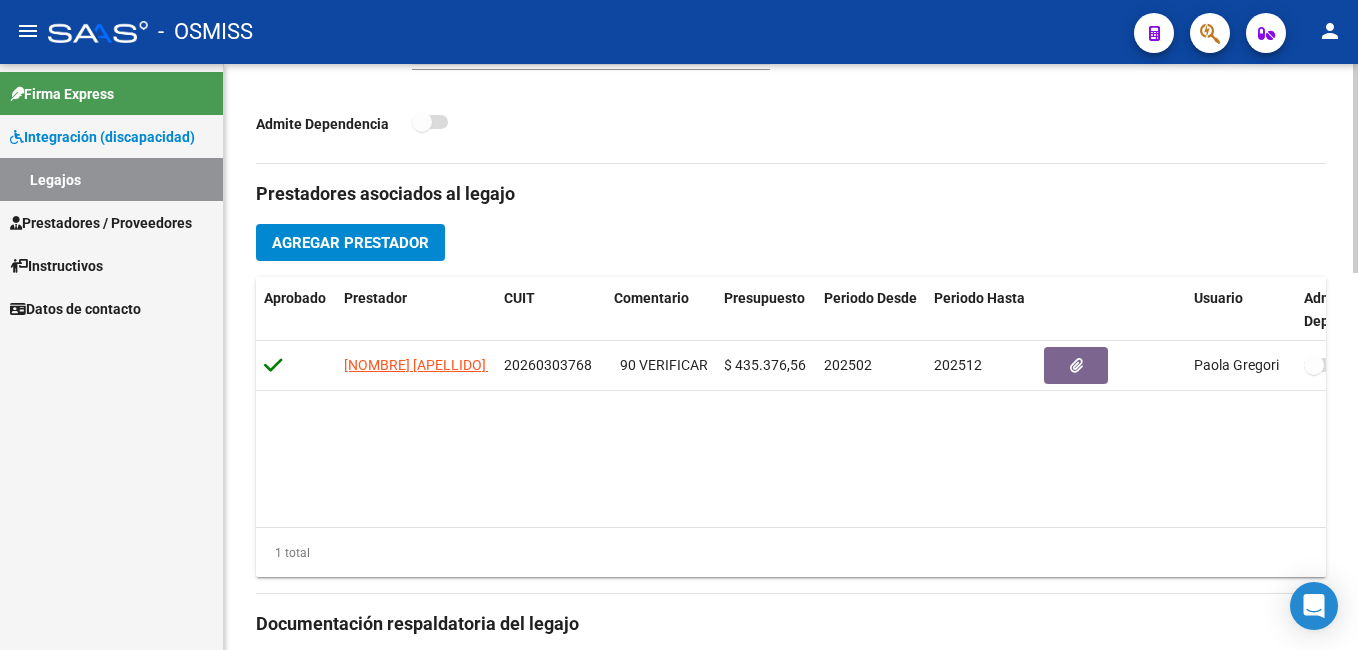 click on "menu -   OSMISS  person    Firma Express     Integración (discapacidad) Legajos    Prestadores / Proveedores Facturas - Listado/Carga Facturas - Documentación Pagos x Transferencia Auditorías - Listado Auditorías - Comentarios Auditorías - Cambios Área Prestadores - Listado Prestadores - Docu.    Instructivos    Datos de contacto arrow_back Editar 7466    save Guardar cambios Legajo de Integración Modelo Formulario DDJJ para Transporte  /  Modelo Conformidad Transporte  /  Modelo Presupuesto Transporte  /  Modelo Conformidad Prestacional  /  Modelo Presupuesto Prestacional  /  ModeloResumen HC  /  Modelo Planilla FIM  Legajo Aprobado.  CUIL  *   [CUIL] Ingresar CUIL  GOMEZ MIA JAZMIN     Análisis Afiliado    Certificado Discapacidad ARCA Padrón Nombre Afiliado  *   GOMEZ MIA JAZMIN Ingresar el nombre  Periodo Desde  *   [YEAR]01 Ej: 202203  Periodo Hasta  *   [YEAR]12 Ej: 202212  Admite Dependencia   Comentarios                                  Comentarios Administrador  Aprobado" at bounding box center [679, 325] 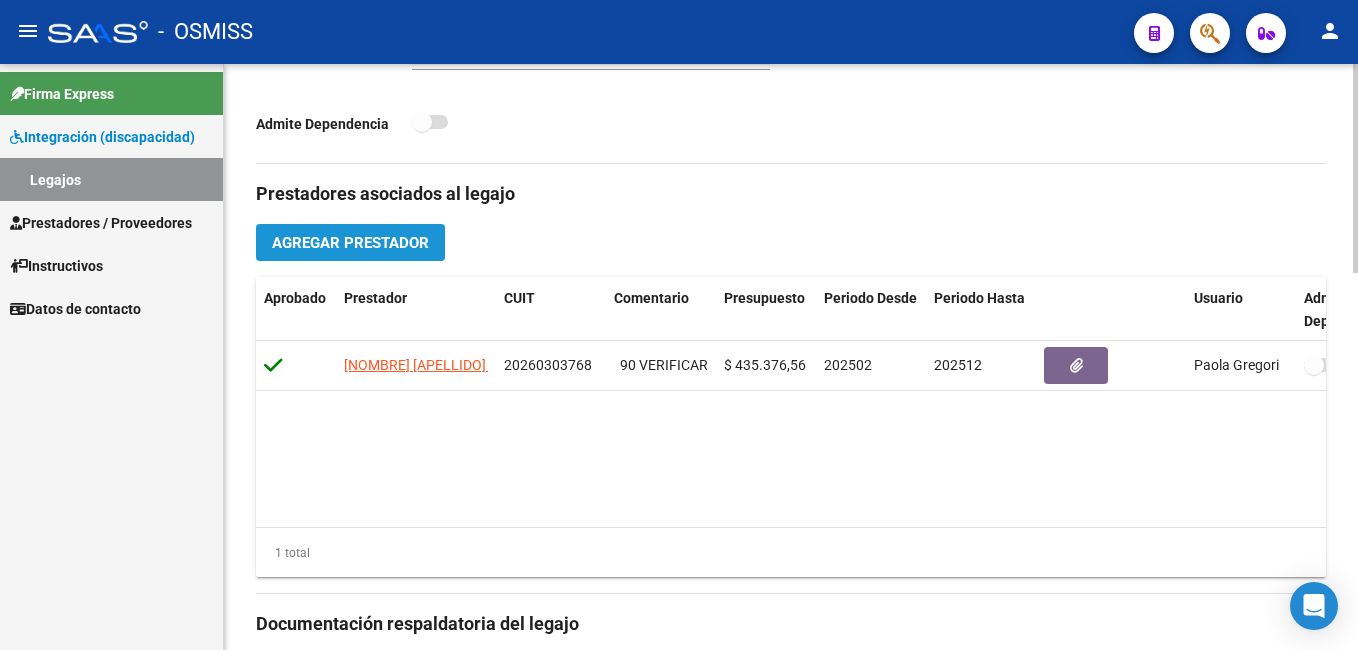 click on "Agregar Prestador" 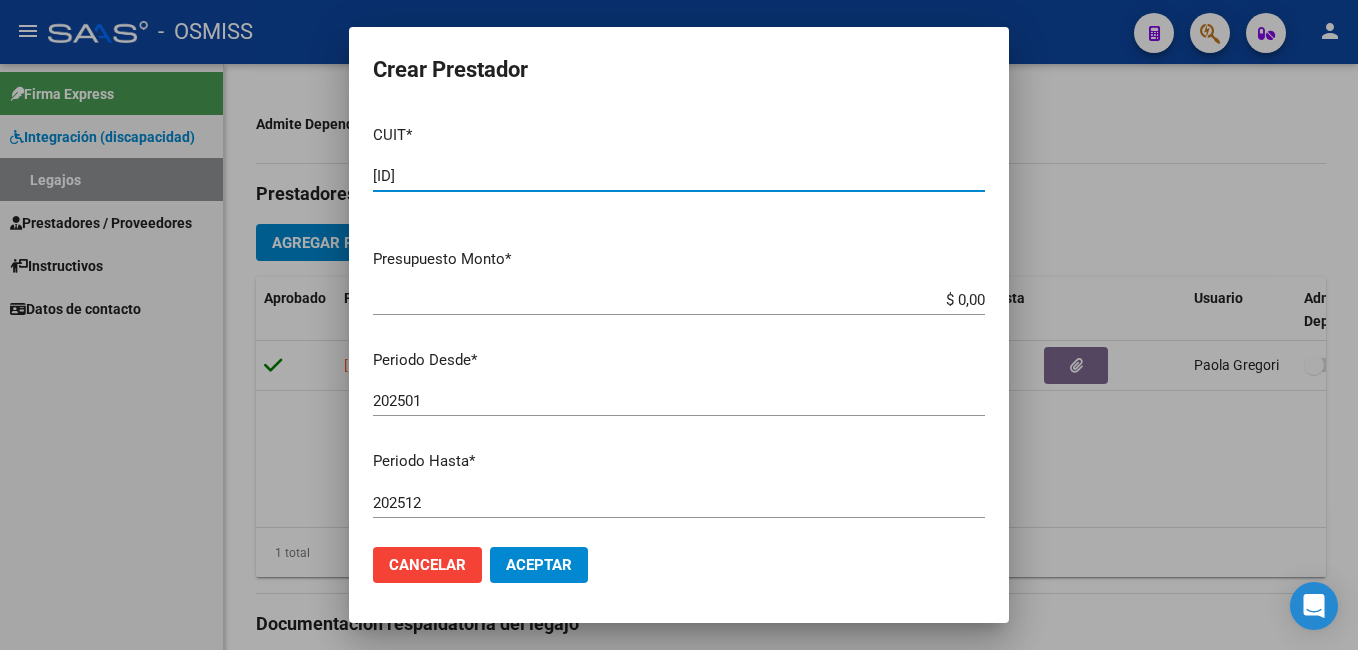 type on "[ID]" 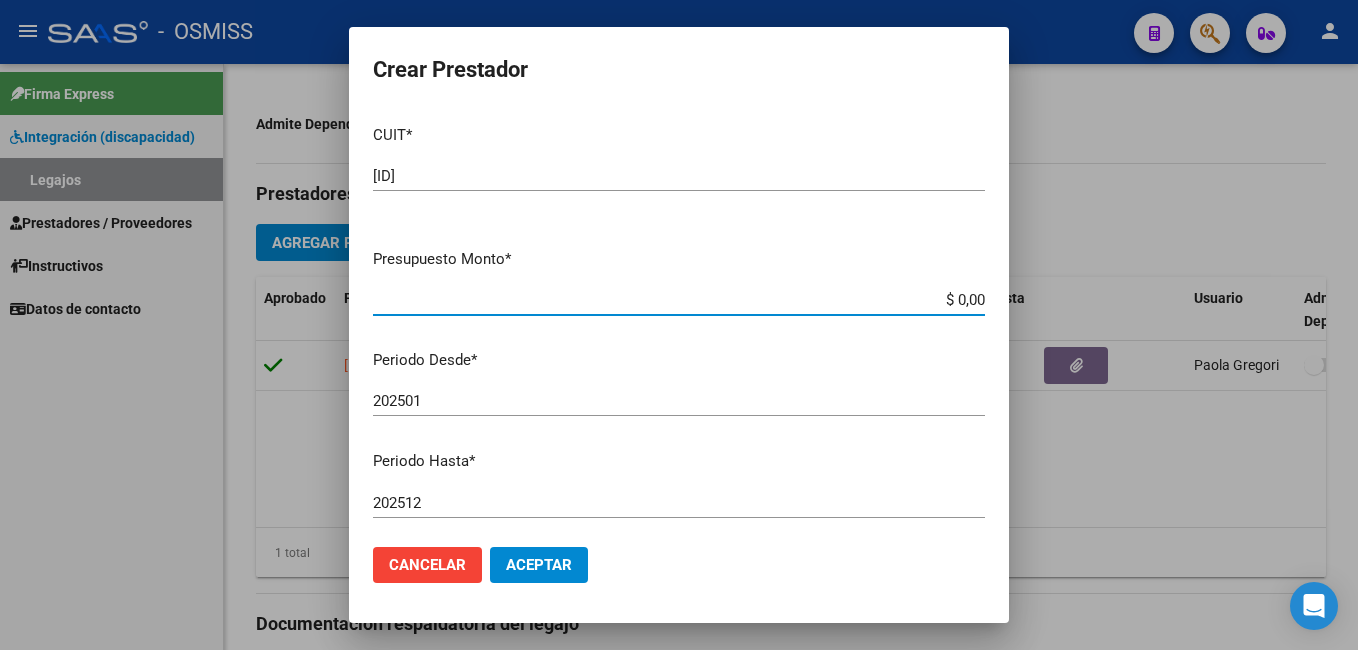 click on "$ 0,00" at bounding box center (679, 300) 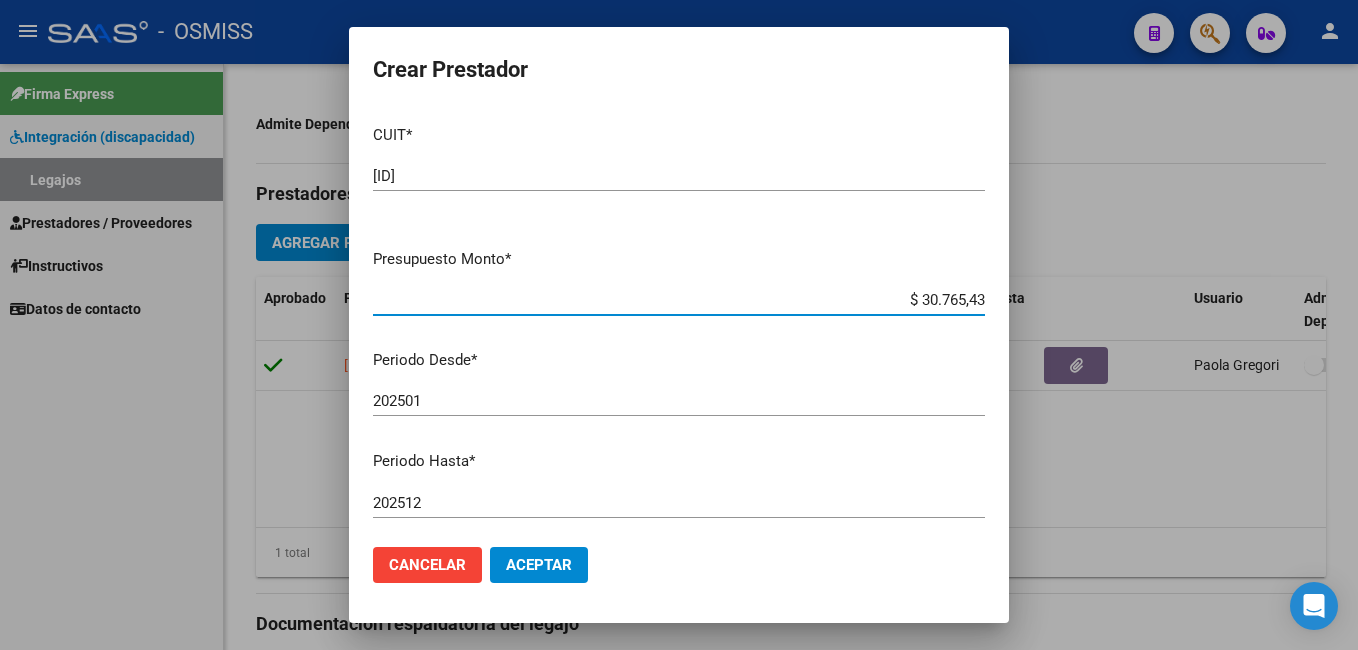 type on "$ 307.654,34" 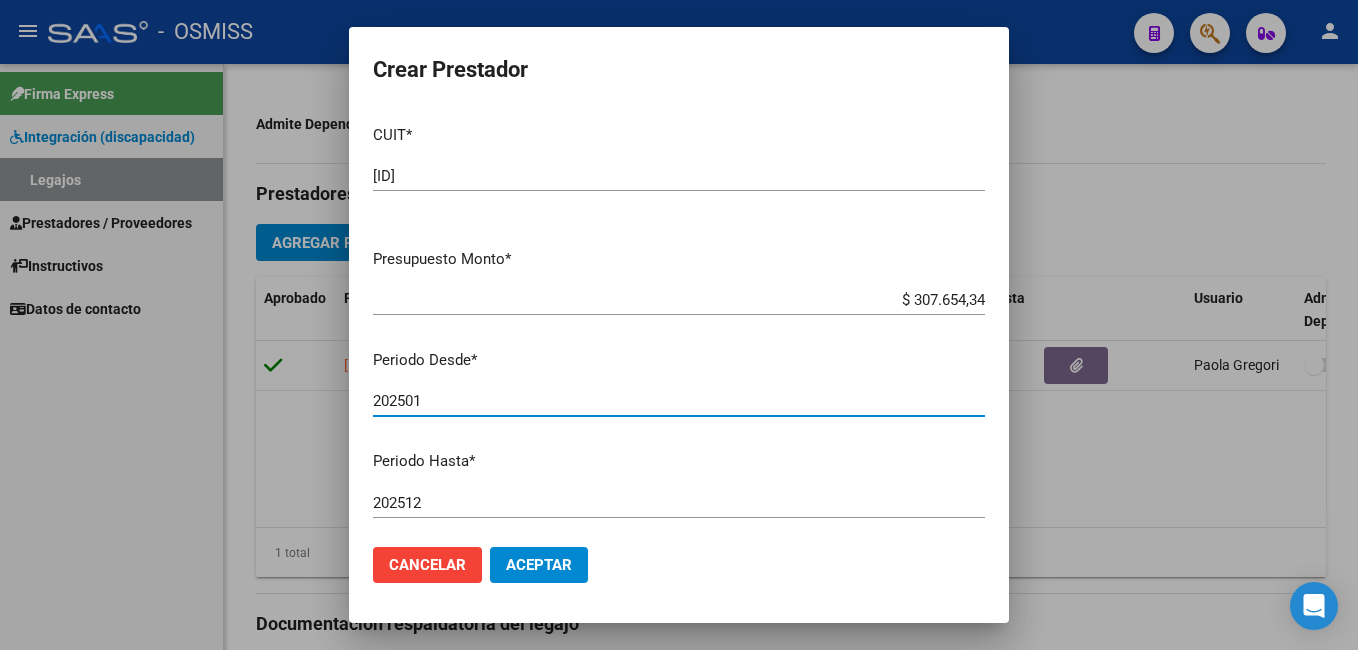 click on "202501" at bounding box center (679, 401) 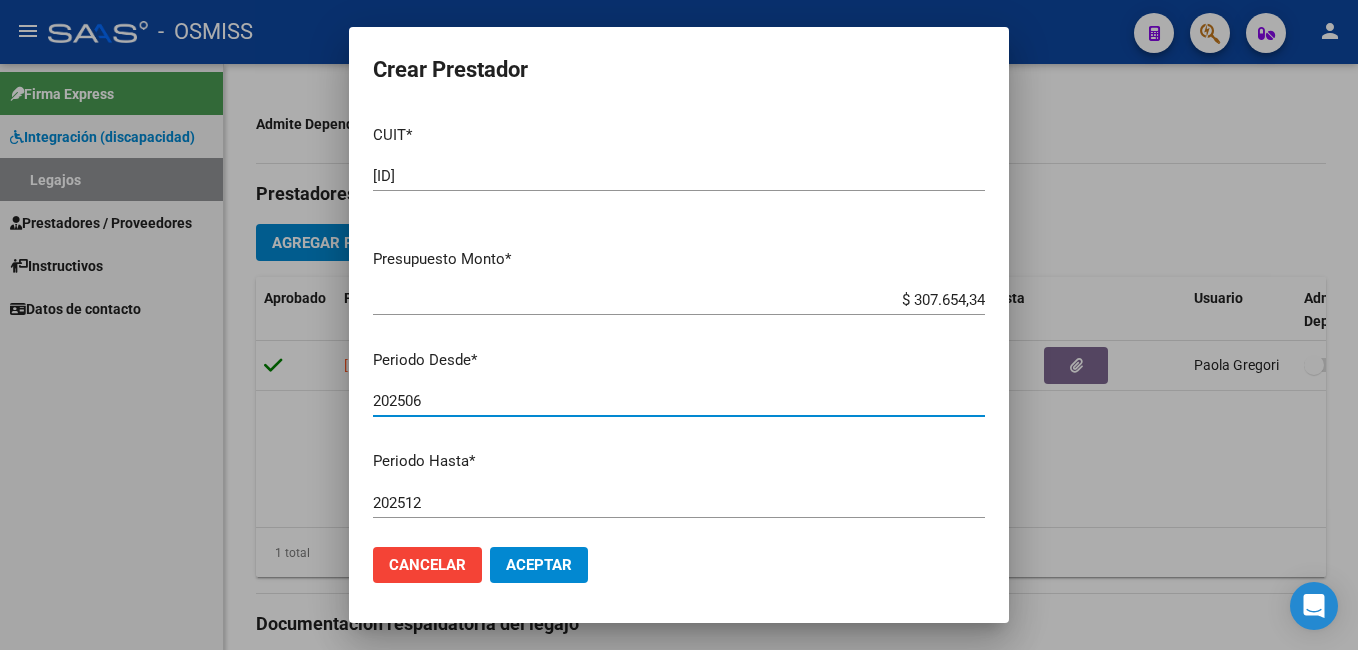 type on "202506" 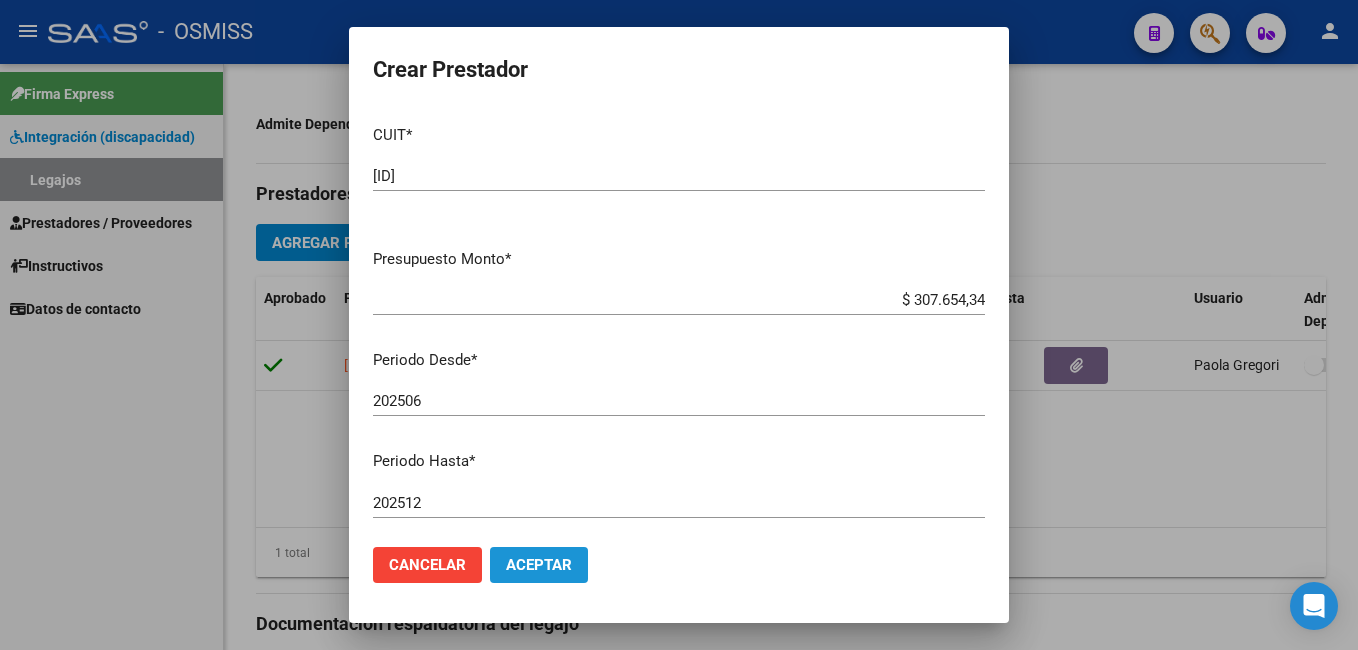 click on "Aceptar" 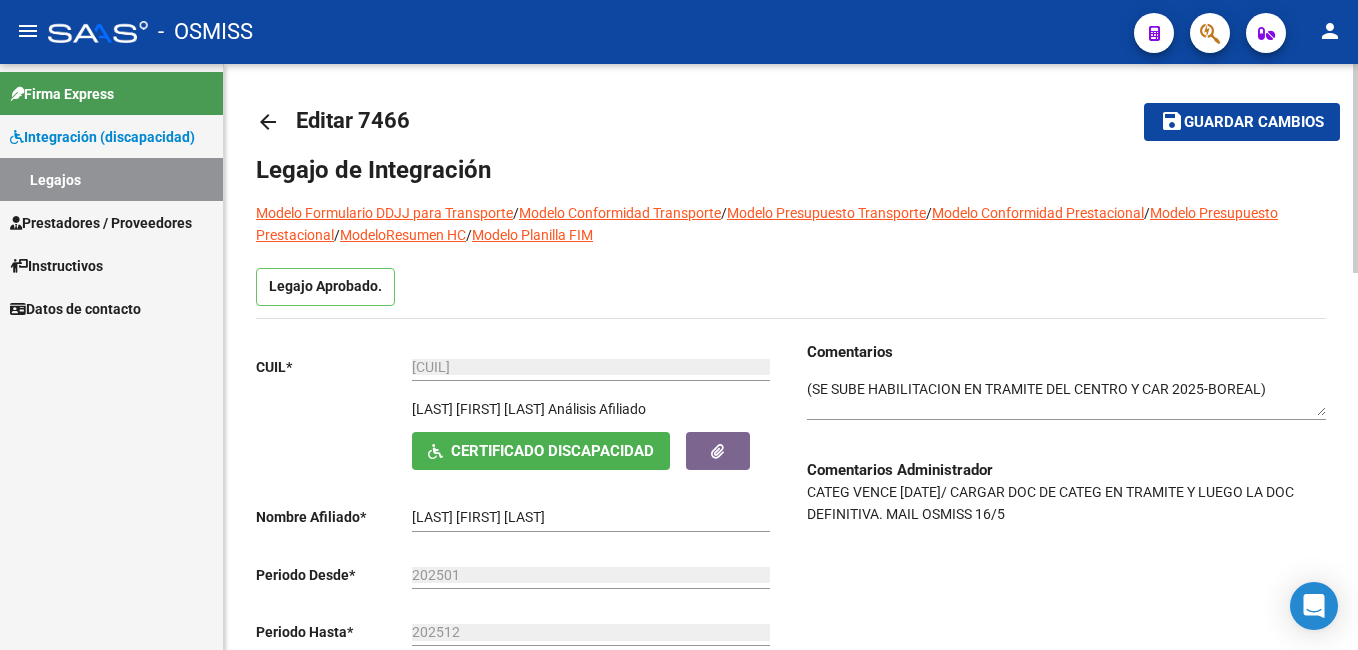 scroll, scrollTop: 0, scrollLeft: 0, axis: both 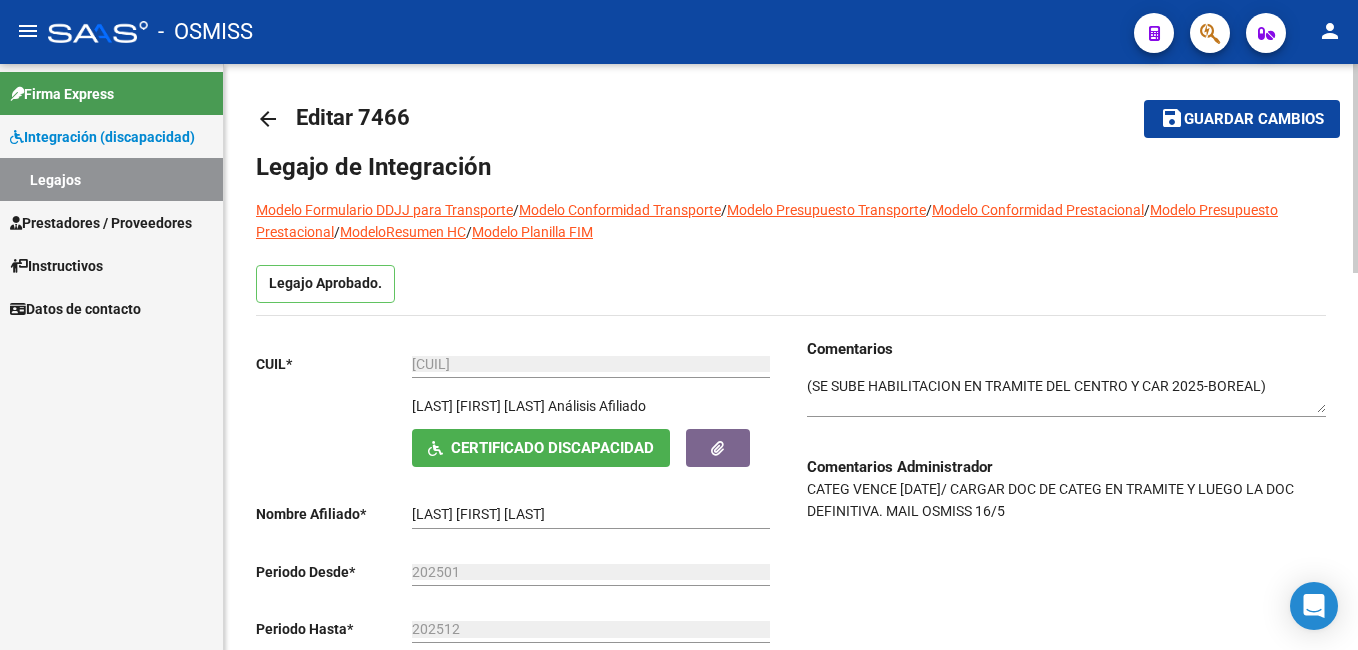 click on "arrow_back Editar [NUMBER]    save Guardar cambios Legajo de Integracion Modelo Formulario DDJJ para Transporte  /  Modelo Conformidad Transporte  /  Modelo Presupuesto Transporte  /  Modelo Conformidad Prestacional  /  Modelo Presupuesto Prestacional  /  ModeloResumen HC  /  Modelo Planilla FIM  Legajo Aprobado.  CUIL  *   [CUIT] Ingresar CUIL  [LAST] [FIRST] [MIDDLE]     Analisis Afiliado    Certificado Discapacidad ARCA Padron Nombre Afiliado  *   [LAST] [FIRST] [MIDDLE] Ingresar el nombre  Periodo Desde  *   [YEAR][MONTH] Ej: 202203  Periodo Hasta  *   [YEAR][MONTH] Ej: 202212  Admite Dependencia   Comentarios                                  Comentarios Administrador  CATEG VENCE [MONTH] [YEAR]/ CARGAR DOC DE CATEG EN TRAMITE Y LUEGO LA DOC DEFINITIVA. MAIL OSMISS [DATE] Prestadores asociados al legajo Agregar Prestador Aprobado Prestador CUIT Comentario Presupuesto Periodo Desde Periodo HastaUsuario Admite Dependencia RODRIGUEZ BOSCHERO RICARDO MAURICIO [NUMBER]     90 VERIFICAR EN [MONTH] RENOV CATEG  [AMOUNT]  [YEAR][MONTH]" 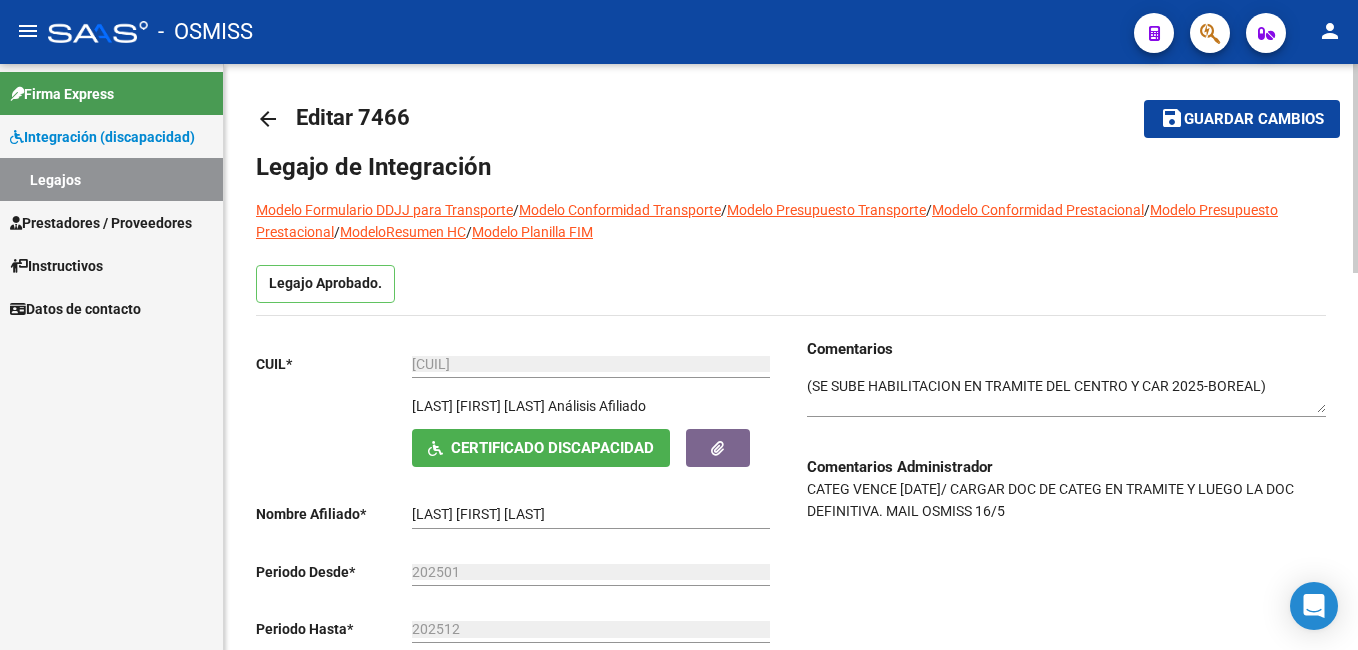 scroll, scrollTop: 6, scrollLeft: 0, axis: vertical 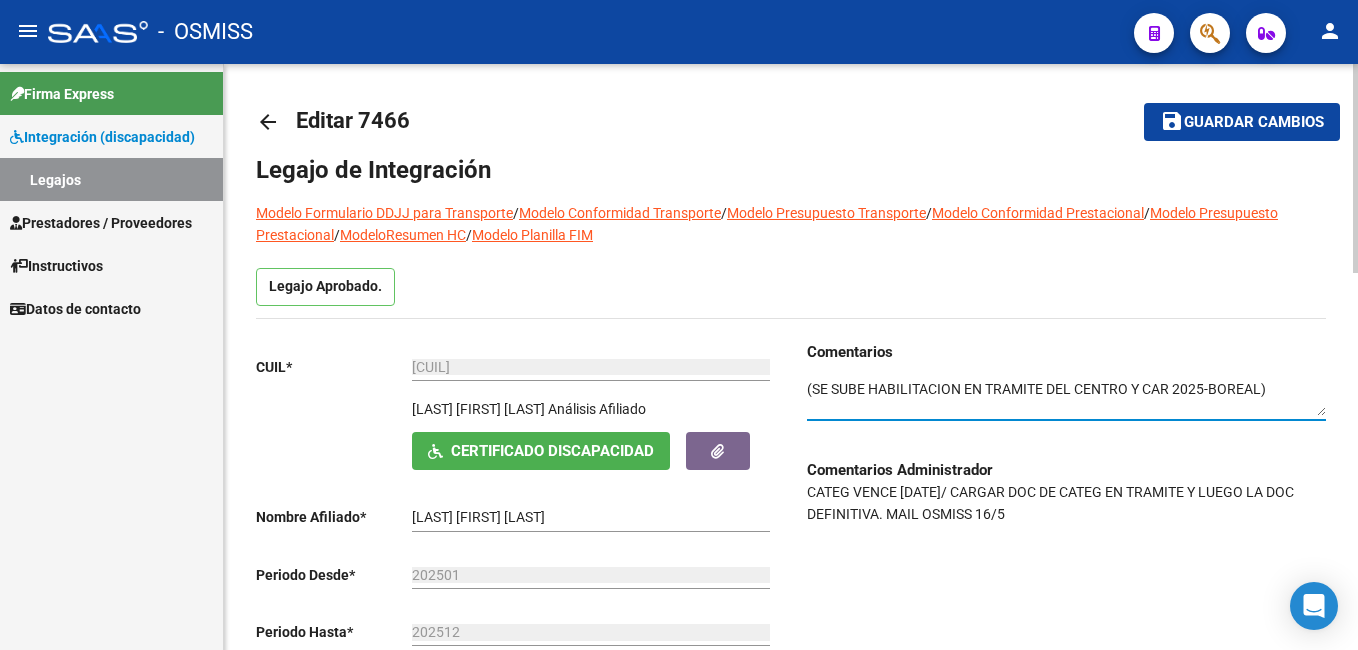 click at bounding box center [1066, 398] 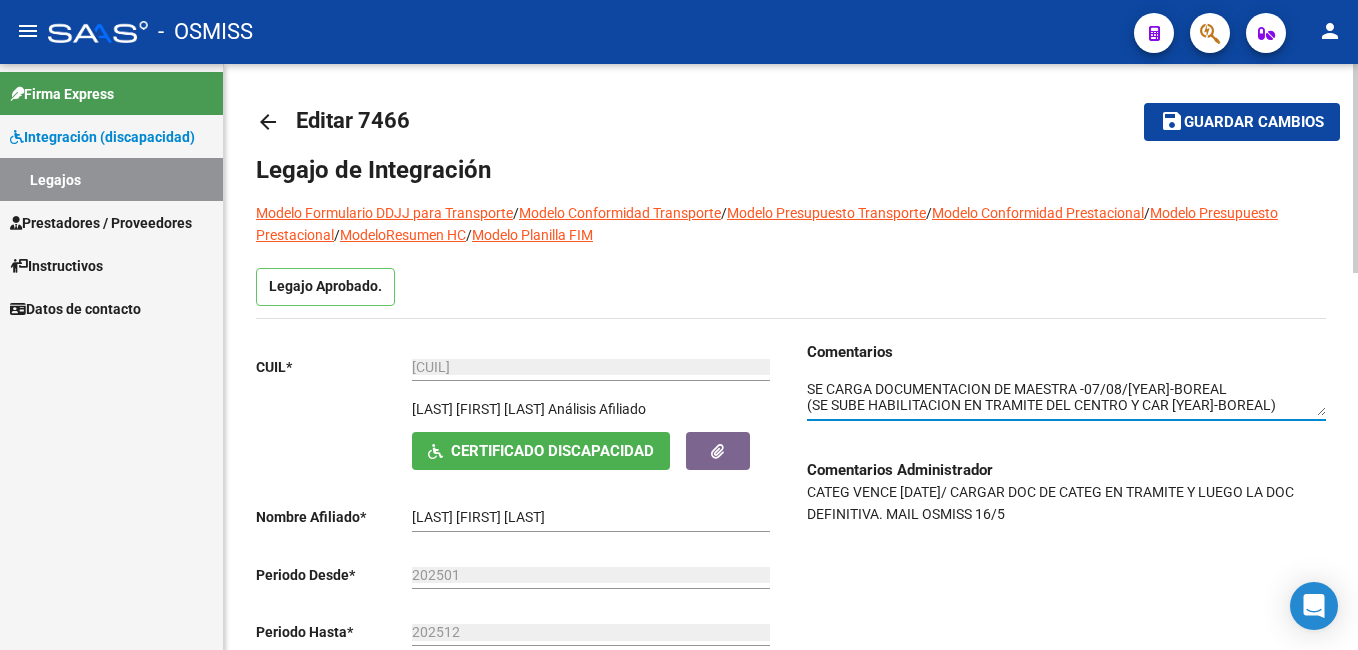 type on "SE CARGA DOCUMENTACION DE MAESTRA -07/08/[YEAR]-BOREAL
(SE SUBE HABILITACION EN TRAMITE DEL CENTRO Y CAR [YEAR]-BOREAL)" 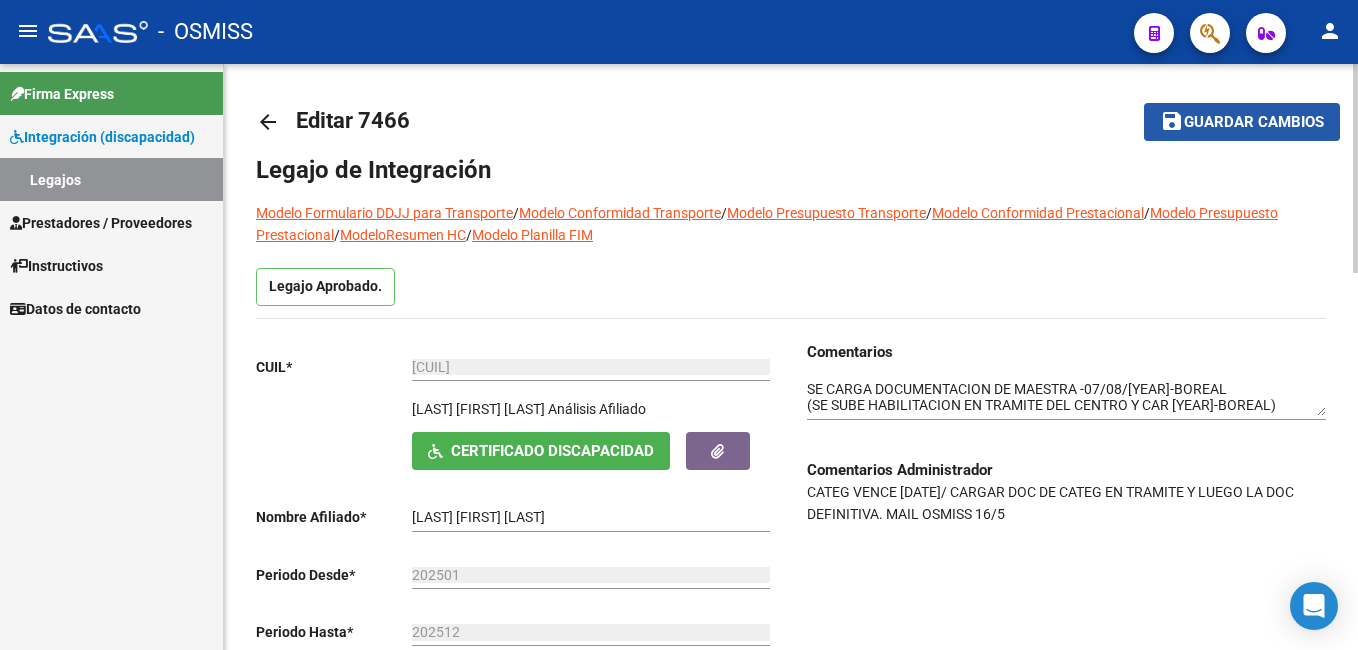 click on "Guardar cambios" 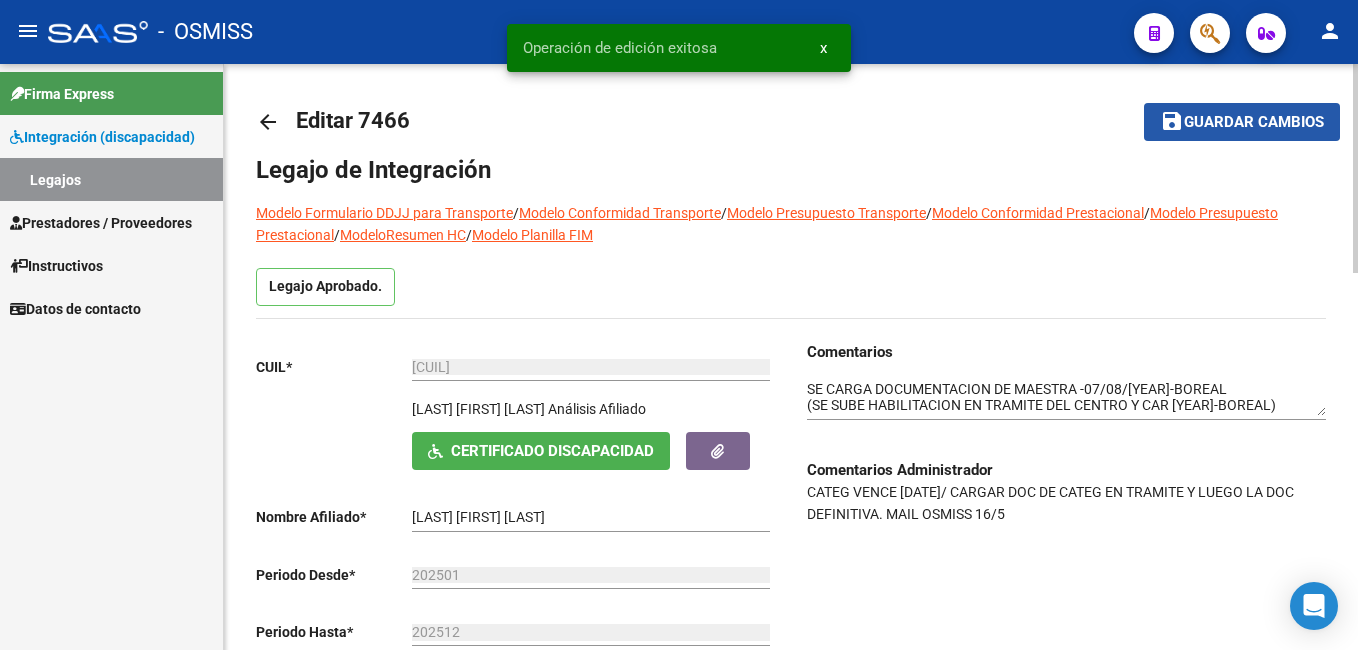 click on "Guardar cambios" 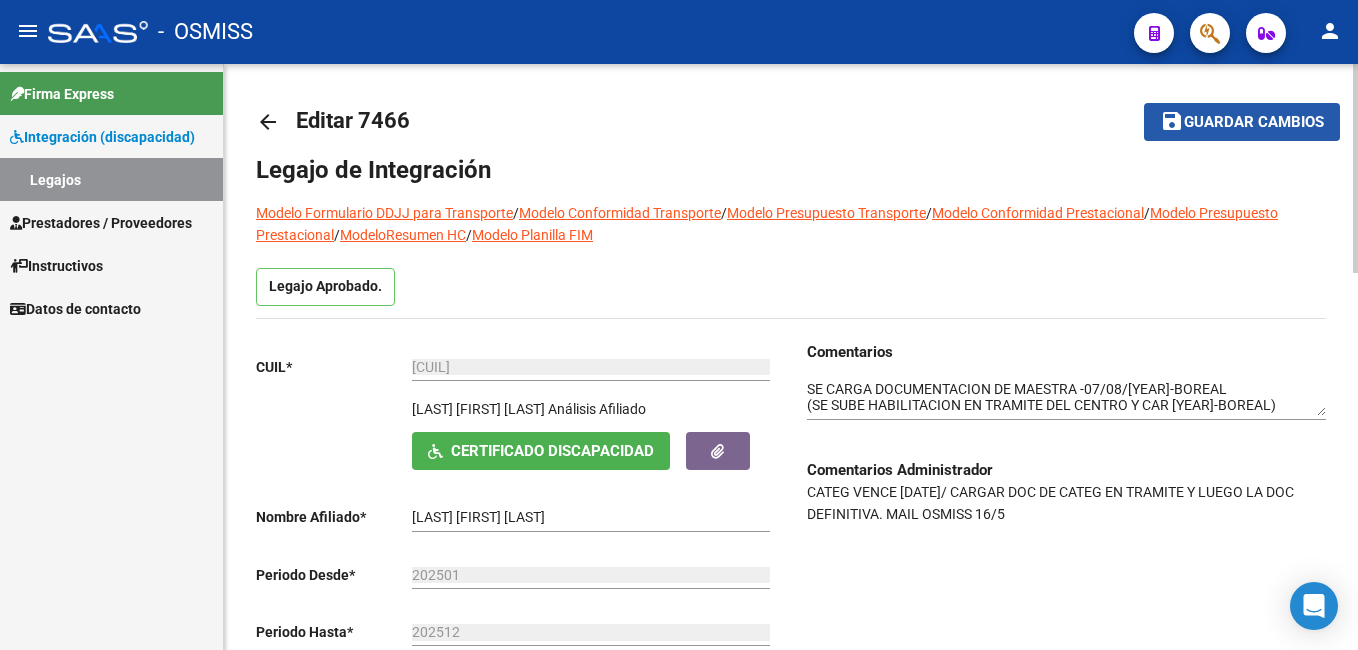 click on "save" 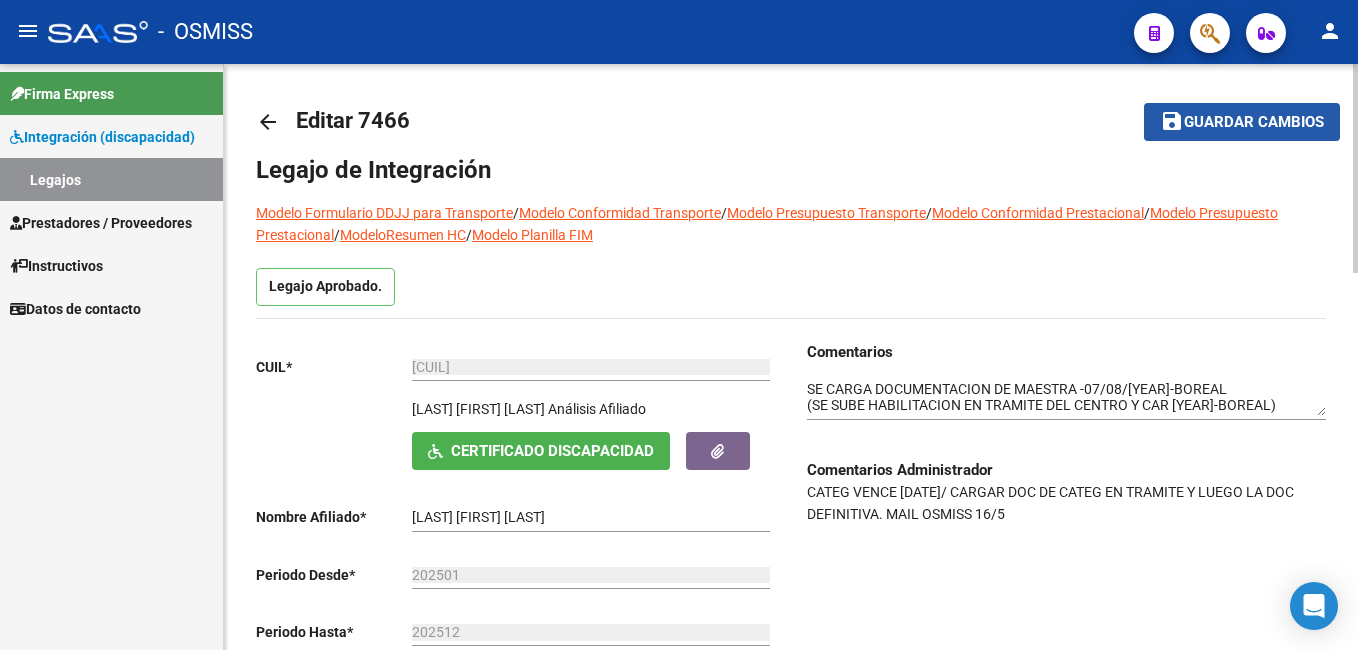 click on "save Guardar cambios" 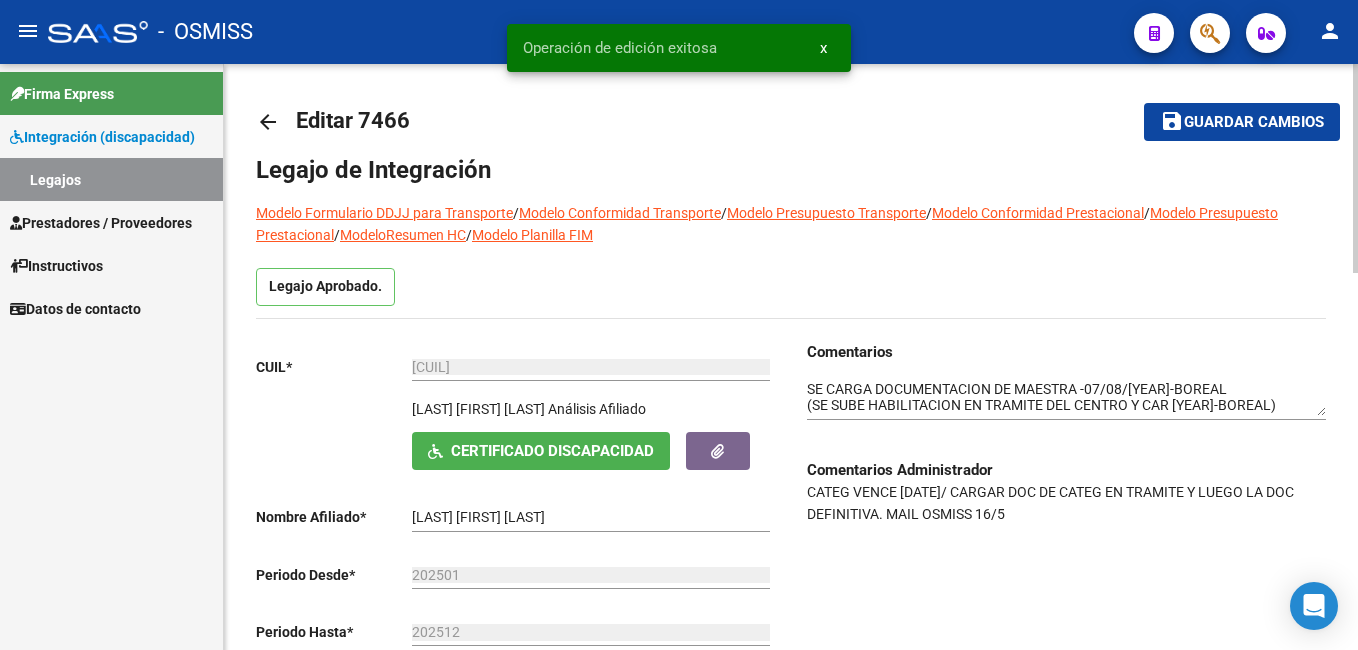 click on "arrow_back" 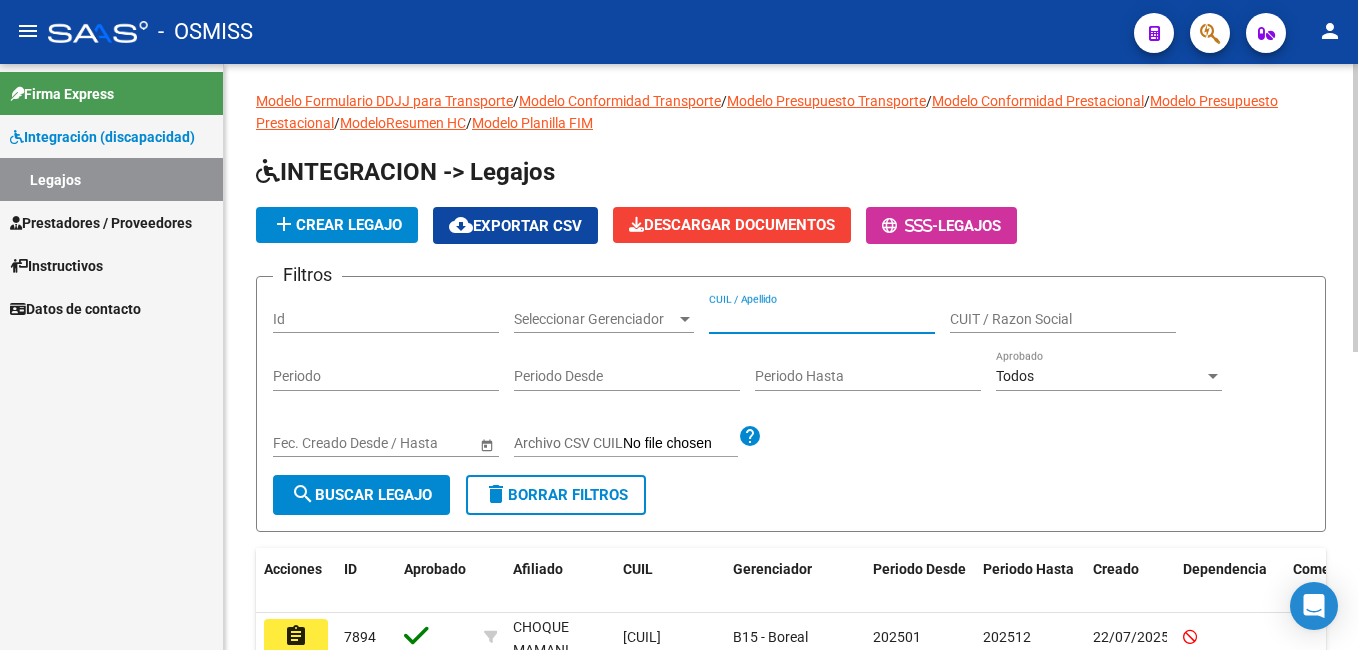 click on "CUIL / Apellido" at bounding box center [822, 319] 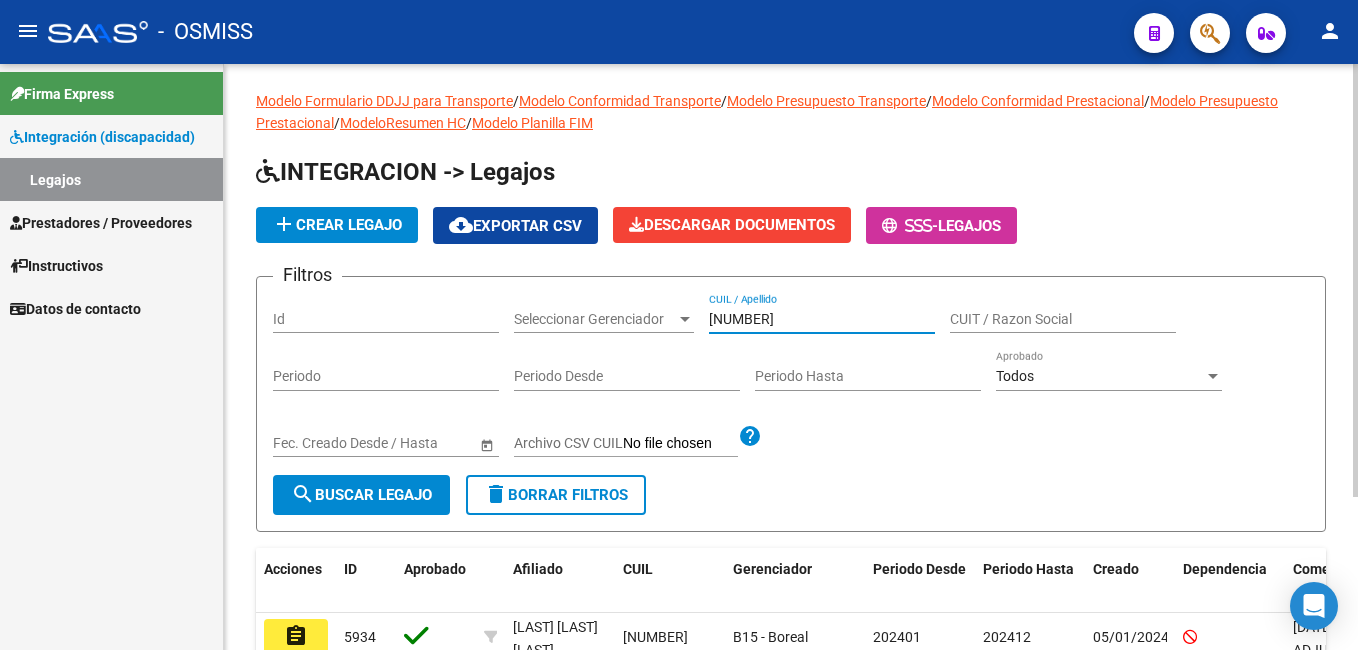 type on "[NUMBER]" 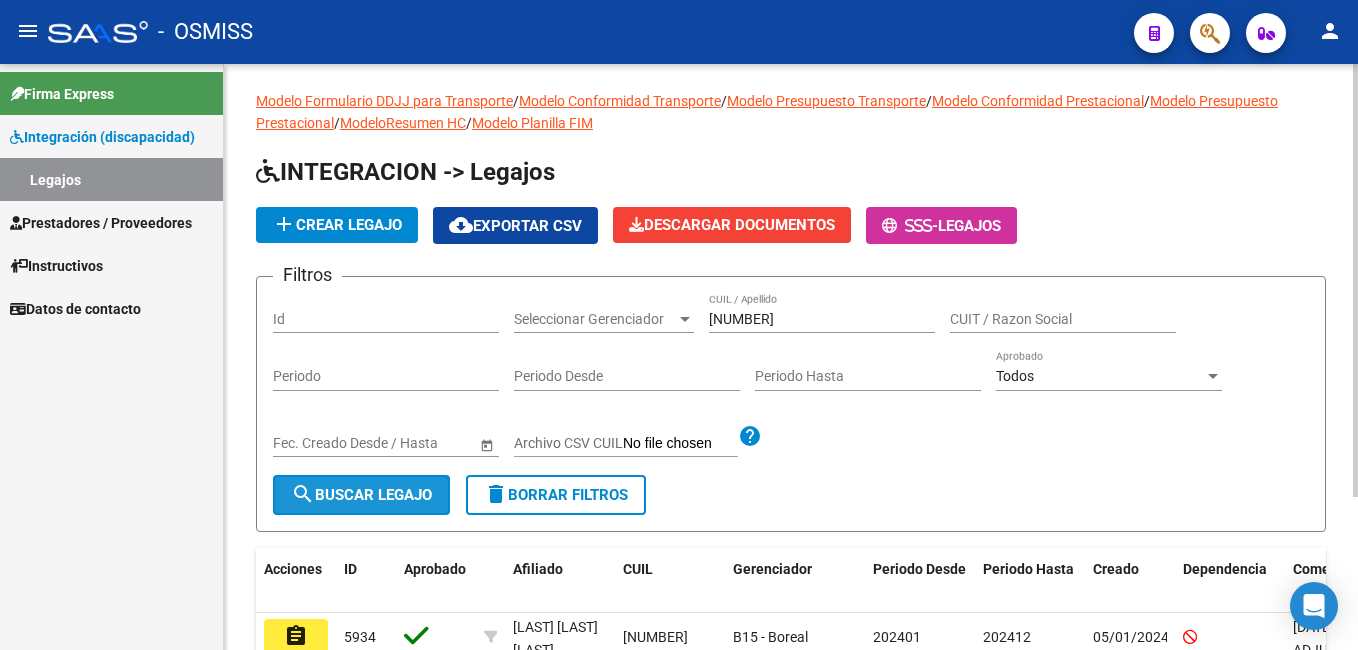 click on "search  Buscar Legajo" 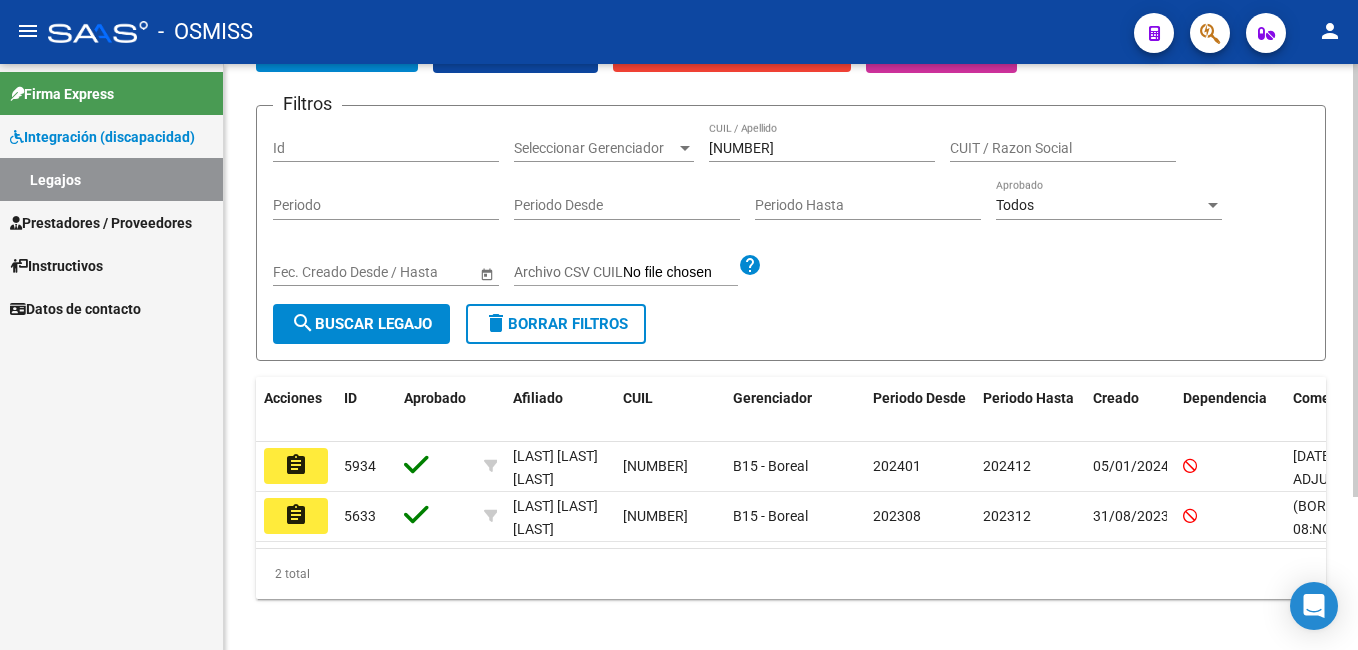 scroll, scrollTop: 178, scrollLeft: 0, axis: vertical 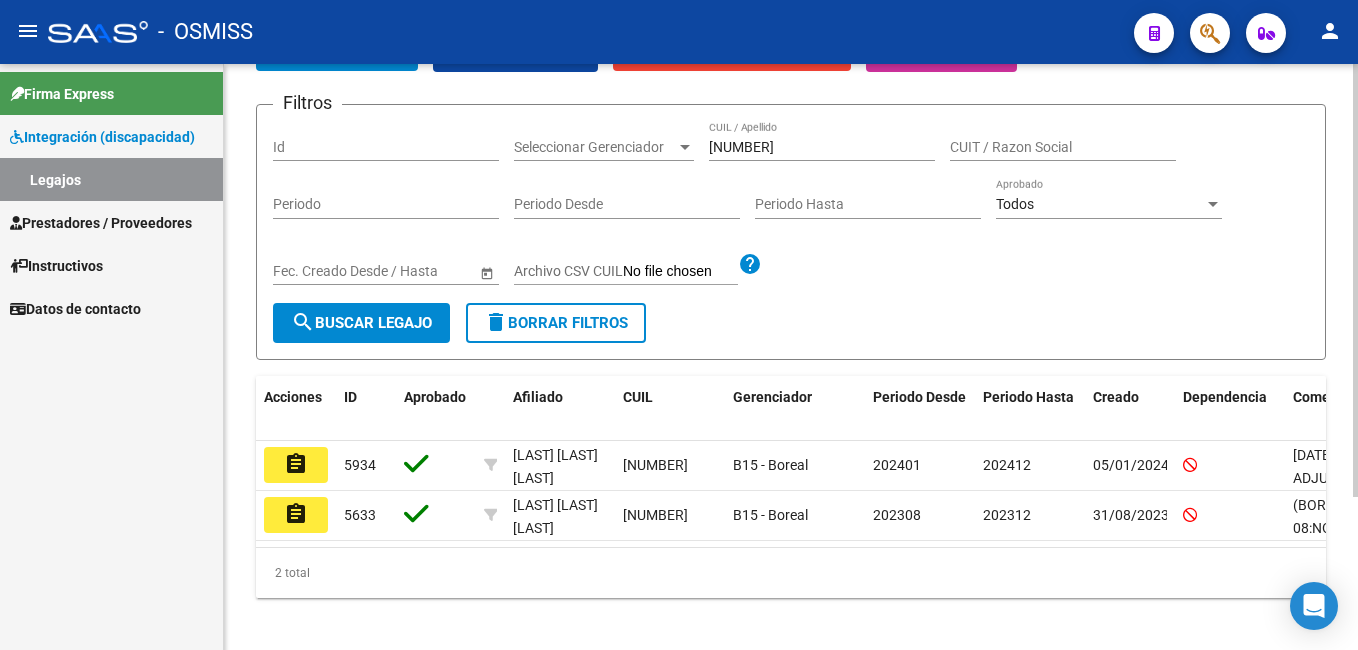 click on "menu -   OSMISS  person    Firma Express     Integración (discapacidad) Legajos    Prestadores / Proveedores Facturas - Listado/Carga Facturas - Documentación Pagos x Transferencia Auditorías - Listado Auditorías - Comentarios Auditorías - Cambios Área Prestadores - Listado Prestadores - Docu.    Instructivos    Datos de contacto Modelo Formulario DDJJ para Transporte  /  Modelo Conformidad Transporte  /  Modelo Presupuesto Transporte  /  Modelo Conformidad Prestacional  /  Modelo Presupuesto Prestacional  /  ModeloResumen HC  /  Modelo Planilla FIM  INTEGRACION -> Legajos add  Crear Legajo
cloud_download  Exportar CSV  Descargar Documentos
-  Legajos Filtros Id Seleccionar Gerenciador Seleccionar Gerenciador [NUMBER] CUIL / Apellido CUIT / Razon Social Periodo Periodo Desde Periodo Hasta Todos Aprobado Start date – End date Fec. Creado Desde / Hasta Archivo CSV CUIL help search  Buscar Legajo  delete  Borrar Filtros  Acciones ID Aprobado Afiliado CUIL Gerenciador Periodo Desde" at bounding box center [679, 325] 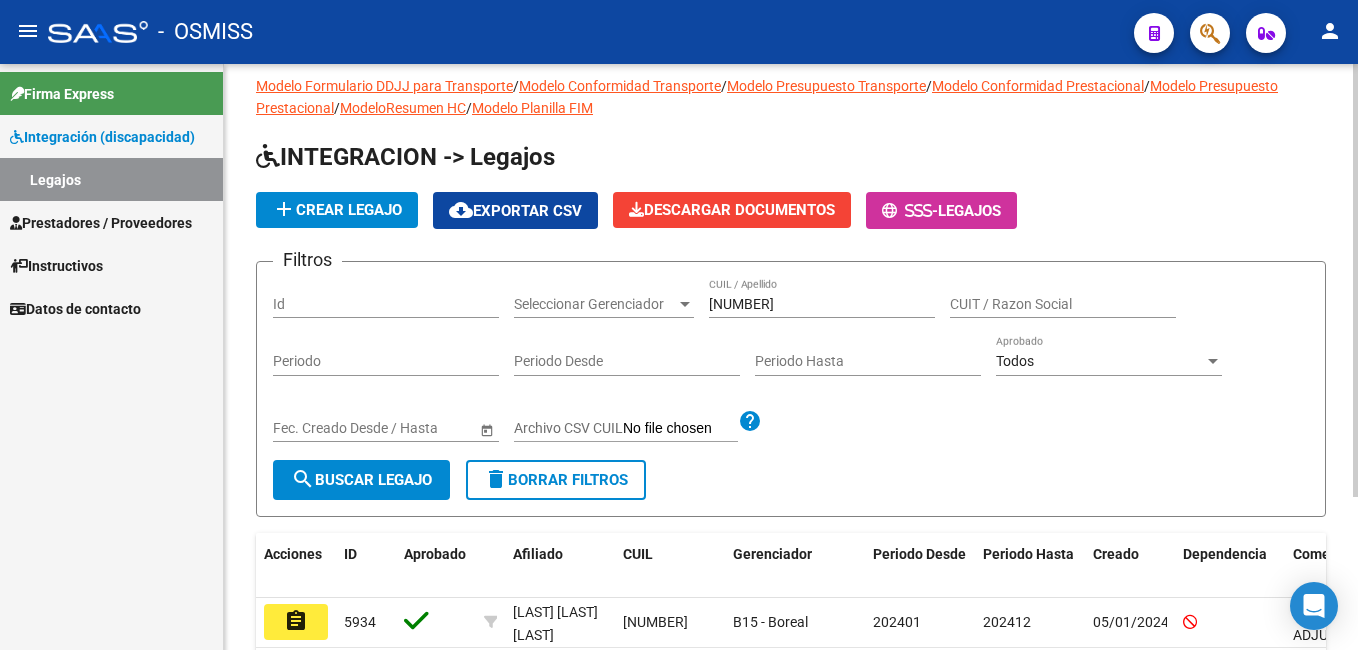 scroll, scrollTop: 10, scrollLeft: 0, axis: vertical 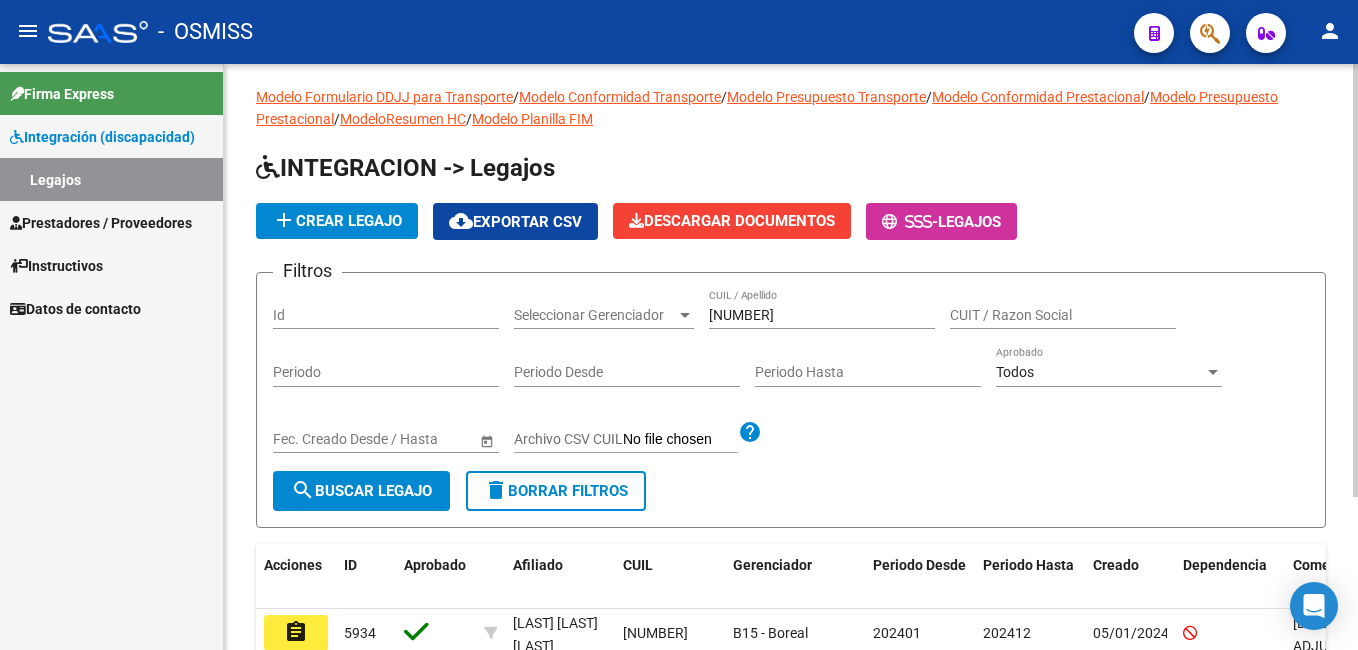click on "Modelo Formulario DDJJ para Transporte  /  Modelo Conformidad Transporte  /  Modelo Presupuesto Transporte  /  Modelo Conformidad Prestacional  /  Modelo Presupuesto Prestacional  /  ModeloResumen HC  /  Modelo Planilla FIM  INTEGRACION -> Legajos add  Crear Legajo
cloud_download  Exportar CSV  Descargar Documentos
-  Legajos Filtros Id Seleccionar Gerenciador Seleccionar Gerenciador [CUIT] CUIL / Apellido CUIT / Razon Social Periodo Periodo Desde Periodo Hasta Todos Aprobado Start date – End date Fec. Creado Desde / Hasta Archivo CSV CUIL help search  Buscar Legajo  delete  Borrar Filtros  Acciones ID Aprobado Afiliado CUIL Gerenciador Periodo Desde Periodo Hasta Creado Dependencia Comentario Comentario Adm. assignment 5934 [LAST] [FIRST] [MIDDLE] [CUIT] B15 - Boreal [DATE] [DATE] [DATE] [DATE] - SE ADJUNTA DOCUMENTACION DE TRANSPORTE POR CAMBIO DE DOMICILIO. - BOREAL
(24/06: ESTIMADOS, EL DÍA 26/04, SE SUBIÓ PDF TRANSPORTE-BOREAL) 8/1/24 NO HAY DOCUMENTACION DE TRANSPORTE 5633" 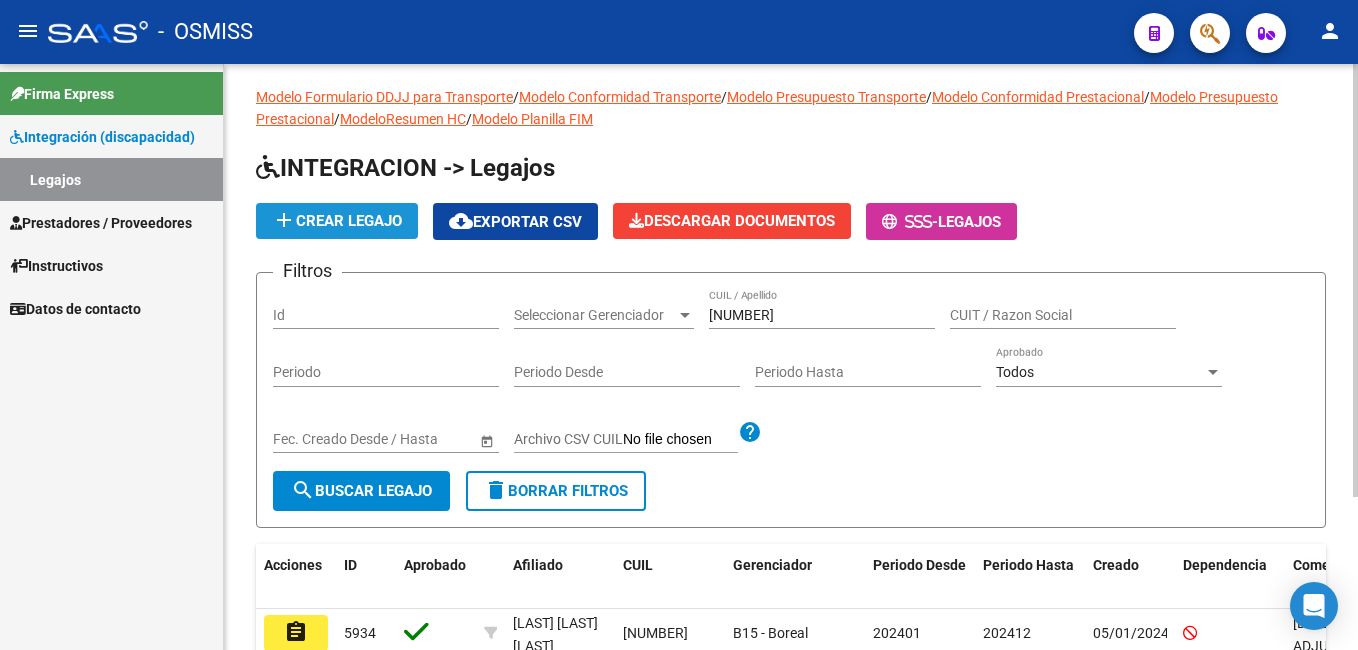 click on "add  Crear Legajo" 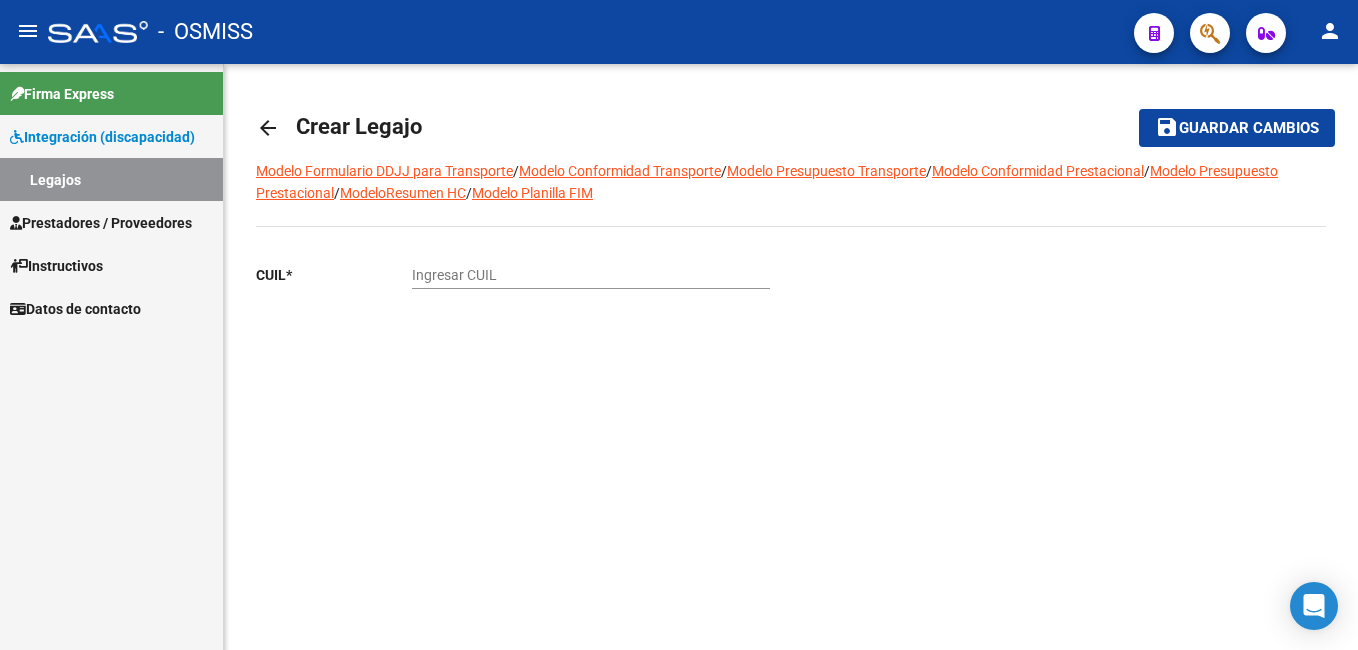 scroll, scrollTop: 0, scrollLeft: 0, axis: both 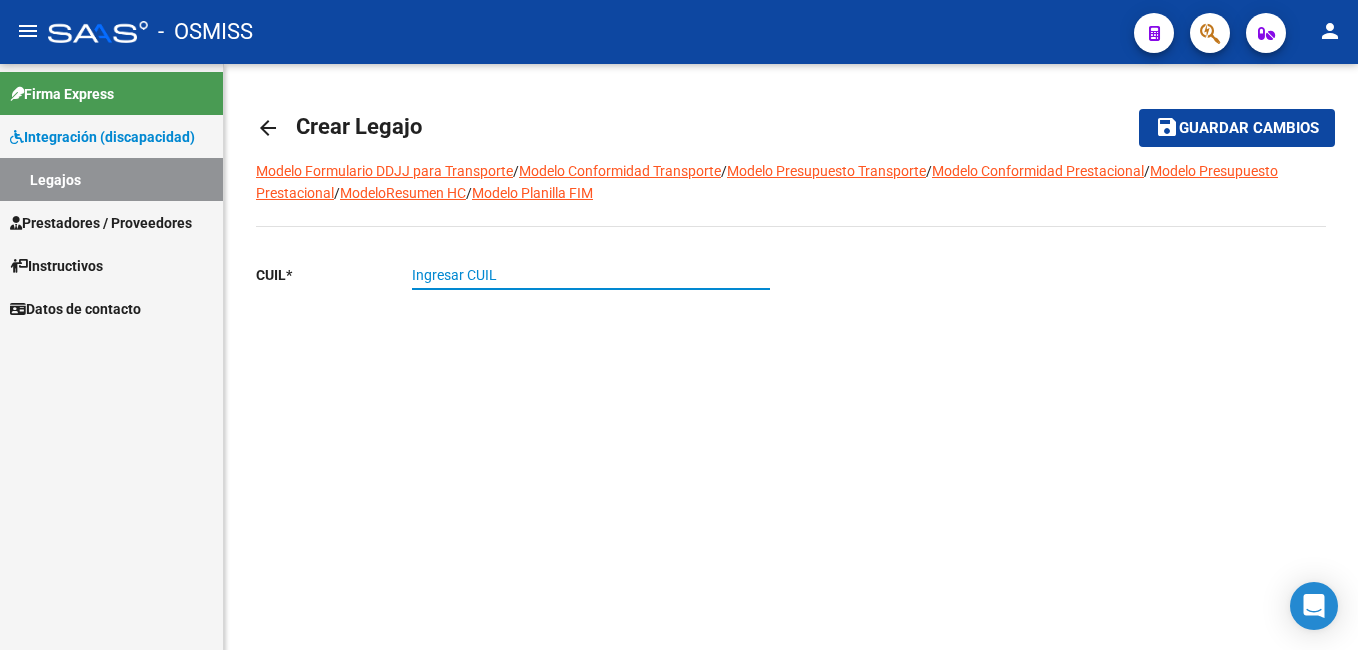 click on "Ingresar CUIL" at bounding box center [591, 275] 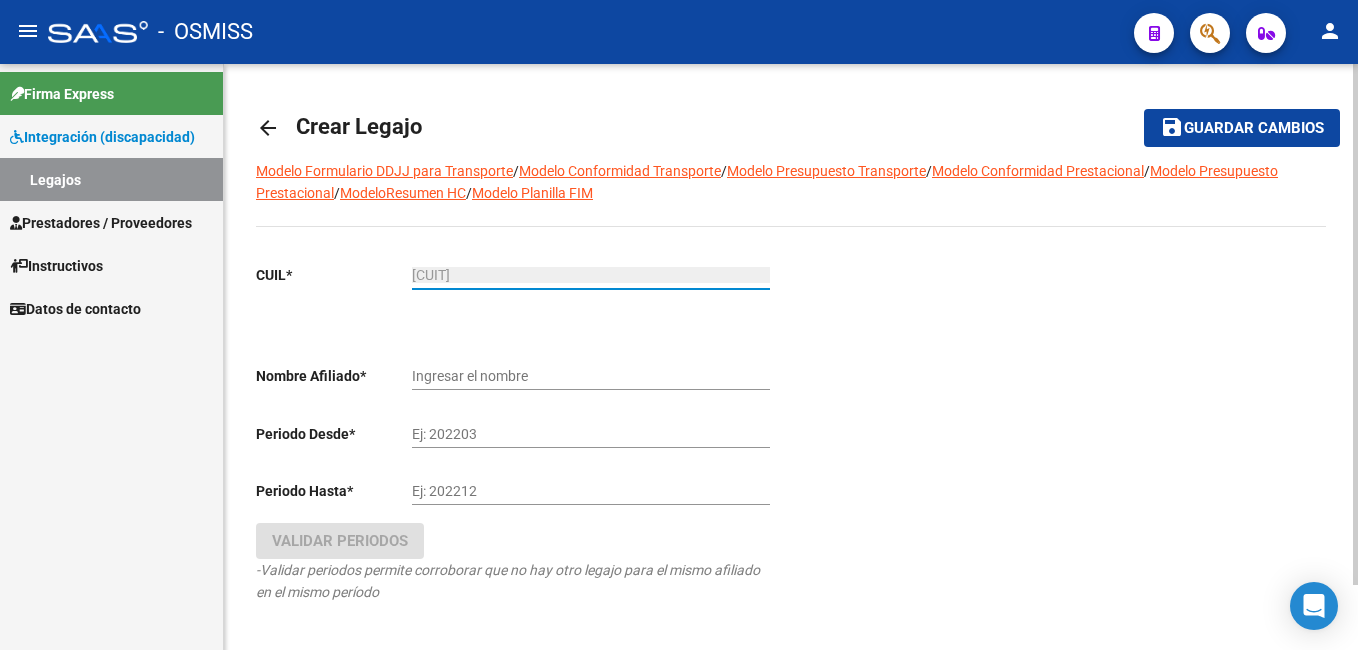 type on "[LAST] [LAST] [LAST]" 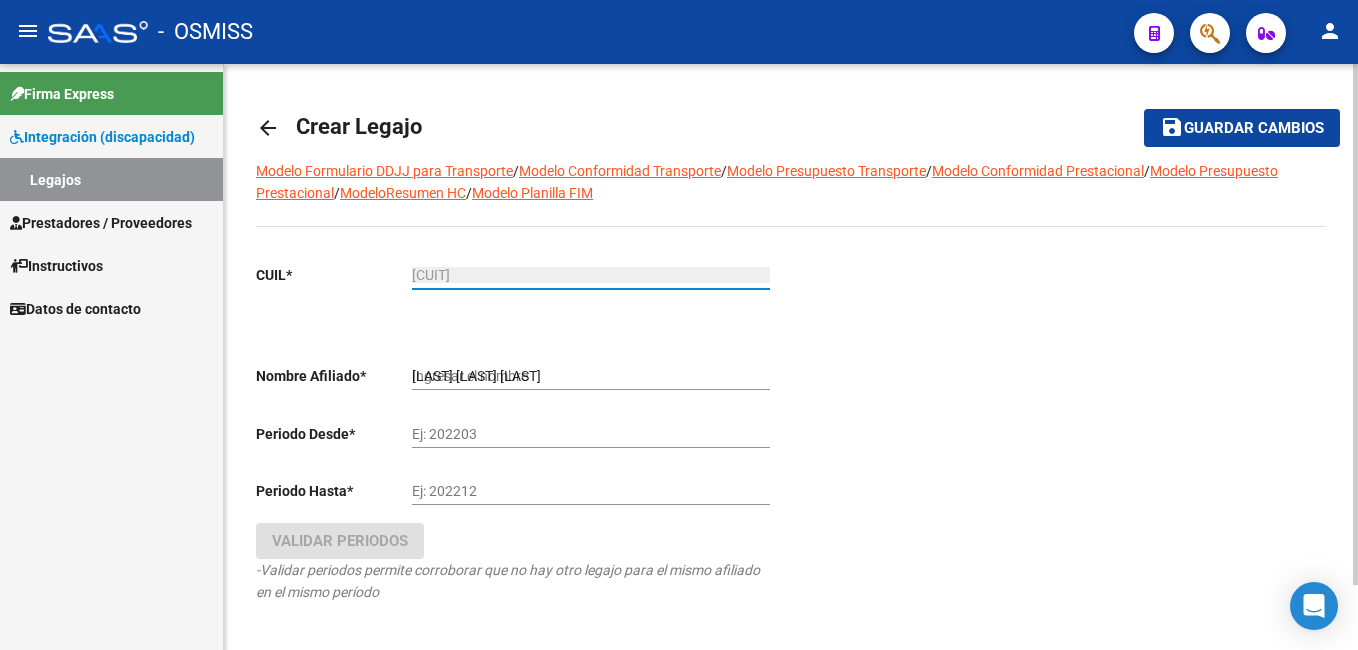 type on "[CUIT]" 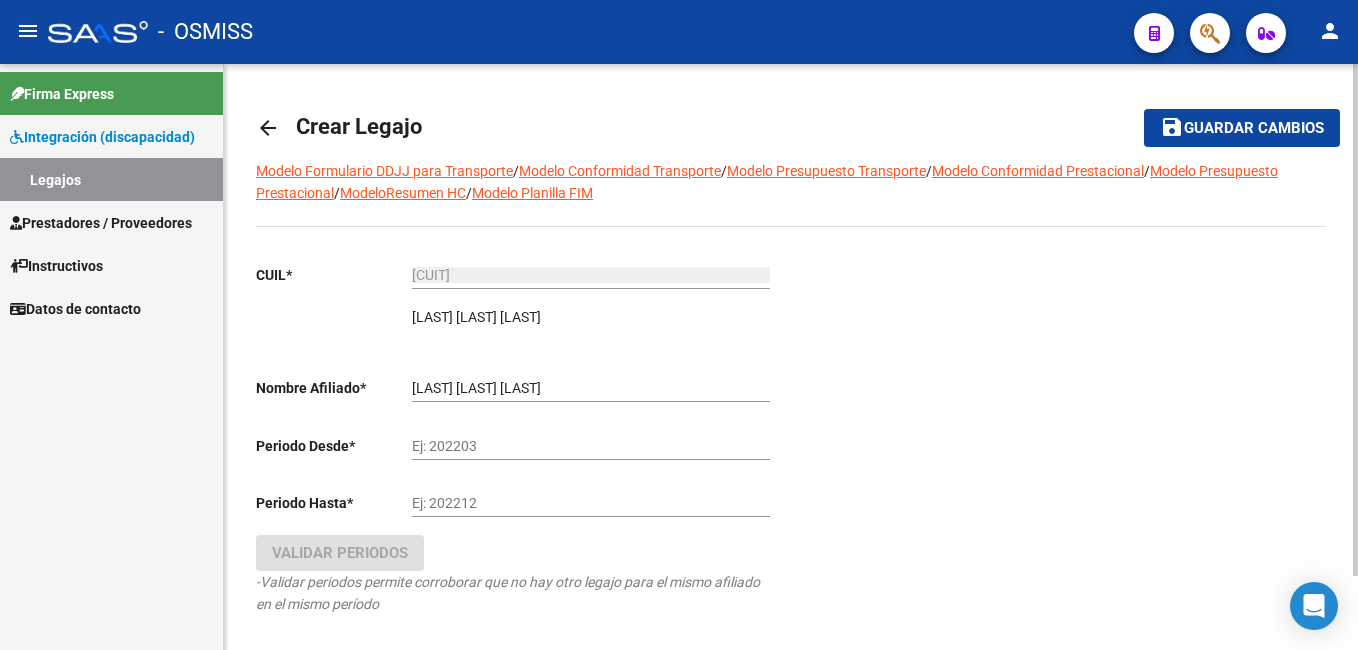 click on "Ej: 202203" 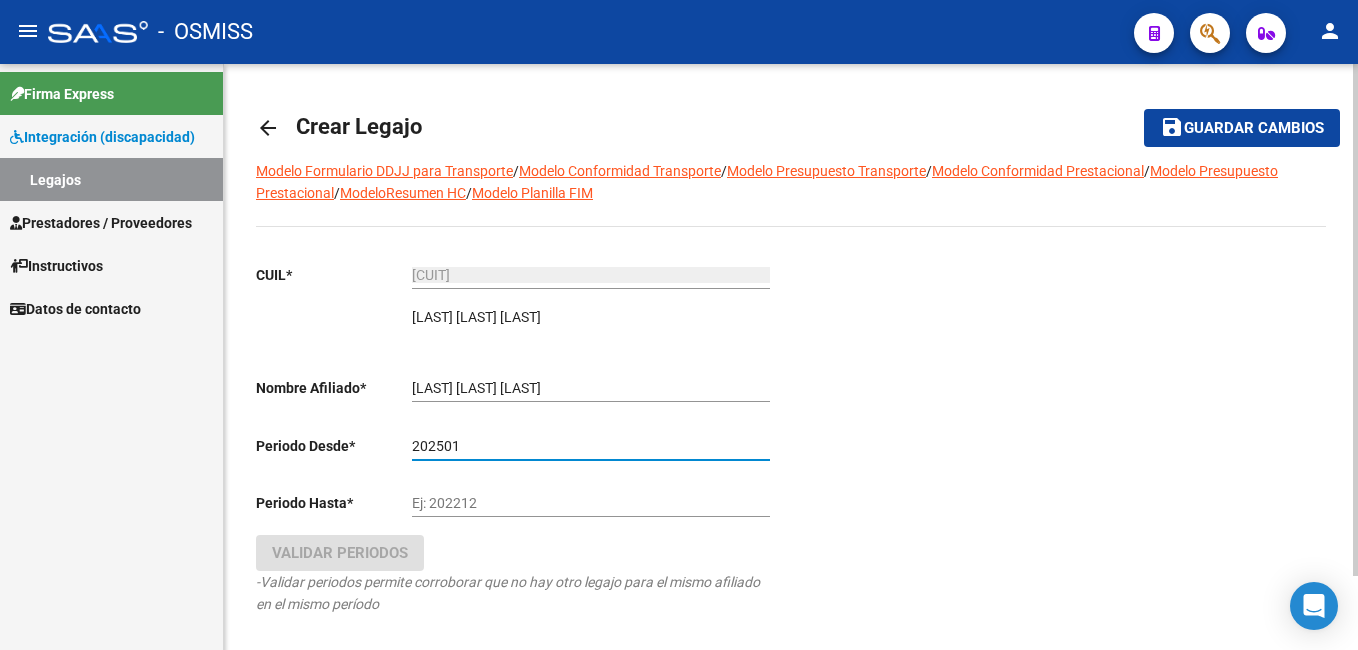 type on "202501" 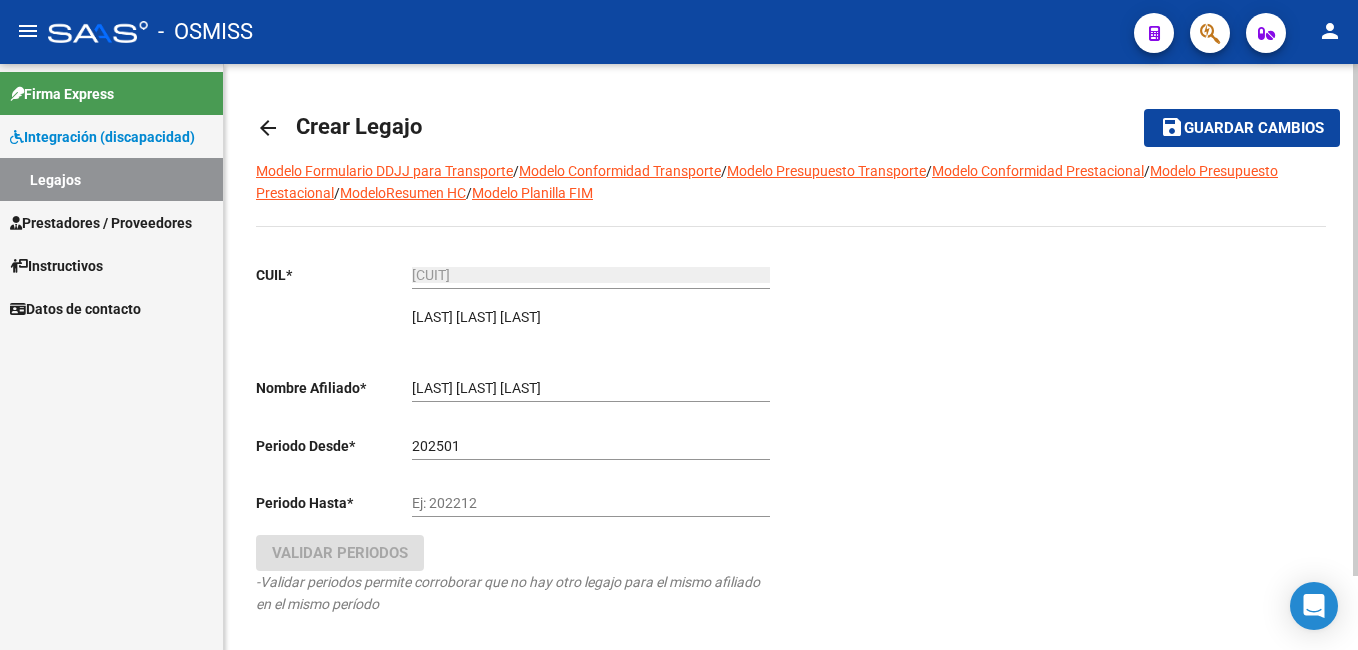 click on "Ej: 202212" 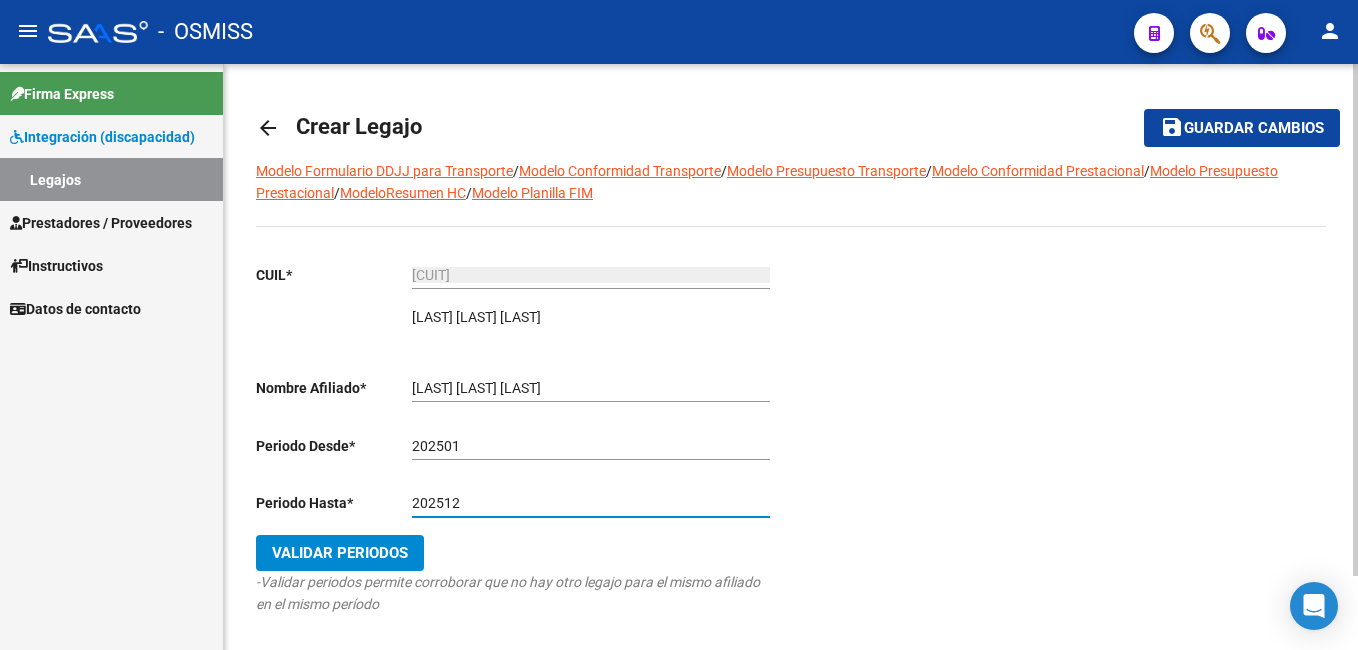 type on "202512" 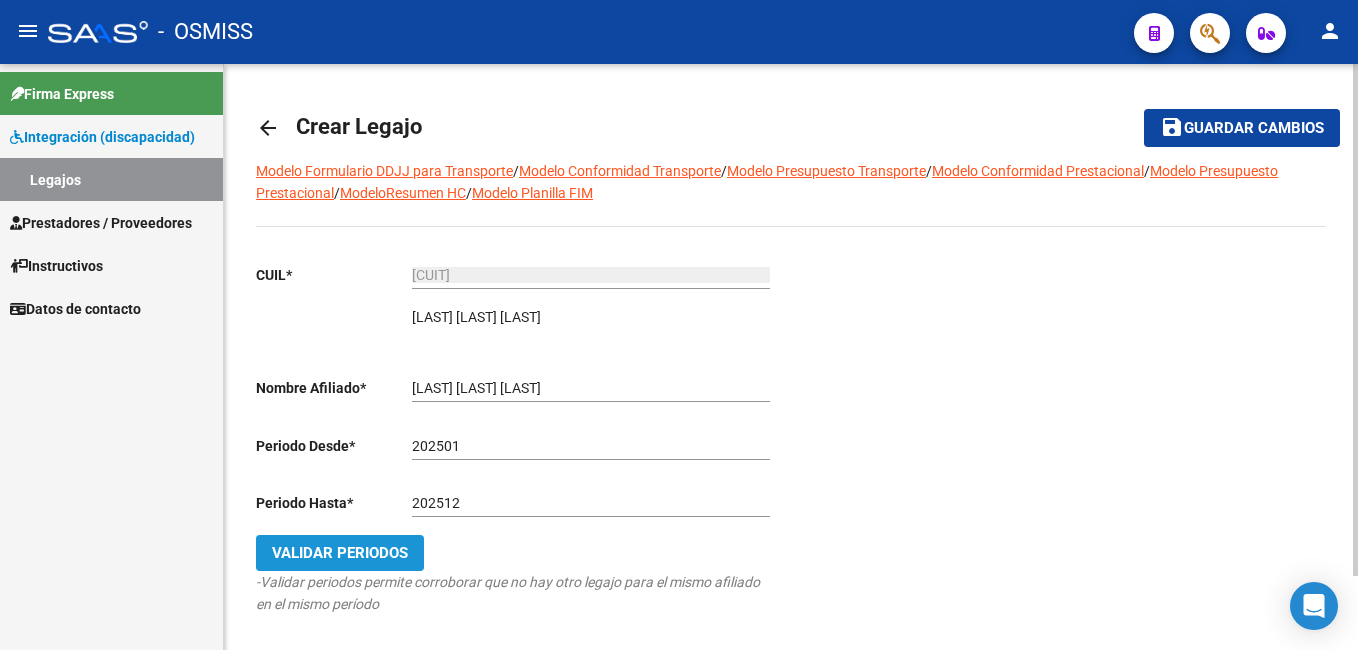 click on "Validar Periodos" 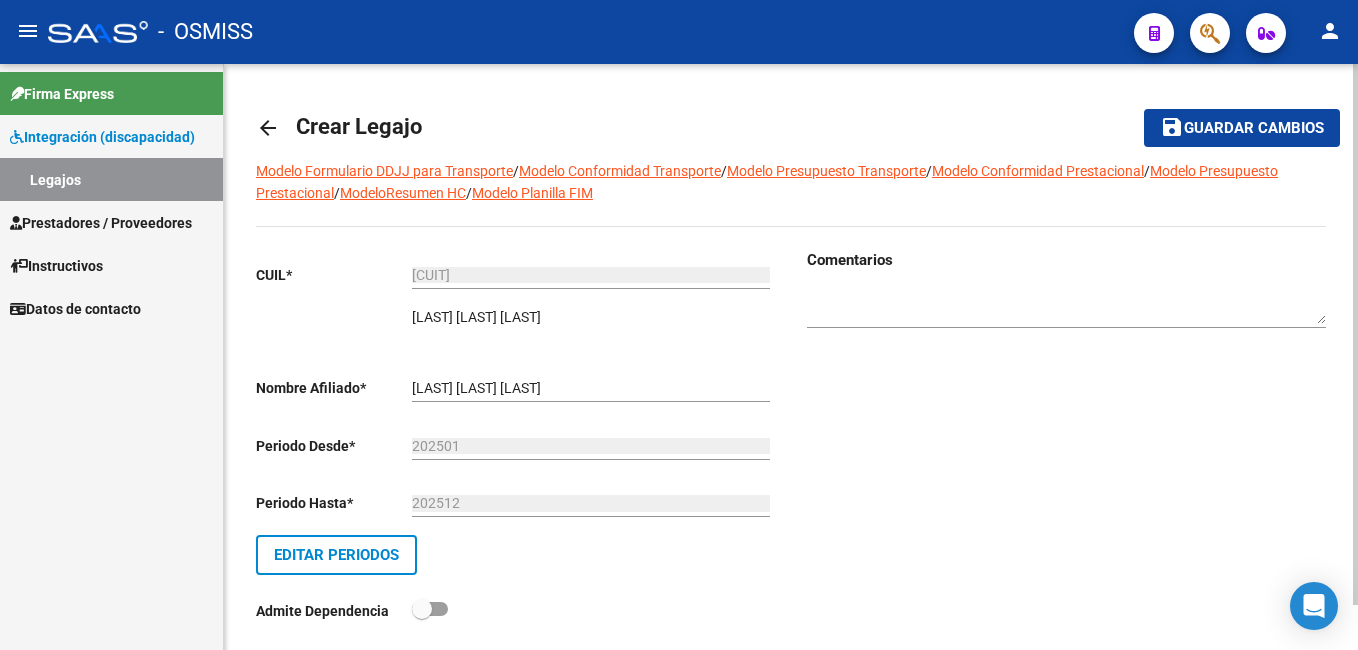 click on "Guardar cambios" 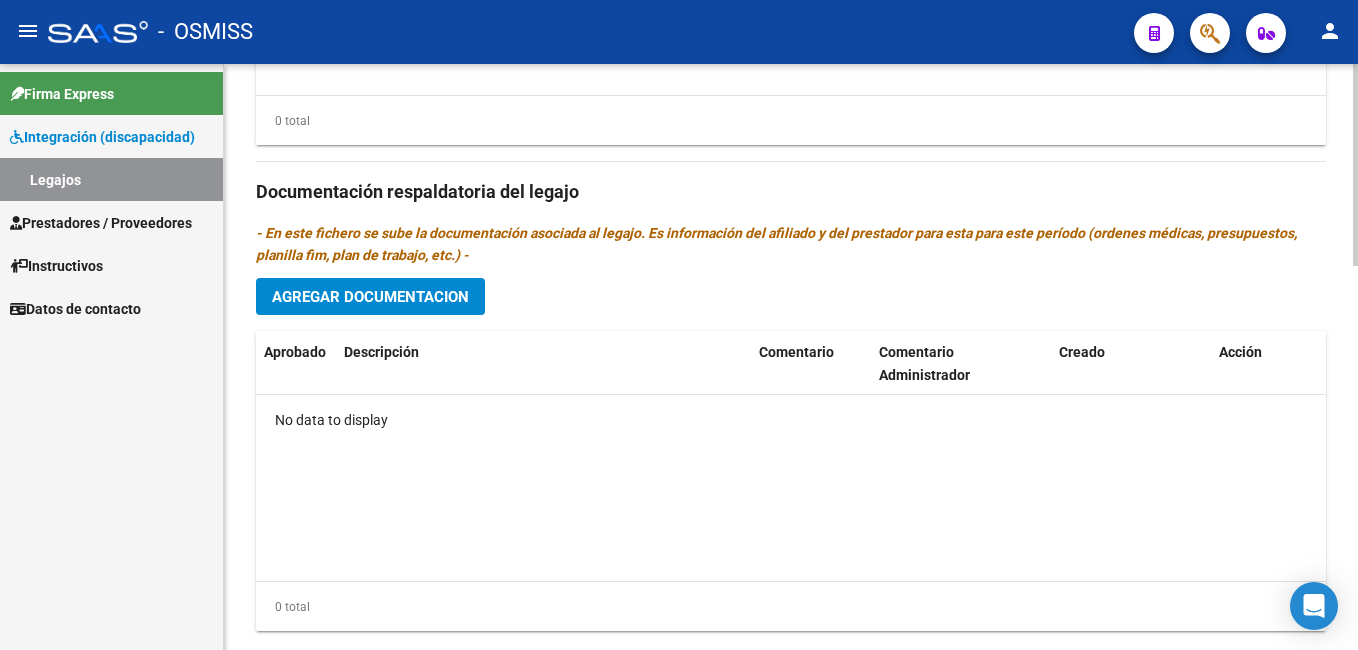 scroll, scrollTop: 1113, scrollLeft: 0, axis: vertical 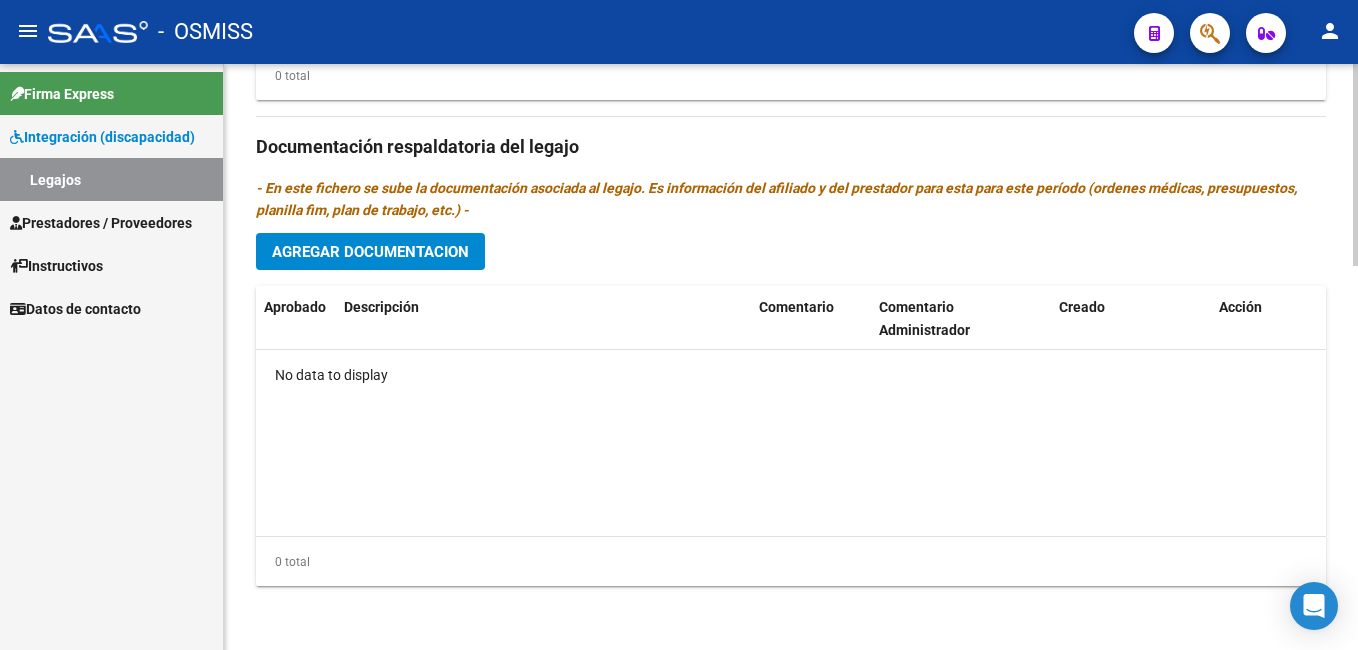 click 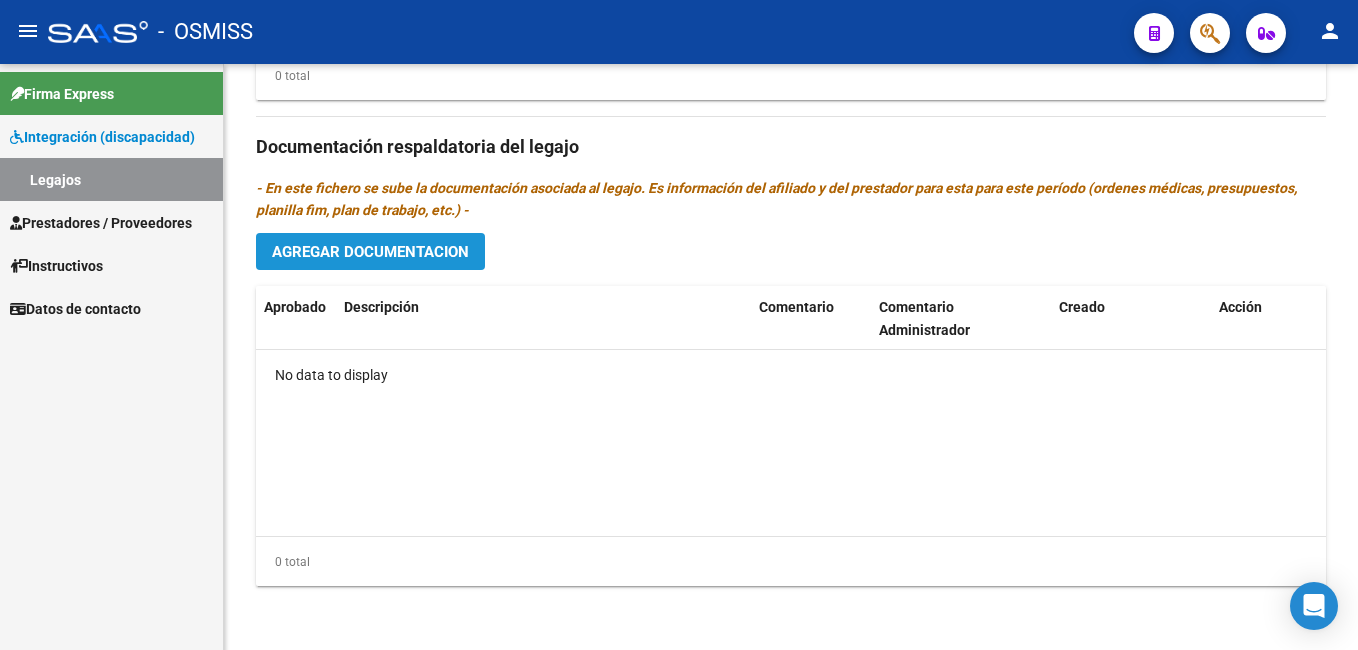 click on "Agregar Documentacion" 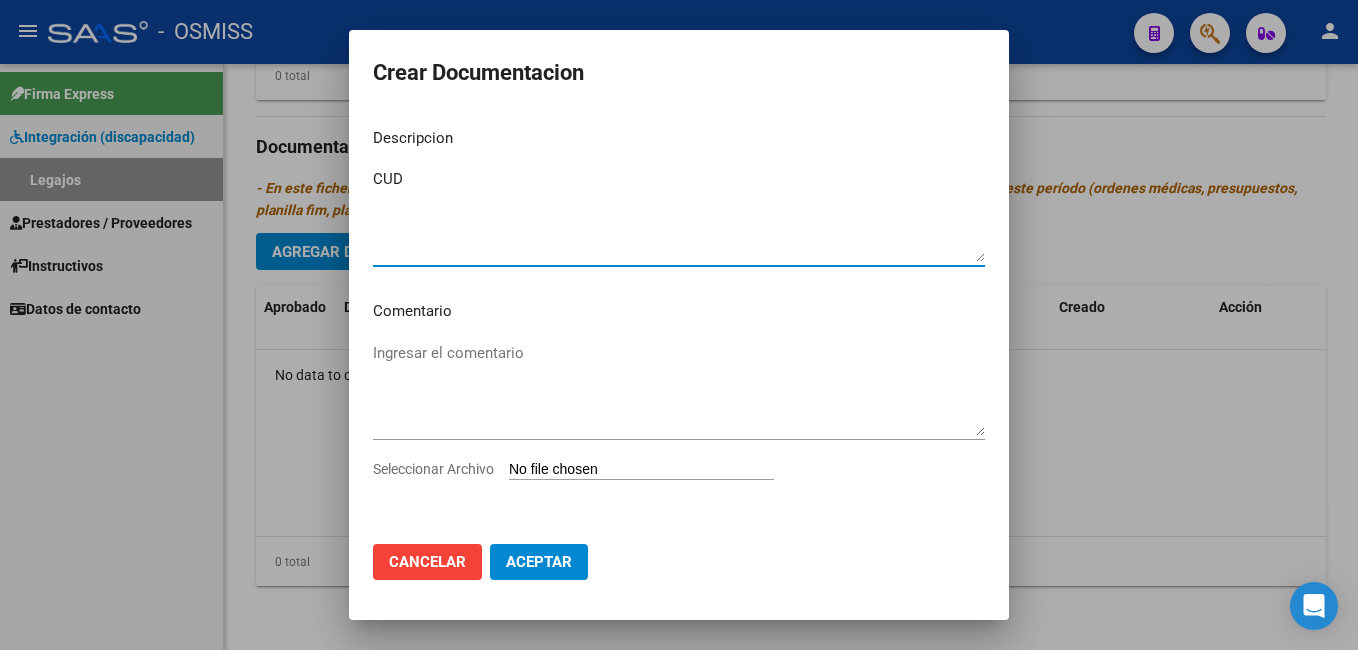 type on "CUD" 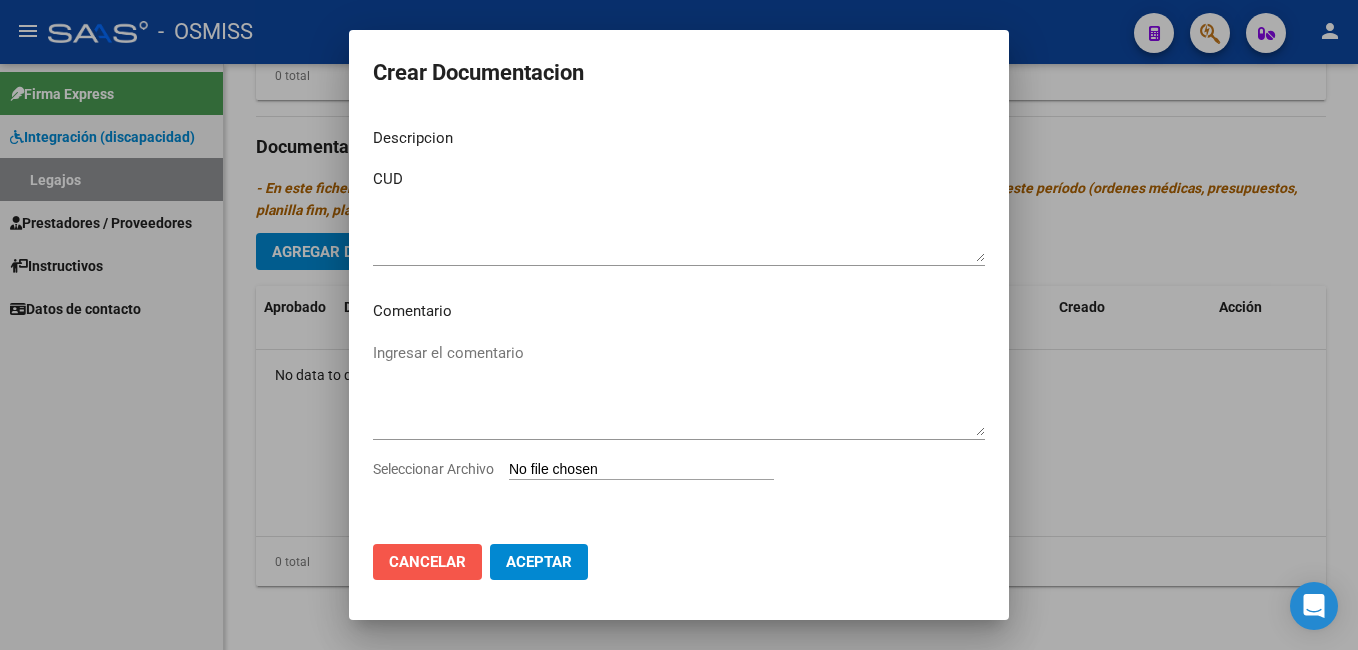 click on "Cancelar" 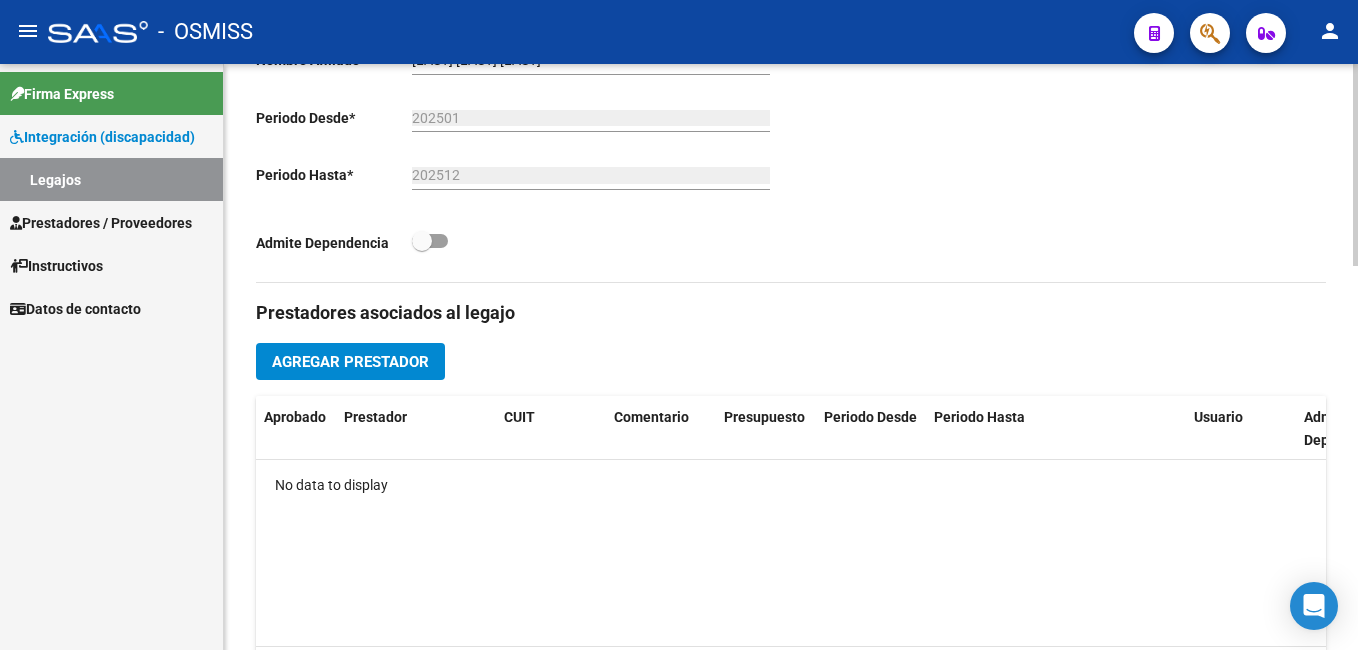 scroll, scrollTop: 1113, scrollLeft: 0, axis: vertical 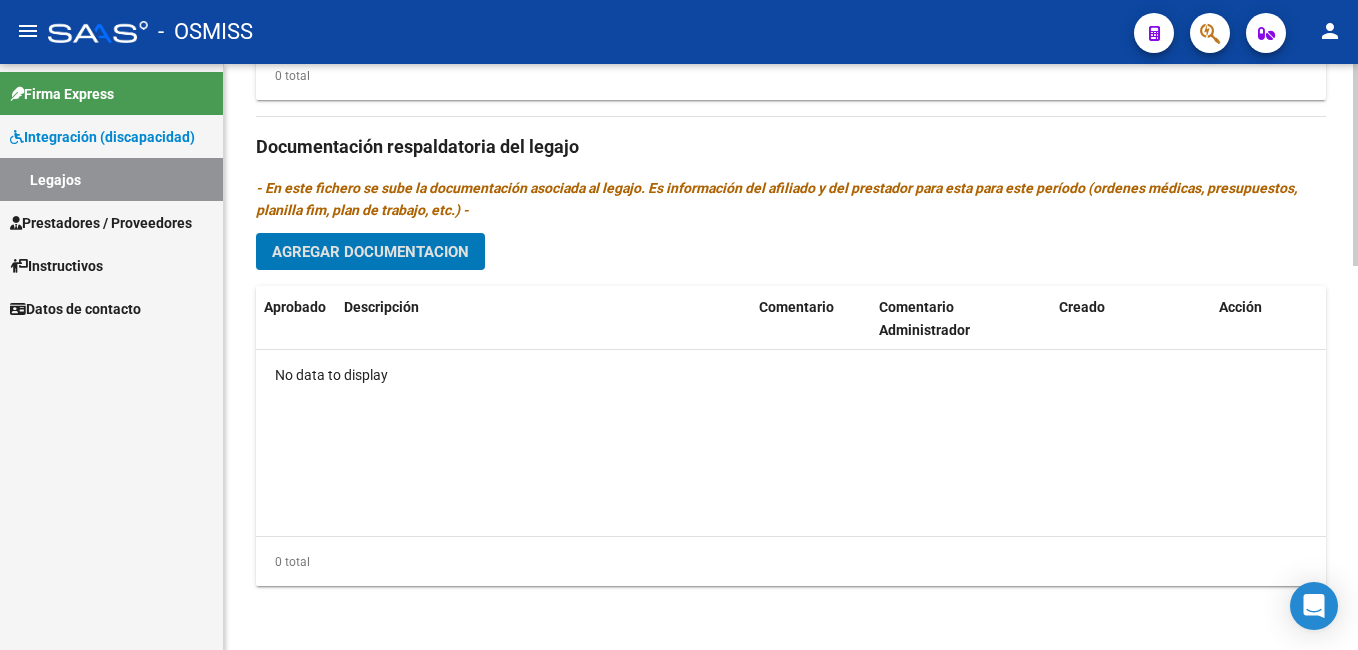 click on "menu -   OSMISS  person    Firma Express     Integración (discapacidad) Legajos    Prestadores / Proveedores Facturas - Listado/Carga Facturas - Documentación Pagos x Transferencia Auditorías - Listado Auditorías - Comentarios Auditorías - Cambios Área Prestadores - Listado Prestadores - Docu.    Instructivos    Datos de contacto arrow_back Editar [NUMBER]    save Guardar cambios Legajo de Integración Modelo Formulario DDJJ para Transporte  /  Modelo Conformidad Transporte  /  Modelo Presupuesto Transporte  /  Modelo Conformidad Prestacional  /  Modelo Presupuesto Prestacional  /  ModeloResumen HC  /  Modelo Planilla FIM  Legajo sin Aprobar.  CUIL  *   [CUIL] Ingresar CUIL  [LAST_NAME] [LAST_NAME] [LAST_NAME]    Análisis Afiliado    Certificado Discapacidad Vencido ARCA Padrón Nombre Afiliado  *   [LAST_NAME] [LAST_NAME] [LAST_NAME] Ingresar el nombre  Periodo Desde  *   [PERIOD] Ej: 202203  Periodo Hasta  *   [PERIOD] Ej: 202212  Admite Dependencia   Comentarios                                  Aprobado CUIT" at bounding box center [679, 325] 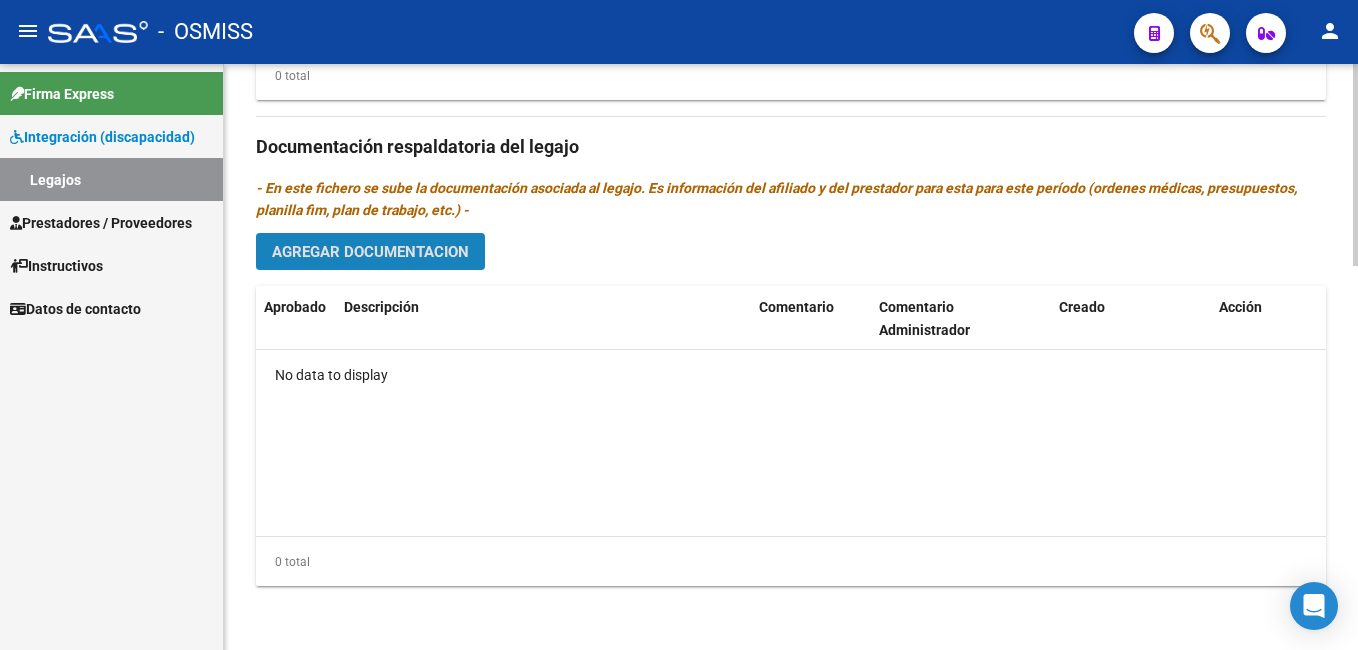 click on "Agregar Documentacion" 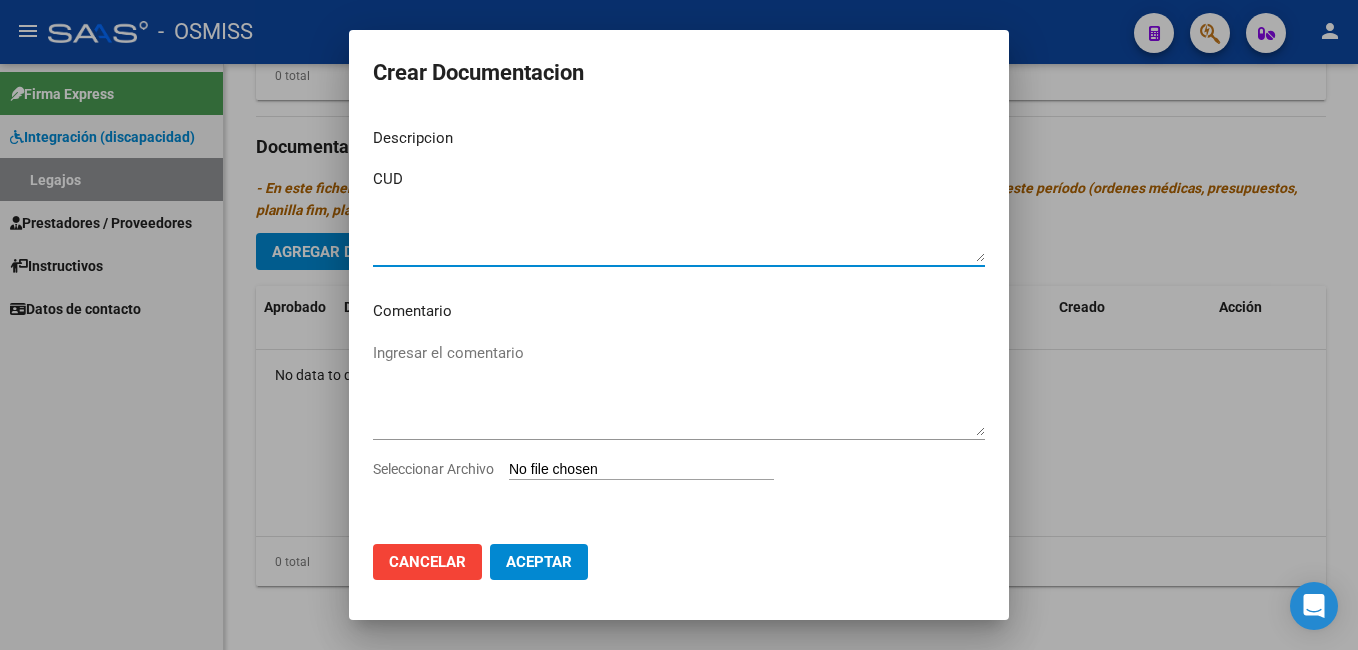 type on "CUD" 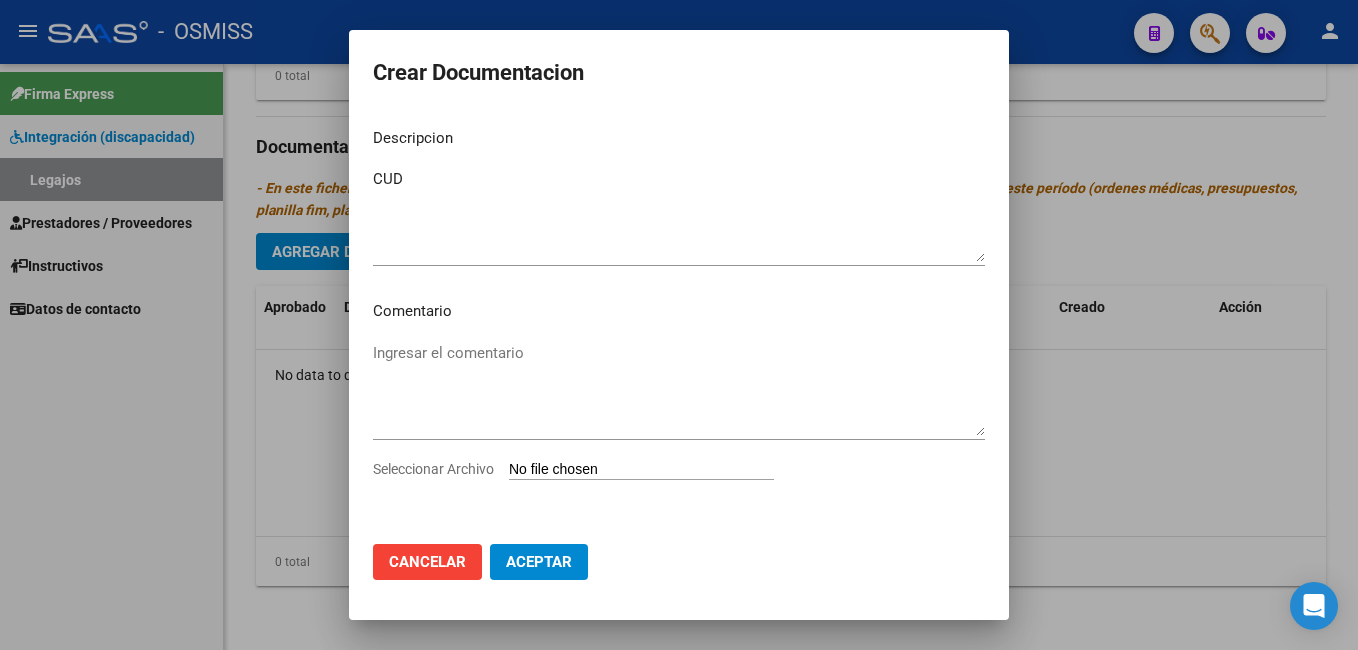 click on "Seleccionar Archivo" at bounding box center (641, 470) 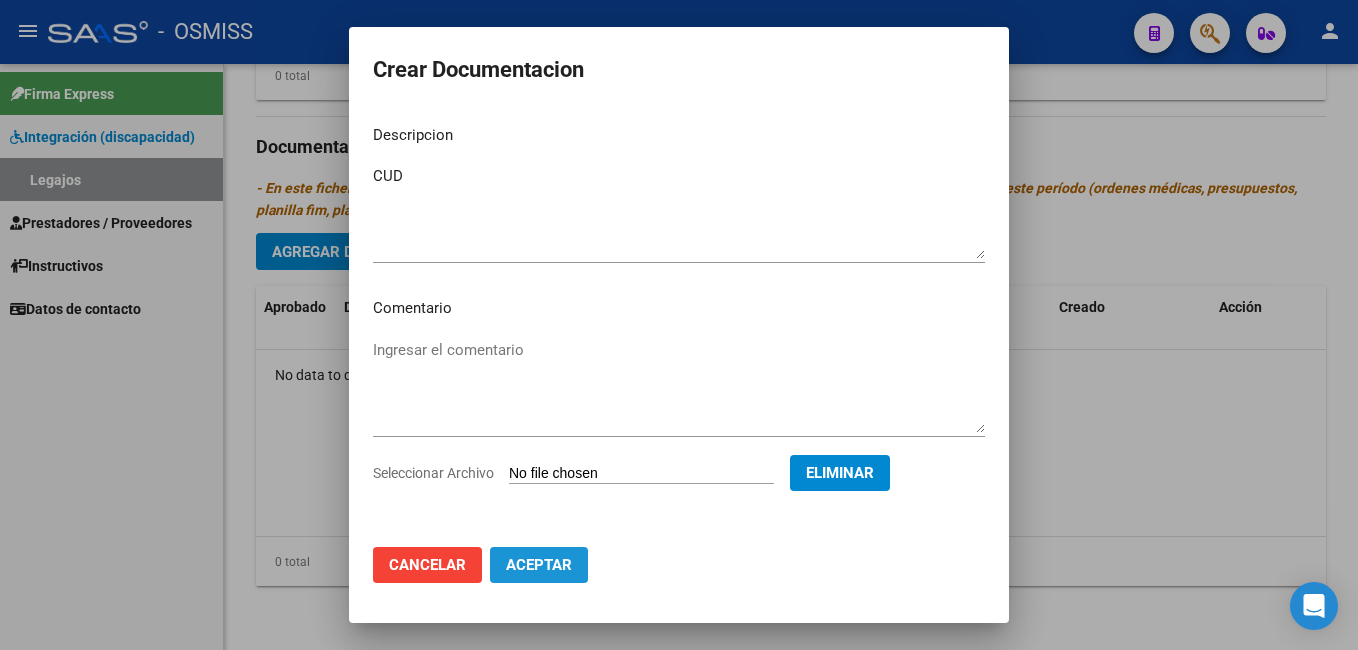 click on "Aceptar" 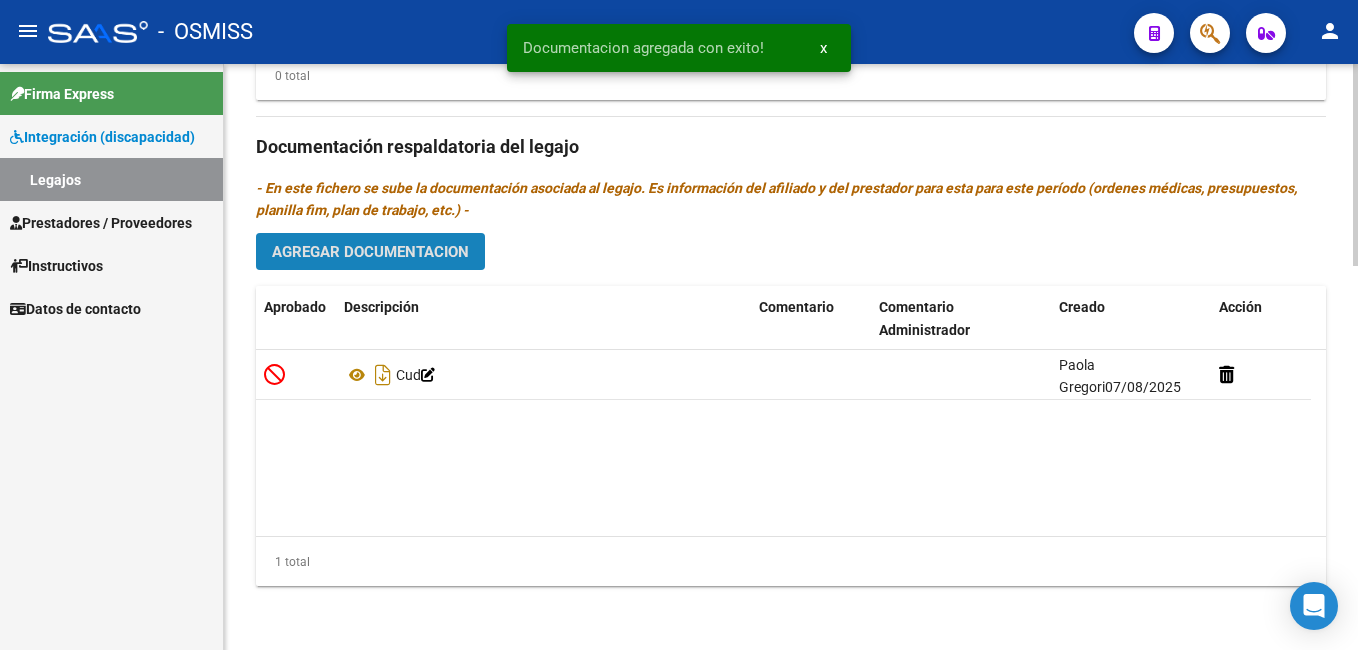 click on "Agregar Documentacion" 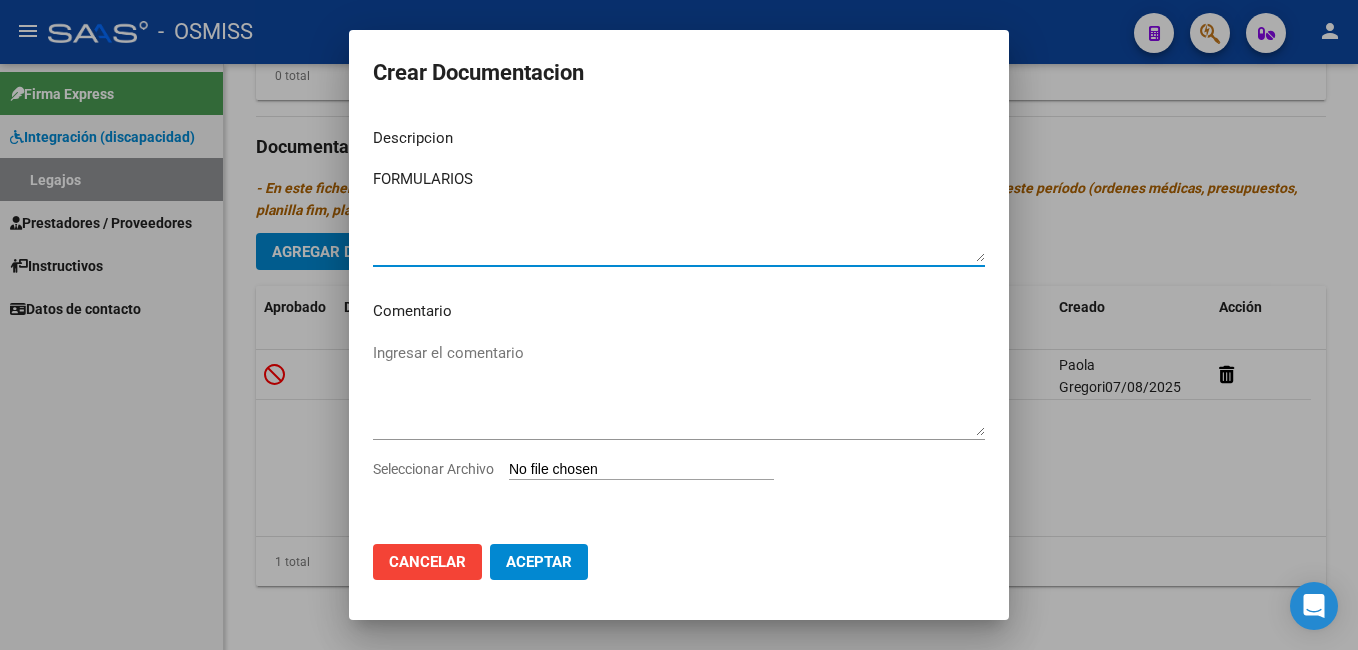 type on "FORMULARIOS" 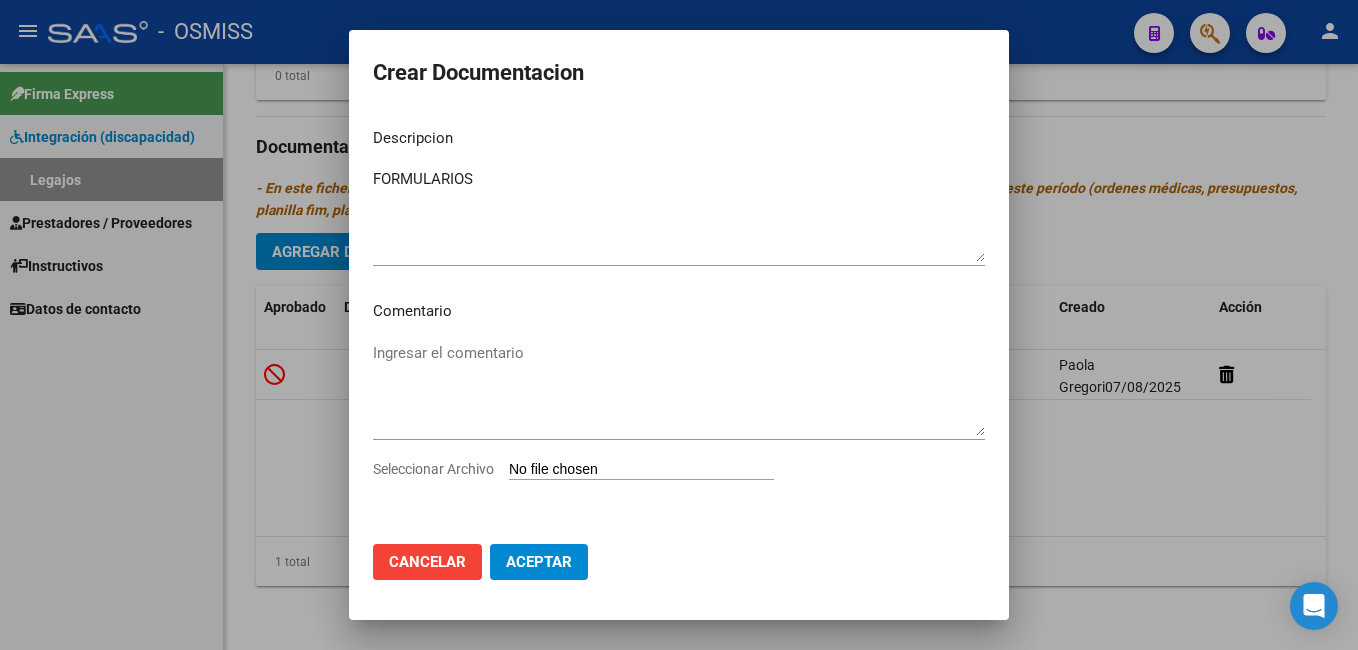 click on "Seleccionar Archivo" at bounding box center (641, 470) 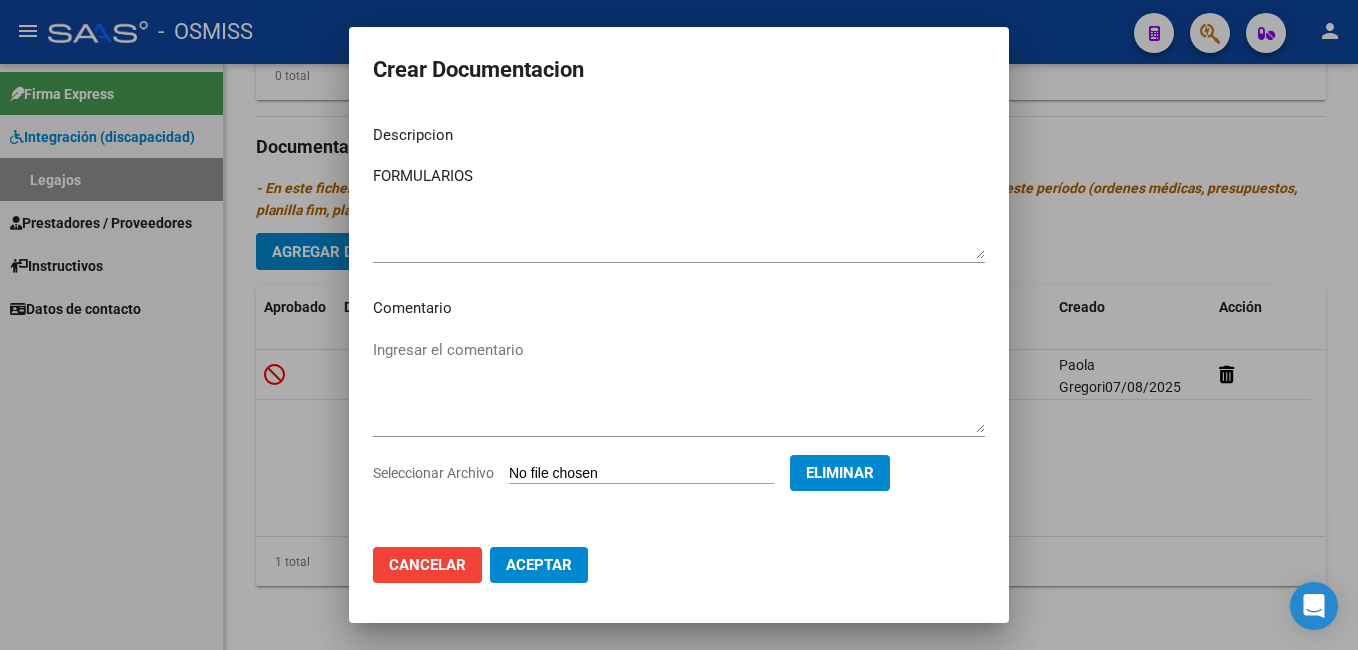 click on "Aceptar" 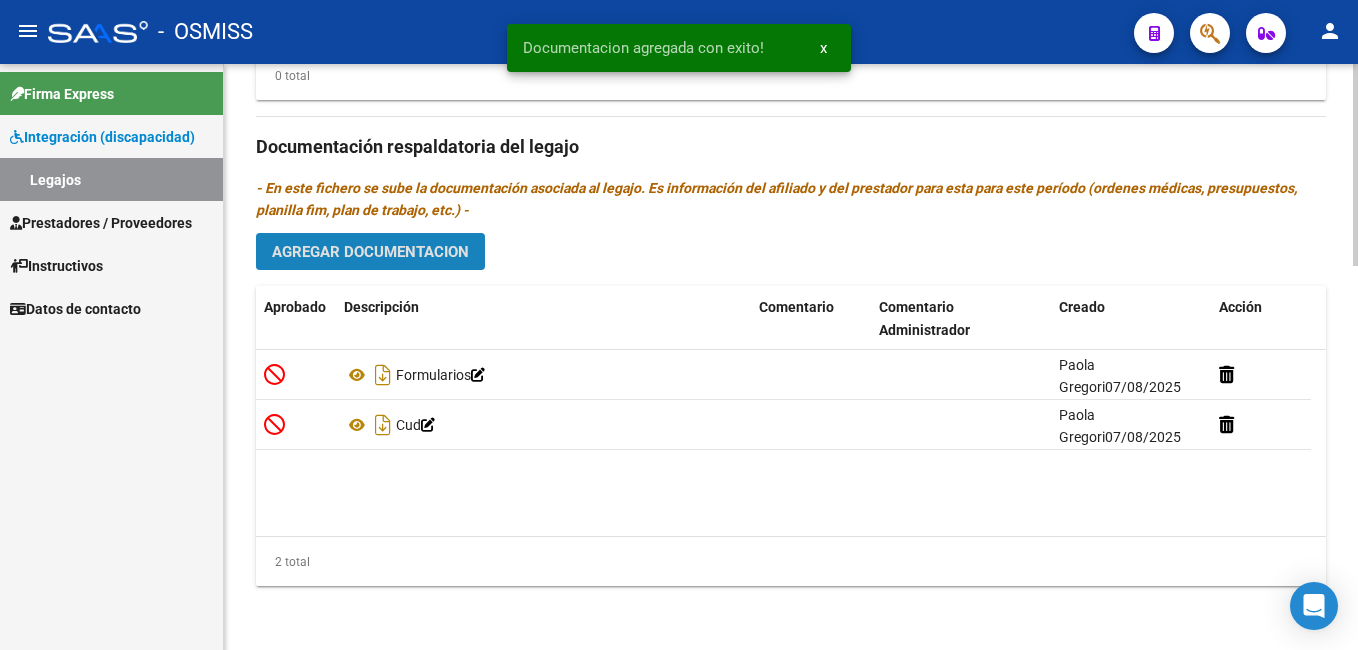 click on "Agregar Documentacion" 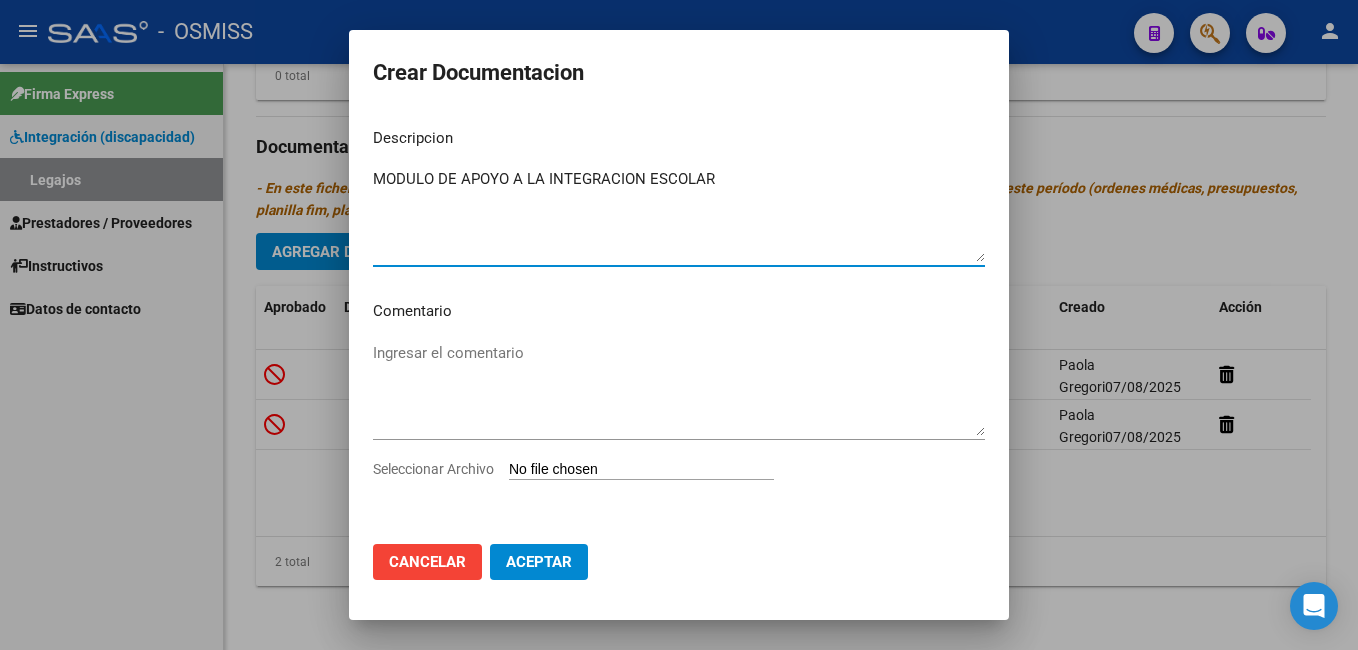 type on "MODULO DE APOYO A LA INTEGRACION ESCOLAR" 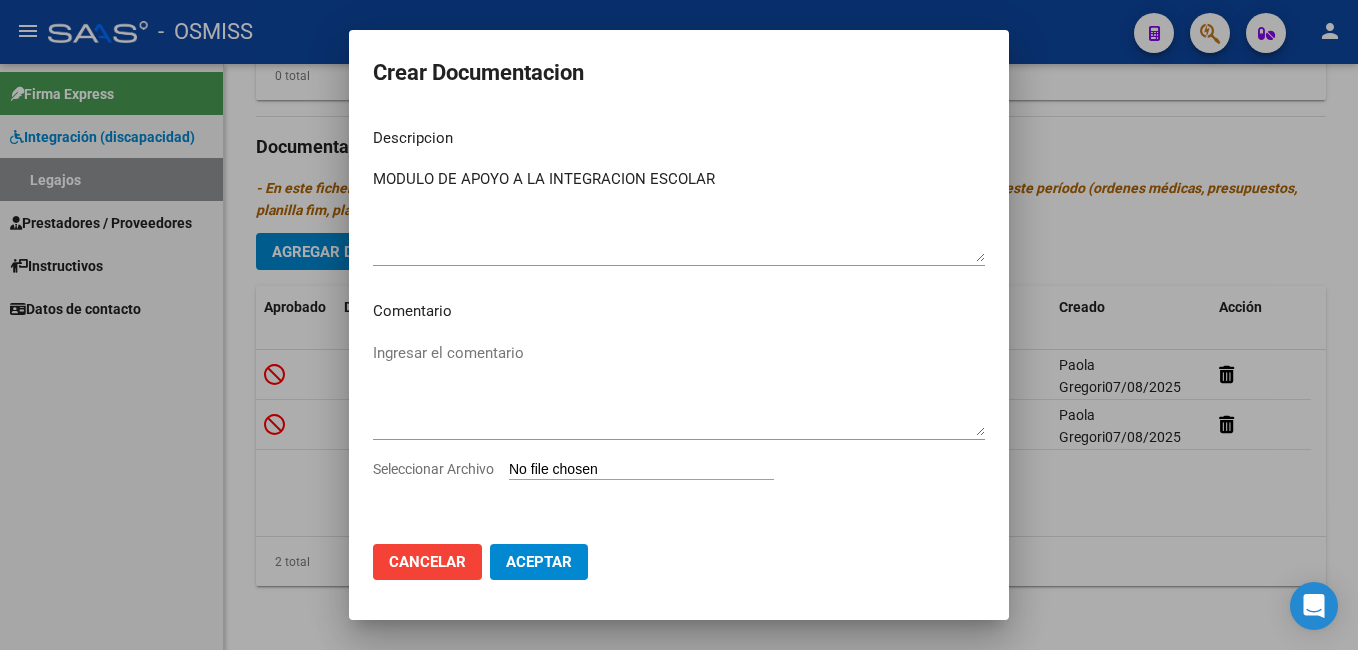 type on "C:\fakepath\3- MODULO DE APOYO A LA INTEGRACION ESCOLAR.pdf" 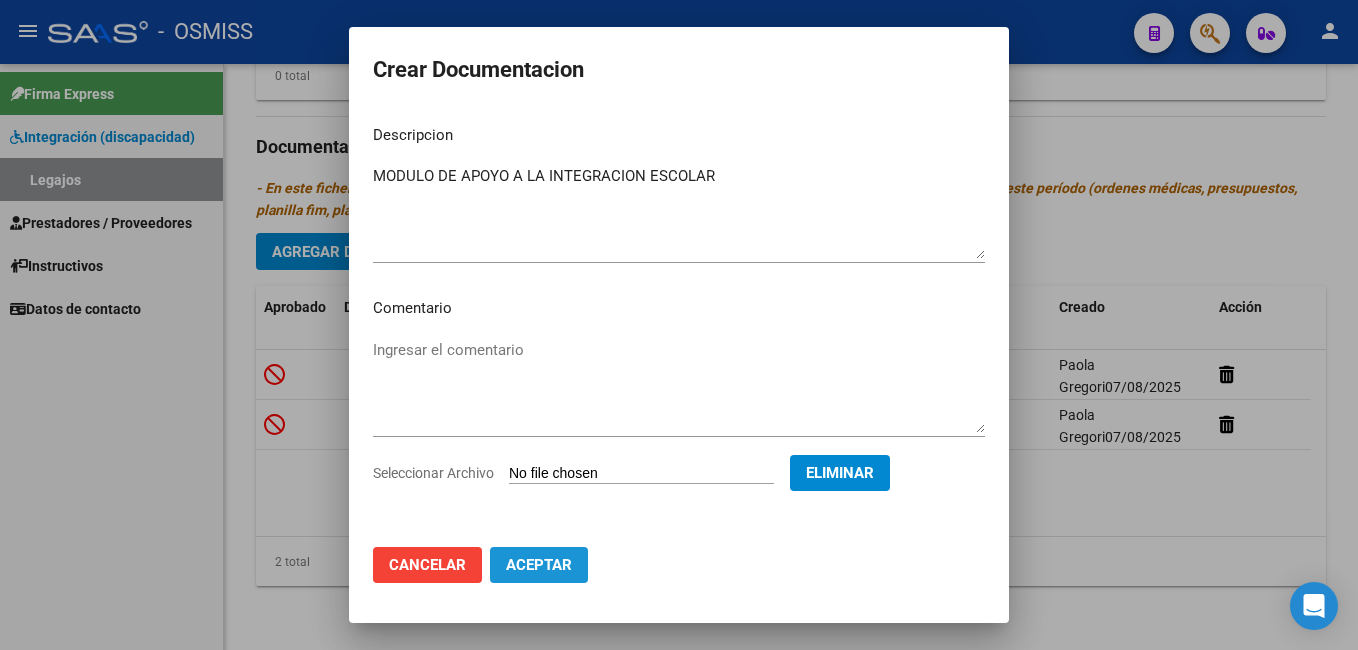 click on "Aceptar" 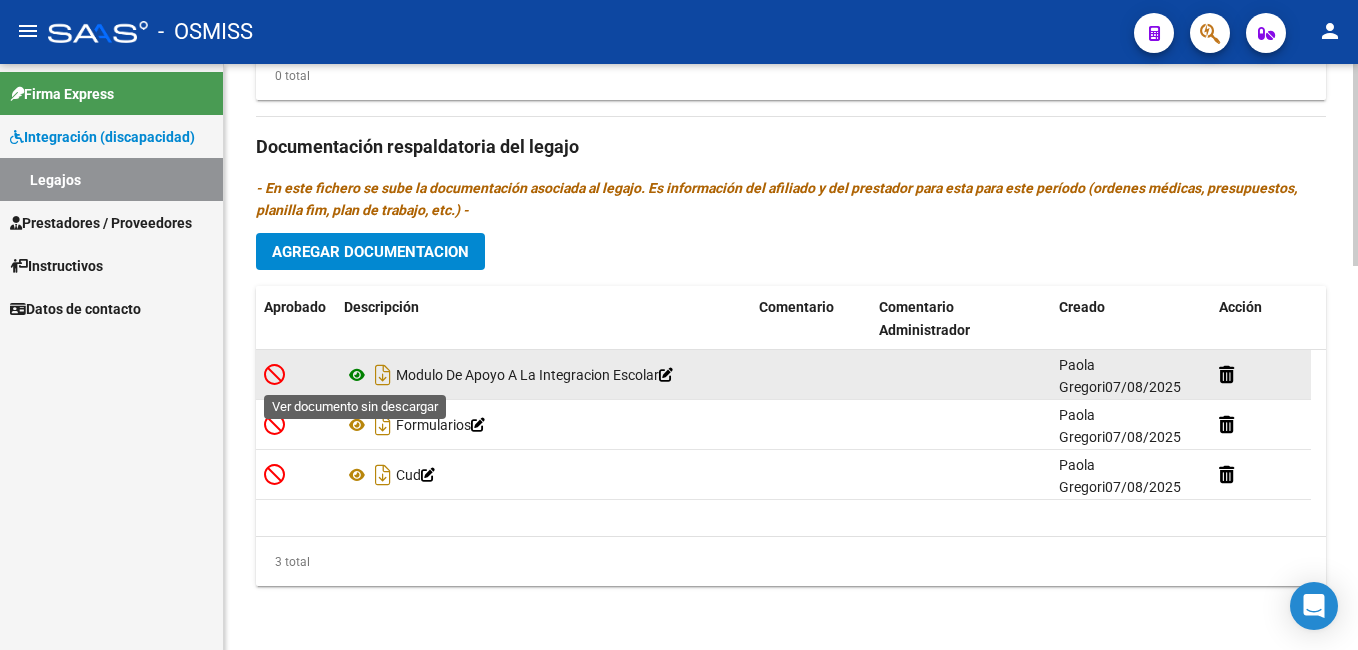 click 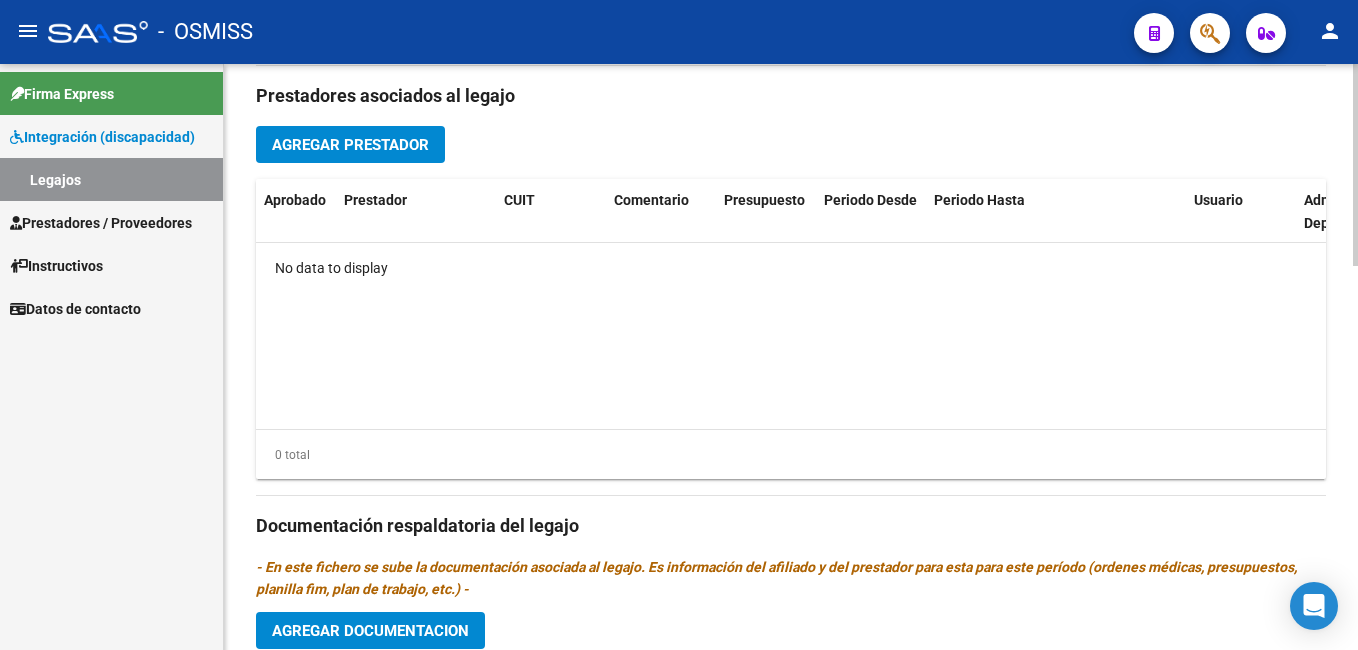 scroll, scrollTop: 687, scrollLeft: 0, axis: vertical 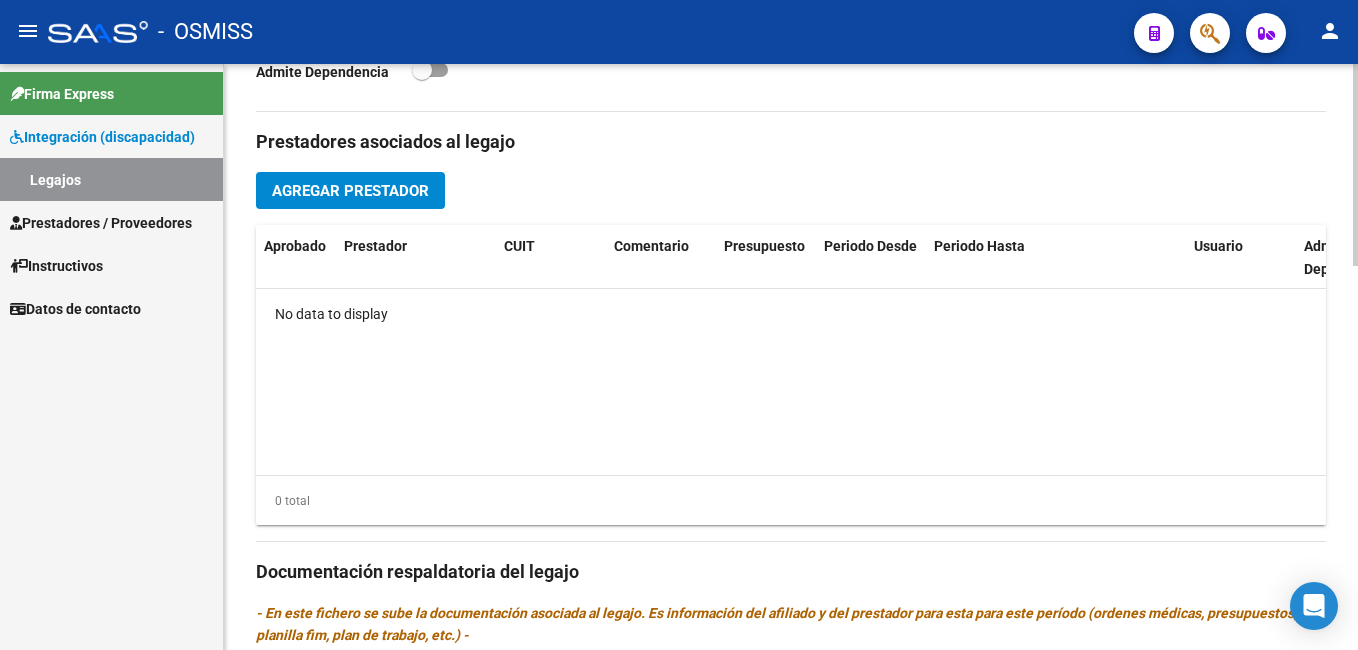 click on "menu -   OSMISS  person    Firma Express     Integración (discapacidad) Legajos    Prestadores / Proveedores Facturas - Listado/Carga Facturas - Documentación Pagos x Transferencia Auditorías - Listado Auditorías - Comentarios Auditorías - Cambios Área Prestadores - Listado Prestadores - Docu.    Instructivos    Datos de contacto arrow_back Editar [NUMBER]    save Guardar cambios Legajo de Integración Modelo Formulario DDJJ para Transporte  /  Modelo Conformidad Transporte  /  Modelo Presupuesto Transporte  /  Modelo Conformidad Prestacional  /  Modelo Presupuesto Prestacional  /  ModeloResumen HC  /  Modelo Planilla FIM  Legajo sin Aprobar.  CUIL  *   [CUIL] Ingresar CUIL  [LAST_NAME] [LAST_NAME] [LAST_NAME]    Análisis Afiliado    Certificado Discapacidad Vencido ARCA Padrón Nombre Afiliado  *   [LAST_NAME] [LAST_NAME] [LAST_NAME] Ingresar el nombre  Periodo Desde  *   [PERIOD] Ej: 202203  Periodo Hasta  *   [PERIOD] Ej: 202212  Admite Dependencia   Comentarios                                  Aprobado CUIT" at bounding box center (679, 325) 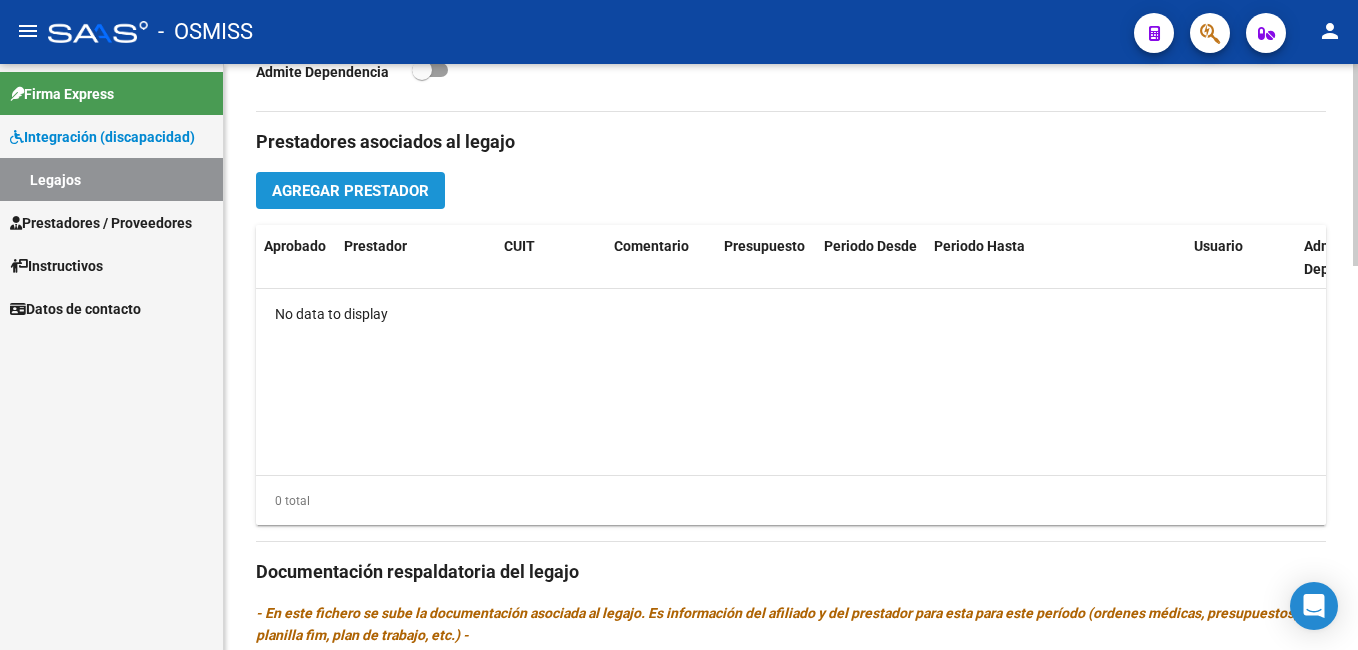 click on "Agregar Prestador" 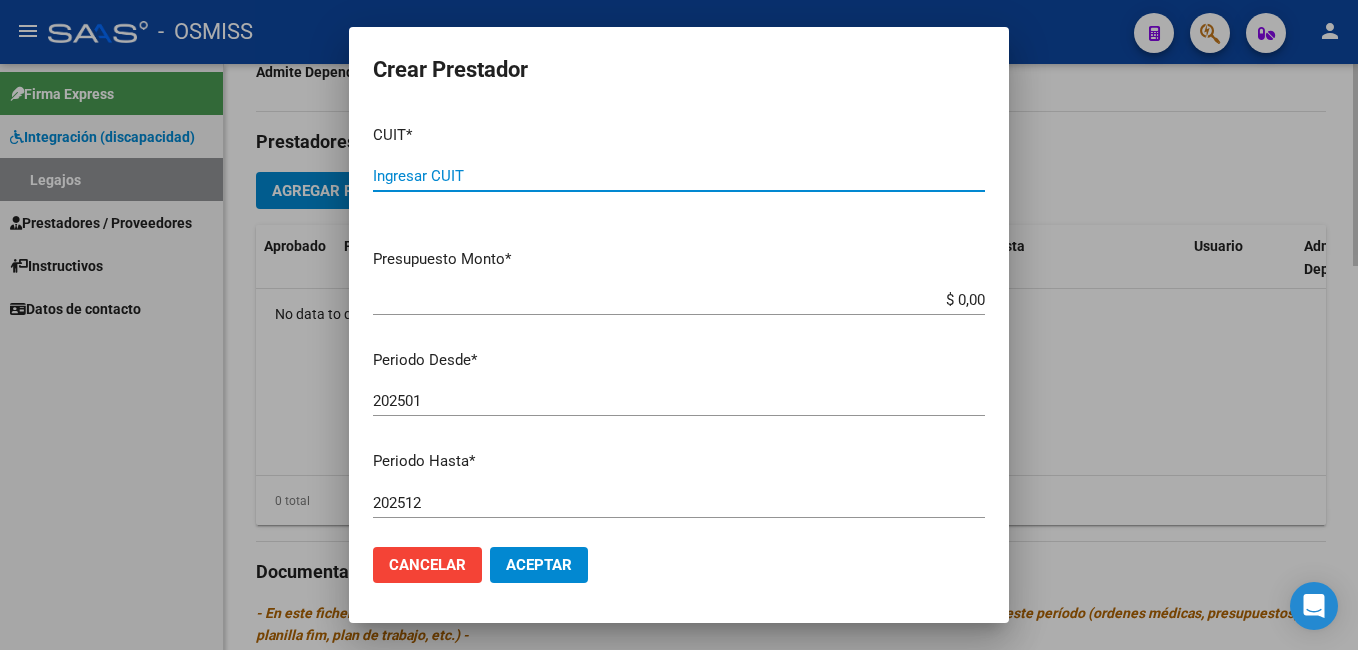 paste on "[CUIT]" 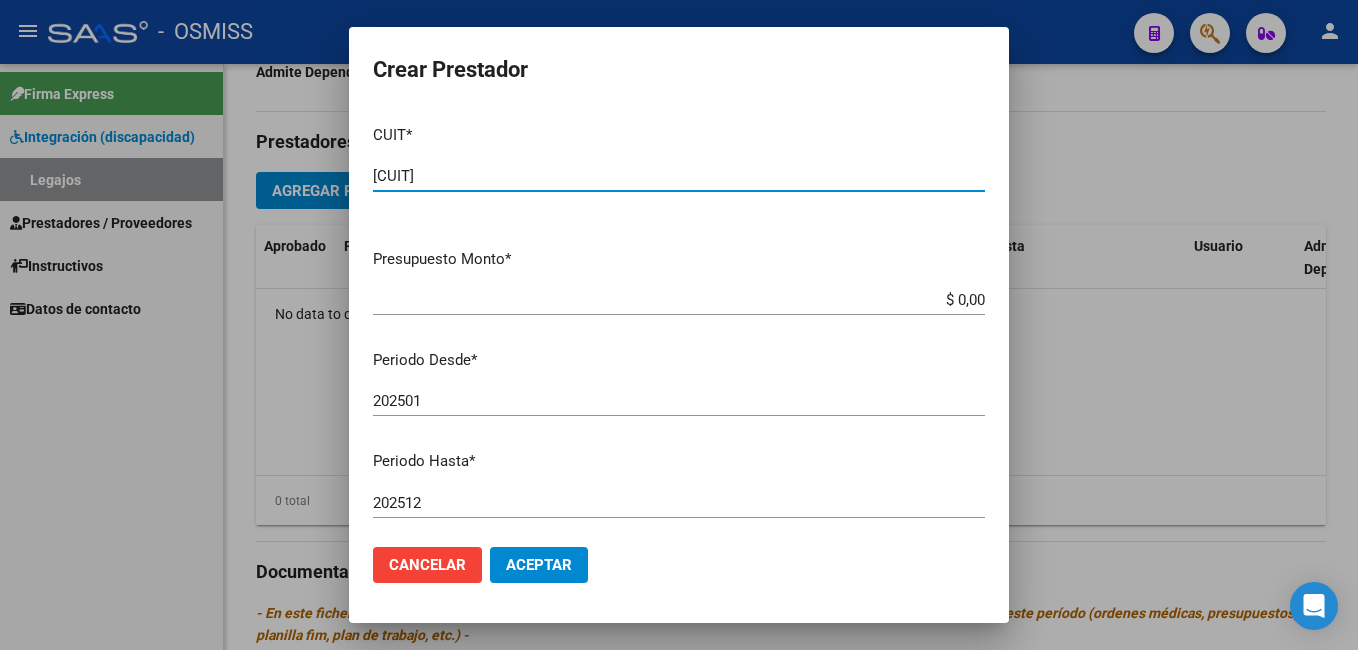 type on "[CUIT]" 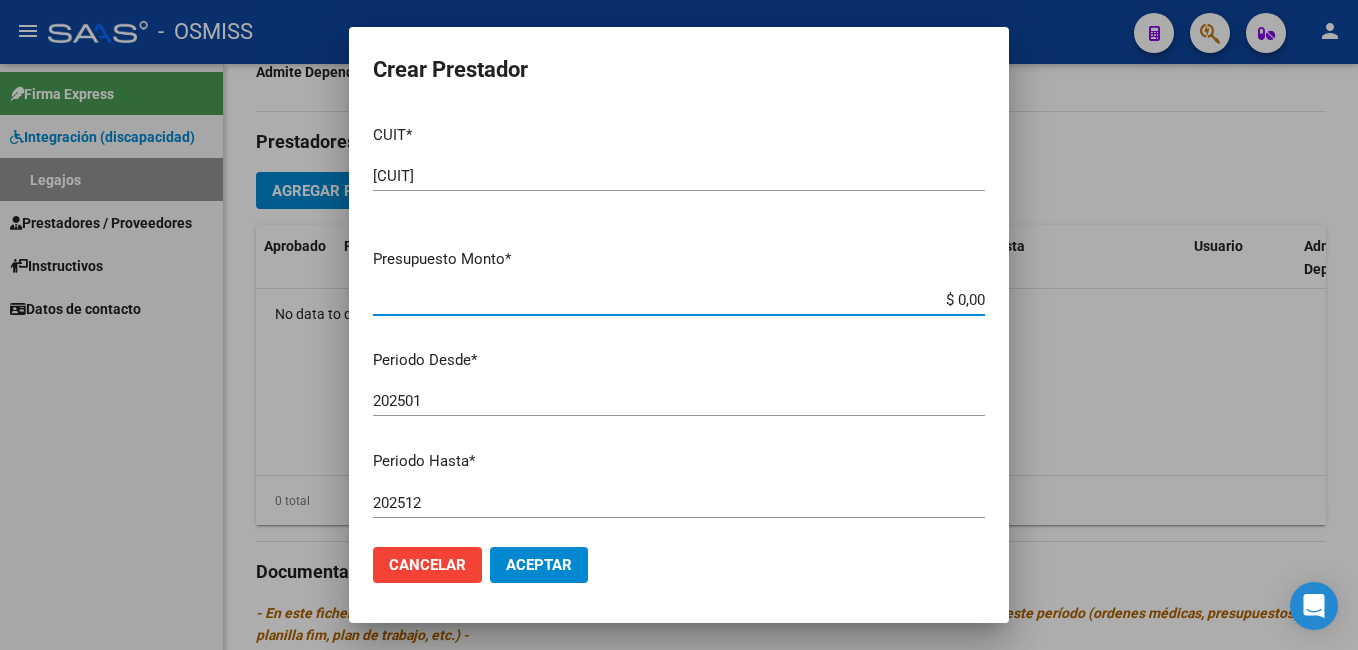 click on "$ 0,00" at bounding box center [679, 300] 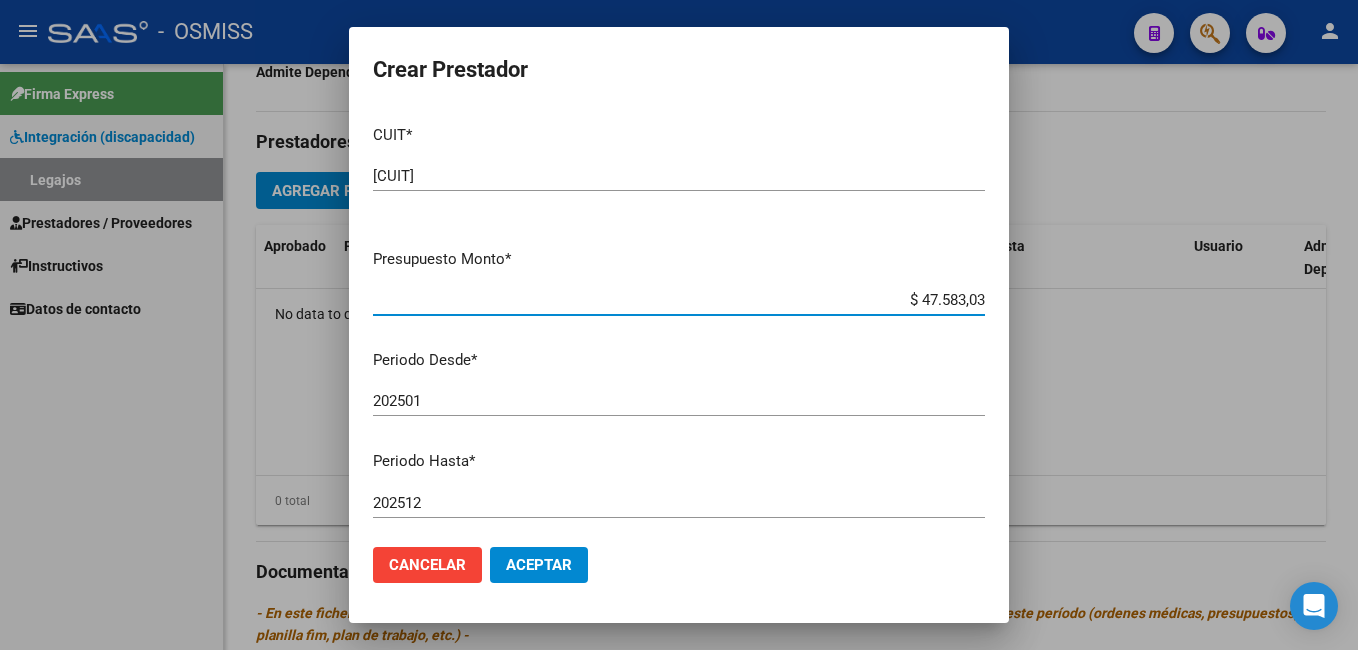 type on "$ 475.830,36" 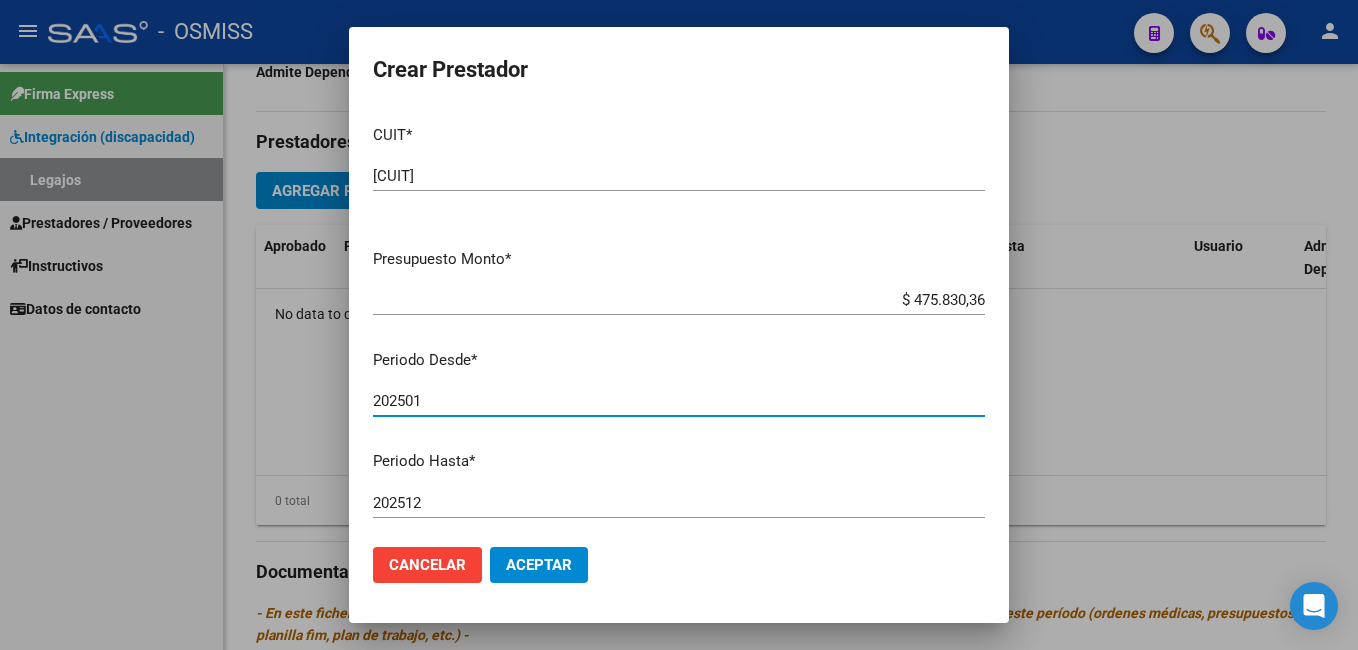 click on "202501" at bounding box center [679, 401] 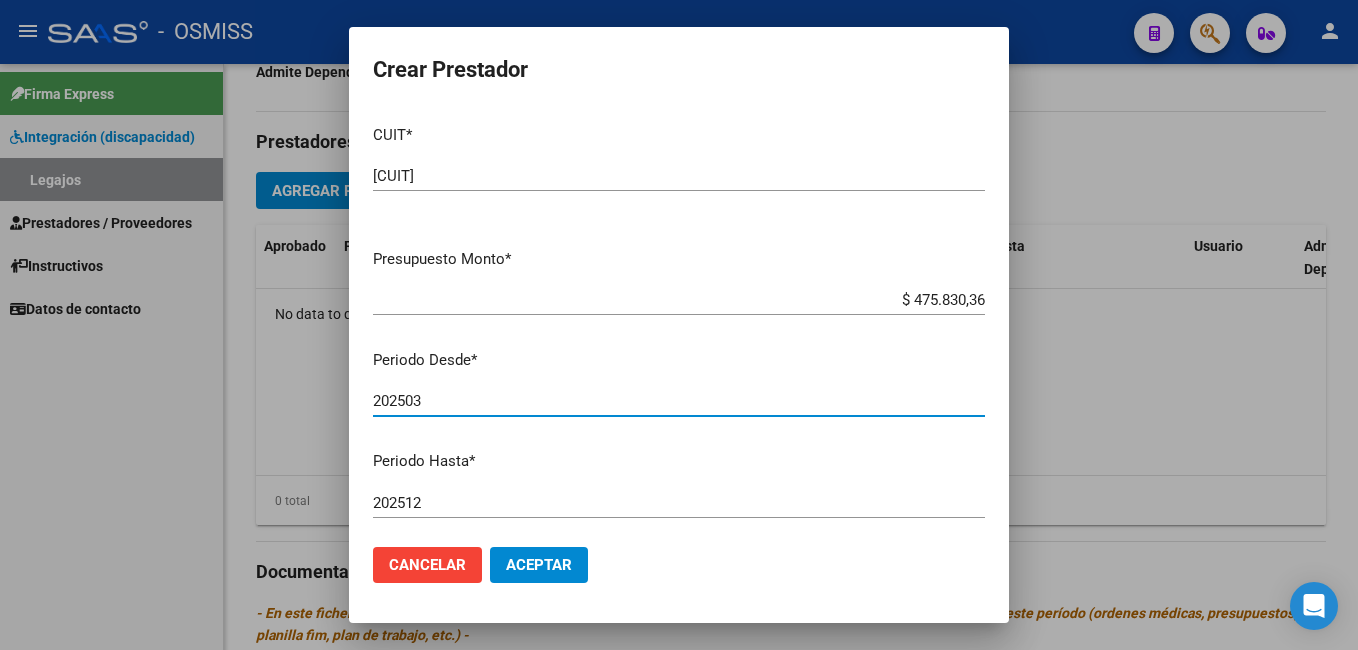 type on "202503" 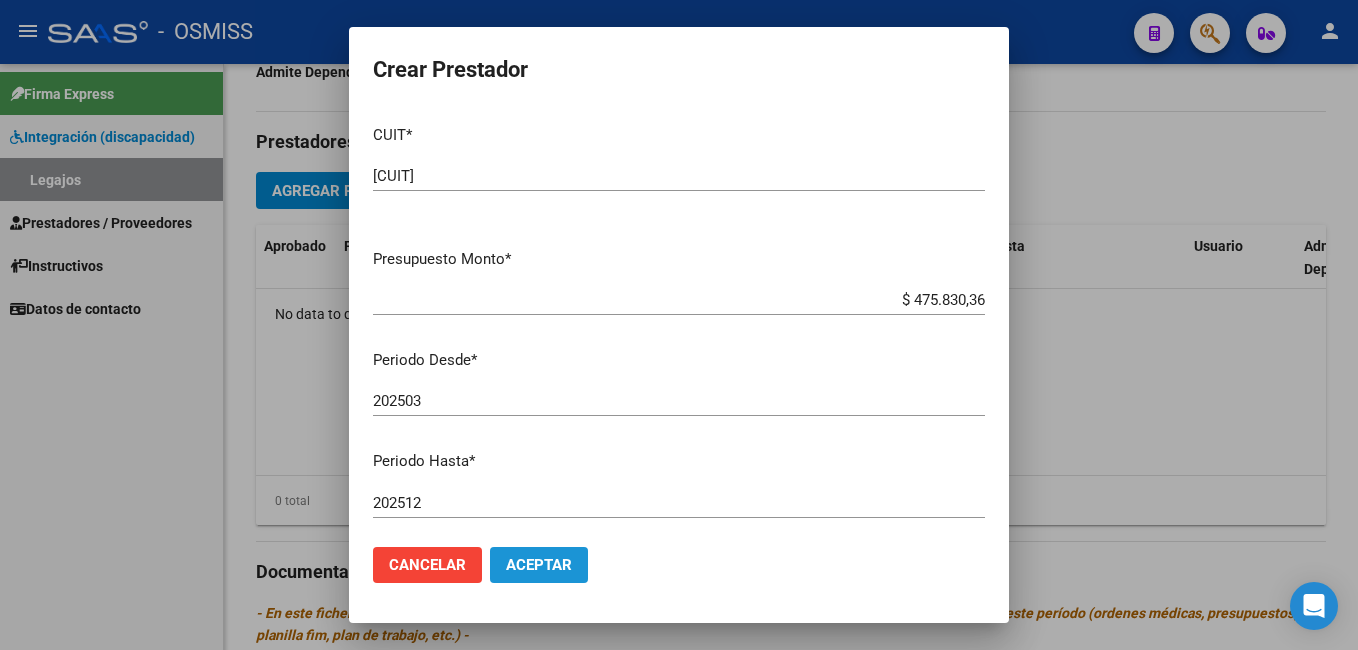 click on "Aceptar" 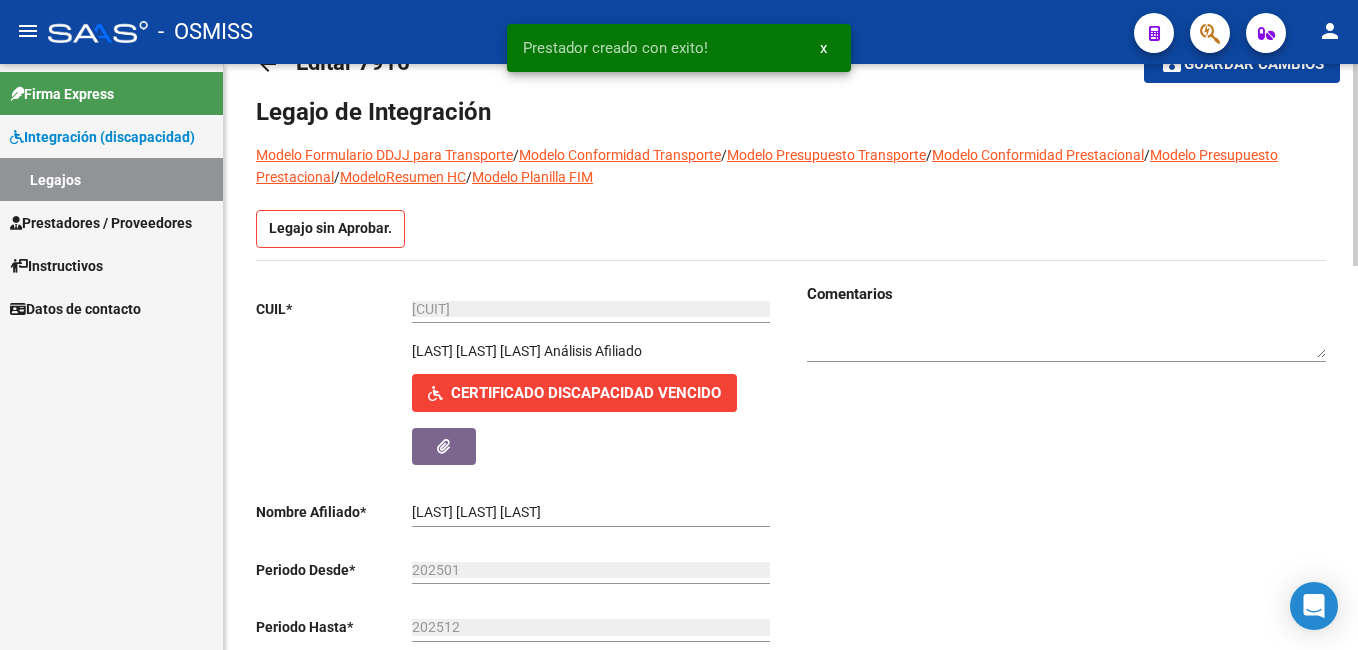 scroll, scrollTop: 0, scrollLeft: 0, axis: both 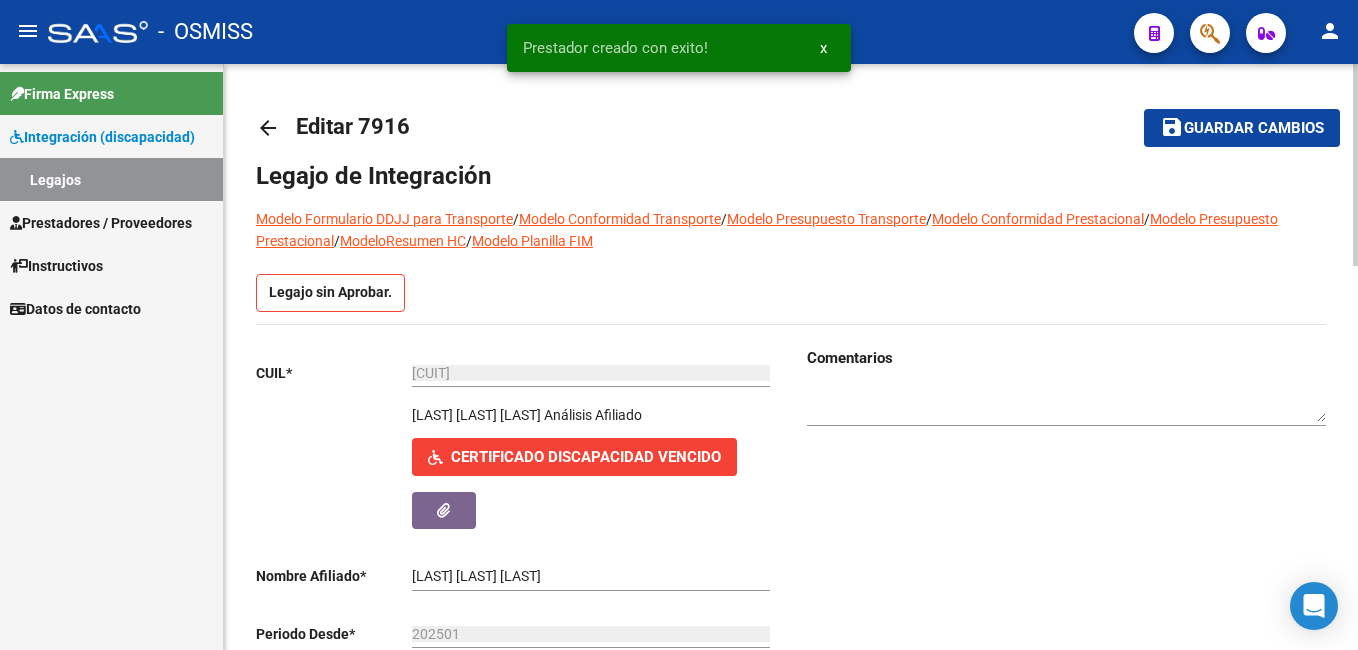 click on "menu -   OSMISS  person    Firma Express     Integración (discapacidad) Legajos    Prestadores / Proveedores Facturas - Listado/Carga Facturas - Documentación Pagos x Transferencia Auditorías - Listado Auditorías - Comentarios Auditorías - Cambios Área Prestadores - Listado Prestadores - Docu.    Instructivos    Datos de contacto arrow_back Editar [NUMBER]    save Guardar cambios Legajo de Integración Modelo Formulario DDJJ para Transporte  /  Modelo Conformidad Transporte  /  Modelo Presupuesto Transporte  /  Modelo Conformidad Prestacional  /  Modelo Presupuesto Prestacional  /  ModeloResumen HC  /  Modelo Planilla FIM  Legajo sin Aprobar.  CUIL  *   [CUIL] Ingresar CUIL  [LAST_NAME] [LAST_NAME] [LAST_NAME]    Análisis Afiliado    Certificado Discapacidad Vencido ARCA Padrón Nombre Afiliado  *   [LAST_NAME] [LAST_NAME] [LAST_NAME] Ingresar el nombre  Periodo Desde  *   [PERIOD] Ej: 202203  Periodo Hasta  *   [PERIOD] Ej: 202212  Admite Dependencia   Comentarios                                  Aprobado CUIT" at bounding box center [679, 325] 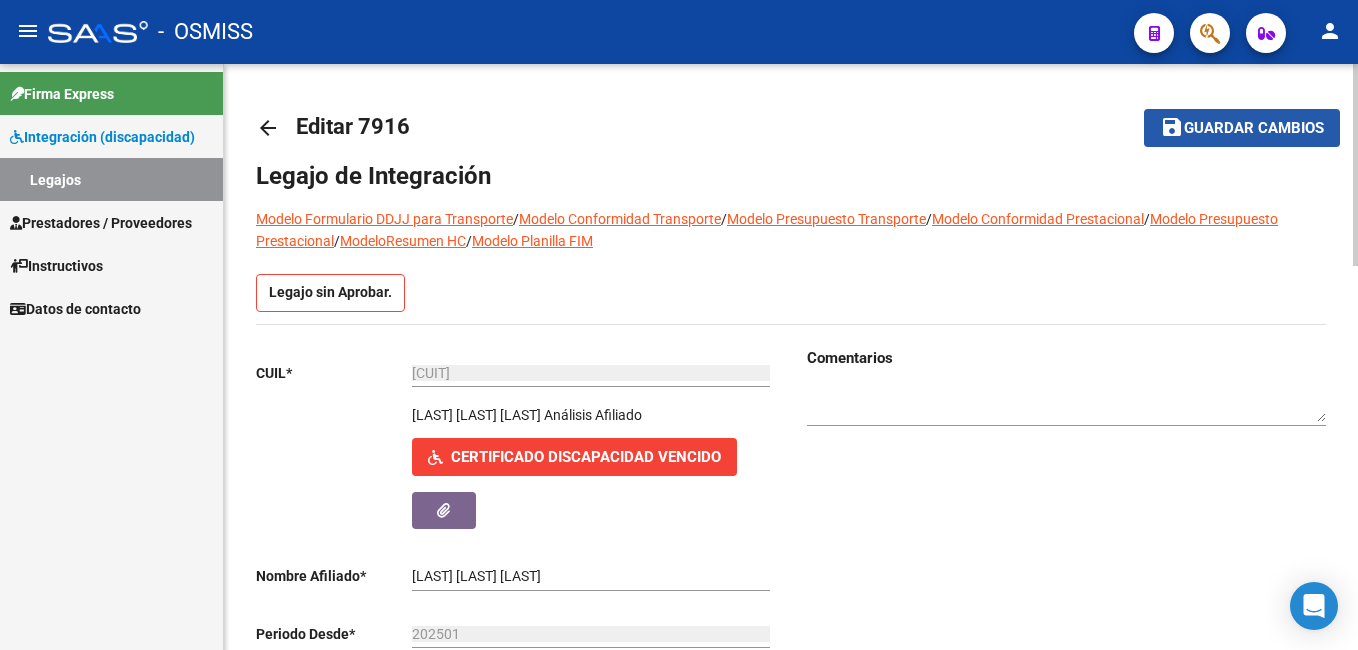 click on "Guardar cambios" 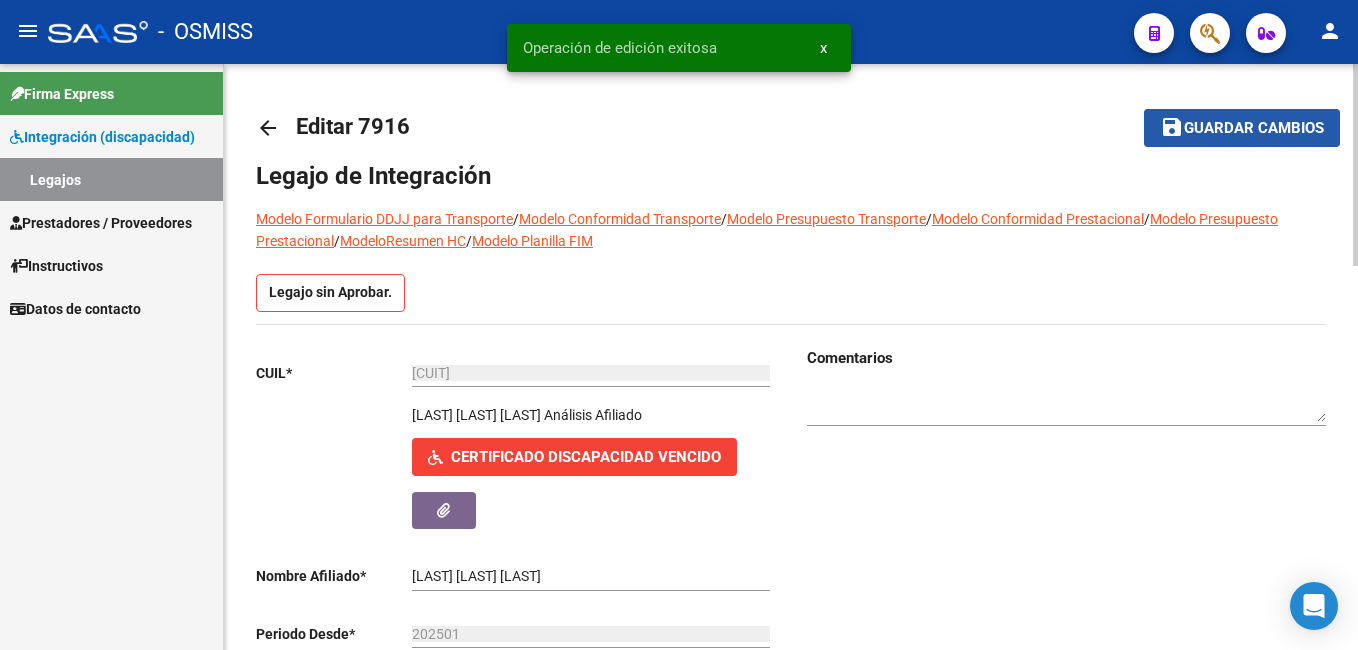 click on "Guardar cambios" 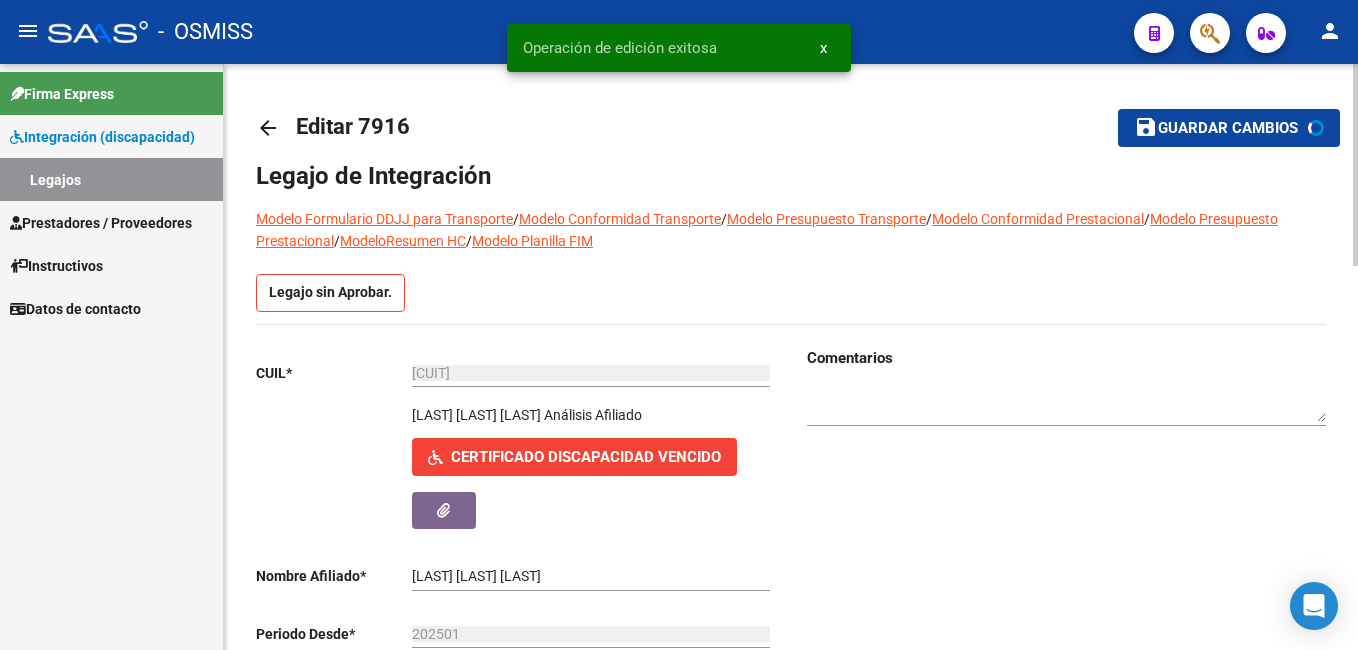 click on "Guardar cambios" 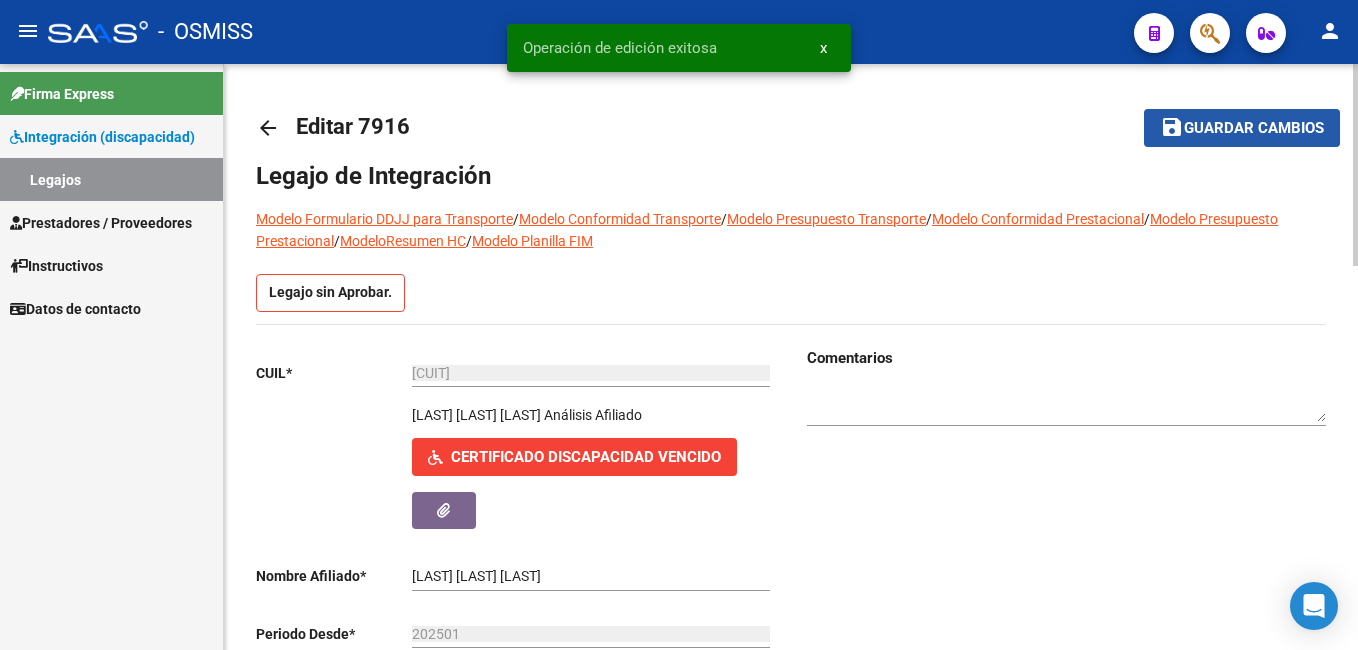 click on "Guardar cambios" 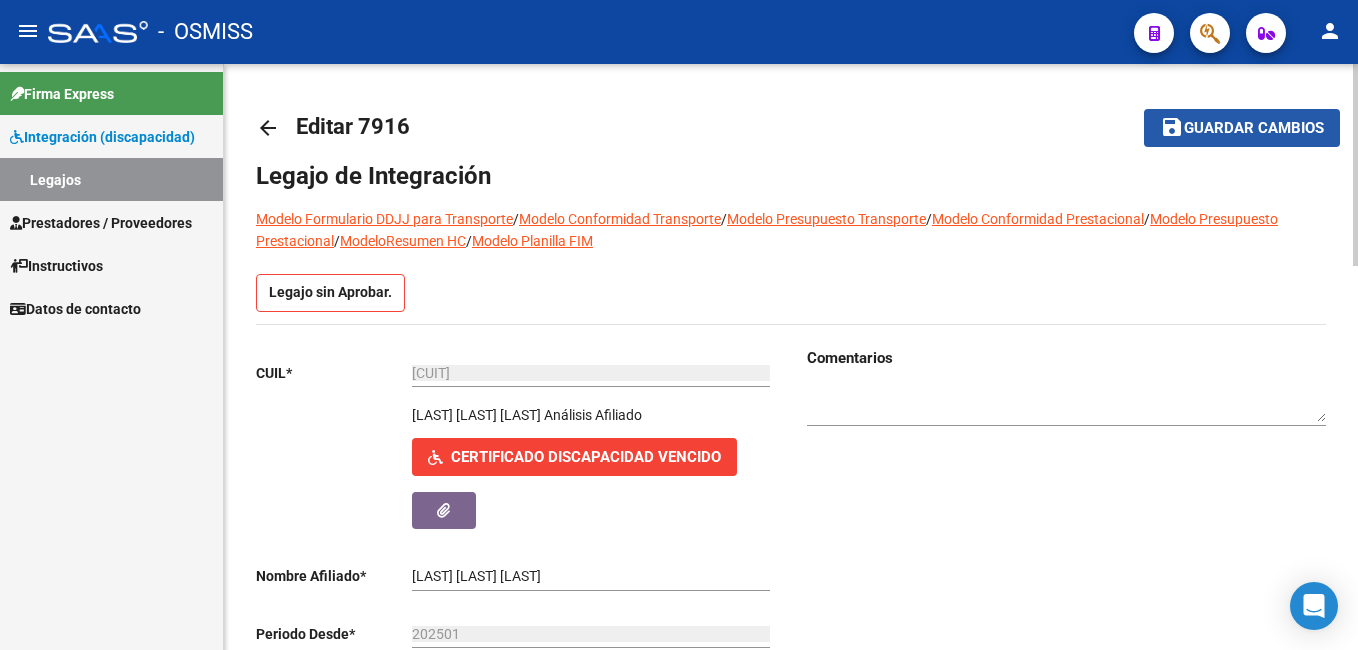 click on "Guardar cambios" 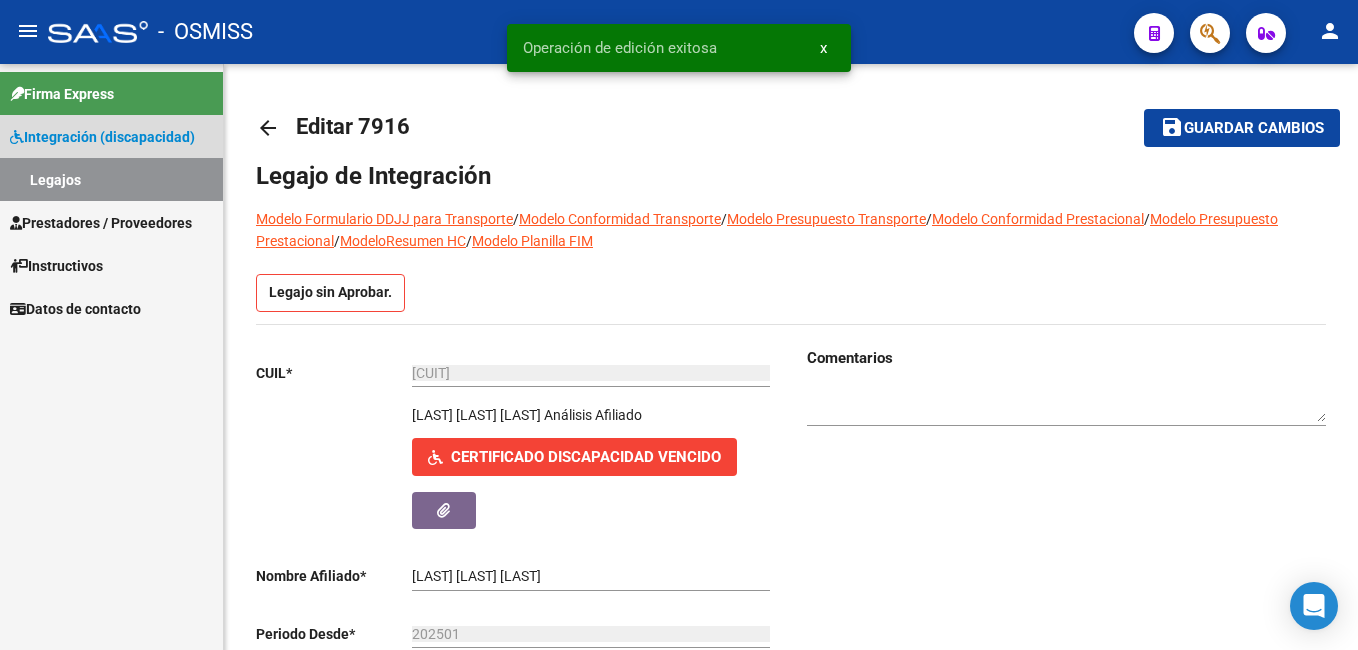 click on "Legajos" at bounding box center [111, 179] 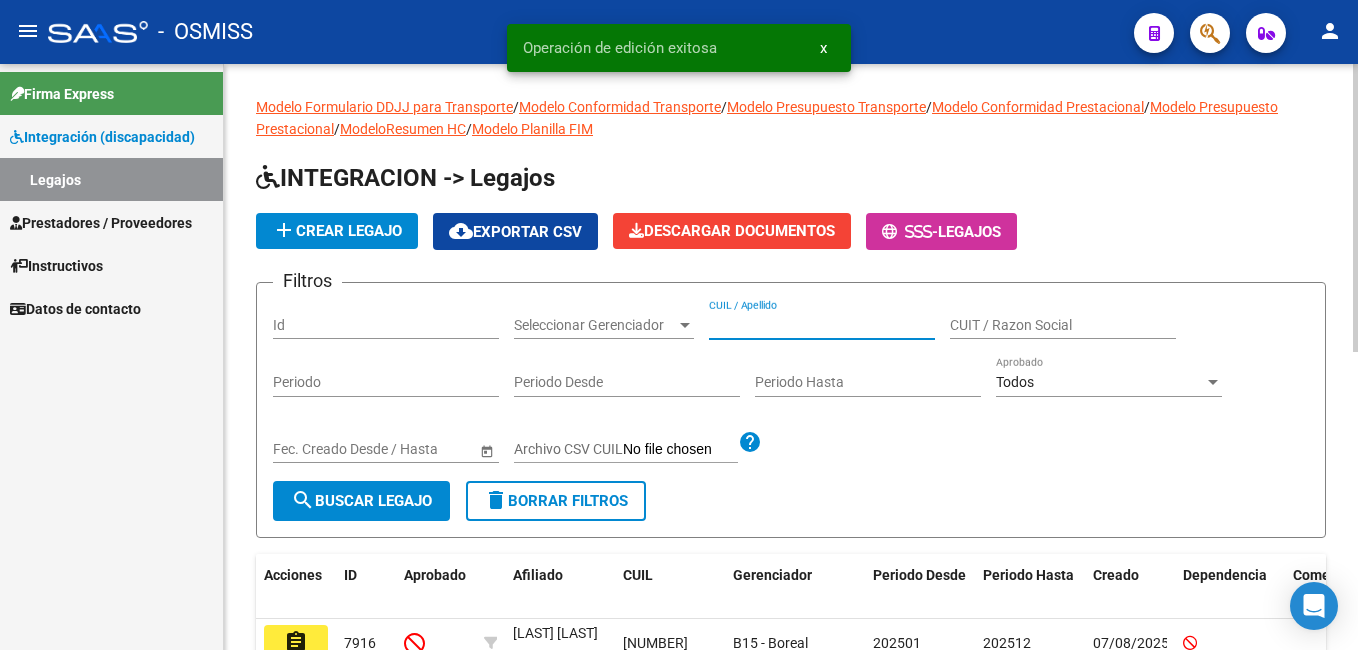 click on "CUIL / Apellido" at bounding box center (822, 325) 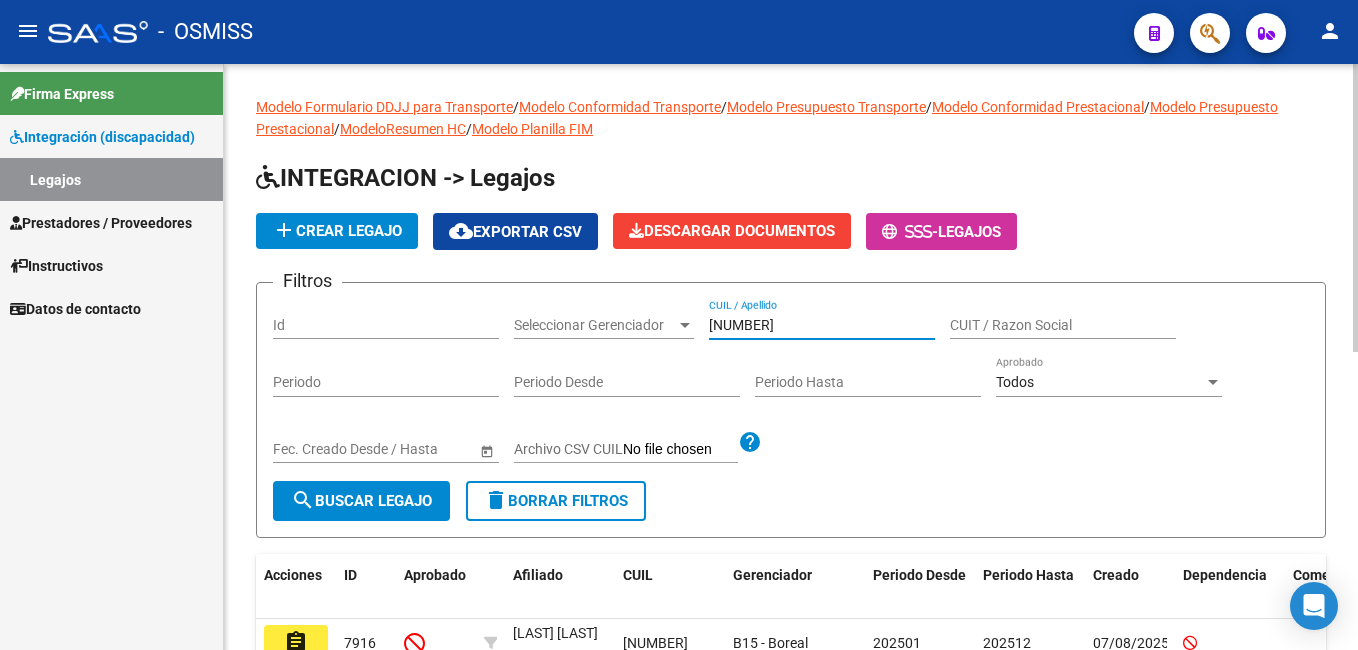type on "[NUMBER]" 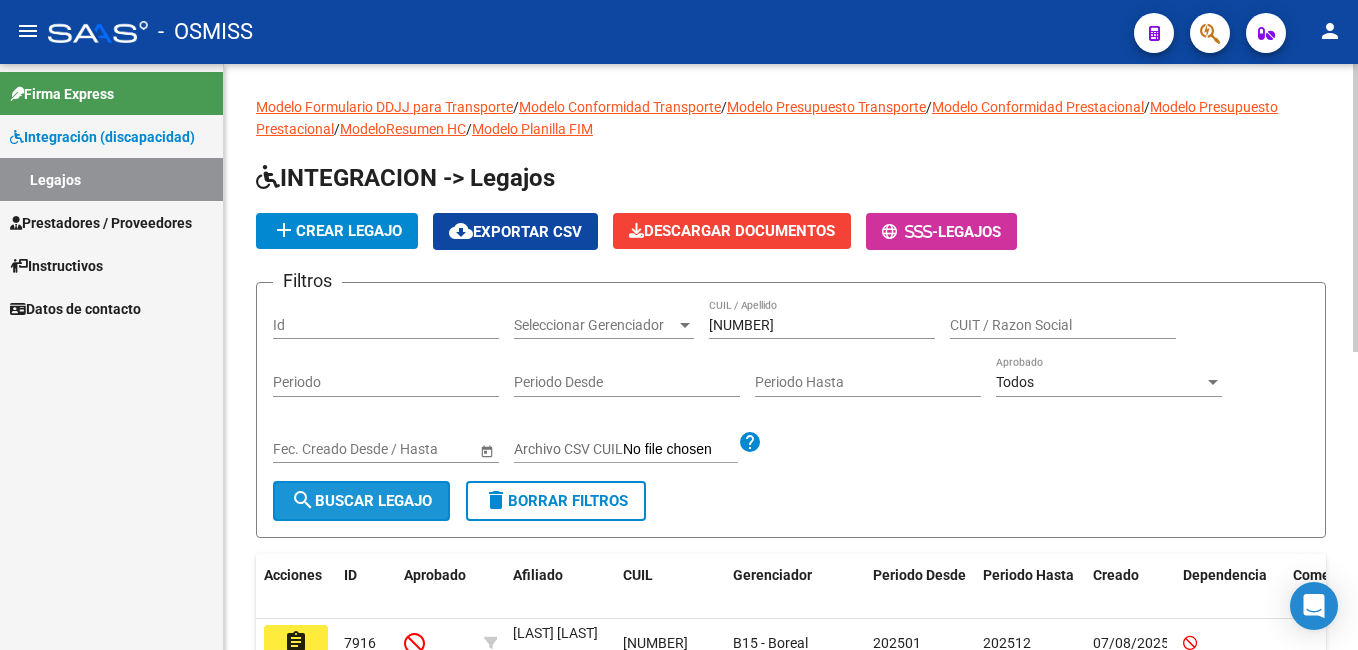 click on "search  Buscar Legajo" 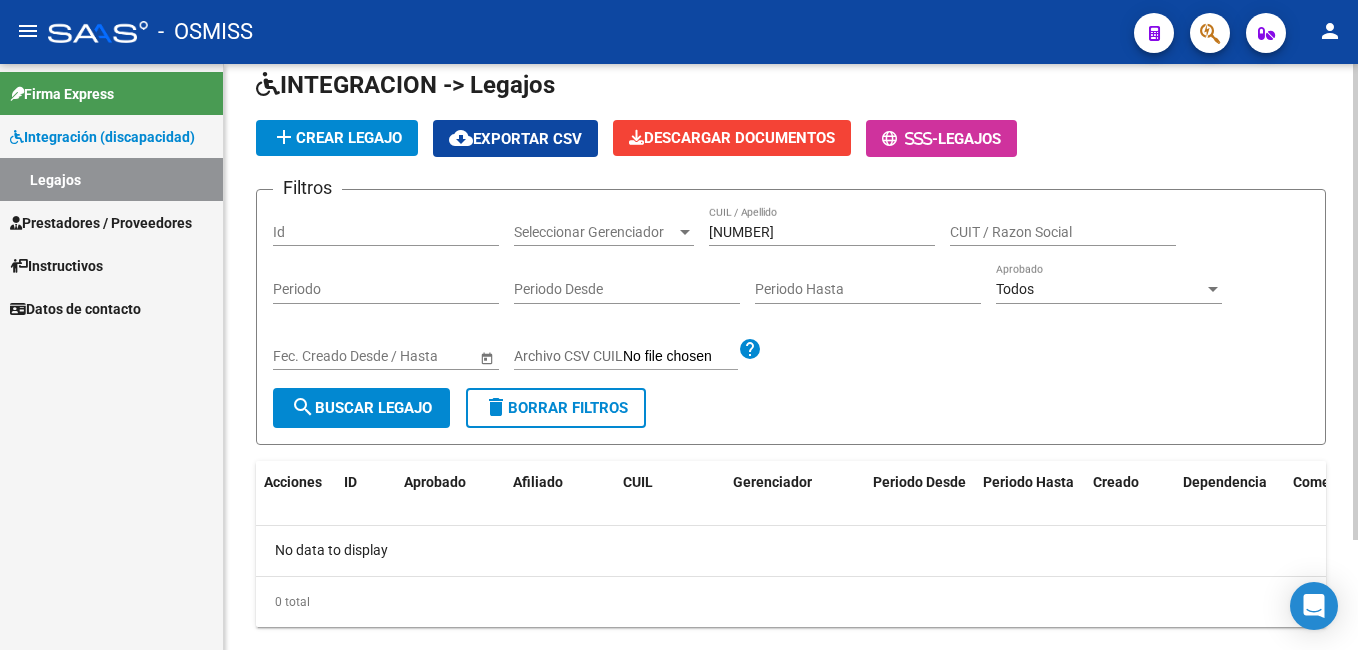 scroll, scrollTop: 135, scrollLeft: 0, axis: vertical 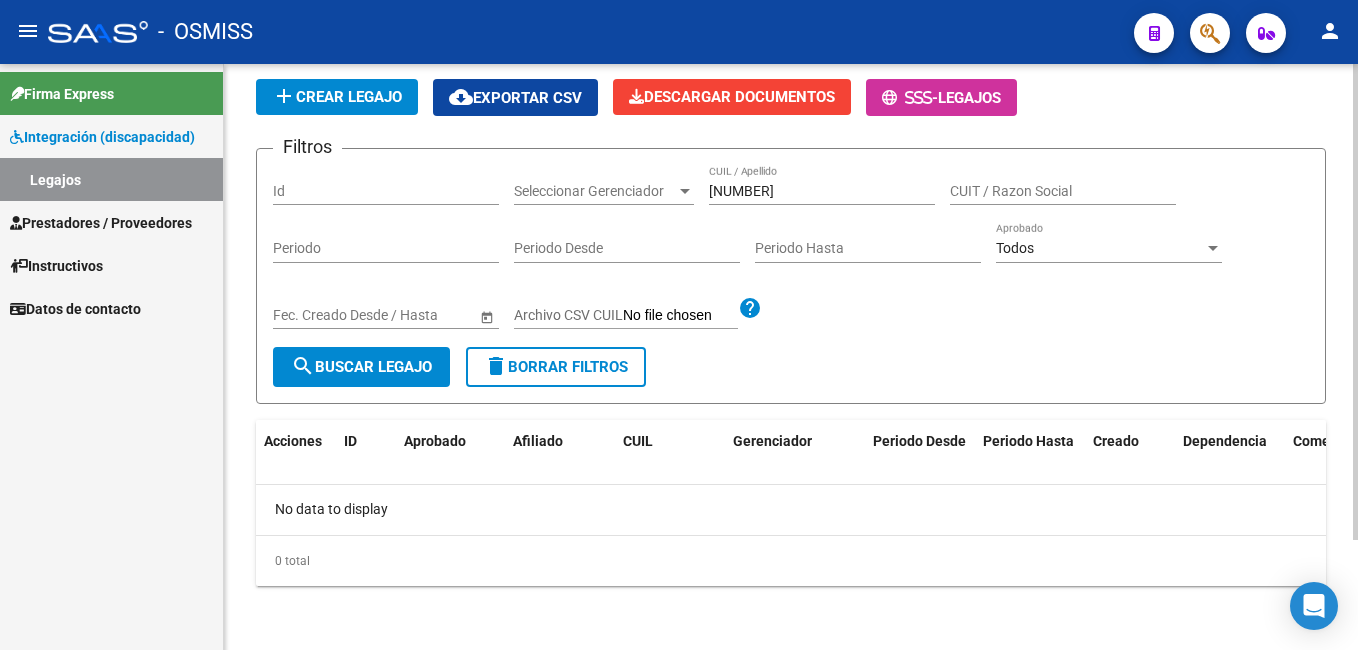 click on "menu -  OSMISS  person    Firma Express     Integración (discapacidad) Legajos    Prestadores / Proveedores Facturas - Listado/Carga Facturas - Documentación Pagos x Transferencia Auditorías - Listado Auditorías - Comentarios Auditorías - Cambios Área Prestadores - Listado Prestadores - Docu.    Instructivos    Datos de contacto Modelo Formulario DDJJ para Transporte  /  Modelo Conformidad Transporte  /  Modelo Presupuesto Transporte  /  Modelo Conformidad Prestacional  /  Modelo Presupuesto Prestacional  /  ModeloResumen HC  /  Modelo Planilla FIM  INTEGRACION -> Legajos add  Crear Legajo
cloud_download  Exportar CSV  Descargar Documentos
-  Legajos Filtros Id Seleccionar Gerenciador Seleccionar Gerenciador [CUIL] CUIL / Apellido CUIT / Razon Social Periodo Periodo Desde Periodo Hasta Todos Aprobado Start date – End date Fec. Creado Desde / Hasta Archivo CSV CUIL help search  Buscar Legajo  delete  Borrar Filtros  Acciones ID Aprobado Afiliado CUIL Gerenciador Periodo Desde" at bounding box center [679, 325] 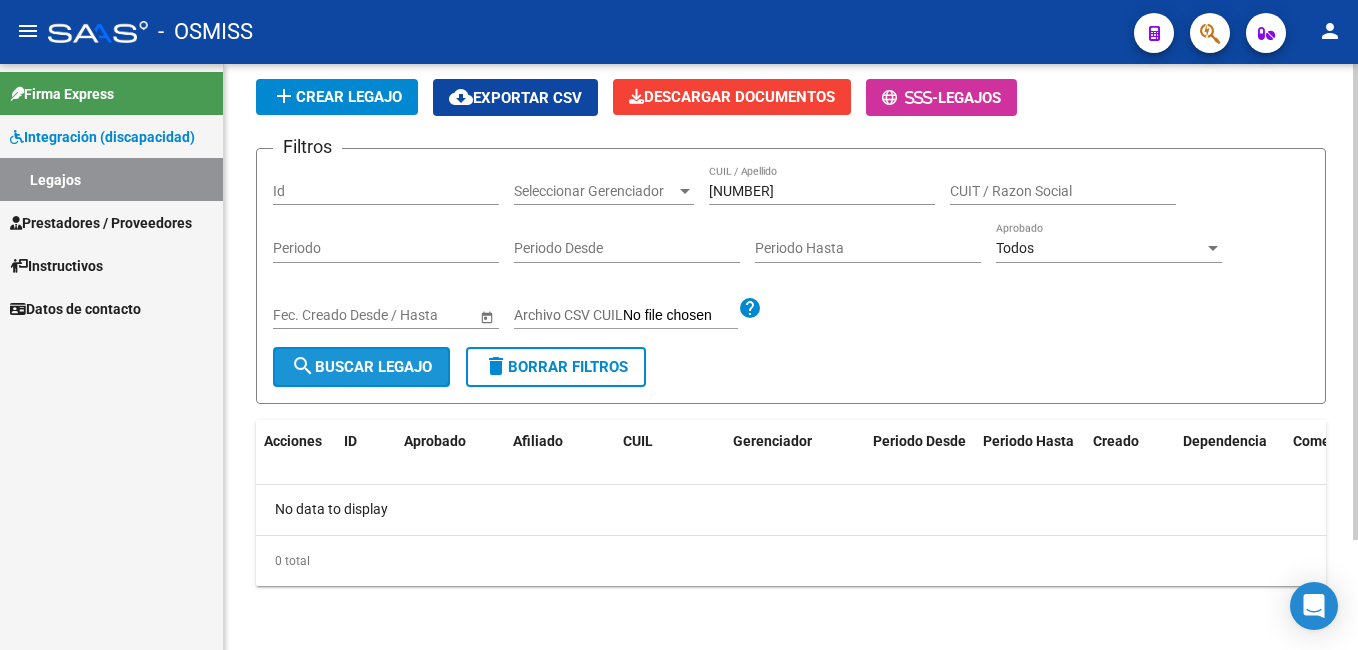 click on "search  Buscar Legajo" 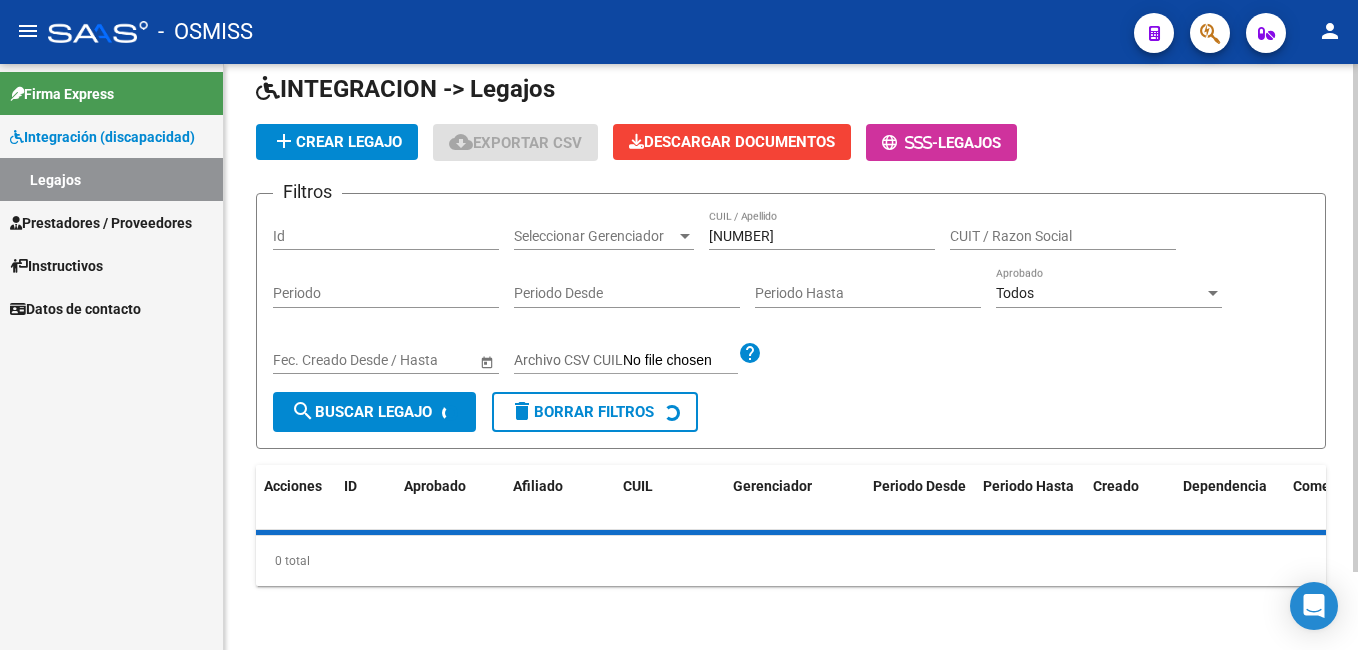 click on "Start date – End date Fec. Creado Desde / Hasta" 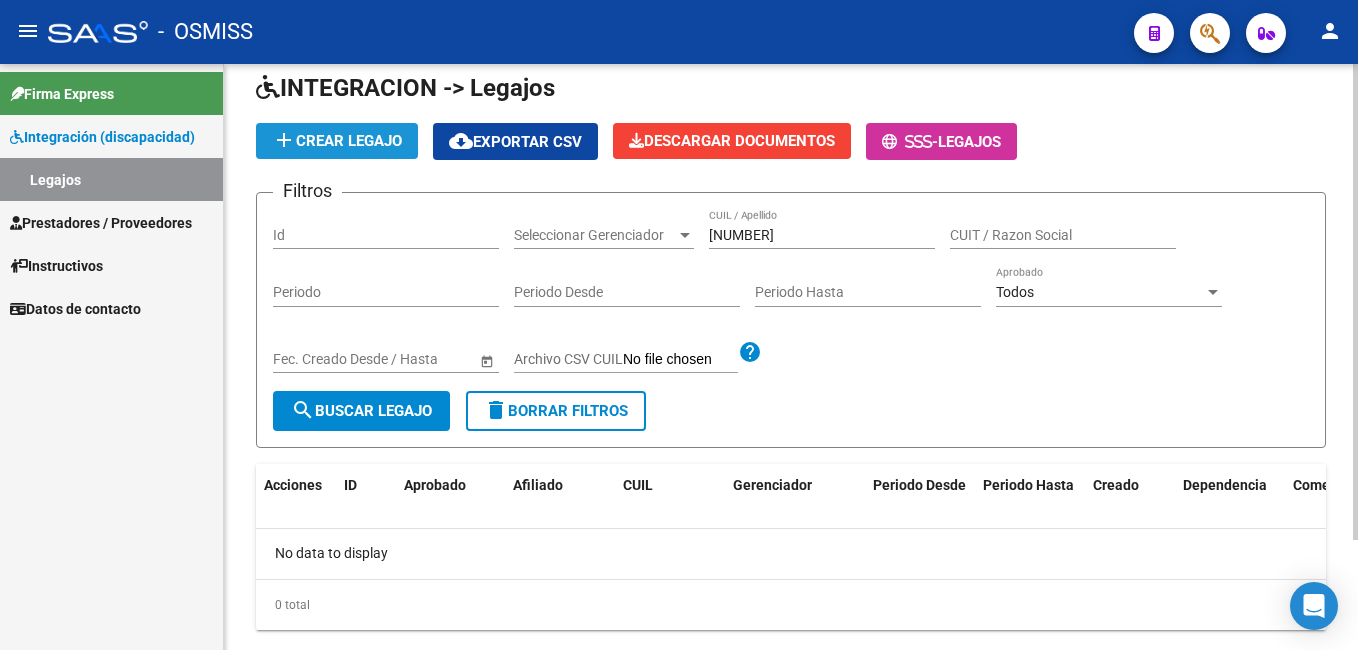 click on "add  Crear Legajo" 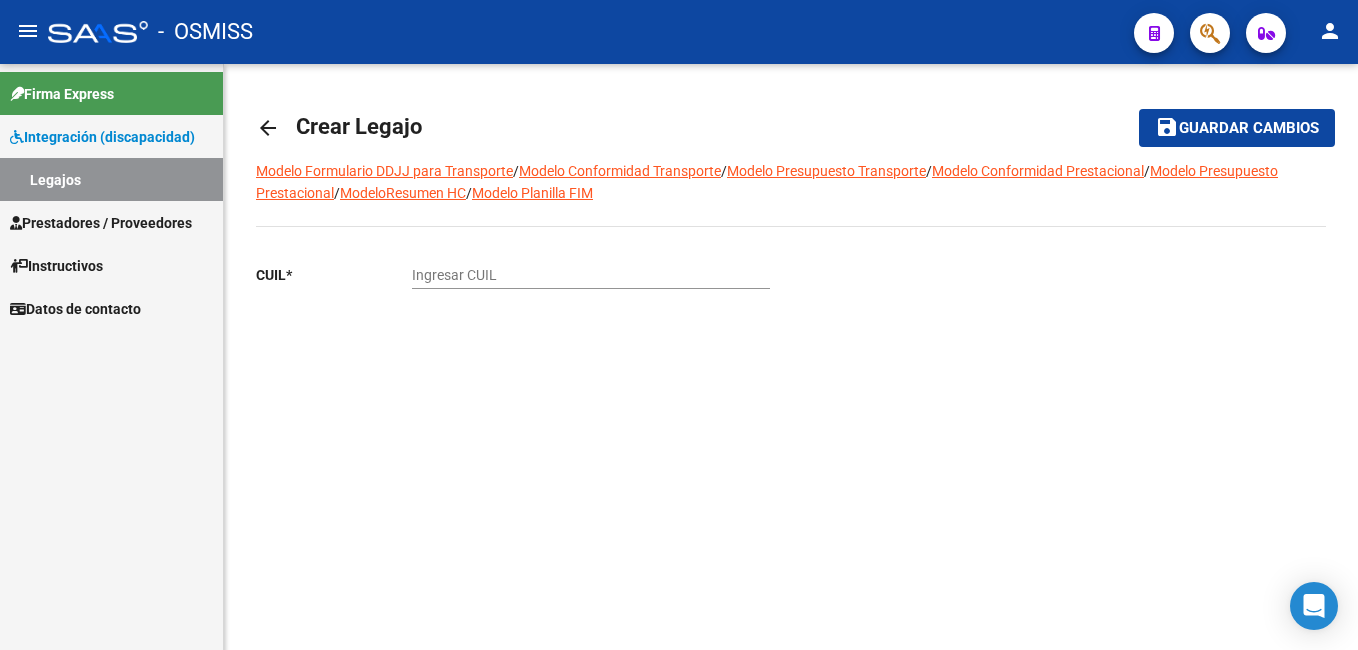 scroll, scrollTop: 0, scrollLeft: 0, axis: both 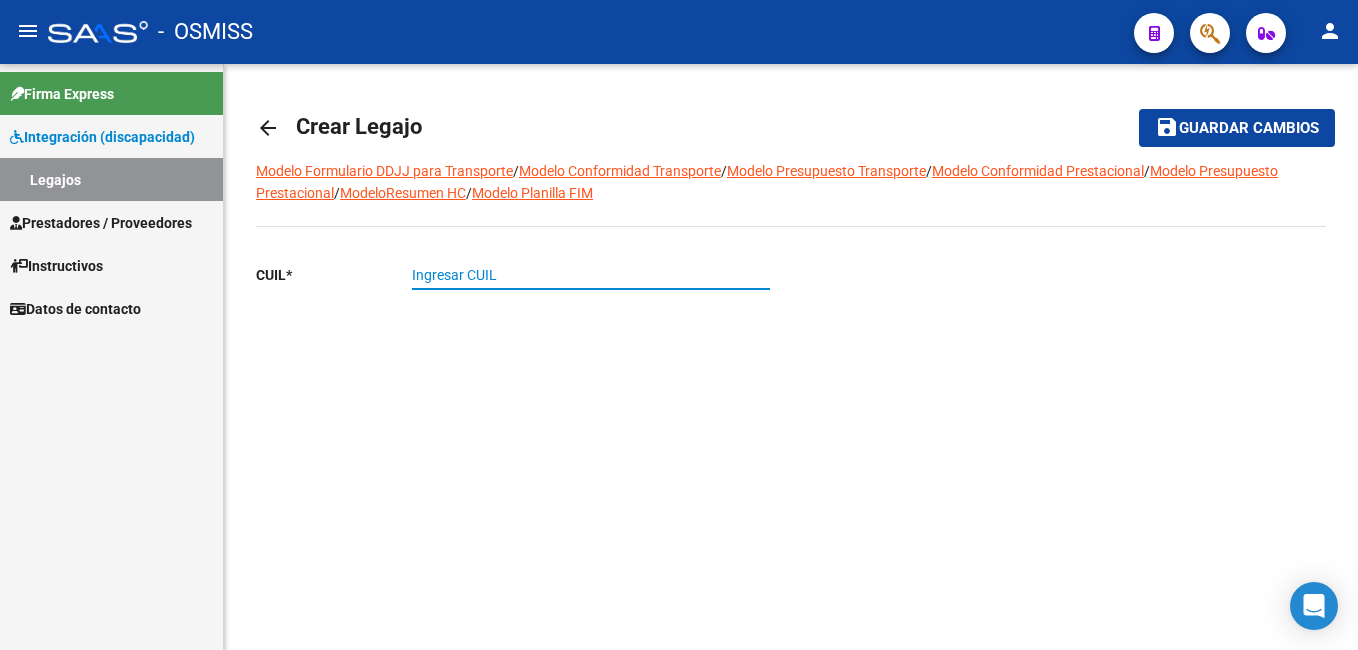 click on "Ingresar CUIL" at bounding box center [591, 275] 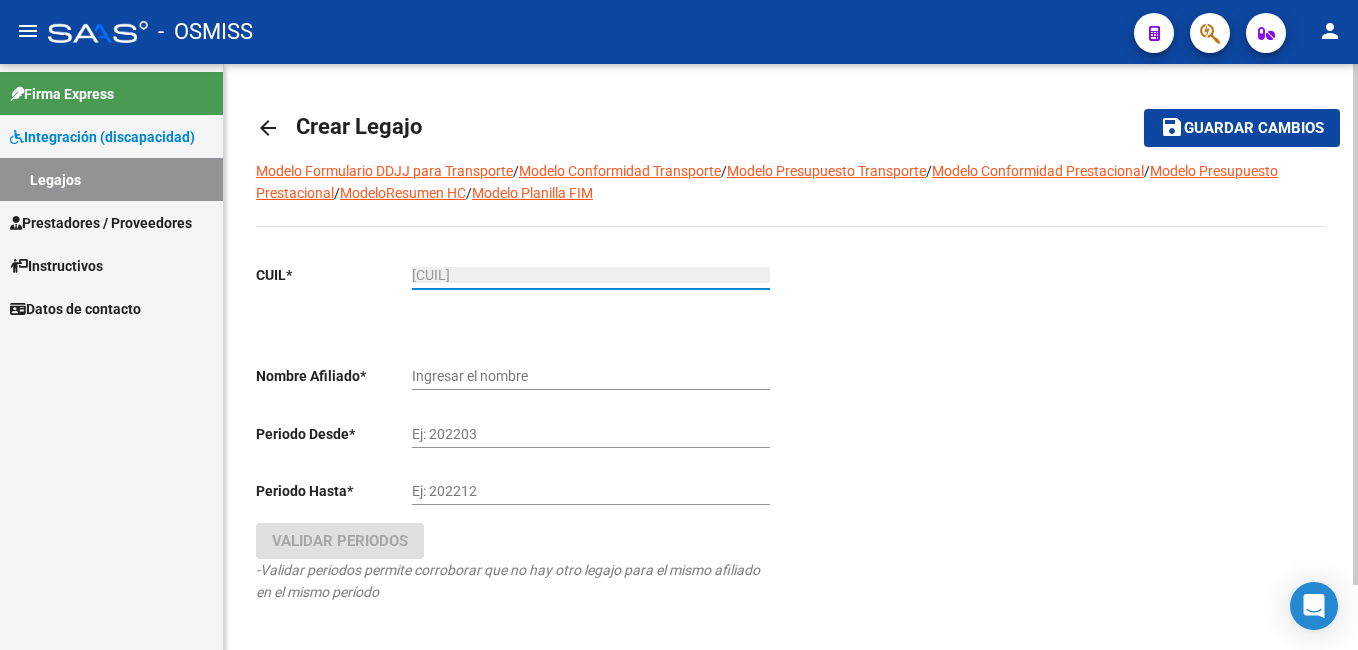 type on "[LAST] [FIRST] [LAST]" 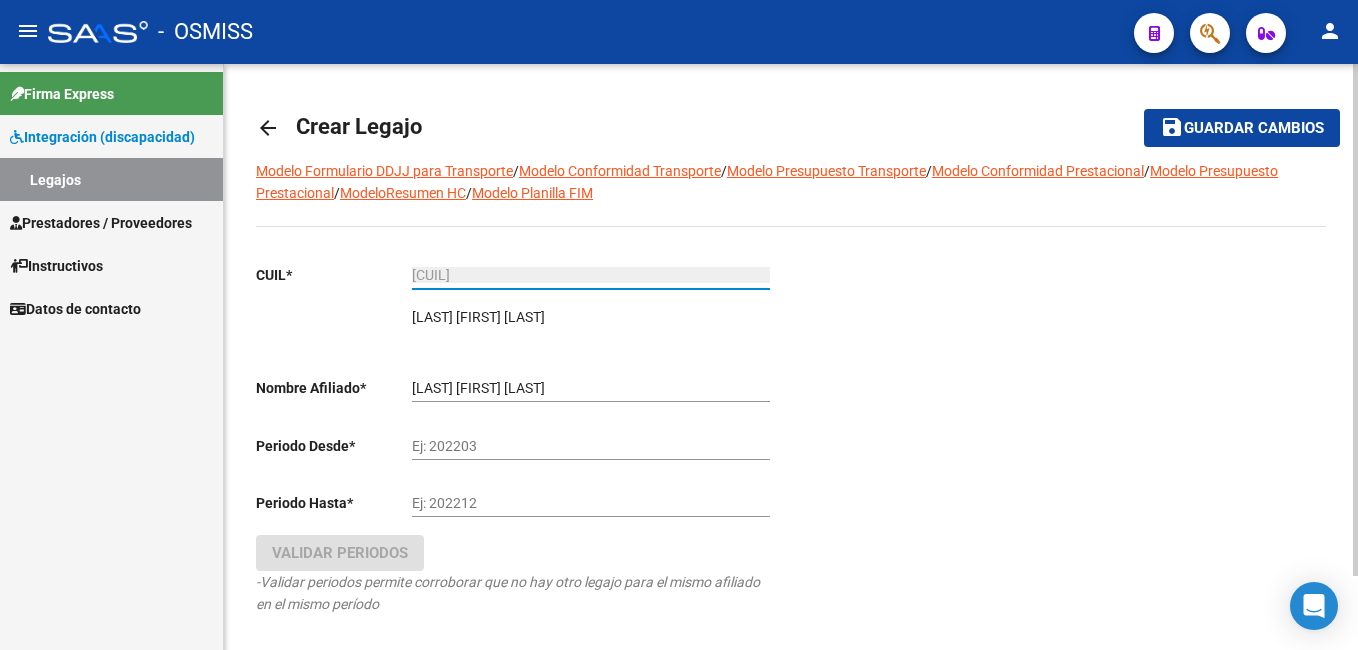 type on "[CUIL]" 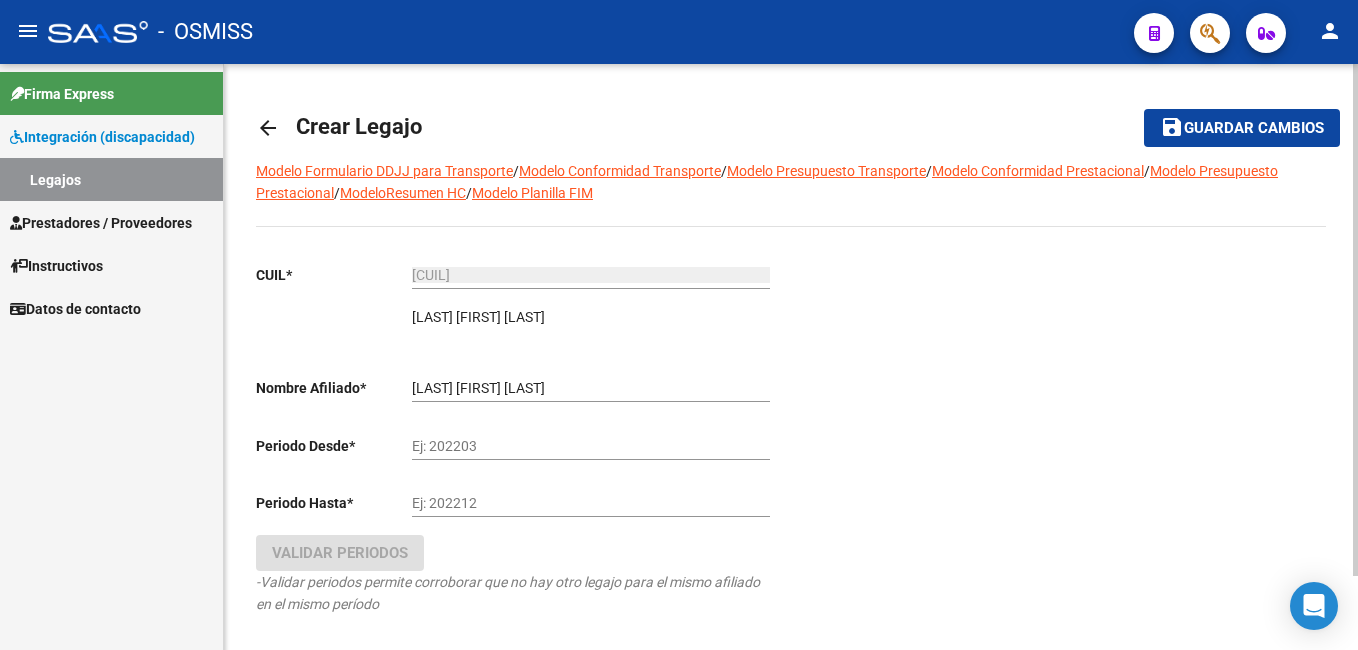 click 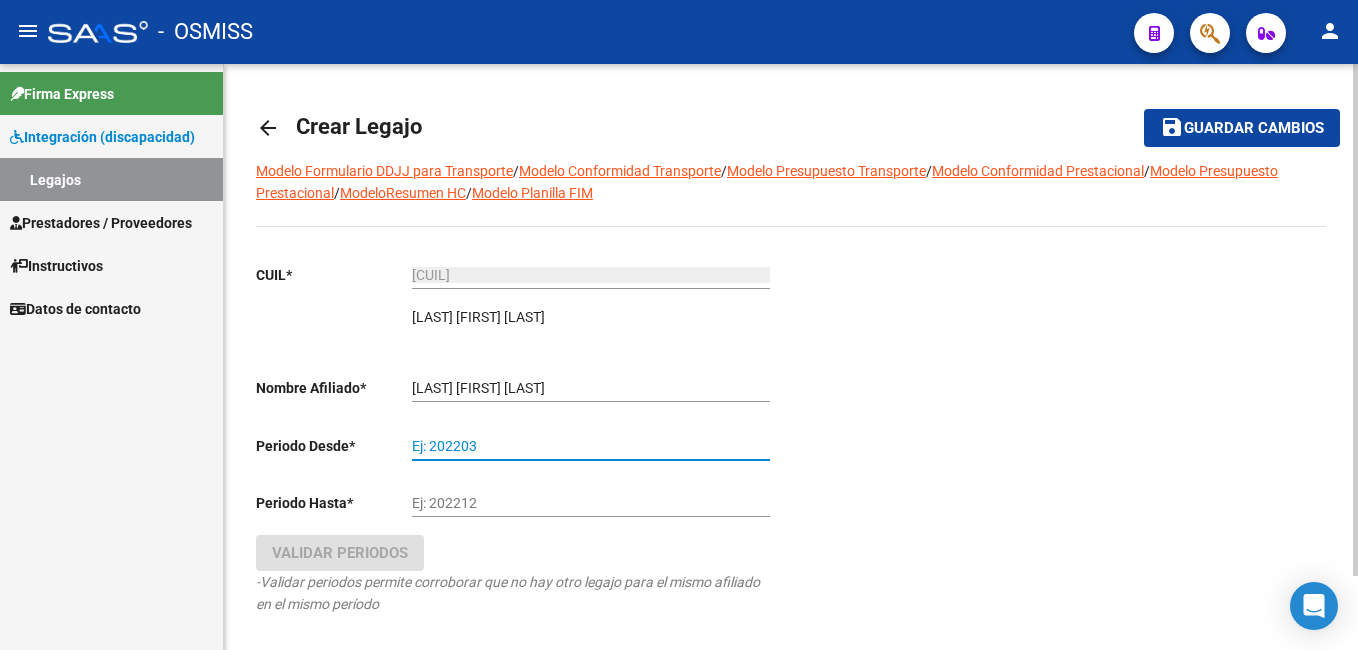 click on "Ej: 202203" at bounding box center [591, 446] 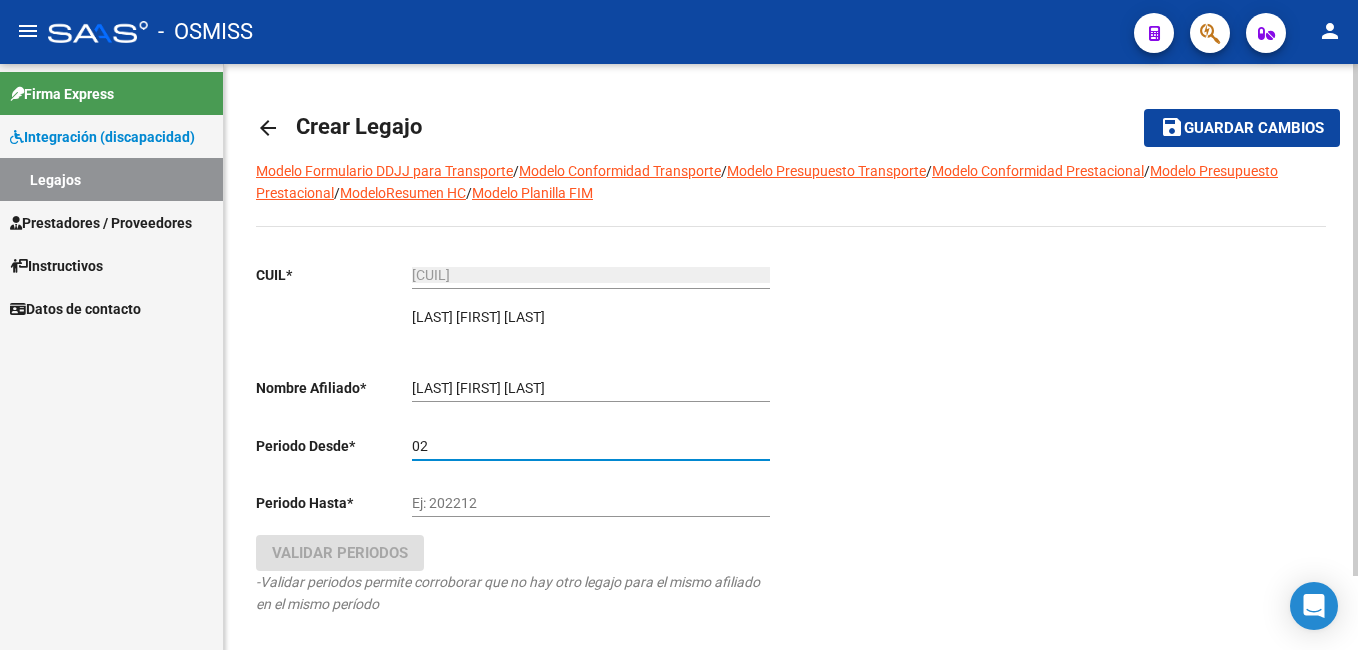 type on "0" 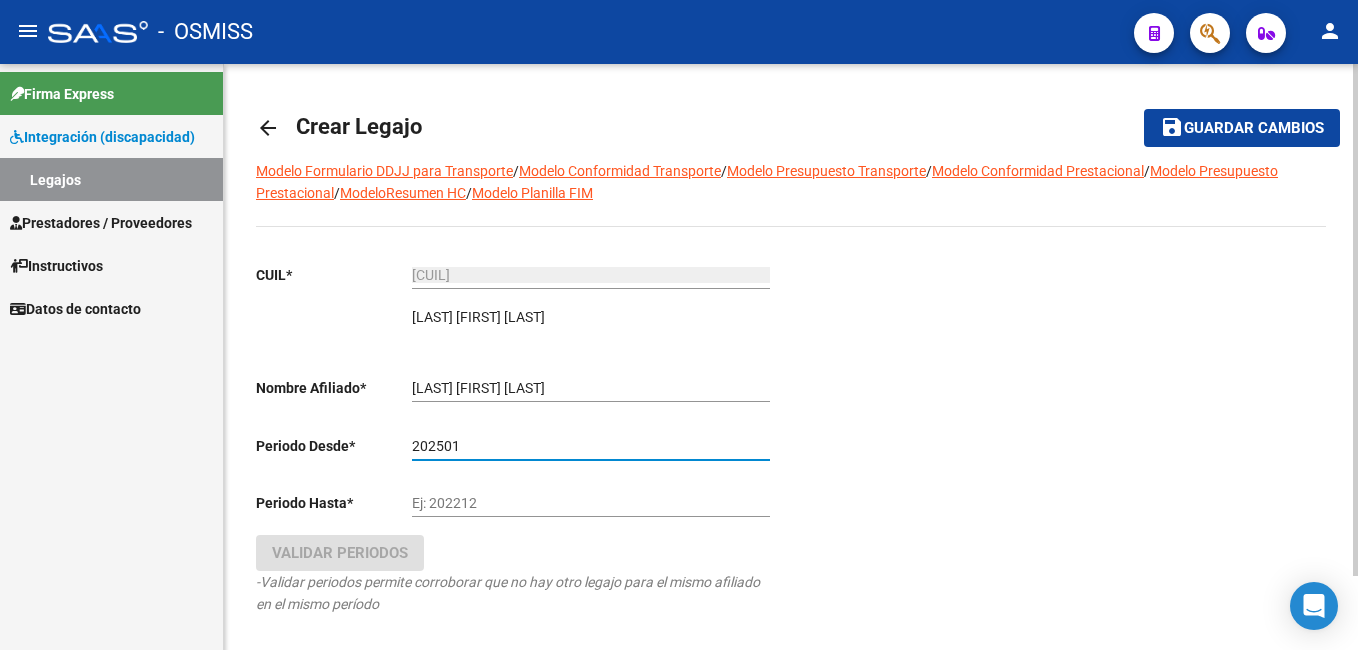 type on "202501" 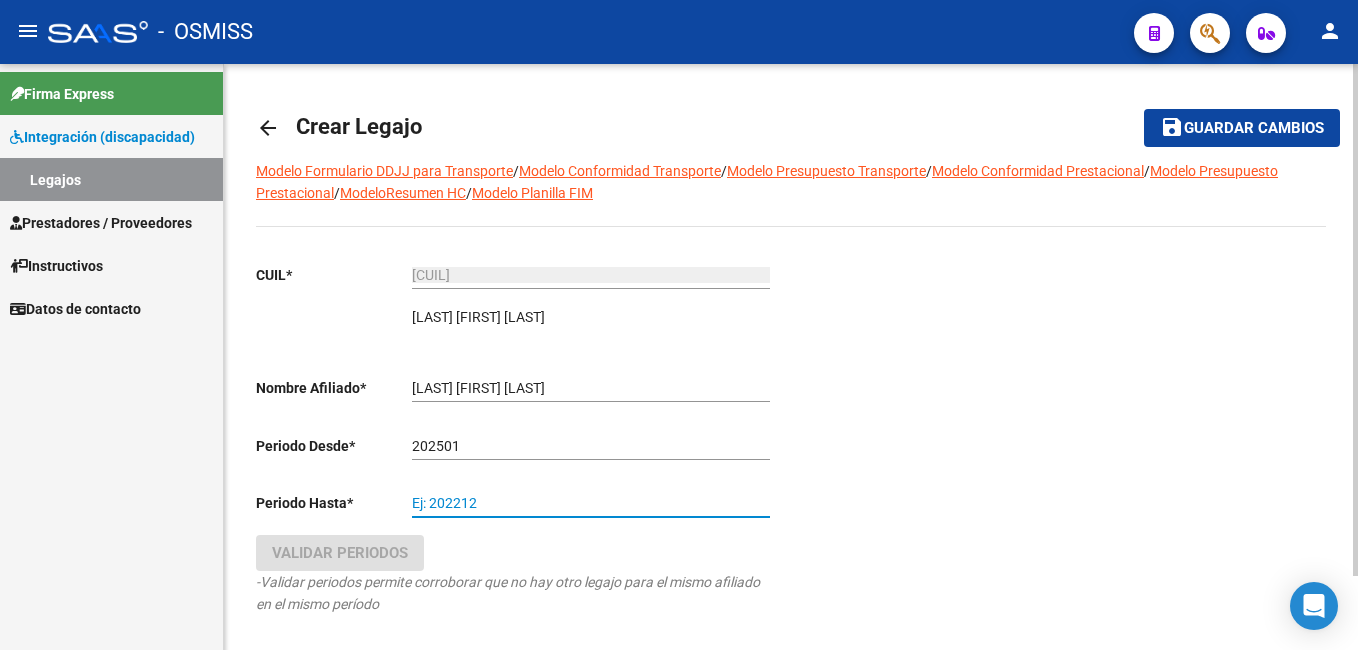 click on "Ej: 202212" at bounding box center [591, 503] 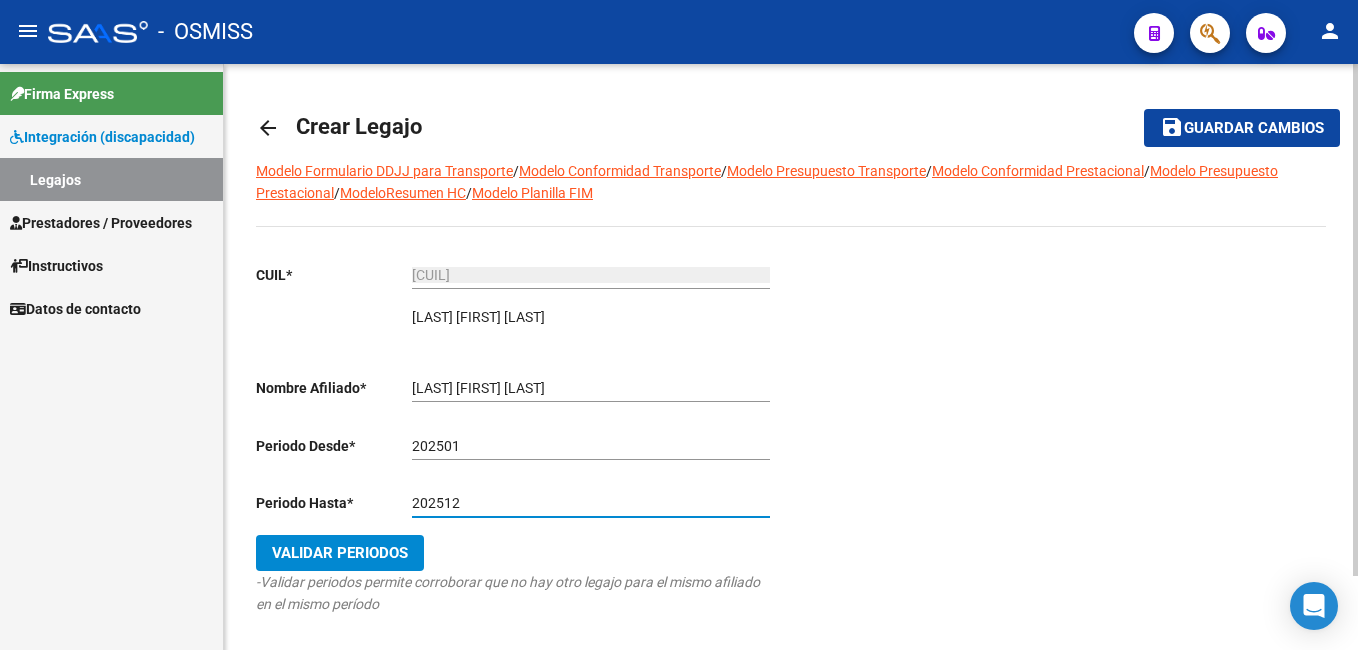 type on "202512" 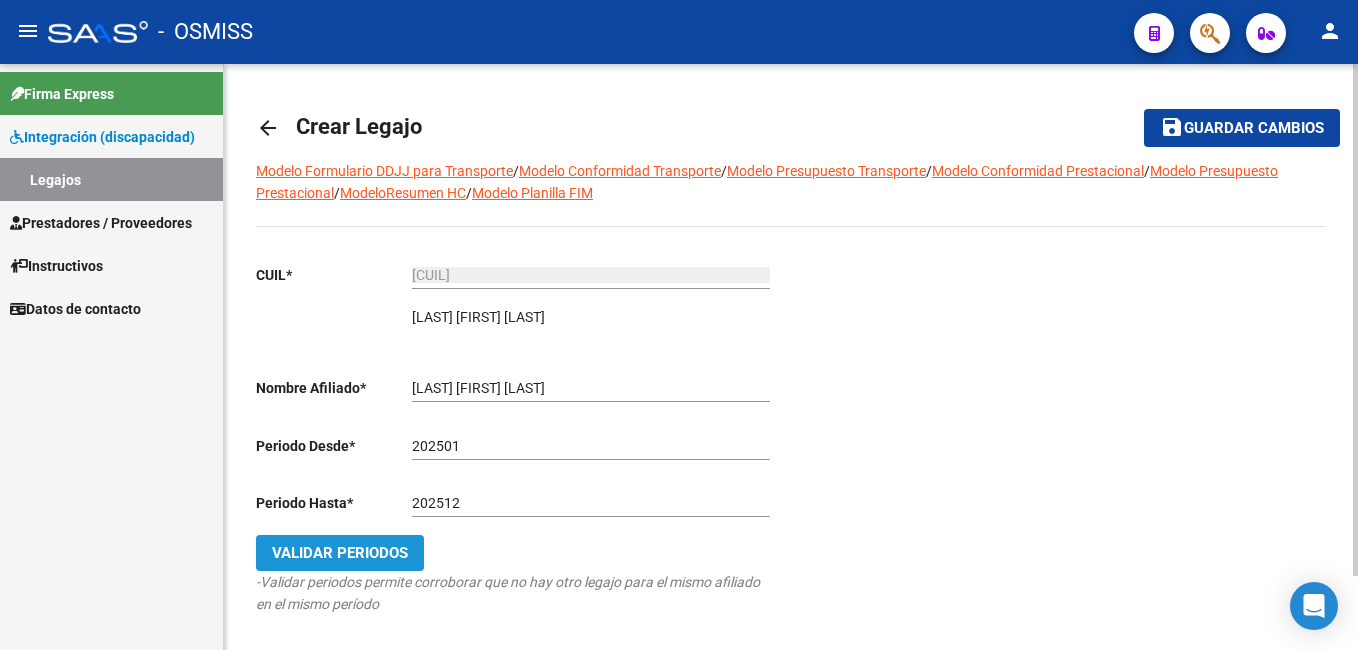 click on "Validar Periodos" 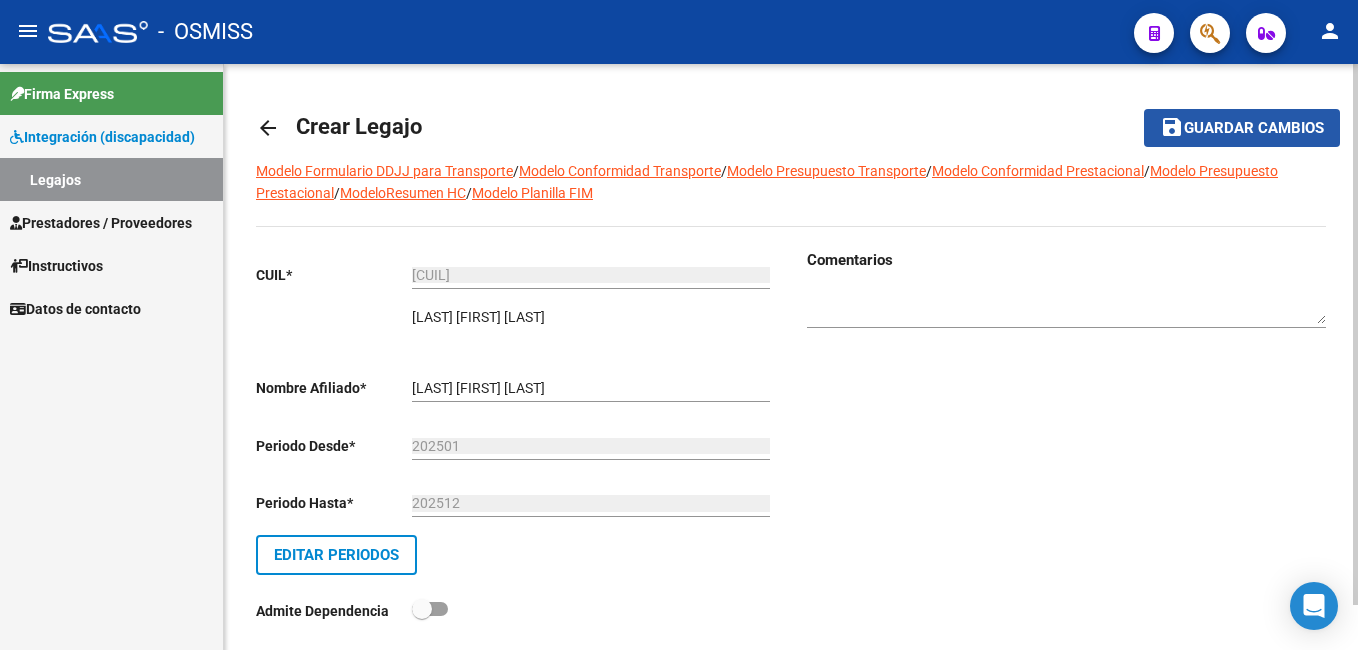 click on "Guardar cambios" 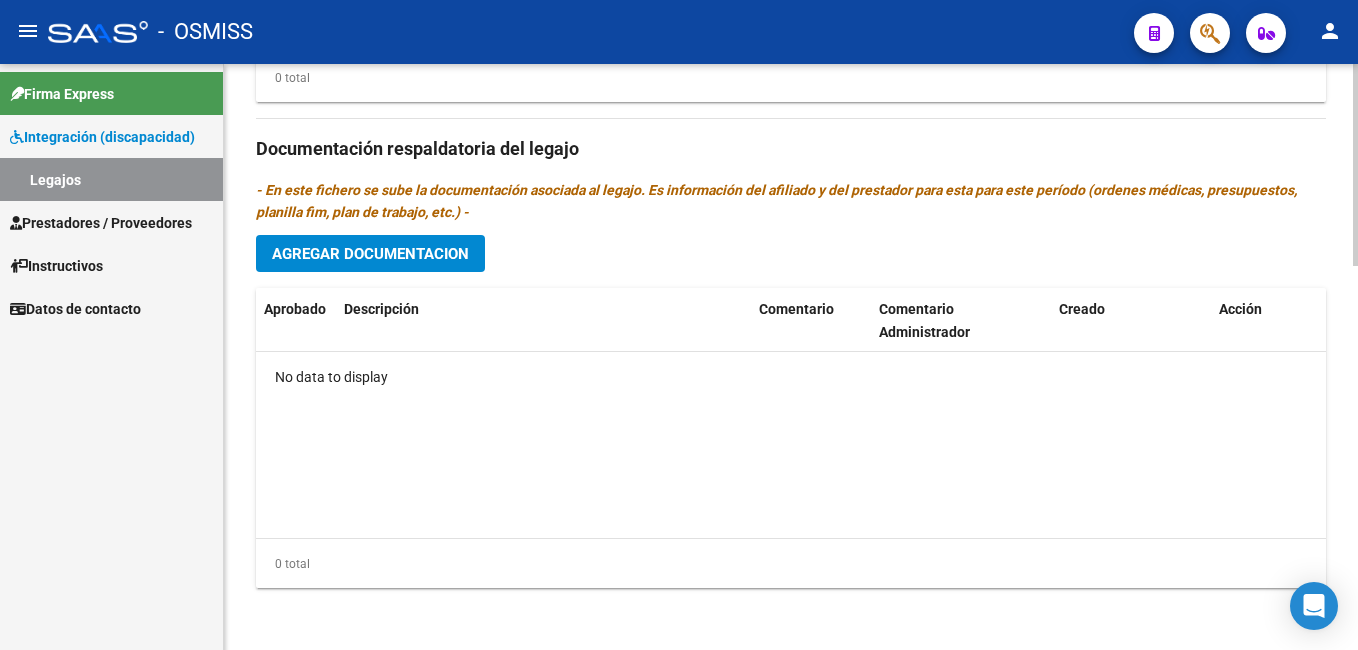 scroll, scrollTop: 1113, scrollLeft: 0, axis: vertical 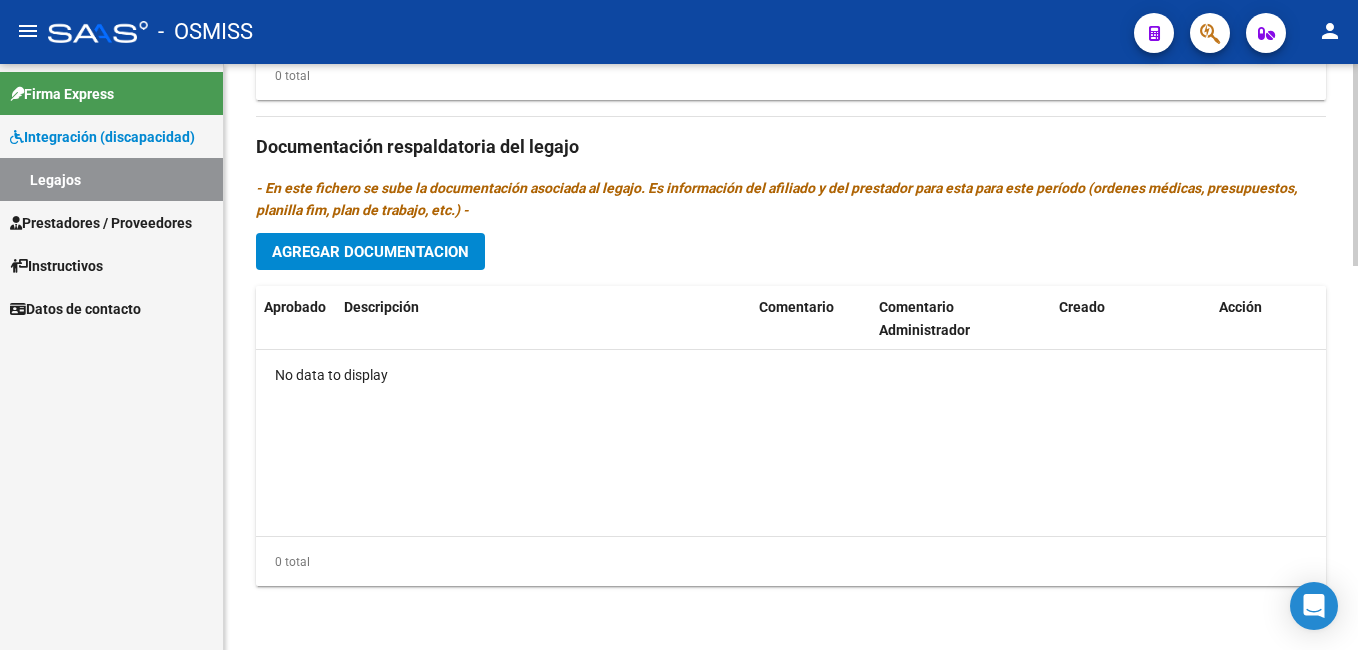 click on "menu -   OSMISS  person    Firma Express     Integración (discapacidad) Legajos    Prestadores / Proveedores Facturas - Listado/Carga Facturas - Documentación Pagos x Transferencia Auditorías - Listado Auditorías - Comentarios Auditorías - Cambios Área Prestadores - Listado Prestadores - Docu.    Instructivos    Datos de contacto arrow_back Editar [NUMBER]    save Guardar cambios Legajo de Integración Modelo Formulario DDJJ para Transporte  /  Modelo Conformidad Transporte  /  Modelo Presupuesto Transporte  /  Modelo Conformidad Prestacional  /  Modelo Presupuesto Prestacional  /  ModeloResumen HC  /  Modelo Planilla FIM  Legajo sin Aprobar.  CUIL  *   [CUIL] Ingresar CUIL  [LAST] [FIRST]     Análisis Afiliado    Sin Certificado Discapacidad ARCA Padrón Nombre Afiliado  *   [LAST] [FIRST] Ingresar el nombre  Periodo Desde  *   [YEAR][MONTH] Ej: 202203  Periodo Hasta  *   [YEAR][MONTH] Ej: 202212  Admite Dependencia   Comentarios                                  Agregar Prestador" at bounding box center (679, 325) 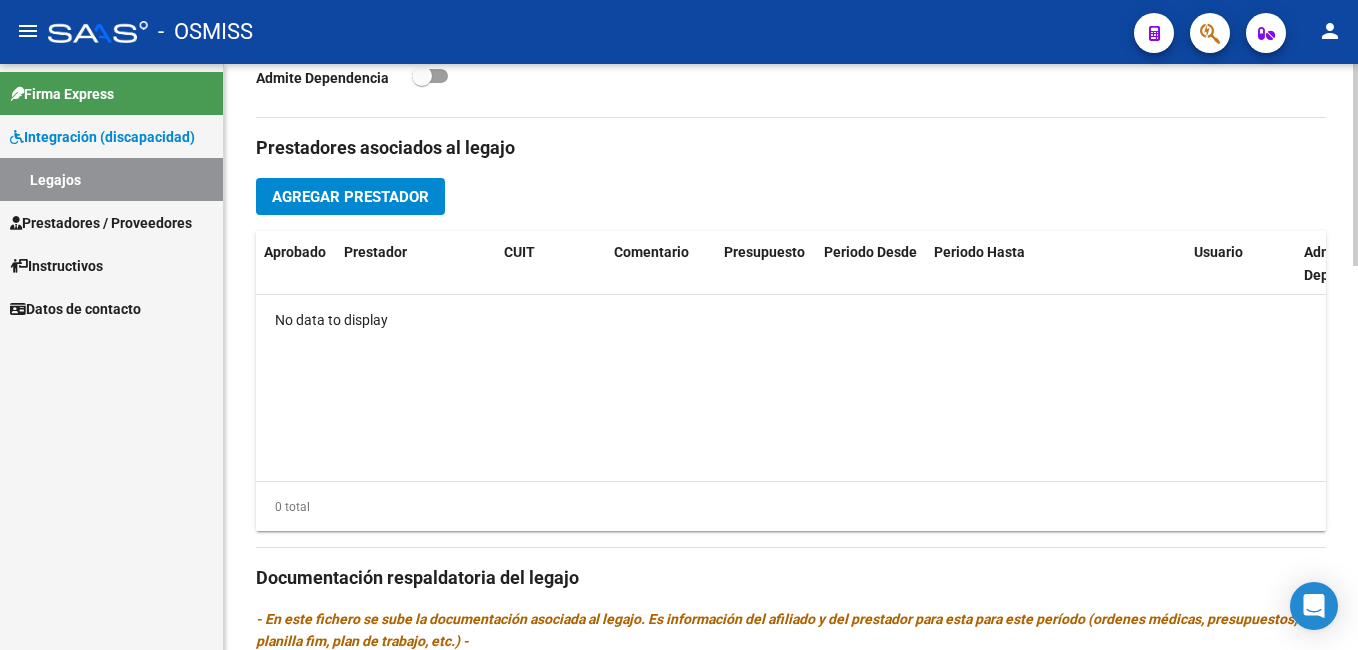 scroll, scrollTop: 1113, scrollLeft: 0, axis: vertical 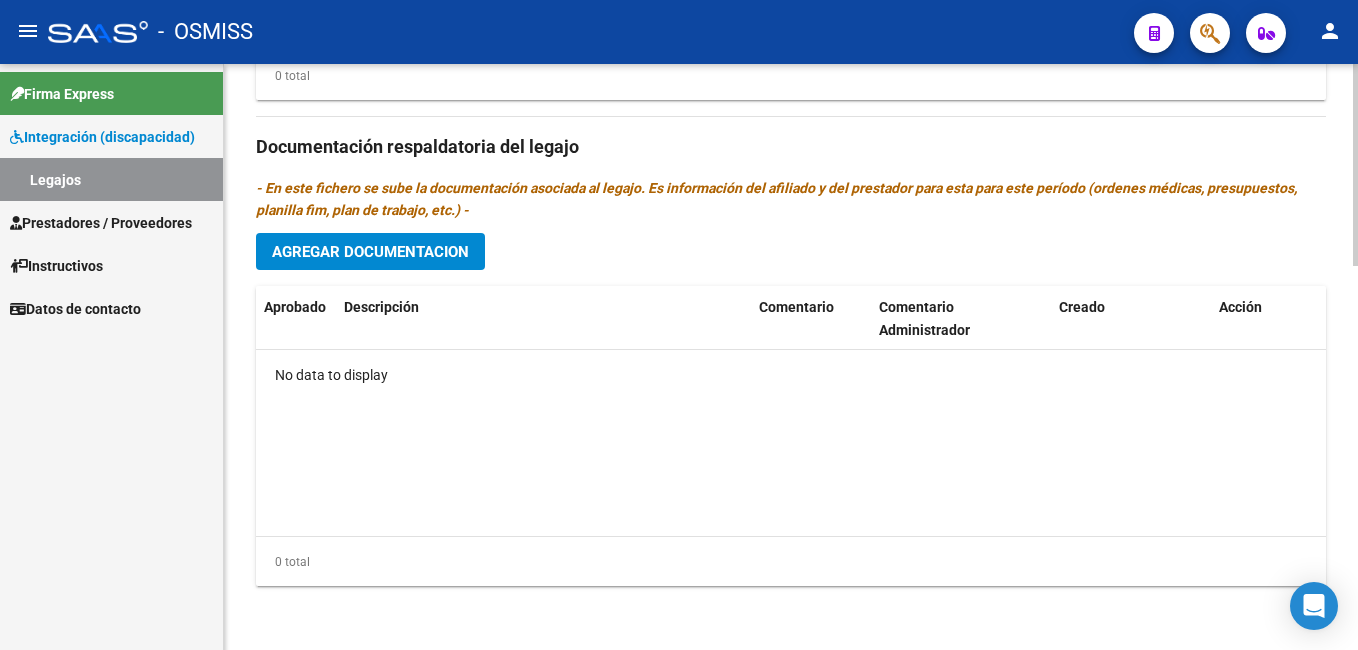 click on "menu -   OSMISS  person    Firma Express     Integración (discapacidad) Legajos    Prestadores / Proveedores Facturas - Listado/Carga Facturas - Documentación Pagos x Transferencia Auditorías - Listado Auditorías - Comentarios Auditorías - Cambios Área Prestadores - Listado Prestadores - Docu.    Instructivos    Datos de contacto arrow_back Editar [NUMBER]    save Guardar cambios Legajo de Integración Modelo Formulario DDJJ para Transporte  /  Modelo Conformidad Transporte  /  Modelo Presupuesto Transporte  /  Modelo Conformidad Prestacional  /  Modelo Presupuesto Prestacional  /  ModeloResumen HC  /  Modelo Planilla FIM  Legajo sin Aprobar.  CUIL  *   [CUIL] Ingresar CUIL  [LAST] [FIRST]     Análisis Afiliado    Sin Certificado Discapacidad ARCA Padrón Nombre Afiliado  *   [LAST] [FIRST] Ingresar el nombre  Periodo Desde  *   [YEAR][MONTH] Ej: 202203  Periodo Hasta  *   [YEAR][MONTH] Ej: 202212  Admite Dependencia   Comentarios                                  Agregar Prestador" at bounding box center (679, 325) 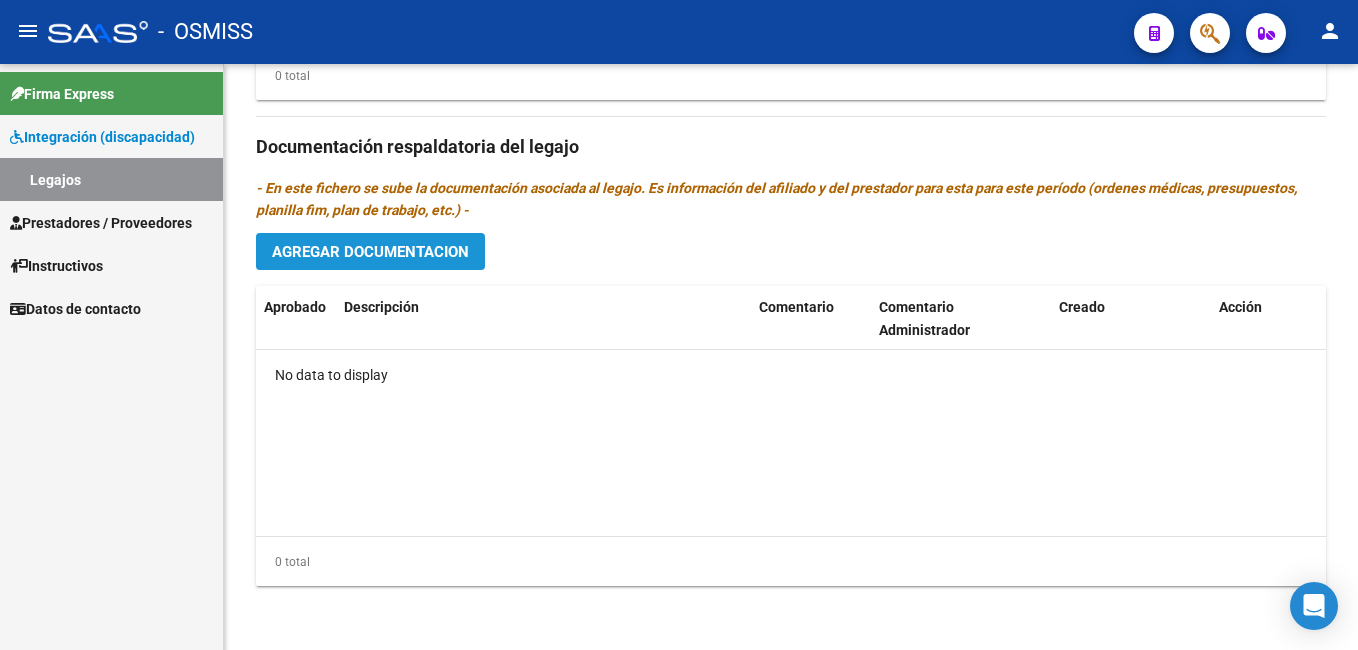 click on "Agregar Documentacion" 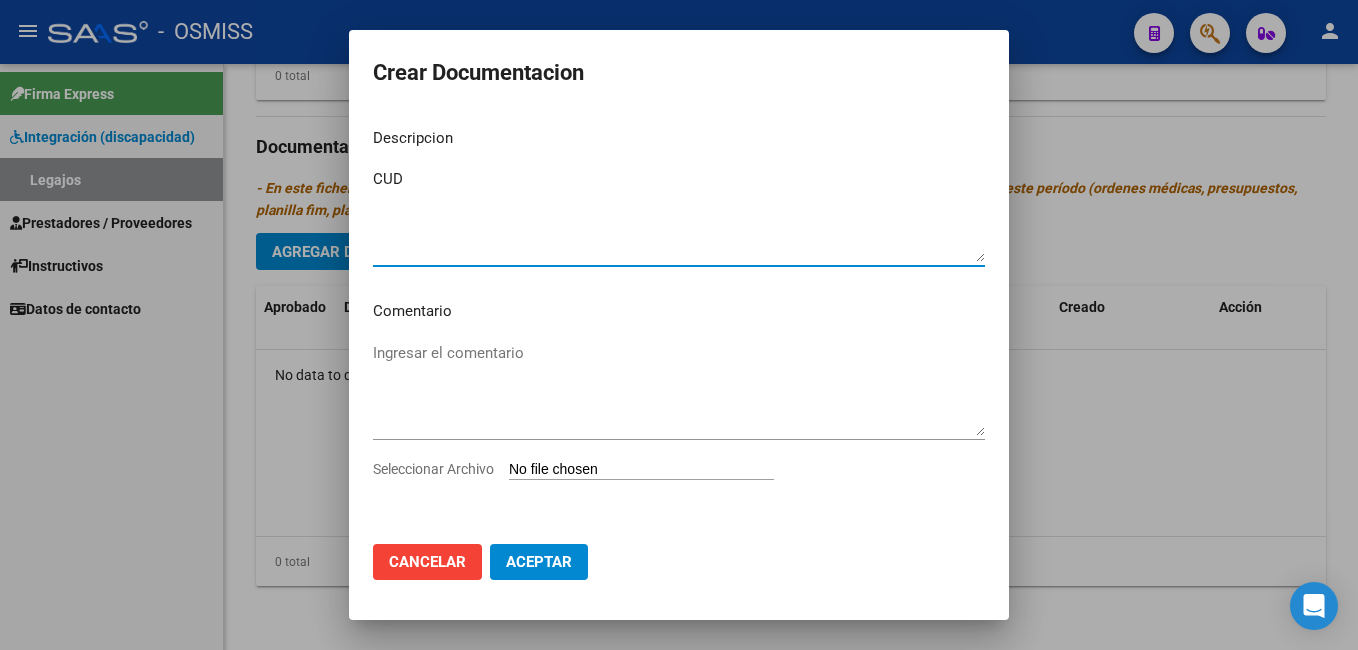 type on "CUD" 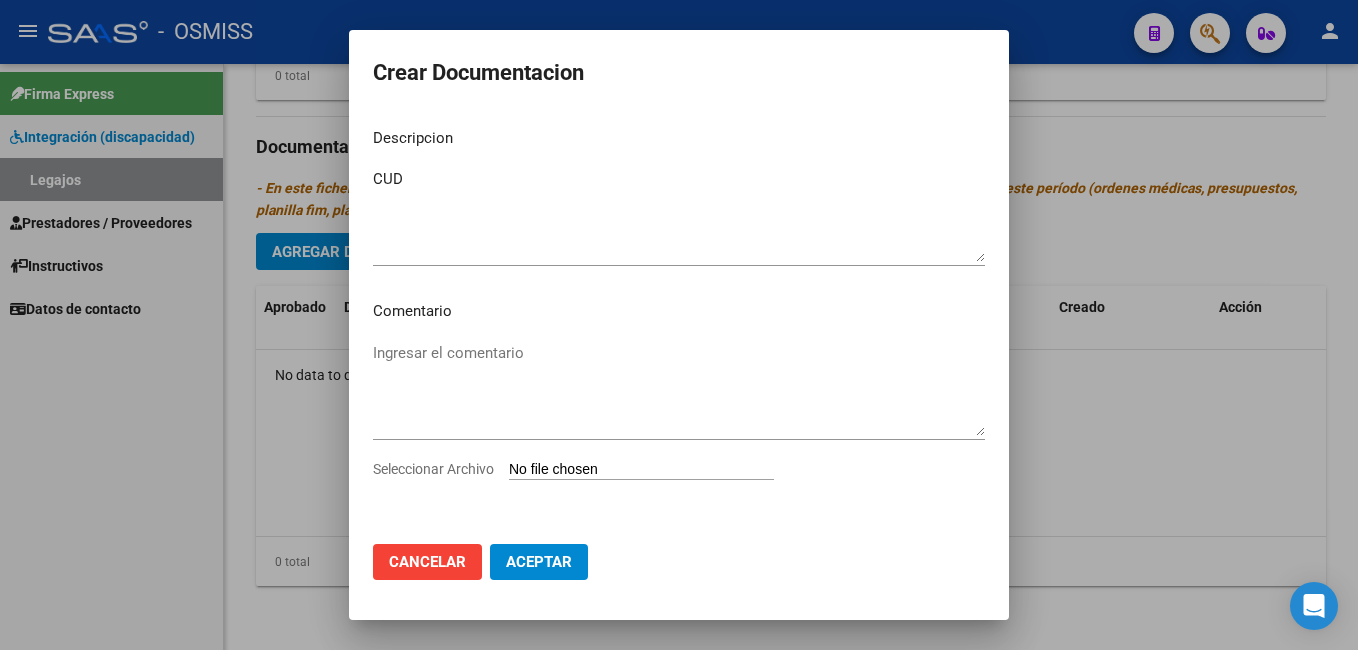 click on "Seleccionar Archivo" at bounding box center [641, 470] 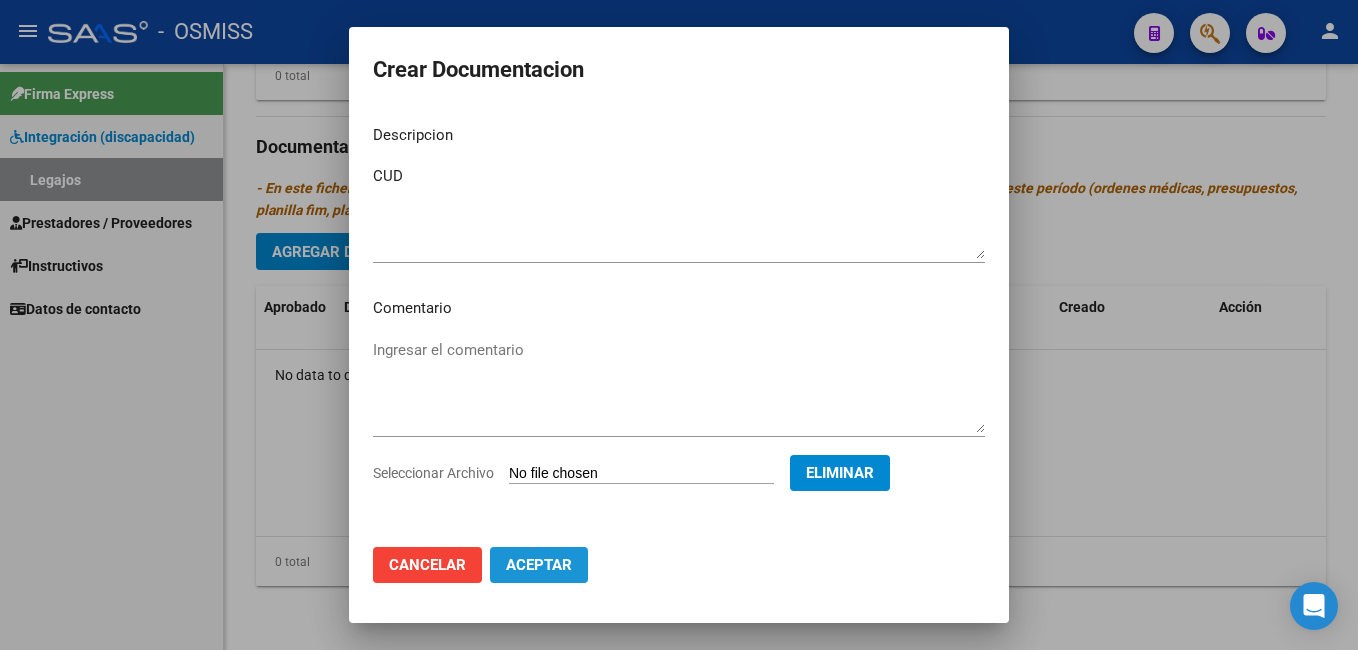 click on "Aceptar" 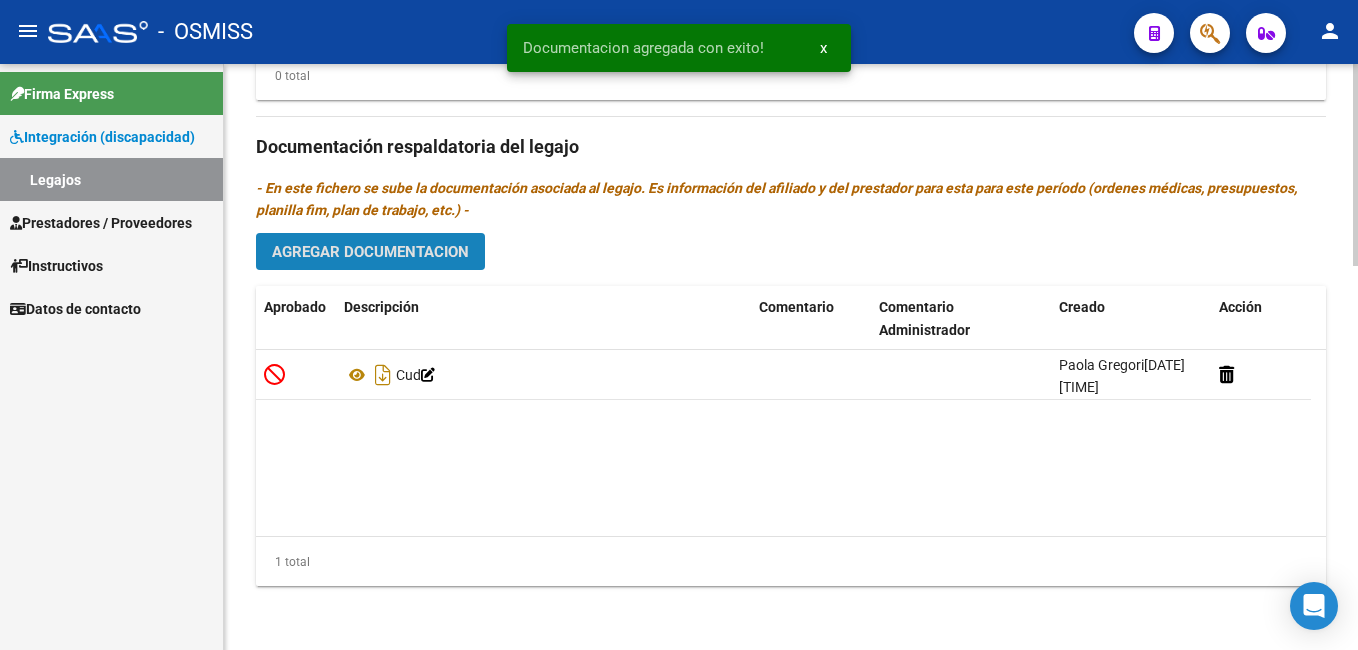 click on "Agregar Documentacion" 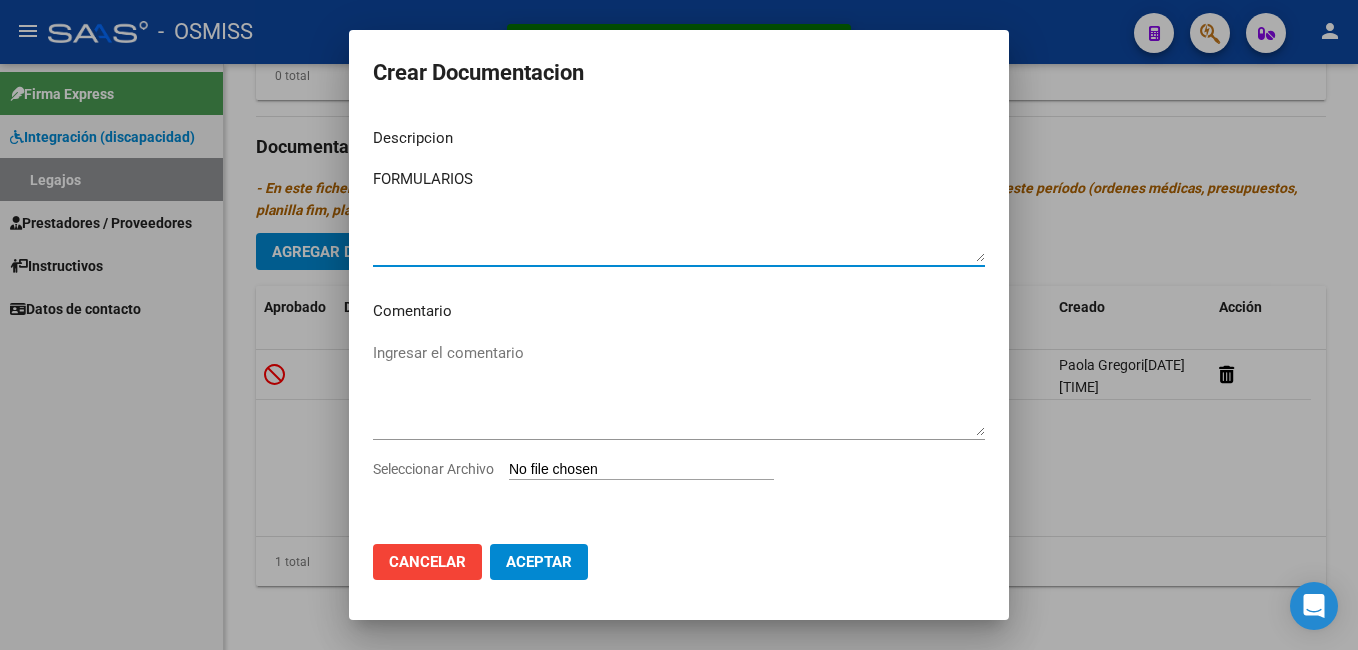 type on "FORMULARIOS" 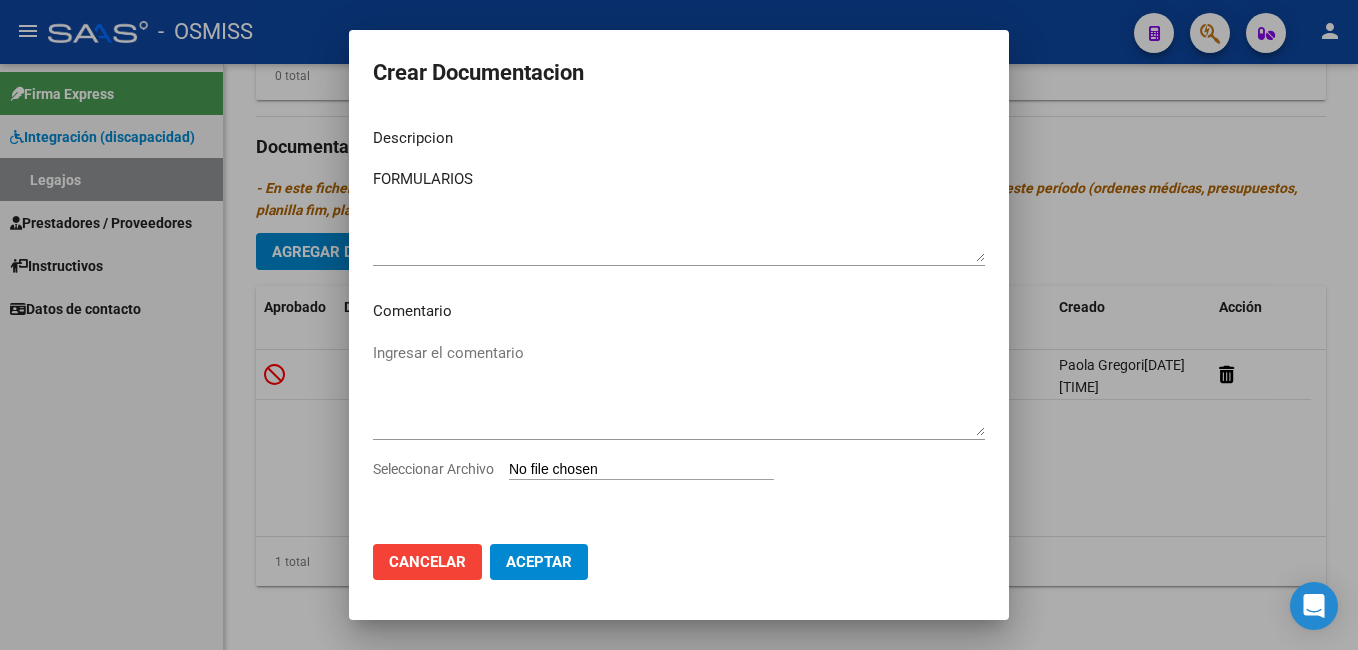 click on "Seleccionar Archivo" at bounding box center (641, 470) 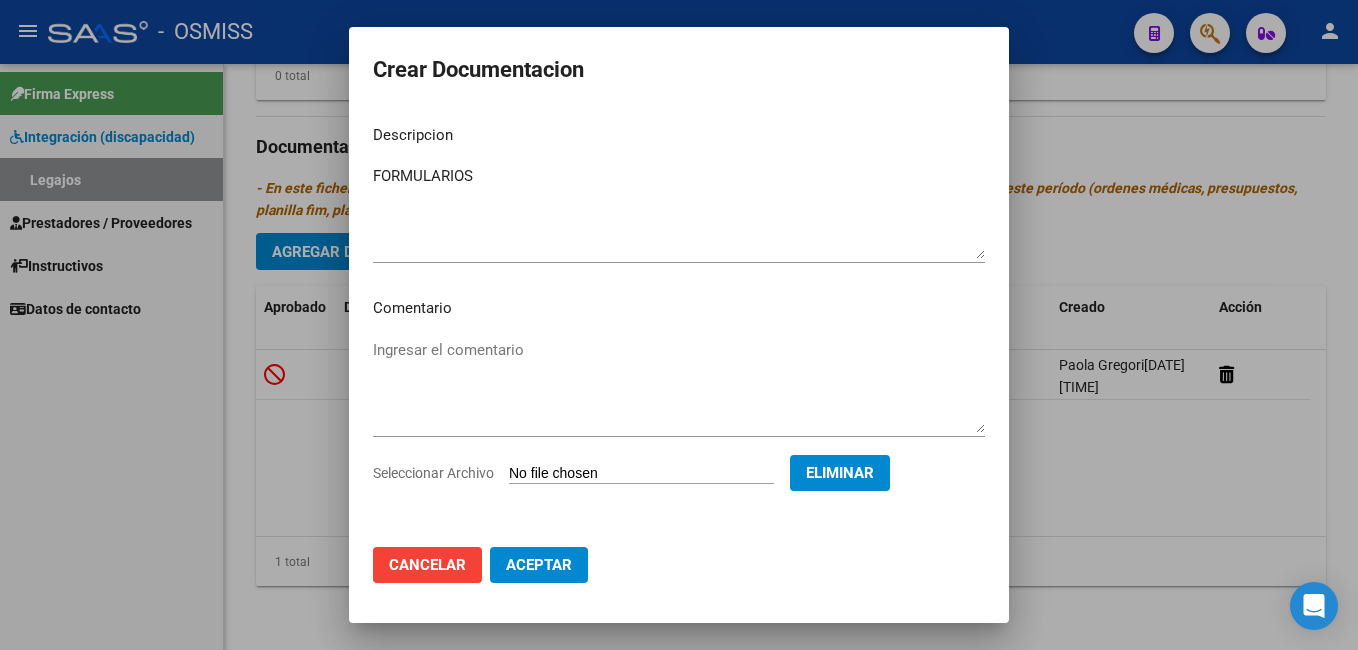 click on "Aceptar" 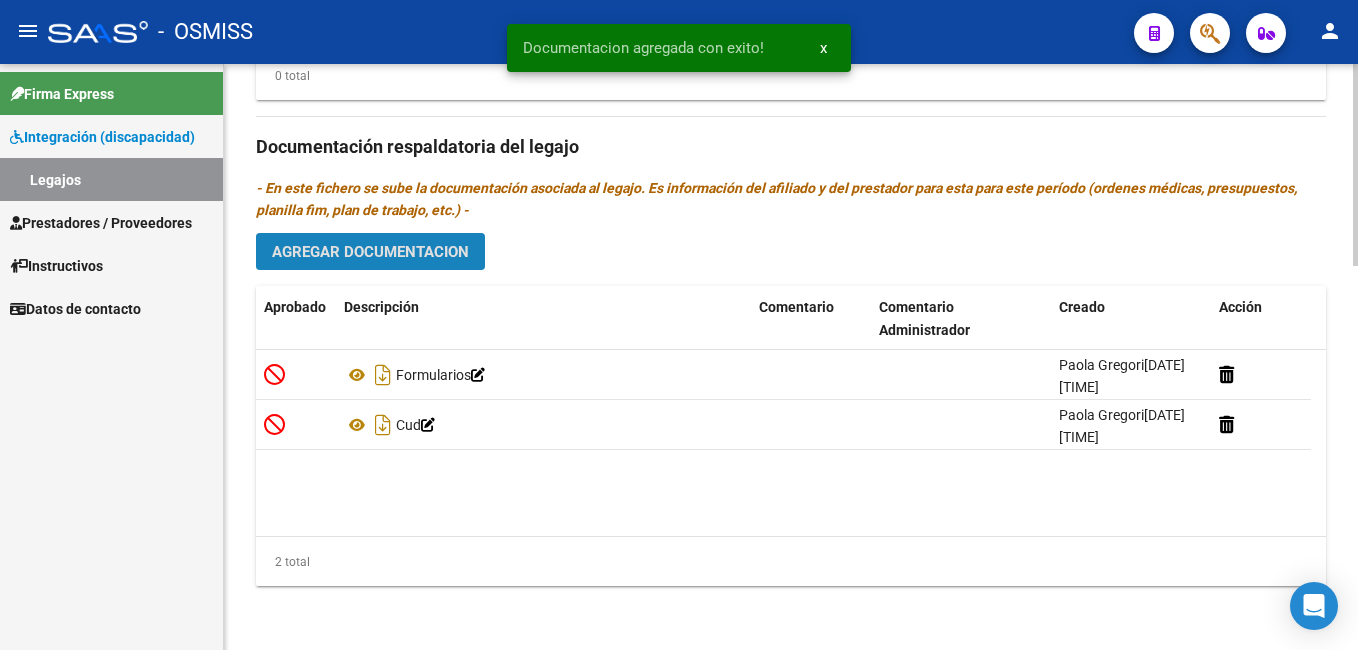 click on "Agregar Documentacion" 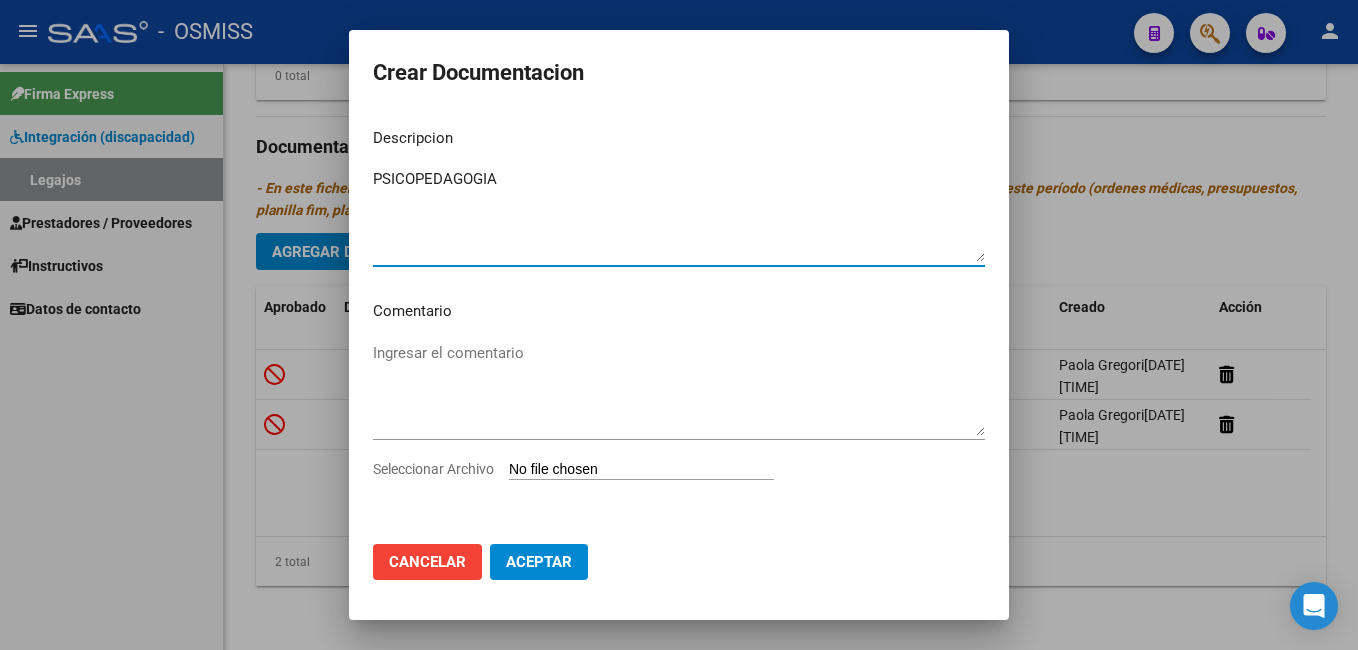 type on "PSICOPEDAGOGIA" 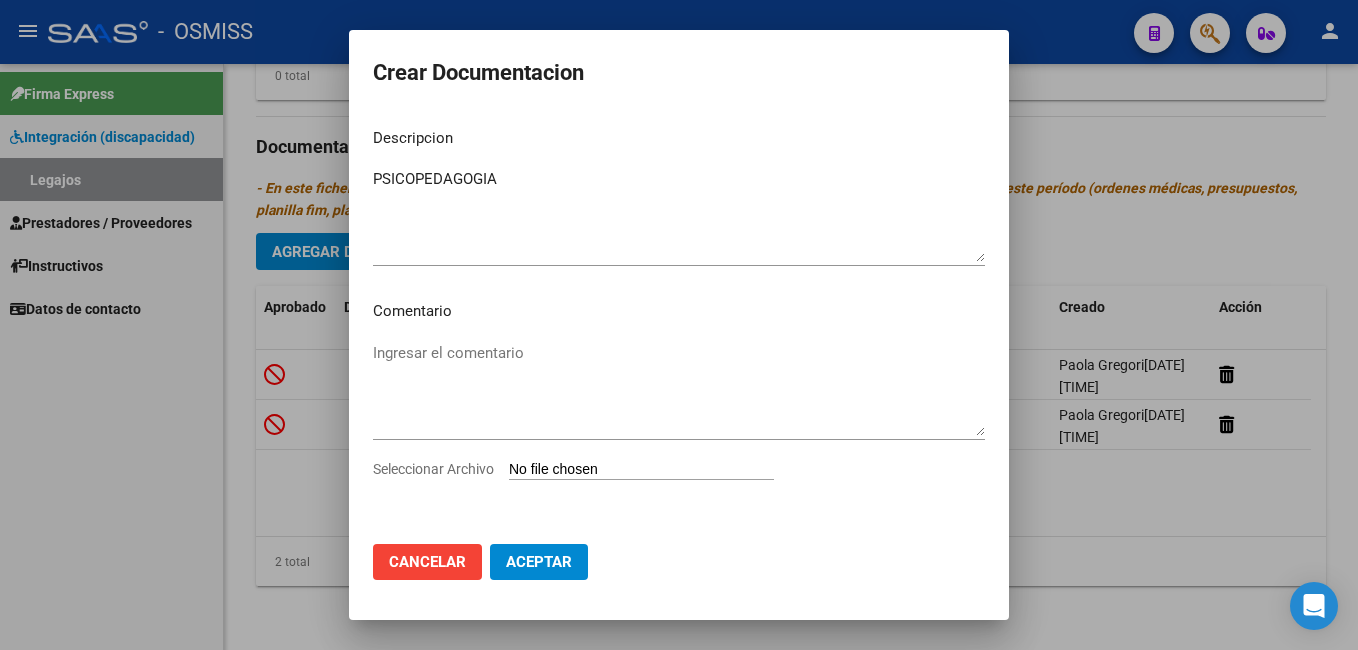 click on "Seleccionar Archivo" at bounding box center (641, 470) 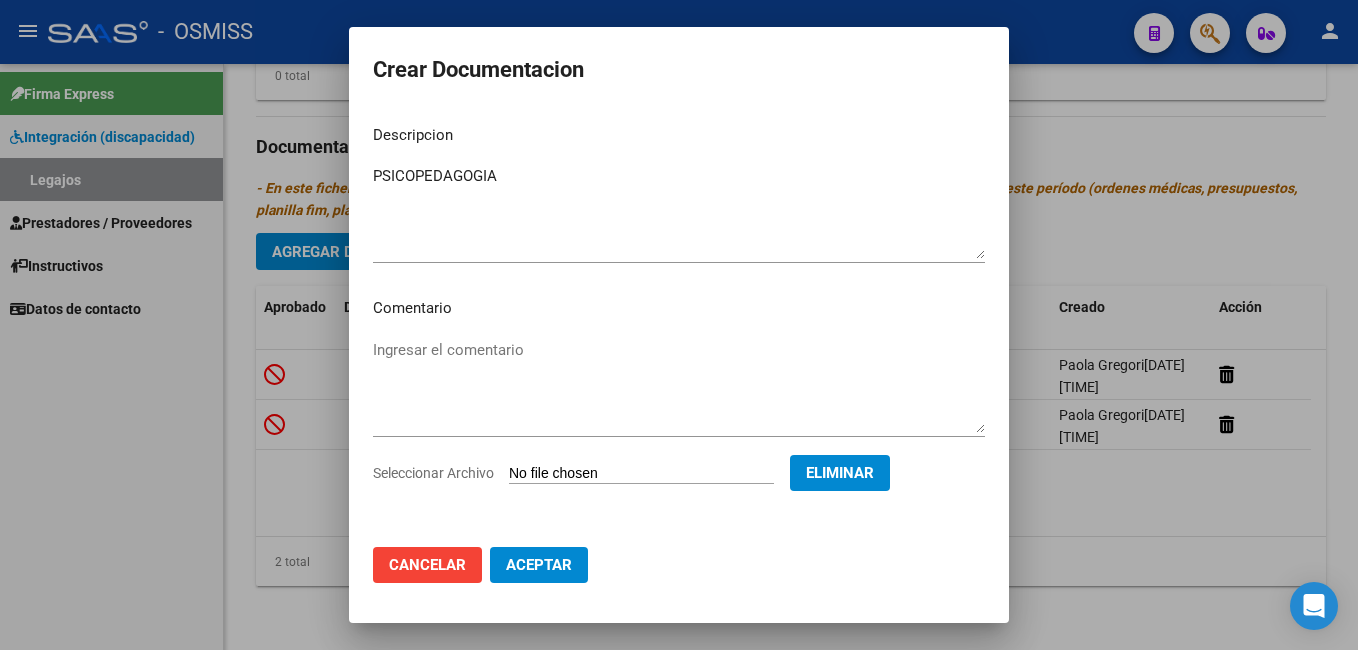 click on "Aceptar" 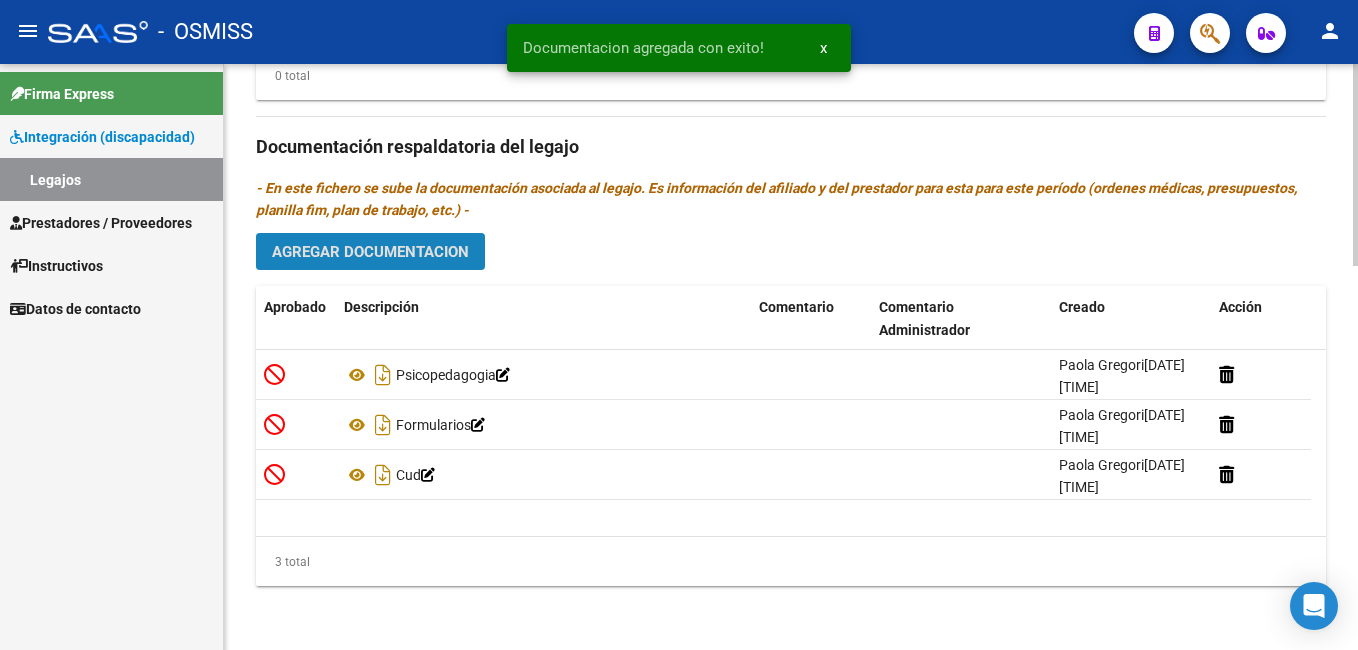 click on "Agregar Documentacion" 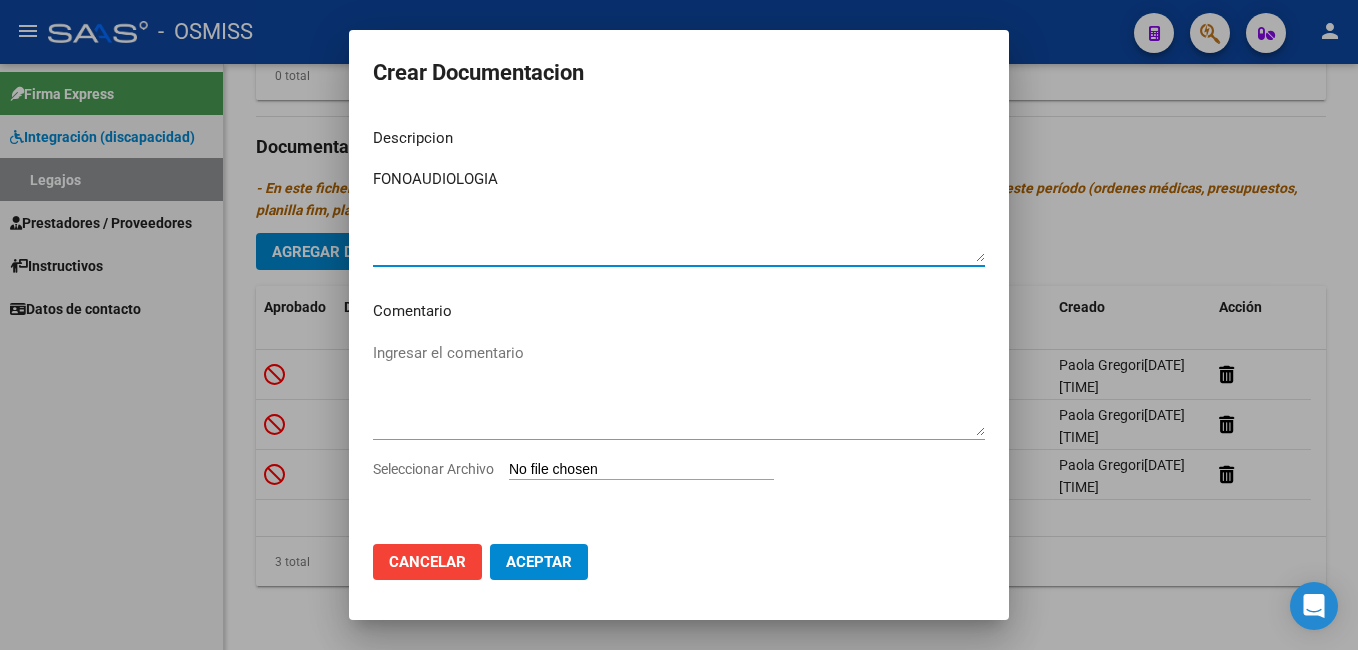type on "FONOAUDIOLOGIA" 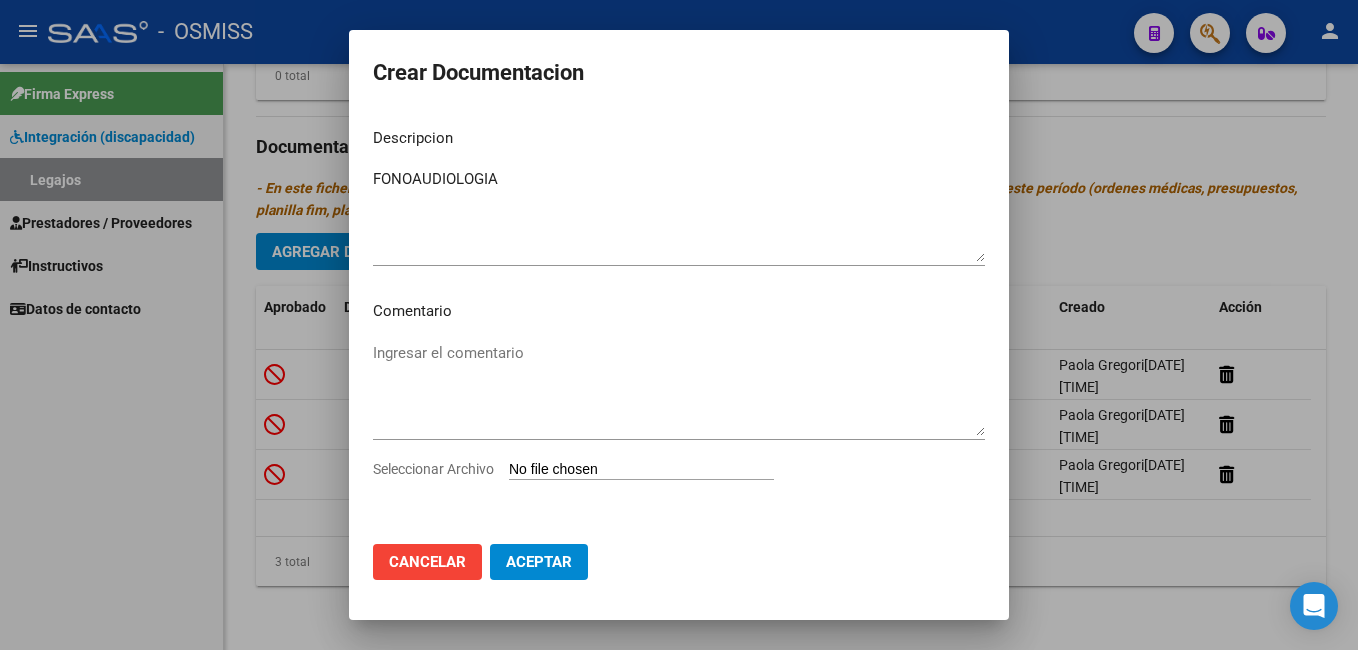 click on "Seleccionar Archivo" at bounding box center (641, 470) 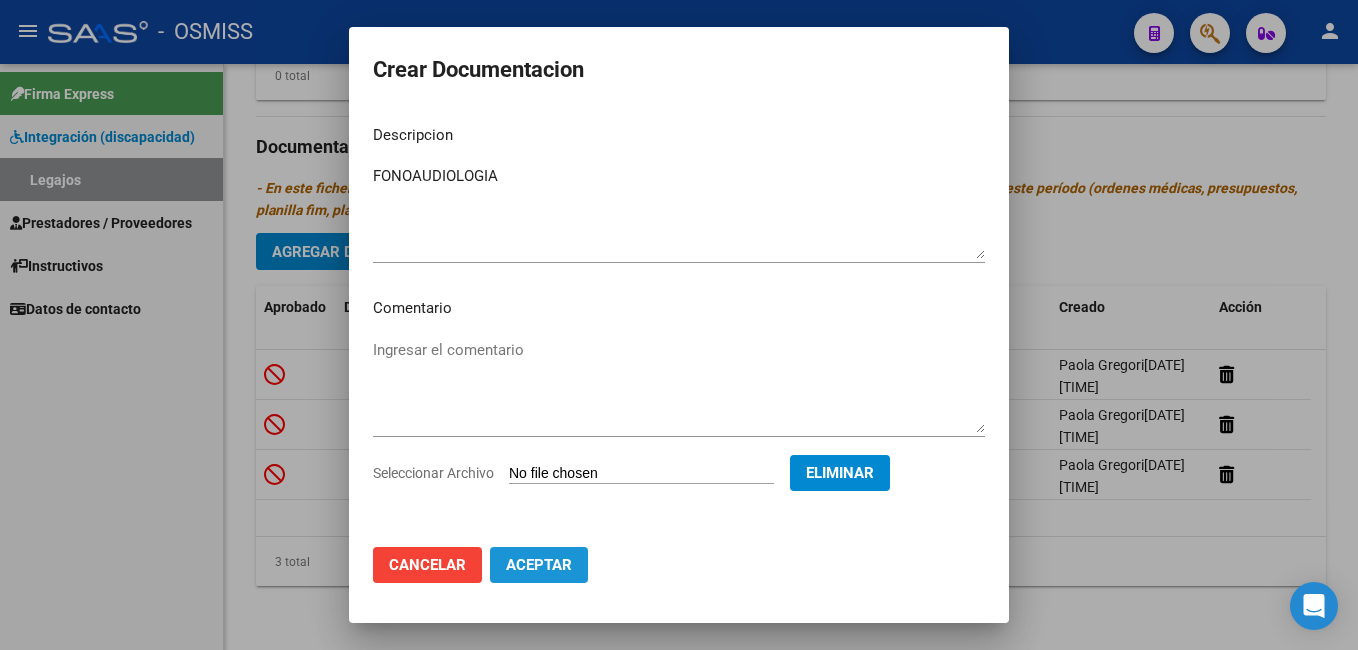 click on "Aceptar" 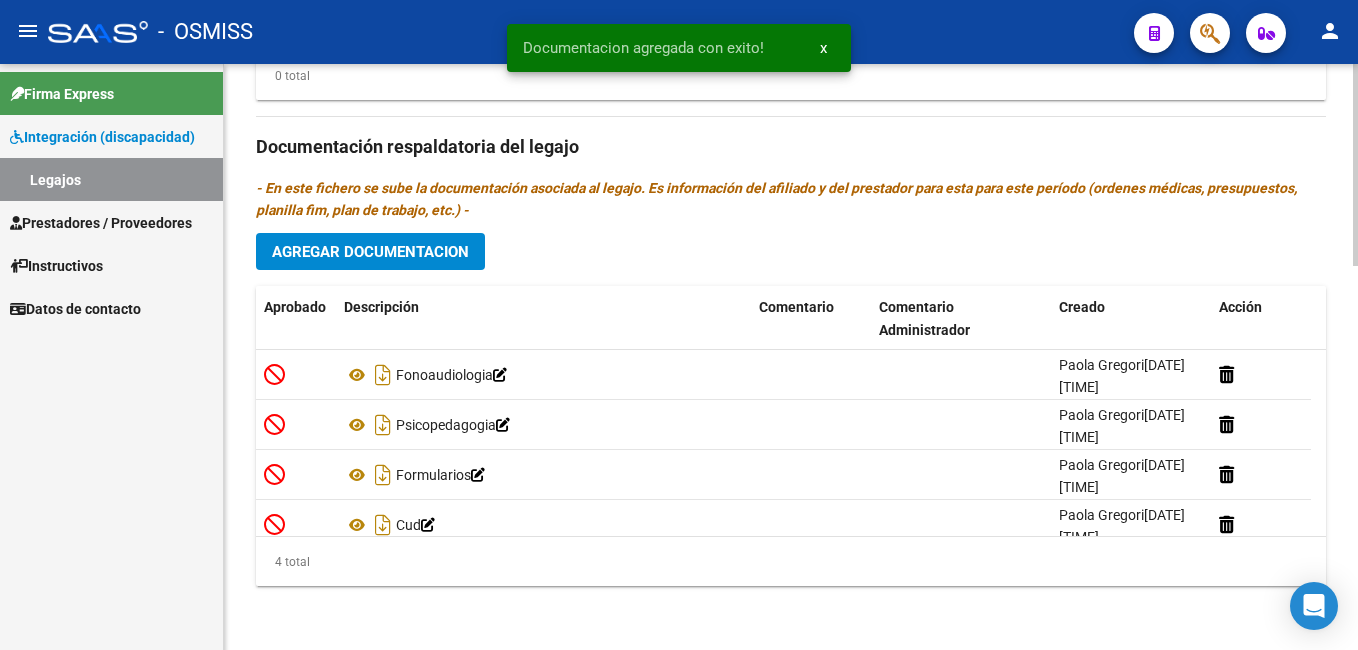click on "Prestadores asociados al legajo Agregar Prestador Aprobado Prestador CUIT Comentario Presupuesto Periodo Desde Periodo Hasta Usuario Admite Dependencia No data to display 0 total Documentación respaldatoria del legajo - En este fichero se sube la documentación asociada al legajo. Es información del afiliado y del prestador para esta para este período (ordenes médicas, presupuestos, planilla fim, plan de trabajo, etc.) - Agregar Documentacion Aprobado Descripción Comentario Comentario Administrador Creado Acción Fonoaudiologia       Paola Gregori 07/08/2025 10:29 Psicopedagogia       Paola Gregori 07/08/2025 10:29 Formularios       Paola Gregori 07/08/2025 10:29 Cud       Paola Gregori 07/08/2025 10:29 4 total" 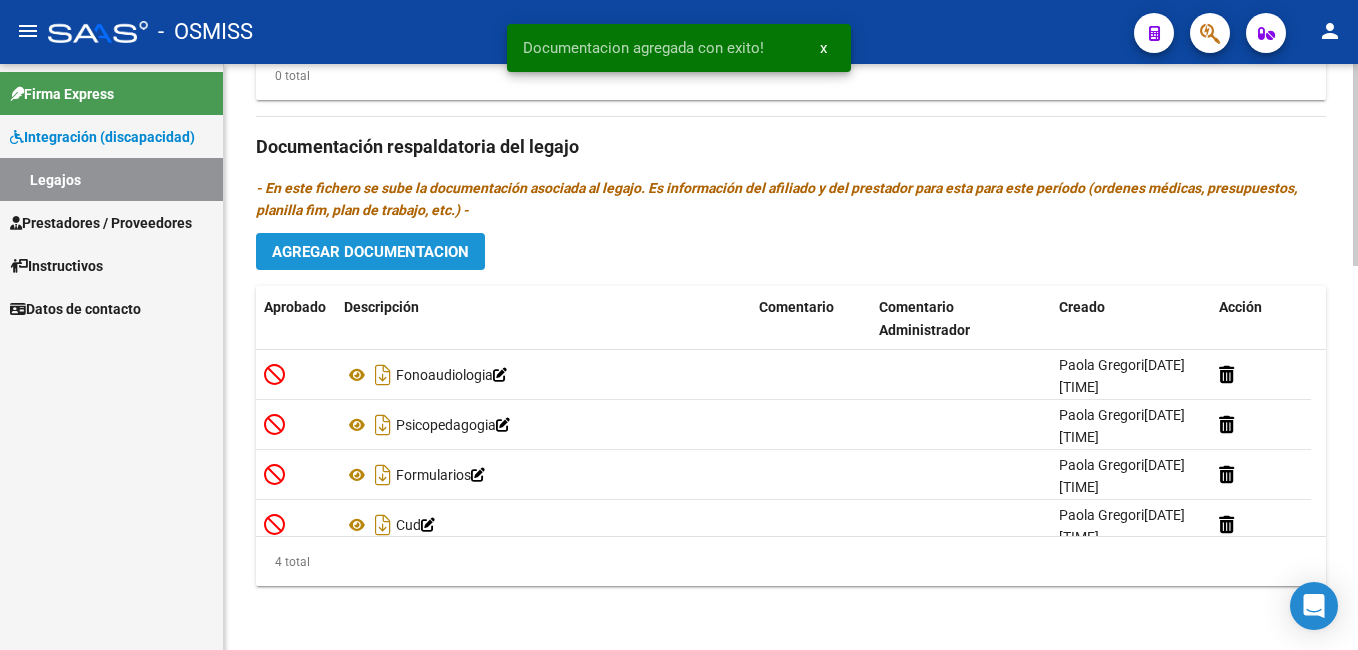 click on "Agregar Documentacion" 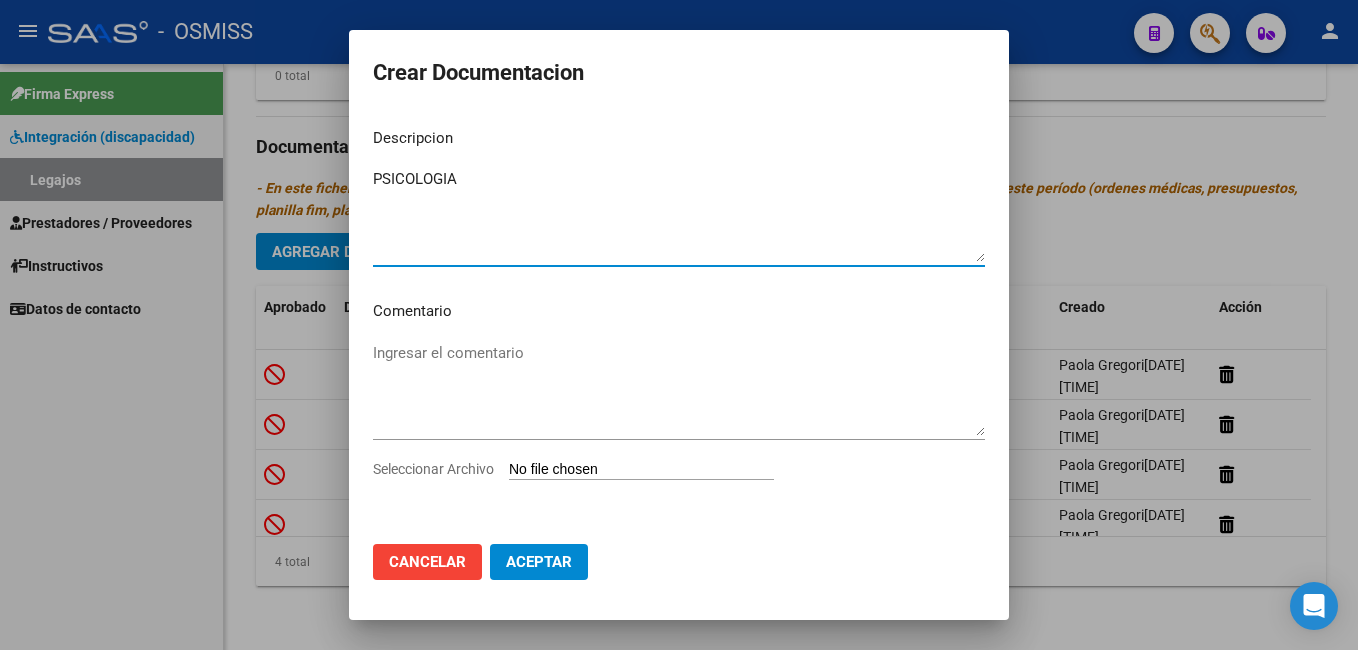type on "PSICOLOGIA" 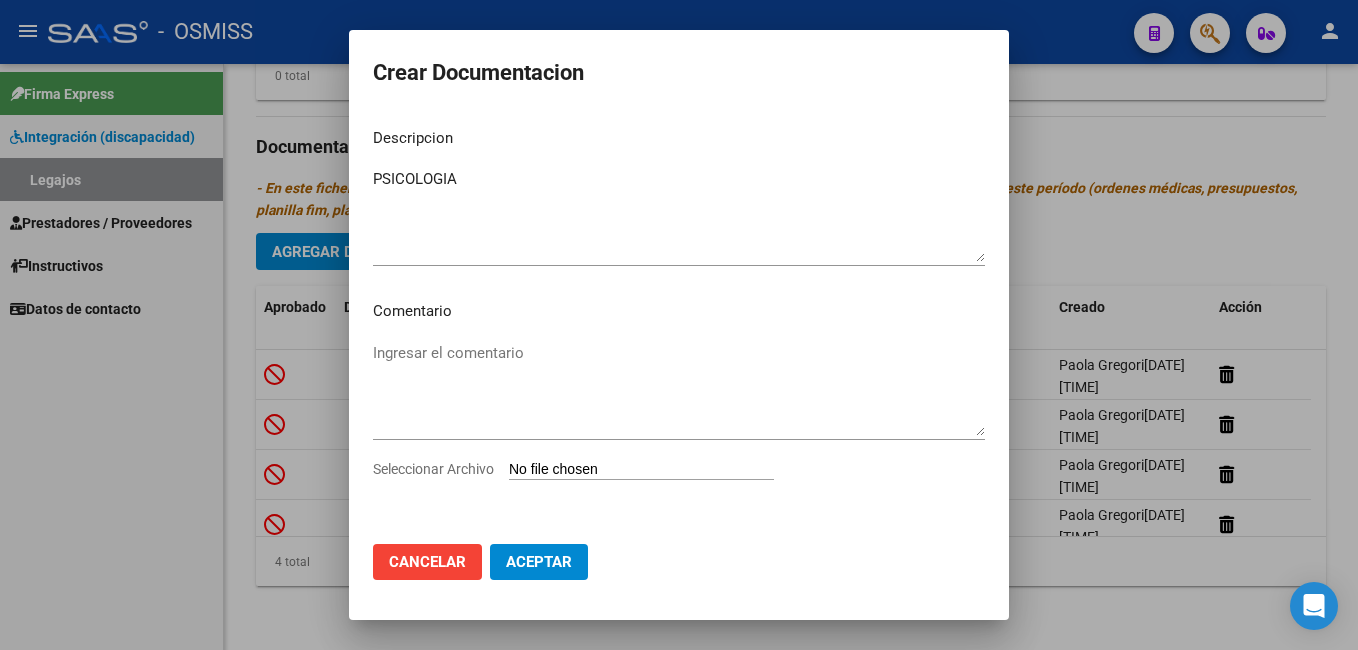 click on "Seleccionar Archivo" at bounding box center (641, 470) 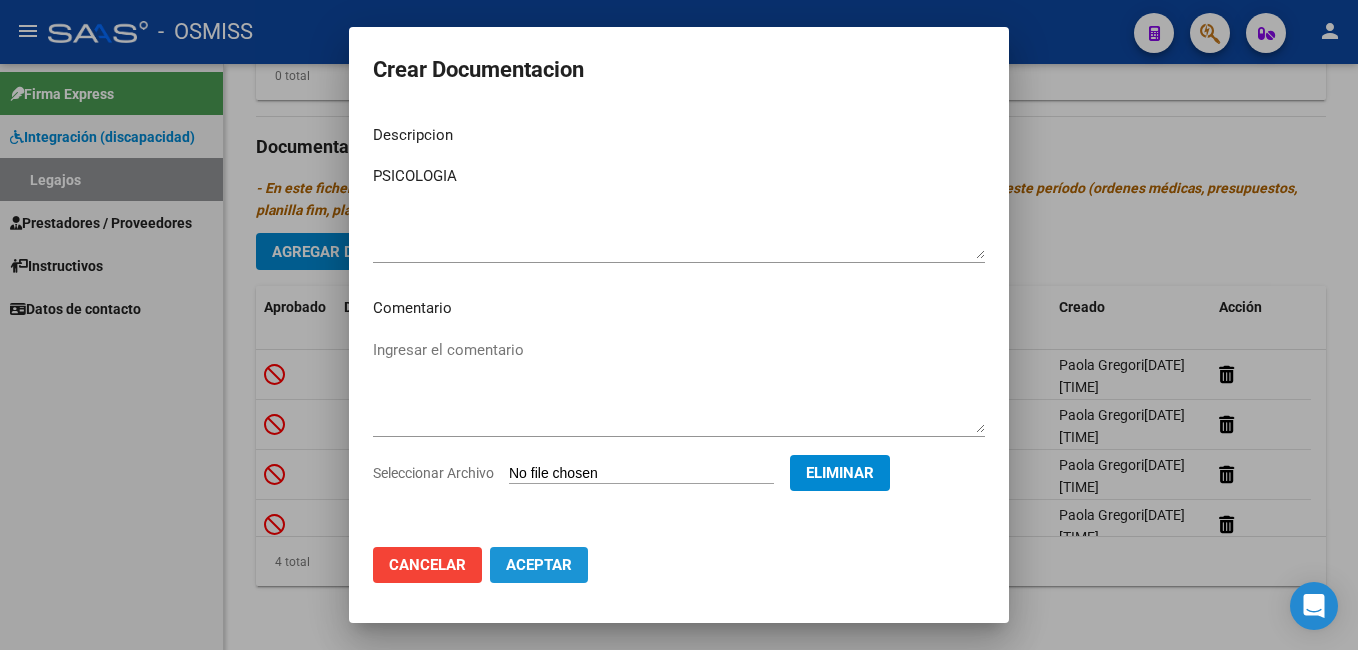 click on "Aceptar" 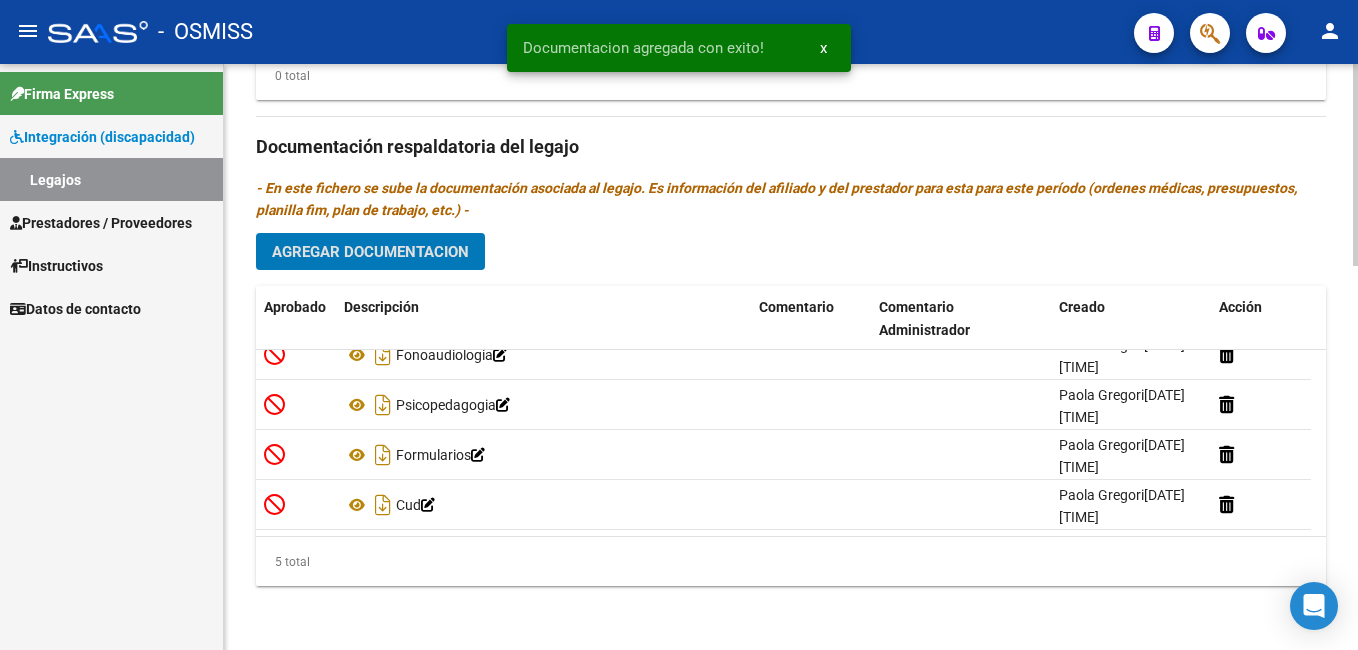 scroll, scrollTop: 0, scrollLeft: 0, axis: both 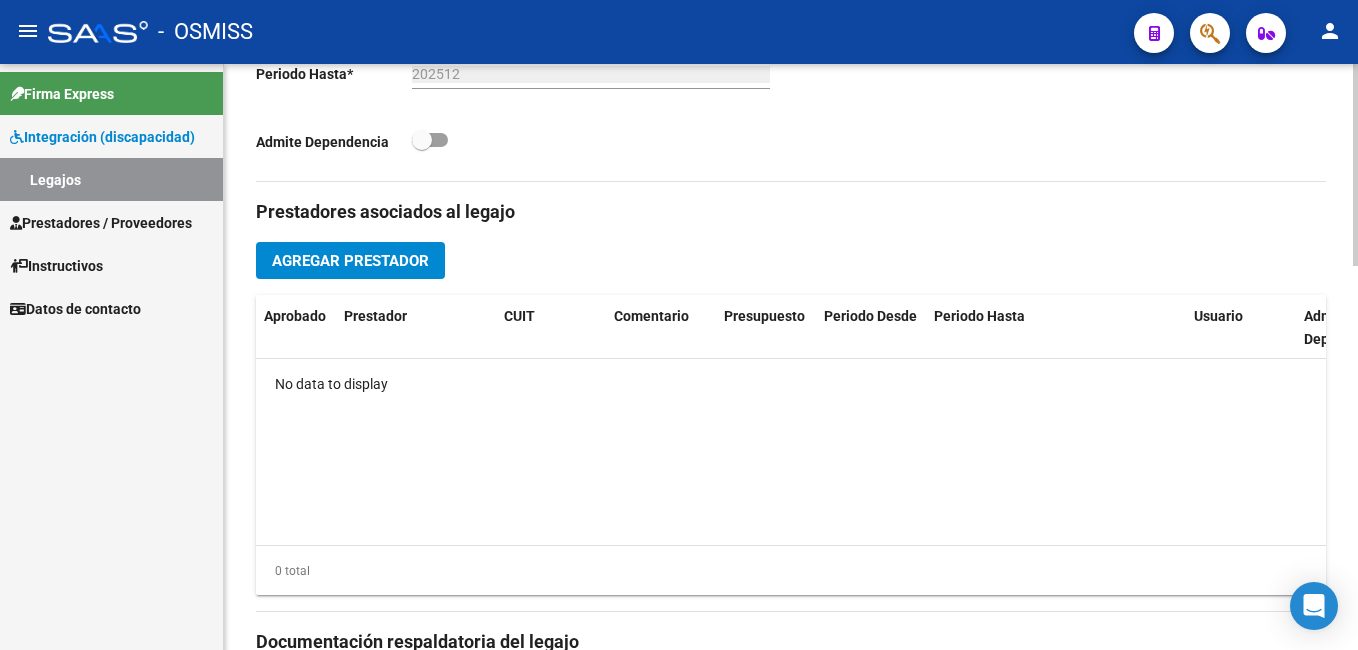 click on "menu -   OSMISS  person    Firma Express     Integración (discapacidad) Legajos    Prestadores / Proveedores Facturas - Listado/Carga Facturas - Documentación Pagos x Transferencia Auditorías - Listado Auditorías - Comentarios Auditorías - Cambios Área Prestadores - Listado Prestadores - Docu.    Instructivos    Datos de contacto arrow_back Editar [NUMBER]    save Guardar cambios Legajo de Integración Modelo Formulario DDJJ para Transporte  /  Modelo Conformidad Transporte  /  Modelo Presupuesto Transporte  /  Modelo Conformidad Prestacional  /  Modelo Presupuesto Prestacional  /  ModeloResumen HC  /  Modelo Planilla FIM  Legajo sin Aprobar.  CUIL  *   [CUIL] Ingresar CUIL  [LAST] [FIRST]     Análisis Afiliado    Sin Certificado Discapacidad ARCA Padrón Nombre Afiliado  *   [LAST] [FIRST] Ingresar el nombre  Periodo Desde  *   [YEAR][MONTH] Ej: 202203  Periodo Hasta  *   [YEAR][MONTH] Ej: 202212  Admite Dependencia   Comentarios                                  Agregar Prestador" at bounding box center [679, 325] 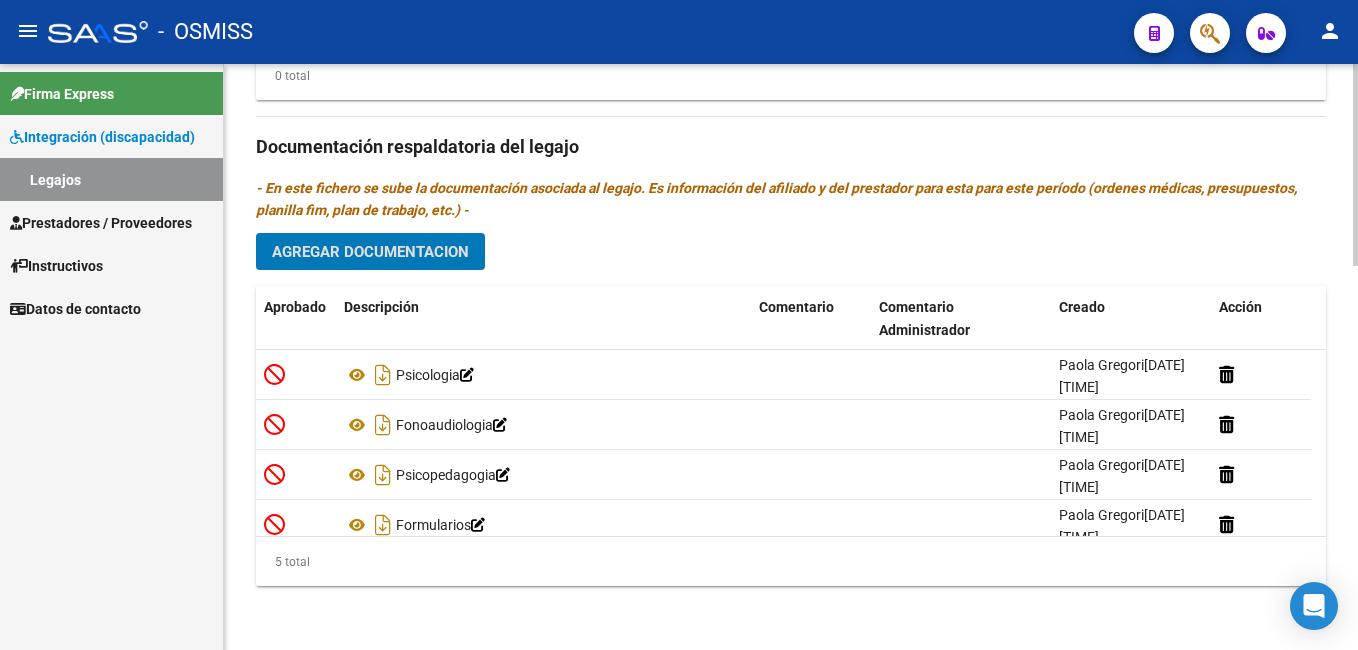 click on "menu -   OSMISS  person    Firma Express     Integración (discapacidad) Legajos    Prestadores / Proveedores Facturas - Listado/Carga Facturas - Documentación Pagos x Transferencia Auditorías - Listado Auditorías - Comentarios Auditorías - Cambios Área Prestadores - Listado Prestadores - Docu.    Instructivos    Datos de contacto arrow_back Editar [NUMBER]    save Guardar cambios Legajo de Integración Modelo Formulario DDJJ para Transporte  /  Modelo Conformidad Transporte  /  Modelo Presupuesto Transporte  /  Modelo Conformidad Prestacional  /  Modelo Presupuesto Prestacional  /  ModeloResumen HC  /  Modelo Planilla FIM  Legajo sin Aprobar.  CUIL  *   [CUIL] Ingresar CUIL  [LAST] [FIRST]     Análisis Afiliado    Sin Certificado Discapacidad ARCA Padrón Nombre Afiliado  *   [LAST] [FIRST] Ingresar el nombre  Periodo Desde  *   [YEAR][MONTH] Ej: 202203  Periodo Hasta  *   [YEAR][MONTH] Ej: 202212  Admite Dependencia   Comentarios                                  Agregar Prestador" at bounding box center (679, 325) 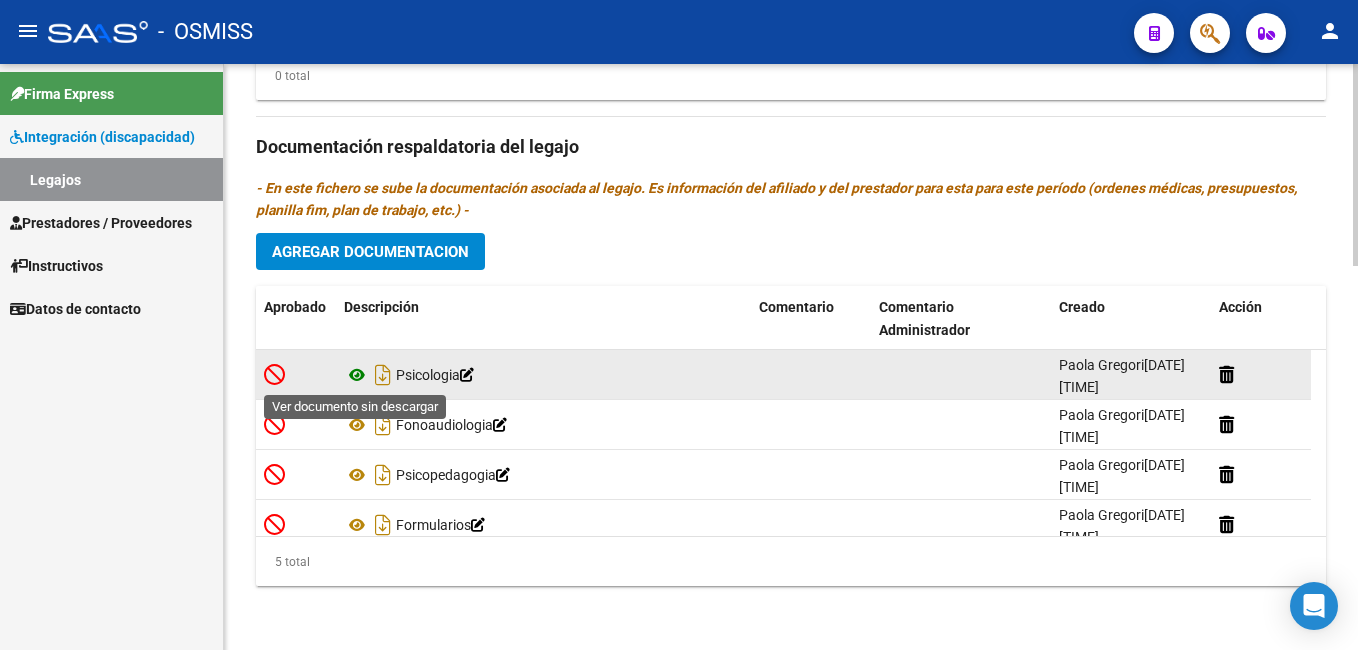 click 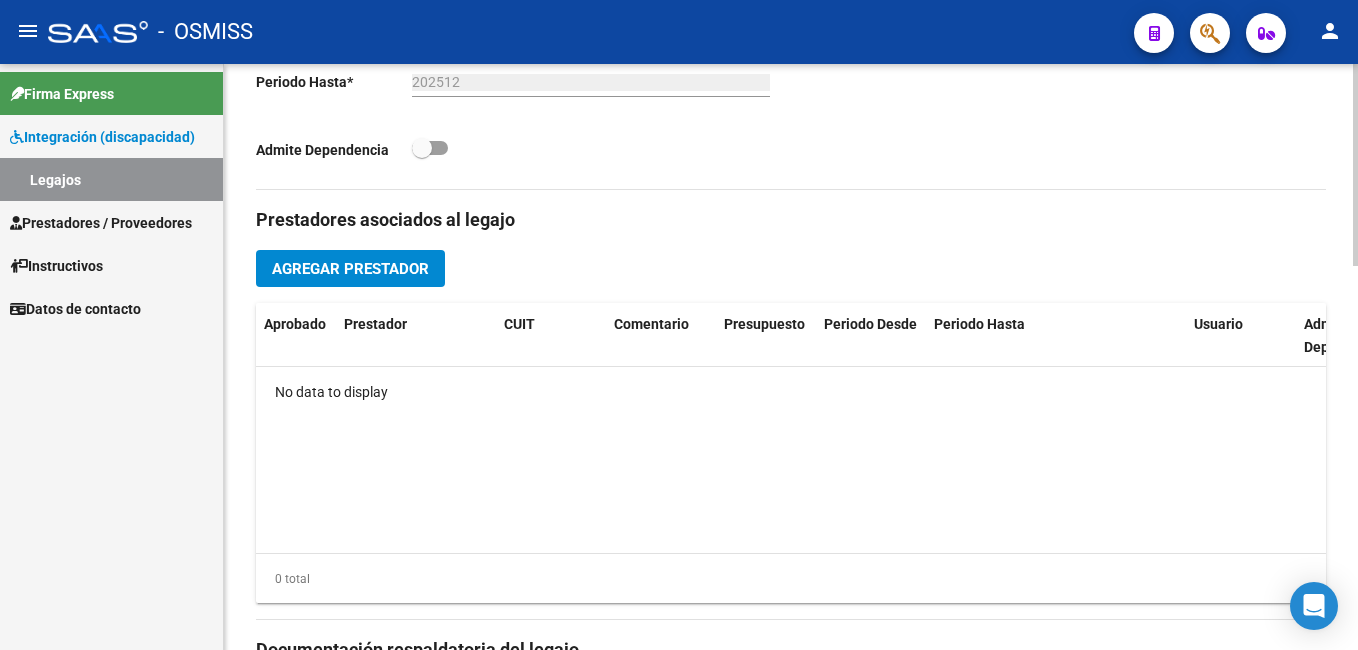 scroll, scrollTop: 539, scrollLeft: 0, axis: vertical 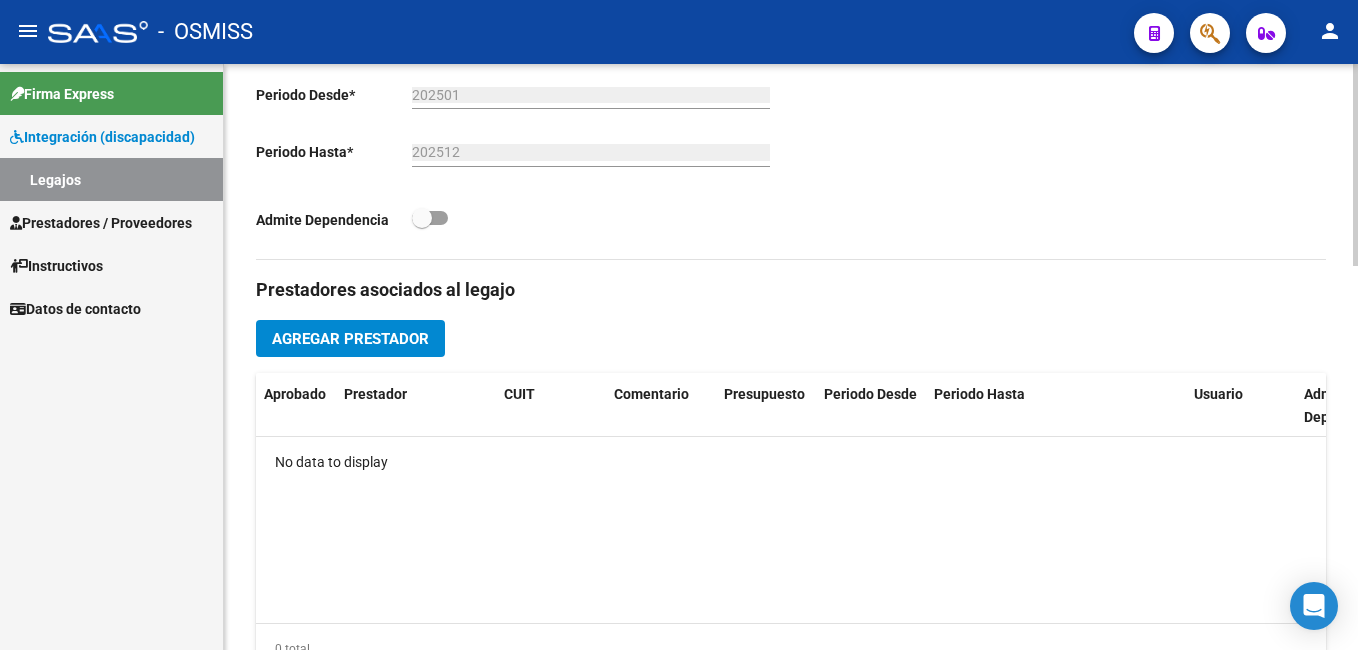 click on "arrow_back Editar [NUMBER]    save Guardar cambios Legajo de Integracion Modelo Formulario DDJJ para Transporte  /  Modelo Conformidad Transporte  /  Modelo Presupuesto Transporte  /  Modelo Conformidad Prestacional  /  Modelo Presupuesto Prestacional  /  ModeloResumen HC  /  Modelo Planilla FIM  Legajo sin Aprobar.  CUIL  *   [CUIT] Ingresar CUIL  [LAST] [FIRST] [MIDDLE]     Analisis Afiliado    Sin Certificado Discapacidad ARCA Padron Nombre Afiliado  *   [LAST] [FIRST] [MIDDLE] Ingresar el nombre  Periodo Desde  *   [YEAR][MONTH] Ej: 202203  Periodo Hasta  *   [YEAR][MONTH] Ej: 202212  Admite Dependencia   Comentarios                                  Prestadores asociados al legajo Agregar Prestador Aprobado Prestador CUIT Comentario Presupuesto Periodo Desde Periodo HastaUsuario Admite Dependencia No data to display 0 total Documentacion respaldatoria del legajo Agregar Documentacion Aprobado Descripcion Comentario Comentario Administrador Creado Accion  Psicologia              Paola Gregori" 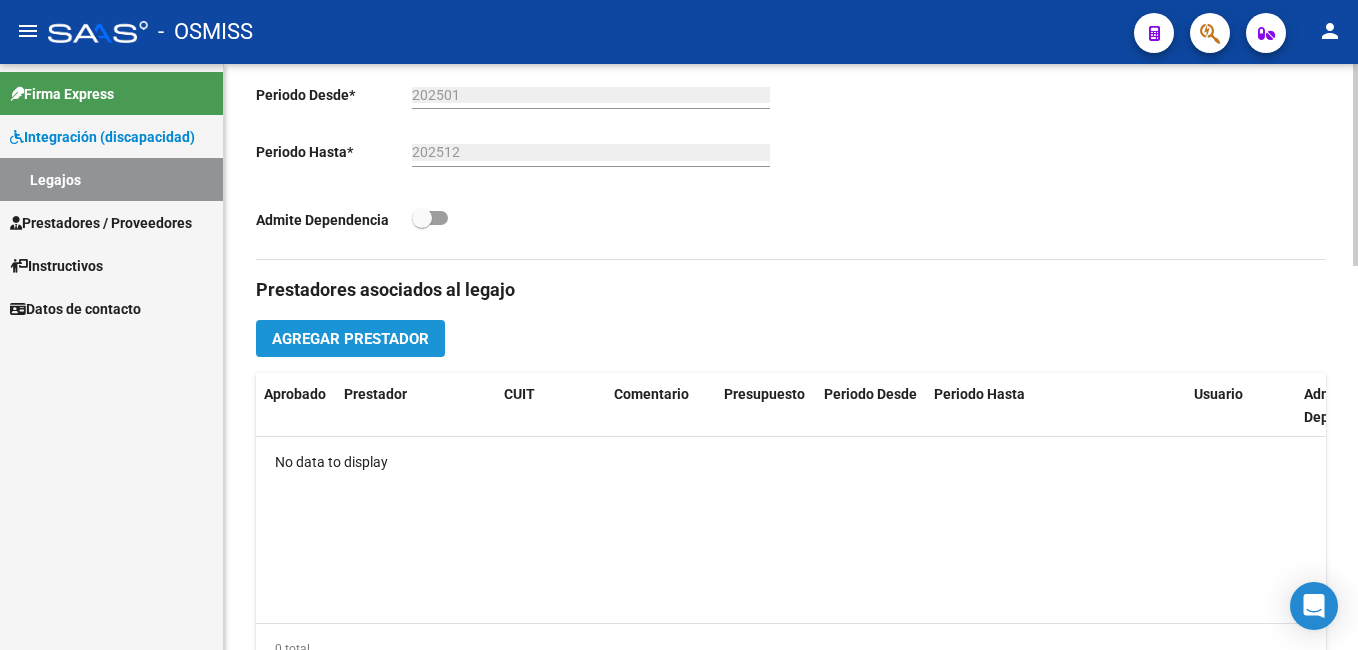 click on "Agregar Prestador" 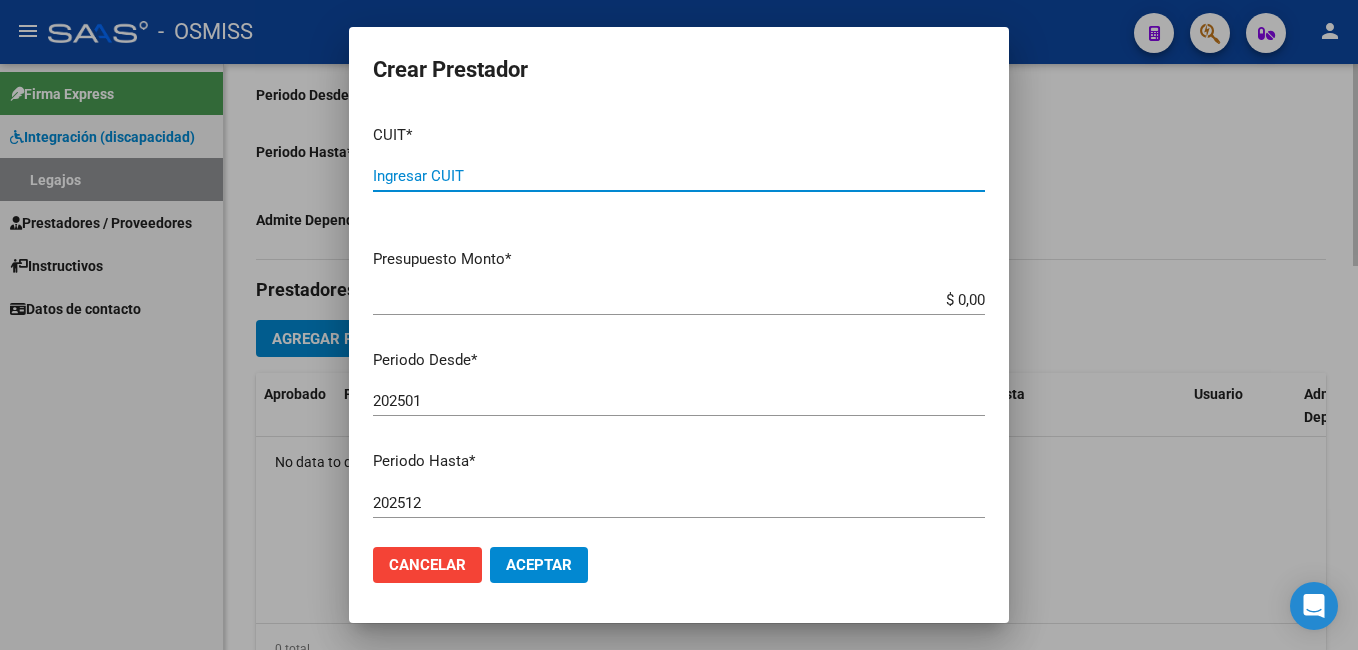paste on "[CUIL]" 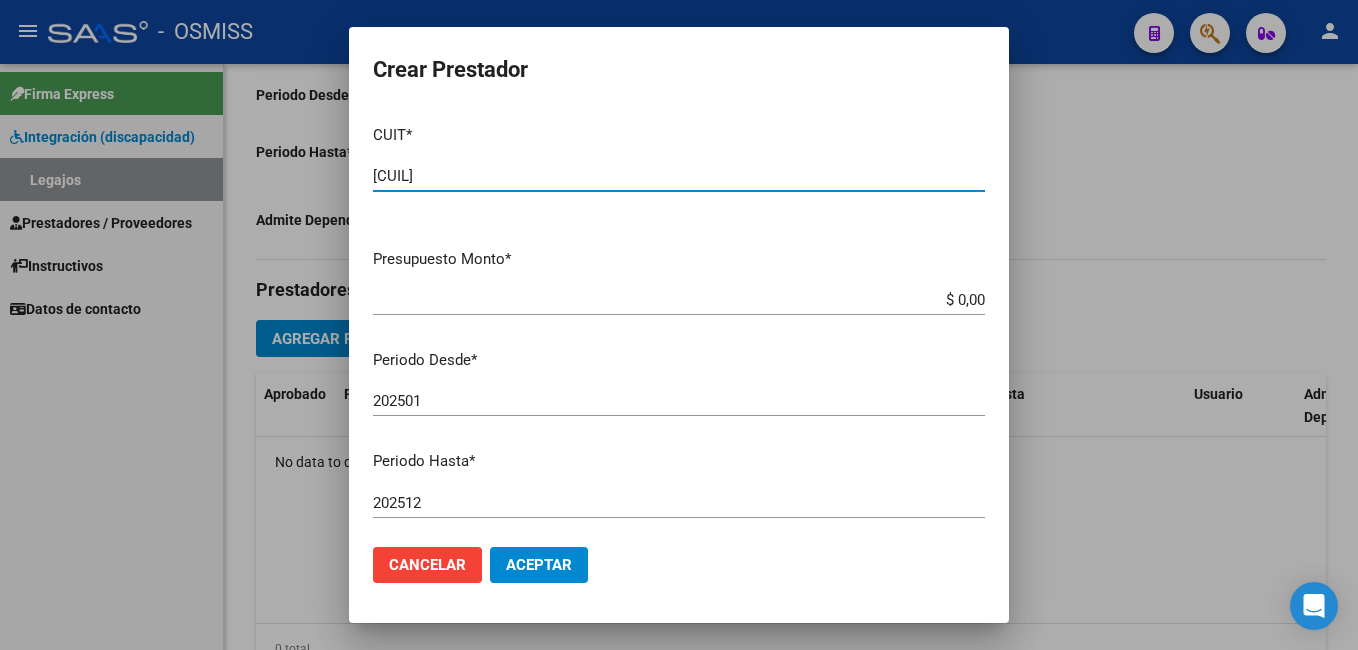 type on "[CUIL]" 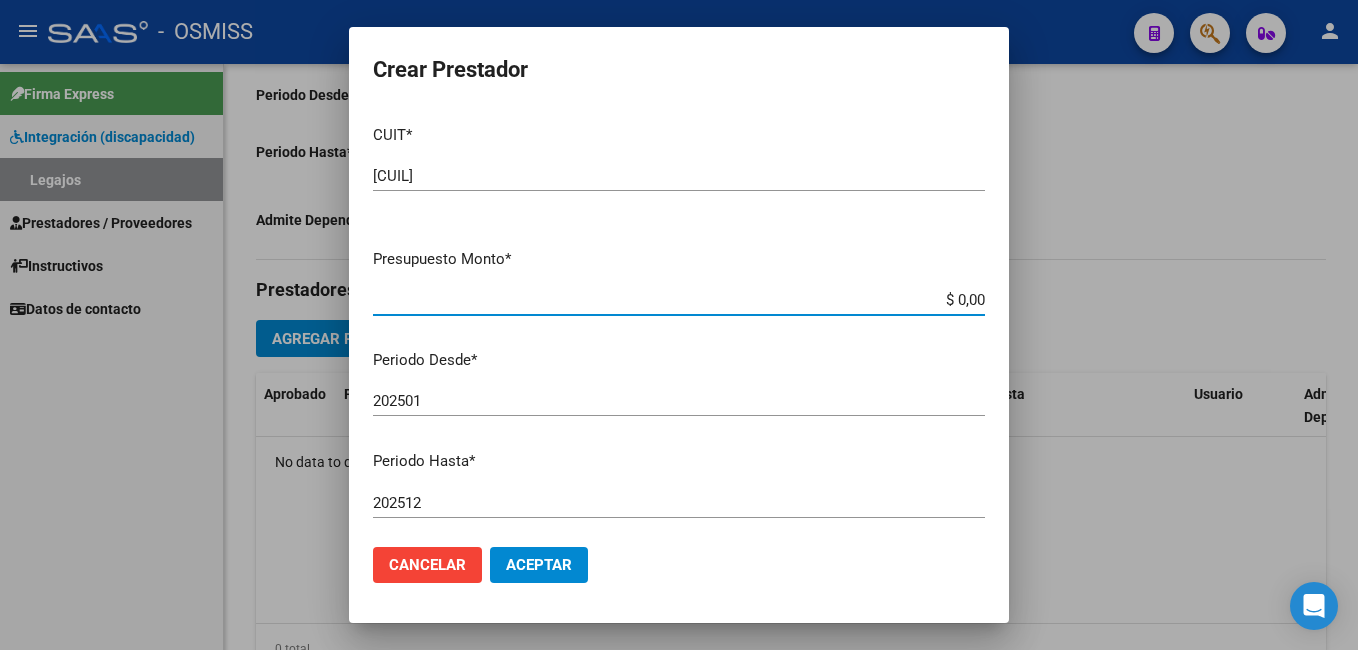 click on "$ 0,00" at bounding box center [679, 300] 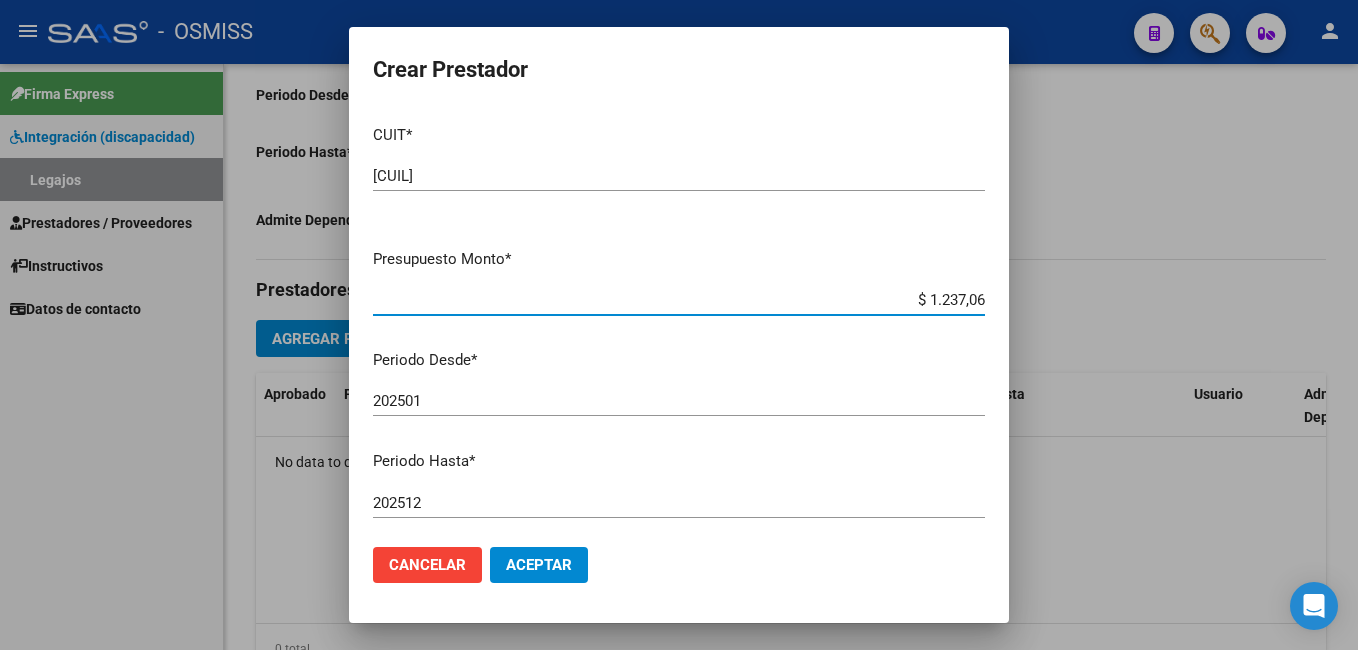 type on "$ 12.370,61" 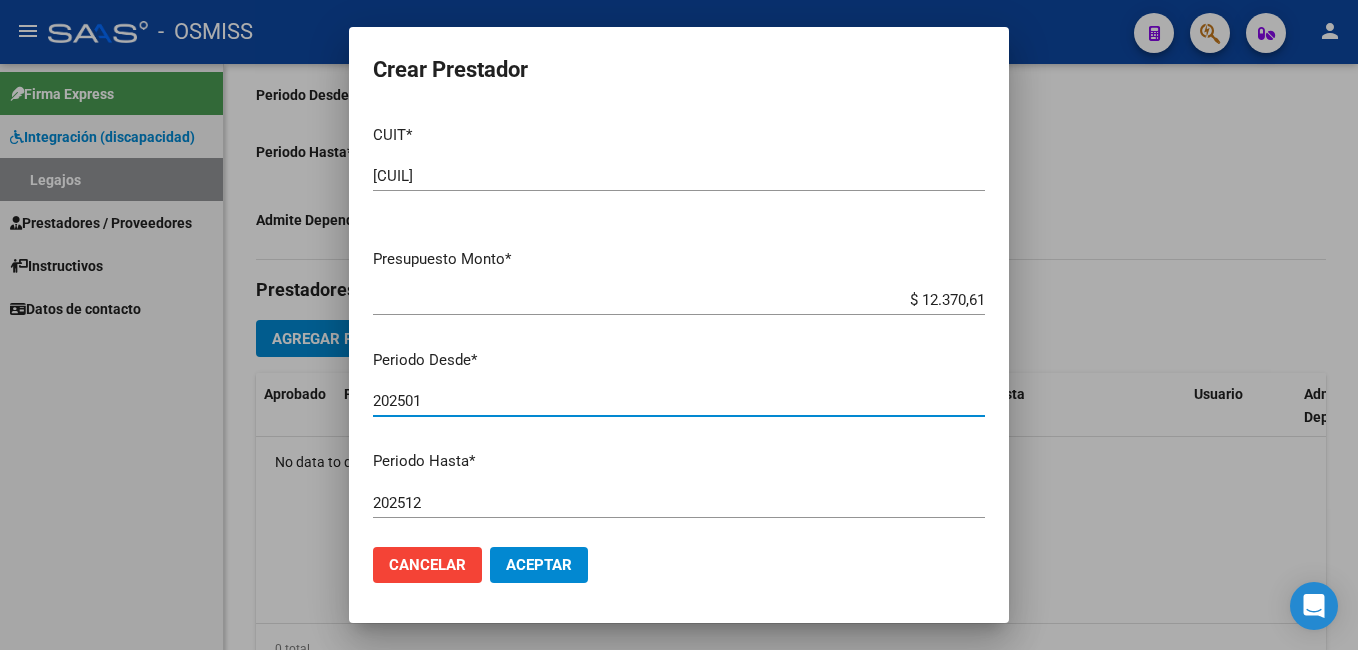 click on "202501" at bounding box center [679, 401] 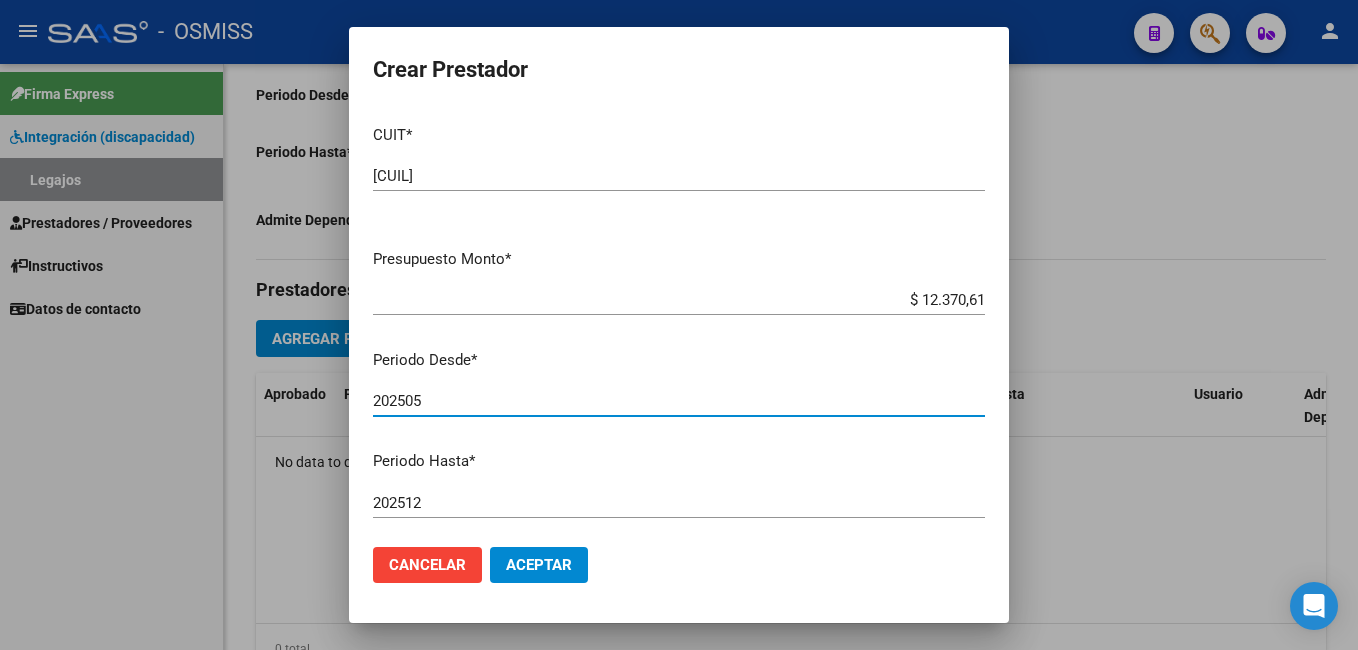 type on "202505" 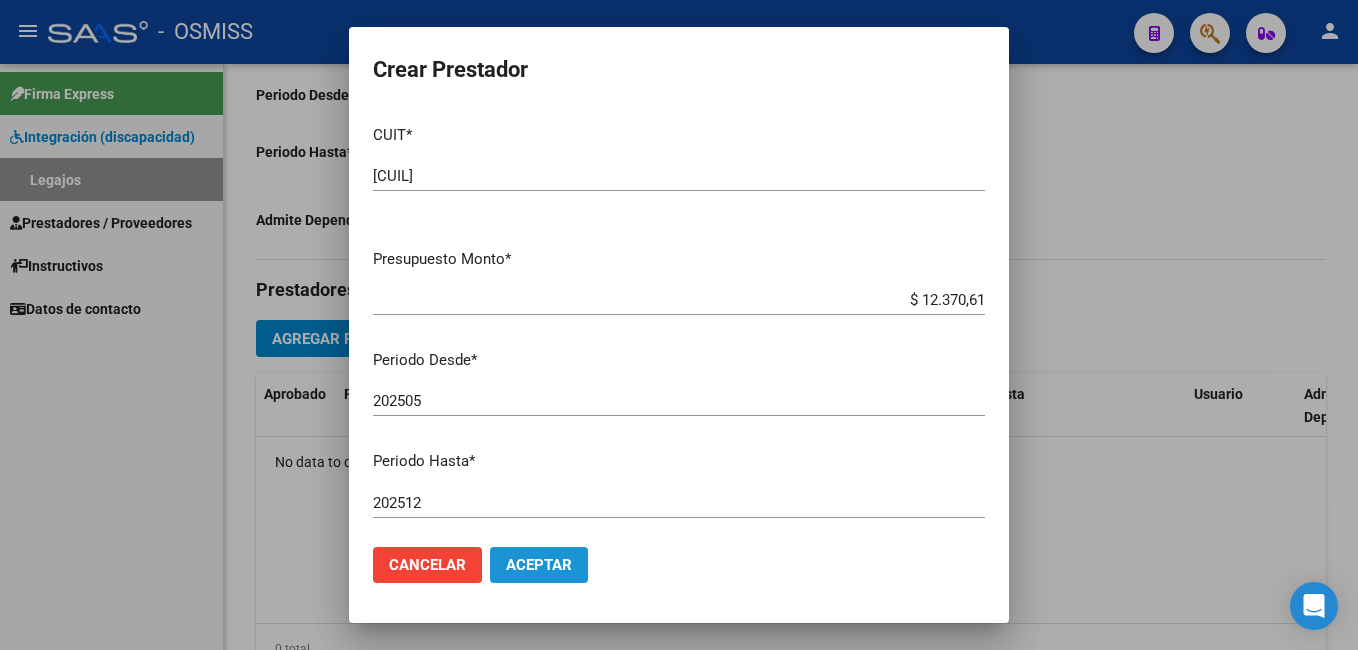 click on "Aceptar" 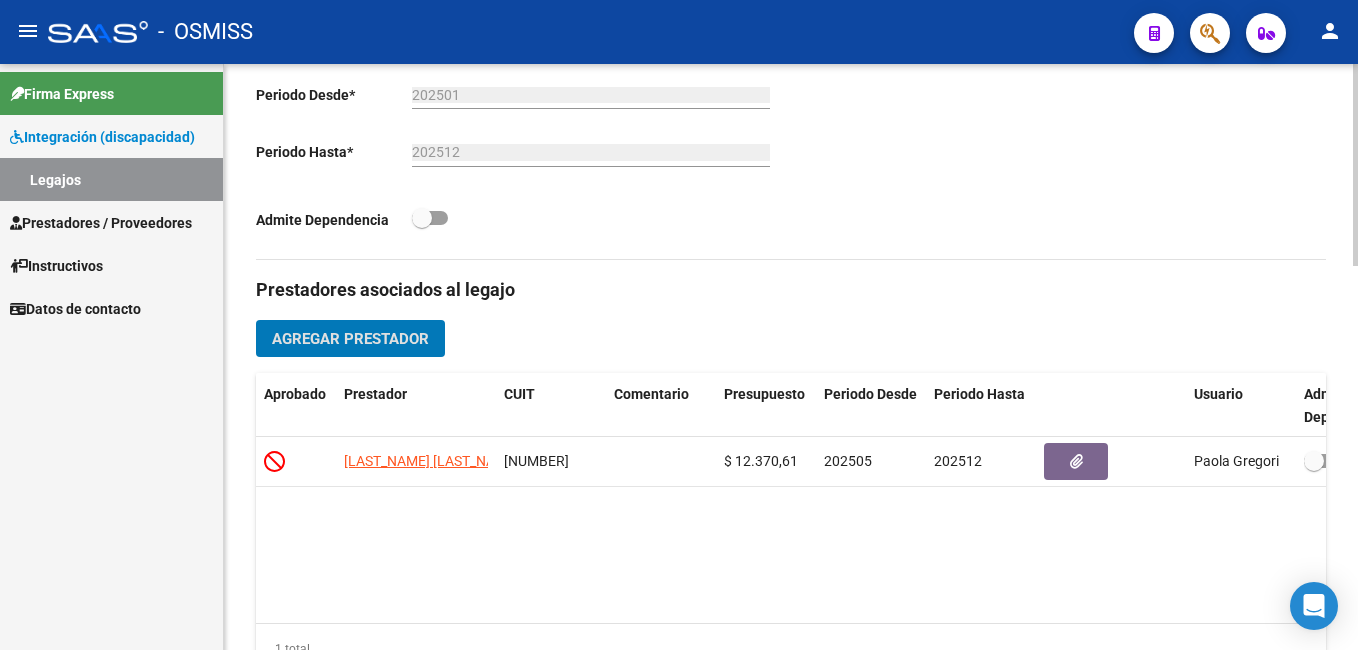 click on "Agregar Prestador" 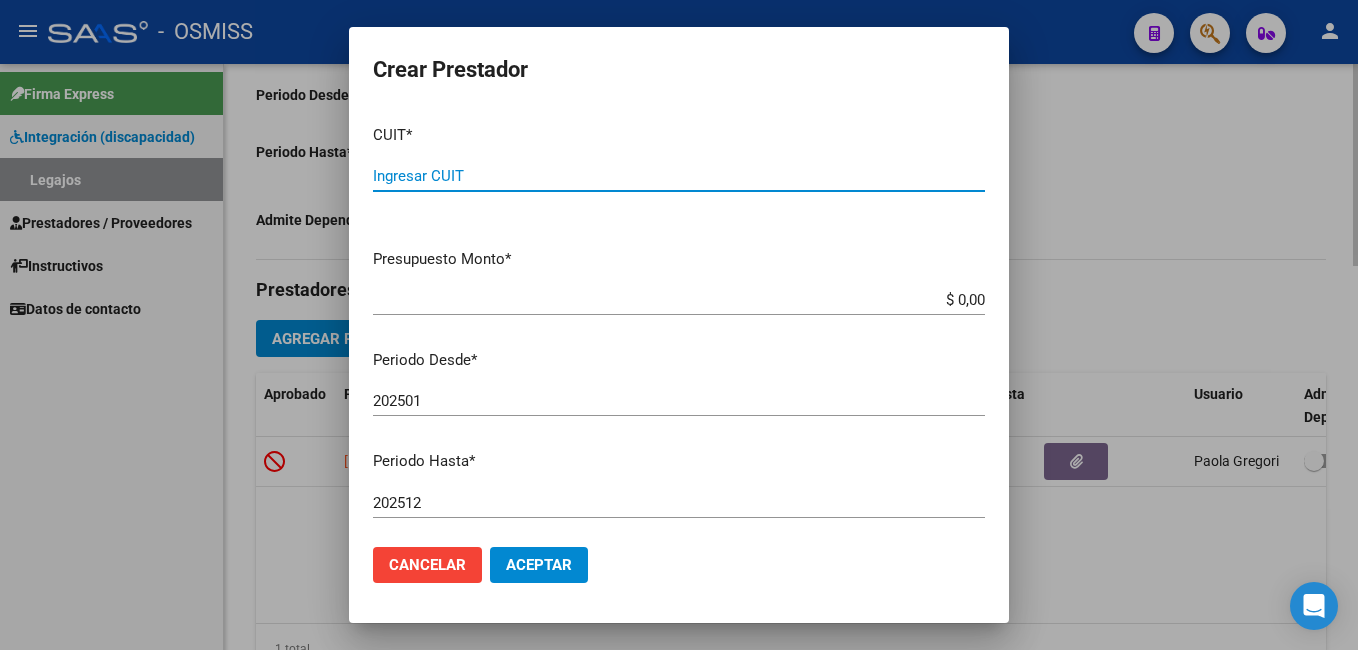 paste on "[CUIL]" 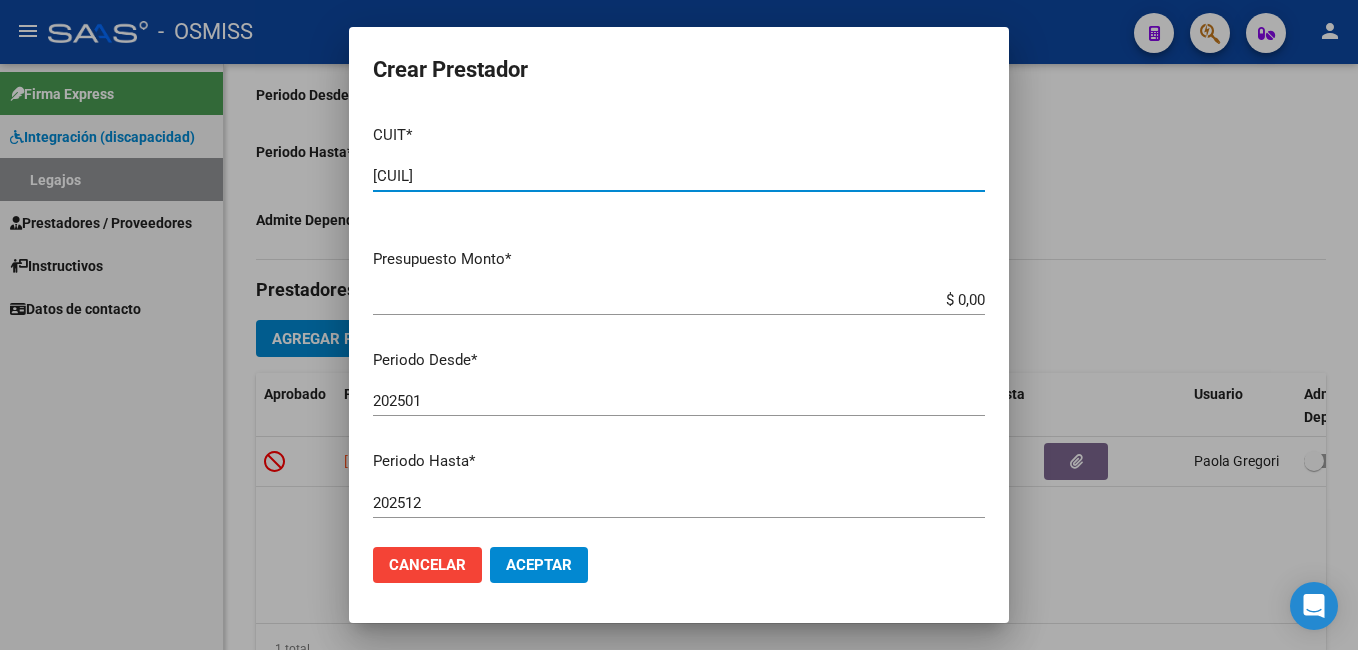 type on "[CUIL]" 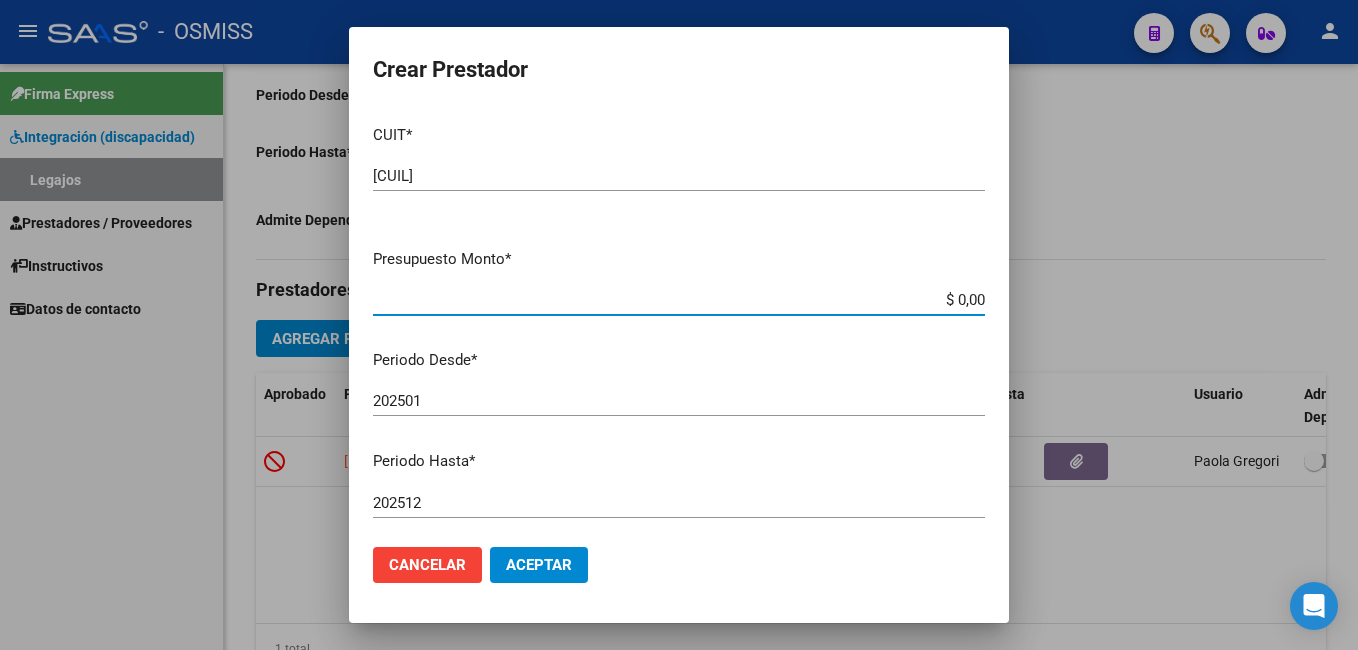 click on "$ 0,00" at bounding box center (679, 300) 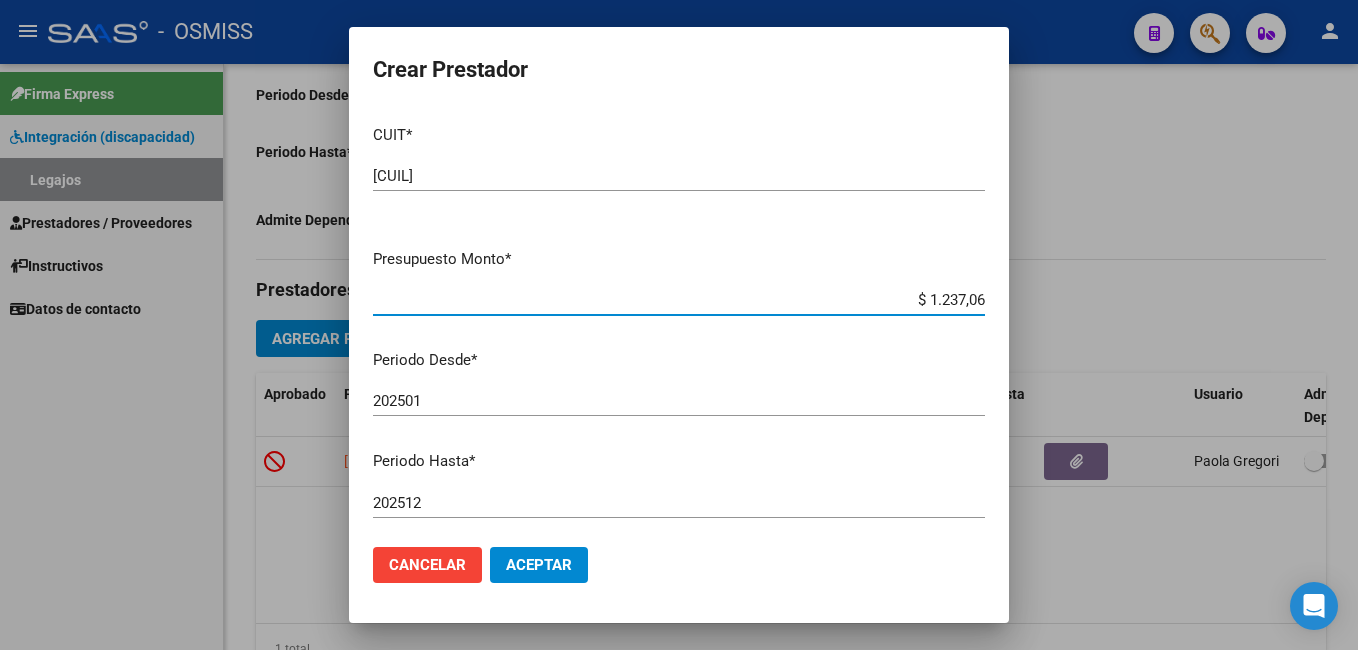 type on "$ 12.370,61" 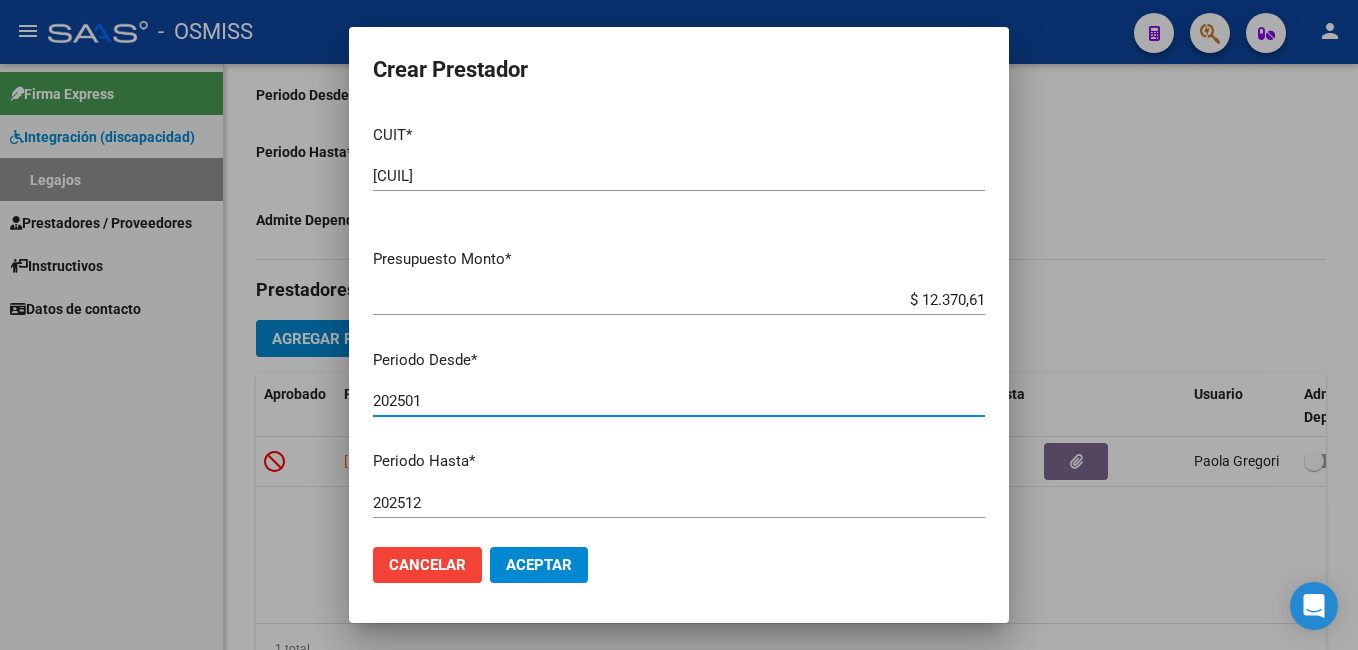click on "202501" at bounding box center (679, 401) 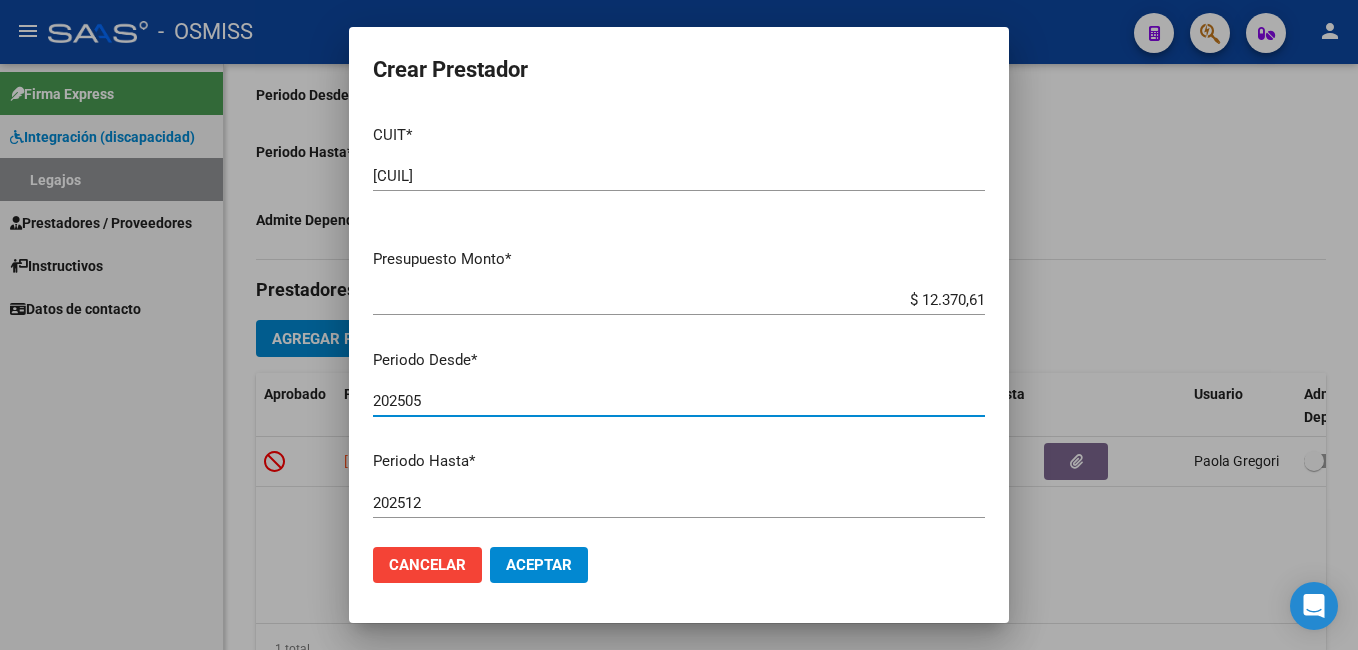 type on "202505" 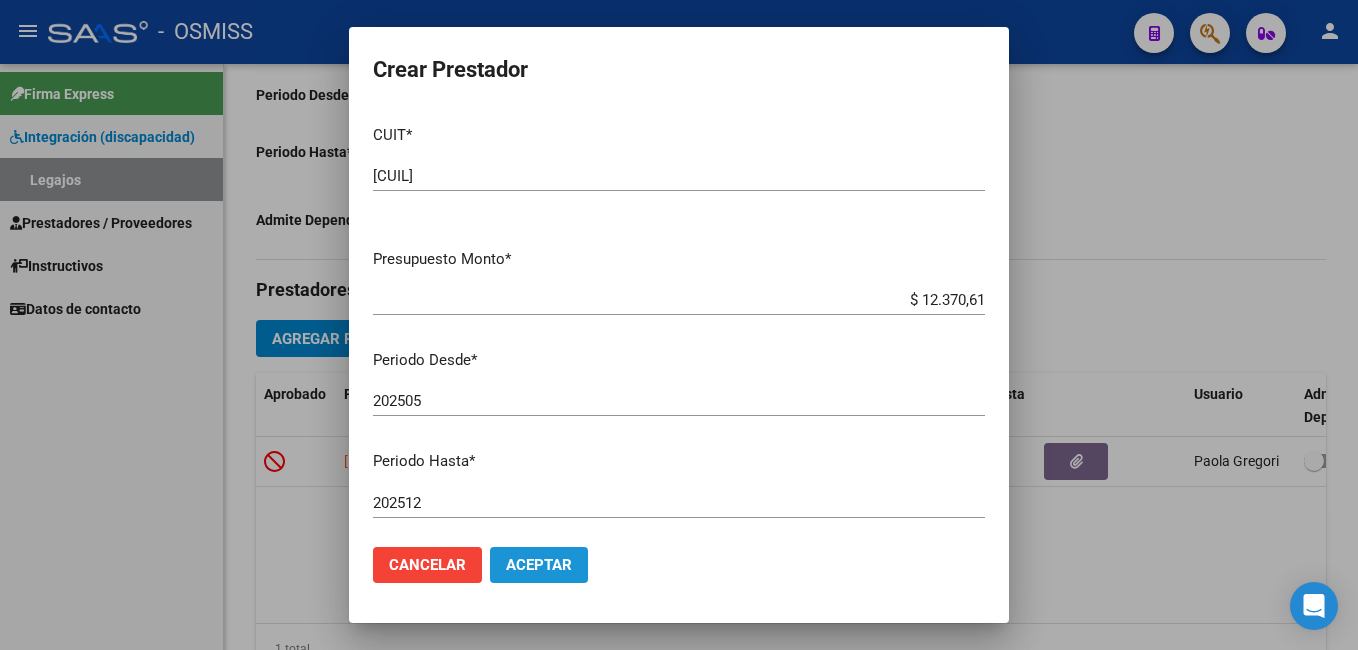 click on "Aceptar" 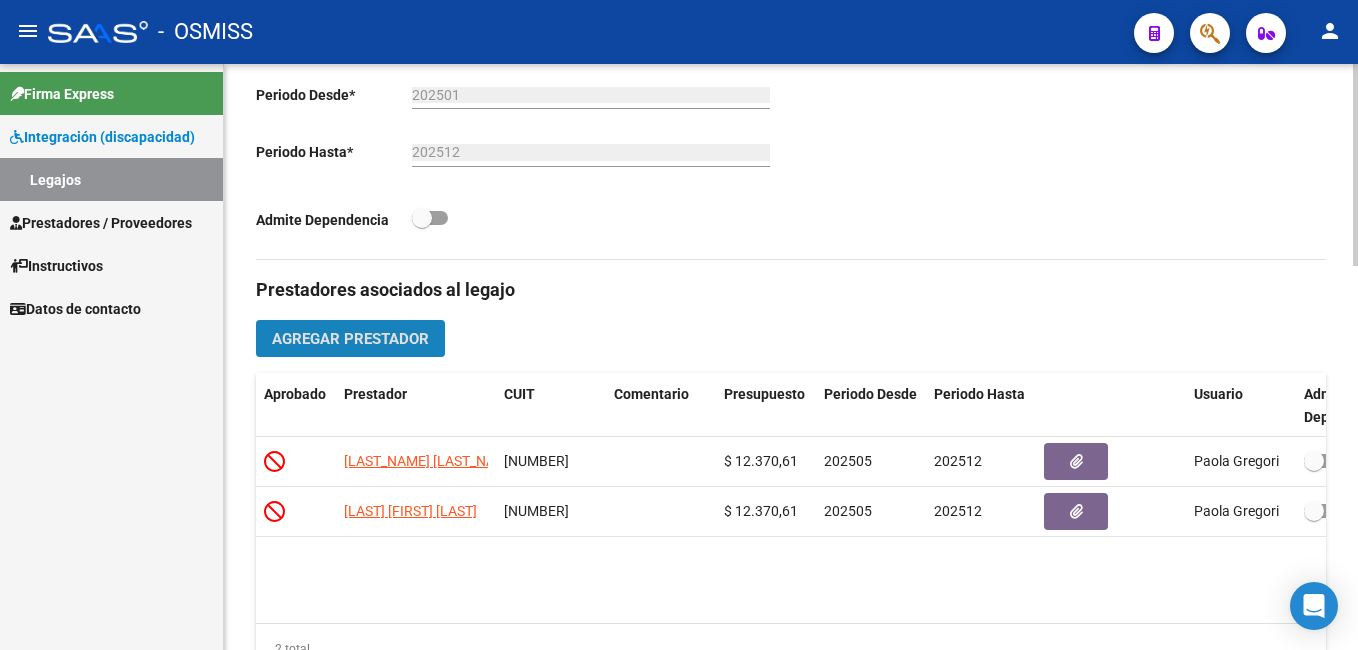 click on "Agregar Prestador" 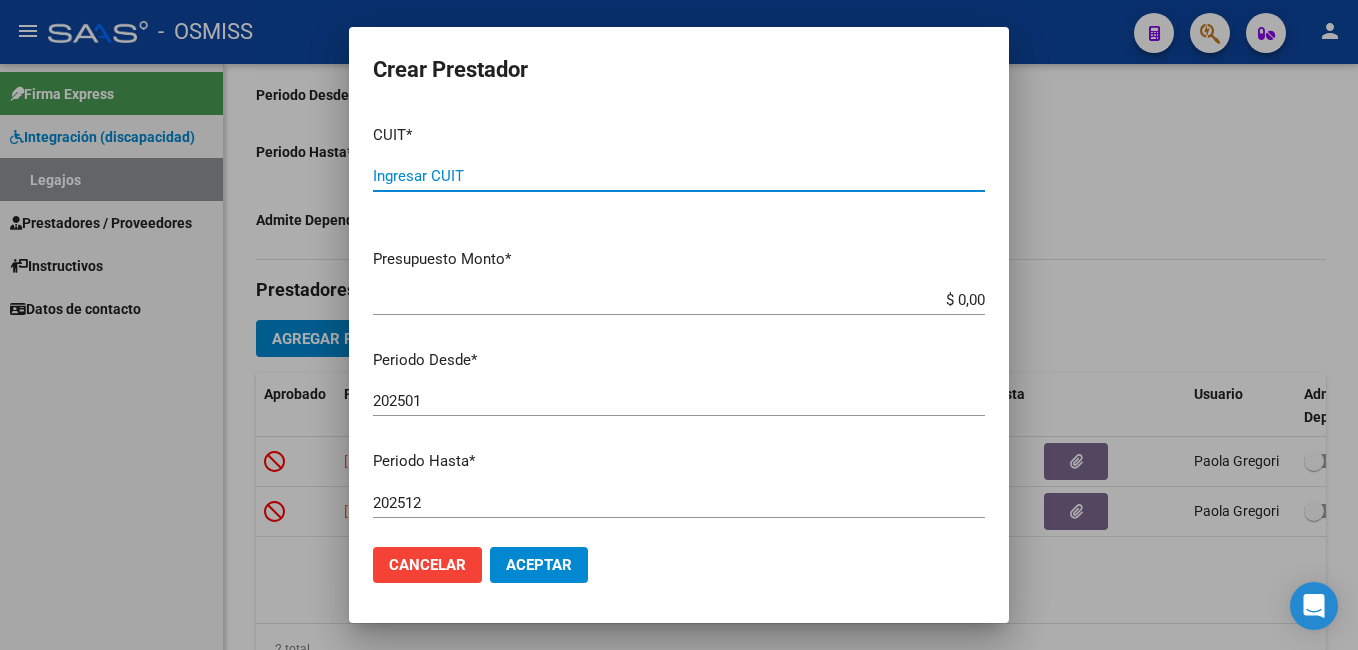 paste on "[NUMBER]" 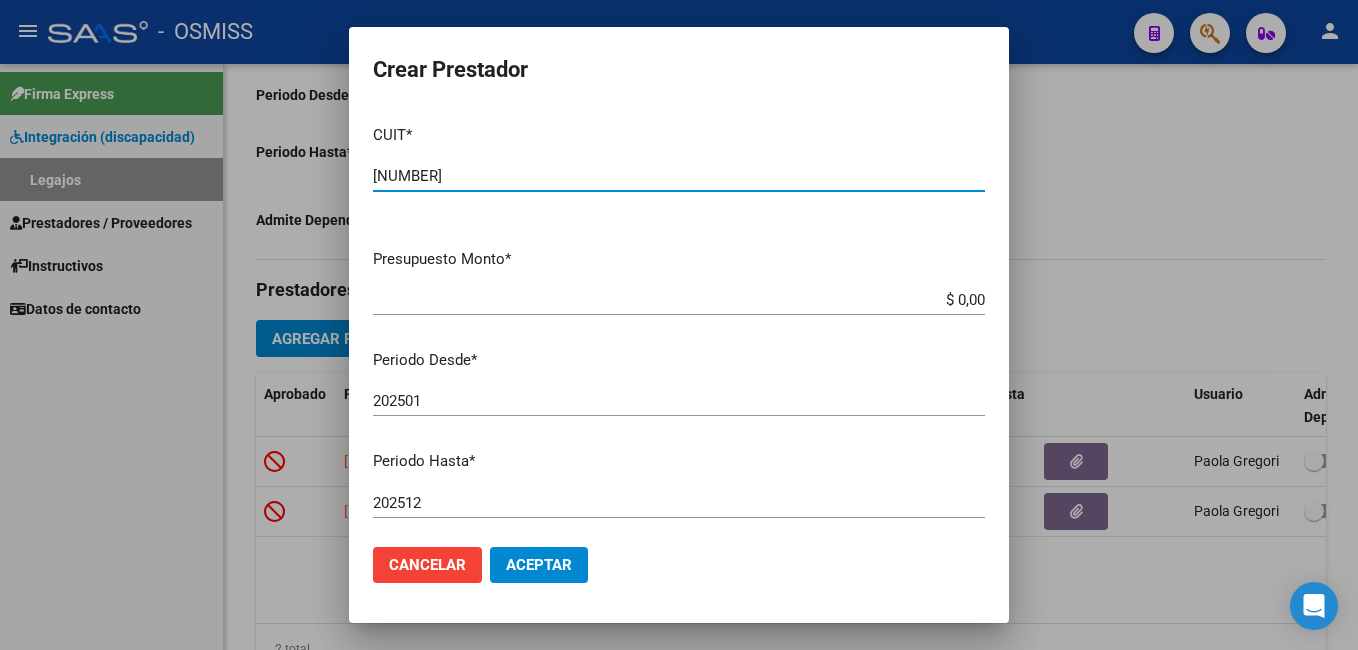 type on "[NUMBER]" 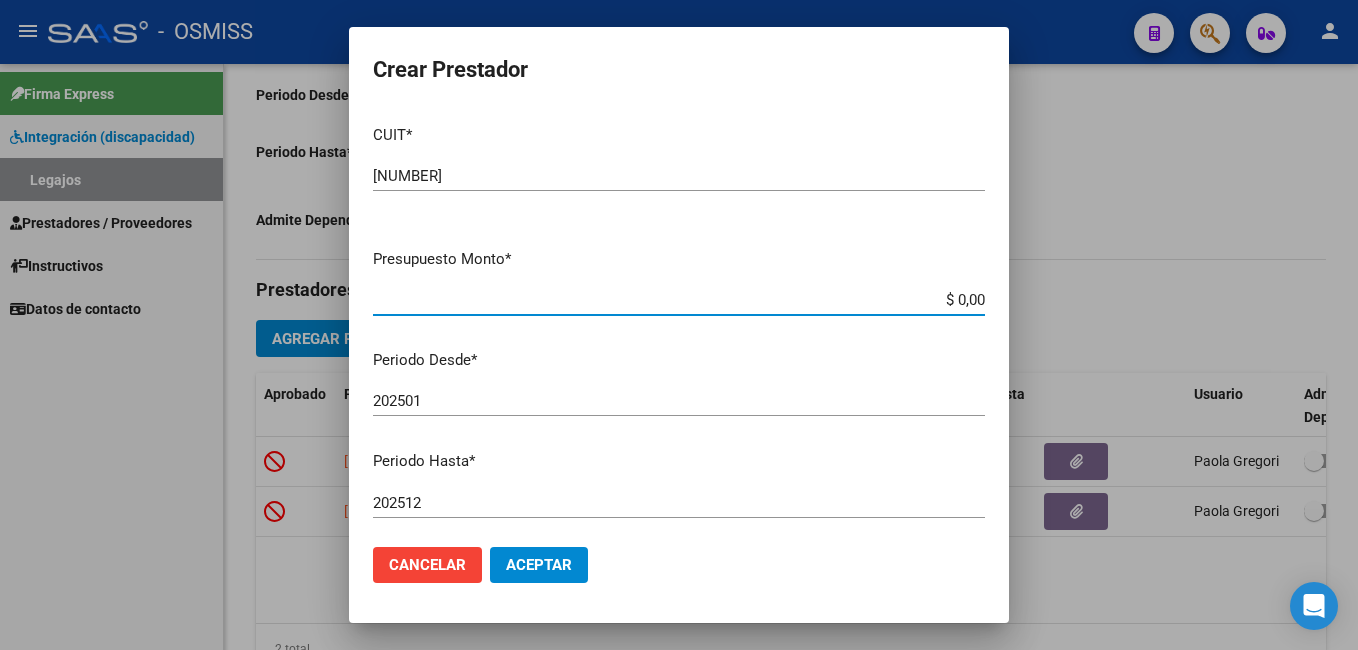 click on "$ 0,00" at bounding box center [679, 300] 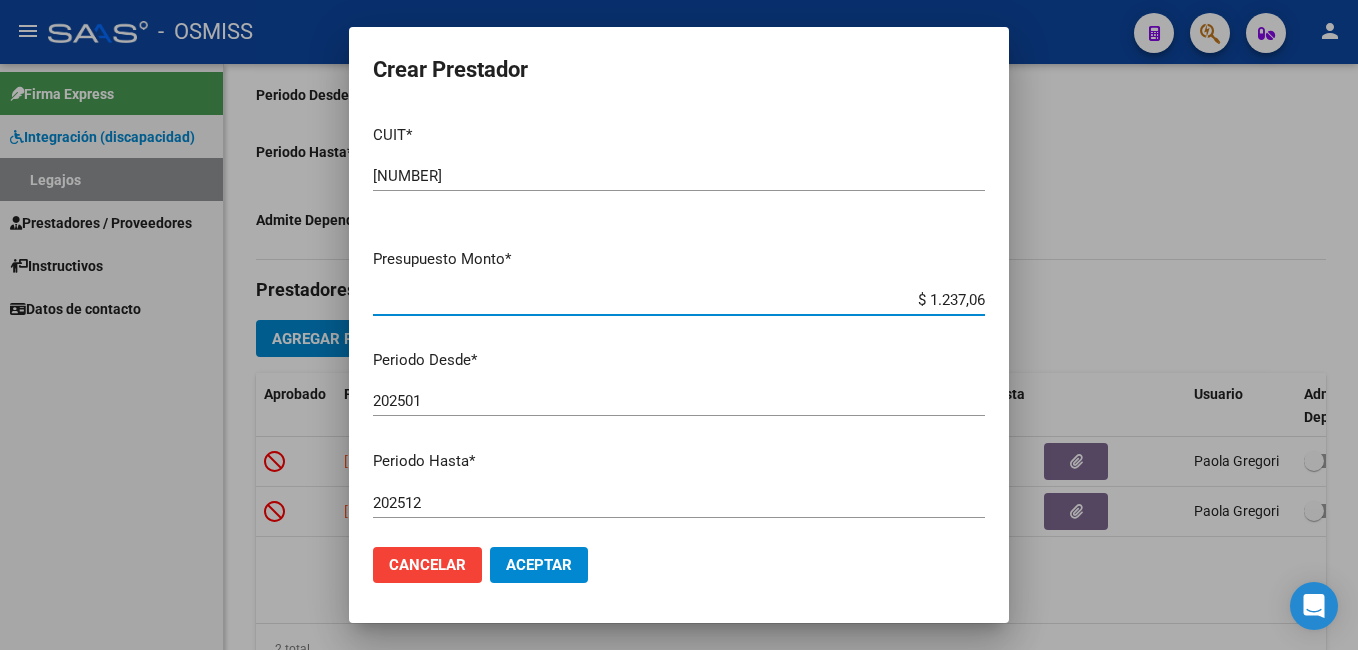 type on "$ 12.370,61" 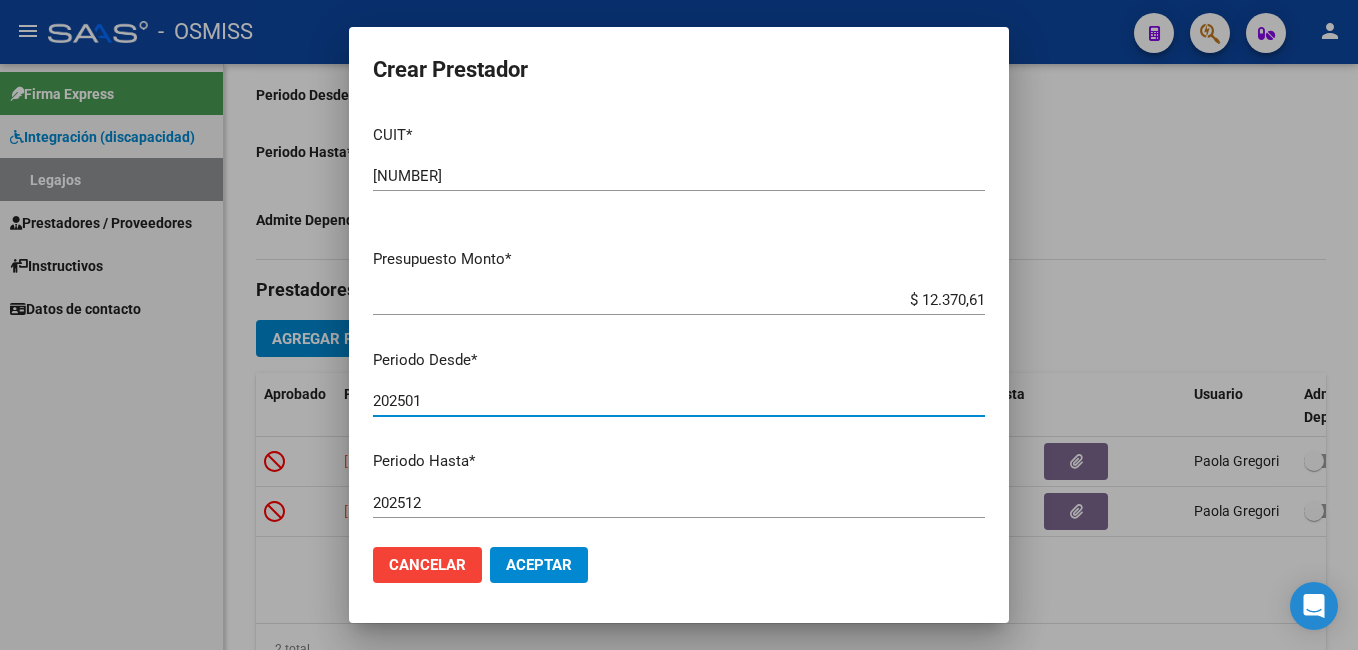click on "202501" at bounding box center (679, 401) 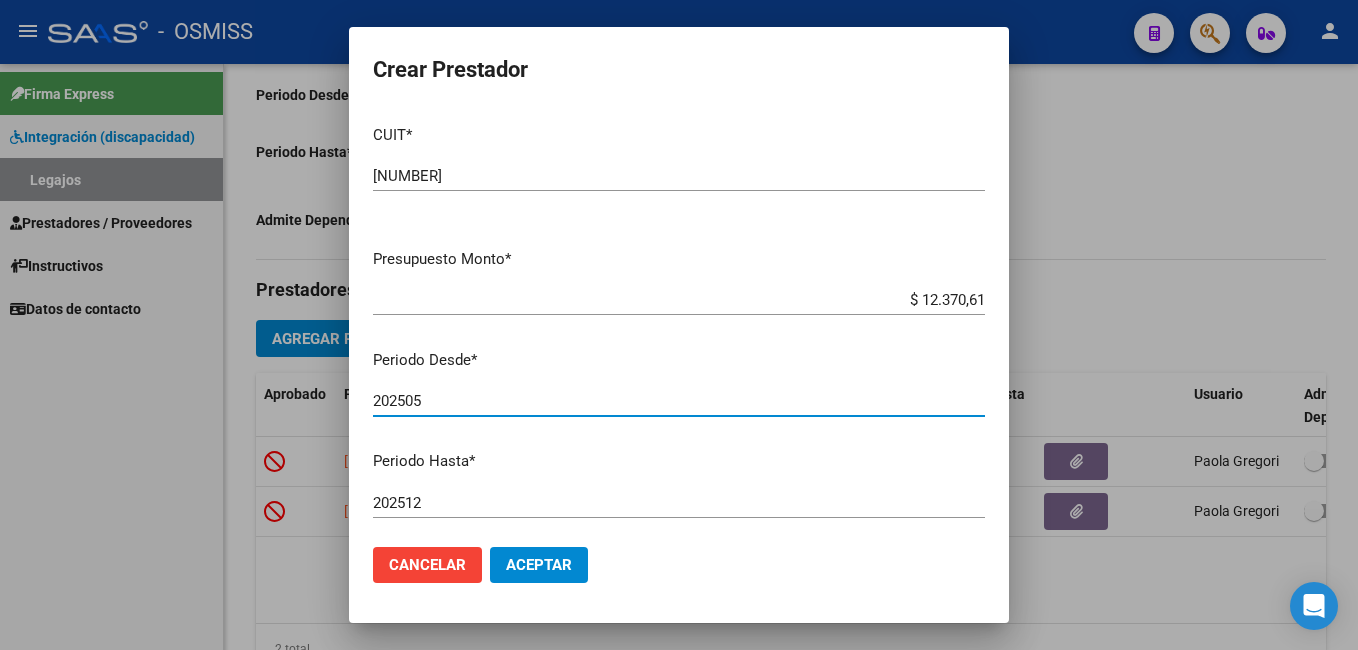type on "202505" 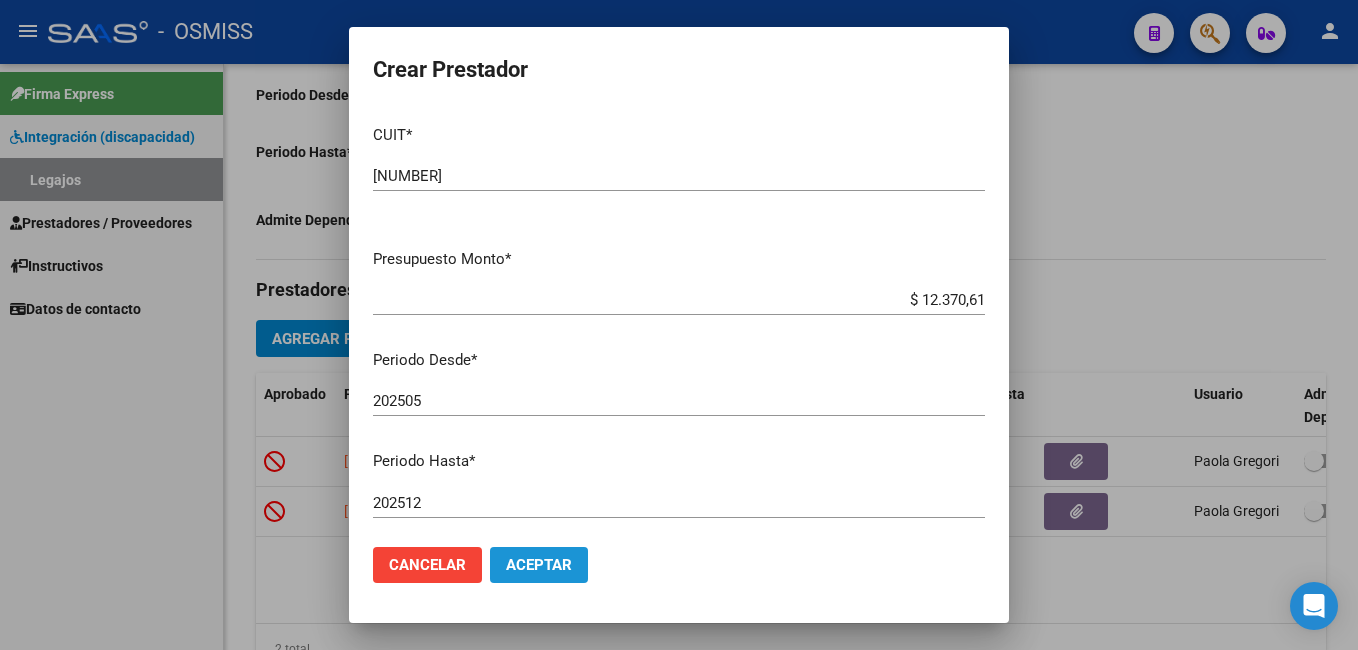 click on "Aceptar" 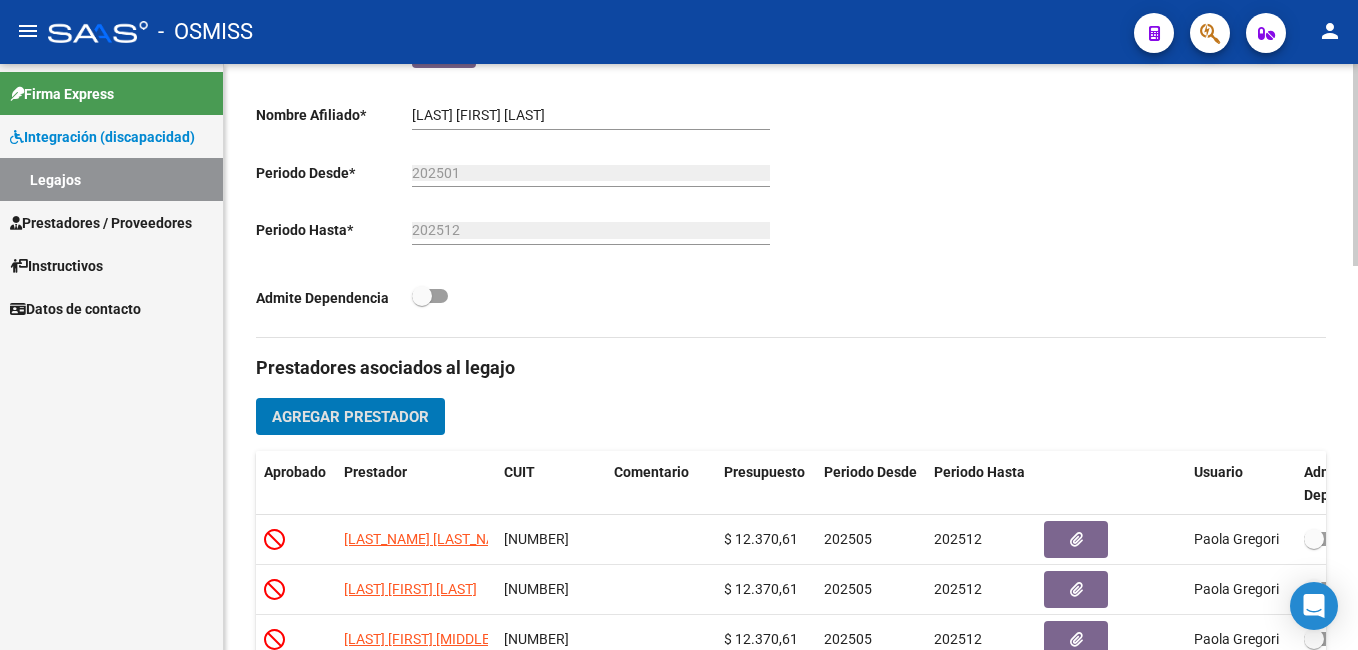 scroll, scrollTop: 0, scrollLeft: 0, axis: both 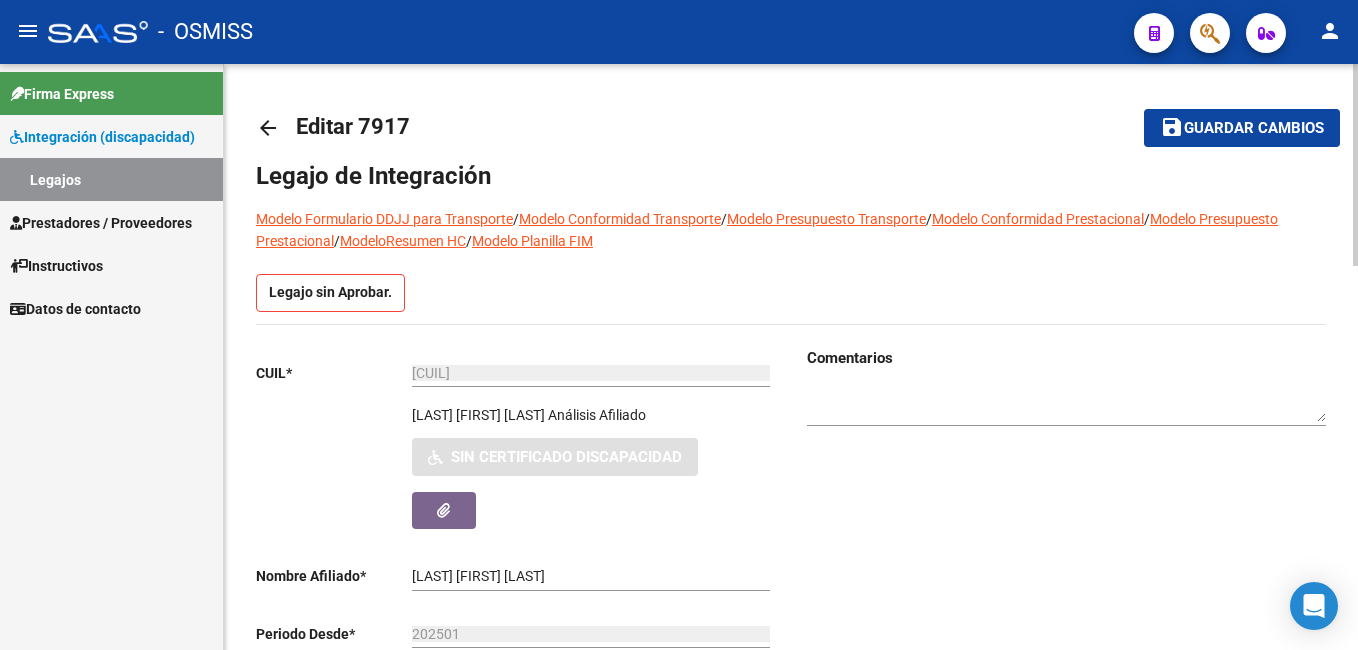 click on "menu -   OSMISS  person    Firma Express     Integración (discapacidad) Legajos    Prestadores / Proveedores Facturas - Listado/Carga Facturas - Documentación Pagos x Transferencia Auditorías - Listado Auditorías - Comentarios Auditorías - Cambios Área Prestadores - Listado Prestadores - Docu.    Instructivos    Datos de contacto arrow_back Editar 7917    save Guardar cambios Legajo de Integración Modelo Formulario DDJJ para Transporte  /  Modelo Conformidad Transporte  /  Modelo Presupuesto Transporte  /  Modelo Conformidad Prestacional  /  Modelo Presupuesto Prestacional  /  ModeloResumen HC  /  Modelo Planilla FIM  Legajo sin Aprobar.  CUIL  *   [CUIT] Ingresar CUIL  [LAST] [FIRST] [MIDDLE]     Análisis Afiliado    Sin Certificado Discapacidad ARCA Padrón Nombre Afiliado  *   [LAST] [FIRST] [MIDDLE] Ingresar el nombre  Periodo Desde  *   [DATE] Ej: 202203  Periodo Hasta  *   [DATE] Ej: 202212  Admite Dependencia   Comentarios                                  Agregar Prestador Aprobado" 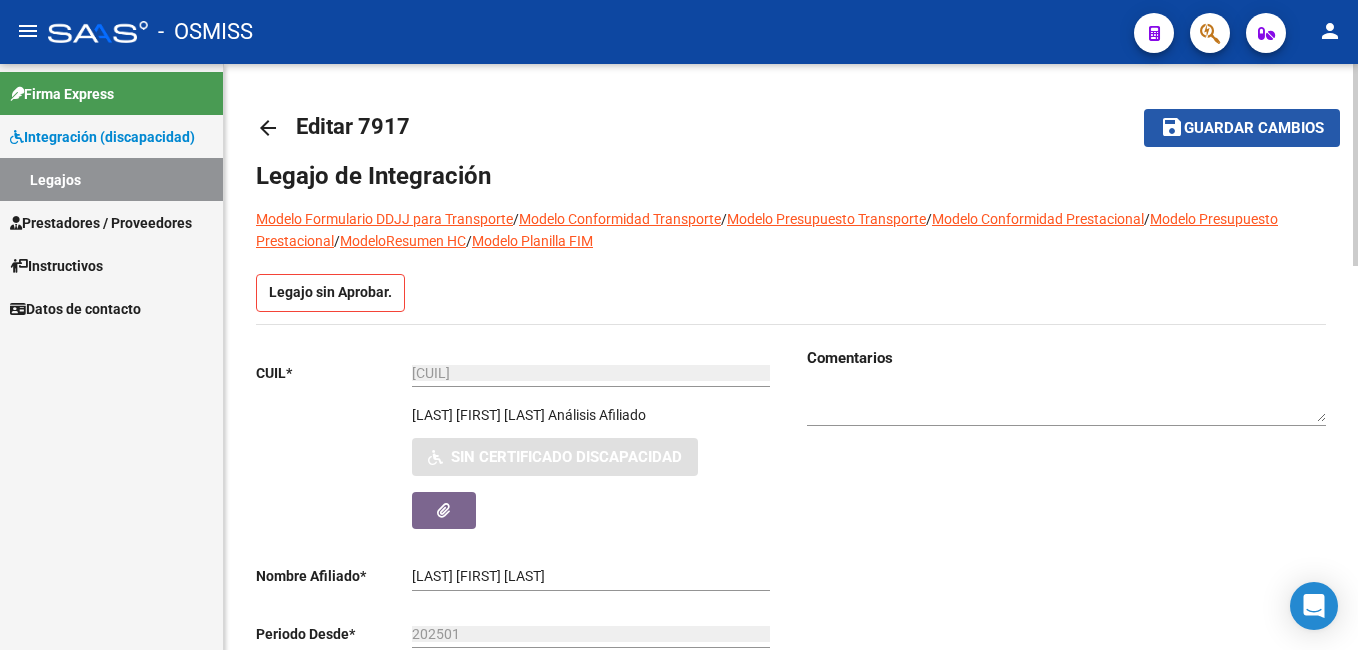 click on "save Guardar cambios" 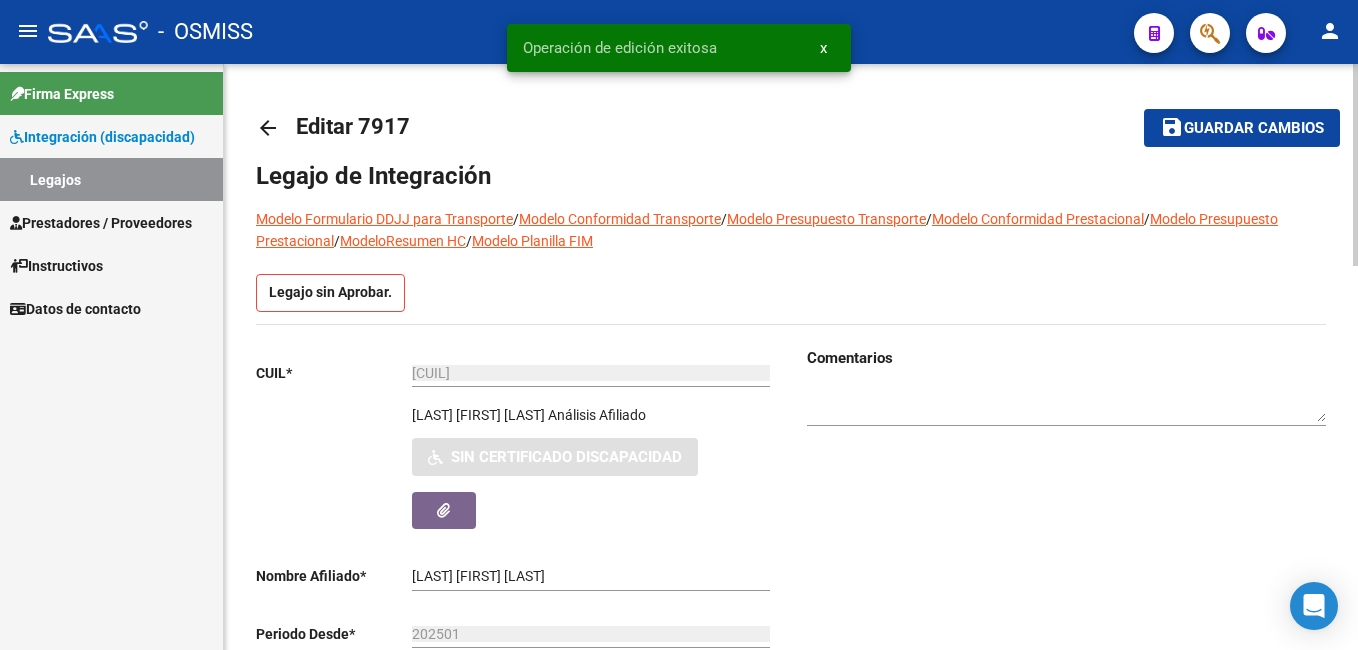 click on "save Guardar cambios" 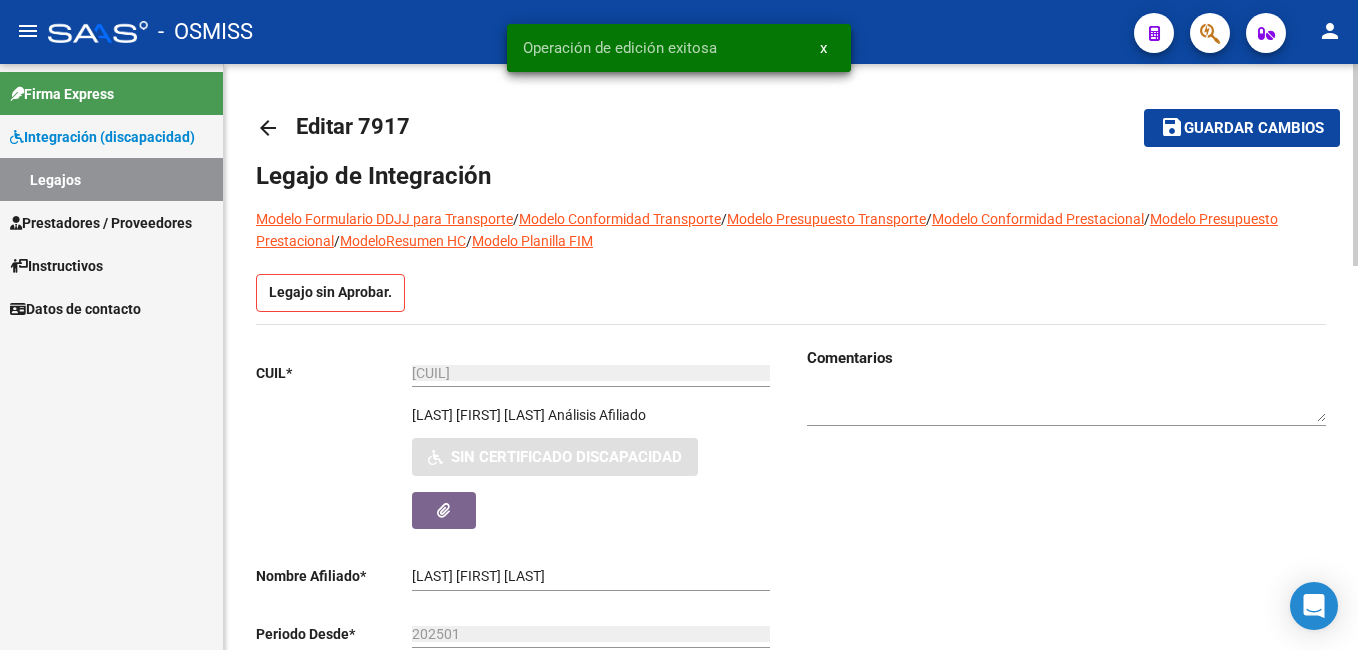 click on "save Guardar cambios" 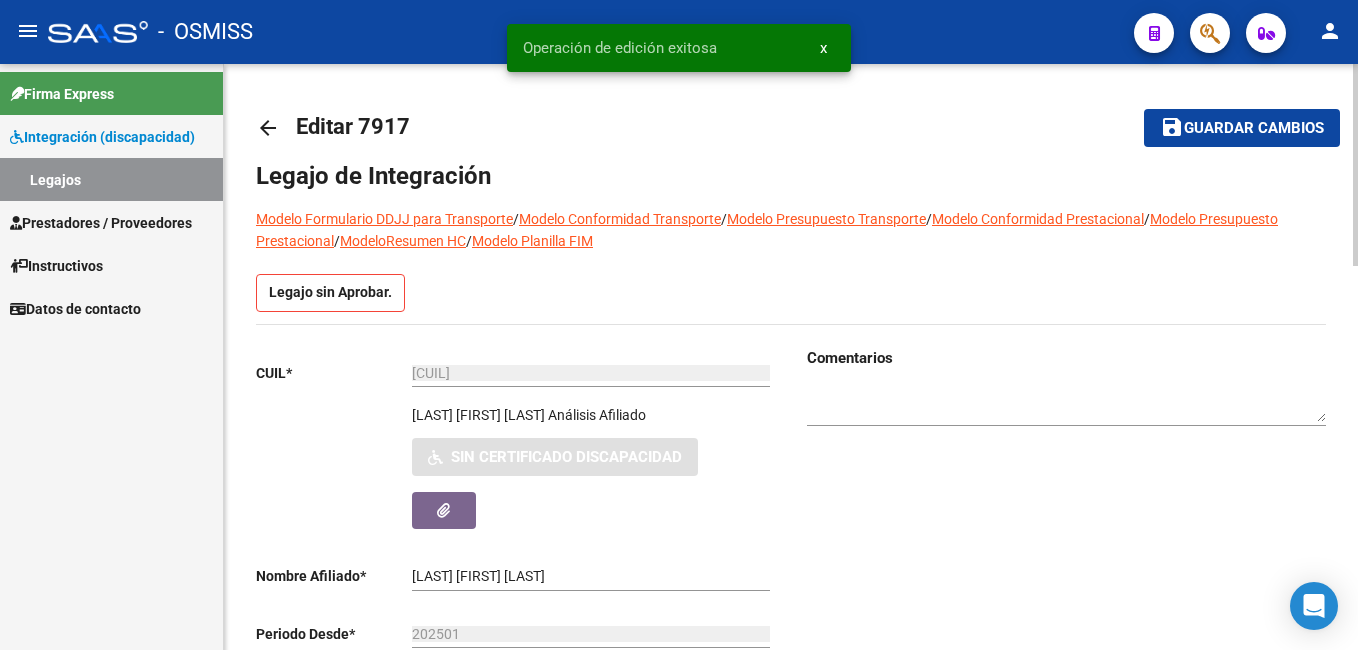 click on "save Guardar cambios" 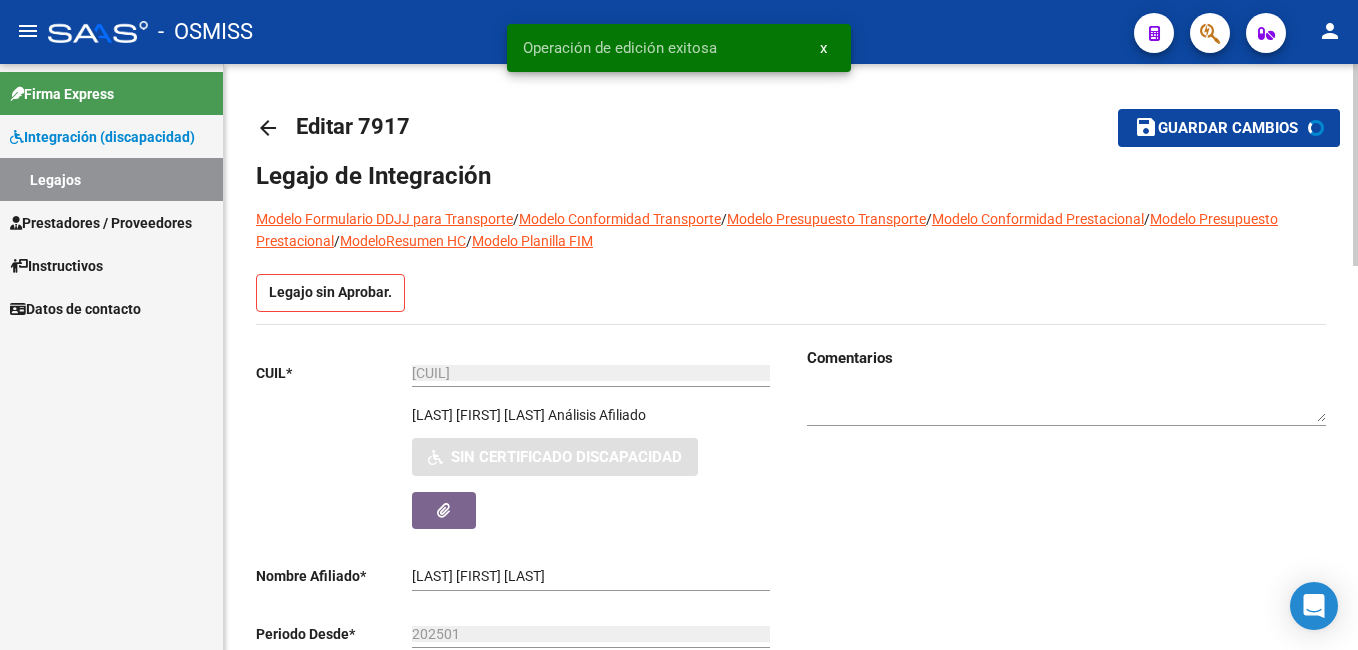 click on "save Guardar cambios" 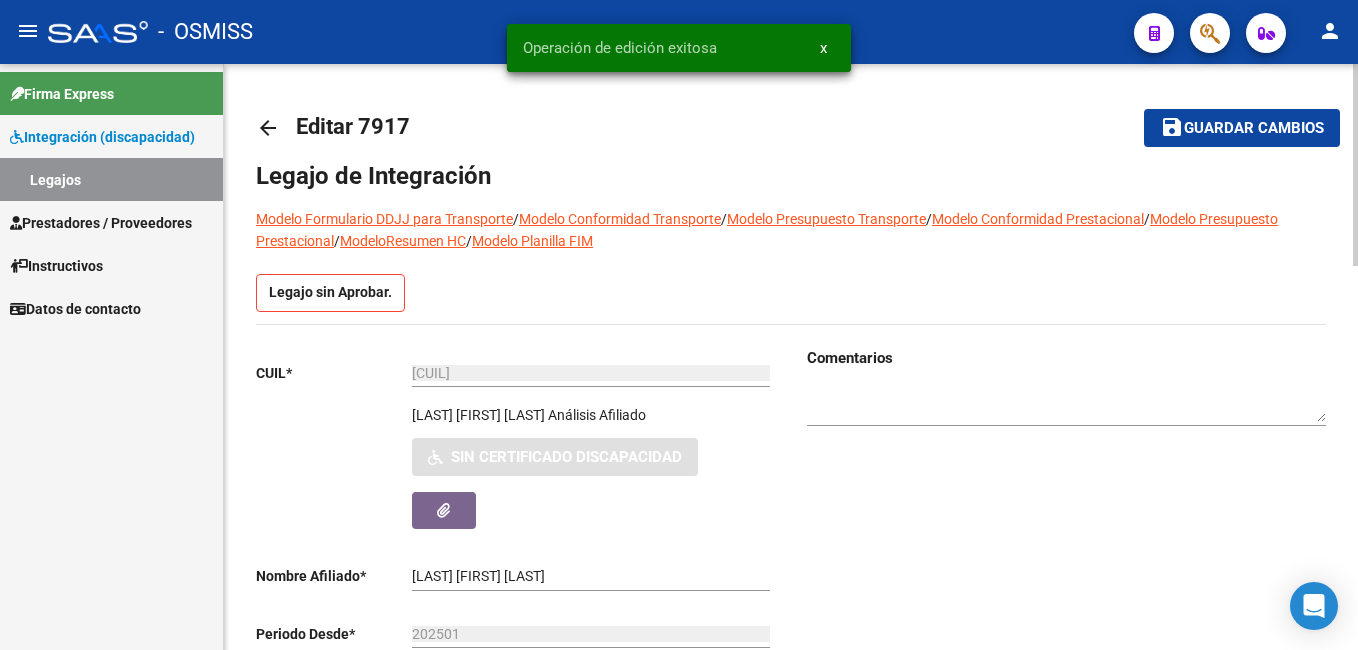 click on "save Guardar cambios" 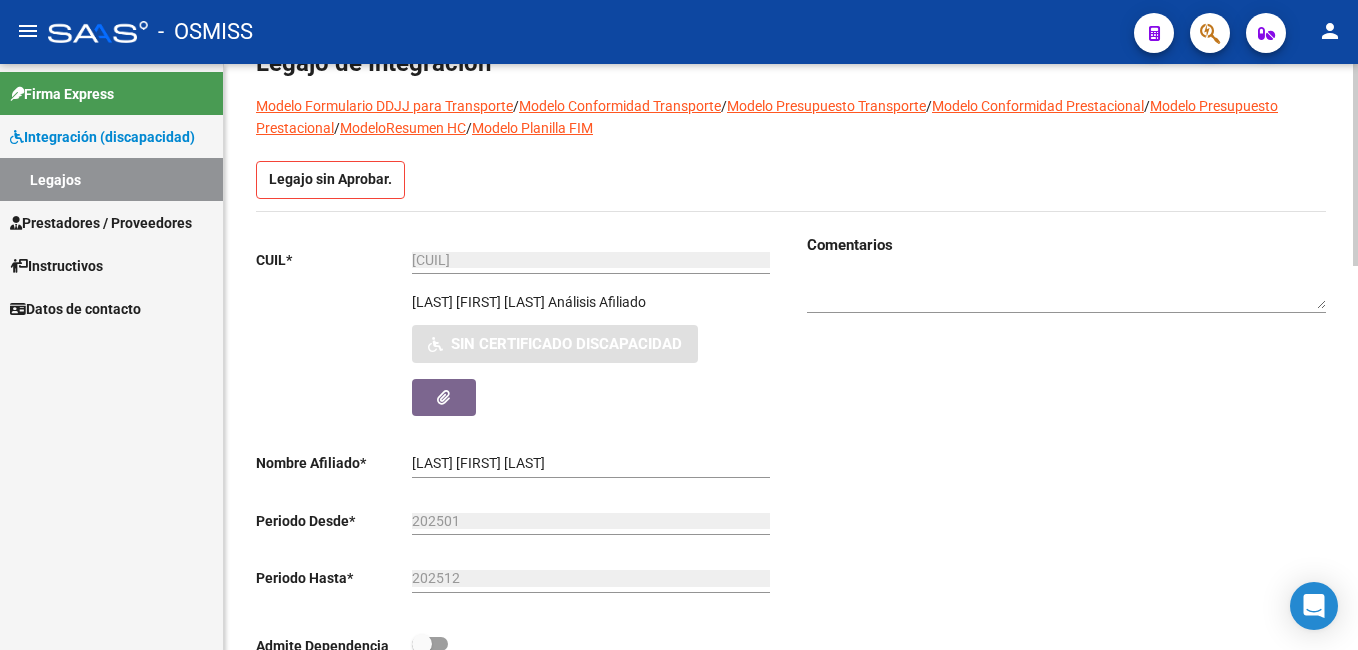 scroll, scrollTop: 0, scrollLeft: 0, axis: both 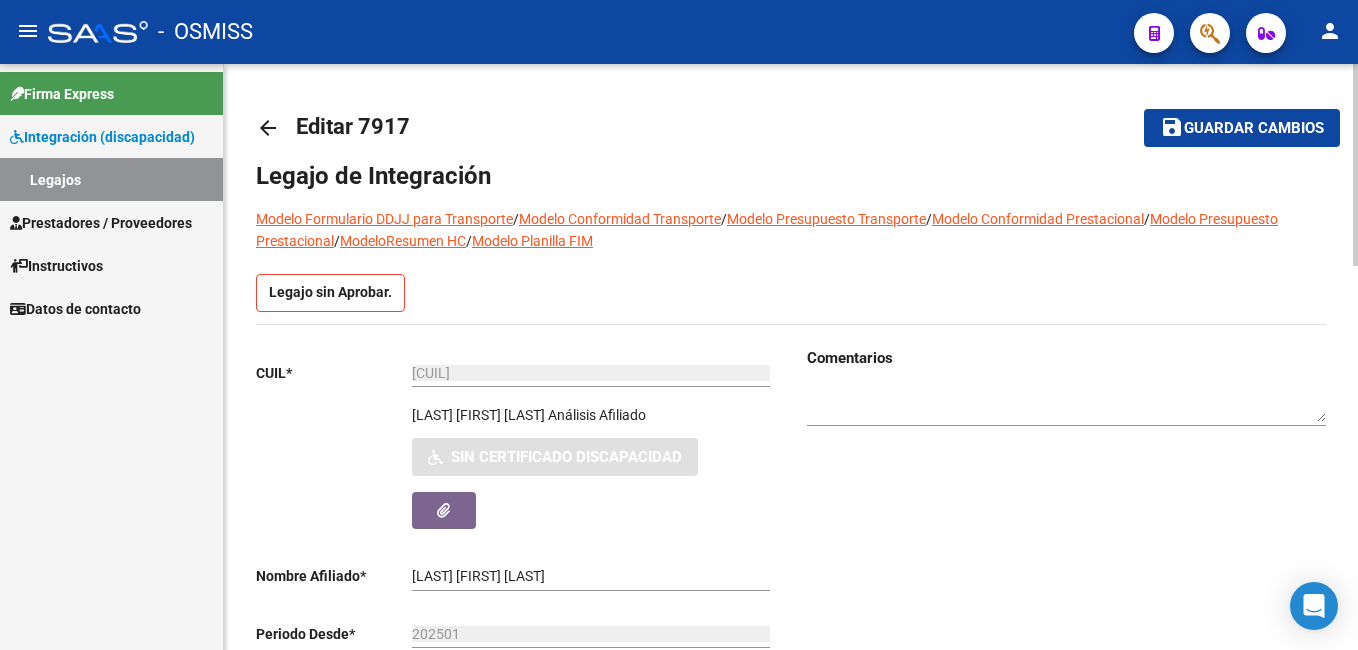 click on "menu -   OSMISS  person    Firma Express     Integración (discapacidad) Legajos    Prestadores / Proveedores Facturas - Listado/Carga Facturas - Documentación Pagos x Transferencia Auditorías - Listado Auditorías - Comentarios Auditorías - Cambios Área Prestadores - Listado Prestadores - Docu.    Instructivos    Datos de contacto arrow_back Editar [NUMBER]    save Guardar cambios Legajo de Integración Modelo Formulario DDJJ para Transporte  /  Modelo Conformidad Transporte  /  Modelo Presupuesto Transporte  /  Modelo Conformidad Prestacional  /  Modelo Presupuesto Prestacional  /  ModeloResumen HC  /  Modelo Planilla FIM  Legajo sin Aprobar.  CUIL  *   [CUIL] Ingresar CUIL  [LAST] [FIRST]     Análisis Afiliado    Sin Certificado Discapacidad ARCA Padrón Nombre Afiliado  *   [LAST] [FIRST] Ingresar el nombre  Periodo Desde  *   [YEAR][MONTH] Ej: 202203  Periodo Hasta  *   [YEAR][MONTH] Ej: 202212  Admite Dependencia   Comentarios                                  Agregar Prestador" at bounding box center [679, 325] 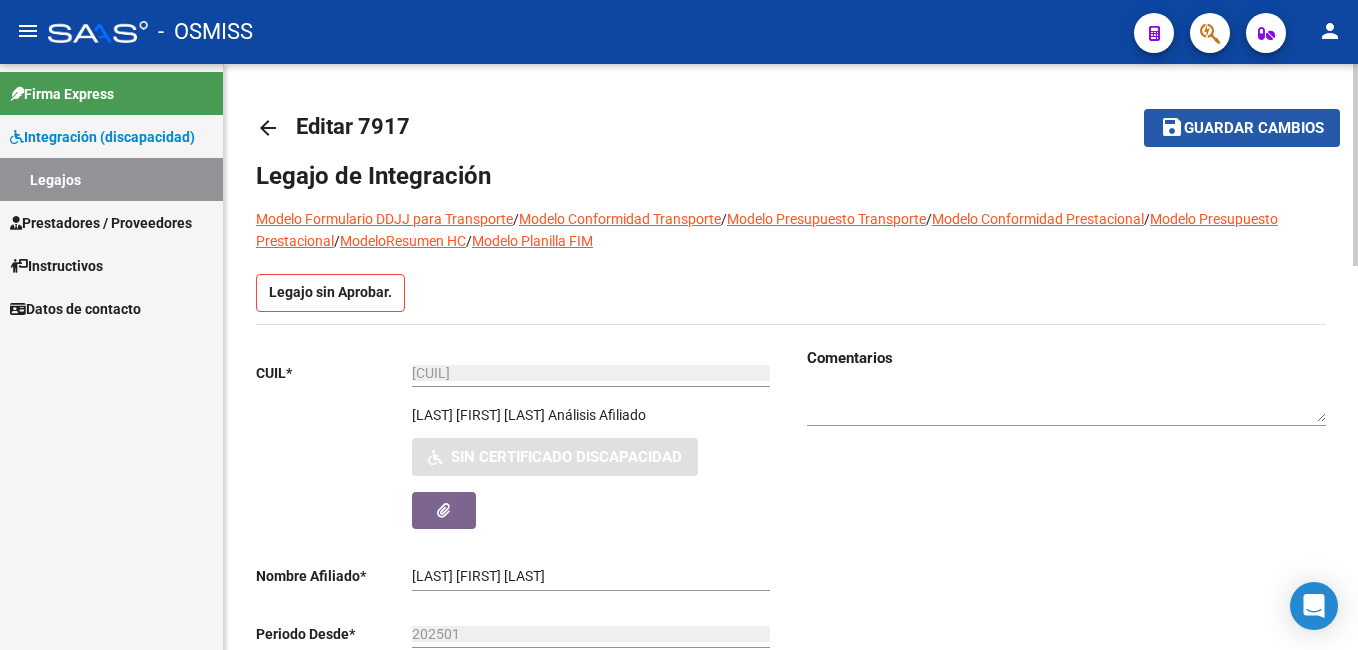 click on "save" 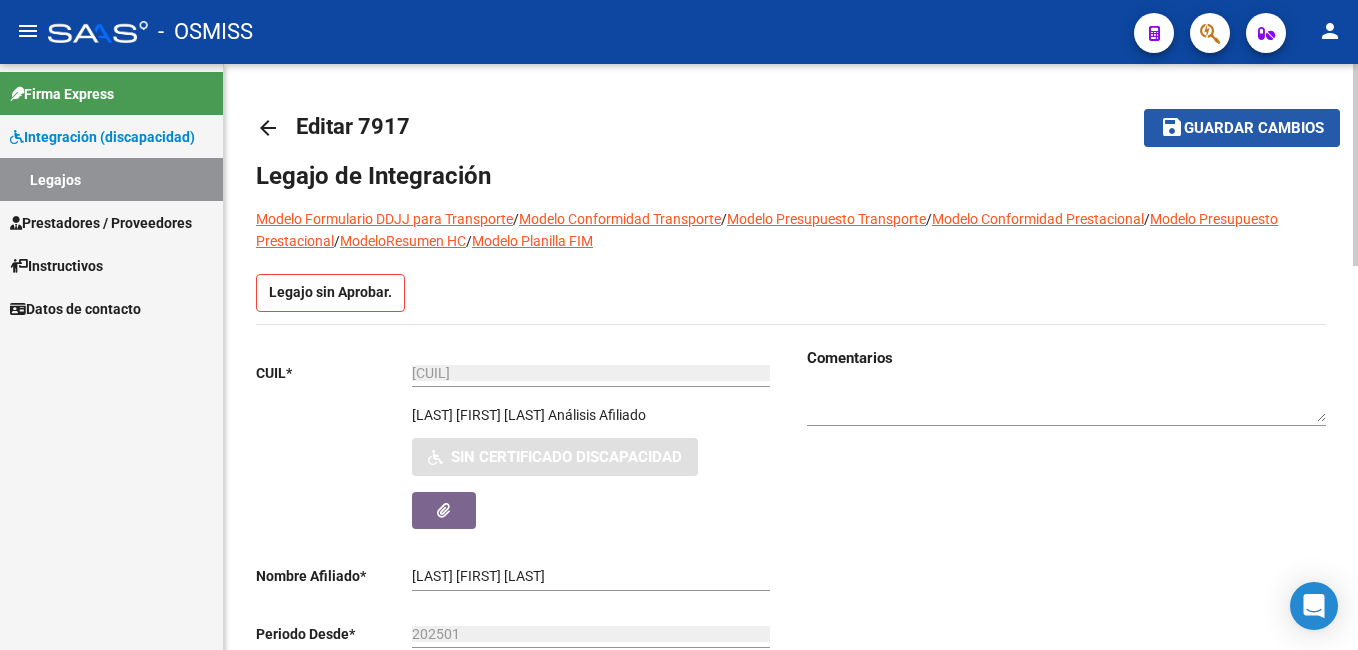 click on "Guardar cambios" 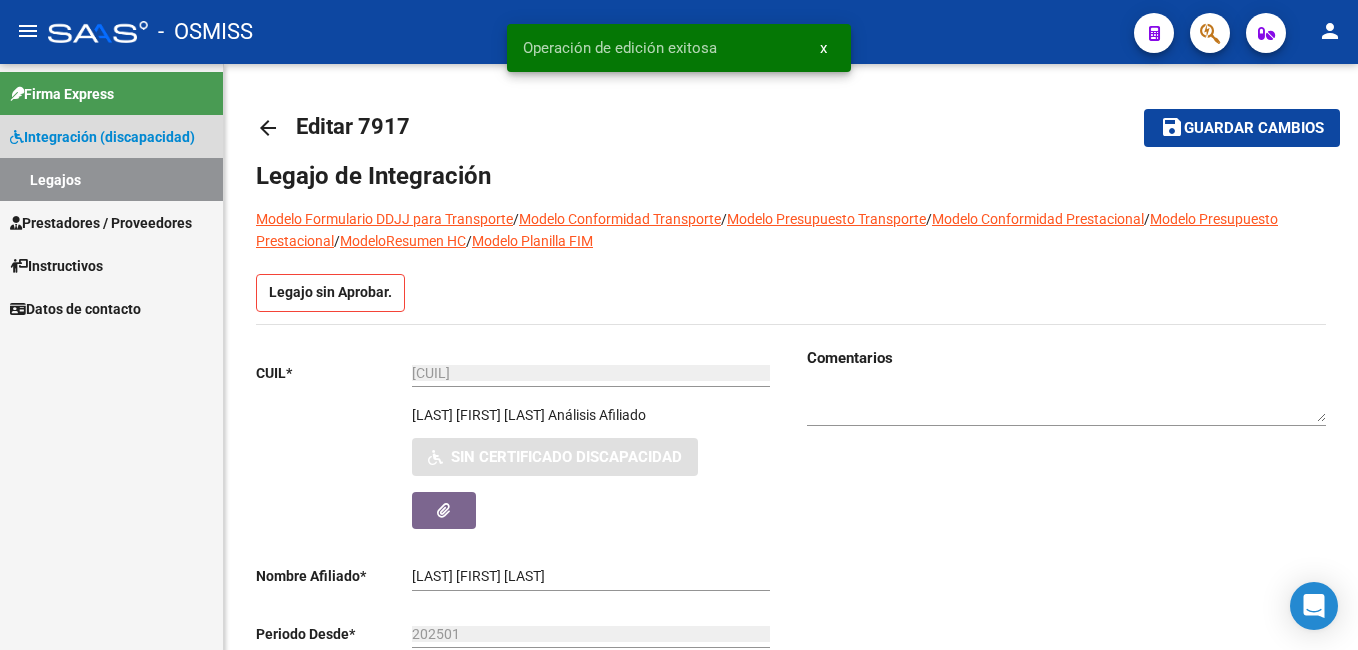 click on "Legajos" at bounding box center [111, 179] 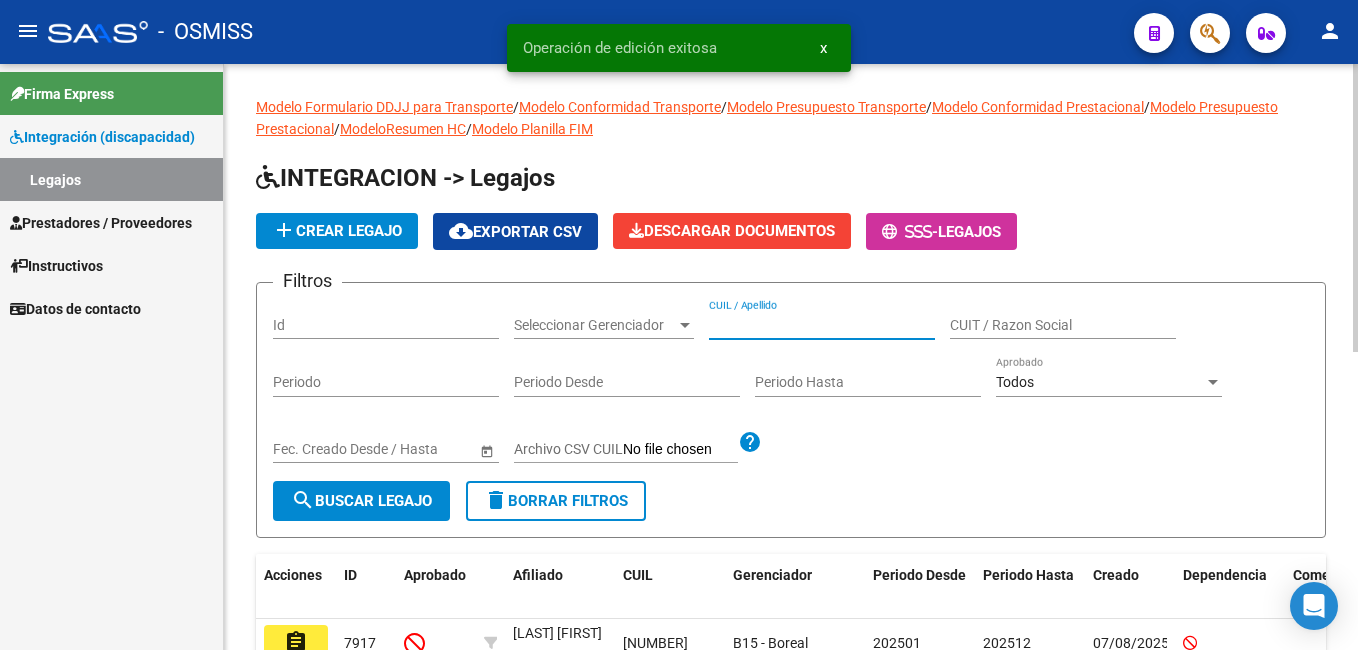 click on "CUIL / Apellido" at bounding box center [822, 325] 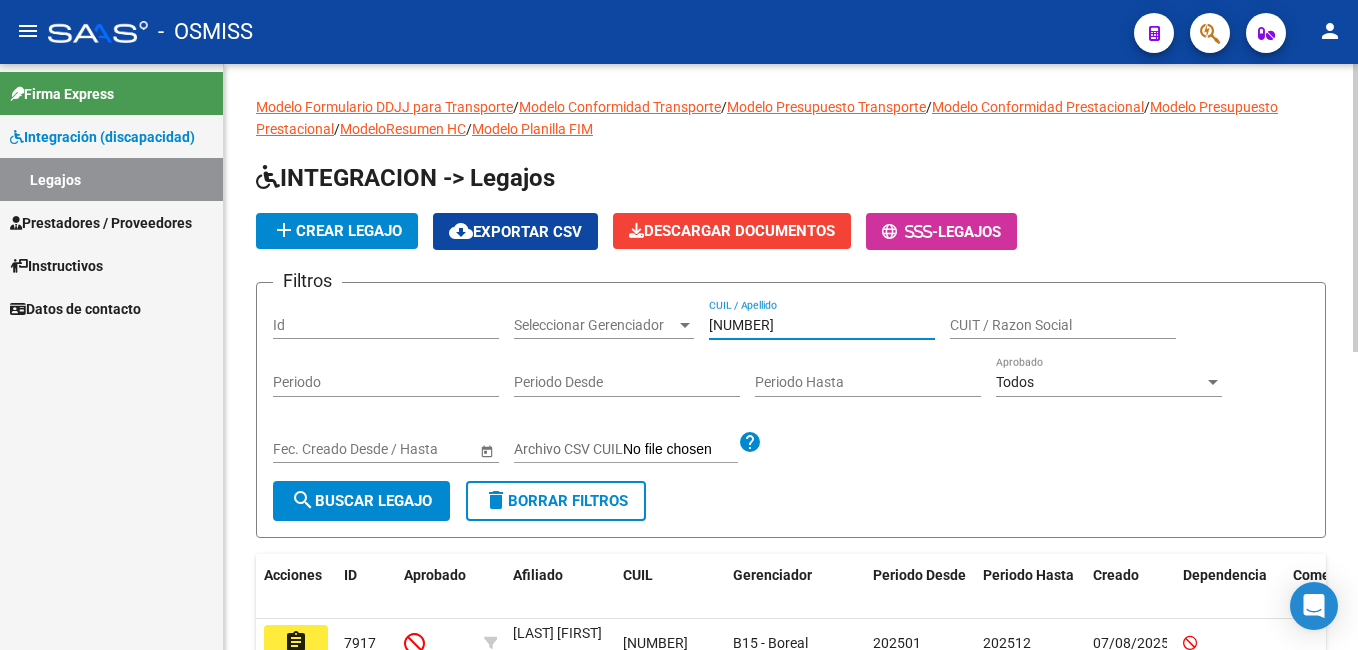 type on "[NUMBER]" 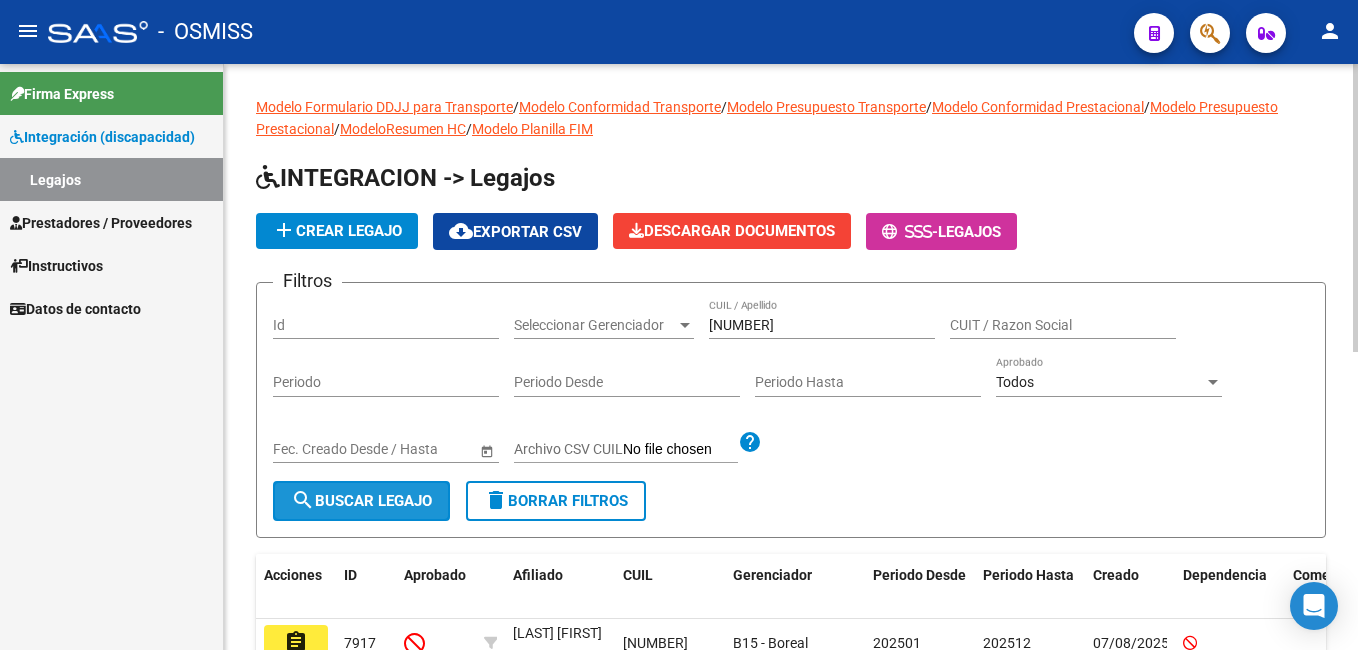 click on "search  Buscar Legajo" 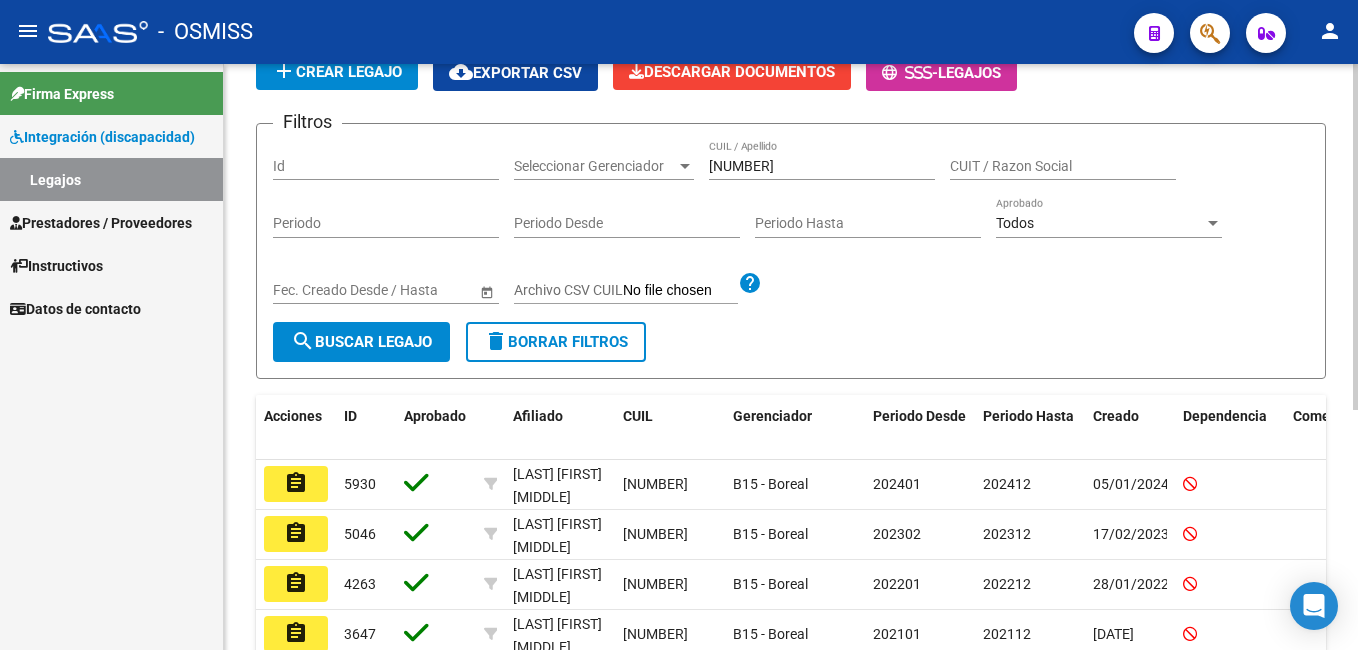 scroll, scrollTop: 168, scrollLeft: 0, axis: vertical 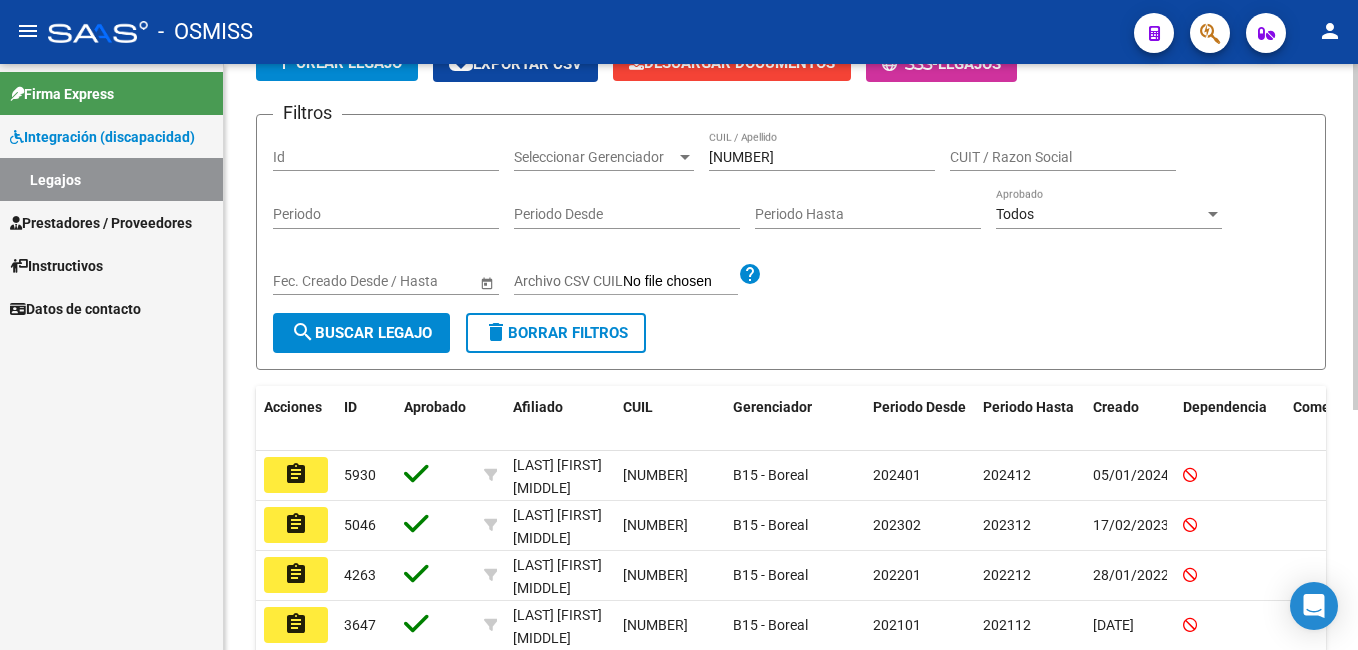 click on "menu -   OSMISS  person    Firma Express     Integracion (discapacidad) Legajos    Prestadores / Proveedores Facturas - Listado/Carga Facturas - Documentacion Pagos x Transferencia Auditorias - Listado Auditorias - Comentarios Auditorias - Cambios Area Prestadores - Listado Prestadores - Docu.    Instructivos    Datos de contacto Modelo Formulario DDJJ para Transporte  /  Modelo Conformidad Transporte  /  Modelo Presupuesto Transporte  /  Modelo Conformidad Prestacional  /  Modelo Presupuesto Prestacional  /  ModeloResumen HC  /  Modelo Planilla FIM  INTEGRACION -> Legajos add  Crear Legajo
cloud_download  Exportar CSV  Descargar Documentos
-  Legajos Filtros Id Seleccionar Gerenciador Seleccionar Gerenciador [CUIL] CUIL / Apellido CUIT / Razon Social Periodo Periodo Desde Periodo Hasta Todos Aprobado Start date – End date Fec. Creado Desde / Hasta Archivo CSV CUIL help search  Buscar Legajo  delete  Borrar Filtros  Acciones ID Aprobado Afiliado CUIL Gerenciador Periodo Desde" at bounding box center (679, 325) 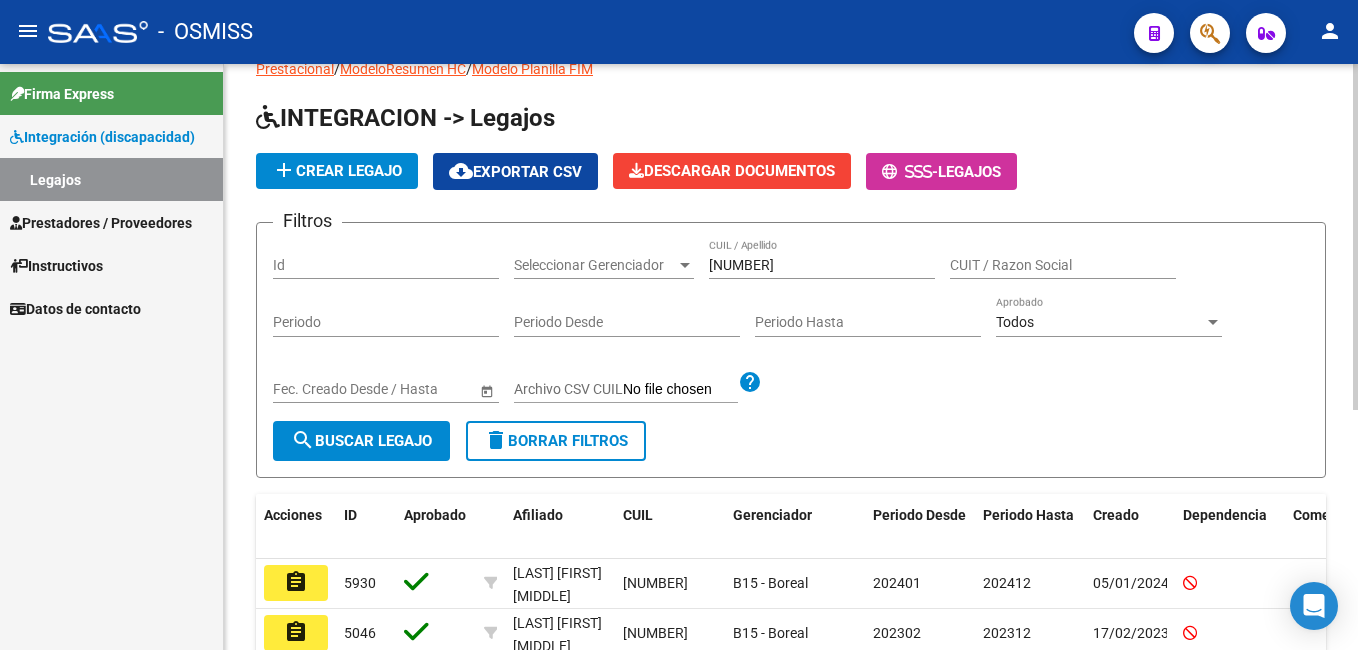 scroll, scrollTop: 58, scrollLeft: 0, axis: vertical 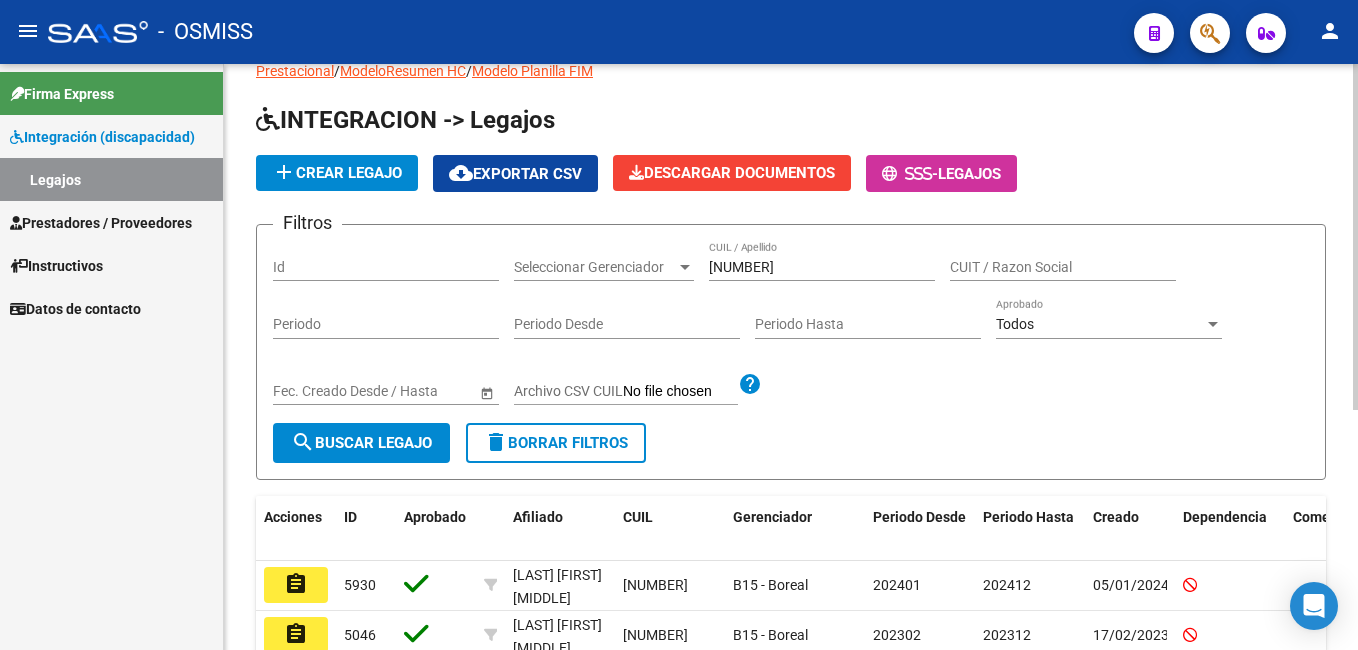 click on "menu -   OSMISS  person    Firma Express     Integracion (discapacidad) Legajos    Prestadores / Proveedores Facturas - Listado/Carga Facturas - Documentacion Pagos x Transferencia Auditorias - Listado Auditorias - Comentarios Auditorias - Cambios Area Prestadores - Listado Prestadores - Docu.    Instructivos    Datos de contacto Modelo Formulario DDJJ para Transporte  /  Modelo Conformidad Transporte  /  Modelo Presupuesto Transporte  /  Modelo Conformidad Prestacional  /  Modelo Presupuesto Prestacional  /  ModeloResumen HC  /  Modelo Planilla FIM  INTEGRACION -> Legajos add  Crear Legajo
cloud_download  Exportar CSV  Descargar Documentos
-  Legajos Filtros Id Seleccionar Gerenciador Seleccionar Gerenciador [CUIL] CUIL / Apellido CUIT / Razon Social Periodo Periodo Desde Periodo Hasta Todos Aprobado Start date – End date Fec. Creado Desde / Hasta Archivo CSV CUIL help search  Buscar Legajo  delete  Borrar Filtros  Acciones ID Aprobado Afiliado CUIL Gerenciador Periodo Desde" at bounding box center [679, 325] 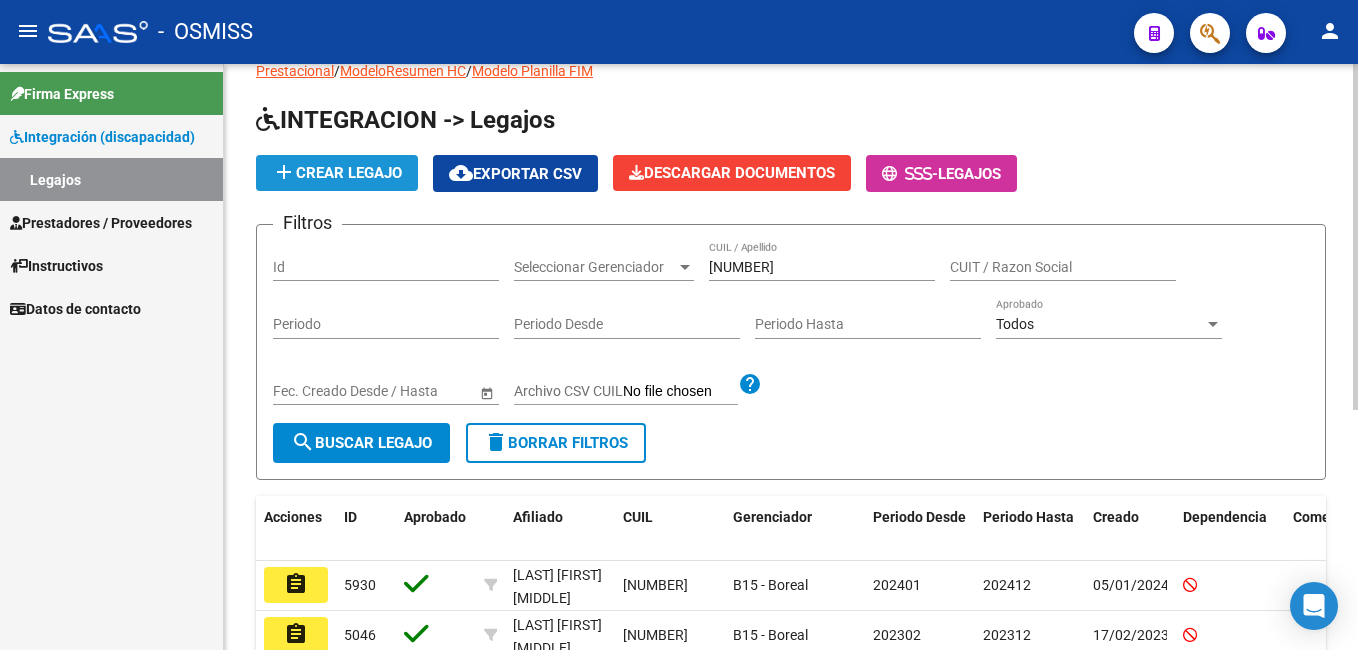 click on "add  Crear Legajo" 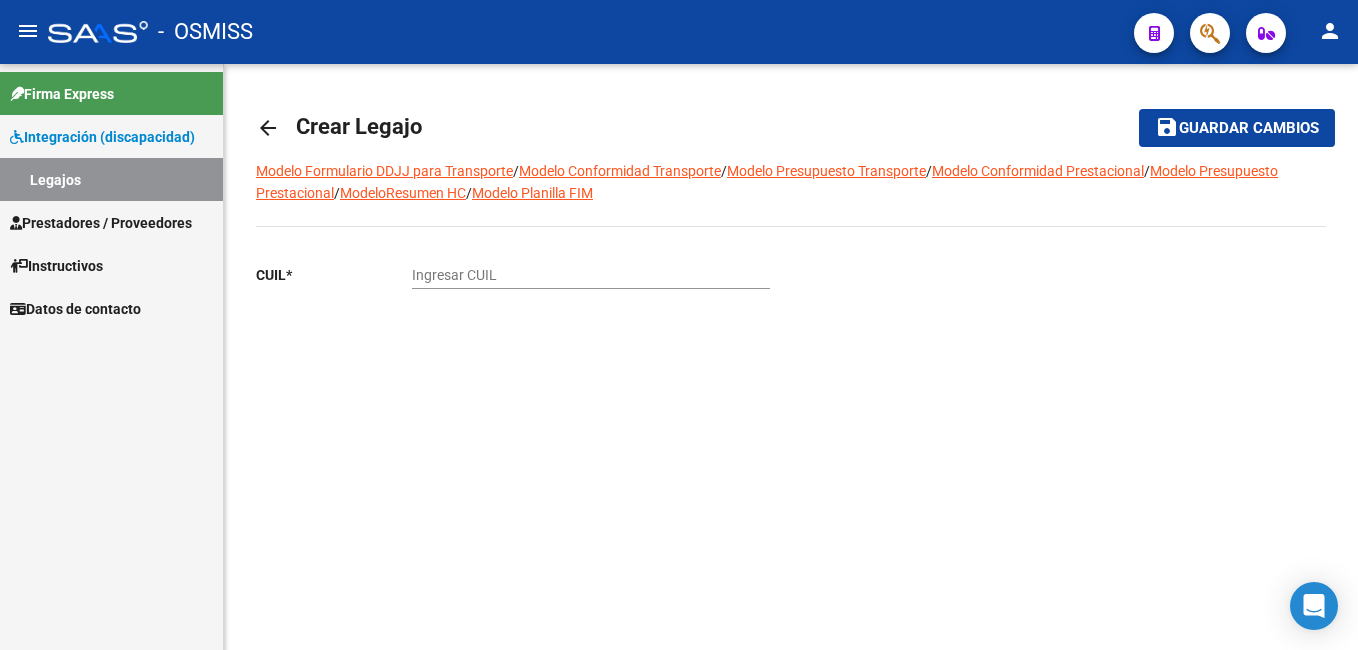 scroll, scrollTop: 0, scrollLeft: 0, axis: both 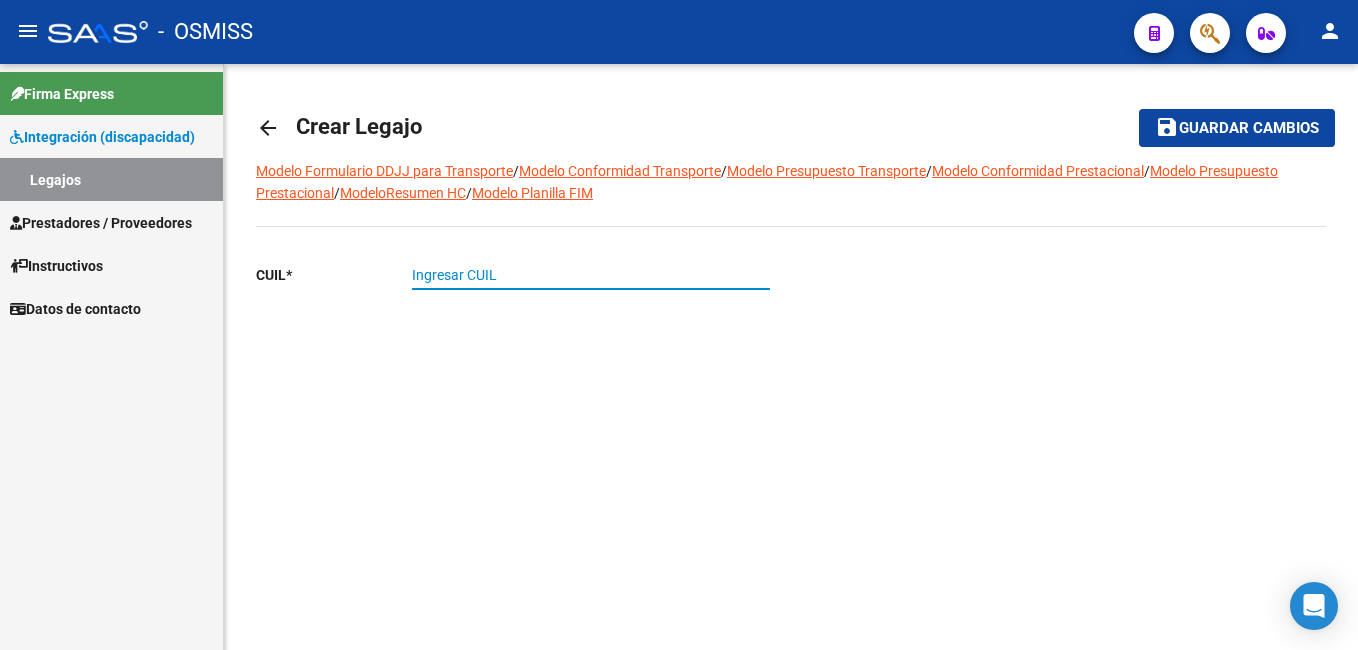 click on "Ingresar CUIL" at bounding box center [591, 275] 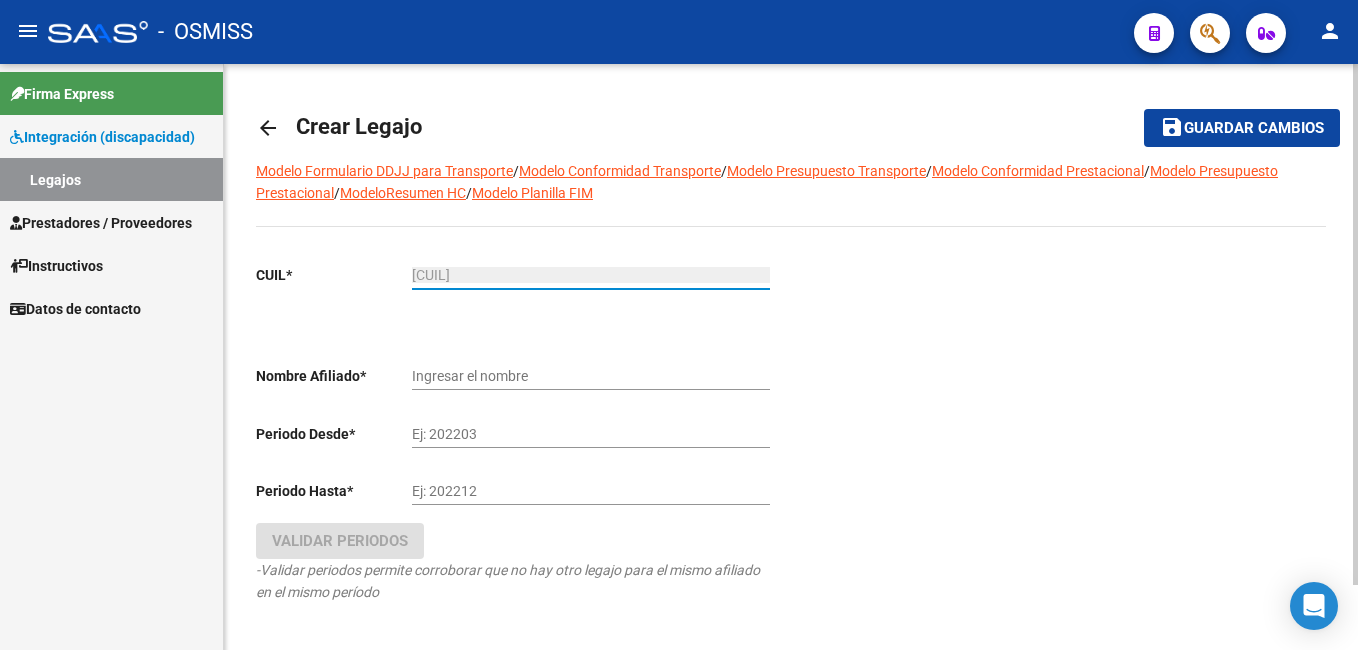 type on "[LAST] [FIRST] [MIDDLE]" 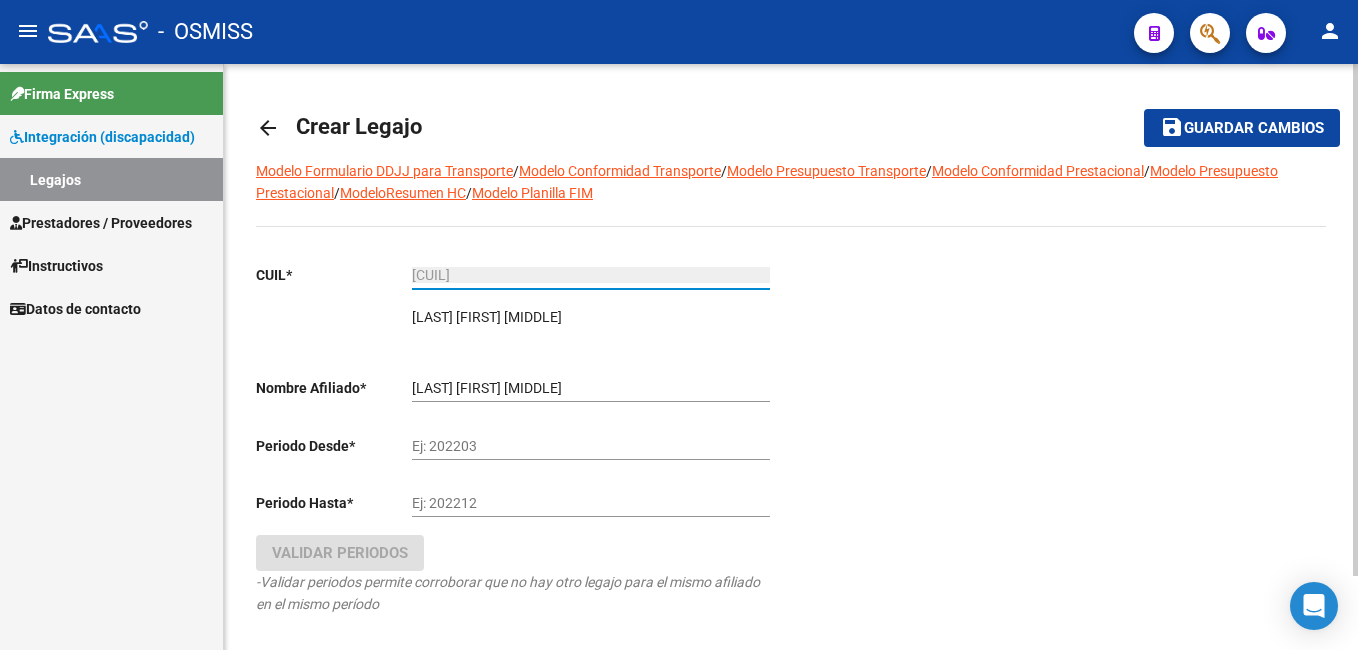 type on "[CUIL]" 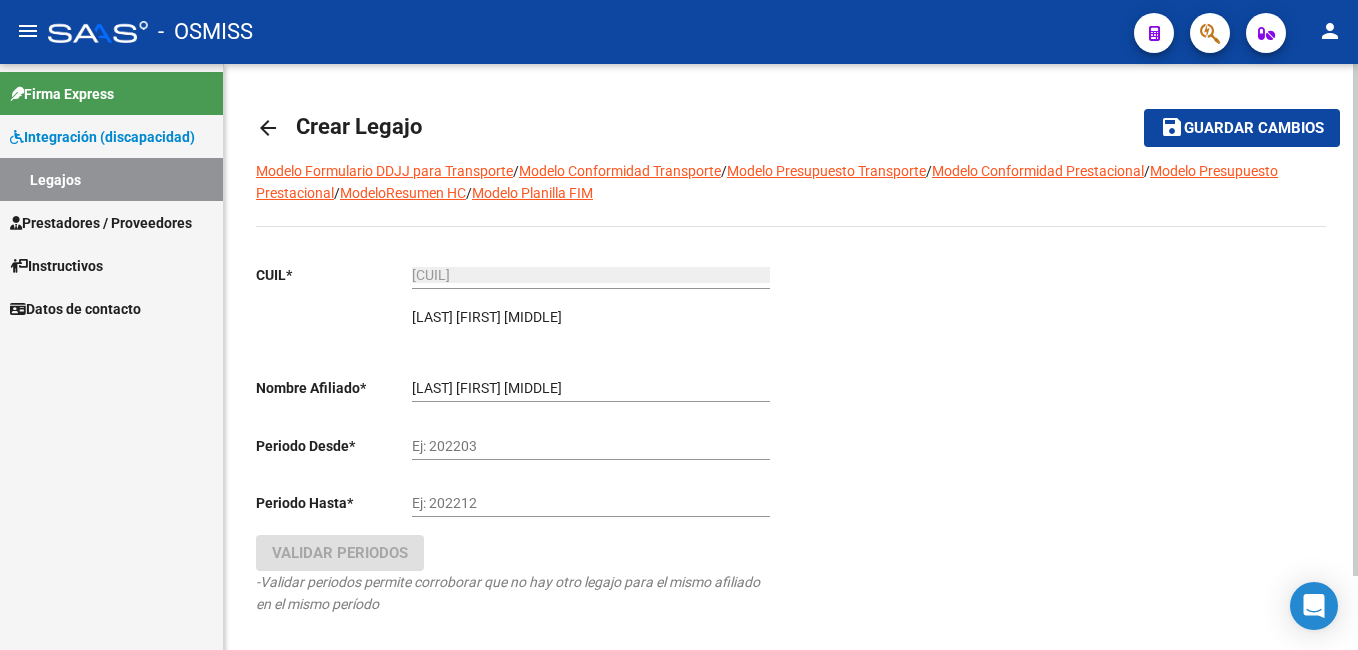 click on "Ej: 202203" 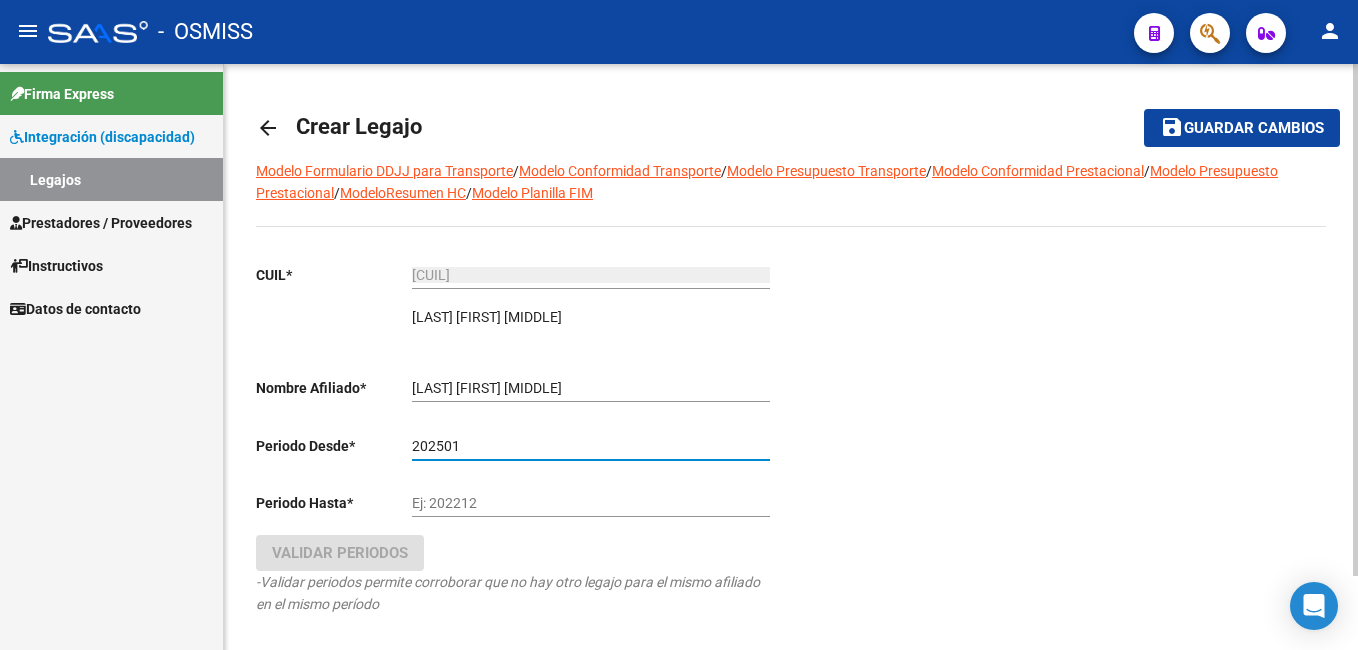 type on "202501" 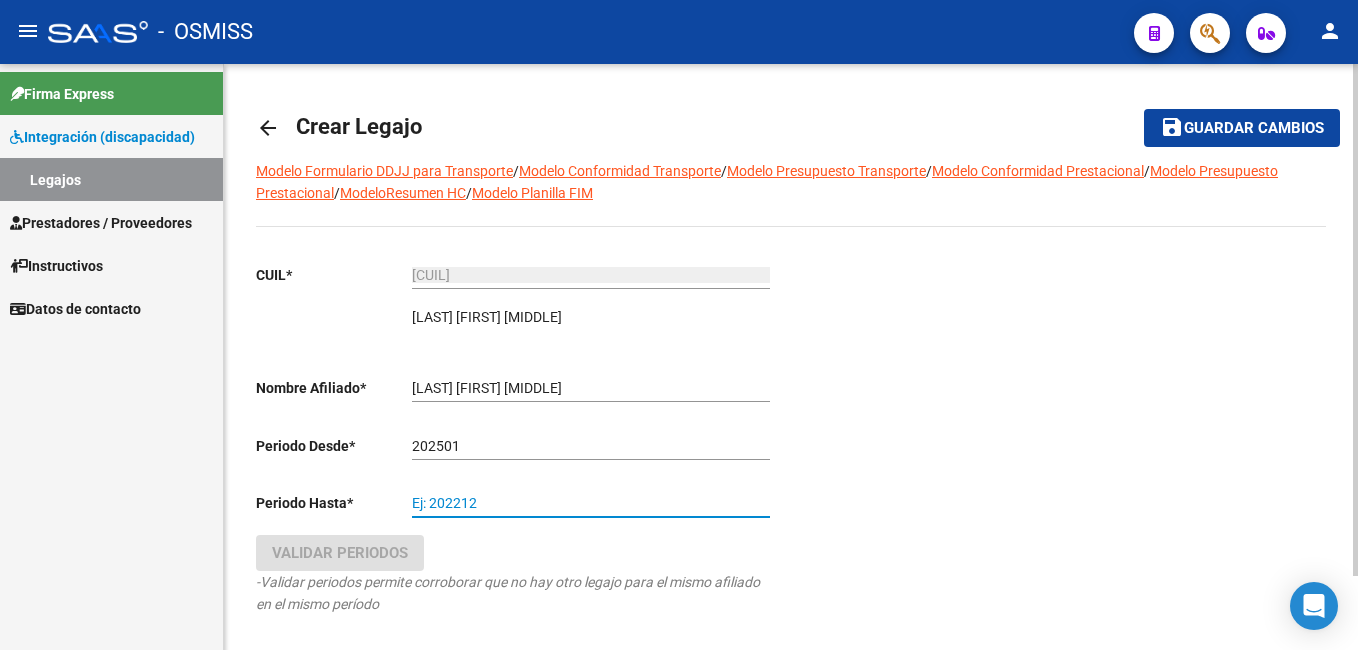 click on "Ej: 202212" at bounding box center (591, 503) 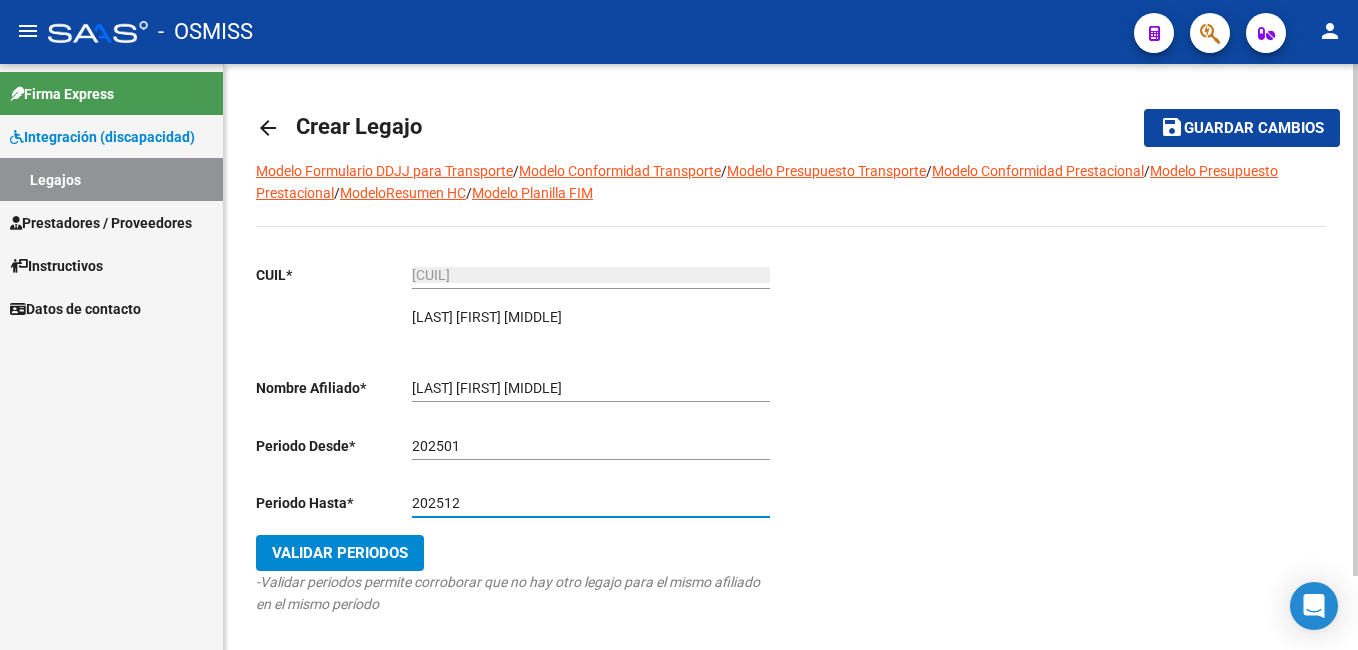 type on "202512" 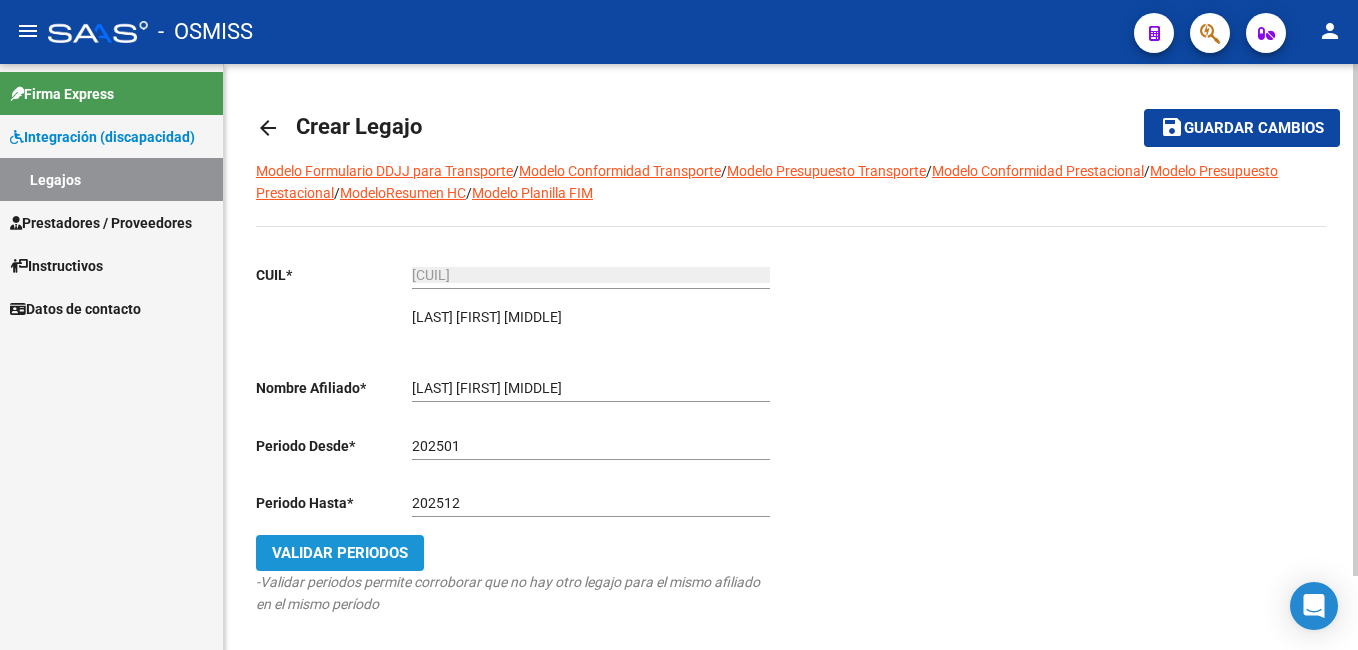 click on "Validar Periodos" 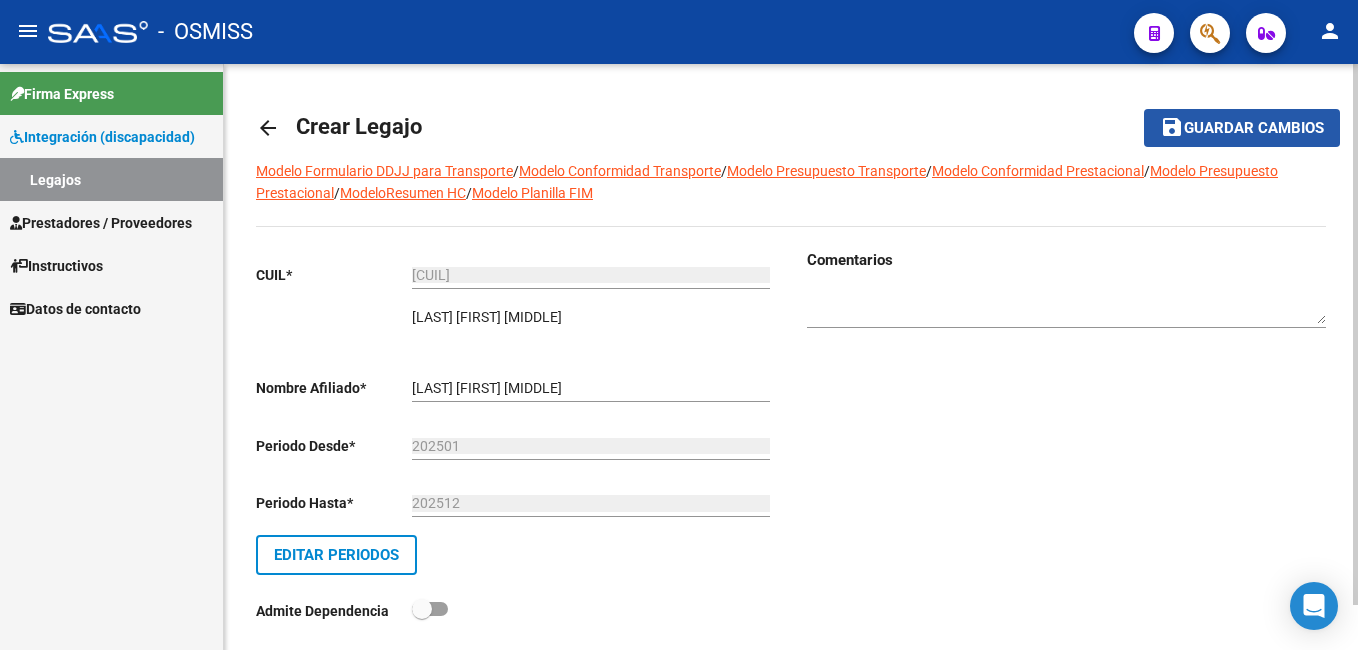 click on "Guardar cambios" 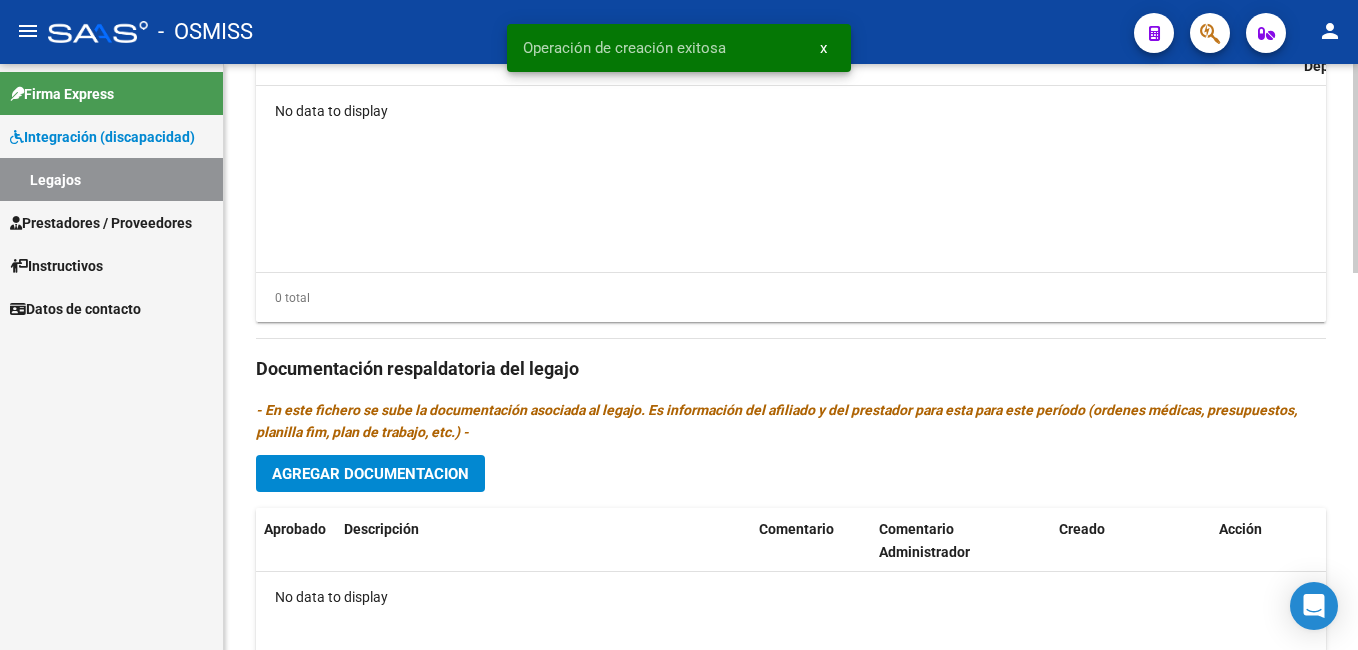 scroll, scrollTop: 910, scrollLeft: 0, axis: vertical 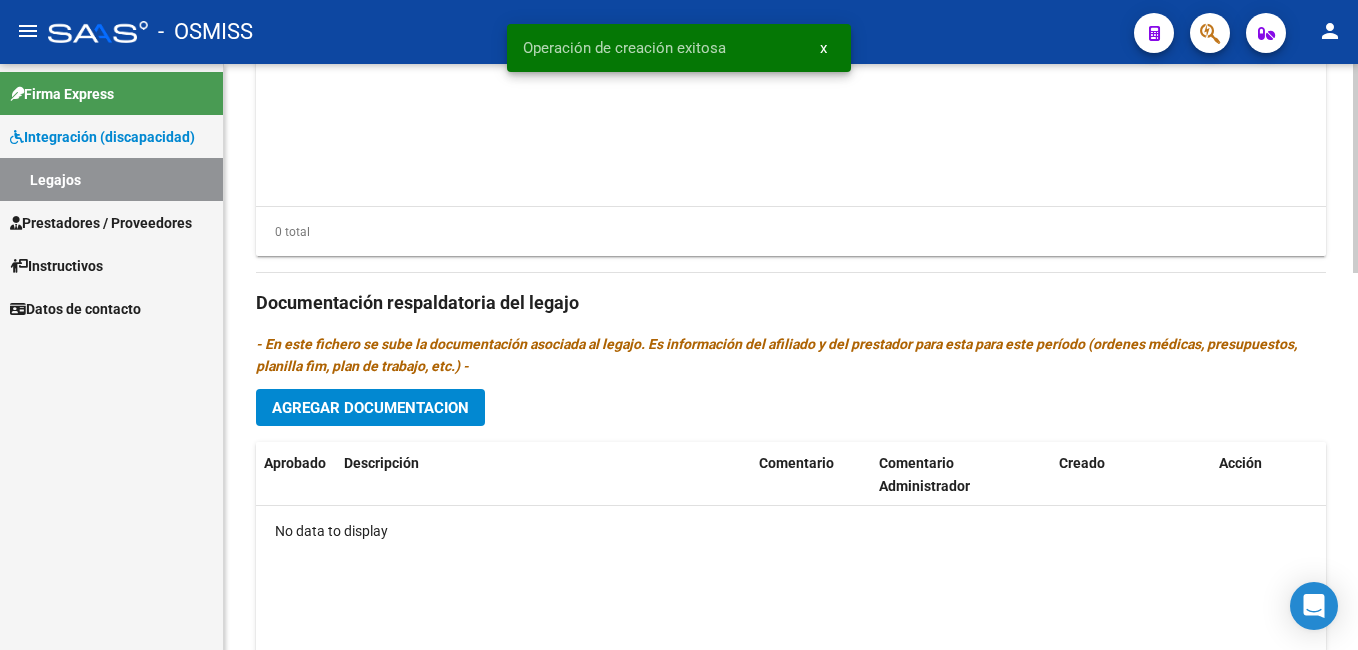 click on "menu -  OSMISS  person    Firma Express     Integración (discapacidad) Legajos    Prestadores / Proveedores Facturas - Listado/Carga Facturas - Documentación Pagos x Transferencia Auditorías - Listado Auditorías - Comentarios Auditorías - Cambios Área Prestadores - Listado Prestadores - Docu.    Instructivos    Datos de contacto arrow_back Editar 7918    save Guardar cambios Legajo de Integración Modelo Formulario DDJJ para Transporte  /  Modelo Conformidad Transporte  /  Modelo Presupuesto Transporte  /  Modelo Conformidad Prestacional  /  Modelo Presupuesto Prestacional  /  ModeloResumen HC  /  Modelo Planilla FIM  Legajo sin Aprobar.  CUIL  *   [CUIL] Ingresar CUIL  [LAST] [FIRST]     Análisis Afiliado    Certificado Discapacidad ARCA Padrón Nombre Afiliado  *   [LAST] [FIRST] Ingresar el nombre  Periodo Desde  *   [YEAR][MONTH] Ej: 202203  Periodo Hasta  *   [YEAR][MONTH] Ej: 202212  Admite Dependencia   Comentarios                                  Agregar Prestador" at bounding box center (679, 325) 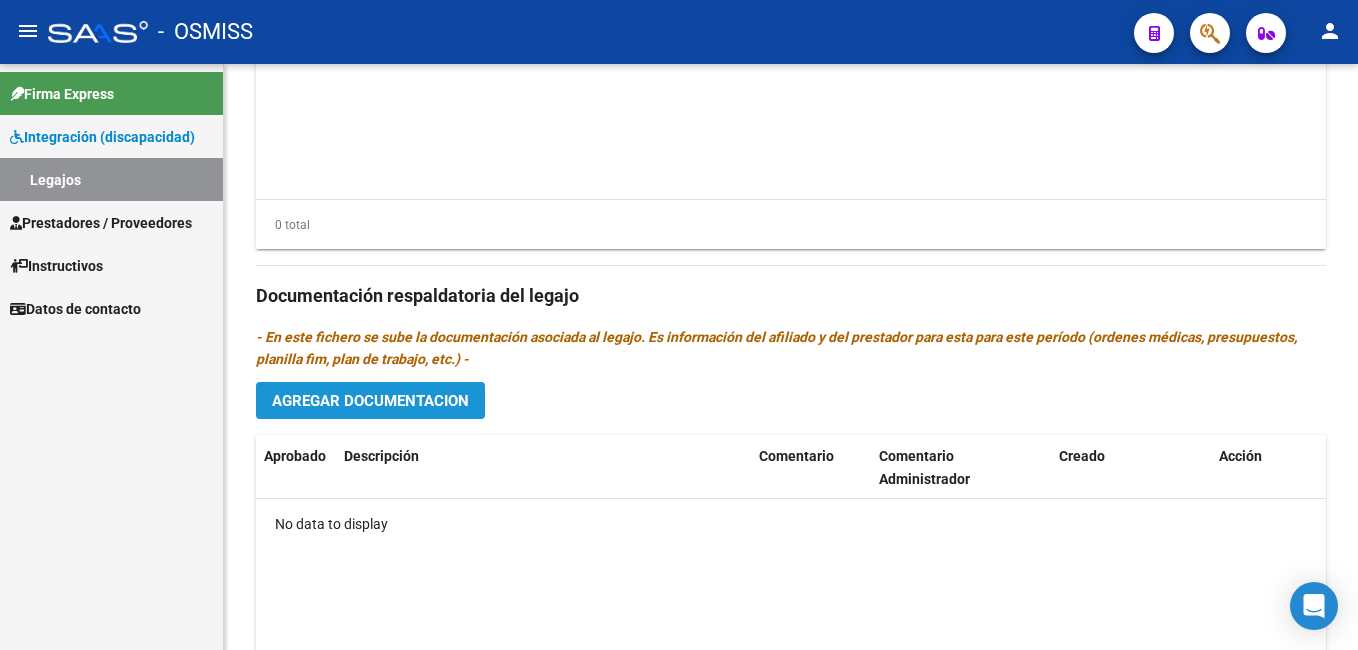 click on "Agregar Documentacion" 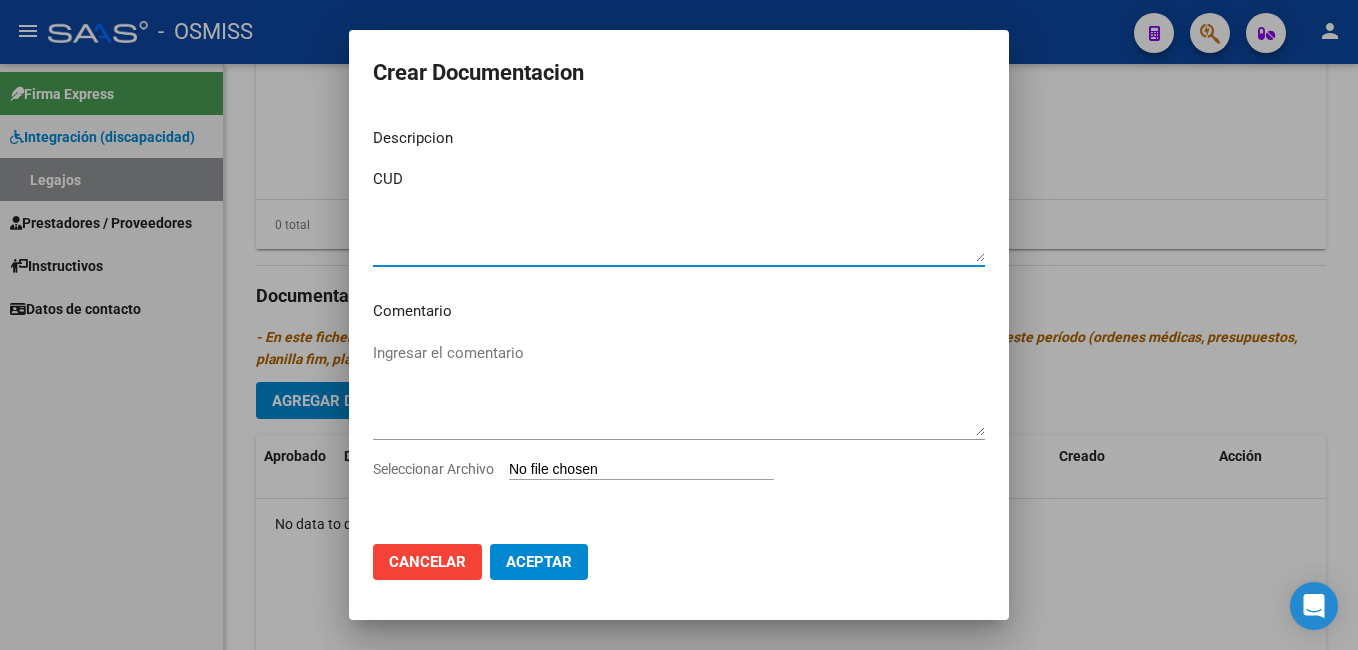 type on "CUD" 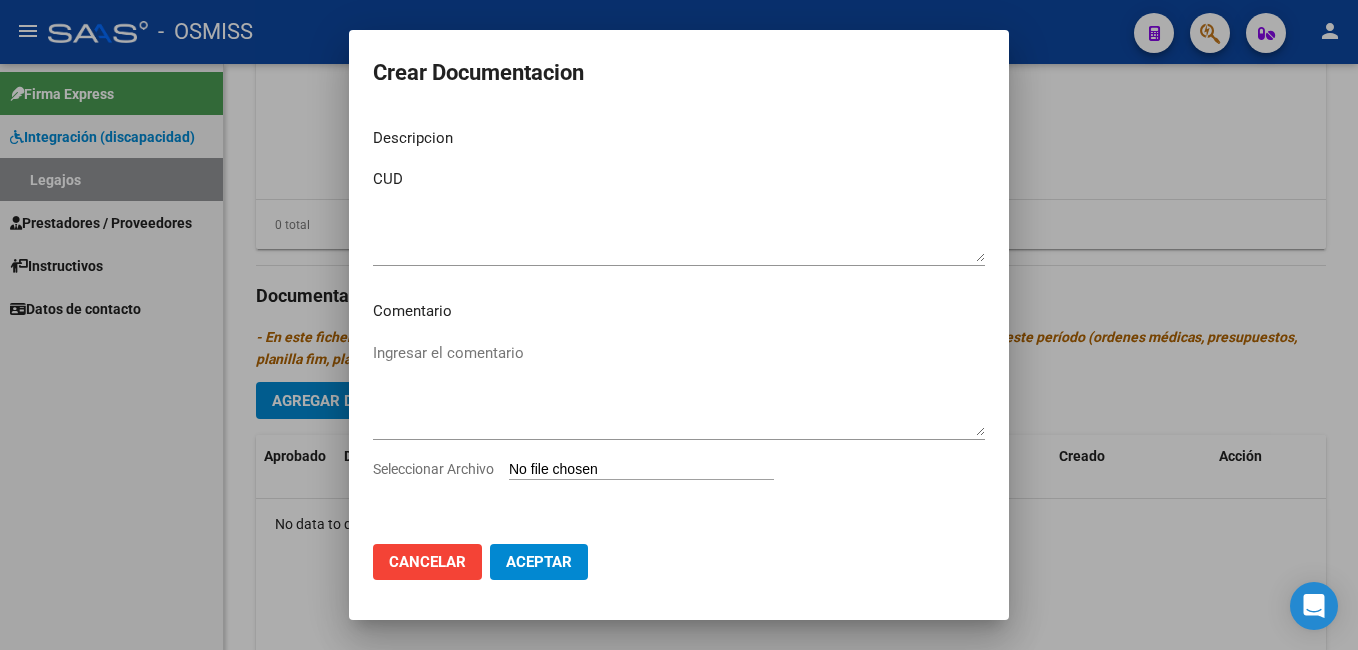 click on "Seleccionar Archivo" at bounding box center (641, 470) 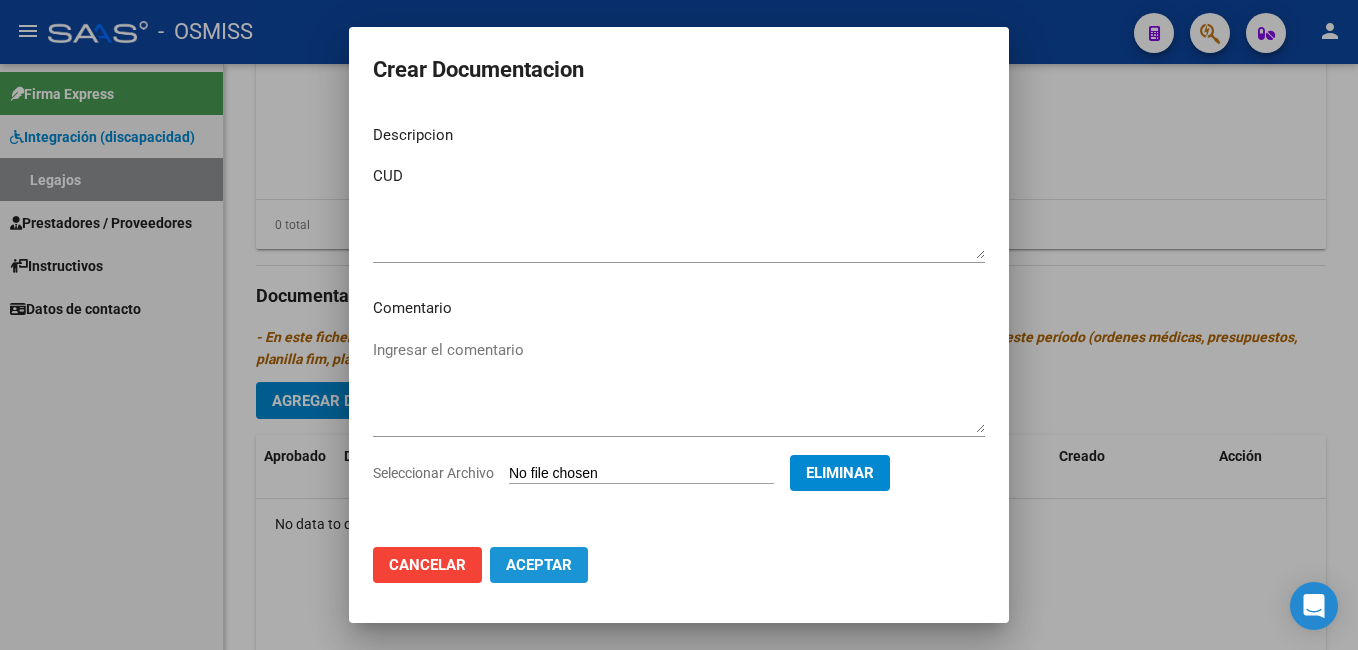 click on "Aceptar" 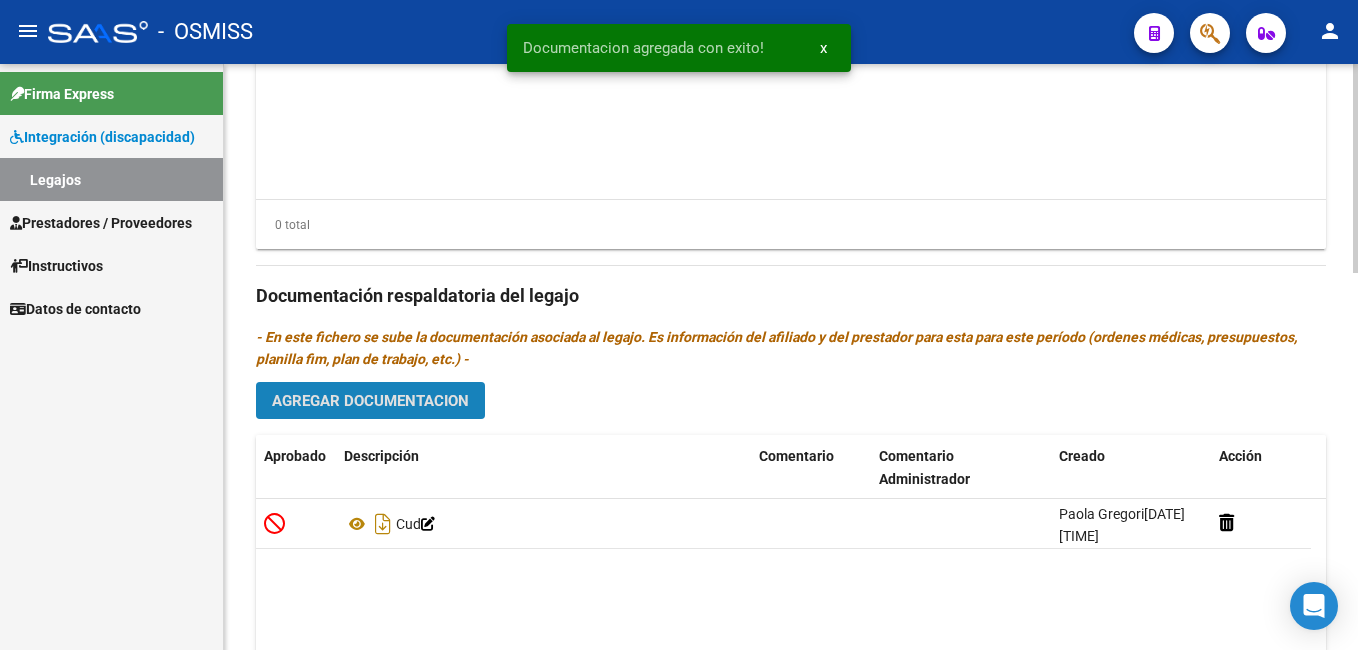 click on "Agregar Documentacion" 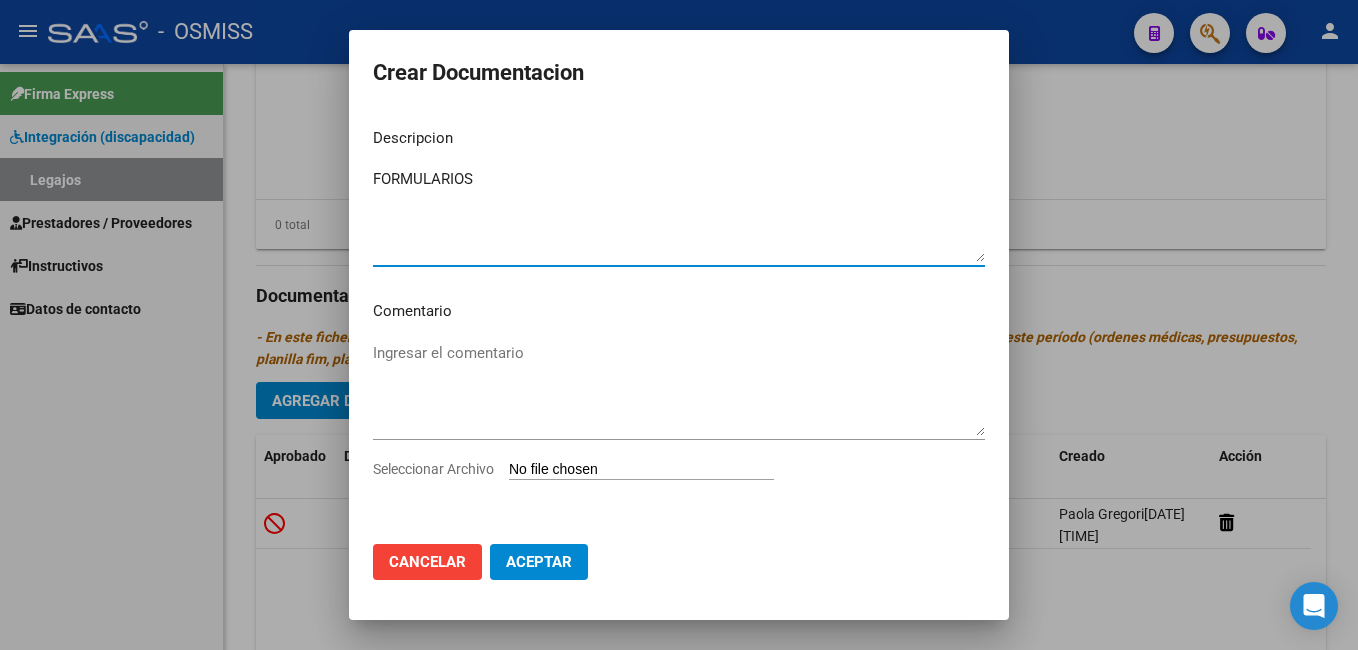 type on "FORMULARIOS" 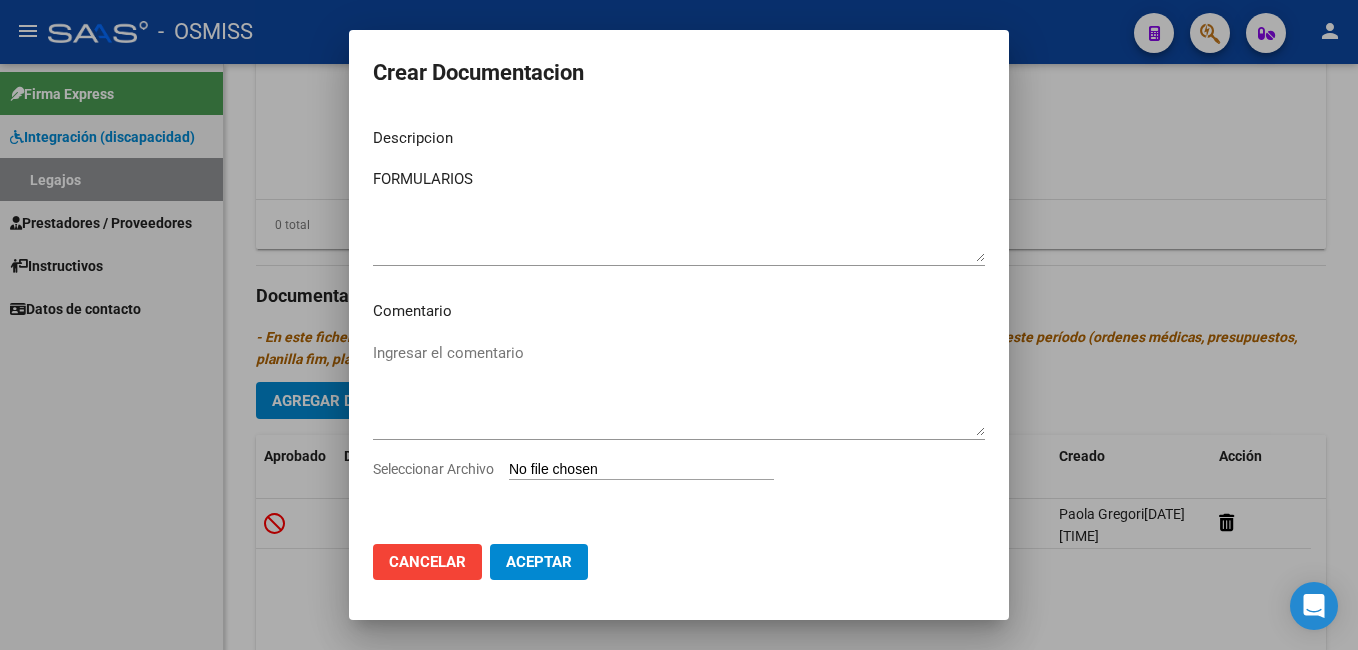 click on "Seleccionar Archivo" at bounding box center (641, 470) 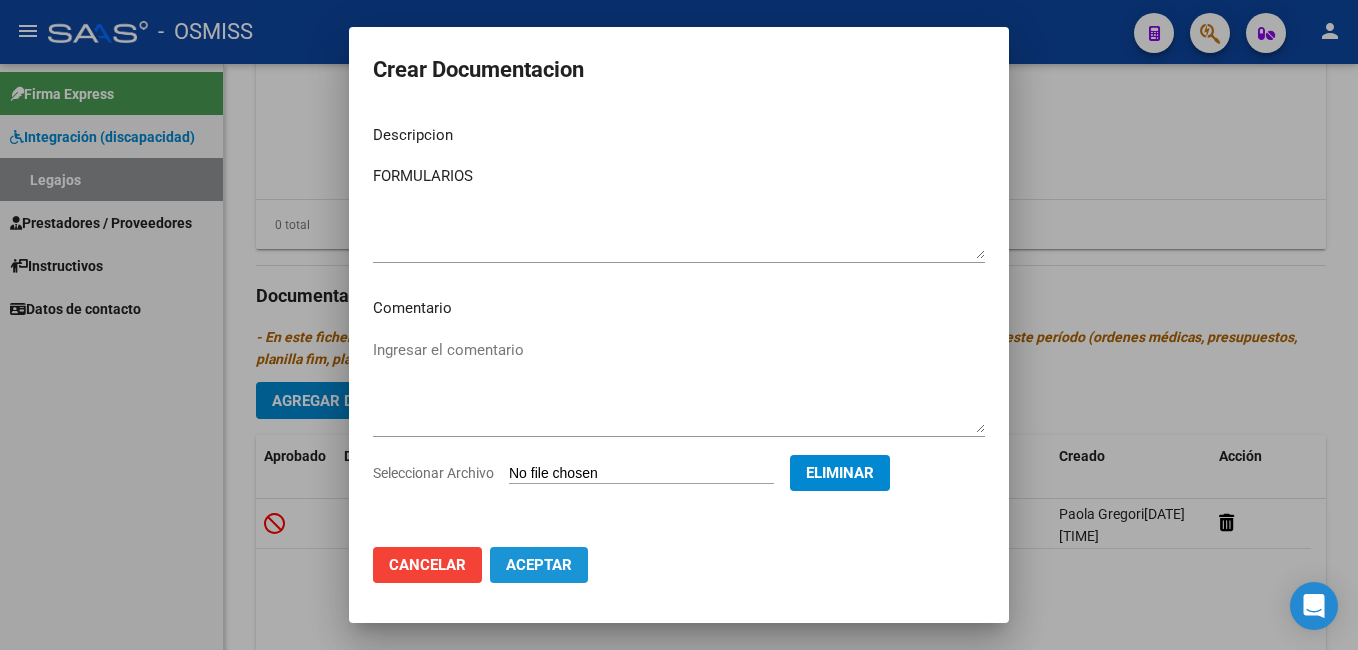 click on "Aceptar" 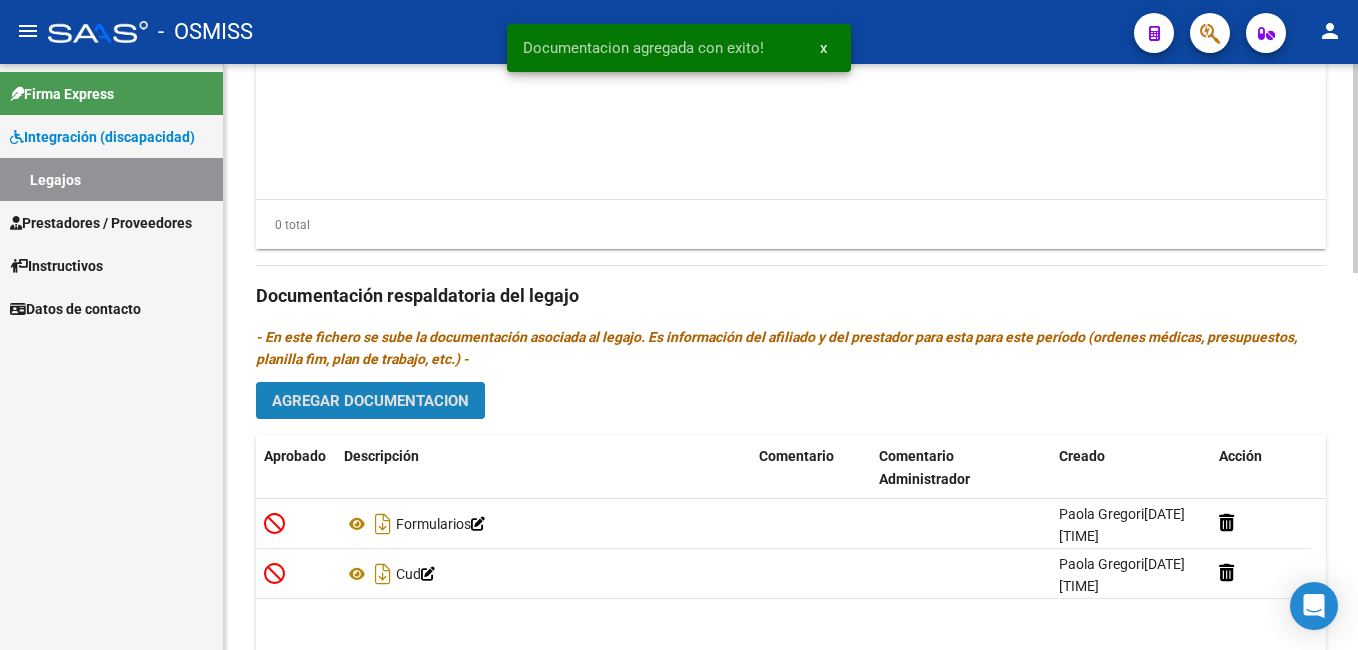 click on "Agregar Documentacion" 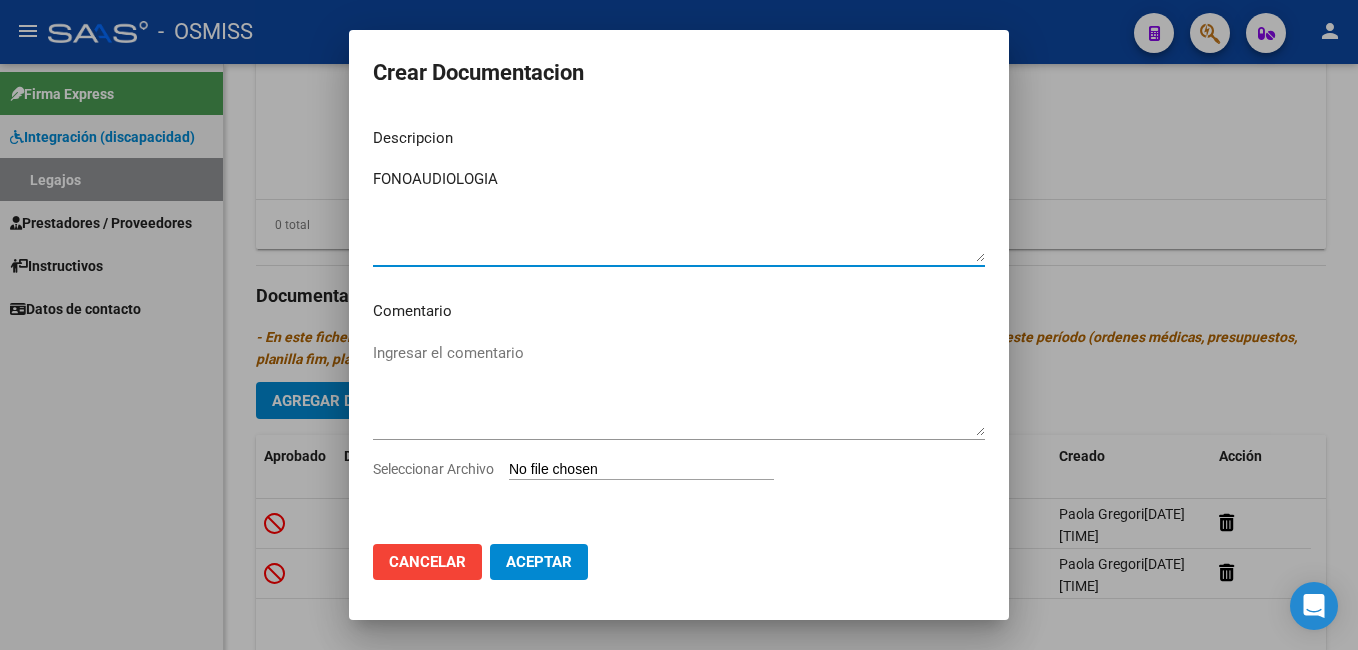 type on "FONOAUDIOLOGIA" 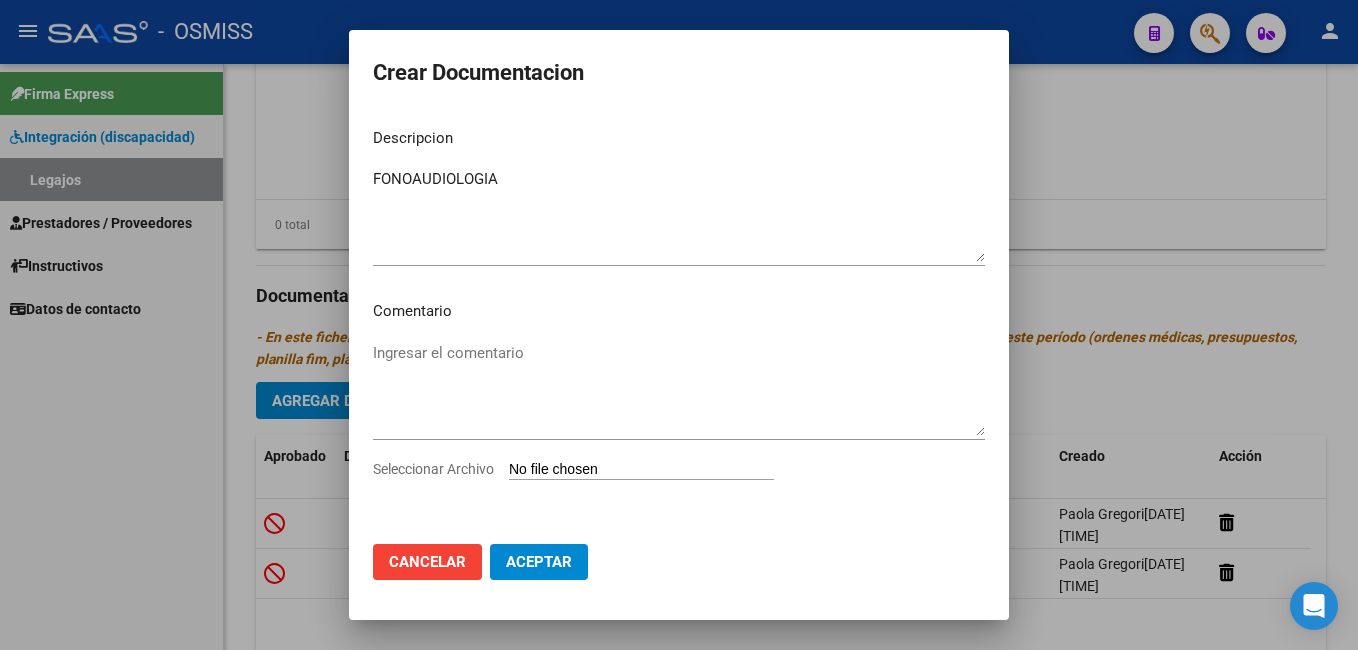 click on "Seleccionar Archivo" at bounding box center (641, 470) 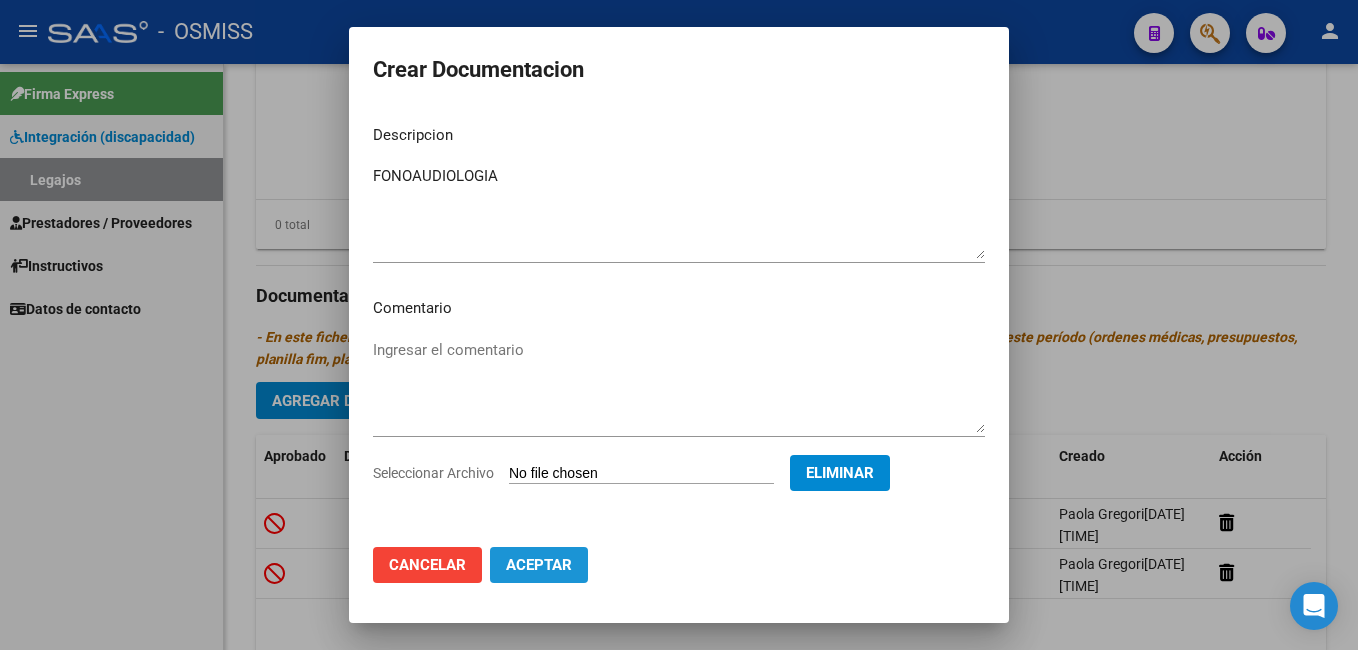 click on "Aceptar" 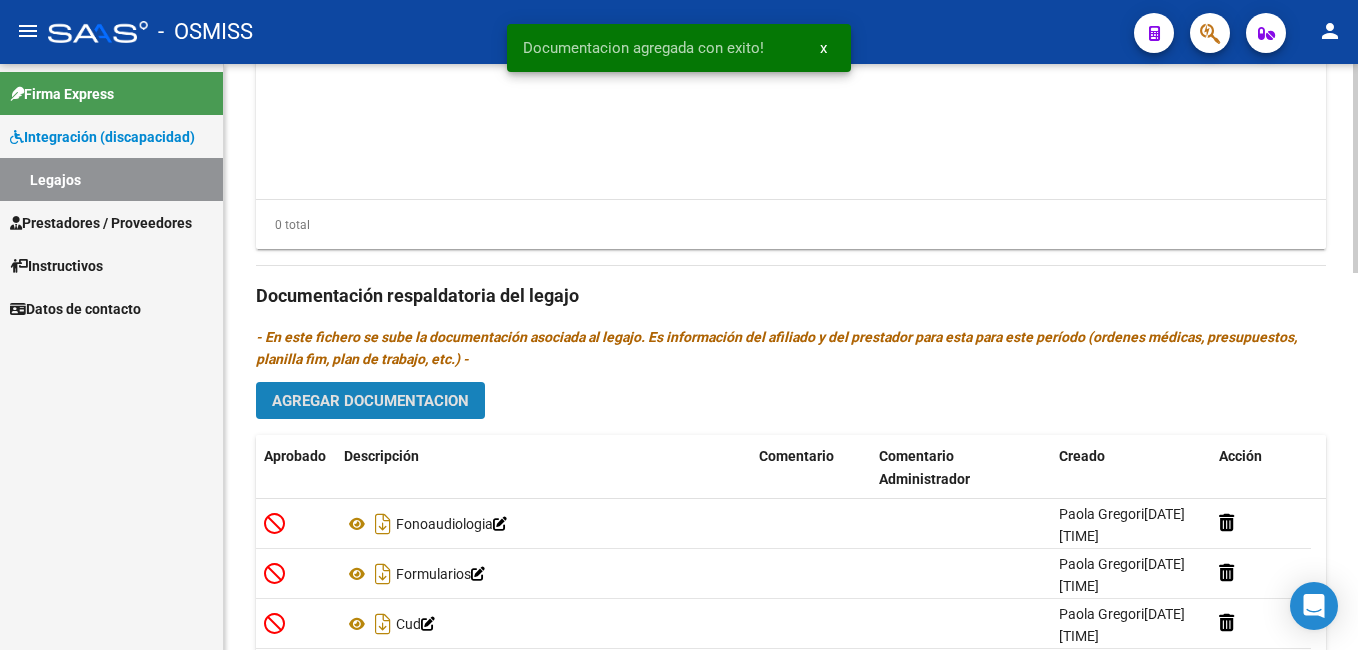 click on "Agregar Documentacion" 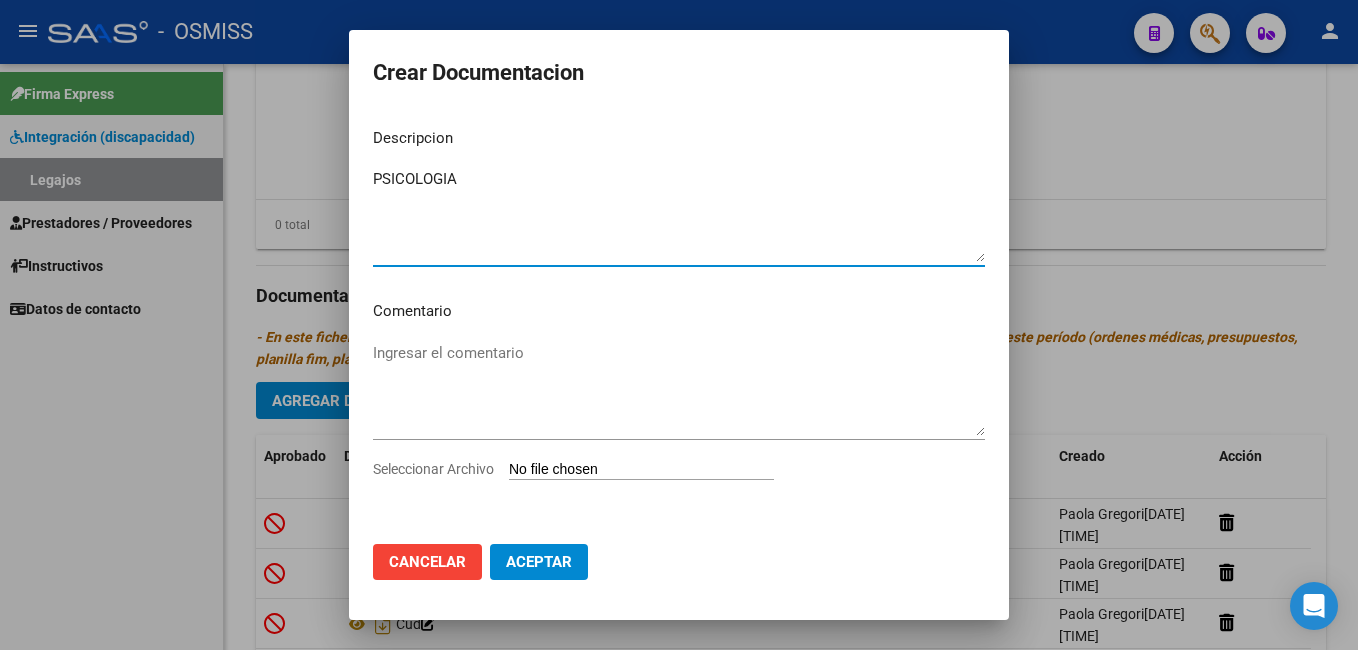type on "PSICOLOGIA" 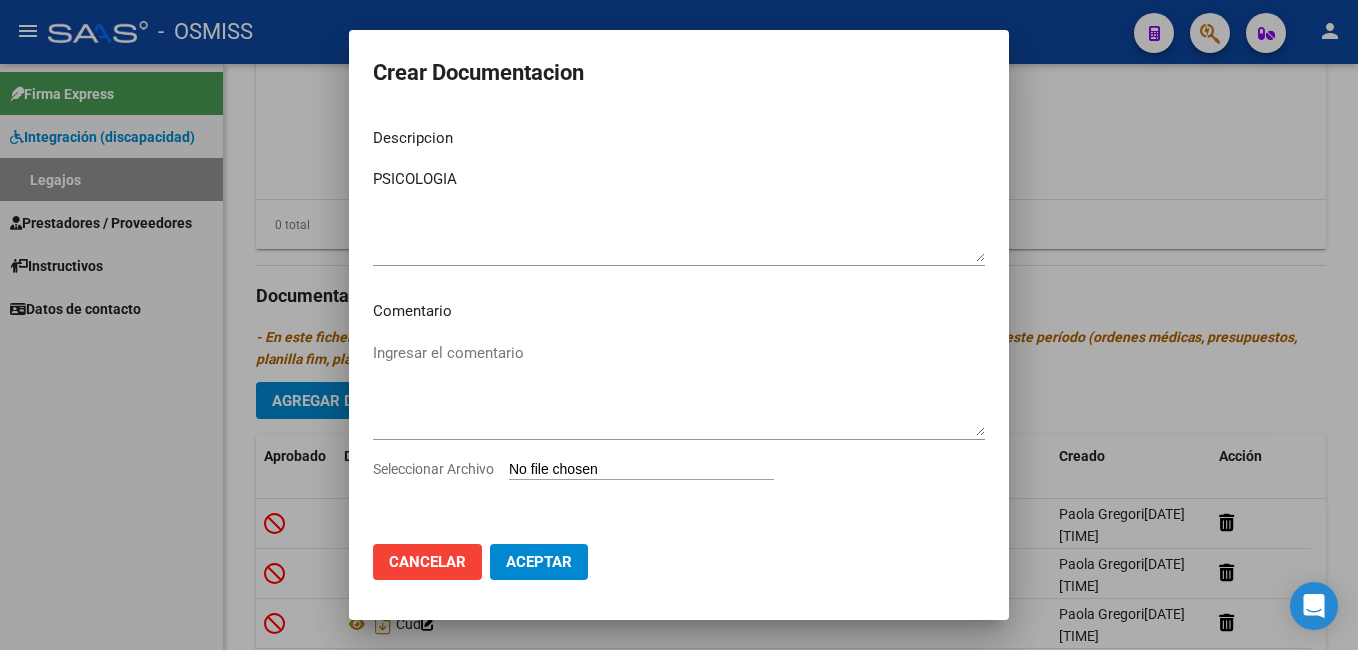 click on "Seleccionar Archivo" at bounding box center (641, 470) 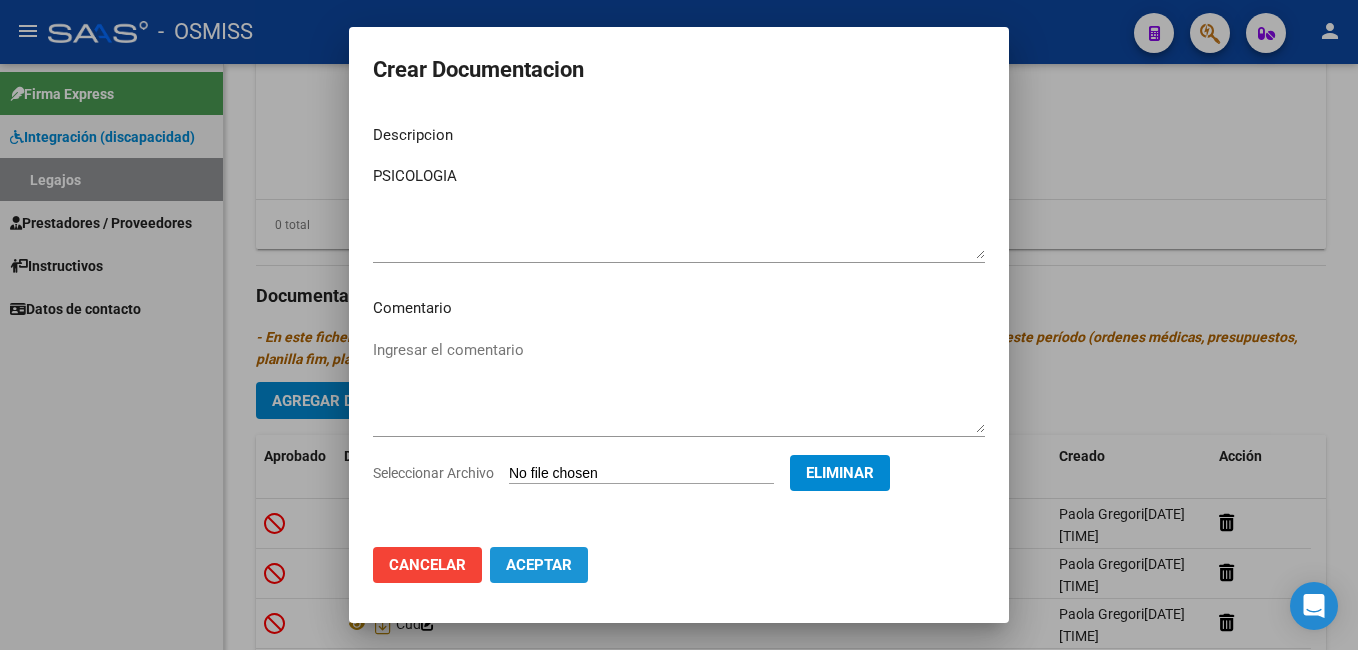 click on "Aceptar" 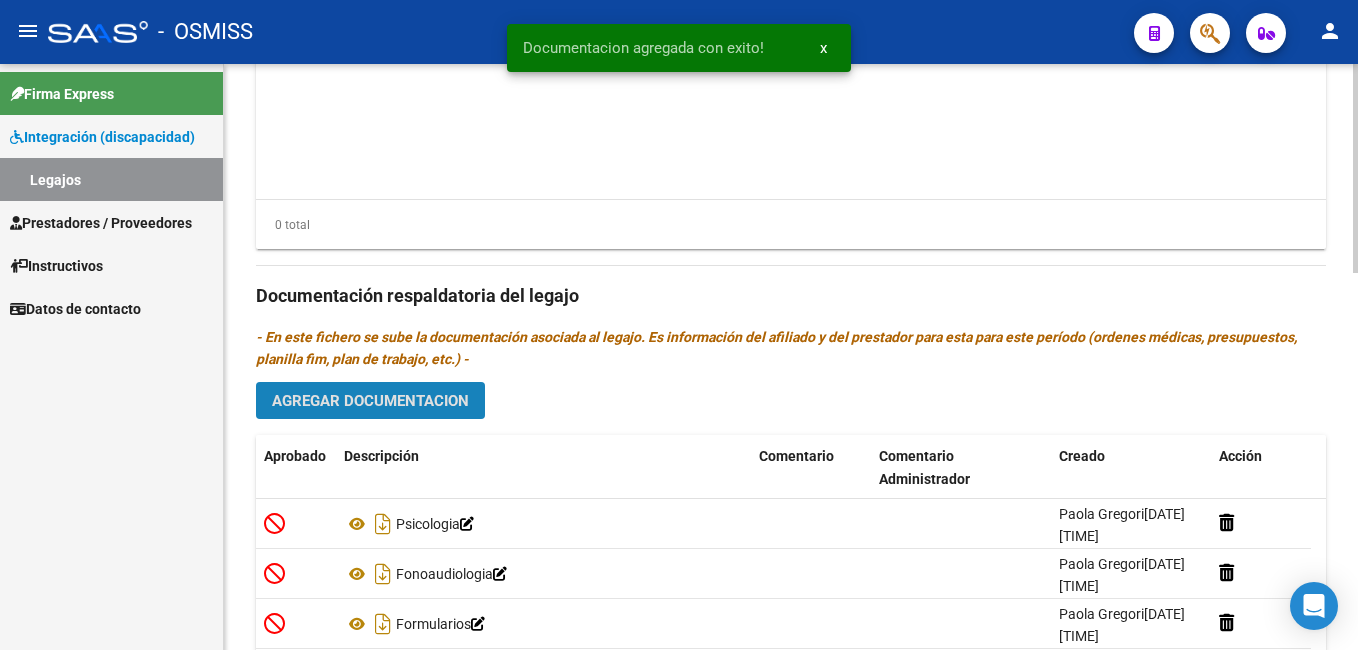 click on "Agregar Documentacion" 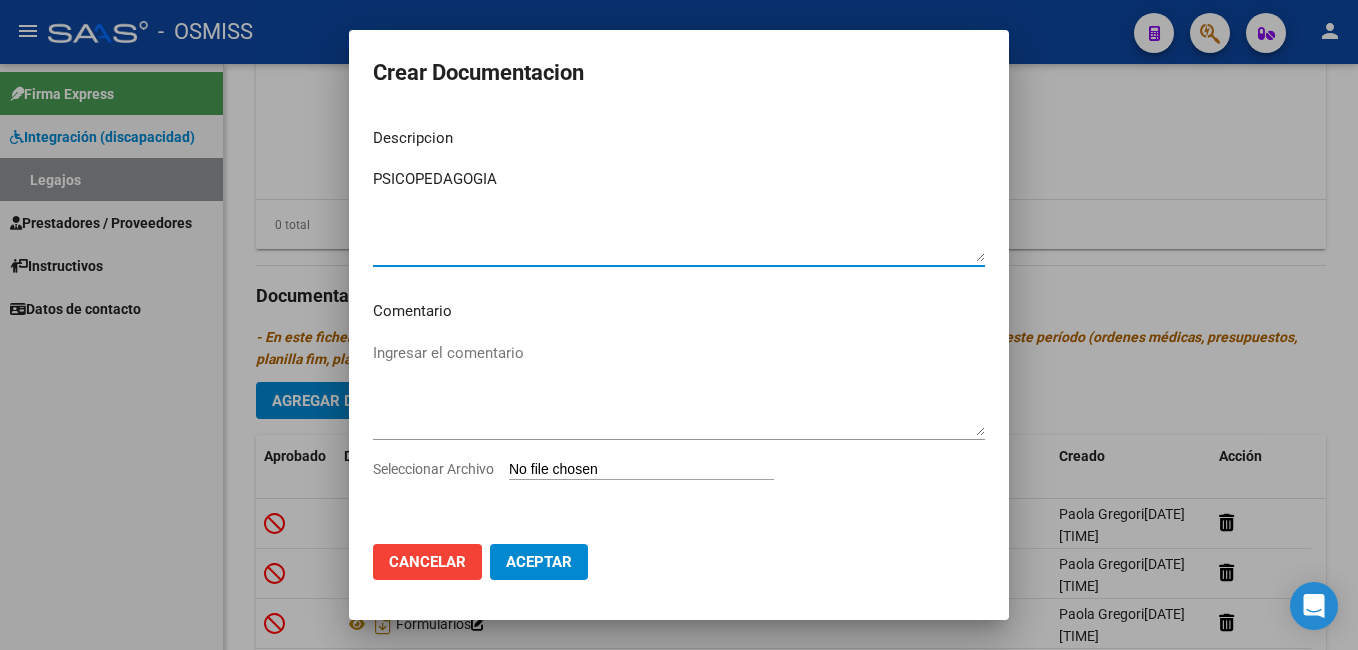 type on "PSICOPEDAGOGIA" 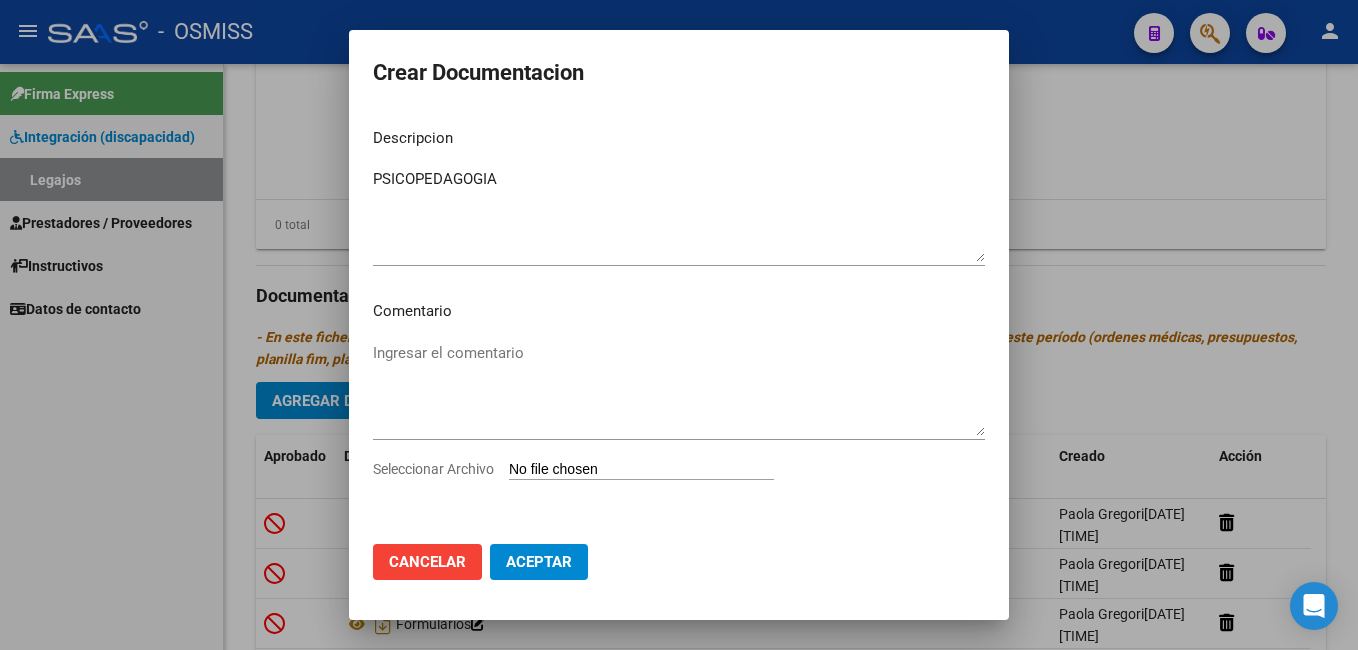 click on "Seleccionar Archivo" at bounding box center [641, 470] 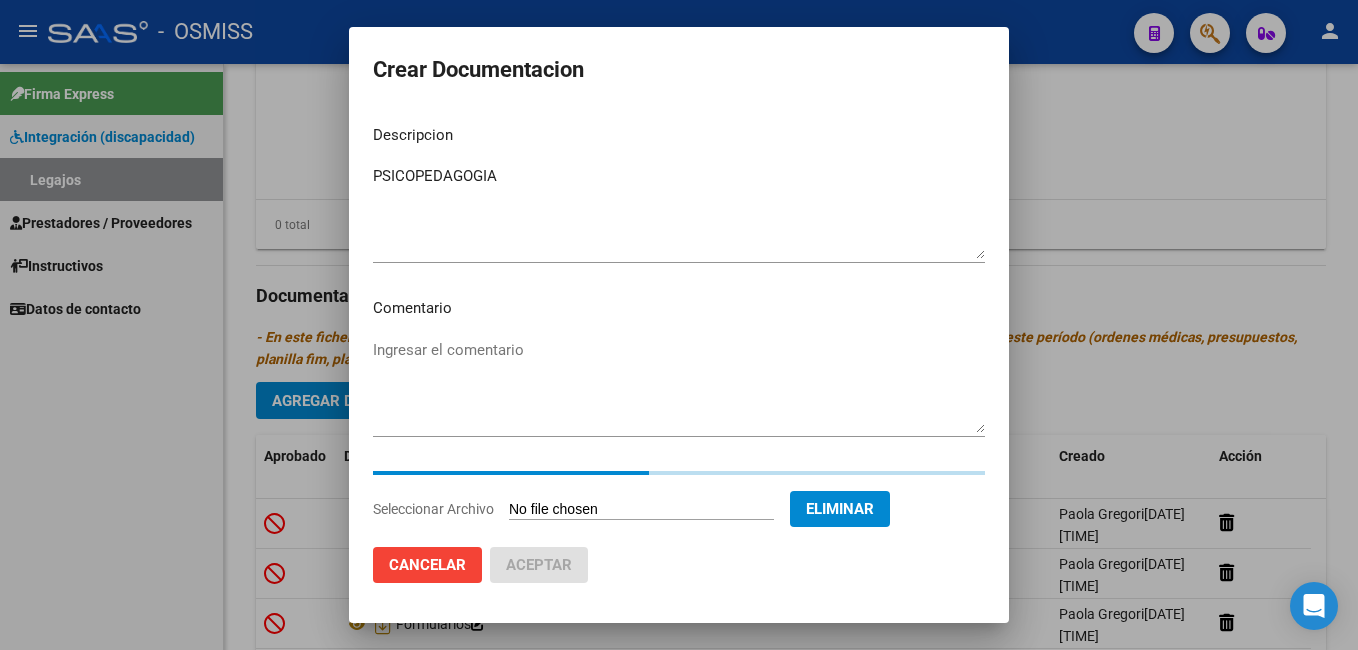 click on "Ingresar el comentario" at bounding box center (679, 386) 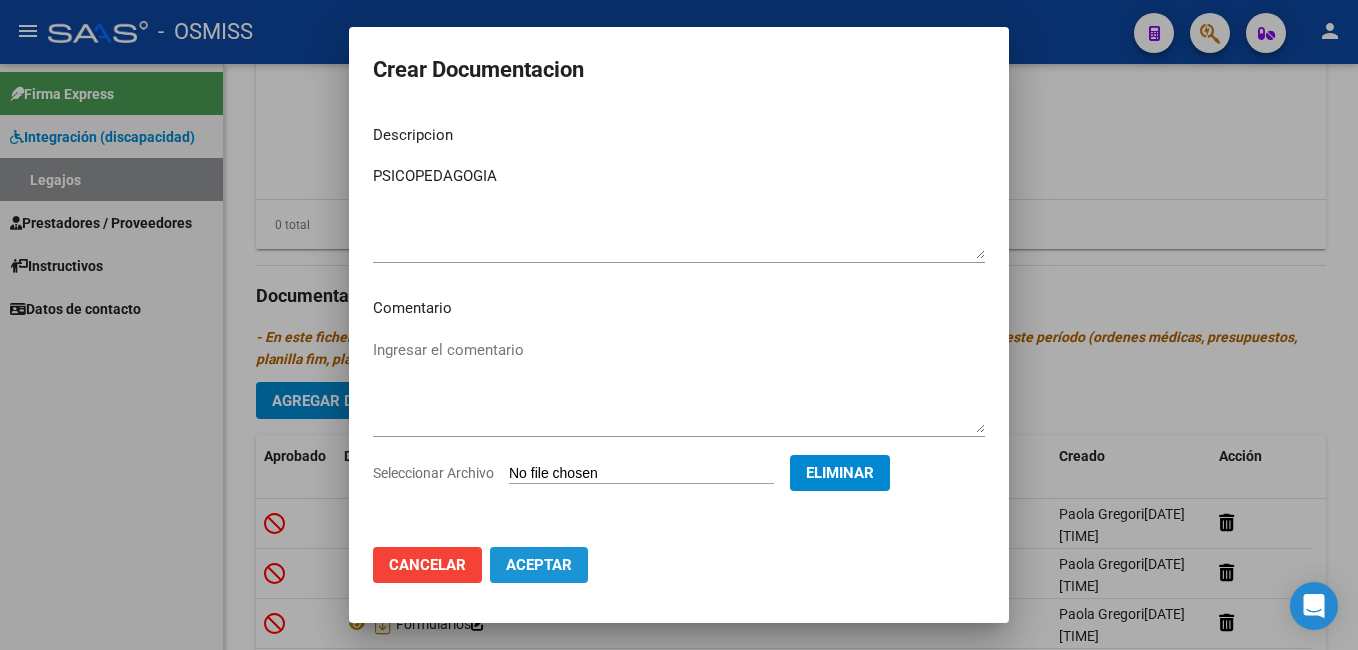 click on "Aceptar" 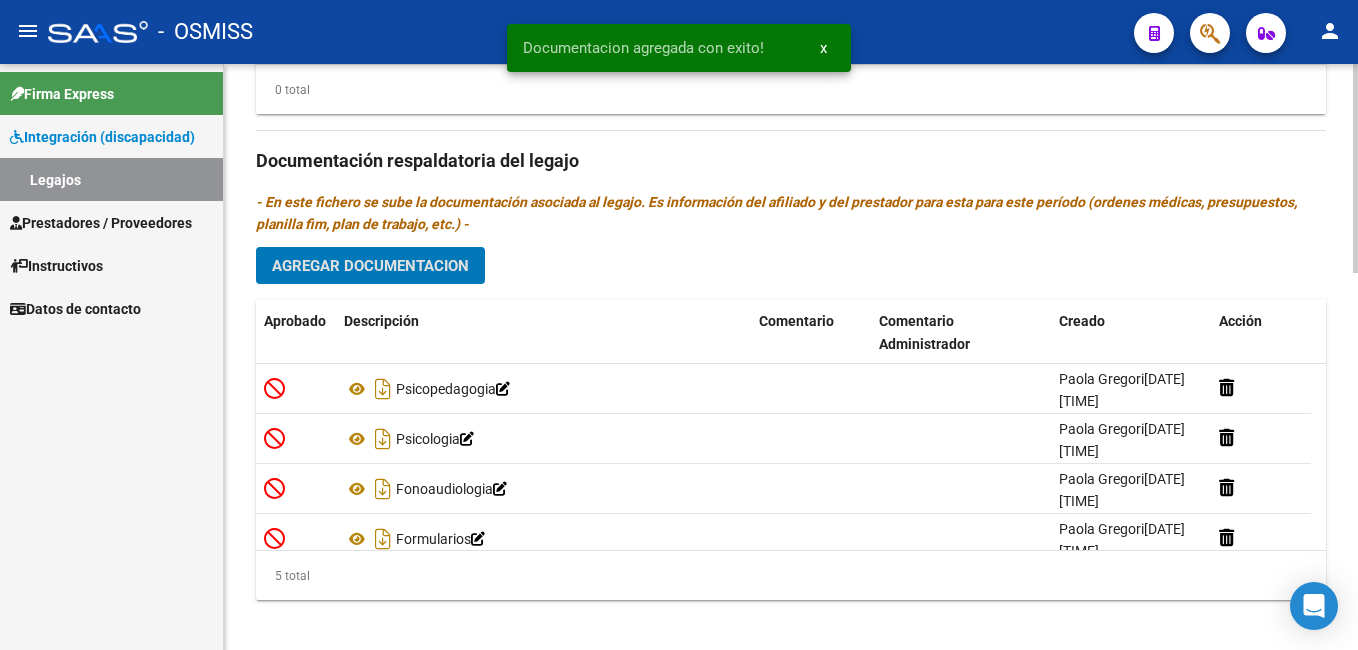 scroll, scrollTop: 1060, scrollLeft: 0, axis: vertical 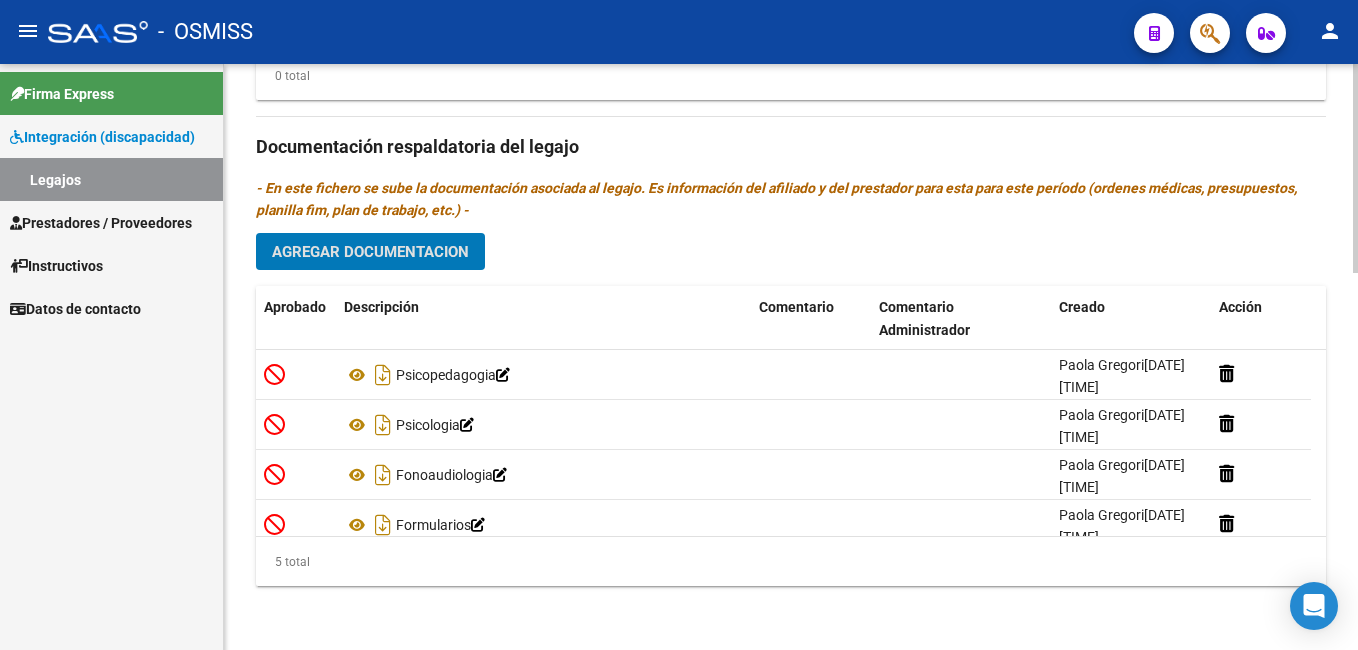 click on "menu -  OSMISS  person    Firma Express     Integración (discapacidad) Legajos    Prestadores / Proveedores Facturas - Listado/Carga Facturas - Documentación Pagos x Transferencia Auditorías - Listado Auditorías - Comentarios Auditorías - Cambios Área Prestadores - Listado Prestadores - Docu.    Instructivos    Datos de contacto arrow_back Editar 7918    save Guardar cambios Legajo de Integración Modelo Formulario DDJJ para Transporte  /  Modelo Conformidad Transporte  /  Modelo Presupuesto Transporte  /  Modelo Conformidad Prestacional  /  Modelo Presupuesto Prestacional  /  ModeloResumen HC  /  Modelo Planilla FIM  Legajo sin Aprobar.  CUIL  *   [CUIL] Ingresar CUIL  [LAST] [FIRST]     Análisis Afiliado    Certificado Discapacidad ARCA Padrón Nombre Afiliado  *   [LAST] [FIRST] Ingresar el nombre  Periodo Desde  *   [YEAR][MONTH] Ej: 202203  Periodo Hasta  *   [YEAR][MONTH] Ej: 202212  Admite Dependencia   Comentarios                                  Agregar Prestador" at bounding box center (679, 325) 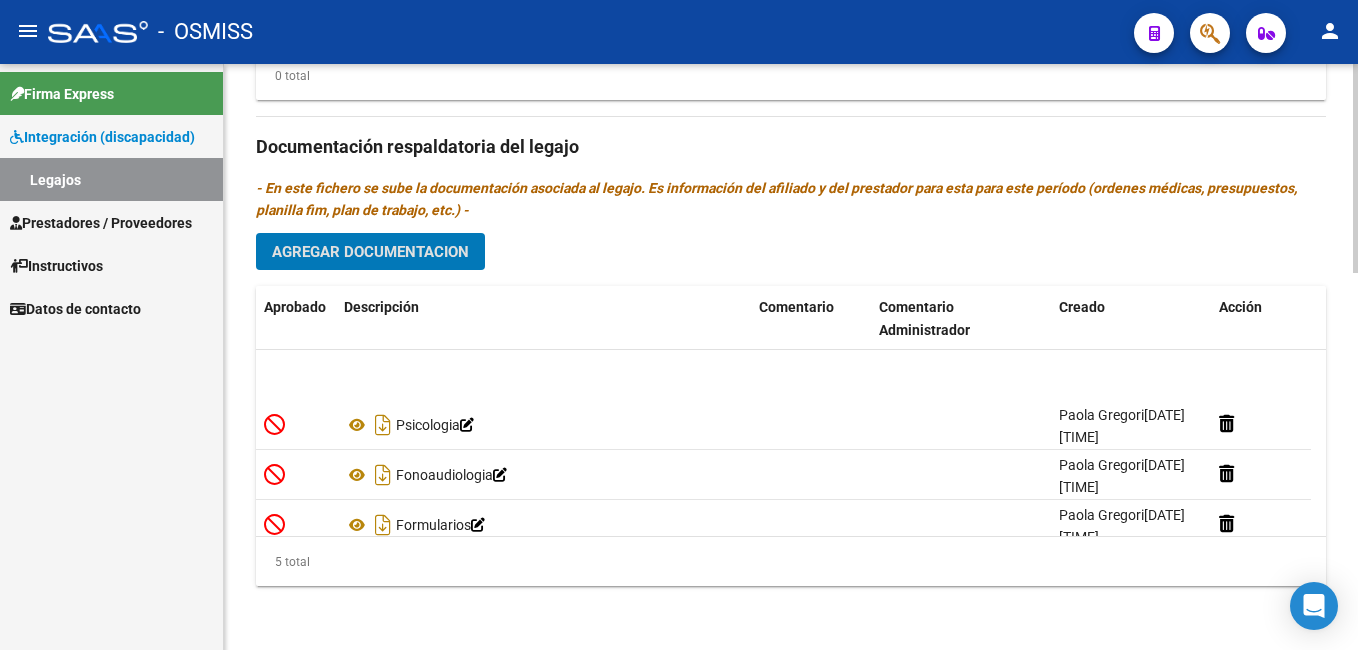scroll, scrollTop: 71, scrollLeft: 0, axis: vertical 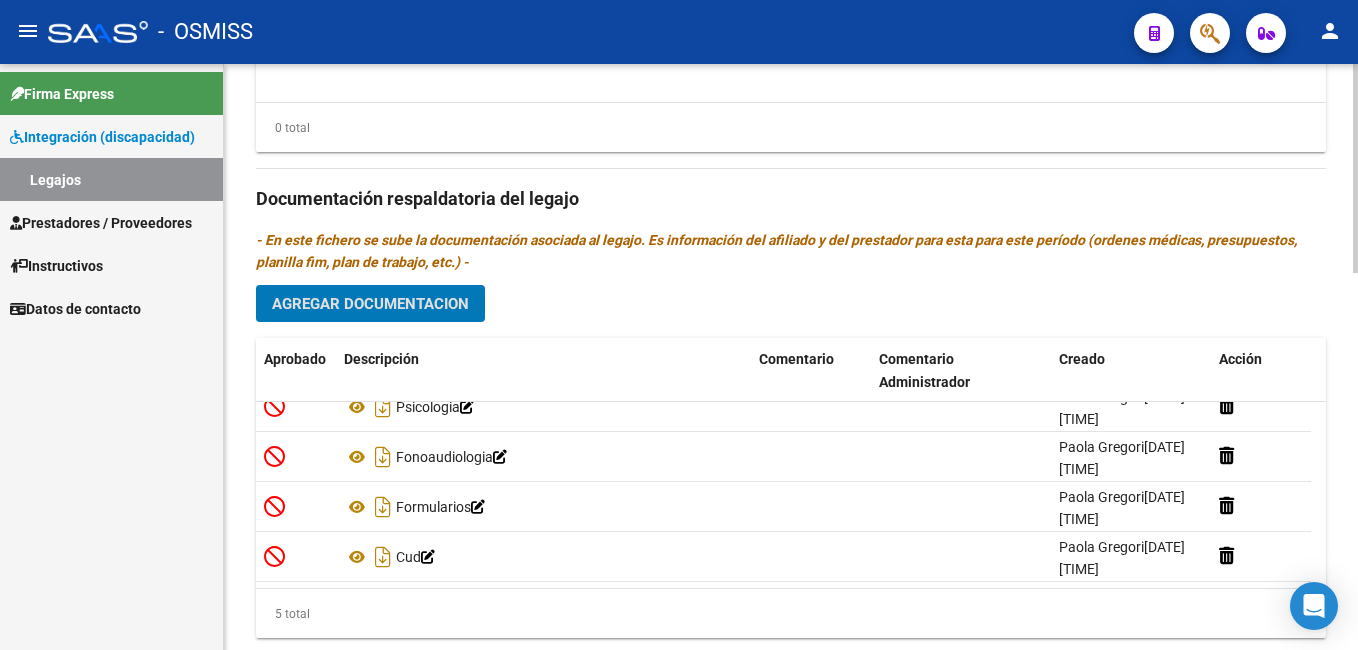 click on "arrow_back Editar 7918    save Guardar cambios Legajo de Integración Modelo Formulario DDJJ para Transporte  /  Modelo Conformidad Transporte  /  Modelo Presupuesto Transporte  /  Modelo Conformidad Prestacional  /  Modelo Presupuesto Prestacional  /  ModeloResumen HC  /  Modelo Planilla FIM  Legajo sin Aprobar.  CUIL  *   [CUIL] Ingresar CUIL  IBAÑEZ LEONARDO NICOLAS     Análisis Afiliado    Certificado Discapacidad ARCA Padrón Nombre Afiliado  *   IBAÑEZ LEONARDO NICOLAS Ingresar el nombre  Periodo Desde  *   [YEAR]01 Ej: 202203  Periodo Hasta  *   [YEAR]12 Ej: 202212  Admite Dependencia   Comentarios                                  Prestadores asociados al legajo Agregar Prestador Aprobado Prestador CUIT Comentario Presupuesto Periodo Desde Periodo Hasta Usuario Admite Dependencia No data to display 0 total Documentación respaldatoria del legajo Agregar Documentacion Aprobado Descripción Comentario Comentario Administrador Creado Acción  Psicologia              Paola Gregori" 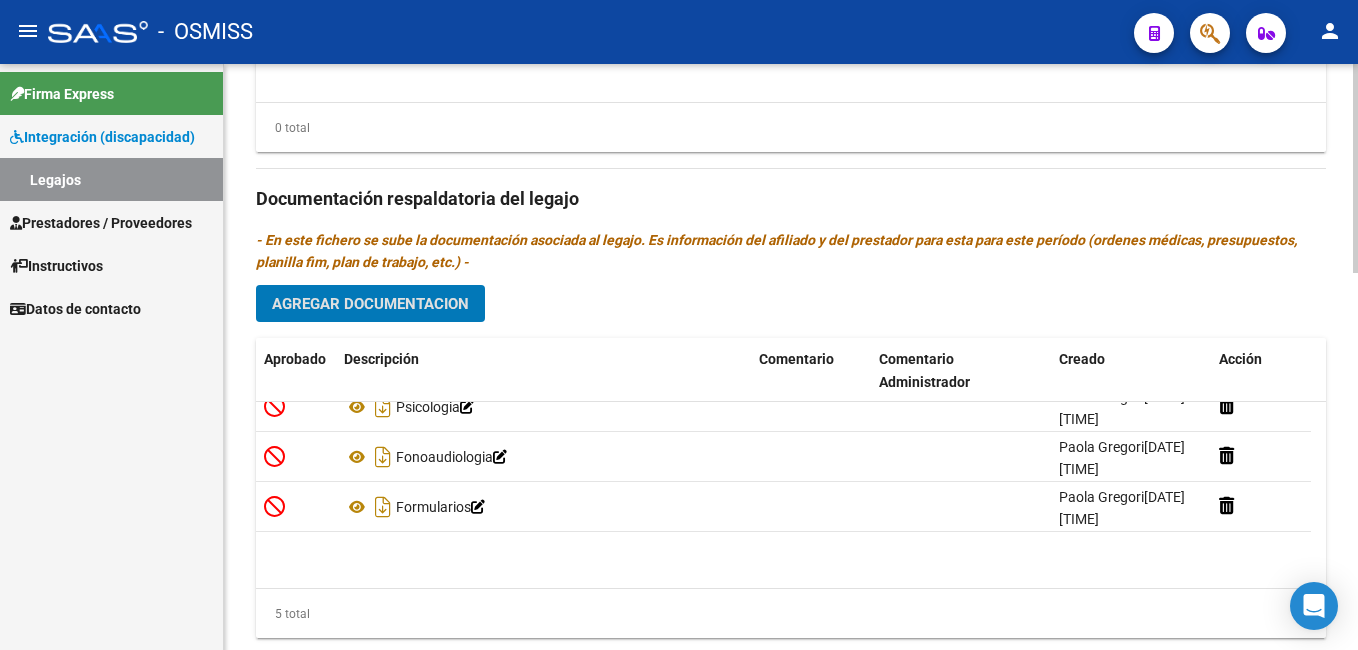scroll, scrollTop: 0, scrollLeft: 0, axis: both 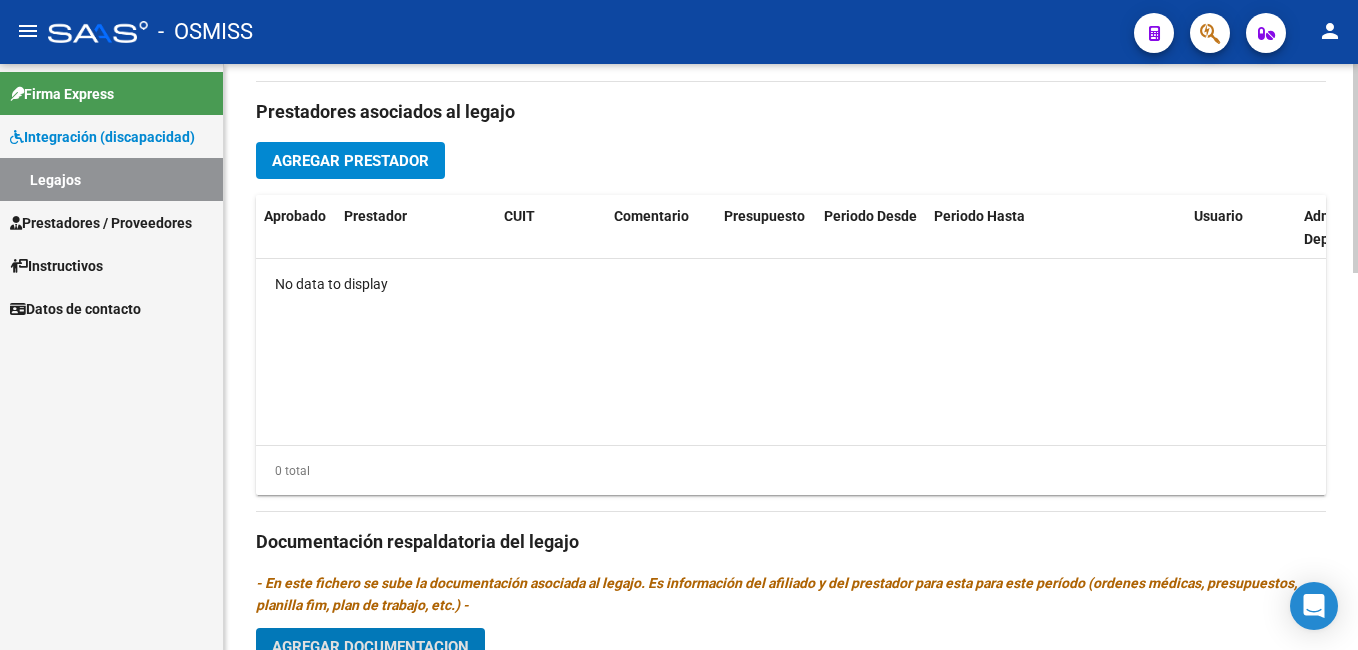 click 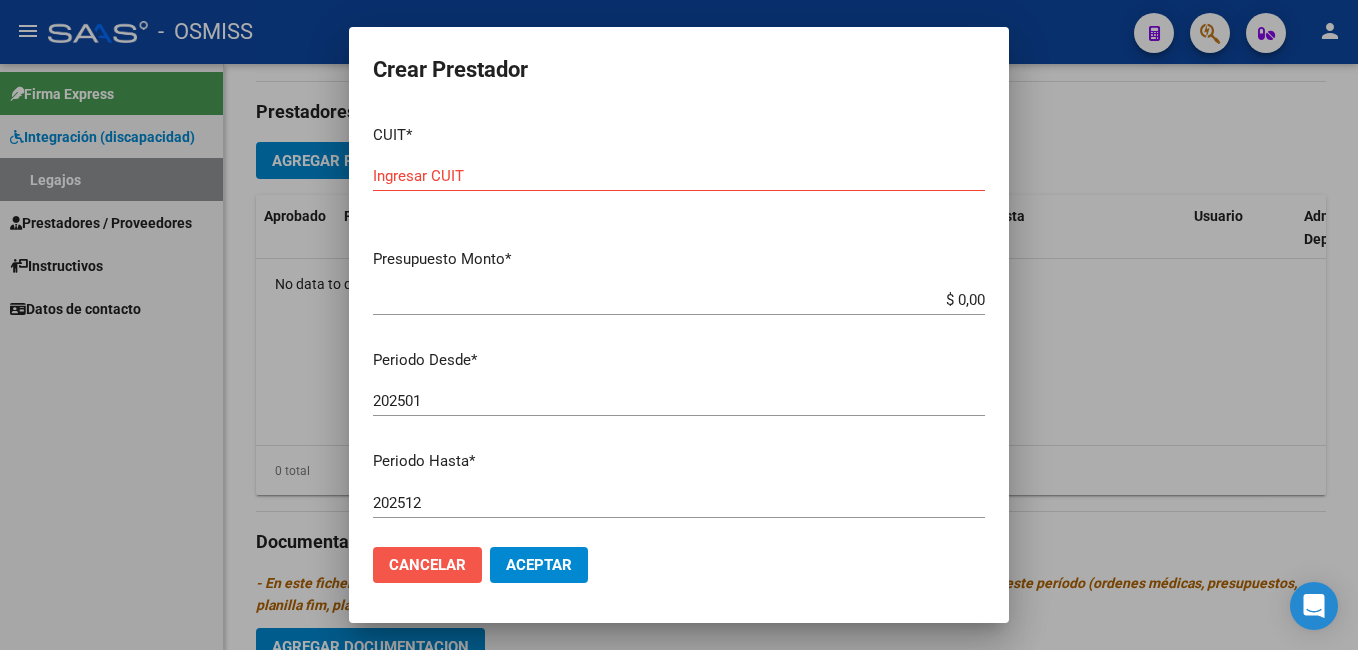 click on "Cancelar" 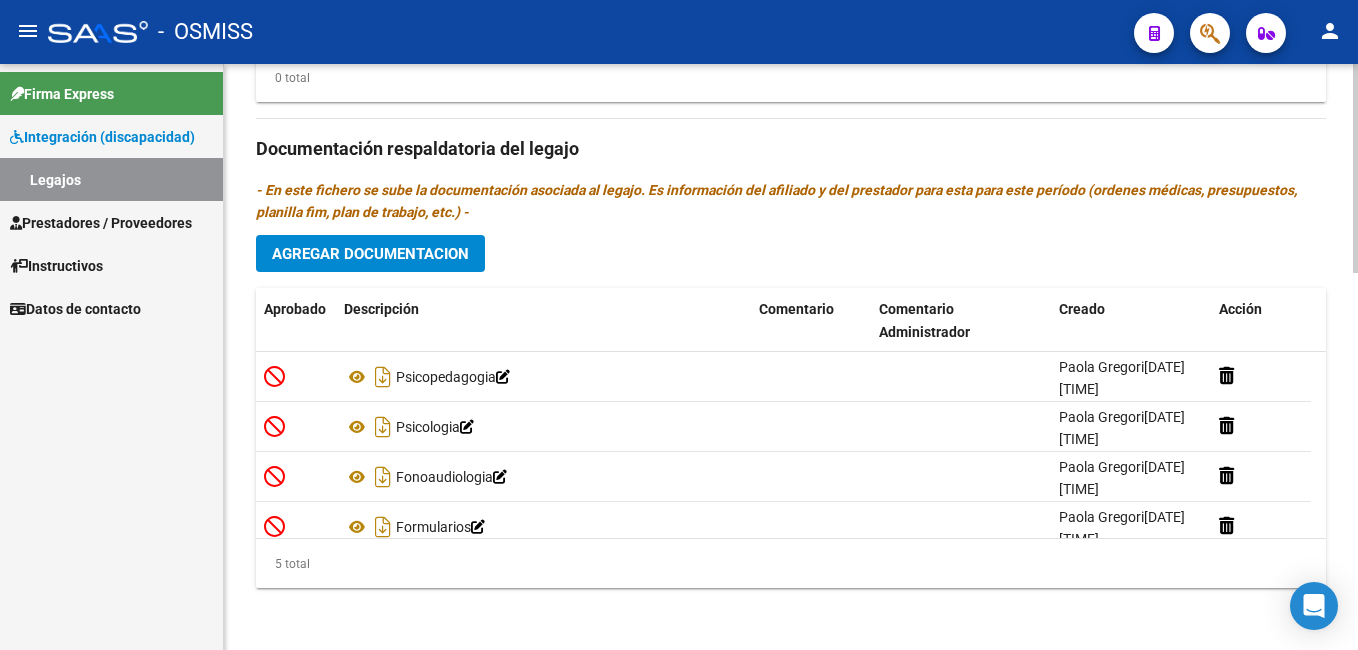 scroll, scrollTop: 1060, scrollLeft: 0, axis: vertical 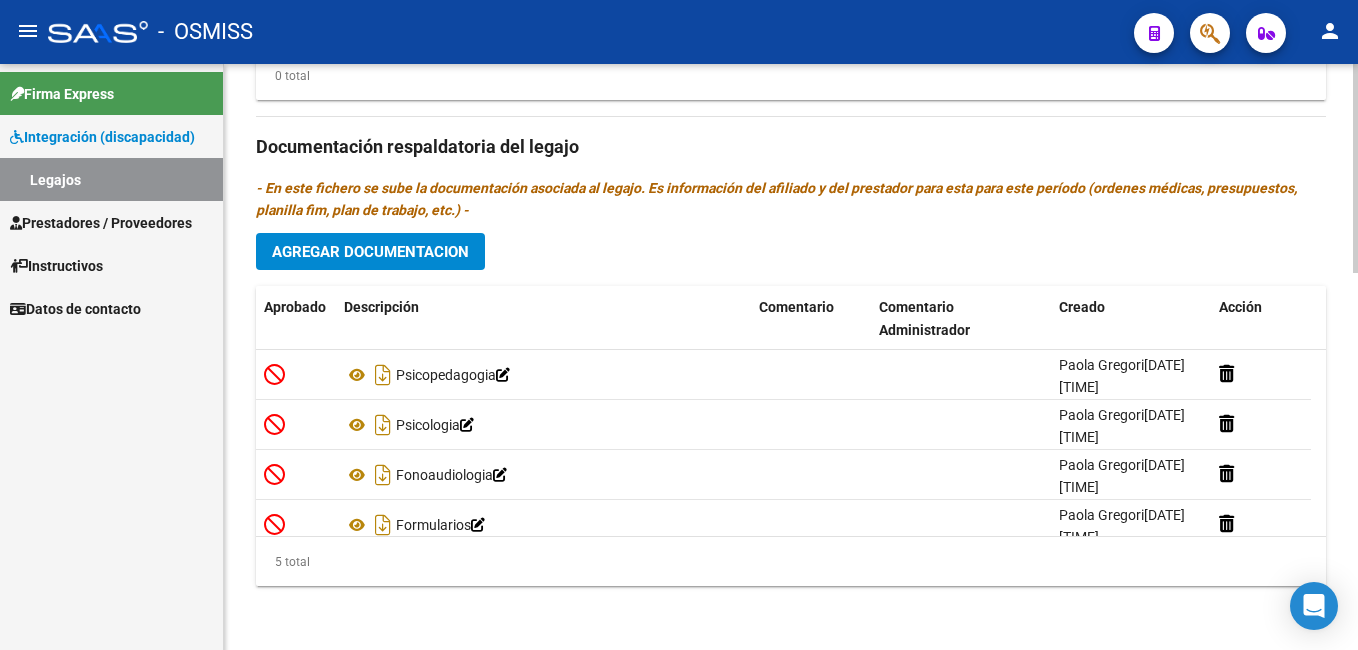 click on "menu -  OSMISS  person    Firma Express     Integración (discapacidad) Legajos    Prestadores / Proveedores Facturas - Listado/Carga Facturas - Documentación Pagos x Transferencia Auditorías - Listado Auditorías - Comentarios Auditorías - Cambios Área Prestadores - Listado Prestadores - Docu.    Instructivos    Datos de contacto arrow_back Editar 7918    save Guardar cambios Legajo de Integración Modelo Formulario DDJJ para Transporte  /  Modelo Conformidad Transporte  /  Modelo Presupuesto Transporte  /  Modelo Conformidad Prestacional  /  Modelo Presupuesto Prestacional  /  ModeloResumen HC  /  Modelo Planilla FIM  Legajo sin Aprobar.  CUIL  *   [CUIL] Ingresar CUIL  [LAST] [FIRST]     Análisis Afiliado    Certificado Discapacidad ARCA Padrón Nombre Afiliado  *   [LAST] [FIRST] Ingresar el nombre  Periodo Desde  *   [YEAR][MONTH] Ej: 202203  Periodo Hasta  *   [YEAR][MONTH] Ej: 202212  Admite Dependencia   Comentarios                                  Agregar Prestador" at bounding box center [679, 325] 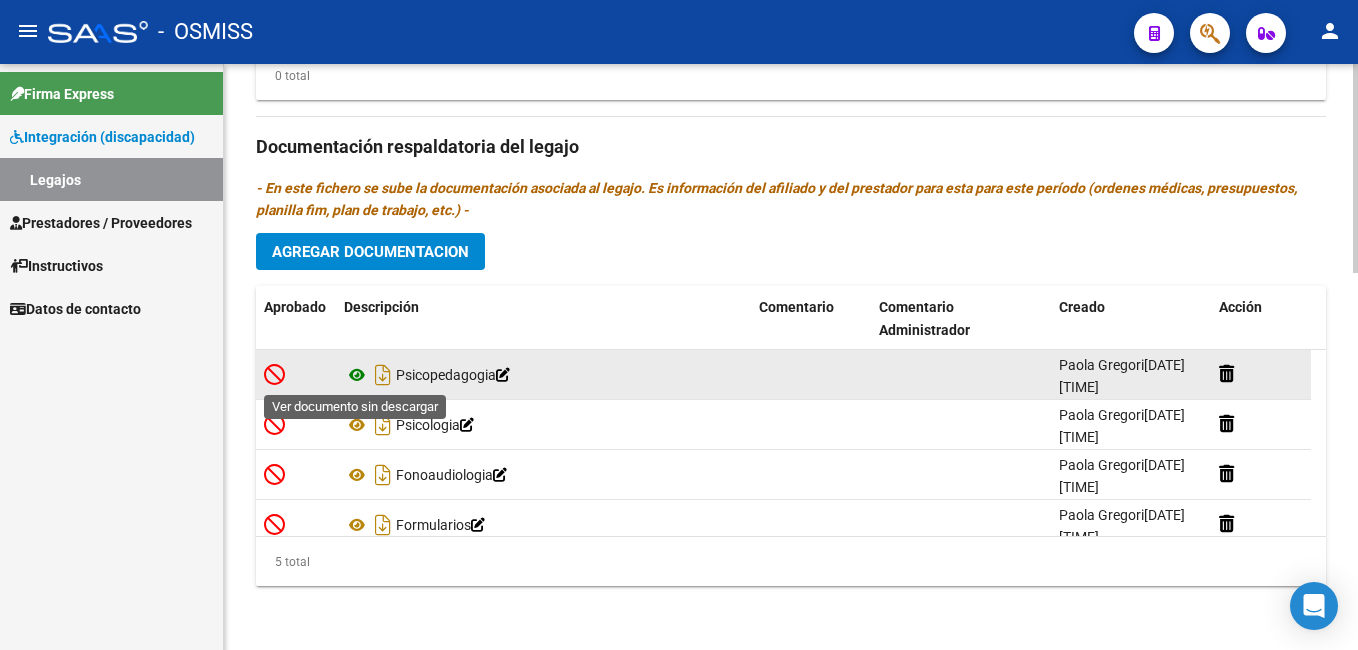 click 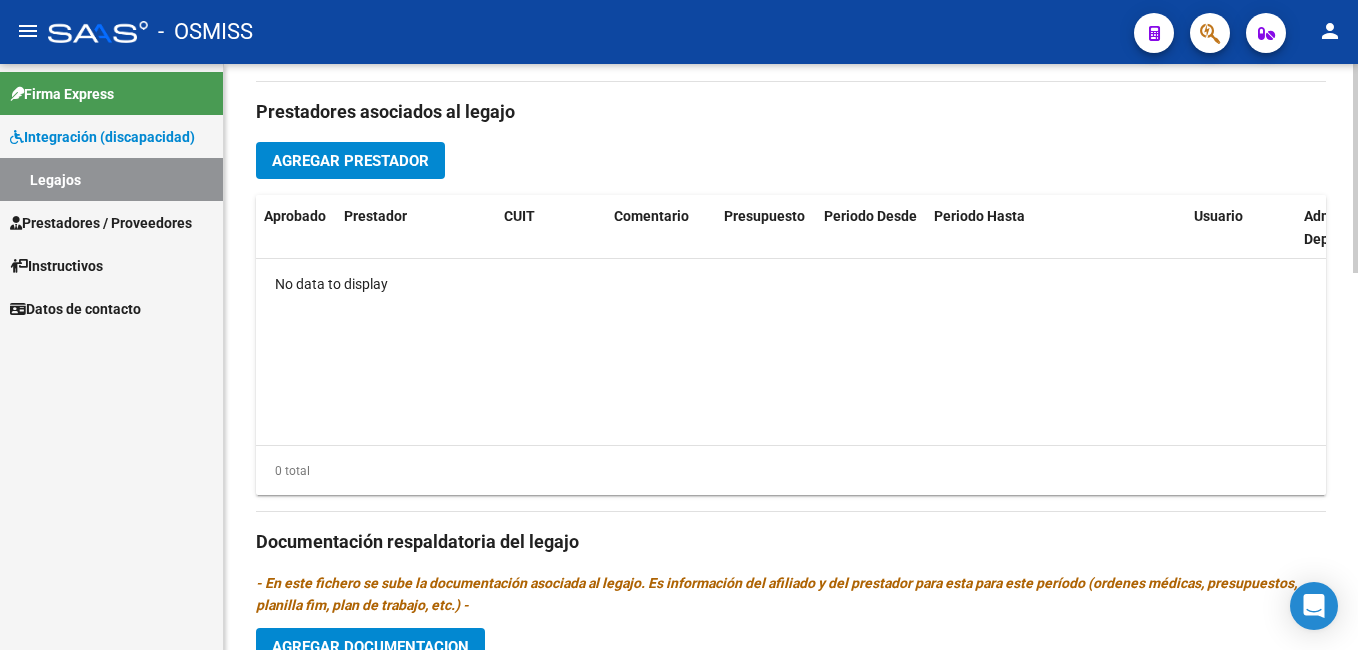scroll, scrollTop: 655, scrollLeft: 0, axis: vertical 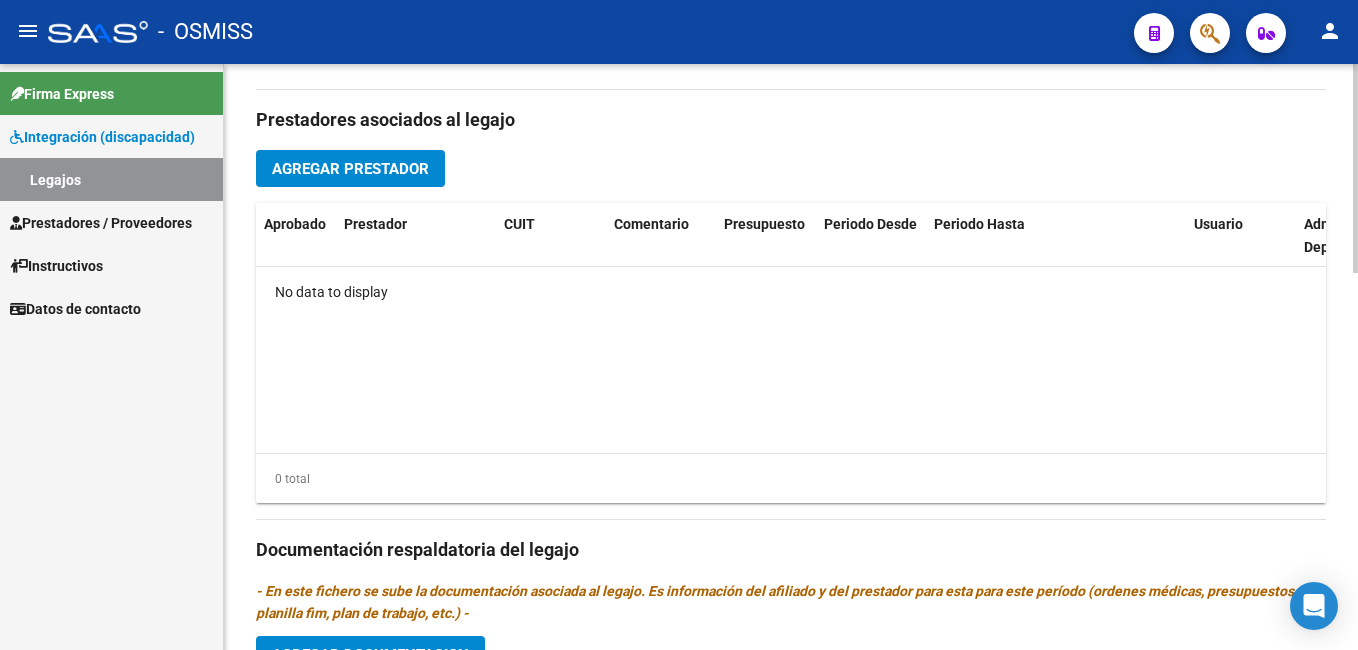 click on "menu -  OSMISS  person    Firma Express     Integración (discapacidad) Legajos    Prestadores / Proveedores Facturas - Listado/Carga Facturas - Documentación Pagos x Transferencia Auditorías - Listado Auditorías - Comentarios Auditorías - Cambios Área Prestadores - Listado Prestadores - Docu.    Instructivos    Datos de contacto arrow_back Editar 7918    save Guardar cambios Legajo de Integración Modelo Formulario DDJJ para Transporte  /  Modelo Conformidad Transporte  /  Modelo Presupuesto Transporte  /  Modelo Conformidad Prestacional  /  Modelo Presupuesto Prestacional  /  ModeloResumen HC  /  Modelo Planilla FIM  Legajo sin Aprobar.  CUIL  *   [CUIL] Ingresar CUIL  [LAST] [FIRST]     Análisis Afiliado    Certificado Discapacidad ARCA Padrón Nombre Afiliado  *   [LAST] [FIRST] Ingresar el nombre  Periodo Desde  *   [YEAR][MONTH] Ej: 202203  Periodo Hasta  *   [YEAR][MONTH] Ej: 202212  Admite Dependencia   Comentarios                                  Agregar Prestador" at bounding box center [679, 325] 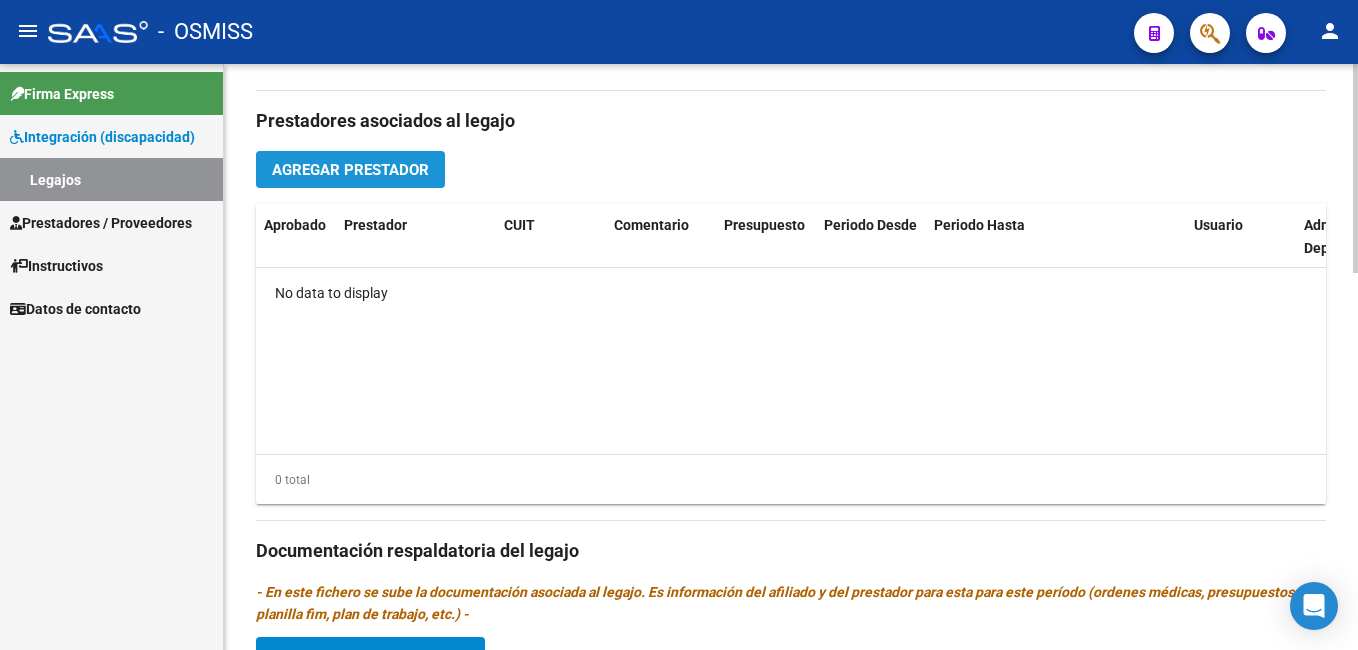 click on "Agregar Prestador" 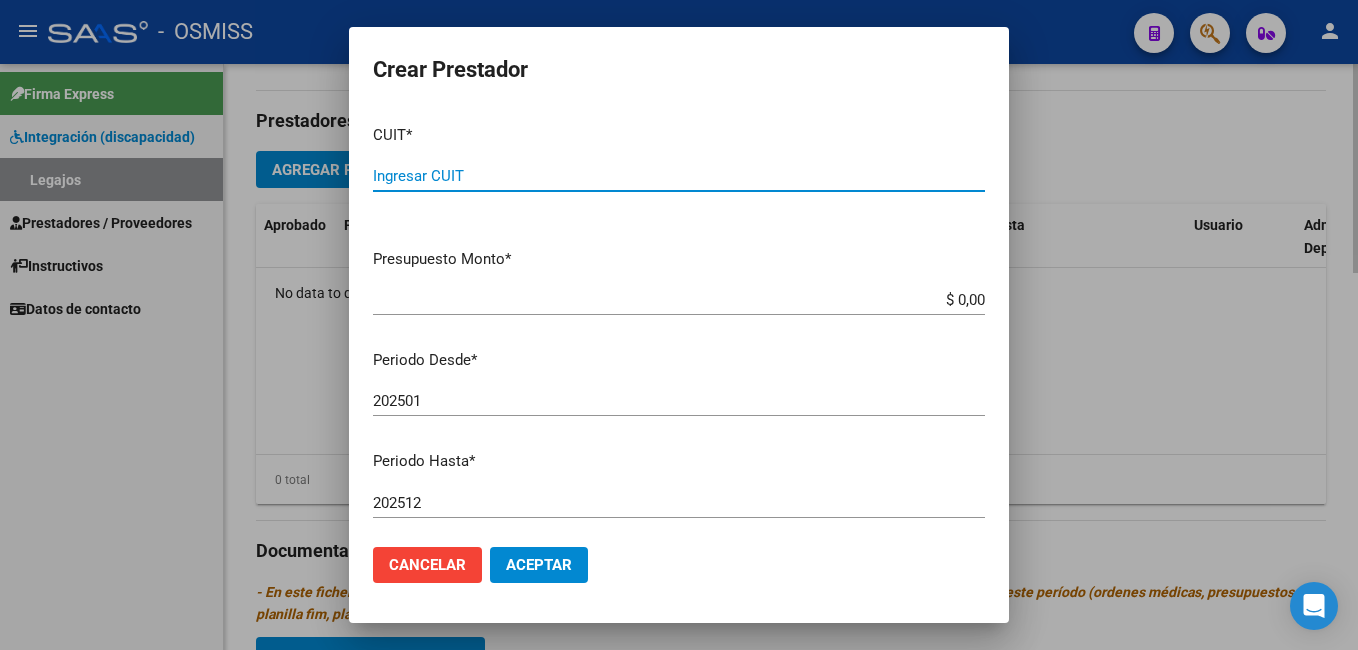 paste on "[NUMBER]" 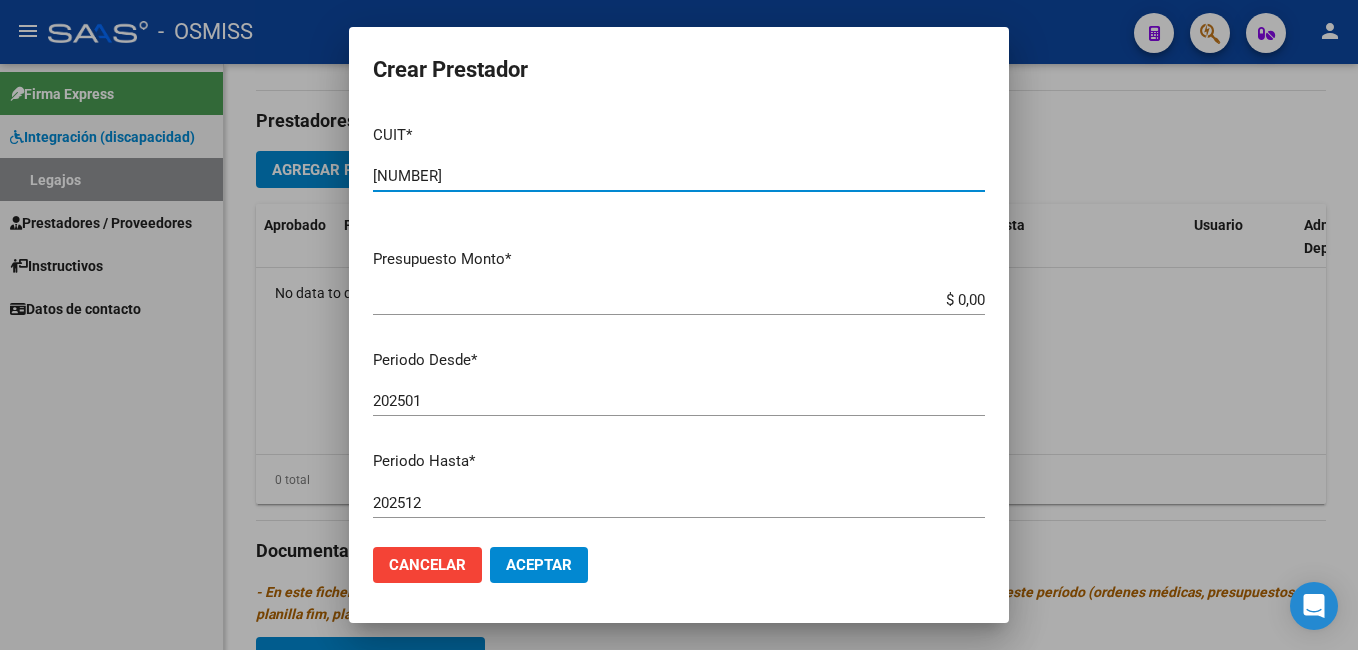type on "[NUMBER]" 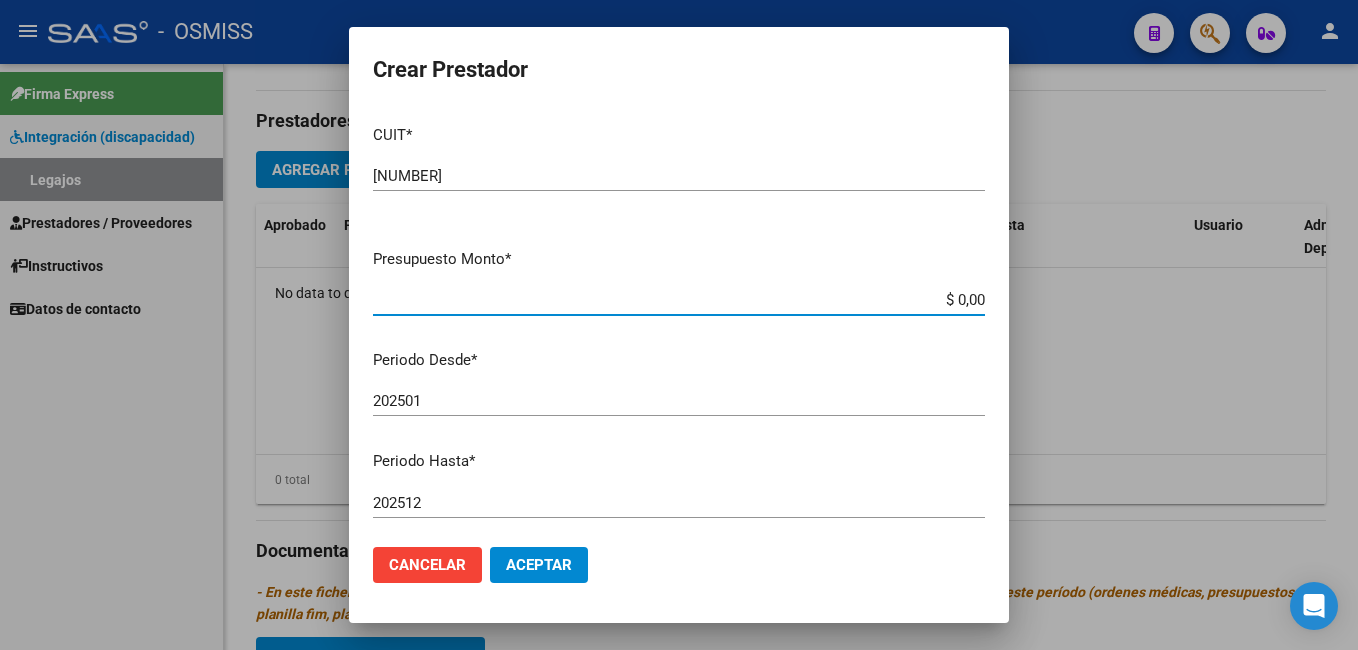 click on "$ 0,00" at bounding box center [679, 300] 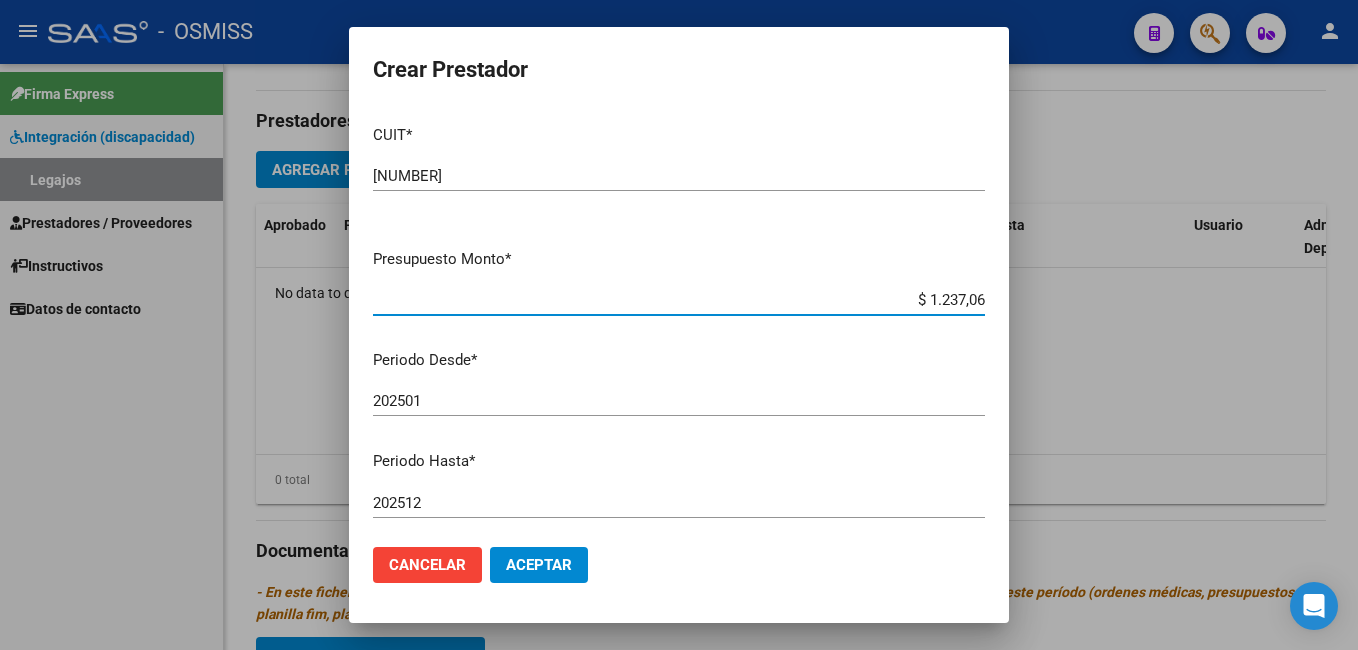 type on "$ 12.370,61" 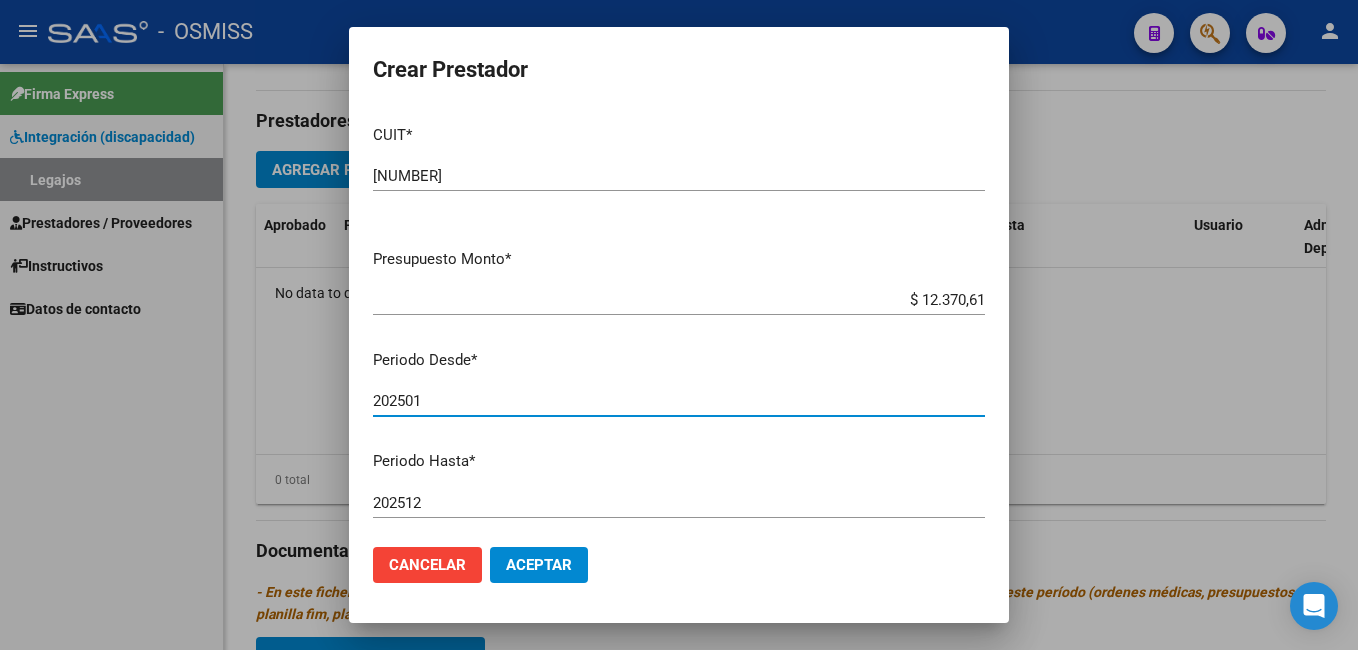 click on "202501" at bounding box center [679, 401] 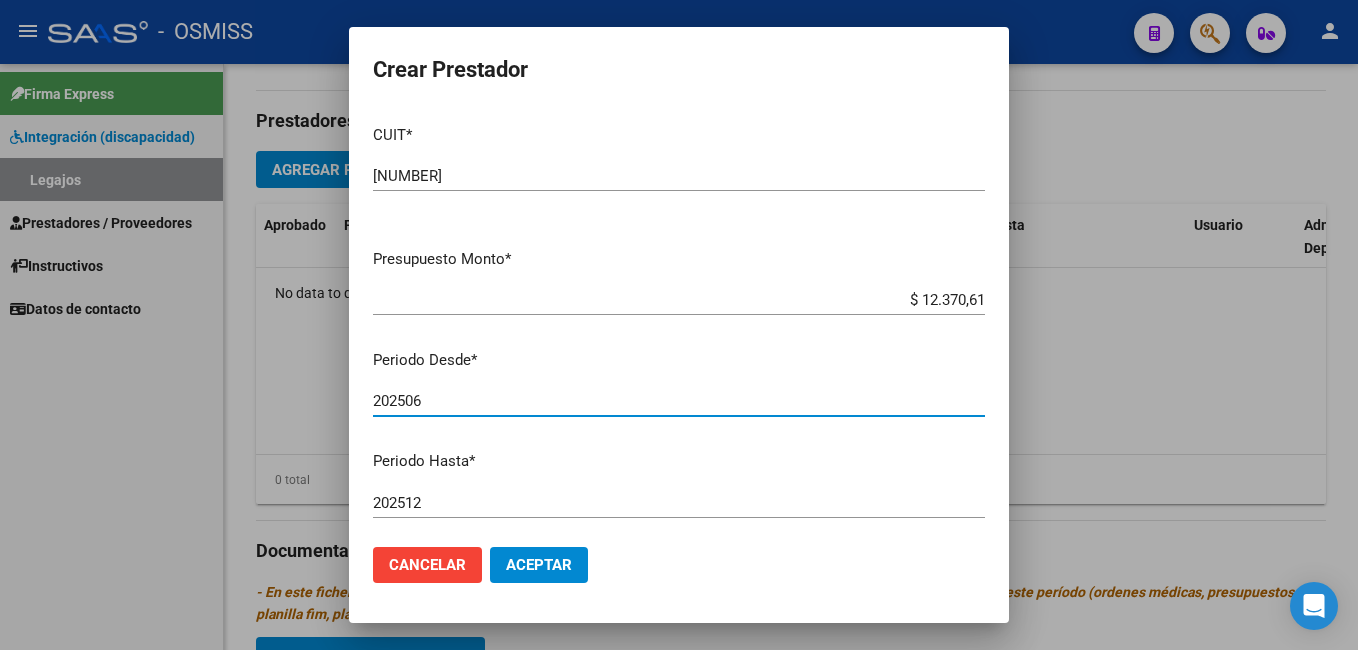 type on "202506" 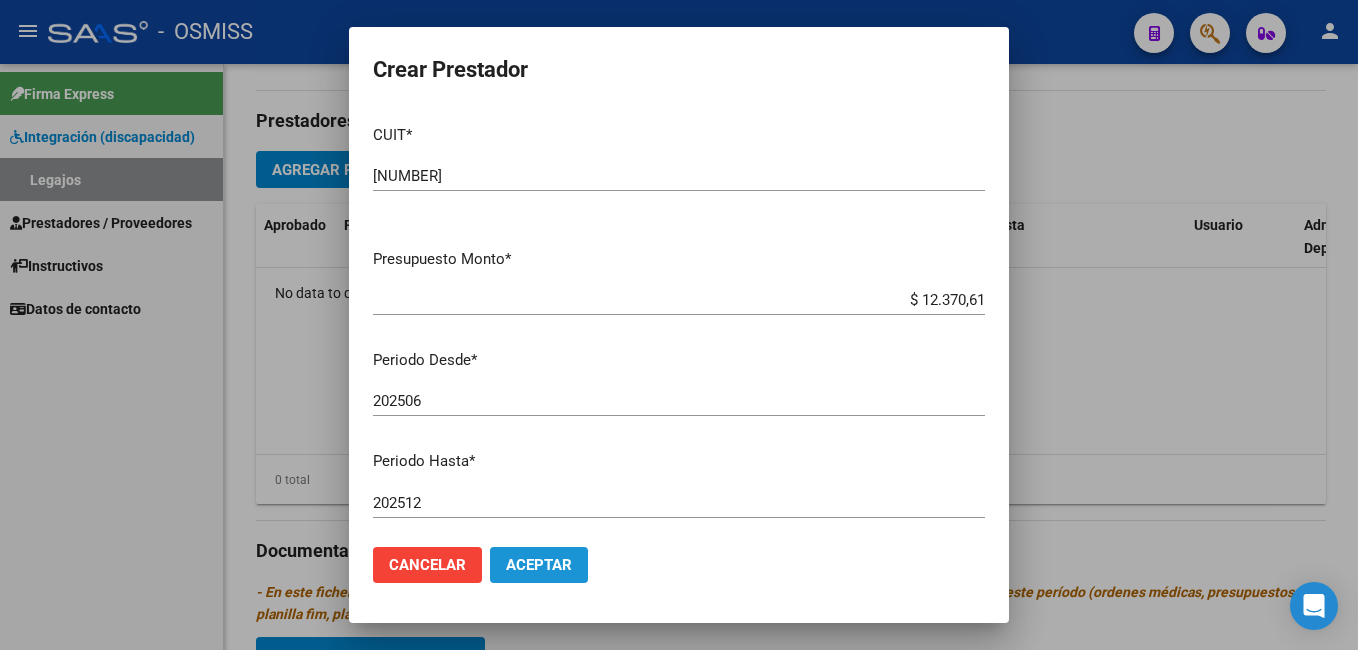 click on "Aceptar" 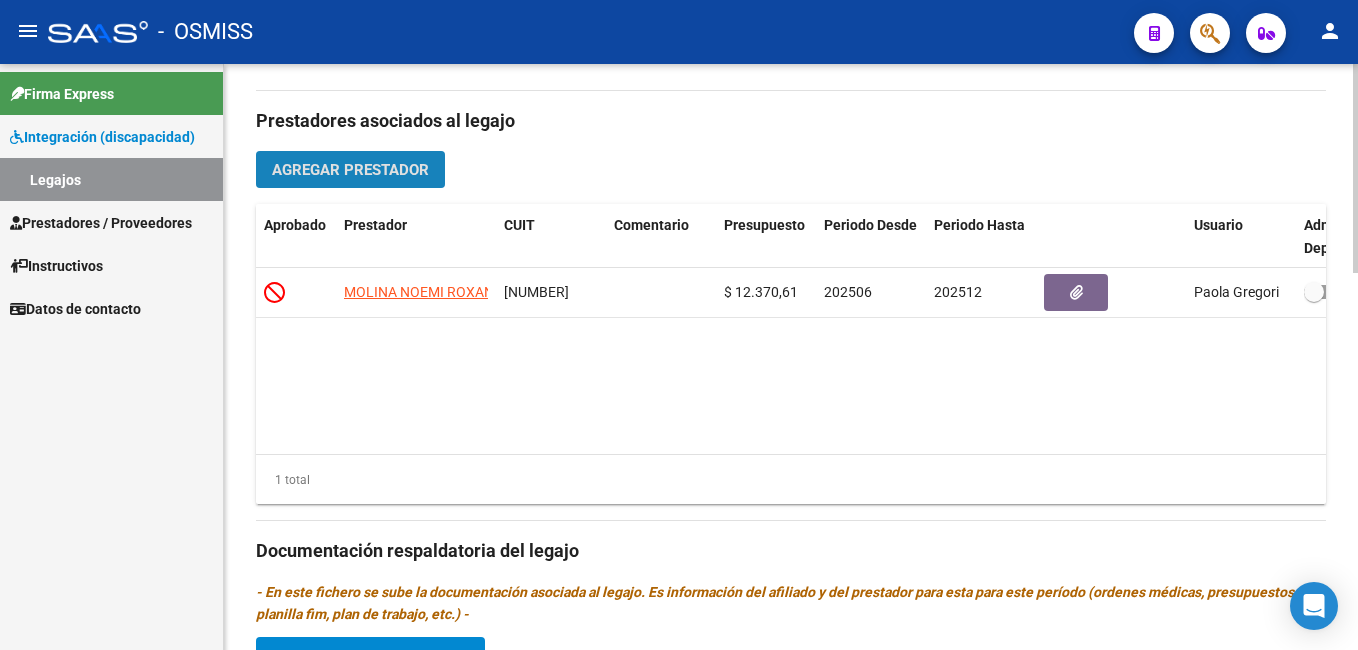 click on "Agregar Prestador" 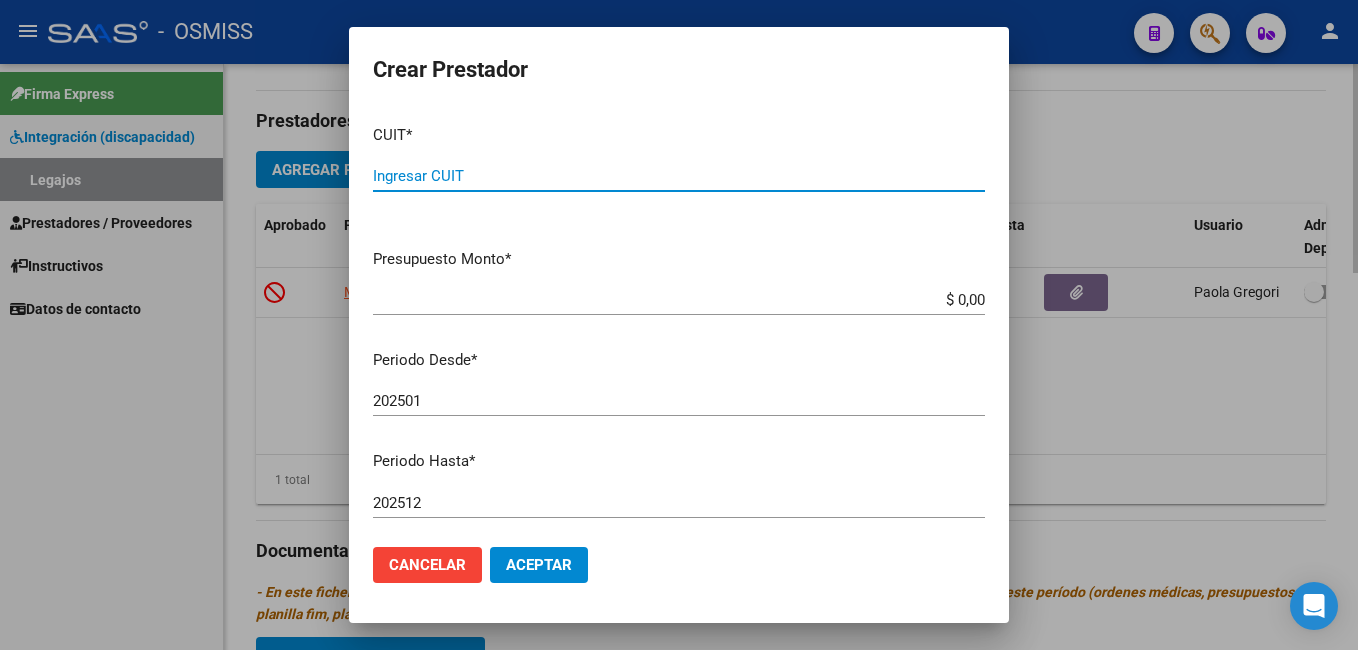 paste on "[CUIT]" 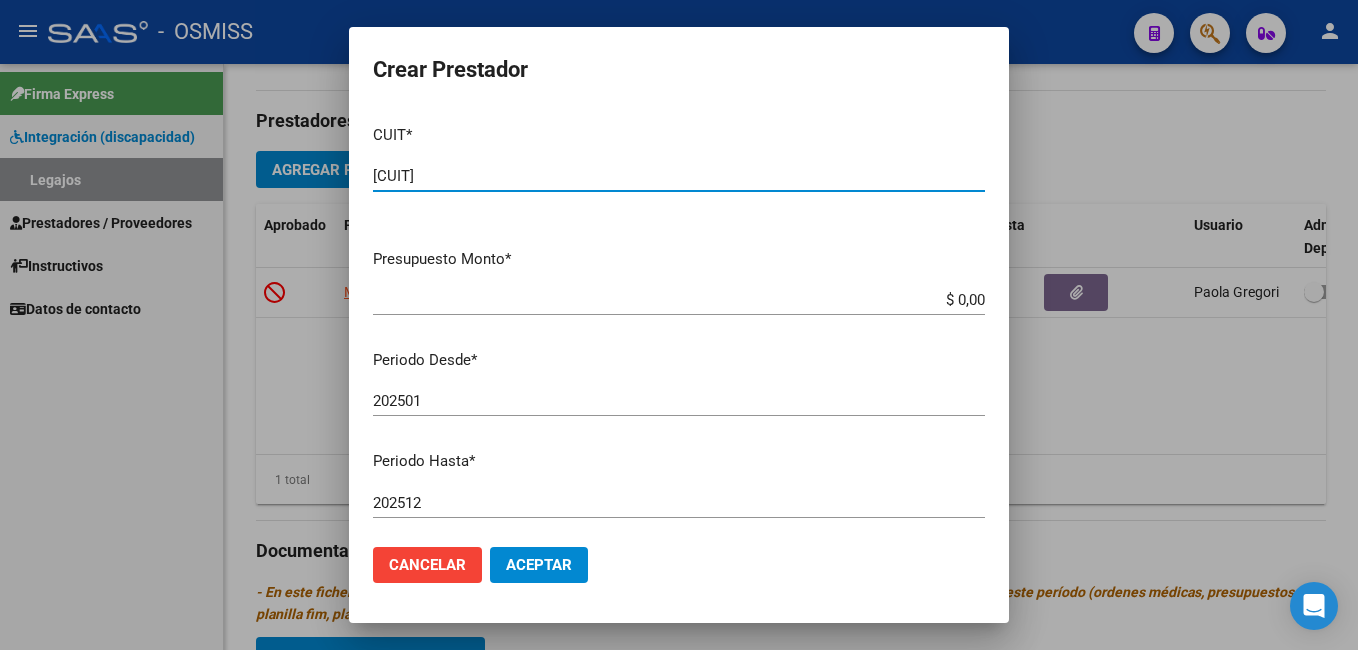 type on "[CUIT]" 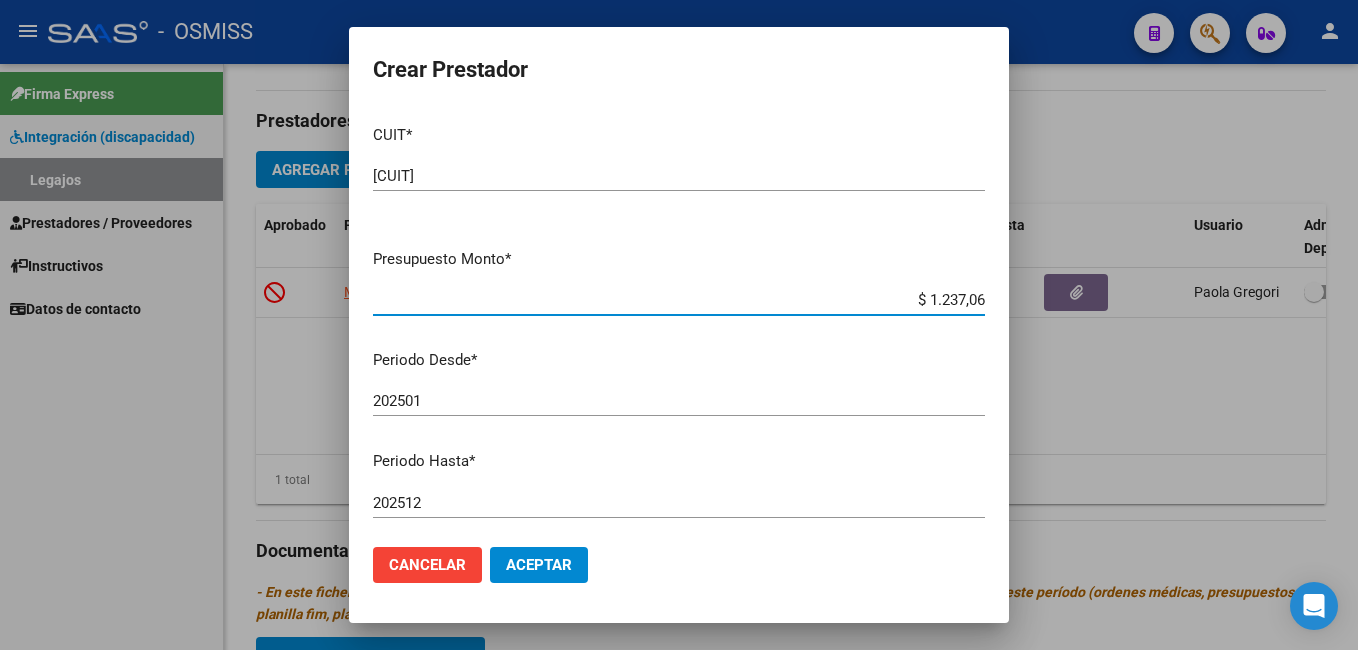 type on "$ 12.370,61" 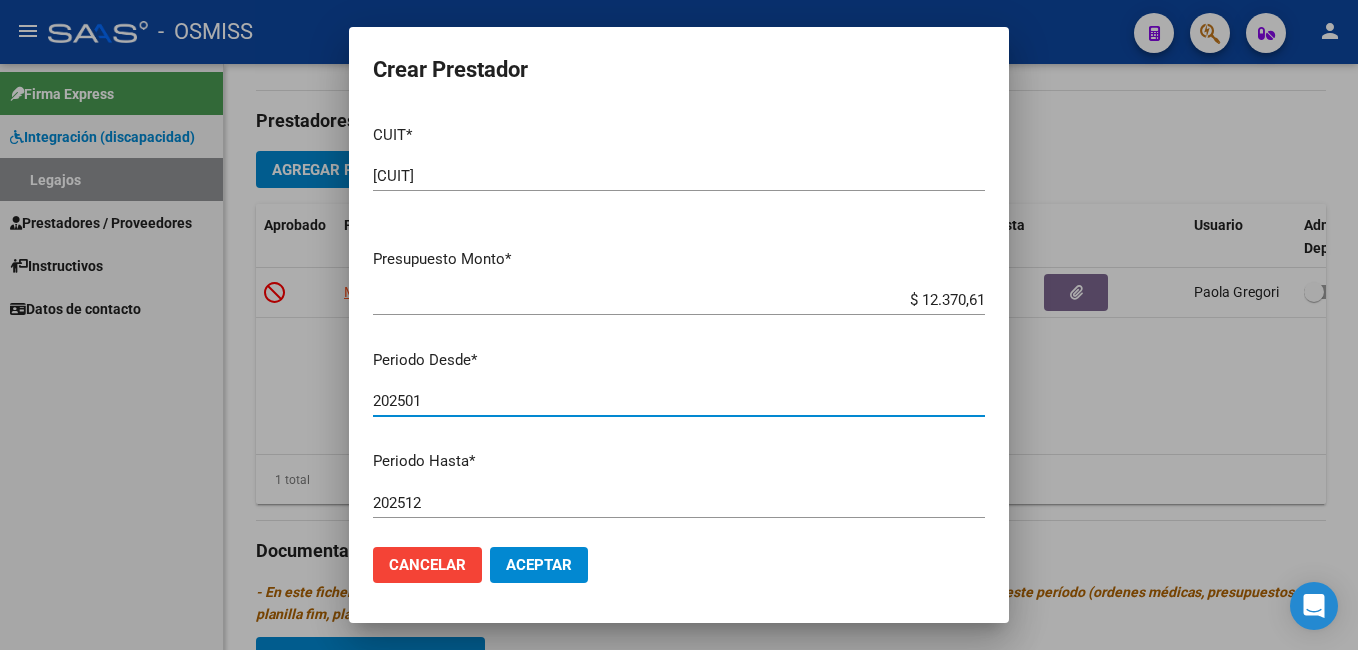 click on "202501" at bounding box center (679, 401) 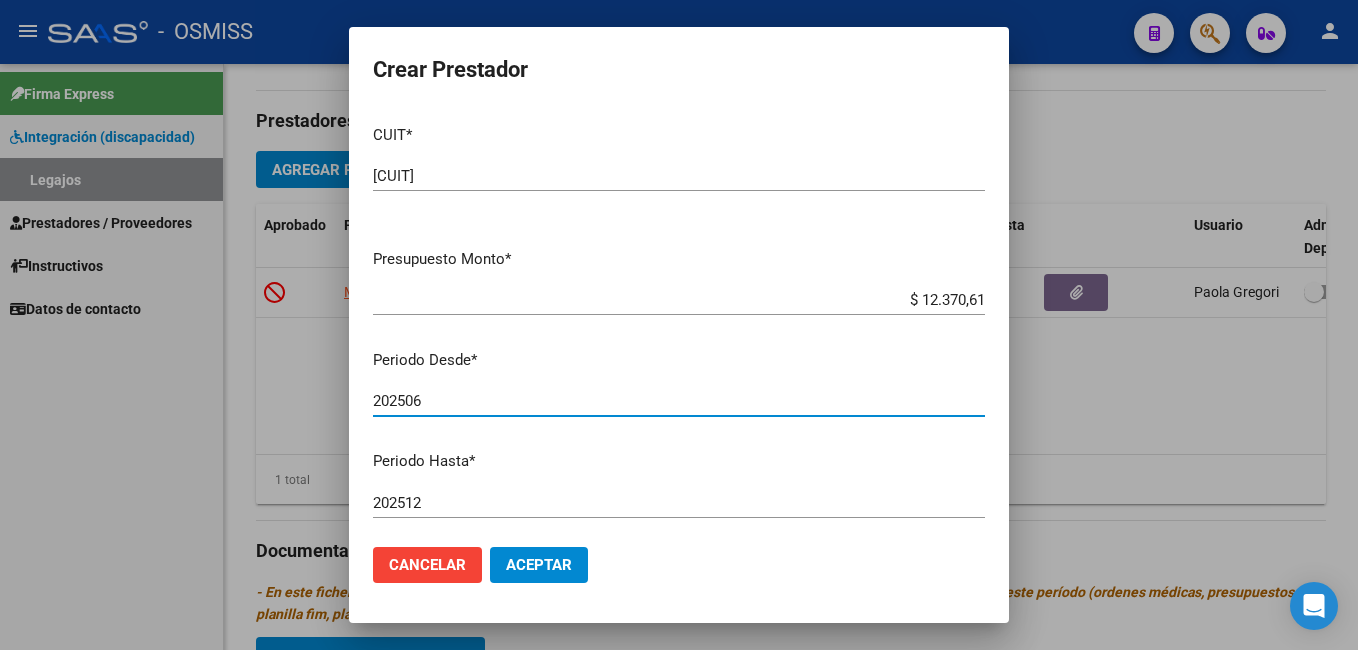 type on "202506" 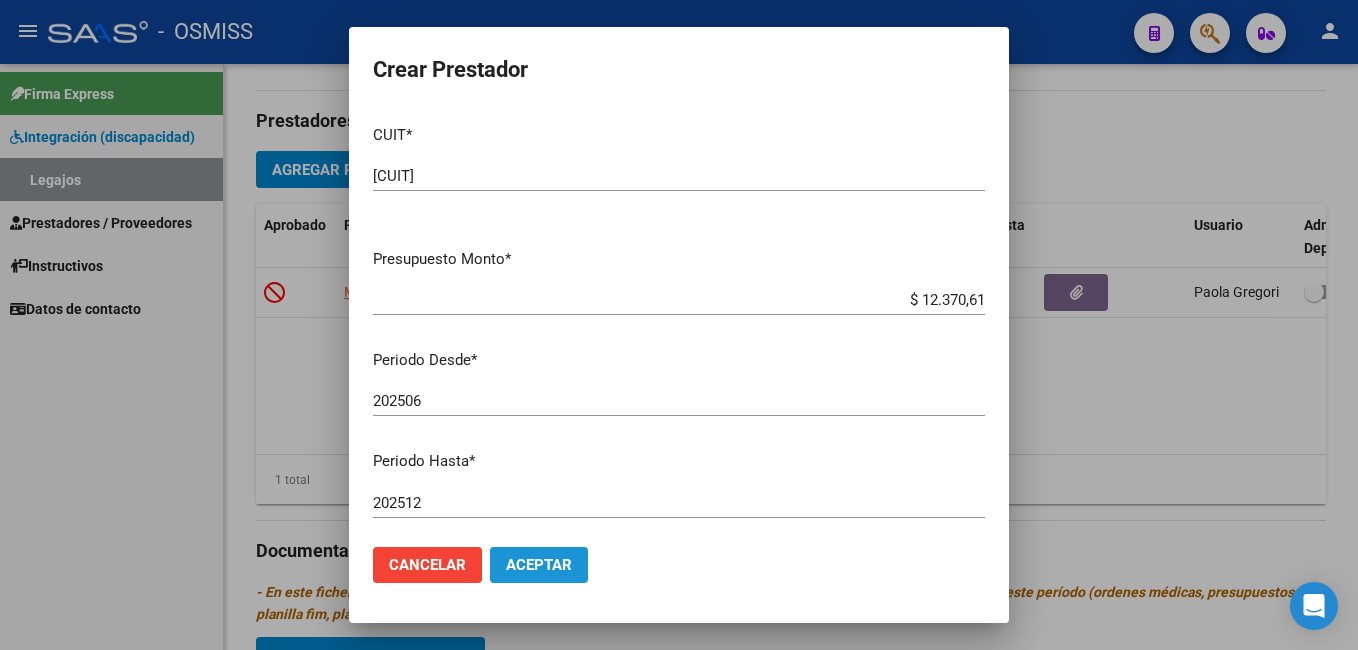 click on "Aceptar" 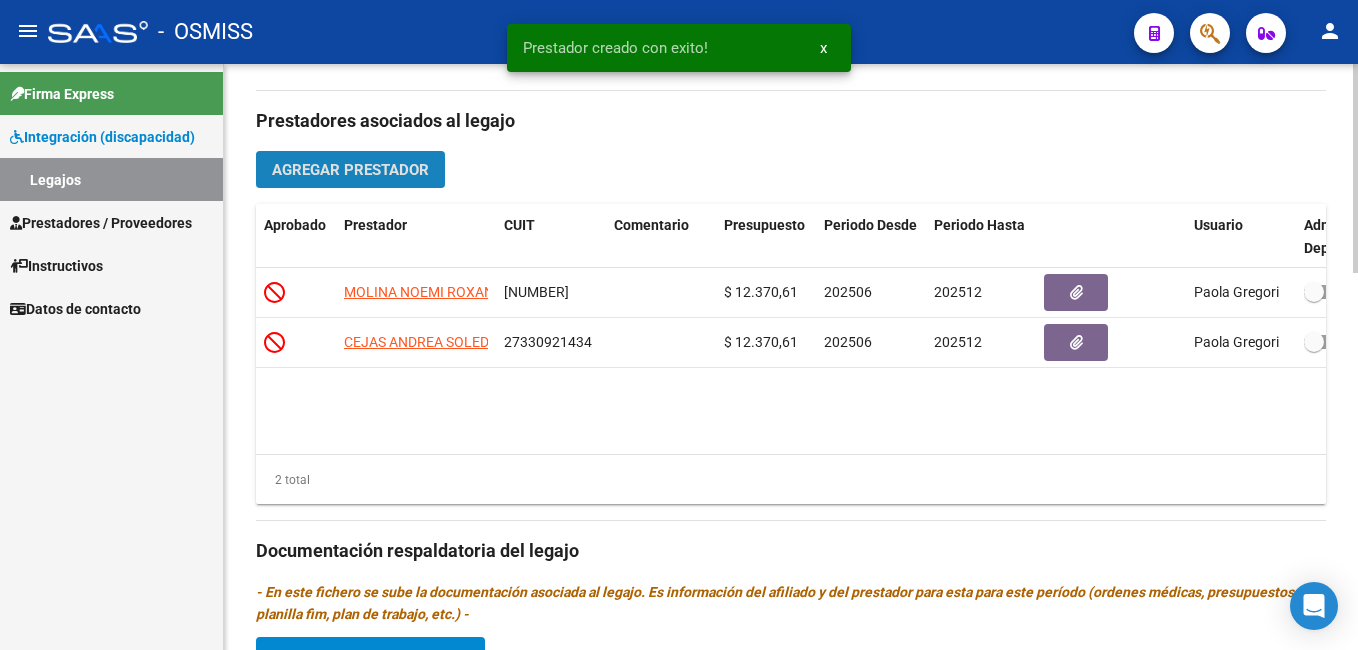 click on "Agregar Prestador" 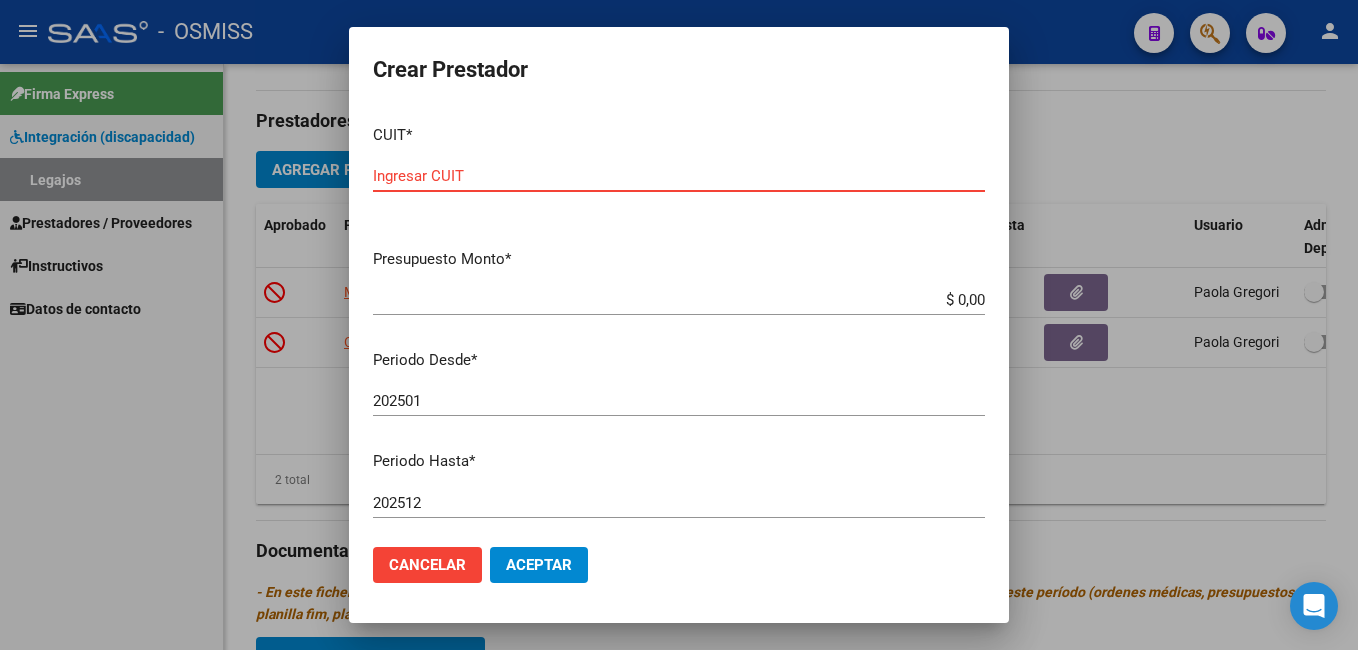 paste on "[PHONE]" 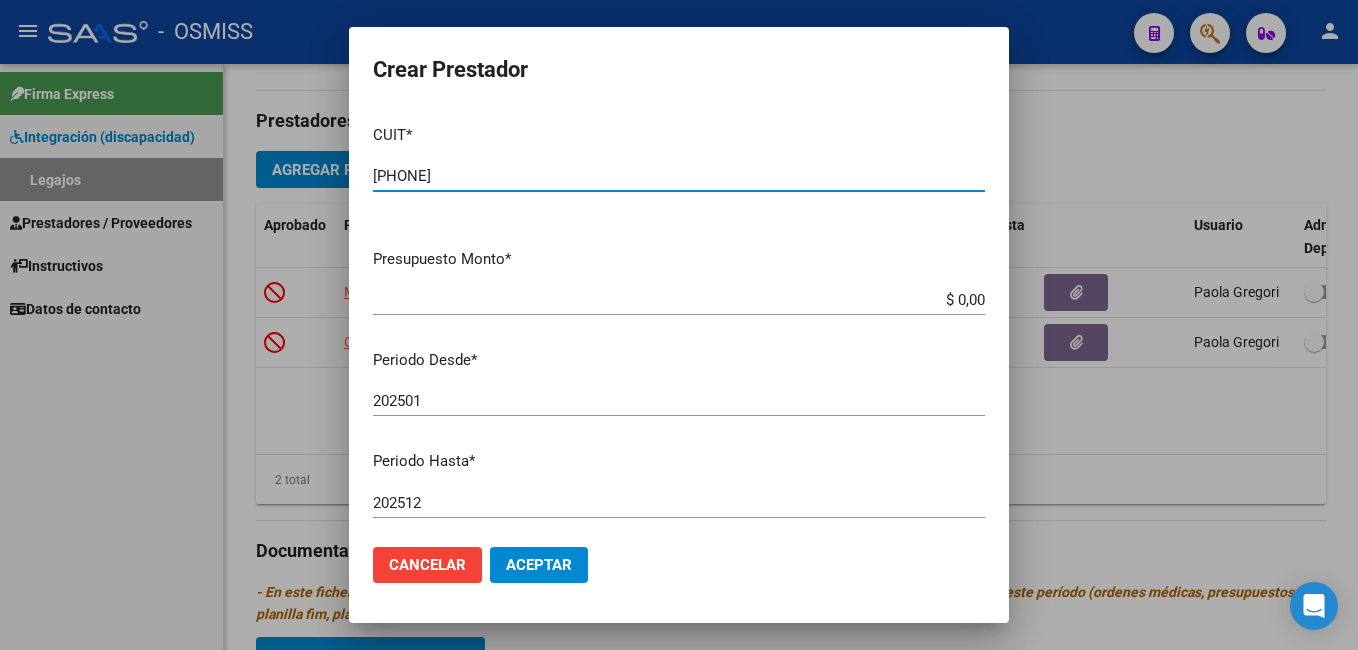 type on "[PHONE]" 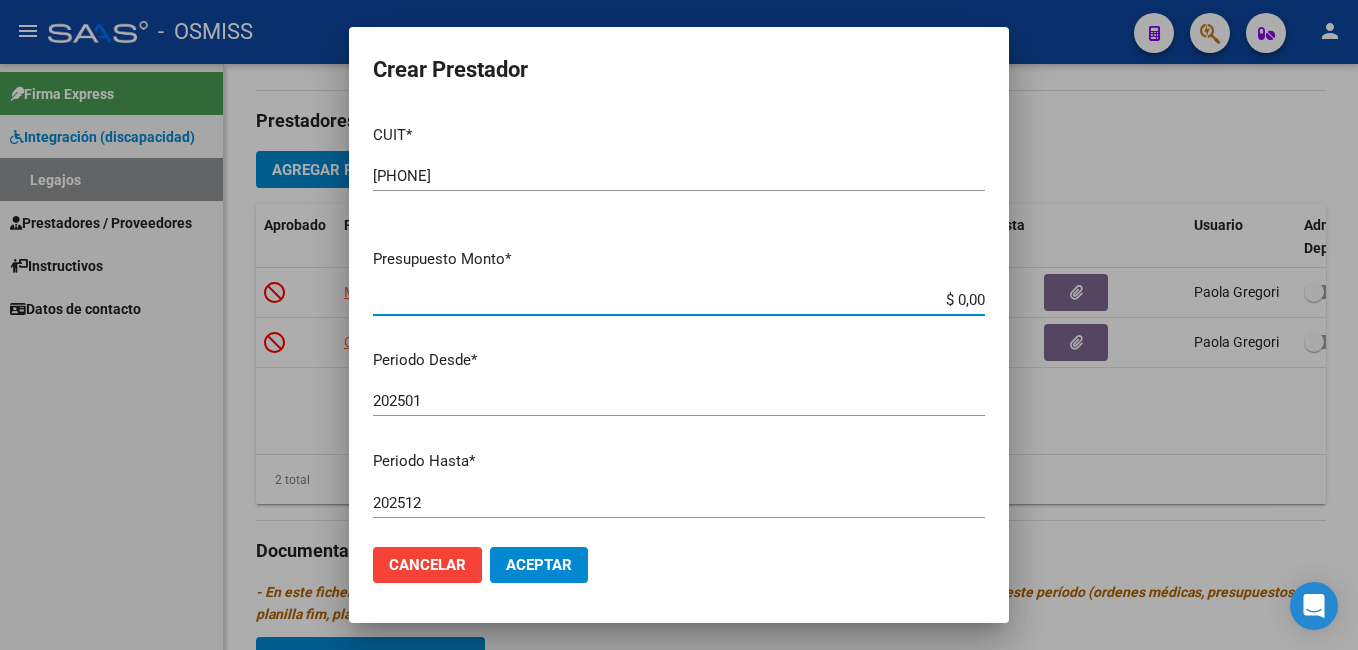 click on "$ 0,00" at bounding box center [679, 300] 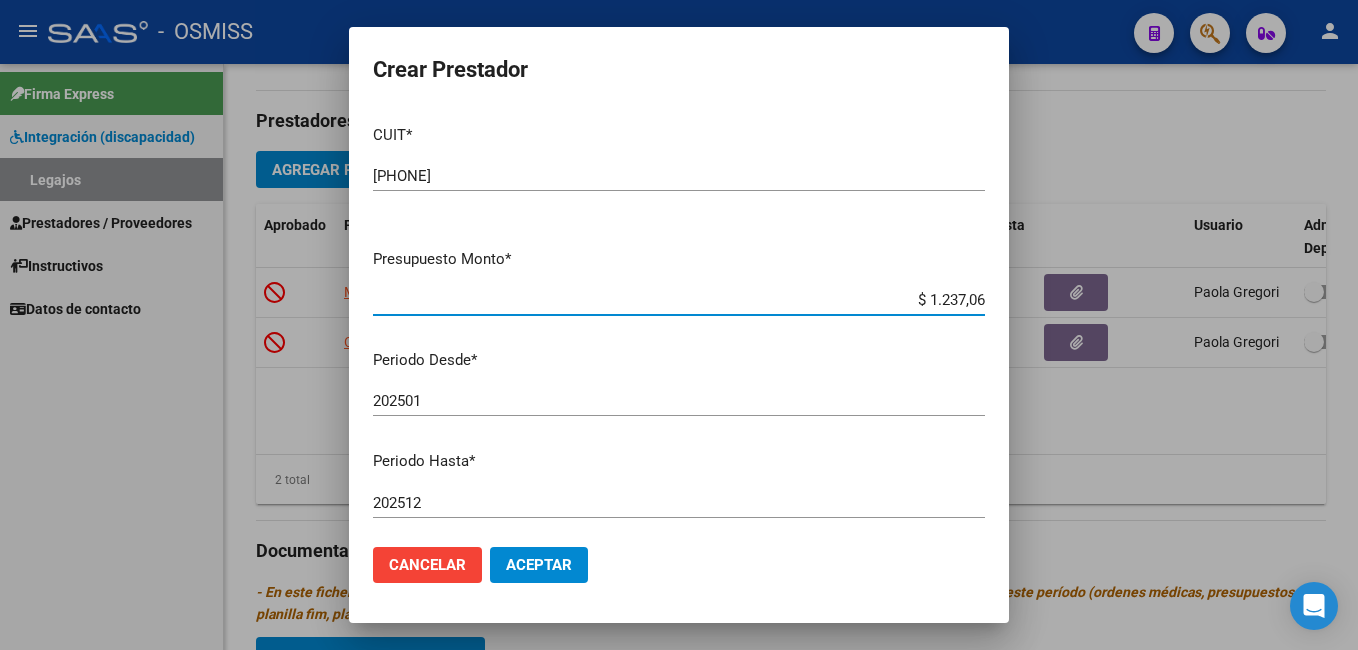 type on "$ 12.370,61" 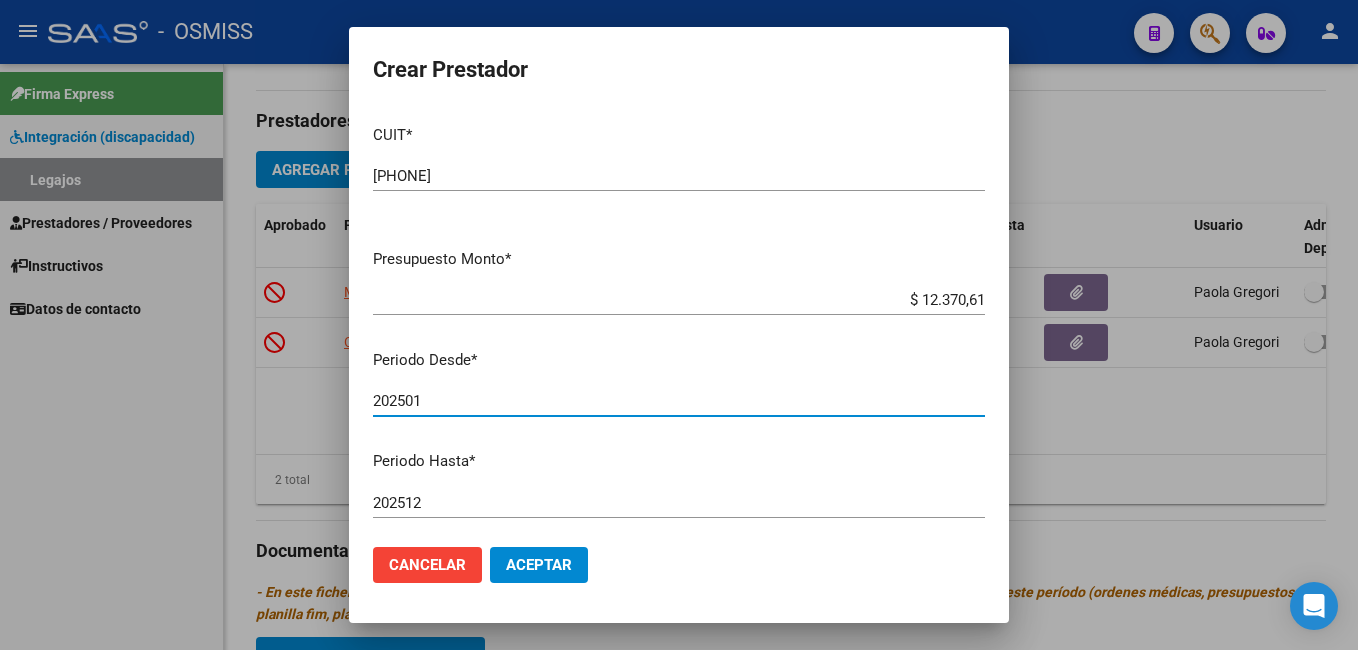 click on "202501" at bounding box center [679, 401] 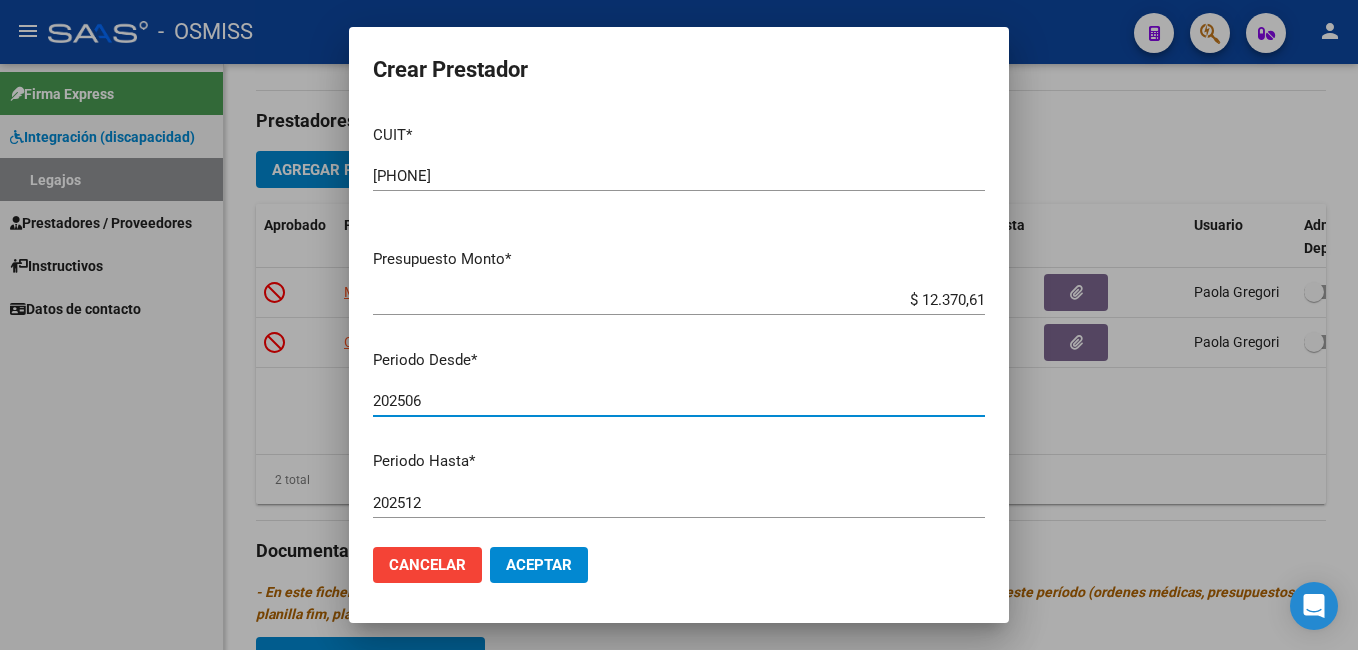 type on "202506" 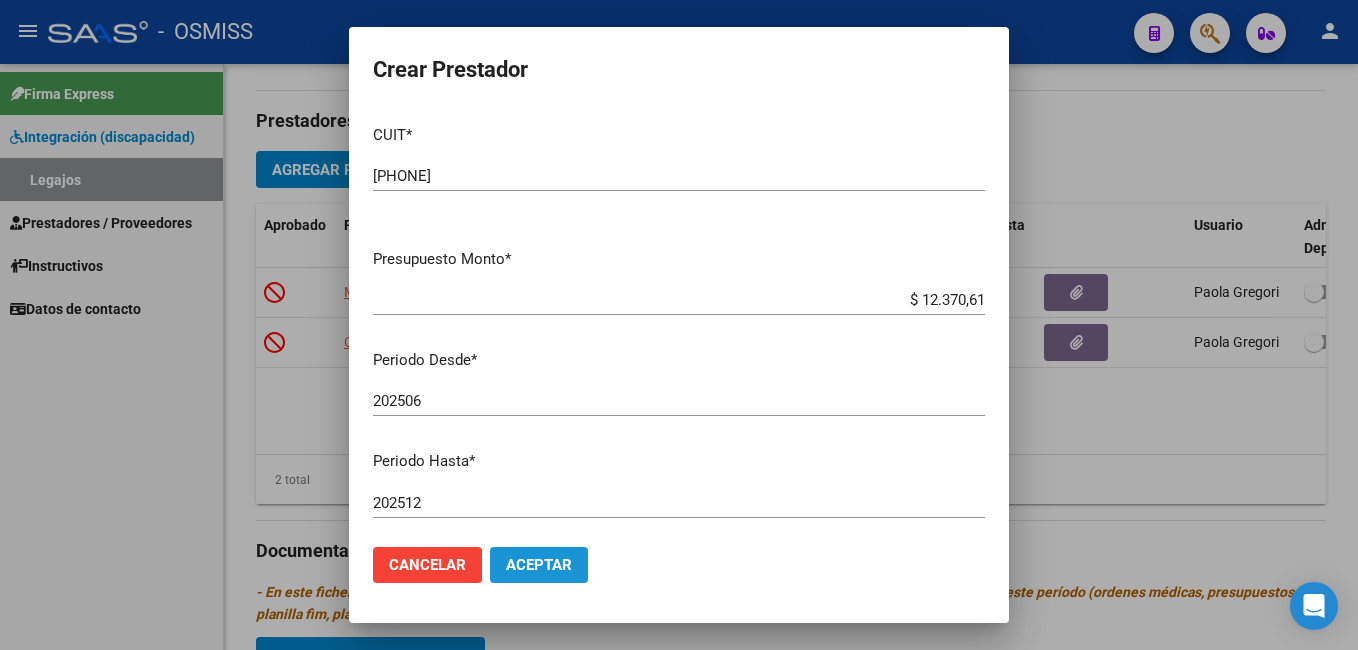 click on "Aceptar" 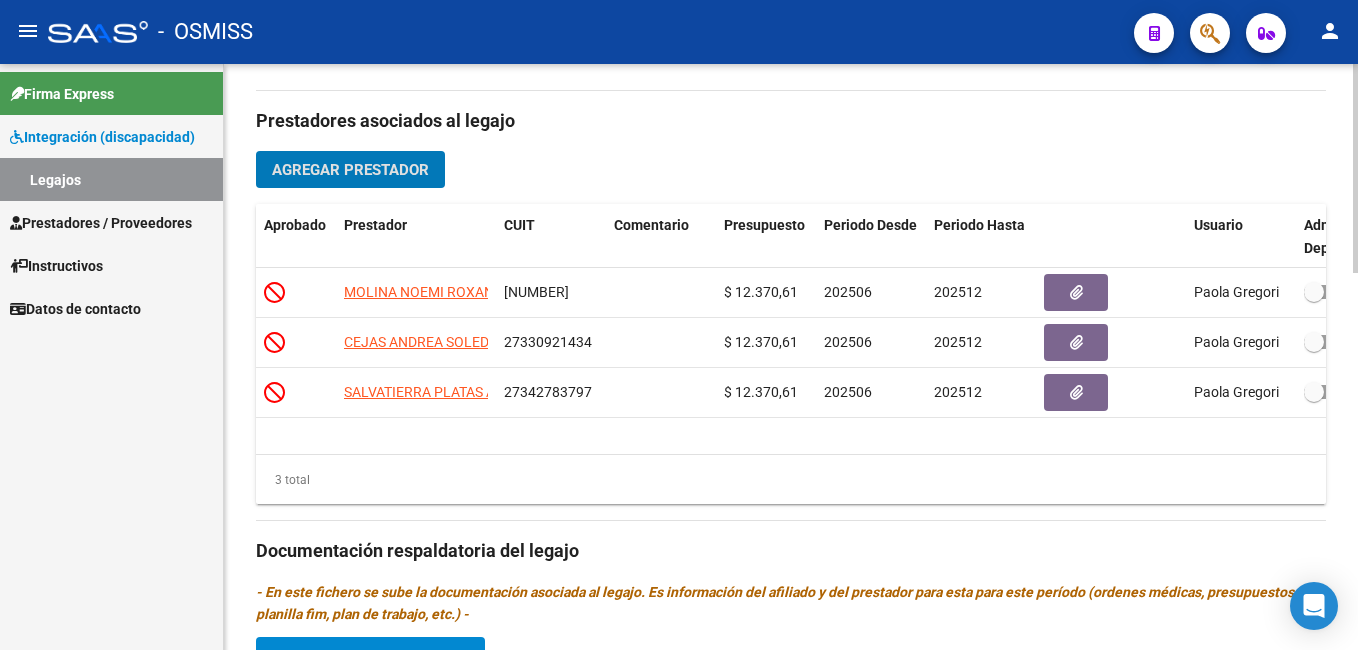 scroll, scrollTop: 0, scrollLeft: 0, axis: both 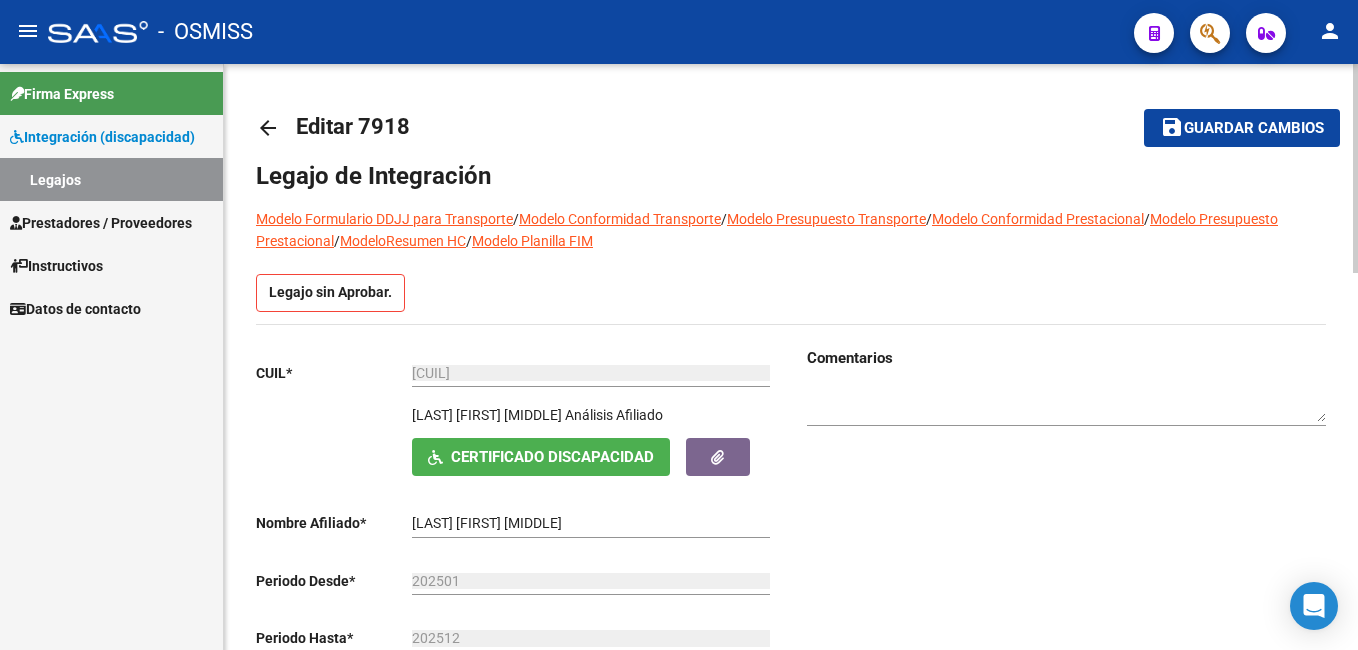 click on "menu -  OSMISS  person    Firma Express     Integración (discapacidad) Legajos    Prestadores / Proveedores Facturas - Listado/Carga Facturas - Documentación Pagos x Transferencia Auditorías - Listado Auditorías - Comentarios Auditorías - Cambios Área Prestadores - Listado Prestadores - Docu.    Instructivos    Datos de contacto arrow_back Editar 7918    save Guardar cambios Legajo de Integración Modelo Formulario DDJJ para Transporte  /  Modelo Conformidad Transporte  /  Modelo Presupuesto Transporte  /  Modelo Conformidad Prestacional  /  Modelo Presupuesto Prestacional  /  ModeloResumen HC  /  Modelo Planilla FIM  Legajo sin Aprobar.  CUIL  *   [CUIL] Ingresar CUIL  [LAST] [FIRST]     Análisis Afiliado    Certificado Discapacidad ARCA Padrón Nombre Afiliado  *   [LAST] [FIRST] Ingresar el nombre  Periodo Desde  *   [YEAR][MONTH] Ej: 202203  Periodo Hasta  *   [YEAR][MONTH] Ej: 202212  Admite Dependencia   Comentarios                                  Agregar Prestador" at bounding box center (679, 325) 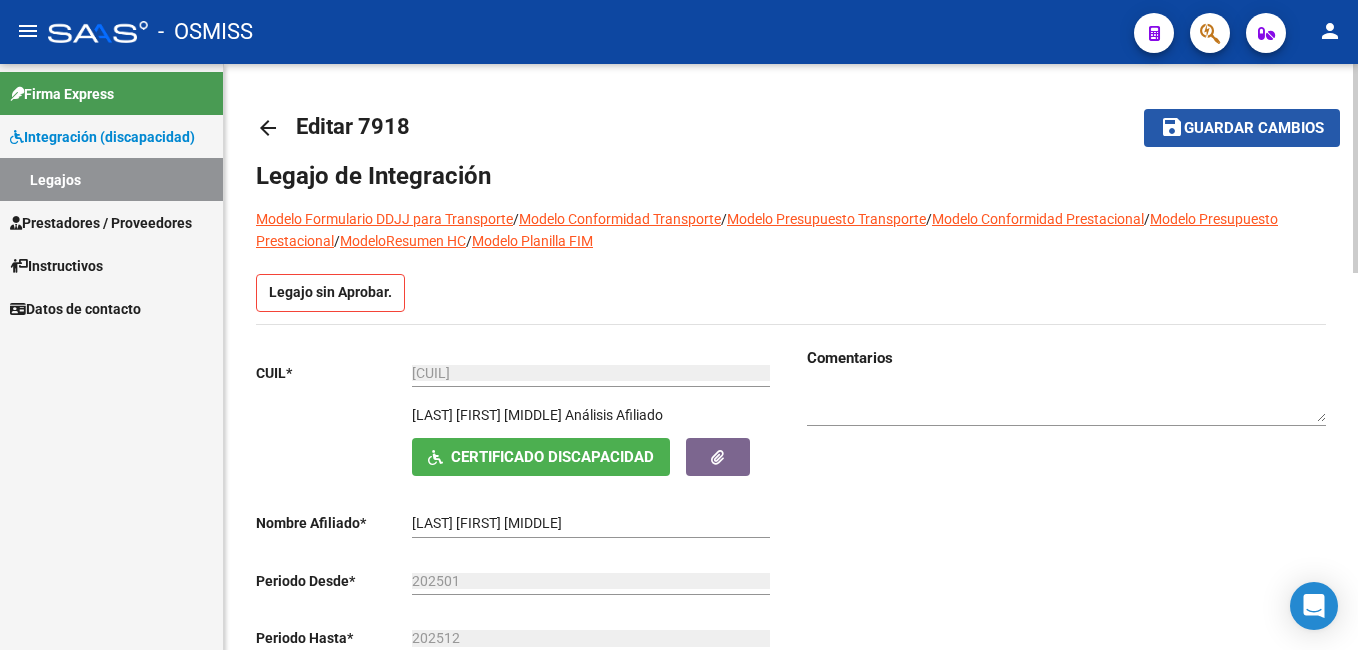 click on "save Guardar cambios" 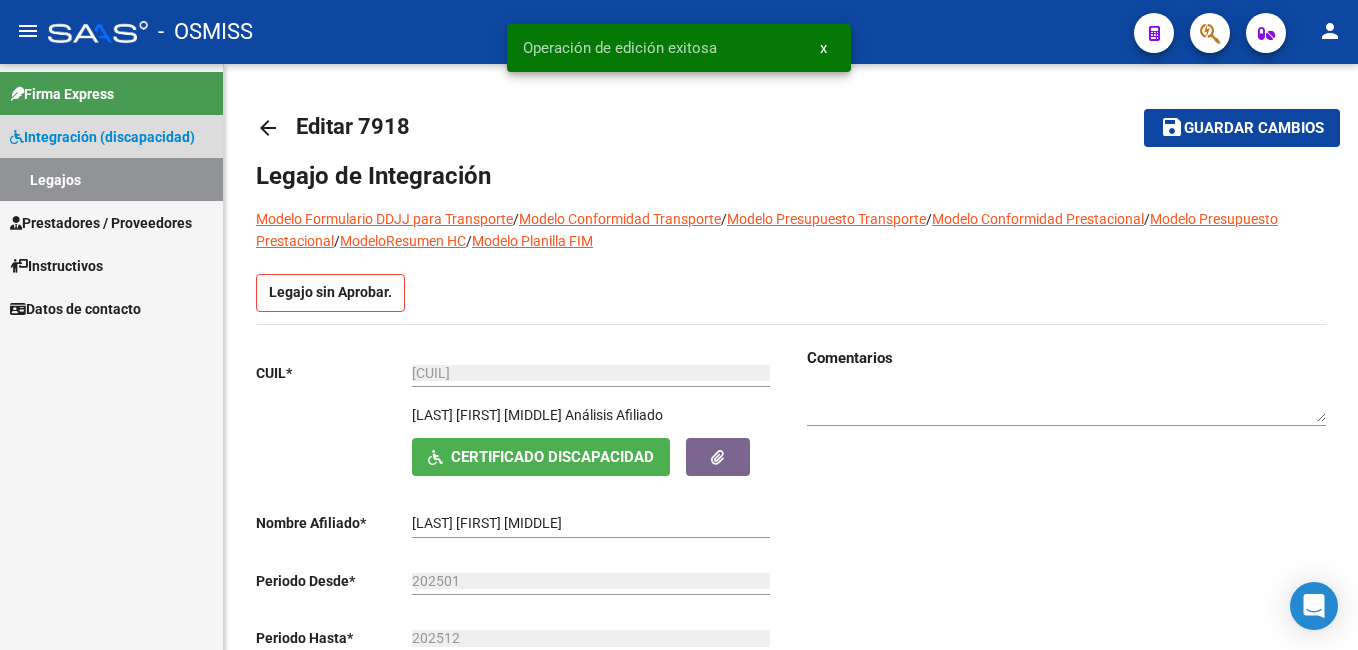 click on "Legajos" at bounding box center [111, 179] 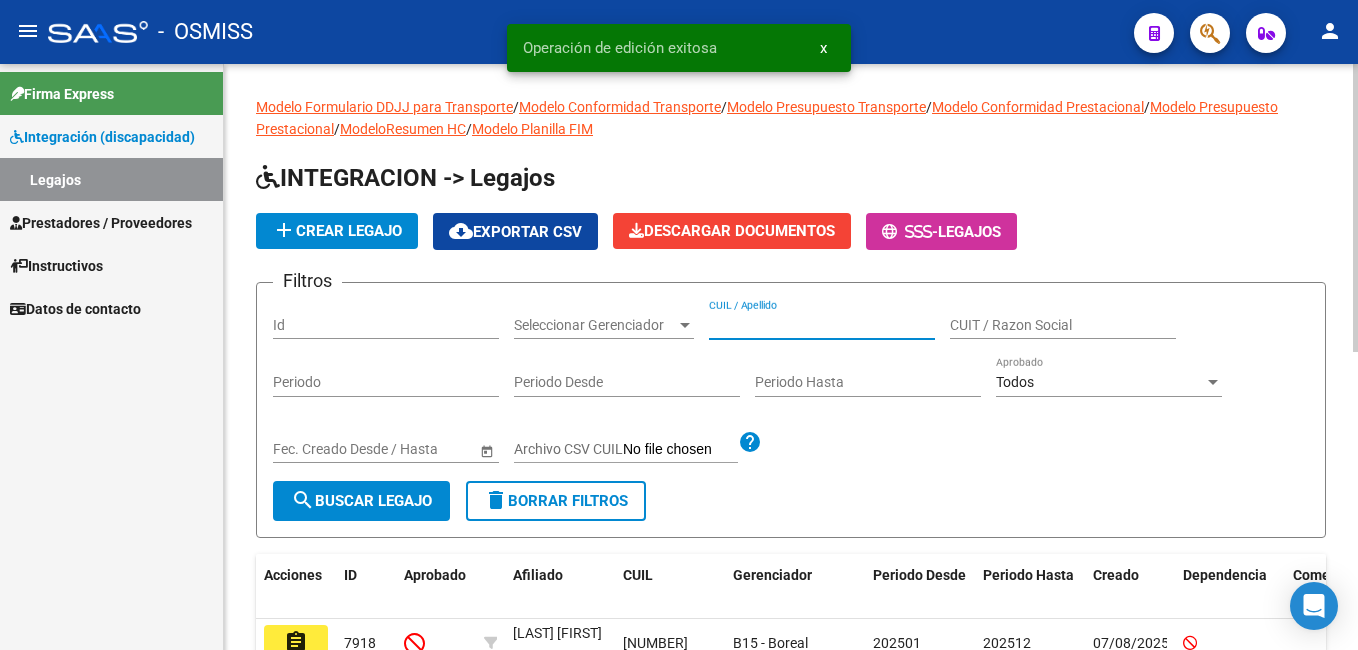 click on "CUIL / Apellido" at bounding box center [822, 325] 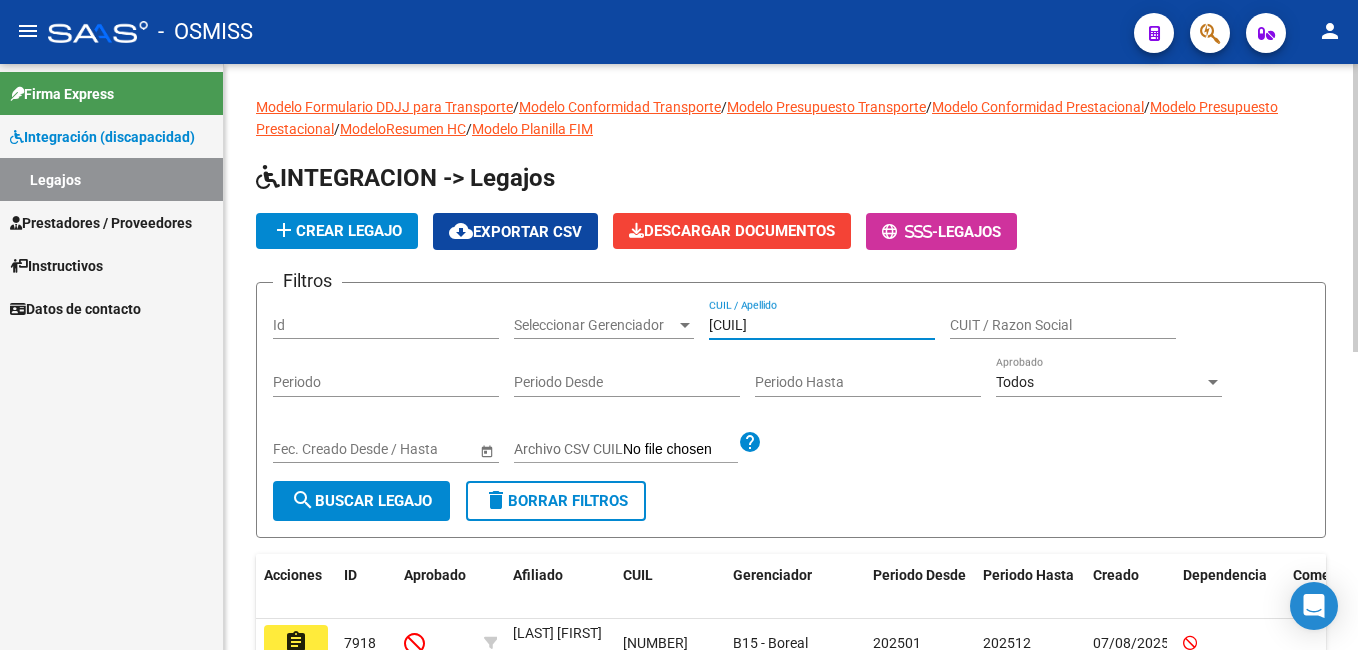 type on "[CUIL]" 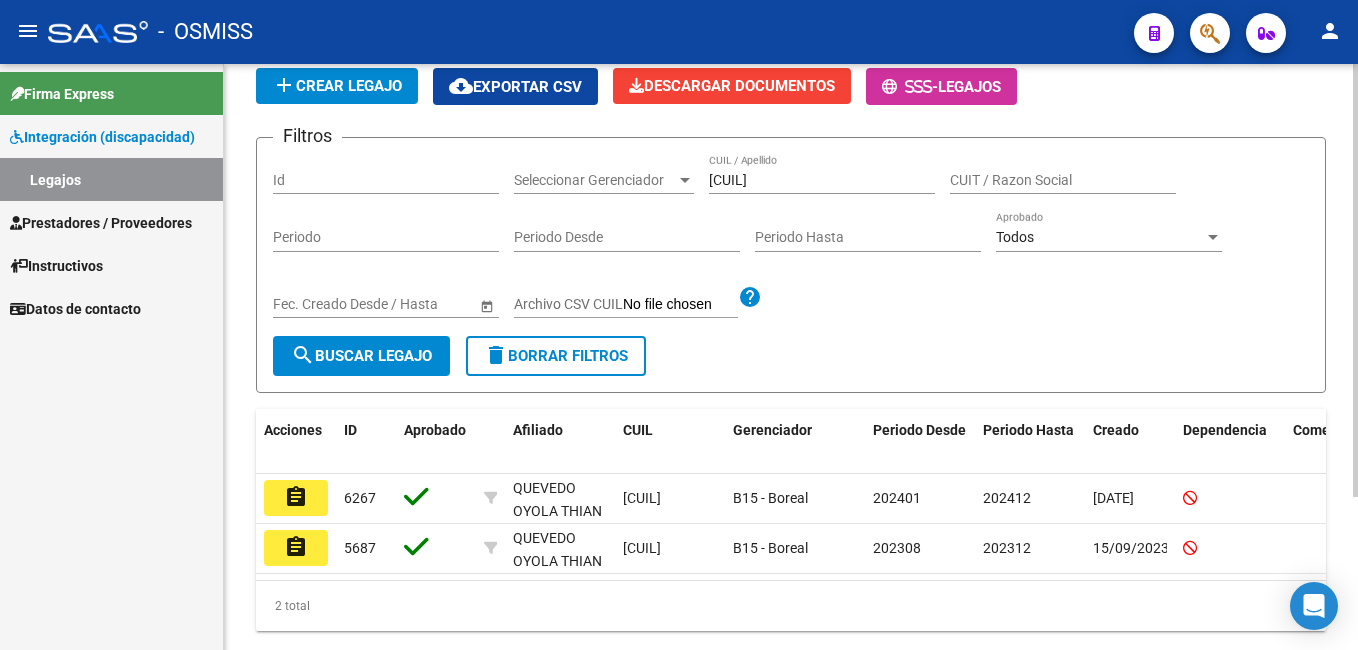 scroll, scrollTop: 153, scrollLeft: 0, axis: vertical 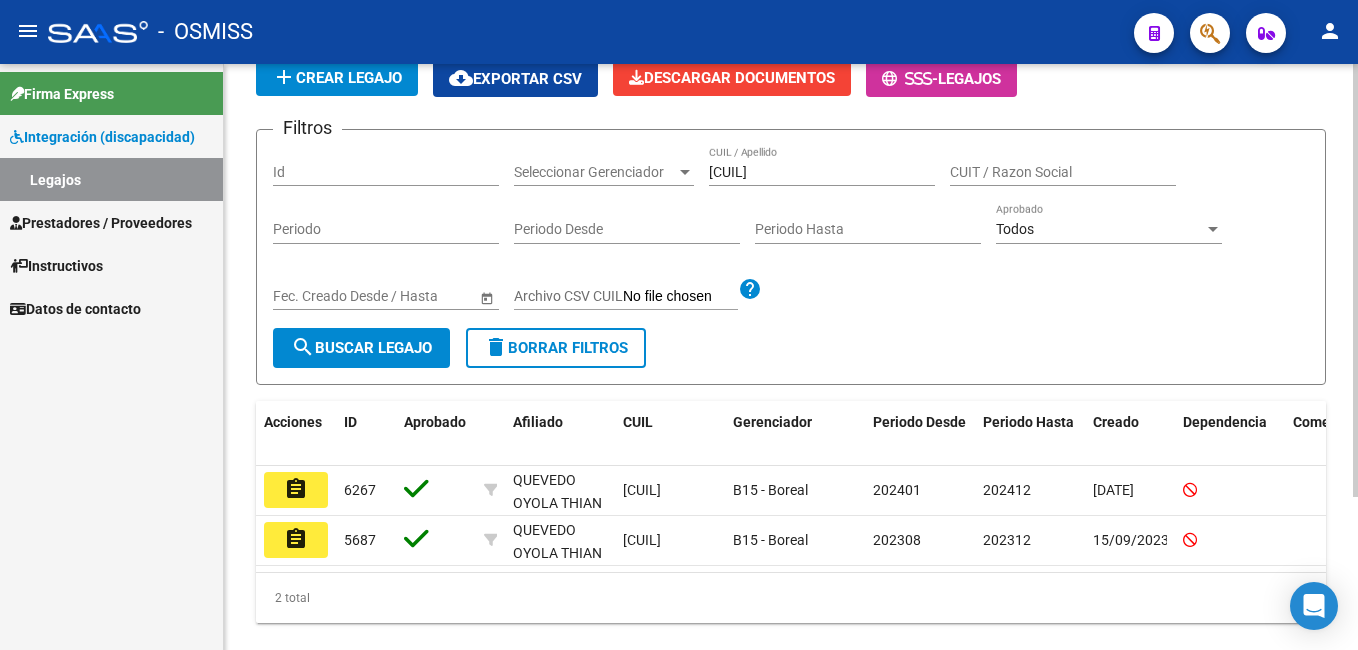 click on "menu -   OSMISS  person    Firma Express     Integración (discapacidad) Legajos    Prestadores / Proveedores Facturas - Listado/Carga Facturas - Documentación Pagos x Transferencia Auditorías - Listado Auditorías - Comentarios Auditorías - Cambios Área Prestadores - Listado Prestadores - Docu.    Instructivos    Datos de contacto Modelo Formulario DDJJ para Transporte  /  Modelo Conformidad Transporte  /  Modelo Presupuesto Transporte  /  Modelo Conformidad Prestacional  /  Modelo Presupuesto Prestacional  /  ModeloResumen HC  /  Modelo Planilla FIM  INTEGRACION -> Legajos add  Crear Legajo
cloud_download  Exportar CSV  Descargar Documentos
-  Legajos Filtros Id Seleccionar Gerenciador Seleccionar Gerenciador [CUIT] CUIL / Apellido CUIT / Razon Social Periodo Periodo Desde Periodo Hasta Todos Aprobado Start date – End date Fec. Creado Desde / Hasta Archivo CSV CUIL help search  Buscar Legajo  delete  Borrar Filtros  Acciones ID Aprobado Afiliado CUIL Gerenciador Periodo Desde" at bounding box center (679, 325) 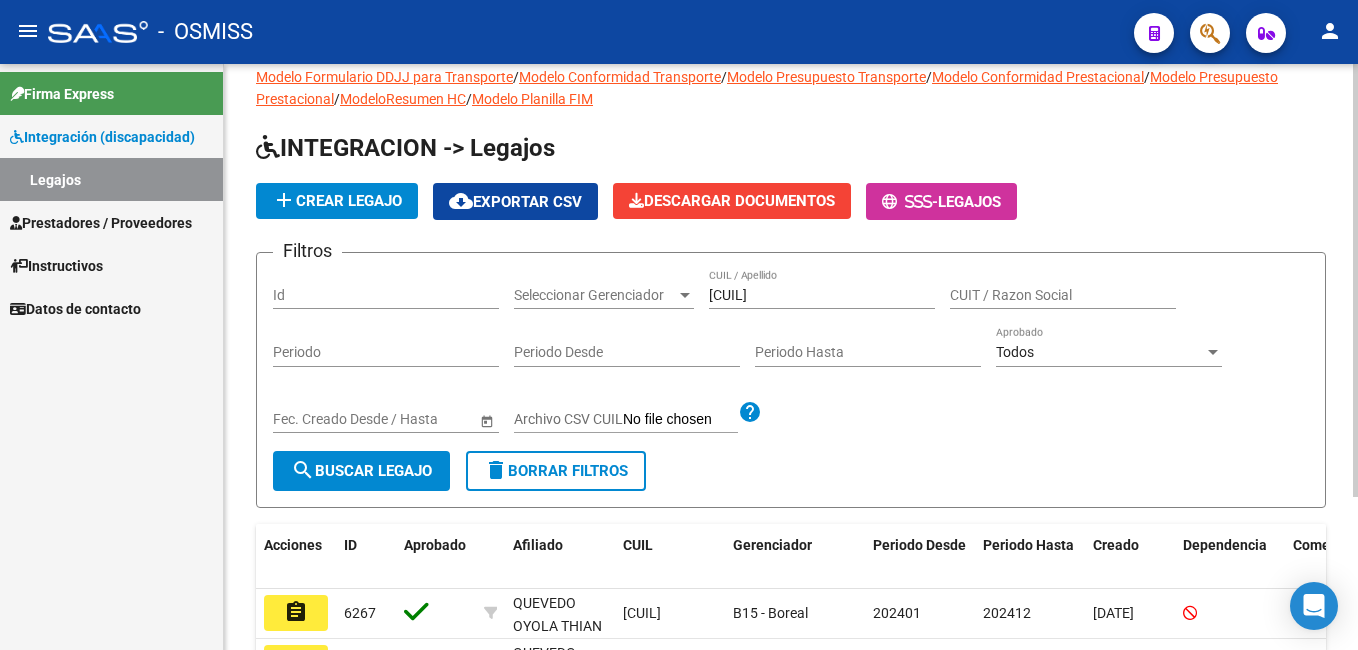 scroll, scrollTop: 0, scrollLeft: 0, axis: both 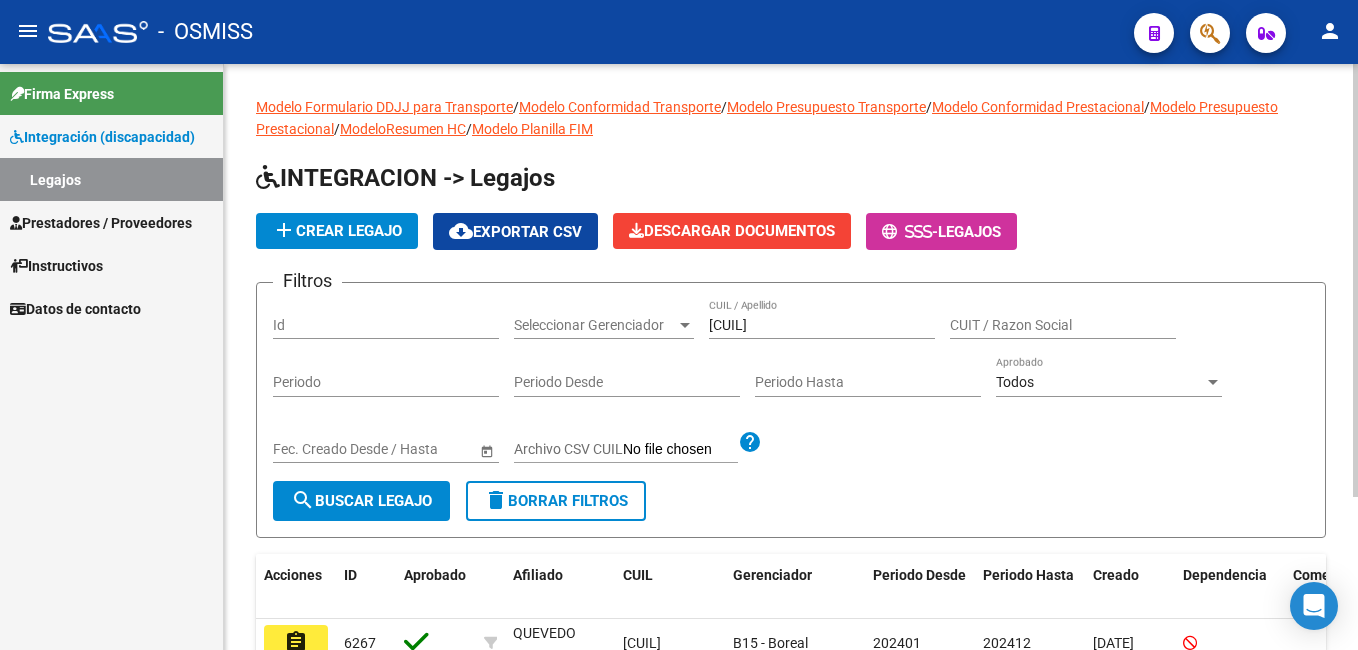 click on "Modelo Formulario DDJJ para Transporte  /  Modelo Conformidad Transporte  /  Modelo Presupuesto Transporte  /  Modelo Conformidad Prestacional  /  Modelo Presupuesto Prestacional  /  ModeloResumen HC  /  Modelo Planilla FIM  INTEGRACION -> Legajos add  Crear Legajo
cloud_download  Exportar CSV  Descargar Documentos
-  Legajos Filtros Id Seleccionar Gerenciador Seleccionar Gerenciador [CUIL] CUIL / Apellido CUIT / Razon Social Periodo Periodo Desde Periodo Hasta Todos Aprobado Start date – End date Fec. Creado Desde / Hasta Archivo CSV CUIL help search  Buscar Legajo  delete  Borrar Filtros  Acciones ID Aprobado Afiliado CUIL Gerenciador Periodo Desde Periodo Hasta Creado Dependencia Comentario Comentario Adm. assignment [NUMBER] [LAST] [FIRST] [MIDDLE] [CUIL] B15 - Boreal [YEAR][MONTH] [YEAR][MONTH] [DATE] EN ANDIS NO ESPECIFICA CATEG ESTIM TEMPRANA, ENVIAN NOTA ACLARATORIA CON RESOLUCIONES DE PROV DE SAN JUAN, CONSULTADO CON GERENCIA MEDICA SE AUTORIZA (CONSULTADO A LA SSS EN [YEAR] [DATE]-[DATE] SIN RTA)" 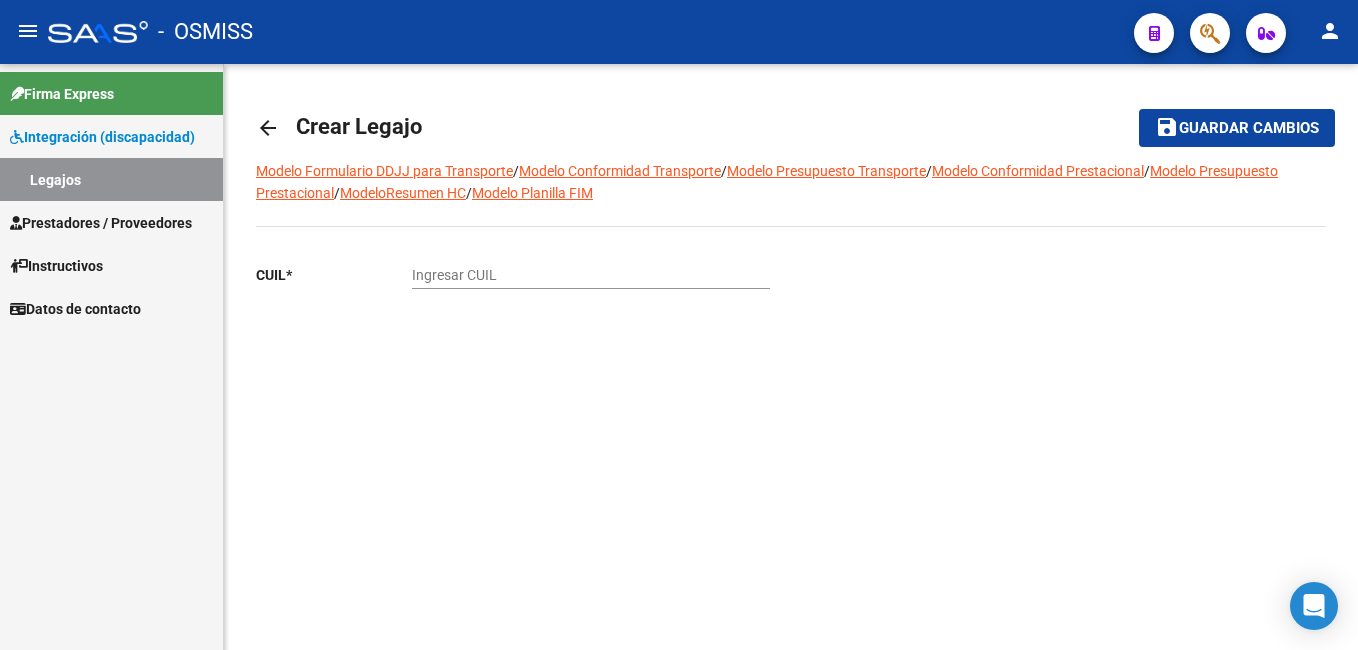 click on "Ingresar CUIL" 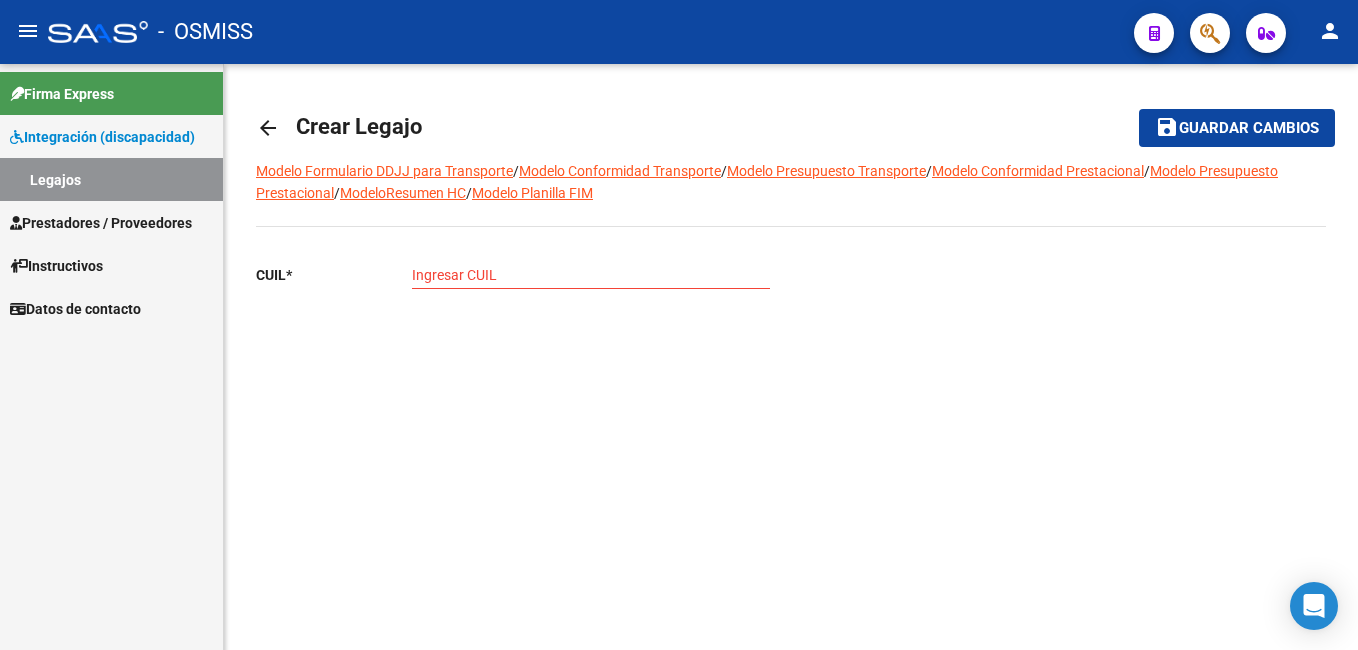 click on "Ingresar CUIL" 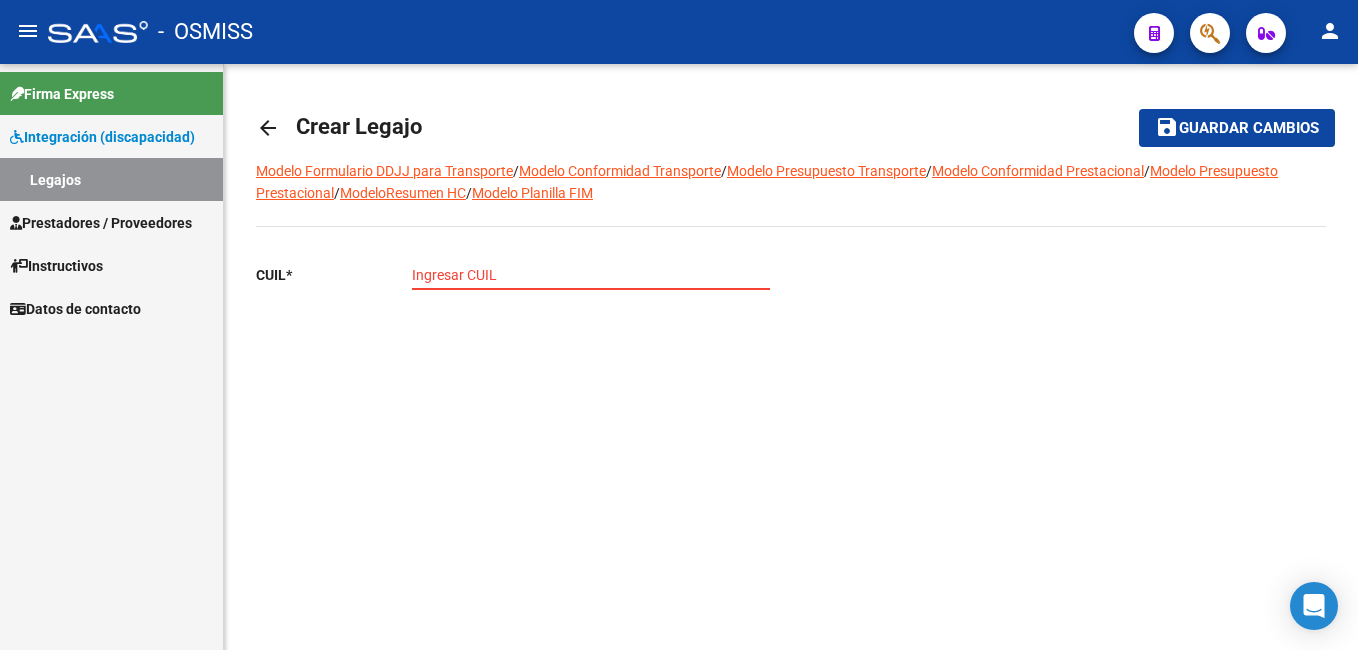 paste on "[CUIT]" 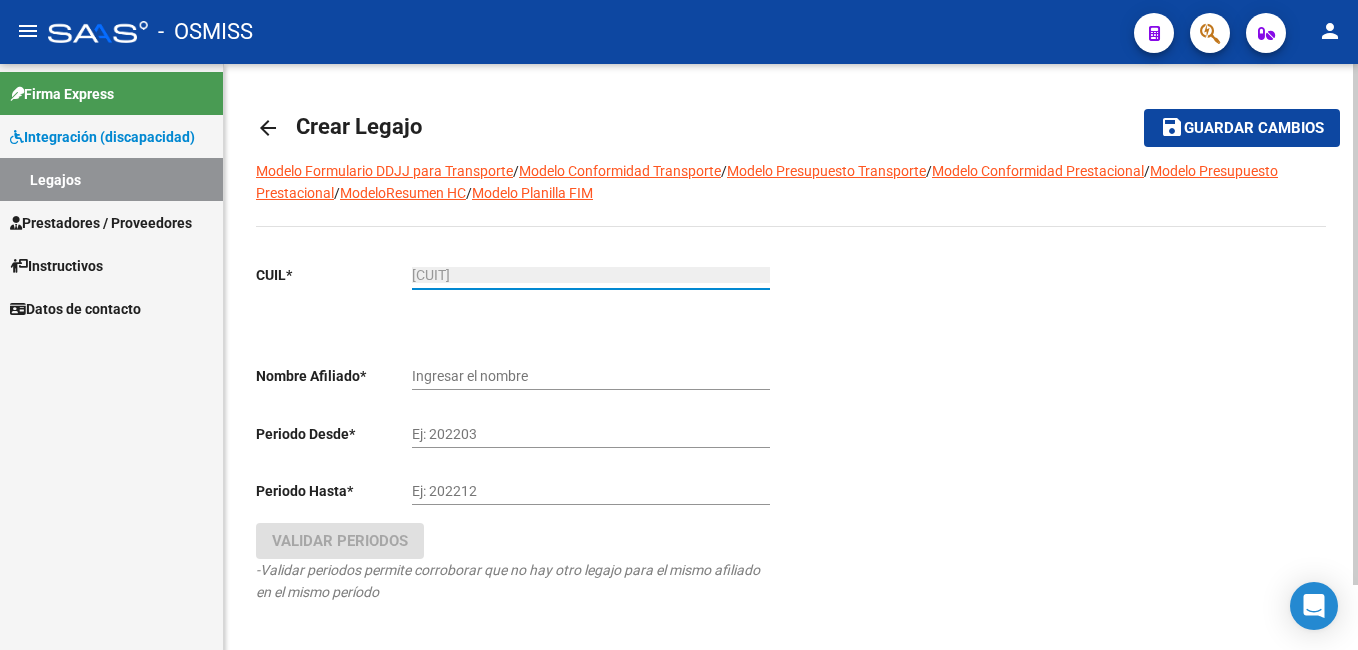 type on "[CUIT]" 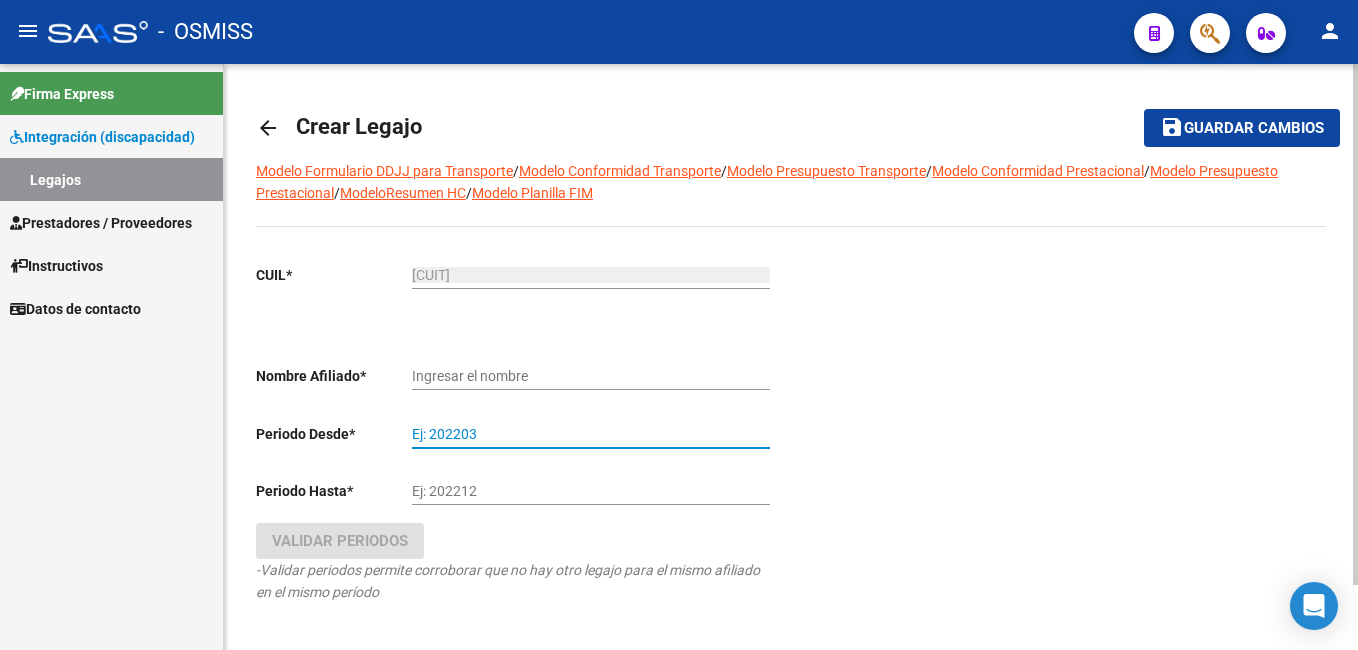 type on "QUEVEDO OYOLA THIAN EMIR" 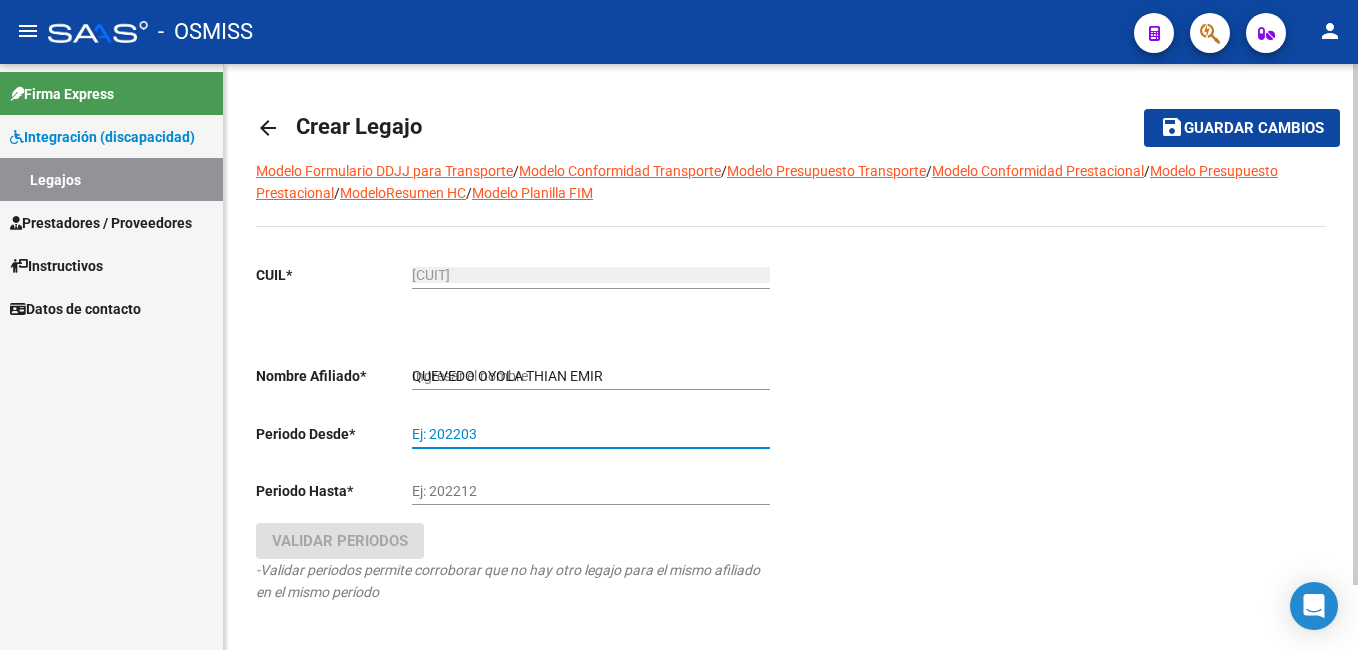 click on "Ej: 202203" 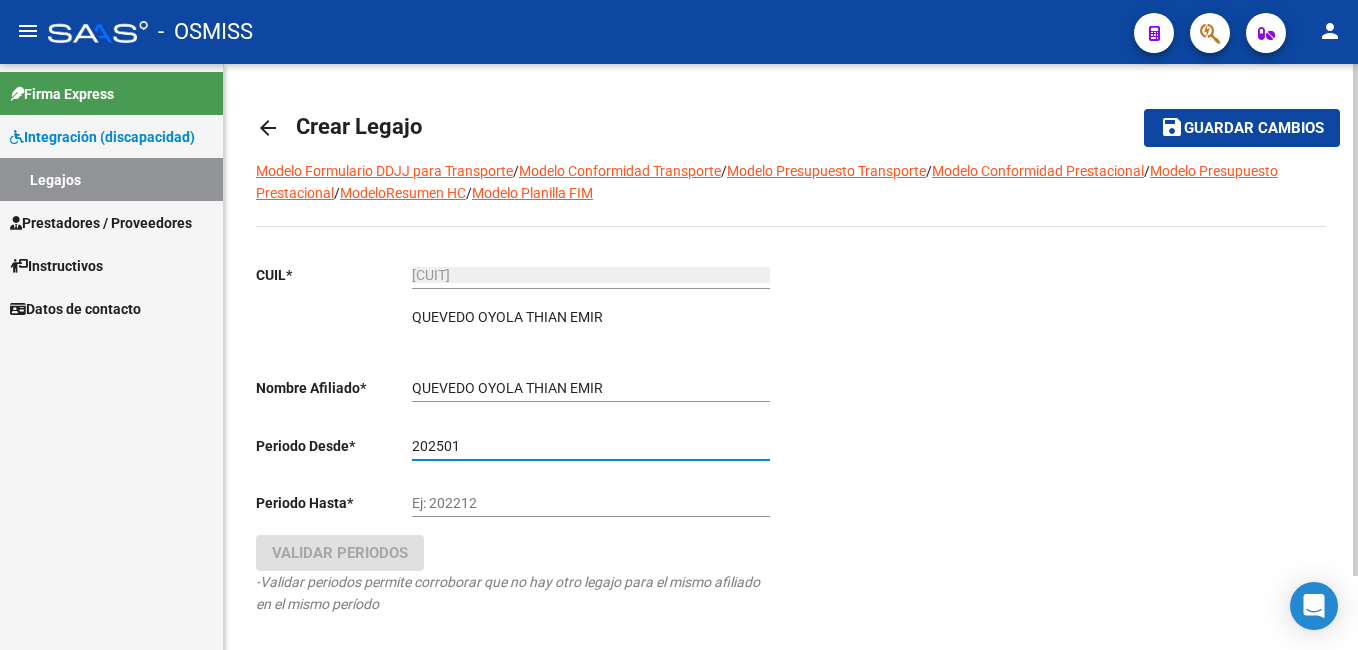 type on "202501" 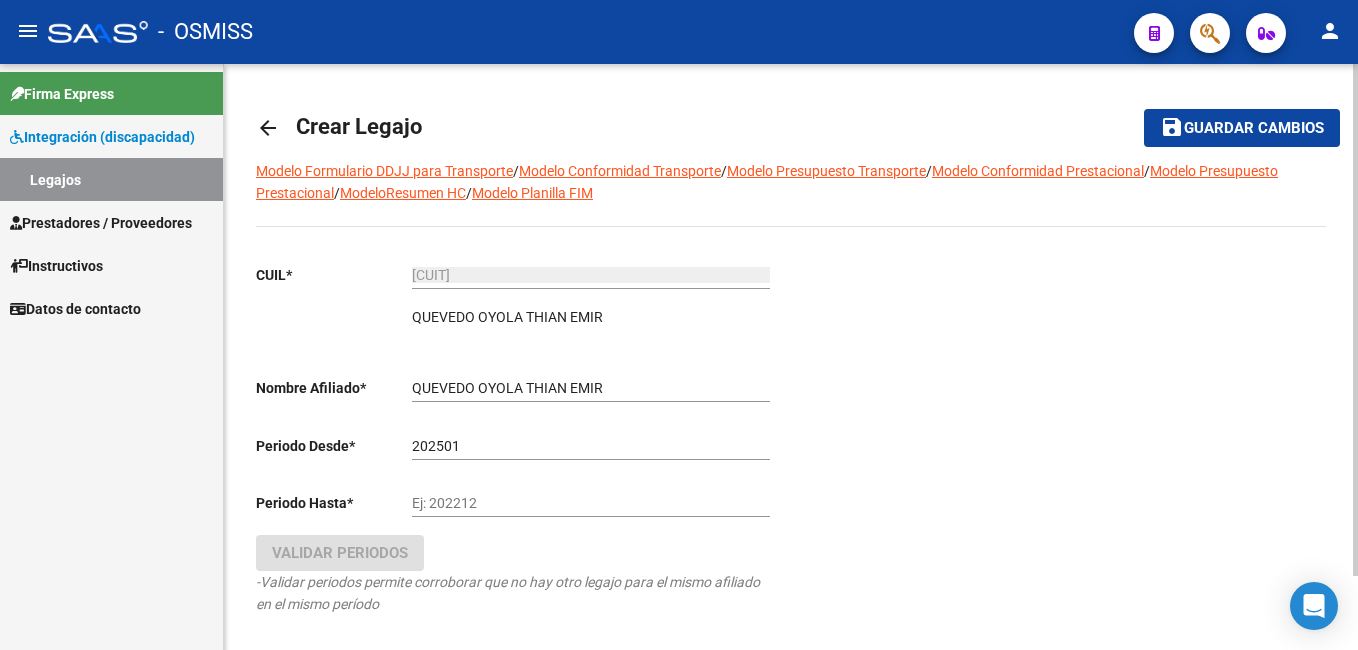 click on "Ej: 202212" 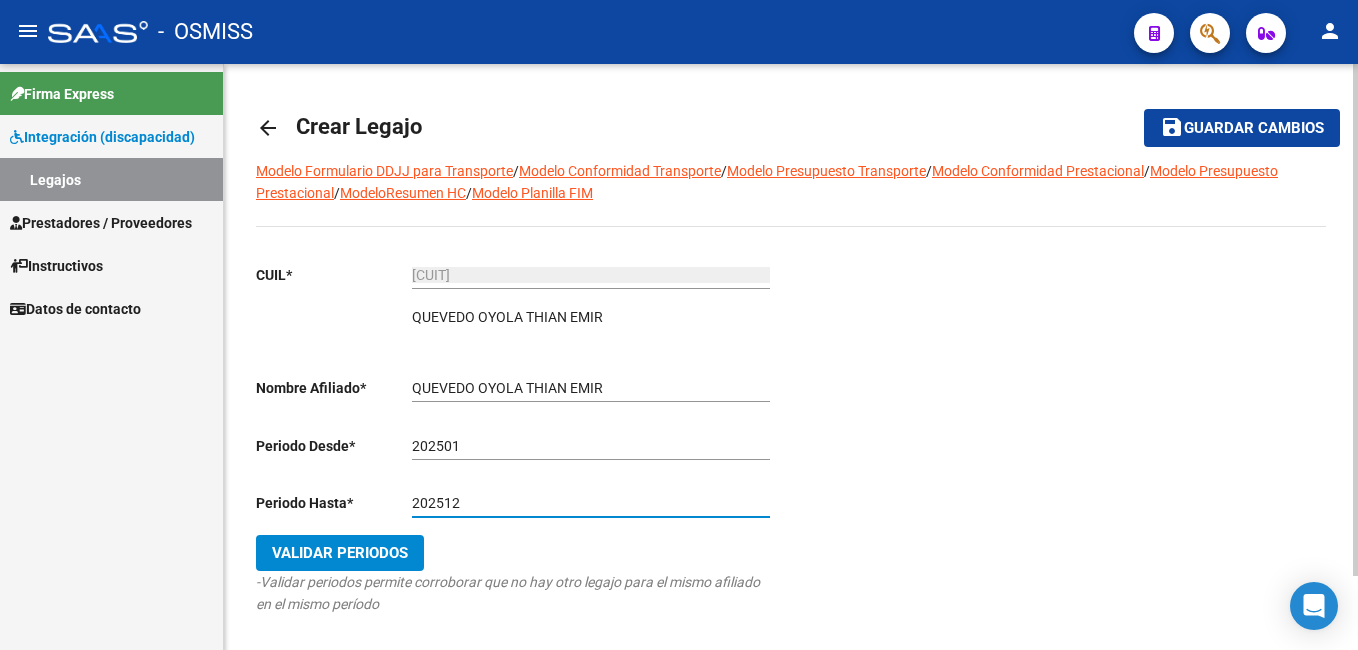 type on "202512" 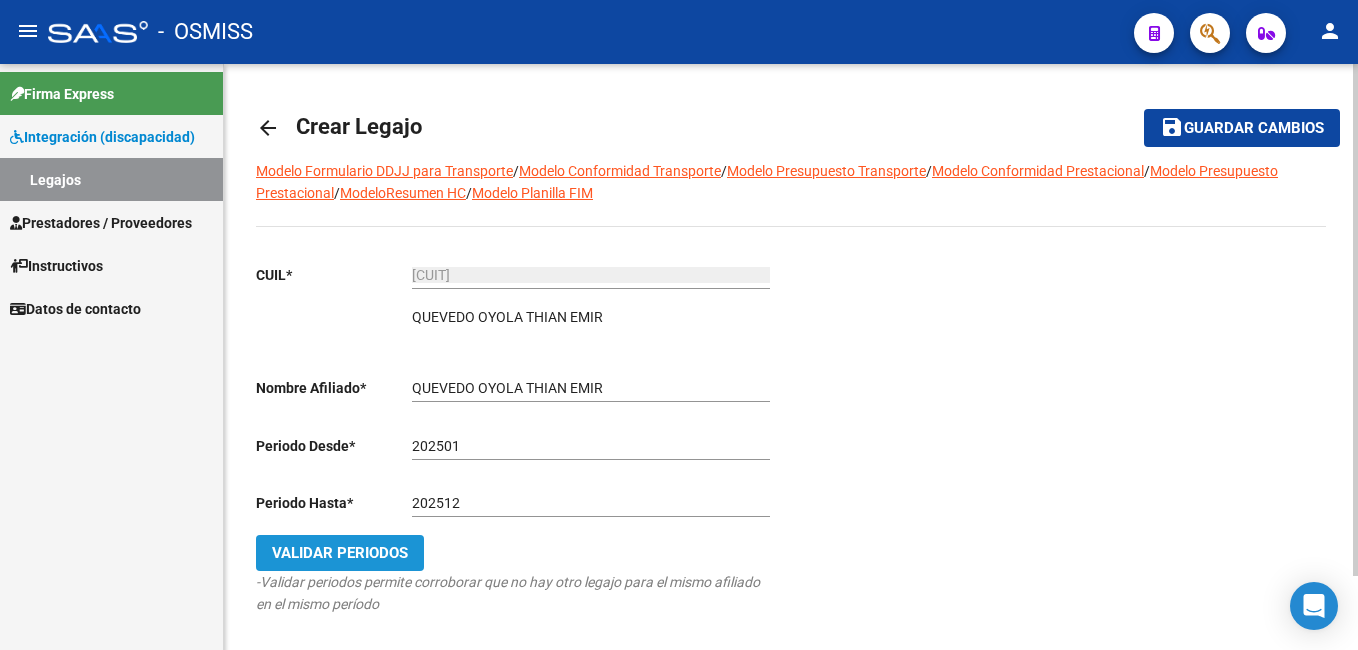 click on "Validar Periodos" 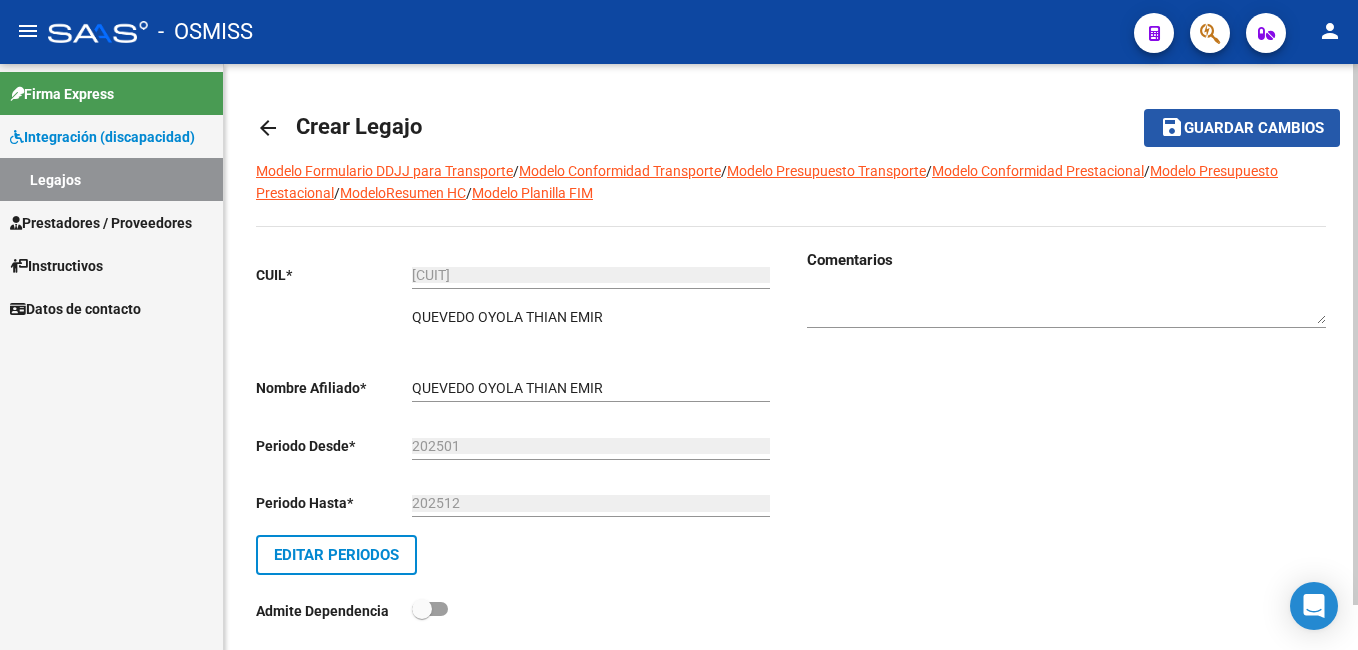 click on "save Guardar cambios" 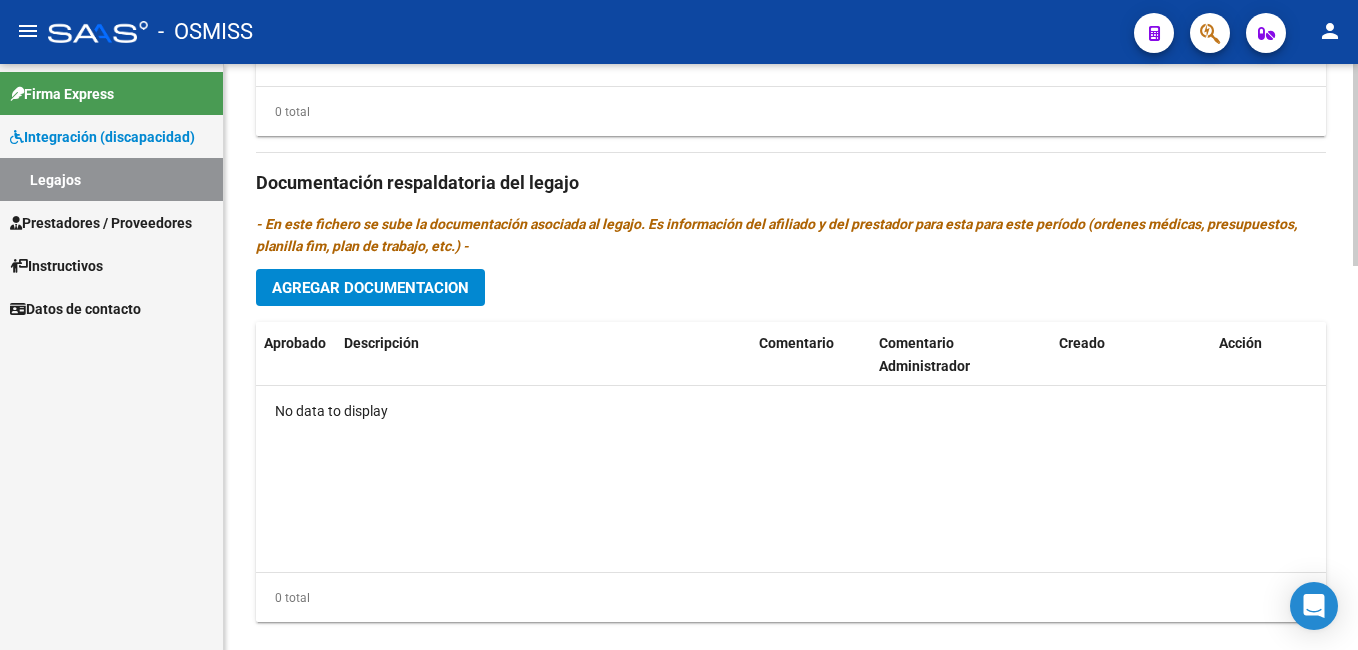 scroll, scrollTop: 1113, scrollLeft: 0, axis: vertical 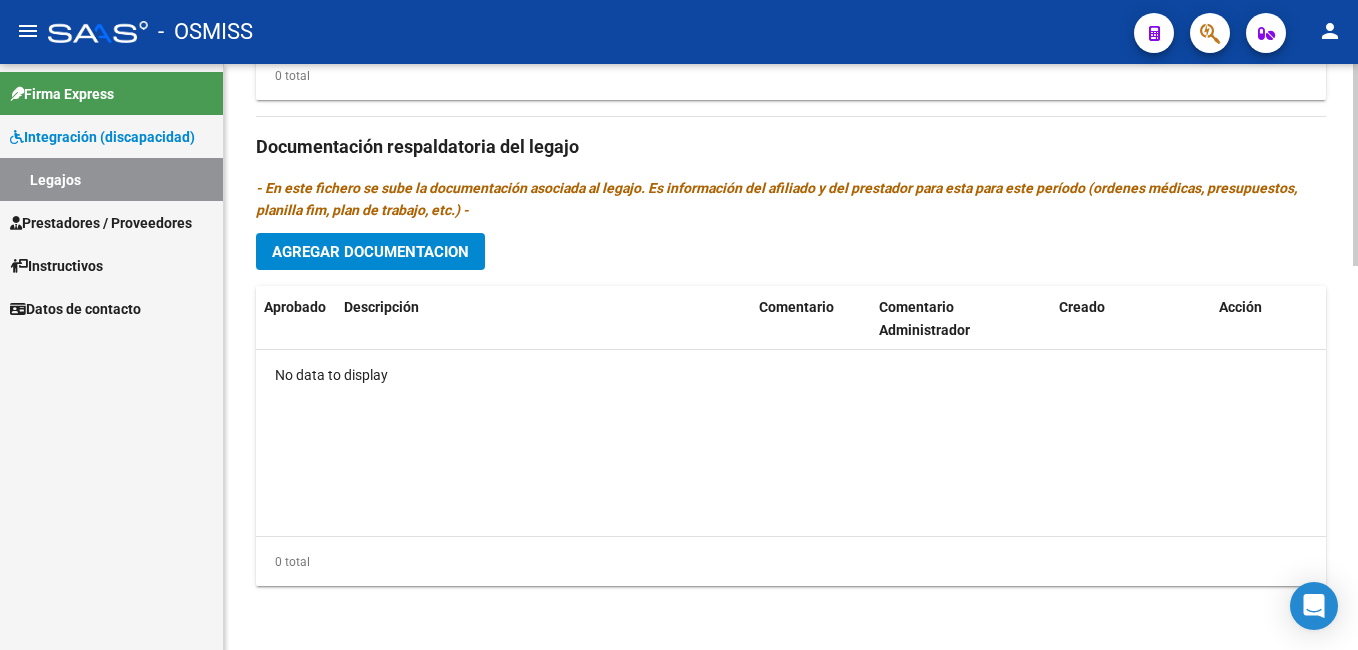 click on "menu -   OSMISS  person    Firma Express     Integración (discapacidad) Legajos    Prestadores / Proveedores Facturas - Listado/Carga Facturas - Documentación Pagos x Transferencia Auditorías - Listado Auditorías - Comentarios Auditorías - Cambios Área Prestadores - Listado Prestadores - Docu.    Instructivos    Datos de contacto arrow_back Editar 7919    save Guardar cambios Legajo de Integración Modelo Formulario DDJJ para Transporte  /  Modelo Conformidad Transporte  /  Modelo Presupuesto Transporte  /  Modelo Conformidad Prestacional  /  Modelo Presupuesto Prestacional  /  ModeloResumen HC  /  Modelo Planilla FIM  Legajo sin Aprobar.  CUIL  *   [CUIL] Ingresar CUIL  QUEVEDO OYOLA THIAN EMIR     Análisis Afiliado    Certificado Discapacidad Vencido ARCA Padrón Nombre Afiliado  *   QUEVEDO OYOLA THIAN EMIR Ingresar el nombre  Periodo Desde  *   202501 Ej: 202203  Periodo Hasta  *   202512 Ej: 202212  Admite Dependencia   Comentarios                                  Aprobado" at bounding box center [679, 325] 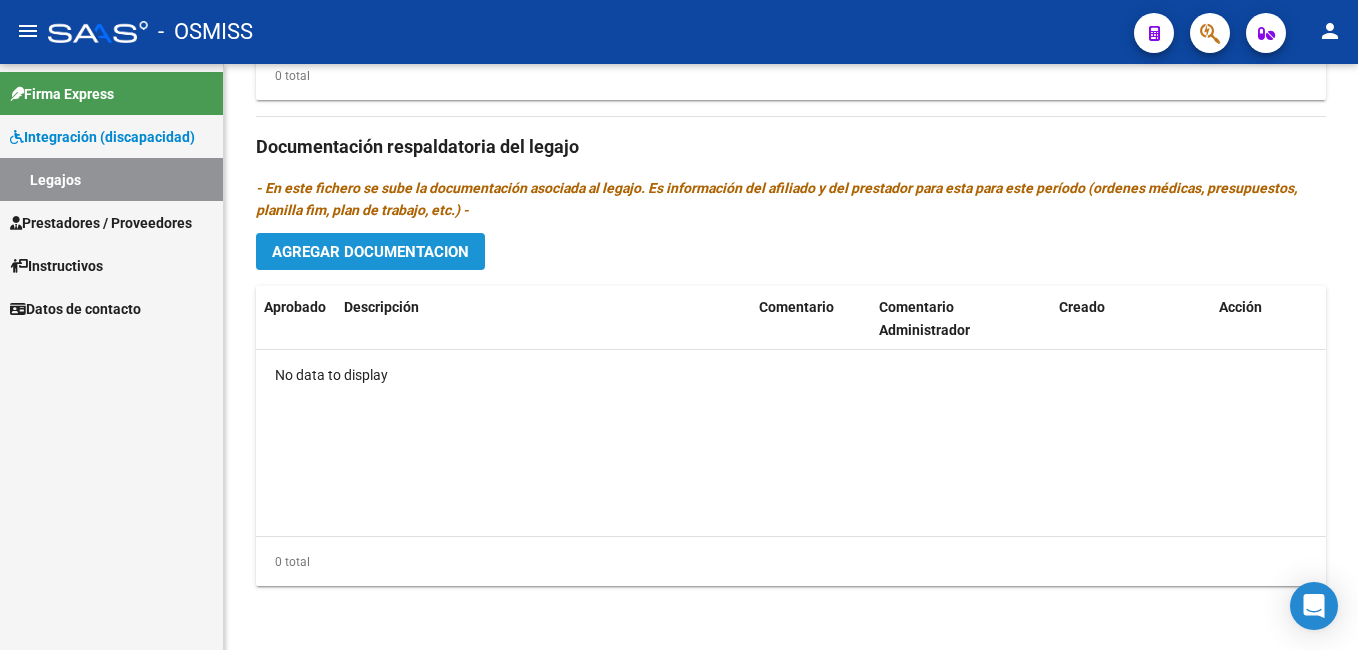 click on "Agregar Documentacion" 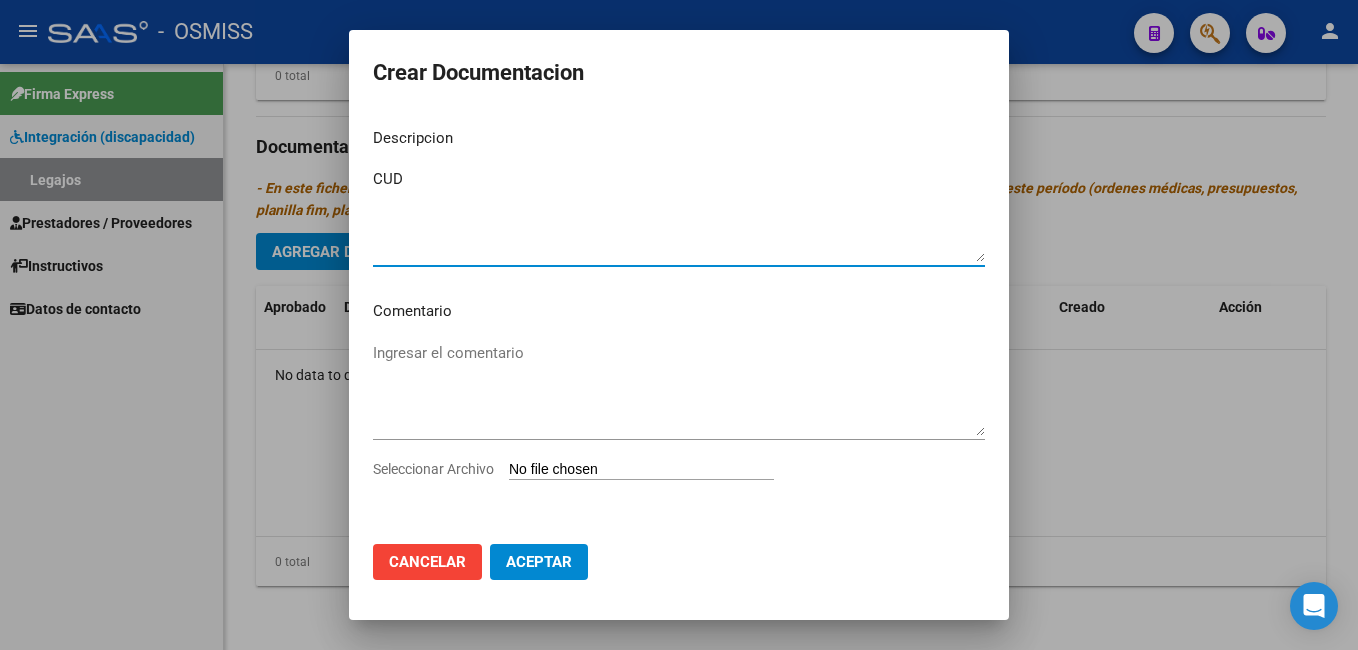 type on "CUD" 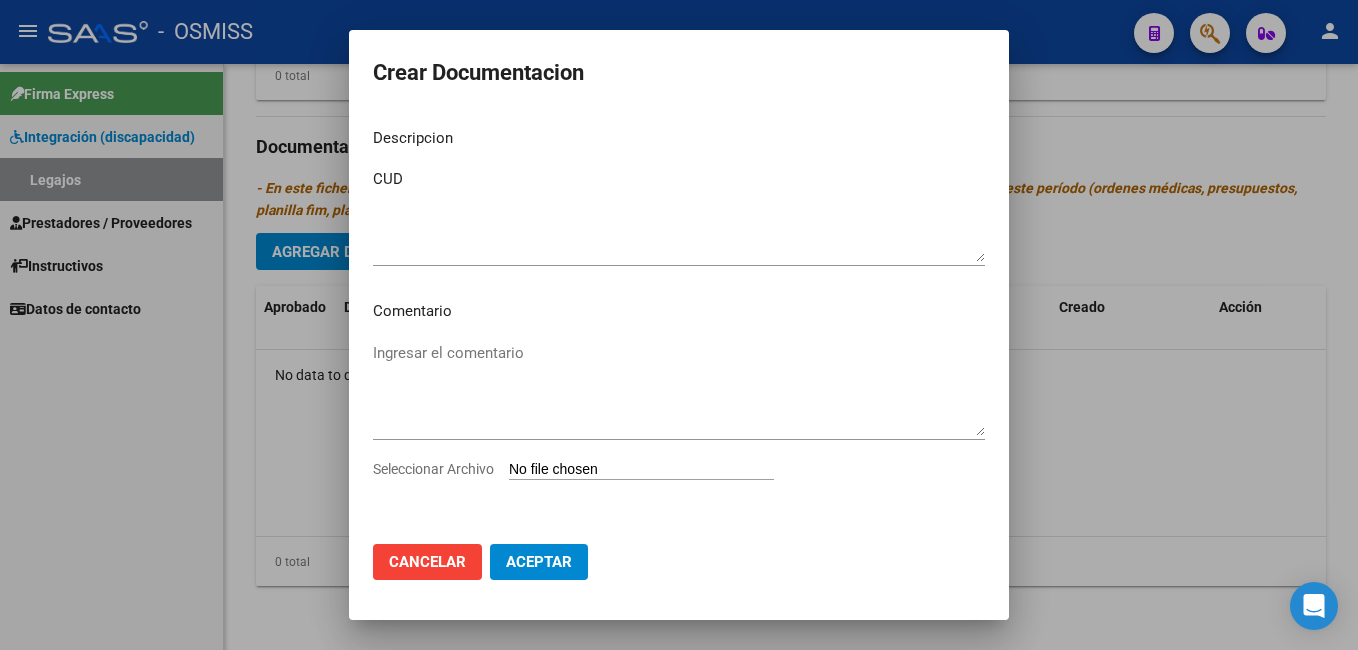 click on "Seleccionar Archivo" at bounding box center [641, 470] 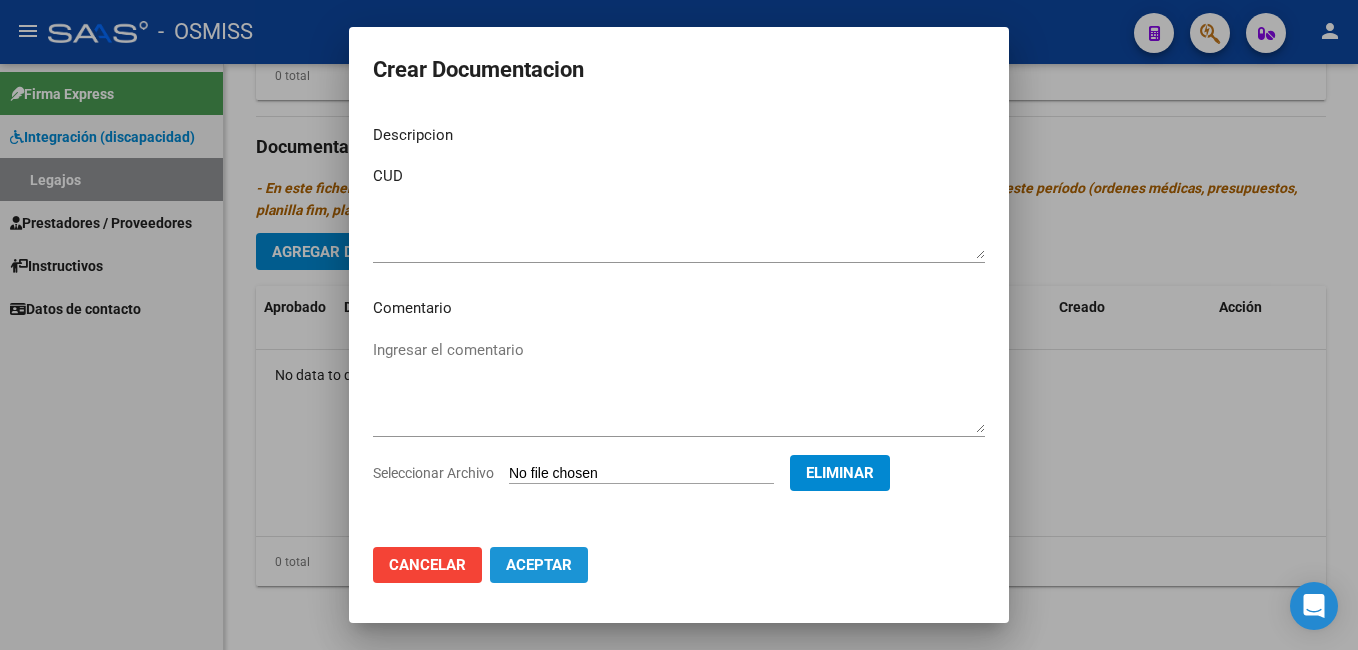 click on "Aceptar" 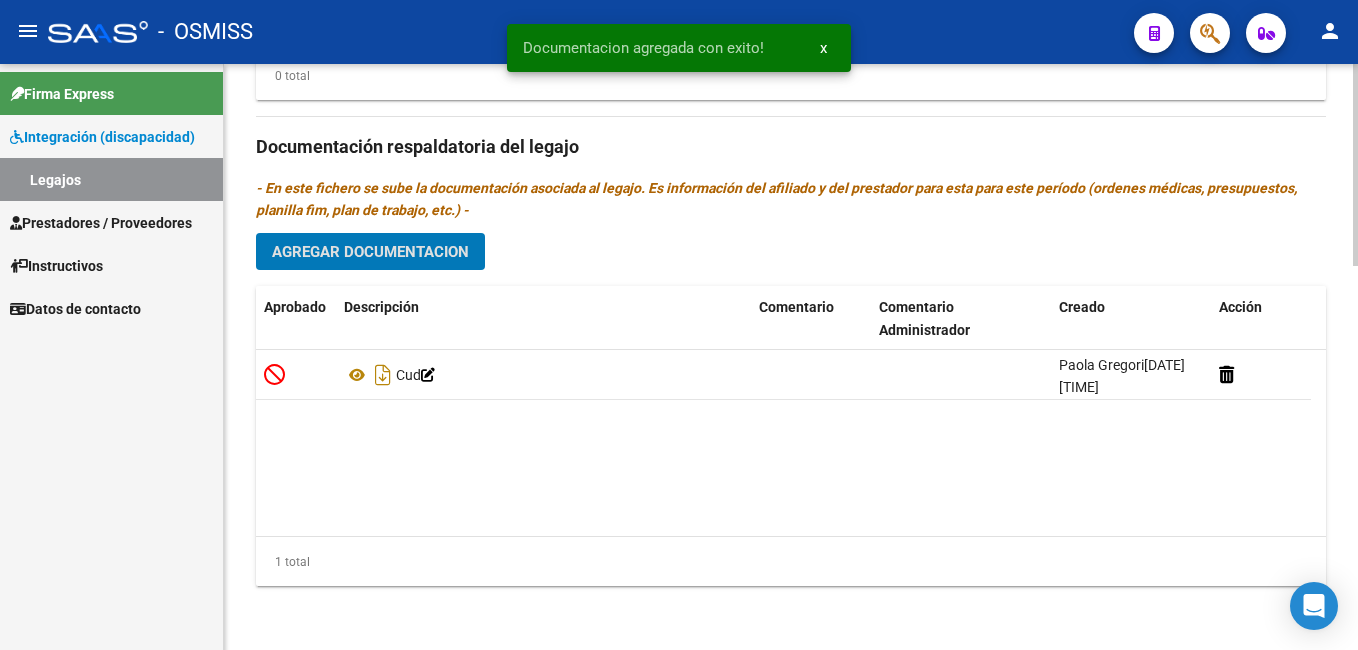 click on "Agregar Documentacion" 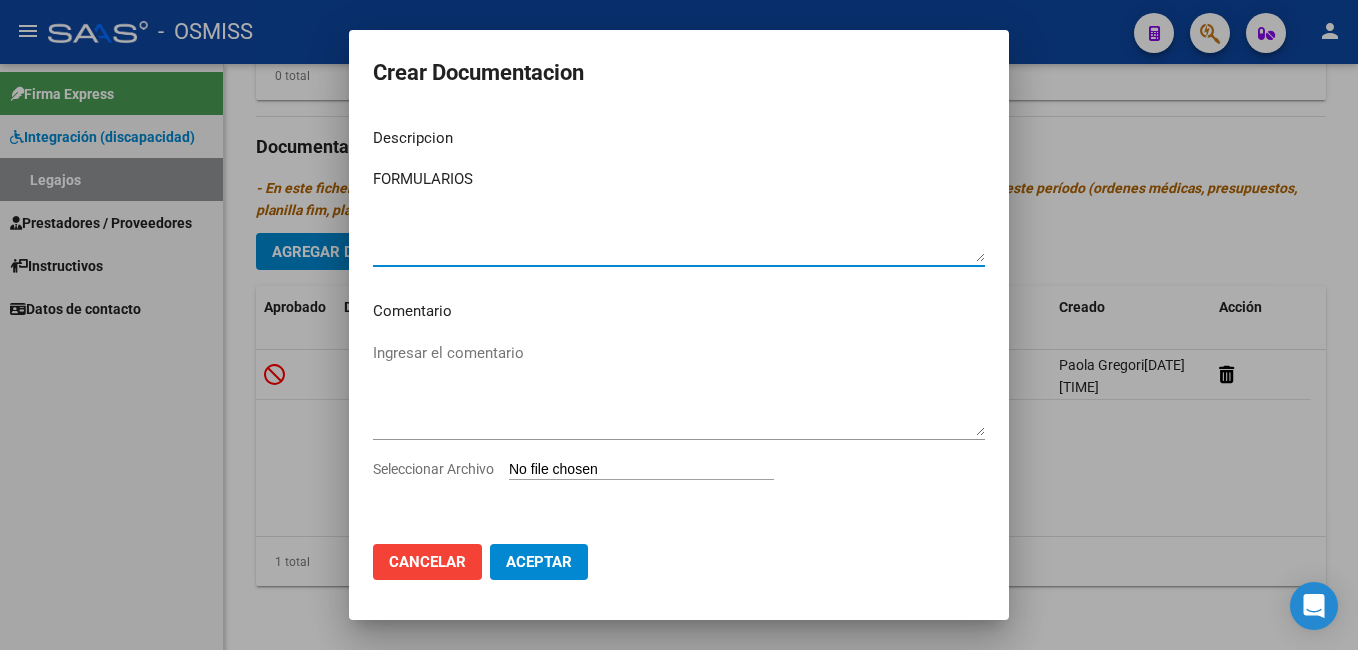 type on "FORMULARIOS" 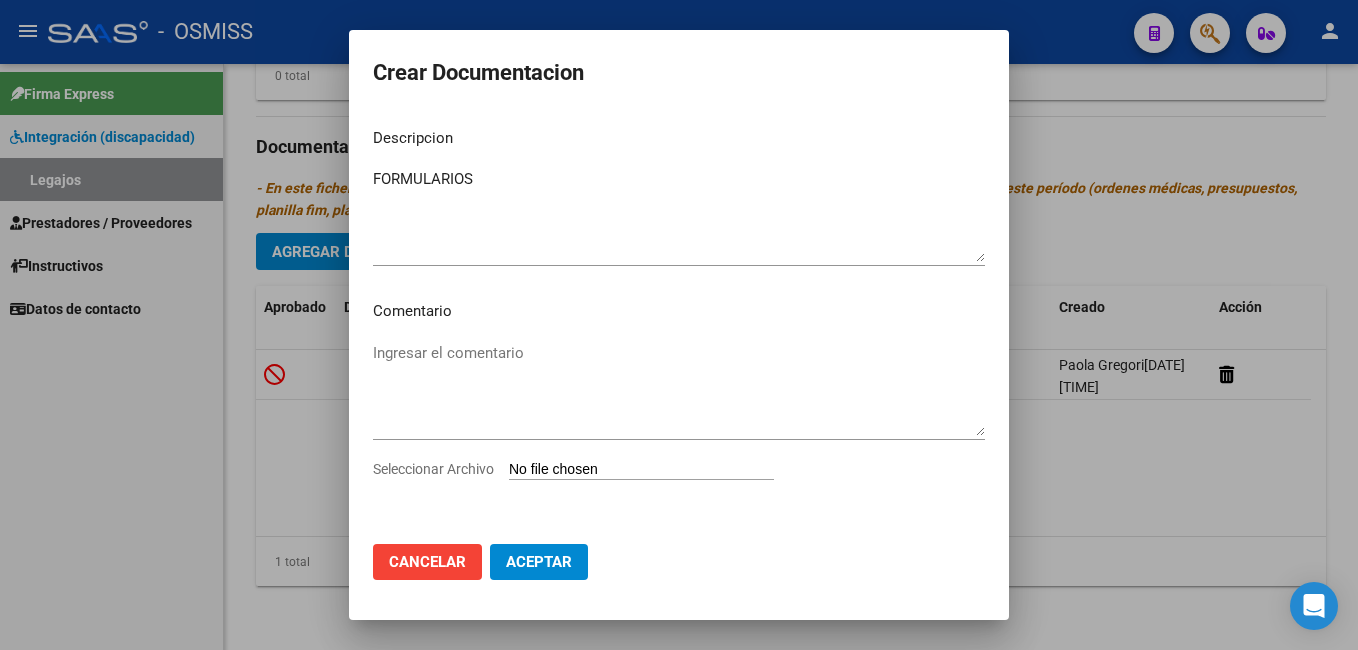 click on "Seleccionar Archivo" at bounding box center (641, 470) 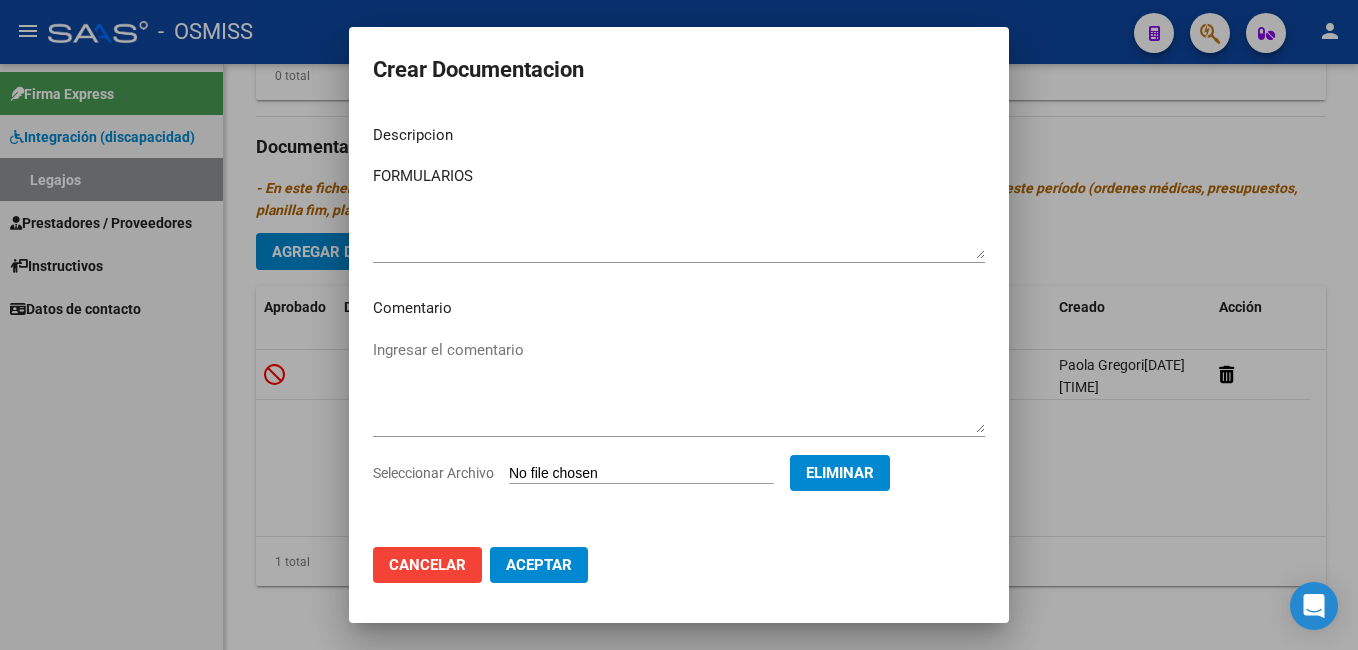click on "Aceptar" 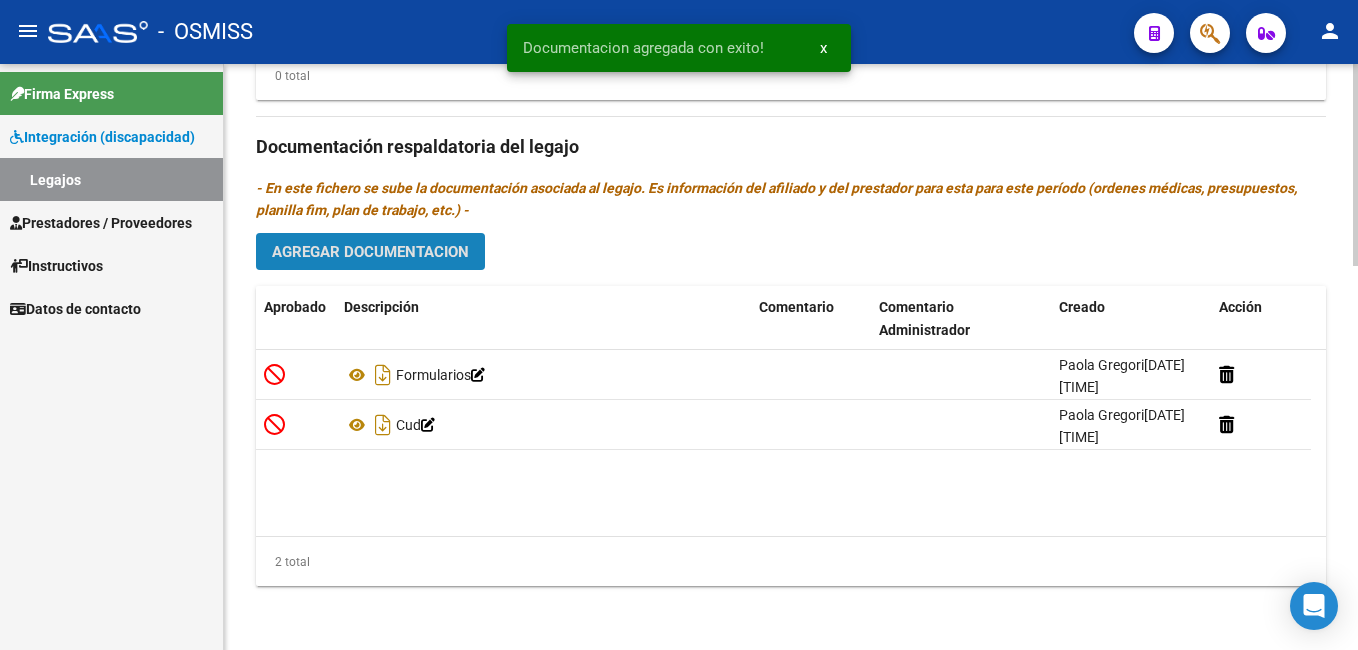 click on "Agregar Documentacion" 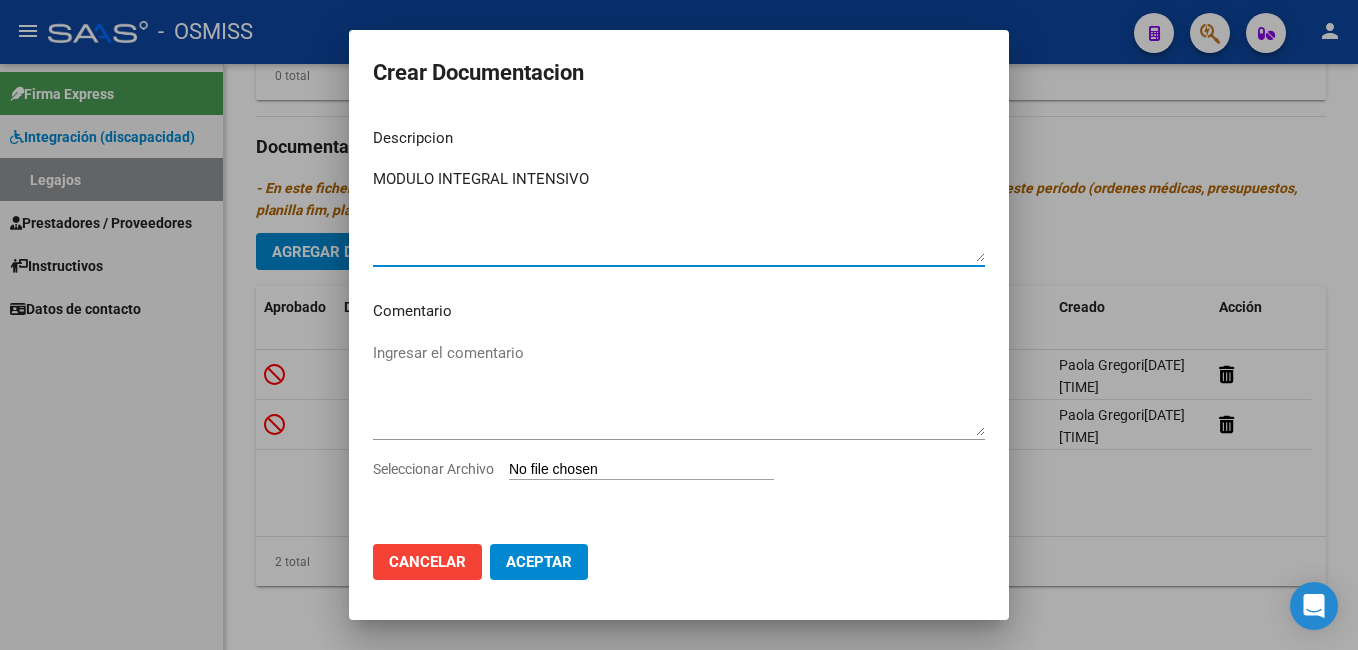 type on "MODULO INTEGRAL INTENSIVO" 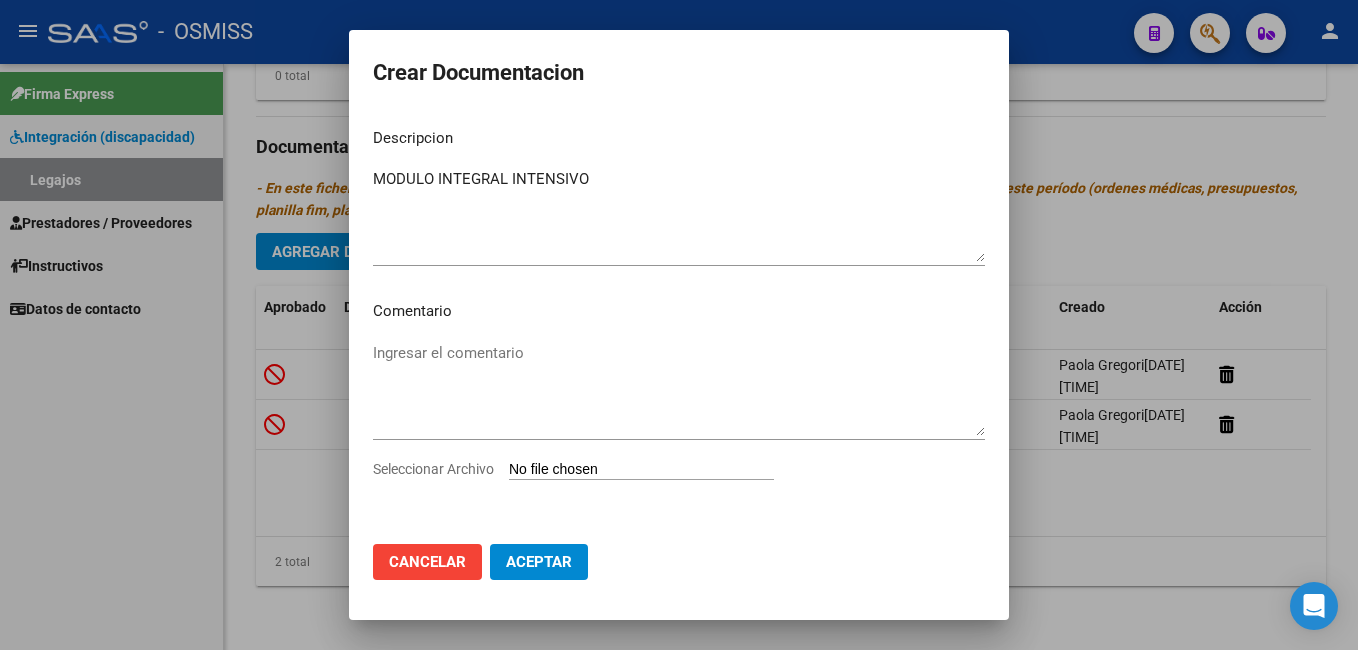 type on "C:\fakepath\3-MODULO INTEGRAL INTENSIVO.pdf" 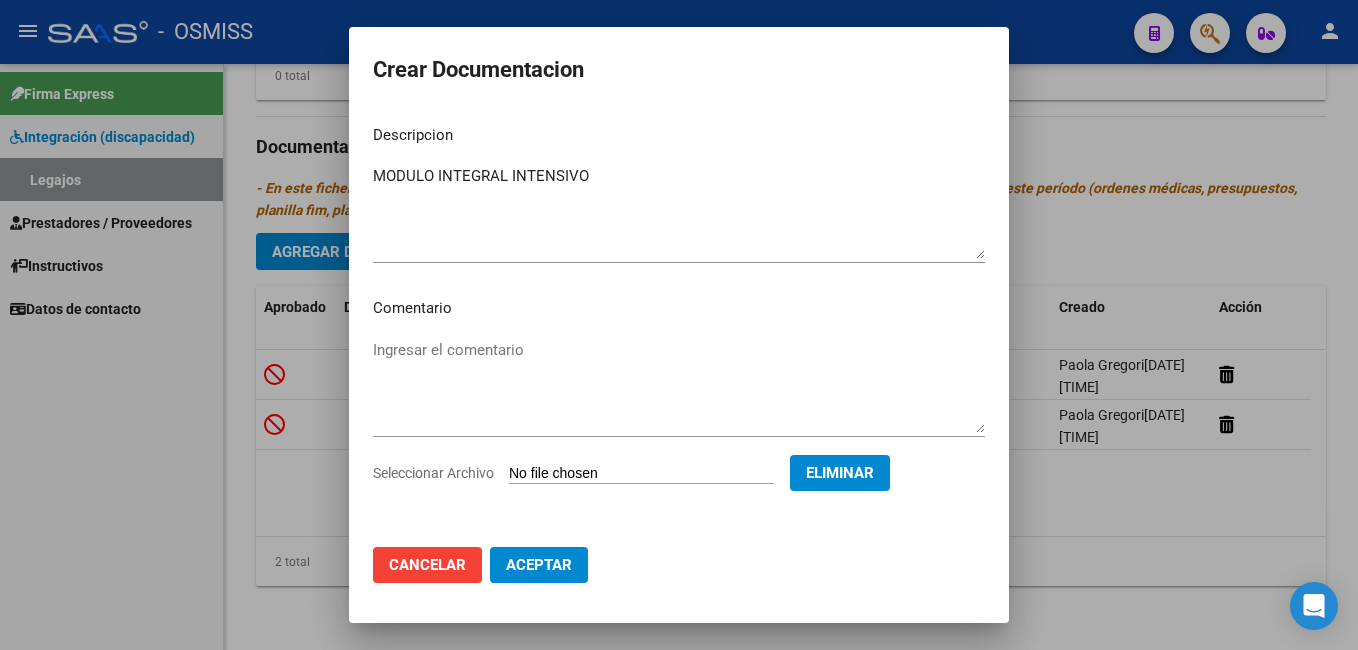 click on "Aceptar" 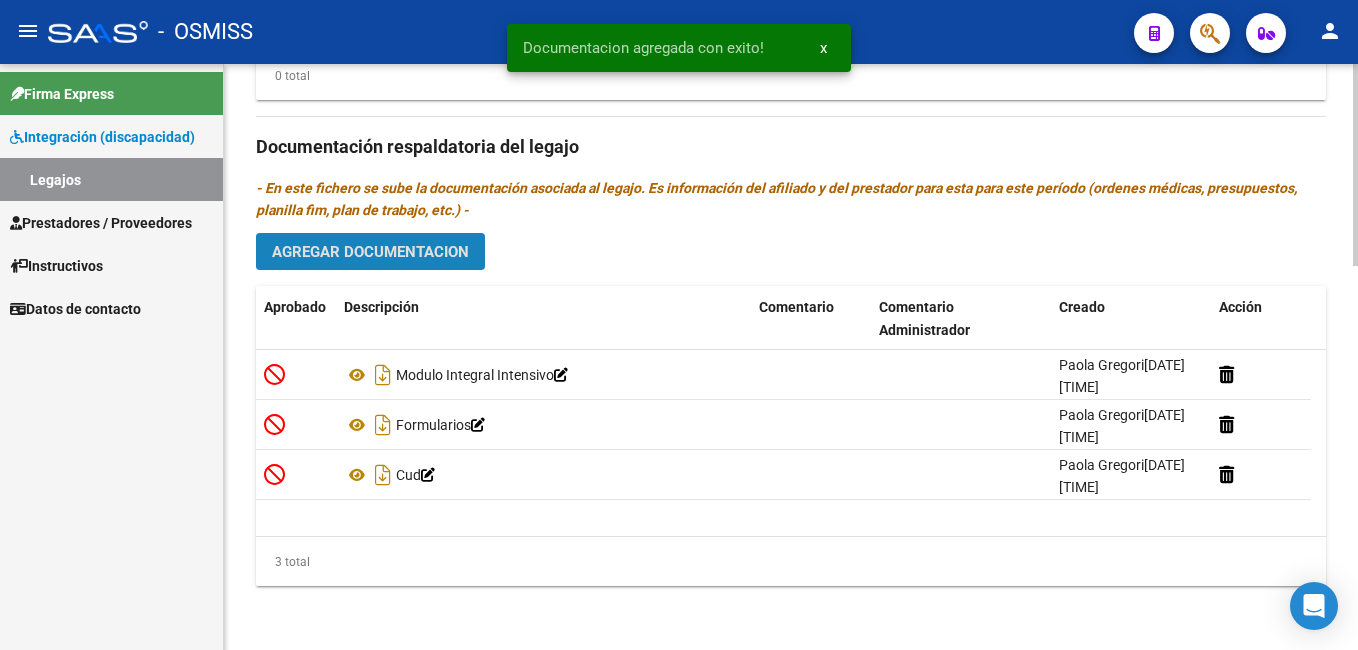 click on "Agregar Documentacion" 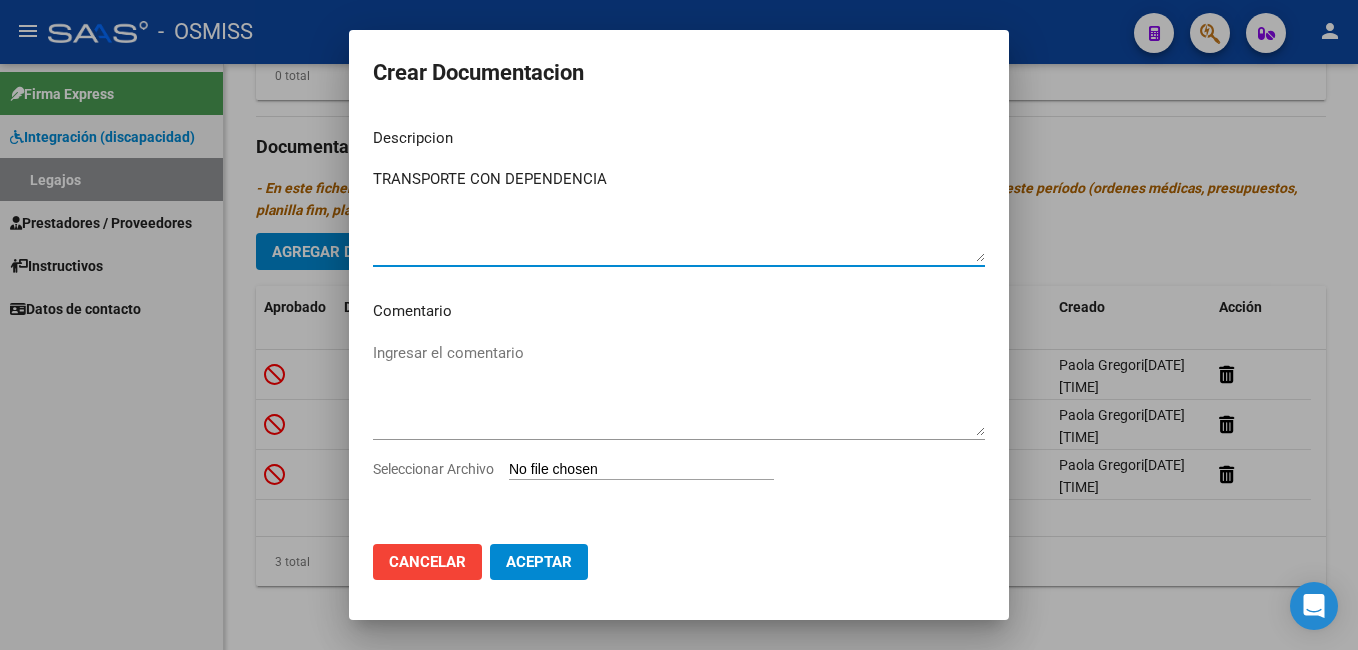 type on "TRANSPORTE CON DEPENDENCIA" 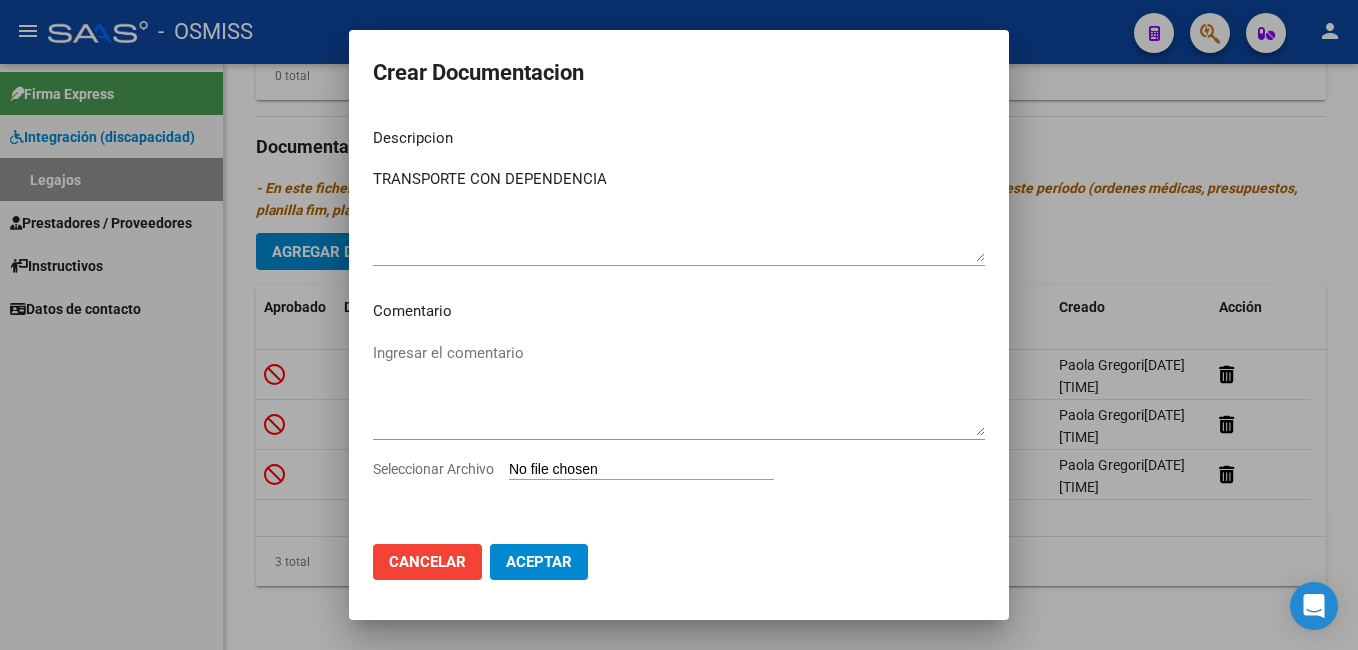 click on "Seleccionar Archivo" at bounding box center [641, 470] 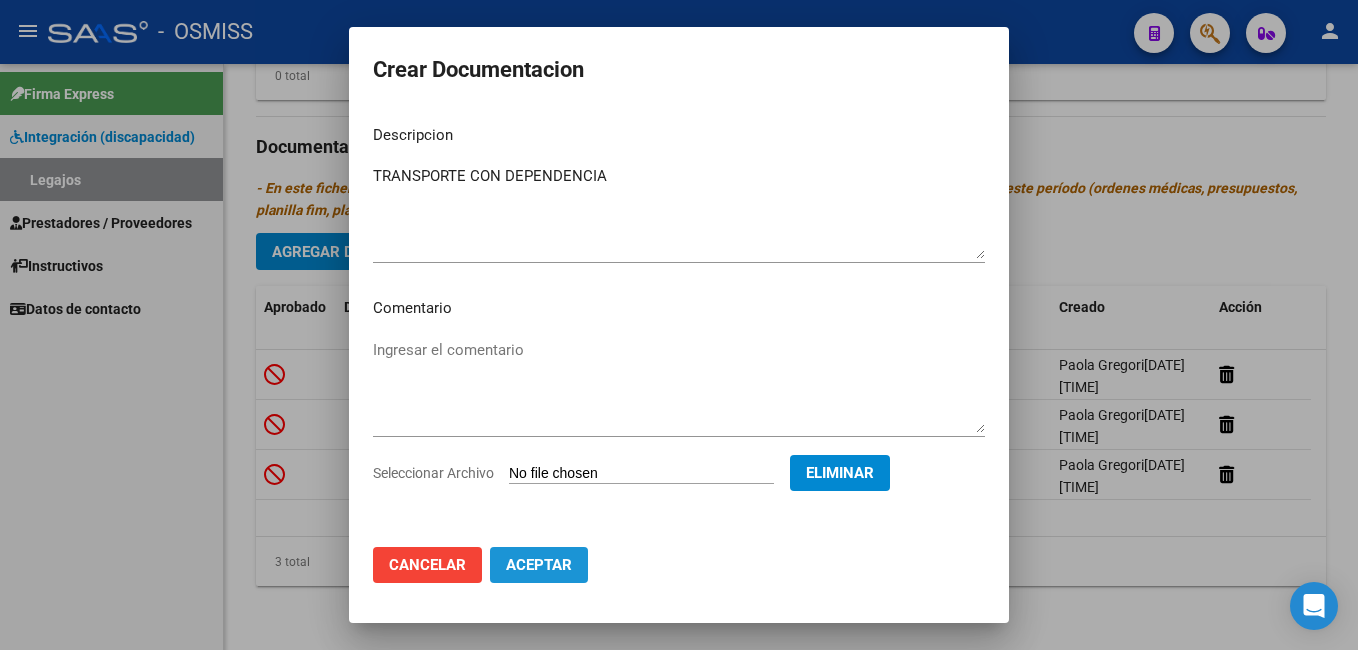 click on "Aceptar" 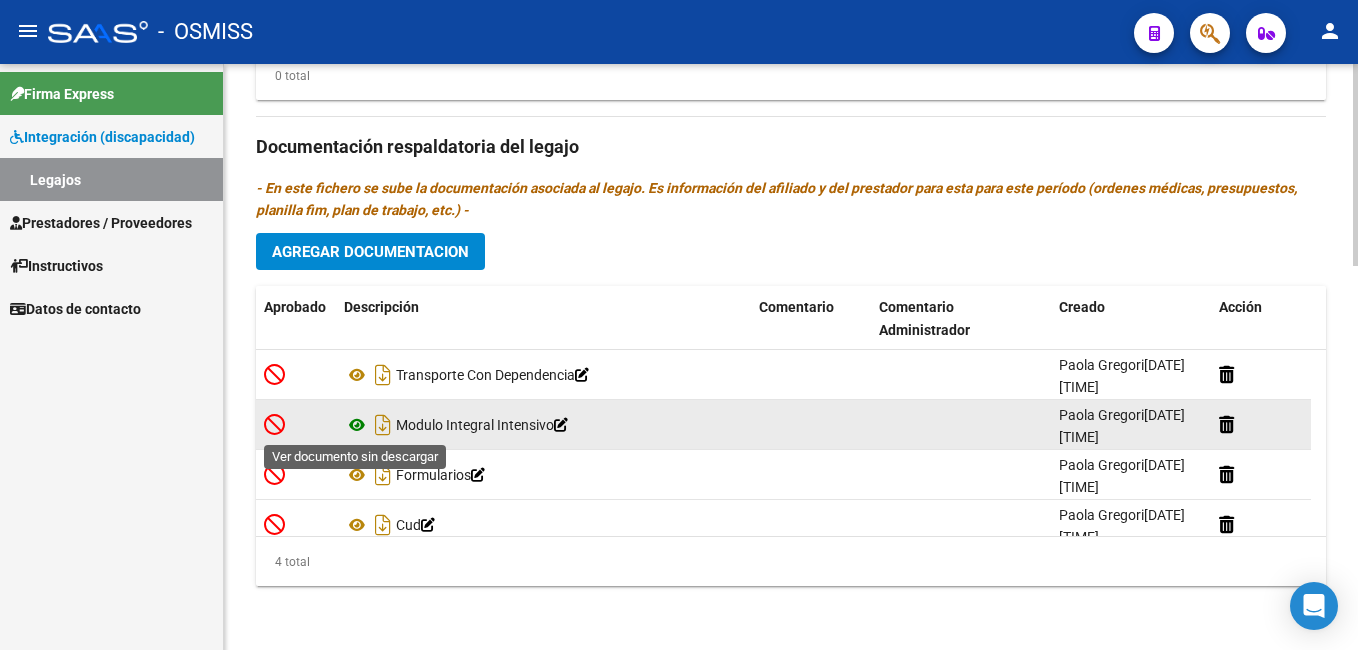 click 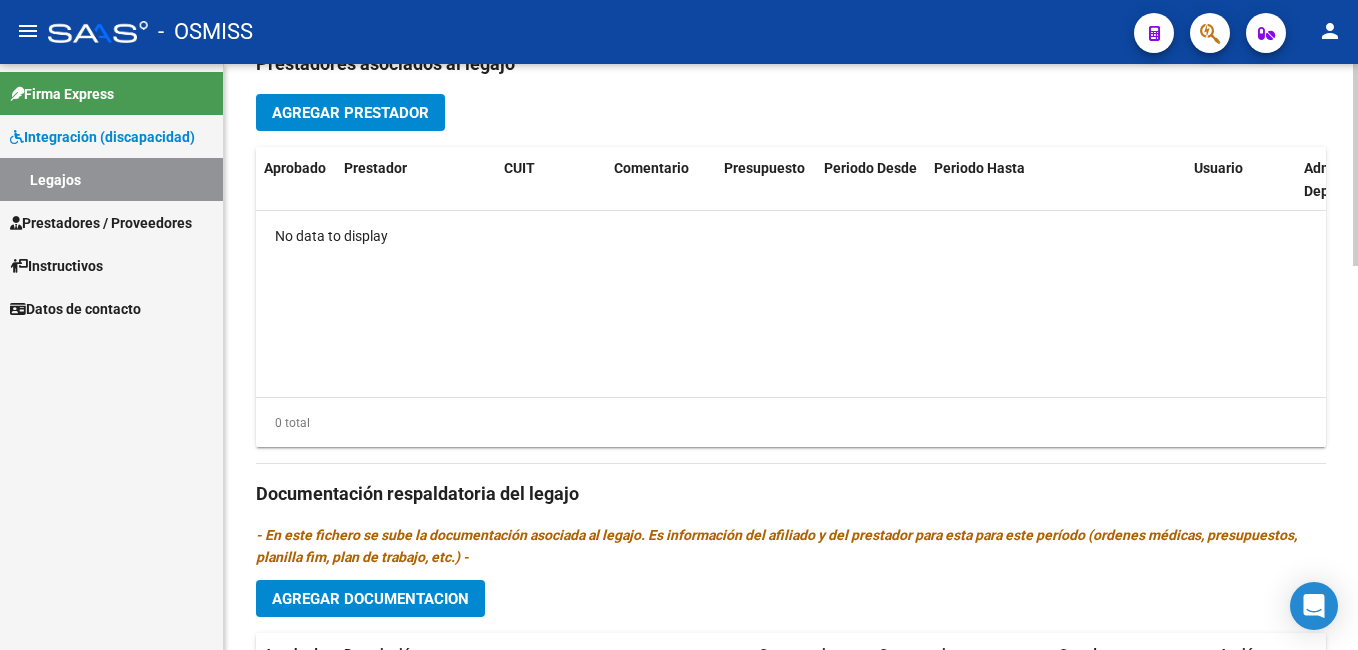 scroll, scrollTop: 658, scrollLeft: 0, axis: vertical 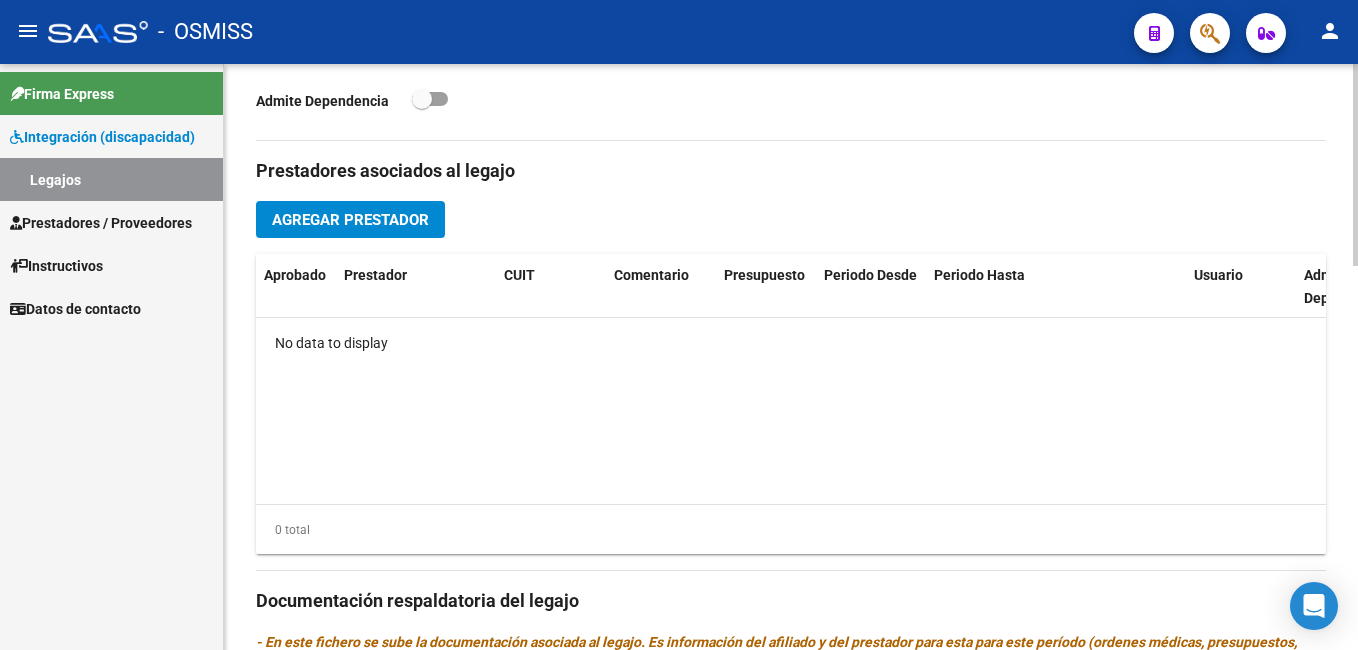 click on "arrow_back Editar 7919    save Guardar cambios Legajo de Integración Modelo Formulario DDJJ para Transporte  /  Modelo Conformidad Transporte  /  Modelo Presupuesto Transporte  /  Modelo Conformidad Prestacional  /  Modelo Presupuesto Prestacional  /  ModeloResumen HC  /  Modelo Planilla FIM  Legajo sin Aprobar.  CUIL  *   [CUIT] Ingresar CUIL  [LAST] [FIRST] [MIDDLE]     Análisis Afiliado    Certificado Discapacidad Vencido ARCA Padrón Nombre Afiliado  *   [LAST] [FIRST] [MIDDLE] Ingresar el nombre  Periodo Desde  *   [DATE] Ej: 202203  Periodo Hasta  *   [DATE] Ej: 202212  Admite Dependencia   Comentarios                                  Prestadores asociados al legajo Agregar Prestador Aprobado Prestador CUIT Comentario Presupuesto Periodo Desde Periodo Hasta Usuario Admite Dependencia No data to display 0 total Documentación respaldatoria del legajo Agregar Documentacion Aprobado Descripción Comentario Comentario Administrador Creado Acción  Transporte Con Dependencia" 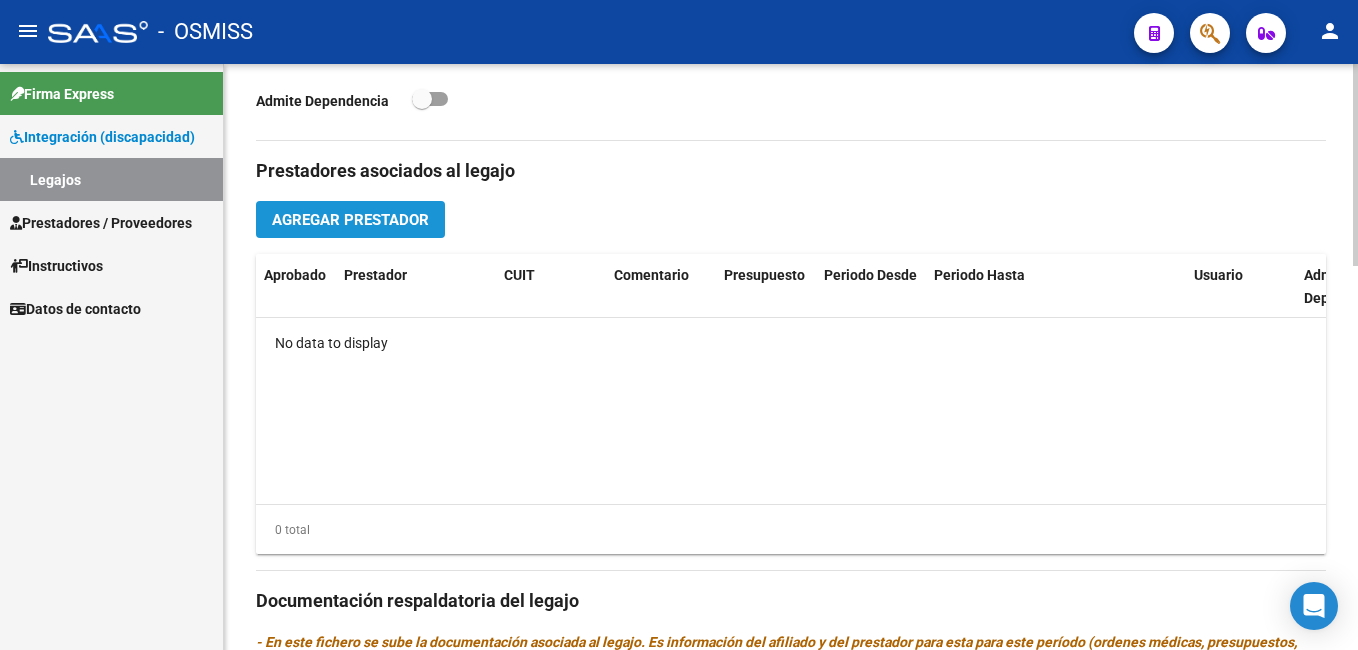click on "Agregar Prestador" 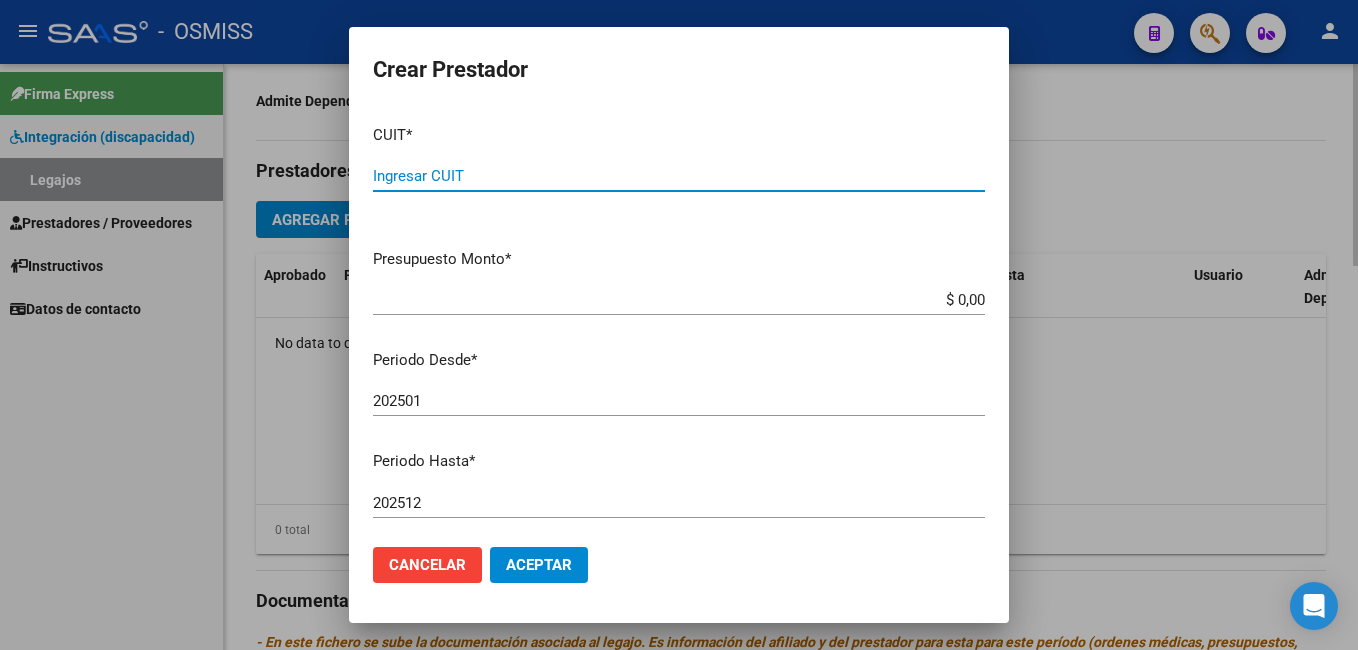 paste on "[CUIL]" 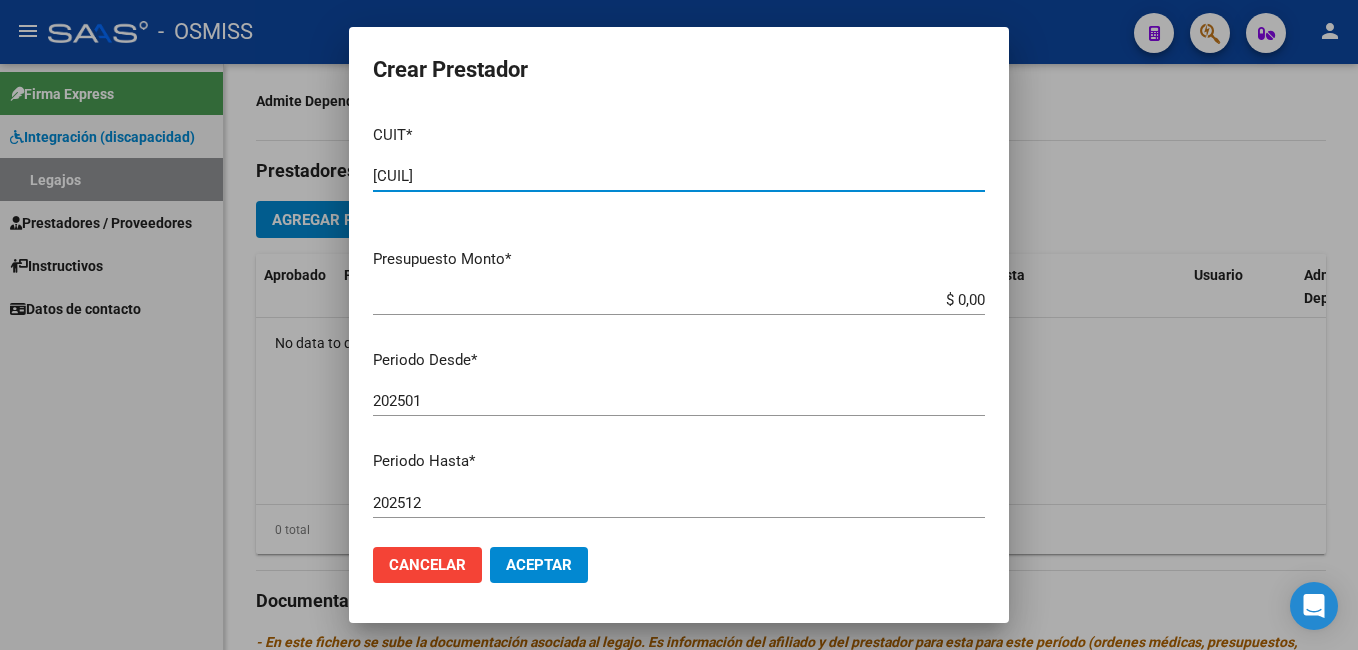 type on "[CUIL]" 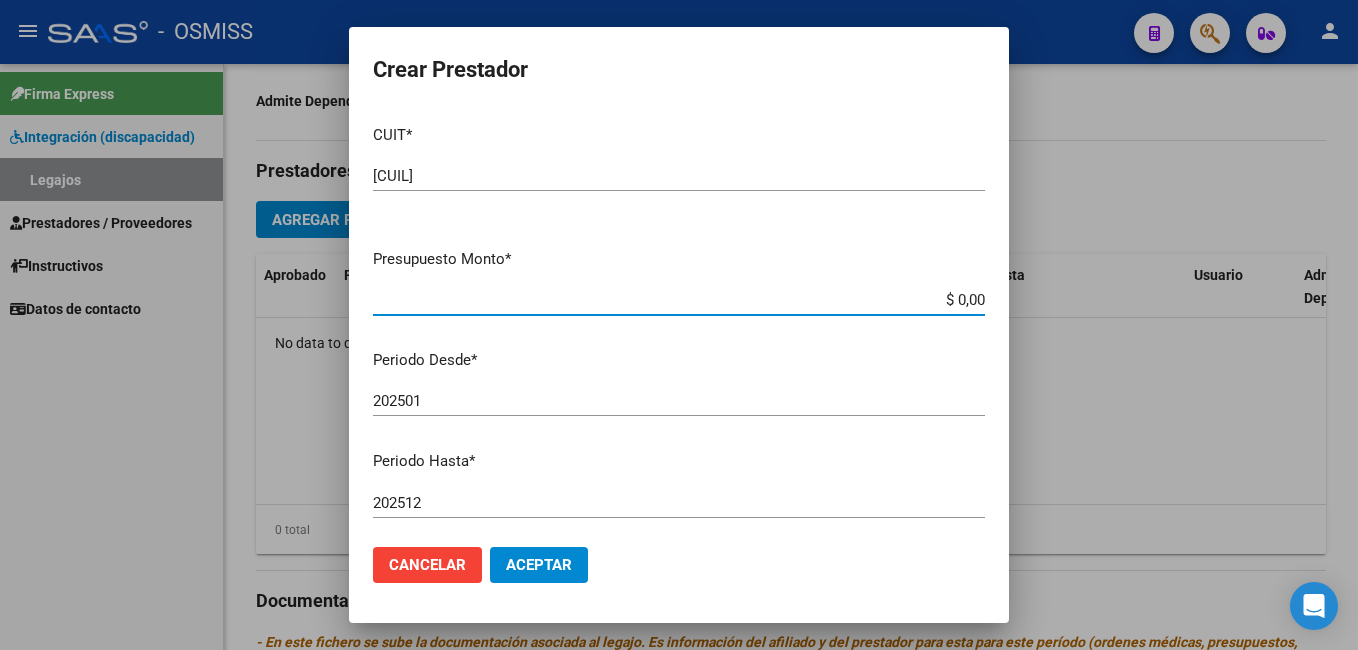 click on "$ 0,00" at bounding box center [679, 300] 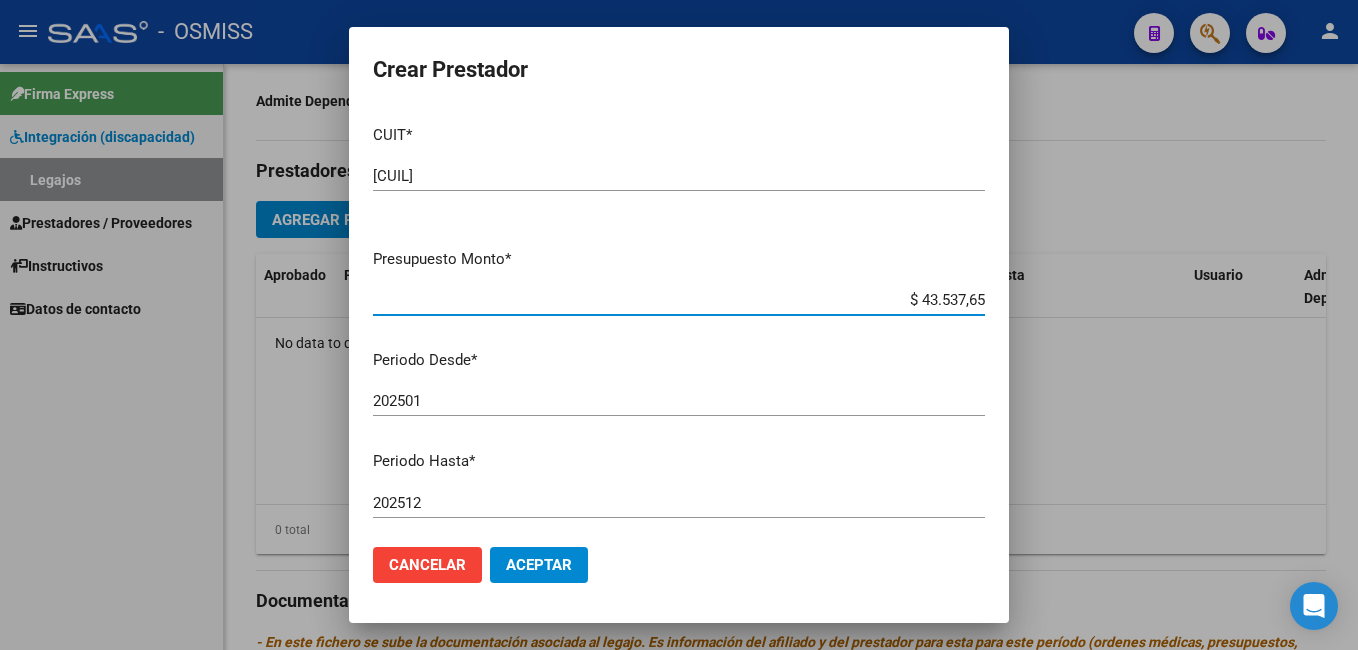 type on "$ 435.376,56" 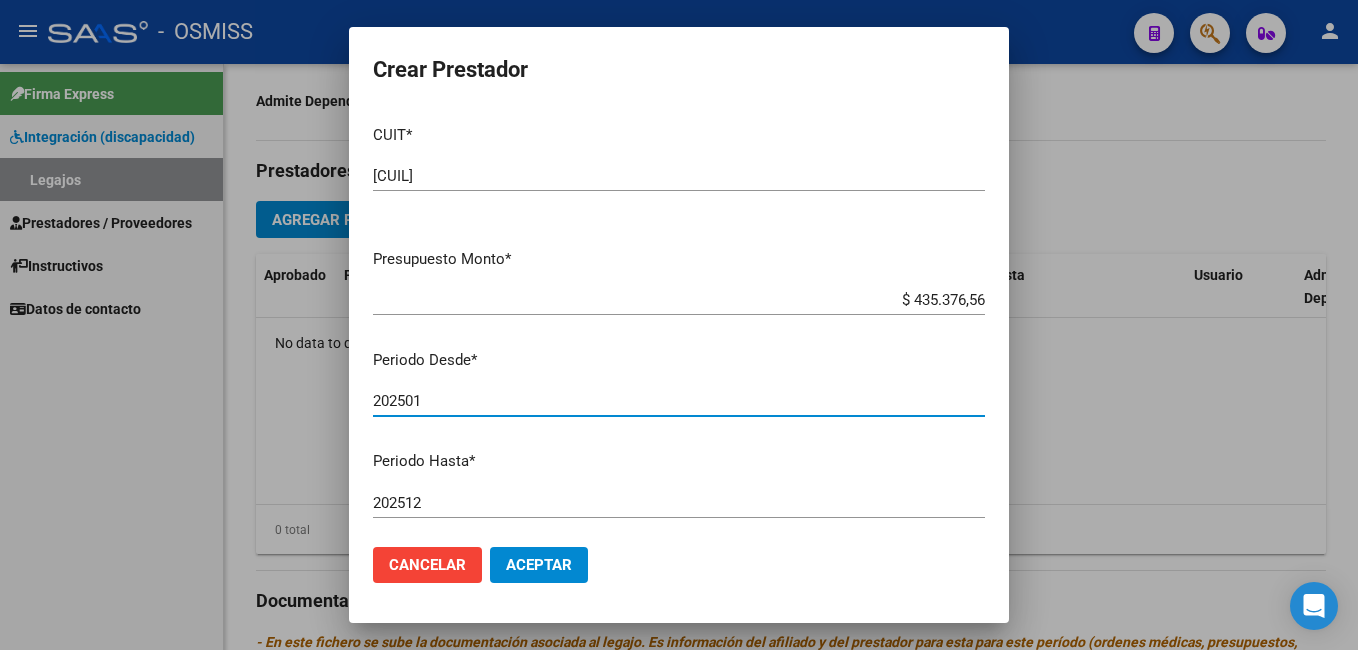 click on "202501" at bounding box center (679, 401) 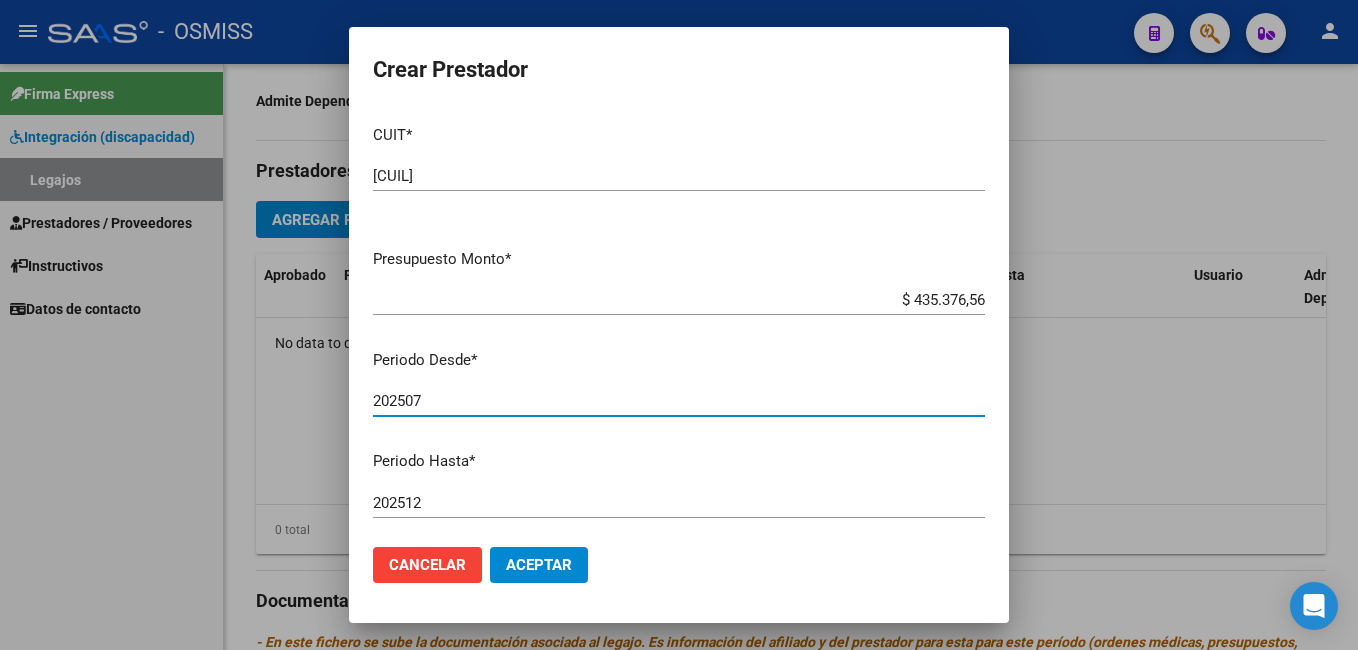 type on "202507" 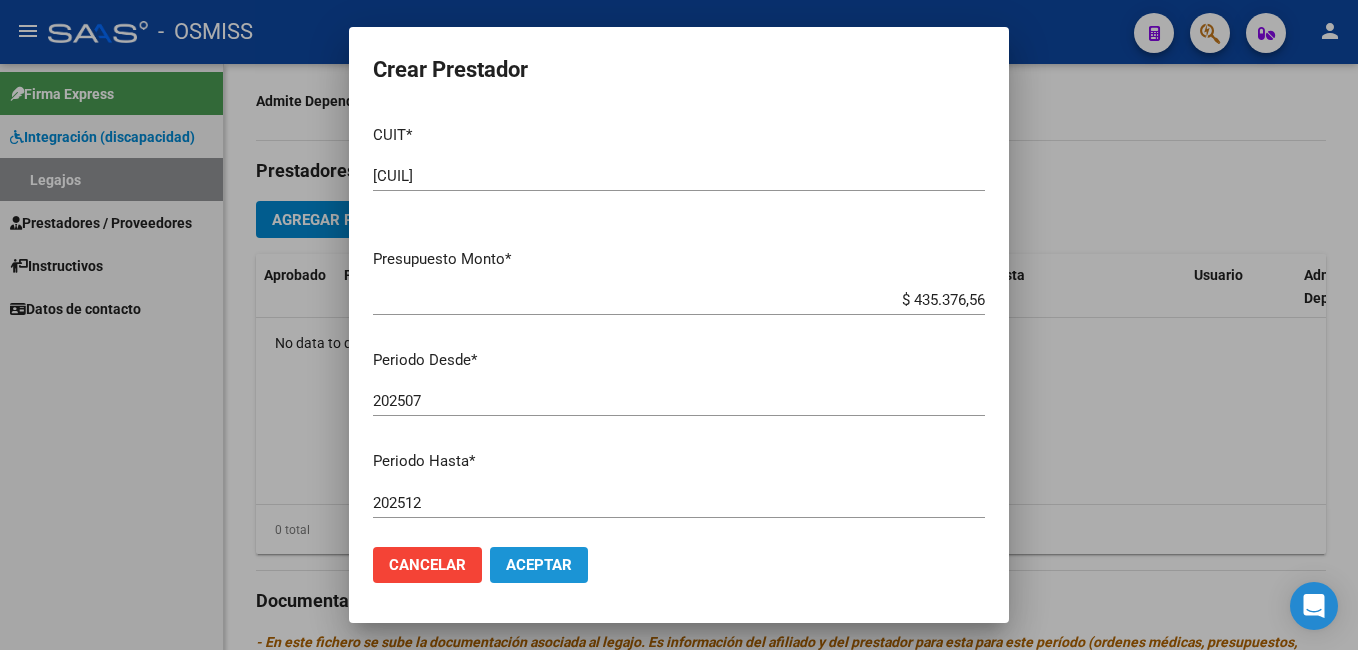 click on "Aceptar" 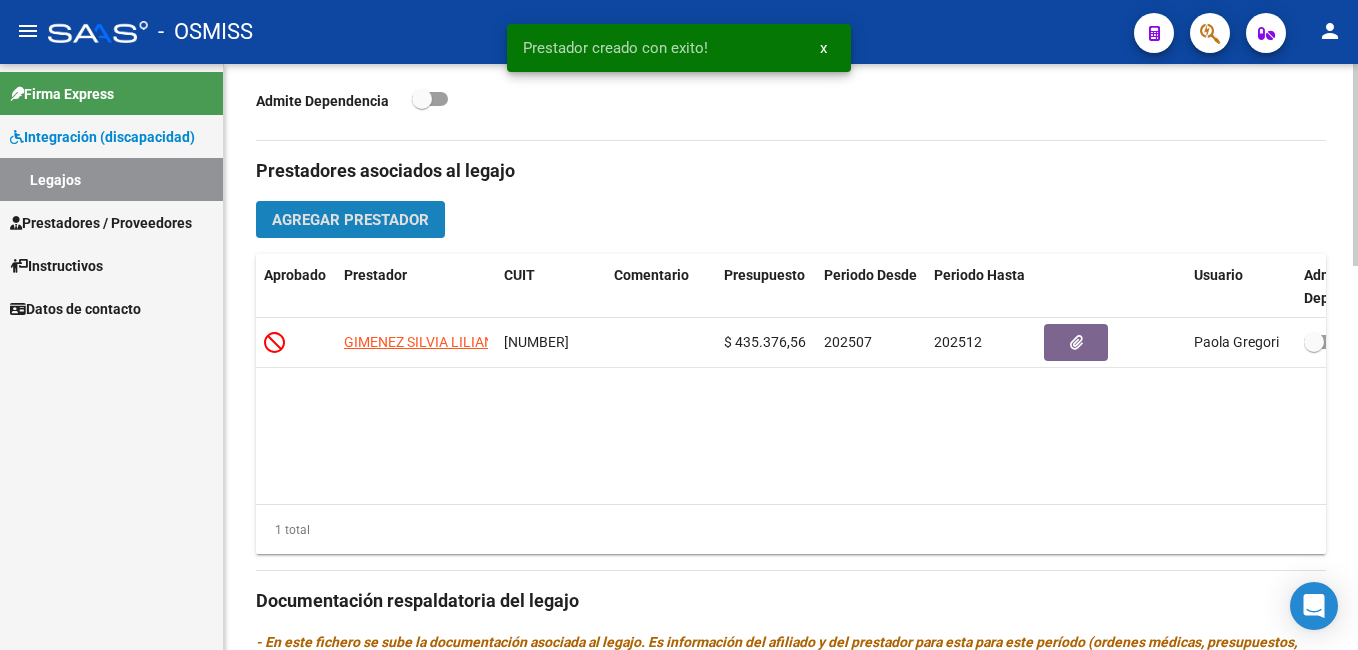 click on "Agregar Prestador" 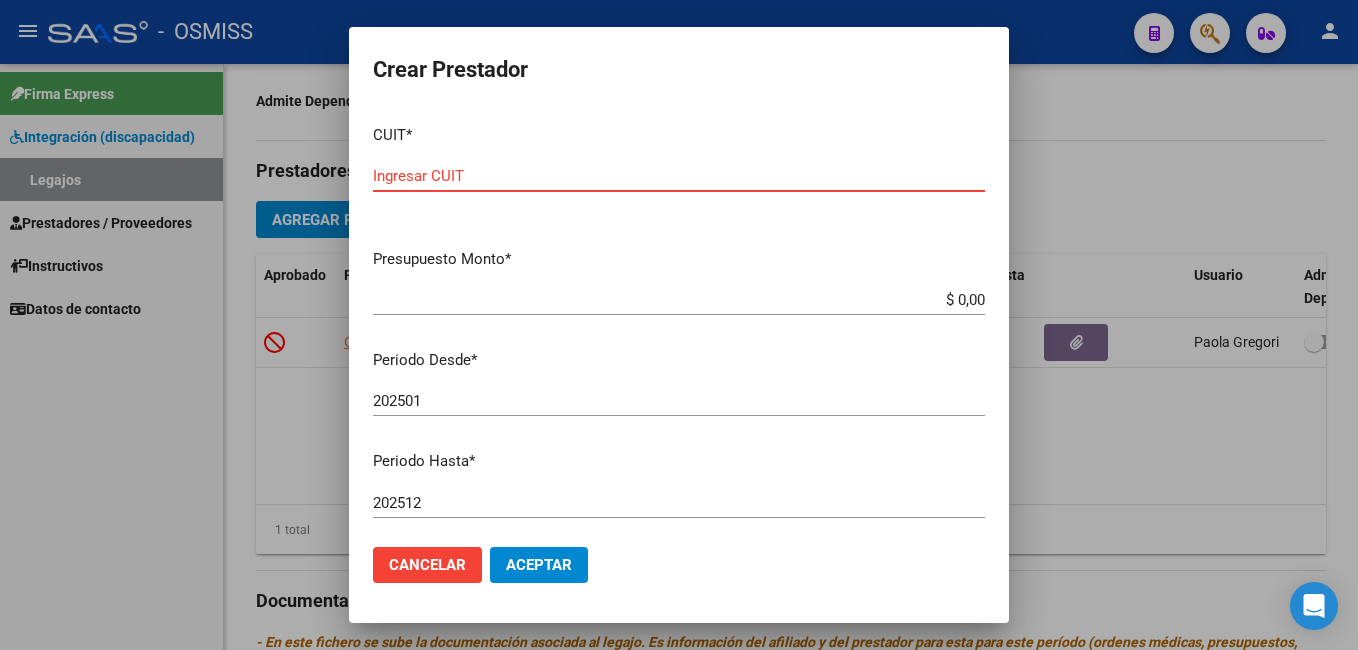 paste on "[CUIT]" 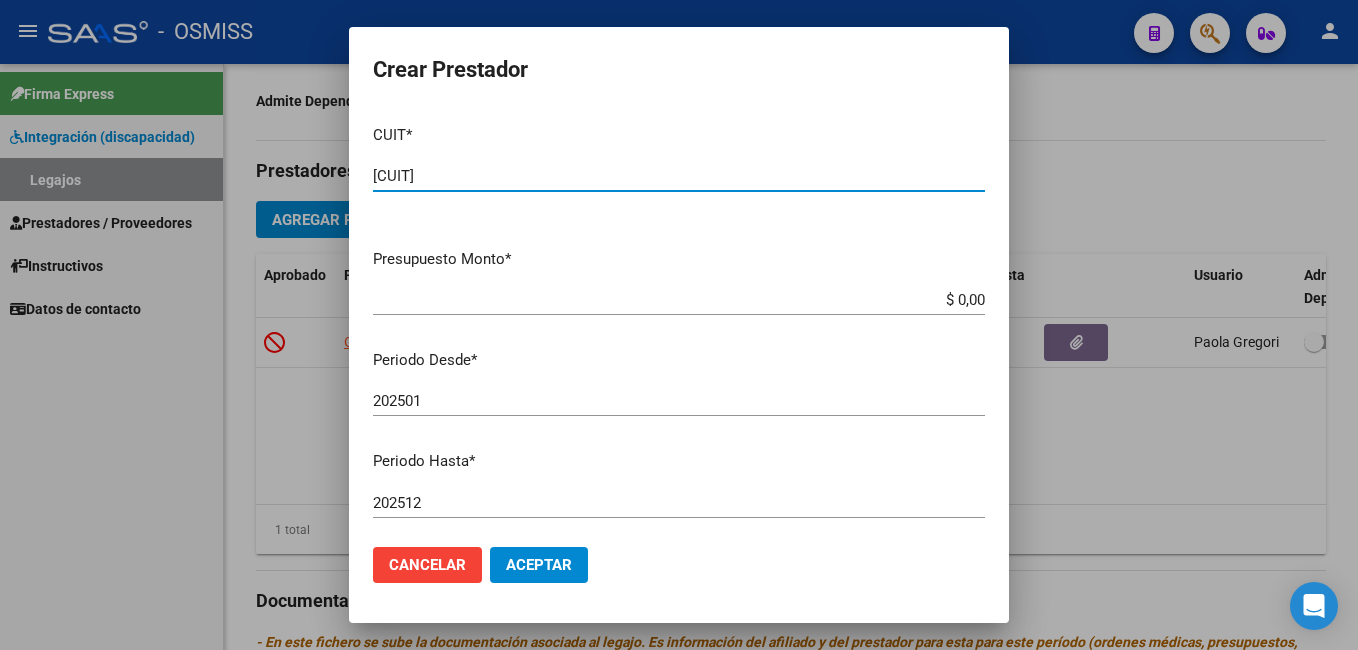 type on "[CUIT]" 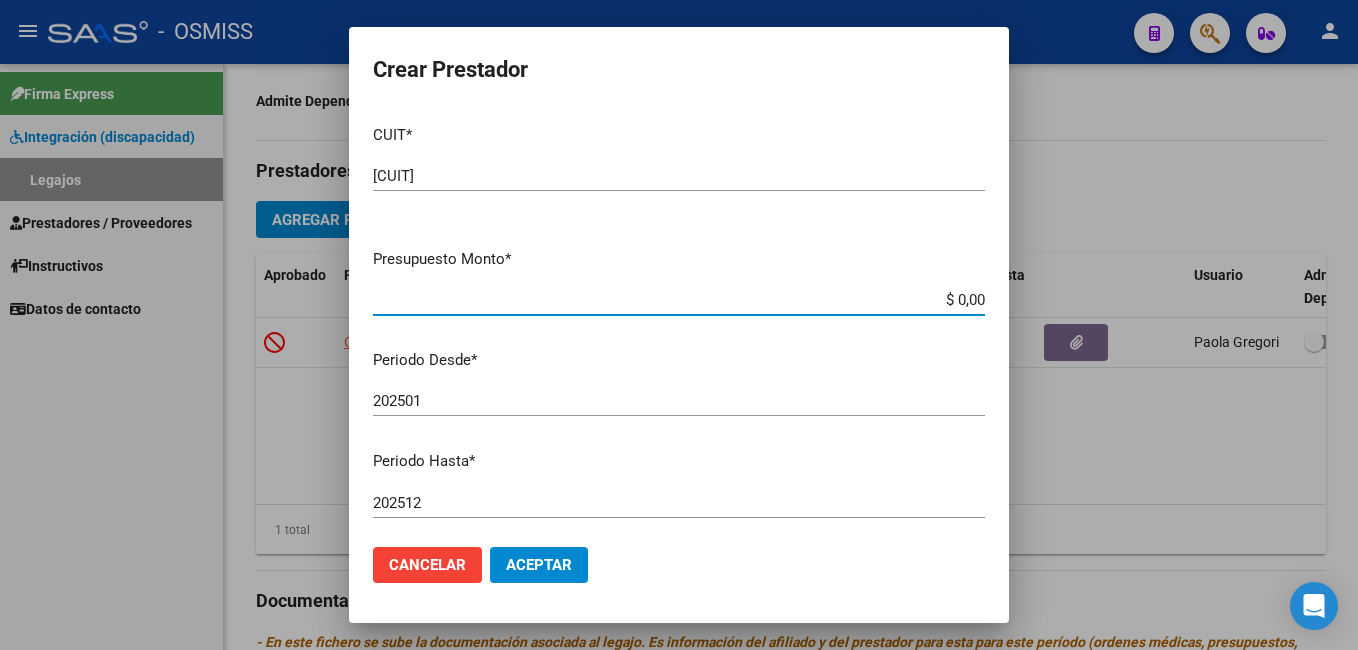 click on "$ 0,00" at bounding box center (679, 300) 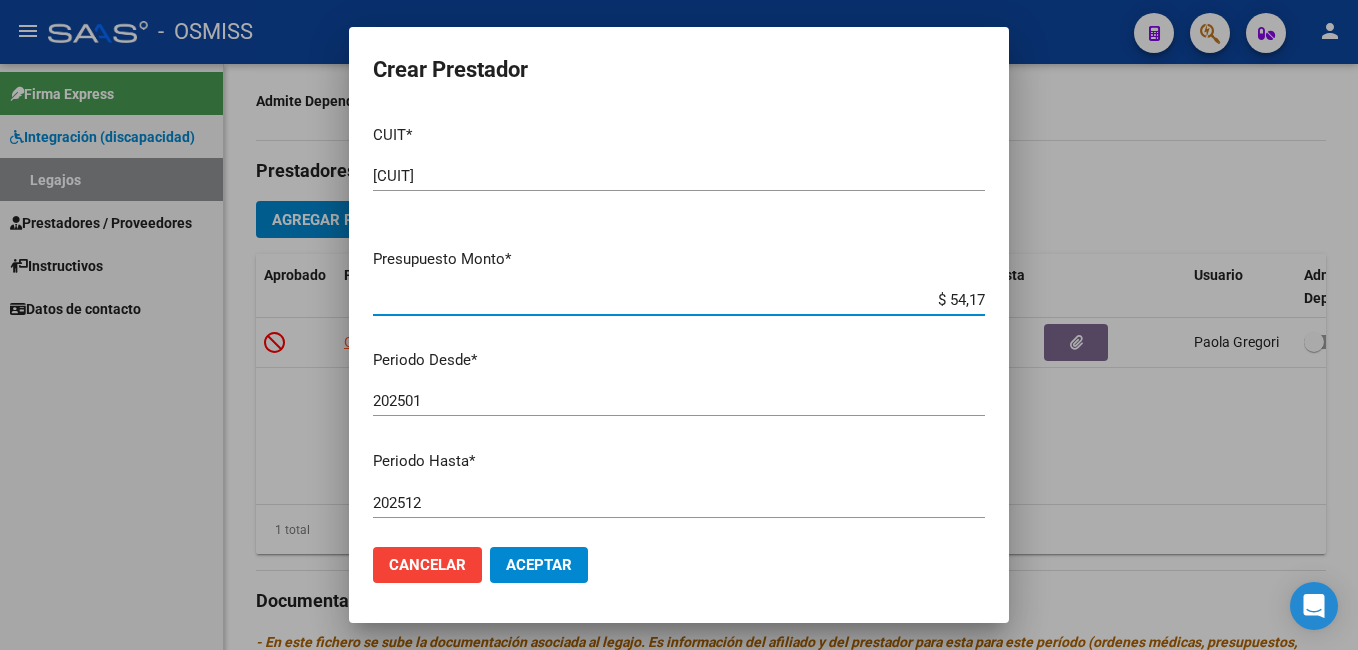 type on "$ 541,76" 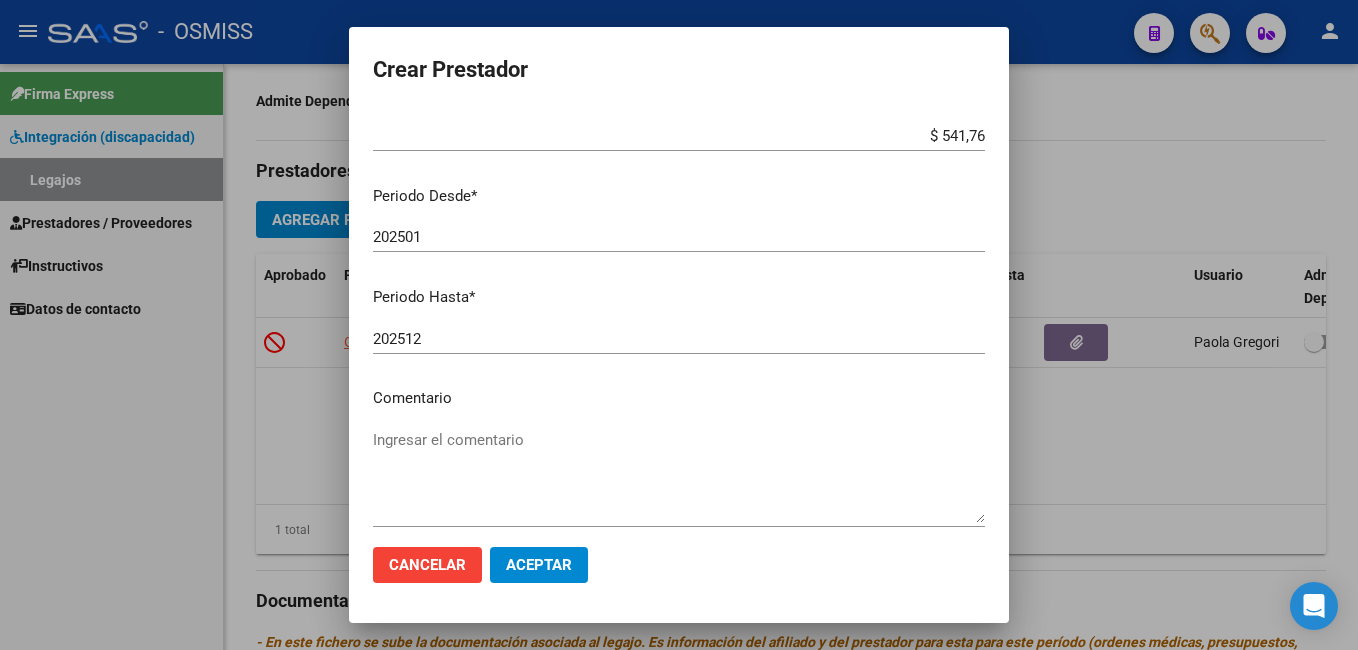 scroll, scrollTop: 170, scrollLeft: 0, axis: vertical 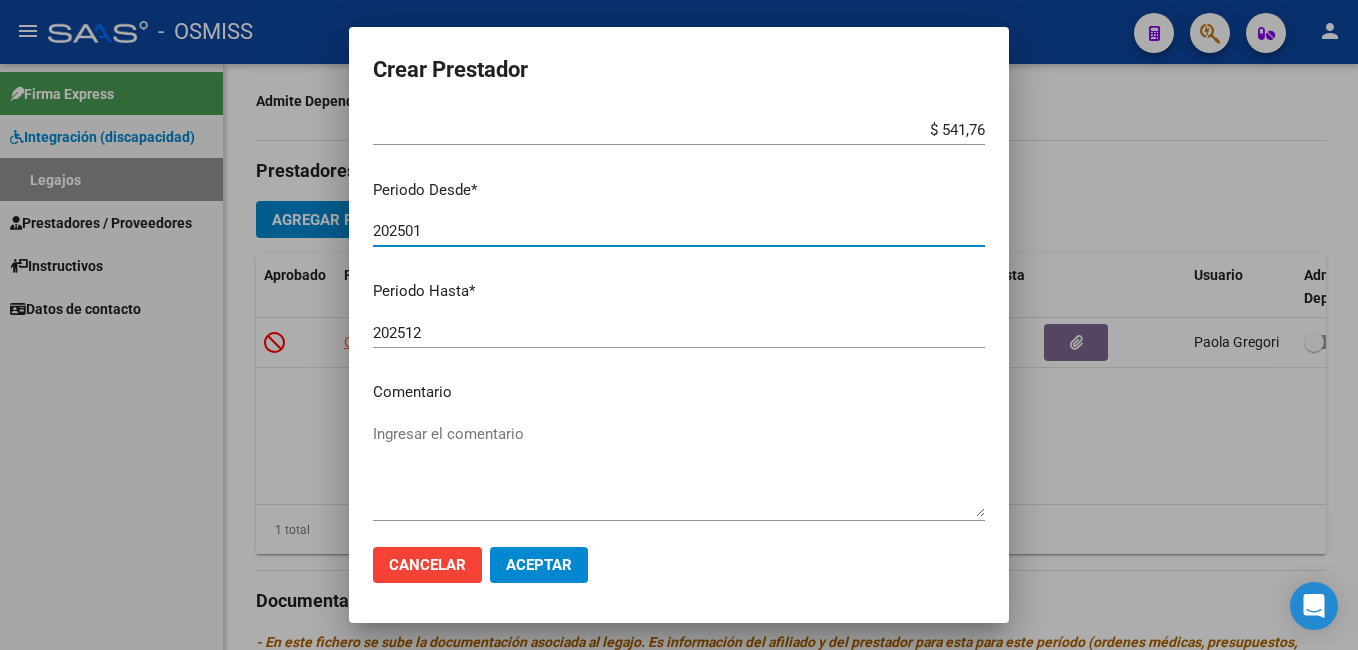 click on "202501" at bounding box center [679, 231] 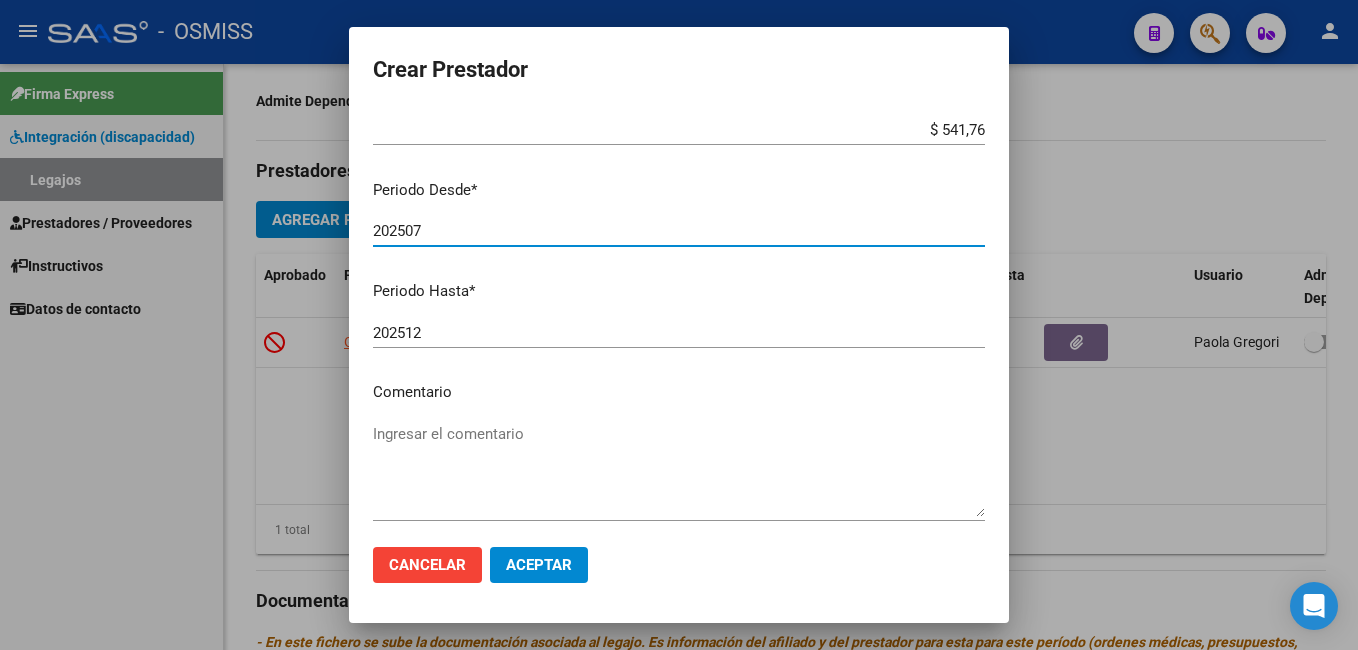 type on "202507" 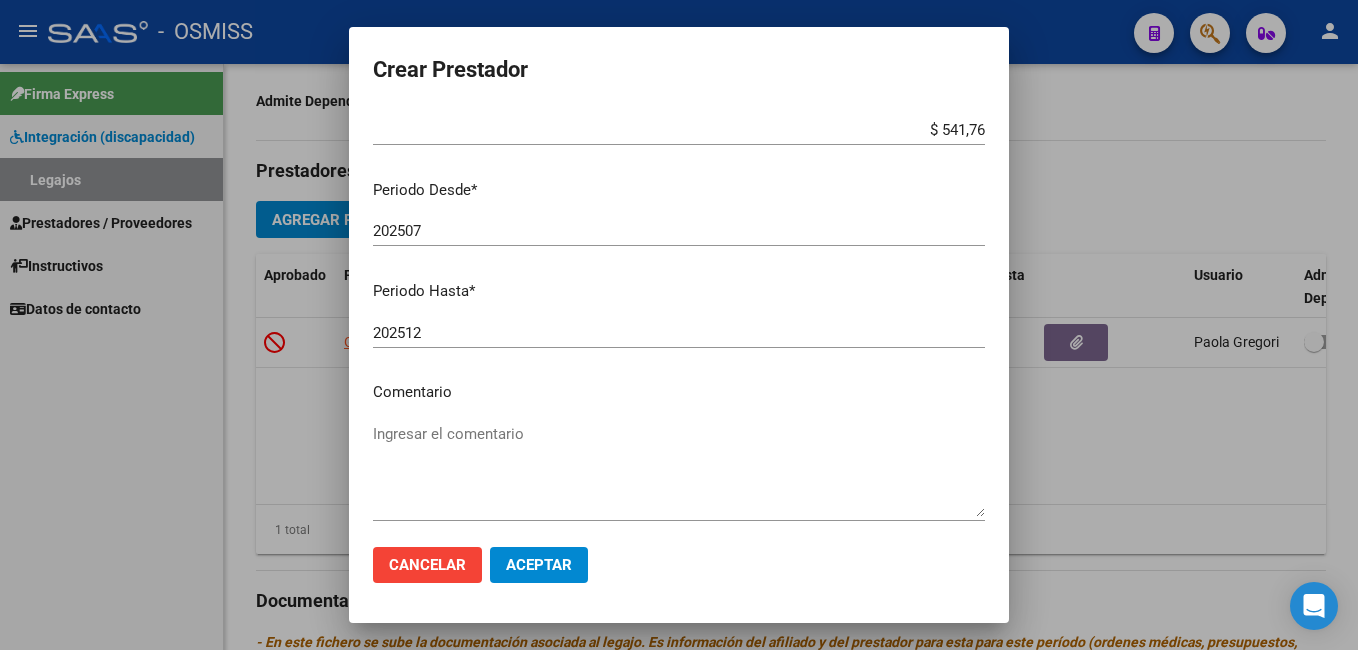 scroll, scrollTop: 262, scrollLeft: 0, axis: vertical 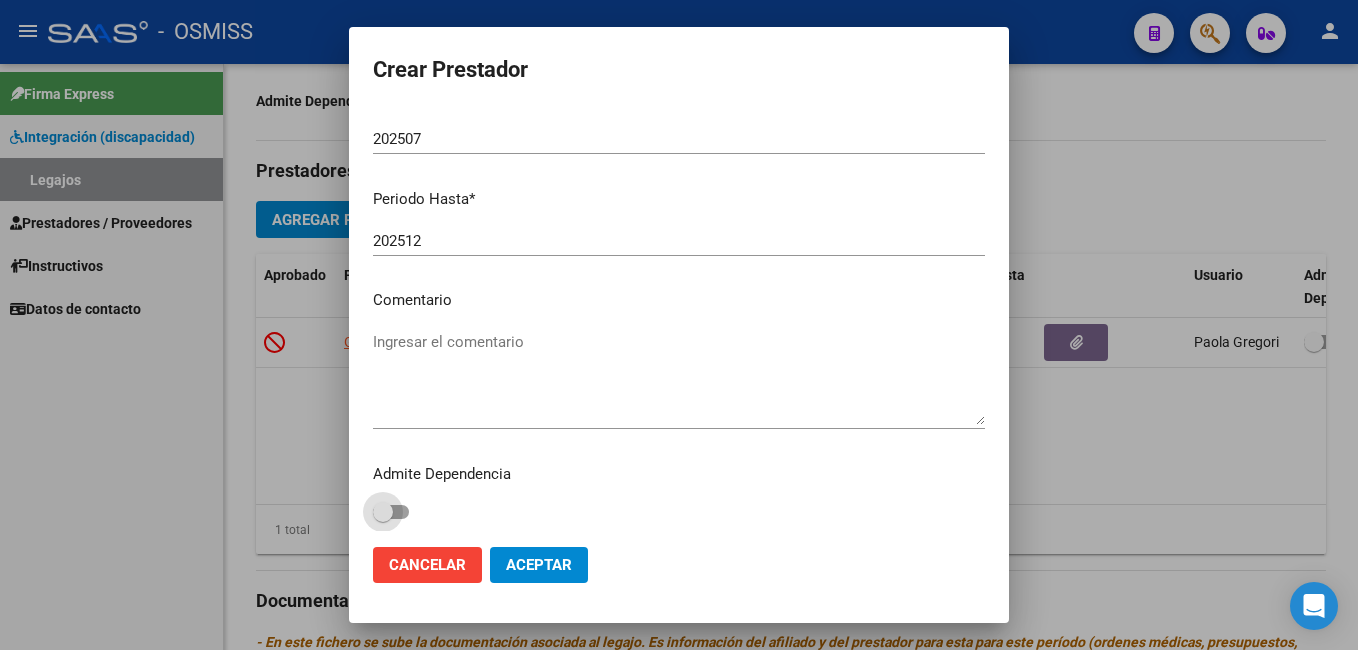 click at bounding box center (383, 512) 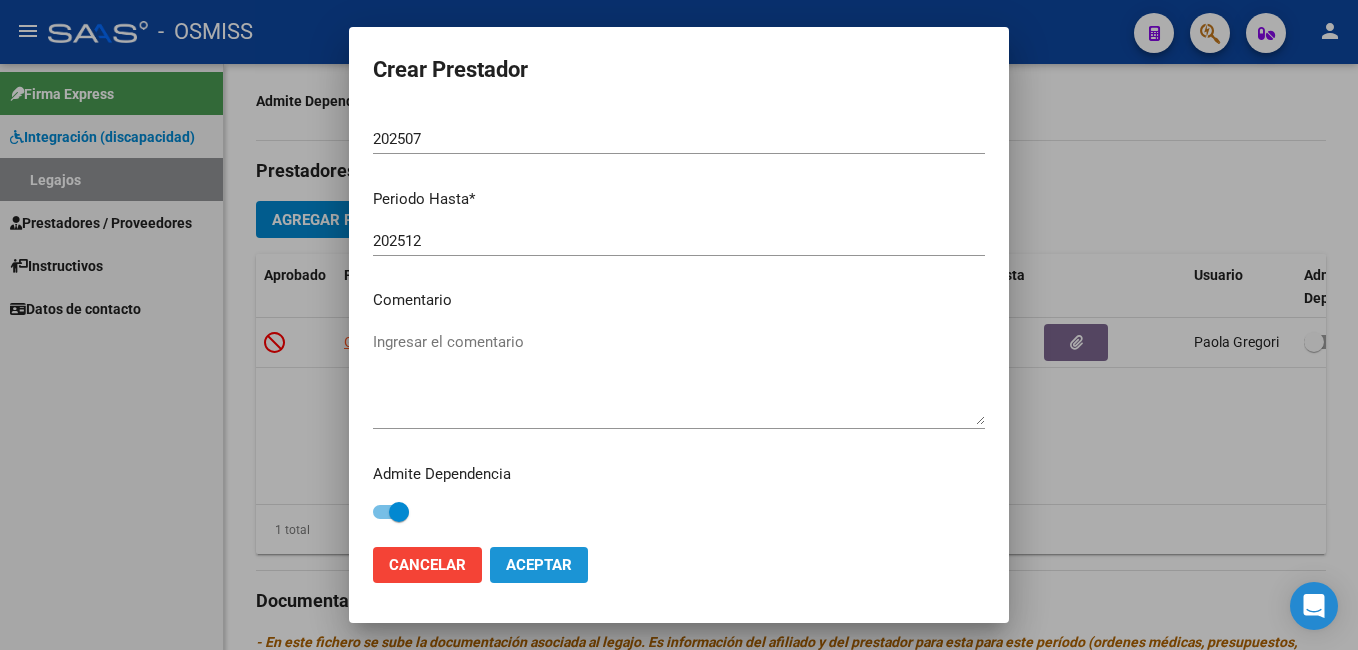 click on "Aceptar" 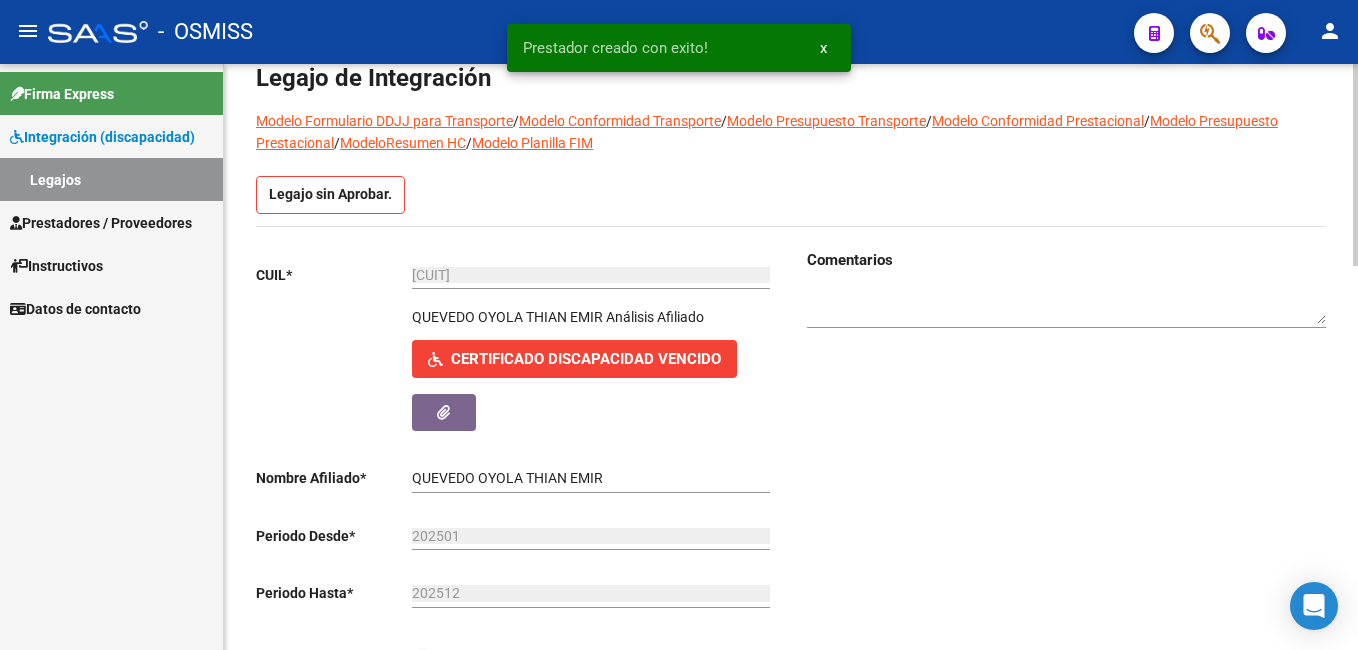 scroll, scrollTop: 0, scrollLeft: 0, axis: both 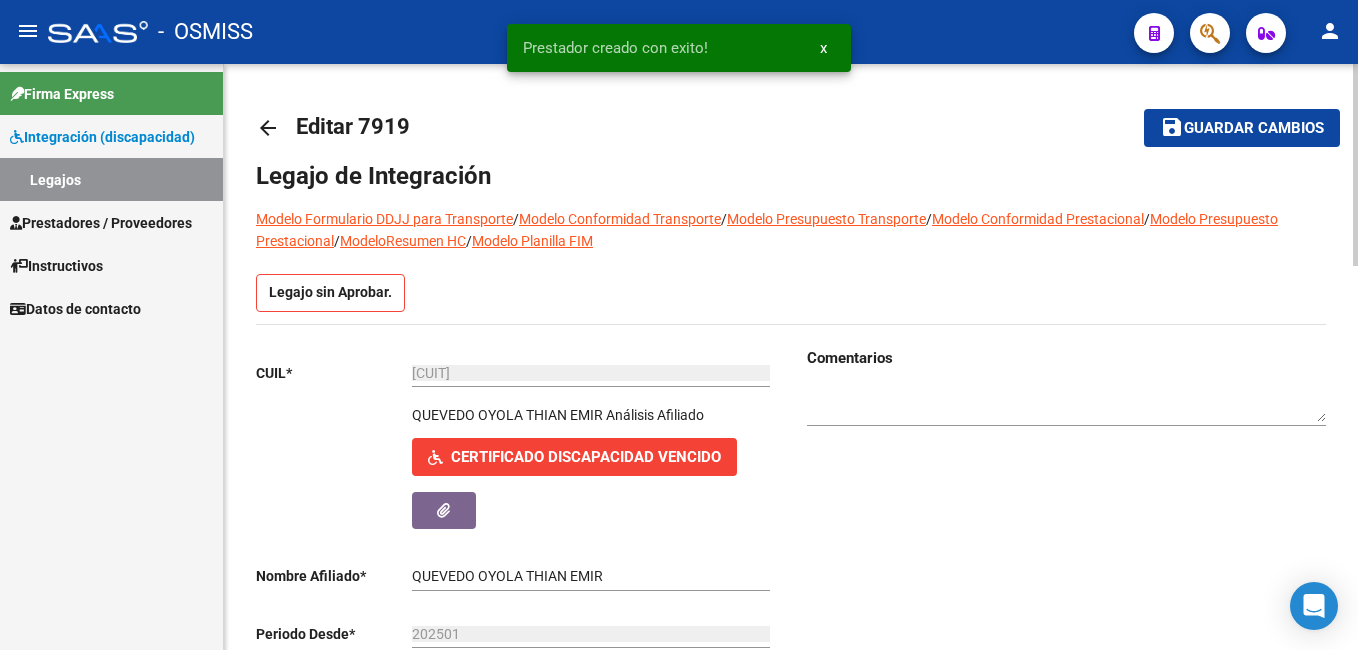 click on "menu -   OSMISS  person    Firma Express     Integración (discapacidad) Legajos    Prestadores / Proveedores Facturas - Listado/Carga Facturas - Documentación Pagos x Transferencia Auditorías - Listado Auditorías - Comentarios Auditorías - Cambios Área Prestadores - Listado Prestadores - Docu.    Instructivos    Datos de contacto arrow_back Editar 7919    save Guardar cambios Legajo de Integración Modelo Formulario DDJJ para Transporte  /  Modelo Conformidad Transporte  /  Modelo Presupuesto Transporte  /  Modelo Conformidad Prestacional  /  Modelo Presupuesto Prestacional  /  ModeloResumen HC  /  Modelo Planilla FIM  Legajo sin Aprobar.  CUIL  *   [CUIL] Ingresar CUIL  QUEVEDO OYOLA THIAN EMIR     Análisis Afiliado    Certificado Discapacidad Vencido ARCA Padrón Nombre Afiliado  *   QUEVEDO OYOLA THIAN EMIR Ingresar el nombre  Periodo Desde  *   202501 Ej: 202203  Periodo Hasta  *   202512 Ej: 202212  Admite Dependencia   Comentarios                                  Aprobado" at bounding box center (679, 325) 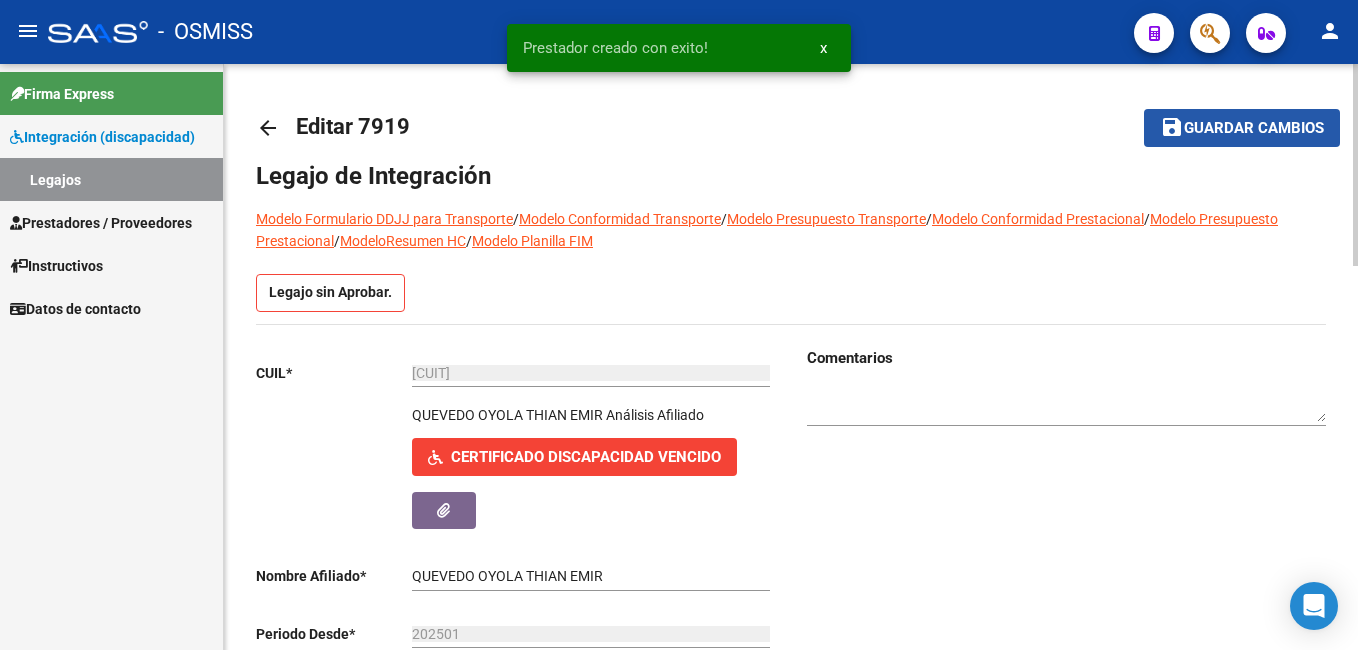 click on "Guardar cambios" 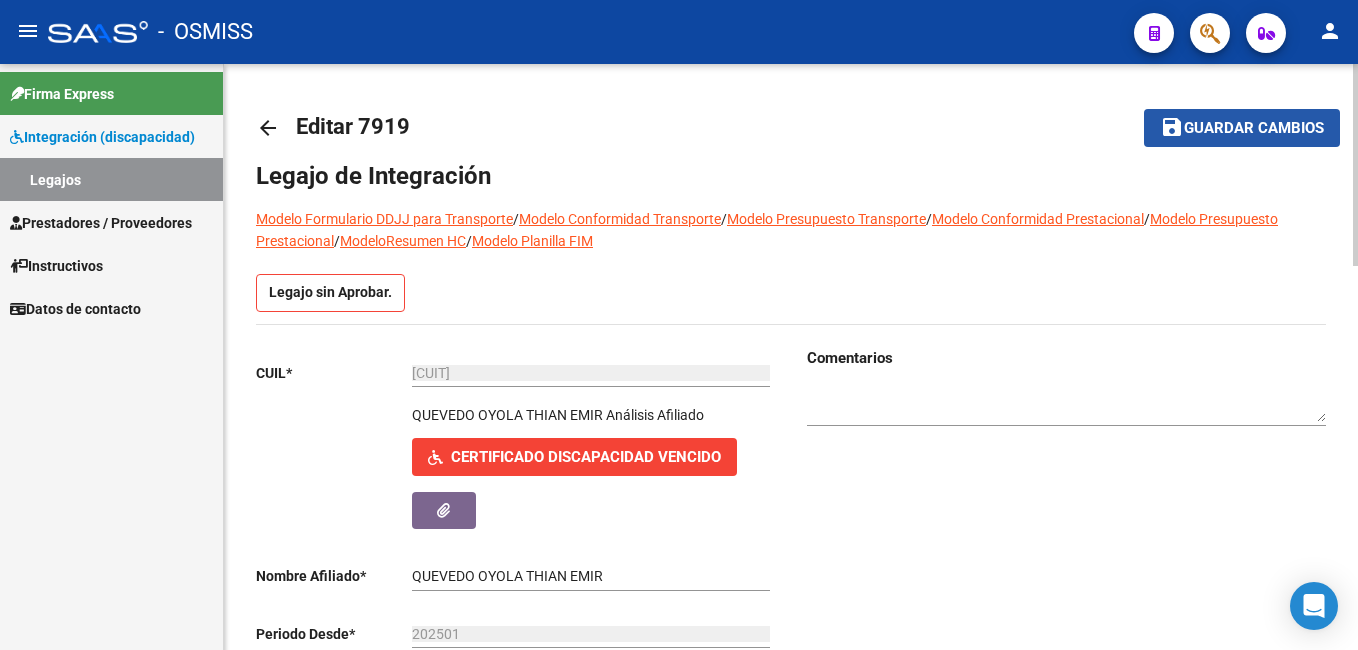 click on "Guardar cambios" 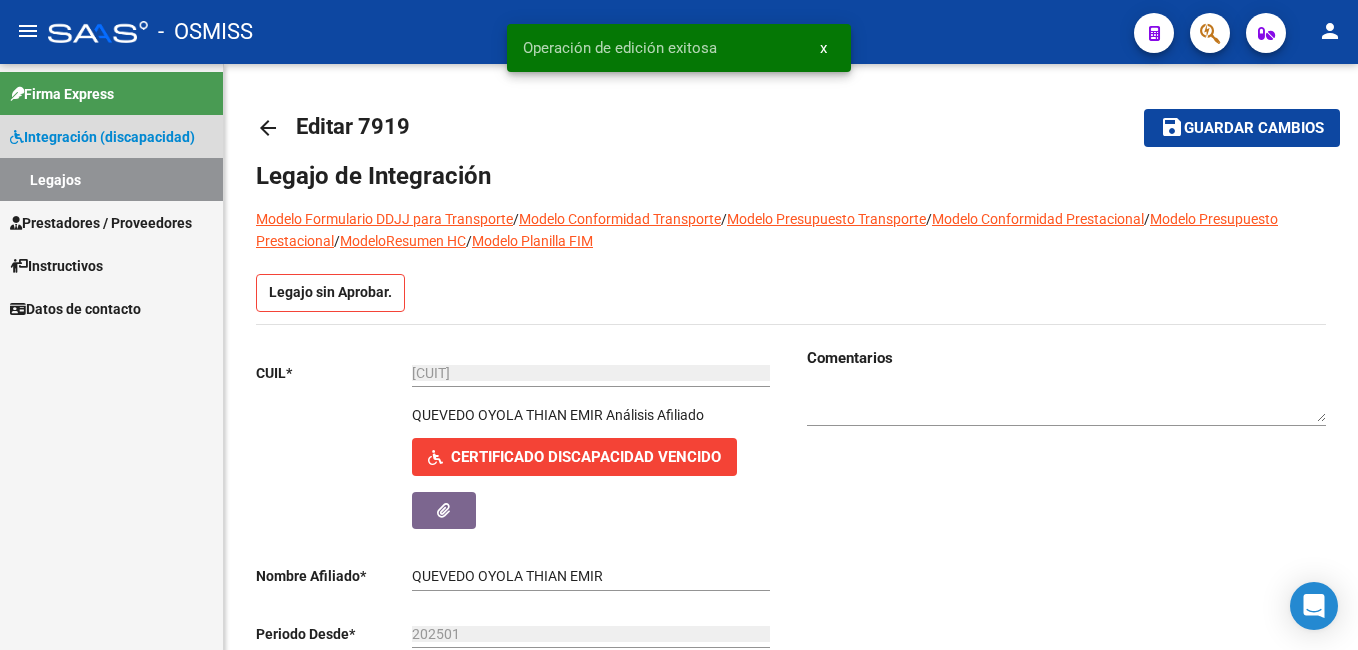 click on "Legajos" at bounding box center [111, 179] 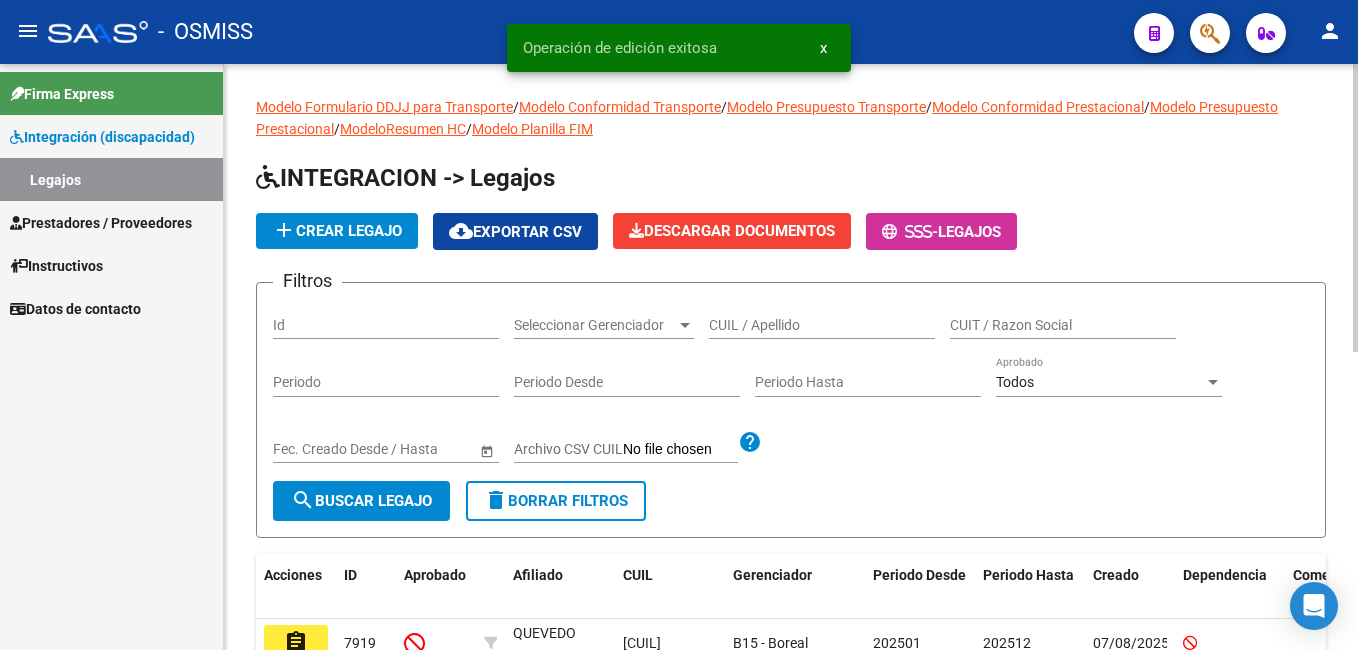 click on "CUIL / Apellido" at bounding box center (822, 325) 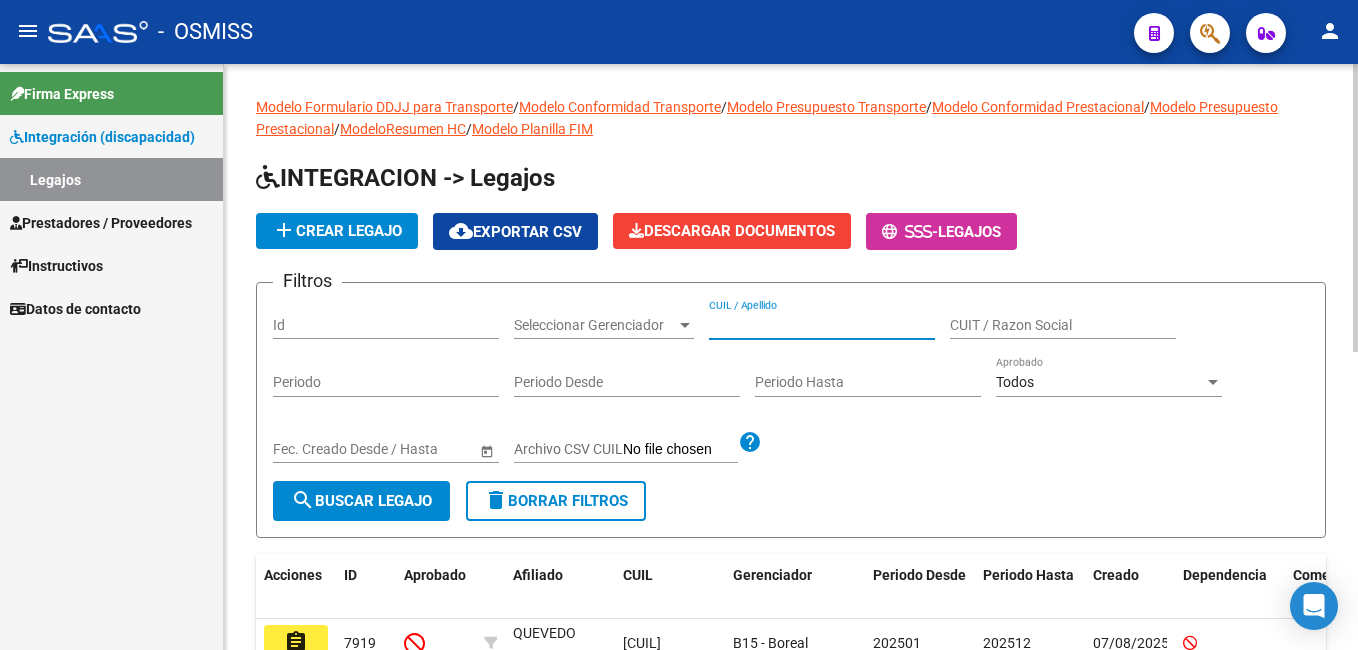 paste on "[NUMBER]" 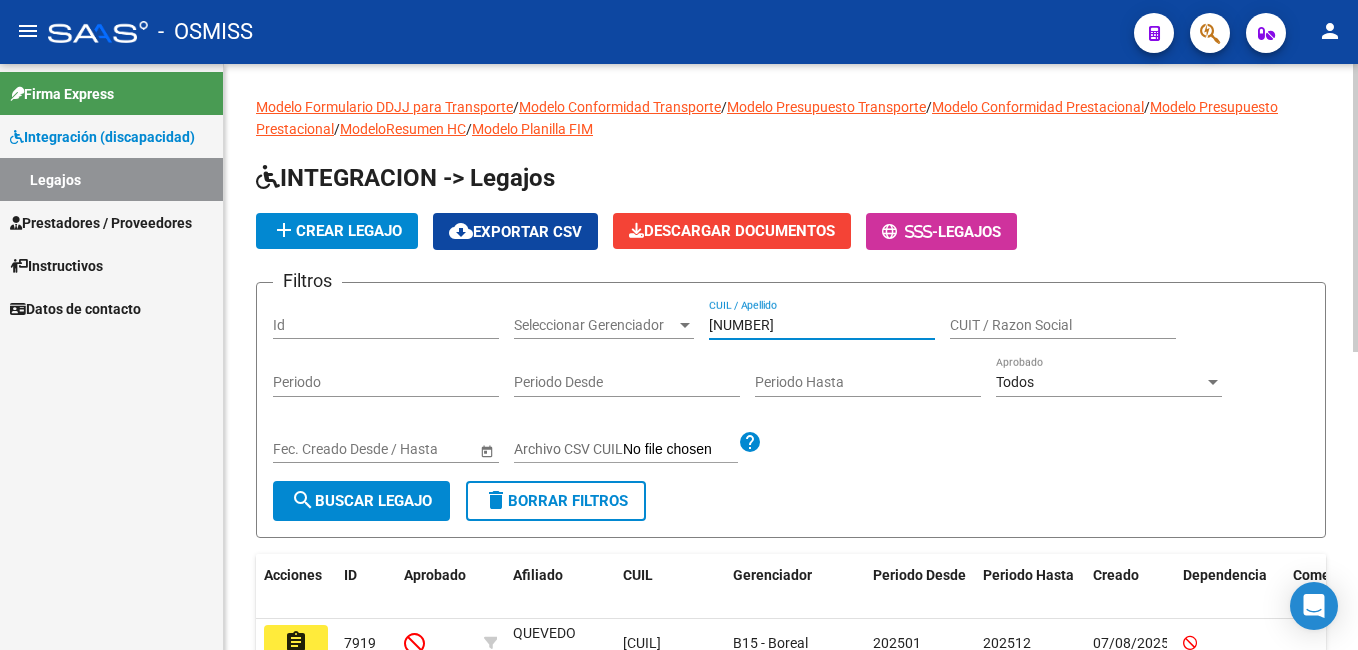 type on "[NUMBER]" 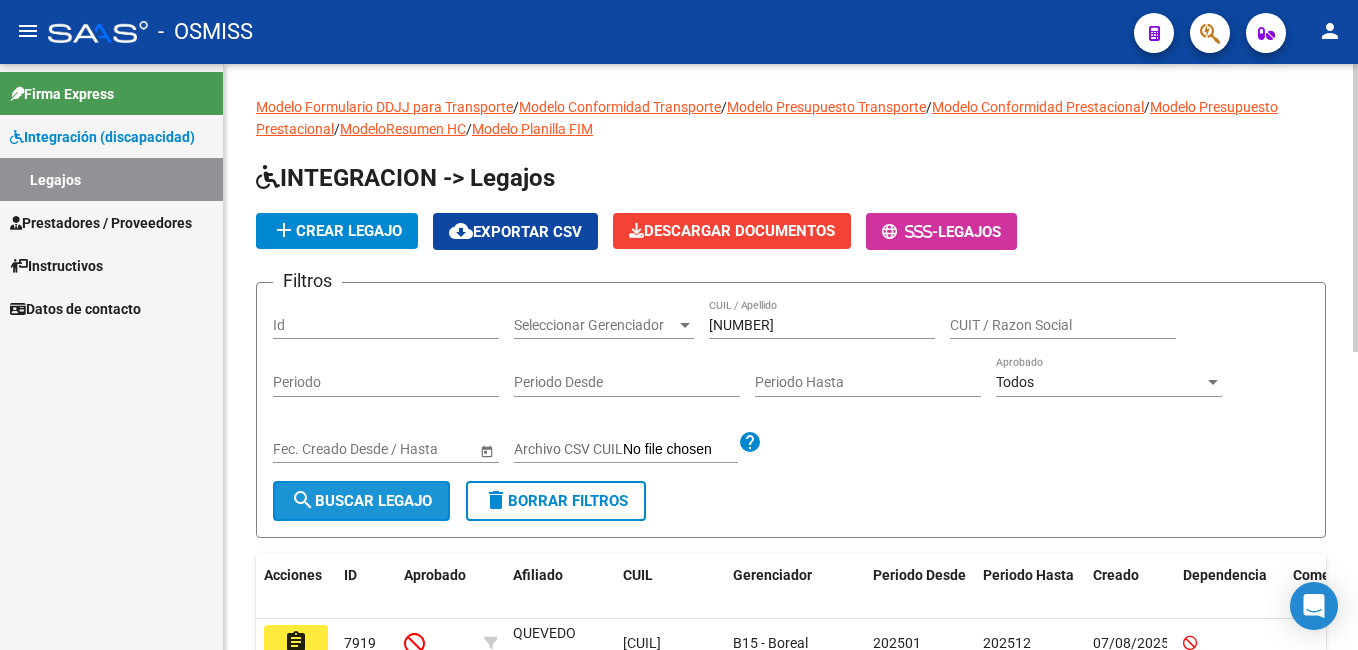 click on "search  Buscar Legajo" 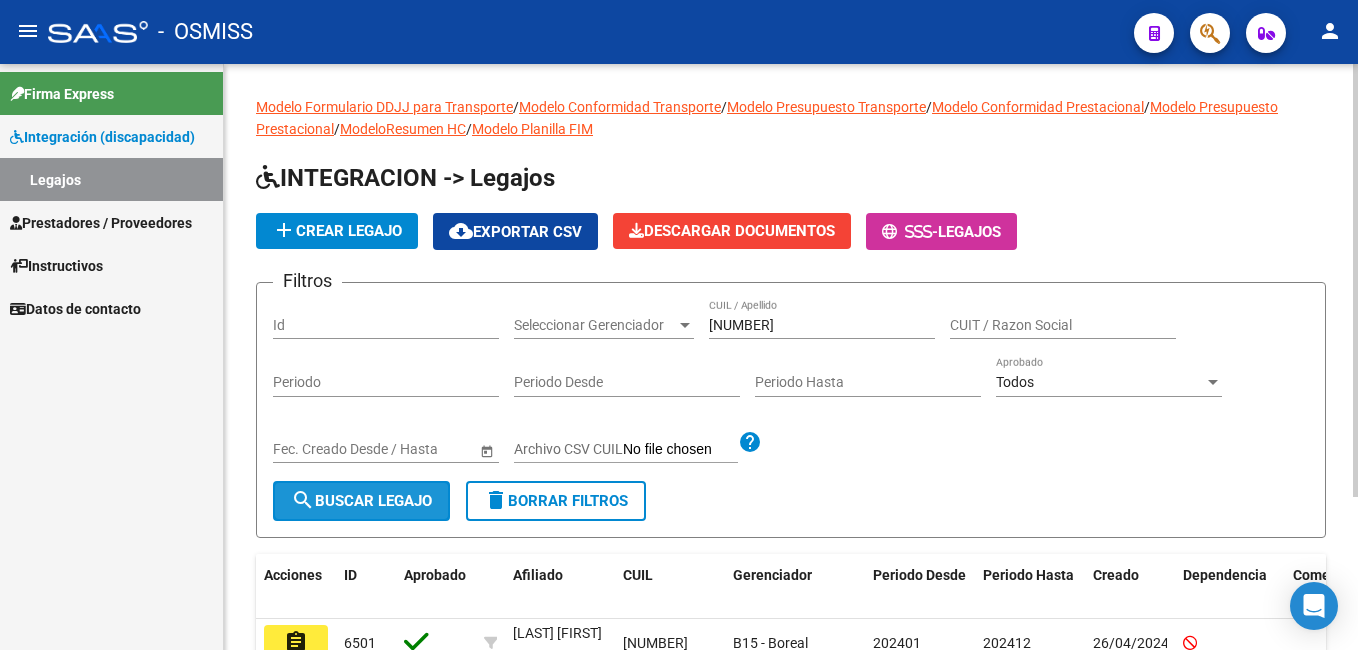 click on "search  Buscar Legajo" 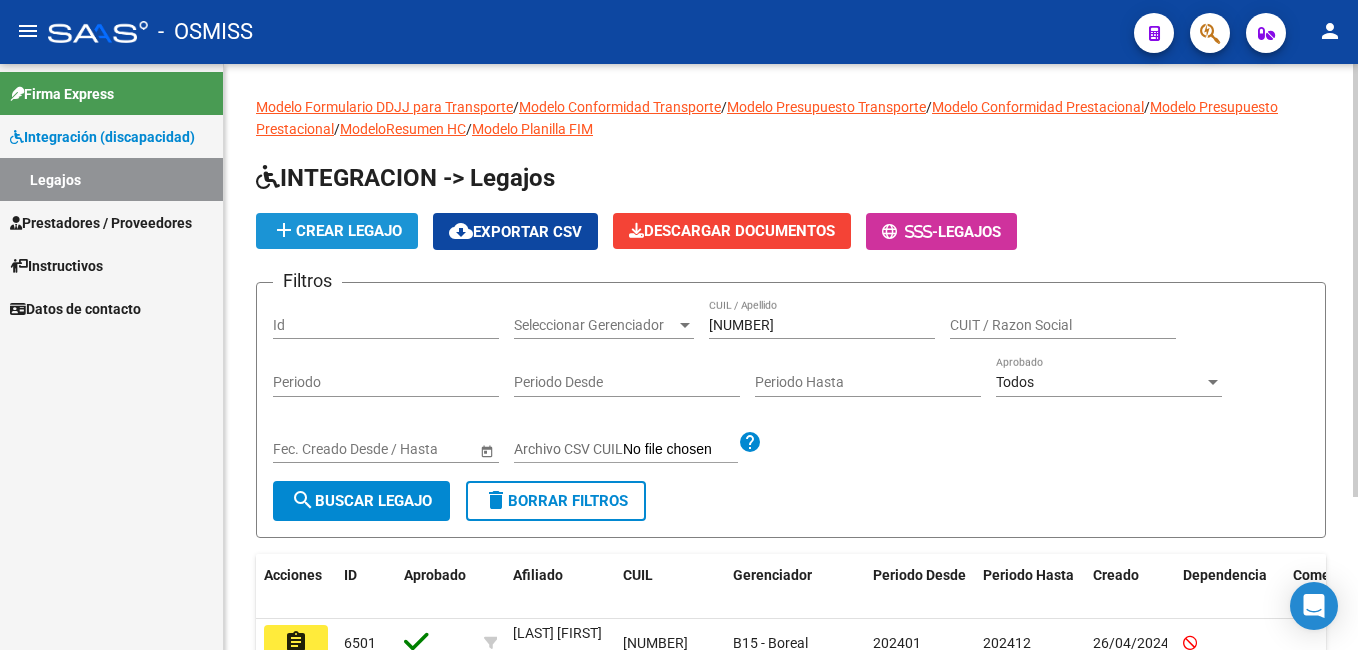 click on "add  Crear Legajo" 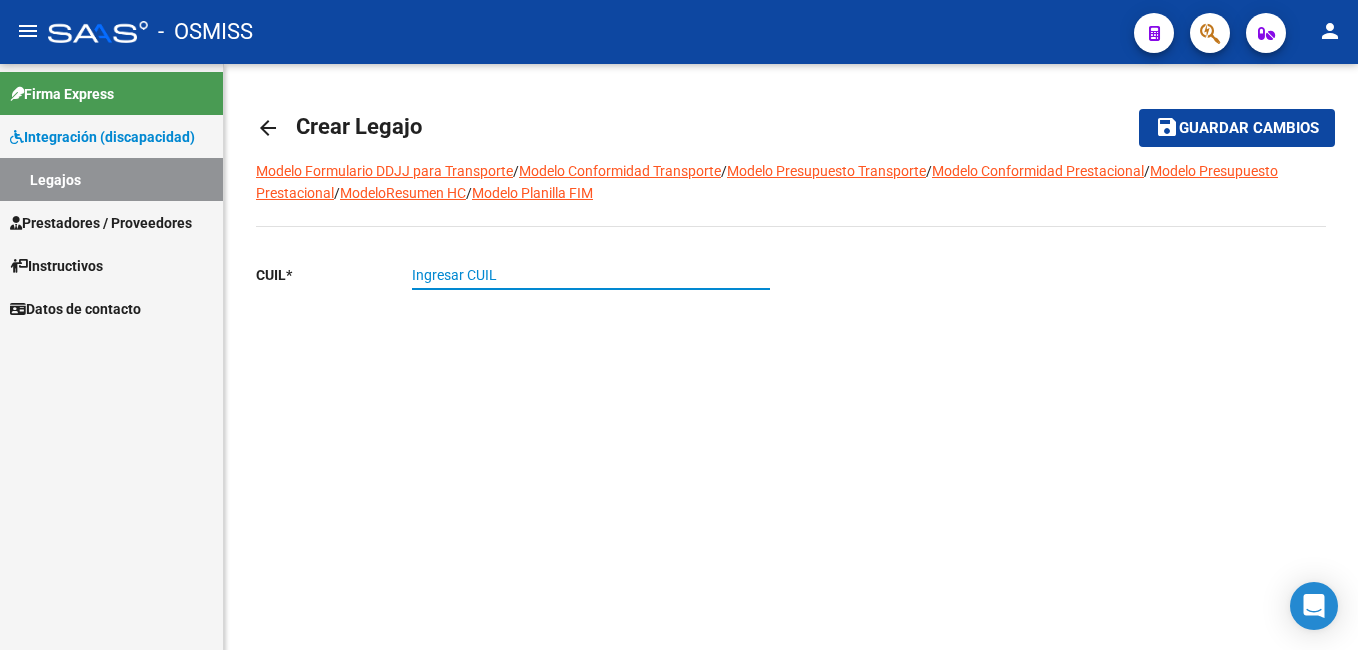 click on "Ingresar CUIL" at bounding box center [591, 275] 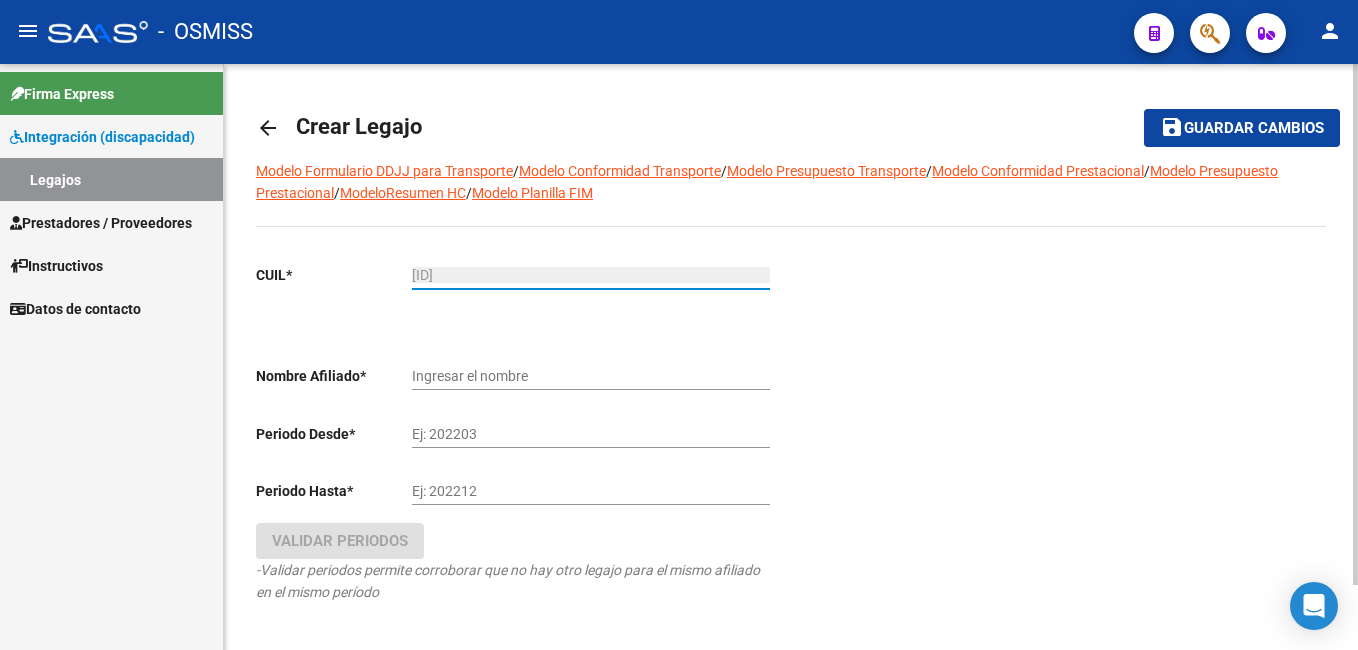 type on "[LAST] [FIRST] [MONTH]" 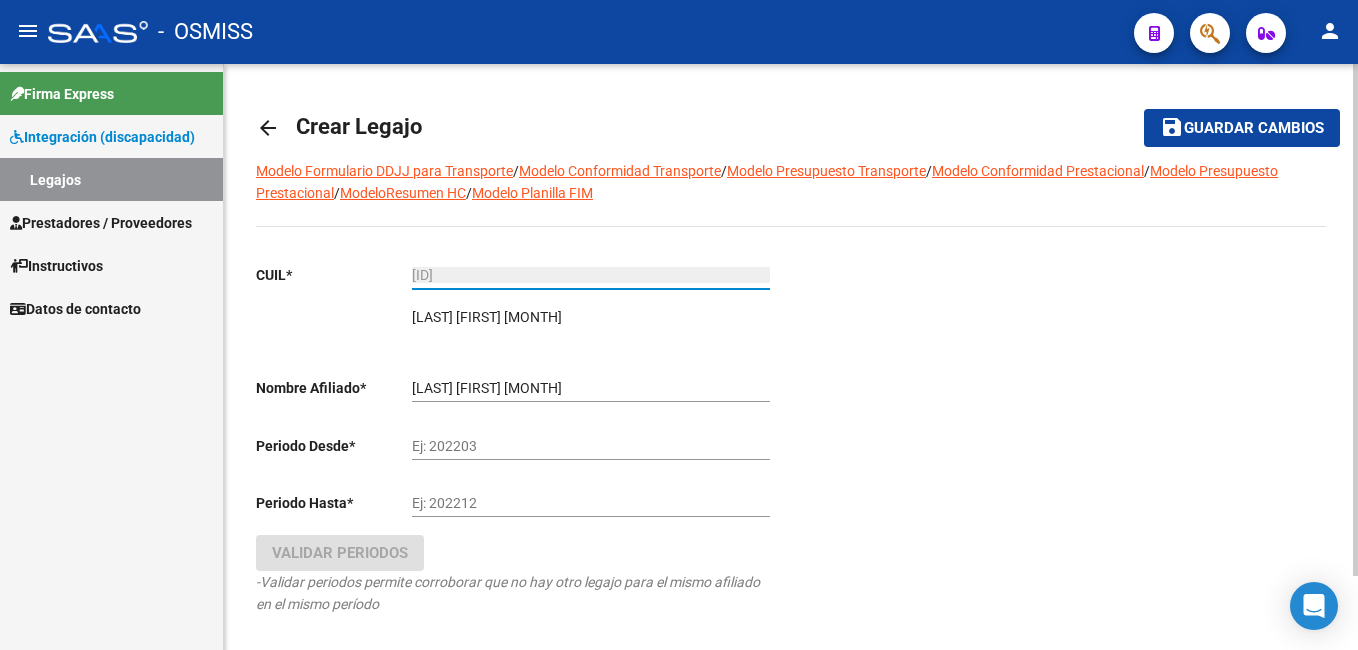 type on "[ID]" 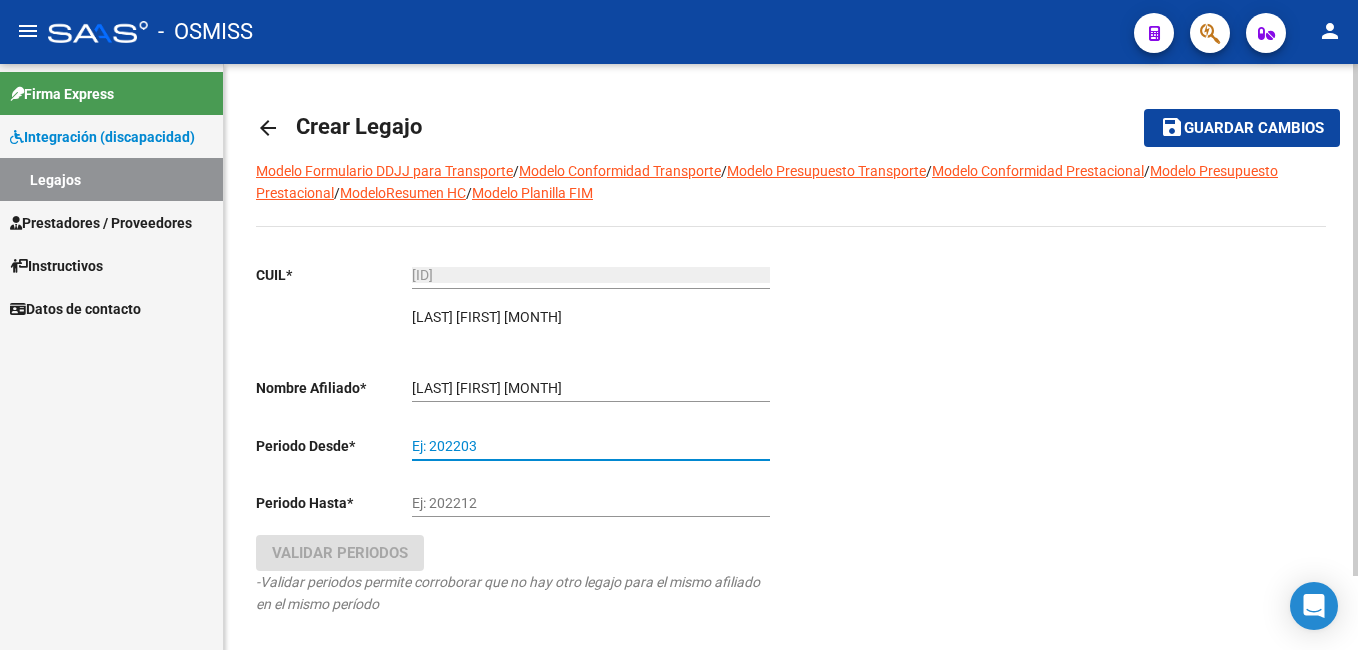 click on "Ej: 202203" at bounding box center [591, 446] 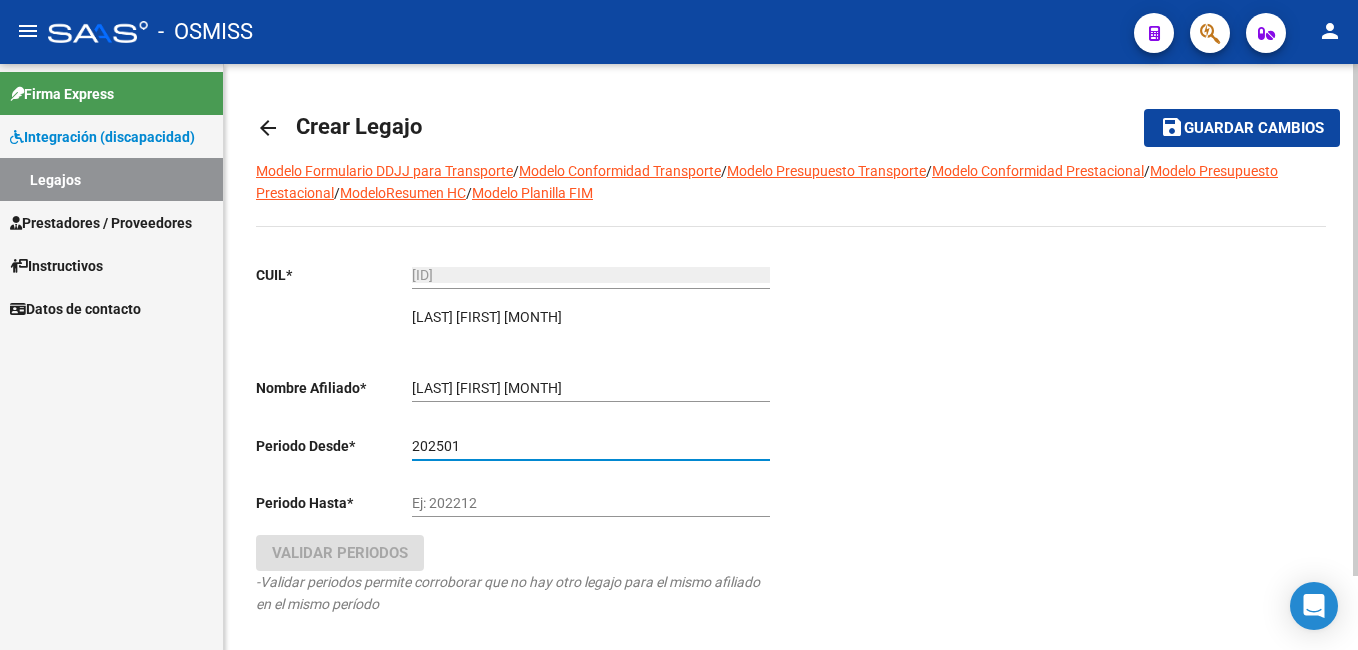 type on "202501" 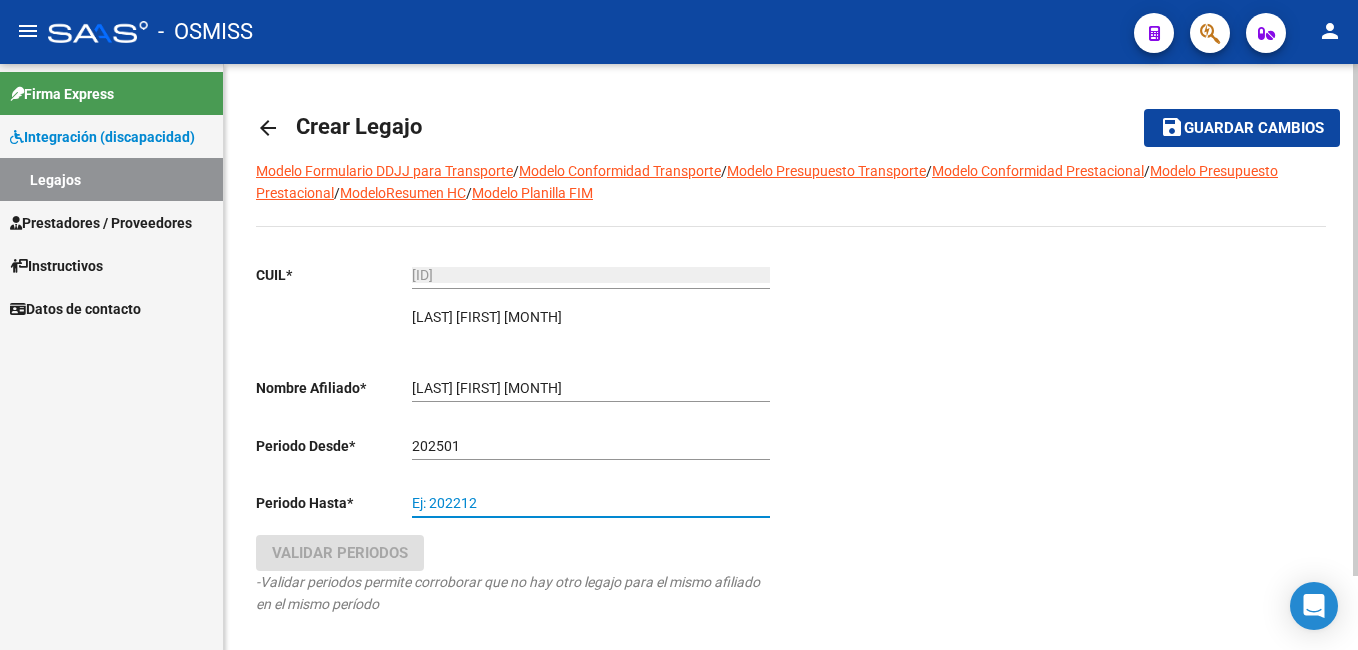 click on "Ej: 202212" at bounding box center (591, 503) 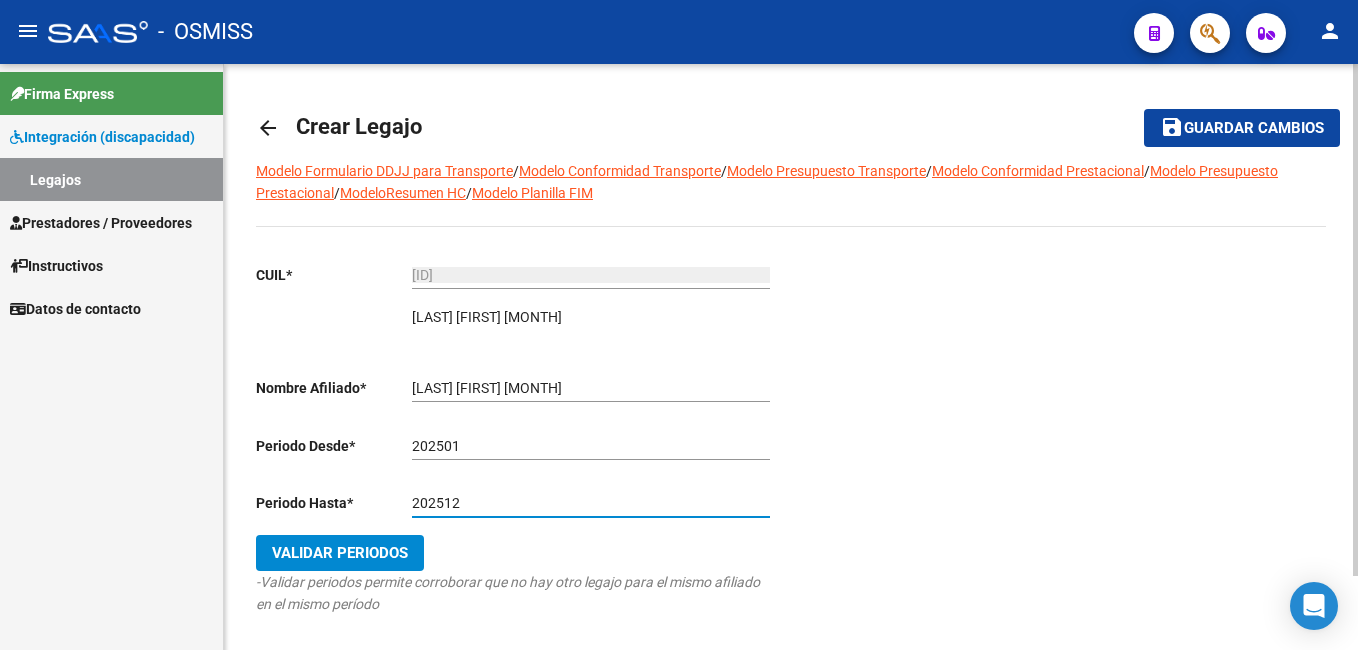 type on "202512" 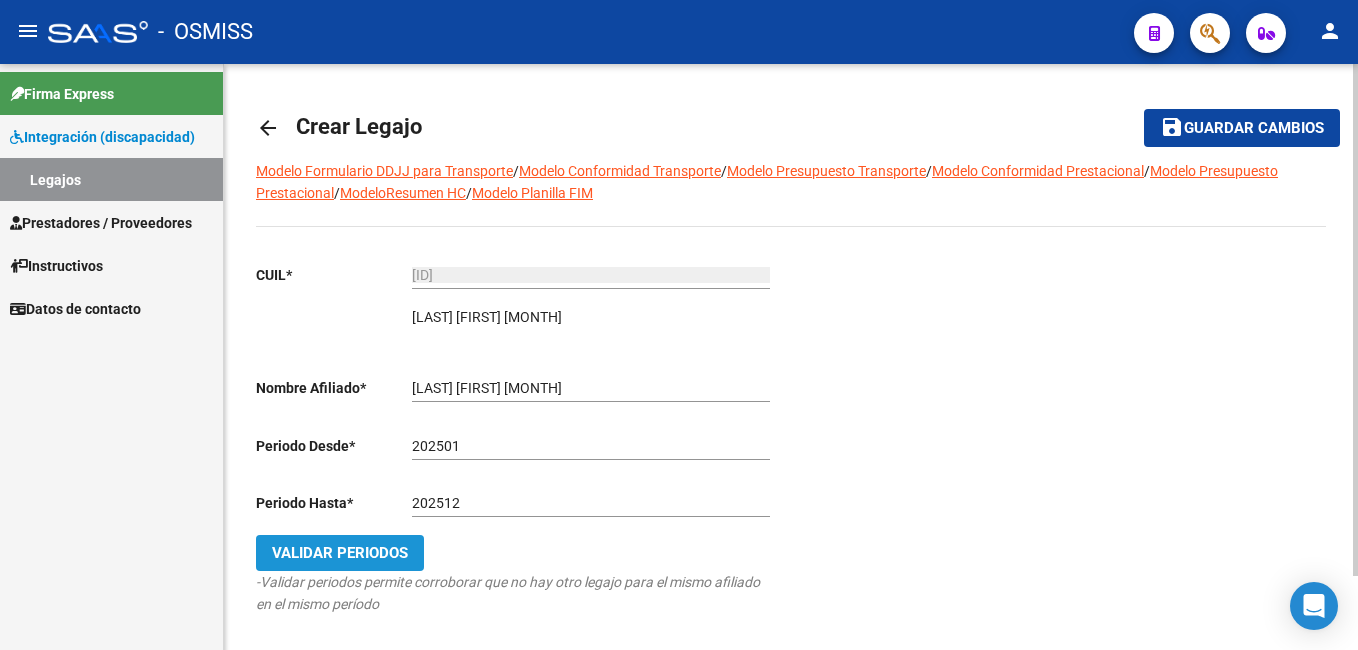 click on "Validar Periodos" 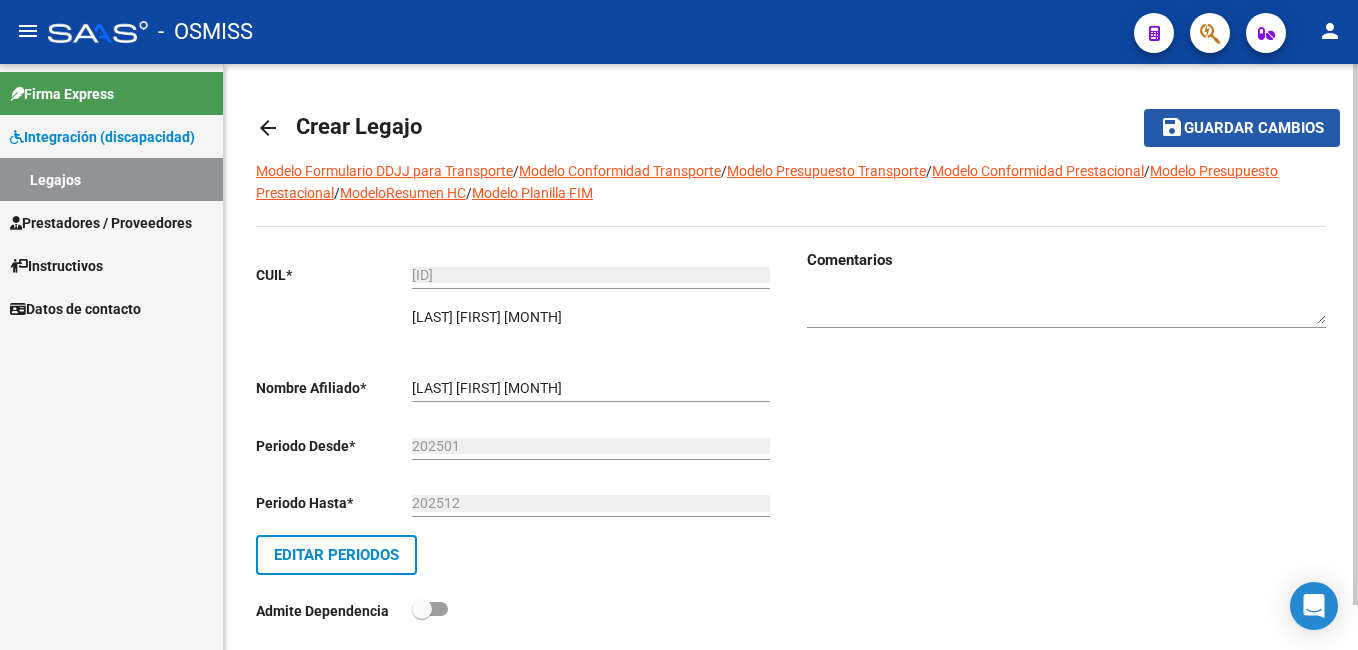 click on "save Guardar cambios" 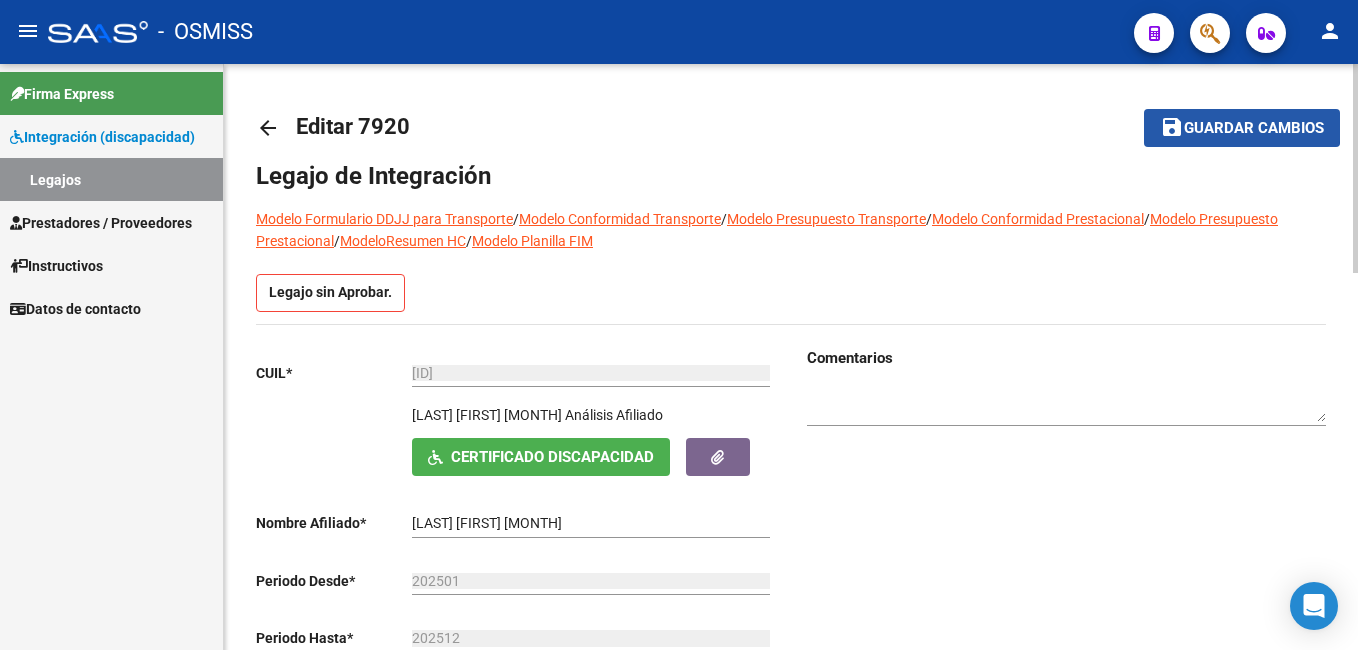 click on "save Guardar cambios" 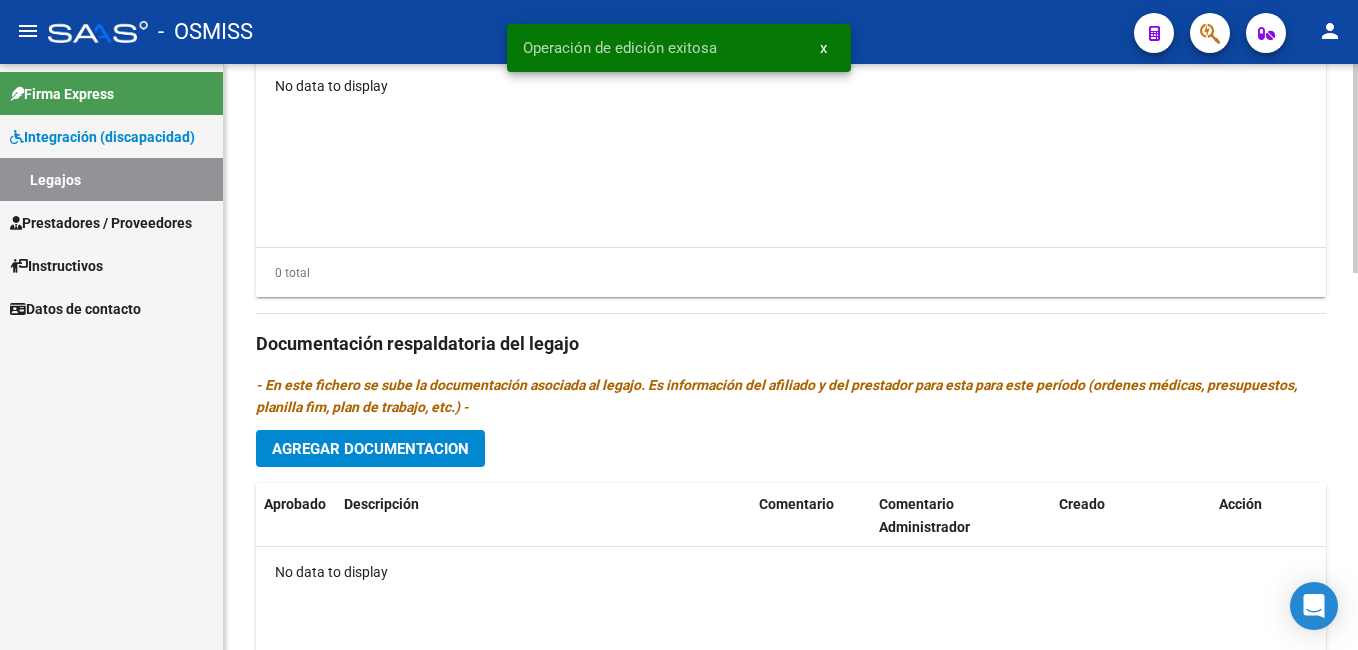 scroll, scrollTop: 871, scrollLeft: 0, axis: vertical 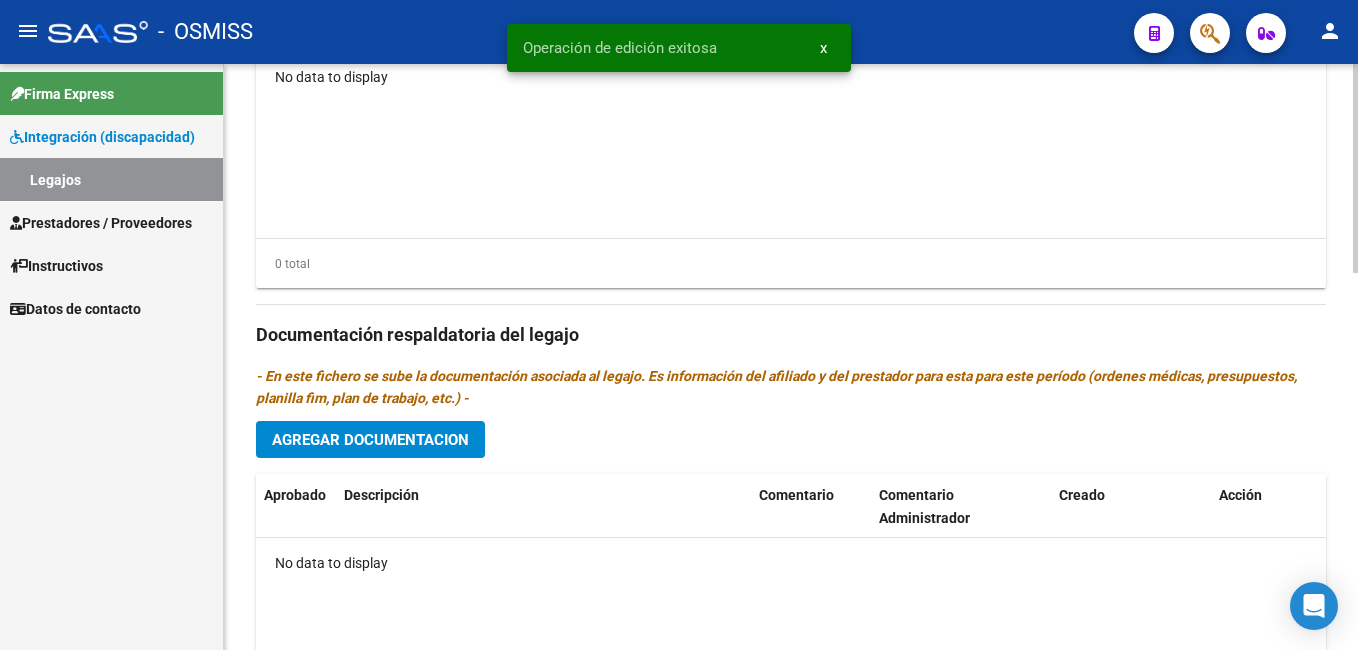 click on "menu -  OSMISS  person    Firma Express     Integración (discapacidad) Legajos    Prestadores / Proveedores Facturas - Listado/Carga Facturas - Documentación Pagos x Transferencia Auditorías - Listado Auditorías - Comentarios Auditorías - Cambios Área Prestadores - Listado Prestadores - Docu.    Instructivos    Datos de contacto arrow_back Editar 7920    save Guardar cambios Legajo de Integración Modelo Formulario DDJJ para Transporte  /  Modelo Conformidad Transporte  /  Modelo Presupuesto Transporte  /  Modelo Conformidad Prestacional  /  Modelo Presupuesto Prestacional  /  ModeloResumen HC  /  Modelo Planilla FIM  Legajo sin Aprobar.  CUIL  *   [CUIL] Ingresar CUIL  [LAST] [FIRST] [LAST]     Análisis Afiliado    Certificado Discapacidad ARCA Padrón Nombre Afiliado  *   [LAST] [FIRST] [LAST] Ingresar el nombre  Periodo Desde  *   [YEAR][MONTH] Ej: 202203  Periodo Hasta  *   [YEAR][MONTH] Ej: 202212  Admite Dependencia   Comentarios                                  Aprobado" at bounding box center (679, 325) 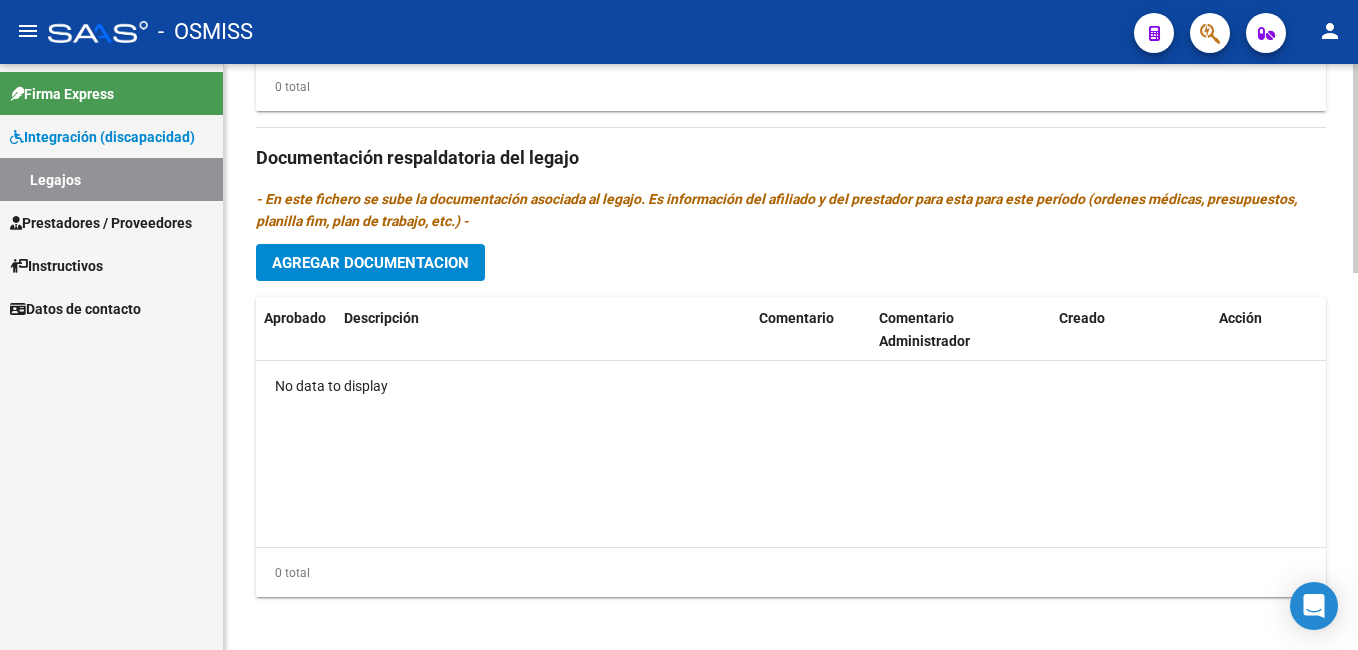 scroll, scrollTop: 1051, scrollLeft: 0, axis: vertical 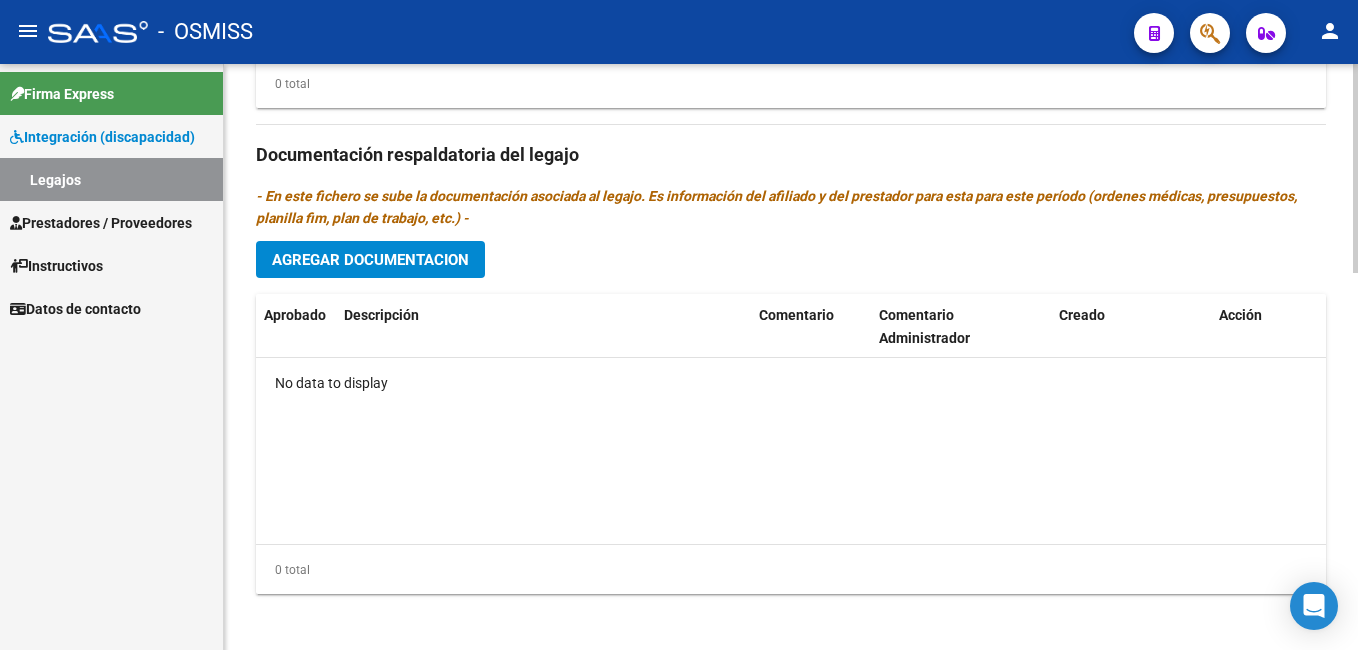 click on "menu -  OSMISS  person    Firma Express     Integración (discapacidad) Legajos    Prestadores / Proveedores Facturas - Listado/Carga Facturas - Documentación Pagos x Transferencia Auditorías - Listado Auditorías - Comentarios Auditorías - Cambios Área Prestadores - Listado Prestadores - Docu.    Instructivos    Datos de contacto arrow_back Editar 7920    save Guardar cambios Legajo de Integración Modelo Formulario DDJJ para Transporte  /  Modelo Conformidad Transporte  /  Modelo Presupuesto Transporte  /  Modelo Conformidad Prestacional  /  Modelo Presupuesto Prestacional  /  ModeloResumen HC  /  Modelo Planilla FIM  Legajo sin Aprobar.  CUIL  *   [CUIL] Ingresar CUIL  [LAST] [FIRST] [LAST]     Análisis Afiliado    Certificado Discapacidad ARCA Padrón Nombre Afiliado  *   [LAST] [FIRST] [LAST] Ingresar el nombre  Periodo Desde  *   [YEAR][MONTH] Ej: 202203  Periodo Hasta  *   [YEAR][MONTH] Ej: 202212  Admite Dependencia   Comentarios                                  Aprobado" at bounding box center (679, 325) 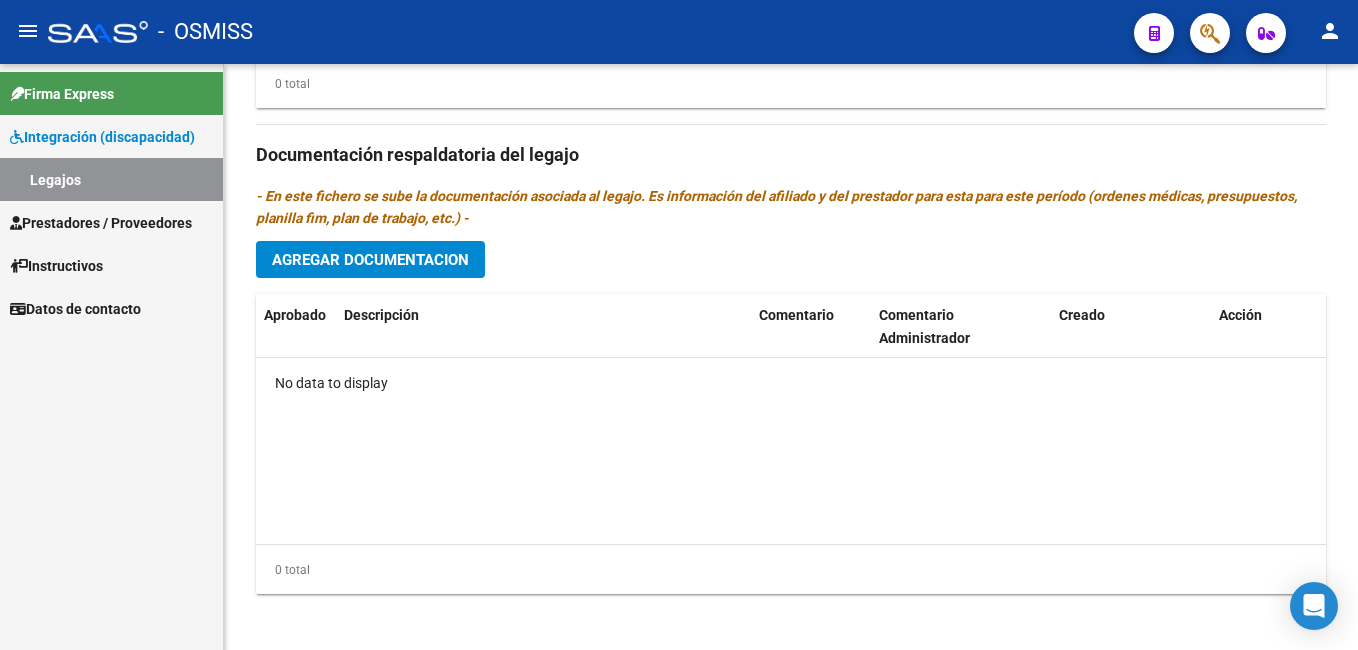 click on "Agregar Documentacion" 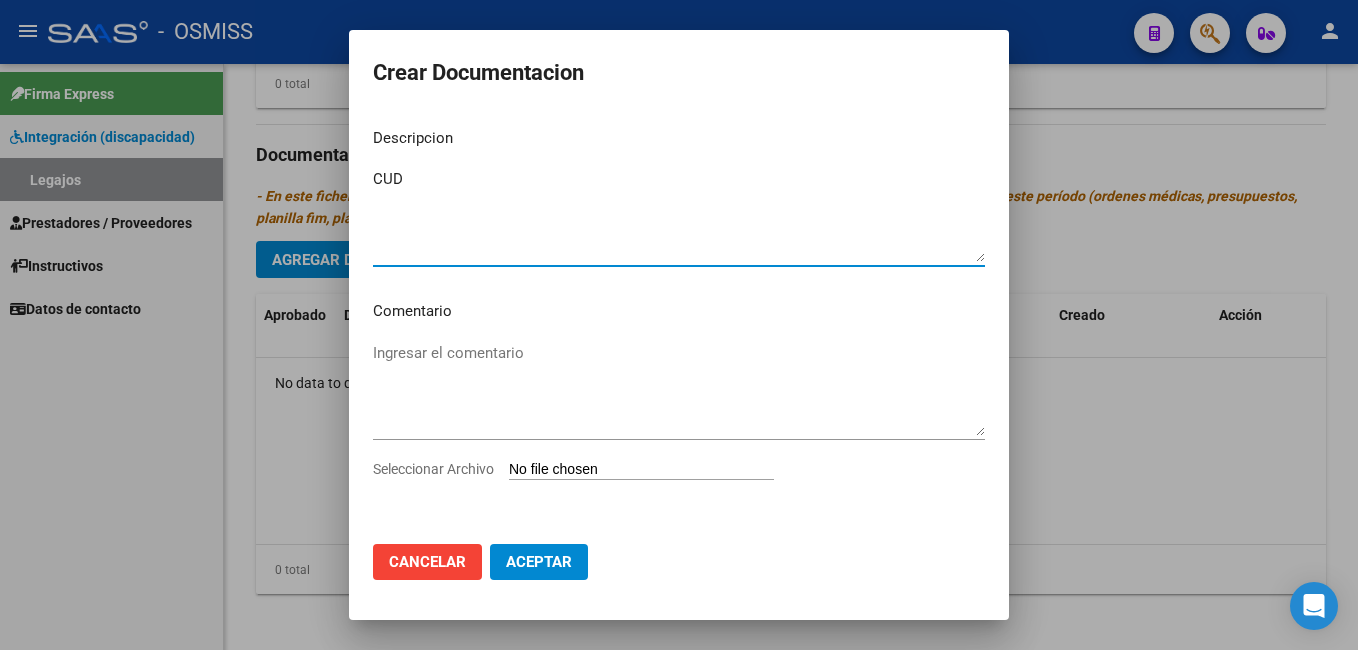 type on "CUD" 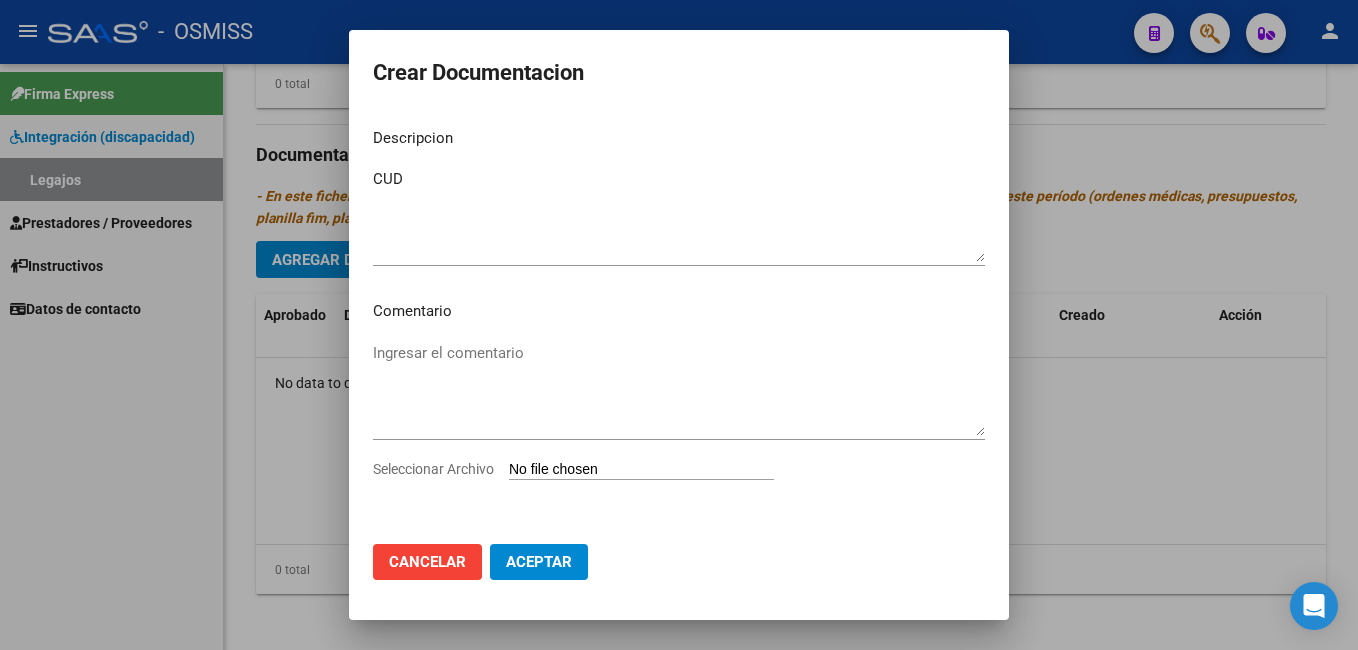 click on "Seleccionar Archivo" at bounding box center (641, 470) 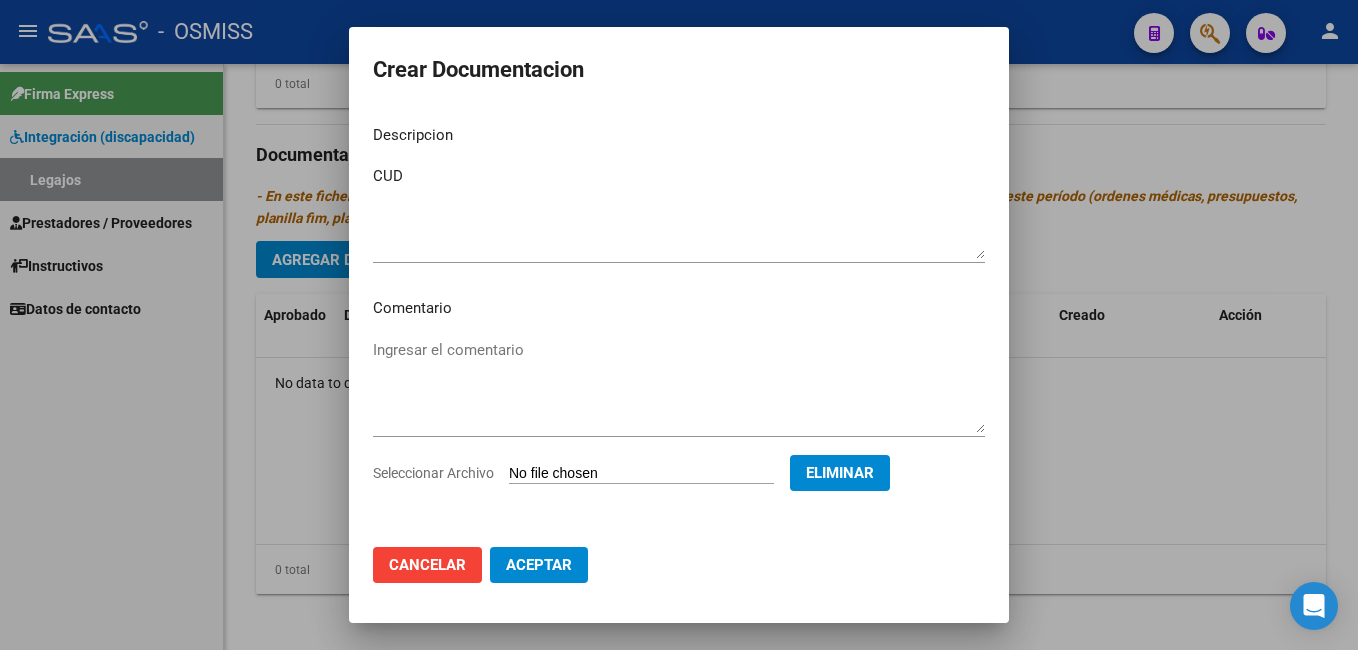 click on "Aceptar" 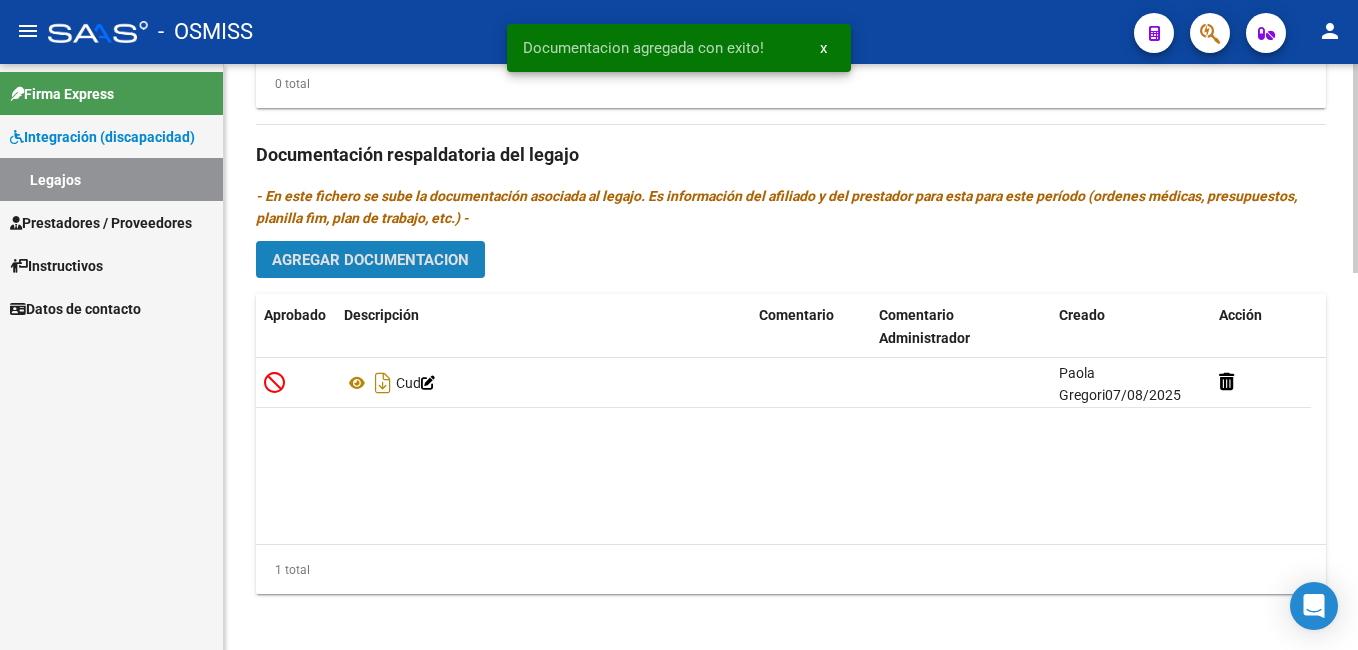 click on "Agregar Documentacion" 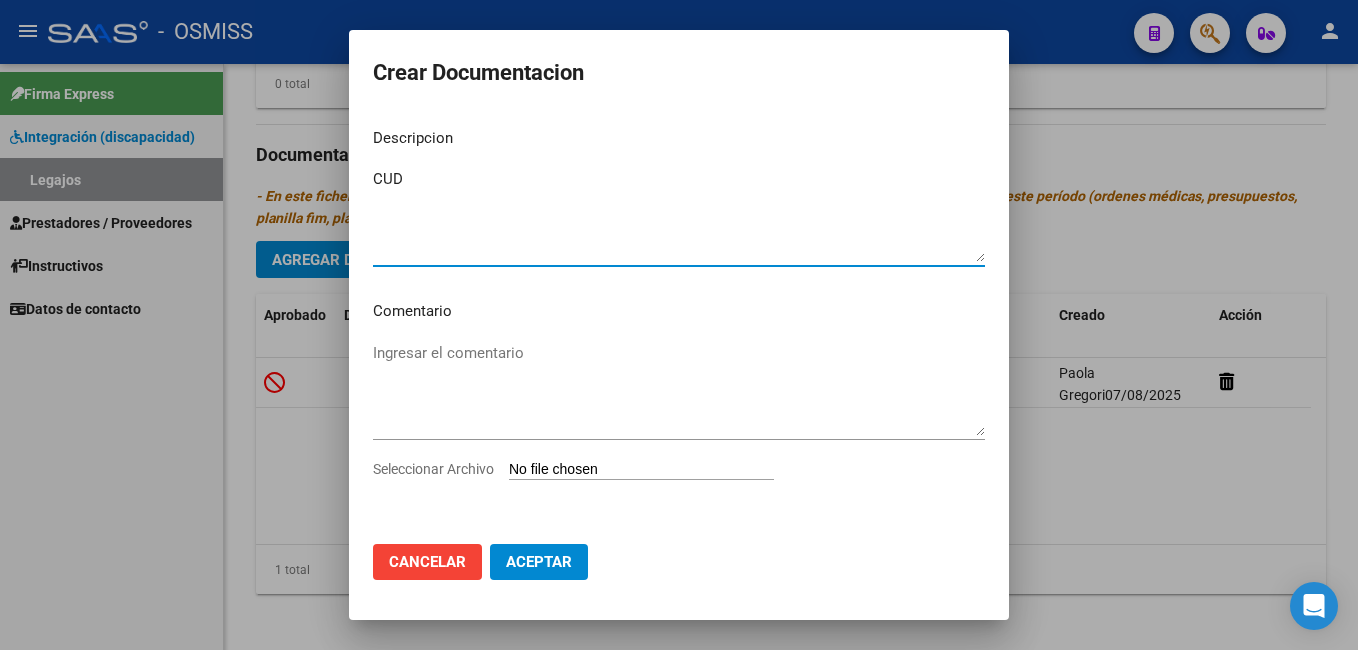 type on "CUD" 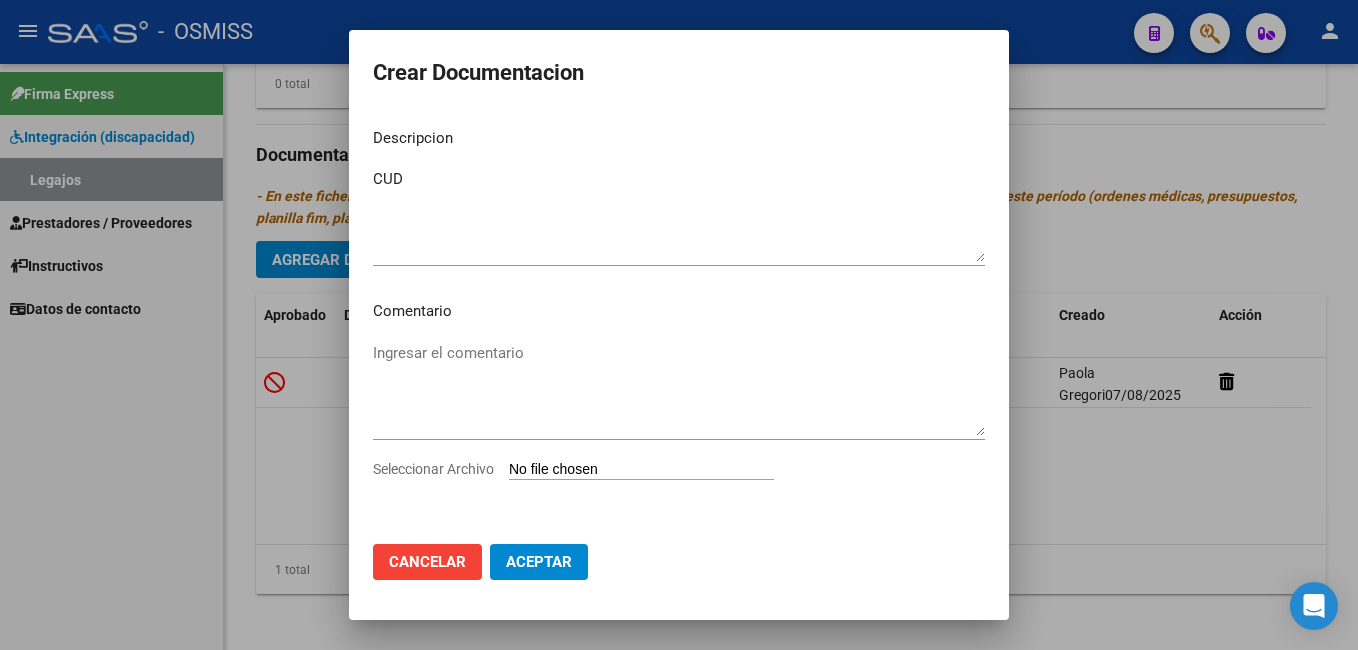 click on "Seleccionar Archivo" at bounding box center [641, 470] 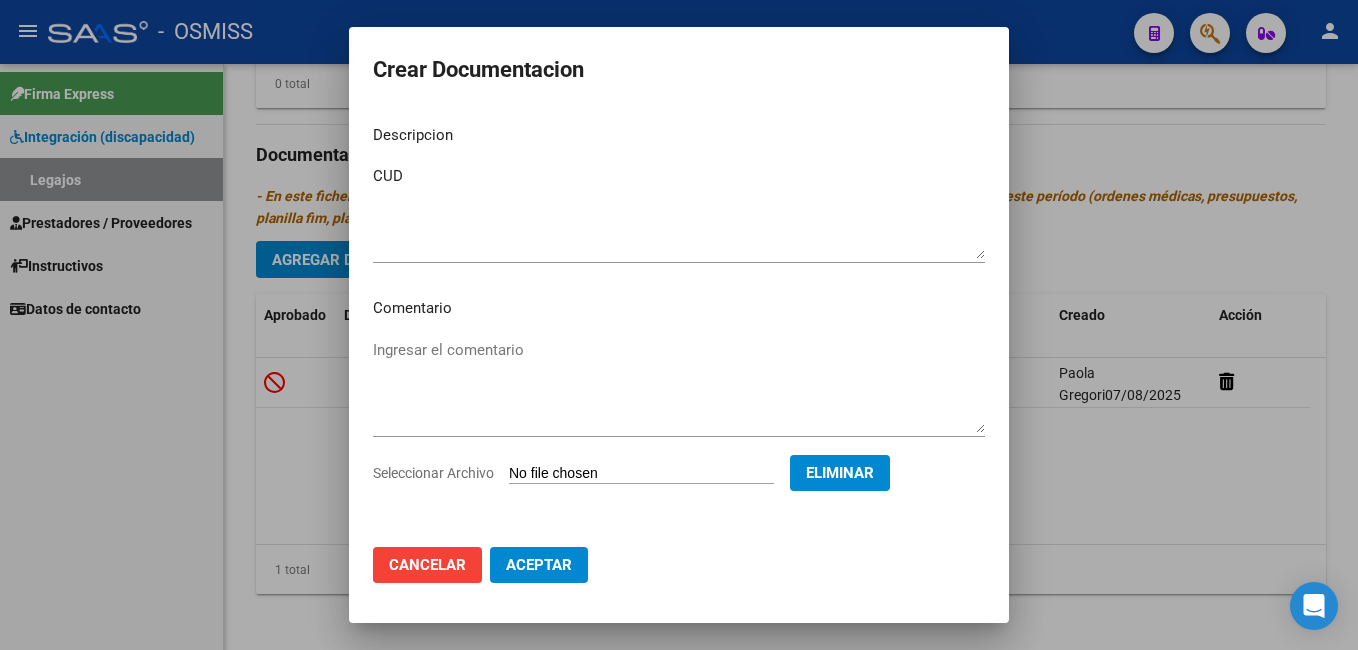 click on "Aceptar" 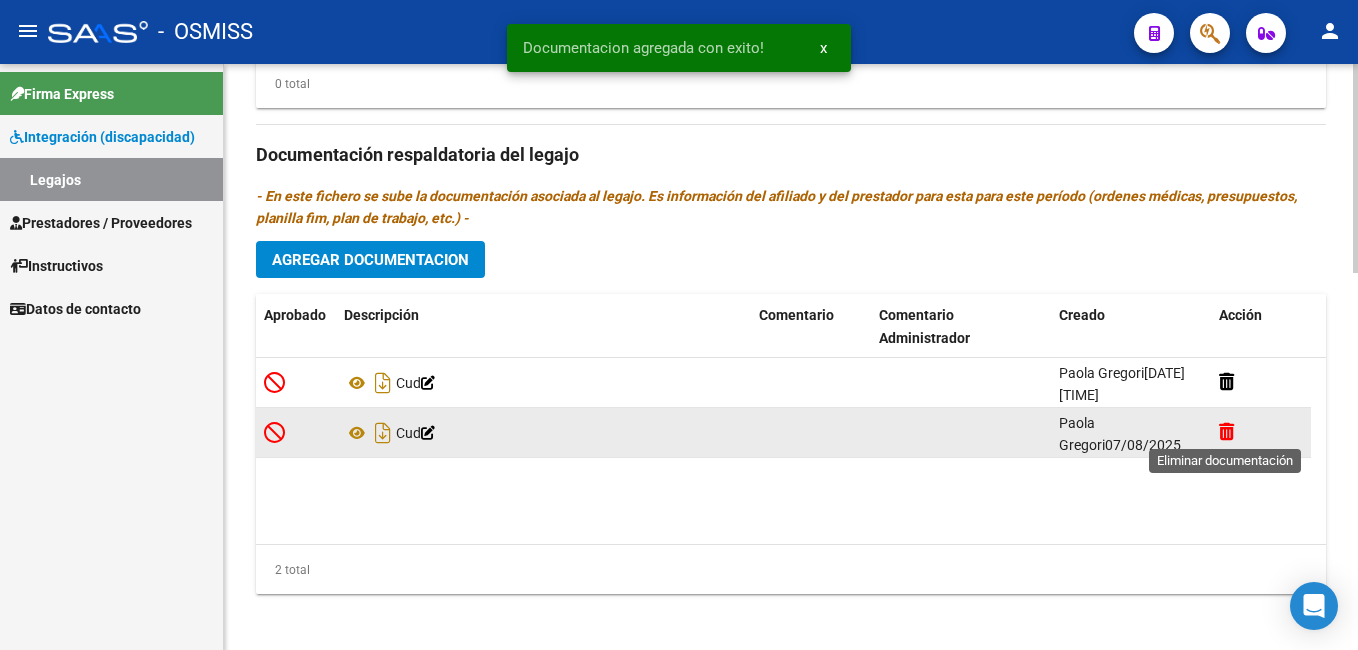 click 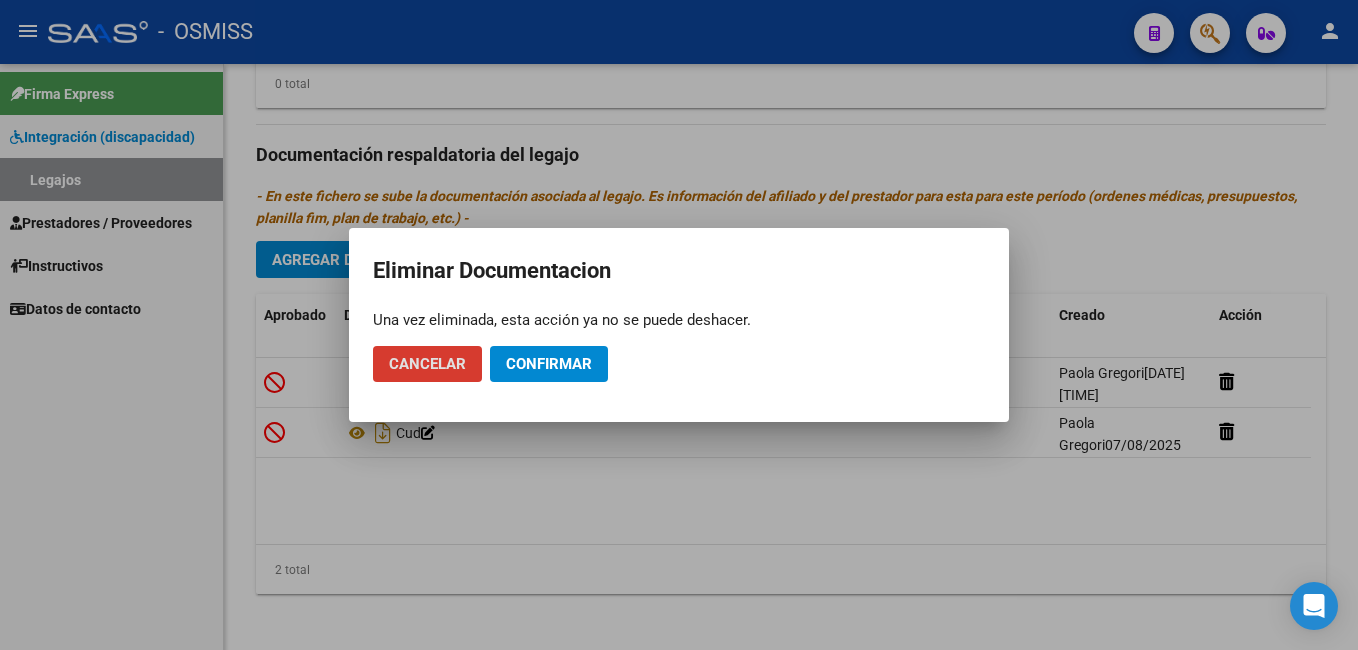 click on "Confirmar" 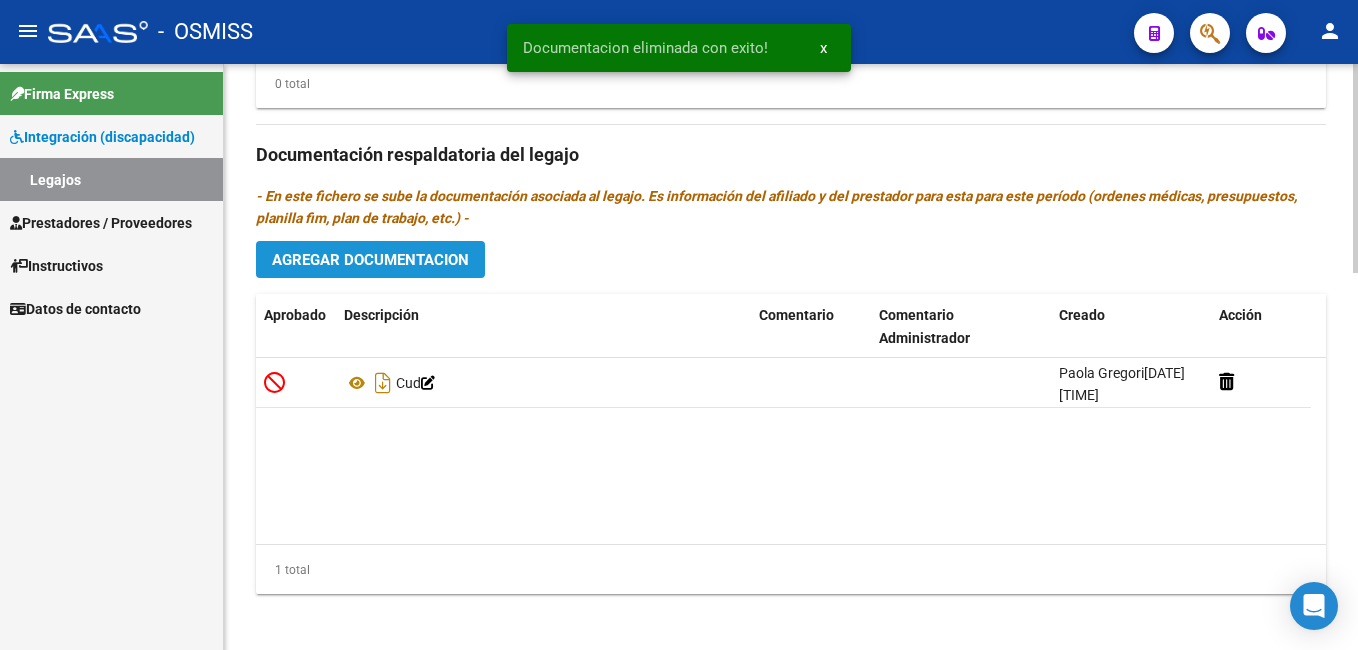 click on "Agregar Documentacion" 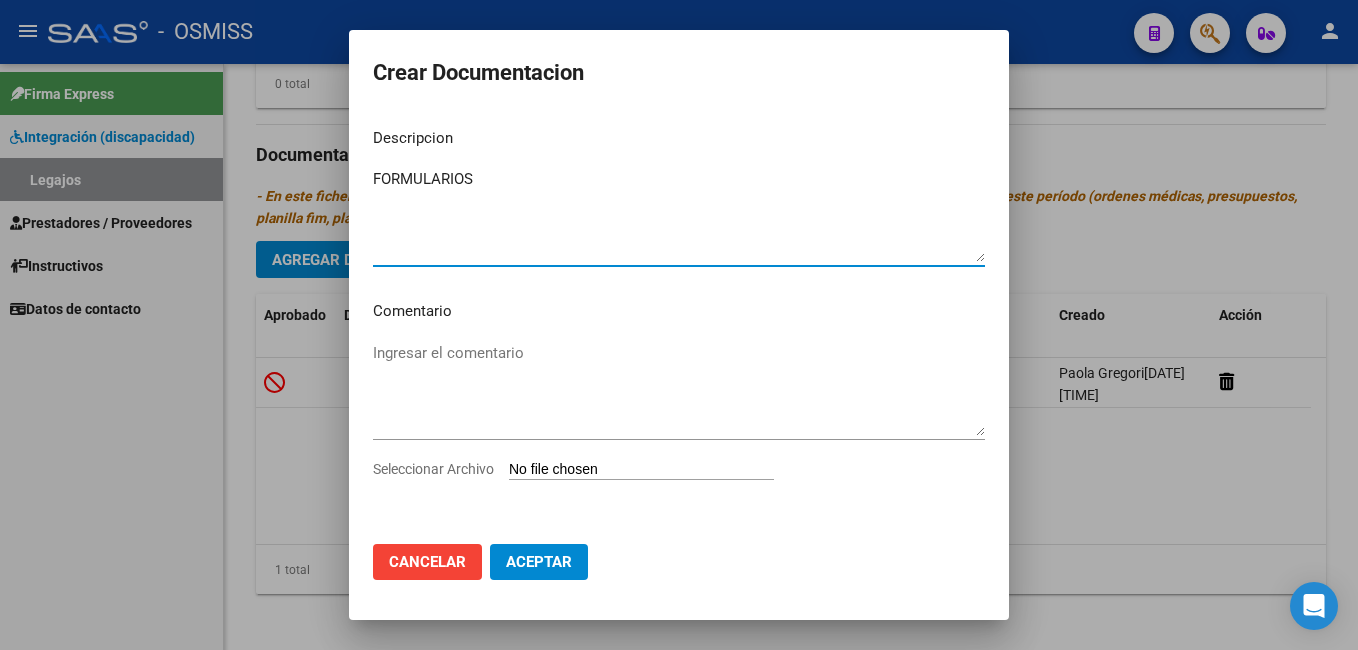 type on "FORMULARIOS" 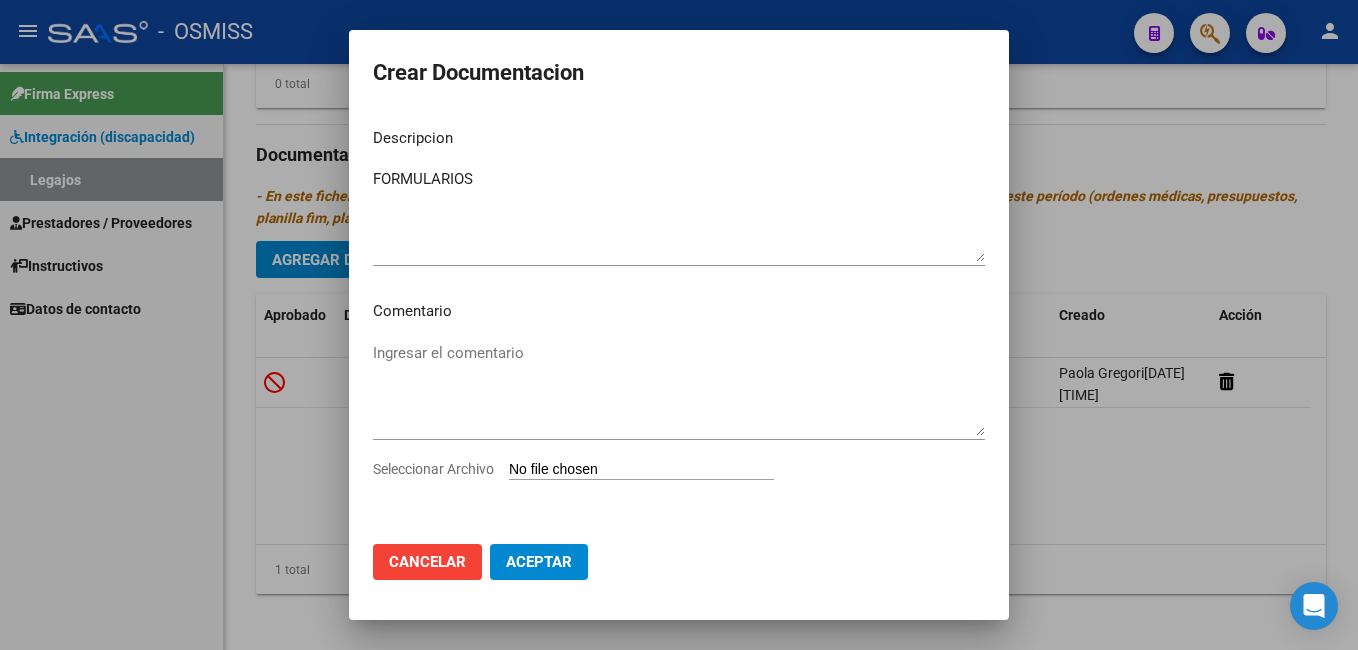click on "Seleccionar Archivo" at bounding box center (641, 470) 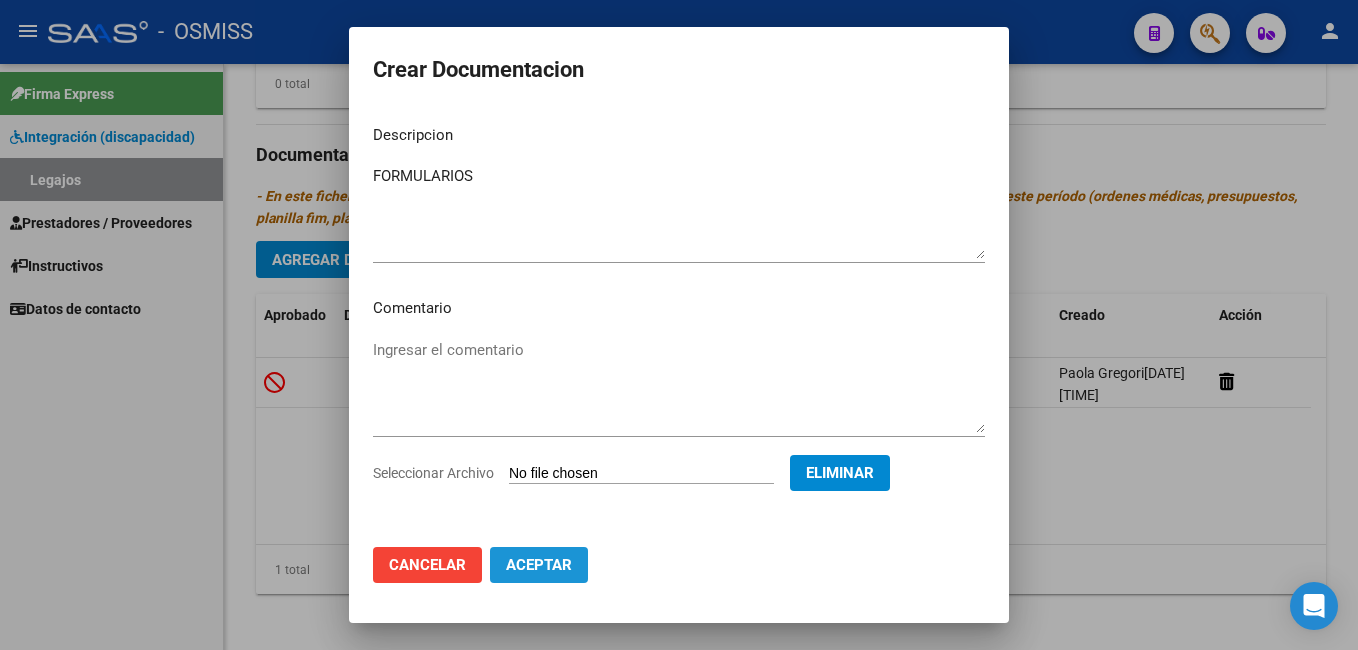 click on "Aceptar" 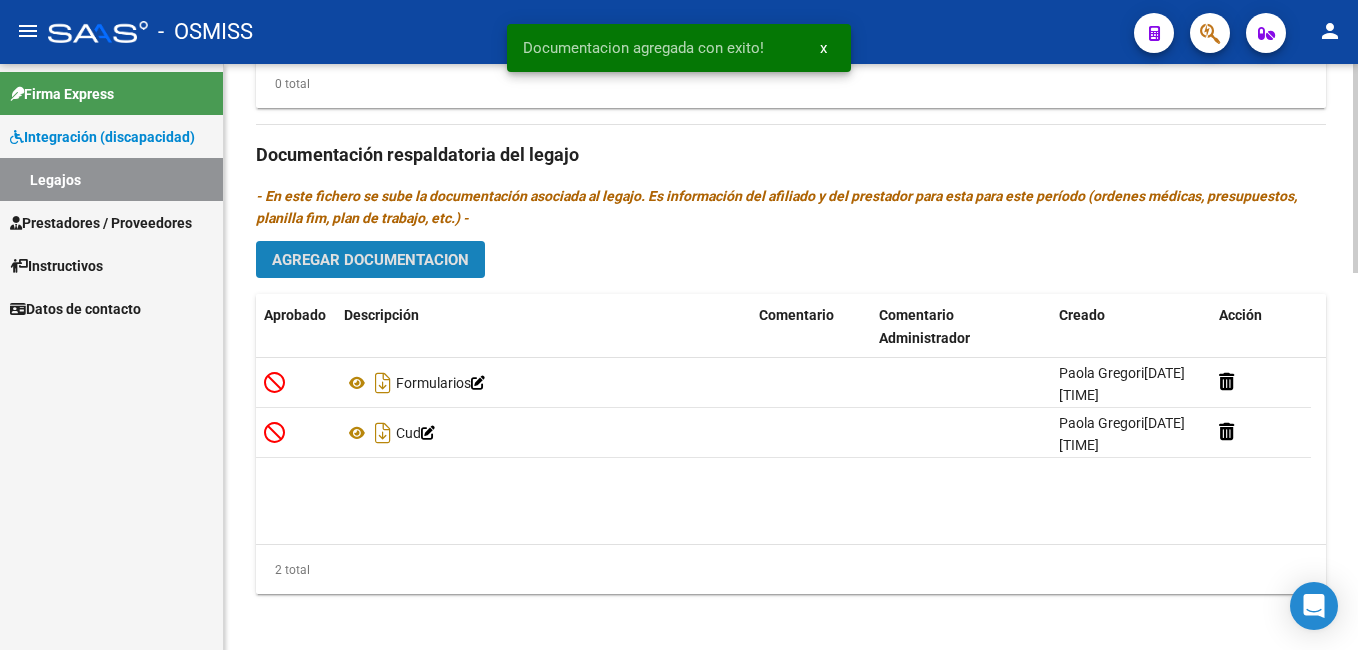 click on "Agregar Documentacion" 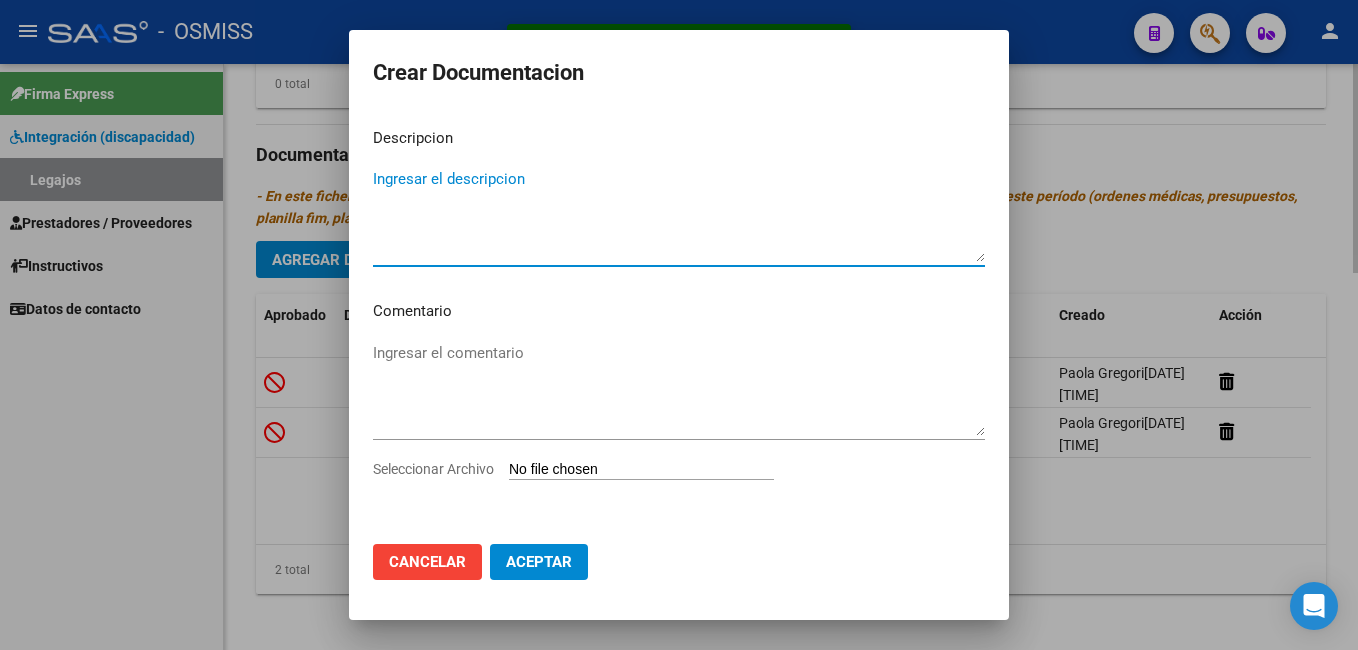click on "Ingresar el descripcion" at bounding box center [679, 215] 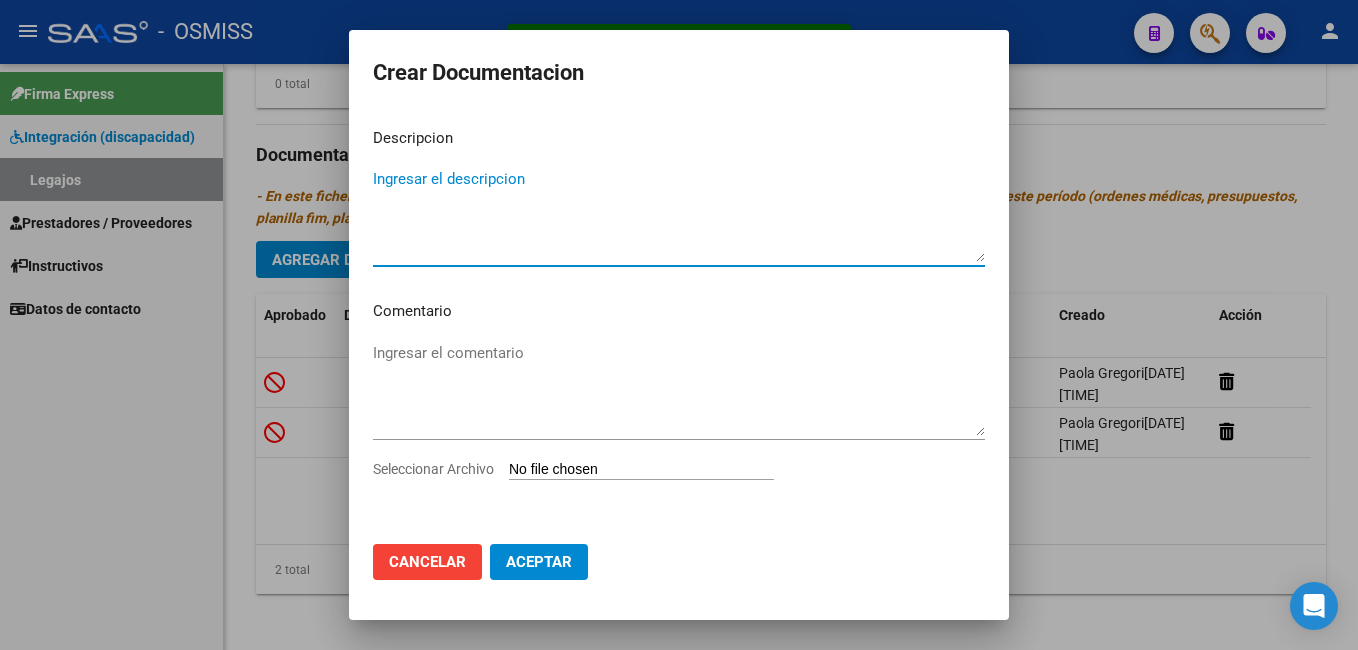 click on "Ingresar el descripcion" at bounding box center (679, 215) 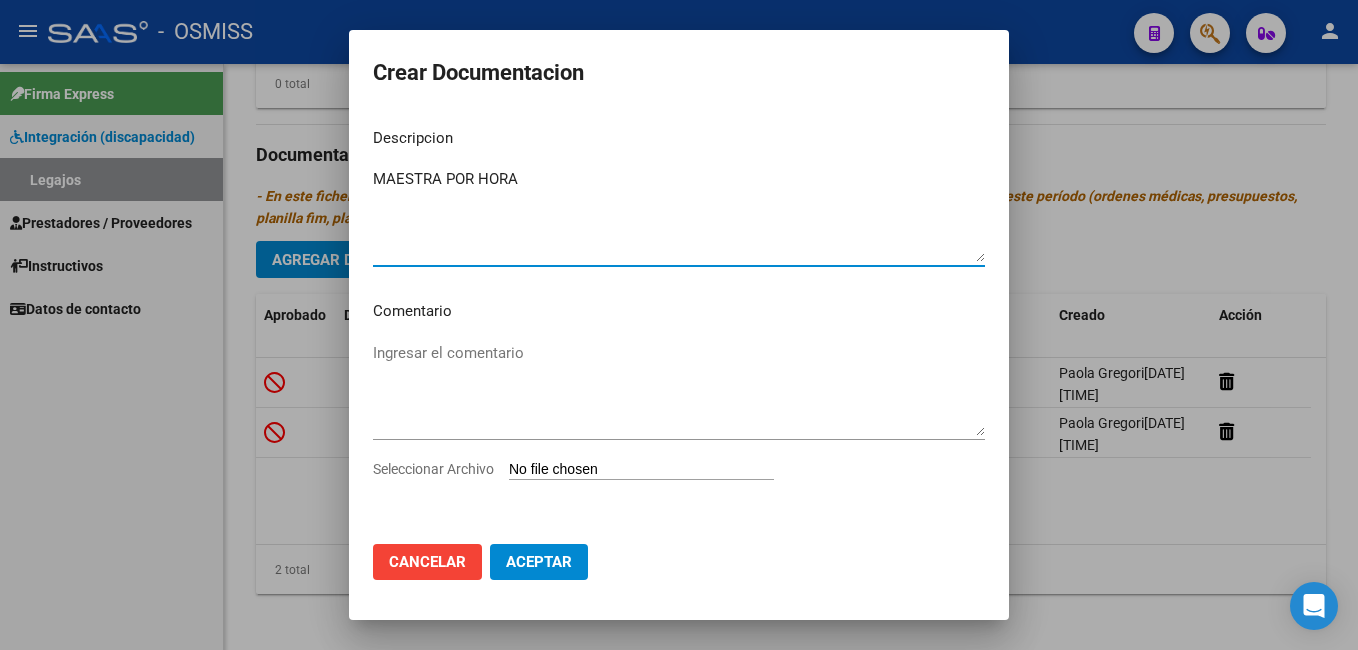 type on "MAESTRA POR HORA" 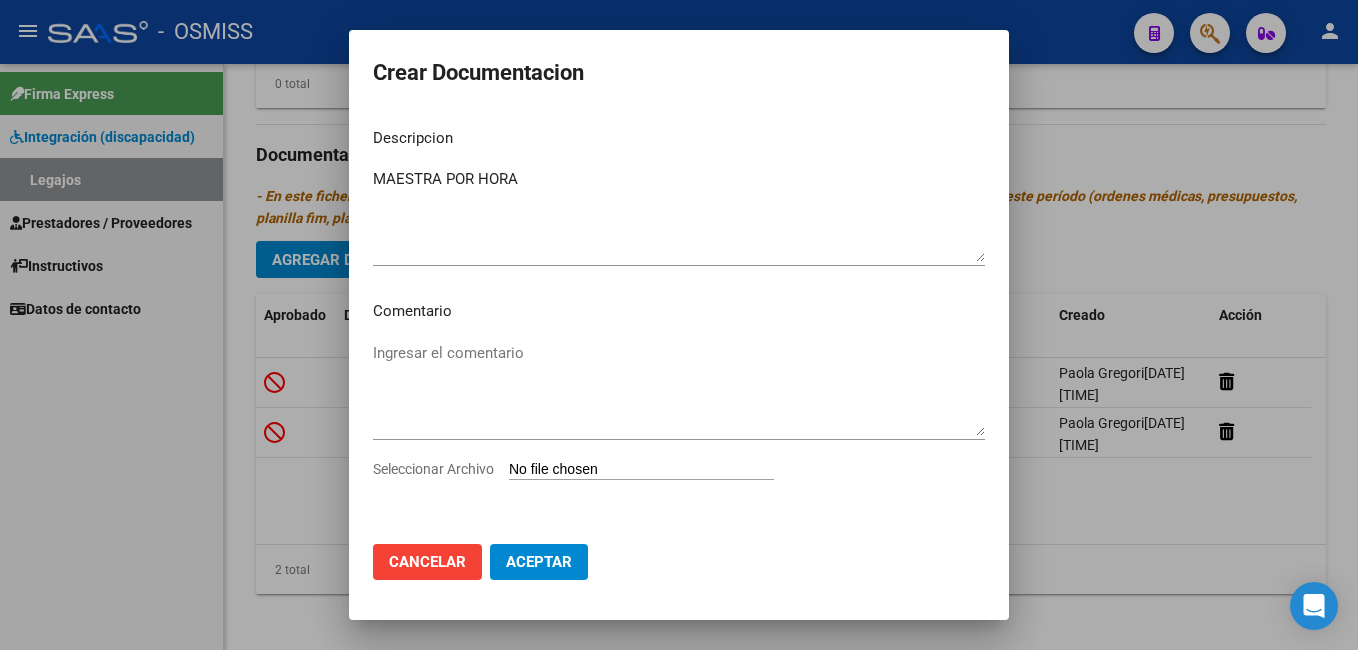 click on "Seleccionar Archivo" at bounding box center (641, 470) 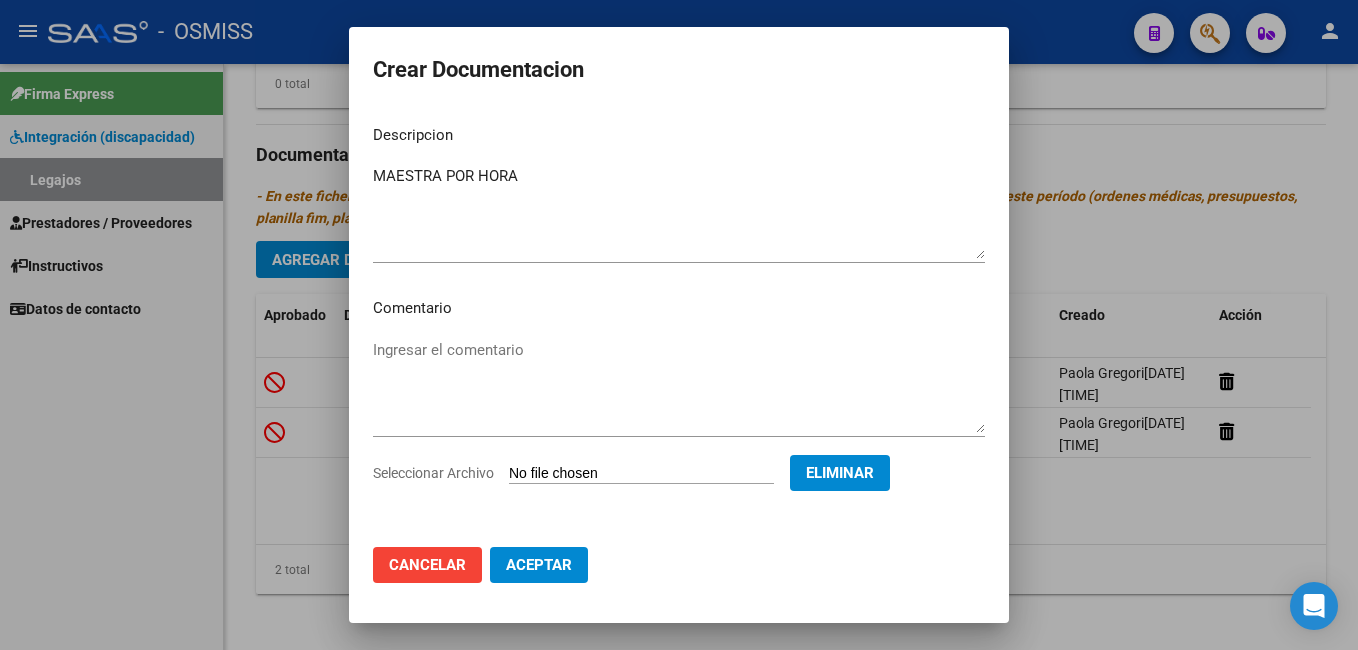 click on "Aceptar" 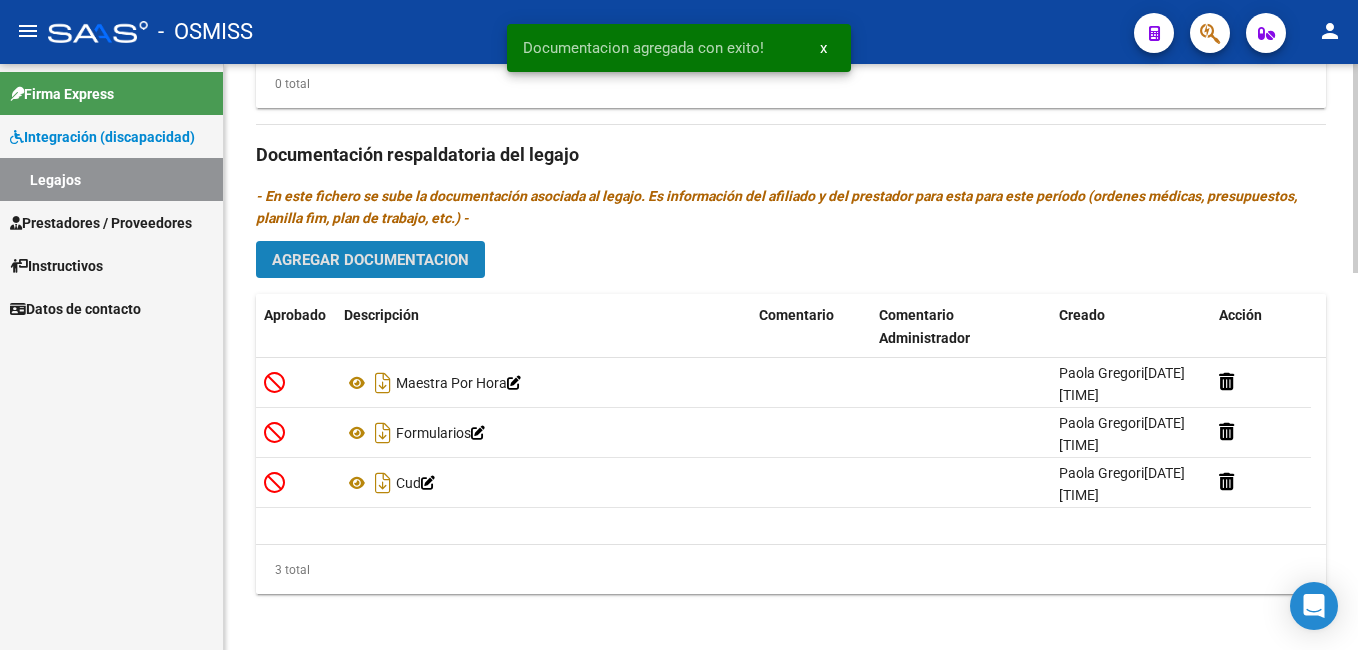 click on "Agregar Documentacion" 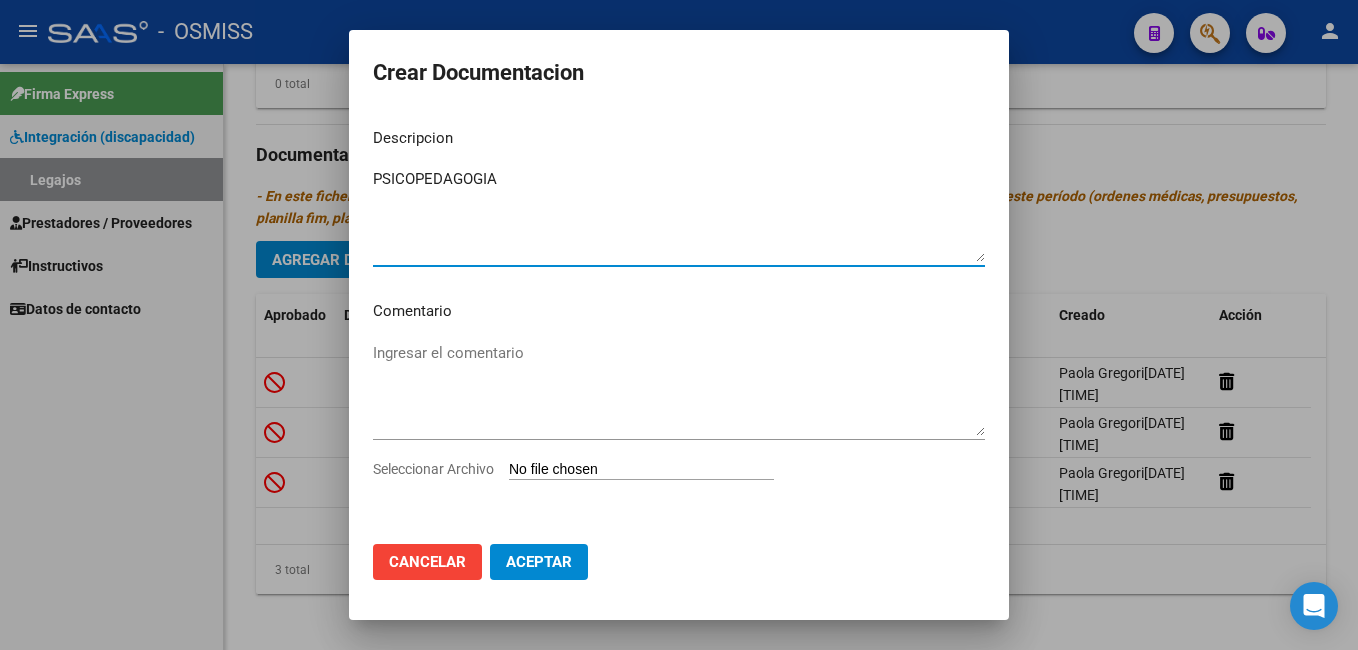 type on "PSICOPEDAGOGIA" 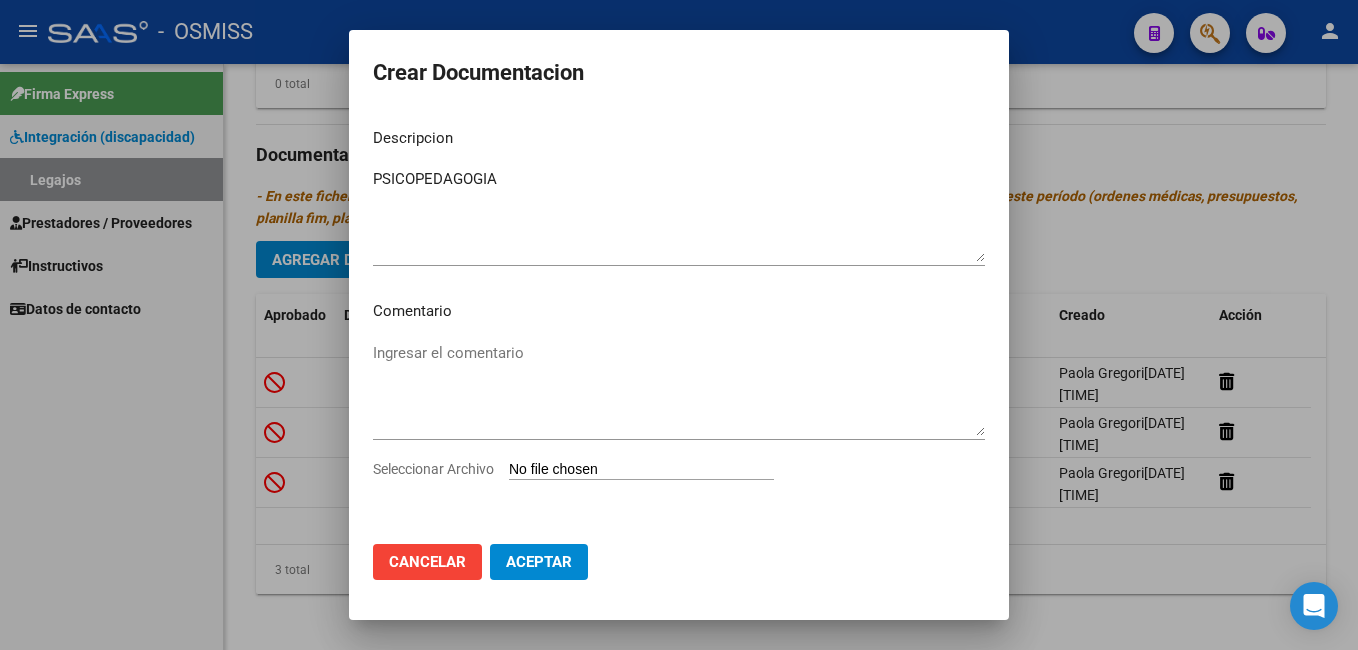 click on "Seleccionar Archivo" at bounding box center (641, 470) 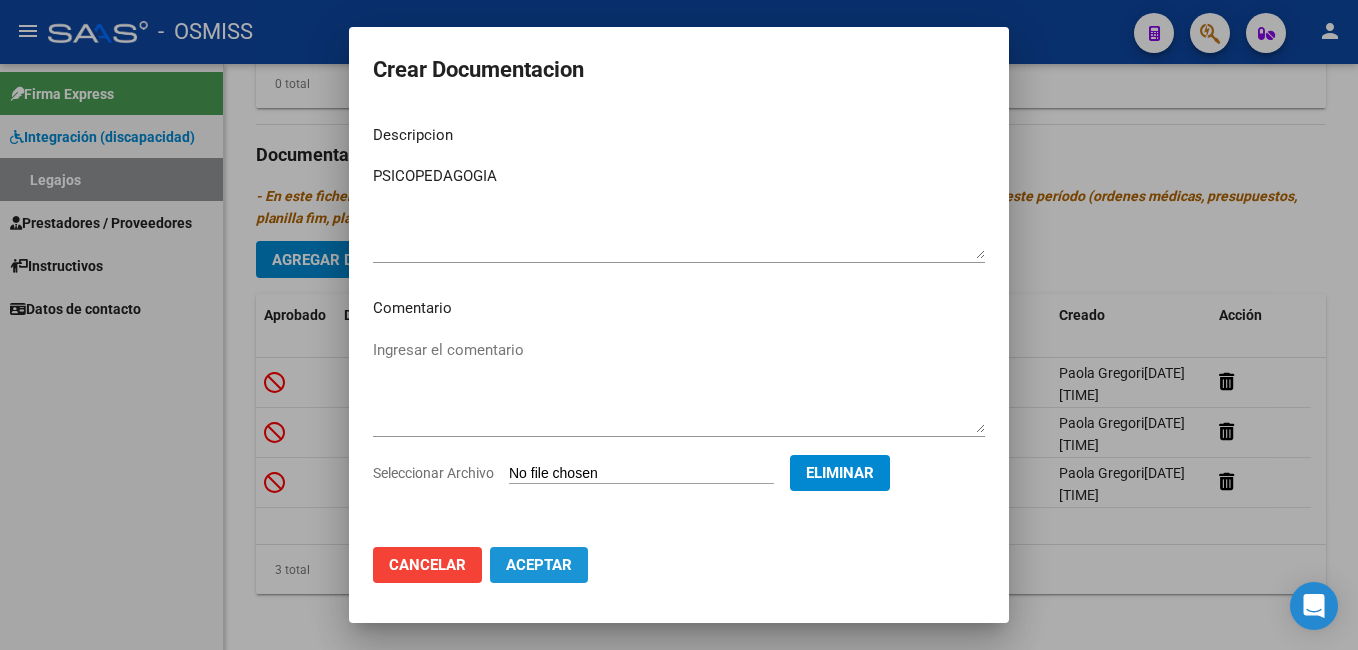 click on "Aceptar" 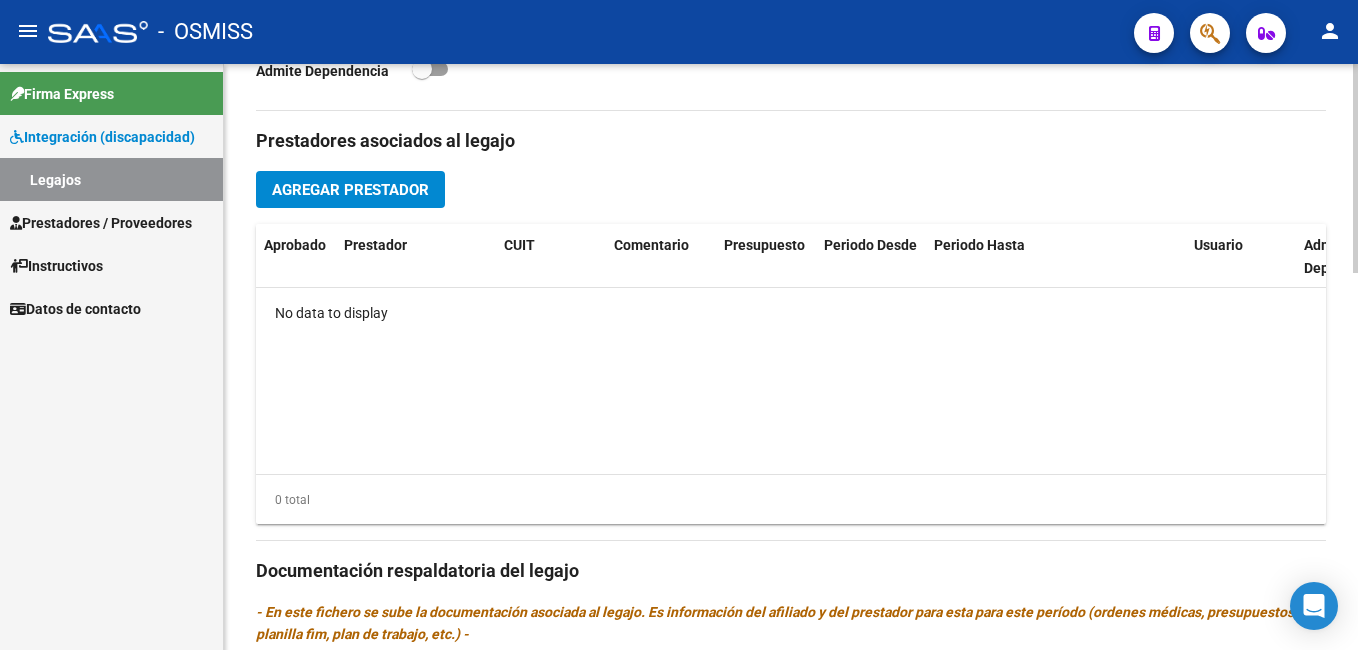 scroll, scrollTop: 610, scrollLeft: 0, axis: vertical 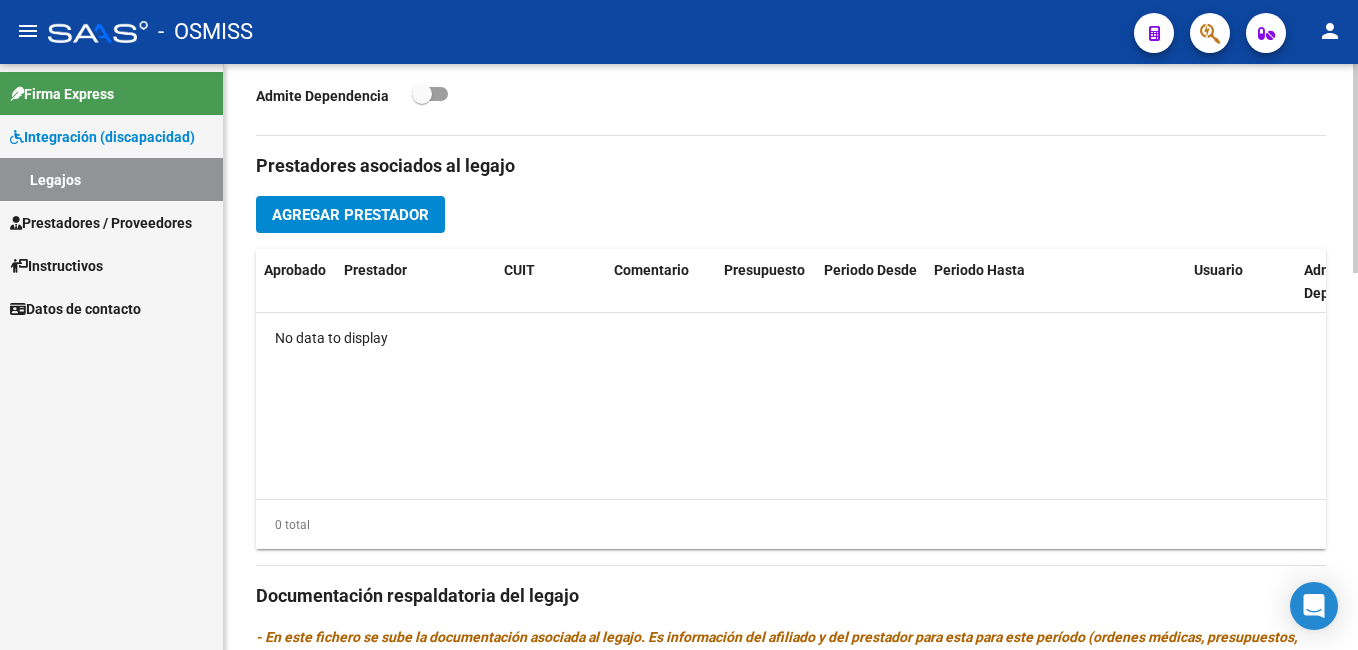 click on "menu -  OSMISS  person    Firma Express     Integración (discapacidad) Legajos    Prestadores / Proveedores Facturas - Listado/Carga Facturas - Documentación Pagos x Transferencia Auditorías - Listado Auditorías - Comentarios Auditorías - Cambios Área Prestadores - Listado Prestadores - Docu.    Instructivos    Datos de contacto arrow_back Editar 7920    save Guardar cambios Legajo de Integración Modelo Formulario DDJJ para Transporte  /  Modelo Conformidad Transporte  /  Modelo Presupuesto Transporte  /  Modelo Conformidad Prestacional  /  Modelo Presupuesto Prestacional  /  ModeloResumen HC  /  Modelo Planilla FIM  Legajo sin Aprobar.  CUIL  *   [CUIL] Ingresar CUIL  [LAST] [FIRST] [LAST]     Análisis Afiliado    Certificado Discapacidad ARCA Padrón Nombre Afiliado  *   [LAST] [FIRST] [LAST] Ingresar el nombre  Periodo Desde  *   [YEAR][MONTH] Ej: 202203  Periodo Hasta  *   [YEAR][MONTH] Ej: 202212  Admite Dependencia   Comentarios                                  Aprobado" at bounding box center (679, 325) 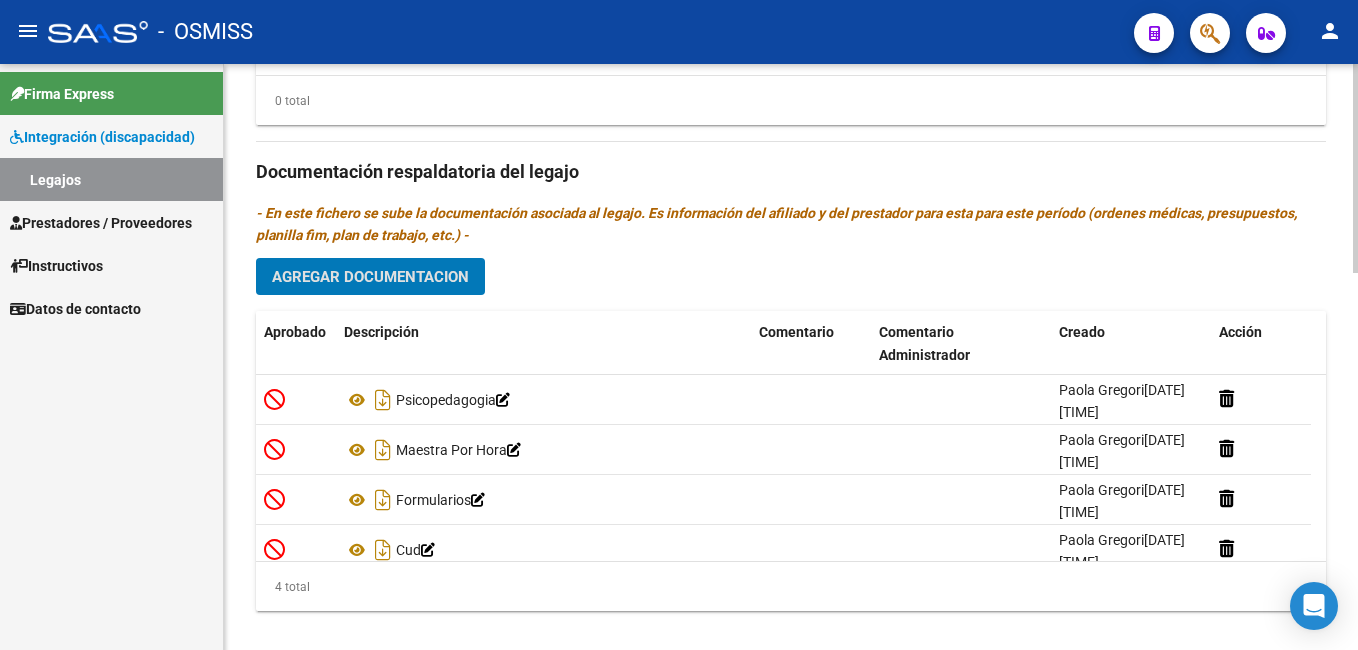 scroll, scrollTop: 1060, scrollLeft: 0, axis: vertical 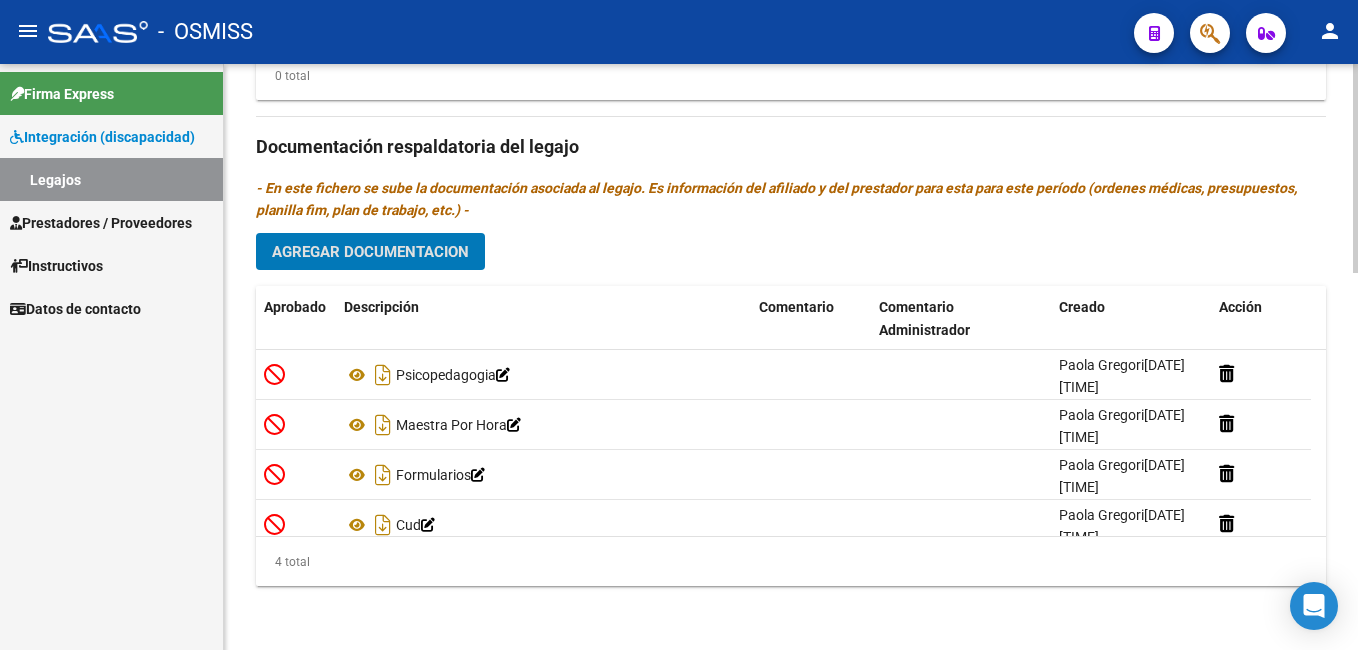 click on "menu -  OSMISS  person    Firma Express     Integración (discapacidad) Legajos    Prestadores / Proveedores Facturas - Listado/Carga Facturas - Documentación Pagos x Transferencia Auditorías - Listado Auditorías - Comentarios Auditorías - Cambios Área Prestadores - Listado Prestadores - Docu.    Instructivos    Datos de contacto arrow_back Editar 7920    save Guardar cambios Legajo de Integración Modelo Formulario DDJJ para Transporte  /  Modelo Conformidad Transporte  /  Modelo Presupuesto Transporte  /  Modelo Conformidad Prestacional  /  Modelo Presupuesto Prestacional  /  ModeloResumen HC  /  Modelo Planilla FIM  Legajo sin Aprobar.  CUIL  *   [CUIL] Ingresar CUIL  [LAST] [FIRST] [LAST]     Análisis Afiliado    Certificado Discapacidad ARCA Padrón Nombre Afiliado  *   [LAST] [FIRST] [LAST] Ingresar el nombre  Periodo Desde  *   [YEAR][MONTH] Ej: 202203  Periodo Hasta  *   [YEAR][MONTH] Ej: 202212  Admite Dependencia   Comentarios                                  Aprobado" at bounding box center [679, 325] 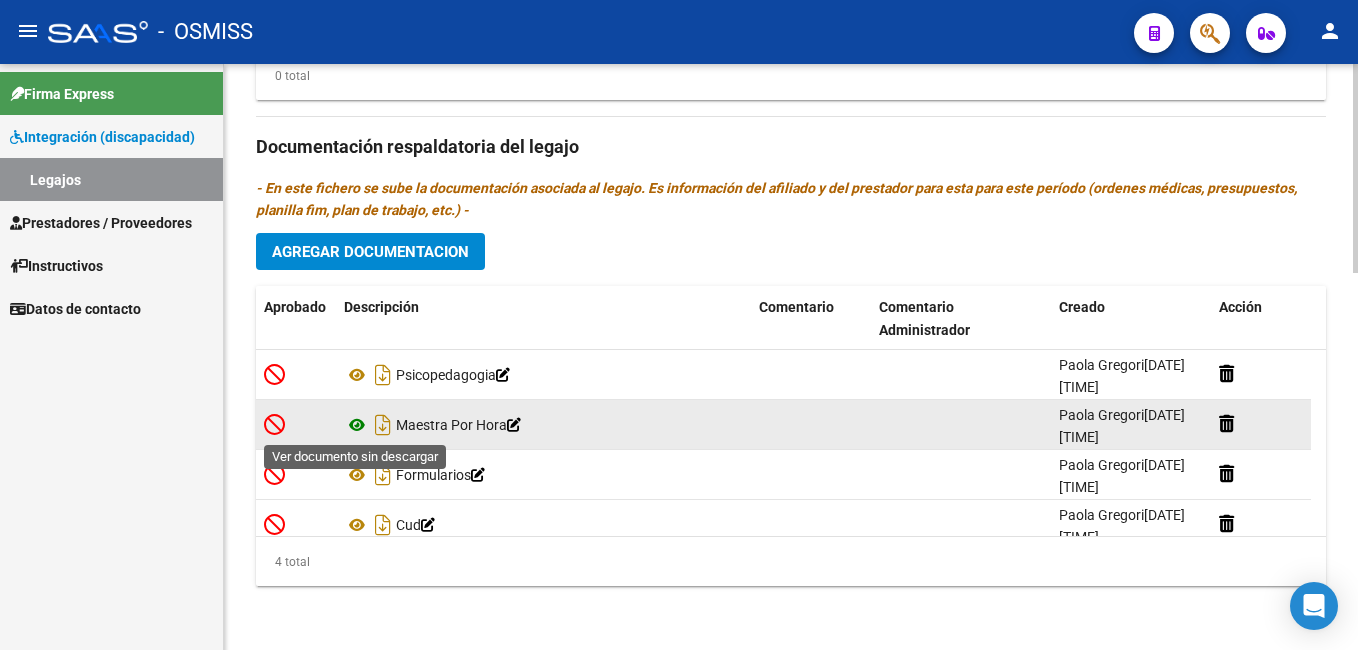 click 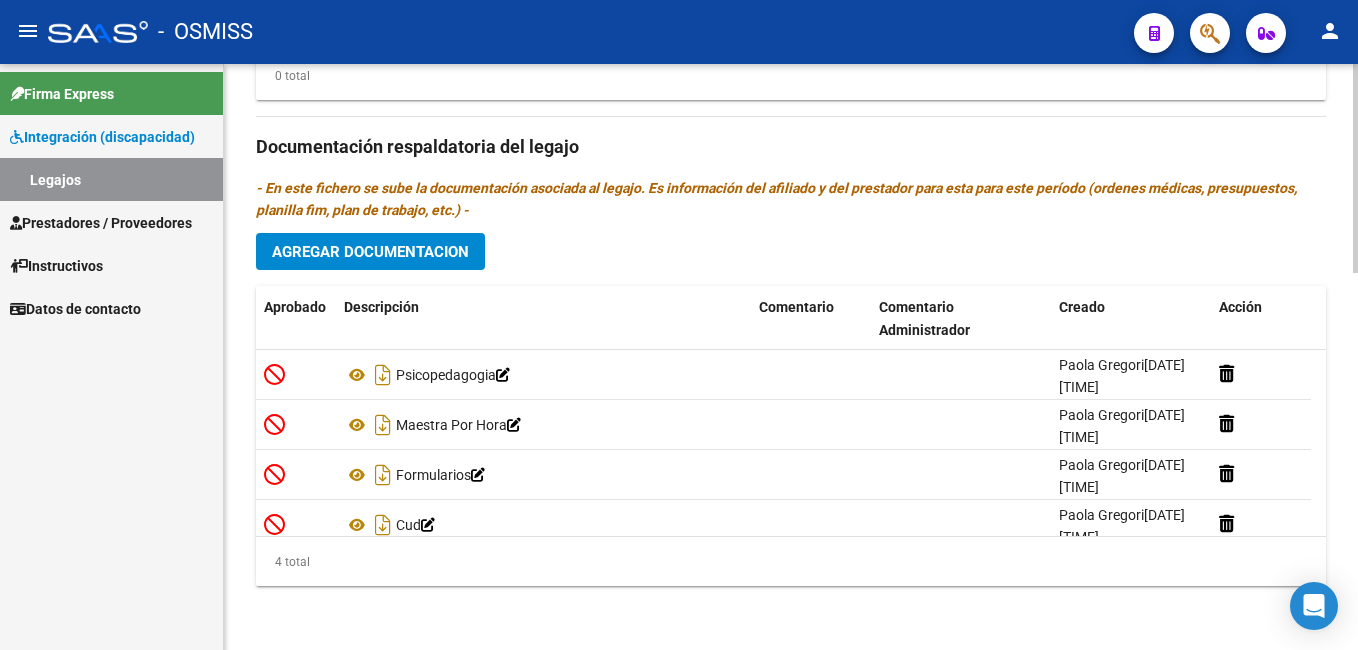 scroll, scrollTop: 745, scrollLeft: 0, axis: vertical 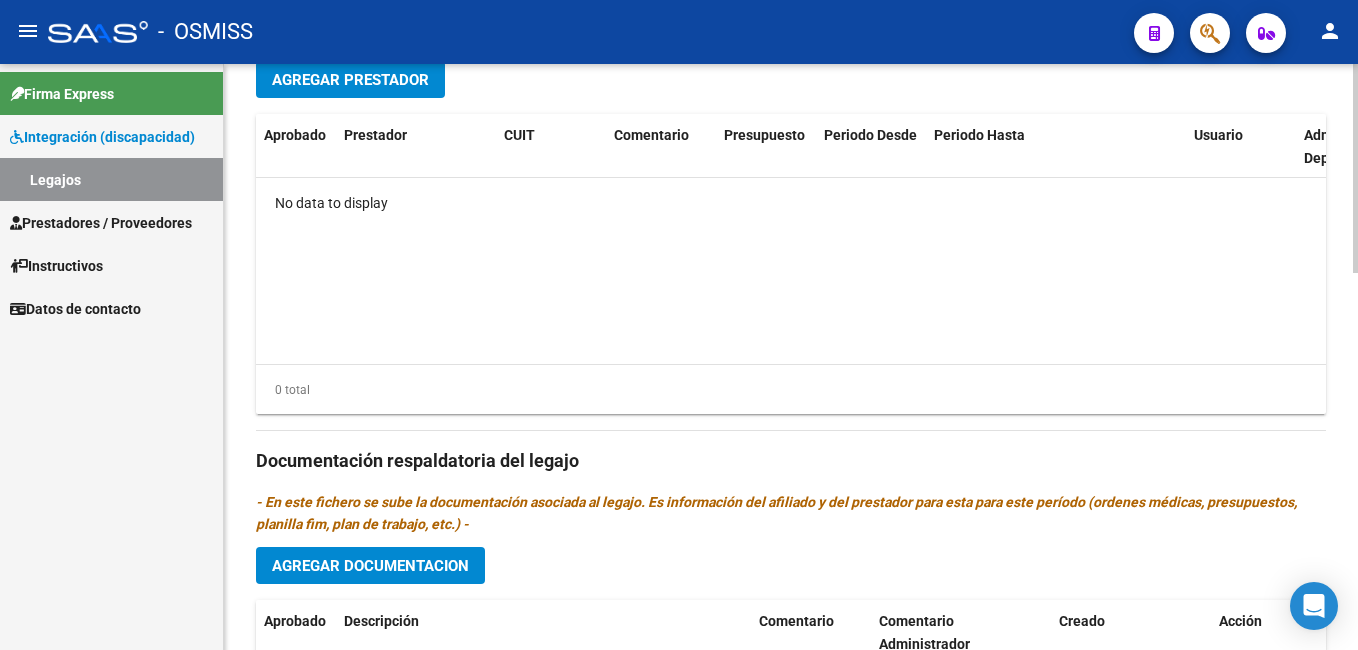click on "menu -  OSMISS  person    Firma Express     Integración (discapacidad) Legajos    Prestadores / Proveedores Facturas - Listado/Carga Facturas - Documentación Pagos x Transferencia Auditorías - Listado Auditorías - Comentarios Auditorías - Cambios Área Prestadores - Listado Prestadores - Docu.    Instructivos    Datos de contacto arrow_back Editar 7920    save Guardar cambios Legajo de Integración Modelo Formulario DDJJ para Transporte  /  Modelo Conformidad Transporte  /  Modelo Presupuesto Transporte  /  Modelo Conformidad Prestacional  /  Modelo Presupuesto Prestacional  /  ModeloResumen HC  /  Modelo Planilla FIM  Legajo sin Aprobar.  CUIL  *   [CUIL] Ingresar CUIL  [LAST] [FIRST] [LAST]     Análisis Afiliado    Certificado Discapacidad ARCA Padrón Nombre Afiliado  *   [LAST] [FIRST] [LAST] Ingresar el nombre  Periodo Desde  *   [YEAR][MONTH] Ej: 202203  Periodo Hasta  *   [YEAR][MONTH] Ej: 202212  Admite Dependencia   Comentarios                                  Aprobado" at bounding box center [679, 325] 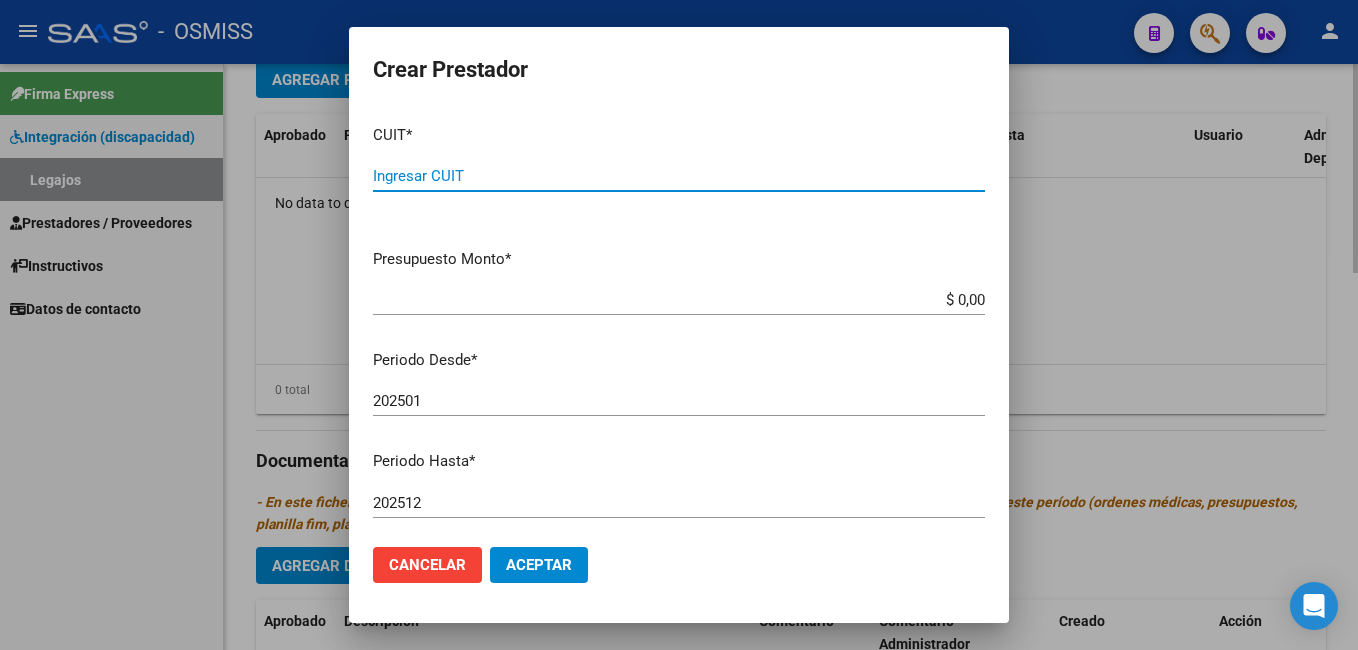 paste on "[PHONE]" 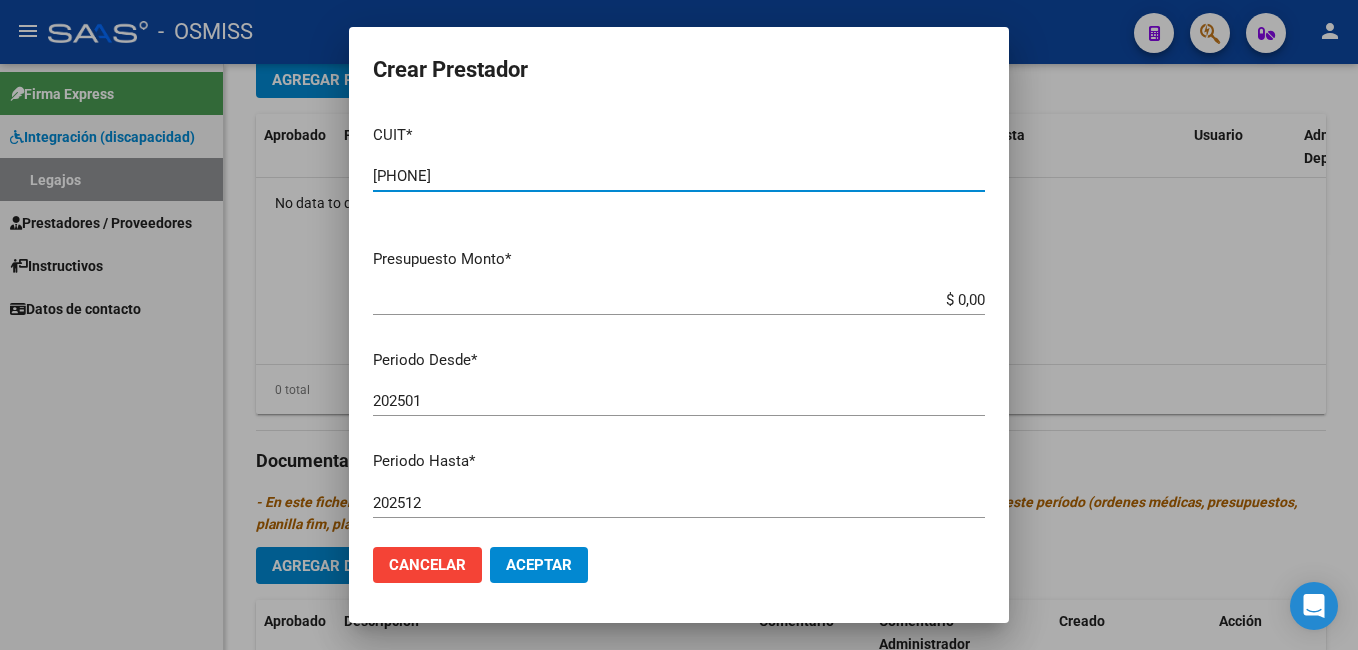 type on "[PHONE]" 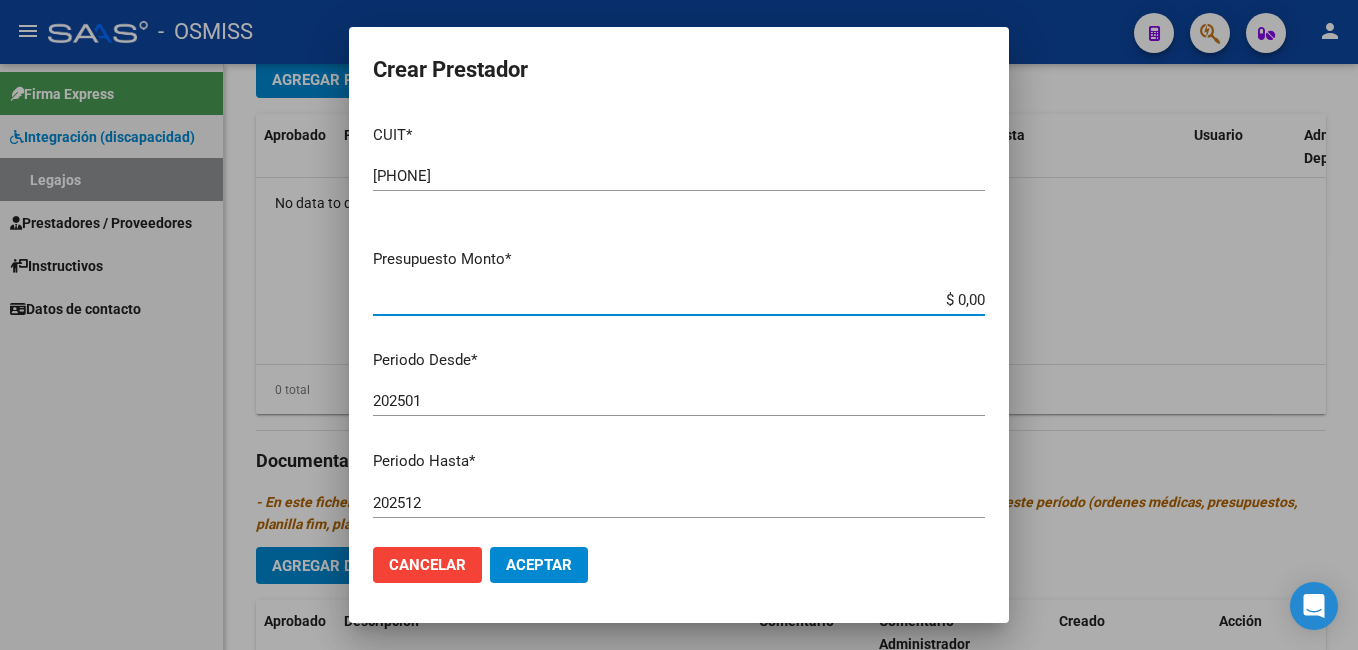 click on "$ 0,00" at bounding box center [679, 300] 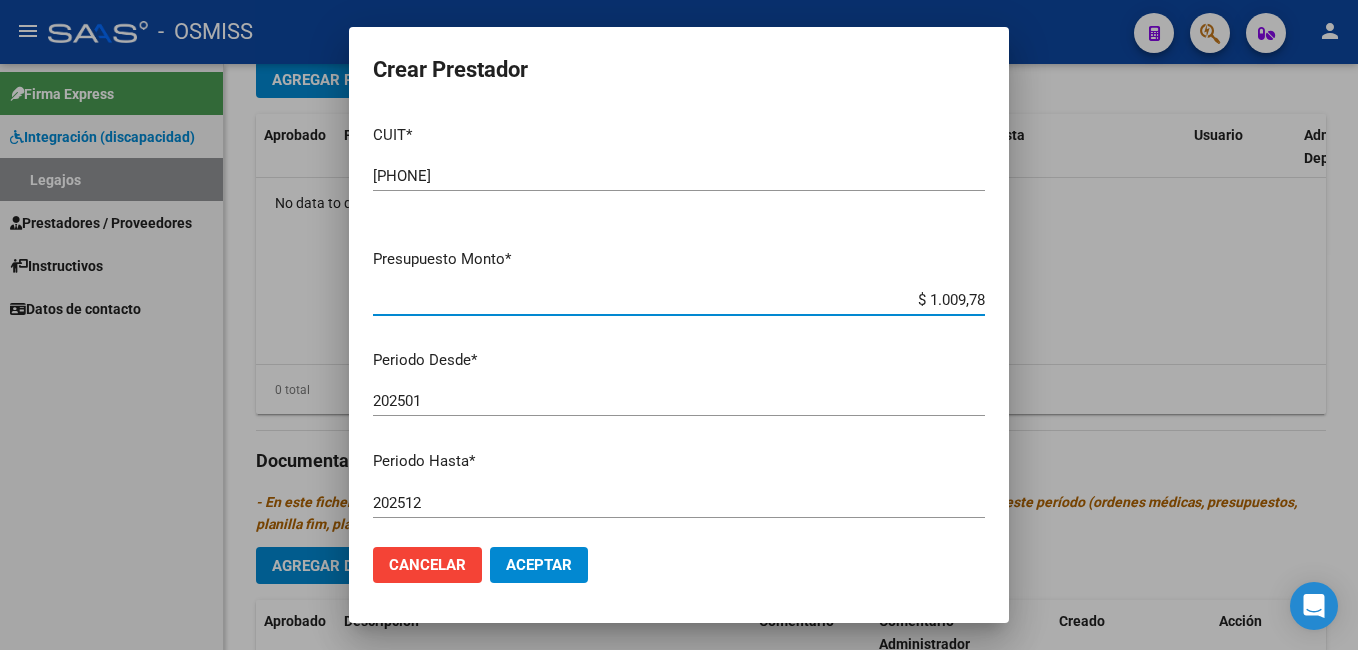 type on "$ 10.097,83" 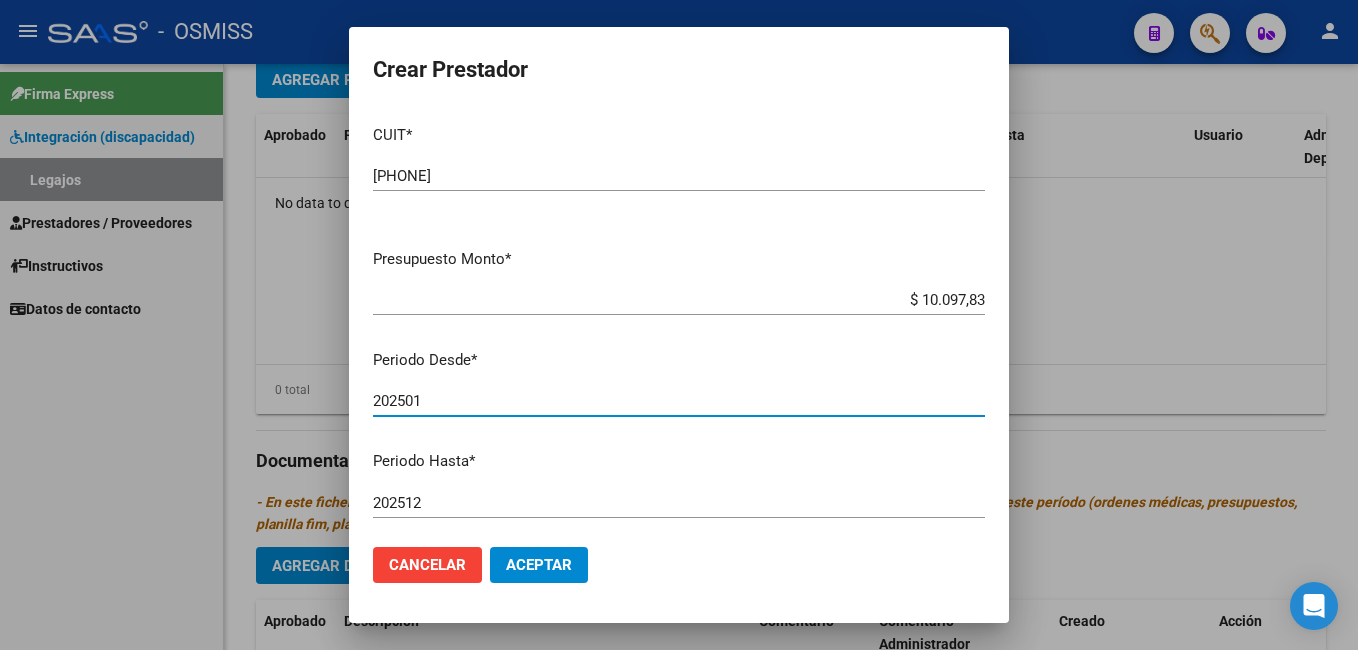 click on "202501" at bounding box center (679, 401) 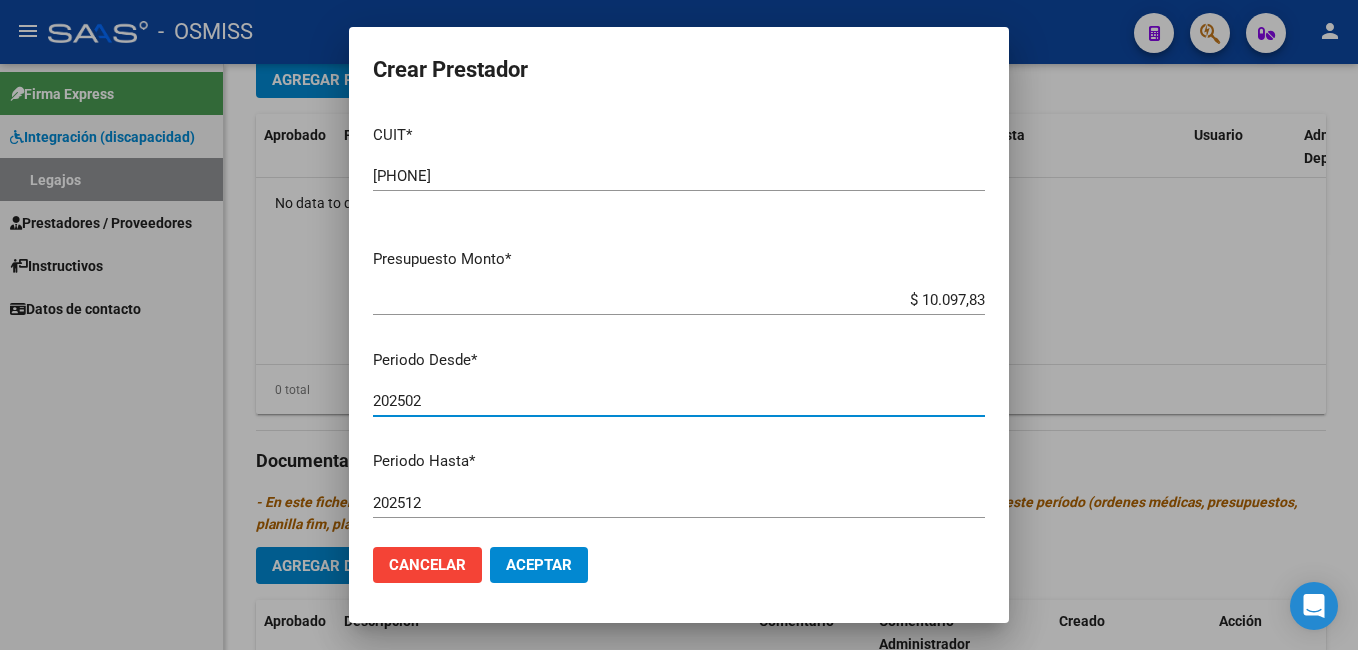 type on "202502" 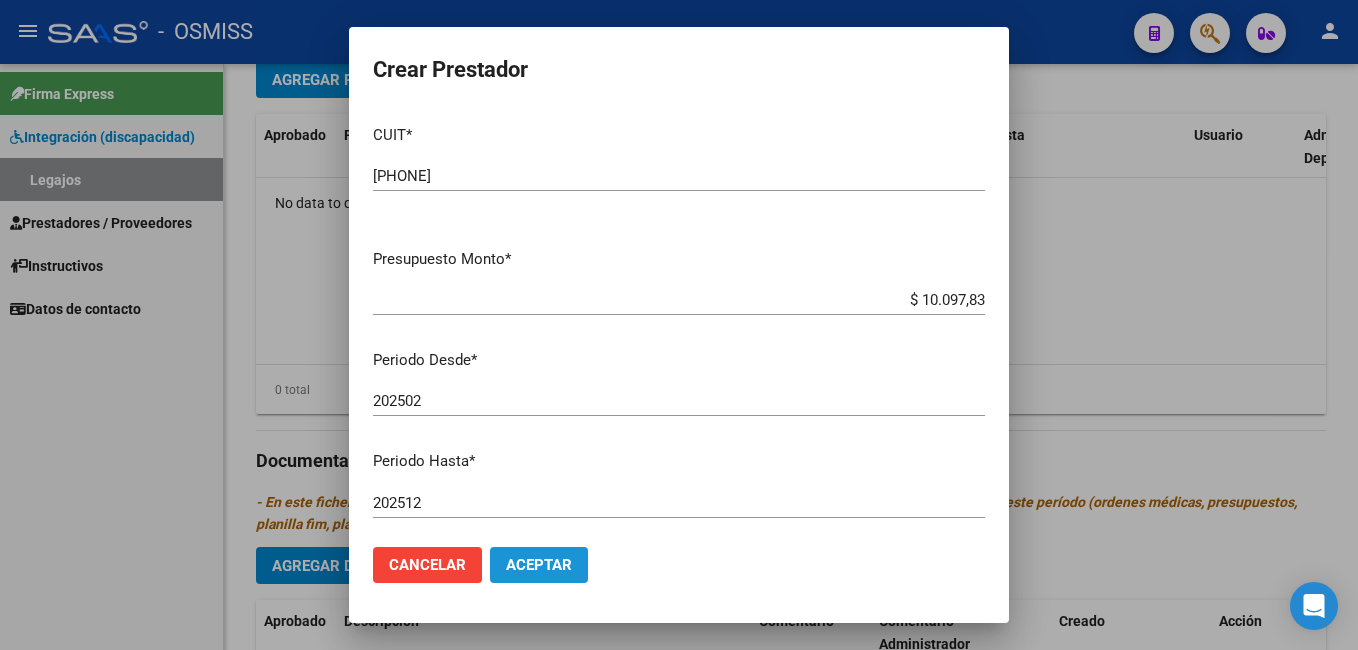 click on "Aceptar" 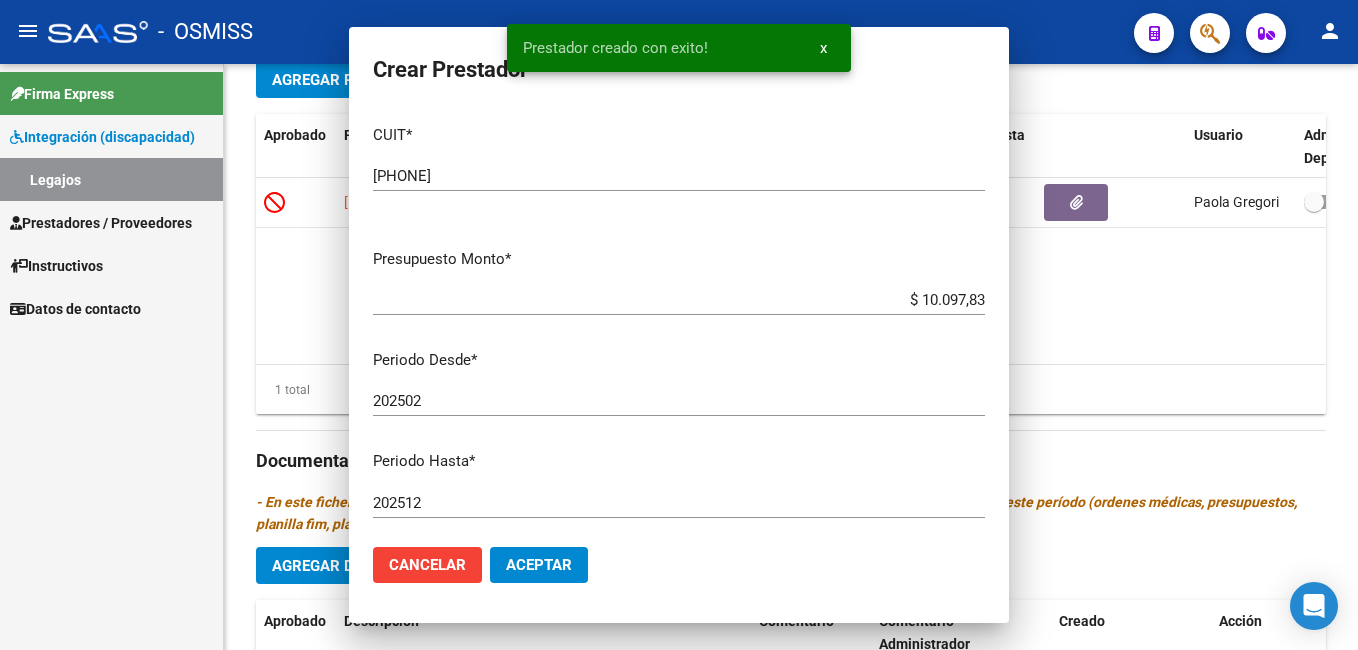 scroll, scrollTop: 743, scrollLeft: 0, axis: vertical 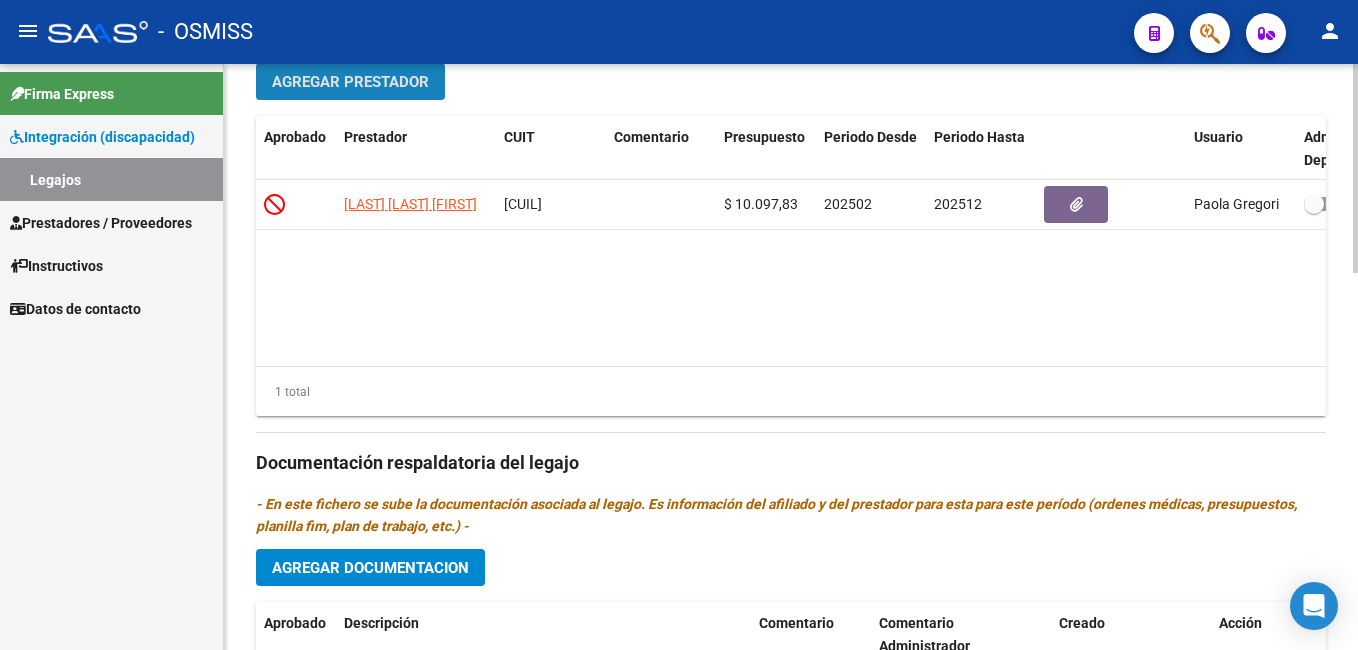 click on "Agregar Prestador" 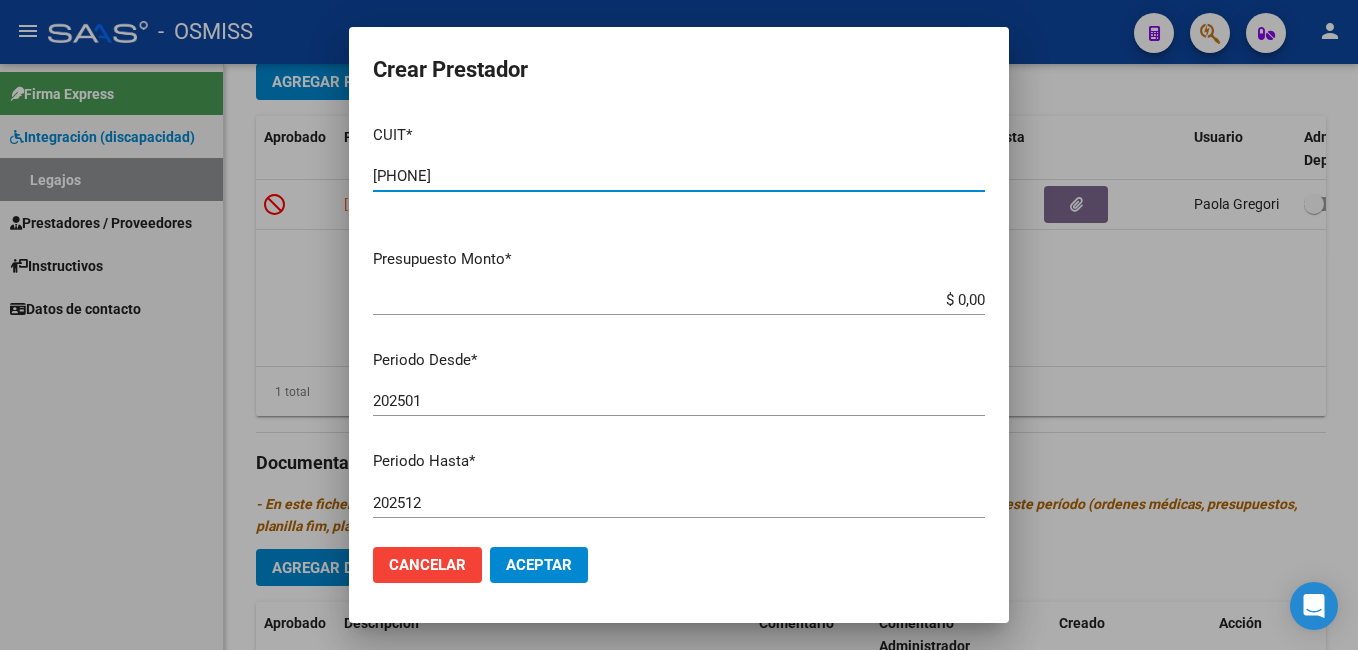 type on "[PHONE]" 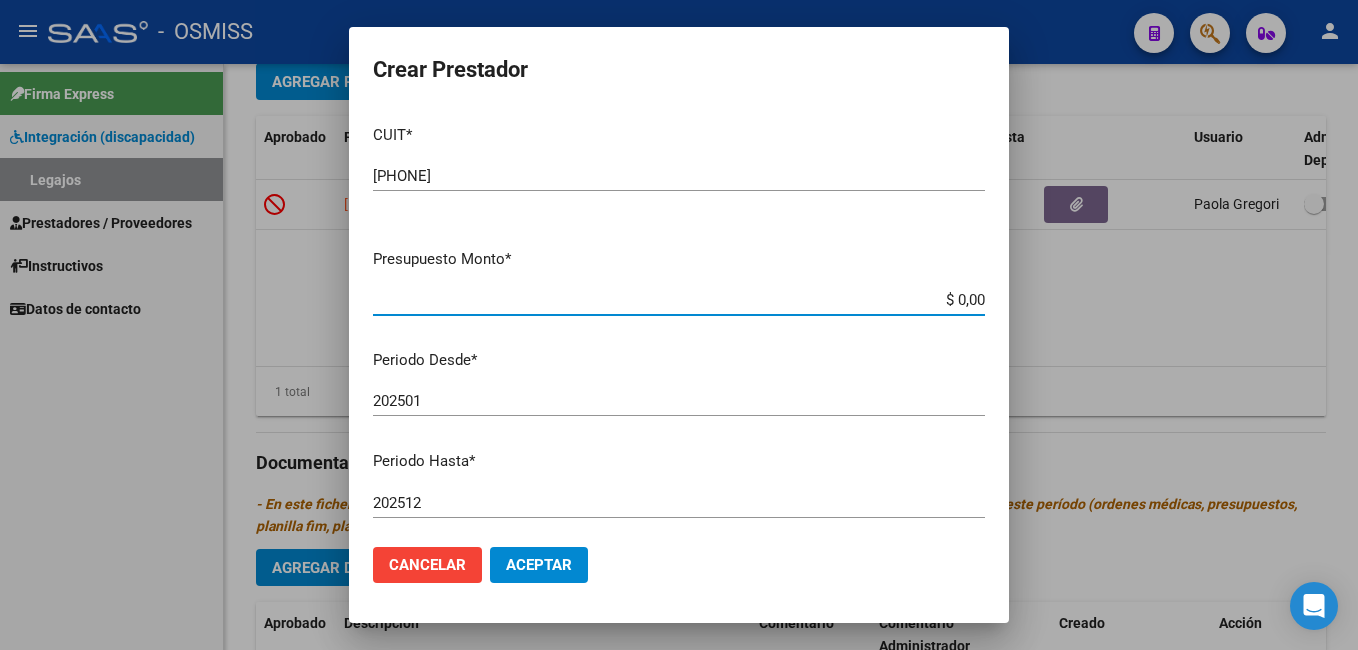 click on "$ 0,00" at bounding box center (679, 300) 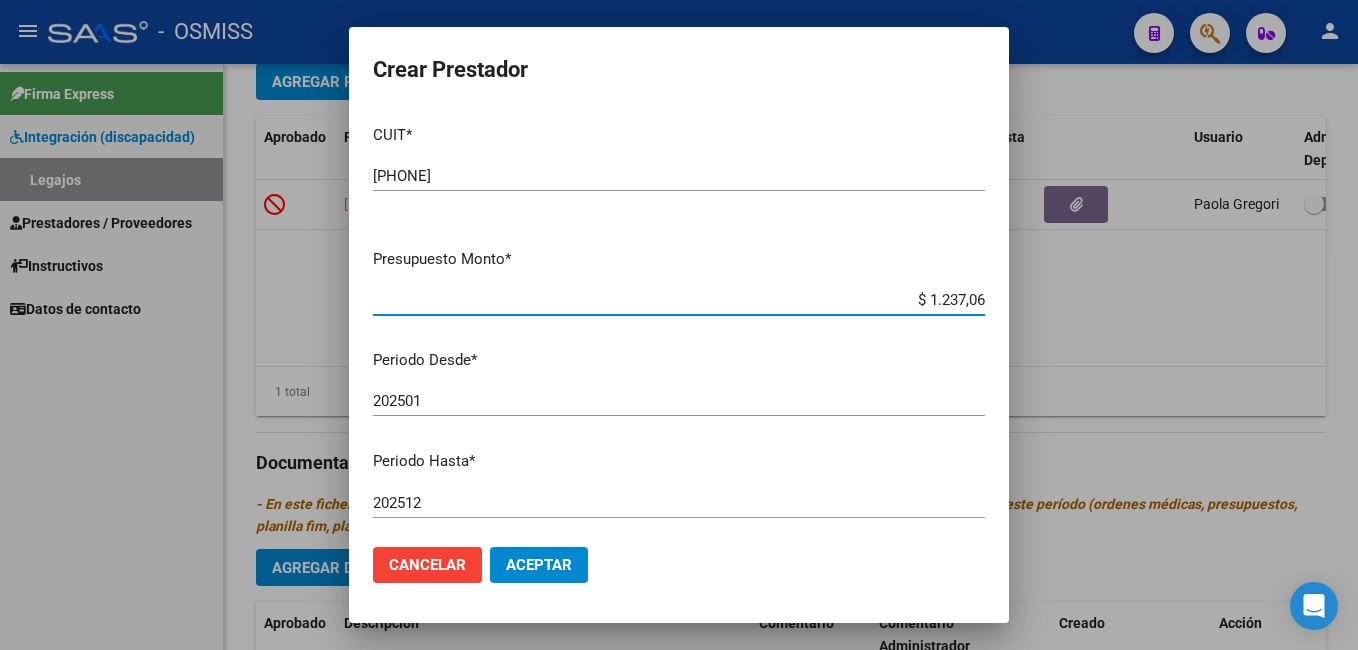 type on "$ 12.370,61" 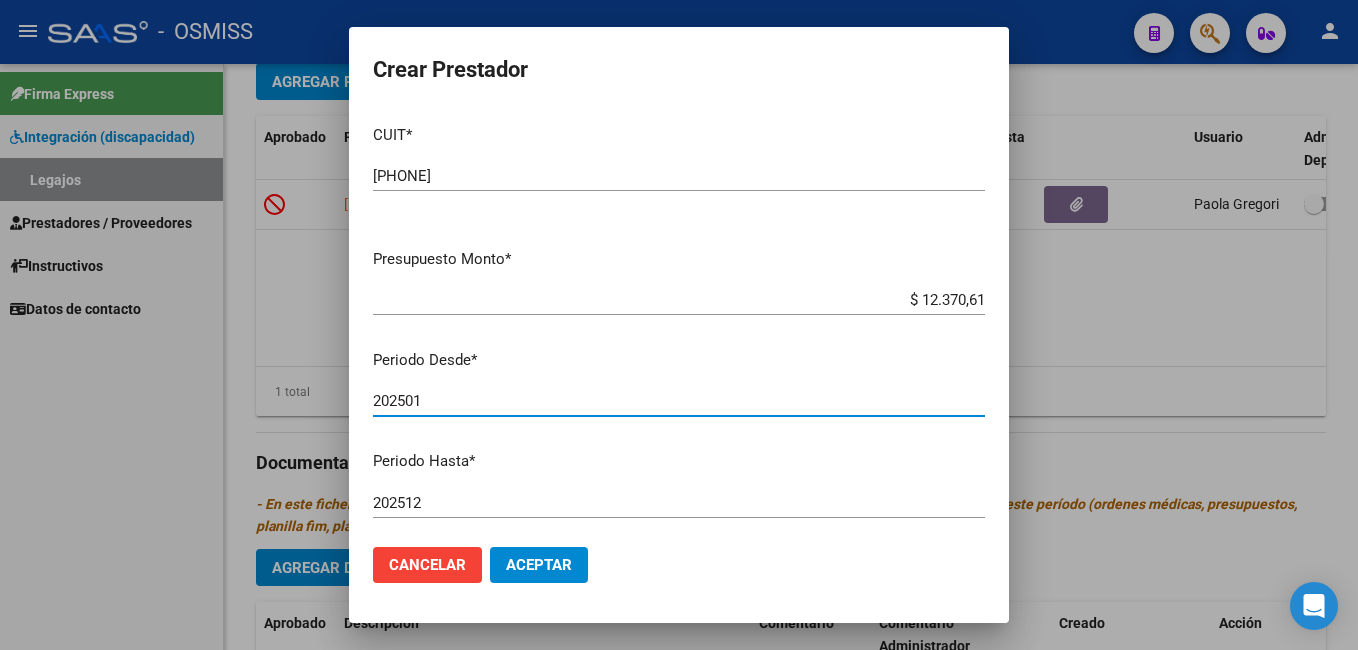 click on "202501" at bounding box center (679, 401) 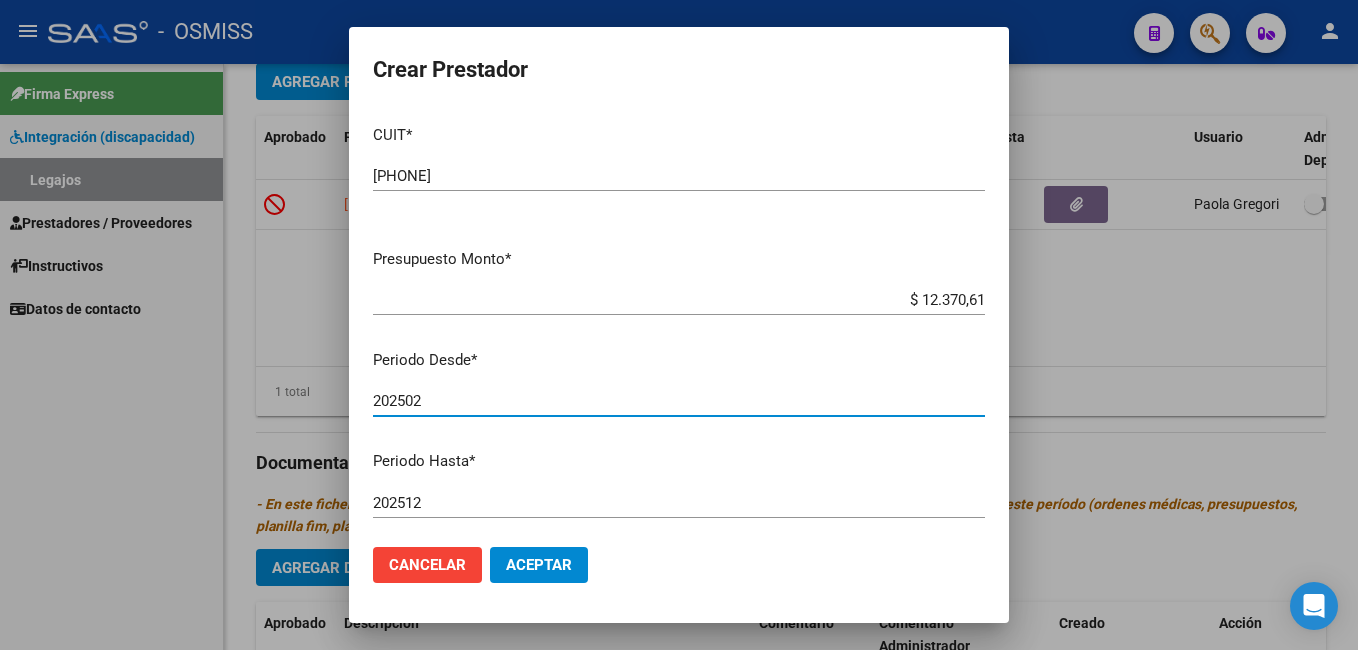 type on "202502" 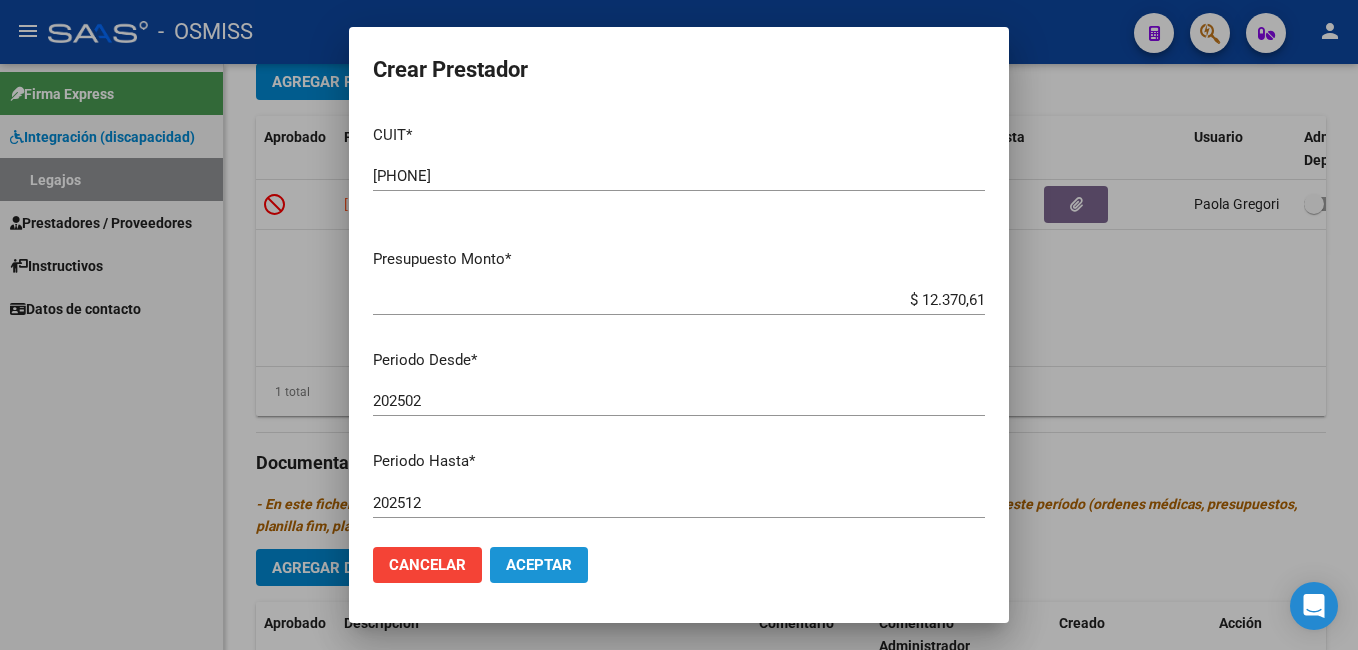 click on "Aceptar" 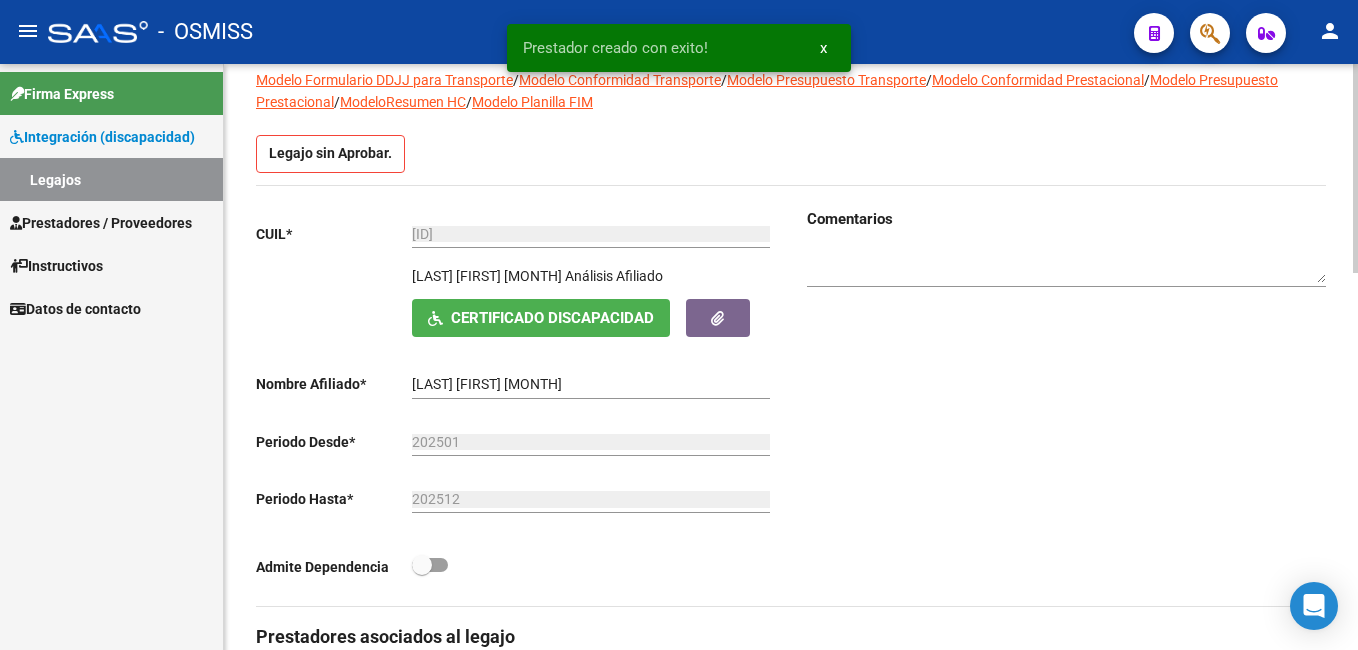 scroll, scrollTop: 0, scrollLeft: 0, axis: both 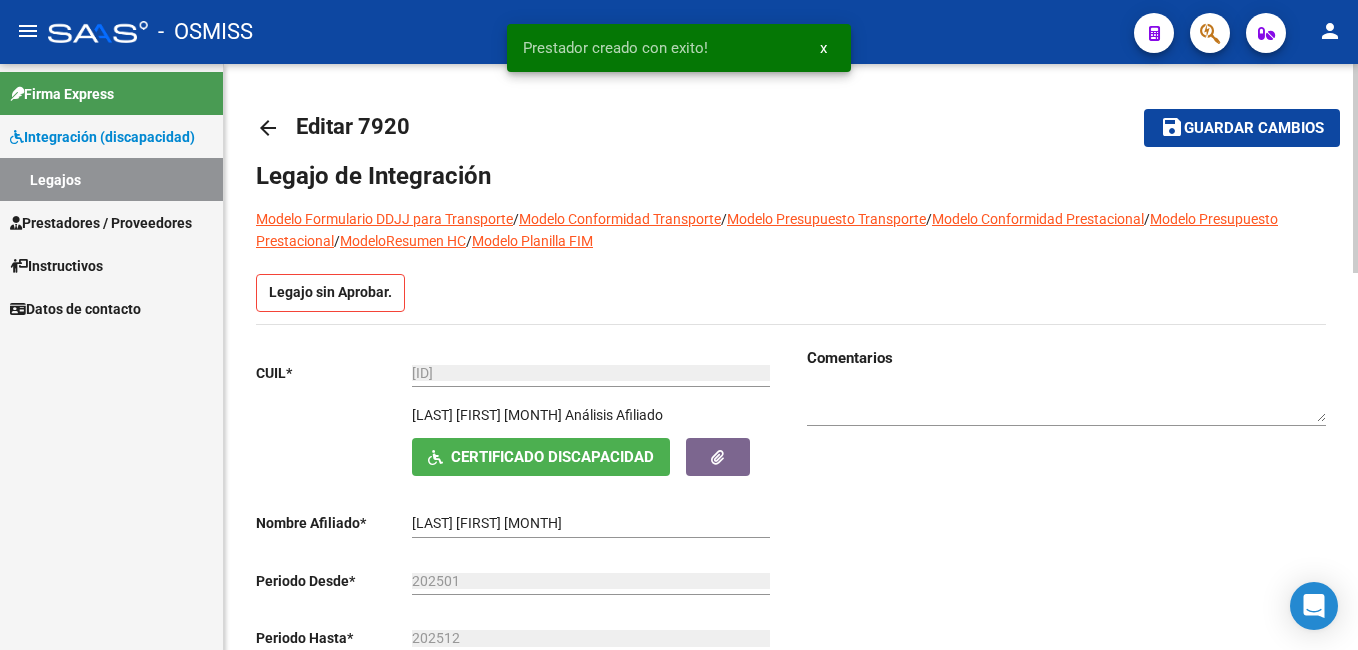 click on "menu -   OSMISS  person    Firma Express     Integración (discapacidad) Legajos    Prestadores / Proveedores Facturas - Listado/Carga Facturas - Documentación Pagos x Transferencia Auditorías - Listado Auditorías - Comentarios Auditorías - Cambios Área Prestadores - Listado Prestadores - Docu.    Instructivos    Datos de contacto arrow_back Editar 7920    save Guardar cambios Legajo de Integración Modelo Formulario DDJJ para Transporte  /  Modelo Conformidad Transporte  /  Modelo Presupuesto Transporte  /  Modelo Conformidad Prestacional  /  Modelo Presupuesto Prestacional  /  ModeloResumen HC  /  Modelo Planilla FIM  Legajo sin Aprobar.  CUIL  *   [PHONE] Ingresar CUIL  [LAST] [LAST] [FIRST] [LAST]    Análisis Afiliado    Certificado Discapacidad ARCA Padrón Nombre Afiliado  *   [LAST] [LAST] [FIRST] [LAST] Ingresar el nombre  Periodo Desde  *   202501 Ej: 202203  Periodo Hasta  *   202512 Ej: 202212  Admite Dependencia   Comentarios                                  Aprobado CUIT" 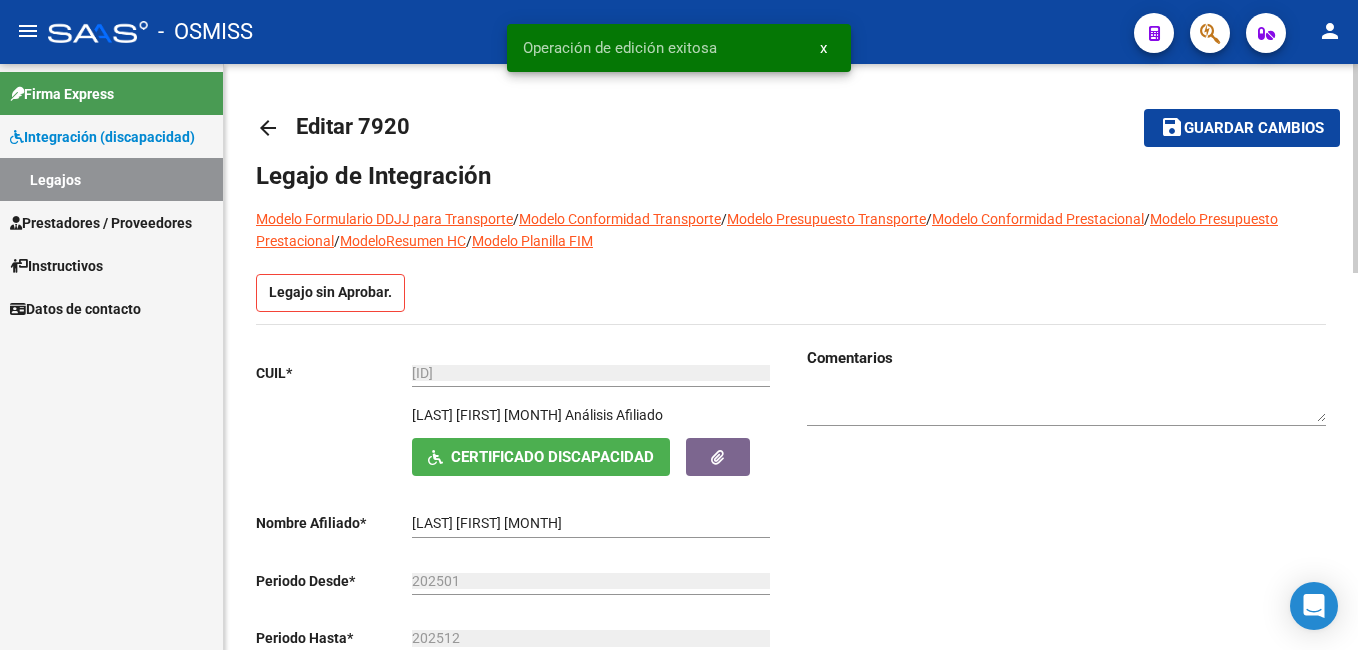 click on "save Guardar cambios" 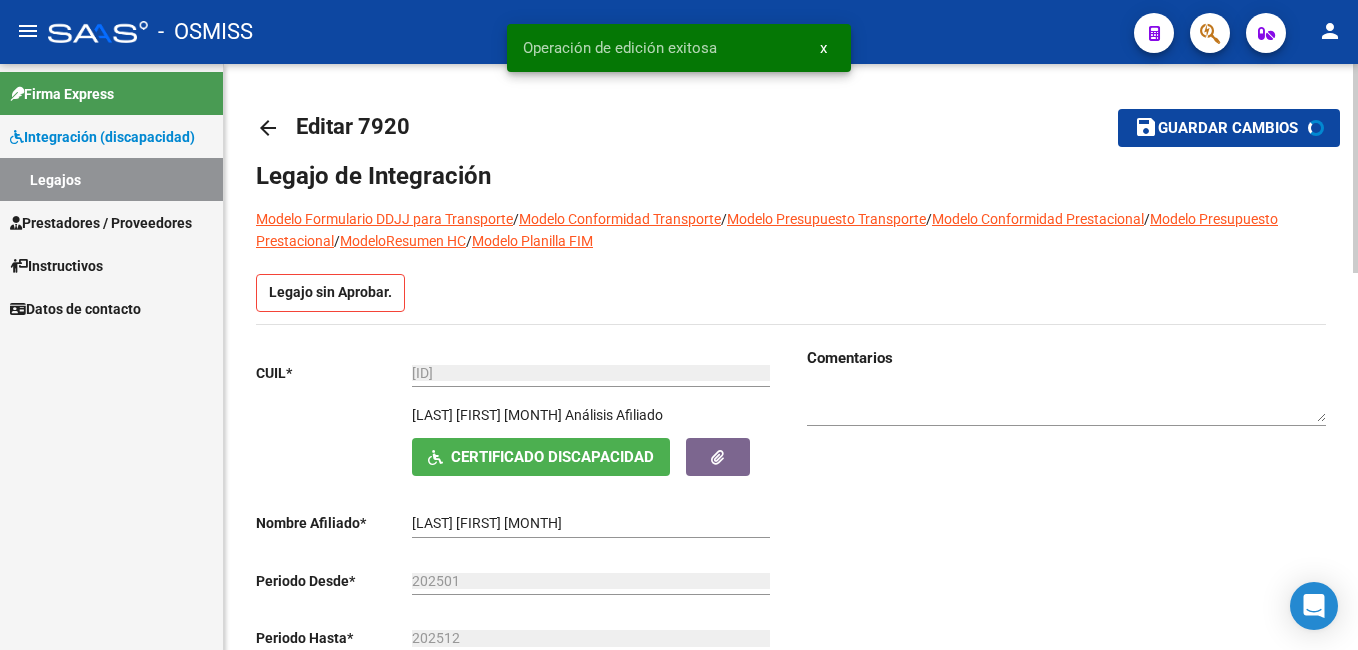 click on "save Guardar cambios" 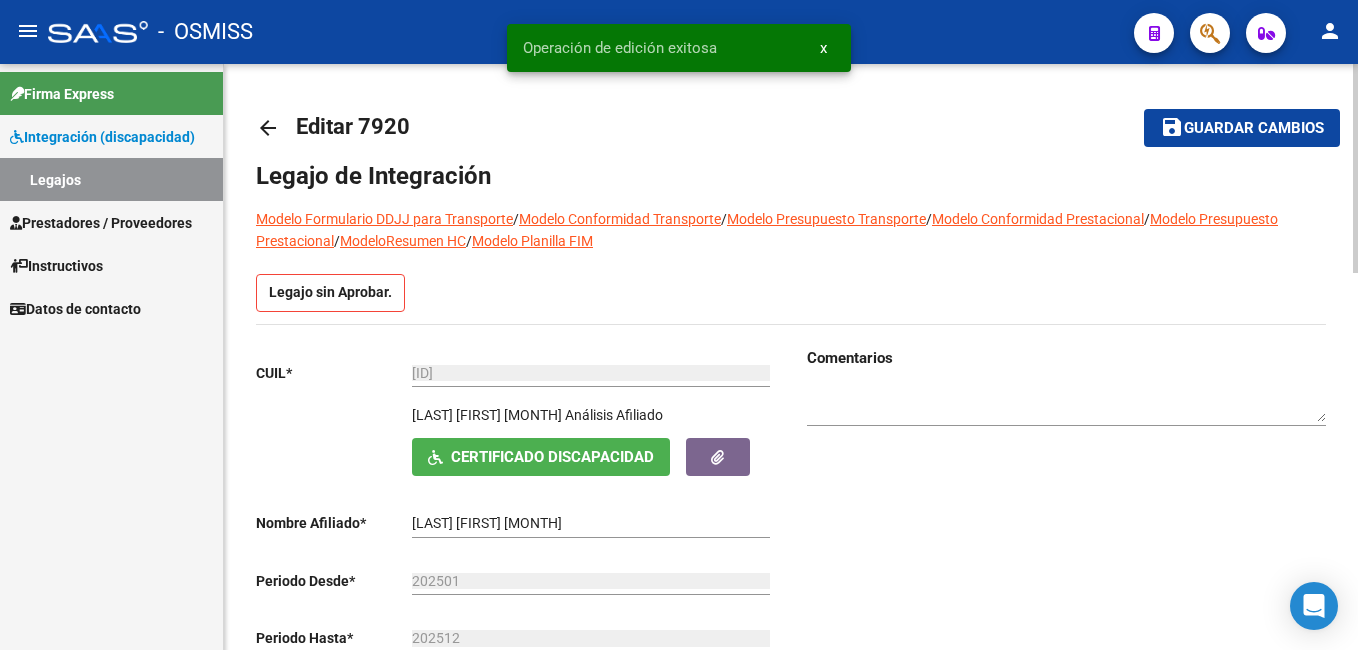 click on "Guardar cambios" 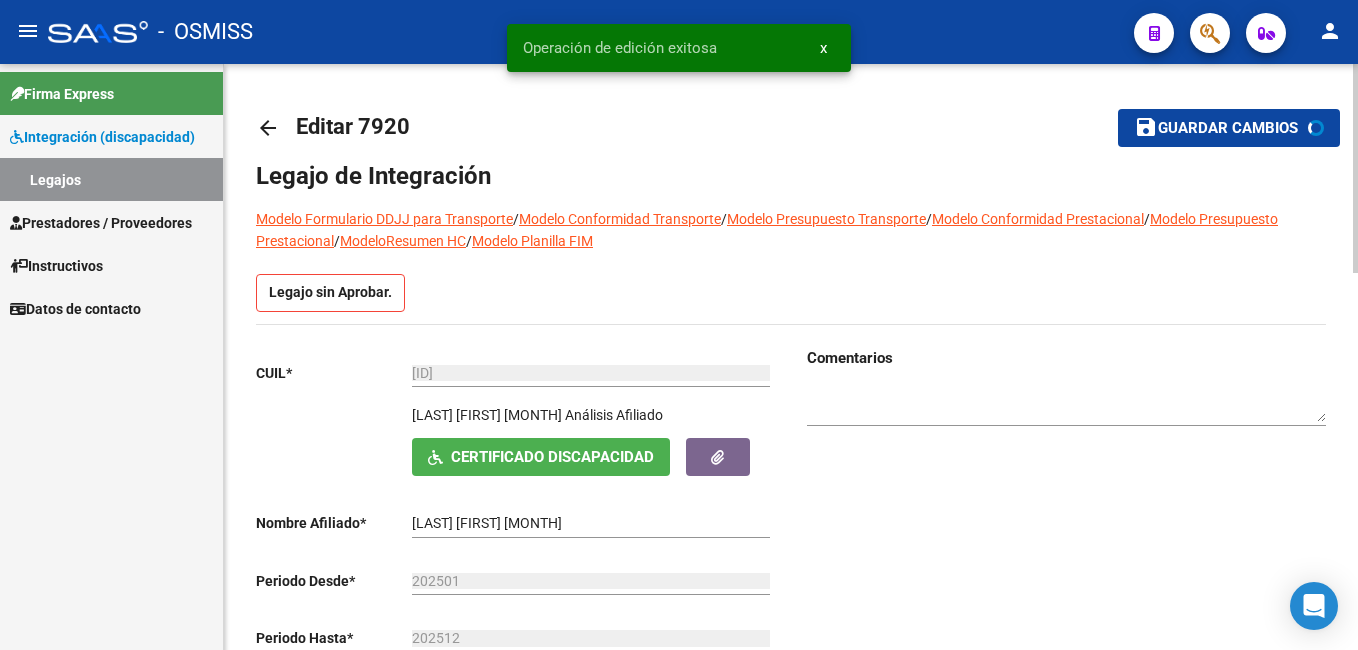 click on "Guardar cambios" 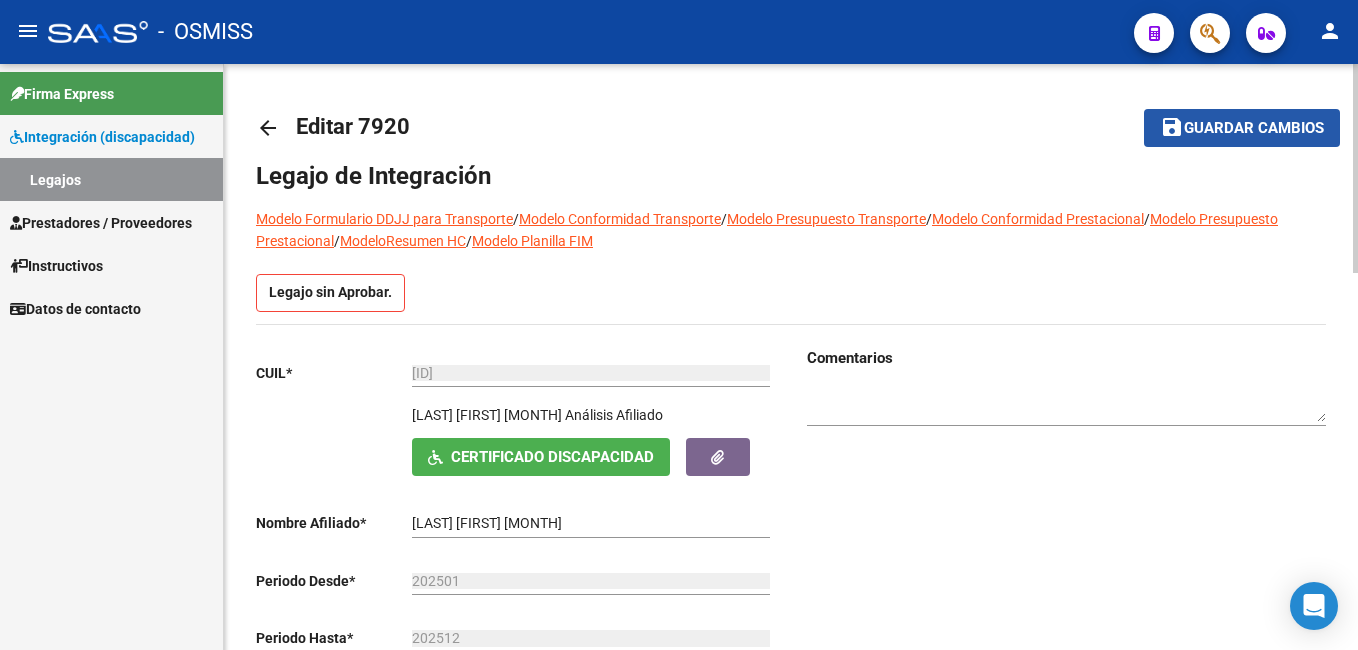 click on "save" 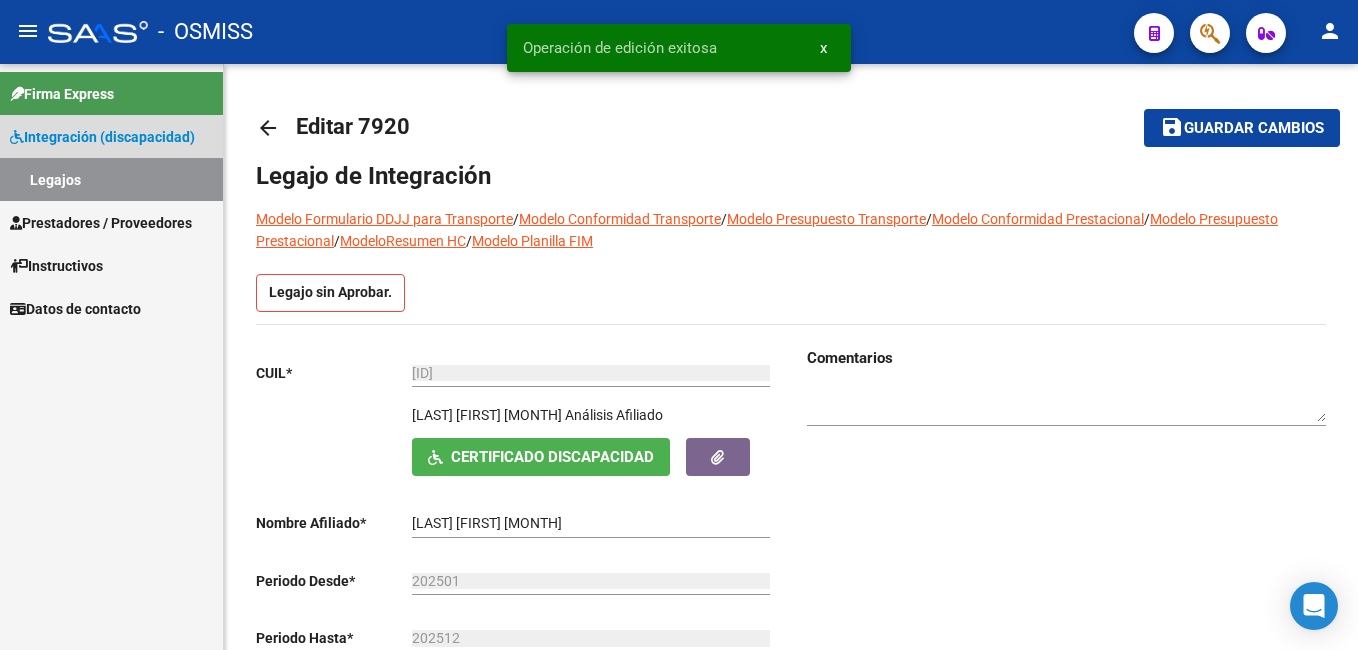 click on "Legajos" at bounding box center [111, 179] 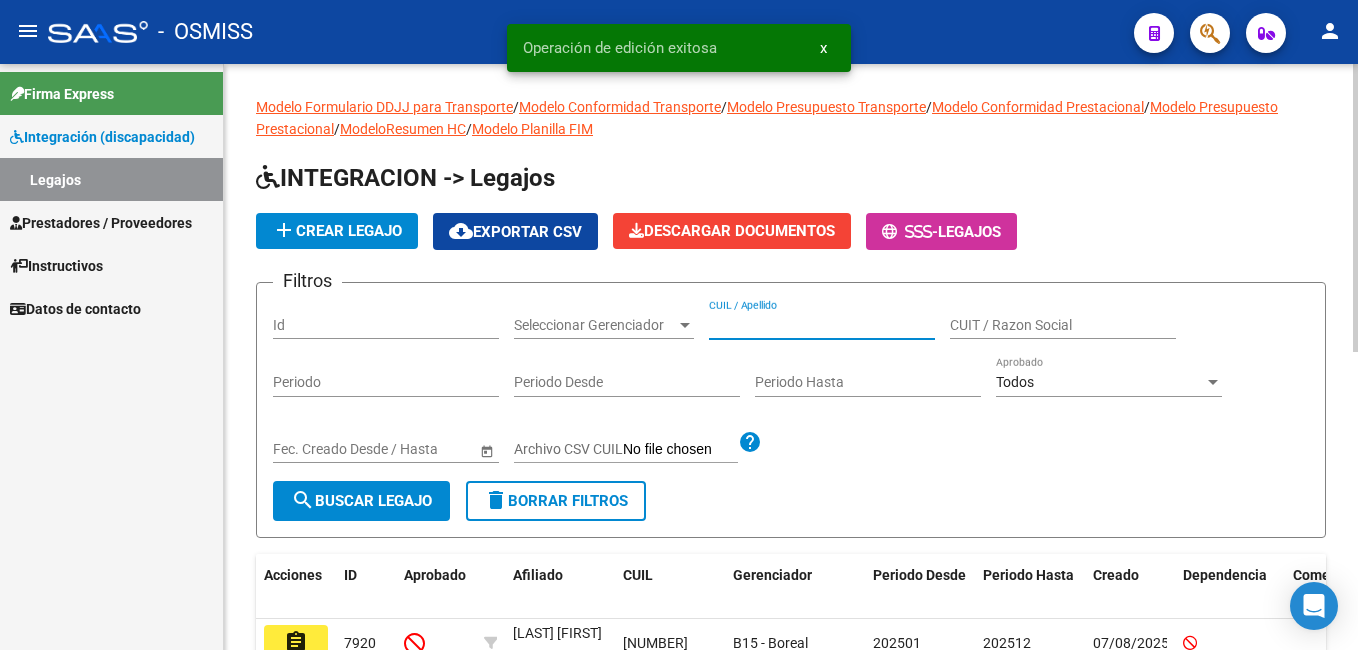 click on "CUIL / Apellido" at bounding box center (822, 325) 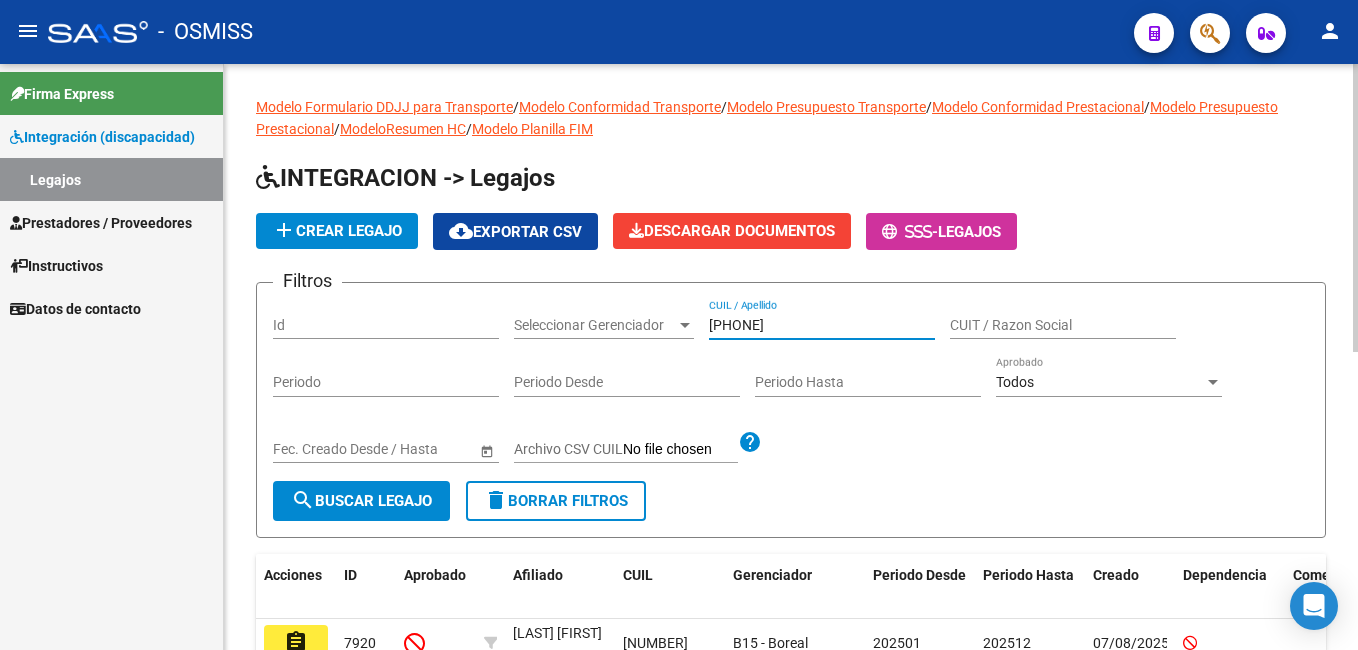 type on "[PHONE]" 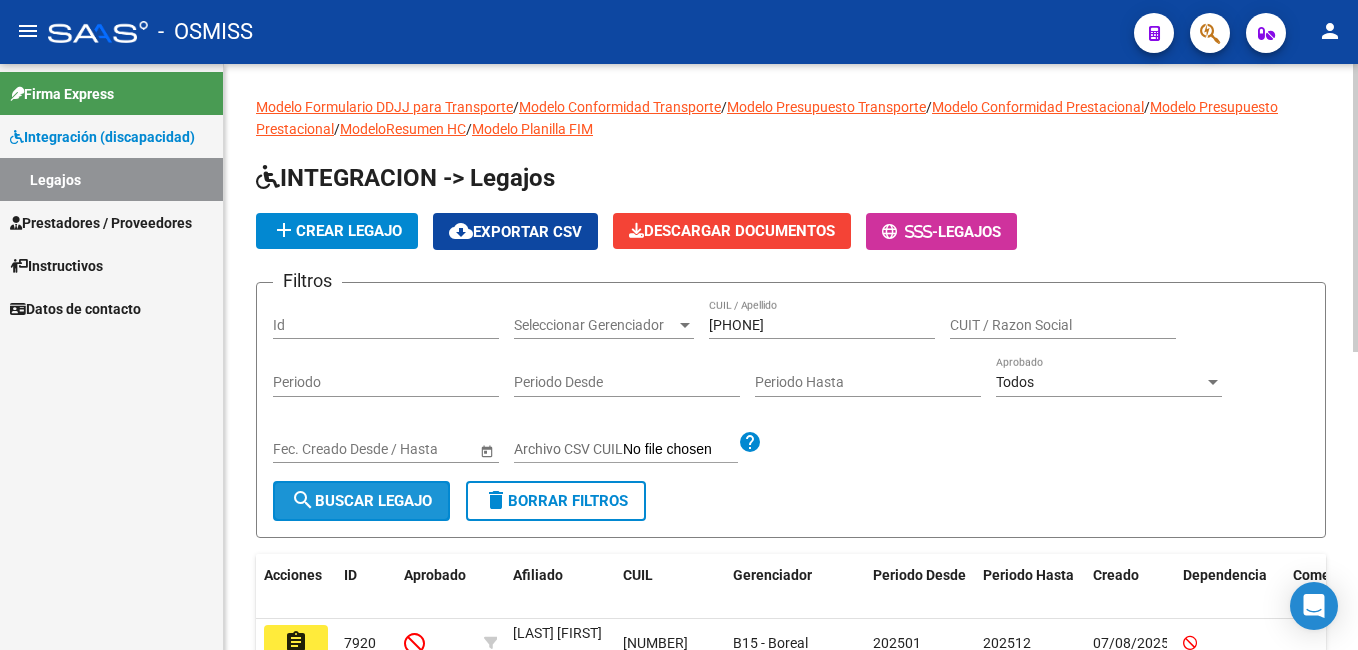 click on "search  Buscar Legajo" 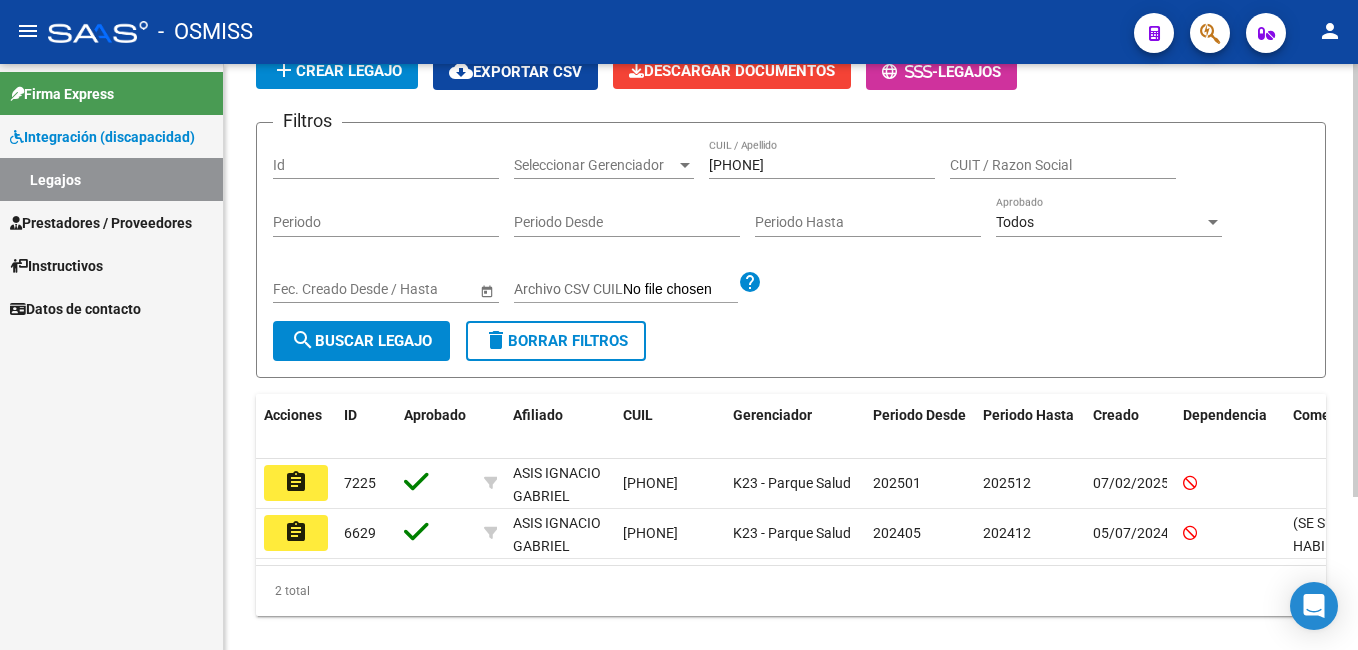 scroll, scrollTop: 175, scrollLeft: 0, axis: vertical 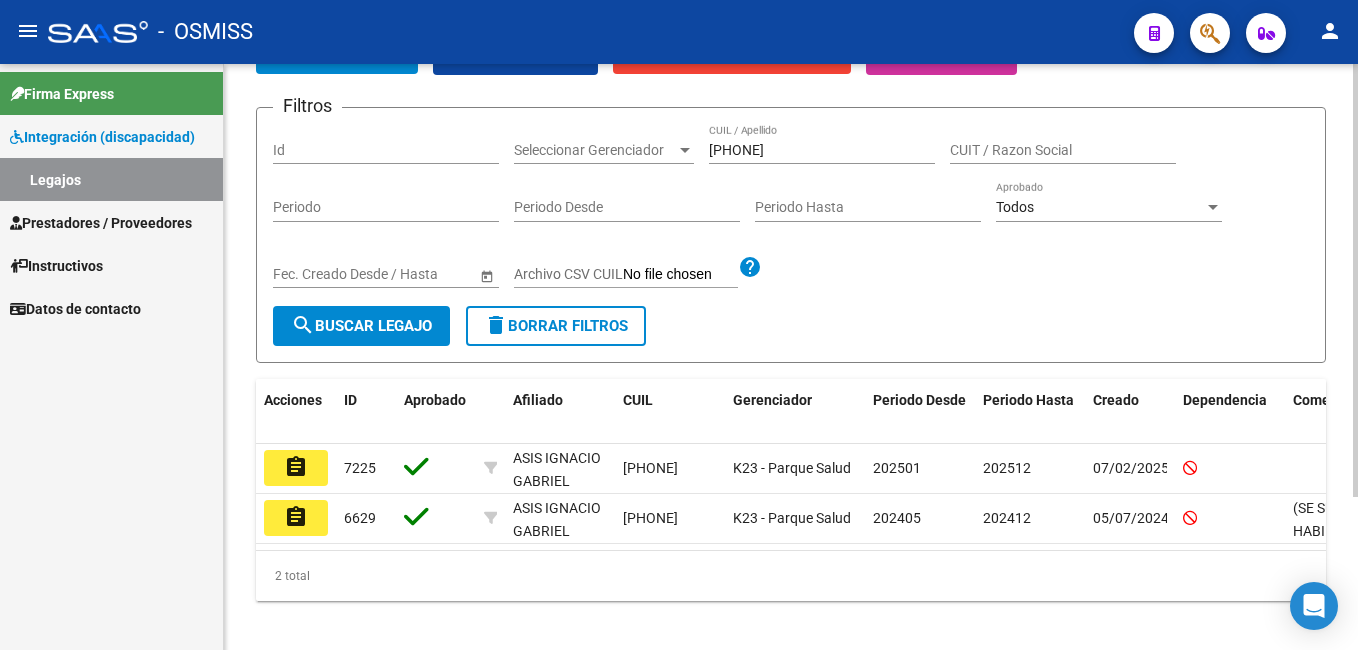 click 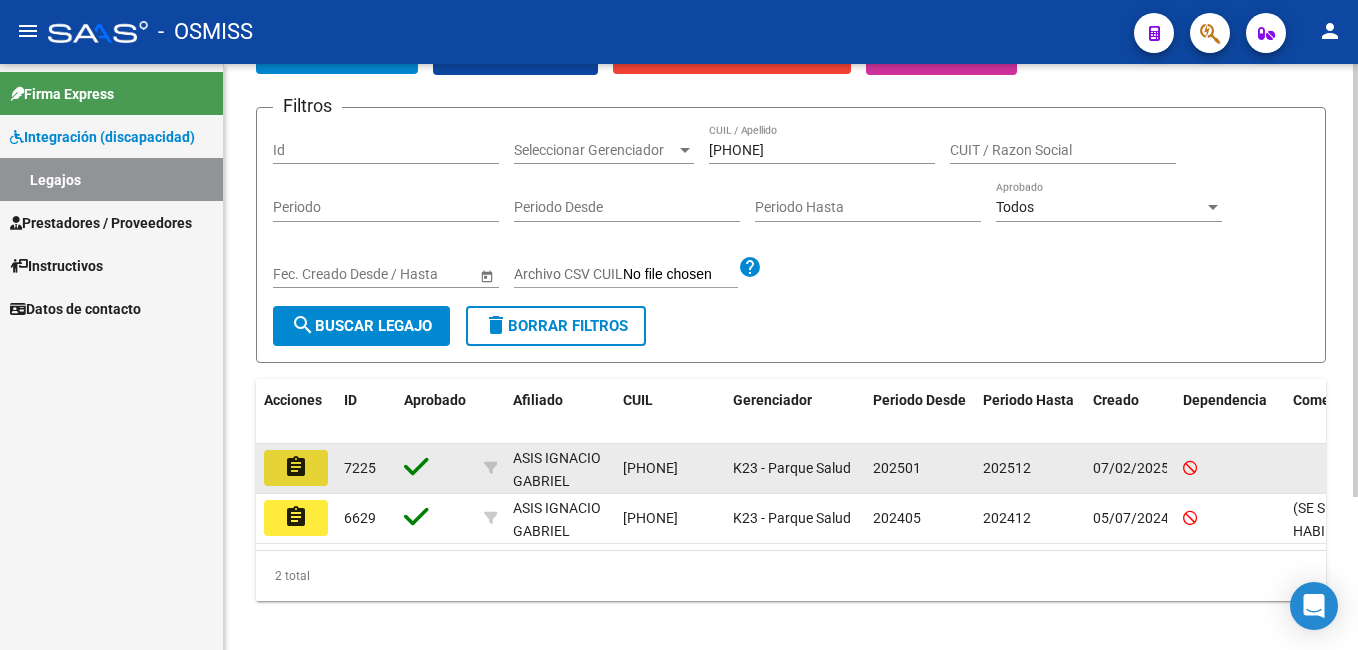 click on "assignment" 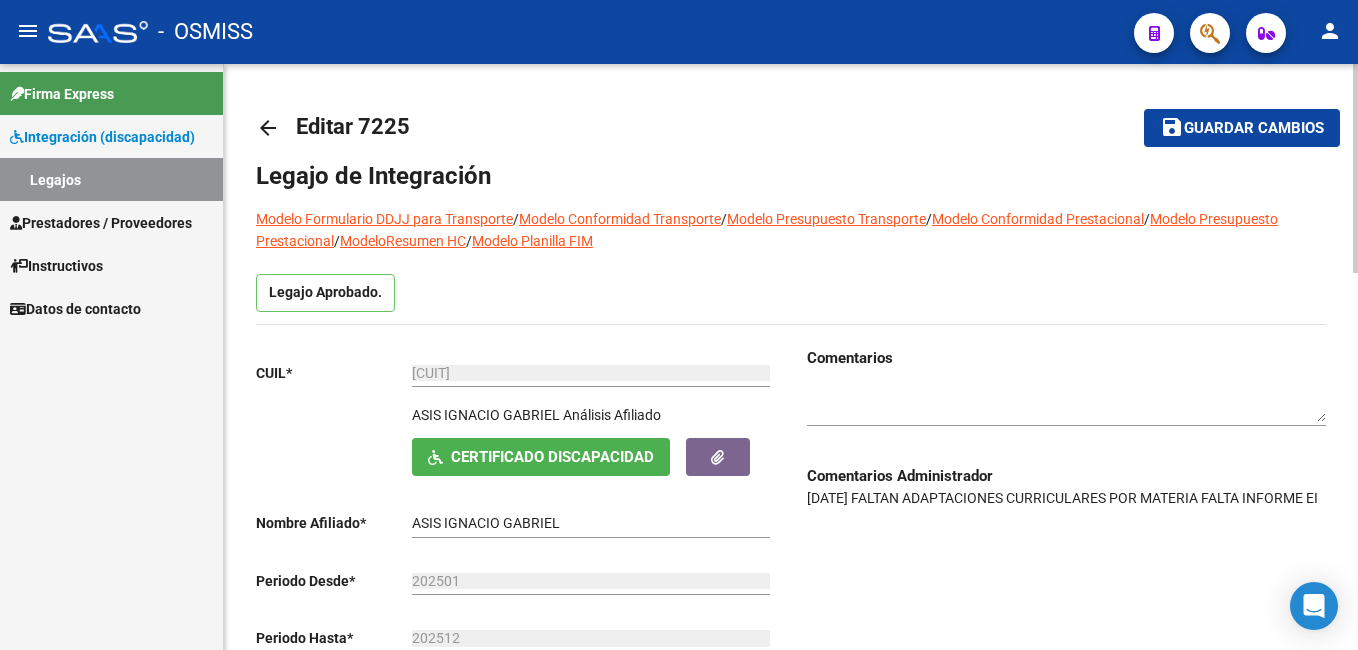 click on "menu -   OSMISS  person    Firma Express     Integración (discapacidad) Legajos    Prestadores / Proveedores Facturas - Listado/Carga Facturas - Documentación Pagos x Transferencia Auditorías - Listado Auditorías - Comentarios Auditorías - Cambios Área Prestadores - Listado Prestadores - Docu.    Instructivos    Datos de contacto arrow_back Editar 7225    save Guardar cambios Legajo de Integración Modelo Formulario DDJJ para Transporte  /  Modelo Conformidad Transporte  /  Modelo Presupuesto Transporte  /  Modelo Conformidad Prestacional  /  Modelo Presupuesto Prestacional  /  ModeloResumen HC  /  Modelo Planilla FIM  Legajo Aprobado.  CUIL  *   [CUIL] Ingresar CUIL  ASIS IGNACIO GABRIEL     Análisis Afiliado    Certificado Discapacidad ARCA Padrón Nombre Afiliado  *   ASIS IGNACIO GABRIEL Ingresar el nombre  Periodo Desde  *   202501 Ej: 202203  Periodo Hasta  *   202512 Ej: 202212  Admite Dependencia   Comentarios                                  Comentarios Administrador" at bounding box center (679, 325) 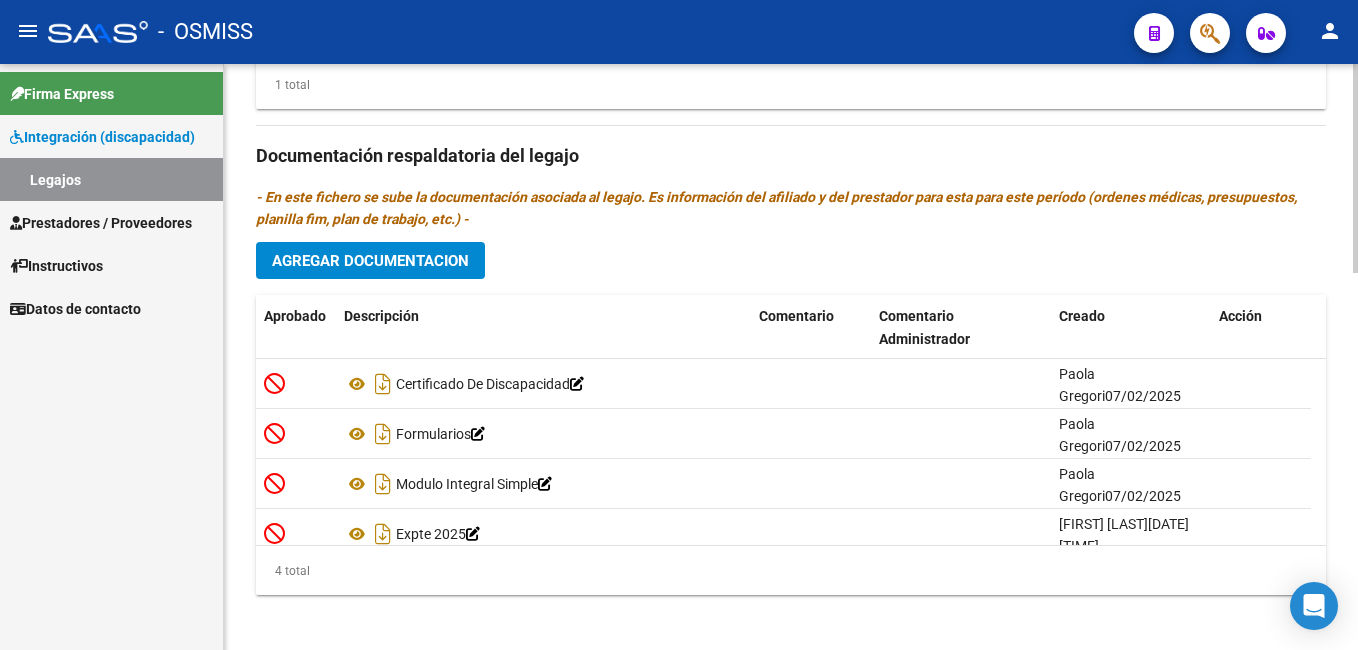 scroll, scrollTop: 1060, scrollLeft: 0, axis: vertical 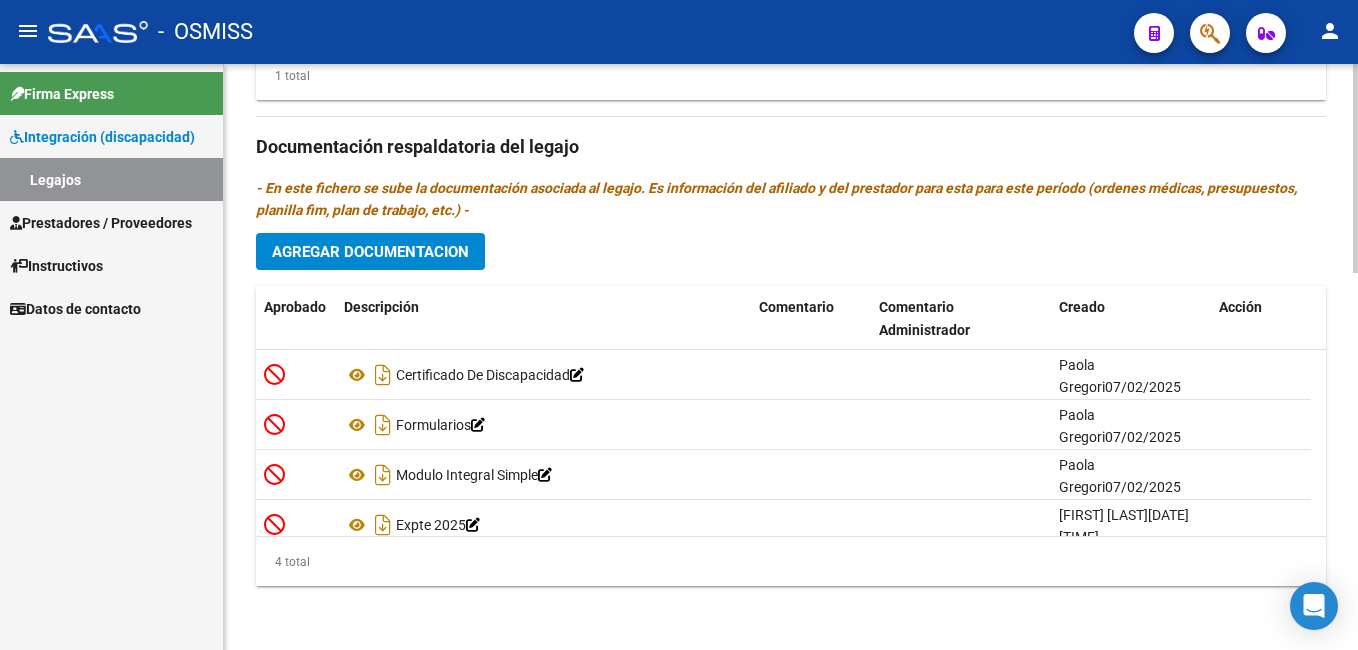 click on "menu -   OSMISS  person    Firma Express     Integración (discapacidad) Legajos    Prestadores / Proveedores Facturas - Listado/Carga Facturas - Documentación Pagos x Transferencia Auditorías - Listado Auditorías - Comentarios Auditorías - Cambios Área Prestadores - Listado Prestadores - Docu.    Instructivos    Datos de contacto arrow_back Editar 7225    save Guardar cambios Legajo de Integración Modelo Formulario DDJJ para Transporte  /  Modelo Conformidad Transporte  /  Modelo Presupuesto Transporte  /  Modelo Conformidad Prestacional  /  Modelo Presupuesto Prestacional  /  ModeloResumen HC  /  Modelo Planilla FIM  Legajo Aprobado.  CUIL  *   [CUIL] Ingresar CUIL  ASIS IGNACIO GABRIEL     Análisis Afiliado    Certificado Discapacidad ARCA Padrón Nombre Afiliado  *   ASIS IGNACIO GABRIEL Ingresar el nombre  Periodo Desde  *   202501 Ej: 202203  Periodo Hasta  *   202512 Ej: 202212  Admite Dependencia   Comentarios                                  Comentarios Administrador" at bounding box center (679, 325) 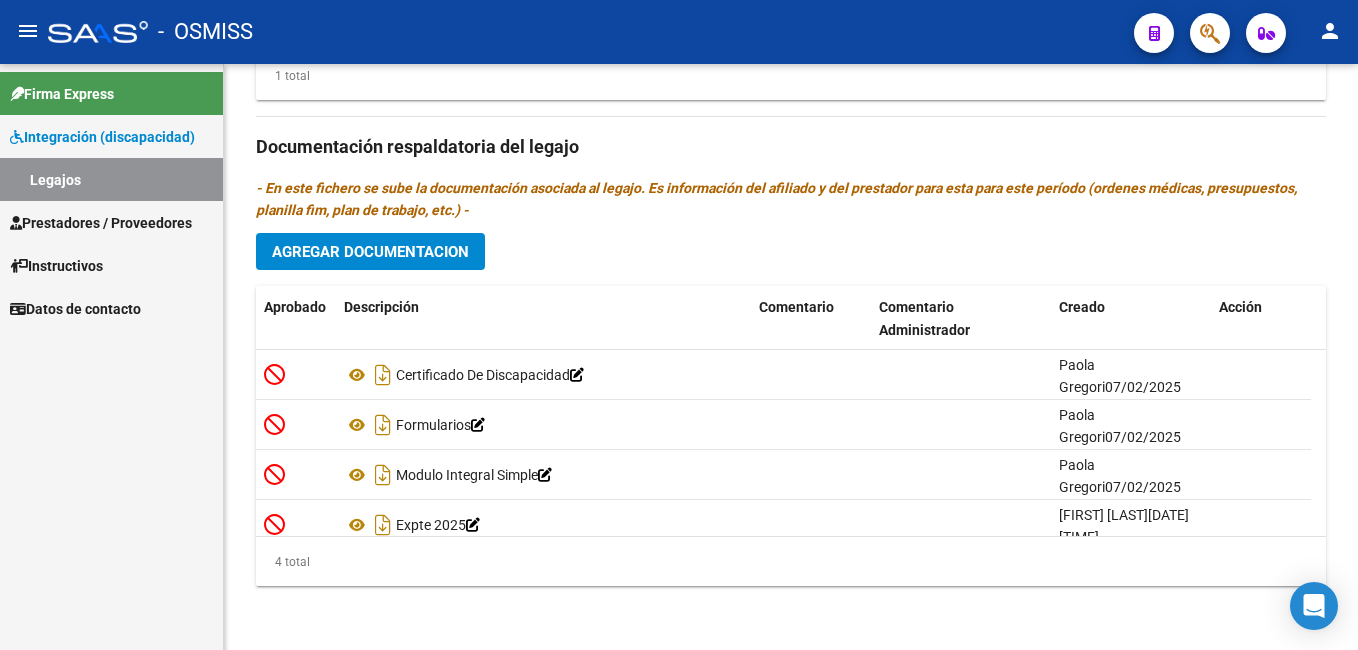 click on "Agregar Documentacion" 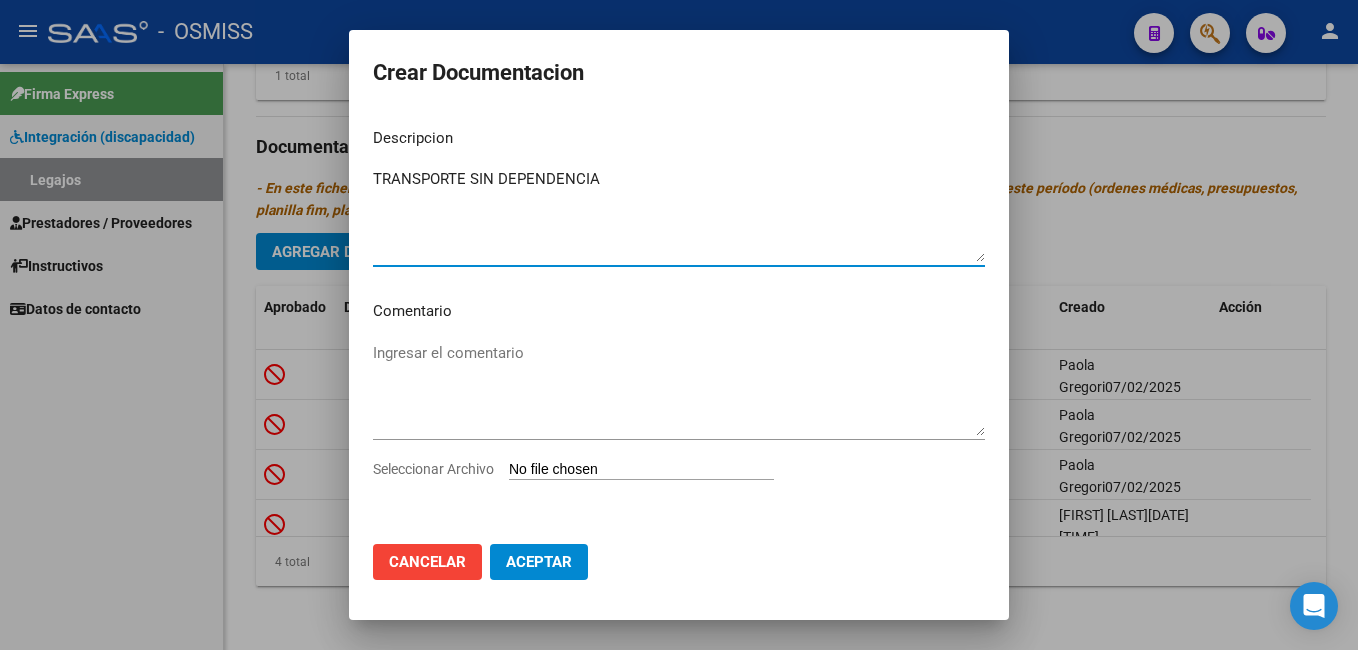 type on "TRANSPORTE SIN DEPENDENCIA" 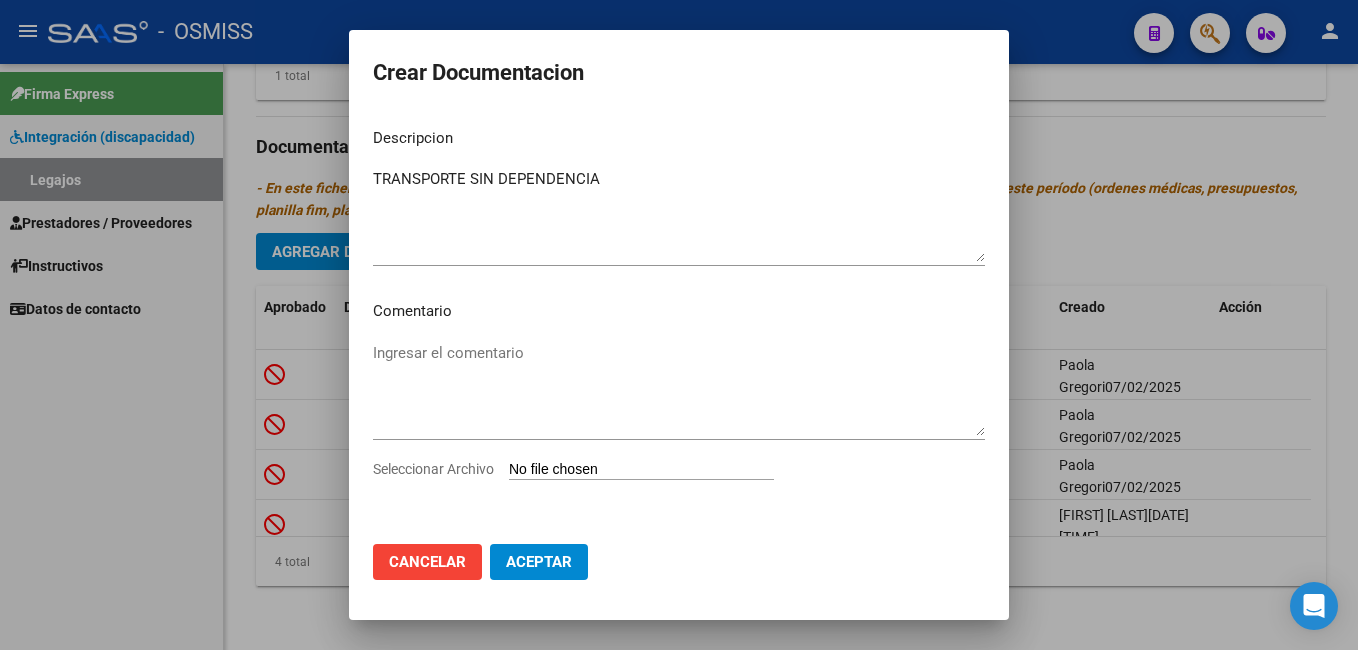 click on "Seleccionar Archivo" at bounding box center [641, 470] 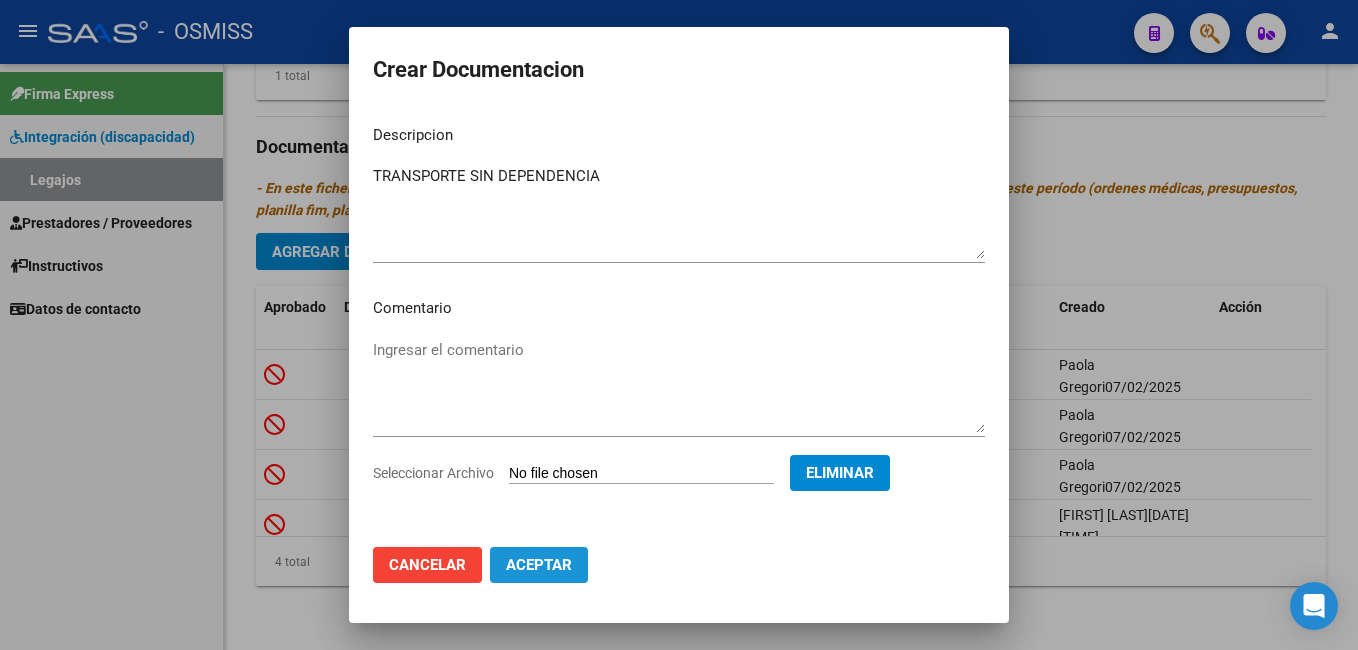 click on "Aceptar" 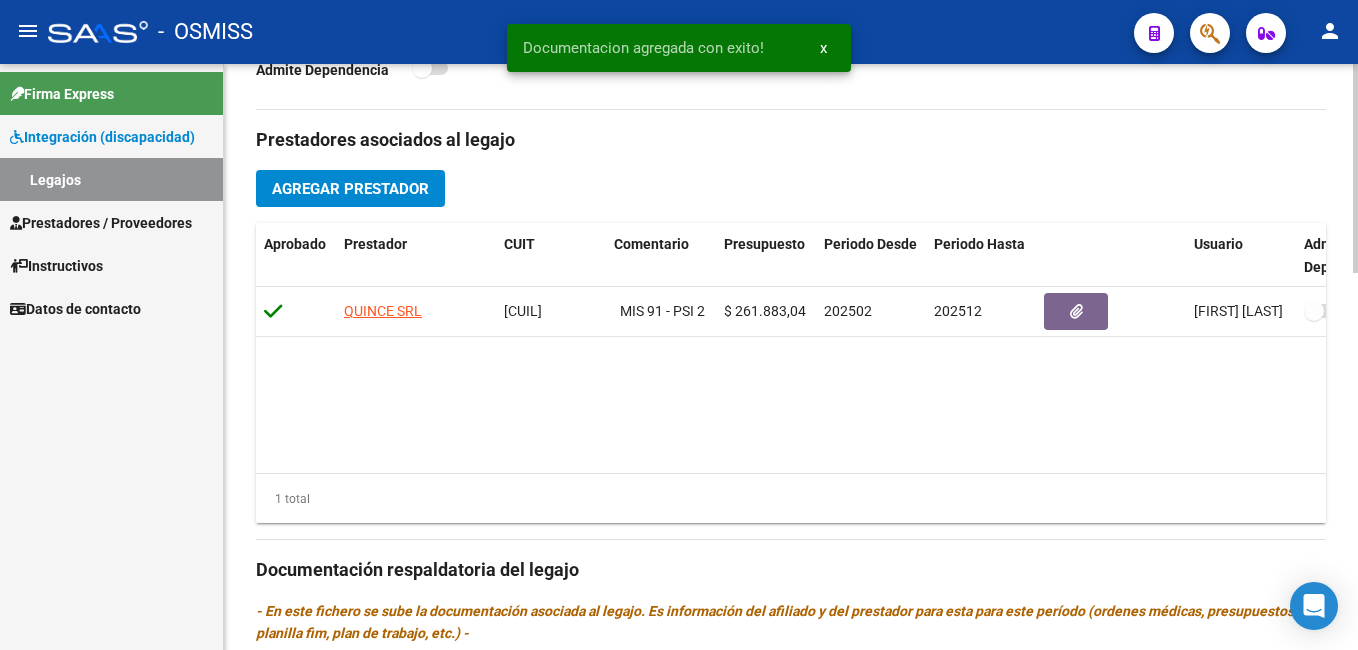 scroll, scrollTop: 605, scrollLeft: 0, axis: vertical 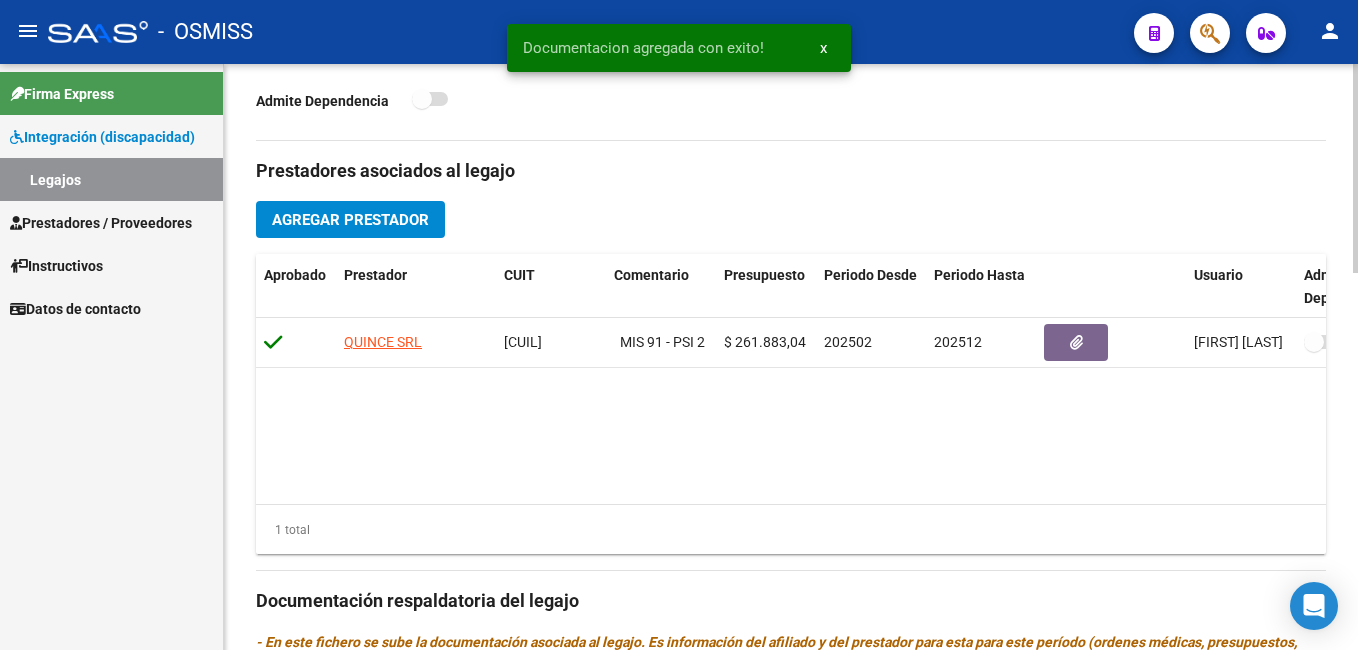 click on "arrow_back Editar 7225    save Guardar cambios Legajo de Integración Modelo Formulario DDJJ para Transporte  /  Modelo Conformidad Transporte  /  Modelo Presupuesto Transporte  /  Modelo Conformidad Prestacional  /  Modelo Presupuesto Prestacional  /  ModeloResumen HC  /  Modelo Planilla FIM  Legajo Aprobado.  CUIL  *   [CUIL] Ingresar CUIL  ASIS IGNACIO GABRIEL     Análisis Afiliado    Certificado Discapacidad ARCA Padrón Nombre Afiliado  *   ASIS IGNACIO GABRIEL Ingresar el nombre  Periodo Desde  *   [YEAR]01 Ej: 202203  Periodo Hasta  *   [YEAR]12 Ej: 202212  Admite Dependencia   Comentarios                                  Comentarios Administrador  28/2/[YEAR] FALTA INFORME EI Prestadores asociados al legajo Agregar Prestador Aprobado Prestador CUIT Comentario Presupuesto Periodo Desde Periodo Hasta Usuario Admite Dependencia QUINCE SRL [CUIT]     MIS 91 - PSI 2 - FONO 1  $ 261.883,04  [YEAR]02 [YEAR]12 Paola Gregori   07/02/[YEAR]    1 total Documentación respaldatoria del legajo Aprobado" 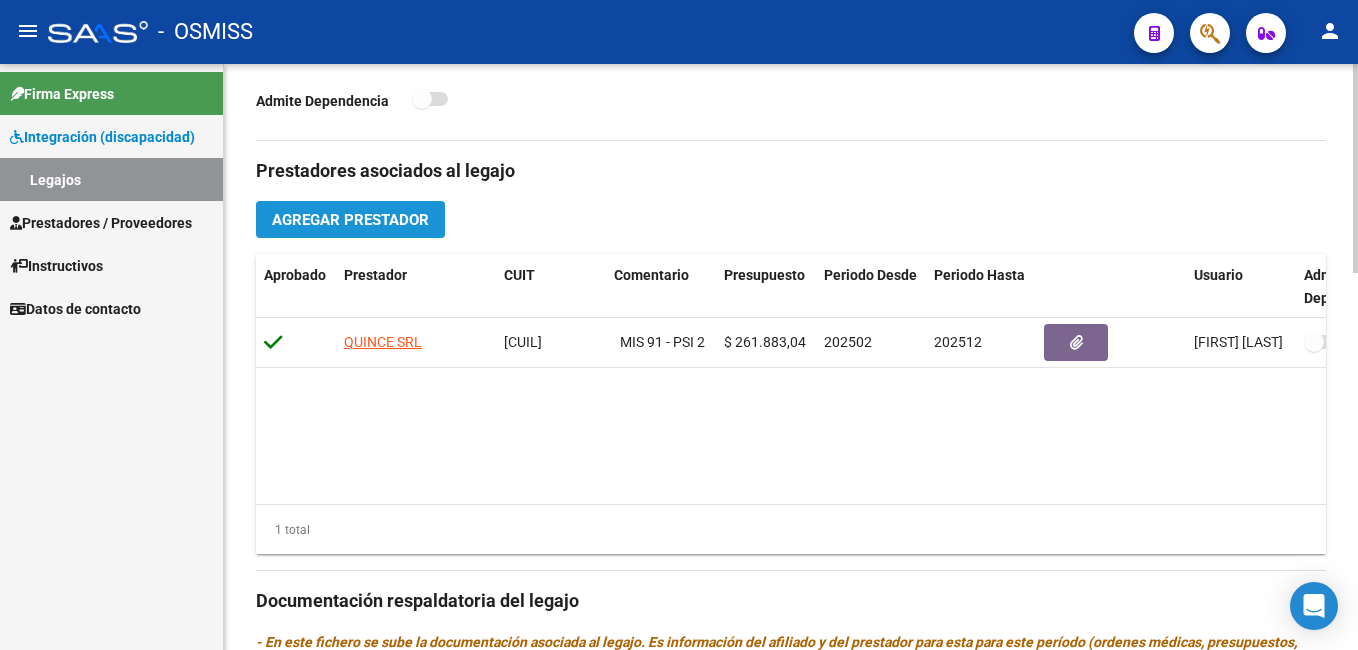 click on "Agregar Prestador" 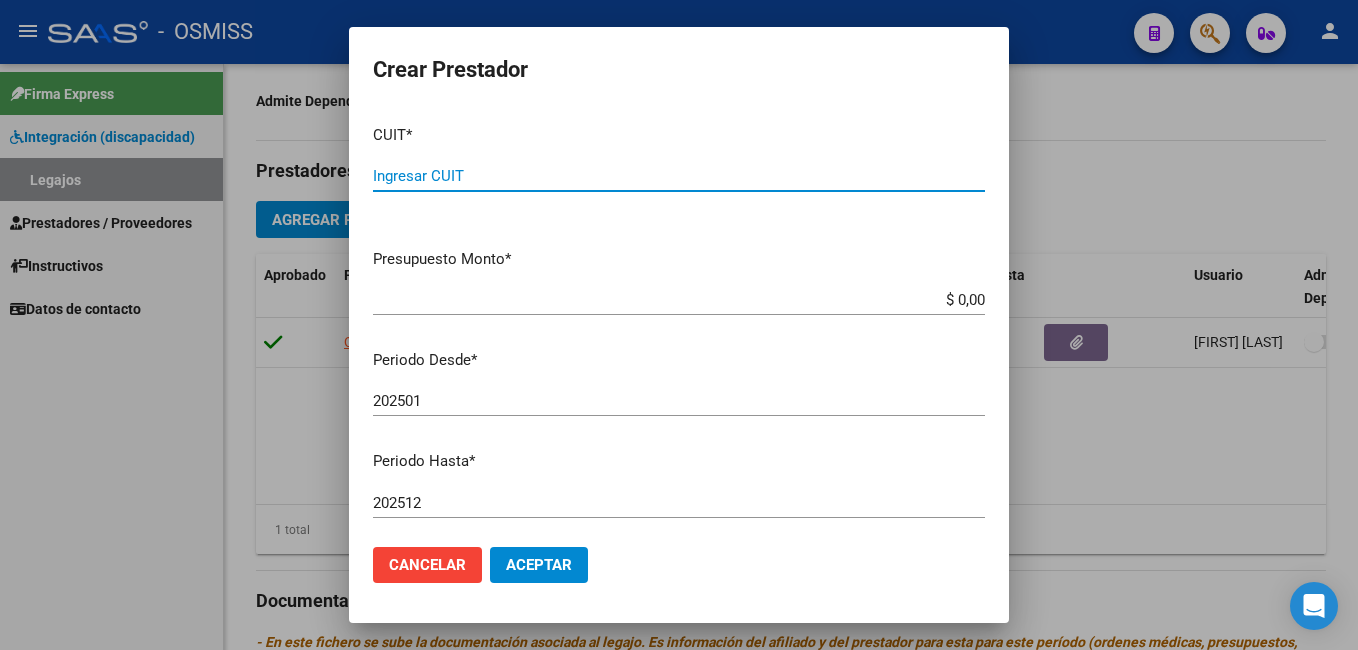 click at bounding box center [679, 325] 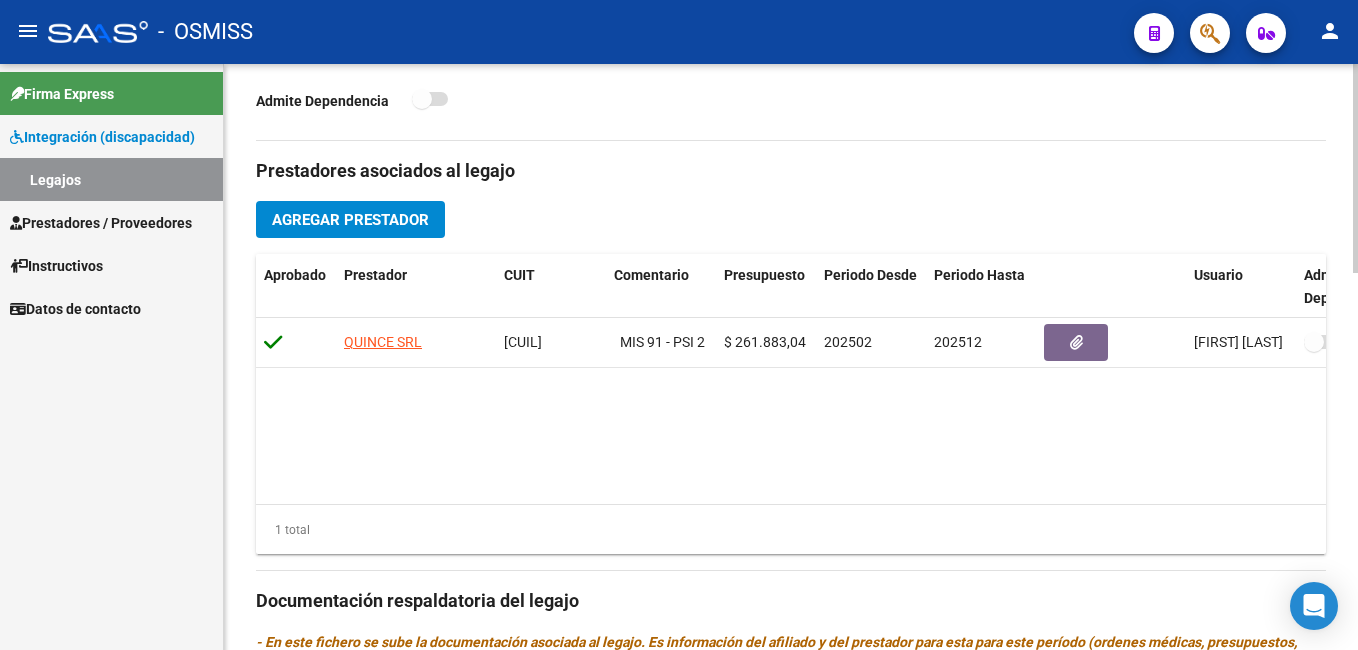 click on "Agregar Prestador" 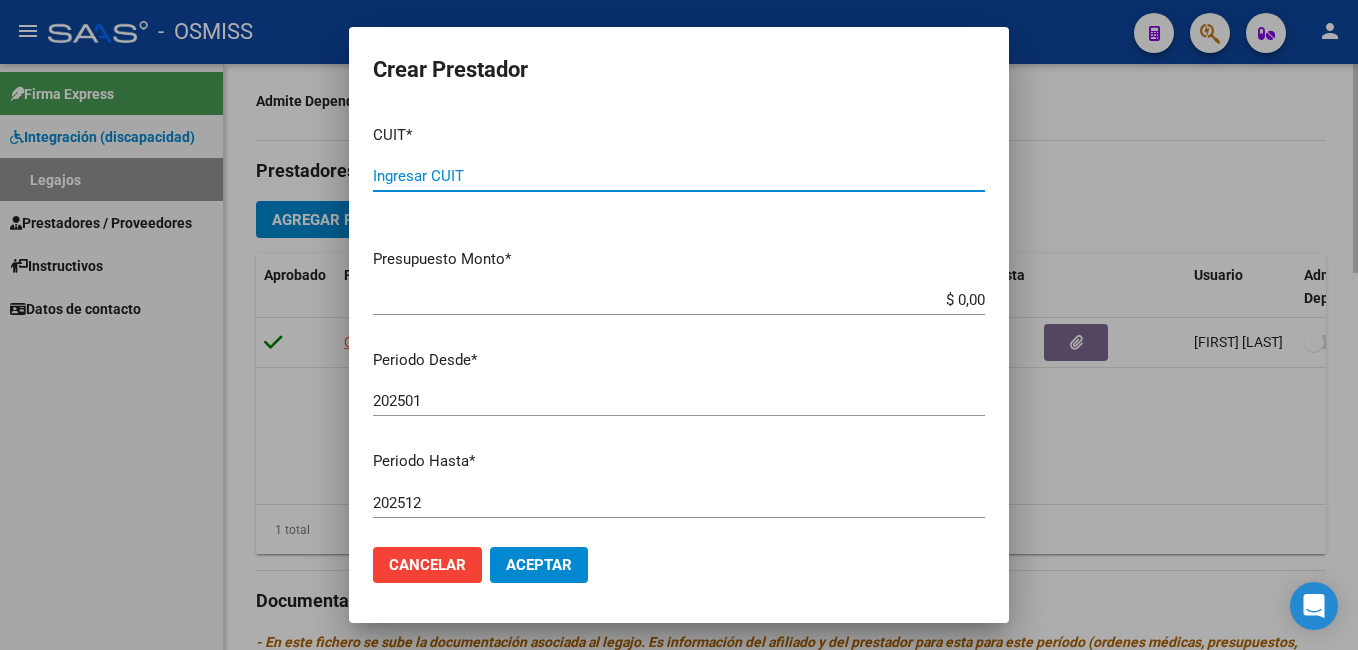 paste on "[CUIL]" 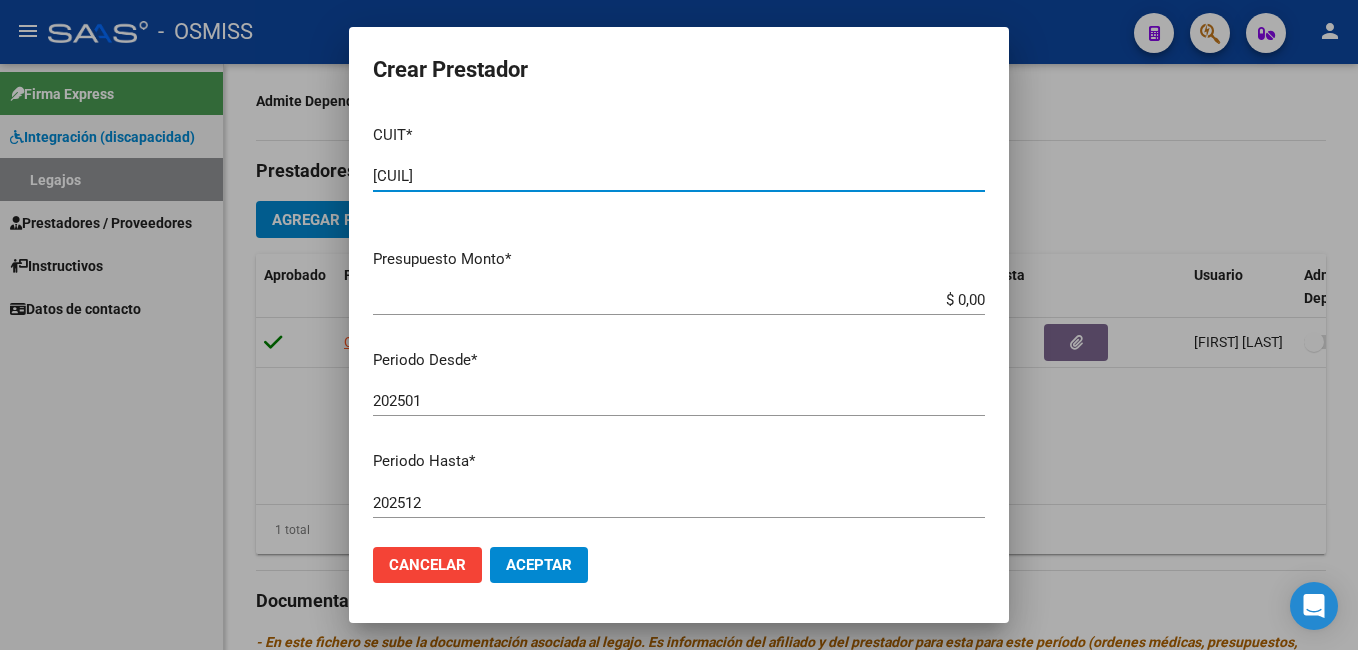 type on "[CUIL]" 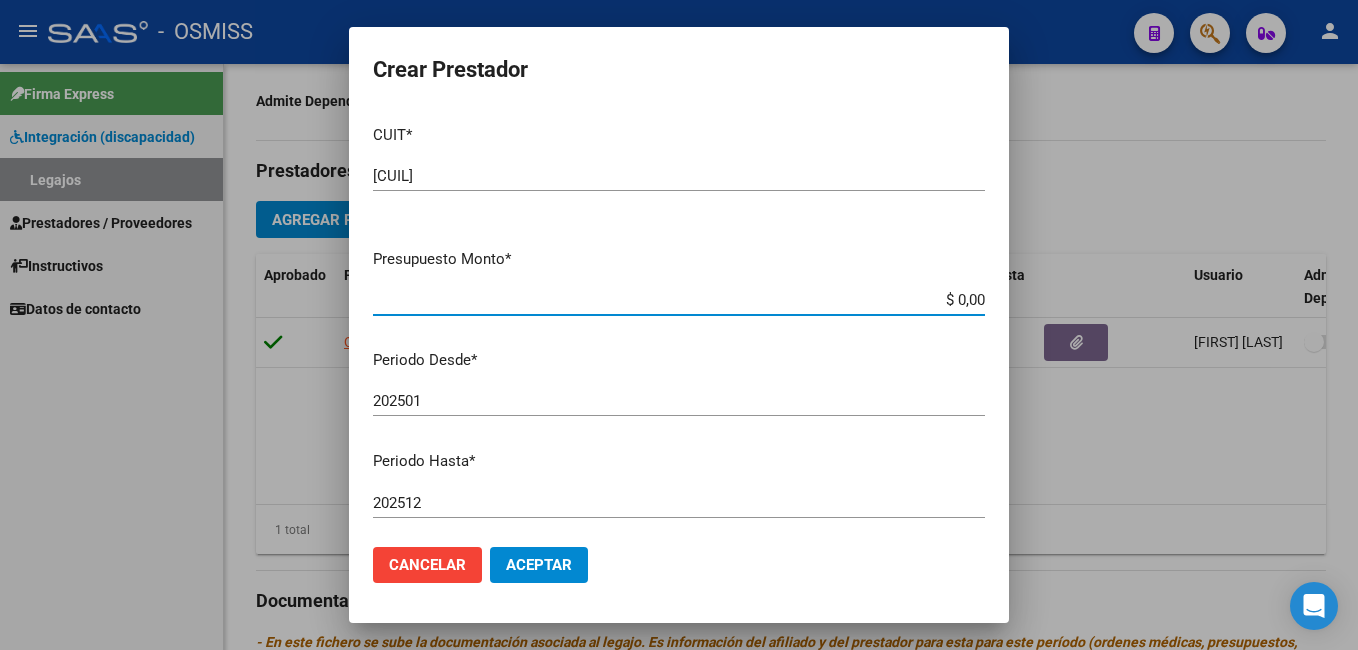 click on "$ 0,00" at bounding box center [679, 300] 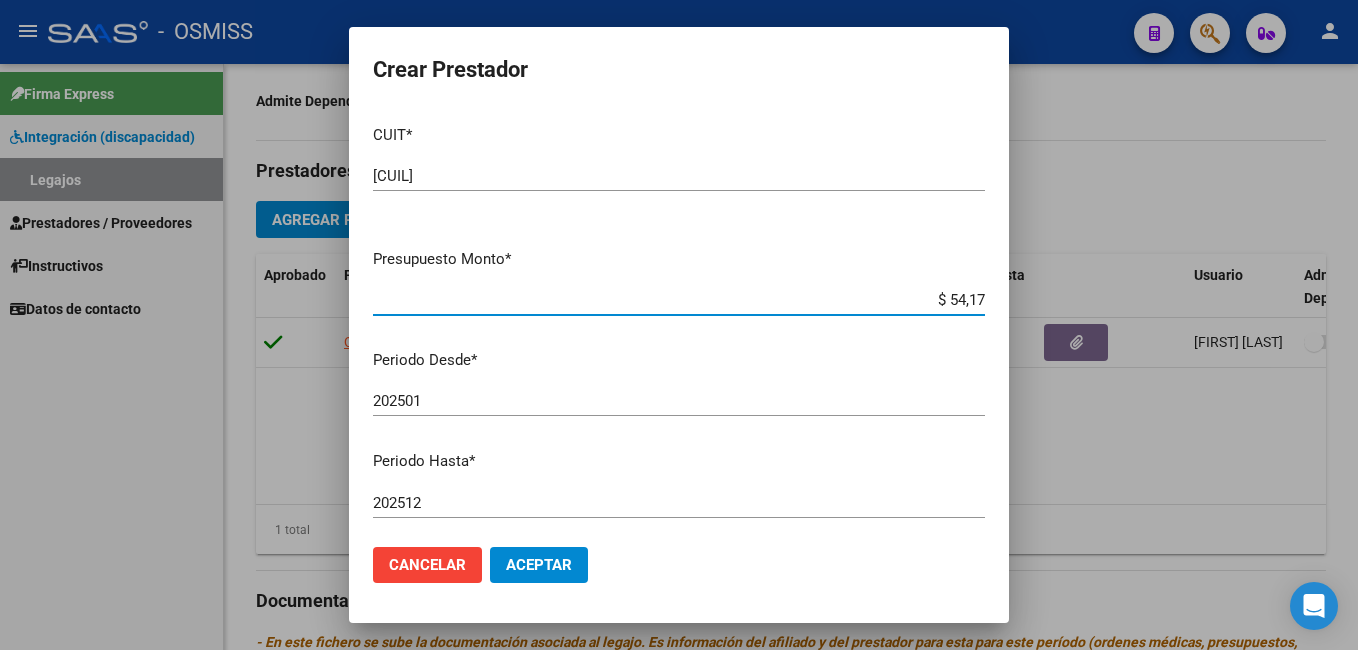type on "$ 541,76" 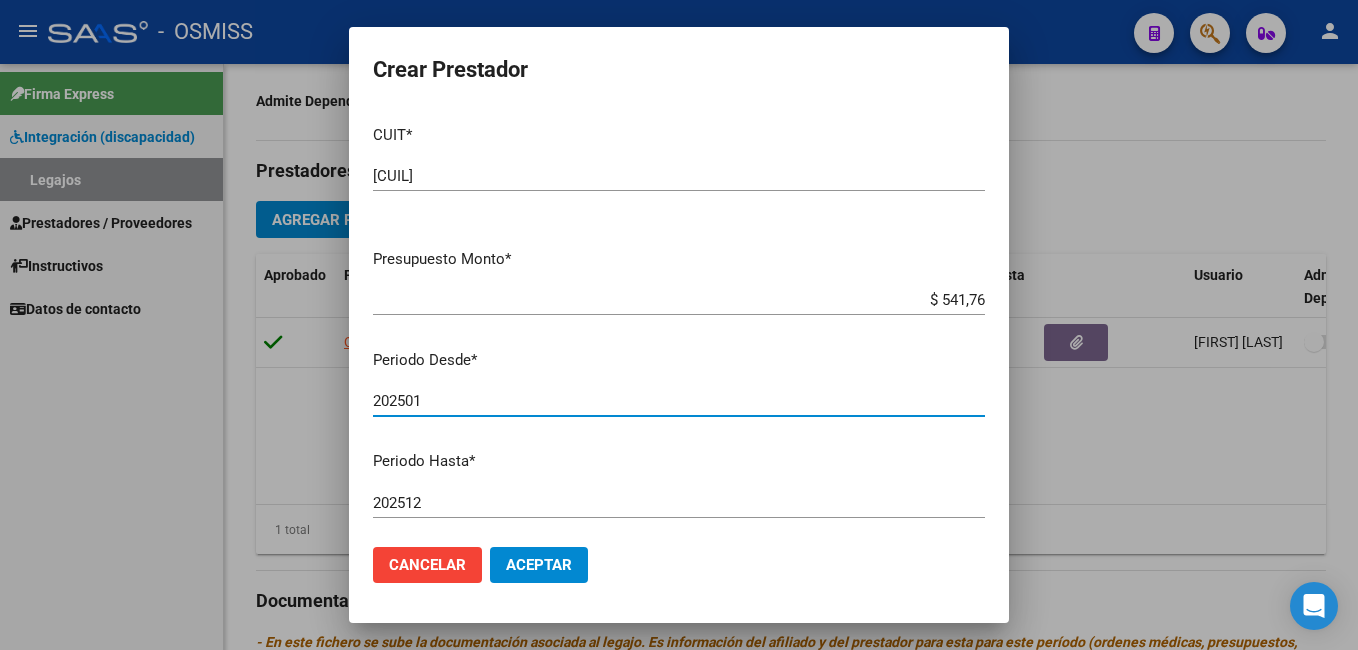 click on "202501" at bounding box center (679, 401) 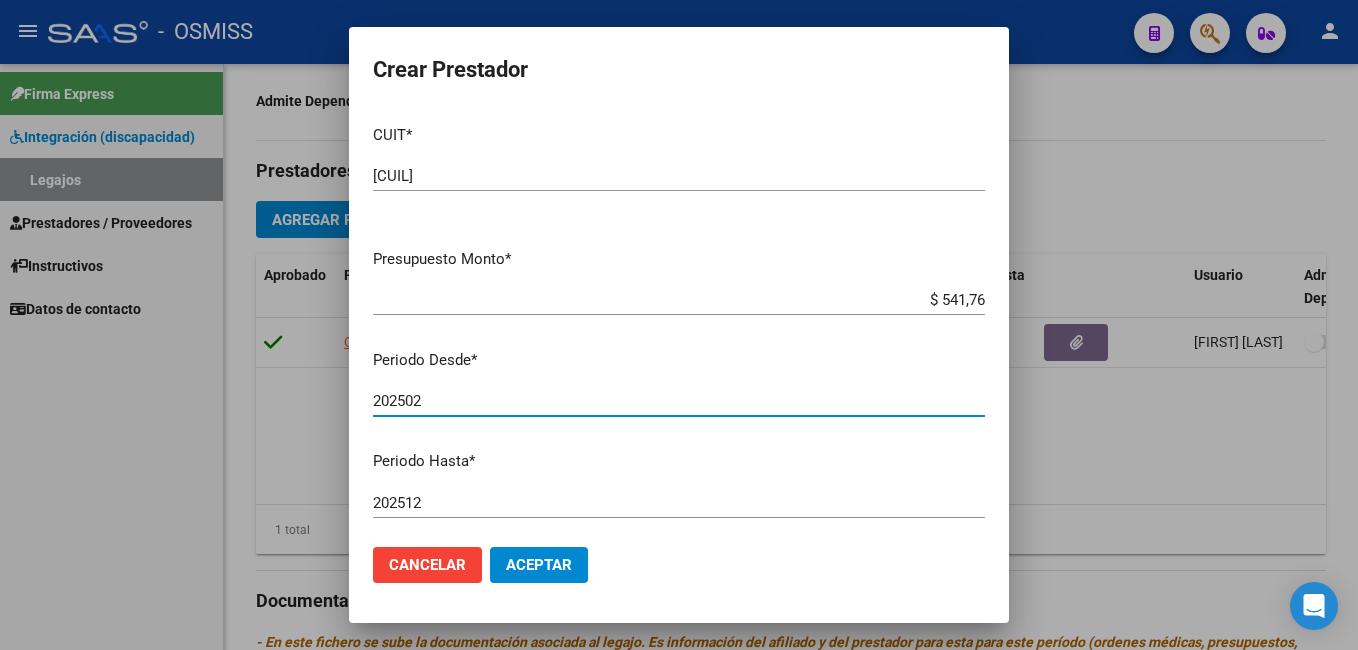type on "202502" 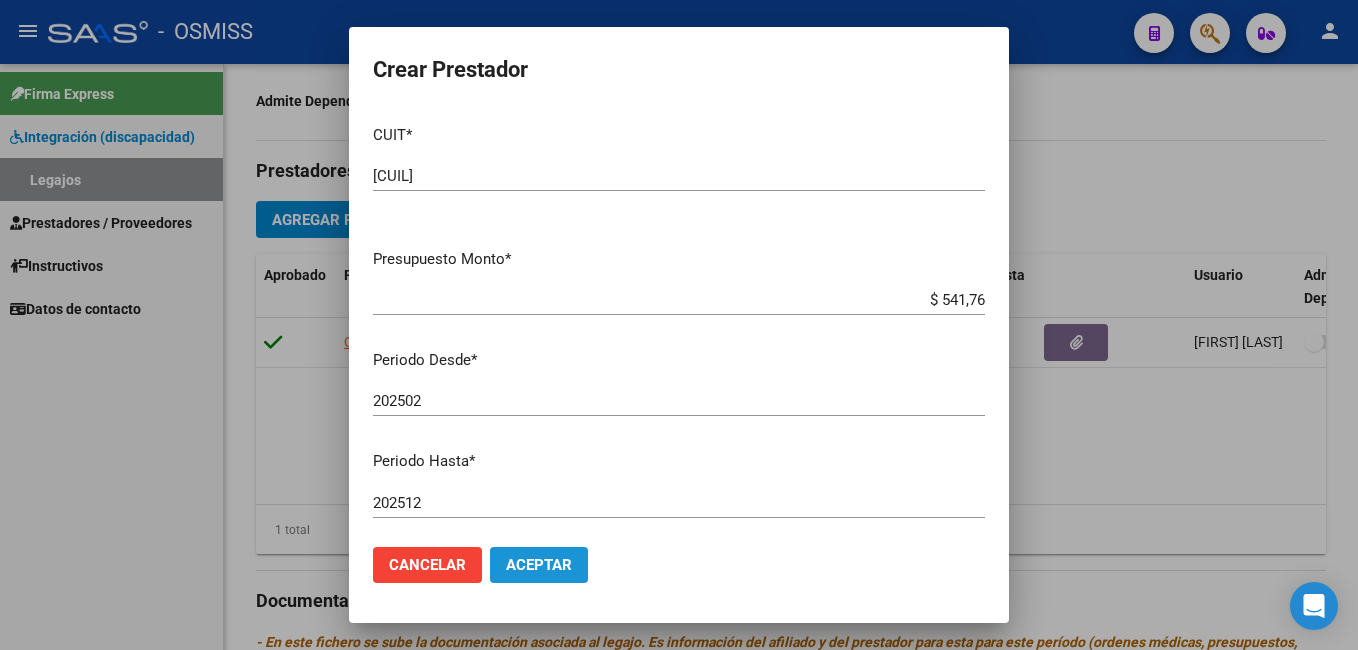 click on "Aceptar" 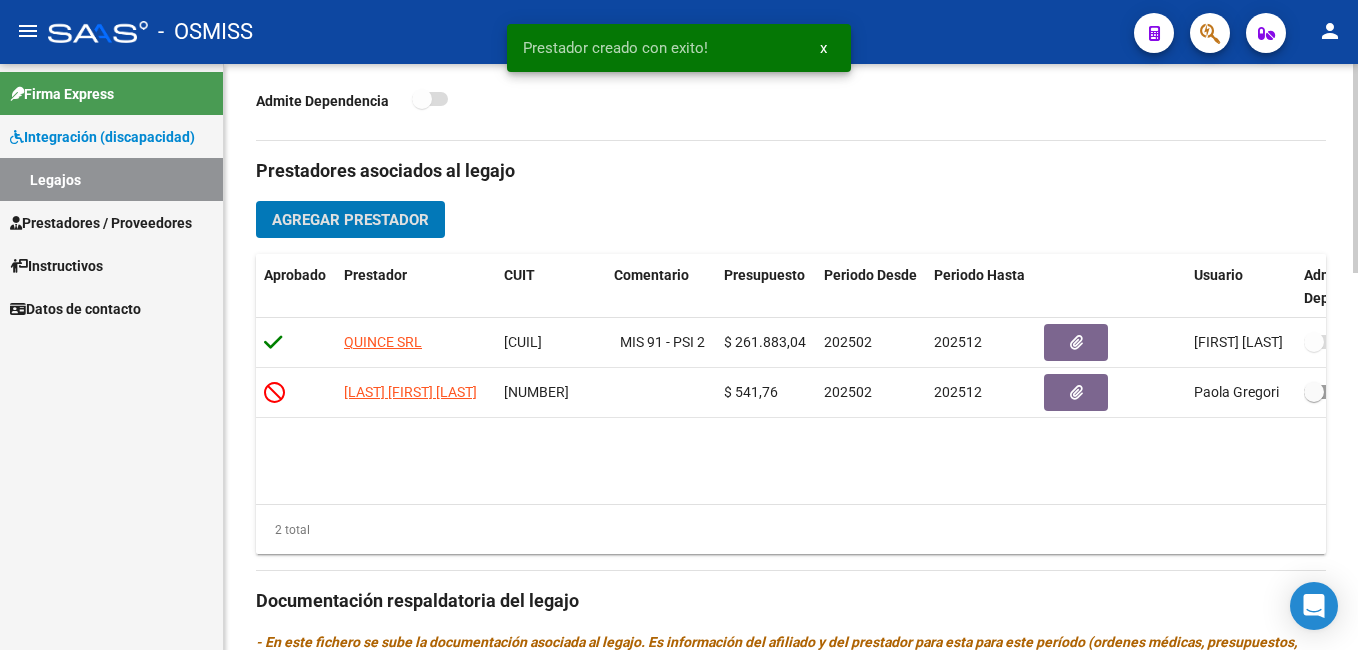 scroll, scrollTop: 0, scrollLeft: 0, axis: both 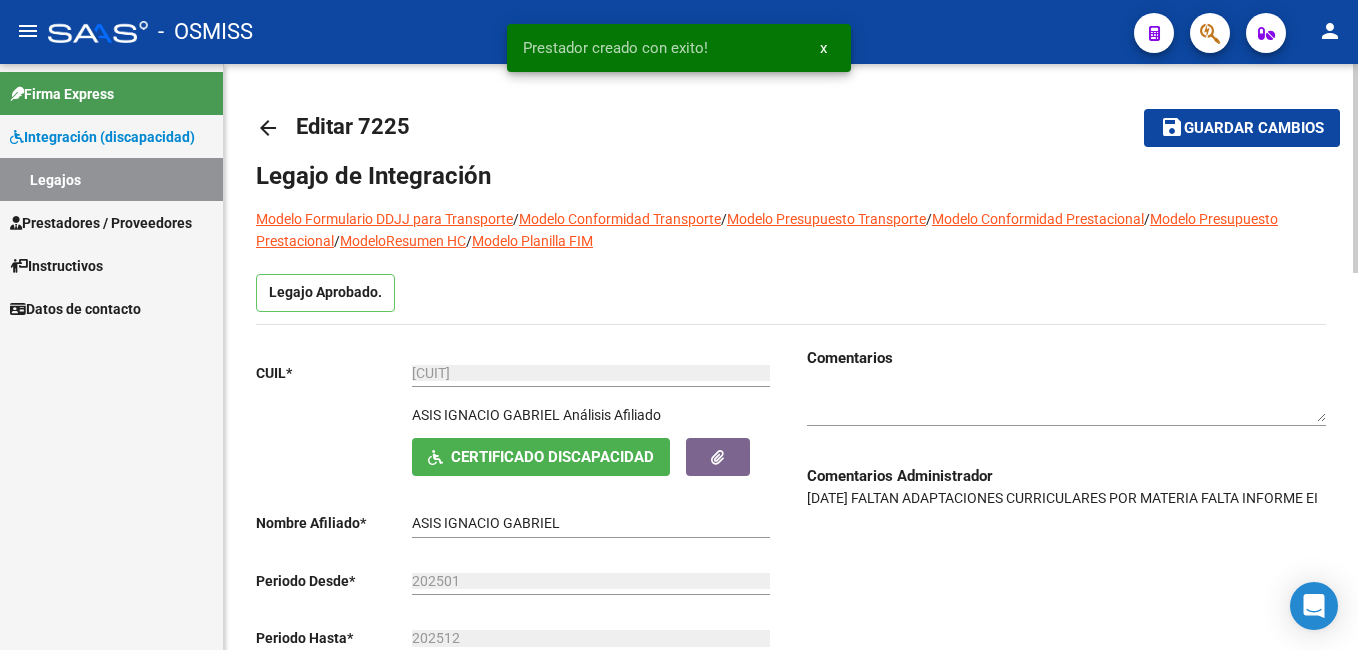 click on "menu -   OSMISS  person    Firma Express     Integración (discapacidad) Legajos    Prestadores / Proveedores Facturas - Listado/Carga Facturas - Documentación Pagos x Transferencia Auditorías - Listado Auditorías - Comentarios Auditorías - Cambios Área Prestadores - Listado Prestadores - Docu.    Instructivos    Datos de contacto arrow_back Editar 7225    save Guardar cambios Legajo de Integración Modelo Formulario DDJJ para Transporte  /  Modelo Conformidad Transporte  /  Modelo Presupuesto Transporte  /  Modelo Conformidad Prestacional  /  Modelo Presupuesto Prestacional  /  ModeloResumen HC  /  Modelo Planilla FIM  Legajo Aprobado.  CUIL  *   [CUIL] Ingresar CUIL  ASIS IGNACIO GABRIEL     Análisis Afiliado    Certificado Discapacidad ARCA Padrón Nombre Afiliado  *   ASIS IGNACIO GABRIEL Ingresar el nombre  Periodo Desde  *   202501 Ej: 202203  Periodo Hasta  *   202512 Ej: 202212  Admite Dependencia   Comentarios                                  Comentarios Administrador" at bounding box center (679, 325) 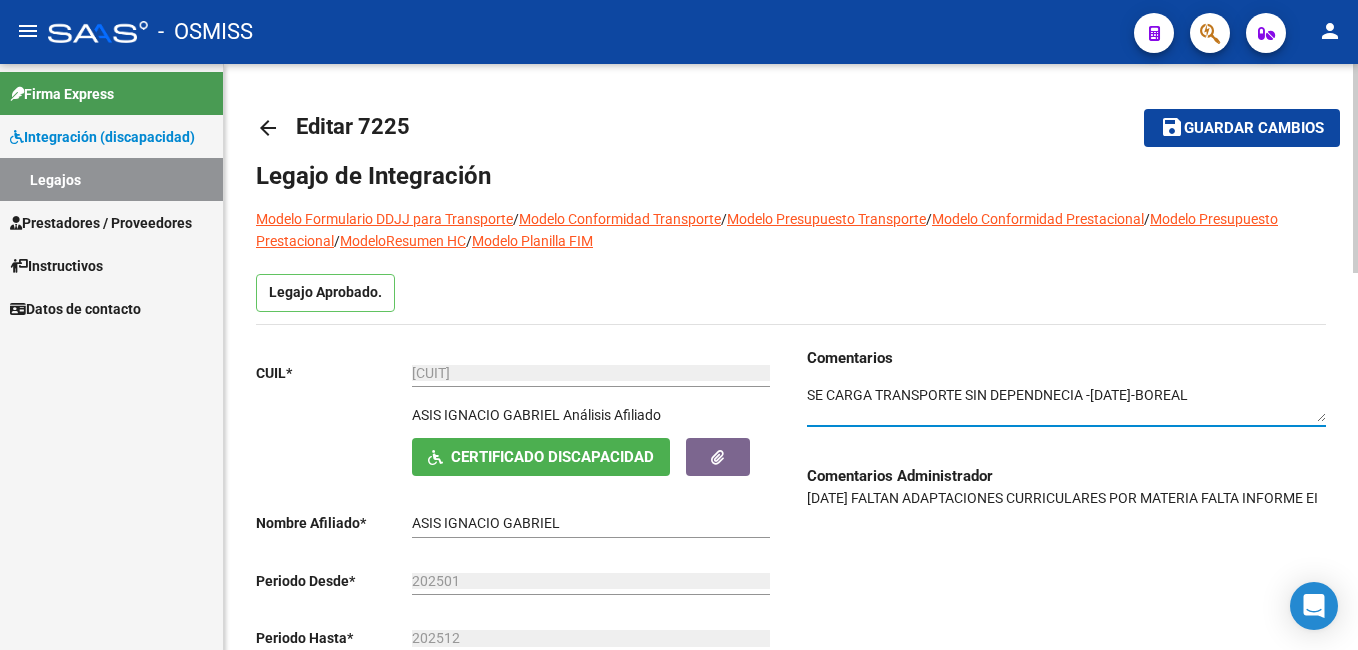 type on "SE CARGA TRANSPORTE SIN DEPENDNECIA -[DATE]-BOREAL" 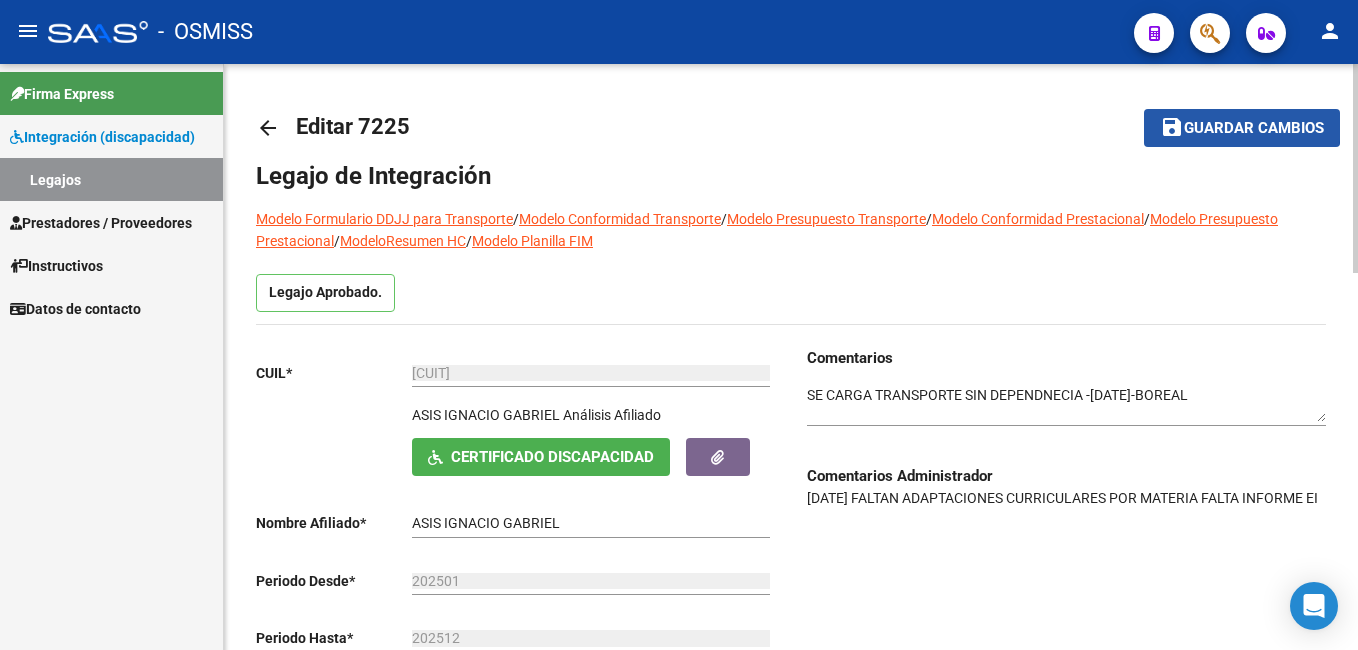 click on "Guardar cambios" 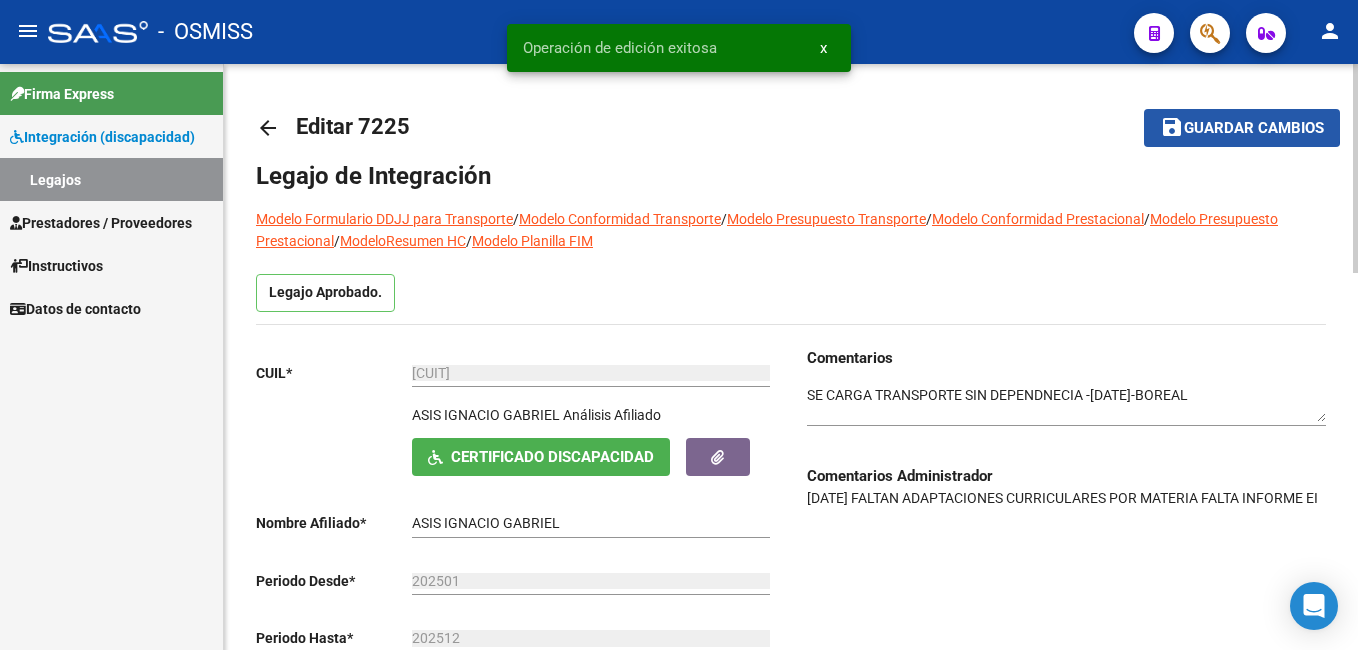 click on "Guardar cambios" 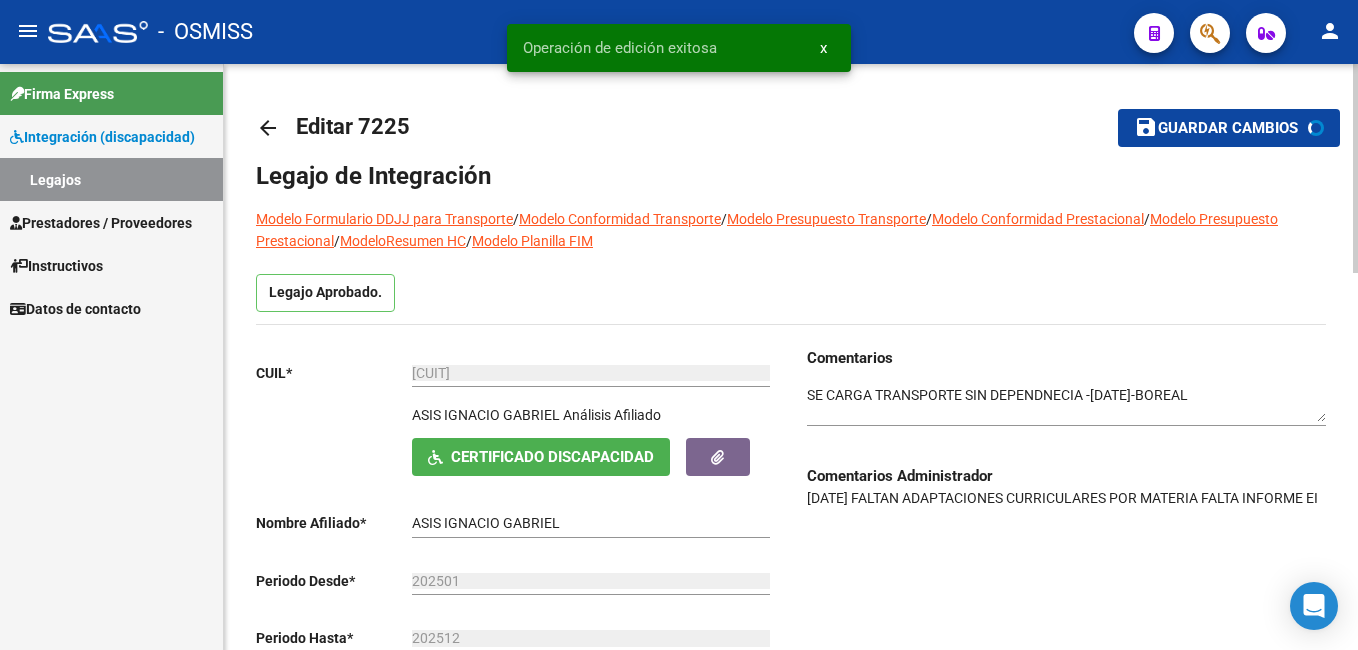 click on "Guardar cambios" 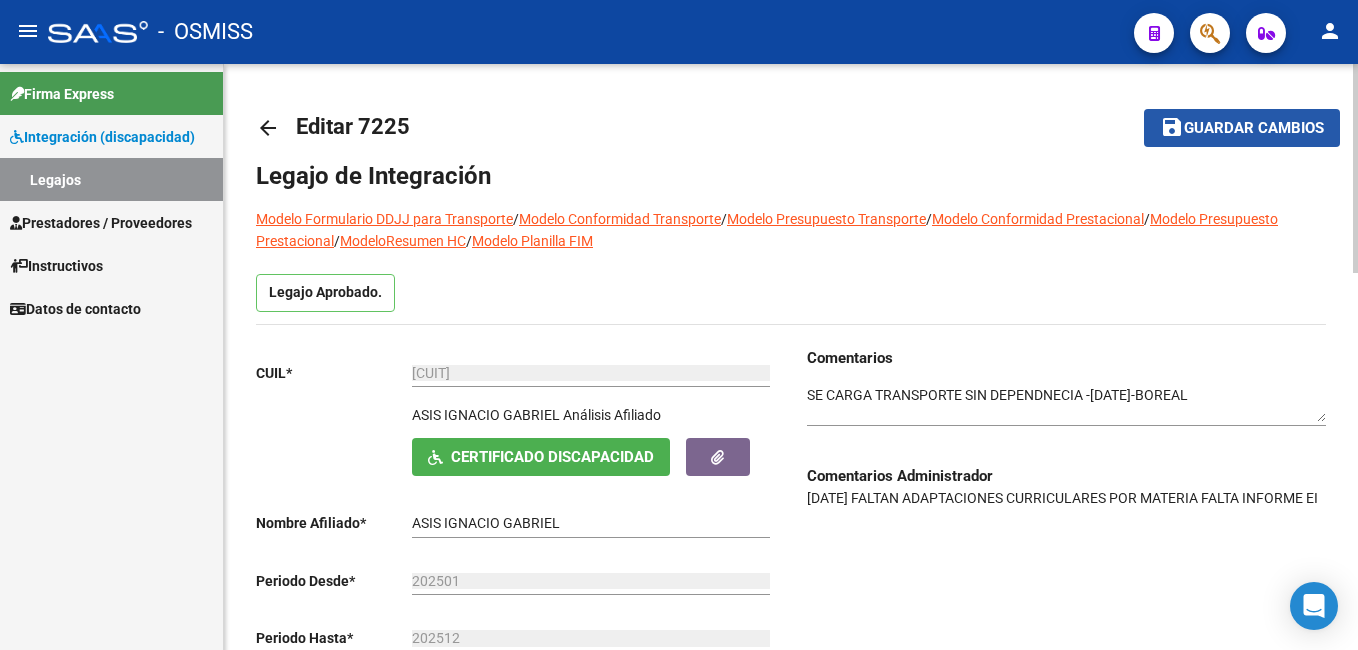click on "Guardar cambios" 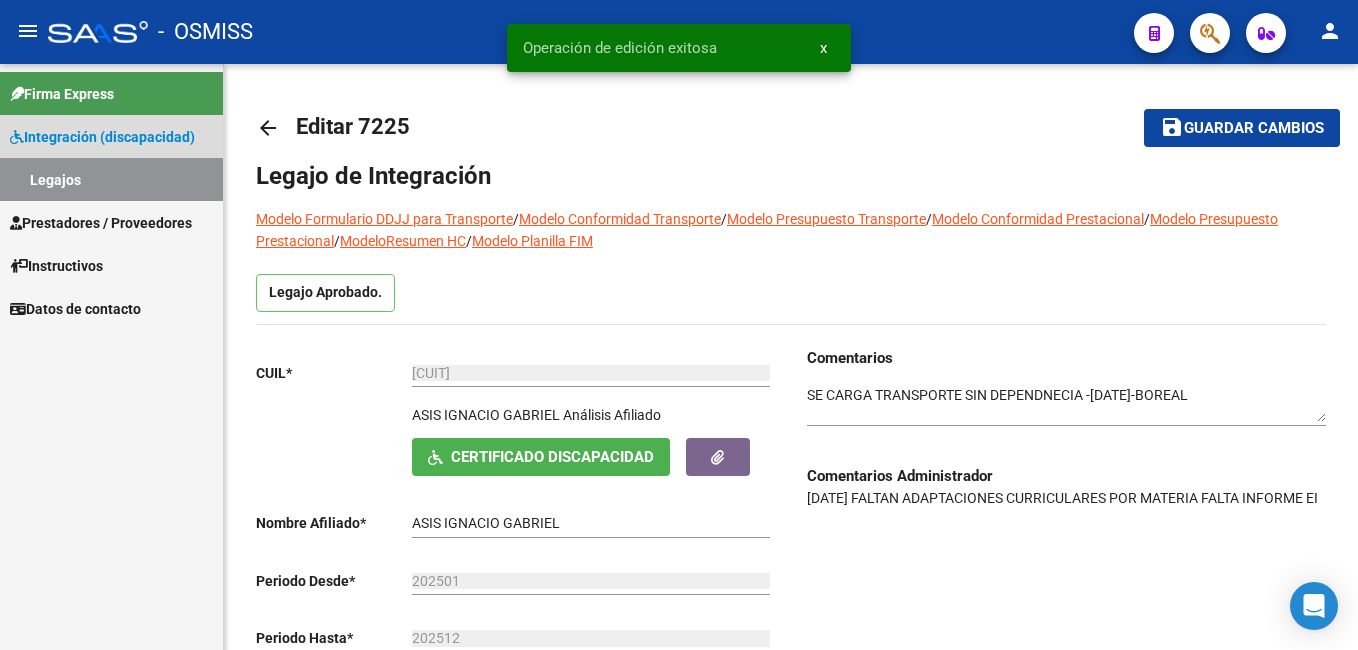click on "Legajos" at bounding box center [111, 179] 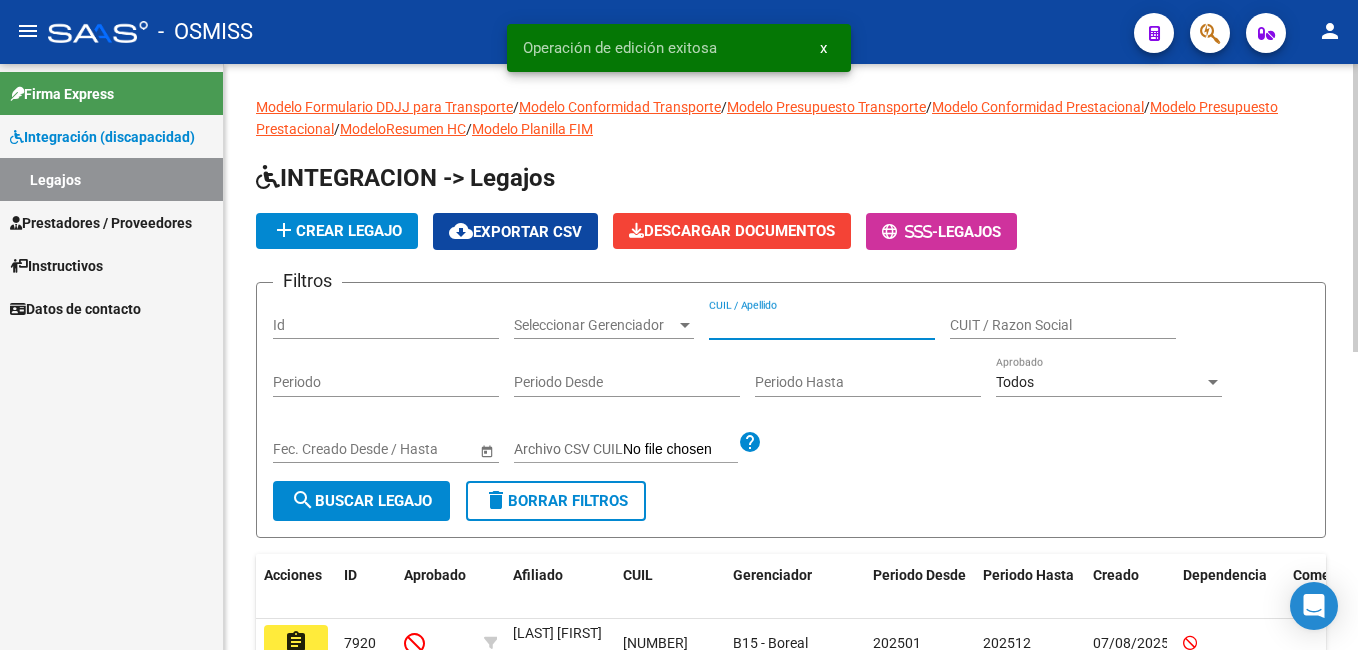 click on "CUIL / Apellido" at bounding box center [822, 325] 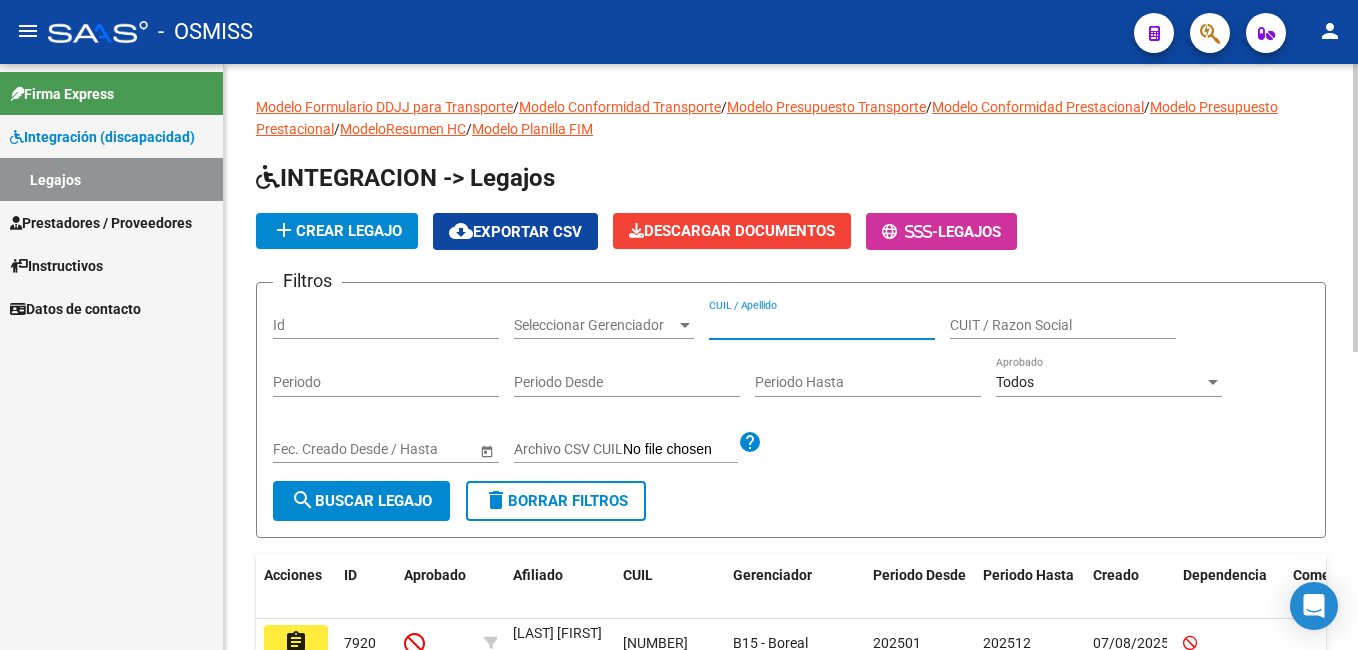 paste on "[CUIL]" 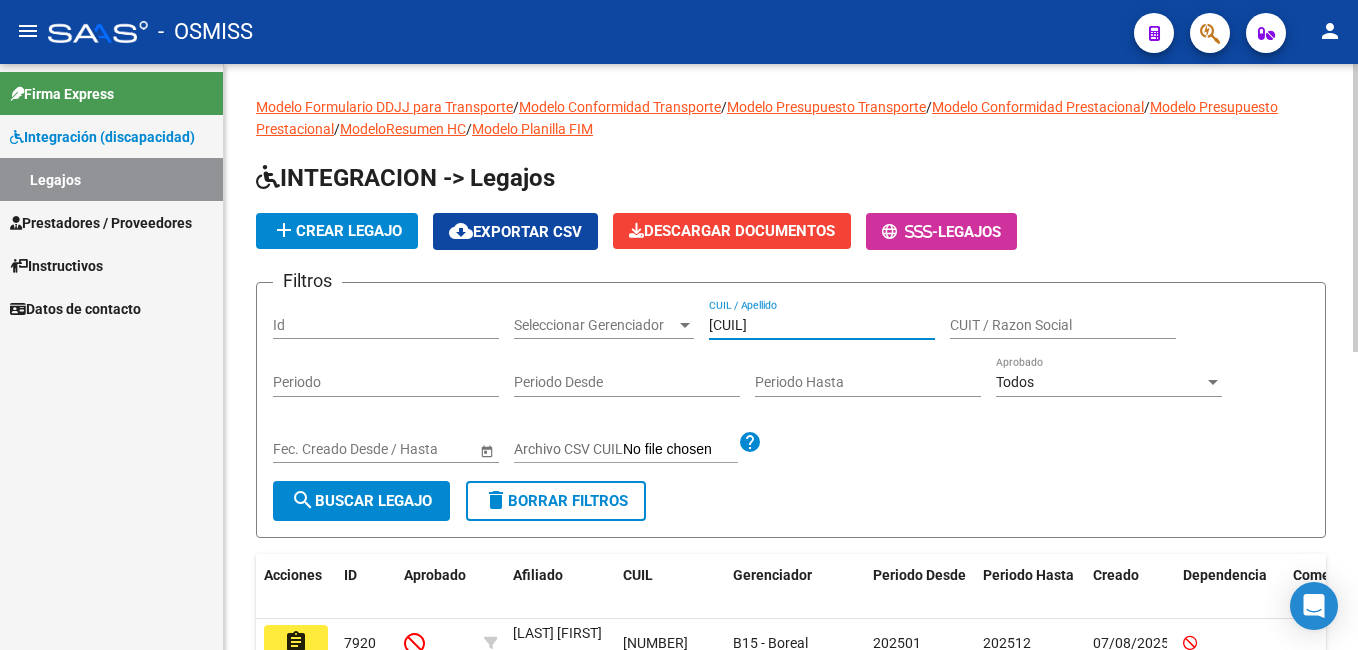 type on "[CUIL]" 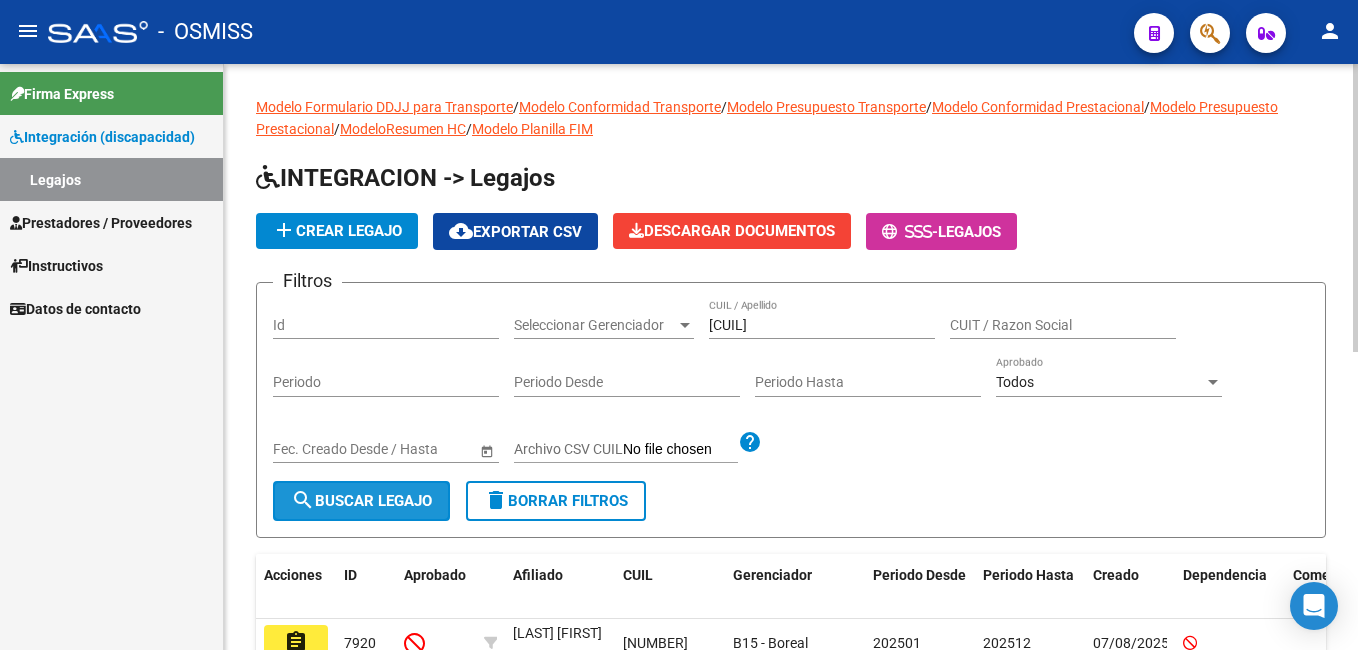 click on "search  Buscar Legajo" 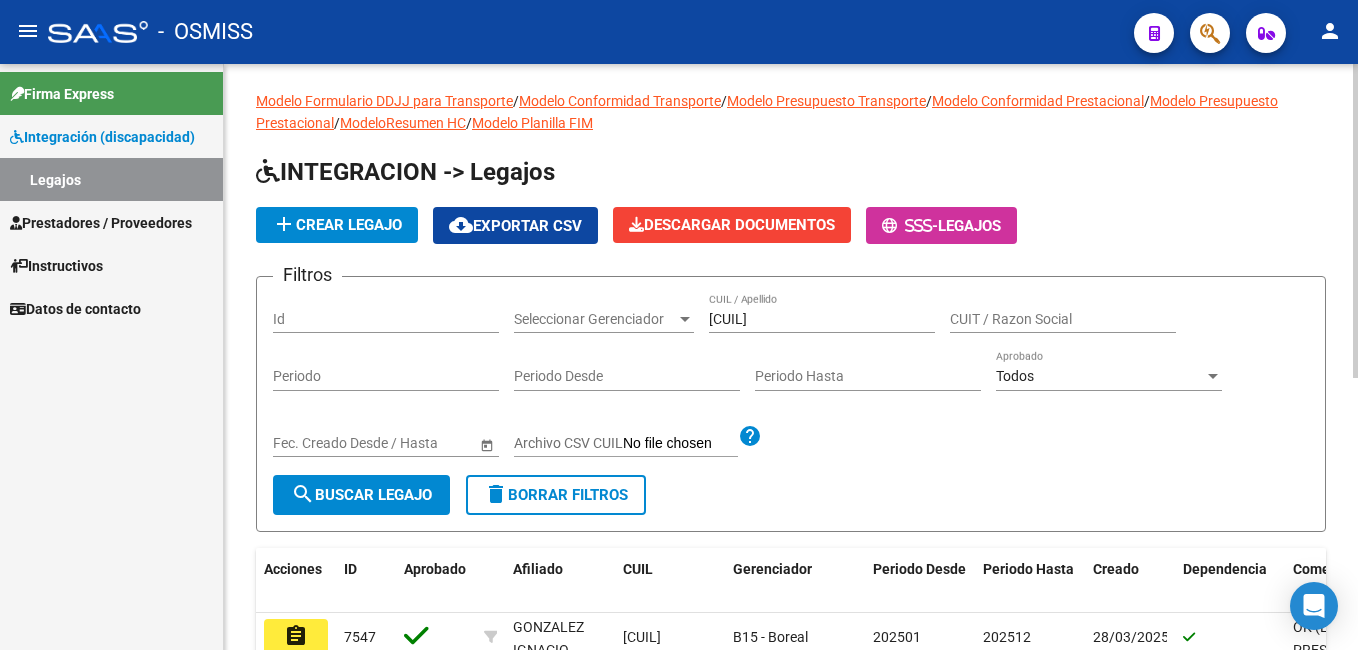 scroll, scrollTop: 0, scrollLeft: 0, axis: both 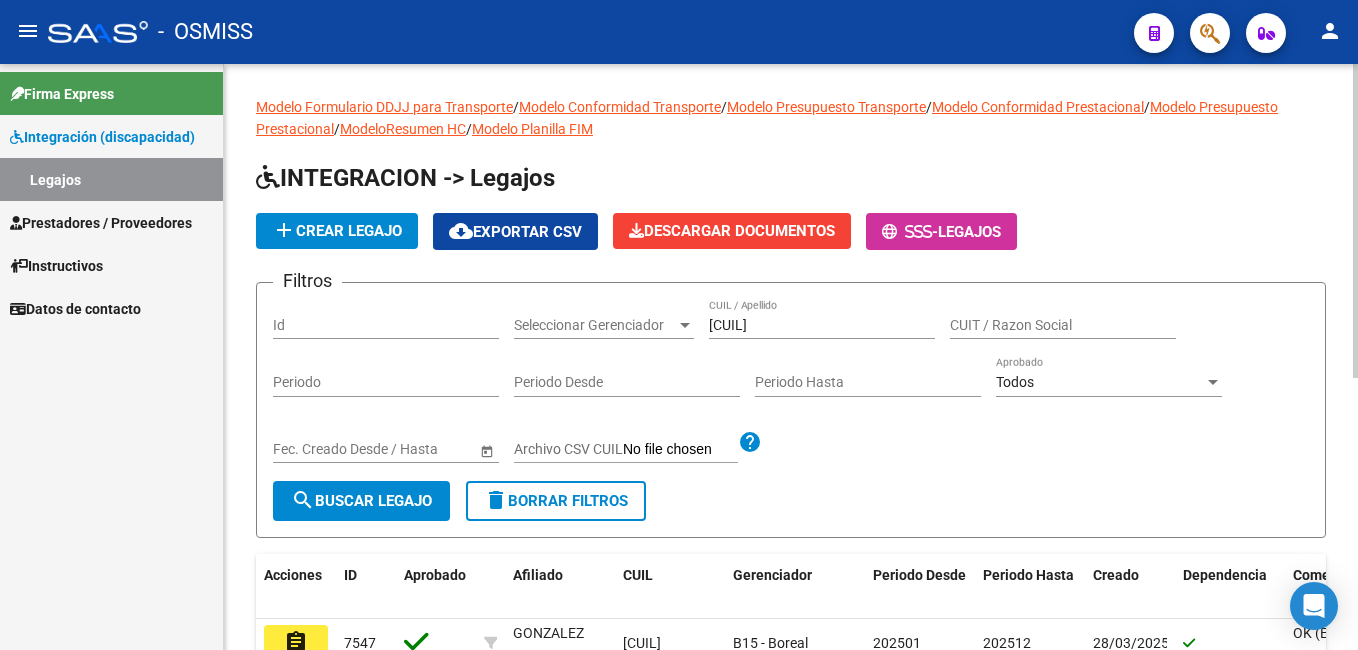 click on "Modelo Formulario DDJJ para Transporte  /  Modelo Conformidad Transporte  /  Modelo Presupuesto Transporte  /  Modelo Conformidad Prestacional  /  Modelo Presupuesto Prestacional  /  ModeloResumen HC  /  Modelo Planilla FIM  INTEGRACION -> Legajos add  Crear Legajo
cloud_download  Exportar CSV  Descargar Documentos
-  Legajos Filtros Id Seleccionar Gerenciador Seleccionar Gerenciador 20552284071 CUIL / Apellido CUIT / Razon Social Periodo Periodo Desde Periodo Hasta Todos Aprobado Start date – End date Fec. Creado Desde / Hasta Archivo CSV CUIL help search  Buscar Legajo  delete  Borrar Filtros  Acciones ID Aprobado Afiliado CUIL Gerenciador Periodo Desde Periodo Hasta Creado Dependencia Comentario Comentario Adm. assignment 7547 GONZALEZ IGNACIO DARDO [CUIL] B15 - Boreal [YEAR]01 [YEAR]12 [DATE] OK (EN PRESTADOR CALAPIÑA CORRESPONDE PERIODO MARZO A DICIEMBRE, POR ERROR SE TIPIO MAL-BOREAL)
[DATE] FALTA INFORME EI assignment 5973 GONZALEZ IGNACIO DARDO [CUIL] B15 - Boreal [YEAR]01 [YEAR]12 4947" 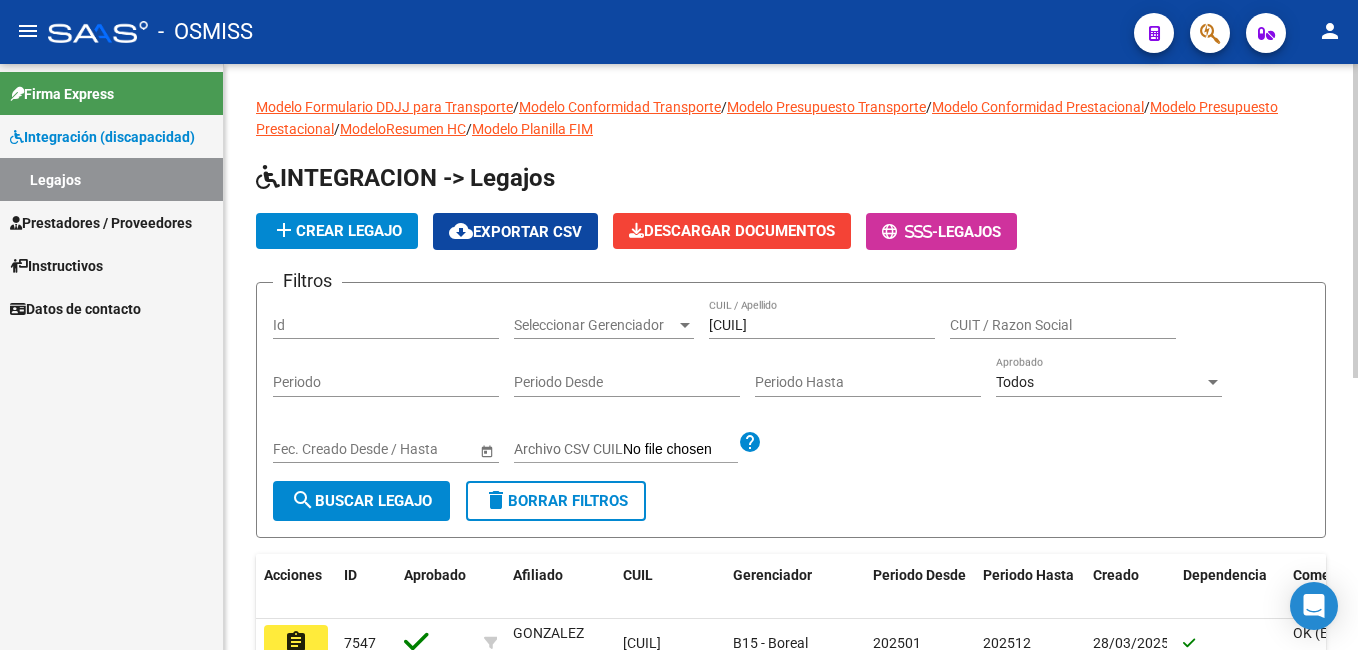 drag, startPoint x: 1352, startPoint y: 211, endPoint x: 1357, endPoint y: 249, distance: 38.327538 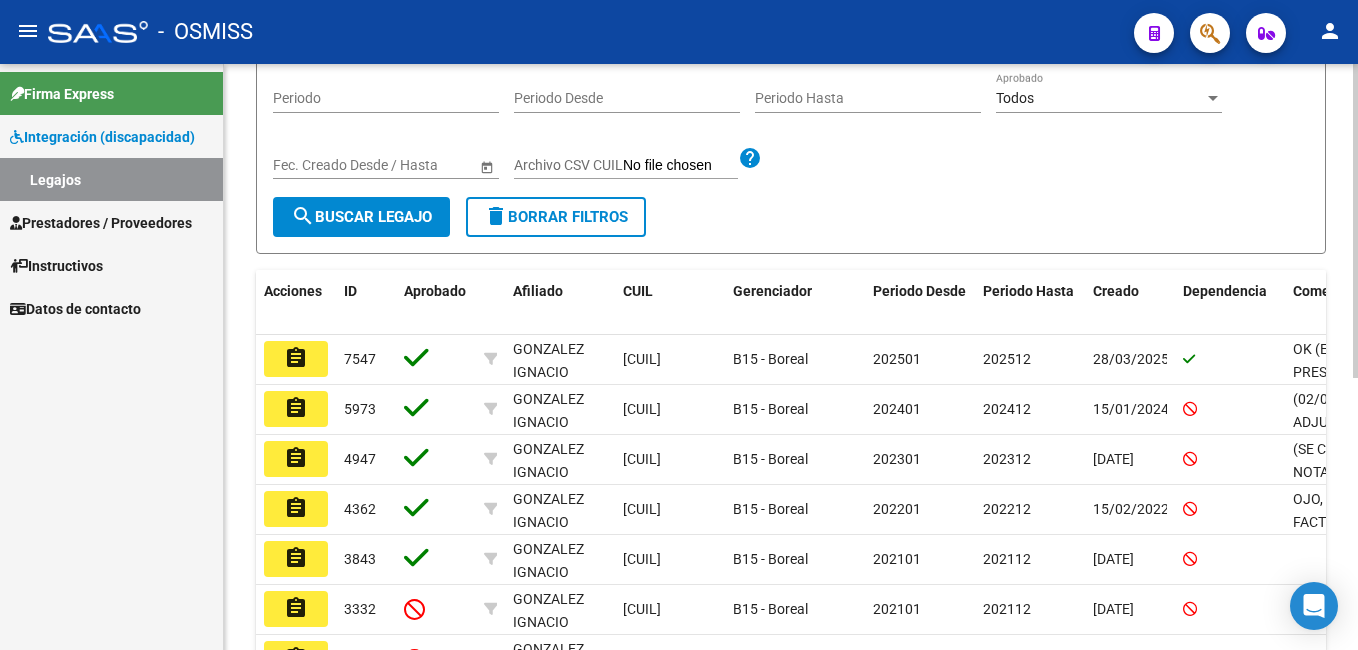 scroll, scrollTop: 282, scrollLeft: 0, axis: vertical 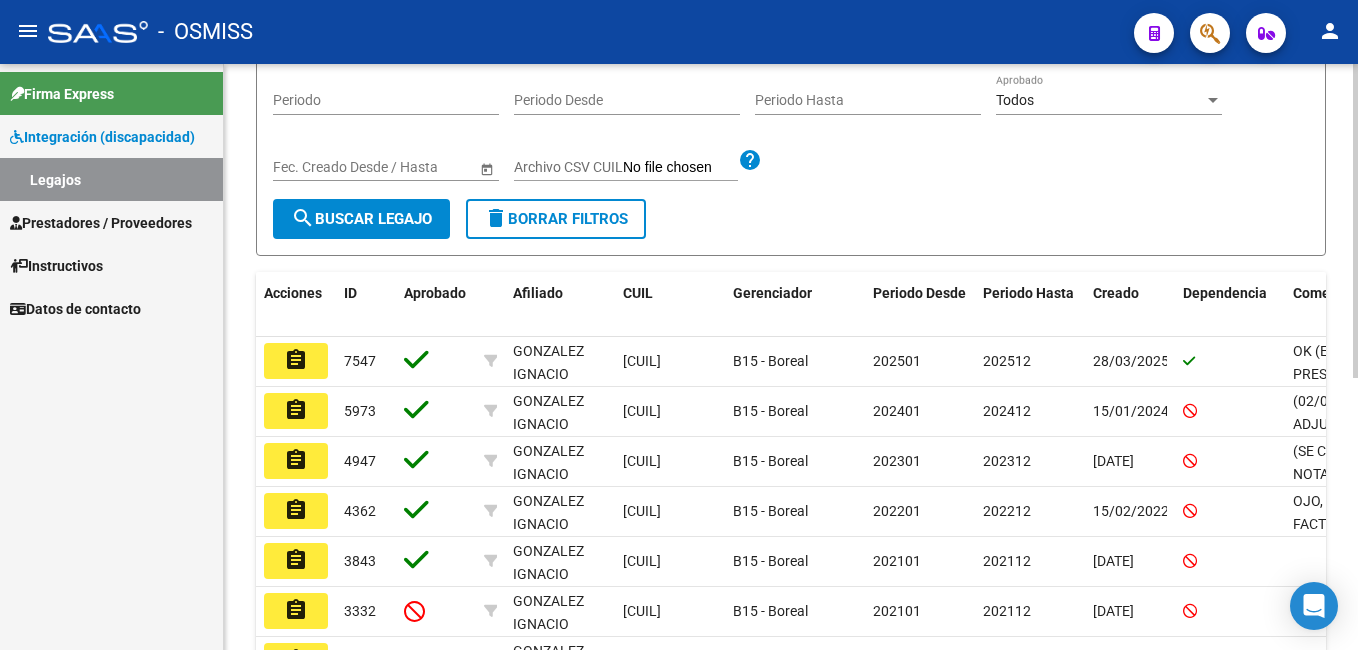 click on "menu -   OSMISS  person    Firma Express     Integración (discapacidad) Legajos    Prestadores / Proveedores Facturas - Listado/Carga Facturas - Documentación Pagos x Transferencia Auditorías - Listado Auditorías - Comentarios Auditorías - Cambios Área Prestadores - Listado Prestadores - Docu.    Instructivos    Datos de contacto Modelo Formulario DDJJ para Transporte  /  Modelo Conformidad Transporte  /  Modelo Presupuesto Transporte  /  Modelo Conformidad Prestacional  /  Modelo Presupuesto Prestacional  /  ModeloResumen HC  /  Modelo Planilla FIM  INTEGRACION -> Legajos add  Crear Legajo
cloud_download  Exportar CSV  Descargar Documentos
-  Legajos Filtros Id Seleccionar Gerenciador Seleccionar Gerenciador [ID] CUIL / Apellido CUIT / Razon Social Periodo Periodo Desde Periodo Hasta Todos Aprobado Start date – End date Fec. Creado Desde / Hasta Archivo CSV CUIL help search  Buscar Legajo  delete  Borrar Filtros  Acciones ID Aprobado Afiliado CUIL Gerenciador Periodo Desde" at bounding box center (679, 325) 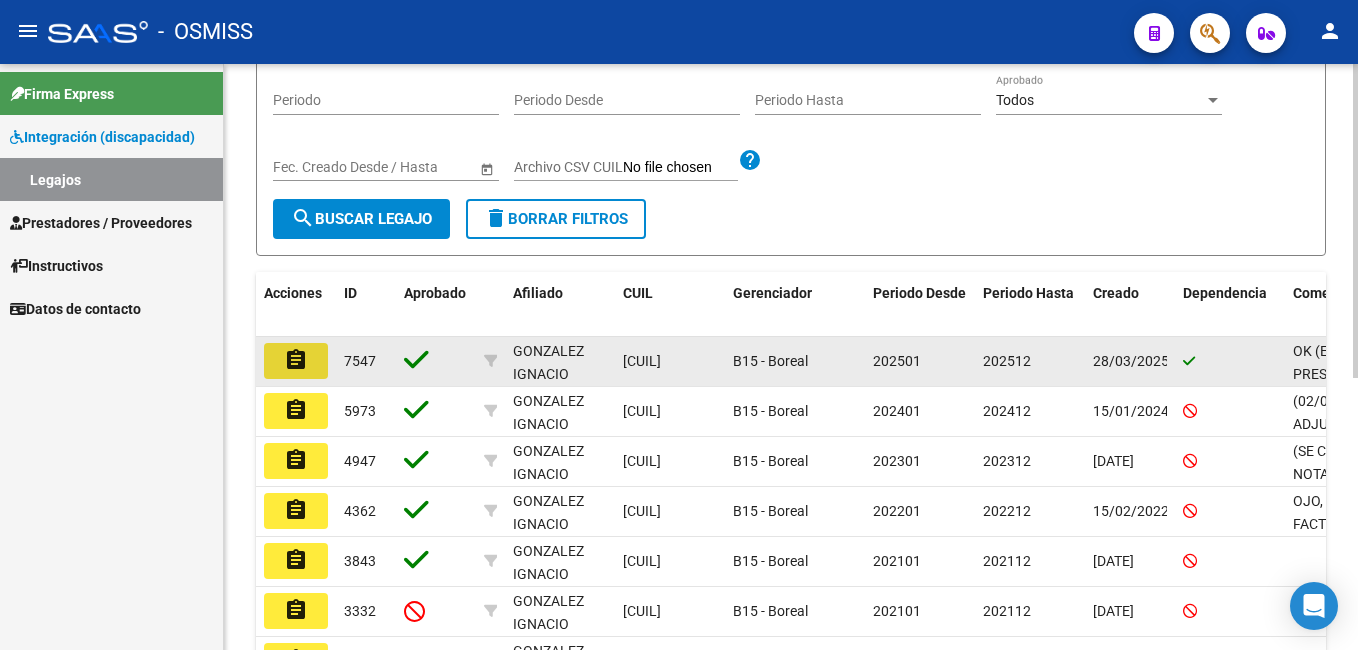 click on "assignment" 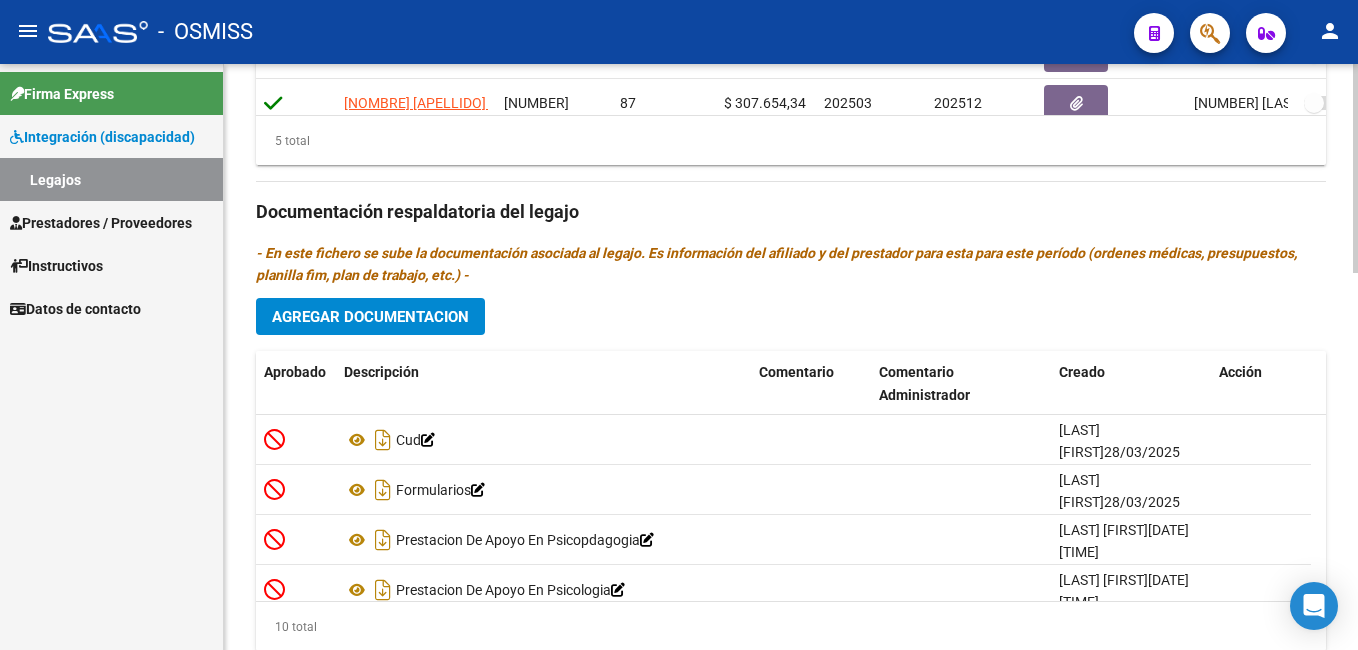 scroll, scrollTop: 1060, scrollLeft: 0, axis: vertical 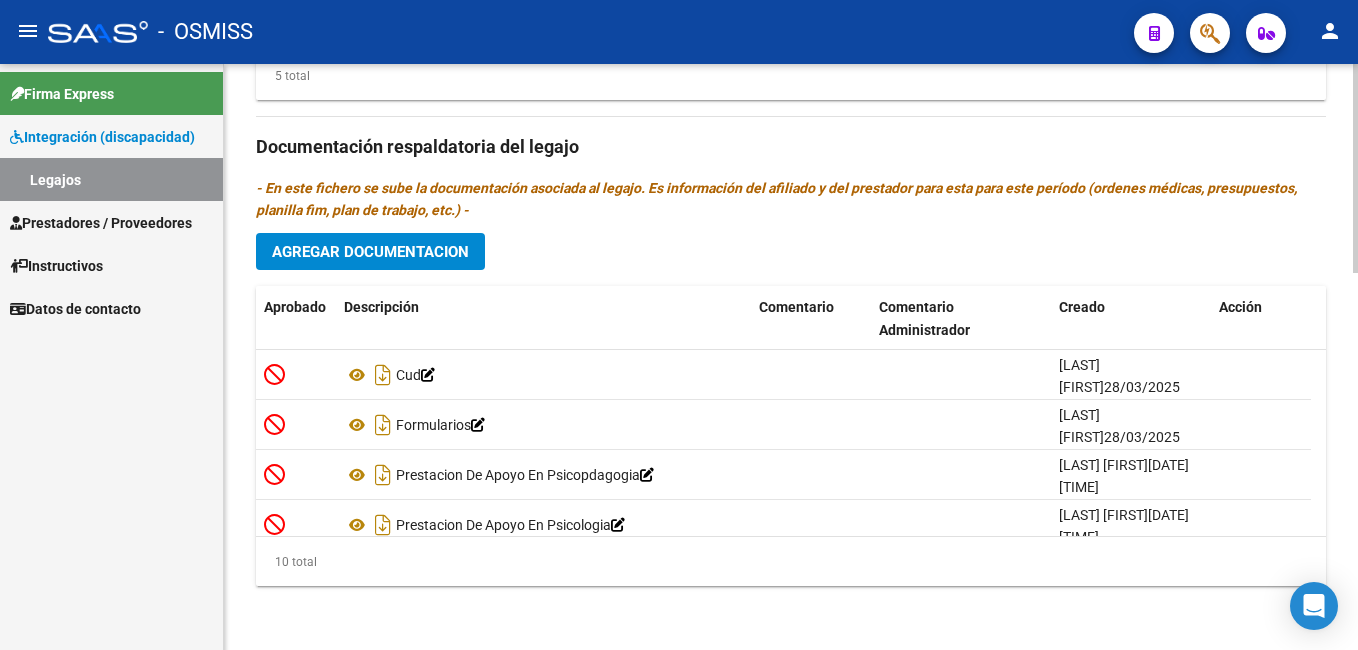 click on "menu -   OSMISS  person    Firma Express     Integración (discapacidad) Legajos    Prestadores / Proveedores Facturas - Listado/Carga Facturas - Documentación Pagos x Transferencia Auditorías - Listado Auditorías - Comentarios Auditorías - Cambios Área Prestadores - Listado Prestadores - Docu.    Instructivos    Datos de contacto arrow_back Editar [NUMBER]    save Guardar cambios Legajo de Integración Modelo Formulario DDJJ para Transporte  /  Modelo Conformidad Transporte  /  Modelo Presupuesto Transporte  /  Modelo Conformidad Prestacional  /  Modelo Presupuesto Prestacional  /  ModeloResumen HC  /  Modelo Planilla FIM  Legajo Aprobado.  CUIL  *   [CUIL] Ingresar CUIL  [LAST] [FIRST]     Análisis Afiliado    Certificado Discapacidad ARCA Padrón Nombre Afiliado  *   [LAST] [FIRST] Ingresar el nombre  Periodo Desde  *   [YEAR][MONTH] Ej: 202203  Periodo Hasta  *   [YEAR][MONTH] Ej: 202212  Admite Dependencia   Comentarios                                  Agregar Prestador CUIT" at bounding box center (679, 325) 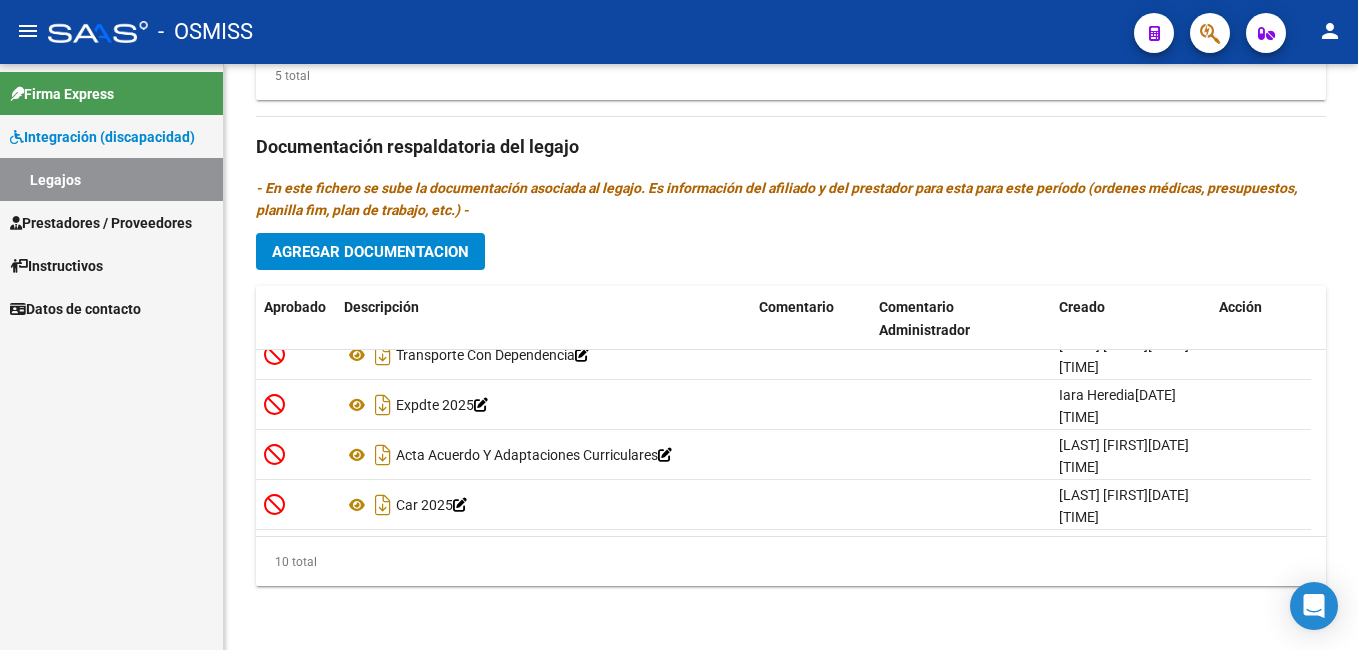 scroll, scrollTop: 0, scrollLeft: 0, axis: both 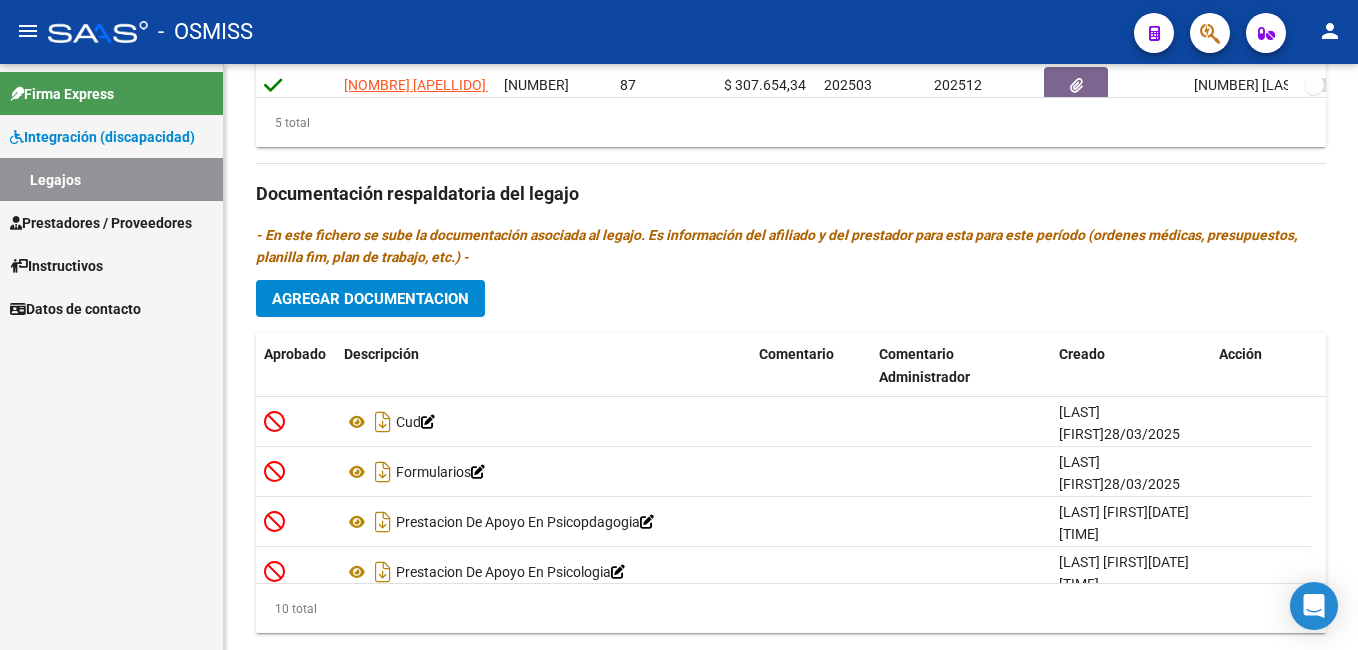 click on "menu -   OSMISS  person    Firma Express     Integración (discapacidad) Legajos    Prestadores / Proveedores Facturas - Listado/Carga Facturas - Documentación Pagos x Transferencia Auditorías - Listado Auditorías - Comentarios Auditorías - Cambios Área Prestadores - Listado Prestadores - Docu.    Instructivos    Datos de contacto arrow_back Editar [NUMBER]    save Guardar cambios Legajo de Integración Modelo Formulario DDJJ para Transporte  /  Modelo Conformidad Transporte  /  Modelo Presupuesto Transporte  /  Modelo Conformidad Prestacional  /  Modelo Presupuesto Prestacional  /  ModeloResumen HC  /  Modelo Planilla FIM  Legajo Aprobado.  CUIL  *   [CUIL] Ingresar CUIL  [LAST] [FIRST]     Análisis Afiliado    Certificado Discapacidad ARCA Padrón Nombre Afiliado  *   [LAST] [FIRST] Ingresar el nombre  Periodo Desde  *   [YEAR][MONTH] Ej: 202203  Periodo Hasta  *   [YEAR][MONTH] Ej: 202212  Admite Dependencia   Comentarios                                  Agregar Prestador CUIT" at bounding box center [679, 325] 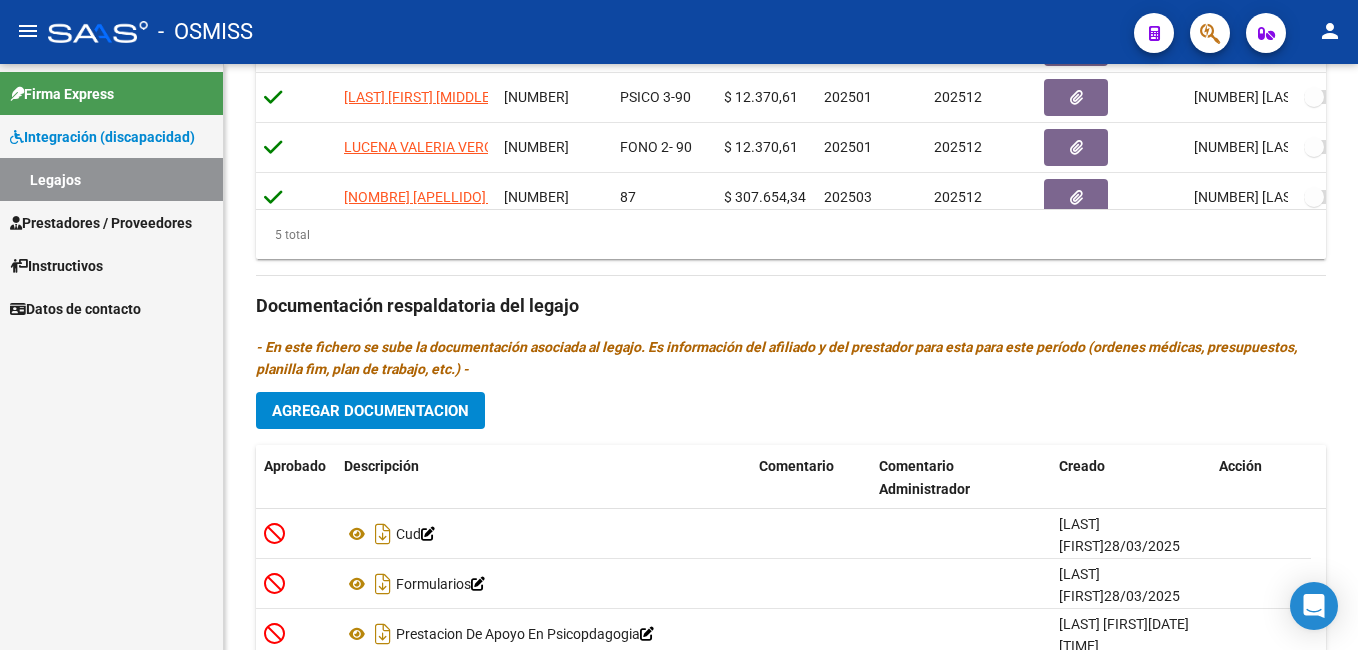 scroll, scrollTop: 1060, scrollLeft: 0, axis: vertical 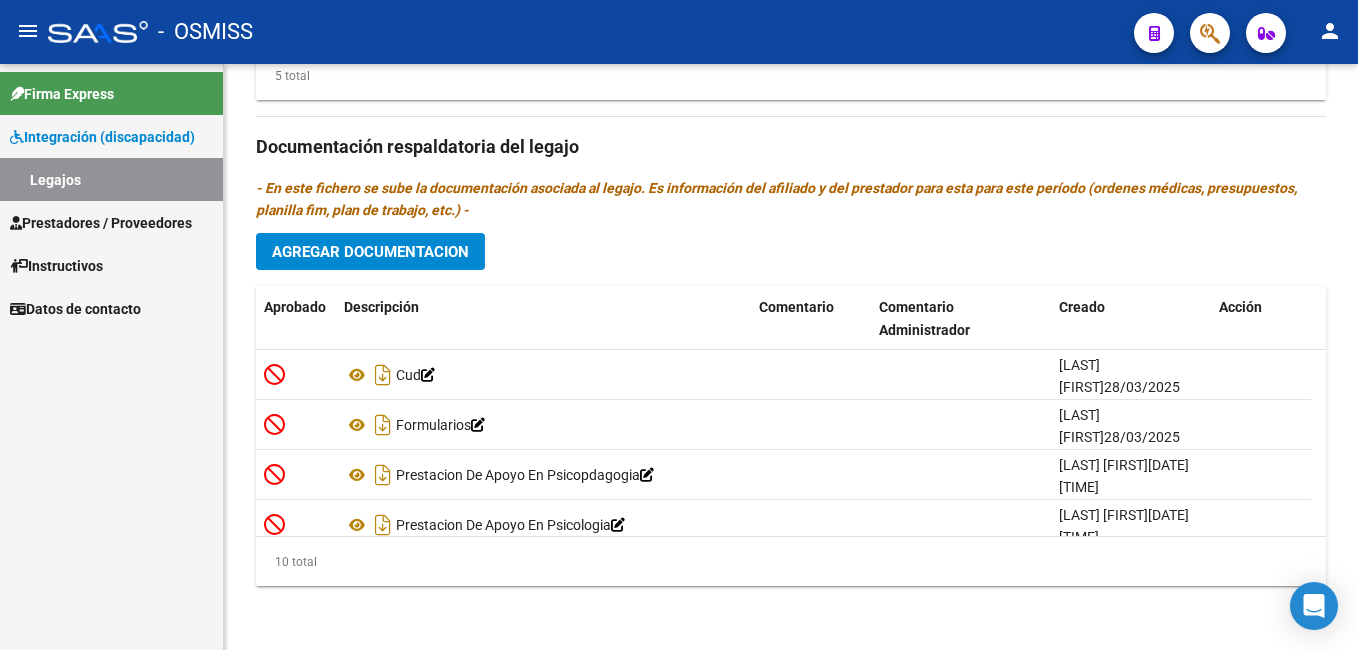 click on "menu -   OSMISS  person    Firma Express     Integración (discapacidad) Legajos    Prestadores / Proveedores Facturas - Listado/Carga Facturas - Documentación Pagos x Transferencia Auditorías - Listado Auditorías - Comentarios Auditorías - Cambios Área Prestadores - Listado Prestadores - Docu.    Instructivos    Datos de contacto arrow_back Editar [NUMBER]    save Guardar cambios Legajo de Integración Modelo Formulario DDJJ para Transporte  /  Modelo Conformidad Transporte  /  Modelo Presupuesto Transporte  /  Modelo Conformidad Prestacional  /  Modelo Presupuesto Prestacional  /  ModeloResumen HC  /  Modelo Planilla FIM  Legajo Aprobado.  CUIL  *   [CUIL] Ingresar CUIL  [LAST] [FIRST]     Análisis Afiliado    Certificado Discapacidad ARCA Padrón Nombre Afiliado  *   [LAST] [FIRST] Ingresar el nombre  Periodo Desde  *   [YEAR][MONTH] Ej: 202203  Periodo Hasta  *   [YEAR][MONTH] Ej: 202212  Admite Dependencia   Comentarios                                  Agregar Prestador CUIT" at bounding box center (679, 325) 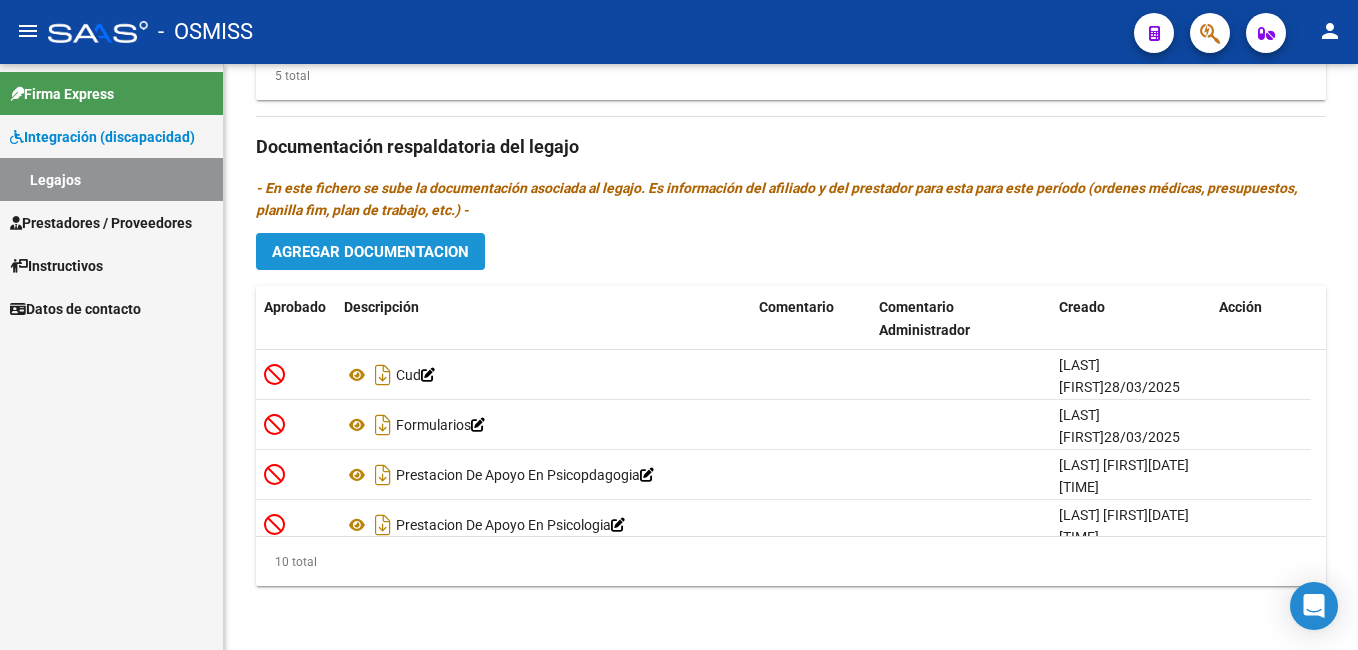 click on "Agregar Documentacion" 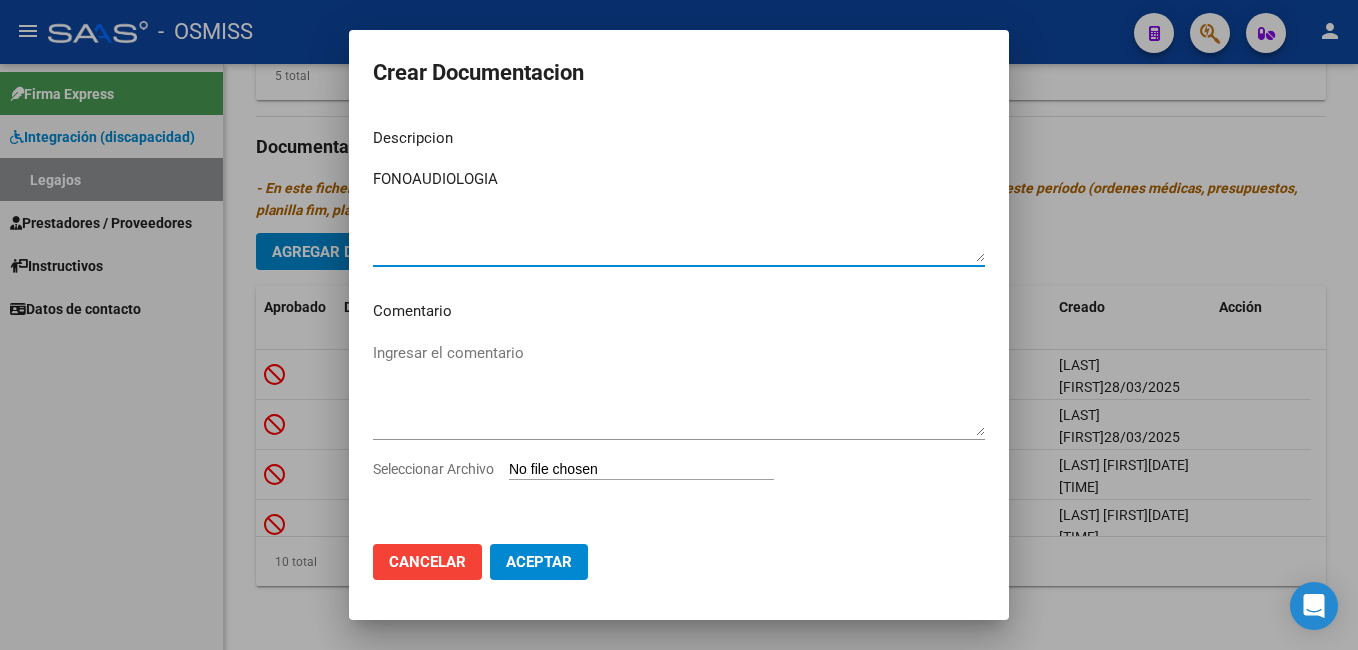 type on "FONOAUDIOLOGIA" 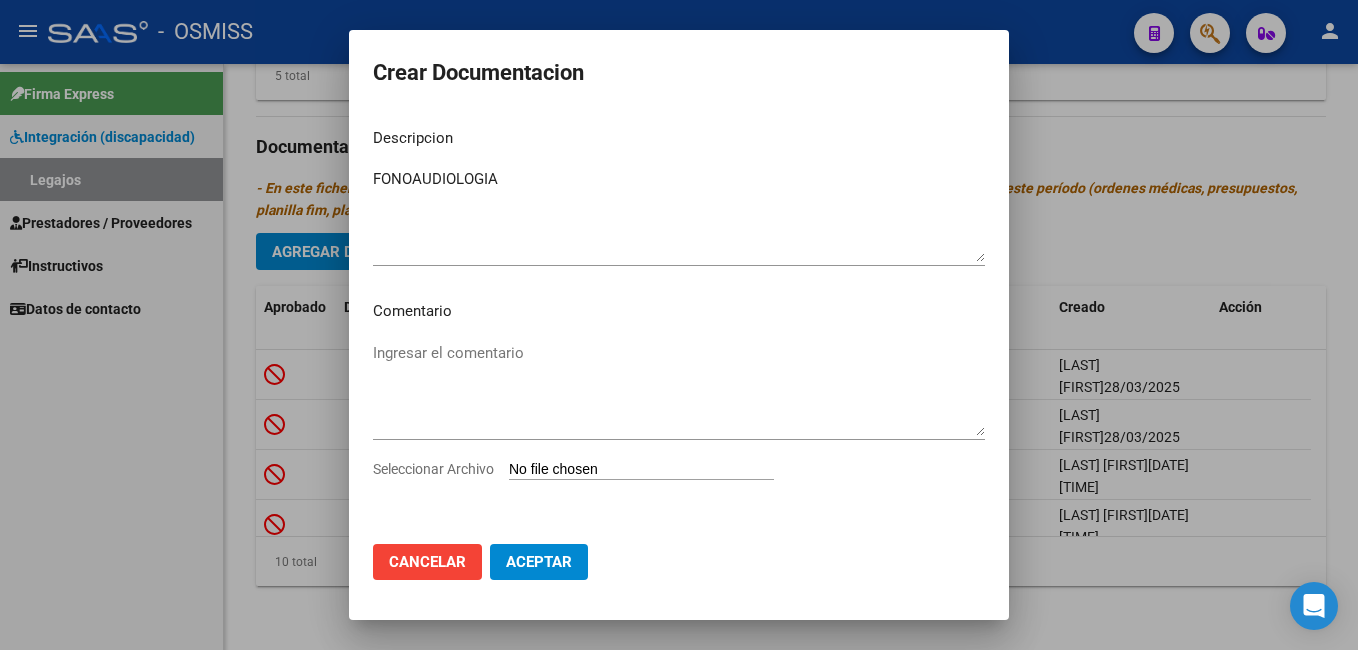 click on "Seleccionar Archivo" at bounding box center (641, 470) 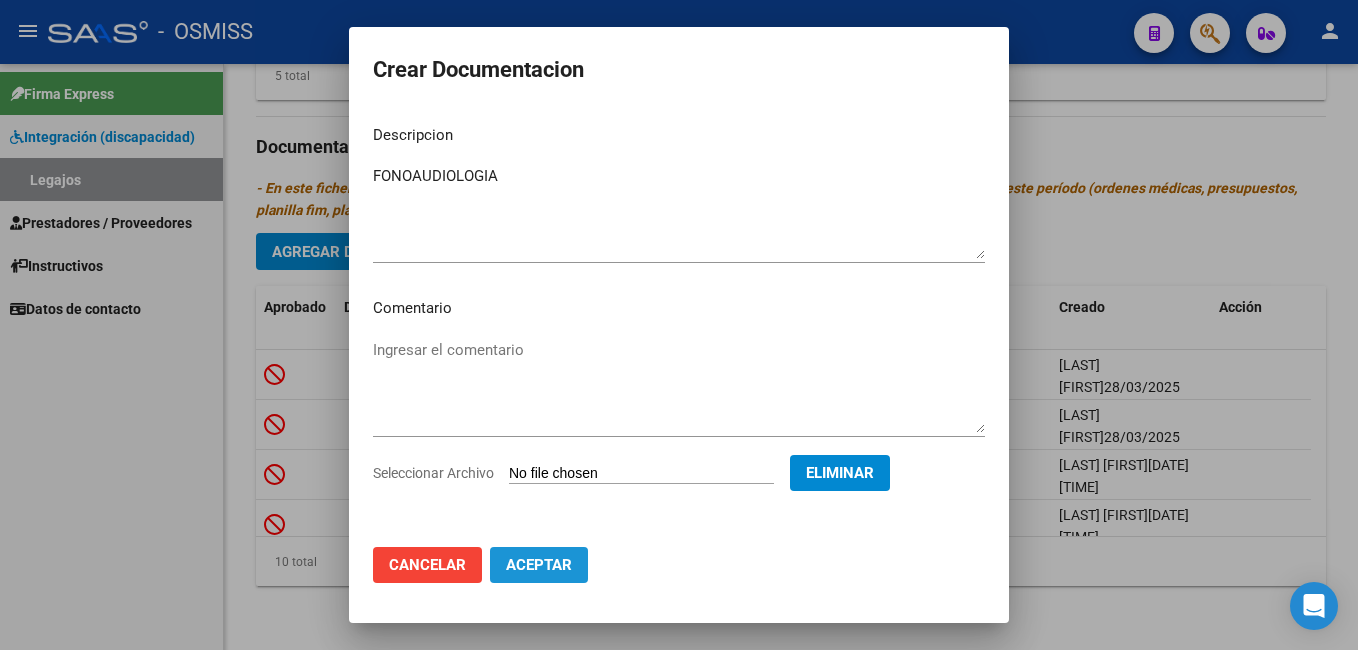click on "Aceptar" 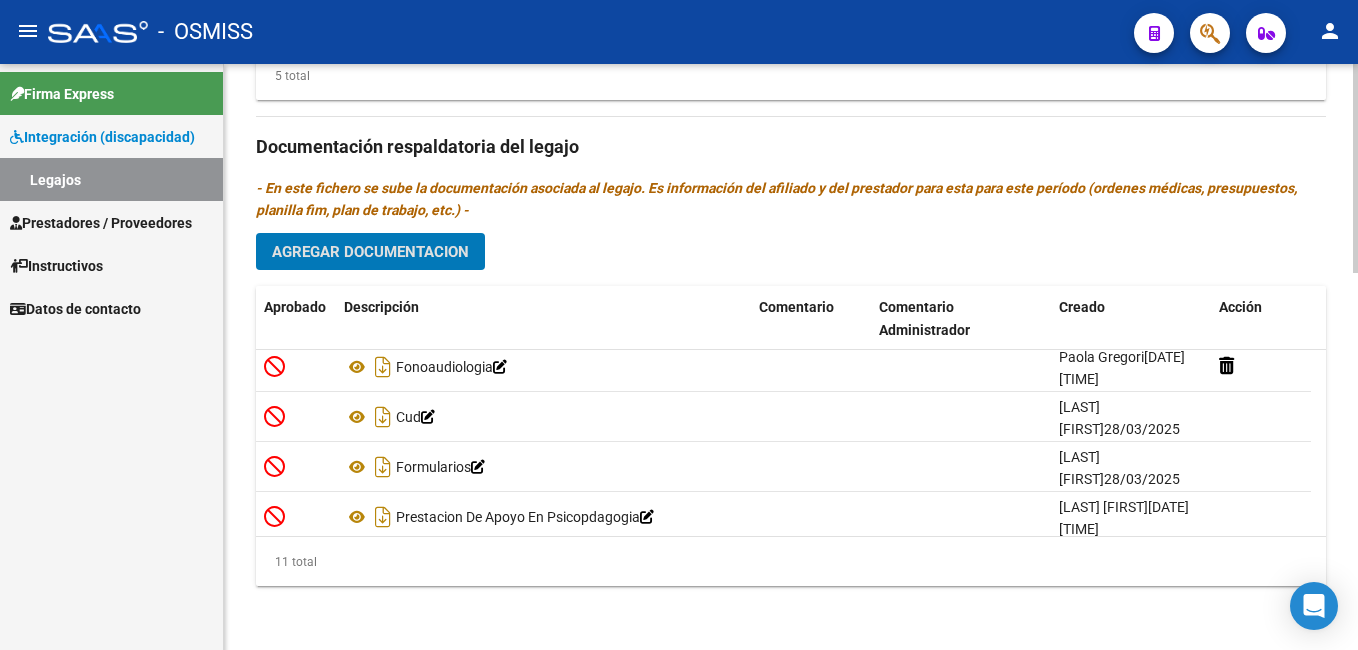 scroll, scrollTop: 0, scrollLeft: 0, axis: both 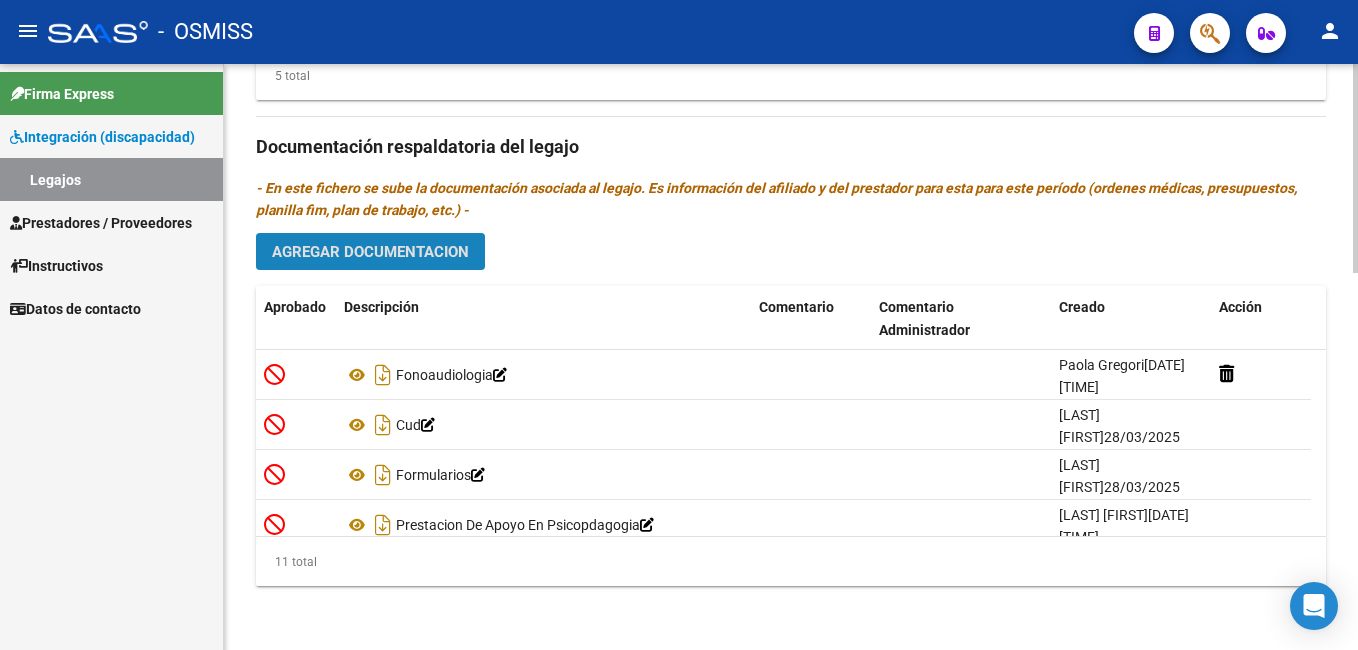 click on "Agregar Documentacion" 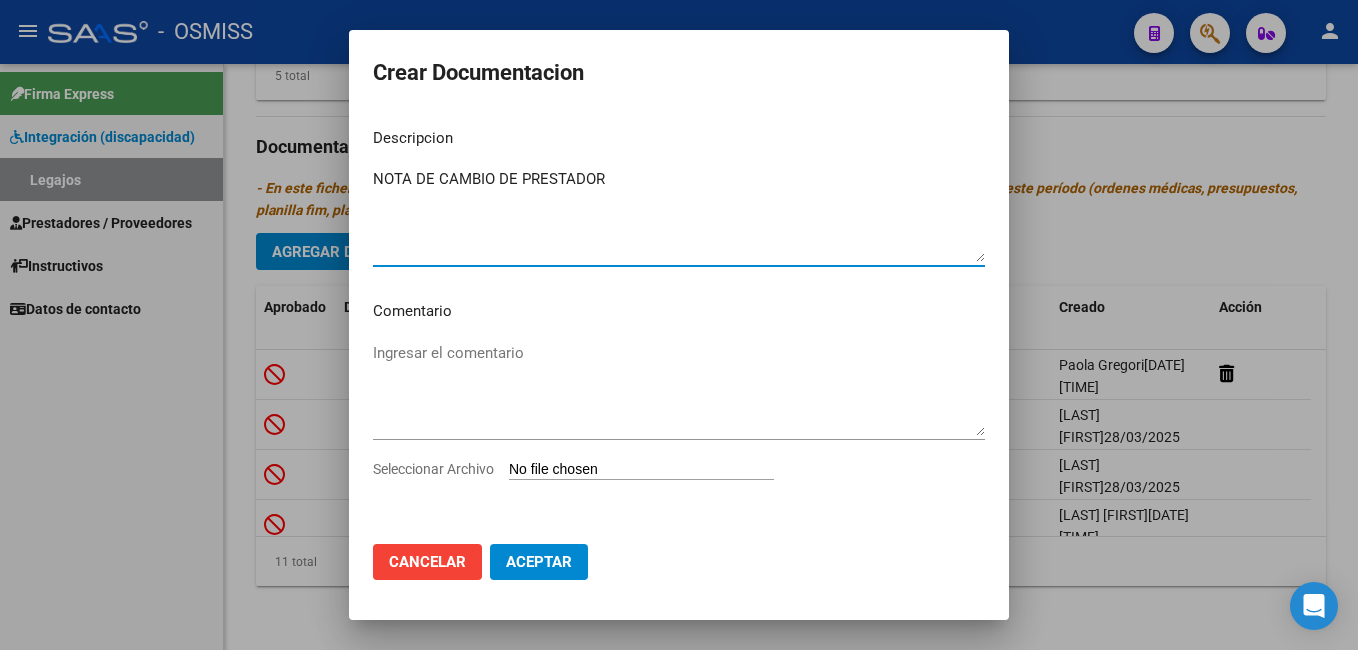 type on "NOTA DE CAMBIO DE PRESTADOR" 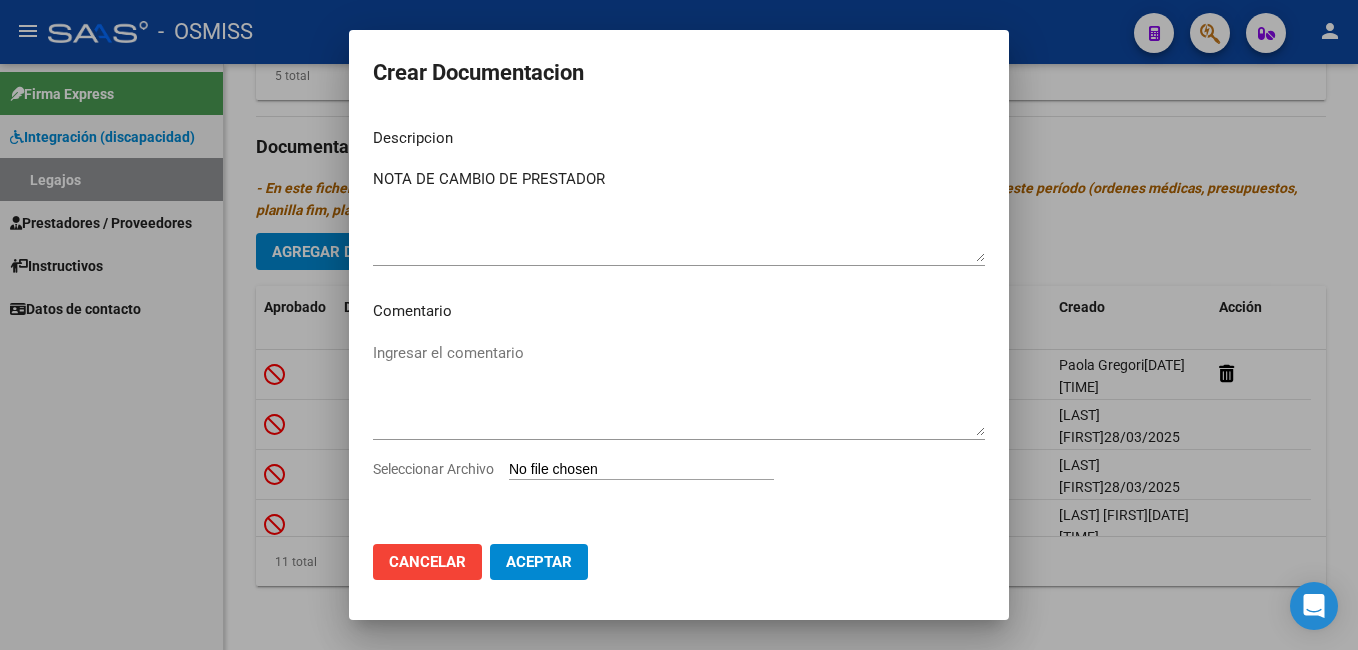 click on "Seleccionar Archivo" at bounding box center [641, 470] 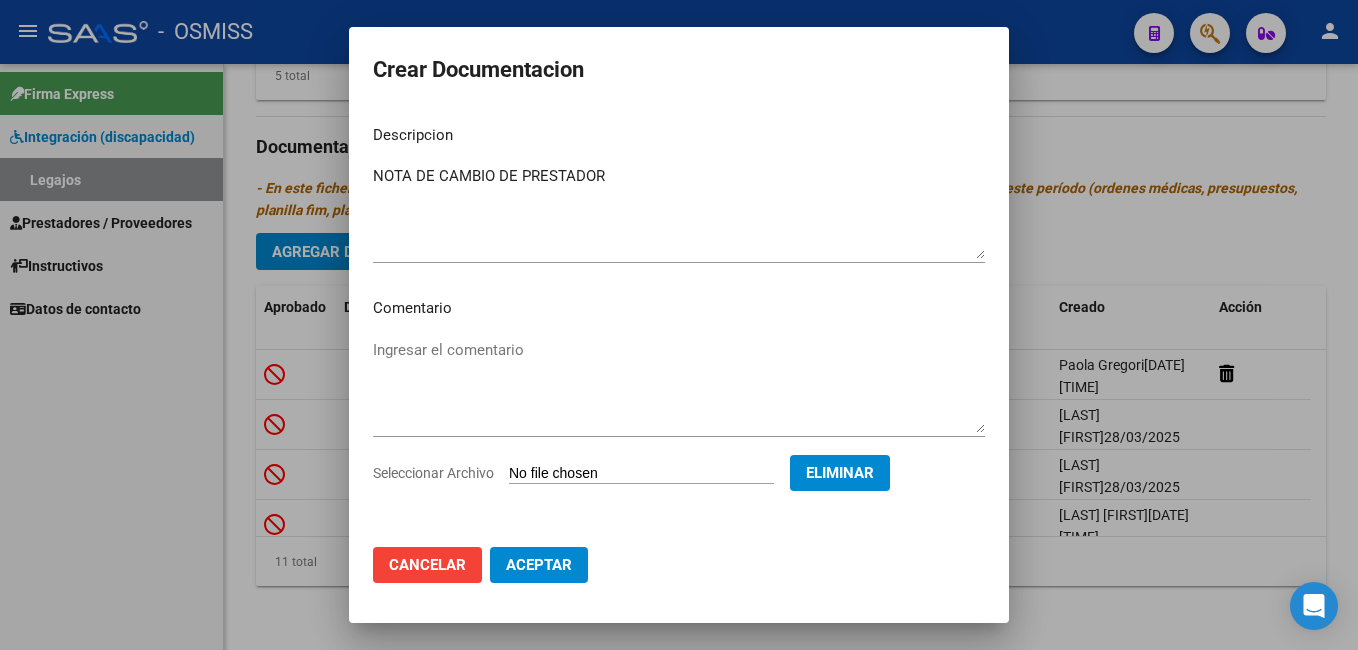 click on "Aceptar" 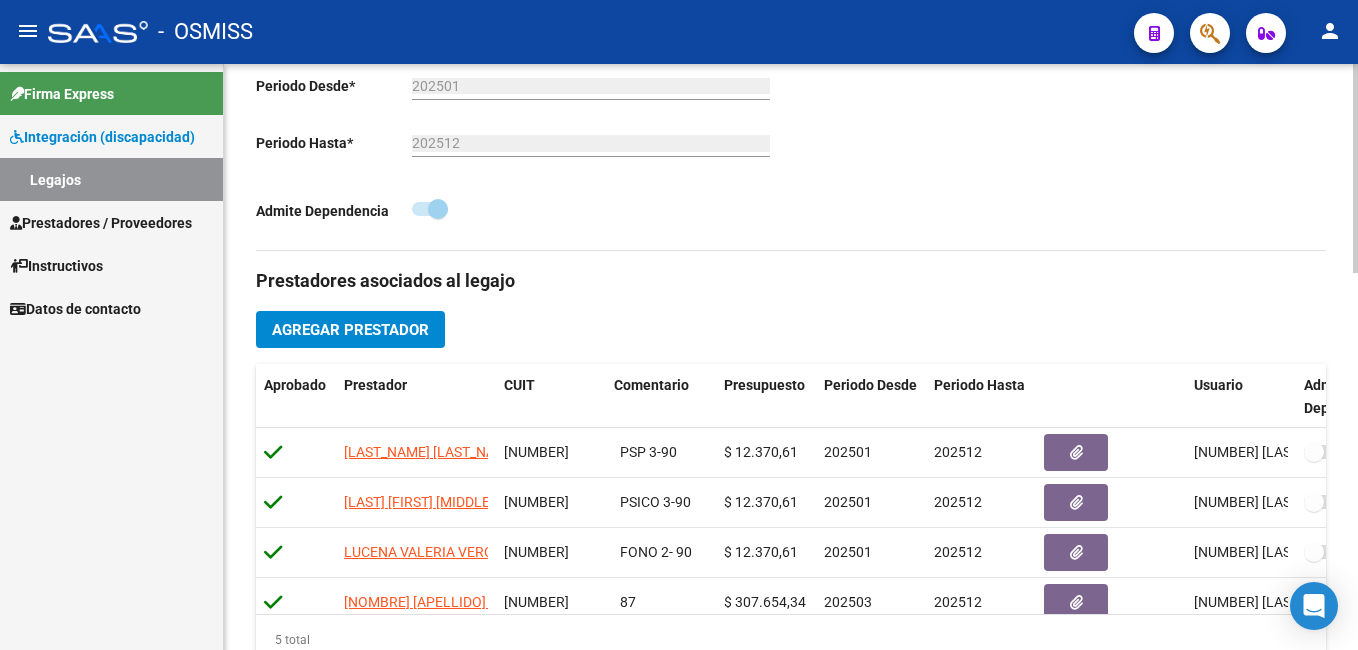 scroll, scrollTop: 498, scrollLeft: 0, axis: vertical 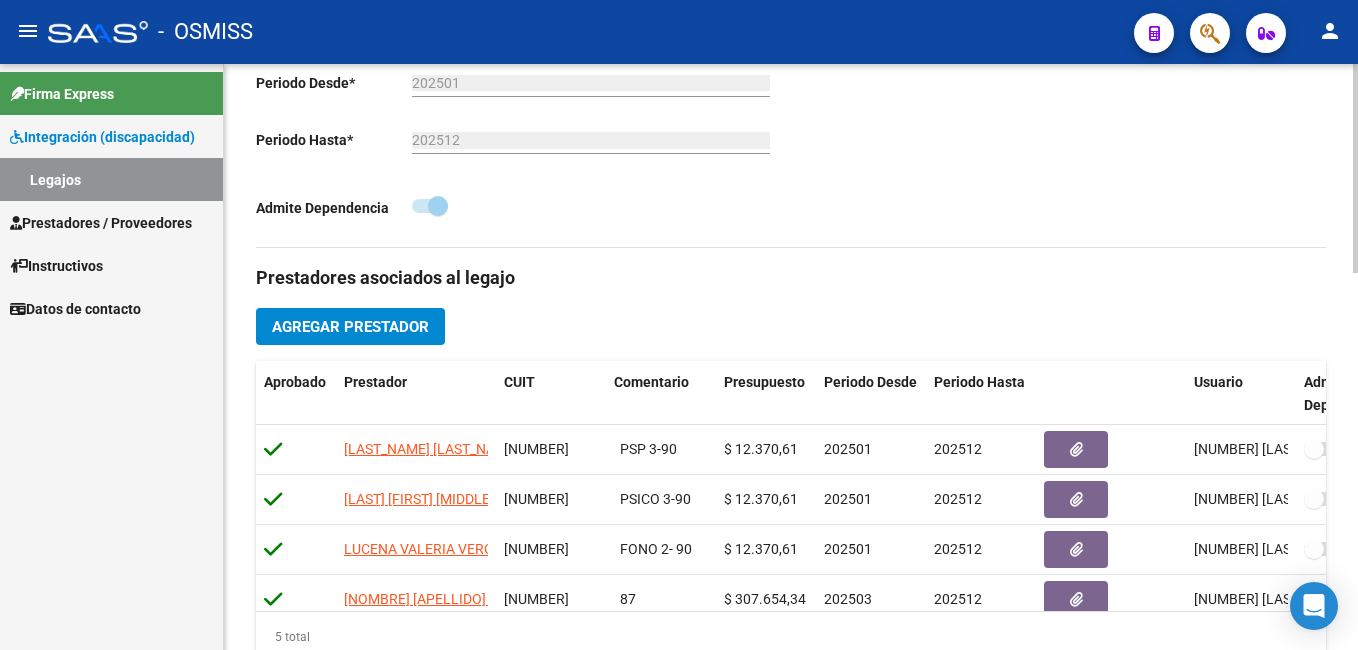 click 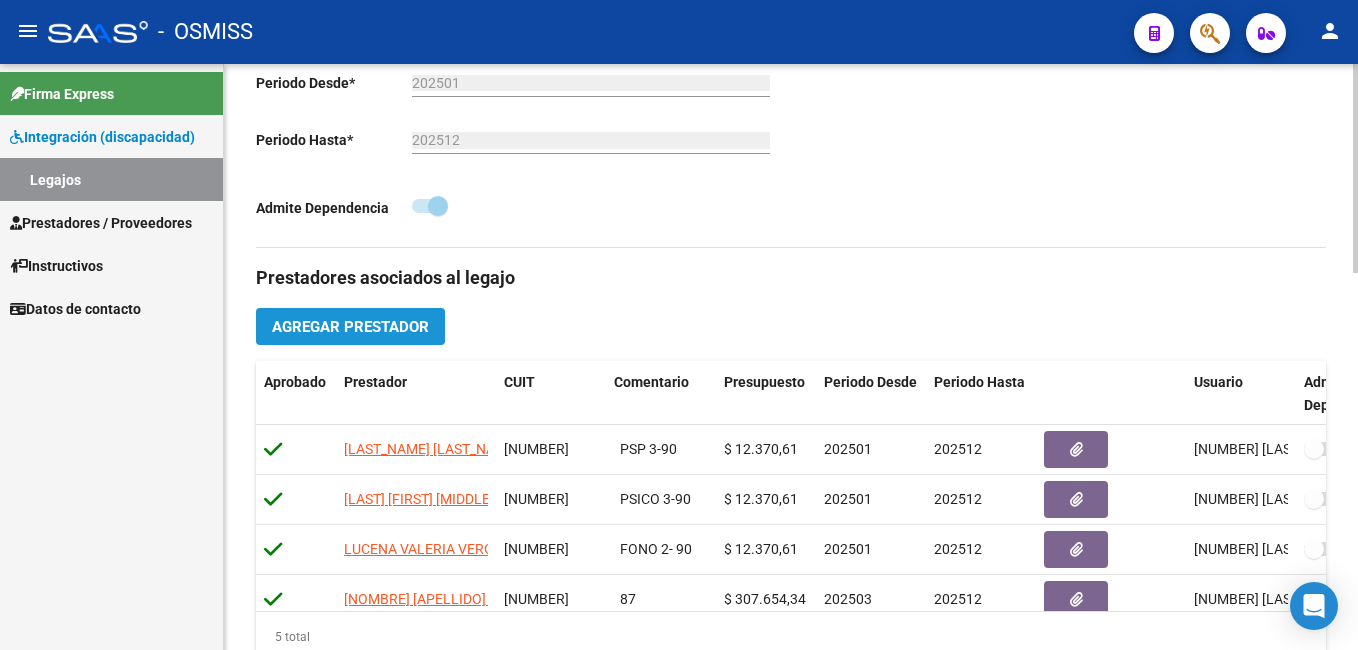 click on "Agregar Prestador" 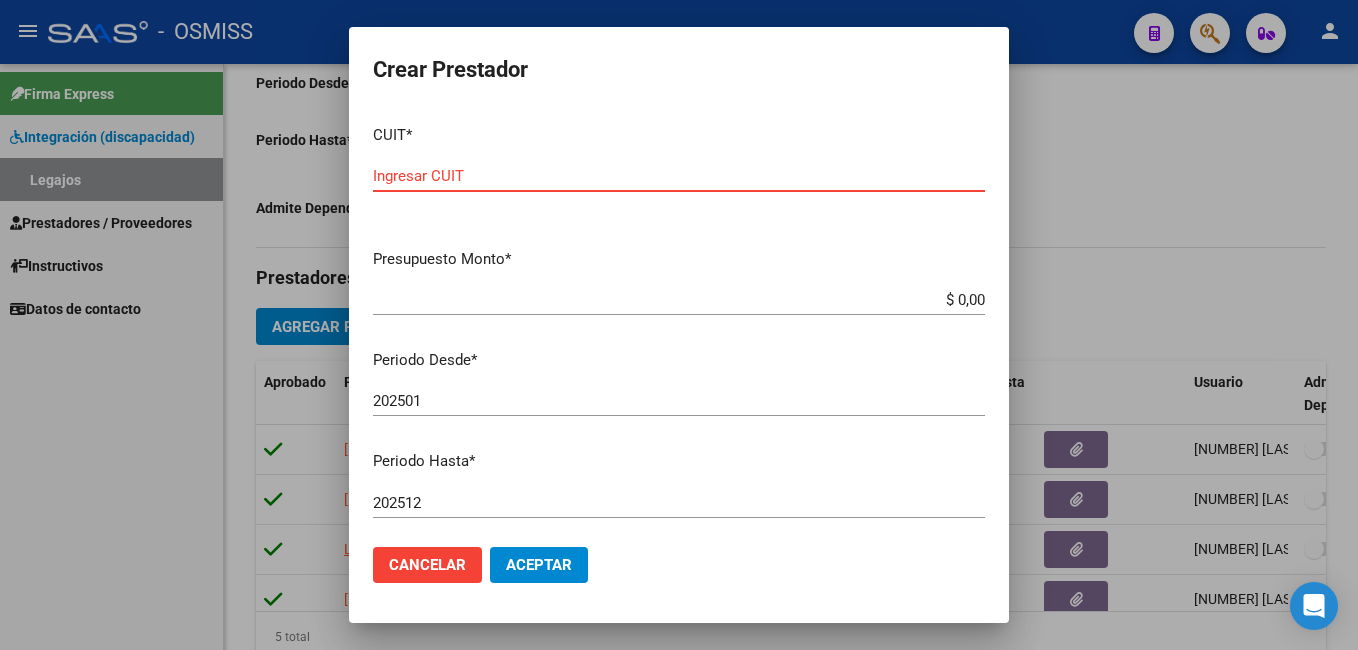paste on "[CUIL]" 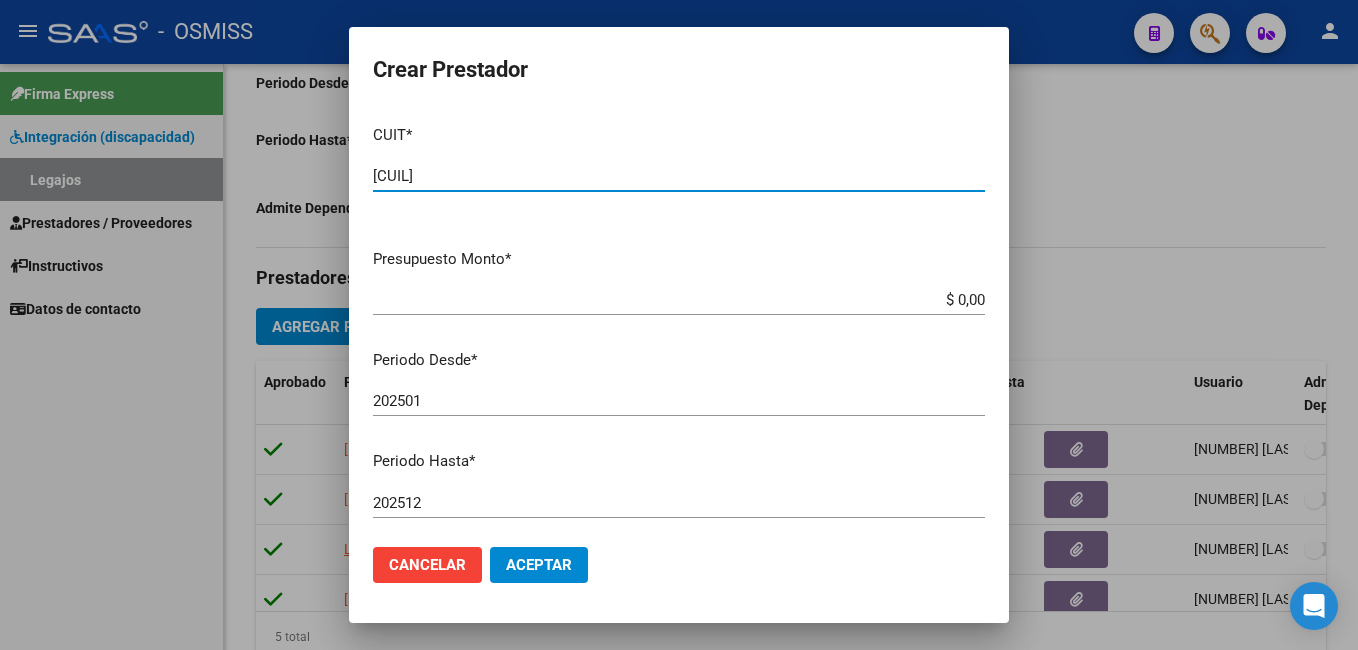 type on "[CUIL]" 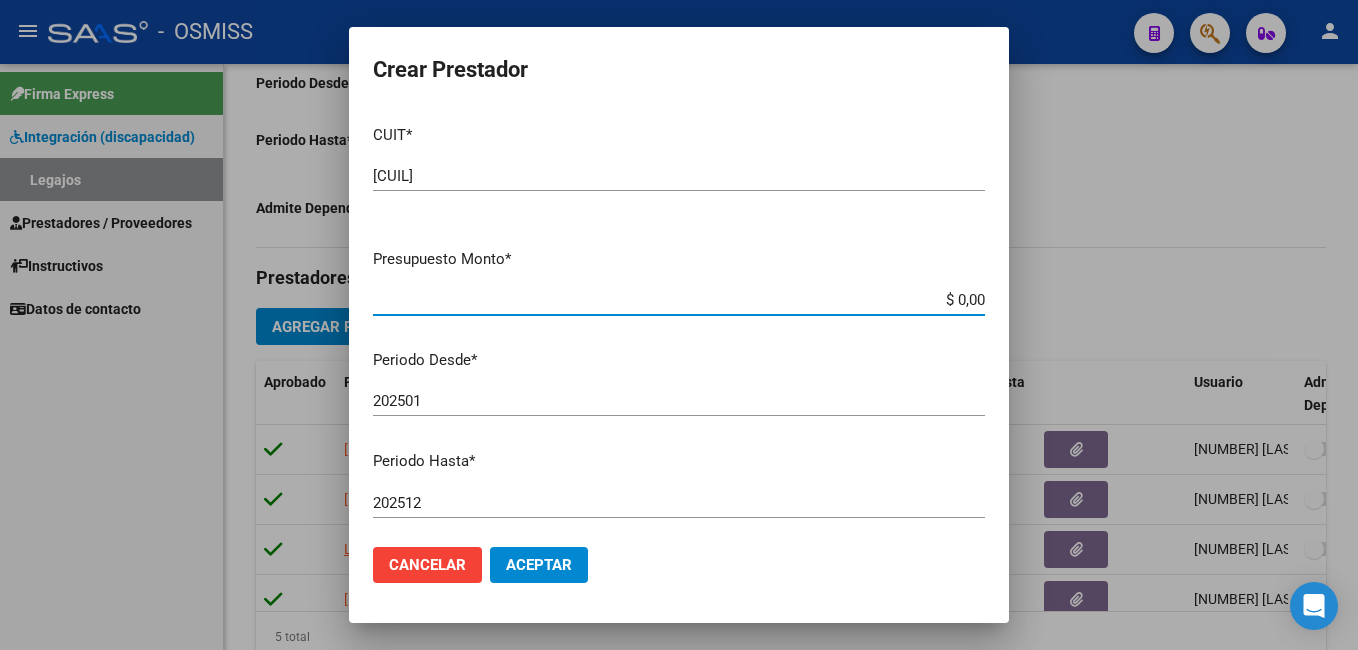 click on "$ 0,00" at bounding box center (679, 300) 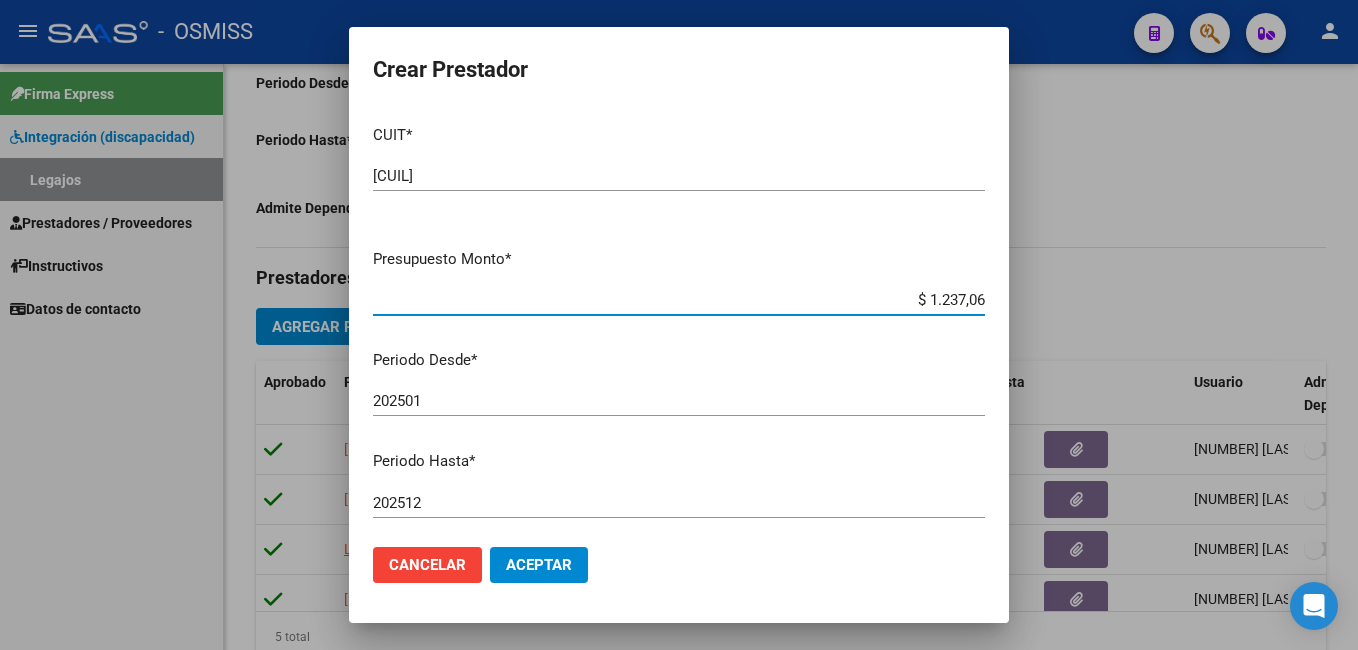 type on "$ 12.370,61" 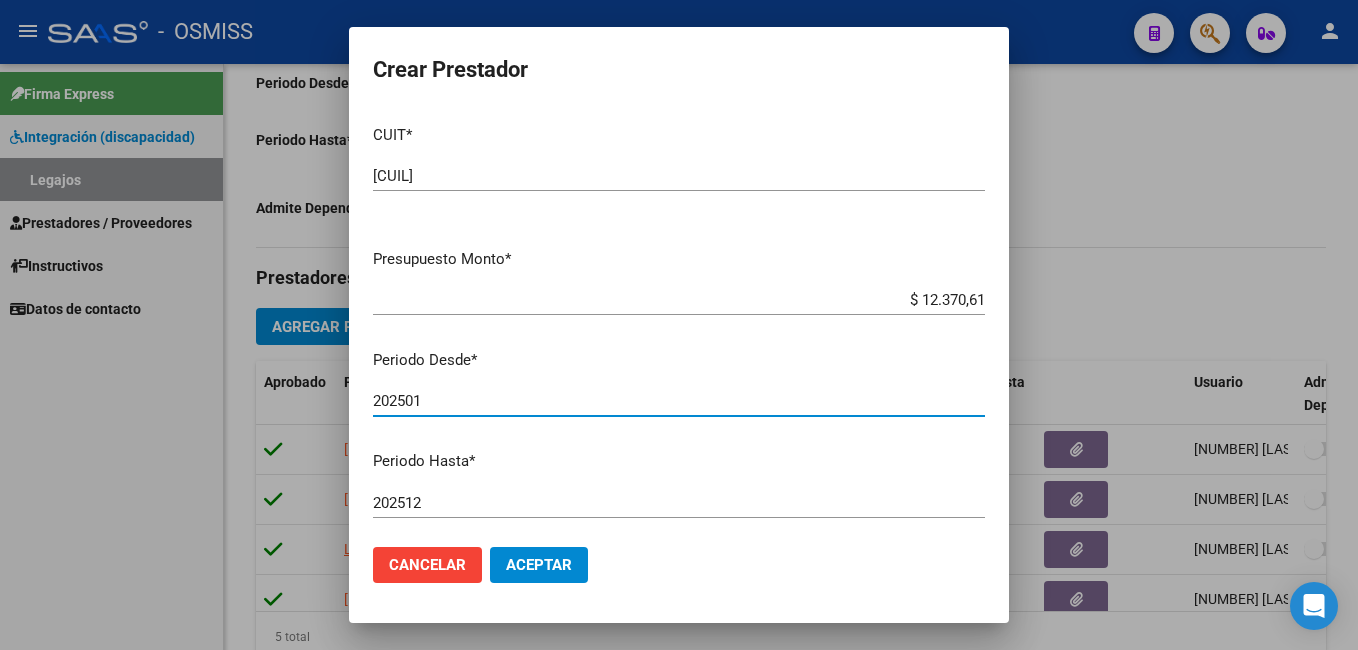 click on "202501" at bounding box center (679, 401) 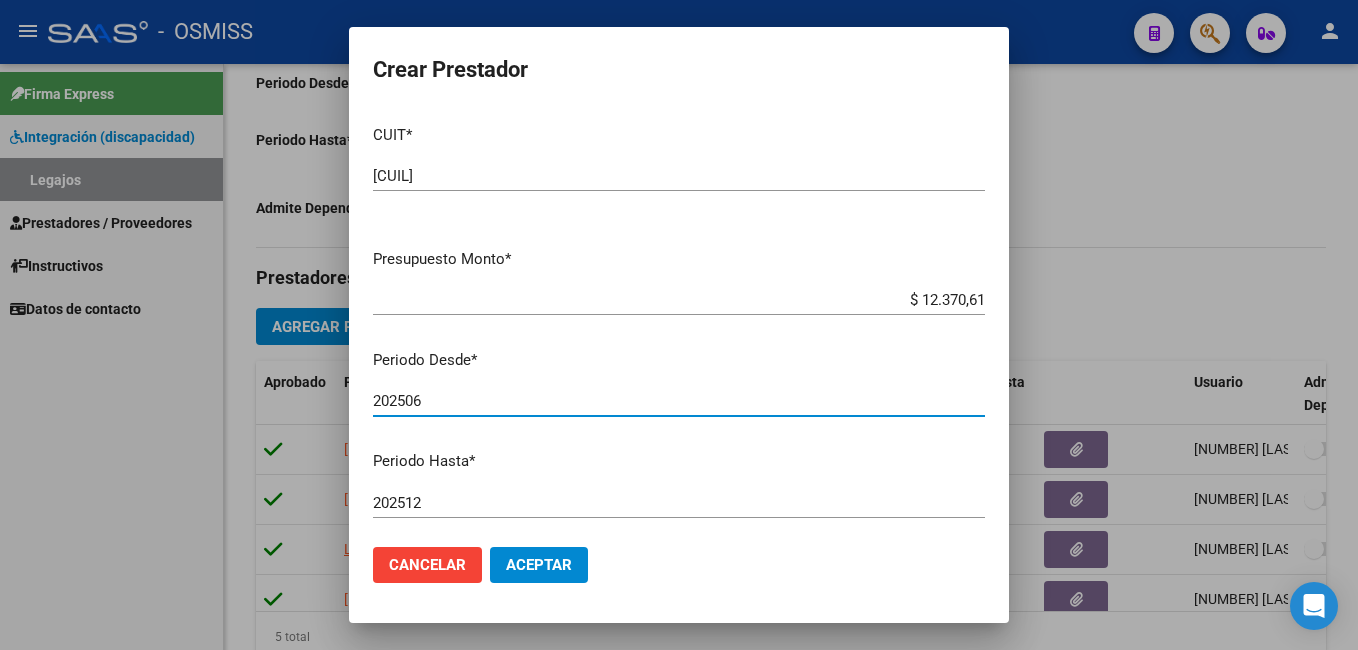 type on "202506" 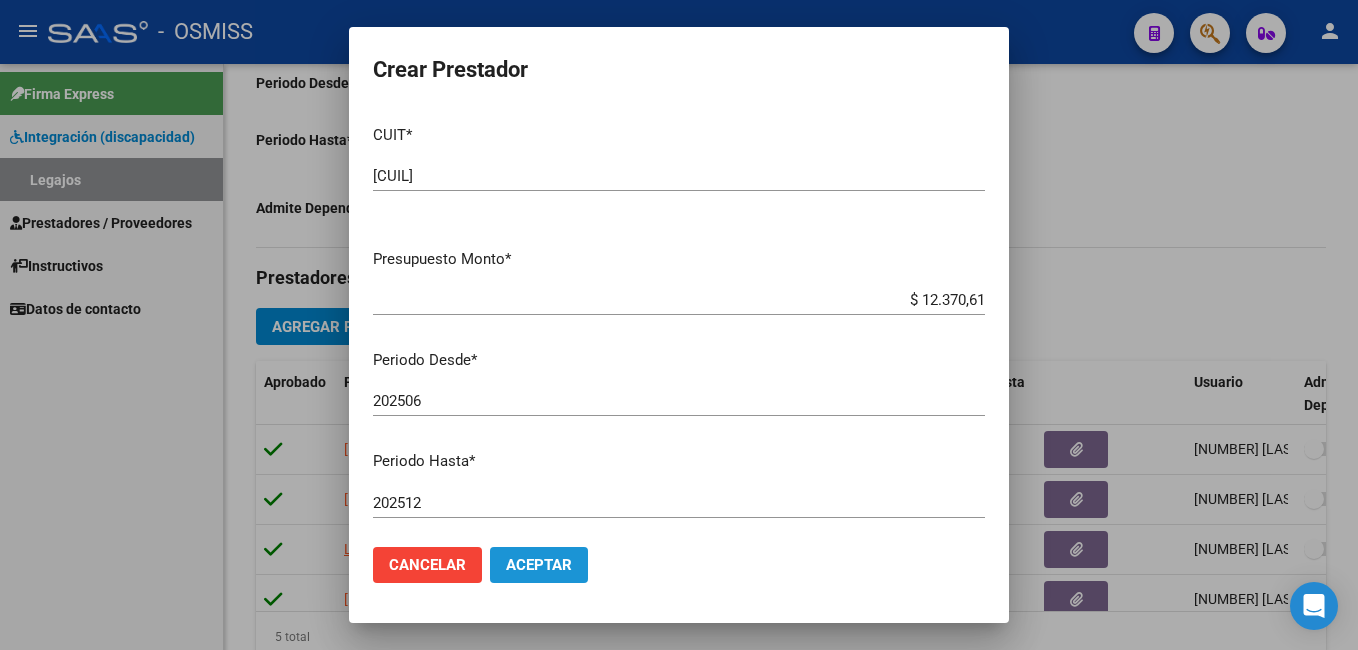 click on "Aceptar" 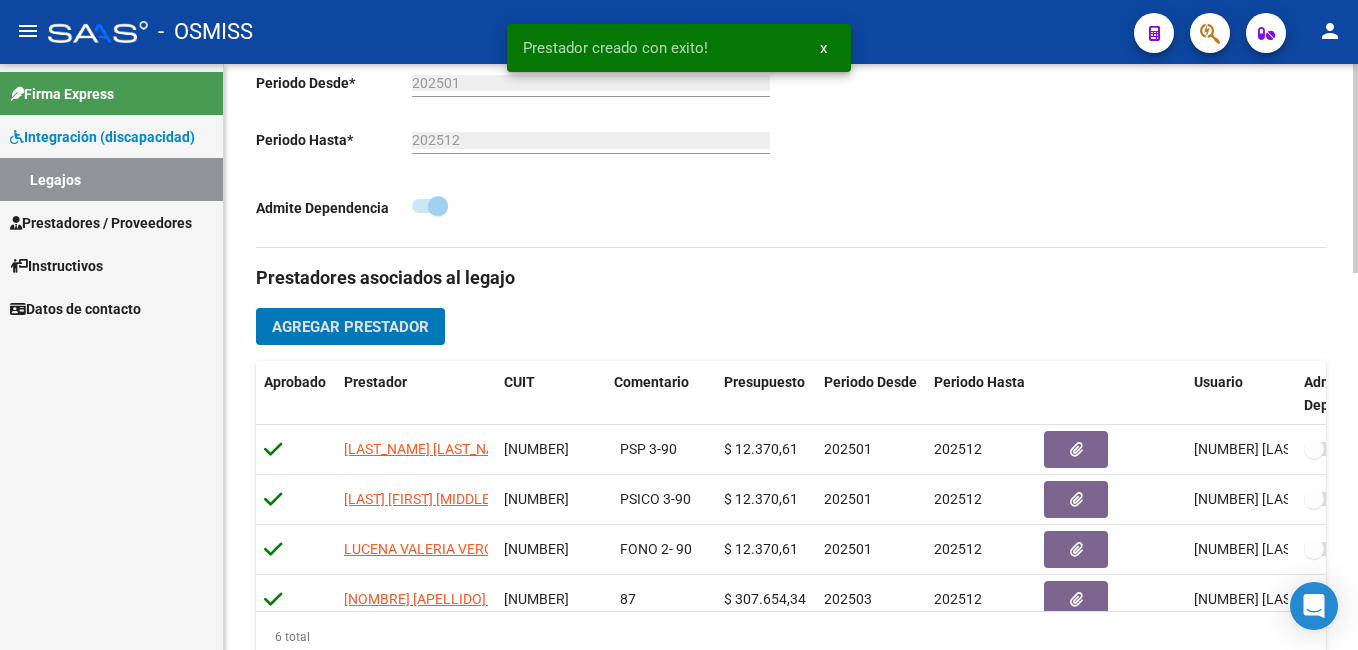 scroll, scrollTop: 136, scrollLeft: 0, axis: vertical 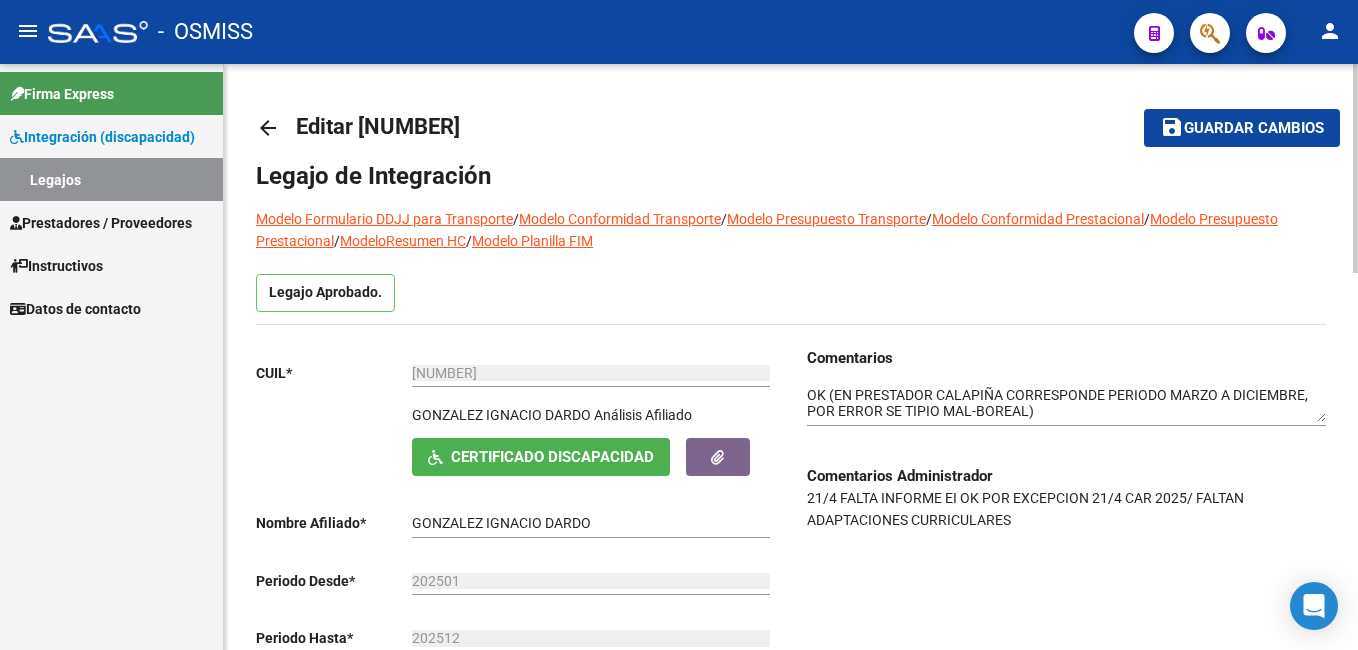 click on "menu -   OSMISS  person    Firma Express     Integración (discapacidad) Legajos    Prestadores / Proveedores Facturas - Listado/Carga Facturas - Documentación Pagos x Transferencia Auditorías - Listado Auditorías - Comentarios Auditorías - Cambios Área Prestadores - Listado Prestadores - Docu.    Instructivos    Datos de contacto arrow_back Editar [NUMBER]    save Guardar cambios Legajo de Integración Modelo Formulario DDJJ para Transporte  /  Modelo Conformidad Transporte  /  Modelo Presupuesto Transporte  /  Modelo Conformidad Prestacional  /  Modelo Presupuesto Prestacional  /  ModeloResumen HC  /  Modelo Planilla FIM  Legajo Aprobado.  CUIL  *   [CUIL] Ingresar CUIL  [LAST] [FIRST]     Análisis Afiliado    Certificado Discapacidad ARCA Padrón Nombre Afiliado  *   [LAST] [FIRST] Ingresar el nombre  Periodo Desde  *   [YEAR][MONTH] Ej: 202203  Periodo Hasta  *   [YEAR][MONTH] Ej: 202212  Admite Dependencia   Comentarios                                  Agregar Prestador CUIT" at bounding box center [679, 325] 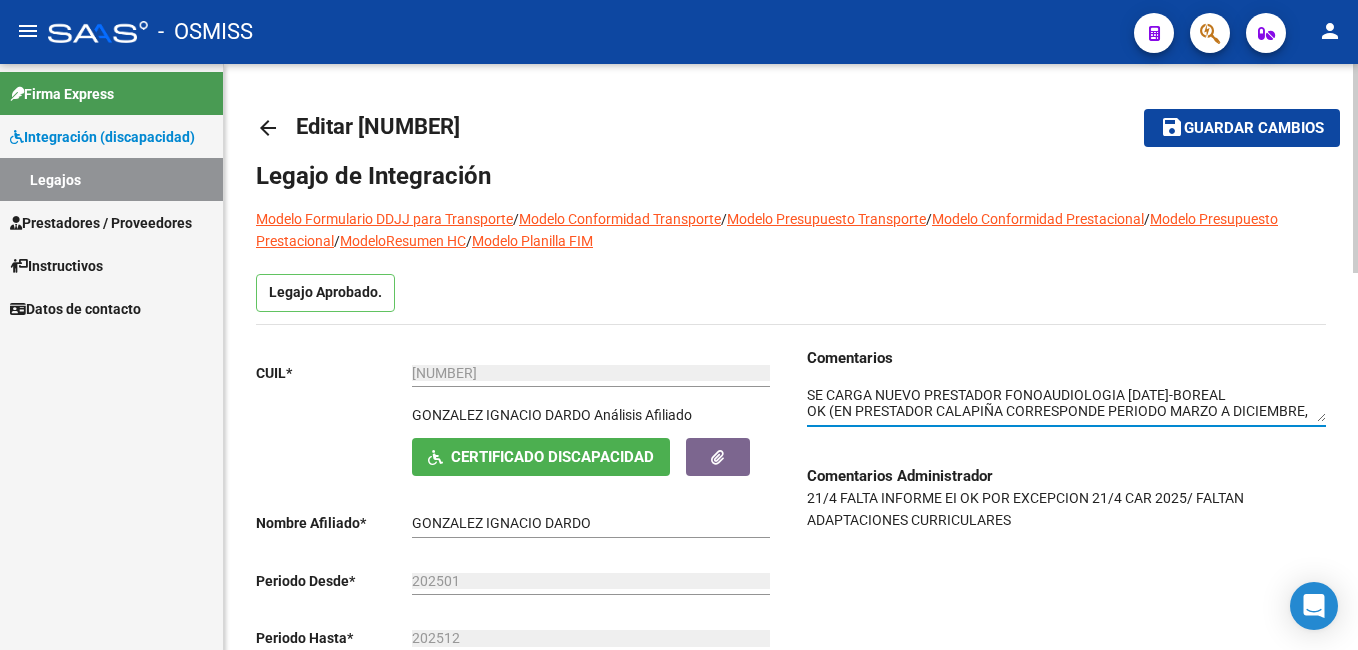 type on "SE CARGA NUEVO PRESTADOR FONOAUDIOLOGIA [DATE]-BOREAL
OK (EN PRESTADOR CALAPIÑA CORRESPONDE PERIODO MARZO A DICIEMBRE, POR ERROR SE TIPIO MAL-BOREAL)
[DATE] FALTA INFORME EI" 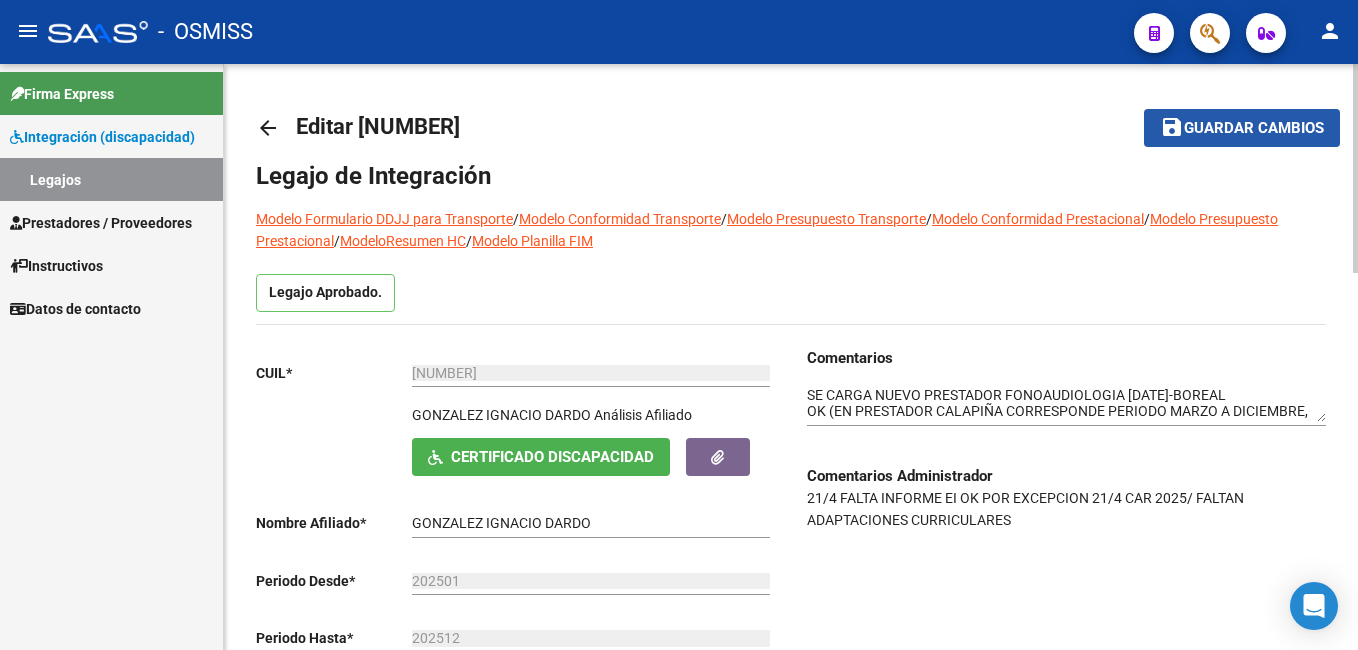 click on "Guardar cambios" 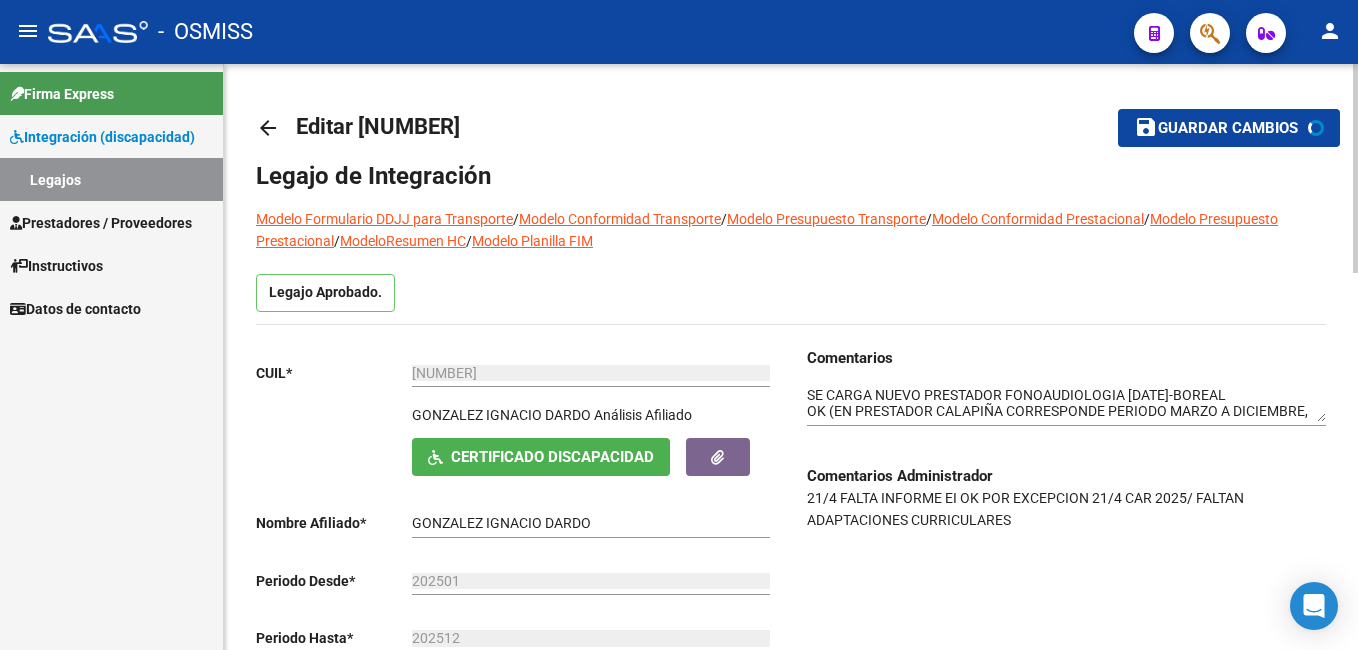 click on "Guardar cambios" 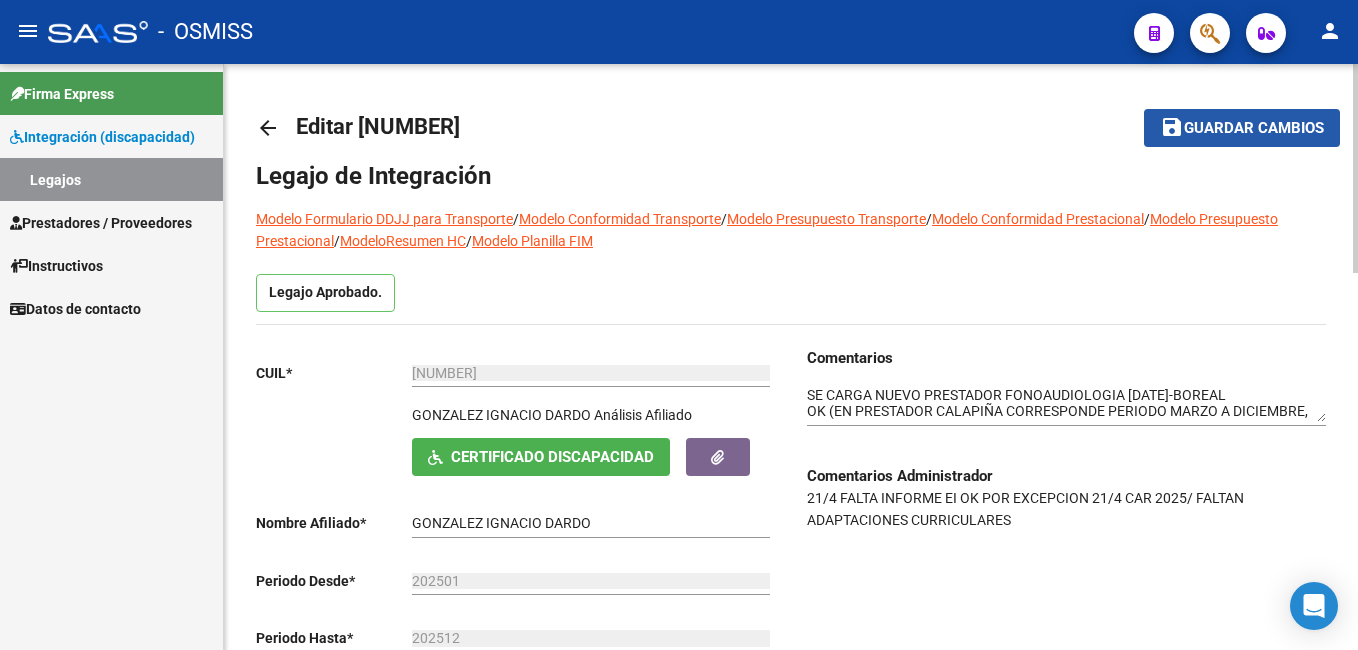 click on "Guardar cambios" 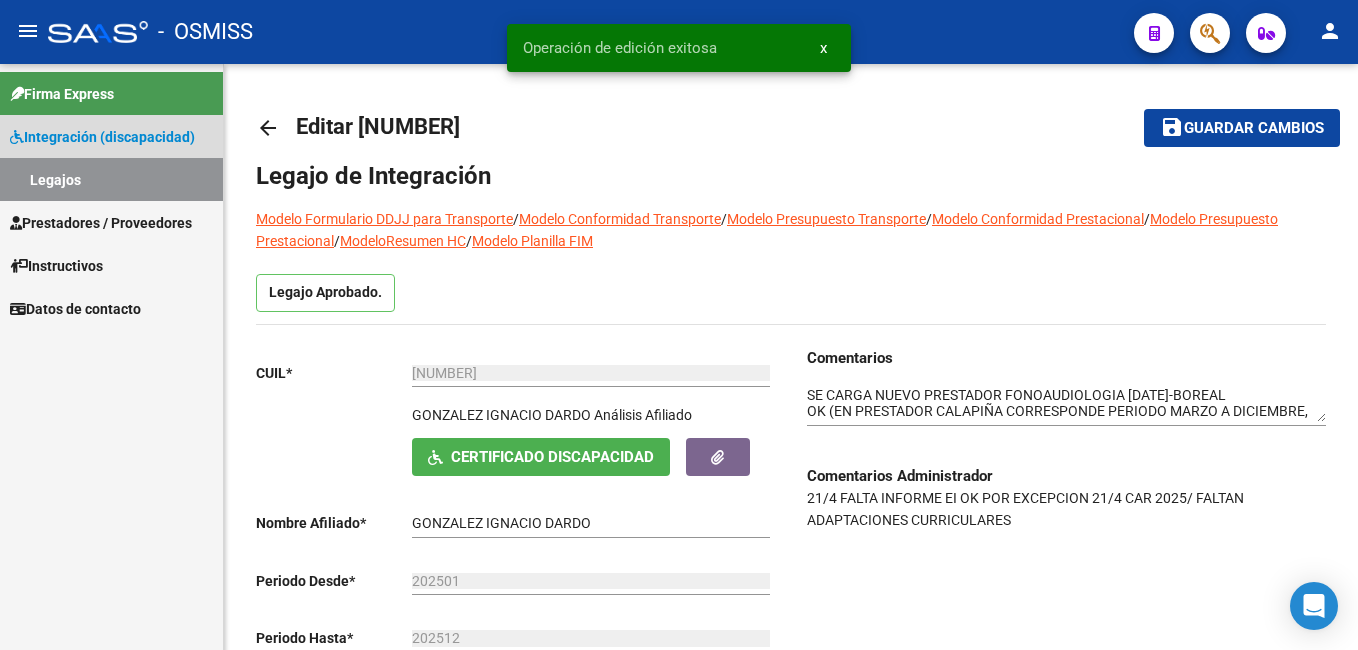 click on "Legajos" at bounding box center (111, 179) 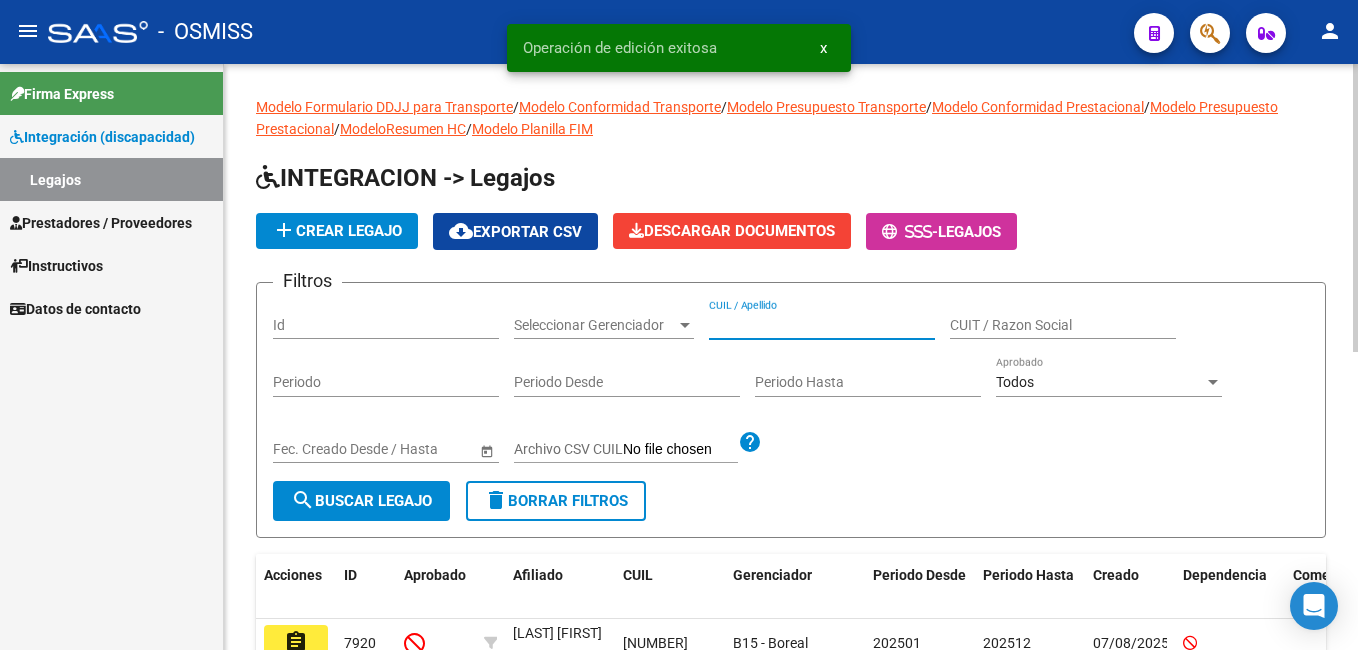 click on "CUIL / Apellido" at bounding box center (822, 325) 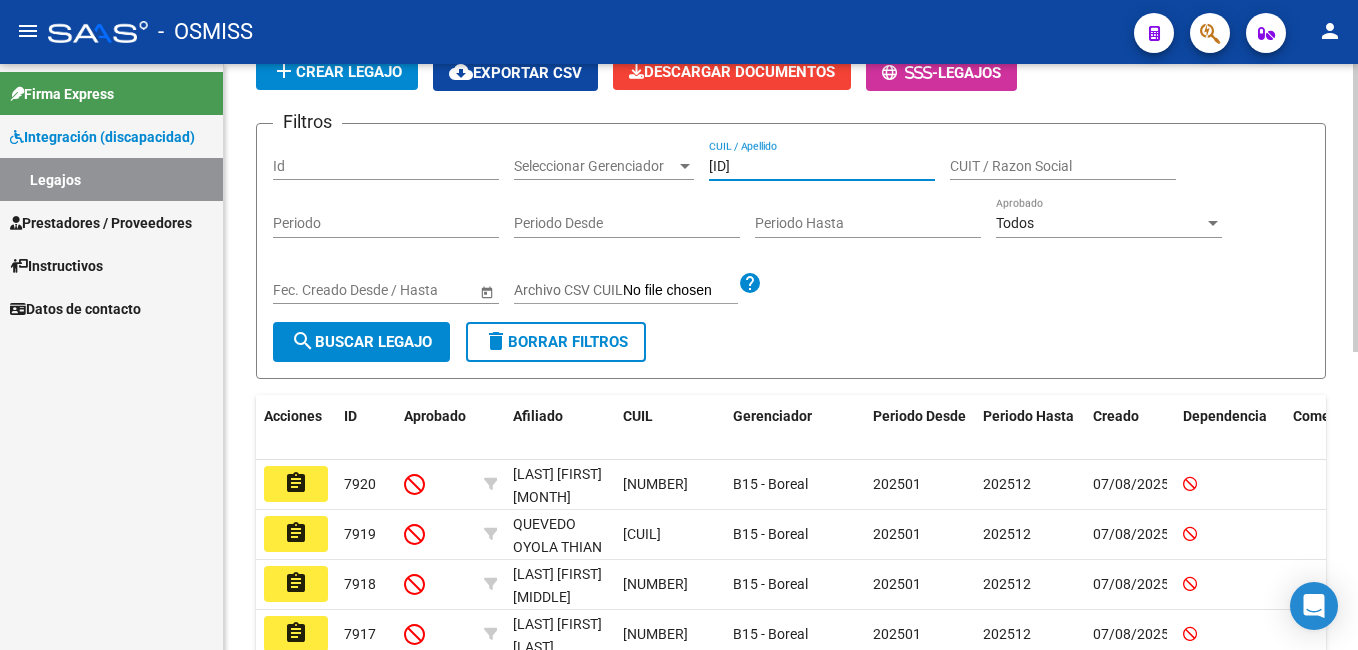 scroll, scrollTop: 161, scrollLeft: 0, axis: vertical 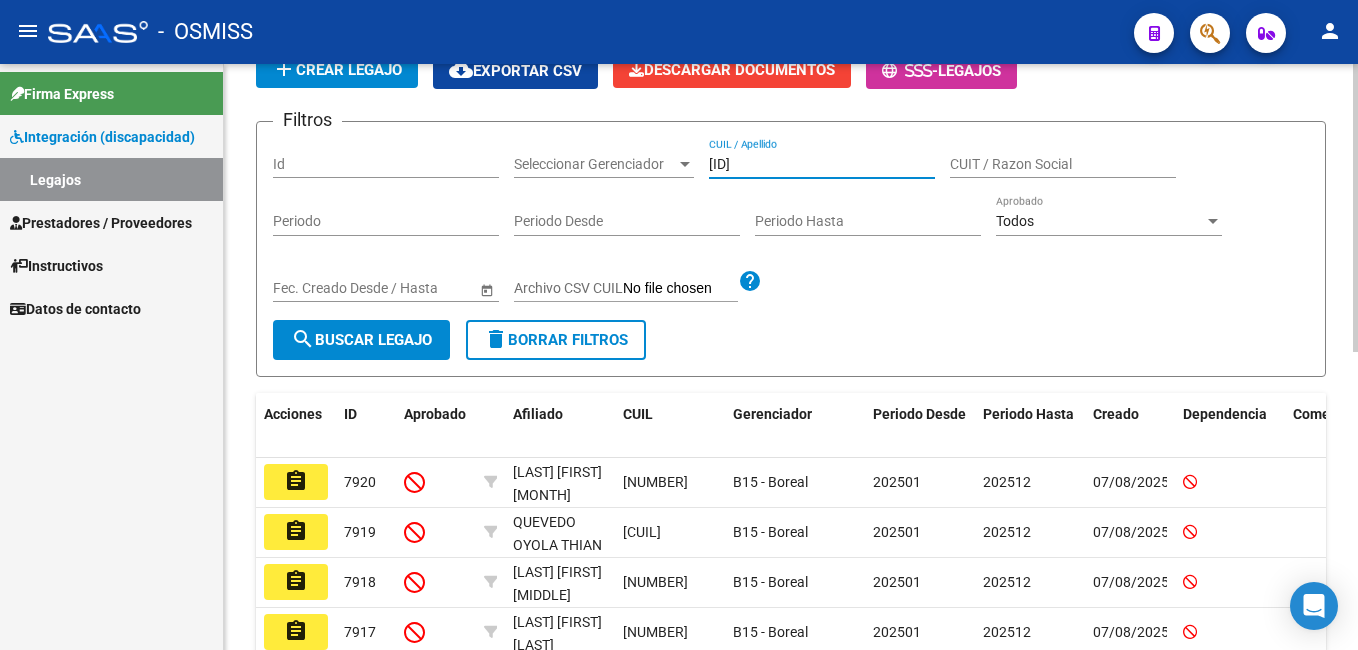 click on "menu -   OSMISS  person    Firma Express     Integración (discapacidad) Legajos    Prestadores / Proveedores Facturas - Listado/Carga Facturas - Documentación Pagos x Transferencia Auditorías - Listado Auditorías - Comentarios Auditorías - Cambios Área Prestadores - Listado Prestadores - Docu.    Instructivos    Datos de contacto Modelo Formulario DDJJ para Transporte  /  Modelo Conformidad Transporte  /  Modelo Presupuesto Transporte  /  Modelo Conformidad Prestacional  /  Modelo Presupuesto Prestacional  /  ModeloResumen HC  /  Modelo Planilla FIM  INTEGRACION -> Legajos add  Crear Legajo
cloud_download  Exportar CSV  Descargar Documentos
-  Legajos Filtros Id Seleccionar Gerenciador Seleccionar Gerenciador [NUMBER] CUIL / Apellido CUIT / Razon Social Periodo Periodo Desde Periodo Hasta Todos Aprobado Start date – End date Fec. Creado Desde / Hasta Archivo CSV CUIL help search  Buscar Legajo  delete  Borrar Filtros  Acciones ID Aprobado Afiliado CUIL Gerenciador Periodo Desde" at bounding box center (679, 325) 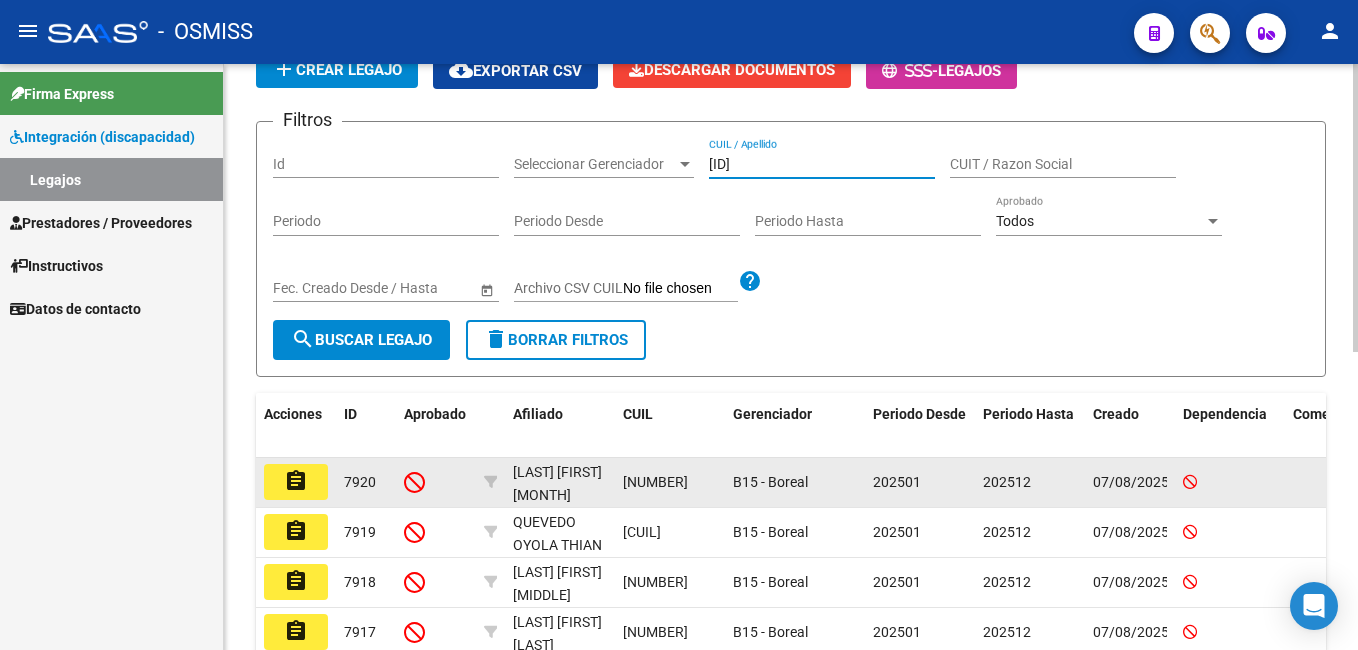 type on "[ID]" 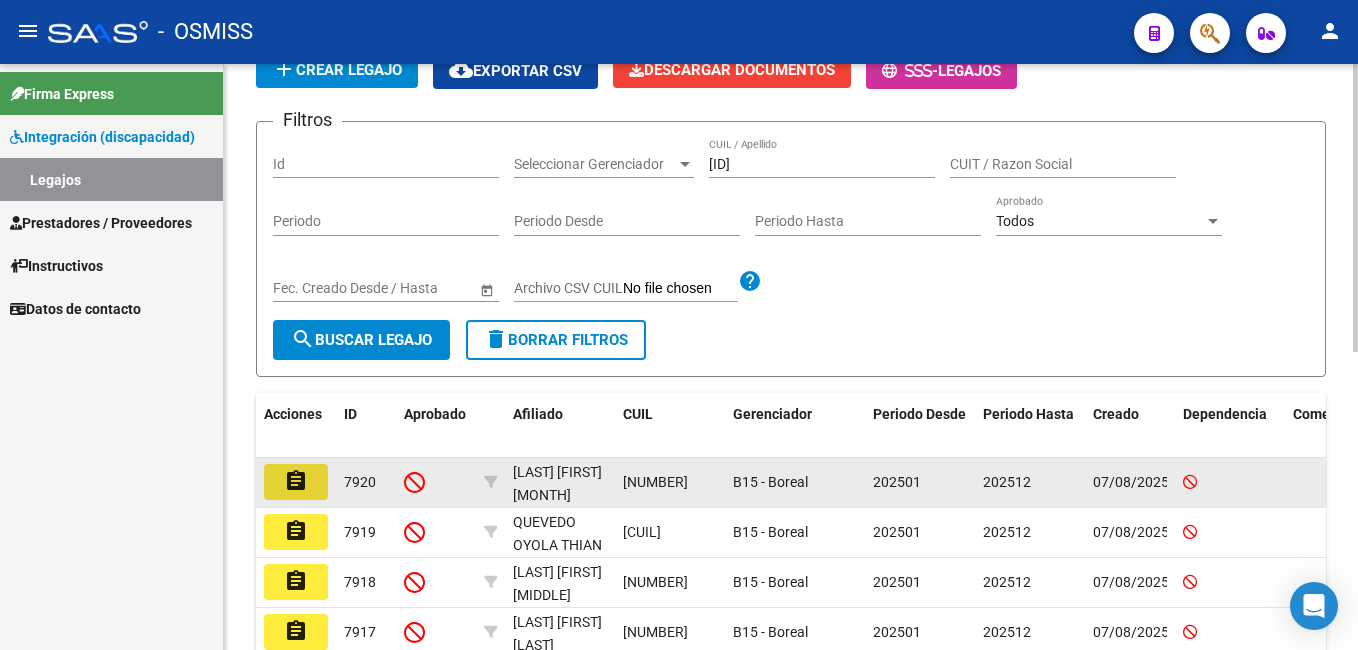 click on "assignment" 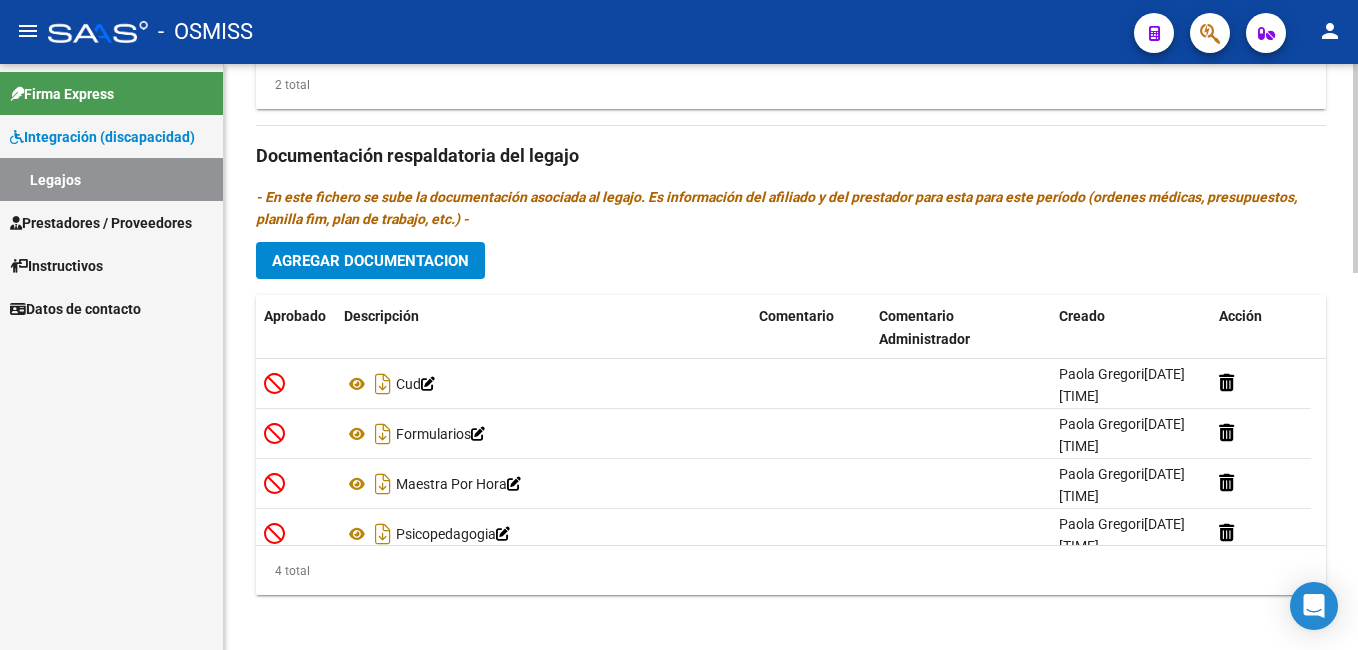 scroll, scrollTop: 1060, scrollLeft: 0, axis: vertical 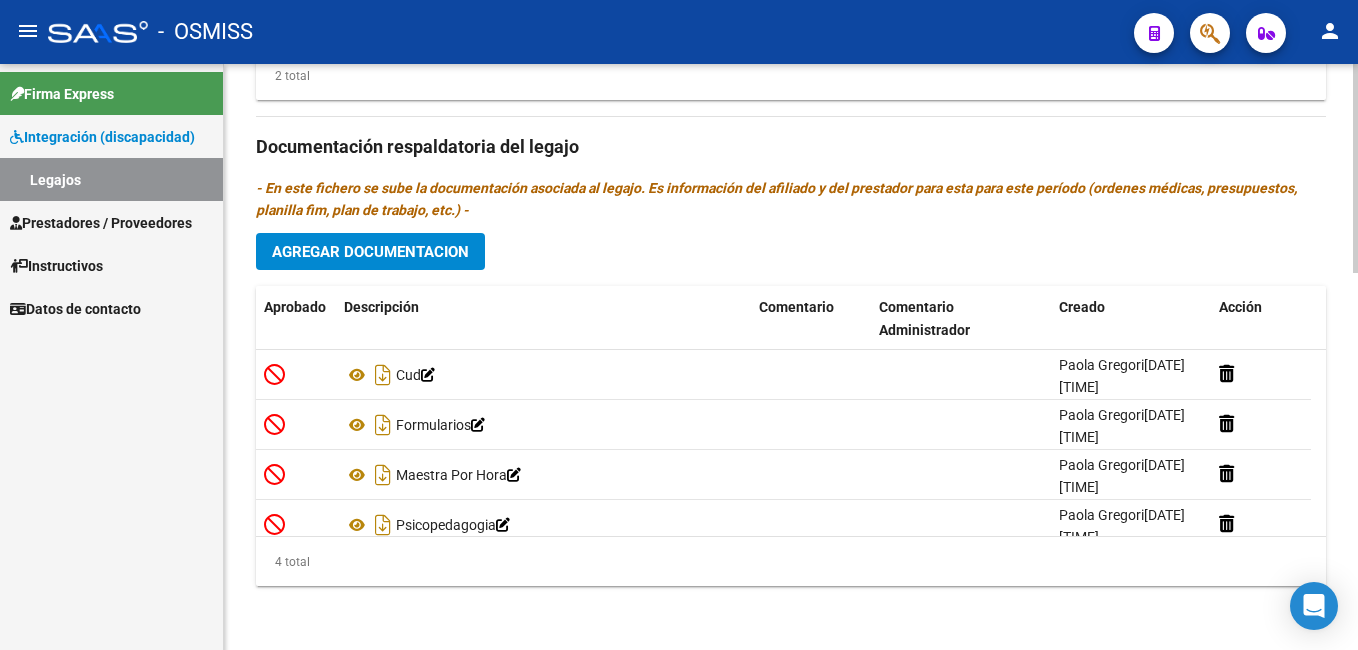 click on "menu -  OSMISS  person    Firma Express     Integración (discapacidad) Legajos    Prestadores / Proveedores Facturas - Listado/Carga Facturas - Documentación Pagos x Transferencia Auditorías - Listado Auditorías - Comentarios Auditorías - Cambios Área Prestadores - Listado Prestadores - Docu.    Instructivos    Datos de contacto arrow_back Editar 7920    save Guardar cambios Legajo de Integración Modelo Formulario DDJJ para Transporte  /  Modelo Conformidad Transporte  /  Modelo Presupuesto Transporte  /  Modelo Conformidad Prestacional  /  Modelo Presupuesto Prestacional  /  ModeloResumen HC  /  Modelo Planilla FIM  Legajo sin Aprobar.  CUIL  *   [CUIL] Ingresar CUIL  [LAST] [FIRST] [LAST]     Análisis Afiliado    Certificado Discapacidad ARCA Padrón Nombre Afiliado  *   [LAST] [FIRST] [LAST] Ingresar el nombre  Periodo Desde  *   [YEAR][MONTH] Ej: 202203  Periodo Hasta  *   [YEAR][MONTH] Ej: 202212  Admite Dependencia   Comentarios                                  Aprobado" at bounding box center [679, 325] 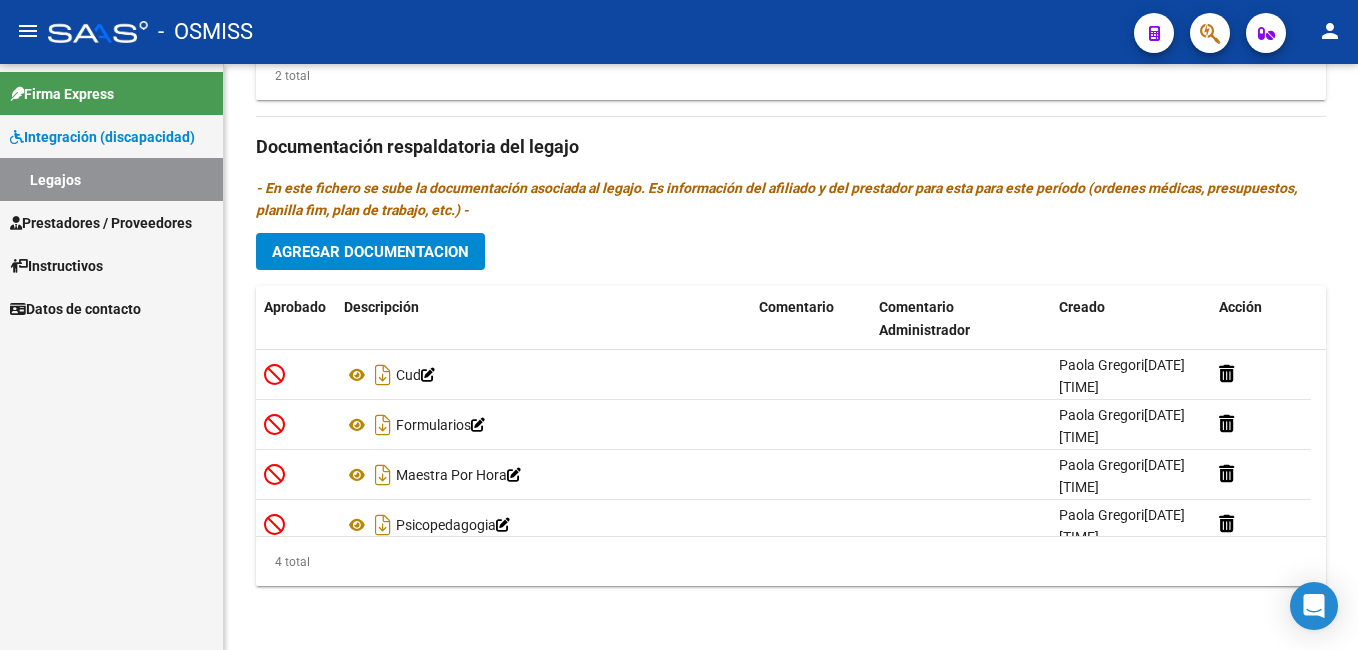 scroll, scrollTop: 21, scrollLeft: 0, axis: vertical 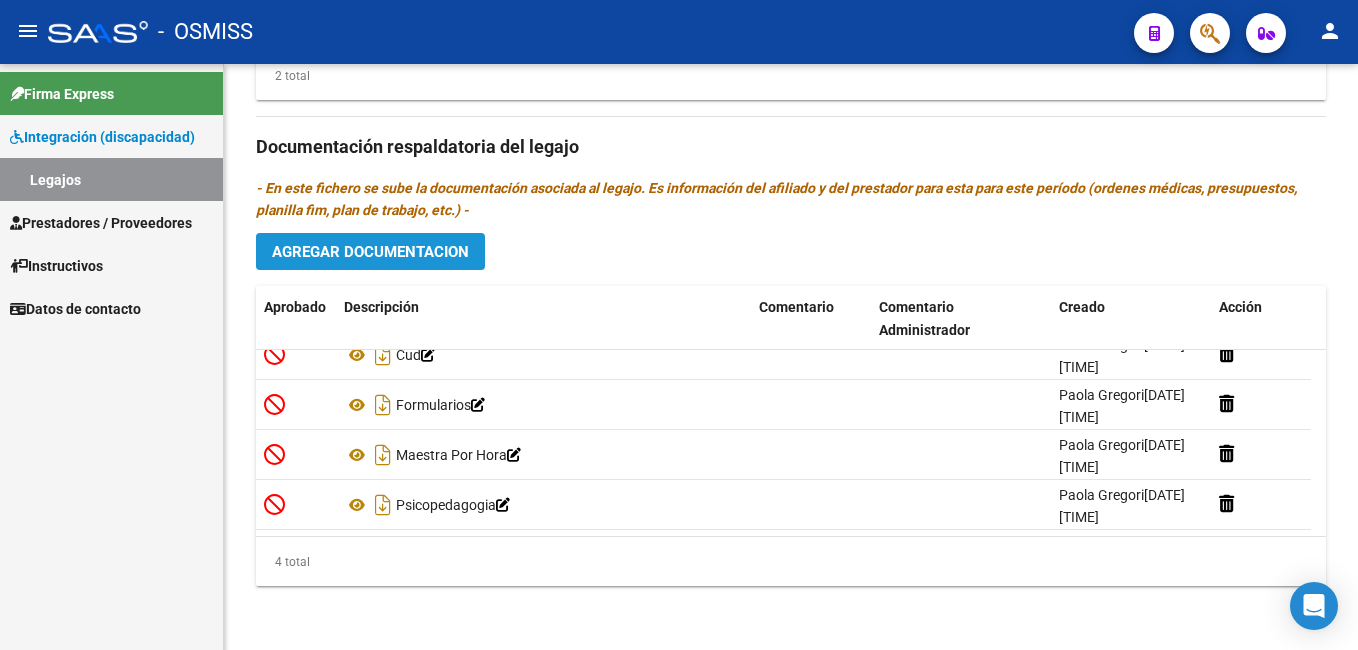 click on "Agregar Documentacion" 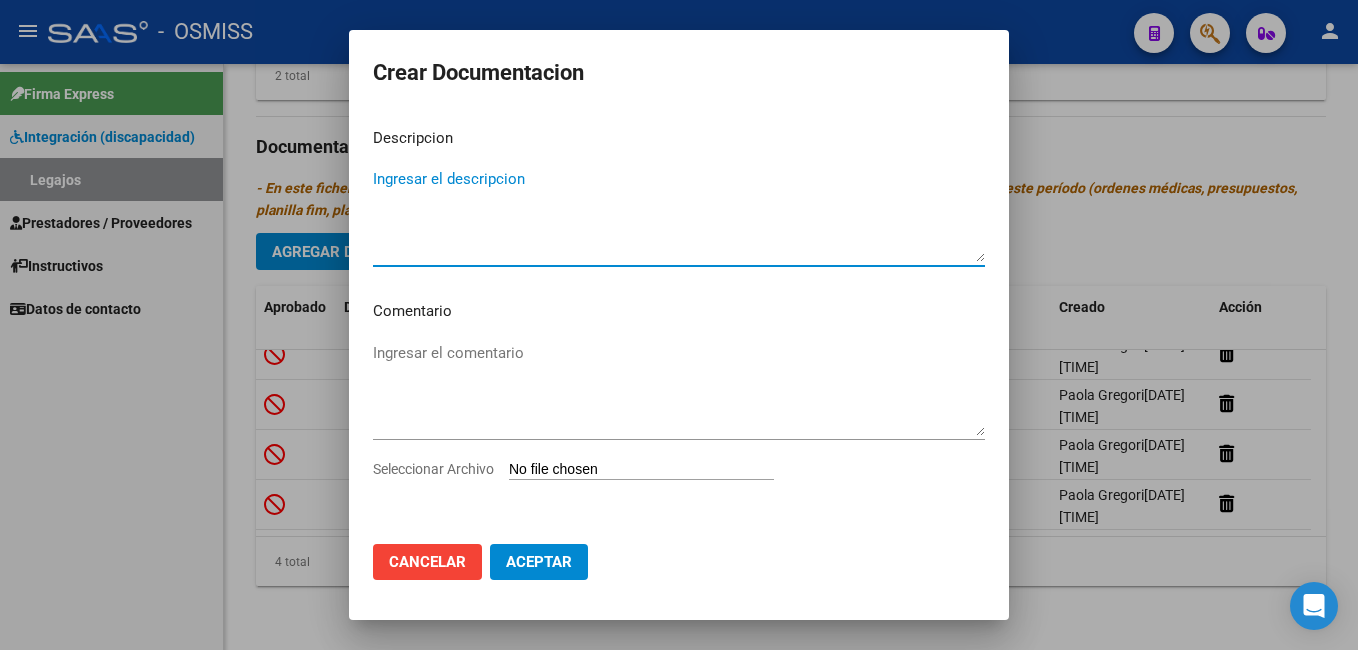 paste on "[ID]" 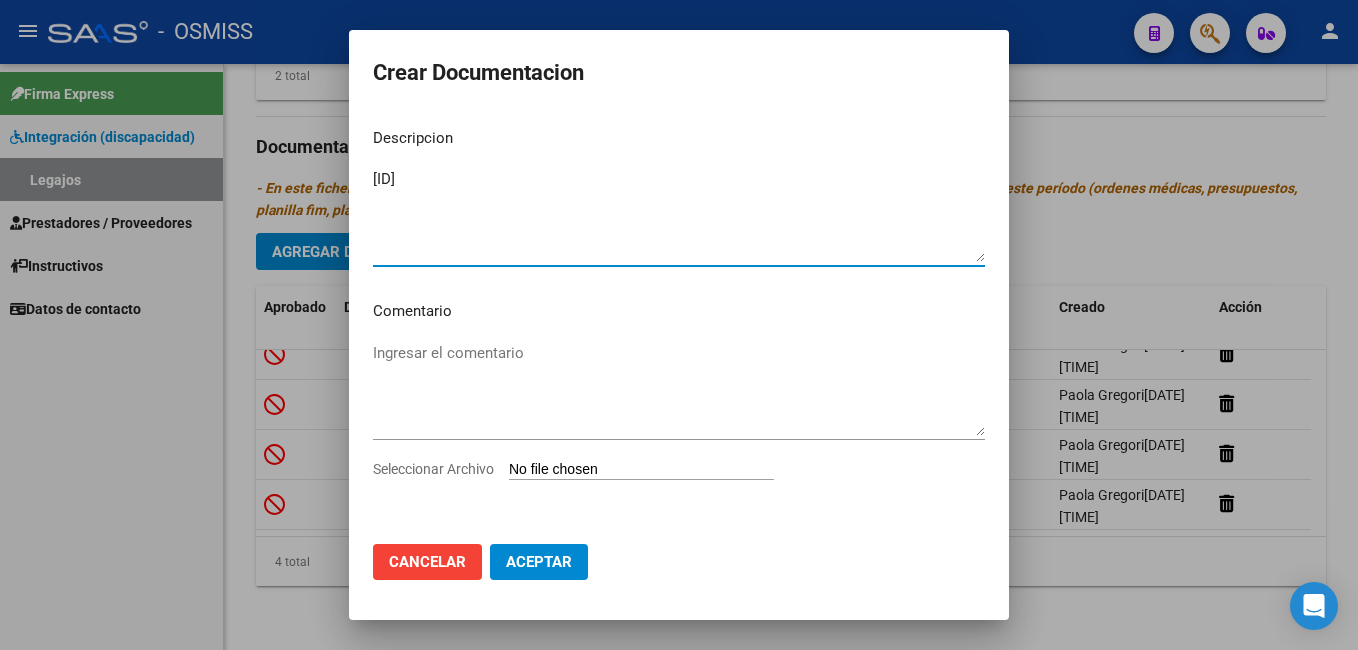 drag, startPoint x: 492, startPoint y: 189, endPoint x: 281, endPoint y: 230, distance: 214.9465 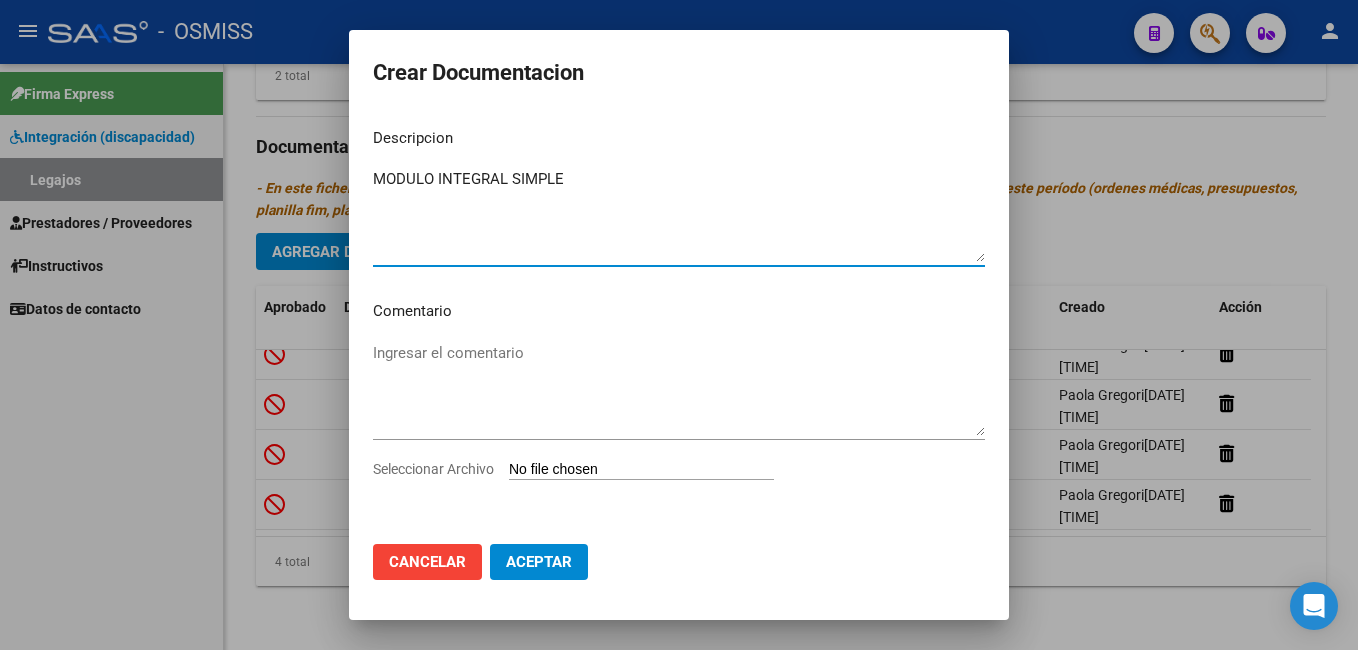 type on "MODULO INTEGRAL SIMPLE" 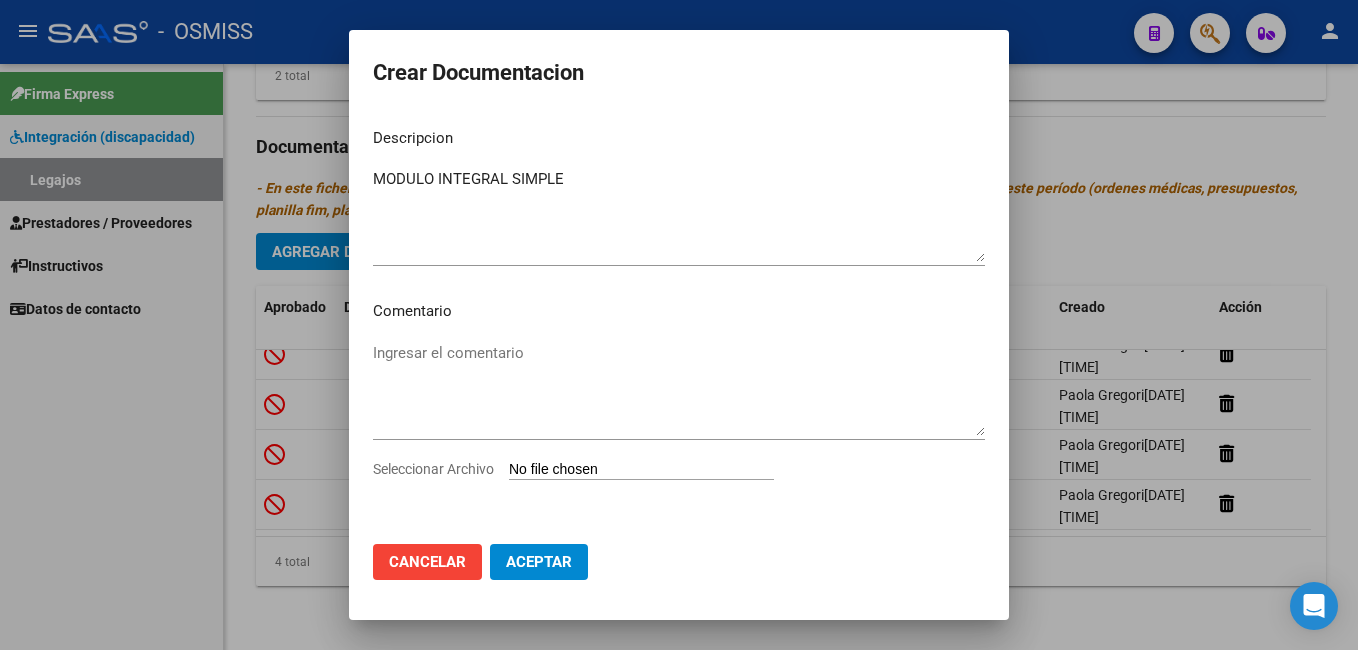 click on "Seleccionar Archivo" at bounding box center (641, 470) 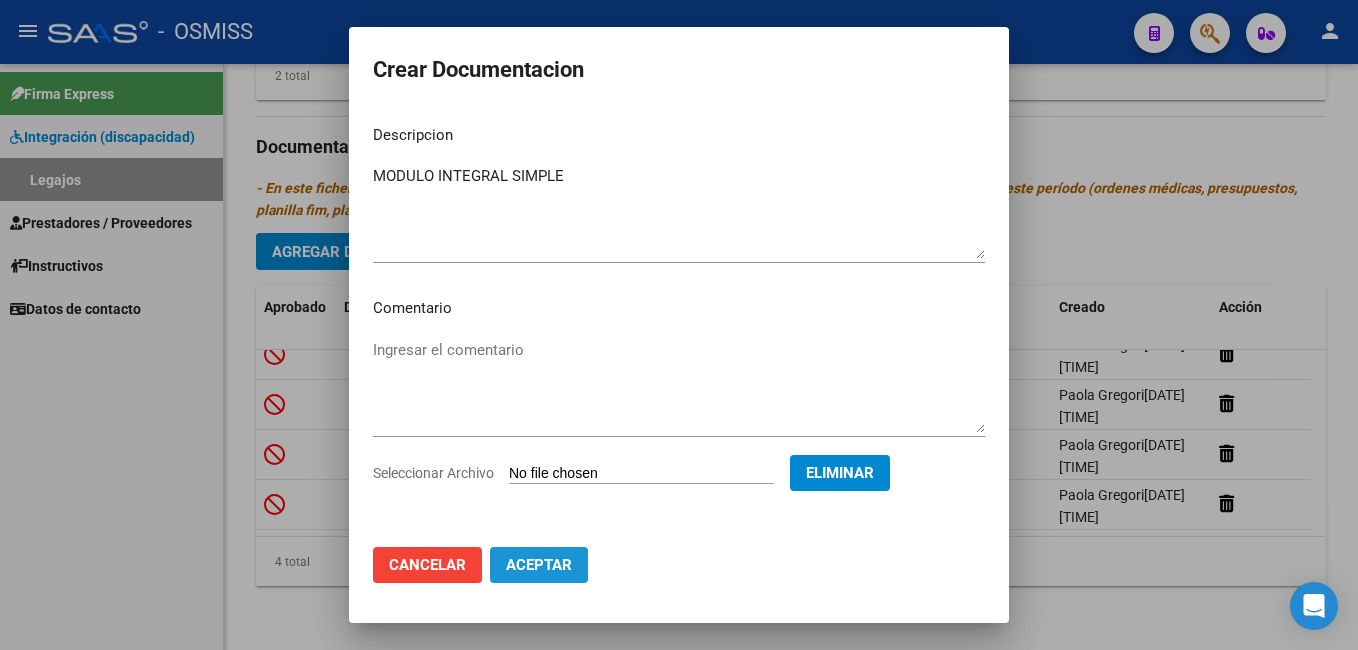 click on "Aceptar" 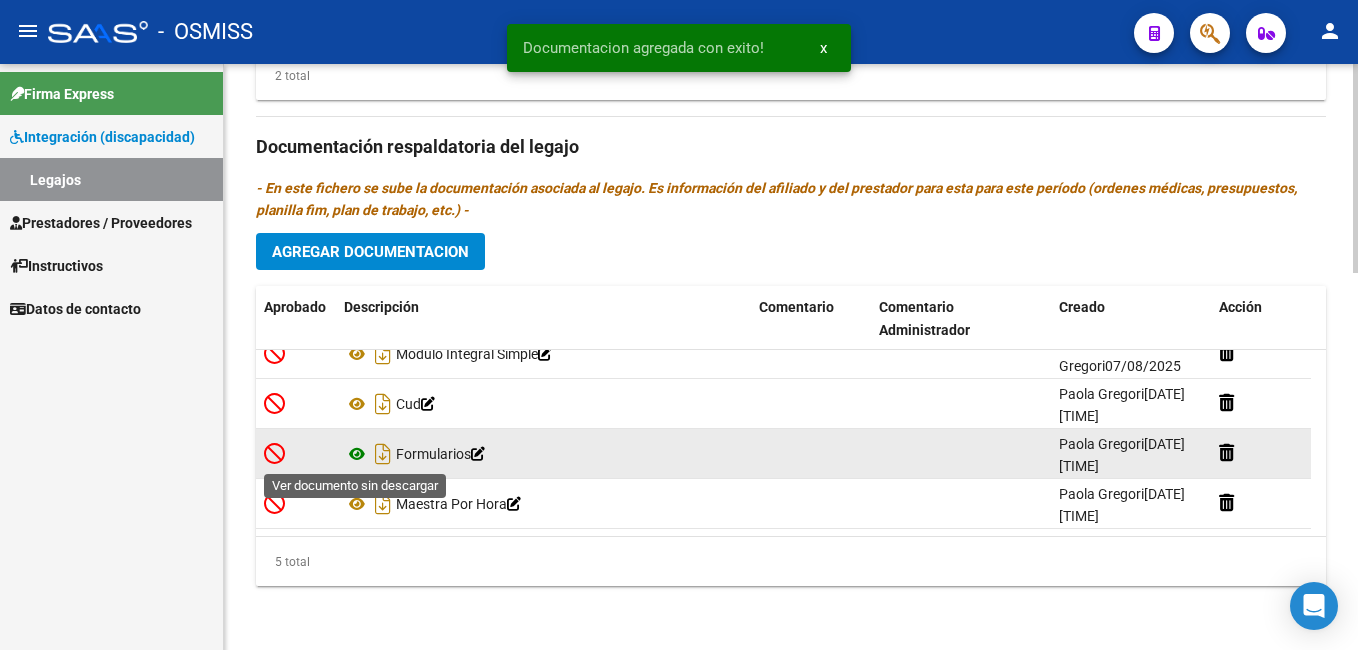 click 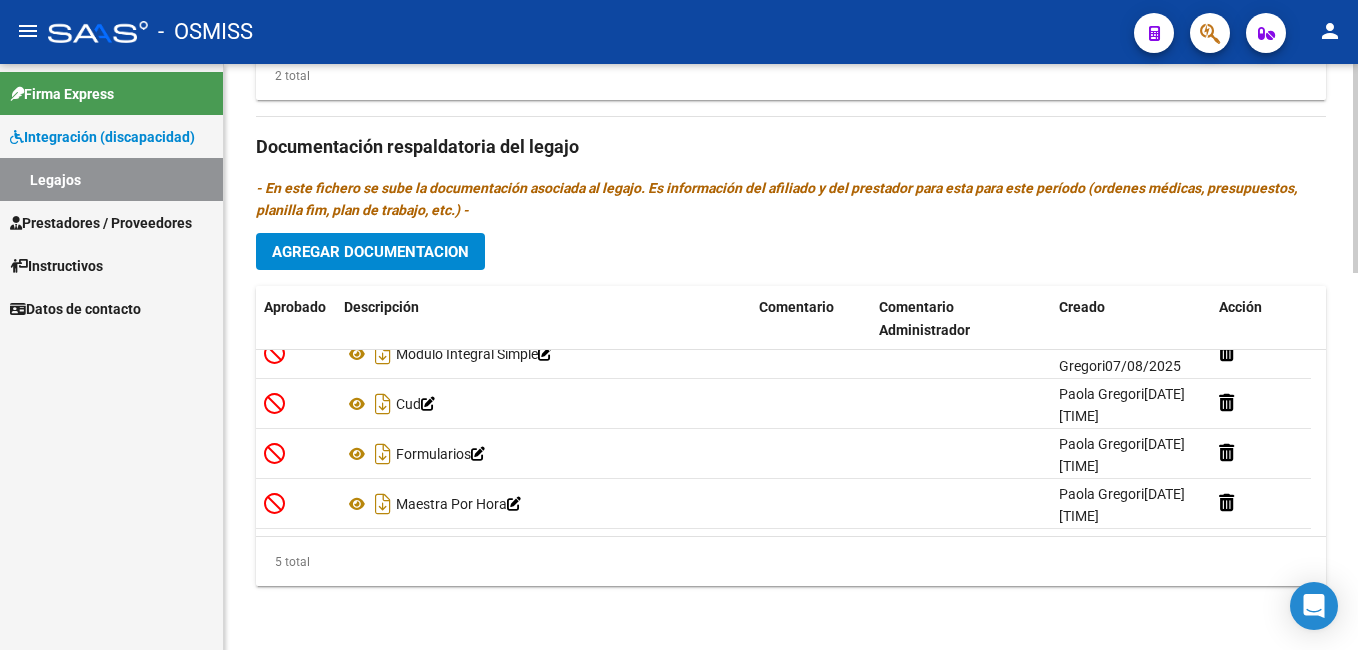 click on "Agregar Documentacion" 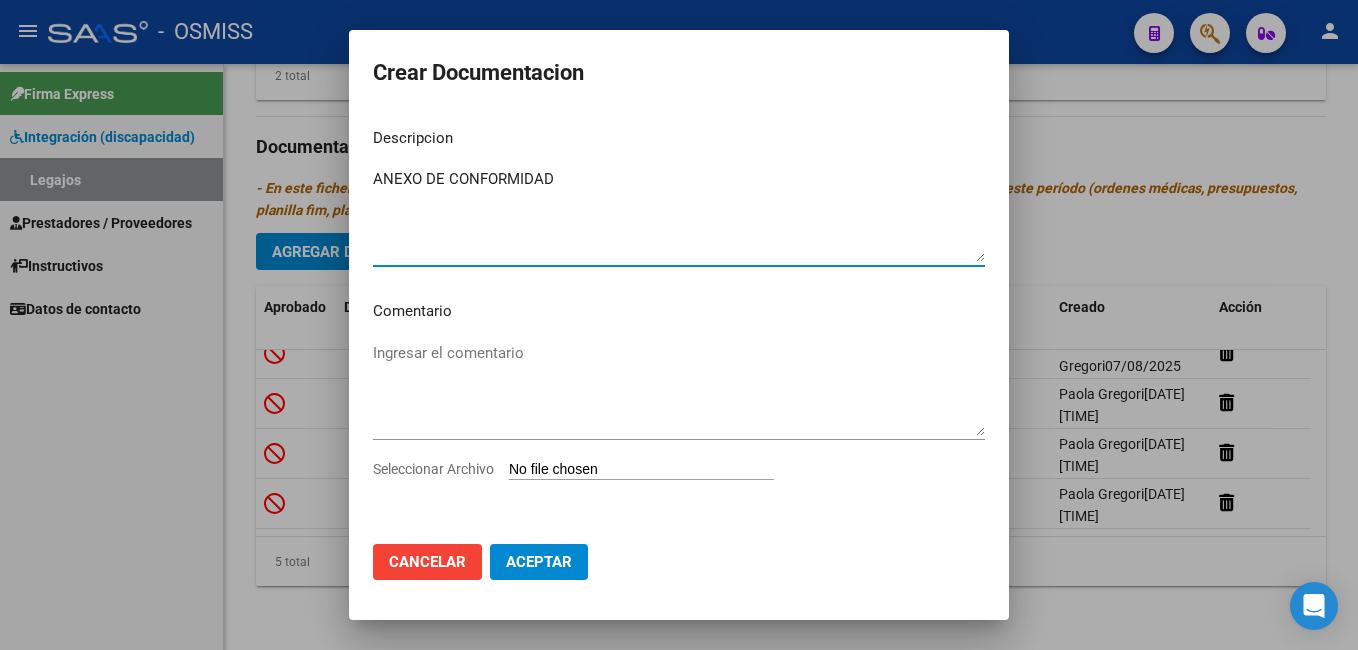 type on "ANEXO DE CONFORMIDAD" 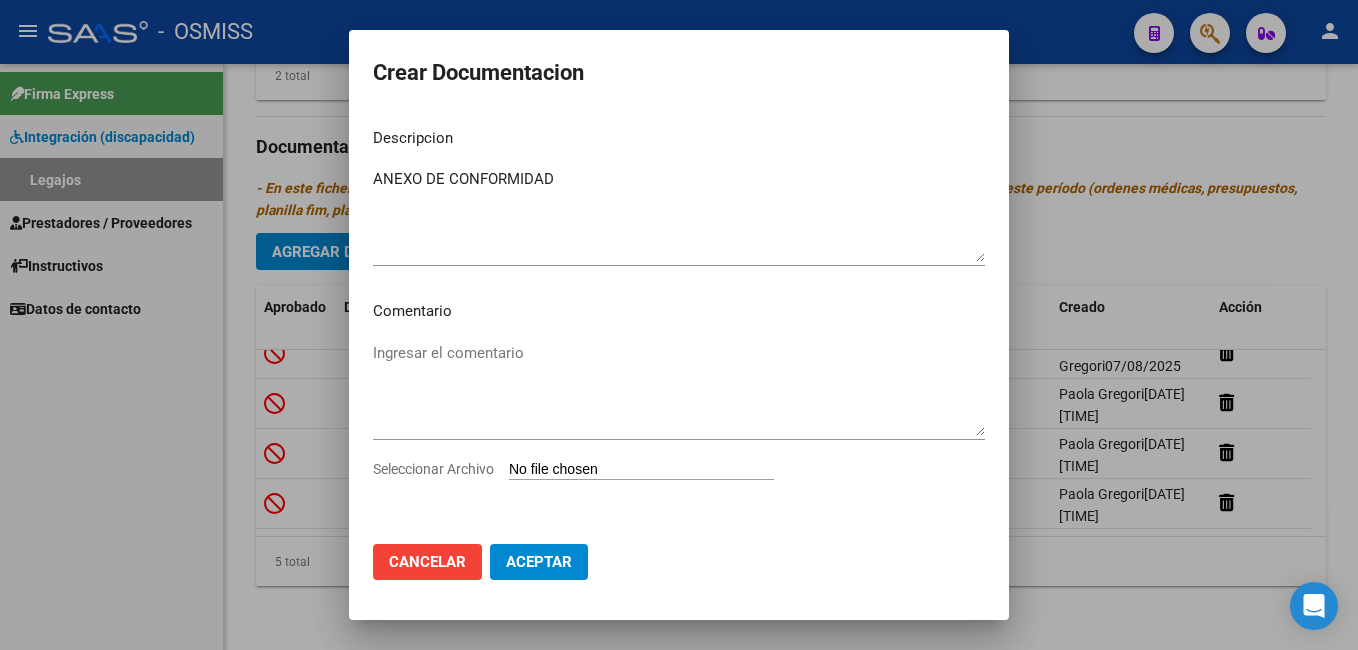 click on "Seleccionar Archivo" at bounding box center [641, 470] 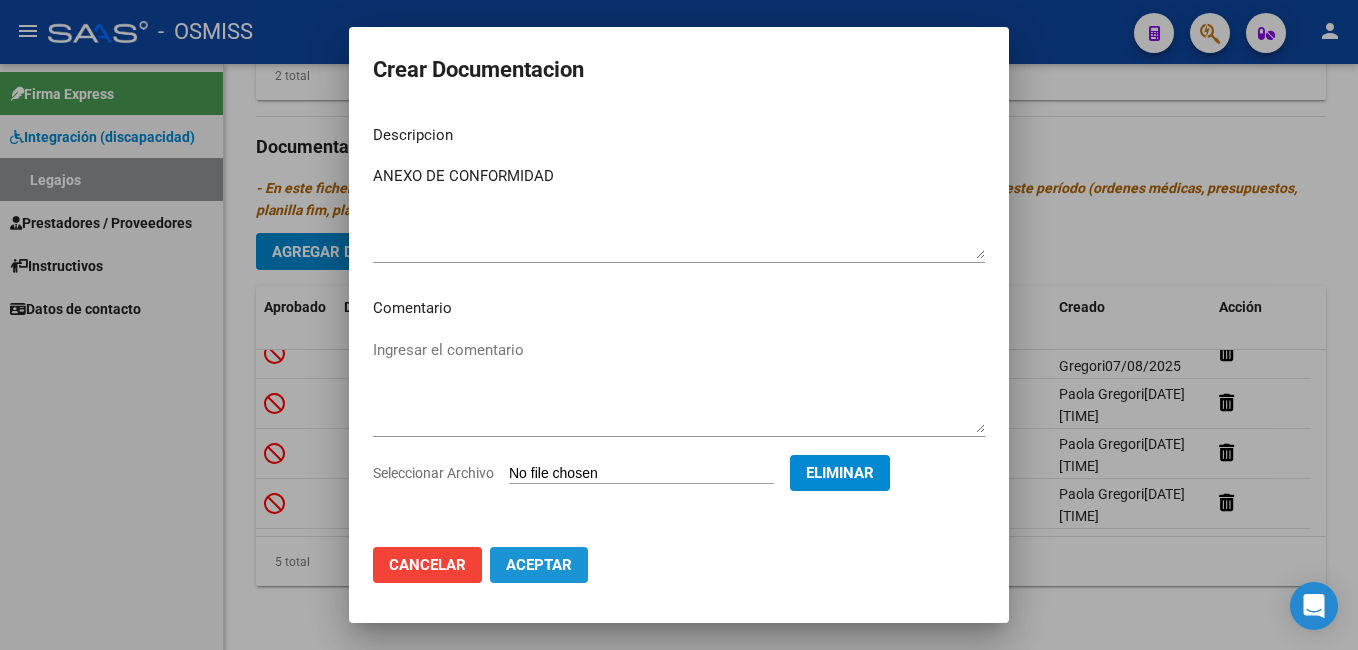 click on "Aceptar" 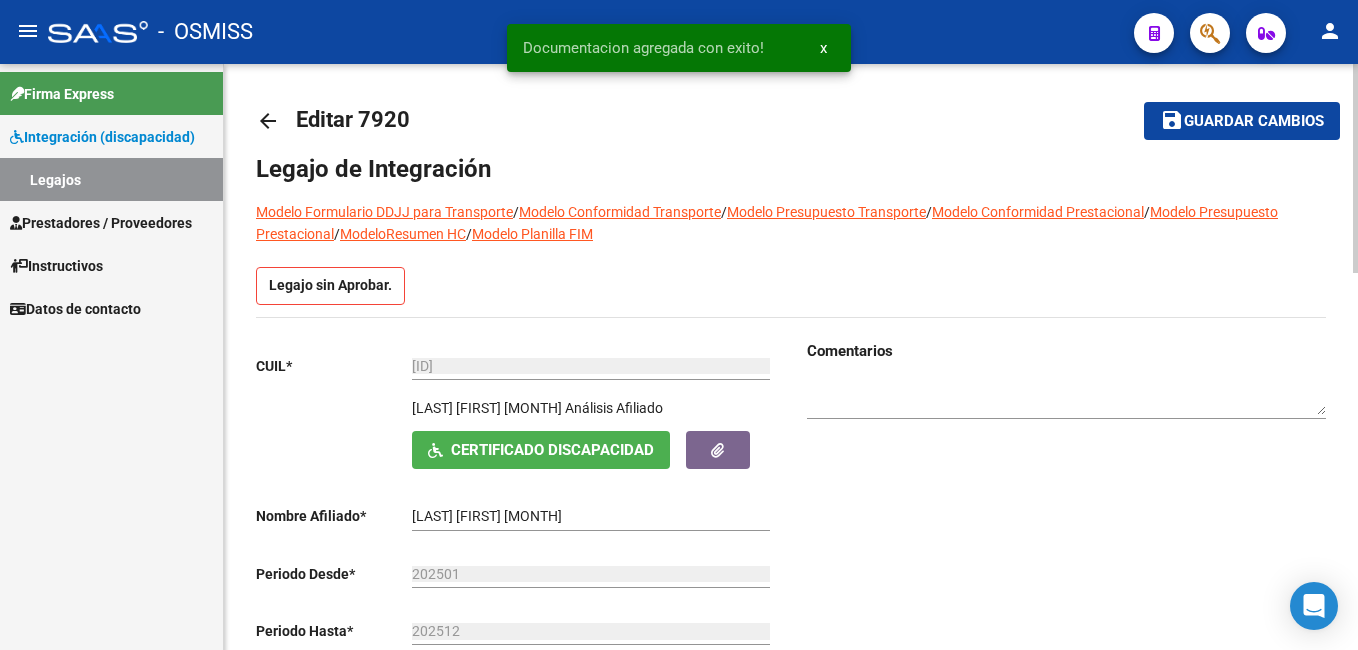 scroll, scrollTop: 0, scrollLeft: 0, axis: both 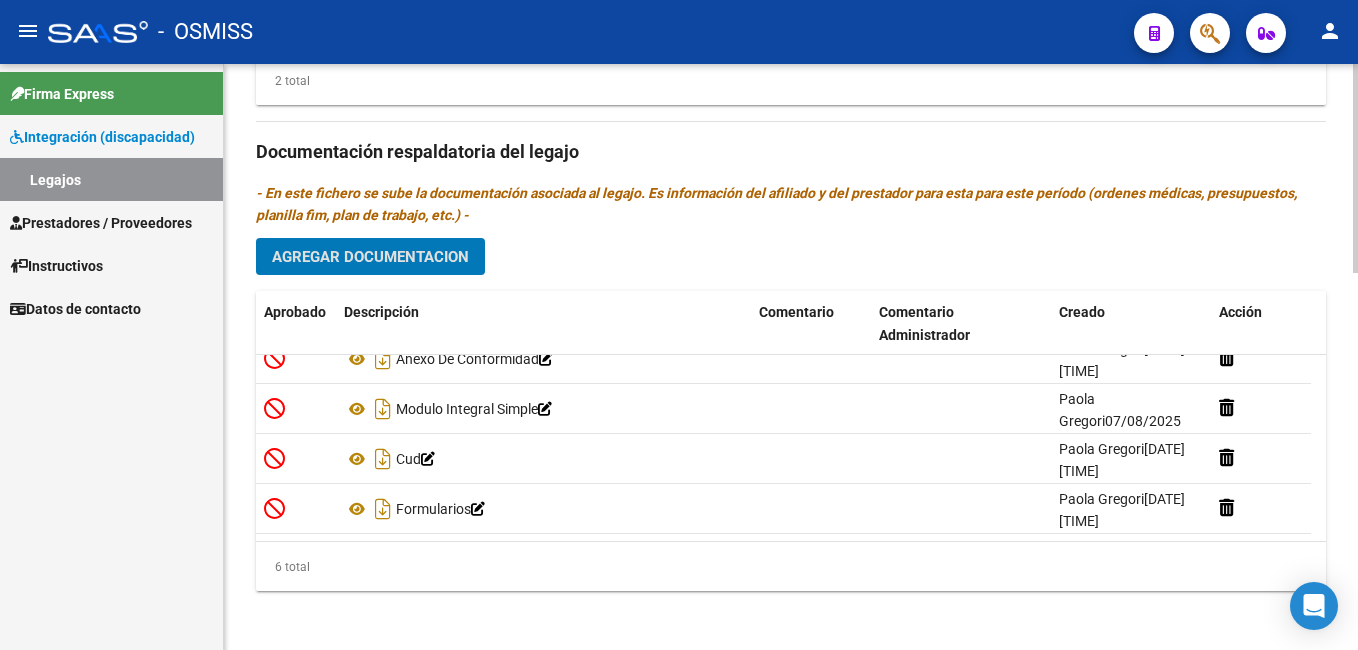 click on "menu -  OSMISS  person    Firma Express     Integración (discapacidad) Legajos    Prestadores / Proveedores Facturas - Listado/Carga Facturas - Documentación Pagos x Transferencia Auditorías - Listado Auditorías - Comentarios Auditorías - Cambios Área Prestadores - Listado Prestadores - Docu.    Instructivos    Datos de contacto arrow_back Editar 7920    save Guardar cambios Legajo de Integración Modelo Formulario DDJJ para Transporte  /  Modelo Conformidad Transporte  /  Modelo Presupuesto Transporte  /  Modelo Conformidad Prestacional  /  Modelo Presupuesto Prestacional  /  ModeloResumen HC  /  Modelo Planilla FIM  Legajo sin Aprobar.  CUIL  *   [CUIL] Ingresar CUIL  [LAST] [FIRST] [LAST]     Análisis Afiliado    Certificado Discapacidad ARCA Padrón Nombre Afiliado  *   [LAST] [FIRST] [LAST] Ingresar el nombre  Periodo Desde  *   [YEAR][MONTH] Ej: 202203  Periodo Hasta  *   [YEAR][MONTH] Ej: 202212  Admite Dependencia   Comentarios                                  Aprobado" at bounding box center [679, 325] 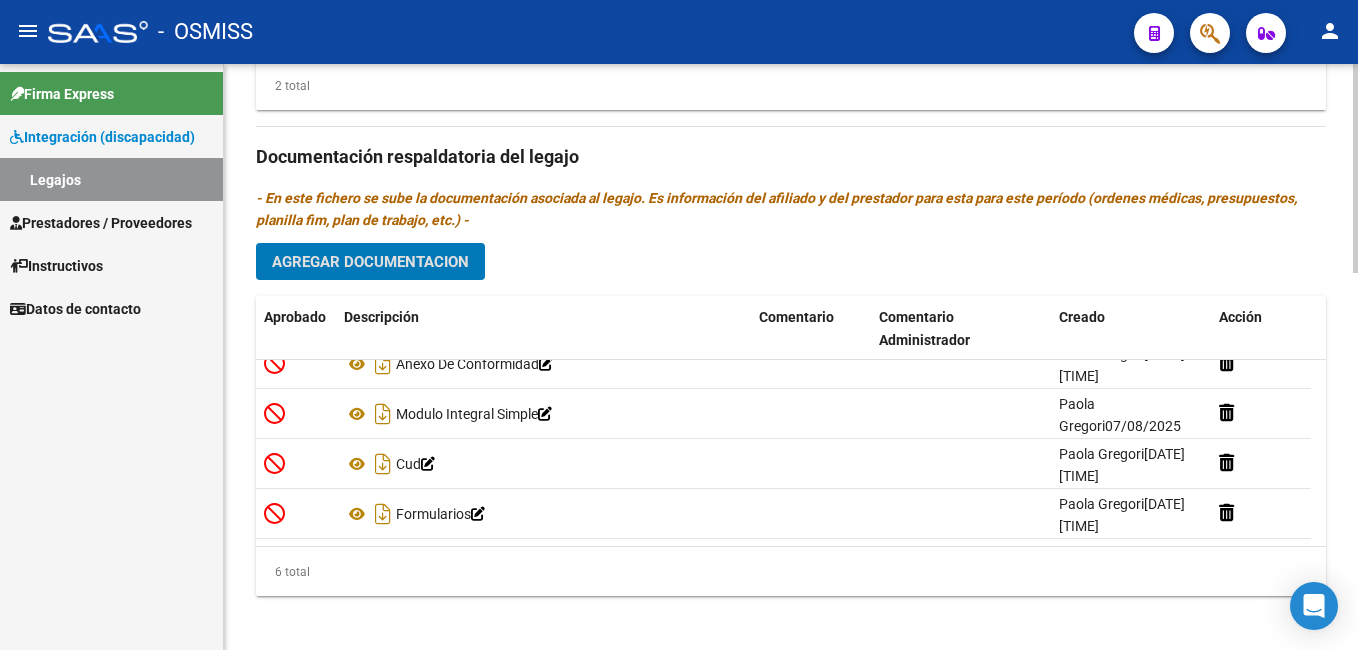 scroll, scrollTop: 0, scrollLeft: 0, axis: both 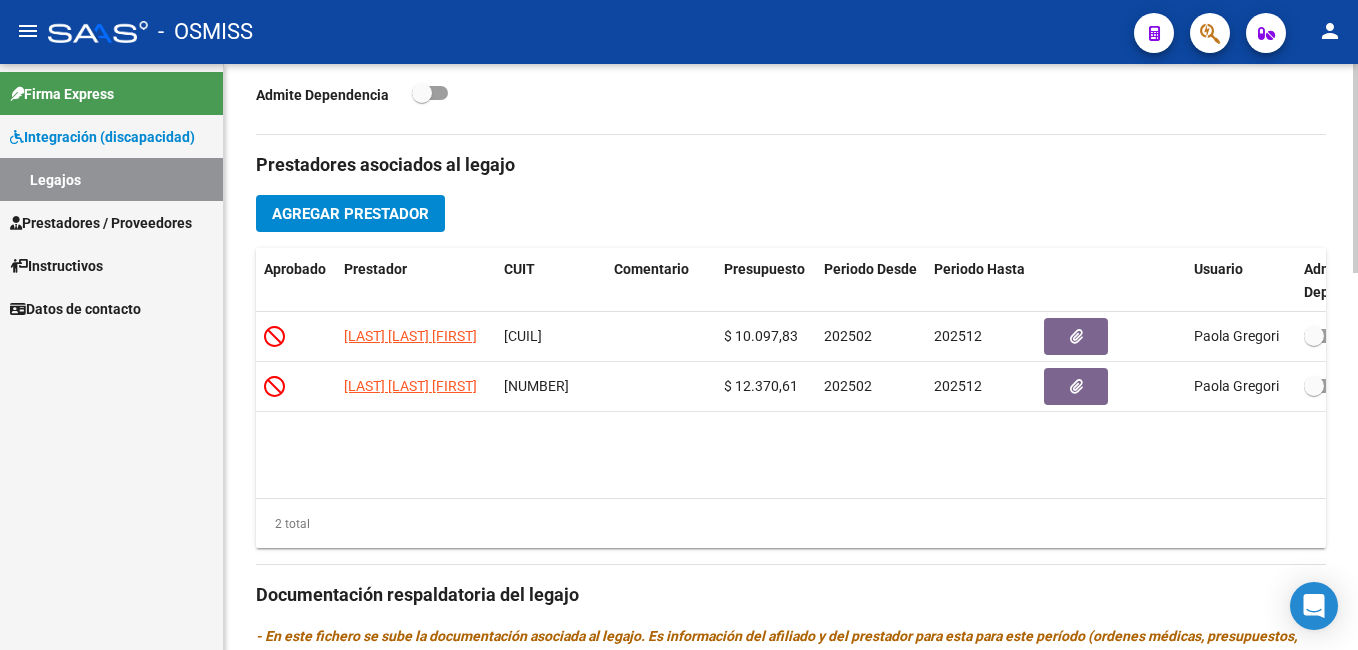 click 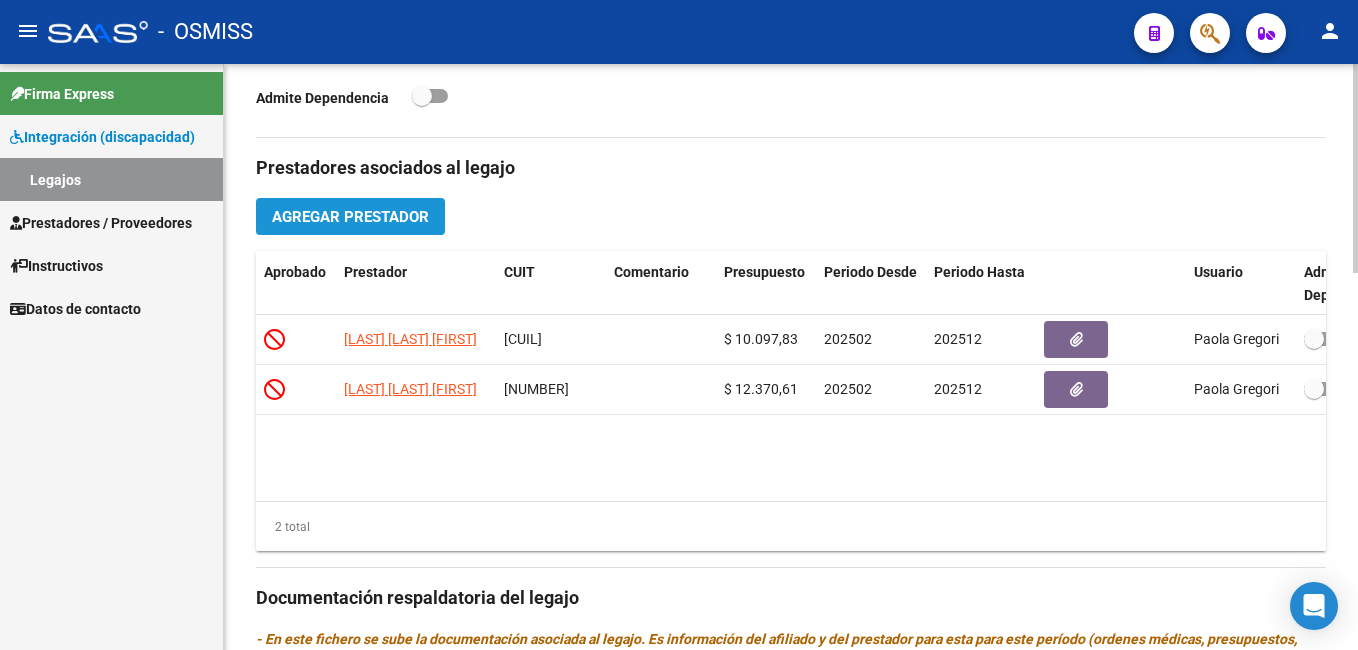 click on "Agregar Prestador" 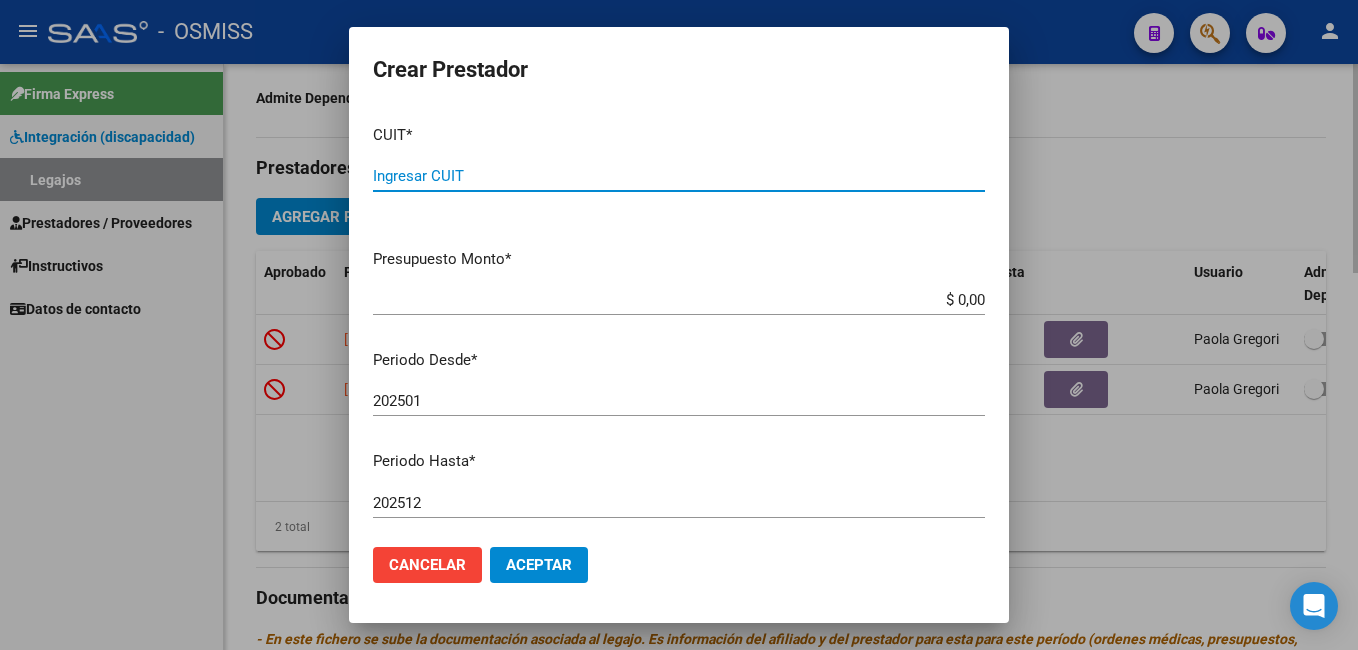 paste on "[CUIL]" 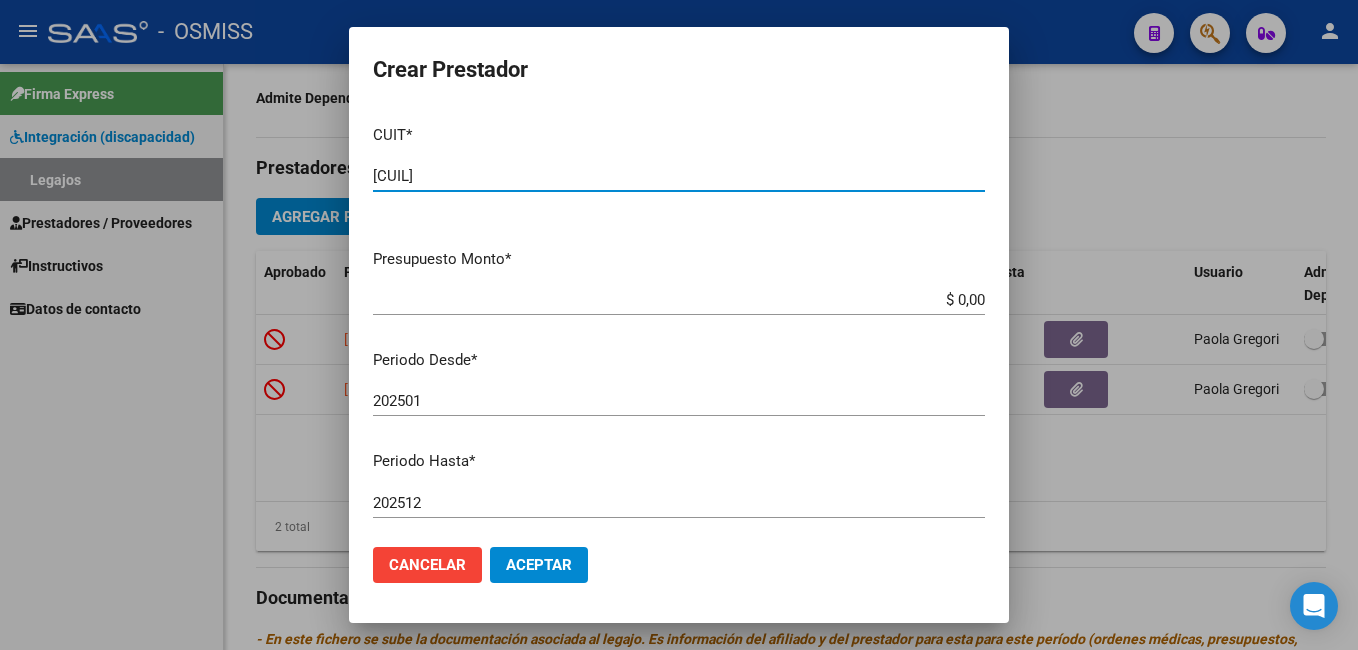 type on "[CUIL]" 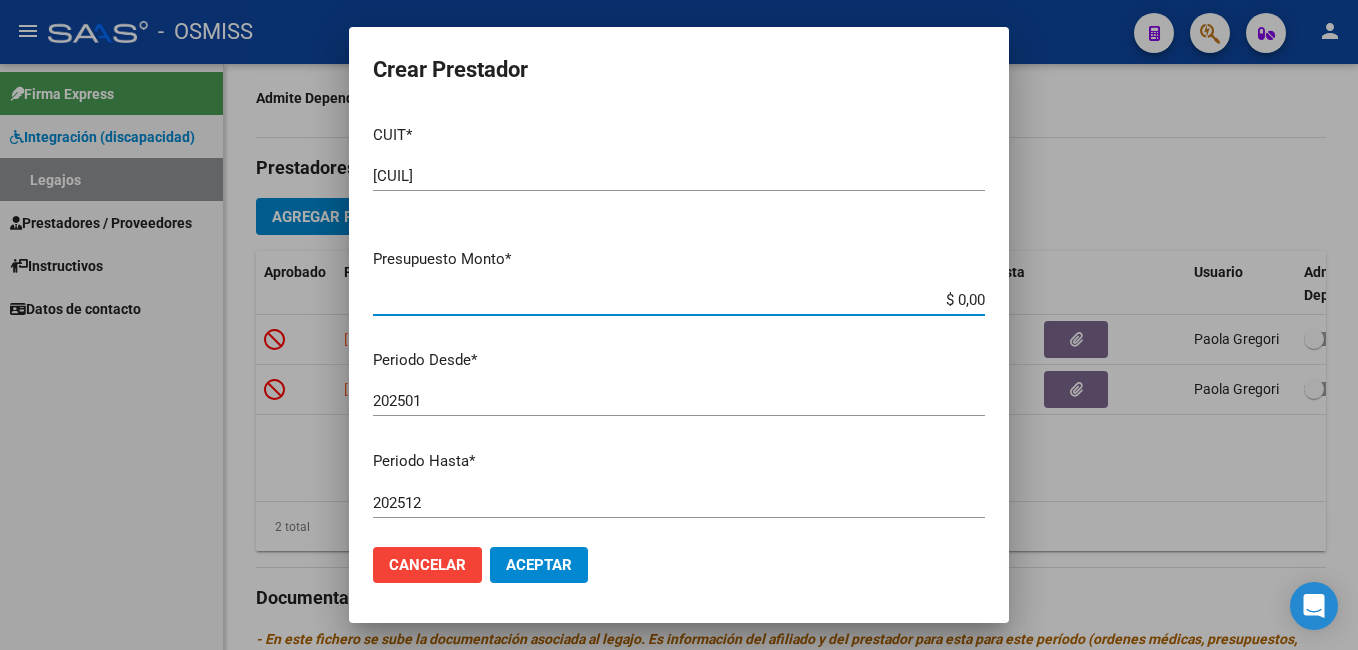 click on "$ 0,00" at bounding box center (679, 300) 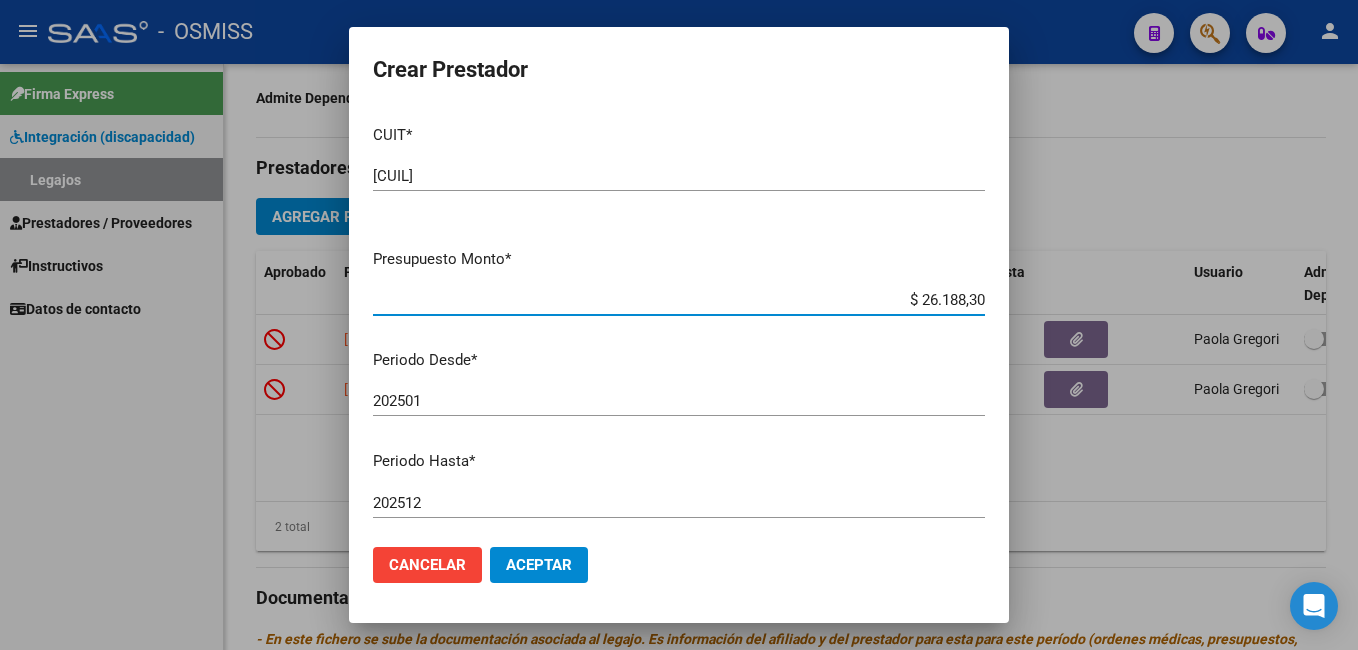 type on "$ 261.883,04" 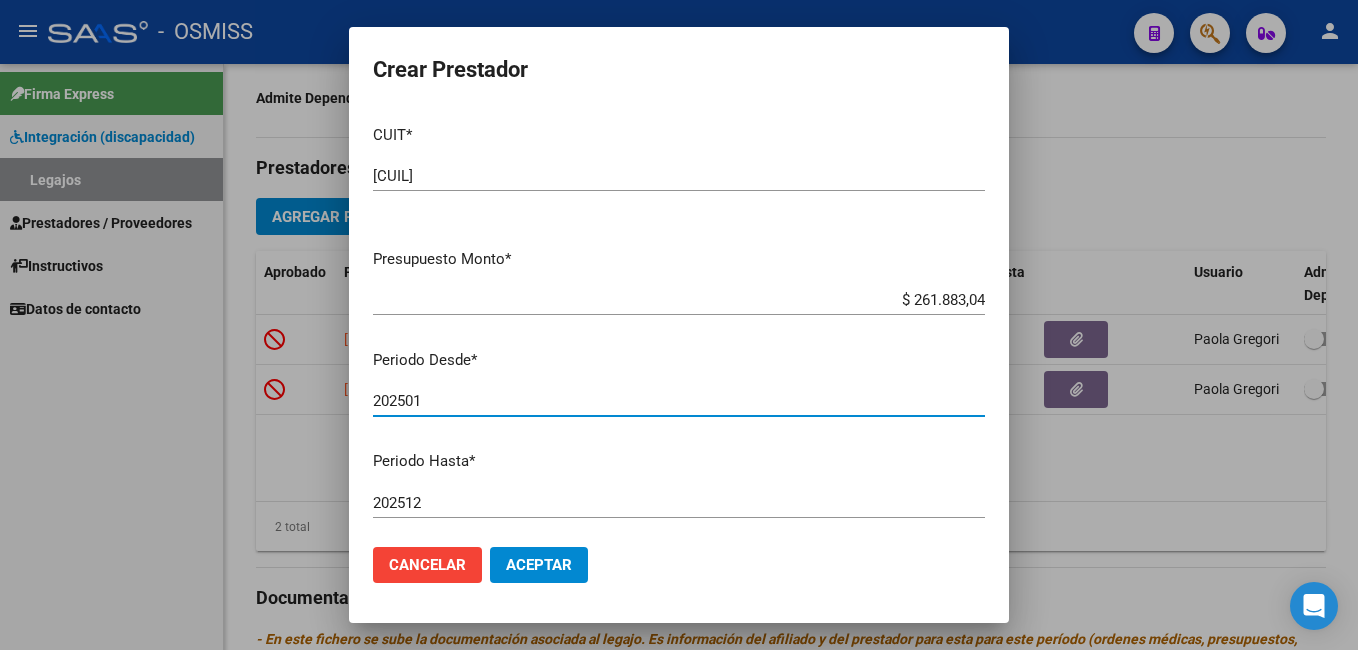 click on "202501" at bounding box center [679, 401] 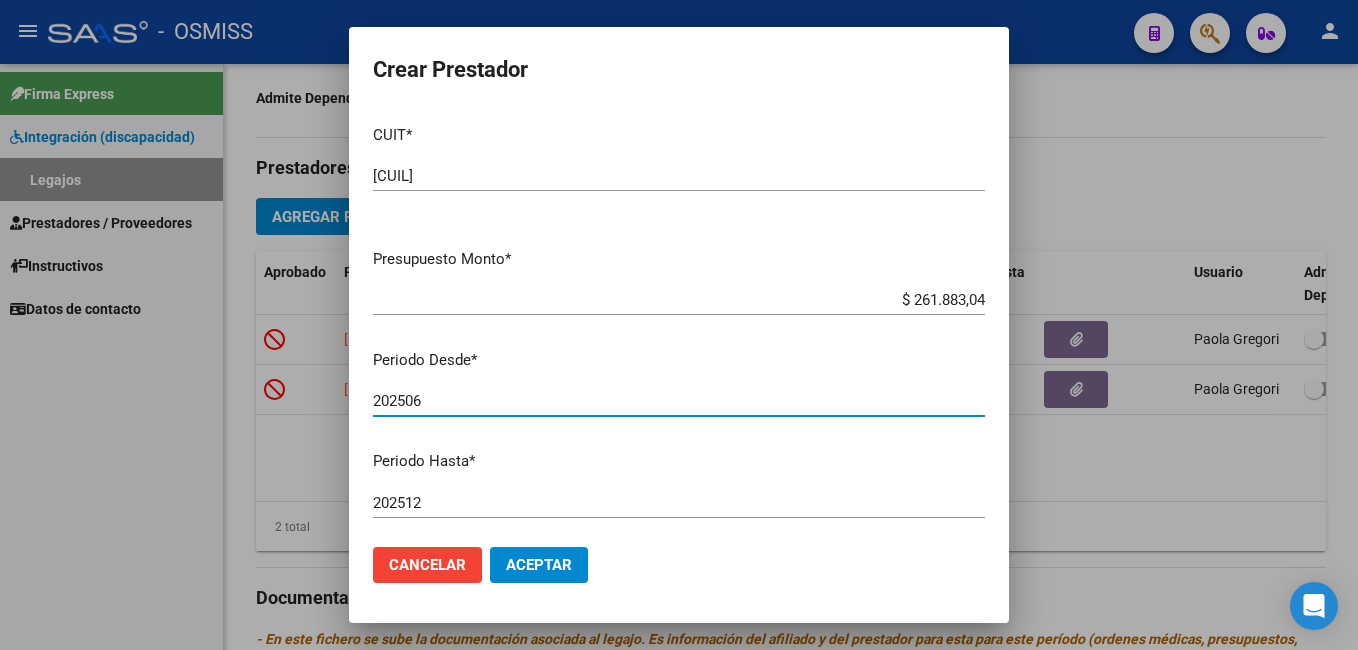 type on "202506" 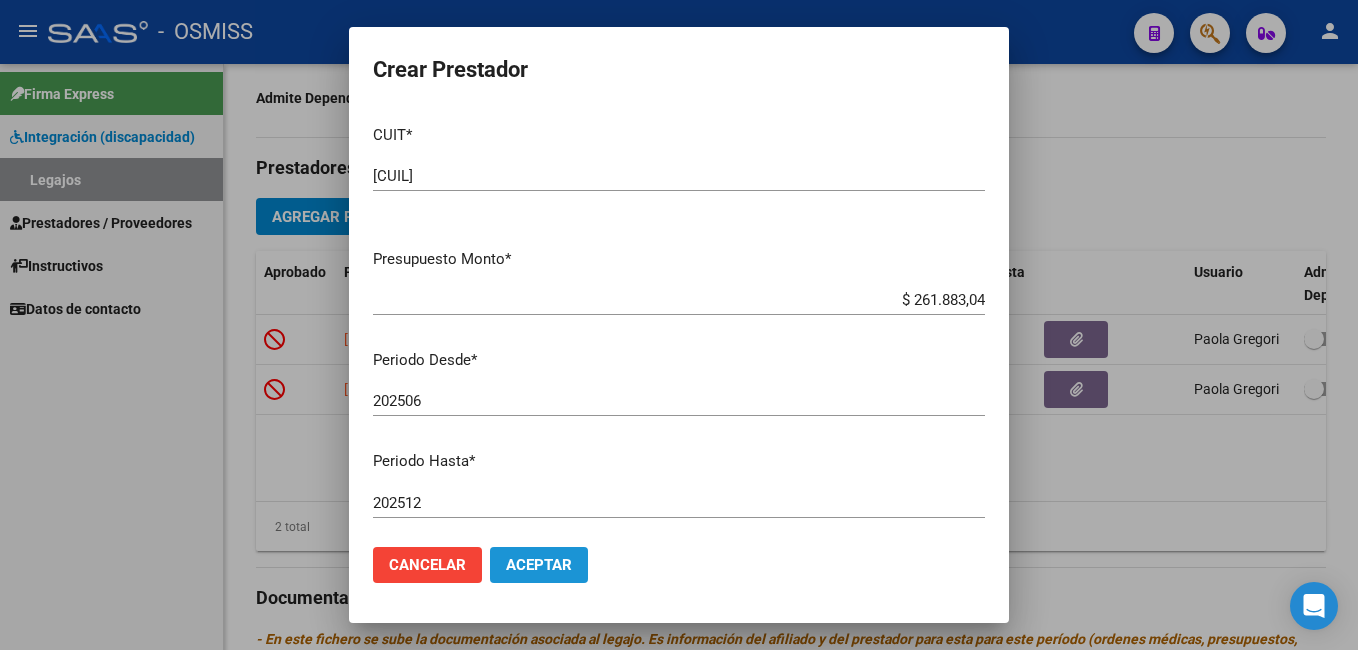 click on "Aceptar" 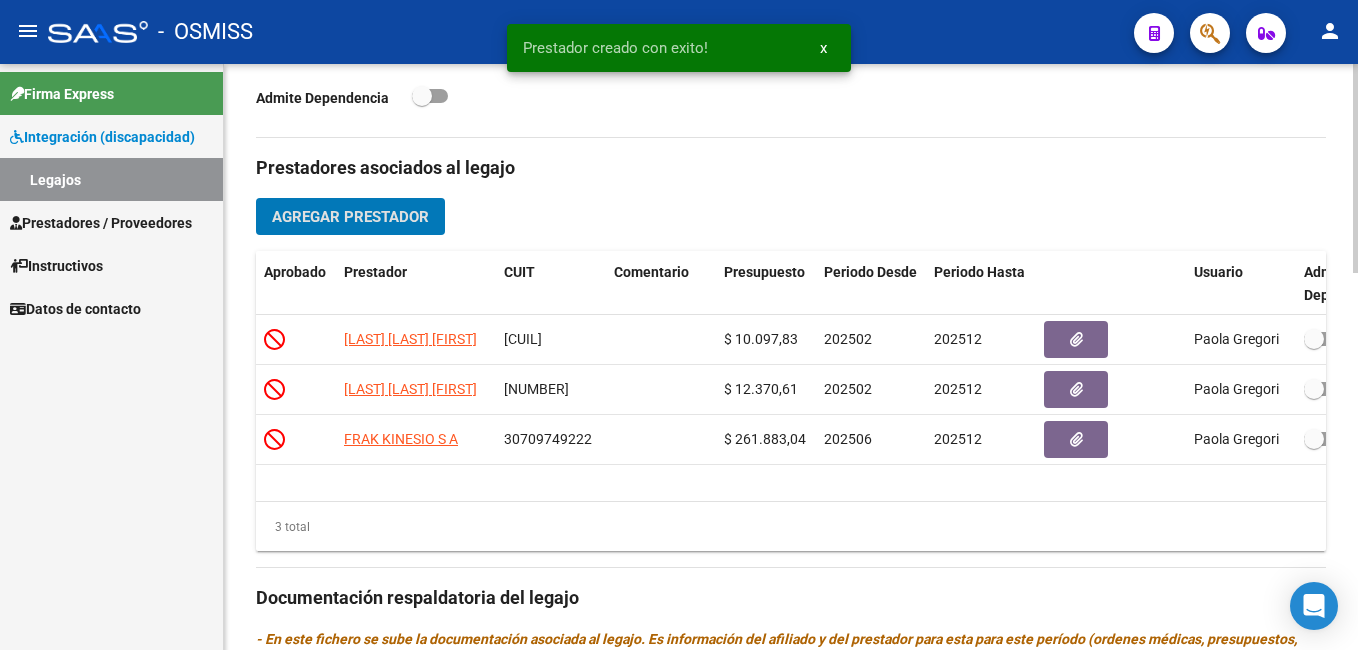 scroll, scrollTop: 0, scrollLeft: 0, axis: both 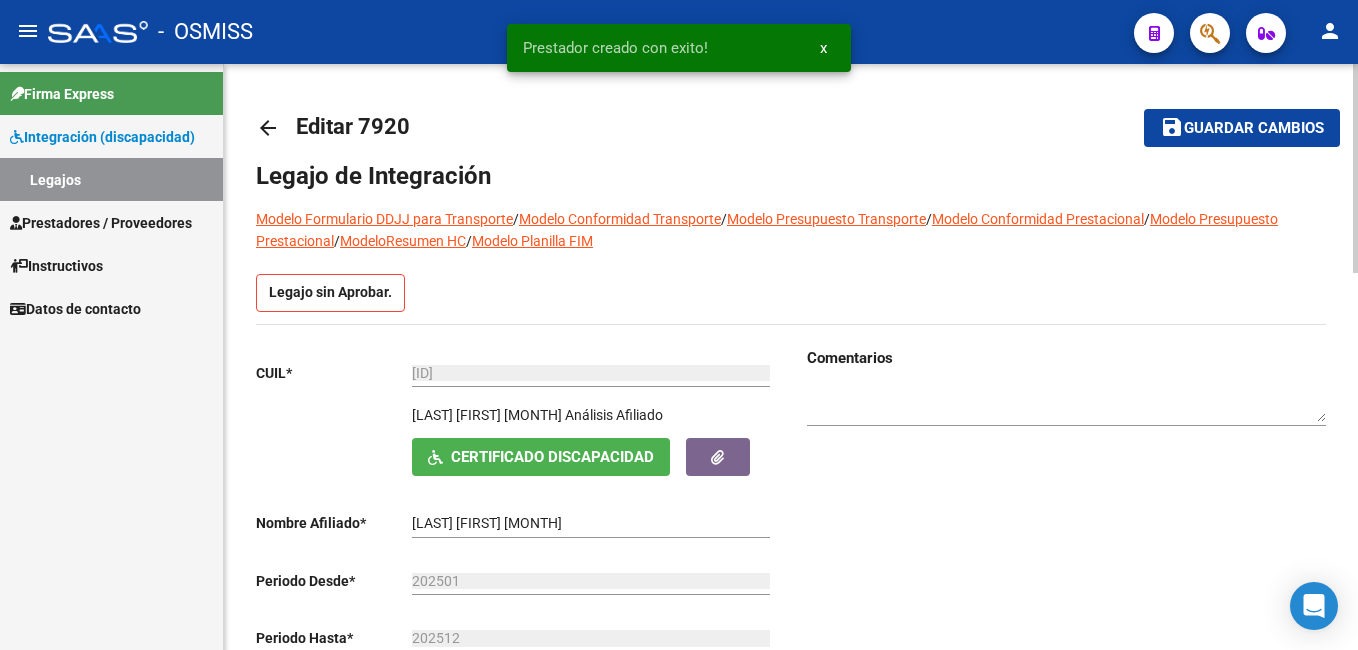 click on "menu -  OSMISS  person    Firma Express     Integración (discapacidad) Legajos    Prestadores / Proveedores Facturas - Listado/Carga Facturas - Documentación Pagos x Transferencia Auditorías - Listado Auditorías - Comentarios Auditorías - Cambios Área Prestadores - Listado Prestadores - Docu.    Instructivos    Datos de contacto arrow_back Editar 7920    save Guardar cambios Legajo de Integración Modelo Formulario DDJJ para Transporte  /  Modelo Conformidad Transporte  /  Modelo Presupuesto Transporte  /  Modelo Conformidad Prestacional  /  Modelo Presupuesto Prestacional  /  ModeloResumen HC  /  Modelo Planilla FIM  Legajo sin Aprobar.  CUIL  *   [CUIL] Ingresar CUIL  [LAST] [FIRST] [LAST]     Análisis Afiliado    Certificado Discapacidad ARCA Padrón Nombre Afiliado  *   [LAST] [FIRST] [LAST] Ingresar el nombre  Periodo Desde  *   [YEAR][MONTH] Ej: 202203  Periodo Hasta  *   [YEAR][MONTH] Ej: 202212  Admite Dependencia   Comentarios                                  Aprobado" at bounding box center (679, 325) 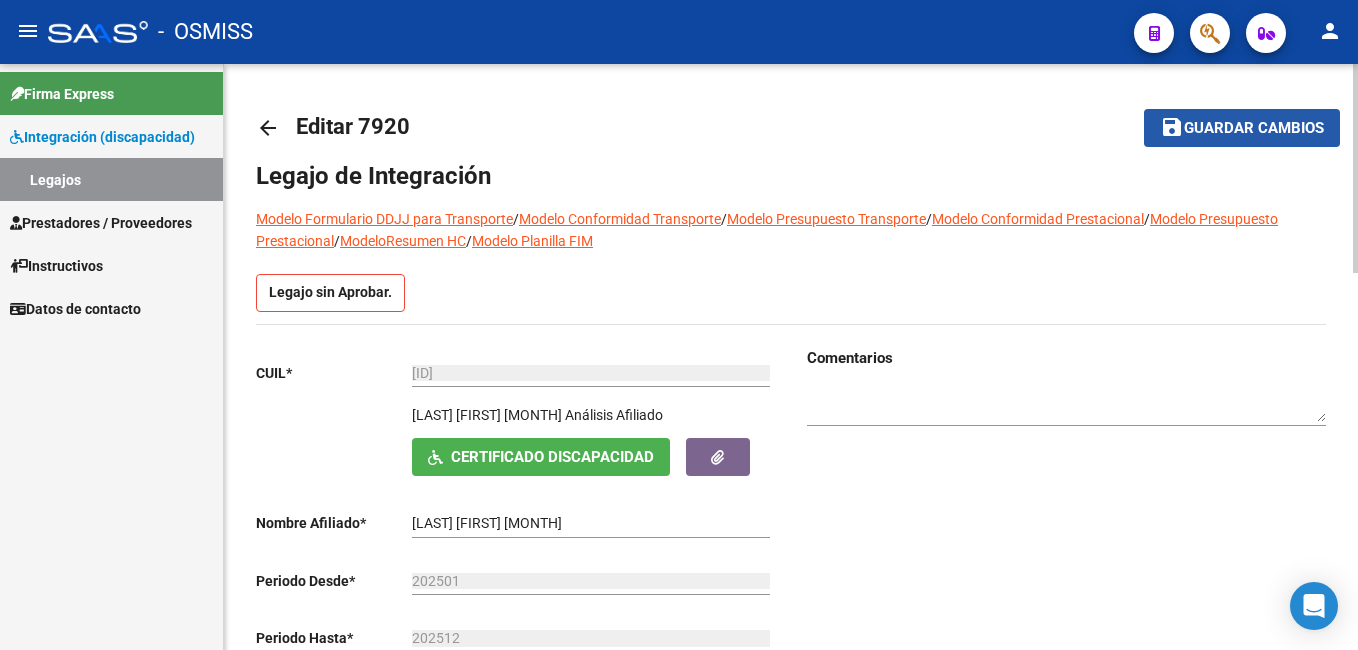 click on "Guardar cambios" 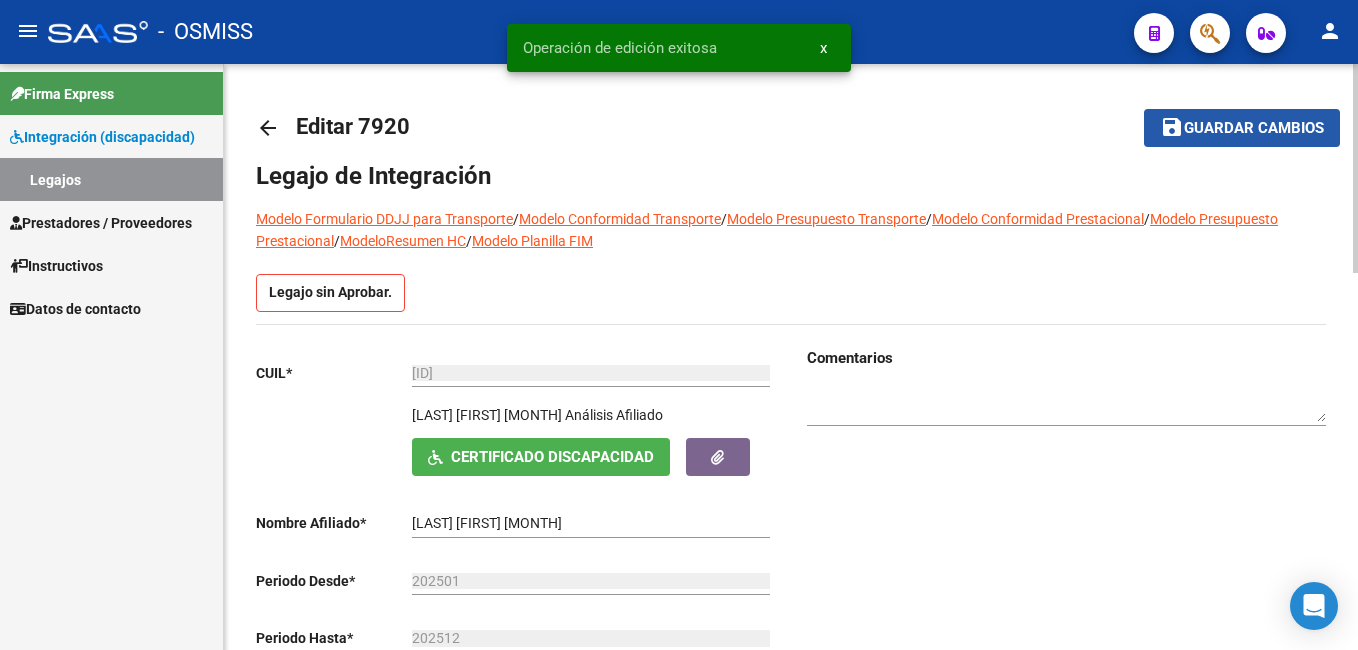 click on "Guardar cambios" 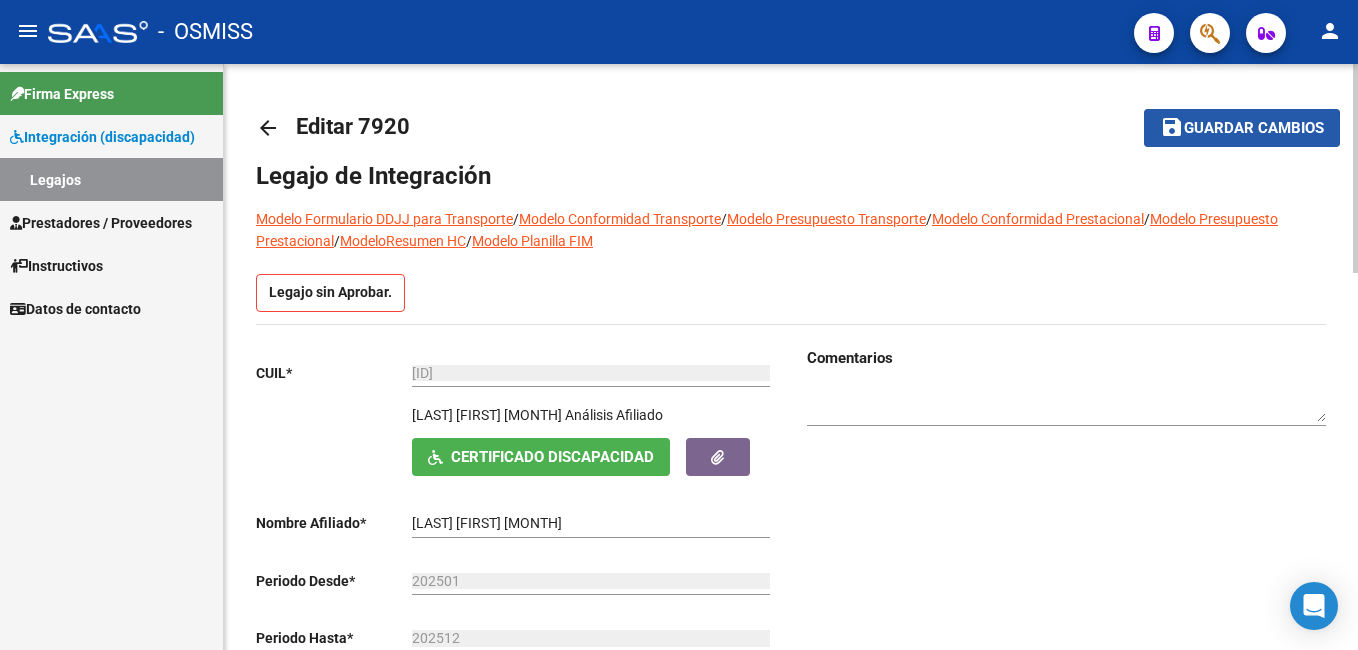 click on "Guardar cambios" 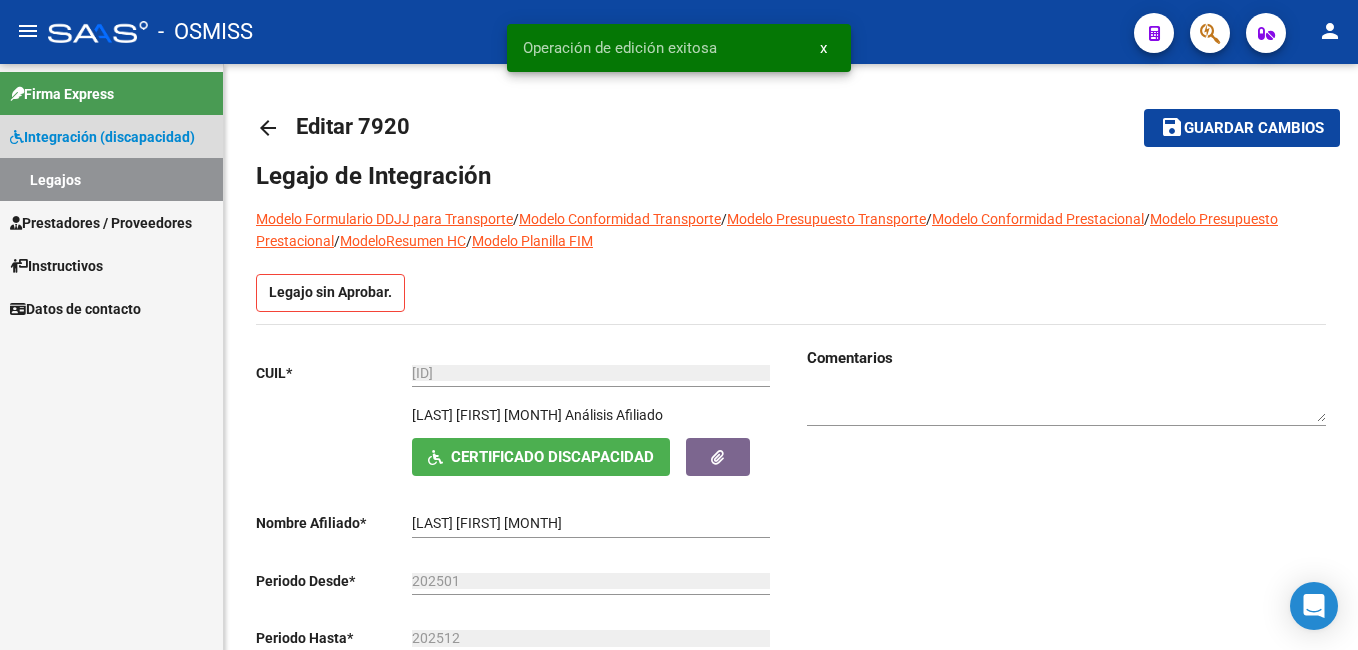 click on "Legajos" at bounding box center [111, 179] 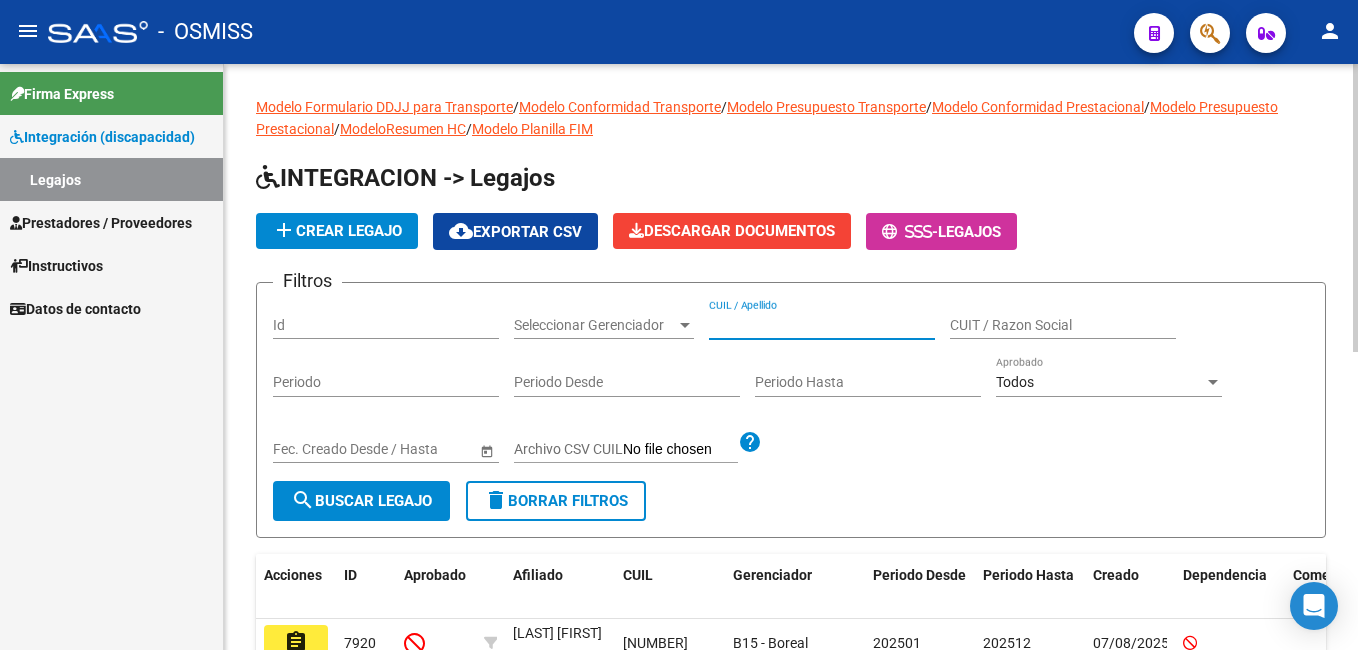 click on "CUIL / Apellido" at bounding box center [822, 325] 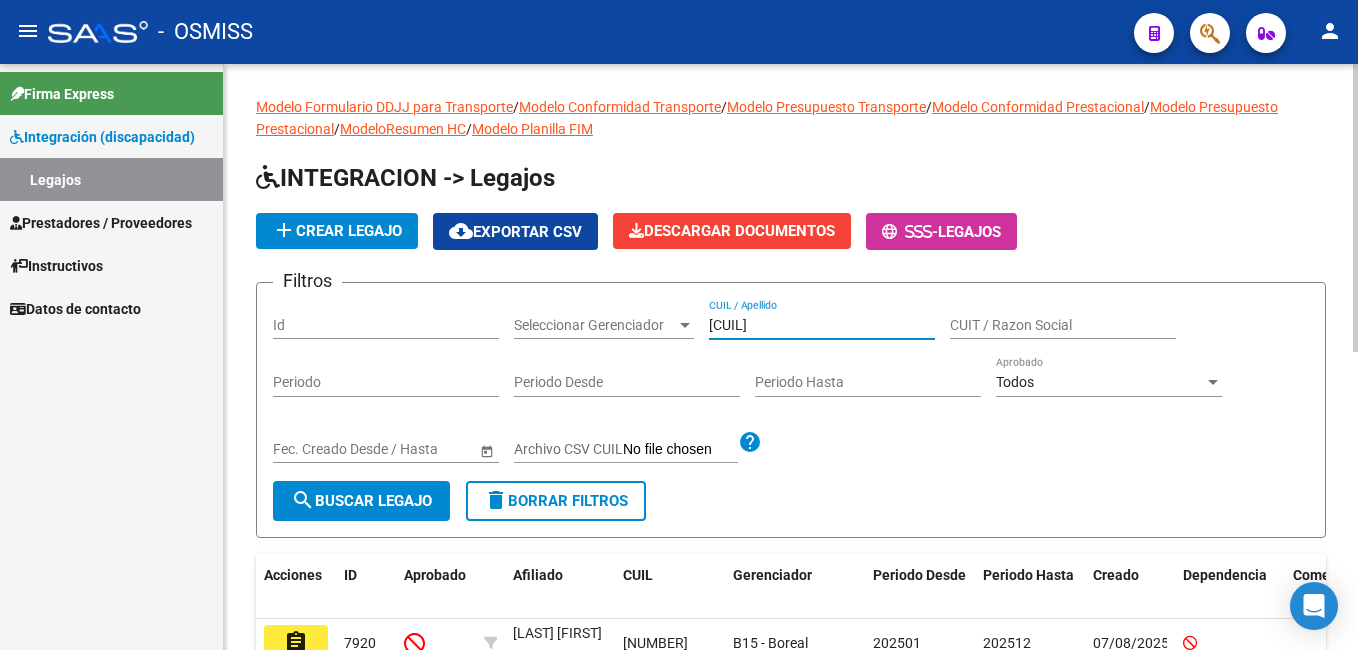 type on "[CUIL]" 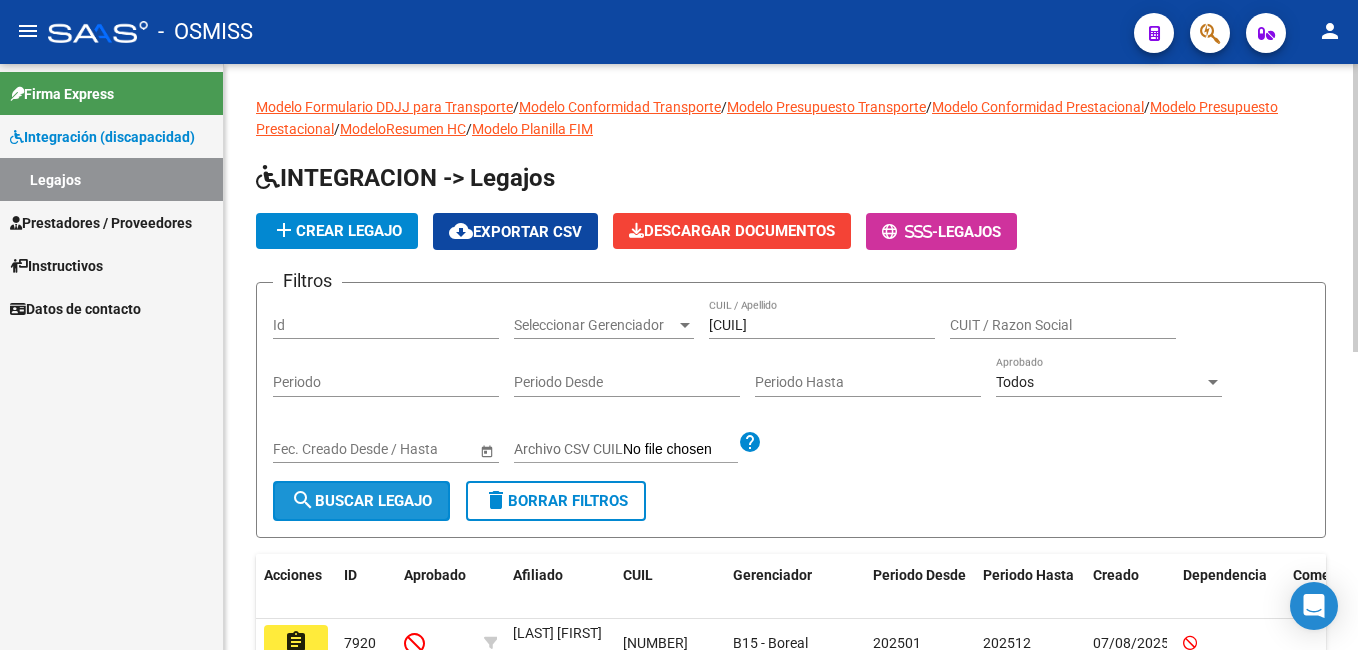 click on "search  Buscar Legajo" 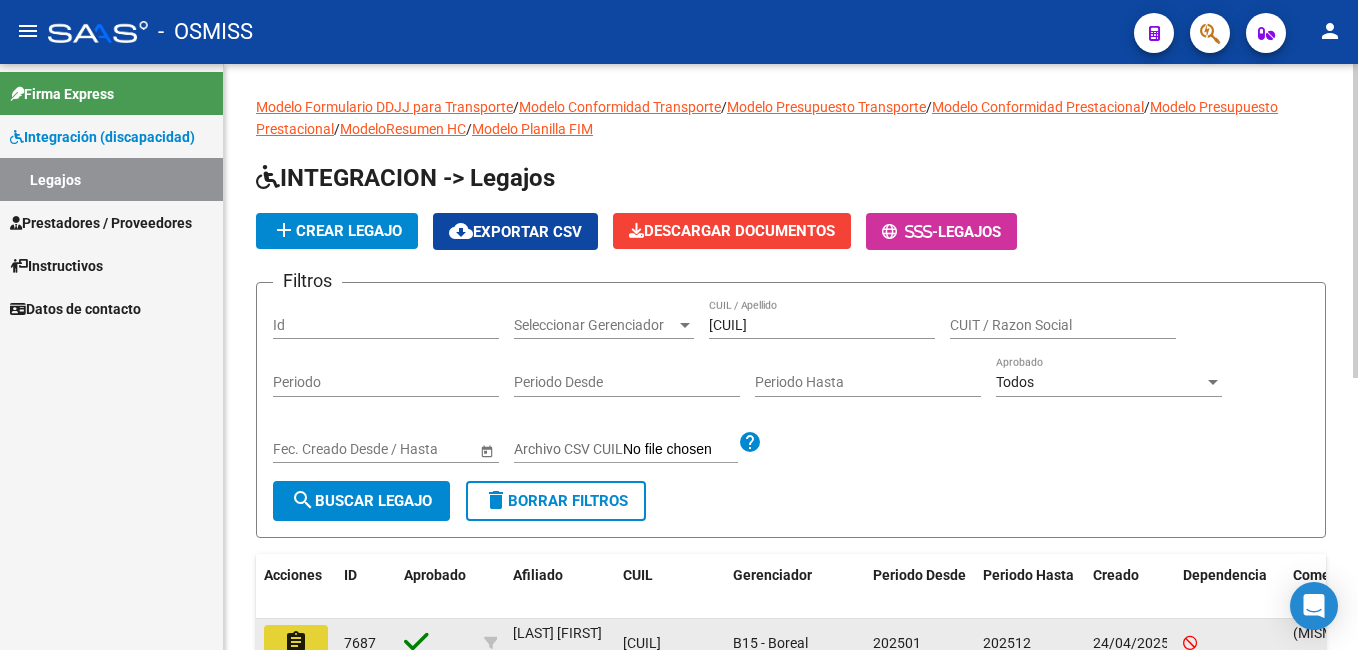 click on "assignment" 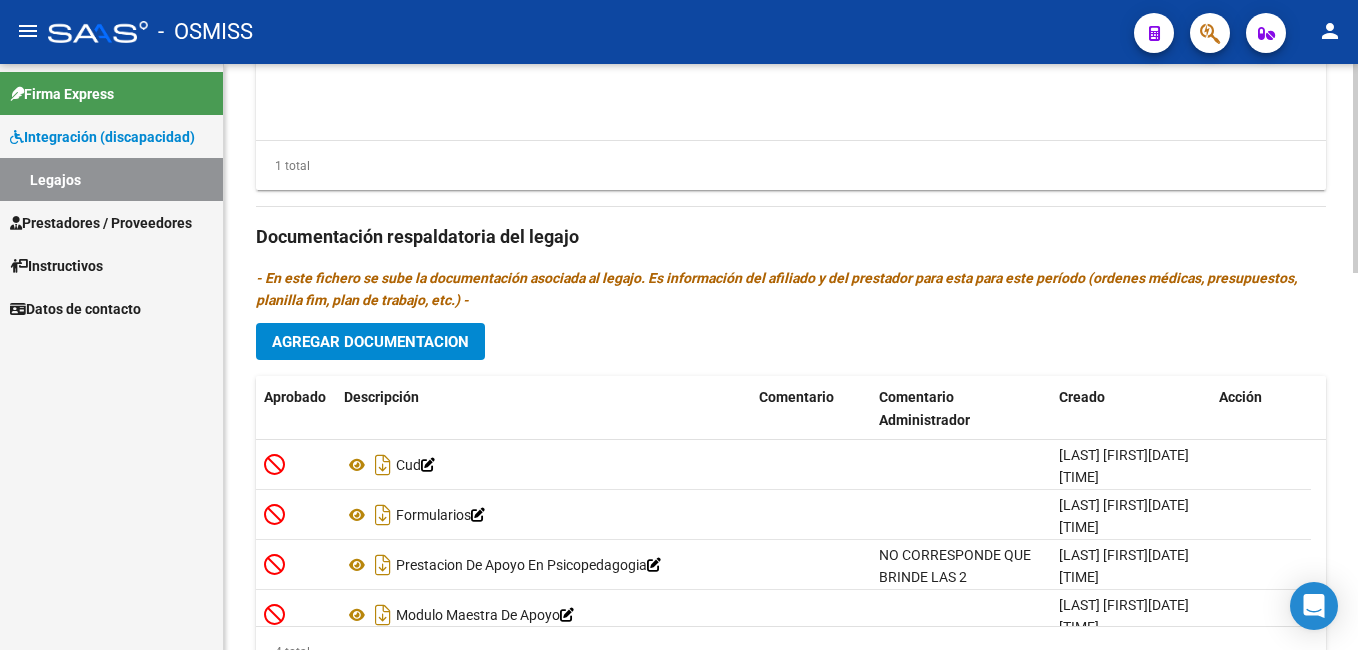 scroll, scrollTop: 1060, scrollLeft: 0, axis: vertical 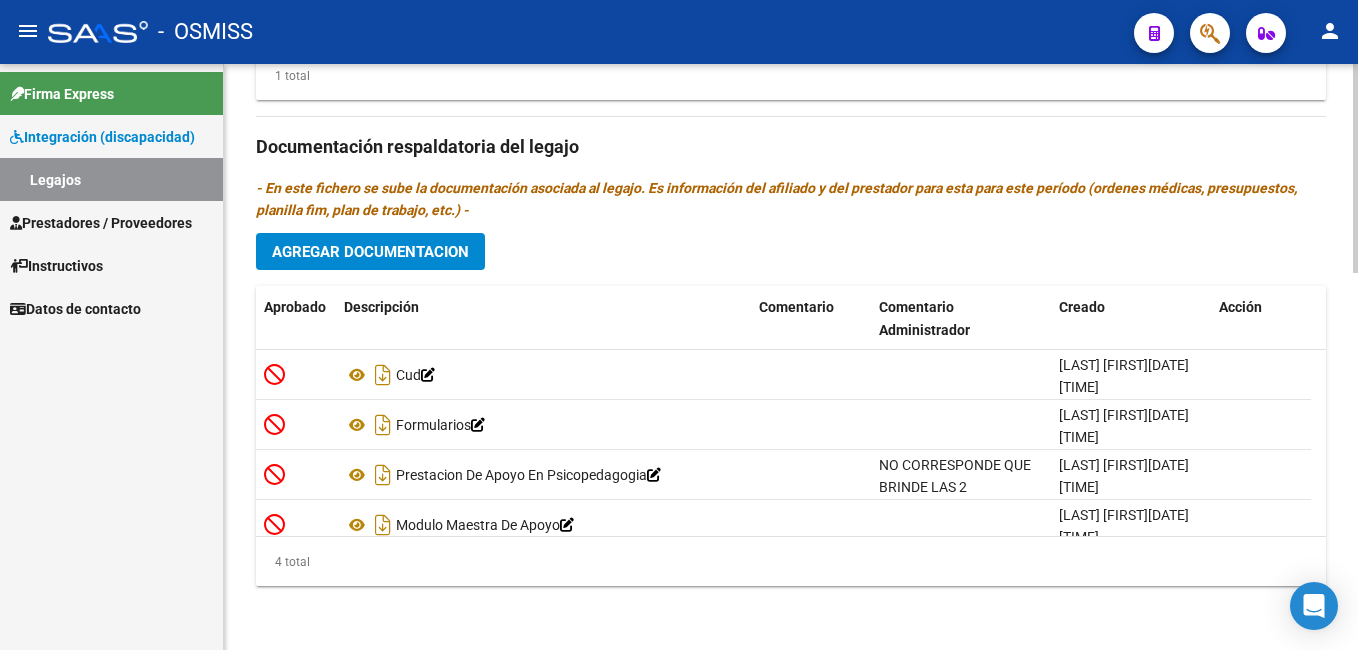 click on "menu - OSMISS person Firma Express Integración (discapacidad) Legajos Prestadores / Proveedores Facturas - Listado/Carga Facturas - Documentación Pagos x Transferencia Auditorías - Listado Auditorías - Comentarios Auditorías - Cambios Área Prestadores - Listado Prestadores - Docu. Instructivos Datos de contacto arrow_back Editar 7687 save Guardar cambios Legajo de Integración Modelo Formulario DDJJ para Transporte / Modelo Conformidad Transporte / Modelo Presupuesto Transporte / Modelo Conformidad Prestacional / Modelo Presupuesto Prestacional / ModeloResumen HC / Modelo Planilla FIM Legajo Aprobado. CUIL * [CUIL] Ingresar CUIL PEÑA SANTINO NICOLAS Análisis Afiliado Certificado Discapacidad ARCA Padrón Nombre Afiliado * PEÑA SANTINO NICOLAS Ingresar el nombre Periodo Desde * 202501 Ej: 202203 Periodo Hasta * 202512 Ej: 202212 Admite Dependencia Comentarios Comentarios Administrador" at bounding box center (679, 325) 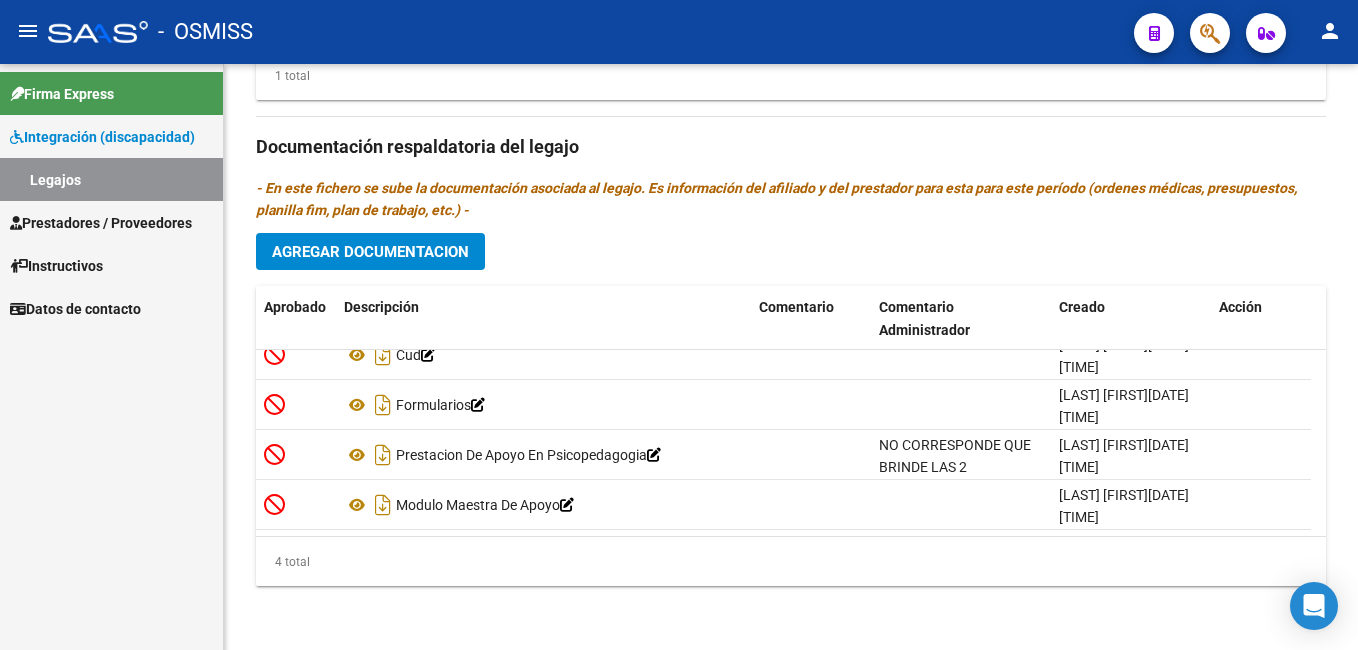 scroll, scrollTop: 0, scrollLeft: 0, axis: both 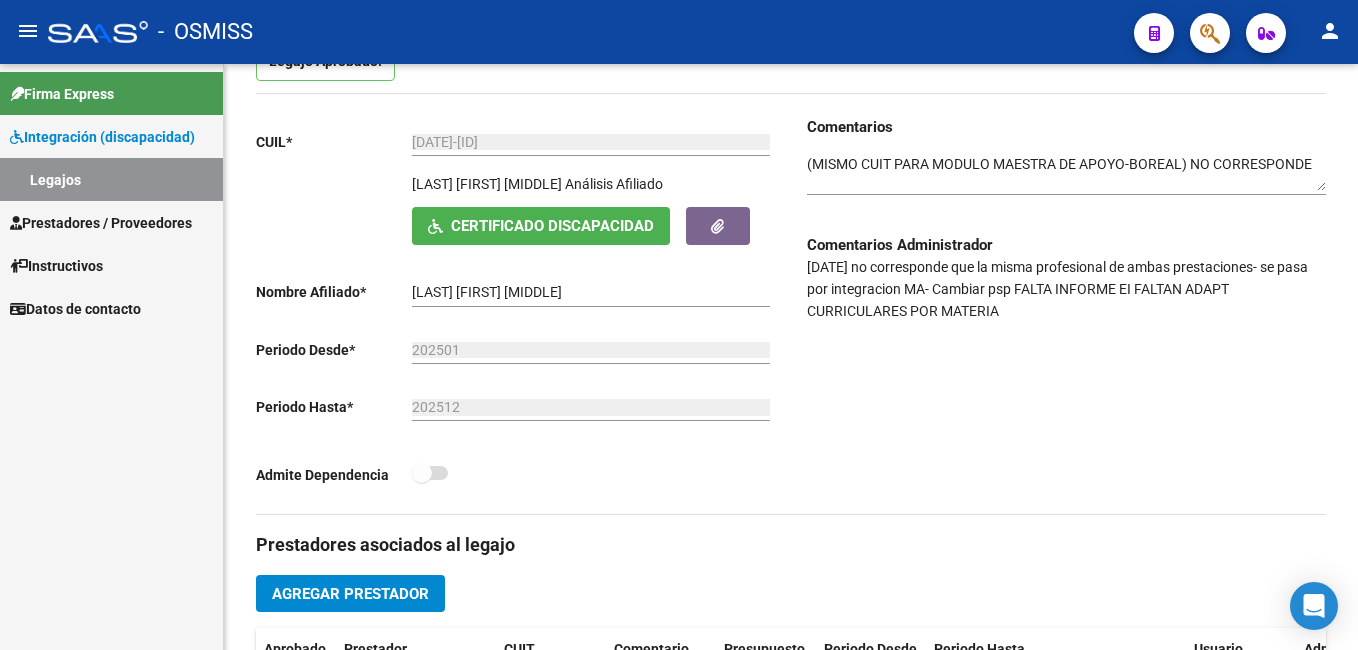 click on "menu - OSMISS person Firma Express Integración (discapacidad) Legajos Prestadores / Proveedores Facturas - Listado/Carga Facturas - Documentación Pagos x Transferencia Auditorías - Listado Auditorías - Comentarios Auditorías - Cambios Área Prestadores - Listado Prestadores - Docu. Instructivos Datos de contacto arrow_back Editar 7687 save Guardar cambios Legajo de Integración Modelo Formulario DDJJ para Transporte / Modelo Conformidad Transporte / Modelo Presupuesto Transporte / Modelo Conformidad Prestacional / Modelo Presupuesto Prestacional / ModeloResumen HC / Modelo Planilla FIM Legajo Aprobado. CUIL * [CUIL] Ingresar CUIL PEÑA SANTINO NICOLAS Análisis Afiliado Certificado Discapacidad ARCA Padrón Nombre Afiliado * PEÑA SANTINO NICOLAS Ingresar el nombre Periodo Desde * 202501 Ej: 202203 Periodo Hasta * 202512 Ej: 202212 Admite Dependencia Comentarios Comentarios Administrador" at bounding box center [679, 325] 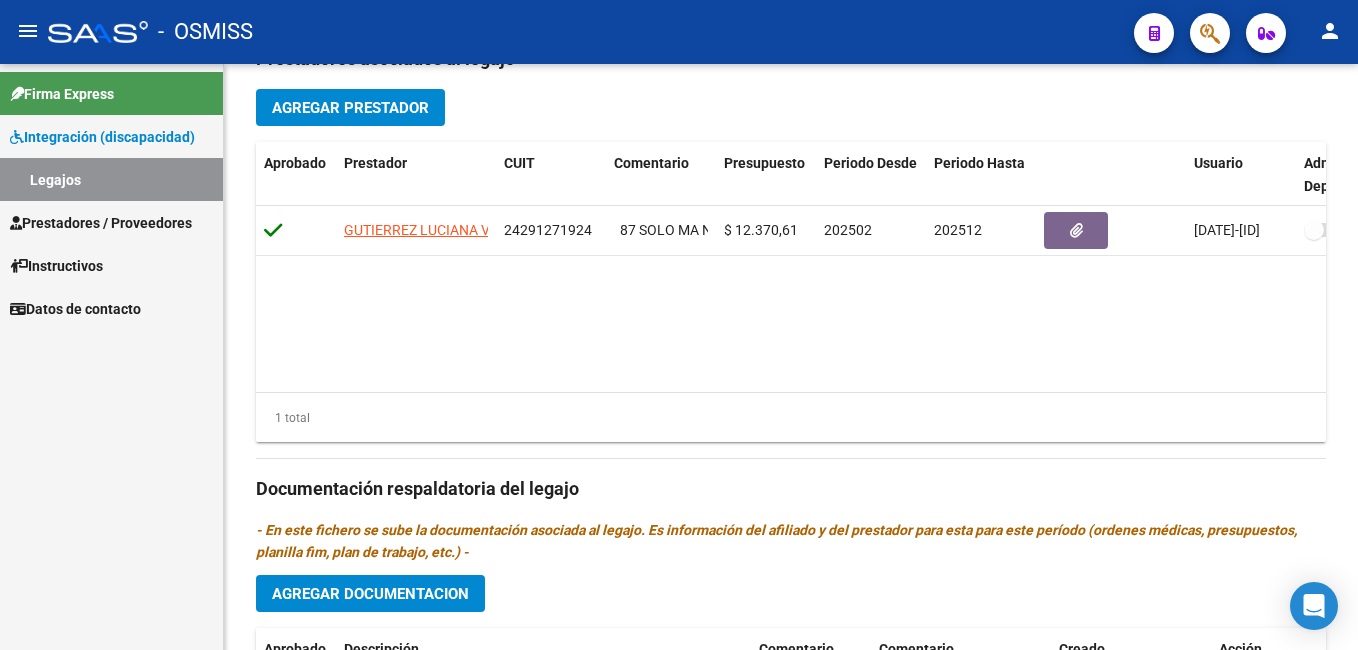 scroll, scrollTop: 1060, scrollLeft: 0, axis: vertical 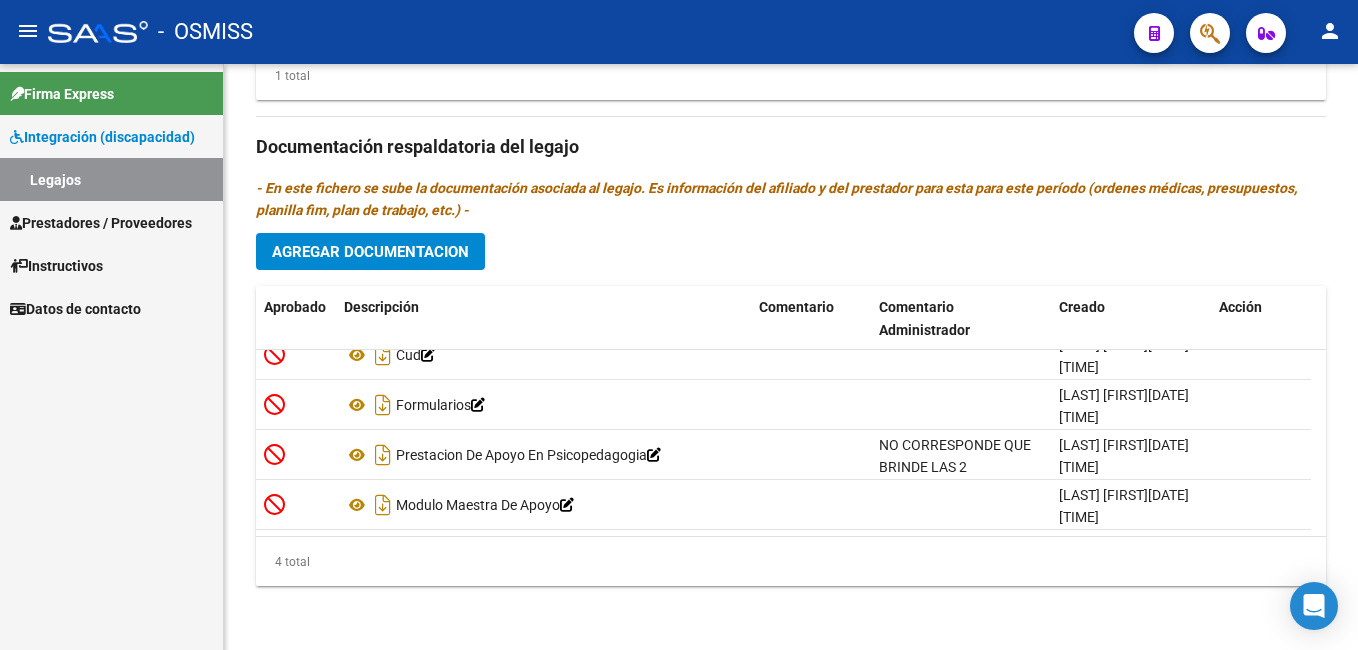 click on "menu - OSMISS person Firma Express Integración (discapacidad) Legajos Prestadores / Proveedores Facturas - Listado/Carga Facturas - Documentación Pagos x Transferencia Auditorías - Listado Auditorías - Comentarios Auditorías - Cambios Área Prestadores - Listado Prestadores - Docu. Instructivos Datos de contacto arrow_back Editar 7687 save Guardar cambios Legajo de Integración Modelo Formulario DDJJ para Transporte / Modelo Conformidad Transporte / Modelo Presupuesto Transporte / Modelo Conformidad Prestacional / Modelo Presupuesto Prestacional / ModeloResumen HC / Modelo Planilla FIM Legajo Aprobado. CUIL * [CUIL] Ingresar CUIL PEÑA SANTINO NICOLAS Análisis Afiliado Certificado Discapacidad ARCA Padrón Nombre Afiliado * PEÑA SANTINO NICOLAS Ingresar el nombre Periodo Desde * 202501 Ej: 202203 Periodo Hasta * 202512 Ej: 202212 Admite Dependencia Comentarios Comentarios Administrador" at bounding box center (679, 325) 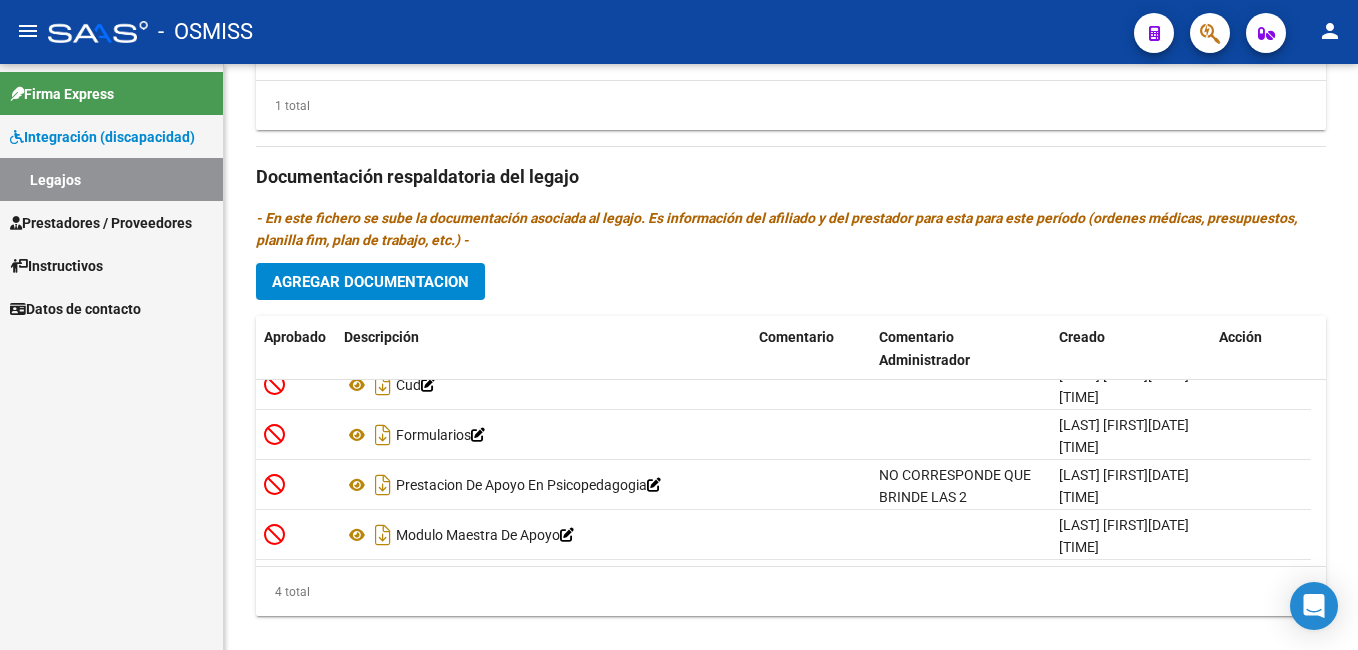scroll, scrollTop: 934, scrollLeft: 0, axis: vertical 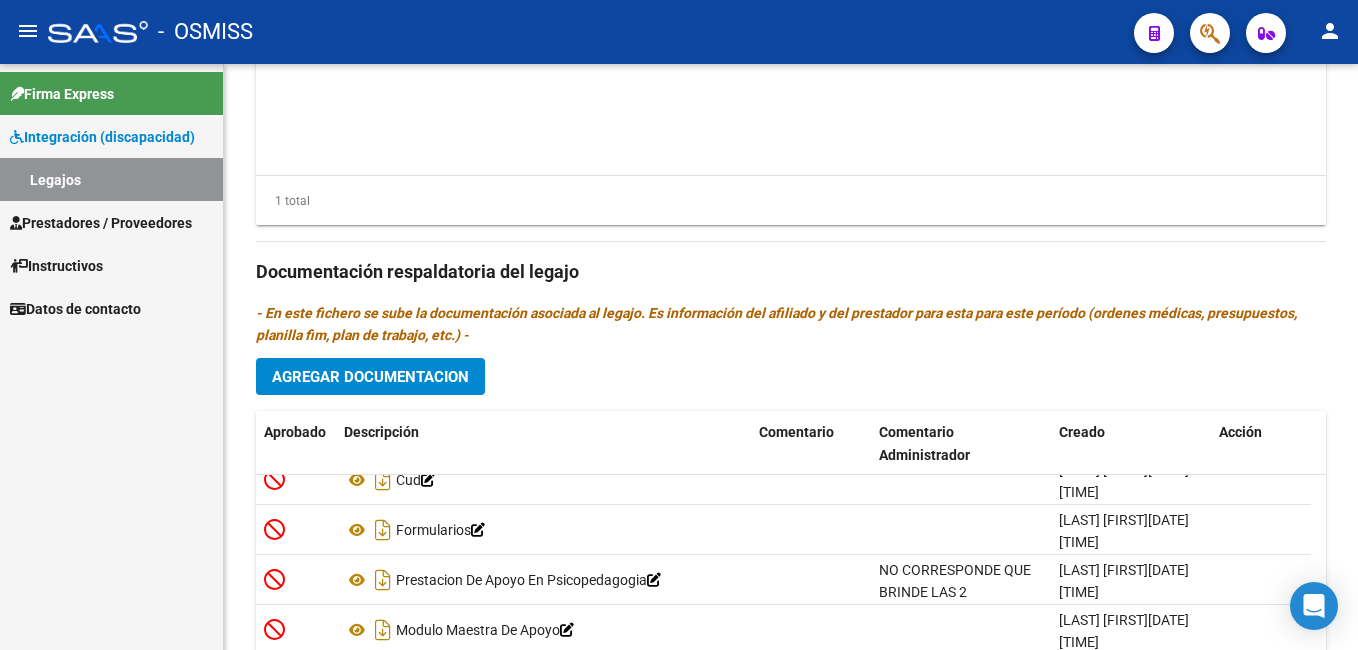 click on "arrow_back Editar 7687 save Guardar cambios Legajo de Integración Modelo Formulario DDJJ para Transporte / Modelo Conformidad Transporte / Modelo Presupuesto Transporte / Modelo Conformidad Prestacional / Modelo Presupuesto Prestacional / ModeloResumen HC / Modelo Planilla FIM Legajo Aprobado. CUIL * [CUIT] Ingresar CUIL PEÑA SANTINO NICOLAS Análisis Afiliado Certificado Discapacidad ARCA Padrón Nombre Afiliado * PEÑA SANTINO NICOLAS Ingresar el nombre Periodo Desde * 202501 Ej: 202203 Periodo Hasta * 202512 Ej: 202212 Admite Dependencia Comentarios Comentarios Administrador 28/5 no corresponde que la misma profesional de ambas prestaciones- se pasa por integracion MA- Cambiar psp
FALTA INFORME EI
FALTAN ADAPT CURRICULARES POR MATERIA Prestadores asociados al legajo Agregar Prestador Aprobado Prestador CUIT Comentario Presupuesto Periodo Desde Periodo Hasta Usuario Admite Dependencia GUTIERREZ LUCIANA VERONICA" 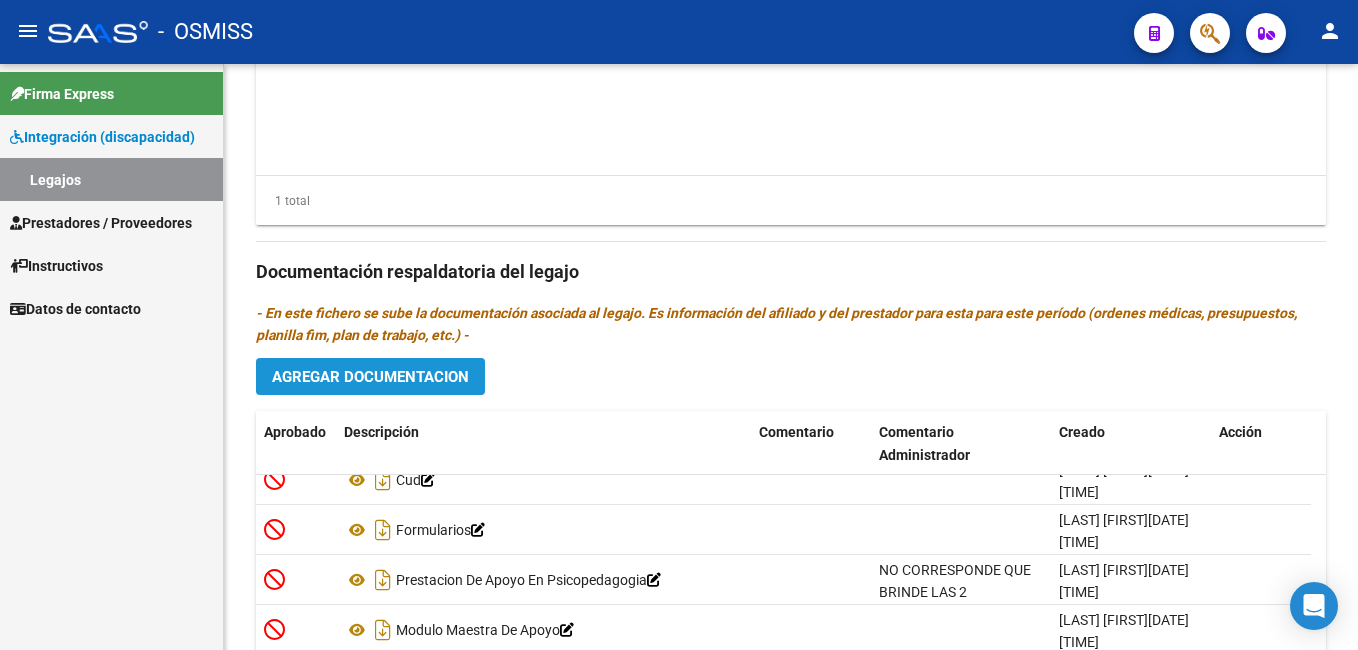 click on "Agregar Documentacion" 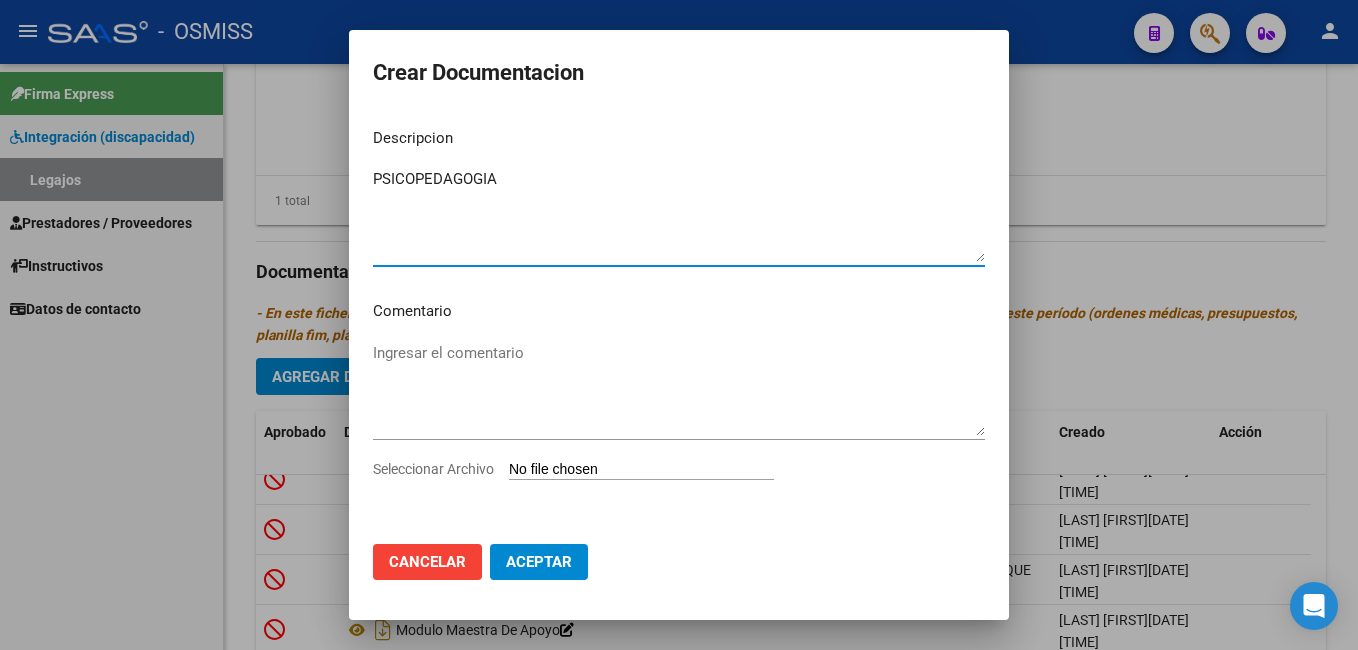 type on "PSICOPEDAGOGIA" 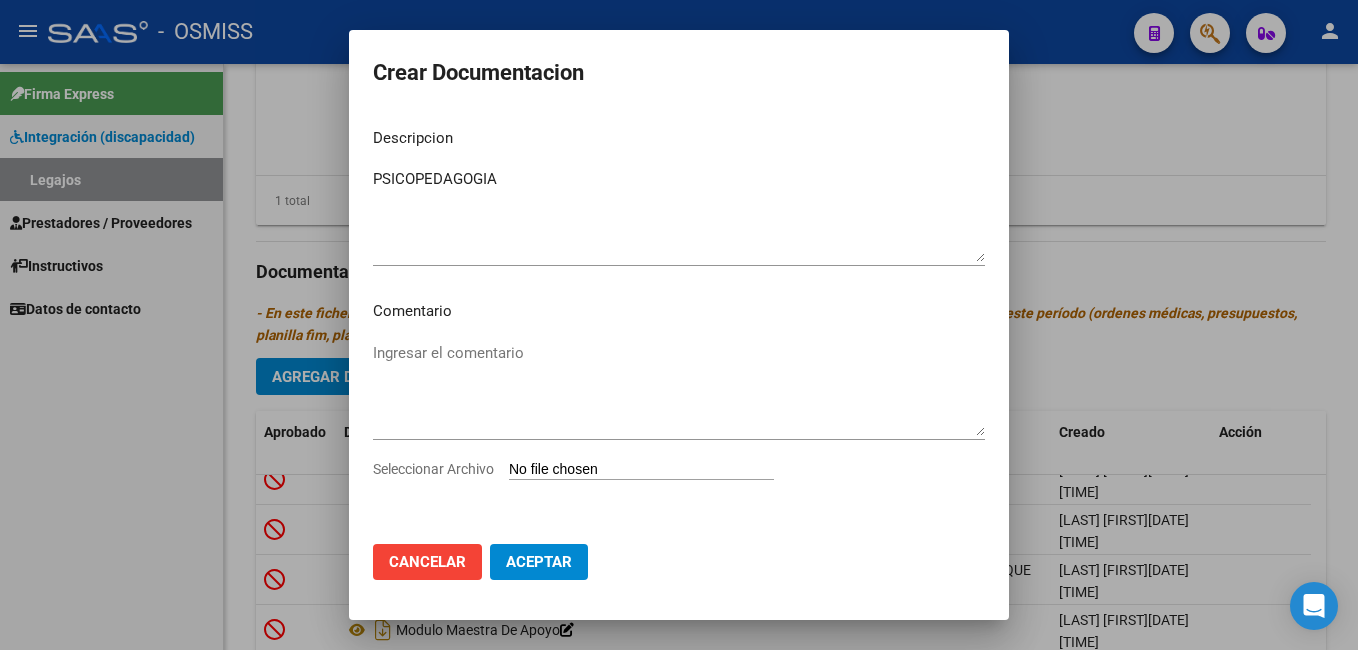 click on "Seleccionar Archivo" at bounding box center [641, 470] 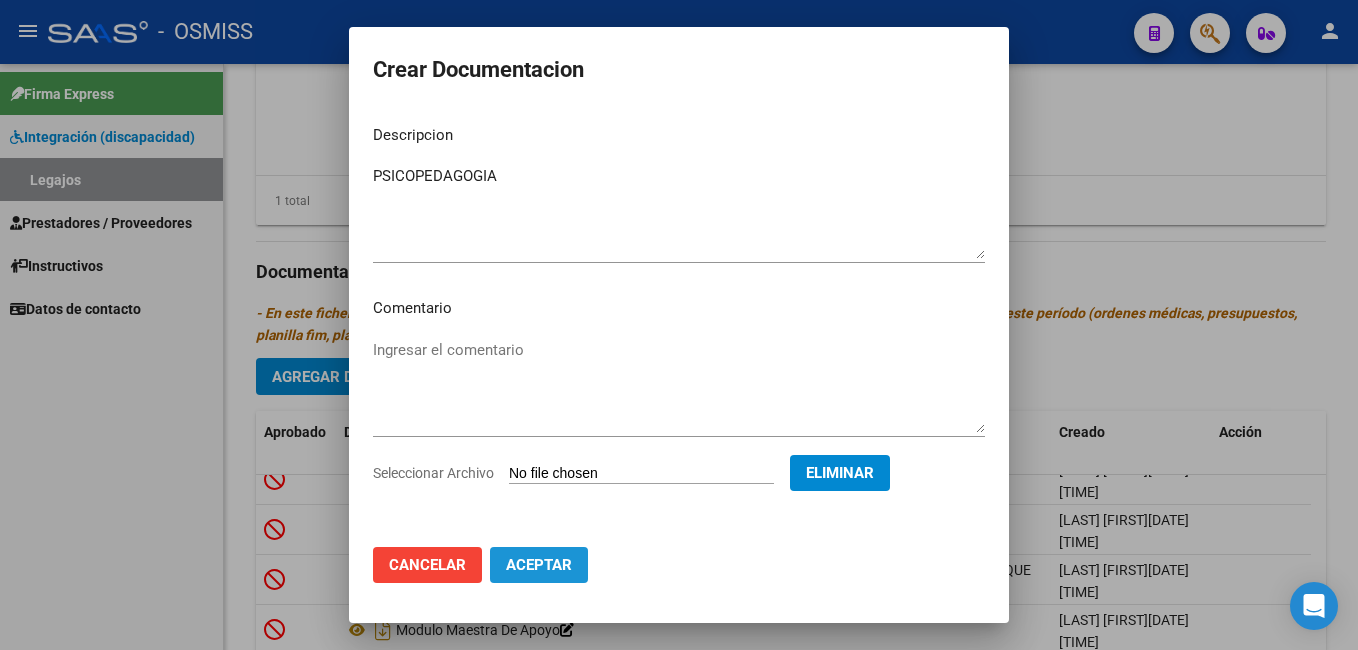 click on "Aceptar" 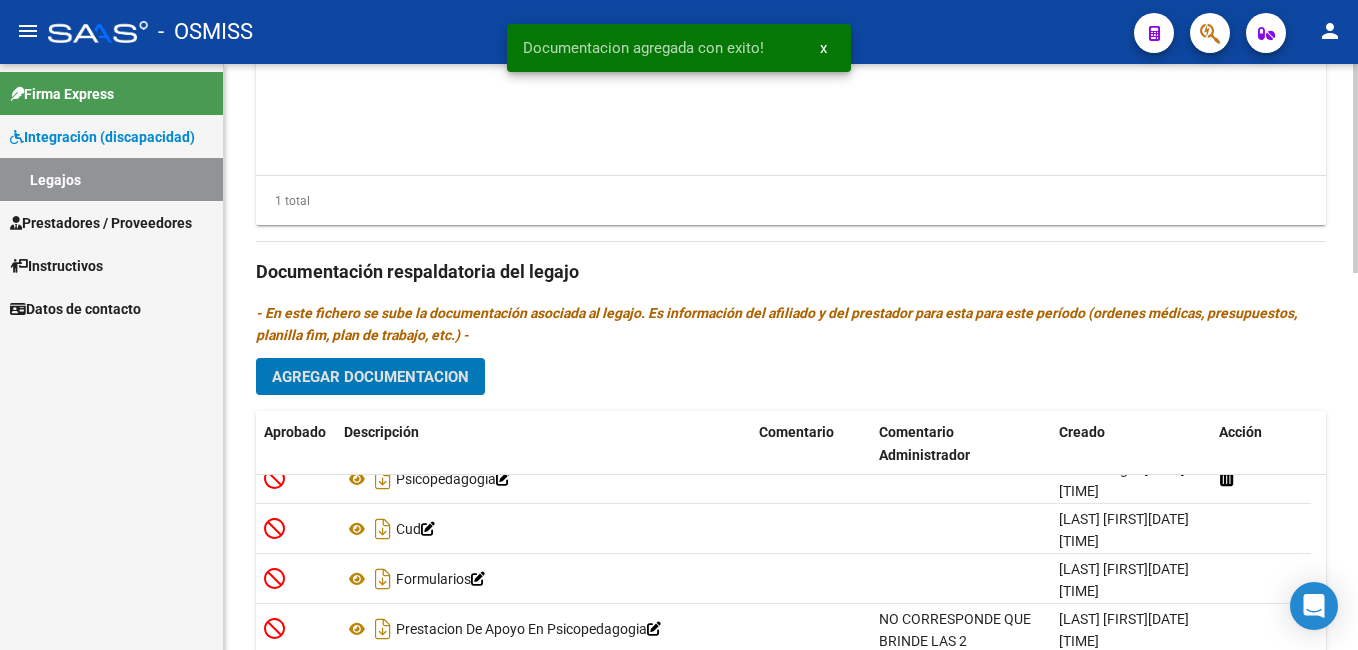 click on "Agregar Documentacion" 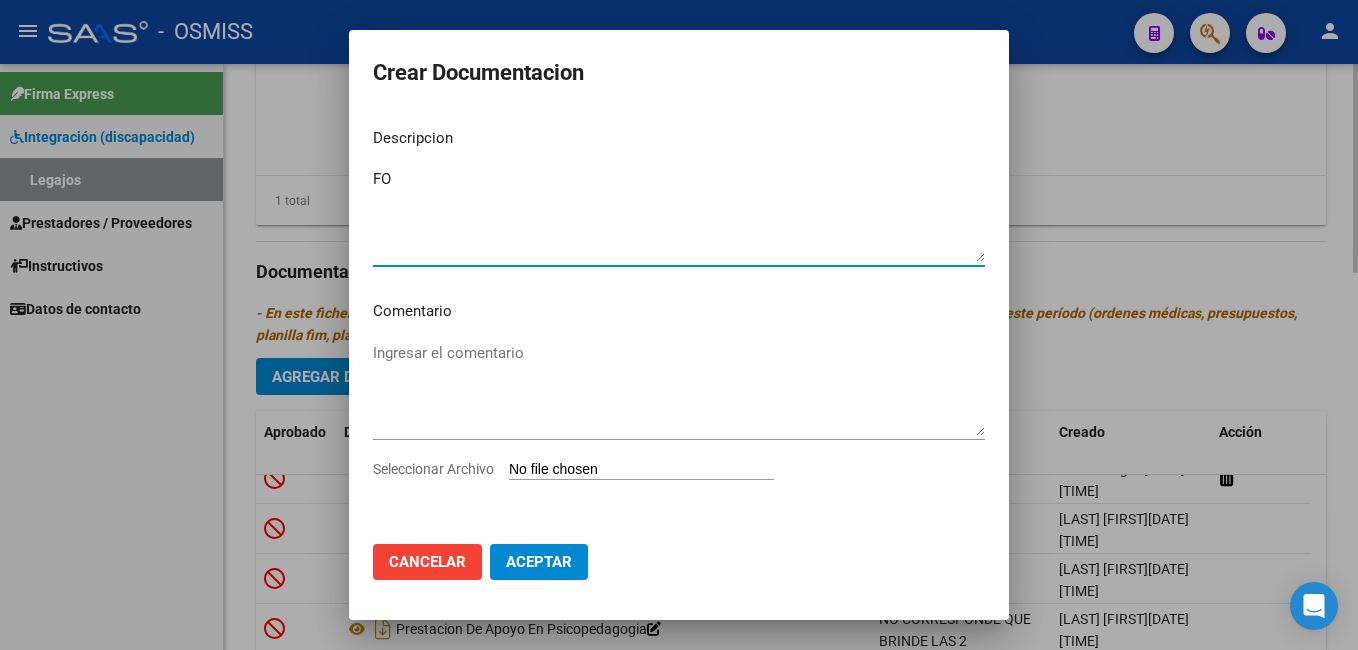 type on "F" 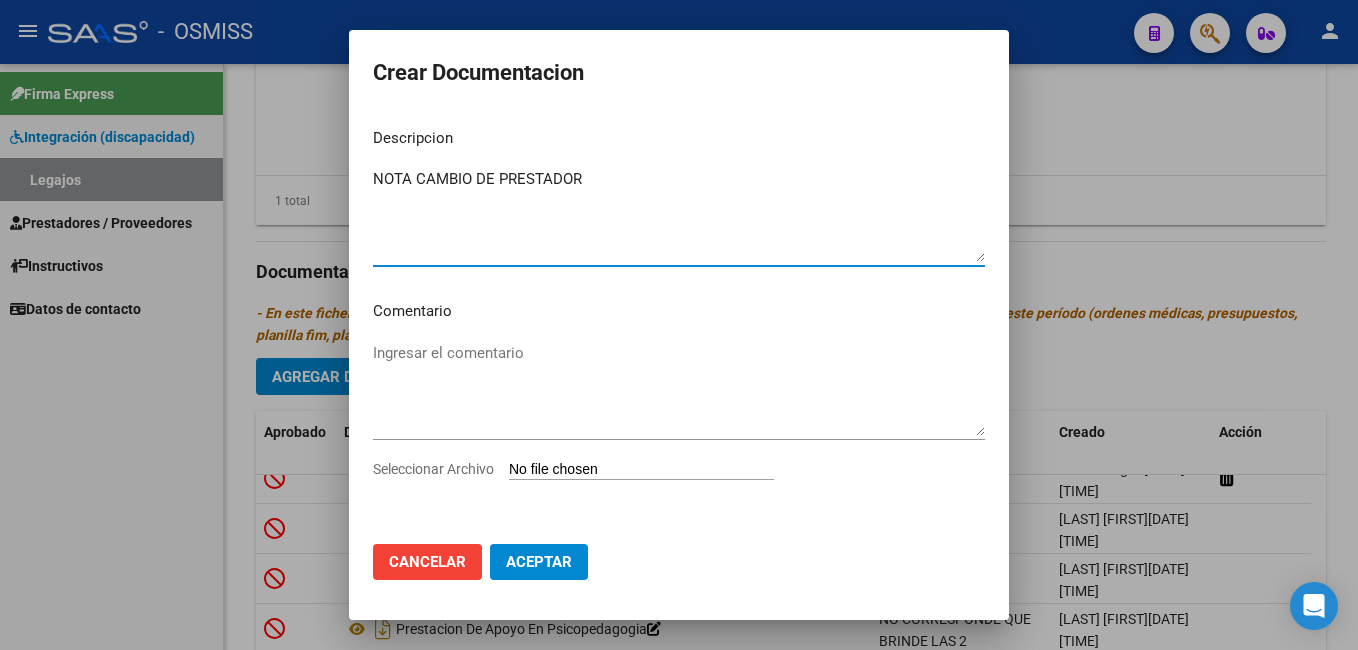 type on "NOTA CAMBIO DE PRESTADOR" 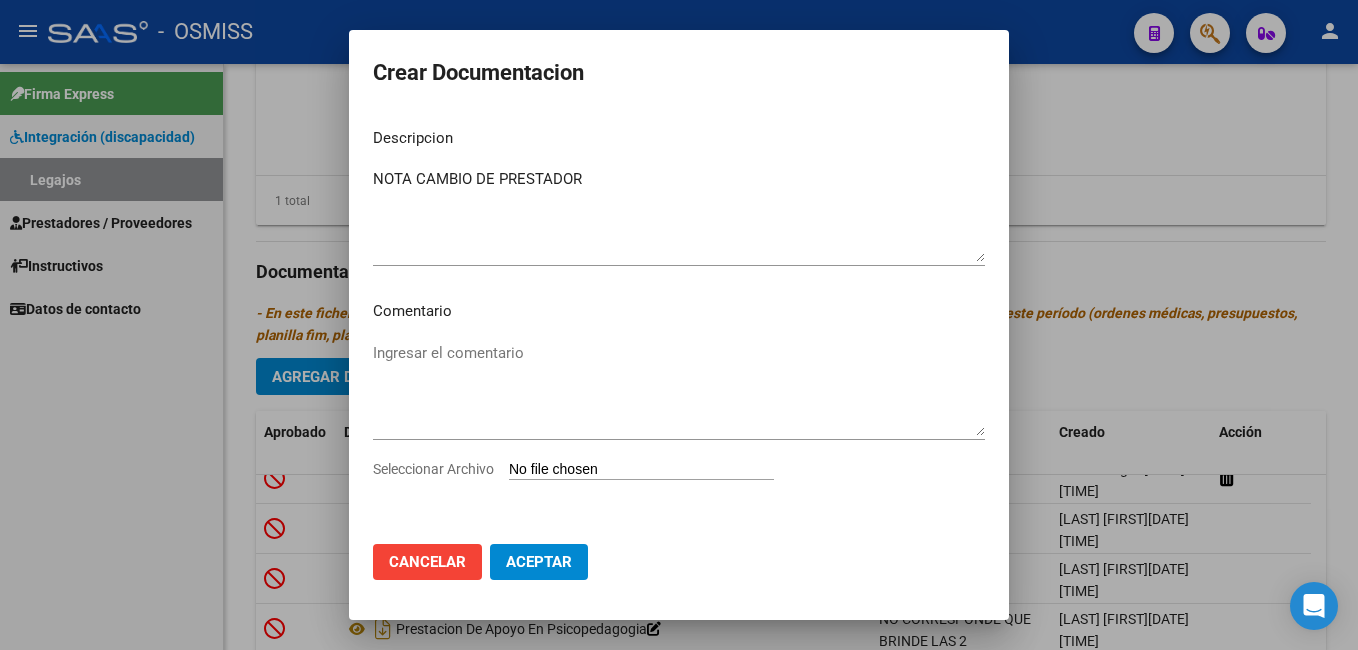 click on "Seleccionar Archivo" at bounding box center [641, 470] 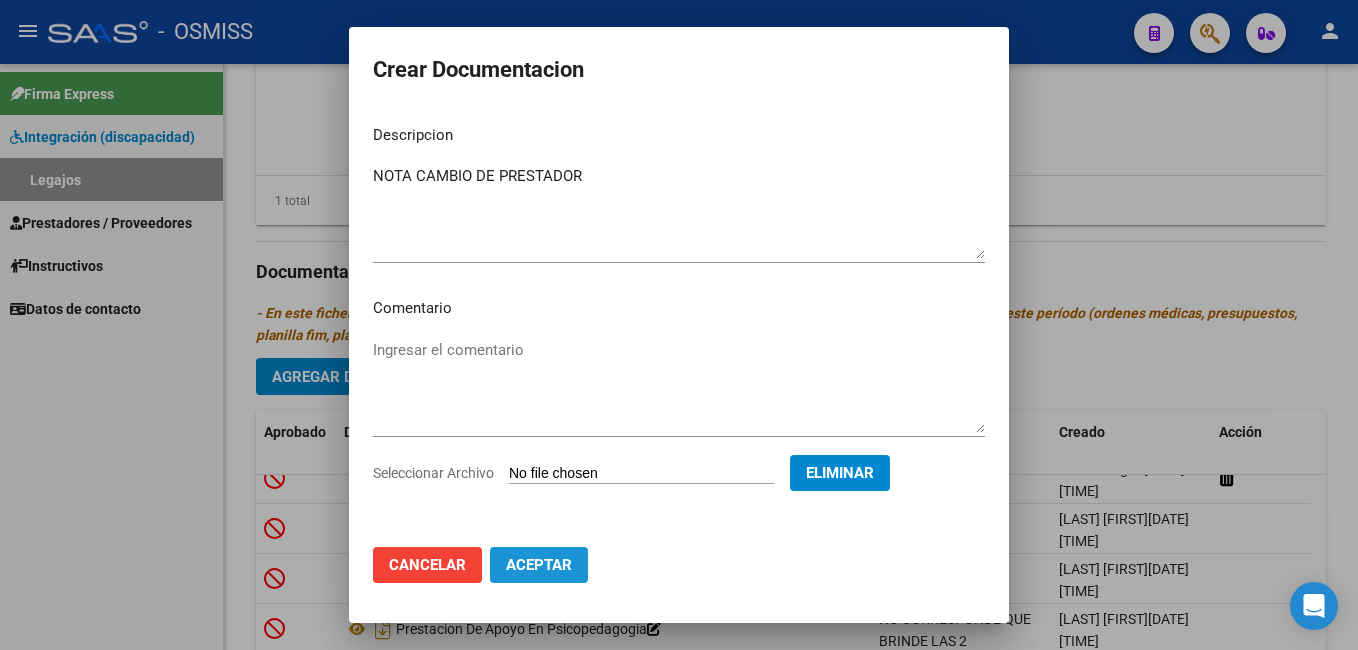 click on "Aceptar" 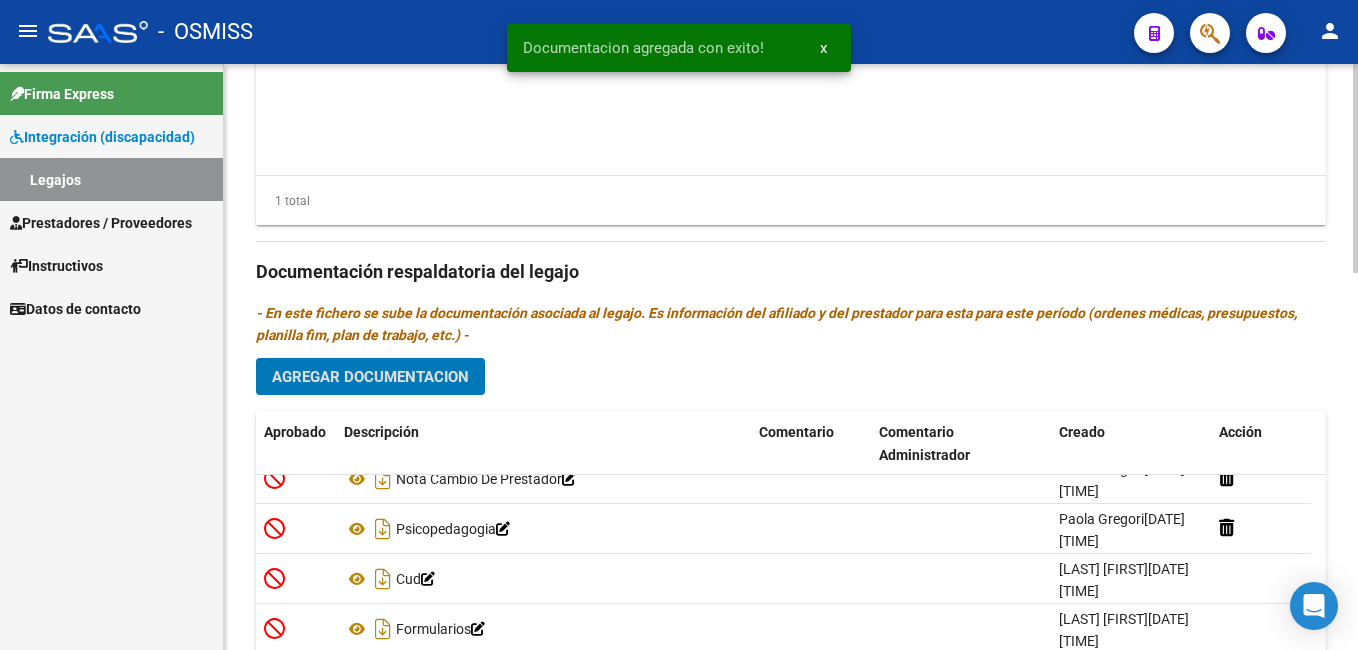 scroll, scrollTop: 0, scrollLeft: 0, axis: both 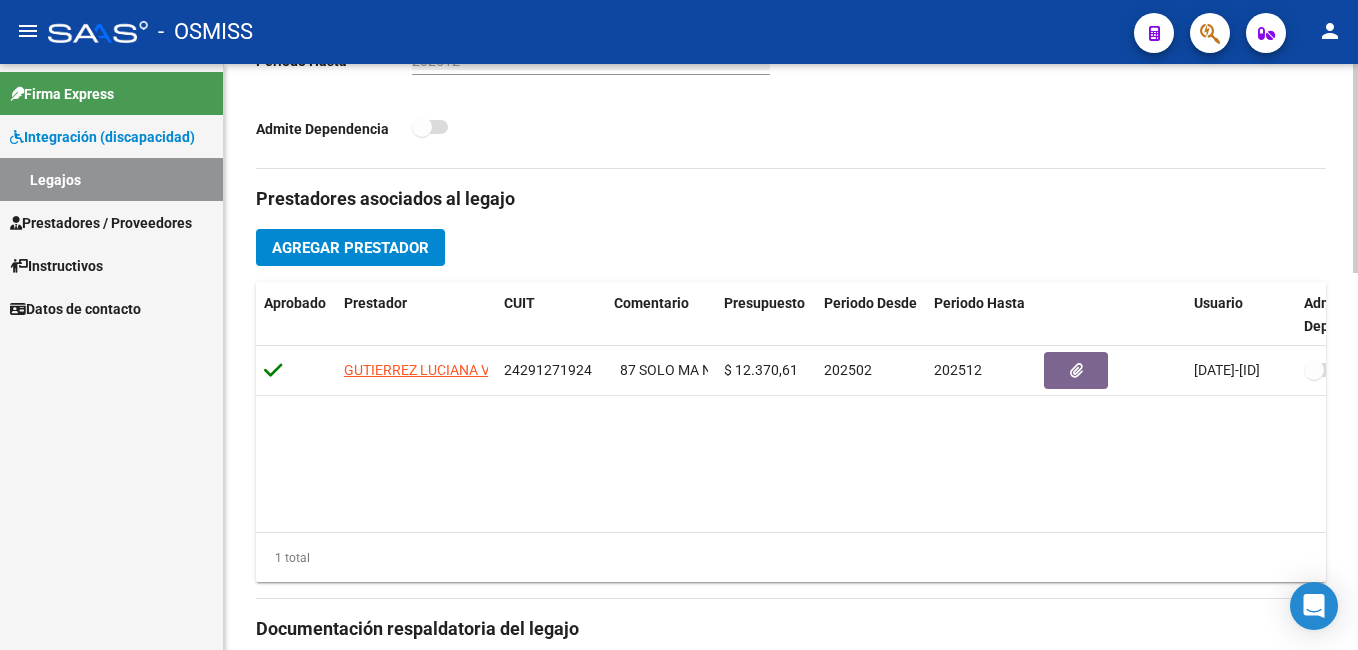 click on "menu - OSMISS person Firma Express Integración (discapacidad) Legajos Prestadores / Proveedores Facturas - Listado/Carga Facturas - Documentación Pagos x Transferencia Auditorías - Listado Auditorías - Comentarios Auditorías - Cambios Área Prestadores - Listado Prestadores - Docu. Instructivos Datos de contacto arrow_back Editar 7687 save Guardar cambios Legajo de Integración Modelo Formulario DDJJ para Transporte / Modelo Conformidad Transporte / Modelo Presupuesto Transporte / Modelo Conformidad Prestacional / Modelo Presupuesto Prestacional / ModeloResumen HC / Modelo Planilla FIM Legajo Aprobado. CUIL * [CUIL] Ingresar CUIL PEÑA SANTINO NICOLAS Análisis Afiliado Certificado Discapacidad ARCA Padrón Nombre Afiliado * PEÑA SANTINO NICOLAS Ingresar el nombre Periodo Desde * 202501 Ej: 202203 Periodo Hasta * 202512 Ej: 202212 Admite Dependencia Comentarios Comentarios Administrador" at bounding box center [679, 325] 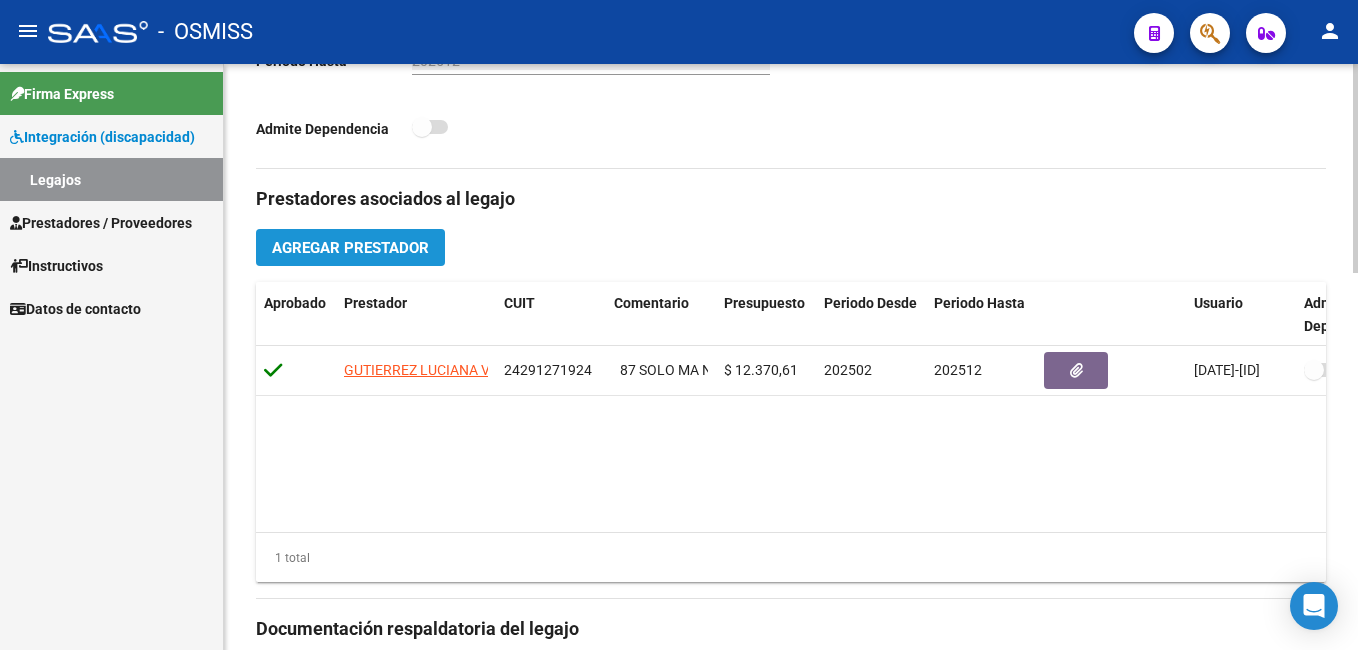 click on "Agregar Prestador" 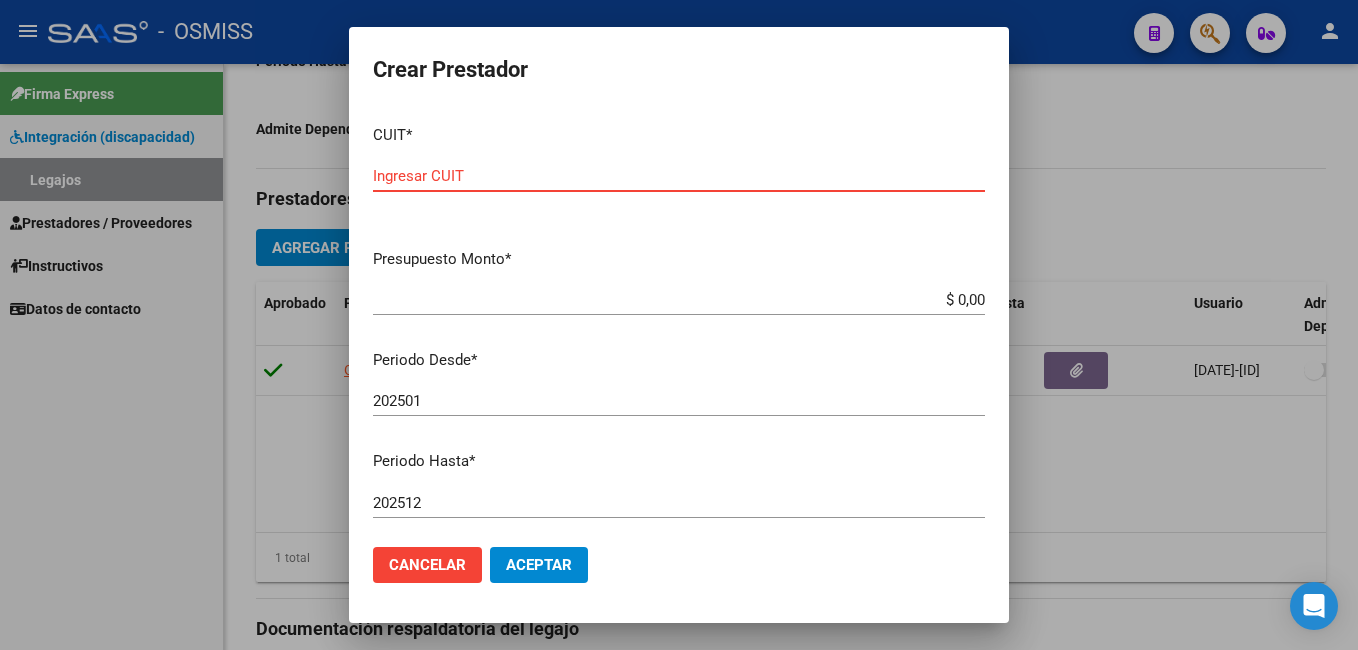 paste on "[PHONE]" 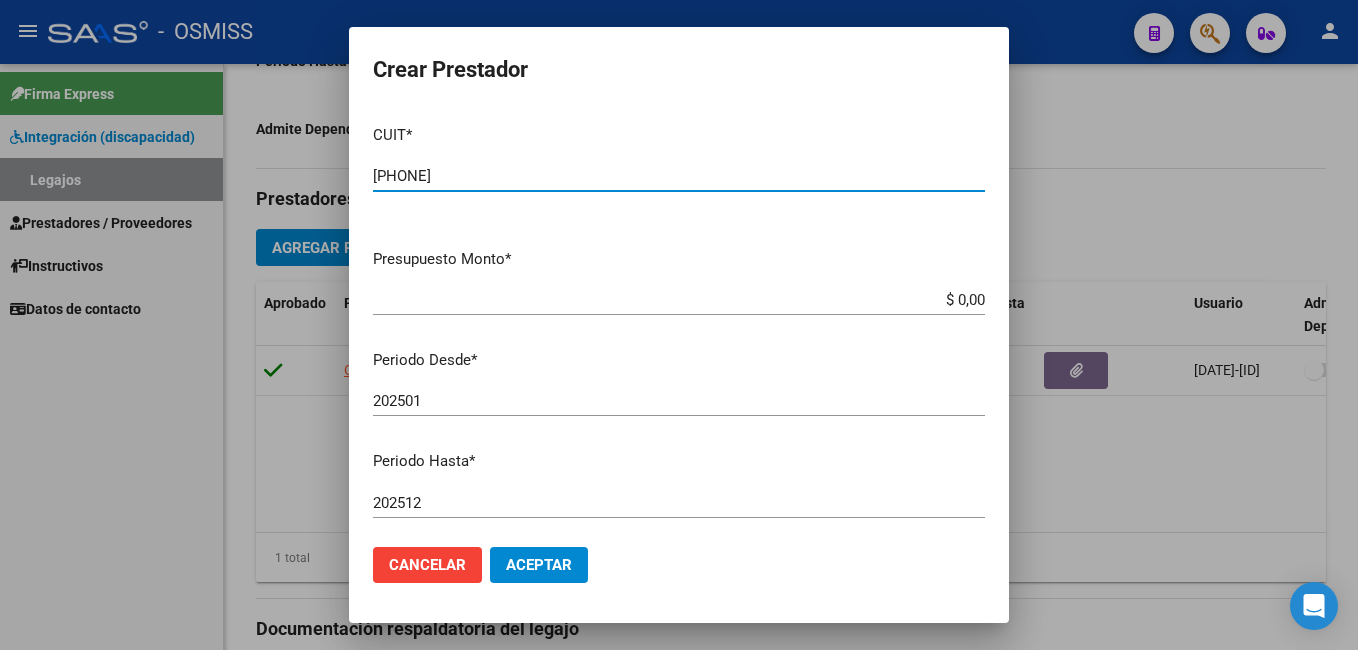 type on "[PHONE]" 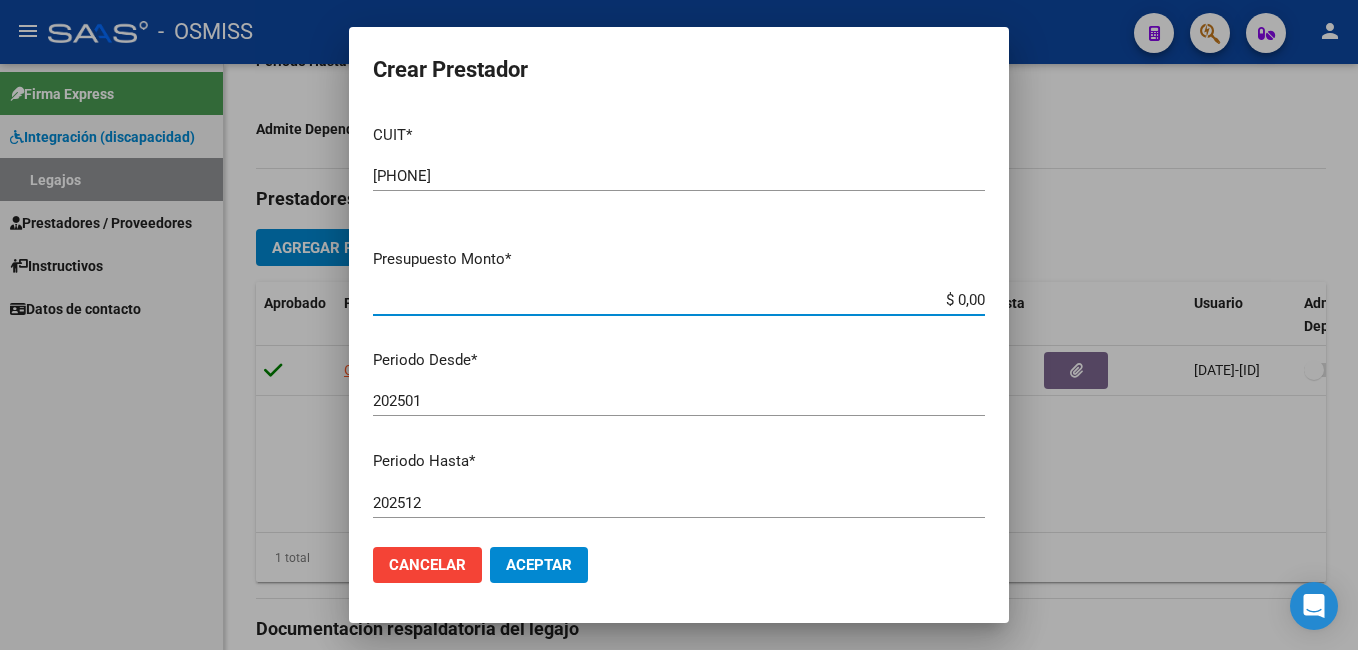 click on "$ 0,00" at bounding box center (679, 300) 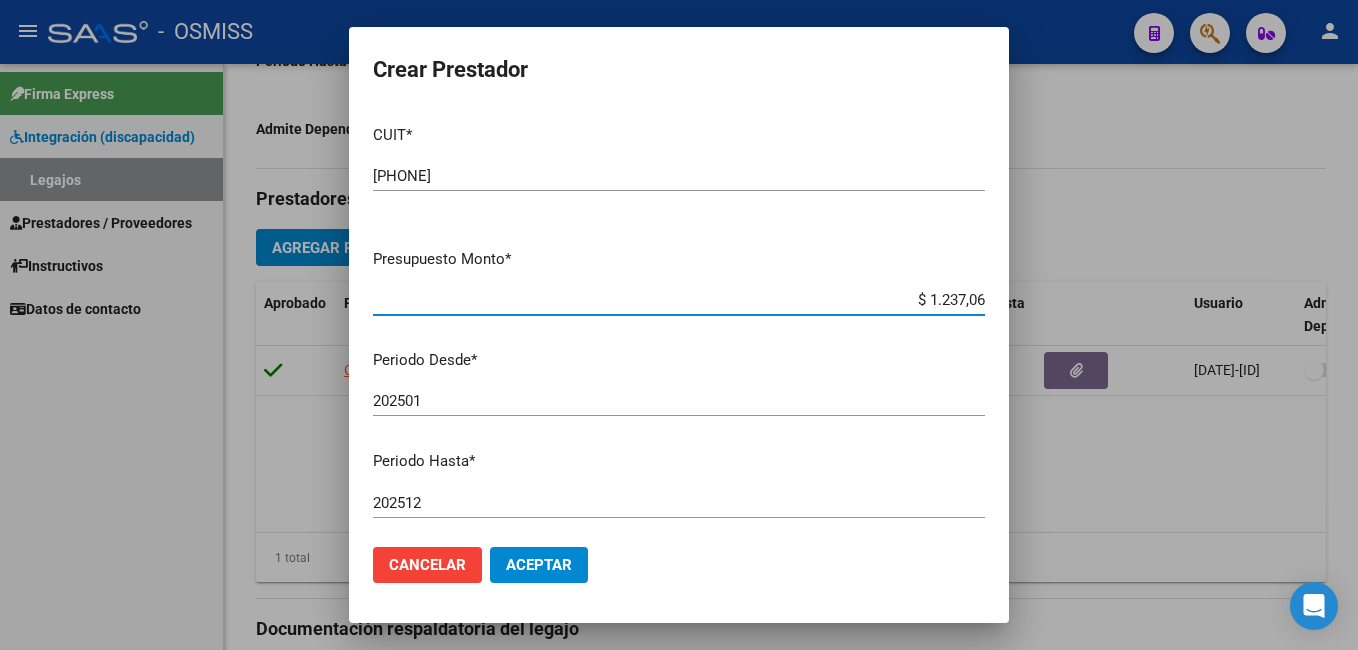 type on "$ 12.370,61" 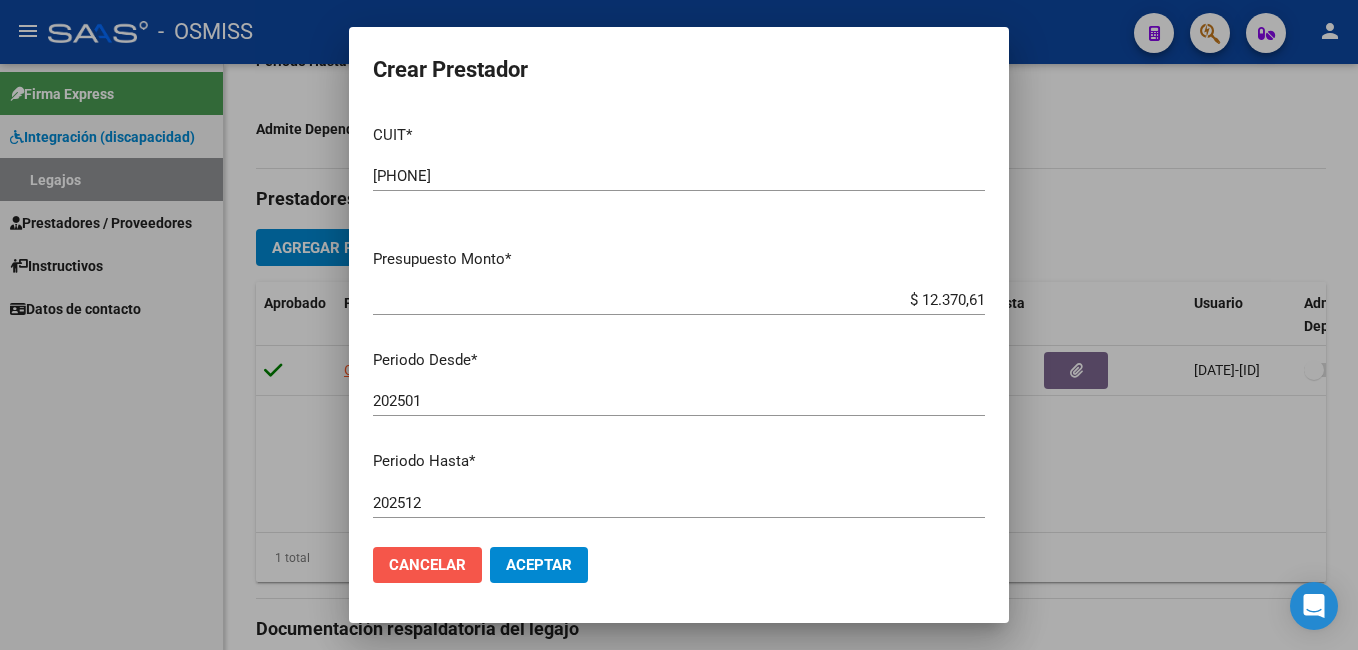 click on "Cancelar" 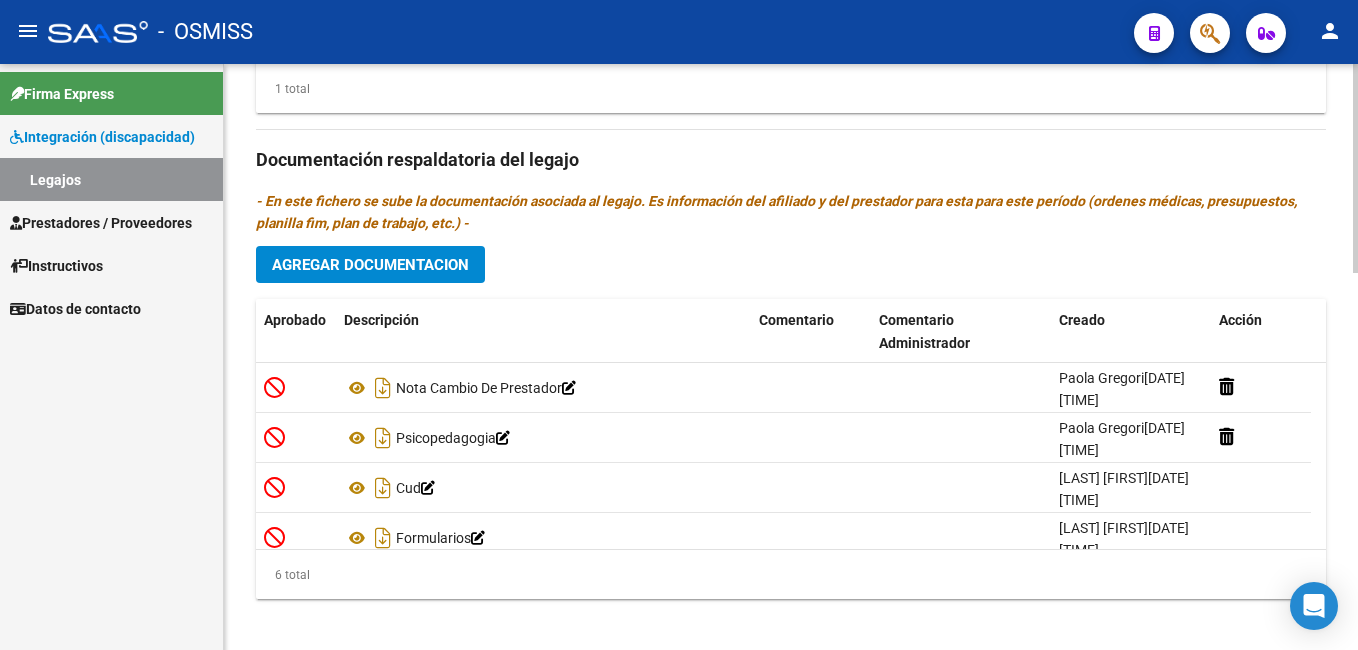 scroll, scrollTop: 1060, scrollLeft: 0, axis: vertical 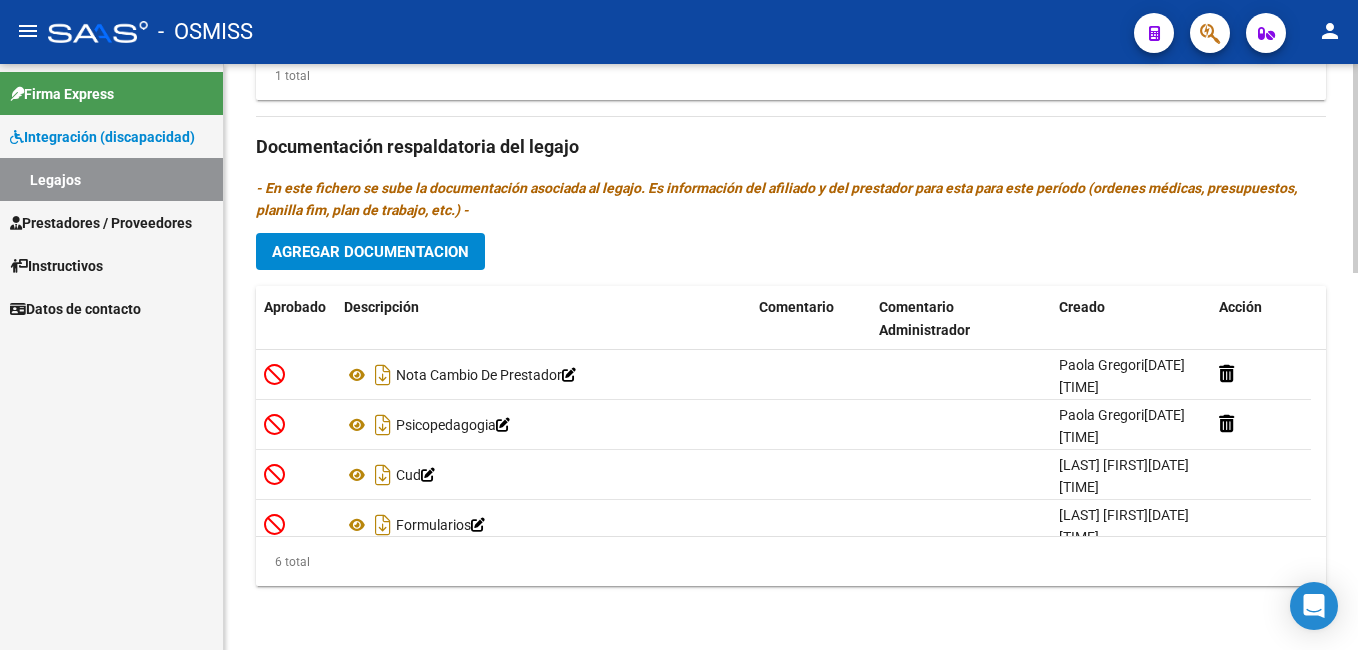 click on "menu - OSMISS person Firma Express Integración (discapacidad) Legajos Prestadores / Proveedores Facturas - Listado/Carga Facturas - Documentación Pagos x Transferencia Auditorías - Listado Auditorías - Comentarios Auditorías - Cambios Área Prestadores - Listado Prestadores - Docu. Instructivos Datos de contacto arrow_back Editar 7687 save Guardar cambios Legajo de Integración Modelo Formulario DDJJ para Transporte / Modelo Conformidad Transporte / Modelo Presupuesto Transporte / Modelo Conformidad Prestacional / Modelo Presupuesto Prestacional / ModeloResumen HC / Modelo Planilla FIM Legajo Aprobado. CUIL * [CUIL] Ingresar CUIL PEÑA SANTINO NICOLAS Análisis Afiliado Certificado Discapacidad ARCA Padrón Nombre Afiliado * PEÑA SANTINO NICOLAS Ingresar el nombre Periodo Desde * 202501 Ej: 202203 Periodo Hasta * 202512 Ej: 202212 Admite Dependencia Comentarios Comentarios Administrador" at bounding box center [679, 325] 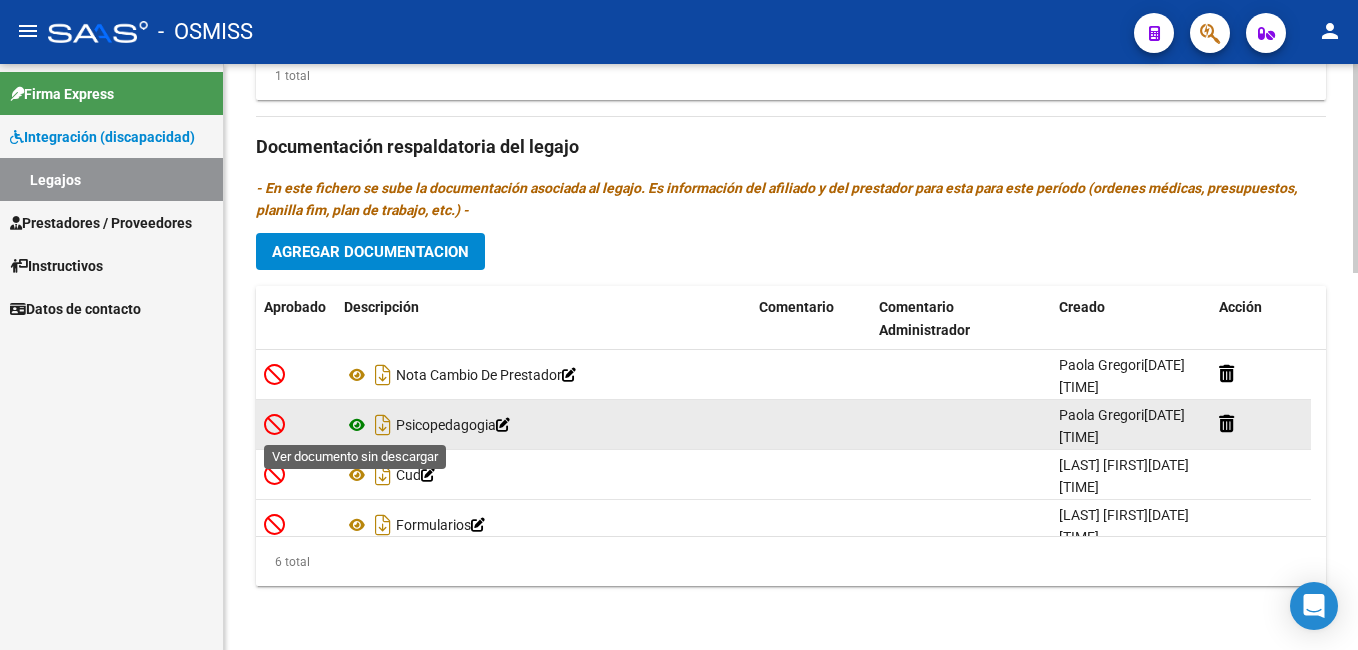 click 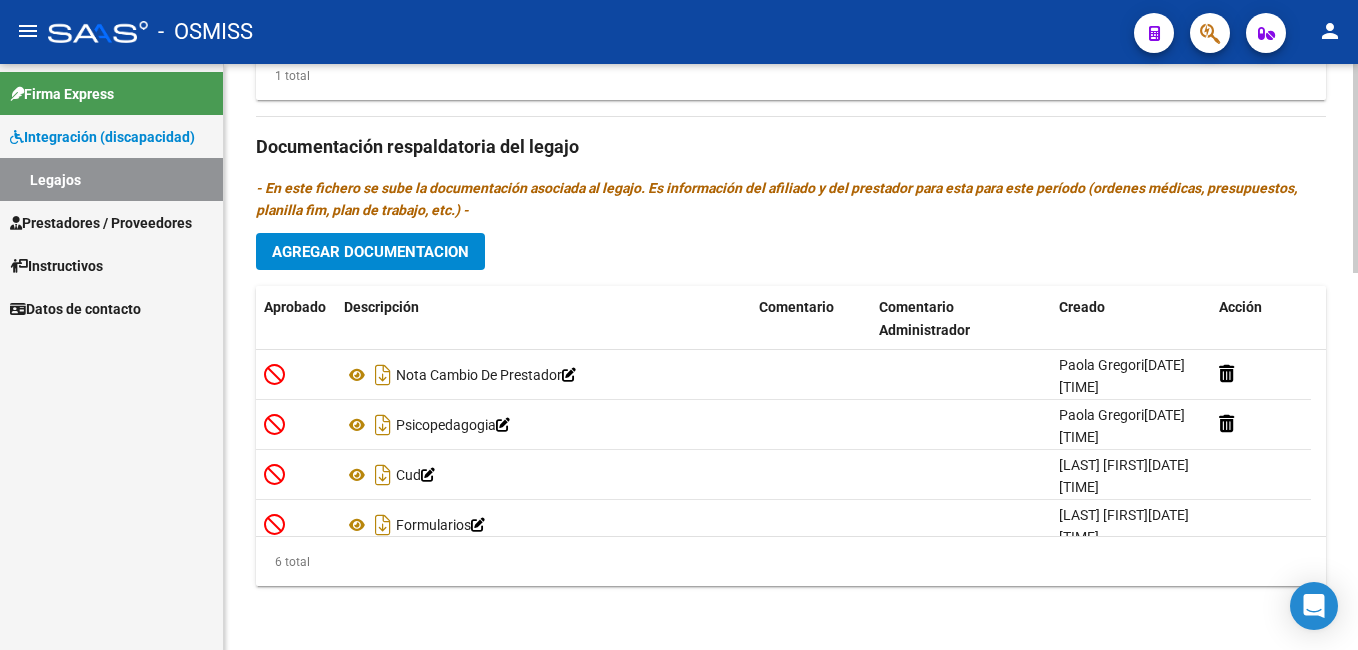 click 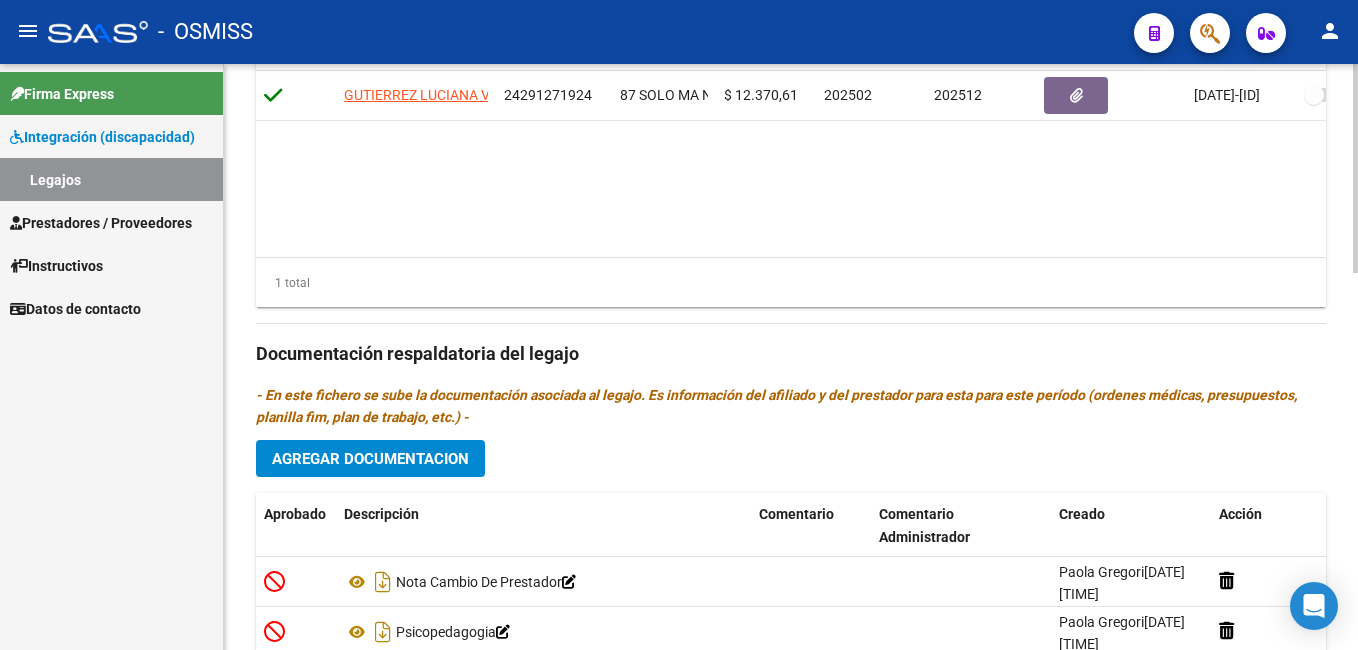 scroll, scrollTop: 664, scrollLeft: 0, axis: vertical 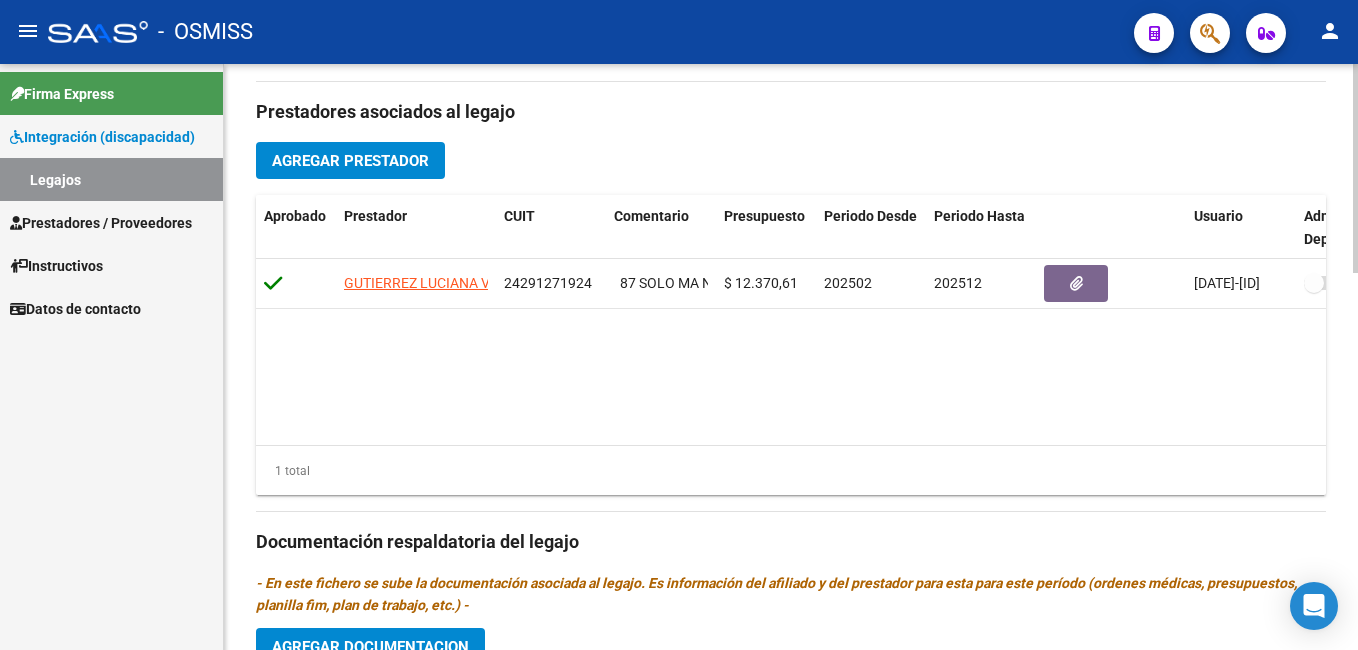 click on "menu - OSMISS person Firma Express Integración (discapacidad) Legajos Prestadores / Proveedores Facturas - Listado/Carga Facturas - Documentación Pagos x Transferencia Auditorías - Listado Auditorías - Comentarios Auditorías - Cambios Área Prestadores - Listado Prestadores - Docu. Instructivos Datos de contacto arrow_back Editar 7687 save Guardar cambios Legajo de Integración Modelo Formulario DDJJ para Transporte / Modelo Conformidad Transporte / Modelo Presupuesto Transporte / Modelo Conformidad Prestacional / Modelo Presupuesto Prestacional / ModeloResumen HC / Modelo Planilla FIM Legajo Aprobado. CUIL * [CUIL] Ingresar CUIL PEÑA SANTINO NICOLAS Análisis Afiliado Certificado Discapacidad ARCA Padrón Nombre Afiliado * PEÑA SANTINO NICOLAS Ingresar el nombre Periodo Desde * 202501 Ej: 202203 Periodo Hasta * 202512 Ej: 202212 Admite Dependencia Comentarios Comentarios Administrador" at bounding box center (679, 325) 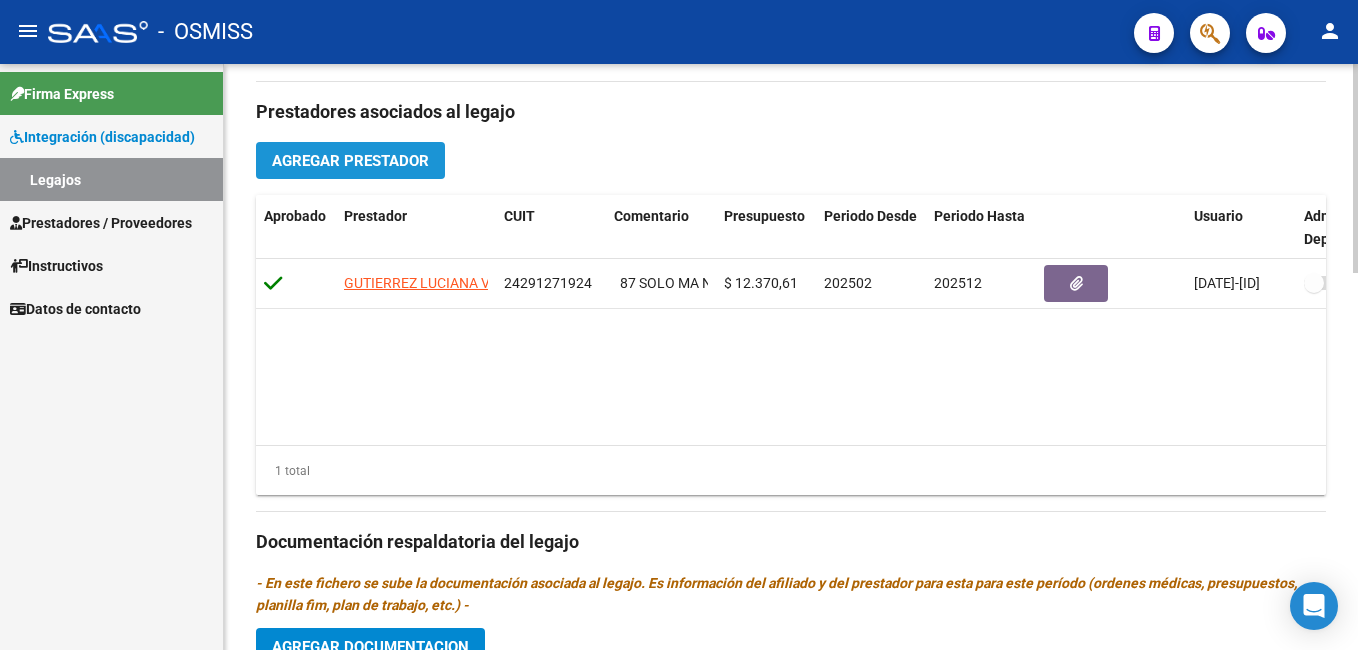 click on "Agregar Prestador" 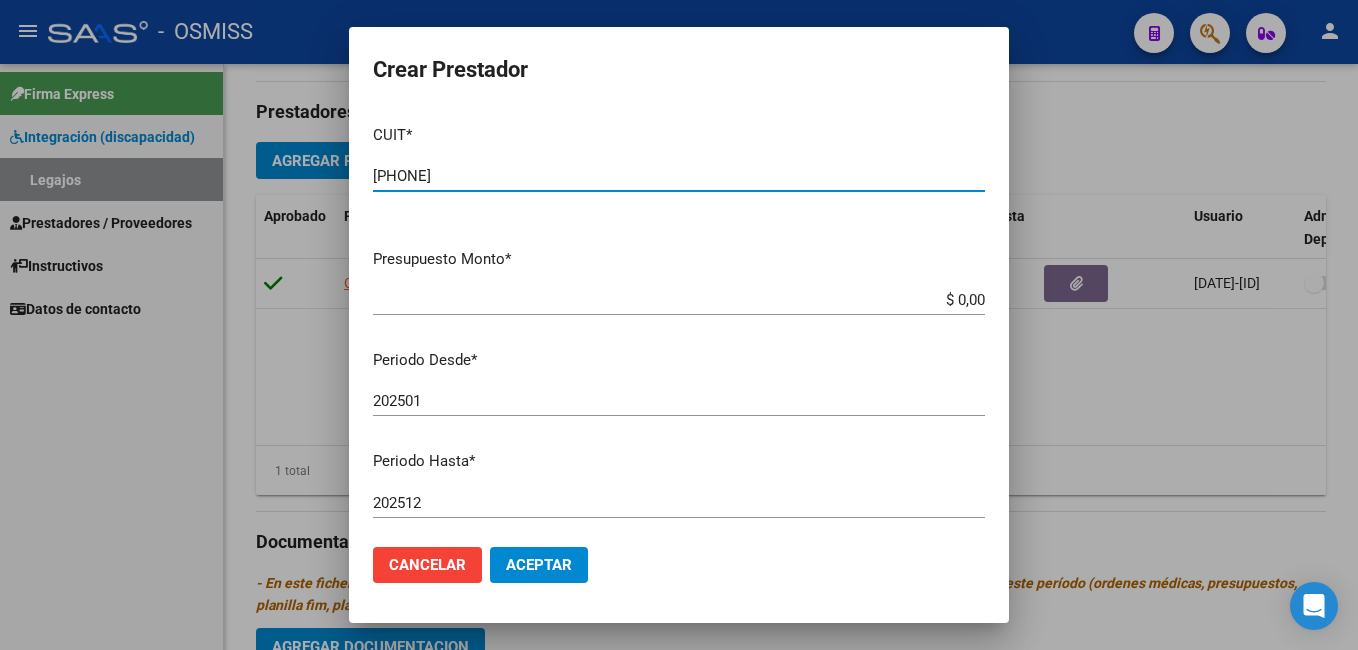 type on "[PHONE]" 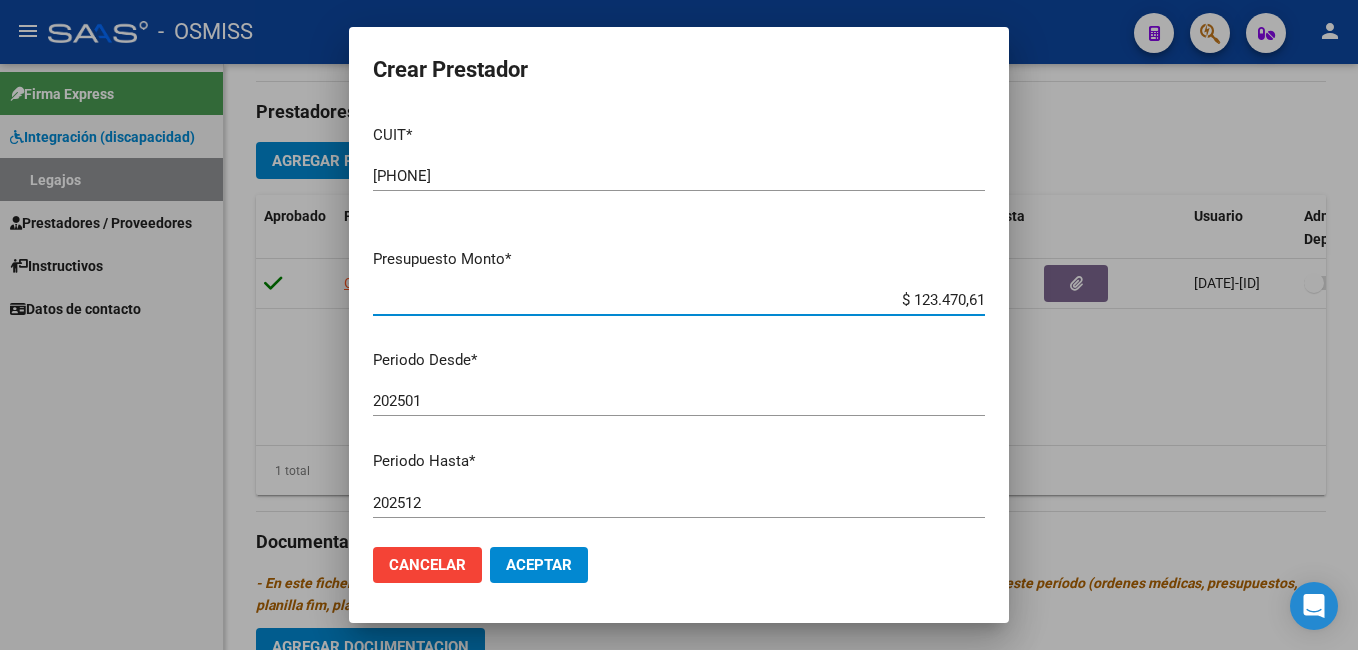 click on "$ 123.470,61" at bounding box center (679, 300) 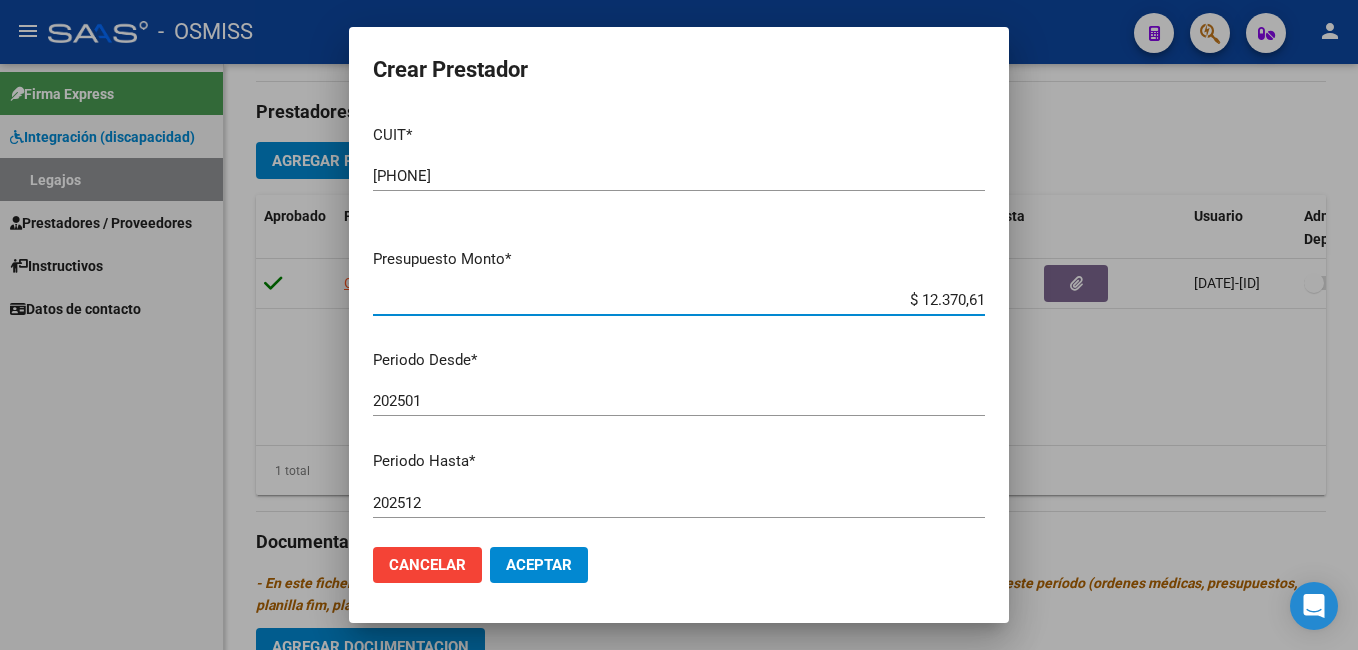 click on "202501" at bounding box center (679, 401) 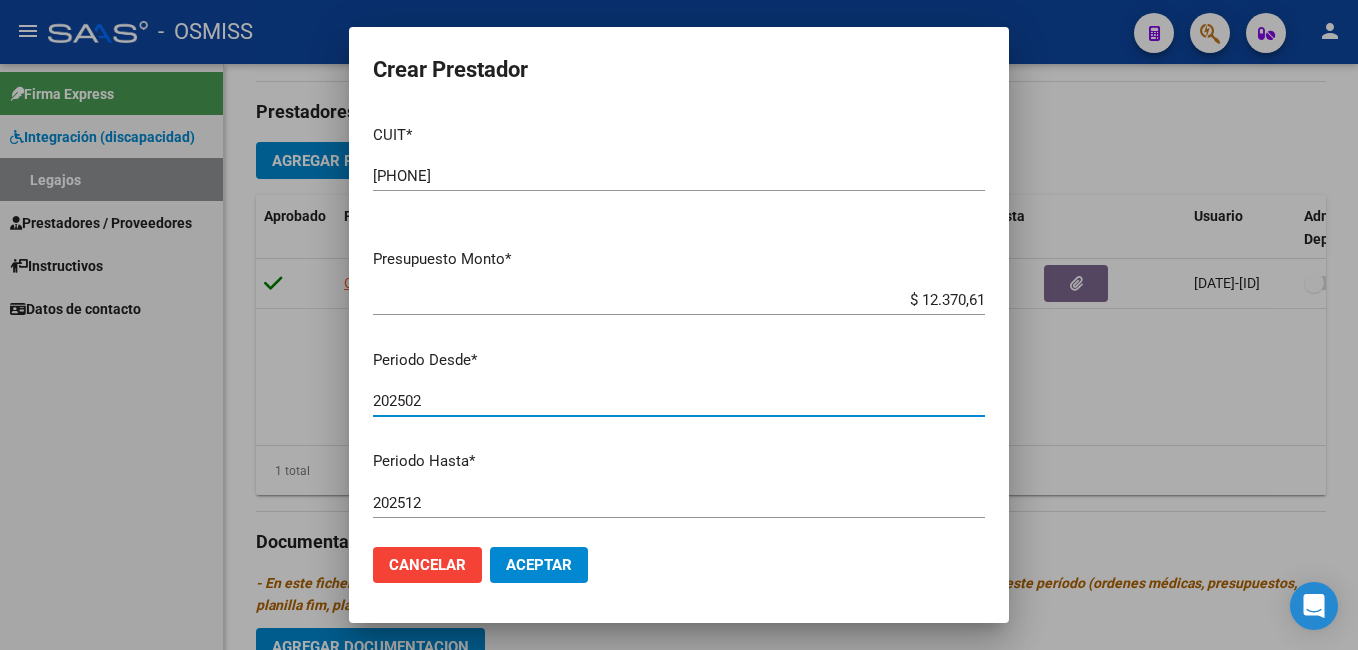 type on "202502" 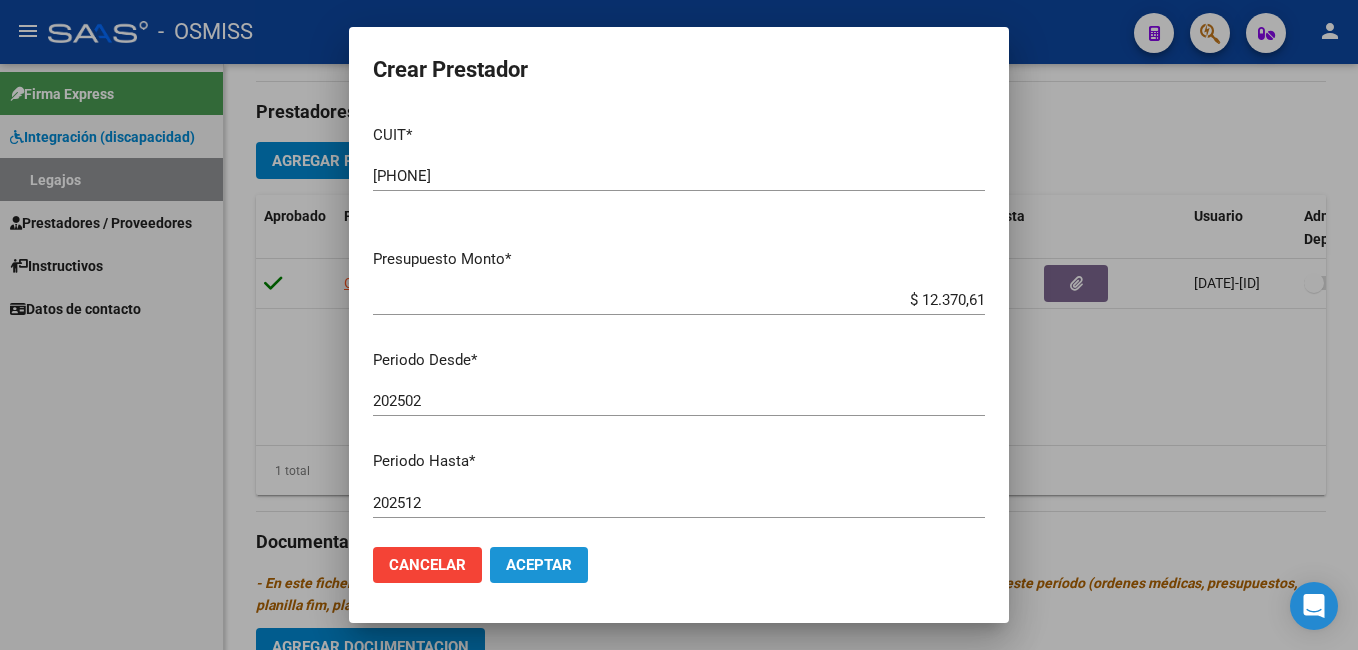 click on "Aceptar" 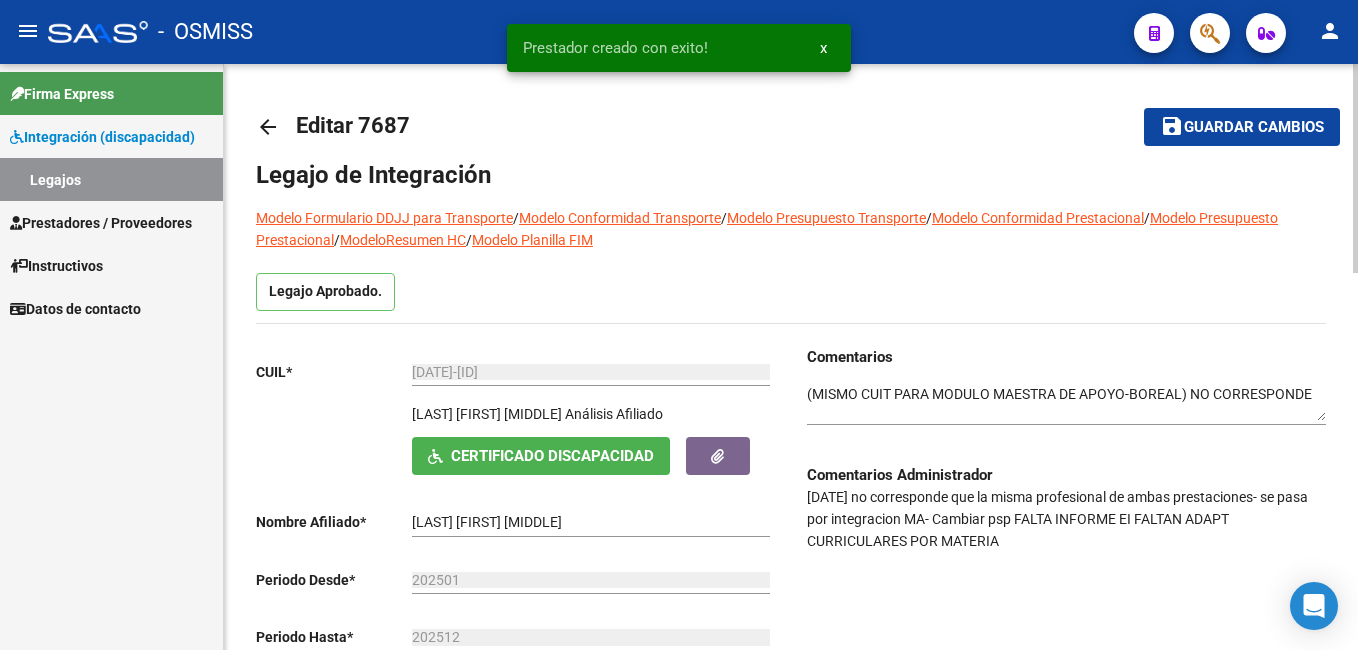 scroll, scrollTop: 0, scrollLeft: 0, axis: both 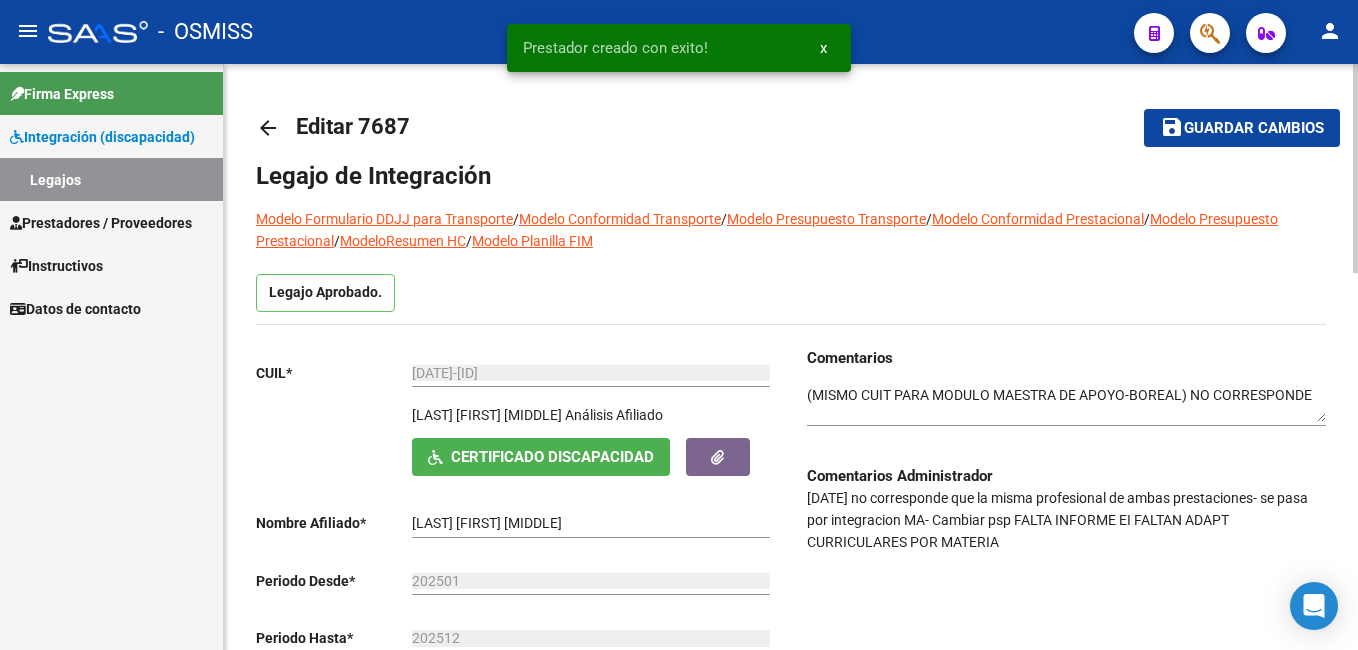 click on "menu - OSMISS person Firma Express Integración (discapacidad) Legajos Prestadores / Proveedores Facturas - Listado/Carga Facturas - Documentación Pagos x Transferencia Auditorías - Listado Auditorías - Comentarios Auditorías - Cambios Área Prestadores - Listado Prestadores - Docu. Instructivos Datos de contacto arrow_back Editar 7687 save Guardar cambios Legajo de Integración Modelo Formulario DDJJ para Transporte / Modelo Conformidad Transporte / Modelo Presupuesto Transporte / Modelo Conformidad Prestacional / Modelo Presupuesto Prestacional / ModeloResumen HC / Modelo Planilla FIM Legajo Aprobado. CUIL * [CUIL] Ingresar CUIL PEÑA SANTINO NICOLAS Análisis Afiliado Certificado Discapacidad ARCA Padrón Nombre Afiliado * PEÑA SANTINO NICOLAS Ingresar el nombre Periodo Desde * 202501 Ej: 202203 Periodo Hasta * 202512 Ej: 202212 Admite Dependencia Comentarios Comentarios Administrador" at bounding box center (679, 325) 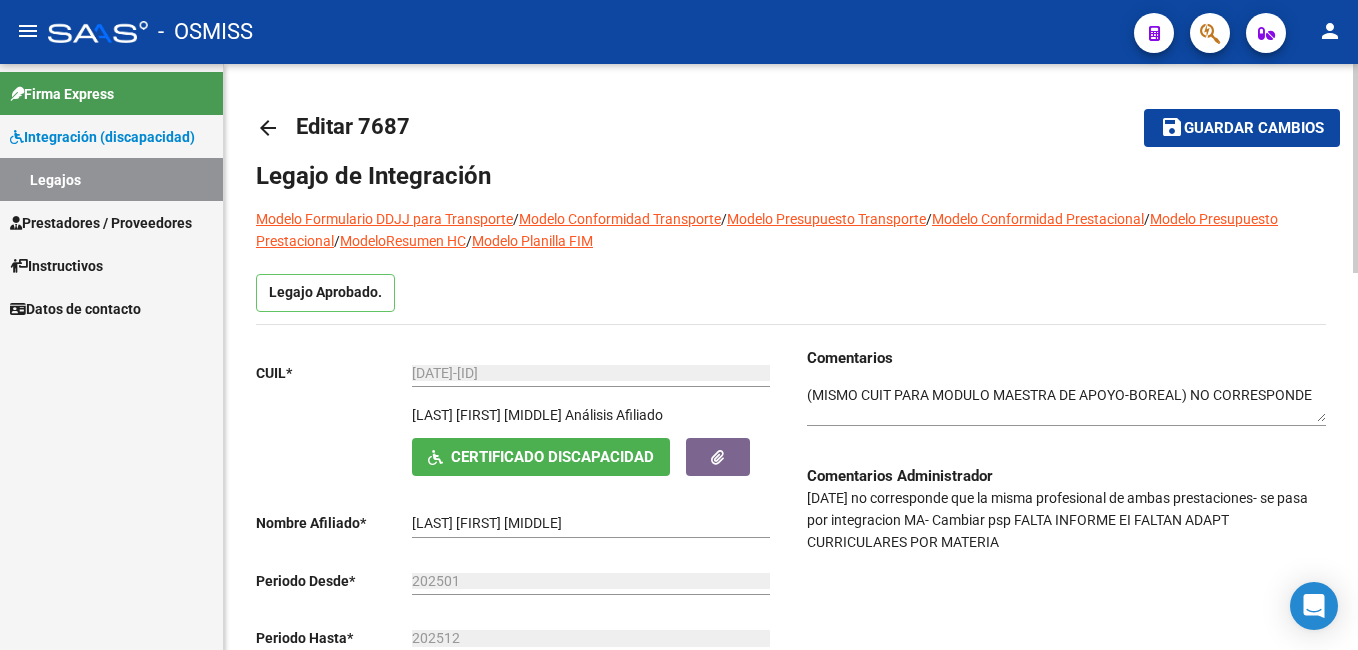 click at bounding box center (1066, 404) 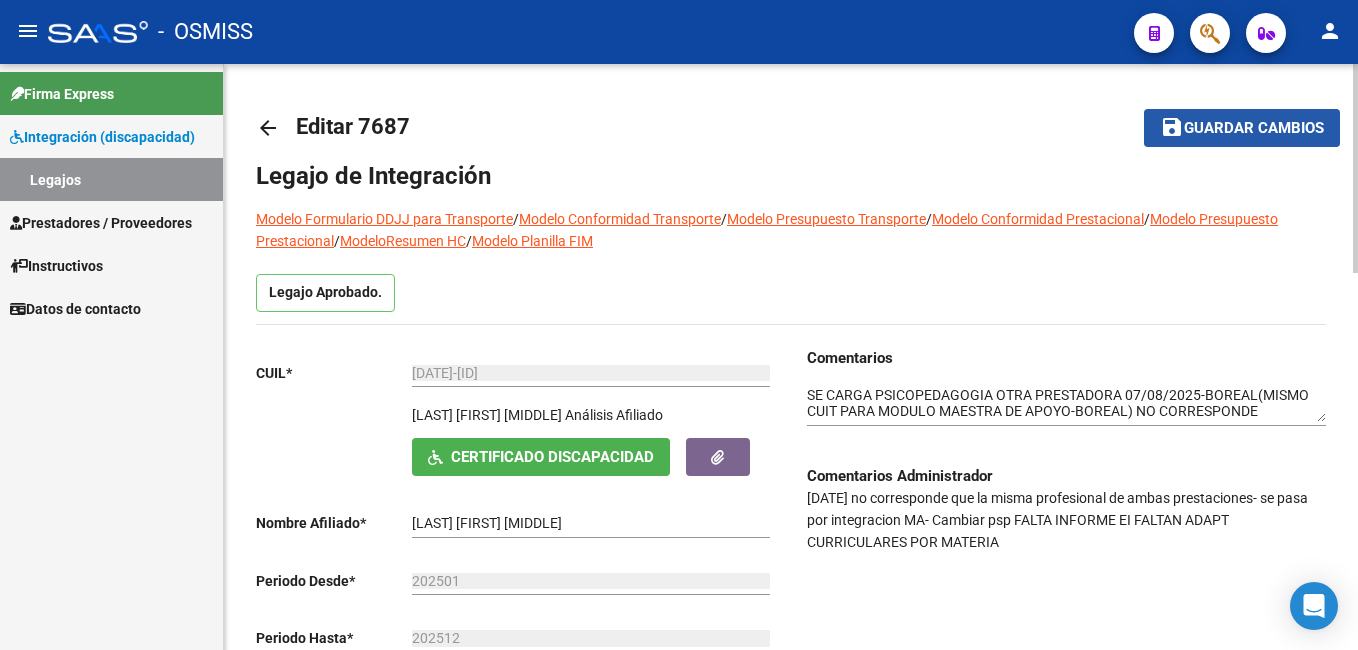 click on "Guardar cambios" 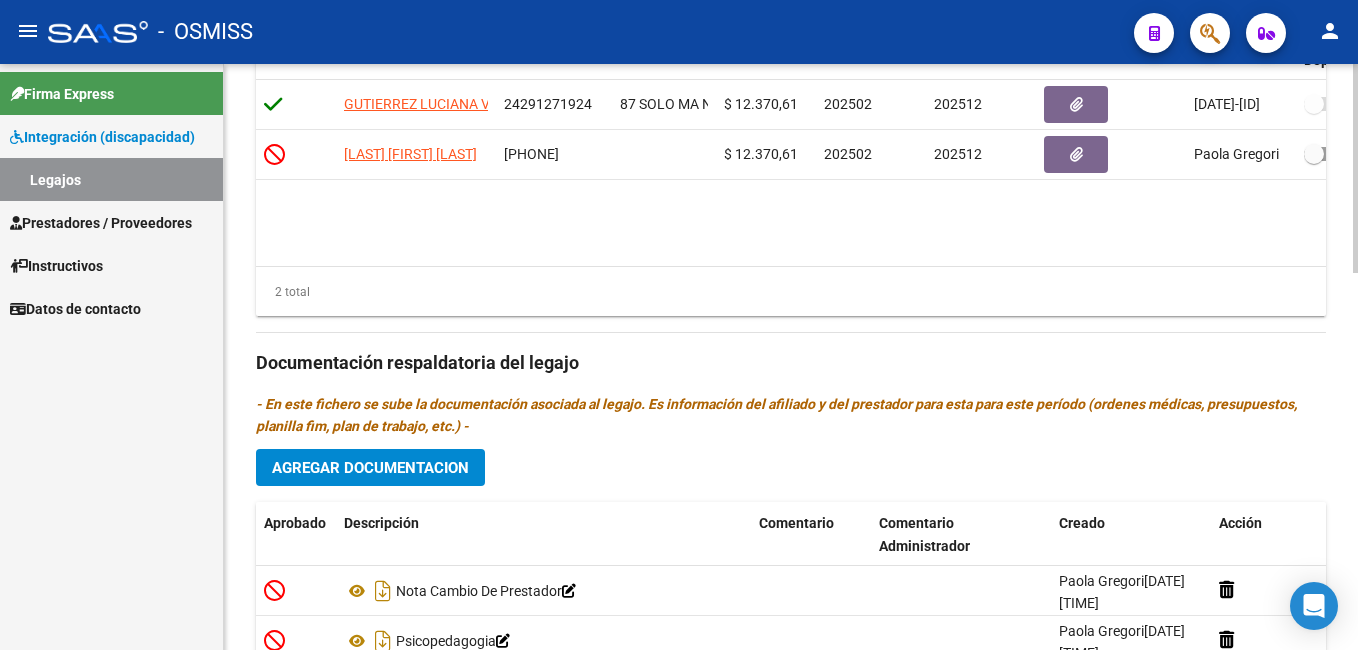 scroll, scrollTop: 1042, scrollLeft: 0, axis: vertical 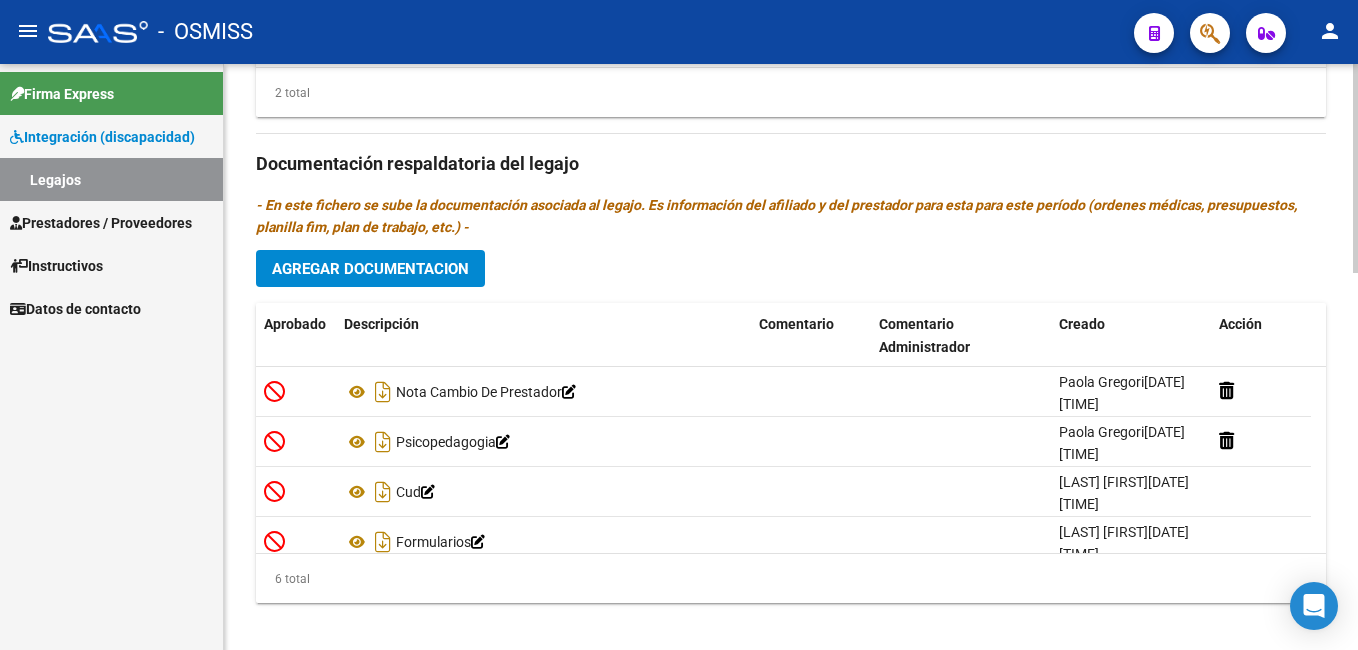 click on "menu - OSMISS person Firma Express Integración (discapacidad) Legajos Prestadores / Proveedores Facturas - Listado/Carga Facturas - Documentación Pagos x Transferencia Auditorías - Listado Auditorías - Comentarios Auditorías - Cambios Área Prestadores - Listado Prestadores - Docu. Instructivos Datos de contacto arrow_back Editar 7687 save Guardar cambios Legajo de Integración Modelo Formulario DDJJ para Transporte / Modelo Conformidad Transporte / Modelo Presupuesto Transporte / Modelo Conformidad Prestacional / Modelo Presupuesto Prestacional / ModeloResumen HC / Modelo Planilla FIM Legajo Aprobado. CUIL * [CUIL] Ingresar CUIL PEÑA SANTINO NICOLAS Análisis Afiliado Certificado Discapacidad ARCA Padrón Nombre Afiliado * PEÑA SANTINO NICOLAS Ingresar el nombre Periodo Desde * 202501 Ej: 202203 Periodo Hasta * 202512 Ej: 202212 Admite Dependencia Comentarios Comentarios Administrador" at bounding box center (679, 325) 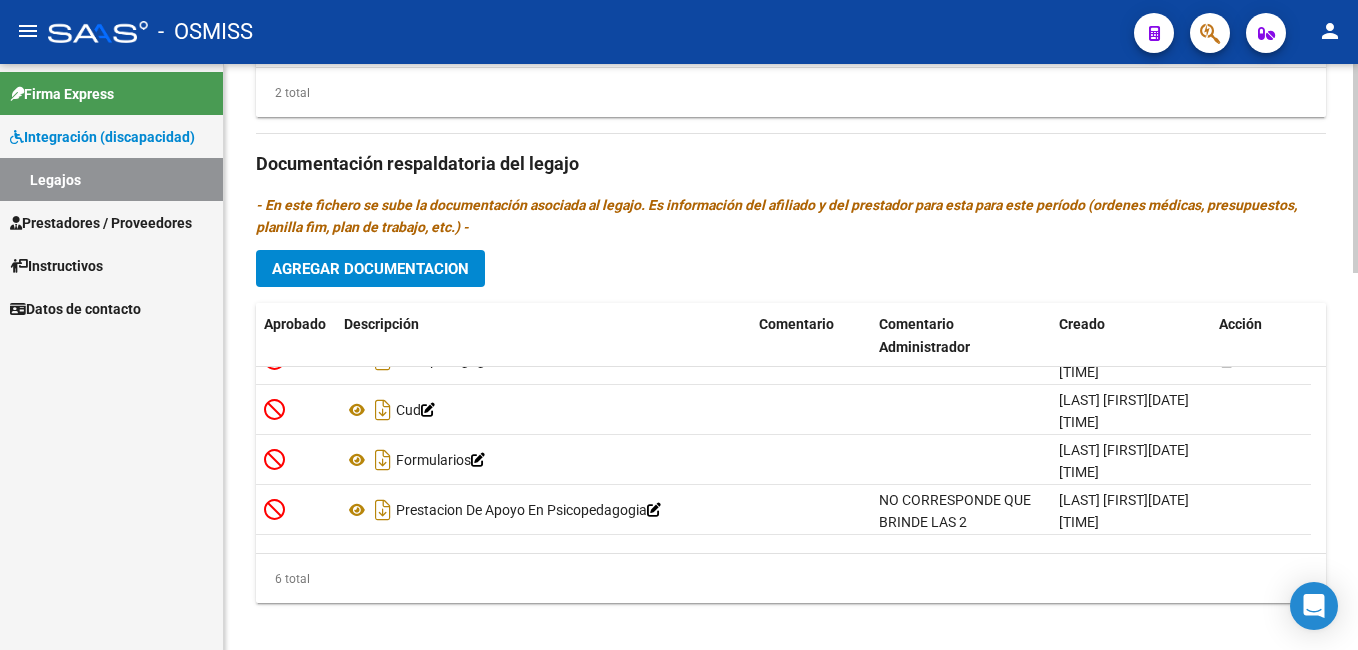 scroll, scrollTop: 121, scrollLeft: 0, axis: vertical 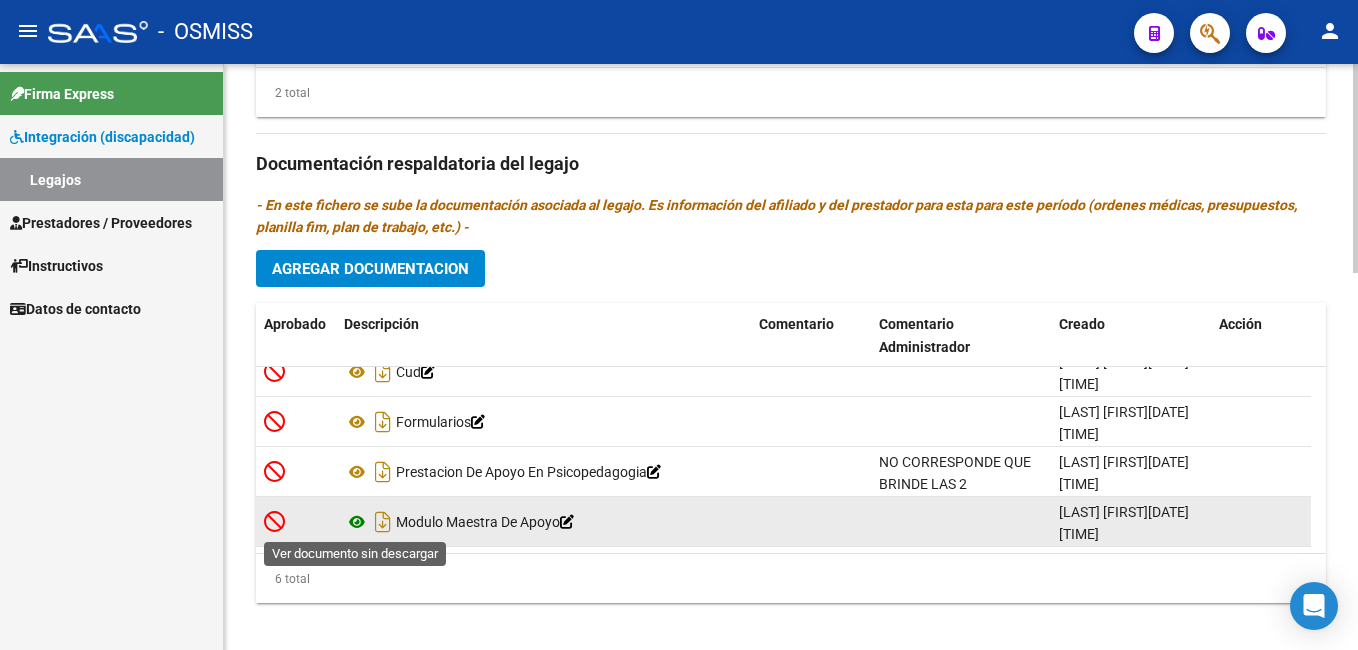 click 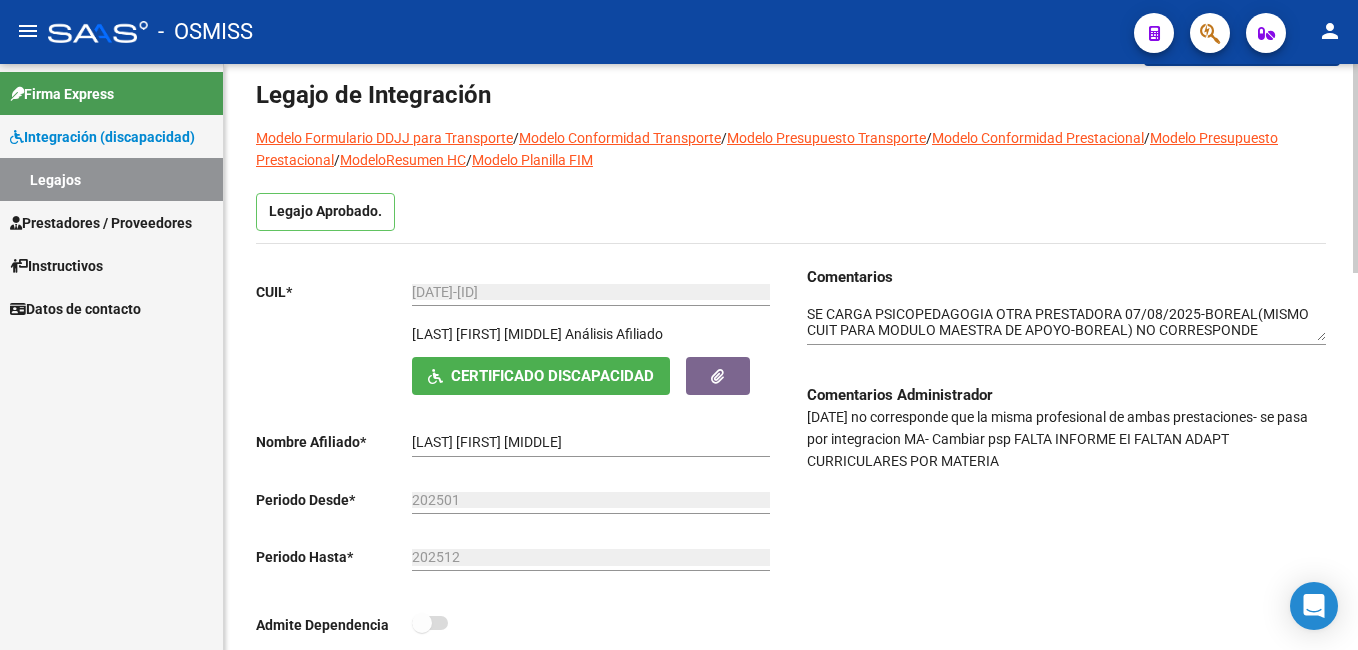 scroll, scrollTop: 93, scrollLeft: 0, axis: vertical 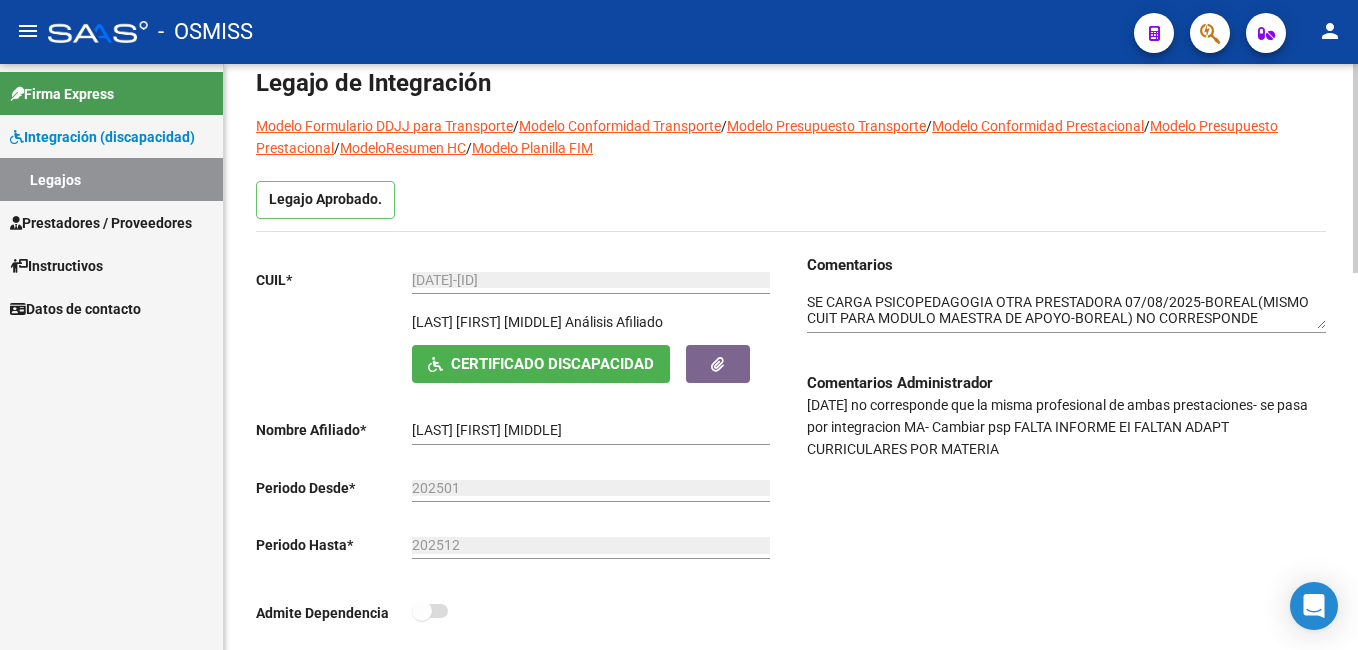 click on "arrow_back Editar 7687 save Guardar cambios Legajo de Integración Modelo Formulario DDJJ para Transporte / Modelo Conformidad Transporte / Modelo Presupuesto Transporte / Modelo Conformidad Prestacional / Modelo Presupuesto Prestacional / ModeloResumen HC / Modelo Planilla FIM Legajo Aprobado. CUIL * [CUIT] Ingresar CUIL PEÑA SANTINO NICOLAS Análisis Afiliado Certificado Discapacidad ARCA Padrón Nombre Afiliado * PEÑA SANTINO NICOLAS Ingresar el nombre Periodo Desde * 202501 Ej: 202203 Periodo Hasta * 202512 Ej: 202212 Admite Dependencia Comentarios Comentarios Administrador 28/5 no corresponde que la misma profesional de ambas prestaciones- se pasa por integracion MA- Cambiar psp
FALTA INFORME EI
FALTAN ADAPT CURRICULARES POR MATERIA Prestadores asociados al legajo Agregar Prestador Aprobado Prestador CUIT Comentario Presupuesto Periodo Desde Periodo Hasta Usuario Admite Dependencia GUTIERREZ LUCIANA VERONICA" 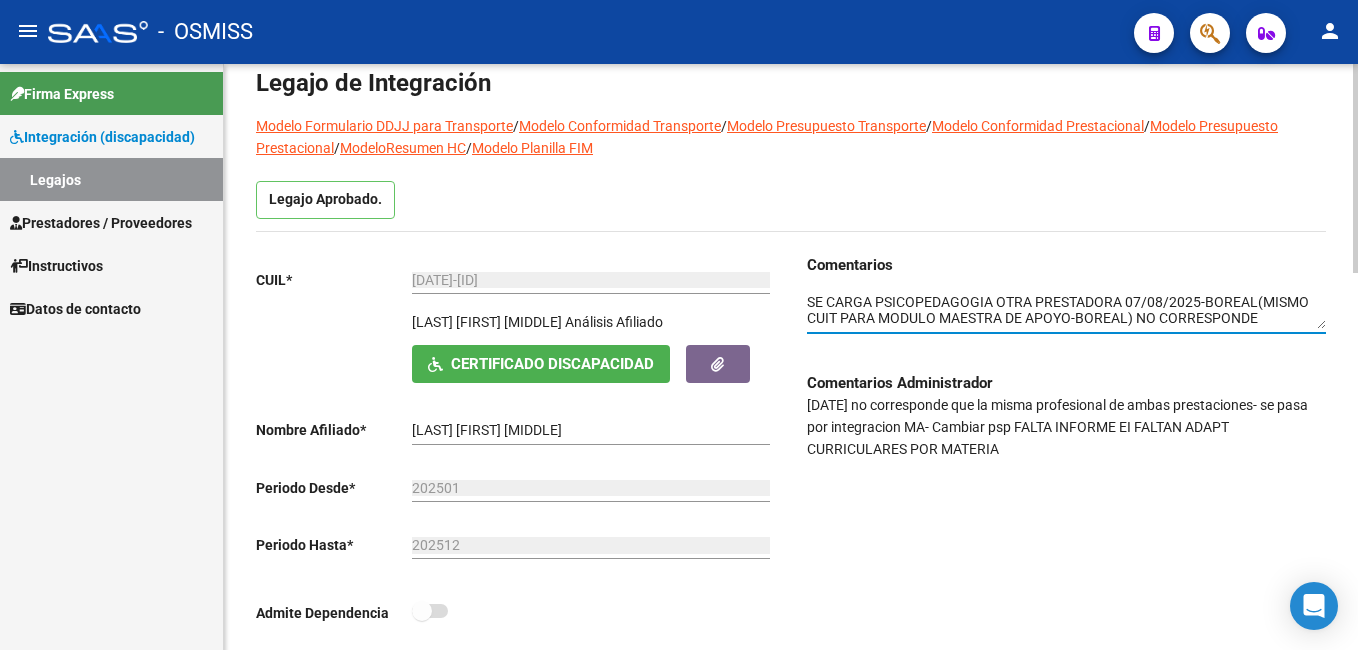 click at bounding box center (1066, 311) 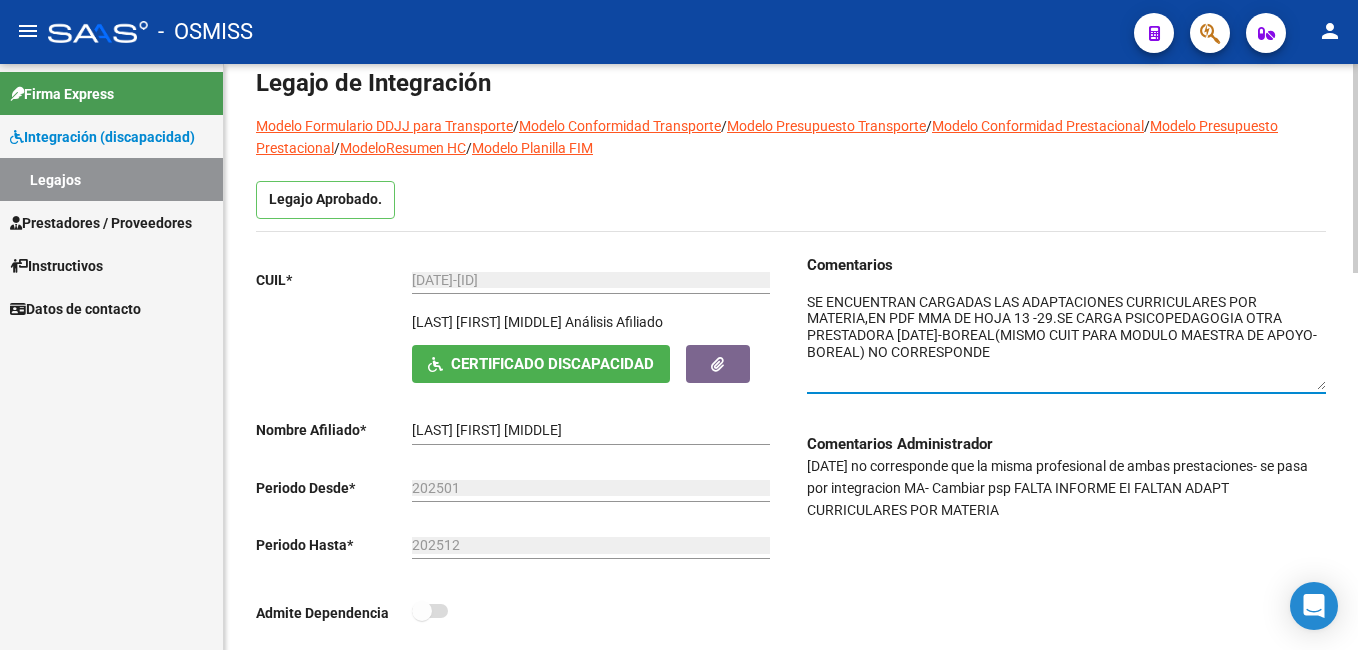 drag, startPoint x: 1320, startPoint y: 327, endPoint x: 1335, endPoint y: 388, distance: 62.817196 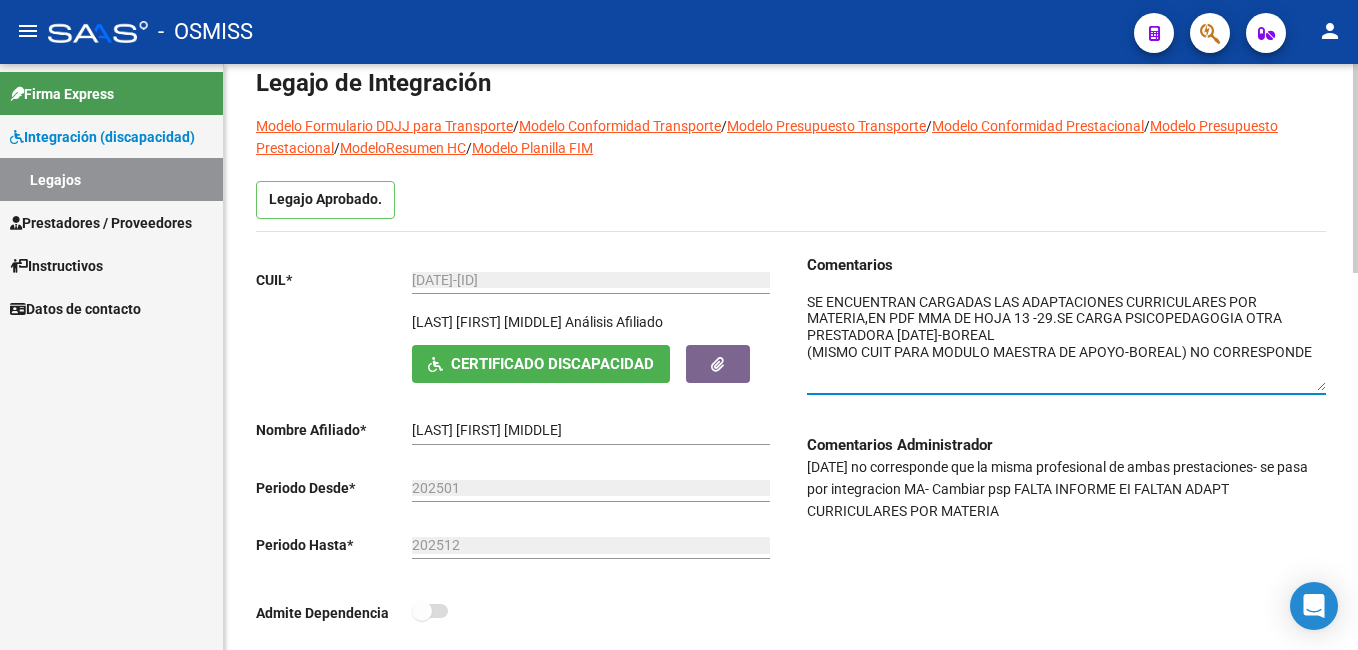 scroll, scrollTop: 0, scrollLeft: 0, axis: both 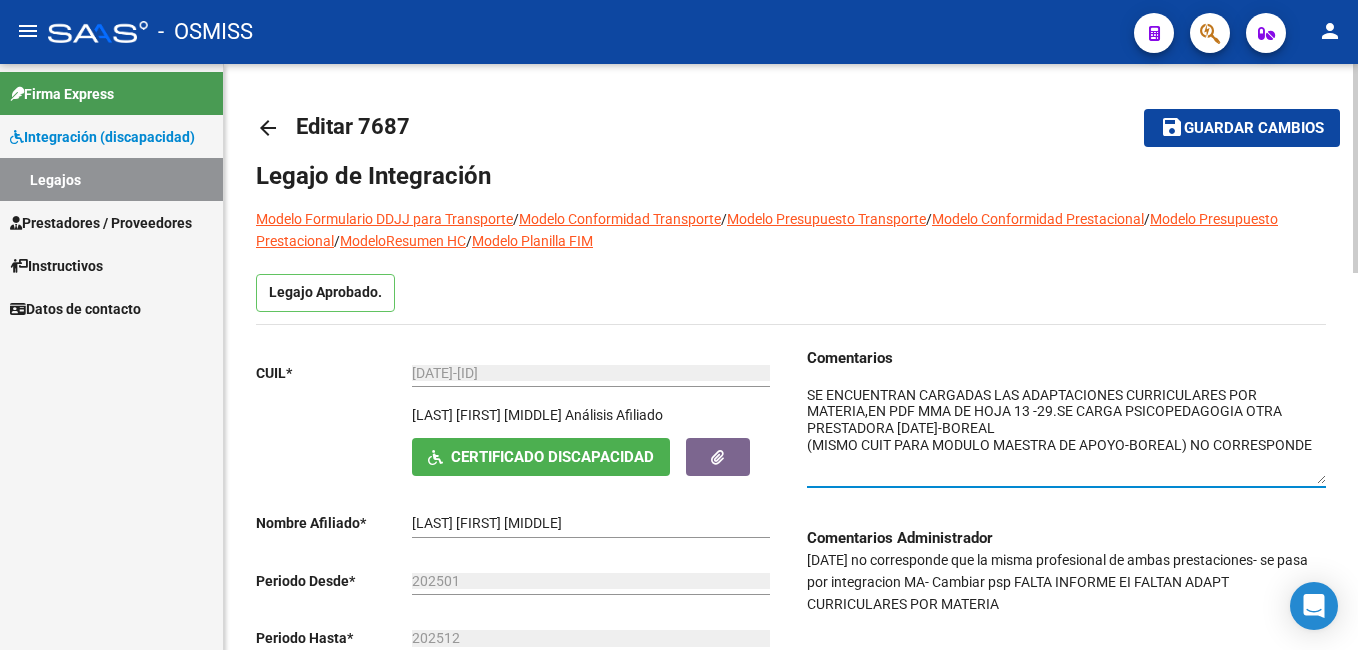click on "menu - OSMISS person Firma Express Integración (discapacidad) Legajos Prestadores / Proveedores Facturas - Listado/Carga Facturas - Documentación Pagos x Transferencia Auditorías - Listado Auditorías - Comentarios Auditorías - Cambios Área Prestadores - Listado Prestadores - Docu. Instructivos Datos de contacto arrow_back Editar 7687 save Guardar cambios Legajo de Integración Modelo Formulario DDJJ para Transporte / Modelo Conformidad Transporte / Modelo Presupuesto Transporte / Modelo Conformidad Prestacional / Modelo Presupuesto Prestacional / ModeloResumen HC / Modelo Planilla FIM Legajo Aprobado. CUIL * [CUIL] Ingresar CUIL PEÑA SANTINO NICOLAS Análisis Afiliado Certificado Discapacidad ARCA Padrón Nombre Afiliado * PEÑA SANTINO NICOLAS Ingresar el nombre Periodo Desde * 202501 Ej: 202203 Periodo Hasta * 202512 Ej: 202212 Admite Dependencia Comentarios Comentarios Administrador" at bounding box center [679, 325] 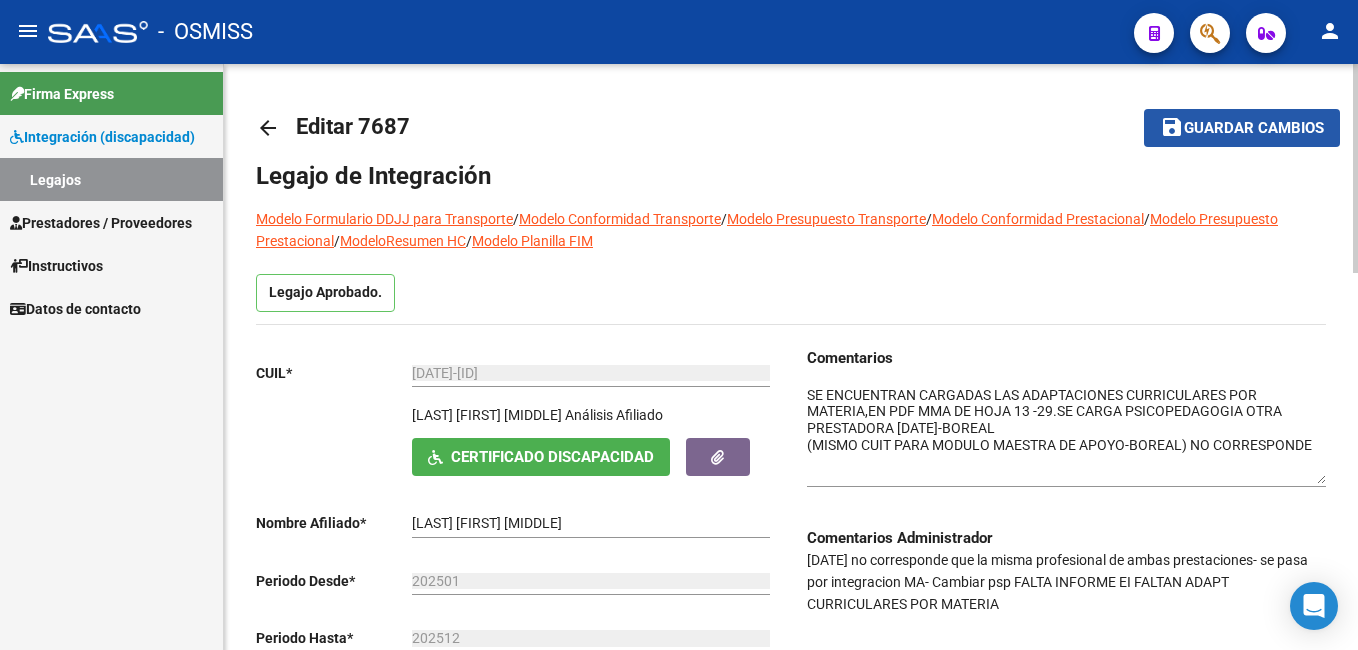click on "Guardar cambios" 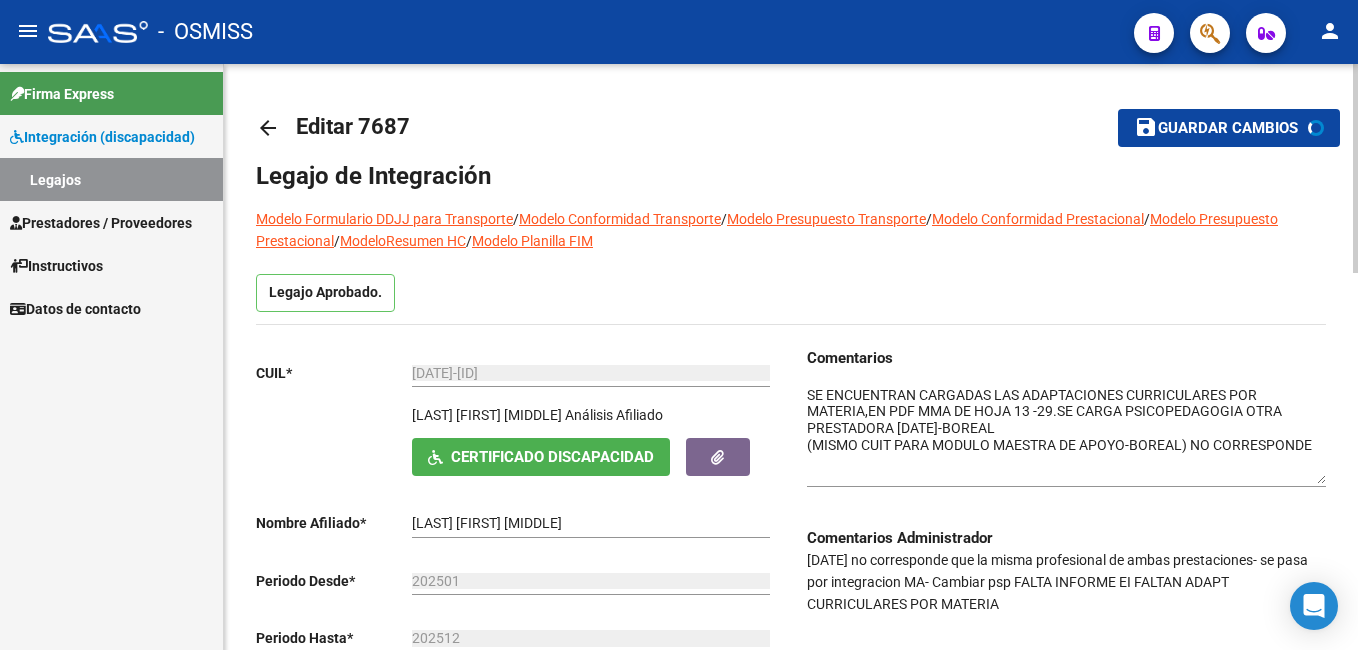 click on "Guardar cambios" 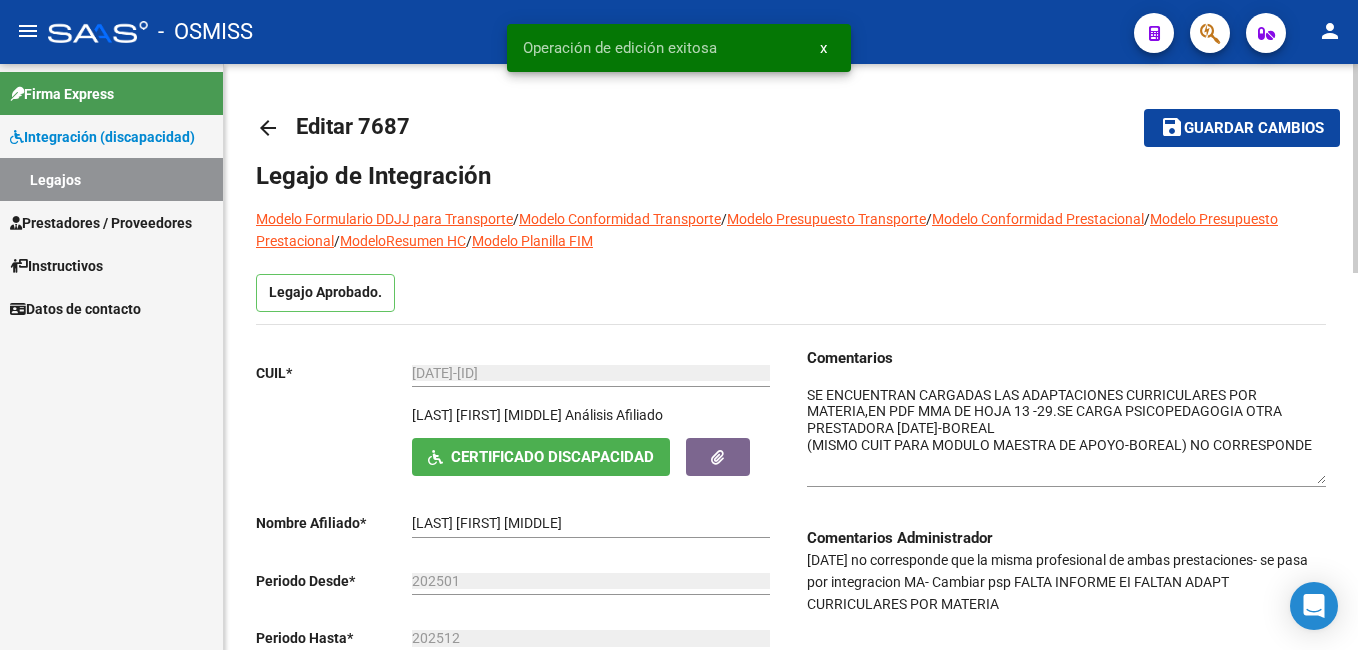 click on "Guardar cambios" 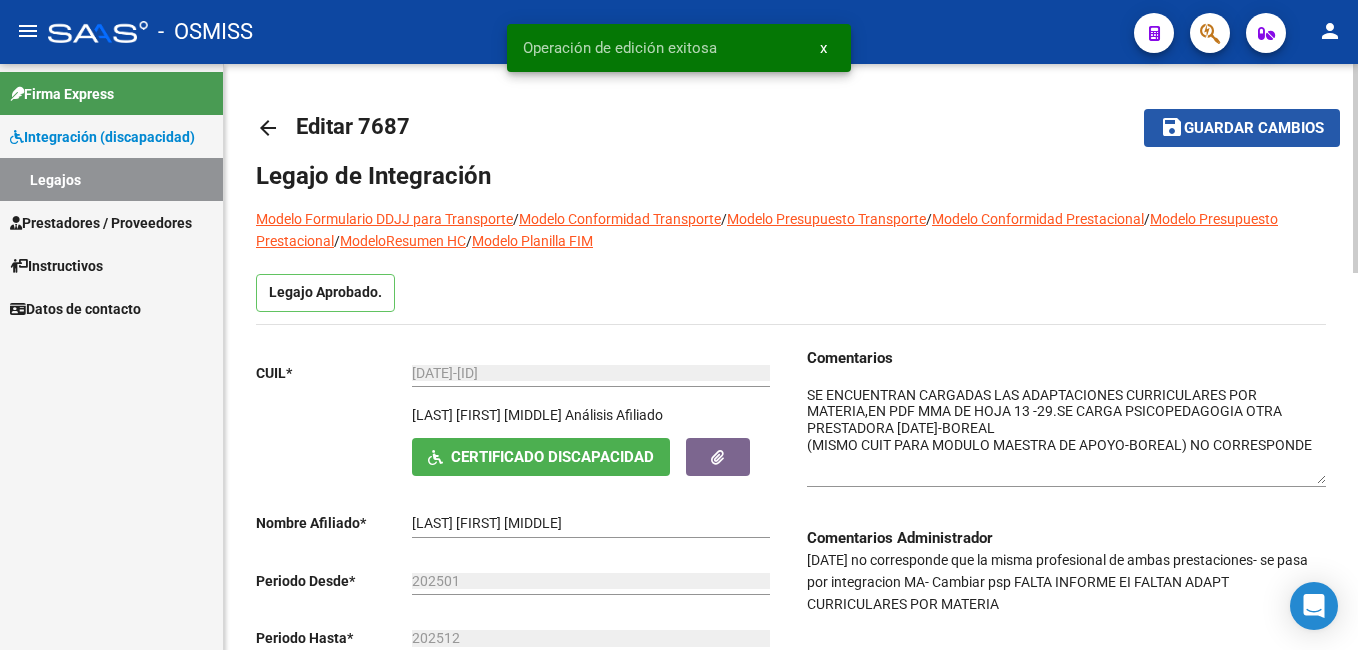 click on "Guardar cambios" 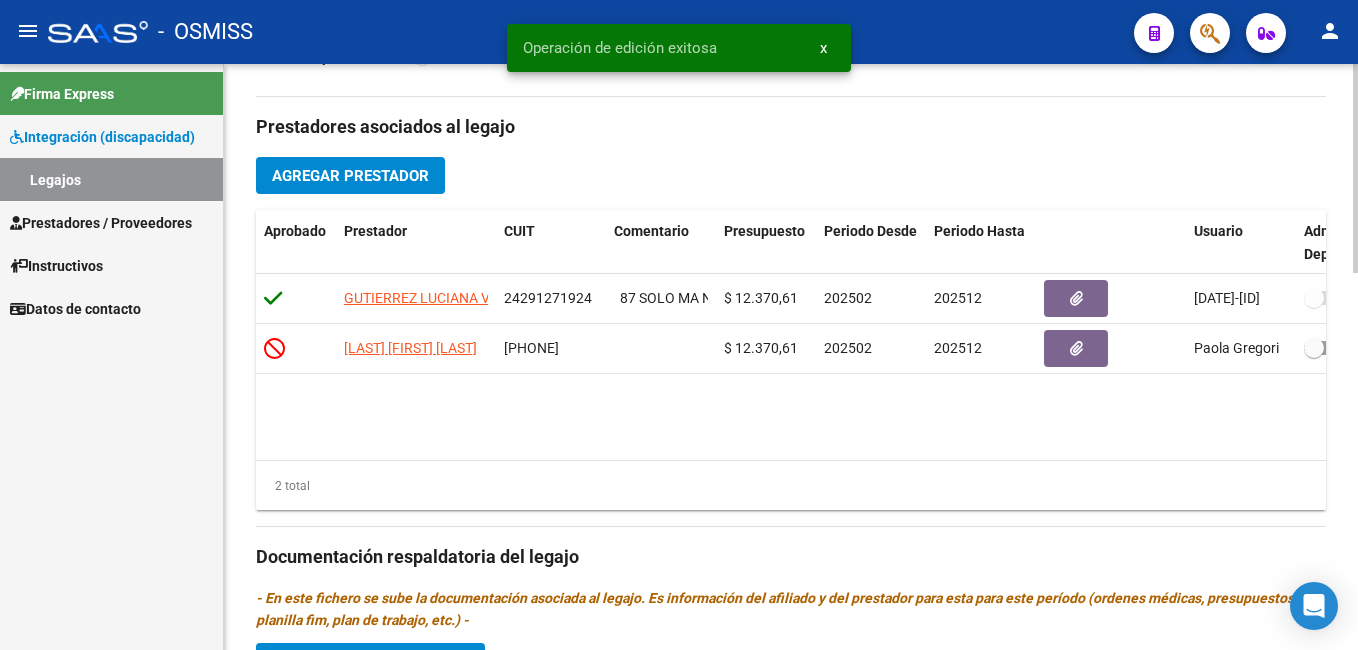 scroll, scrollTop: 1060, scrollLeft: 0, axis: vertical 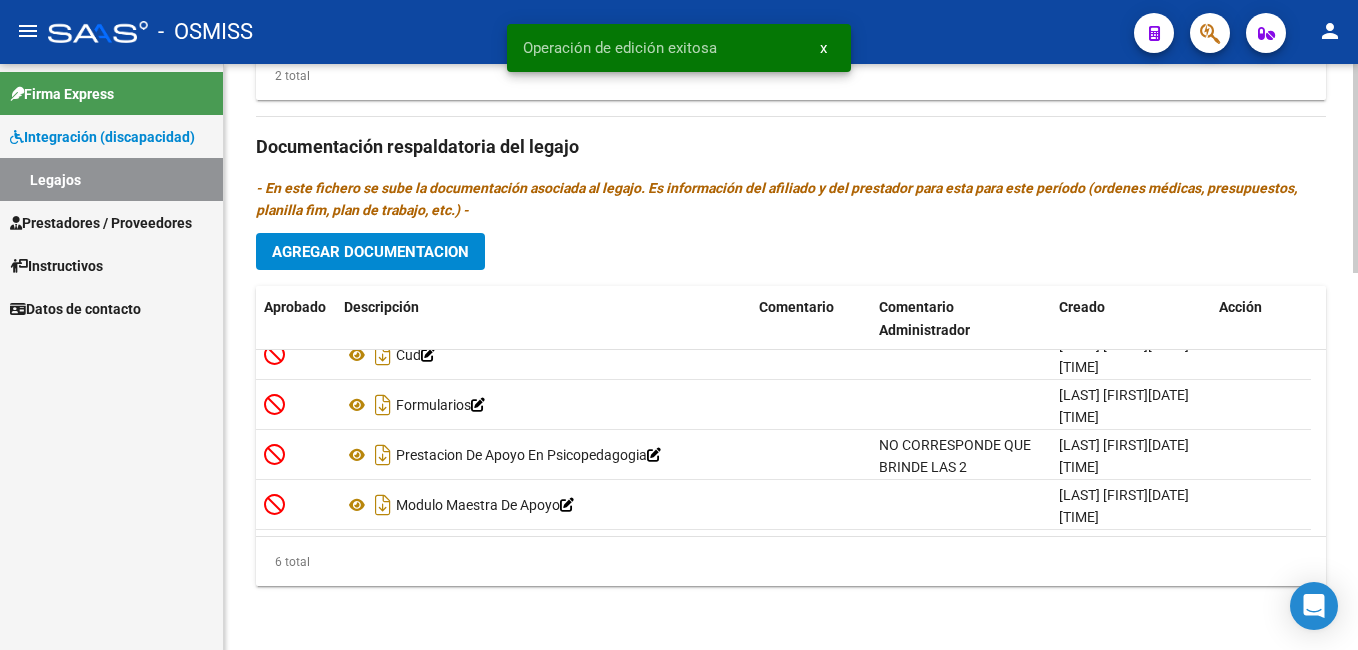 click on "menu - OSMISS person Firma Express Integración (discapacidad) Legajos Prestadores / Proveedores Facturas - Listado/Carga Facturas - Documentación Pagos x Transferencia Auditorías - Listado Auditorías - Comentarios Auditorías - Cambios Área Prestadores - Listado Prestadores - Docu. Instructivos Datos de contacto arrow_back Editar 7687 save Guardar cambios Legajo de Integración Modelo Formulario DDJJ para Transporte / Modelo Conformidad Transporte / Modelo Presupuesto Transporte / Modelo Conformidad Prestacional / Modelo Presupuesto Prestacional / ModeloResumen HC / Modelo Planilla FIM Legajo Aprobado. CUIL * [CUIL] Ingresar CUIL PEÑA SANTINO NICOLAS Análisis Afiliado Certificado Discapacidad ARCA Padrón Nombre Afiliado * PEÑA SANTINO NICOLAS Ingresar el nombre Periodo Desde * 202501 Ej: 202203 Periodo Hasta * 202512 Ej: 202212 Admite Dependencia Comentarios Comentarios Administrador" at bounding box center [679, 325] 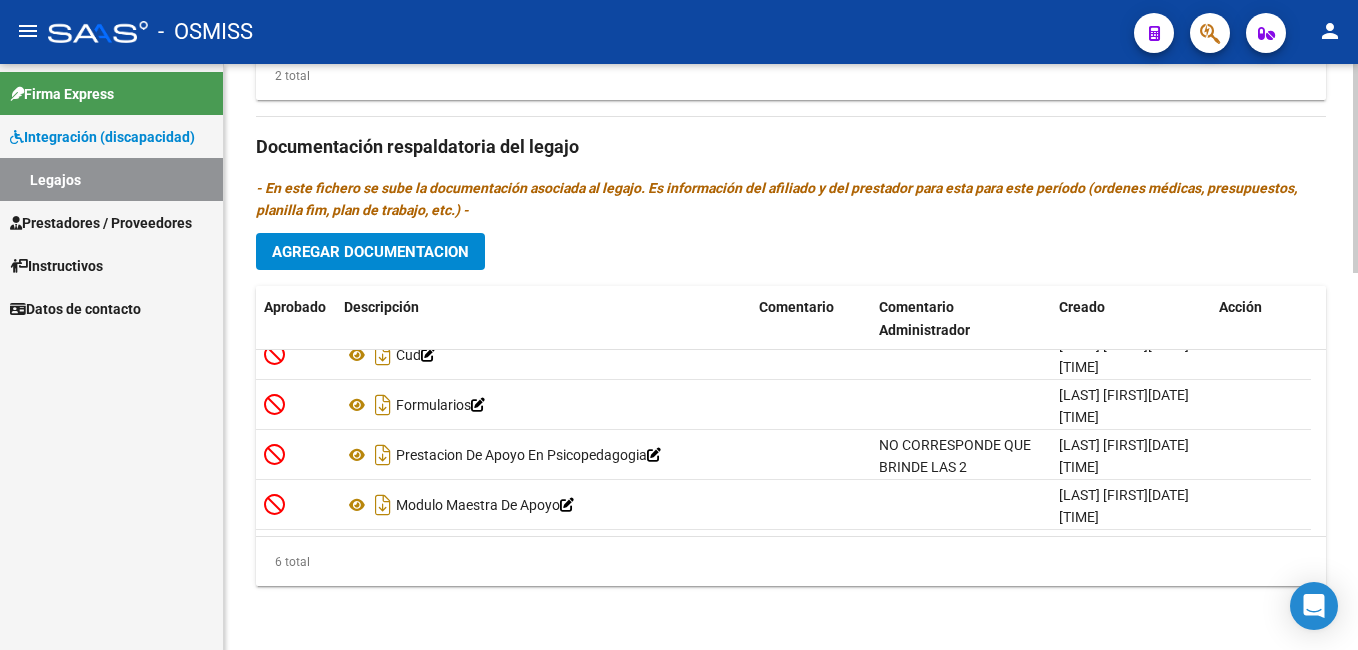 scroll, scrollTop: 0, scrollLeft: 0, axis: both 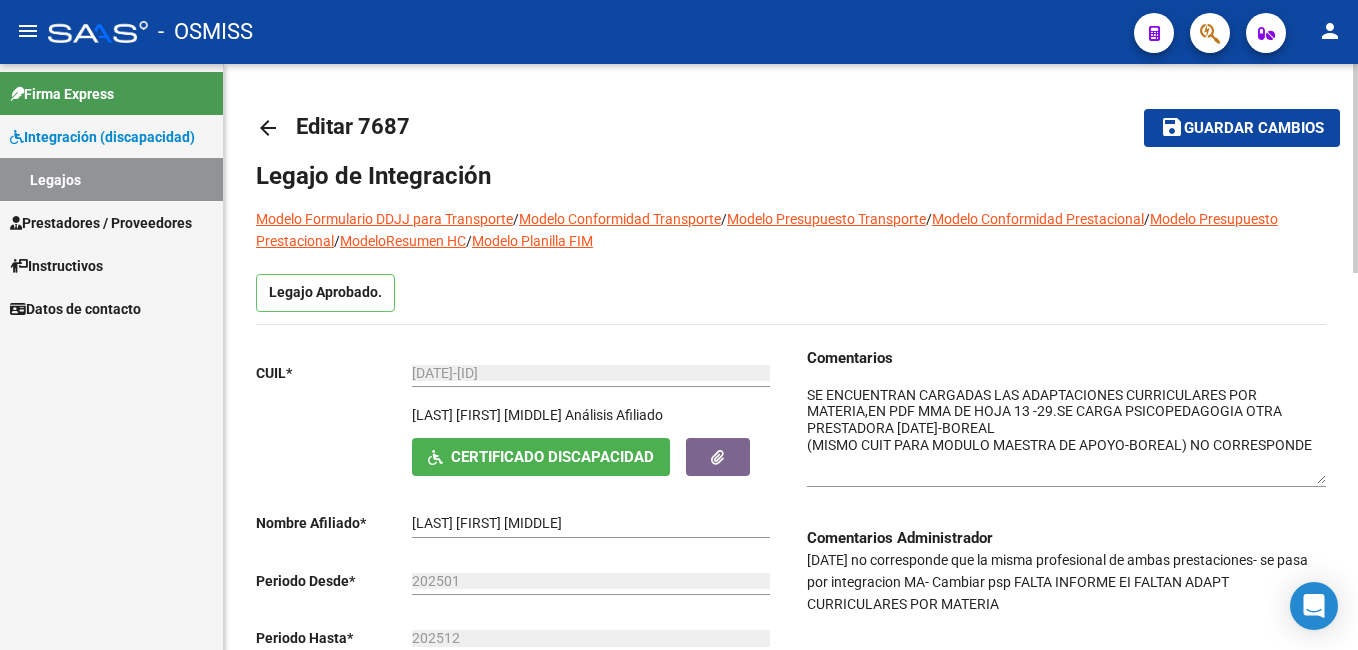 click on "menu - OSMISS person Firma Express Integración (discapacidad) Legajos Prestadores / Proveedores Facturas - Listado/Carga Facturas - Documentación Pagos x Transferencia Auditorías - Listado Auditorías - Comentarios Auditorías - Cambios Área Prestadores - Listado Prestadores - Docu. Instructivos Datos de contacto arrow_back Editar 7687 save Guardar cambios Legajo de Integración Modelo Formulario DDJJ para Transporte / Modelo Conformidad Transporte / Modelo Presupuesto Transporte / Modelo Conformidad Prestacional / Modelo Presupuesto Prestacional / ModeloResumen HC / Modelo Planilla FIM Legajo Aprobado. CUIL * [CUIL] Ingresar CUIL PEÑA SANTINO NICOLAS Análisis Afiliado Certificado Discapacidad ARCA Padrón Nombre Afiliado * PEÑA SANTINO NICOLAS Ingresar el nombre Periodo Desde * 202501 Ej: 202203 Periodo Hasta * 202512 Ej: 202212 Admite Dependencia Comentarios Comentarios Administrador" at bounding box center [679, 325] 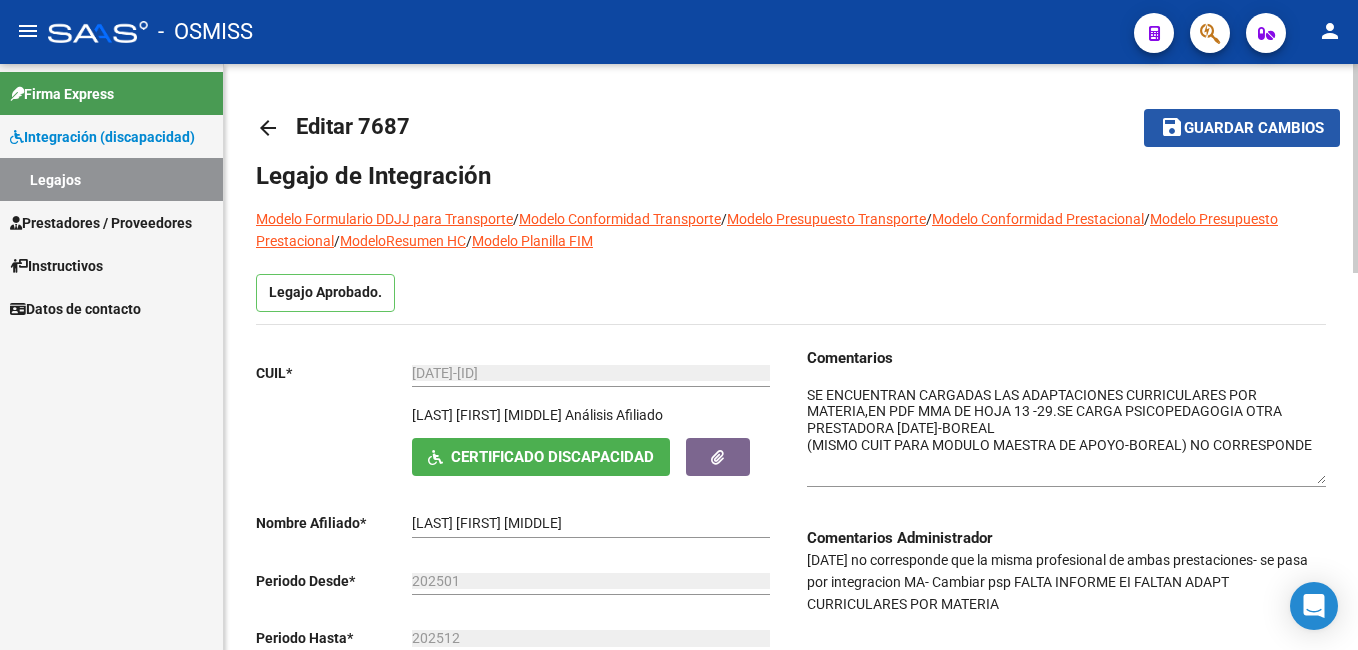 click on "save Guardar cambios" 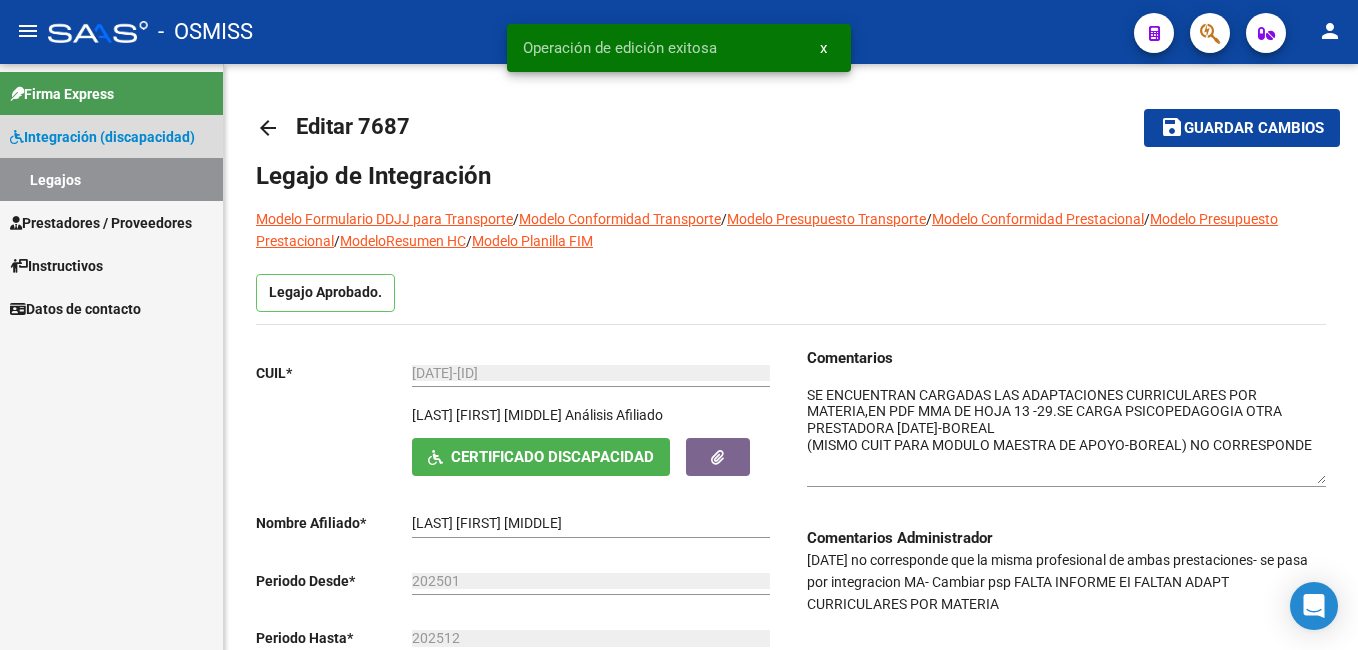 click on "Legajos" at bounding box center (111, 179) 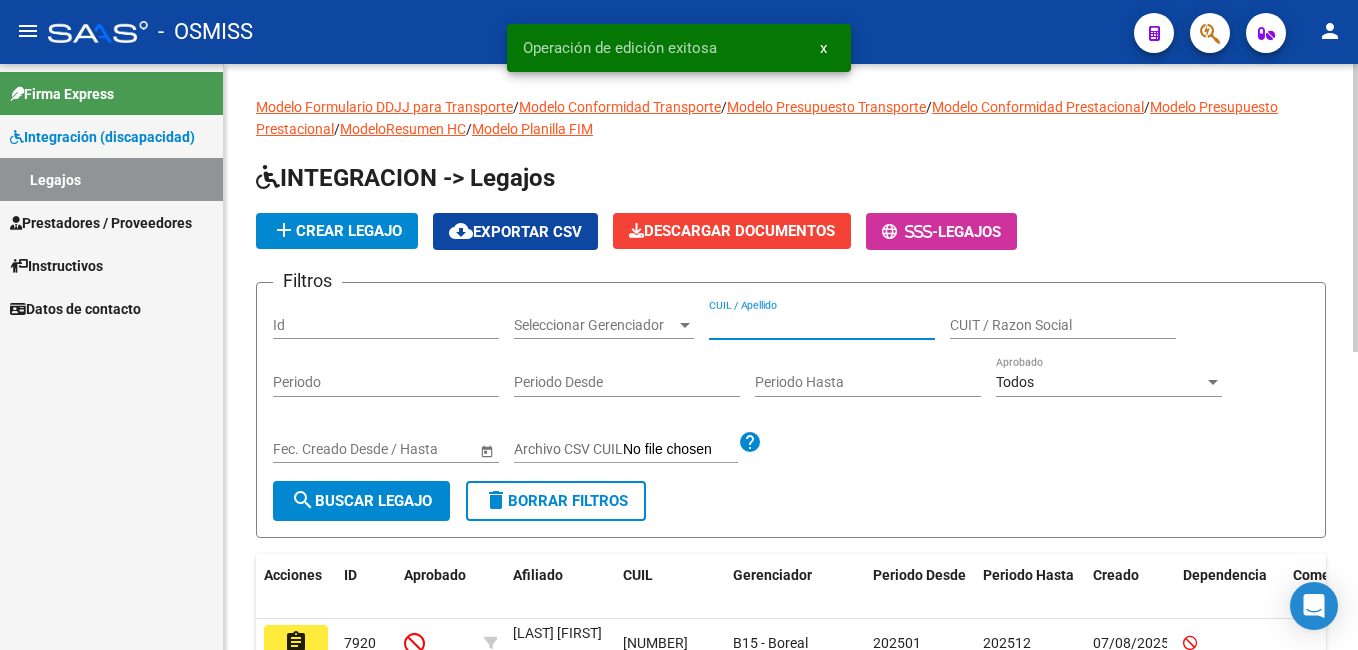 click on "CUIL / Apellido" at bounding box center (822, 325) 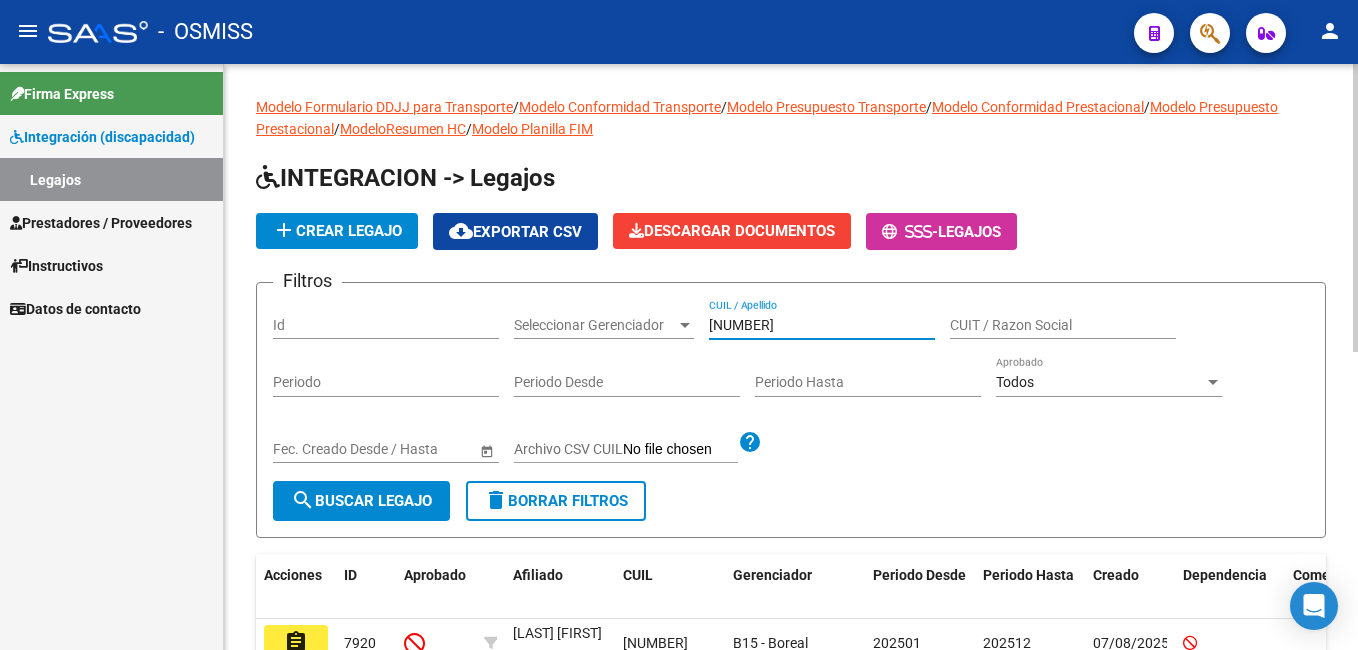 type on "[NUMBER]" 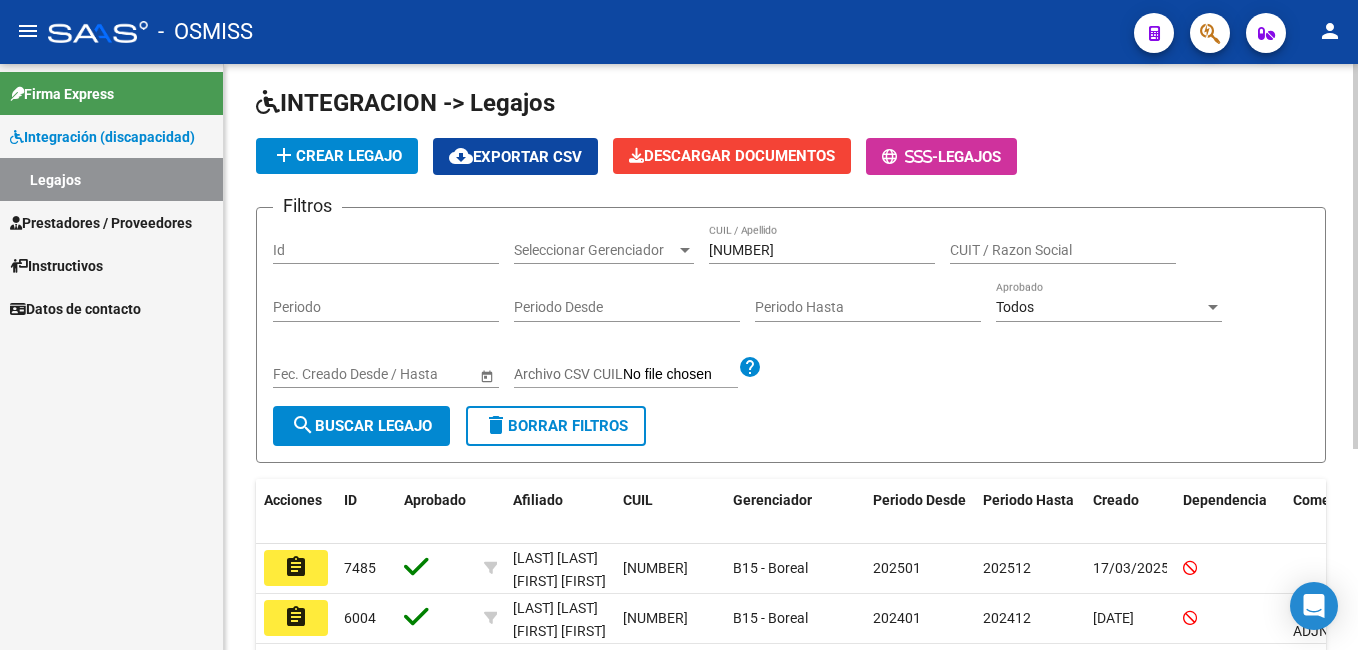 click on "menu -   OSMISS  person    Firma Express     Integración (discapacidad) Legajos    Prestadores / Proveedores Facturas - Listado/Carga Facturas - Documentación Pagos x Transferencia Auditorías - Listado Auditorías - Comentarios Auditorías - Cambios Área Prestadores - Listado Prestadores - Docu.    Instructivos    Datos de contacto Modelo Formulario DDJJ para Transporte  /  Modelo Conformidad Transporte  /  Modelo Presupuesto Transporte  /  Modelo Conformidad Prestacional  /  Modelo Presupuesto Prestacional  /  ModeloResumen HC  /  Modelo Planilla FIM  INTEGRACION -> Legajos add  Crear Legajo
cloud_download  Exportar CSV  Descargar Documentos
-  Legajos Filtros Id Seleccionar Gerenciador Seleccionar Gerenciador [NUMBER] CUIL / Apellido CUIT / Razon Social Periodo Periodo Desde Periodo Hasta Todos Aprobado Start date – End date Fec. Creado Desde / Hasta Archivo CSV CUIL help search  Buscar Legajo  delete  Borrar Filtros  Acciones ID Aprobado Afiliado CUIL Gerenciador Periodo Desde" at bounding box center [679, 325] 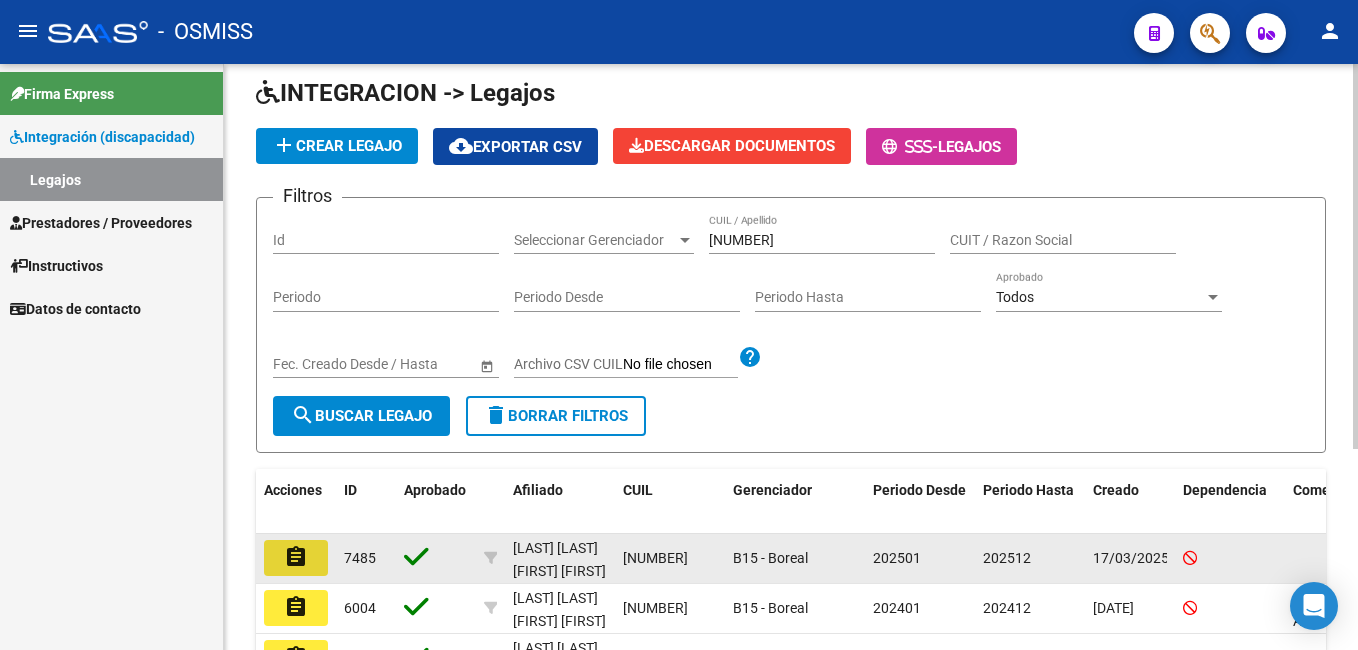 click on "assignment" 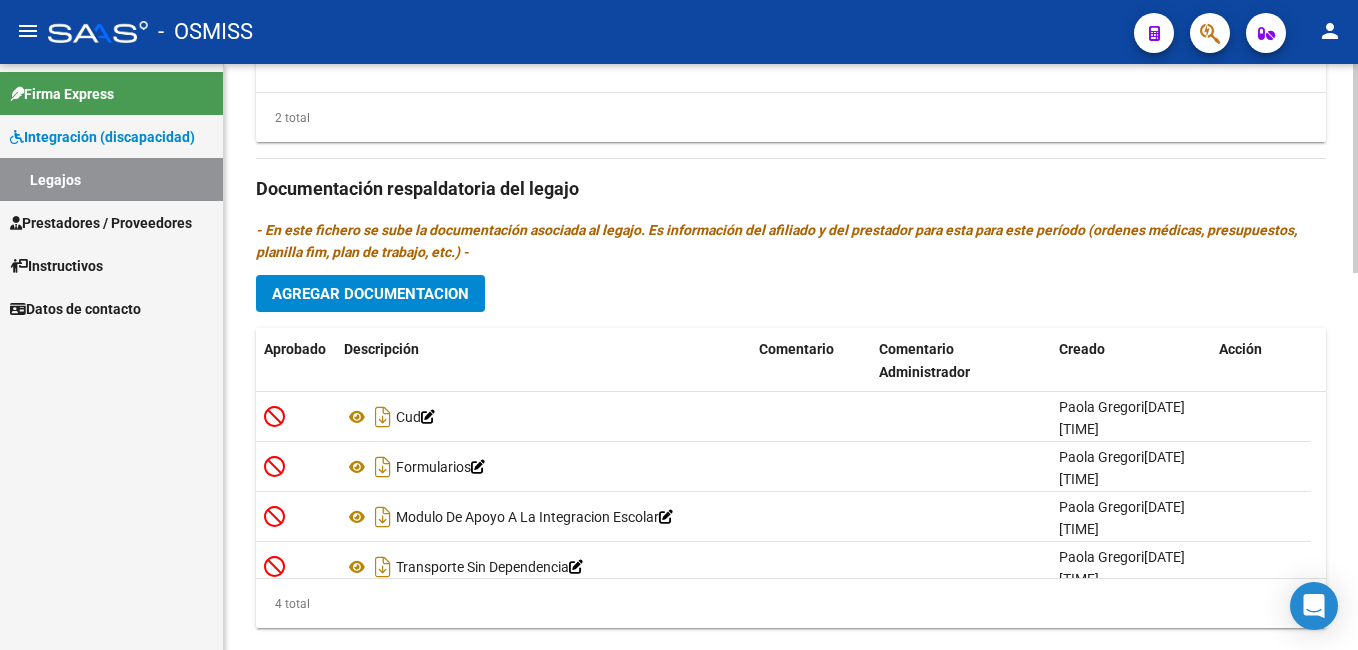 scroll, scrollTop: 1060, scrollLeft: 0, axis: vertical 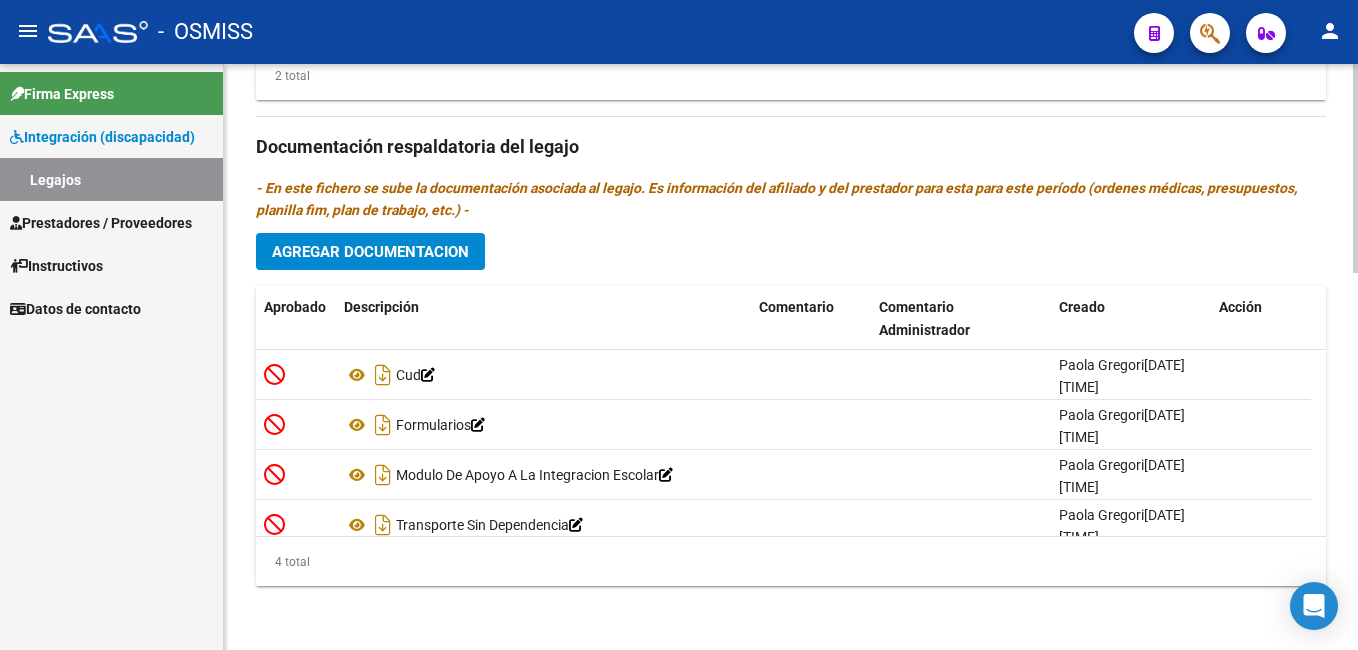 click on "menu -   OSMISS  person    Firma Express     Integración (discapacidad) Legajos    Prestadores / Proveedores Facturas - Listado/Carga Facturas - Documentación Pagos x Transferencia Auditorías - Listado Auditorías - Comentarios Auditorías - Cambios Área Prestadores - Listado Prestadores - Docu.    Instructivos    Datos de contacto arrow_back Editar 7485    save Guardar cambios Legajo de Integración Modelo Formulario DDJJ para Transporte  /  Modelo Conformidad Transporte  /  Modelo Presupuesto Transporte  /  Modelo Conformidad Prestacional  /  Modelo Presupuesto Prestacional  /  ModeloResumen HC  /  Modelo Planilla FIM  Legajo Aprobado.  CUIL  *   [CUIL] Ingresar CUIL  VIDAL CASTILLO DILAN JOEL     Análisis Afiliado    Certificado Discapacidad ARCA Padrón Nombre Afiliado  *   VIDAL CASTILLO DILAN JOEL Ingresar el nombre  Periodo Desde  *   202501 Ej: 202203  Periodo Hasta  *   202512 Ej: 202212  Admite Dependencia   Comentarios                                  Agregar Prestador" at bounding box center (679, 325) 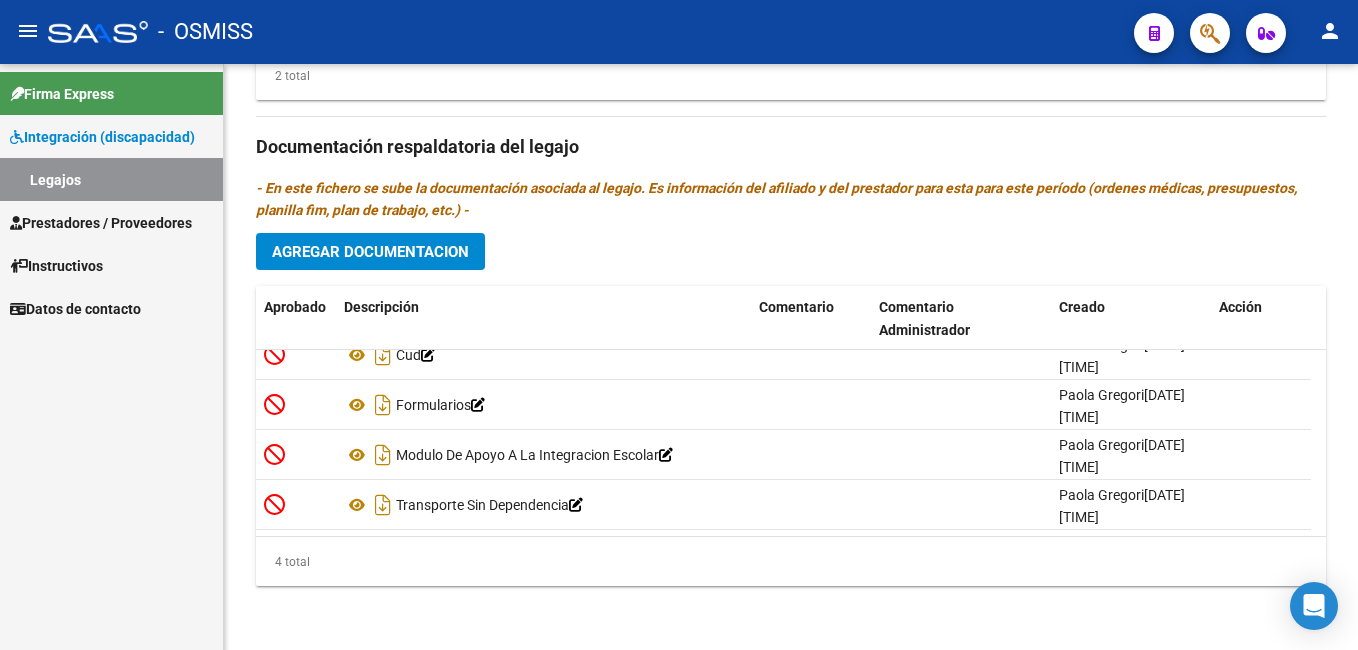 scroll, scrollTop: 20, scrollLeft: 0, axis: vertical 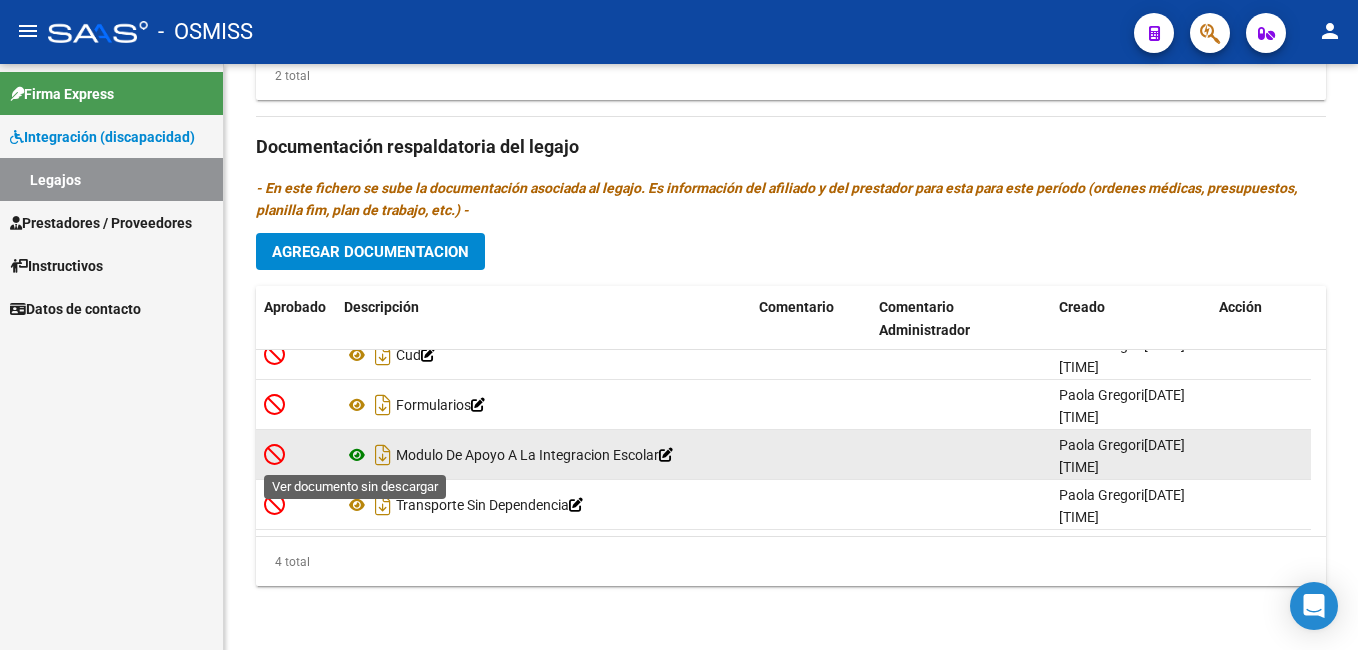 click 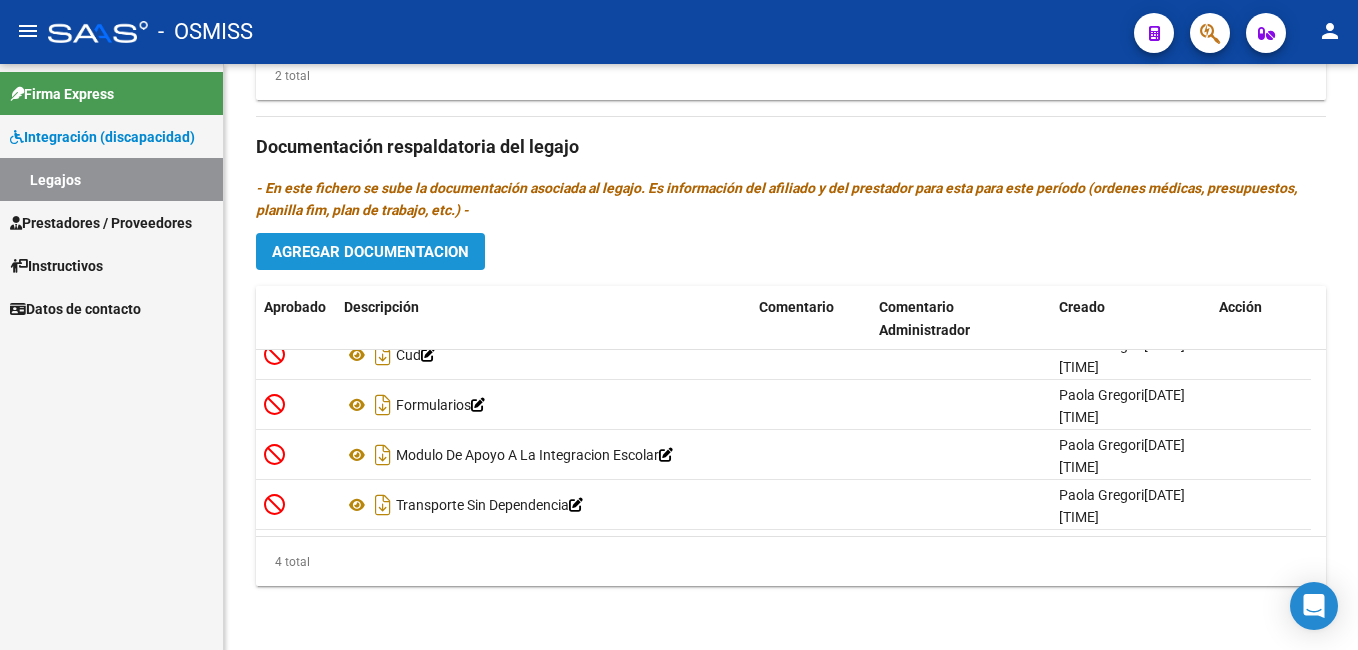 click on "Agregar Documentacion" 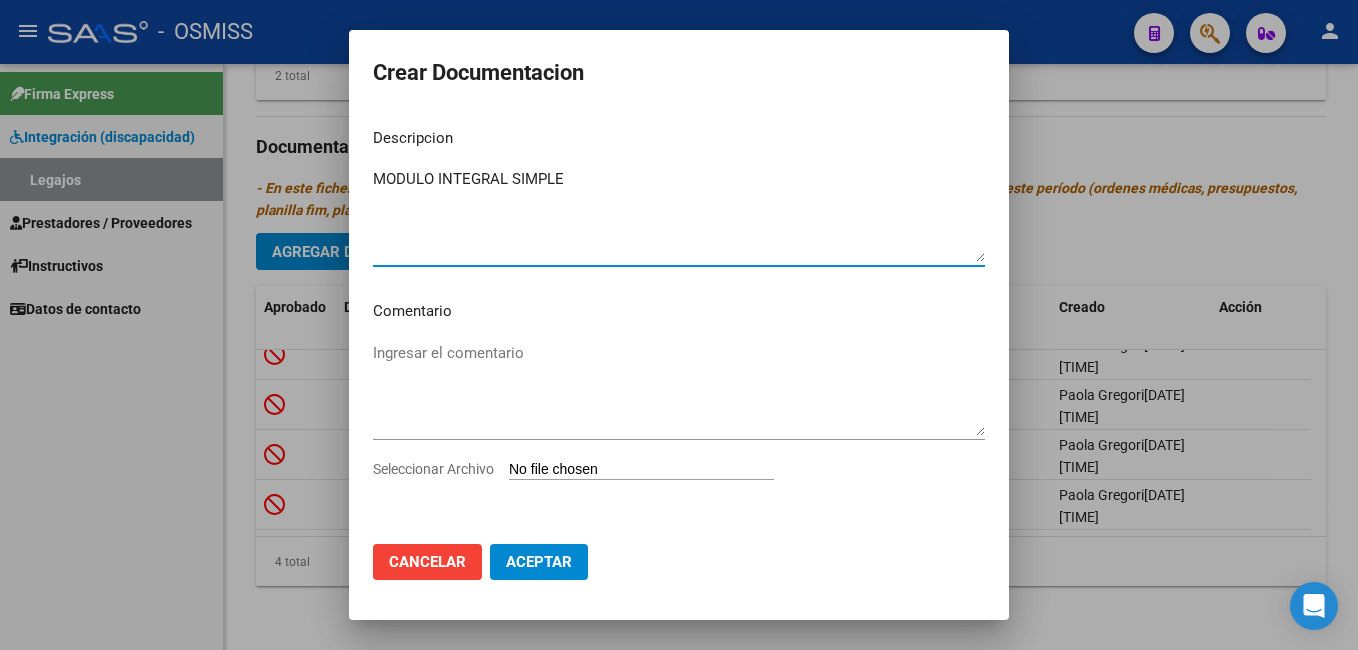 type on "MODULO INTEGRAL SIMPLE" 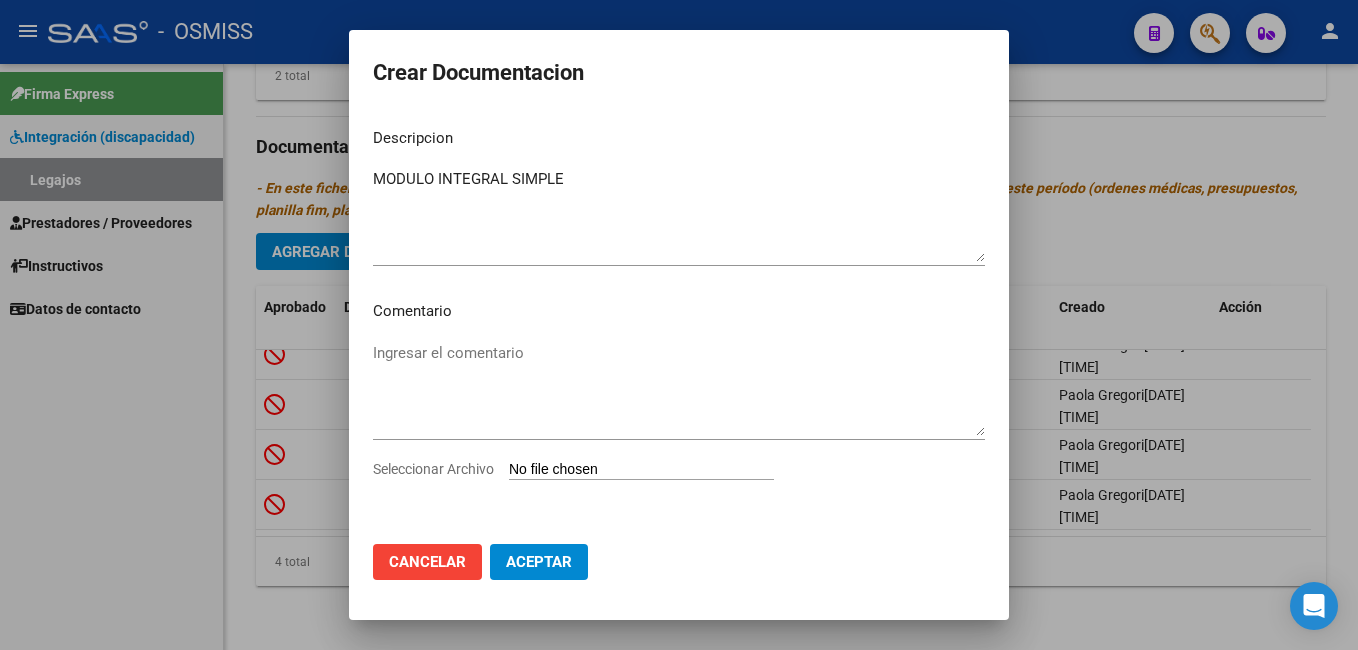 click on "Seleccionar Archivo" at bounding box center [641, 470] 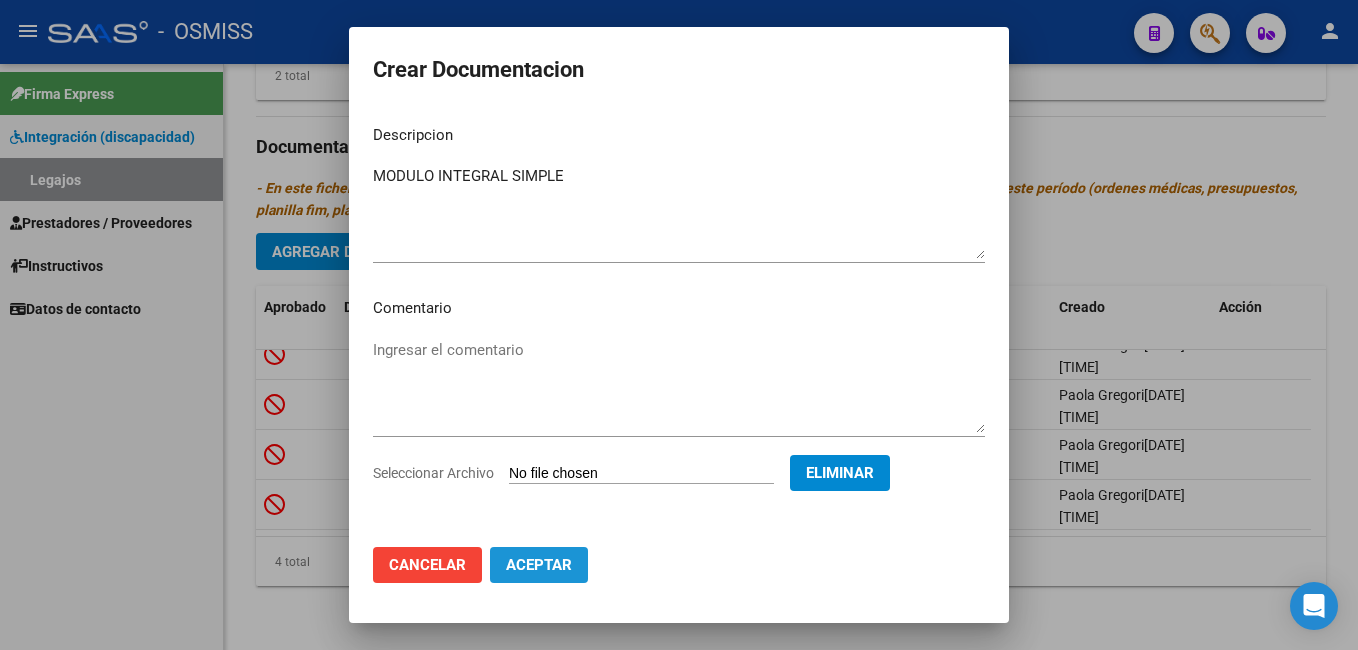 click on "Aceptar" 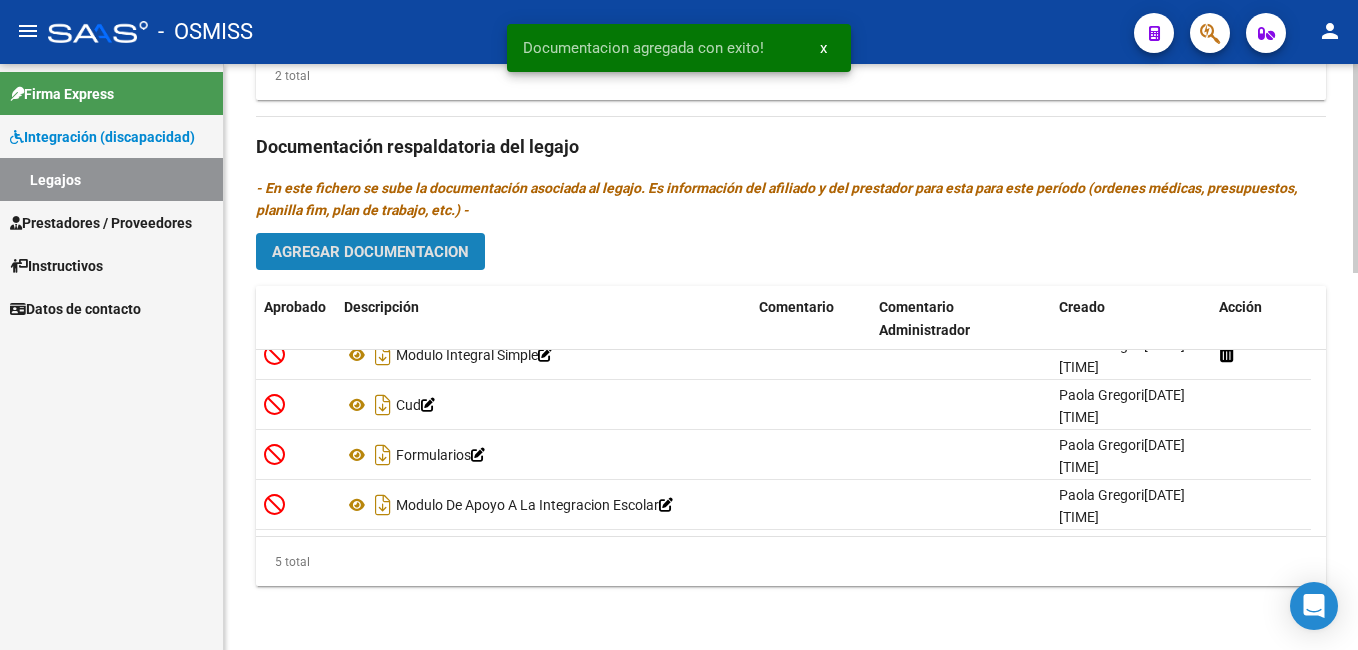 click on "Agregar Documentacion" 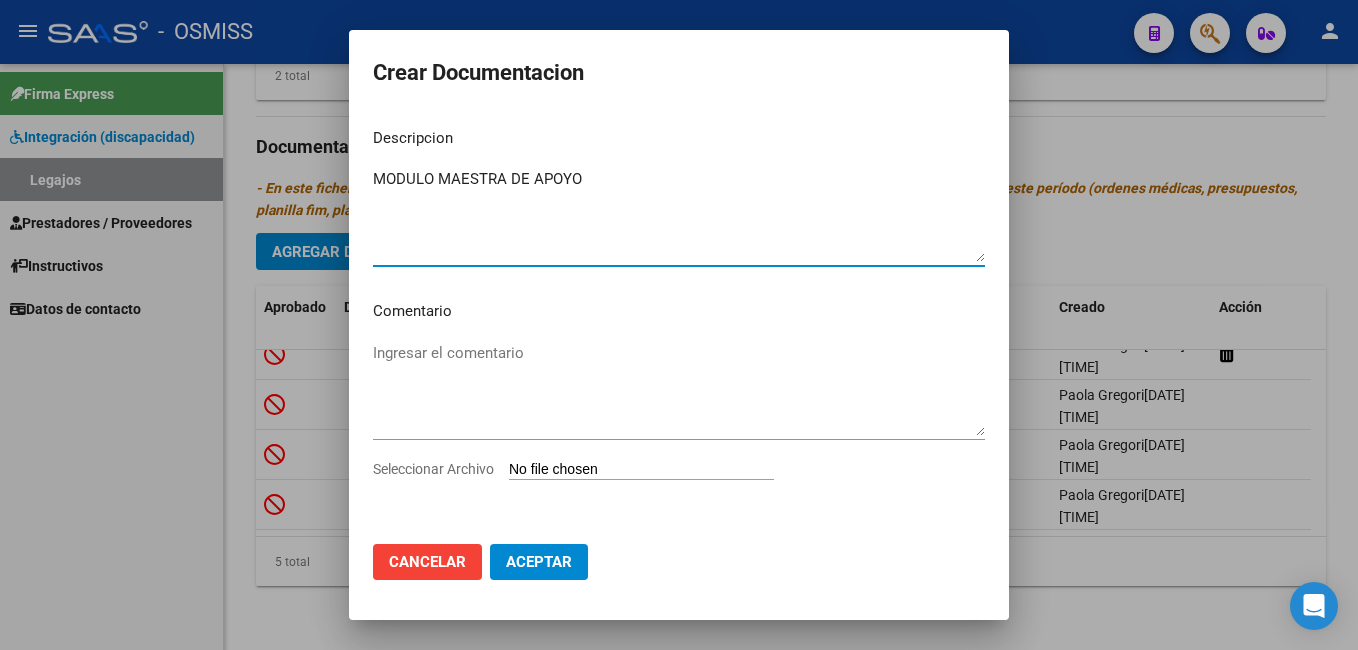 type on "MODULO MAESTRA DE APOYO" 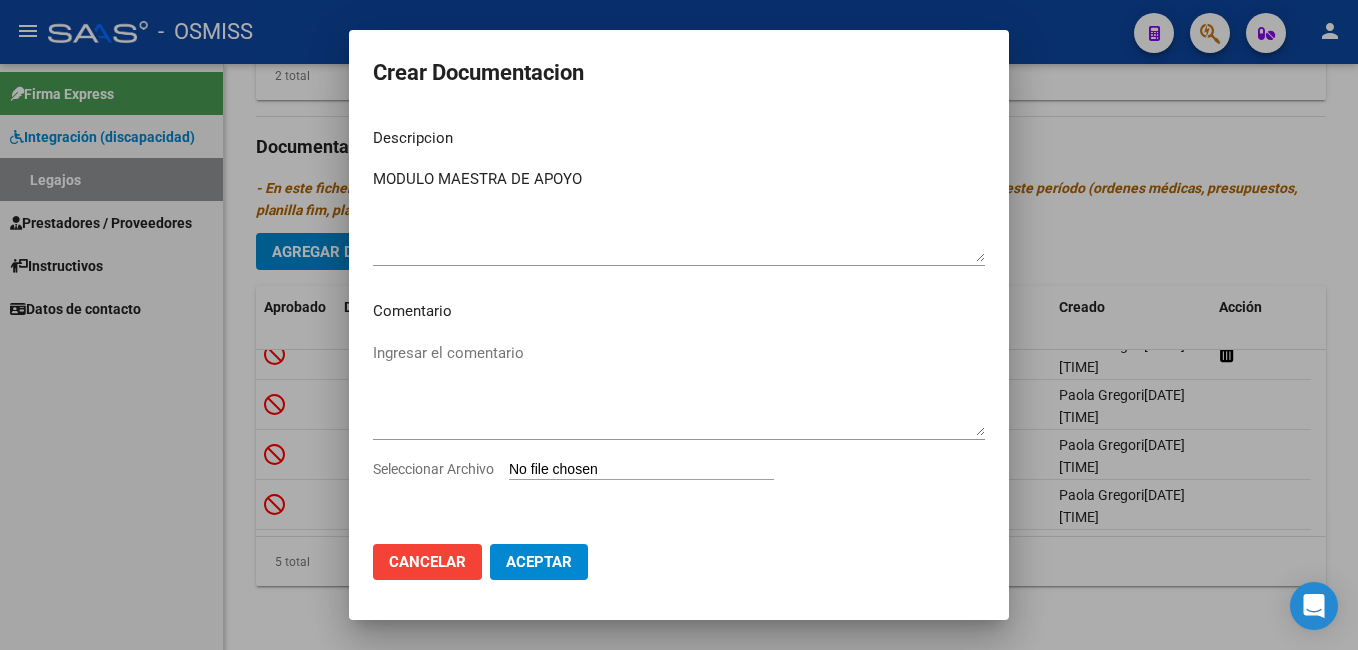 click on "Seleccionar Archivo" at bounding box center [581, 469] 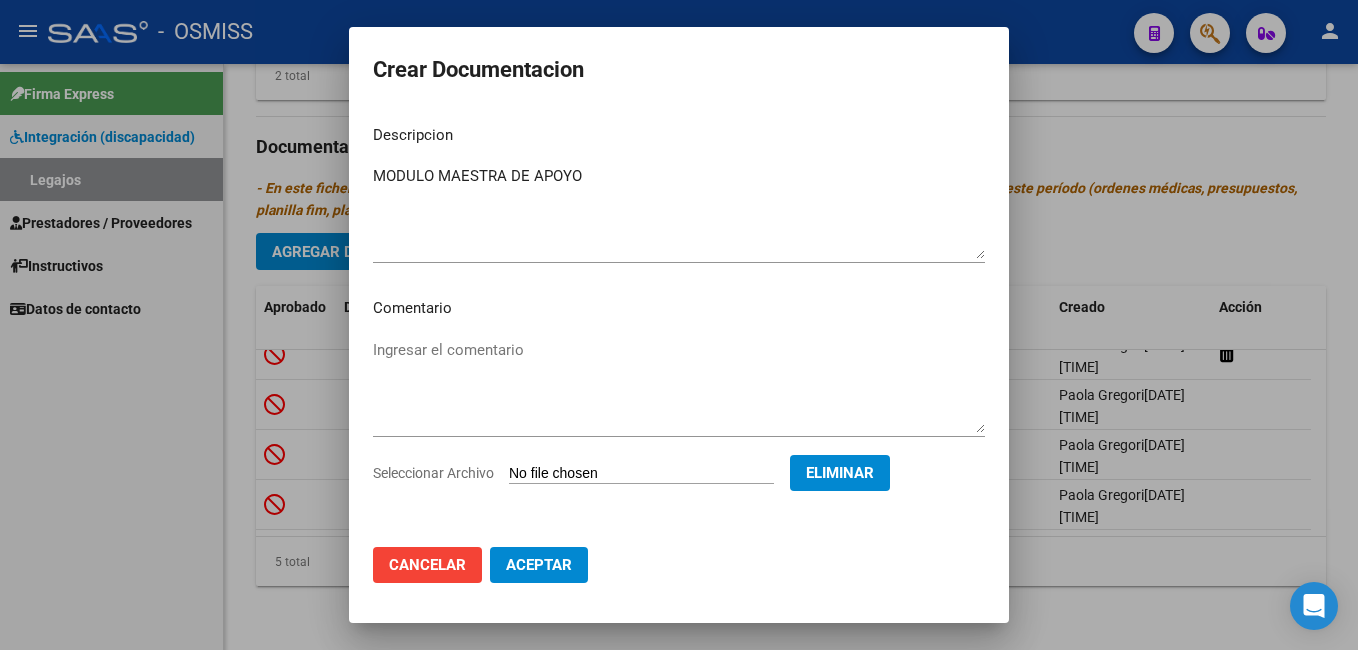 click on "Aceptar" 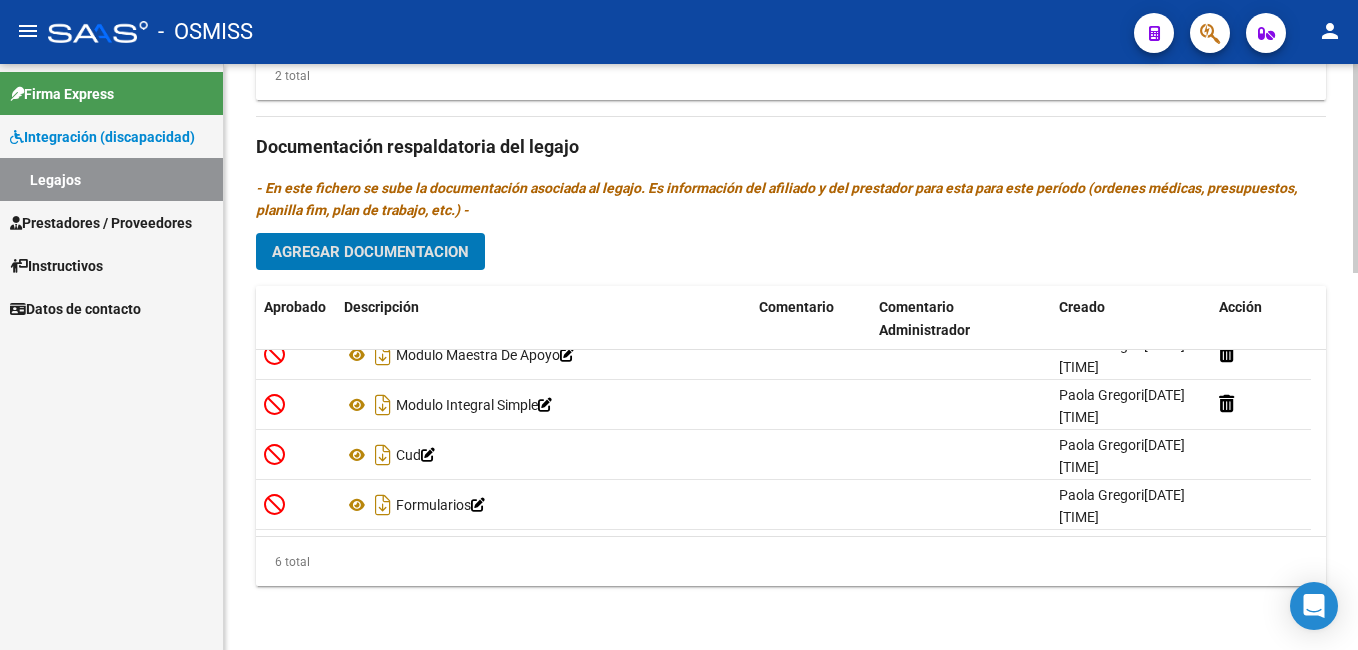 click on "Agregar Documentacion" 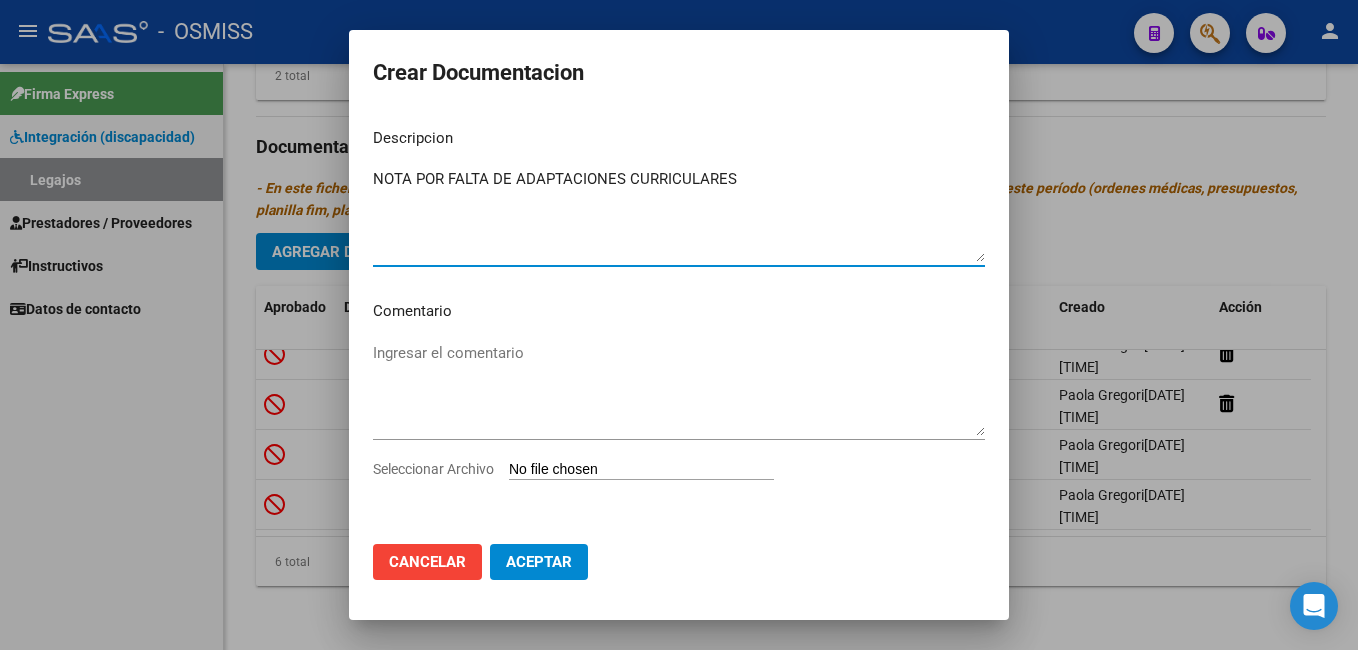 type on "NOTA POR FALTA DE ADAPTACIONES CURRICULARES" 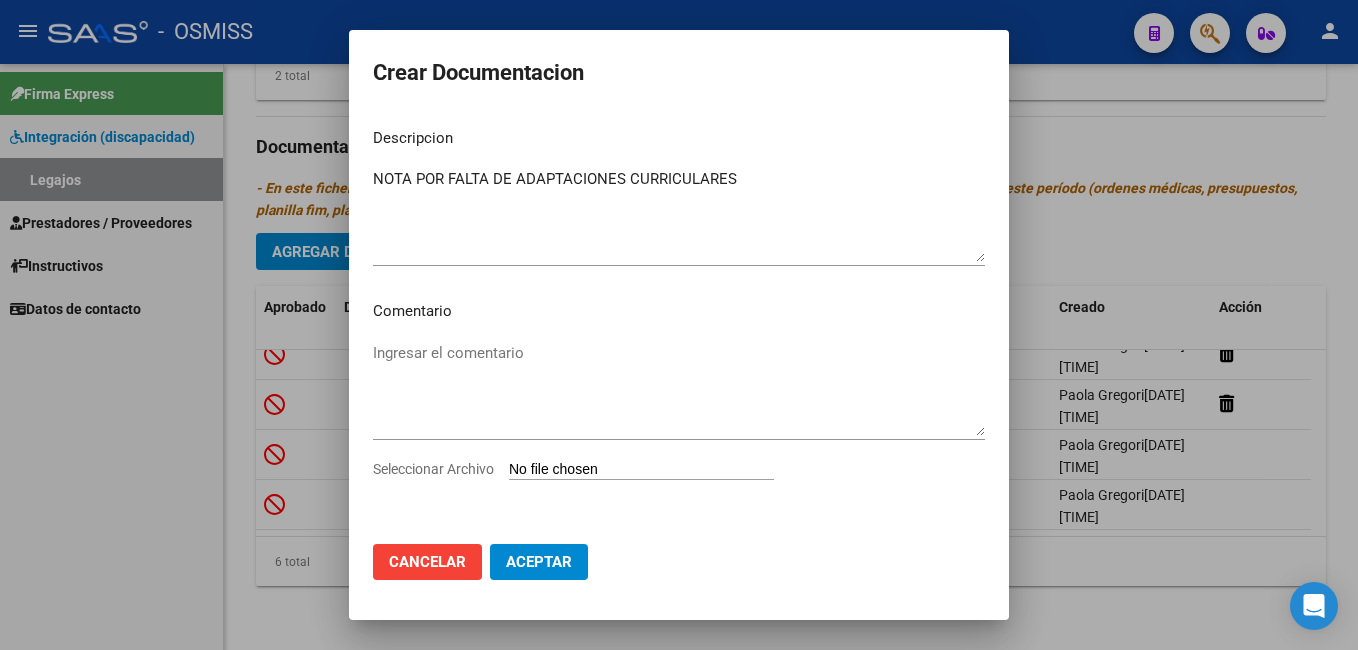 click on "Seleccionar Archivo" at bounding box center (641, 470) 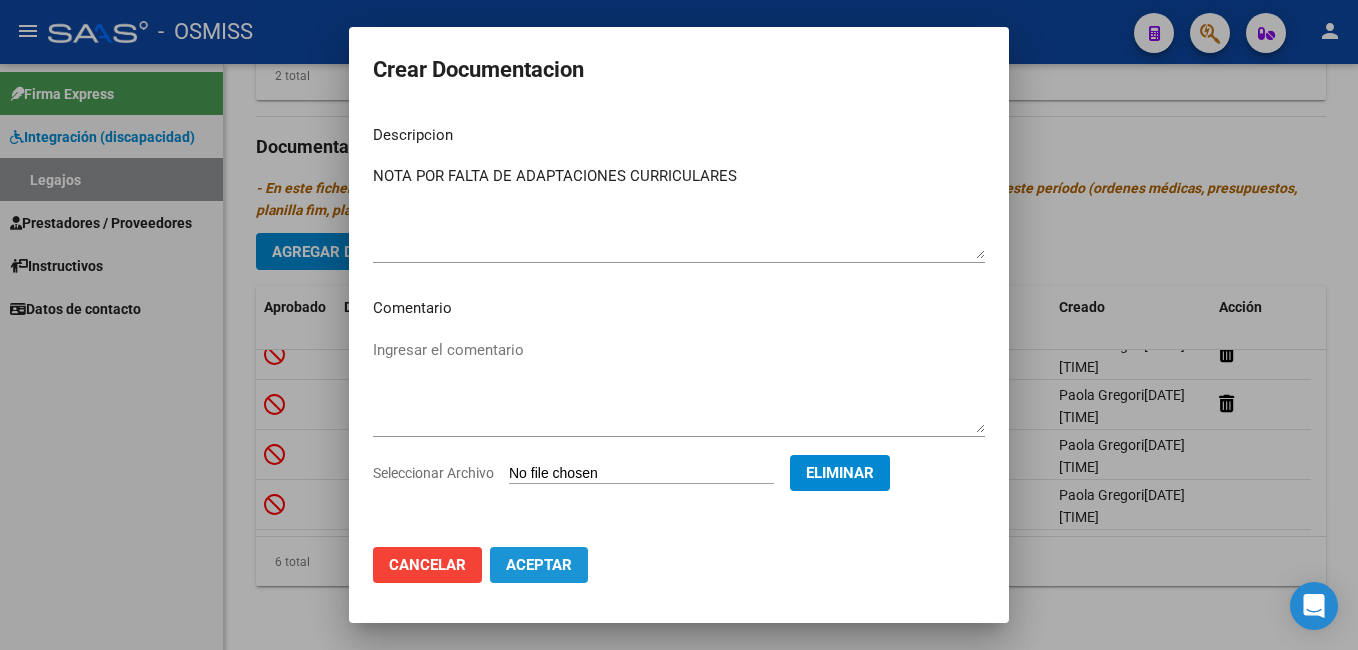 click on "Aceptar" 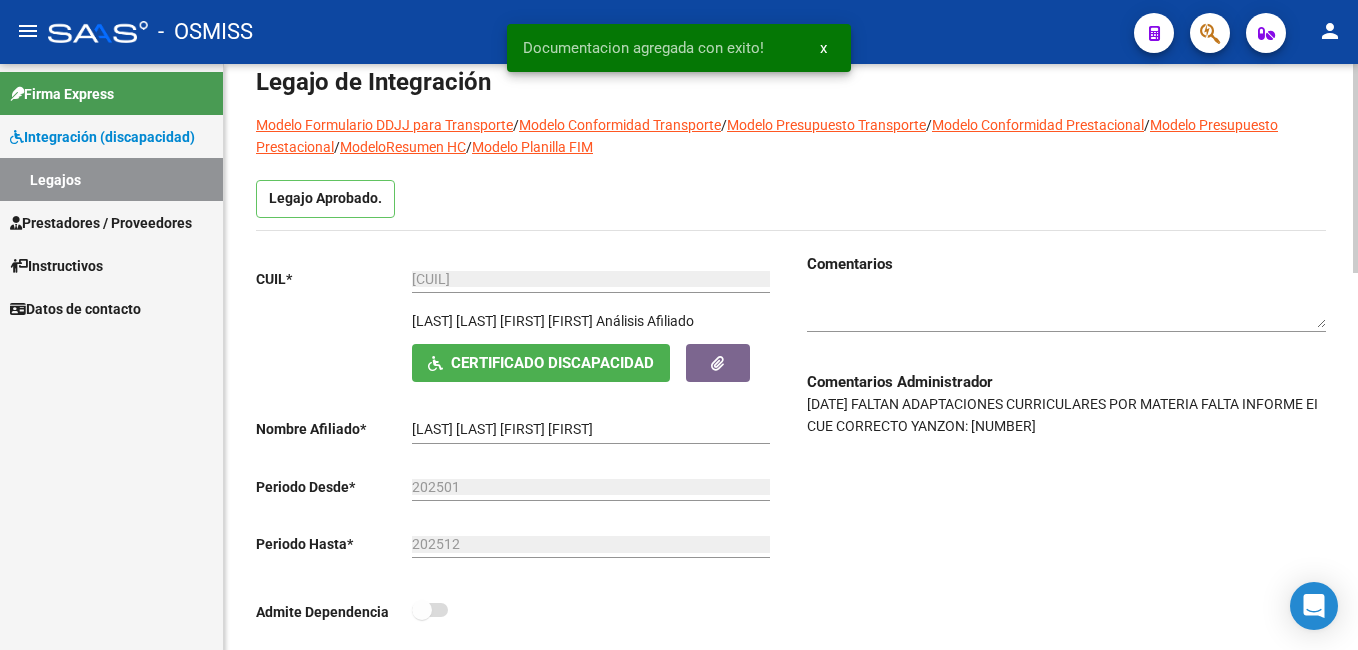 scroll, scrollTop: 74, scrollLeft: 0, axis: vertical 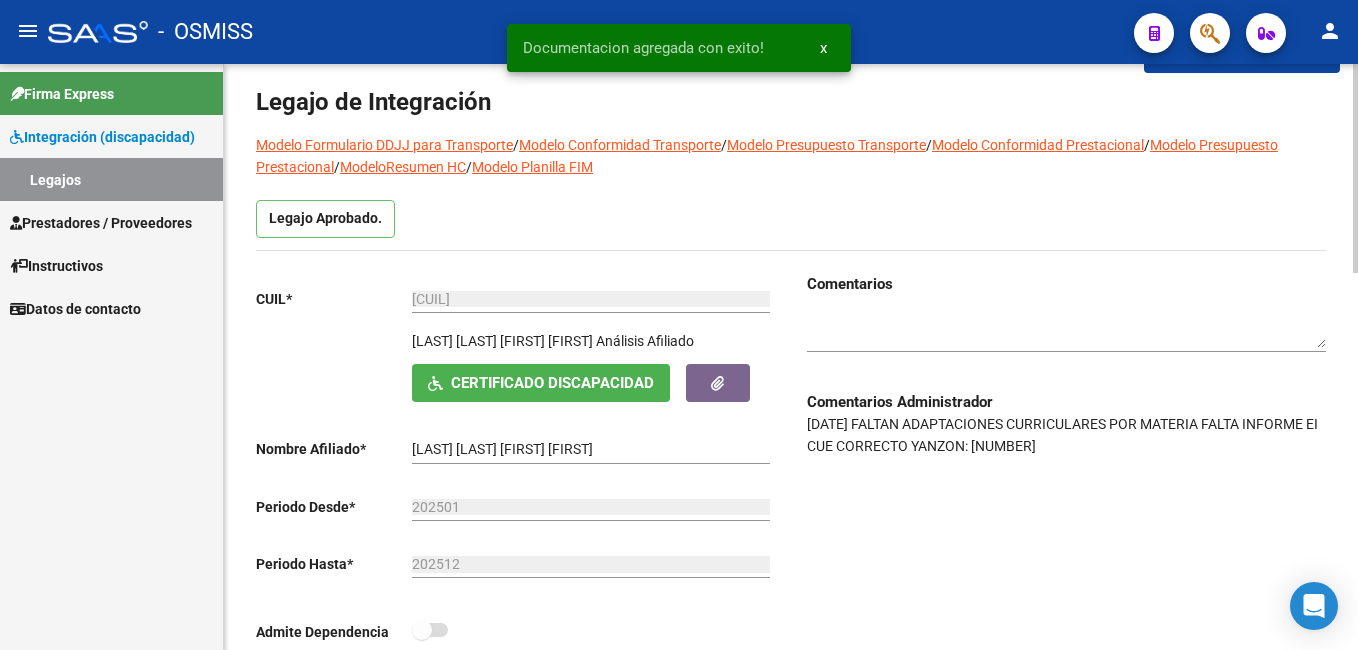 click on "arrow_back Editar 7485 save Guardar cambios Legajo de Integración Modelo Formulario DDJJ para Transporte / Modelo Conformidad Transporte / Modelo Presupuesto Transporte / Modelo Conformidad Prestacional / Modelo Presupuesto Prestacional / ModeloResumen HC / Modelo Planilla FIM Legajo Aprobado. CUIL * [CUIL] Ingresar CUIL VIDAL CASTILLO DILAN JOEL Análisis Afiliado Certificado Discapacidad ARCA Padrón Nombre Afiliado * VIDAL CASTILLO DILAN JOEL Ingresar el nombre Periodo Desde * 202501 Ej: 202203 Periodo Hasta * 202512 Ej: 202212 Admite Dependencia Comentarios Comentarios Administrador 28/4 FALTAN ADAPTACIONES CURRICULARES POR MATERIA
FALTA INFORME EI
CUE CORRECTO YANZON: 00500094100 Prestadores asociados al legajo Agregar Prestador Aprobado Prestador CUIT Comentario Presupuesto Periodo Desde Periodo Hasta Usuario Admite Dependencia PORCEL VIVIANA ANDREA [CUIL] 89 $ 475.830,36 202502 202512 20293756547" 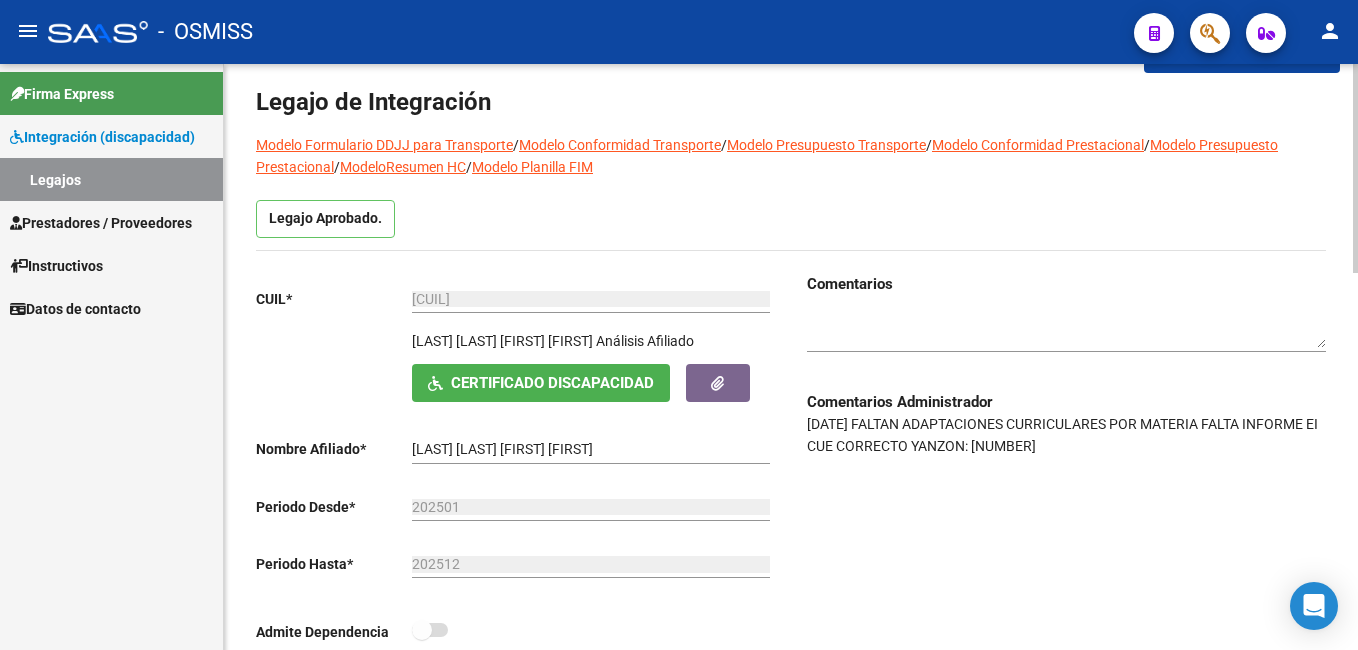 click 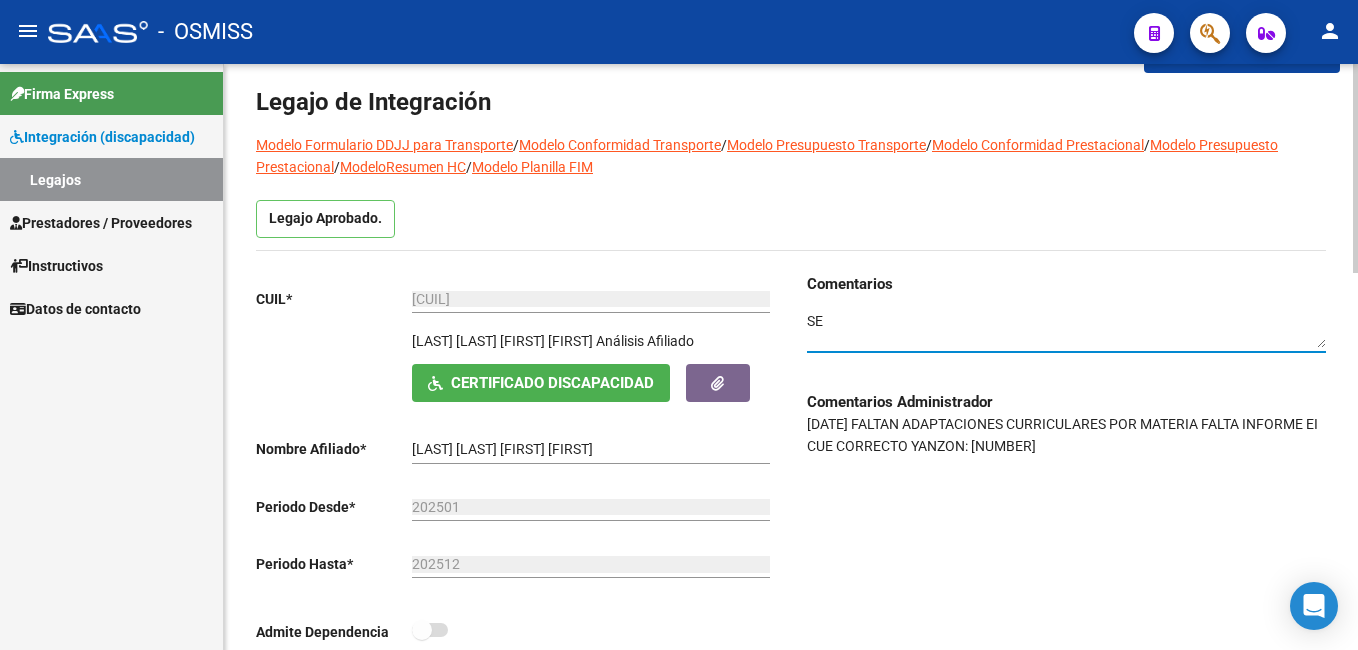 type on "S" 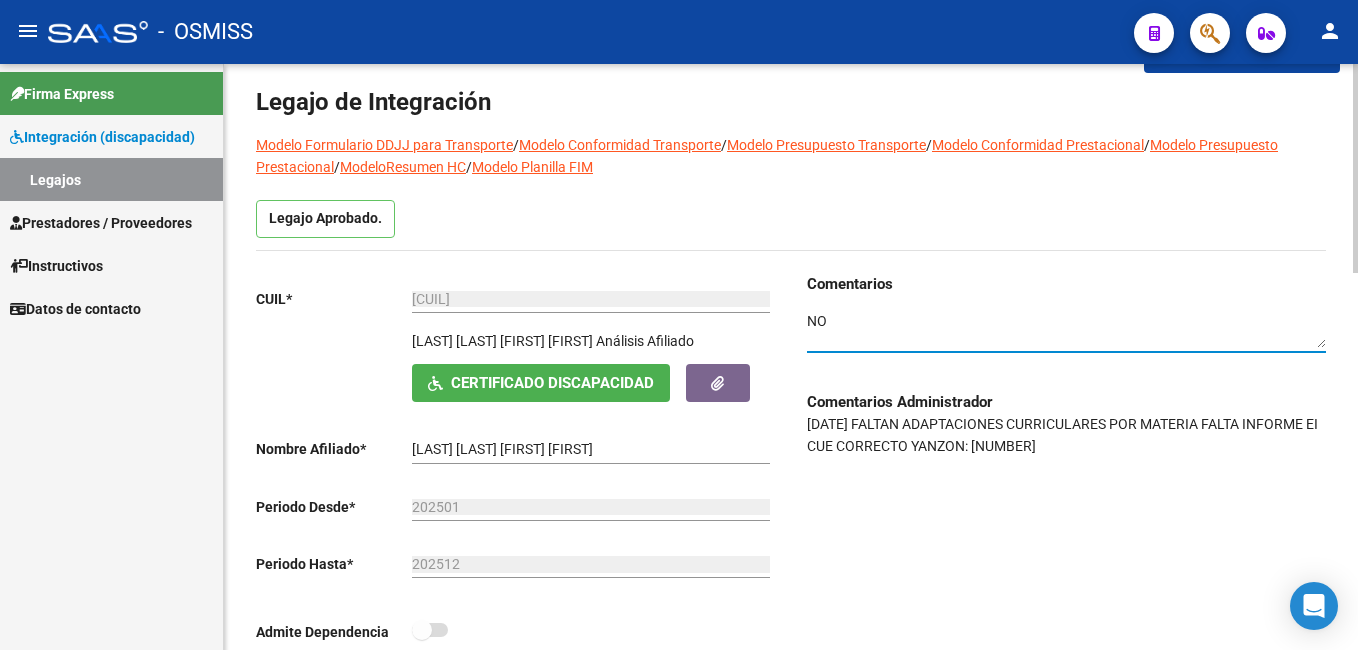 type on "N" 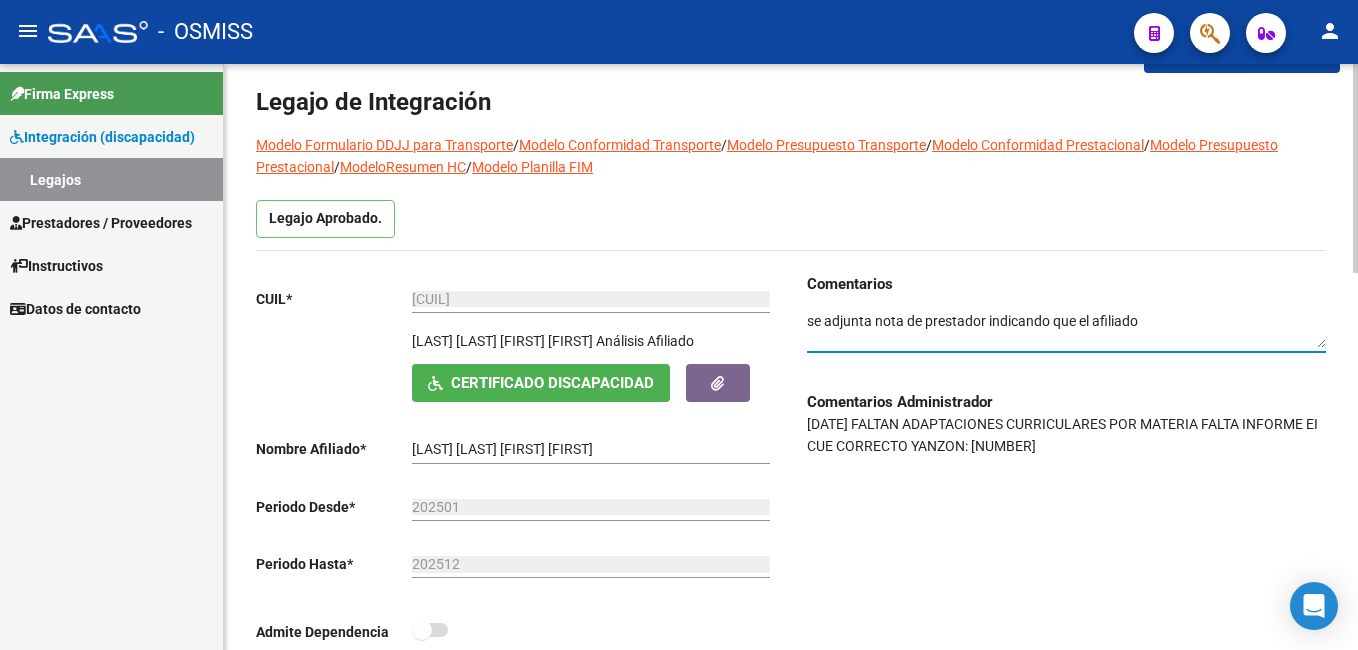 drag, startPoint x: 1052, startPoint y: 316, endPoint x: 1164, endPoint y: 313, distance: 112.04017 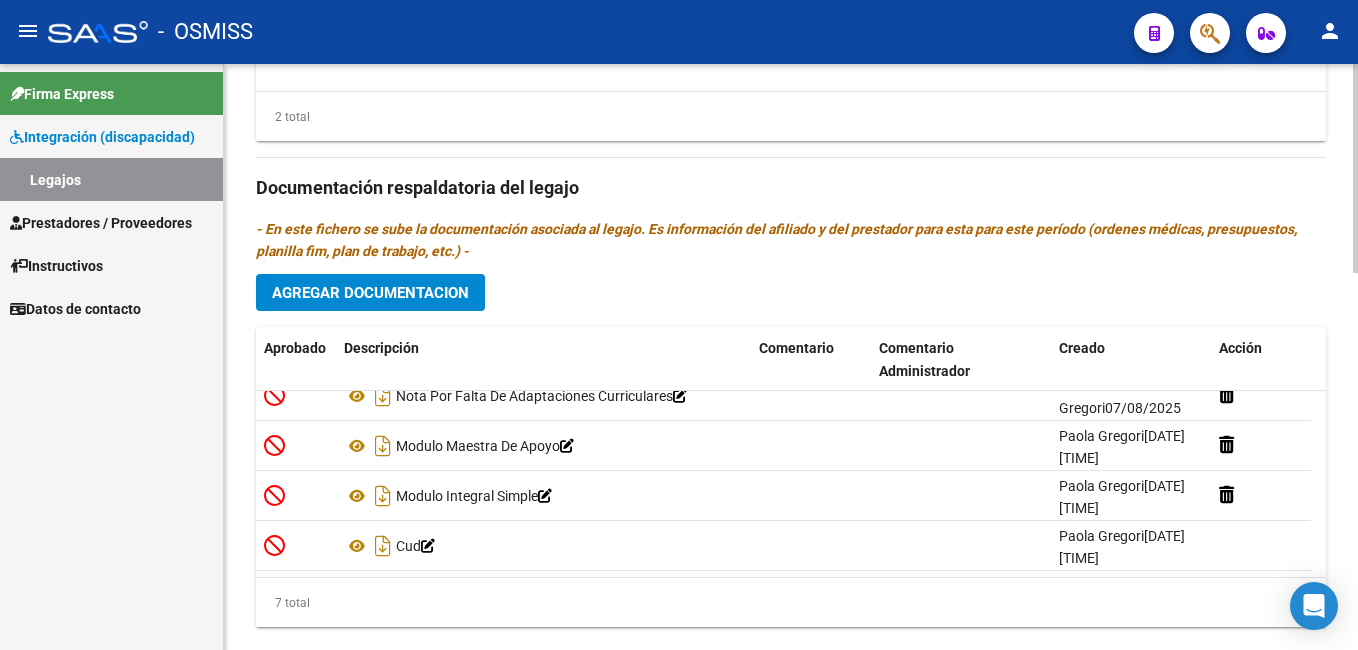 scroll, scrollTop: 1060, scrollLeft: 0, axis: vertical 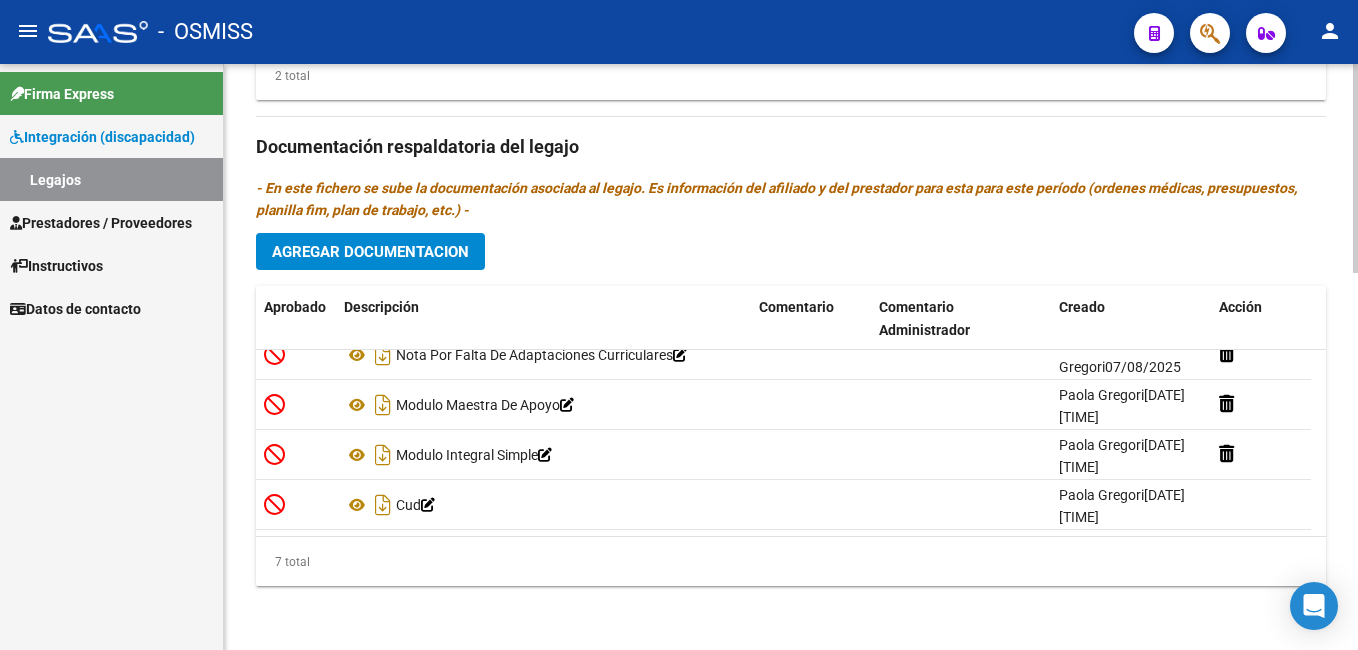 click on "menu -   OSMISS  person    Firma Express     Integración (discapacidad) Legajos    Prestadores / Proveedores Facturas - Listado/Carga Facturas - Documentación Pagos x Transferencia Auditorías - Listado Auditorías - Comentarios Auditorías - Cambios Área Prestadores - Listado Prestadores - Docu.    Instructivos    Datos de contacto arrow_back Editar 7485    save Guardar cambios Legajo de Integración Modelo Formulario DDJJ para Transporte  /  Modelo Conformidad Transporte  /  Modelo Presupuesto Transporte  /  Modelo Conformidad Prestacional  /  Modelo Presupuesto Prestacional  /  ModeloResumen HC  /  Modelo Planilla FIM  Legajo Aprobado.  CUIL  *   [CUIL] Ingresar CUIL  VIDAL CASTILLO DILAN JOEL     Análisis Afiliado    Certificado Discapacidad ARCA Padrón Nombre Afiliado  *   VIDAL CASTILLO DILAN JOEL Ingresar el nombre  Periodo Desde  *   202501 Ej: 202203  Periodo Hasta  *   202512 Ej: 202212  Admite Dependencia   Comentarios                                  Agregar Prestador" at bounding box center (679, 325) 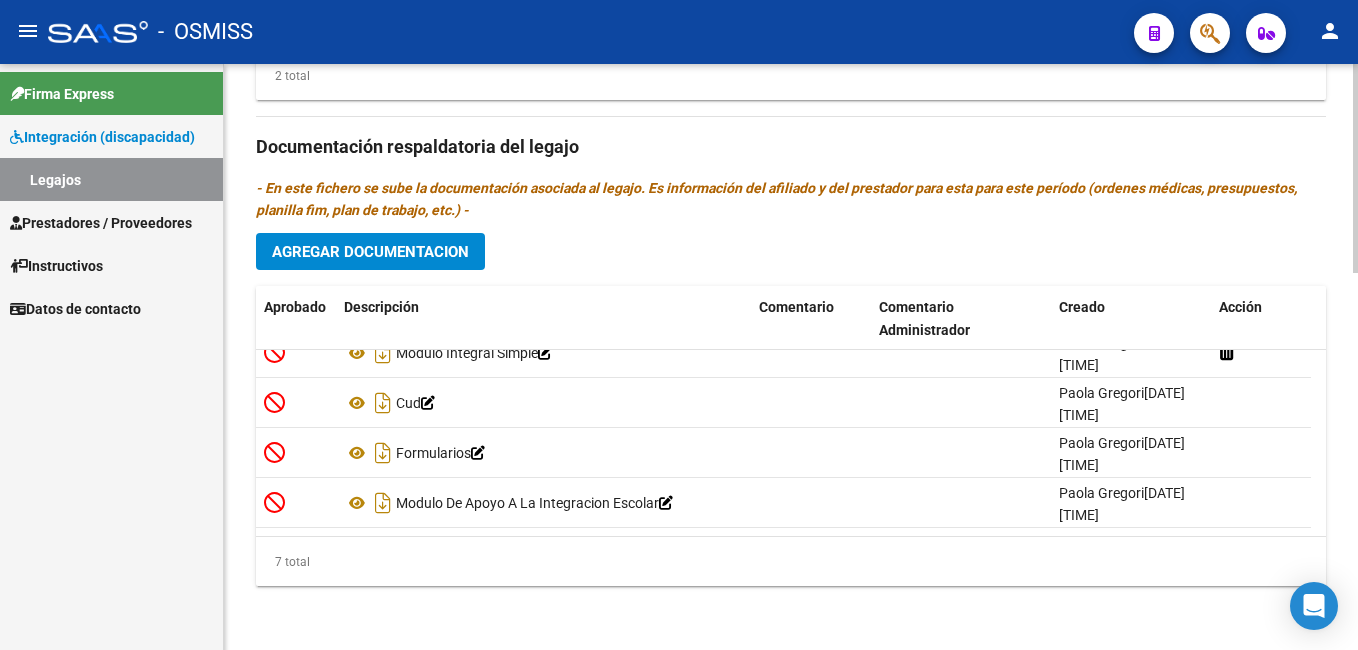 scroll, scrollTop: 117, scrollLeft: 0, axis: vertical 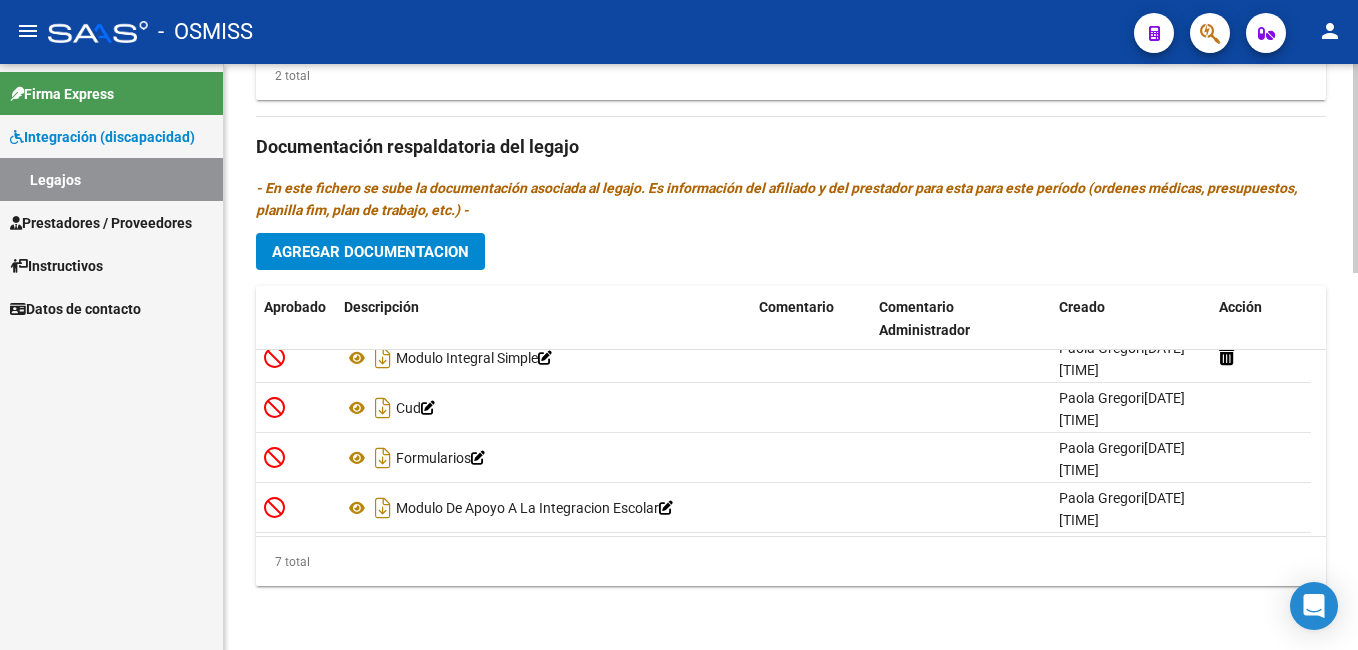 type on "se adjunta nota de prestador indicando porque no adjunta adaptaciones -[DATE]-boreal" 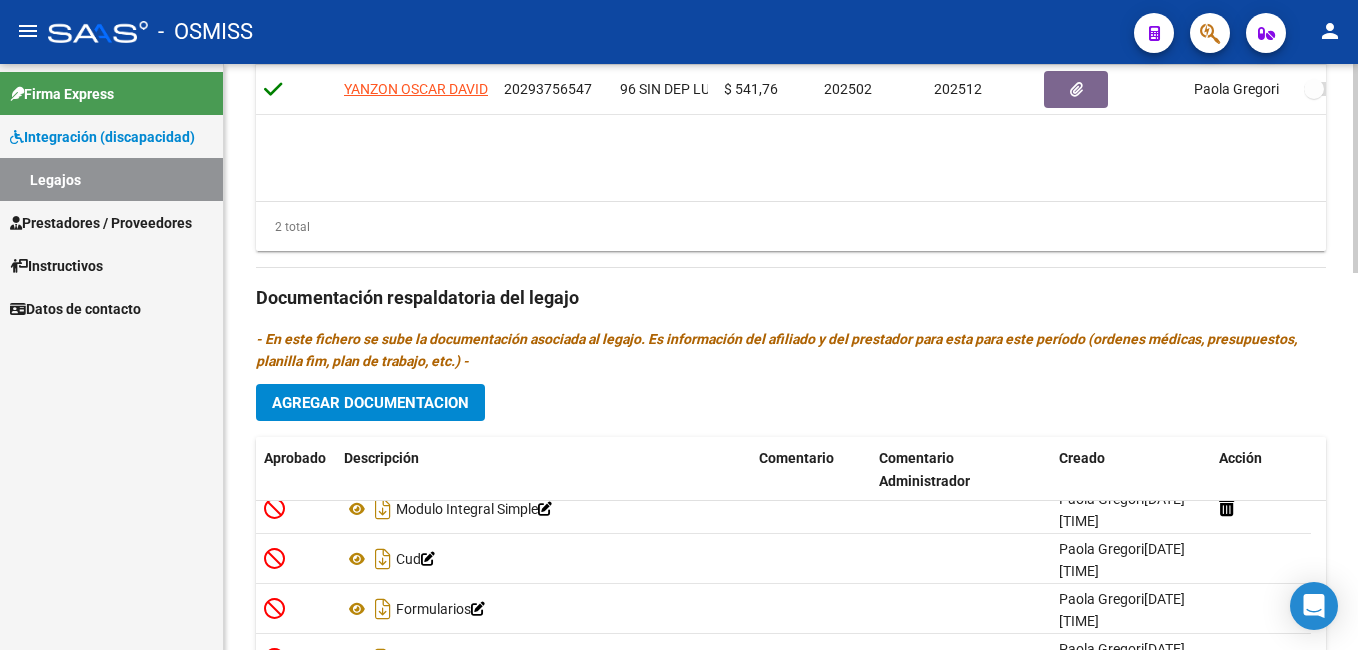 scroll, scrollTop: 1060, scrollLeft: 0, axis: vertical 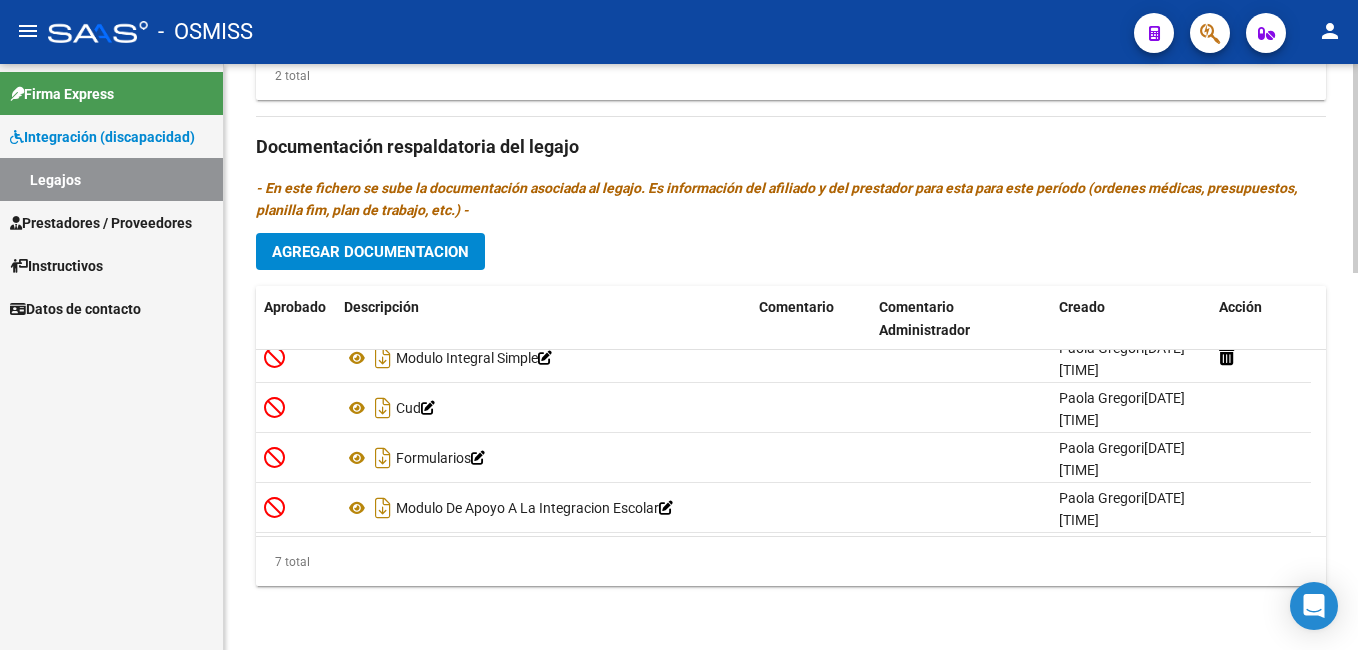 click on "menu -   OSMISS  person    Firma Express     Integración (discapacidad) Legajos    Prestadores / Proveedores Facturas - Listado/Carga Facturas - Documentación Pagos x Transferencia Auditorías - Listado Auditorías - Comentarios Auditorías - Cambios Área Prestadores - Listado Prestadores - Docu.    Instructivos    Datos de contacto arrow_back Editar 7485    save Guardar cambios Legajo de Integración Modelo Formulario DDJJ para Transporte  /  Modelo Conformidad Transporte  /  Modelo Presupuesto Transporte  /  Modelo Conformidad Prestacional  /  Modelo Presupuesto Prestacional  /  ModeloResumen HC  /  Modelo Planilla FIM  Legajo Aprobado.  CUIL  *   [CUIL] Ingresar CUIL  VIDAL CASTILLO DILAN JOEL     Análisis Afiliado    Certificado Discapacidad ARCA Padrón Nombre Afiliado  *   VIDAL CASTILLO DILAN JOEL Ingresar el nombre  Periodo Desde  *   202501 Ej: 202203  Periodo Hasta  *   202512 Ej: 202212  Admite Dependencia   Comentarios                                  Agregar Prestador" at bounding box center [679, 325] 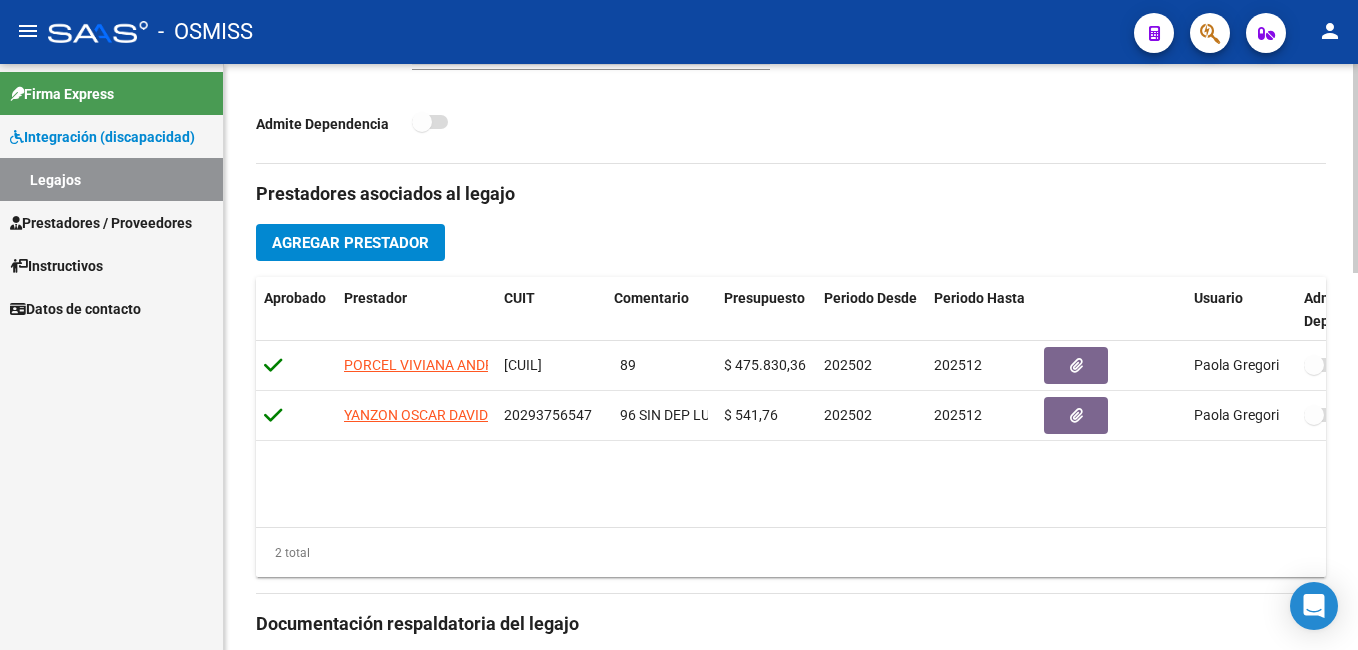 scroll, scrollTop: 574, scrollLeft: 0, axis: vertical 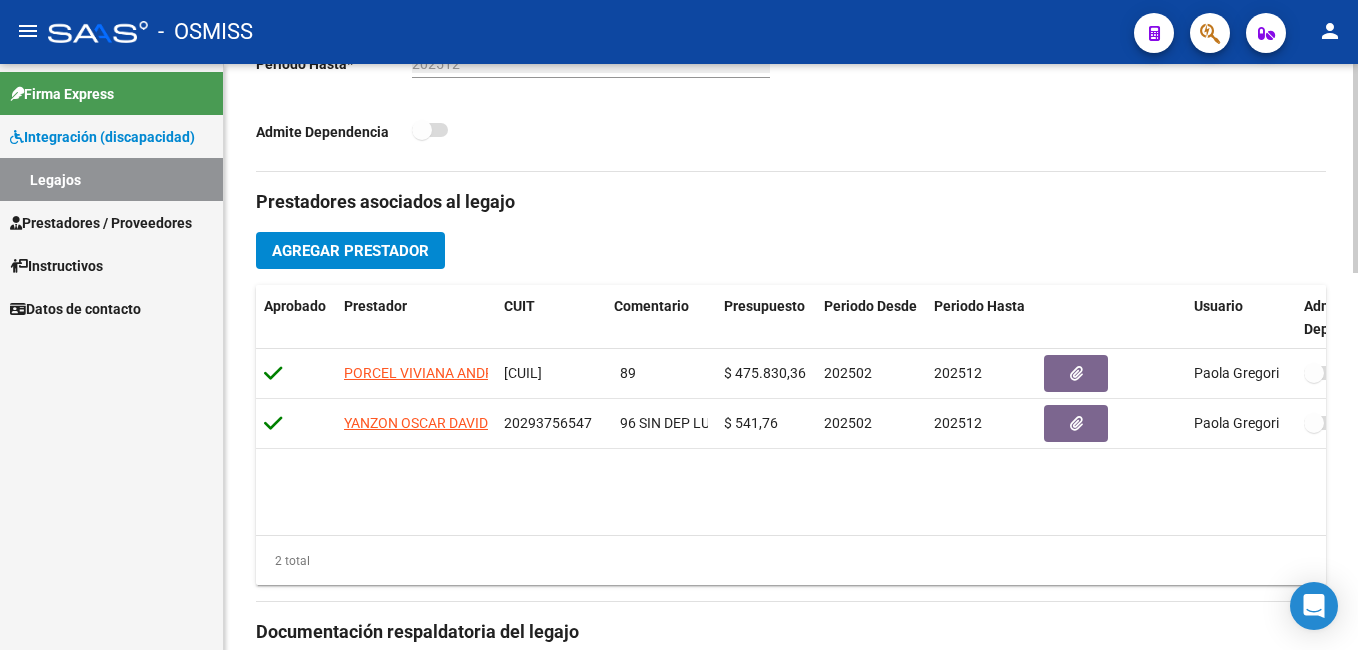 click on "arrow_back Editar 7485 save Guardar cambios Legajo de Integración Modelo Formulario DDJJ para Transporte / Modelo Conformidad Transporte / Modelo Presupuesto Transporte / Modelo Conformidad Prestacional / Modelo Presupuesto Prestacional / ModeloResumen HC / Modelo Planilla FIM Legajo Aprobado. CUIL * [CUIL] Ingresar CUIL VIDAL CASTILLO DILAN JOEL Análisis Afiliado Certificado Discapacidad ARCA Padrón Nombre Afiliado * VIDAL CASTILLO DILAN JOEL Ingresar el nombre Periodo Desde * 202501 Ej: 202203 Periodo Hasta * 202512 Ej: 202212 Admite Dependencia Comentarios Comentarios Administrador 28/4 FALTAN ADAPTACIONES CURRICULARES POR MATERIA
FALTA INFORME EI
CUE CORRECTO YANZON: 00500094100 Prestadores asociados al legajo Agregar Prestador Aprobado Prestador CUIT Comentario Presupuesto Periodo Desde Periodo Hasta Usuario Admite Dependencia PORCEL VIVIANA ANDREA [CUIL] 89 $ 475.830,36 202502 202512 20293756547" 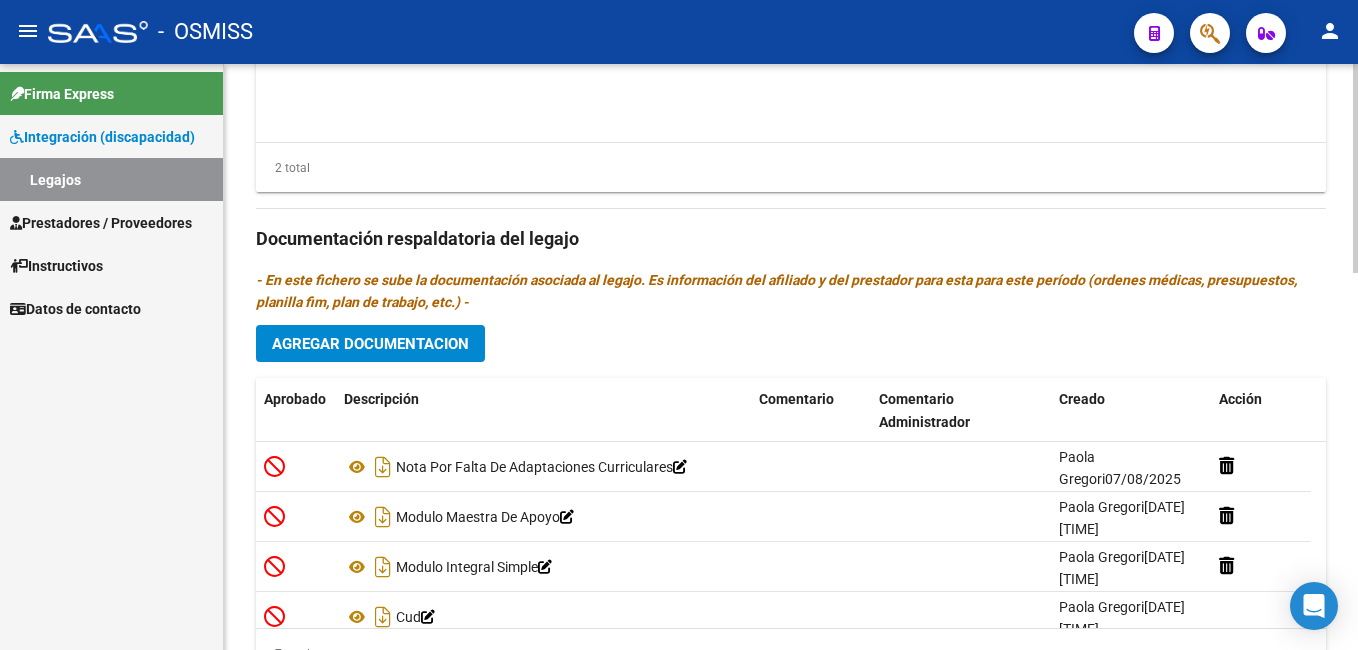 scroll, scrollTop: 1021, scrollLeft: 0, axis: vertical 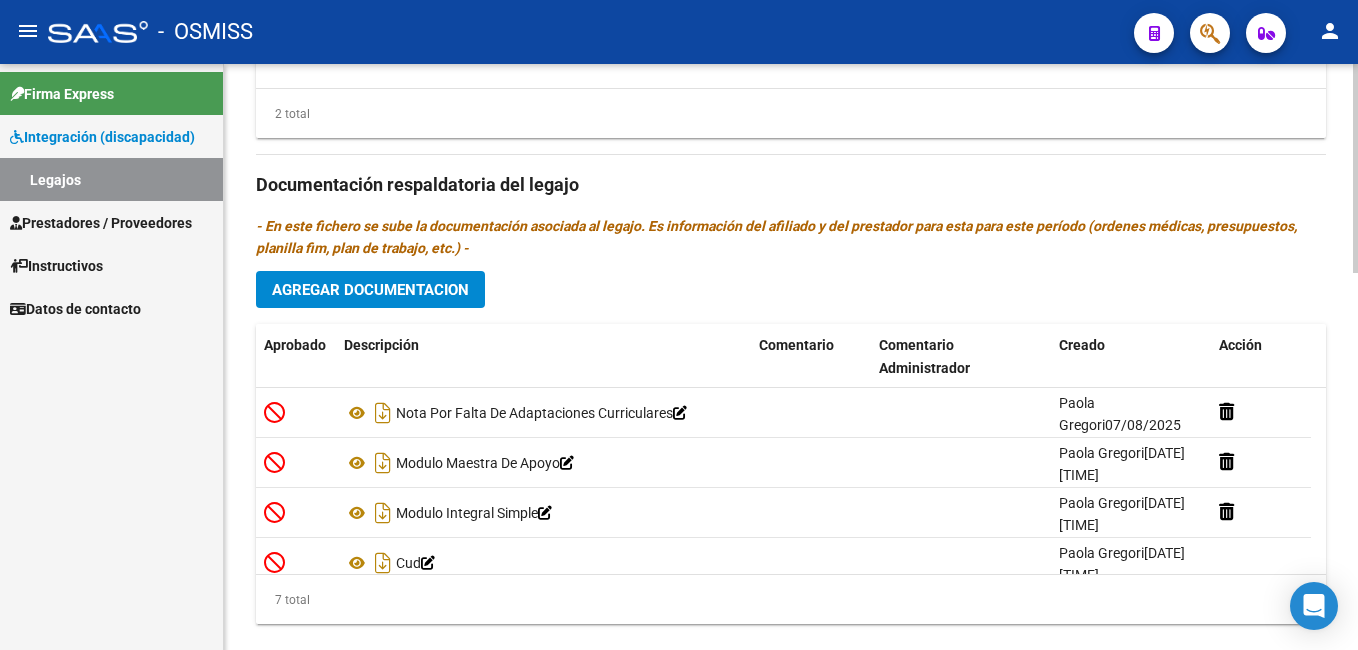 click on "menu -   OSMISS  person    Firma Express     Integración (discapacidad) Legajos    Prestadores / Proveedores Facturas - Listado/Carga Facturas - Documentación Pagos x Transferencia Auditorías - Listado Auditorías - Comentarios Auditorías - Cambios Área Prestadores - Listado Prestadores - Docu.    Instructivos    Datos de contacto arrow_back Editar 7485    save Guardar cambios Legajo de Integración Modelo Formulario DDJJ para Transporte  /  Modelo Conformidad Transporte  /  Modelo Presupuesto Transporte  /  Modelo Conformidad Prestacional  /  Modelo Presupuesto Prestacional  /  ModeloResumen HC  /  Modelo Planilla FIM  Legajo Aprobado.  CUIL  *   [CUIL] Ingresar CUIL  VIDAL CASTILLO DILAN JOEL     Análisis Afiliado    Certificado Discapacidad ARCA Padrón Nombre Afiliado  *   VIDAL CASTILLO DILAN JOEL Ingresar el nombre  Periodo Desde  *   202501 Ej: 202203  Periodo Hasta  *   202512 Ej: 202212  Admite Dependencia   Comentarios                                  Agregar Prestador" at bounding box center [679, 325] 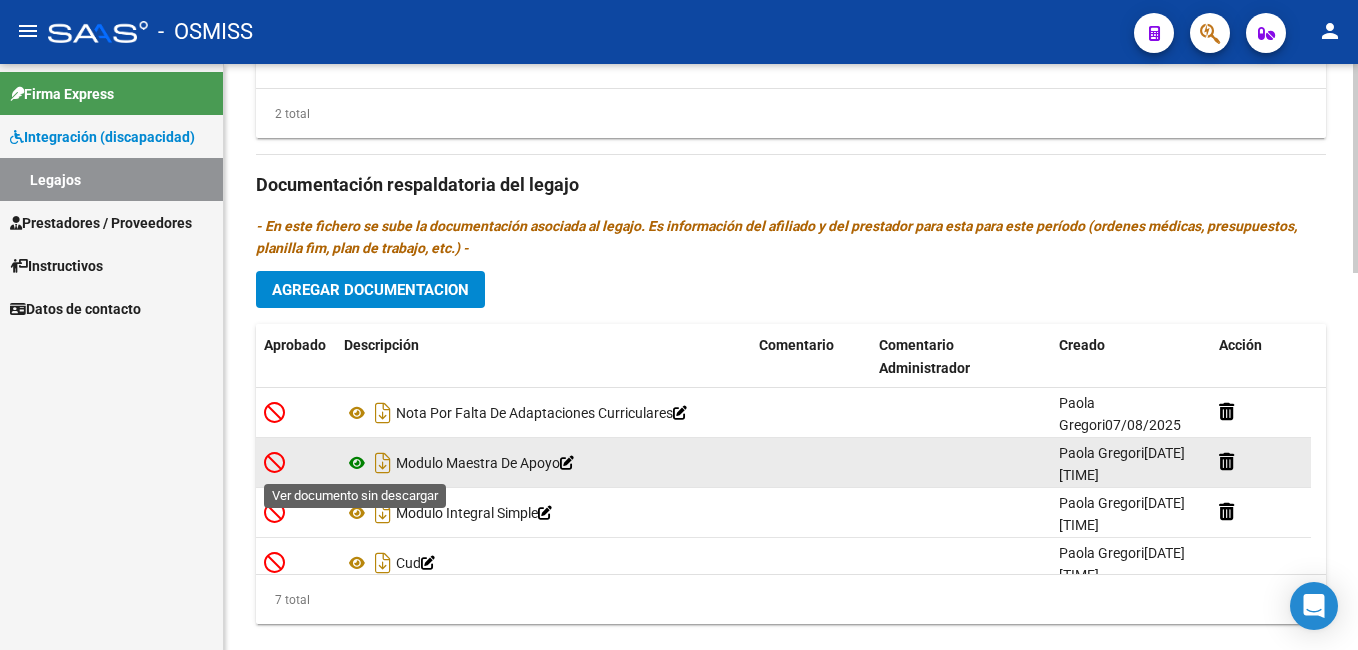 click 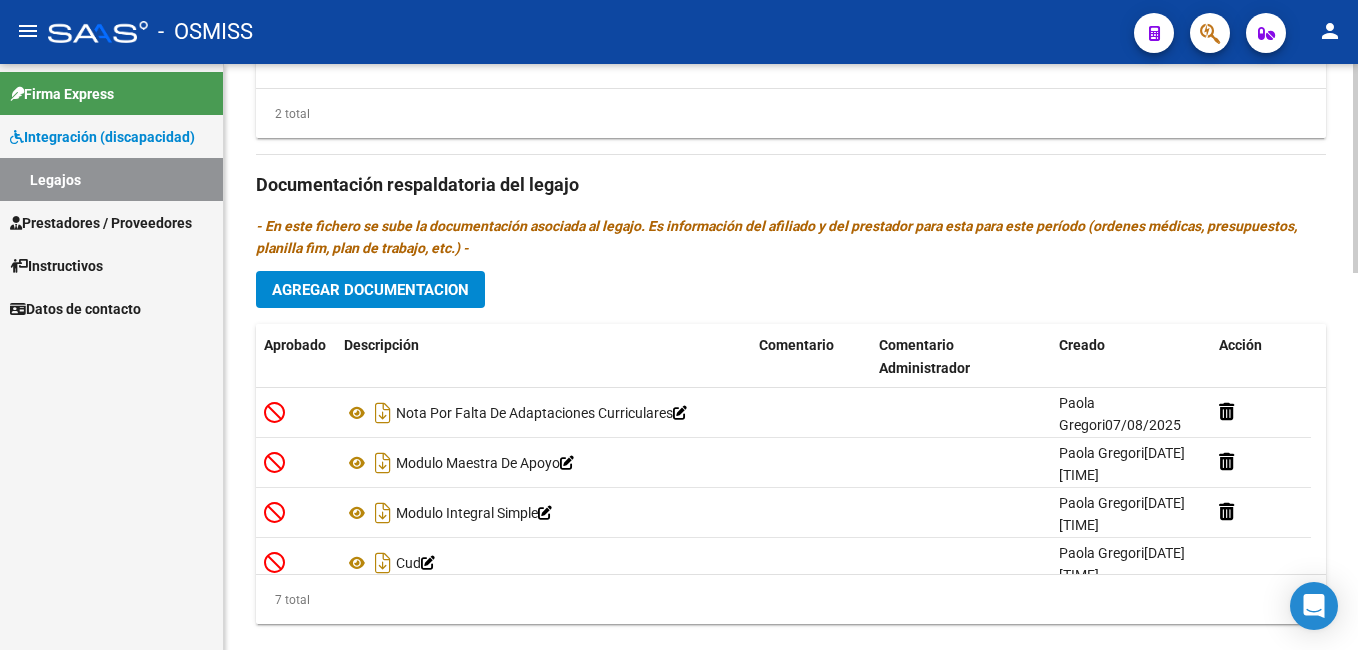 click on "Prestadores asociados al legajo Agregar Prestador Aprobado Prestador CUIT Comentario Presupuesto Periodo Desde Periodo Hasta Usuario Admite Dependencia PORCEL VIVIANA ANDREA [PHONE] 89 $ 475.830,36 202502 202512 Paola Gregori 17/03/2025 YANZON OSCAR DAVID [PHONE] 96 SIN DEP LU Y MI A MAIE 72.7 LU A VI 15 ESCUELA
CUE CORRECTO YANZON: 00500094100 $ 541,76 202502 202512 Paola Gregori 17/03/2025 2 total Documentación respaldatoria del legajo - En este fichero se sube la documentación asociada al legajo. Es información del afiliado y del prestador para esta para este período (ordenes médicas, presupuestos, planilla fim, plan de trabajo, etc.) - Agregar Documentacion Aprobado Descripción Comentario Comentario Administrador Creado Acción Nota Por Falta De Adaptaciones Curriculares Paola Gregori [DATE] 11:25 Modulo Maestra De Apoyo Paola Gregori [DATE] 11:23 Modulo Integral Simple Paola Gregori Cud" 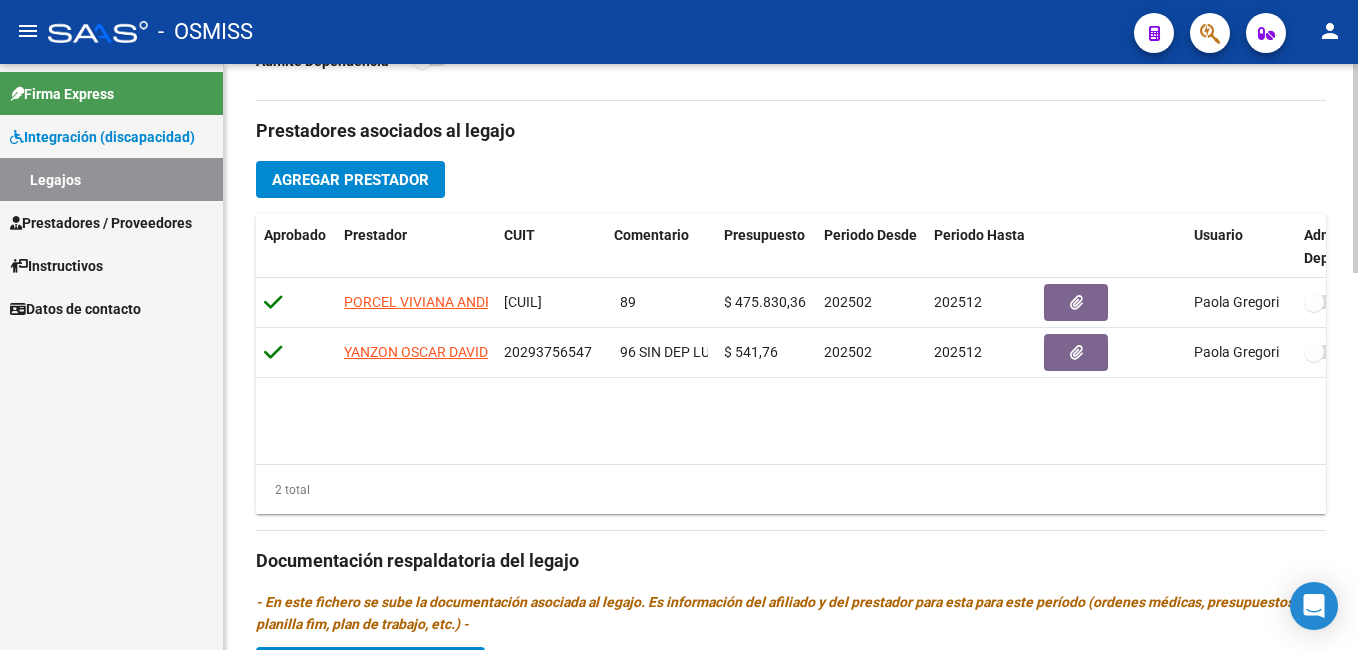 click on "arrow_back Editar 7485 save Guardar cambios Legajo de Integración Modelo Formulario DDJJ para Transporte / Modelo Conformidad Transporte / Modelo Presupuesto Transporte / Modelo Conformidad Prestacional / Modelo Presupuesto Prestacional / ModeloResumen HC / Modelo Planilla FIM Legajo Aprobado. CUIL * [CUIL] Ingresar CUIL VIDAL CASTILLO DILAN JOEL Análisis Afiliado Certificado Discapacidad ARCA Padrón Nombre Afiliado * VIDAL CASTILLO DILAN JOEL Ingresar el nombre Periodo Desde * 202501 Ej: 202203 Periodo Hasta * 202512 Ej: 202212 Admite Dependencia Comentarios Comentarios Administrador 28/4 FALTAN ADAPTACIONES CURRICULARES POR MATERIA
FALTA INFORME EI
CUE CORRECTO YANZON: 00500094100 Prestadores asociados al legajo Agregar Prestador Aprobado Prestador CUIT Comentario Presupuesto Periodo Desde Periodo Hasta Usuario Admite Dependencia PORCEL VIVIANA ANDREA [CUIL] 89 $ 475.830,36 202502 202512 20293756547" 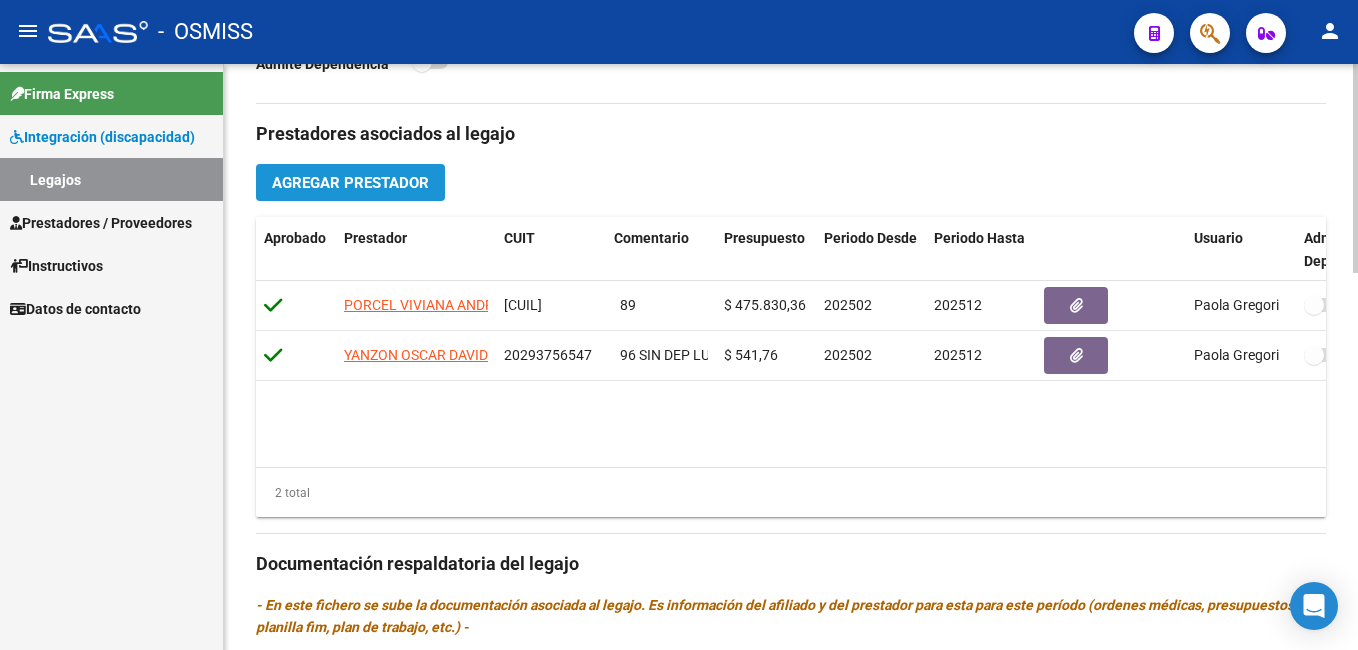 click on "Agregar Prestador" 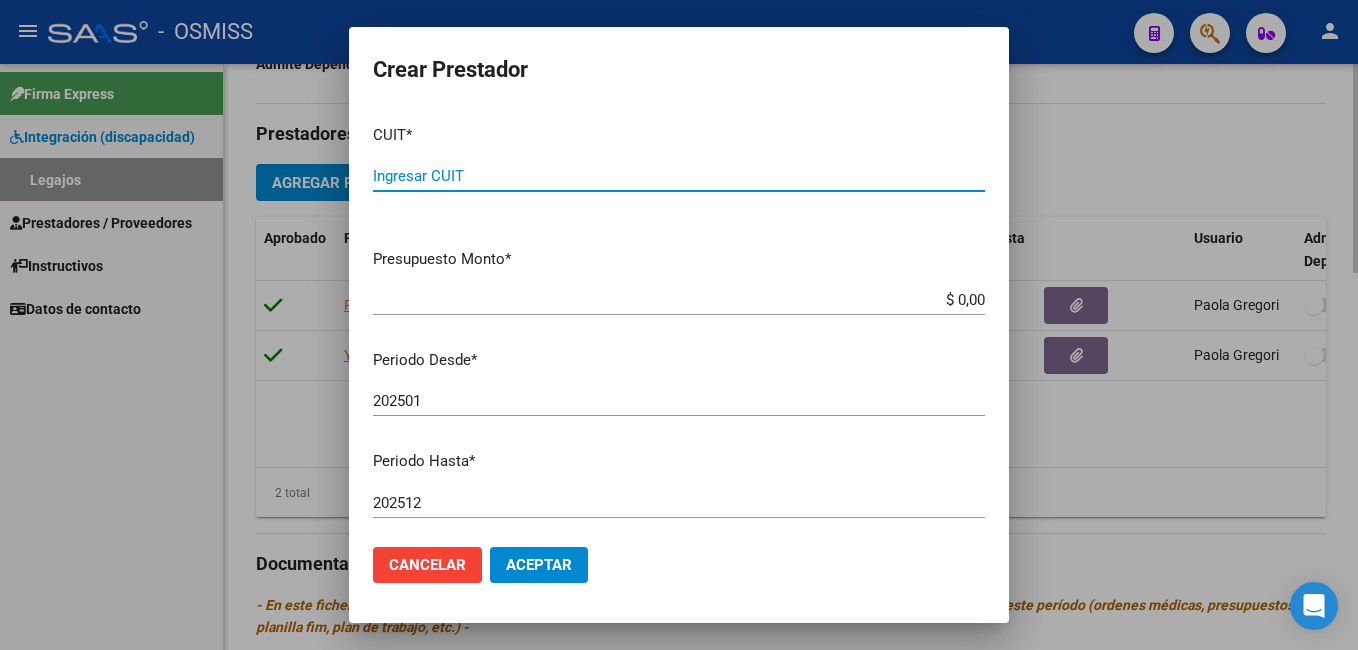 paste on "[NUMBER]-[NUMBER]-[NUMBER]" 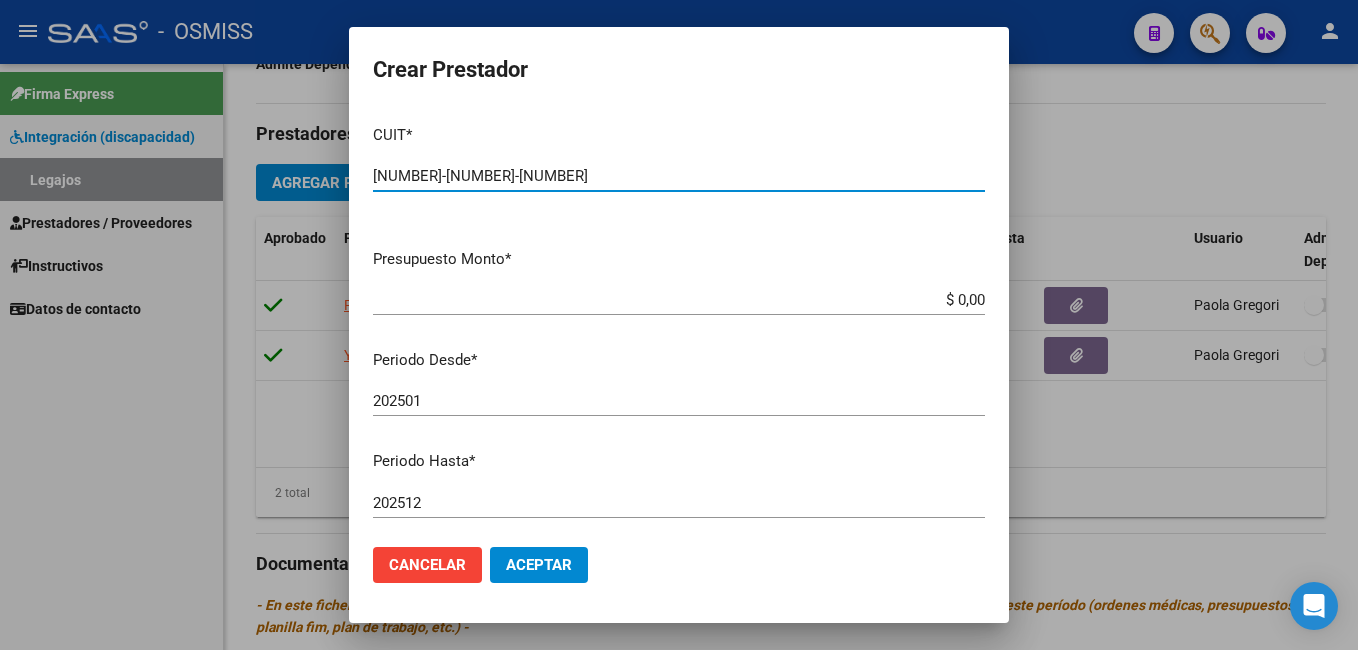 type on "[NUMBER]-[NUMBER]-[NUMBER]" 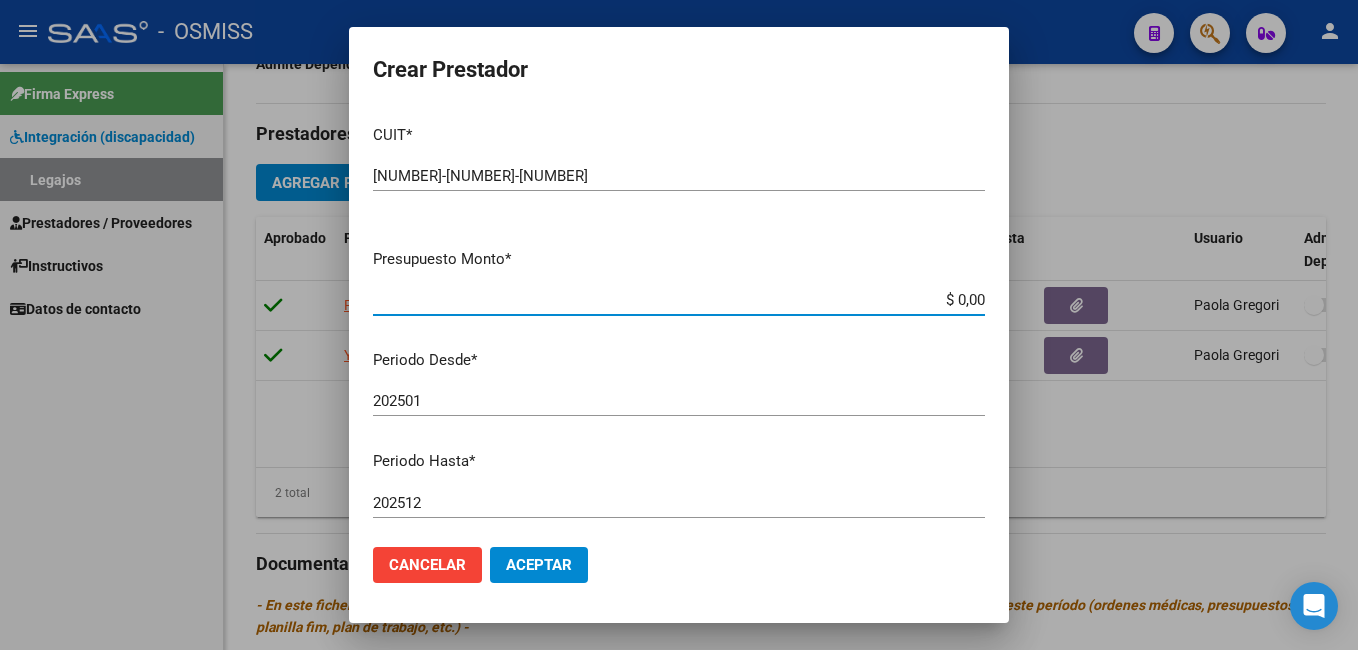 click on "$ 0,00" at bounding box center (679, 300) 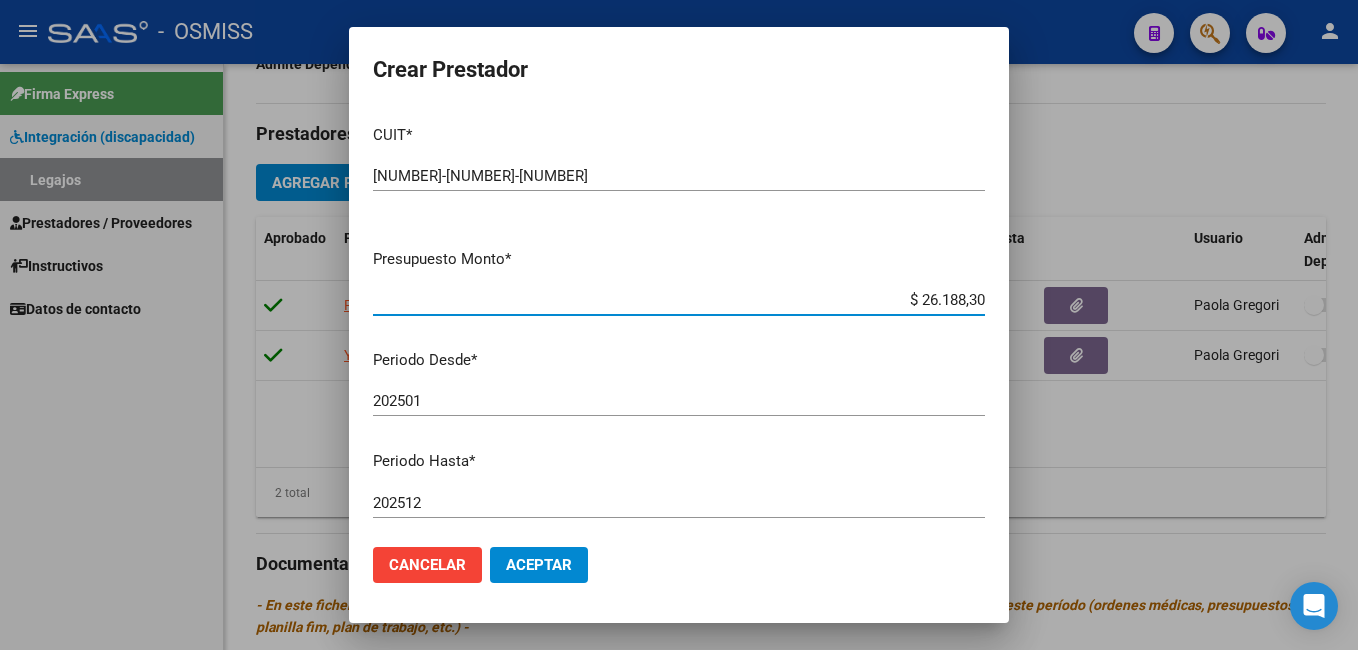 type on "$ 261.883,04" 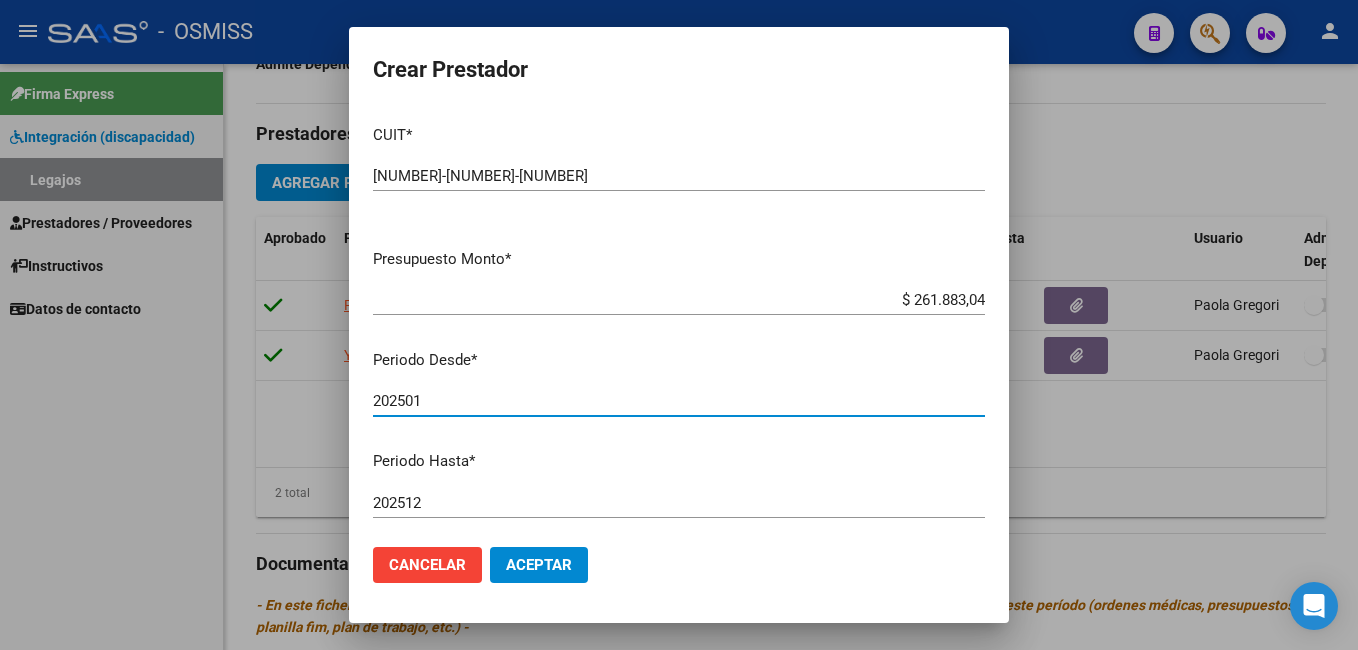 click on "202501" at bounding box center [679, 401] 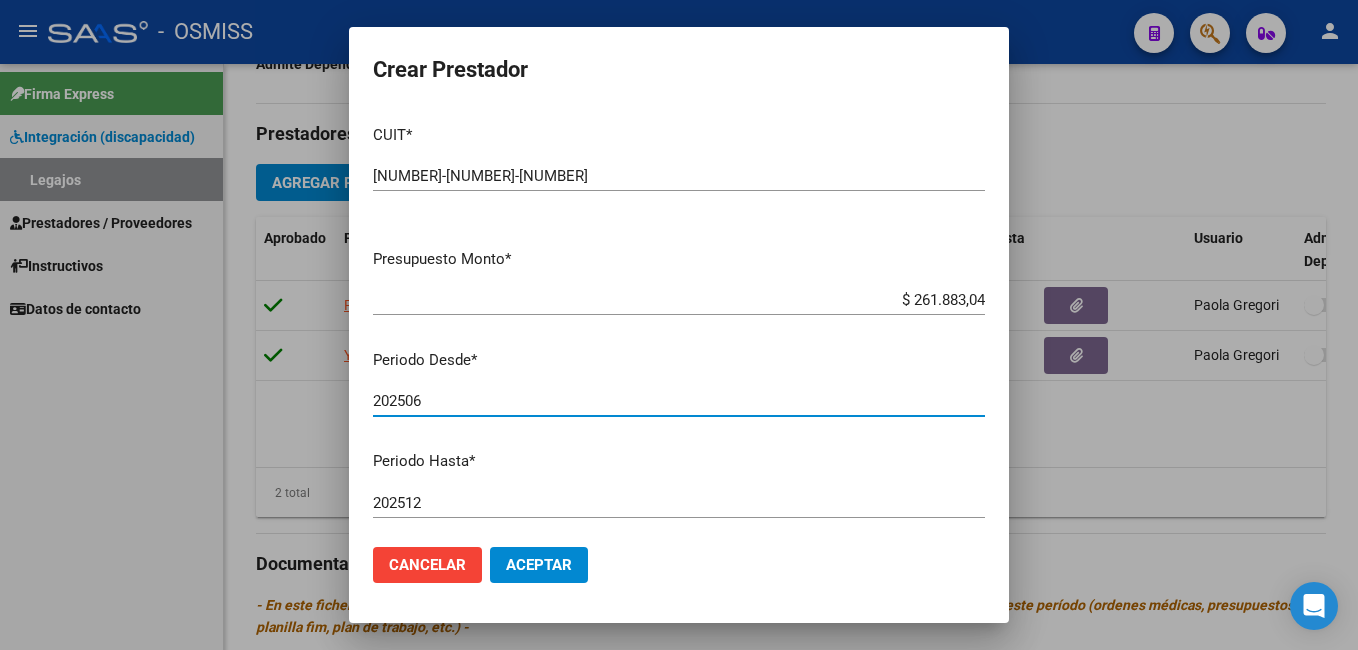 type on "202506" 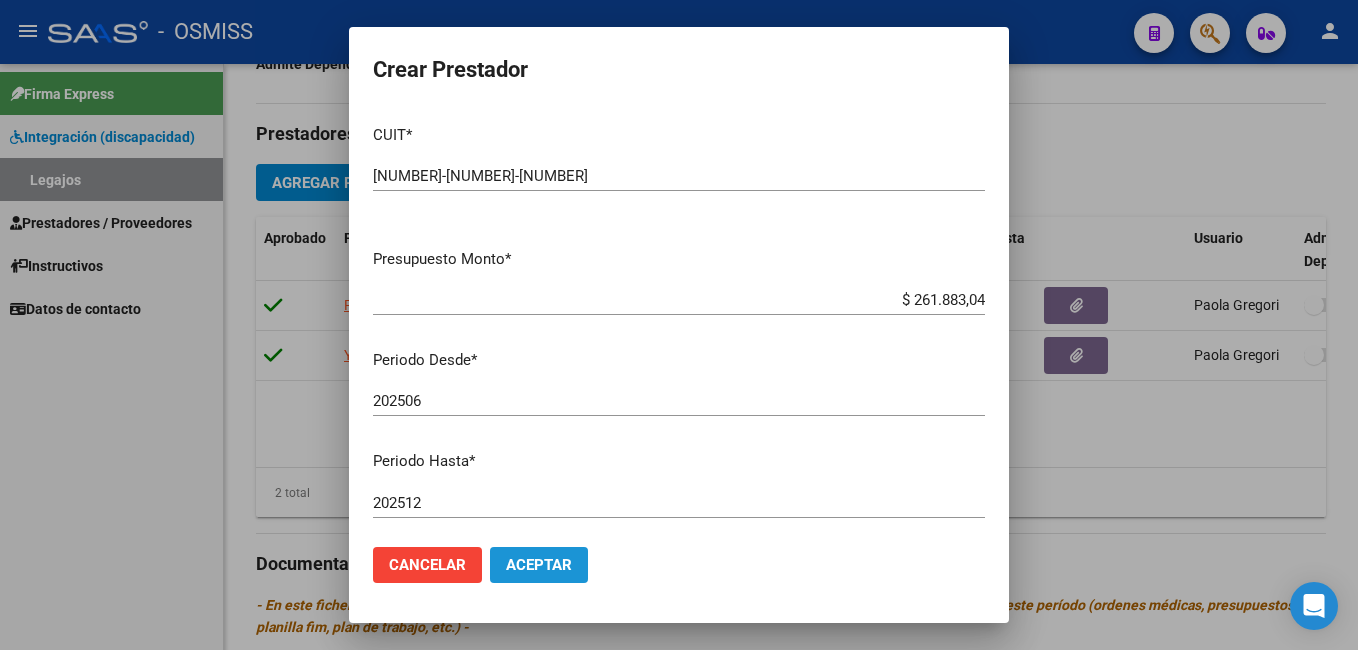 click on "Aceptar" 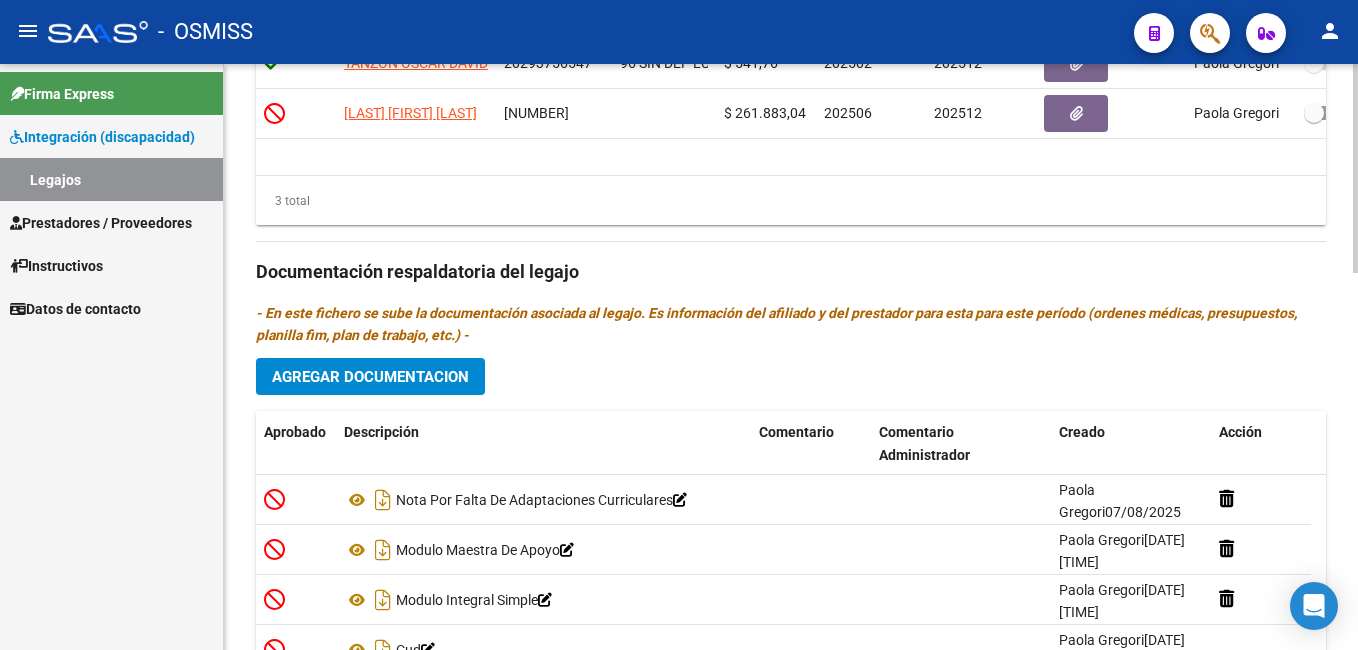 scroll, scrollTop: 1030, scrollLeft: 0, axis: vertical 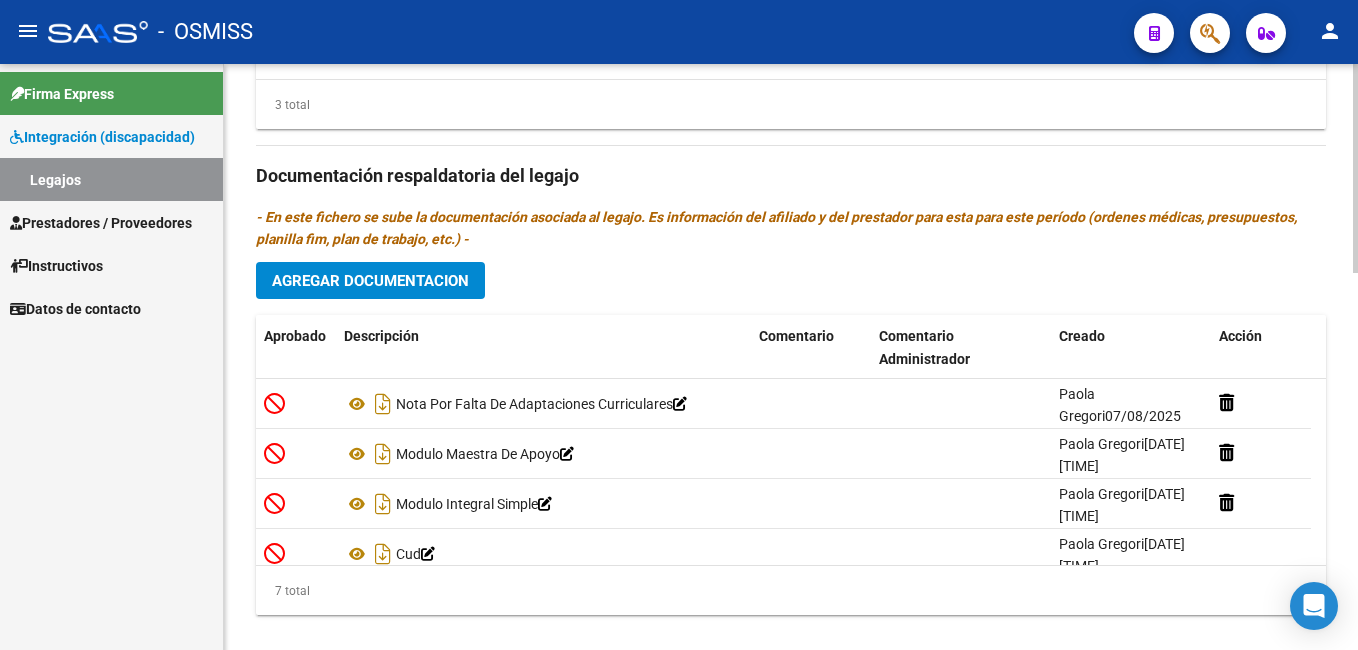 click on "menu -   OSMISS  person    Firma Express     Integración (discapacidad) Legajos    Prestadores / Proveedores Facturas - Listado/Carga Facturas - Documentación Pagos x Transferencia Auditorías - Listado Auditorías - Comentarios Auditorías - Cambios Área Prestadores - Listado Prestadores - Docu.    Instructivos    Datos de contacto arrow_back Editar 7485    save Guardar cambios Legajo de Integración Modelo Formulario DDJJ para Transporte  /  Modelo Conformidad Transporte  /  Modelo Presupuesto Transporte  /  Modelo Conformidad Prestacional  /  Modelo Presupuesto Prestacional  /  ModeloResumen HC  /  Modelo Planilla FIM  Legajo Aprobado.  CUIL  *   [CUIL] Ingresar CUIL  VIDAL CASTILLO DILAN JOEL     Análisis Afiliado    Certificado Discapacidad ARCA Padrón Nombre Afiliado  *   VIDAL CASTILLO DILAN JOEL Ingresar el nombre  Periodo Desde  *   202501 Ej: 202203  Periodo Hasta  *   202512 Ej: 202212  Admite Dependencia   Comentarios                                  Agregar Prestador" at bounding box center [679, 325] 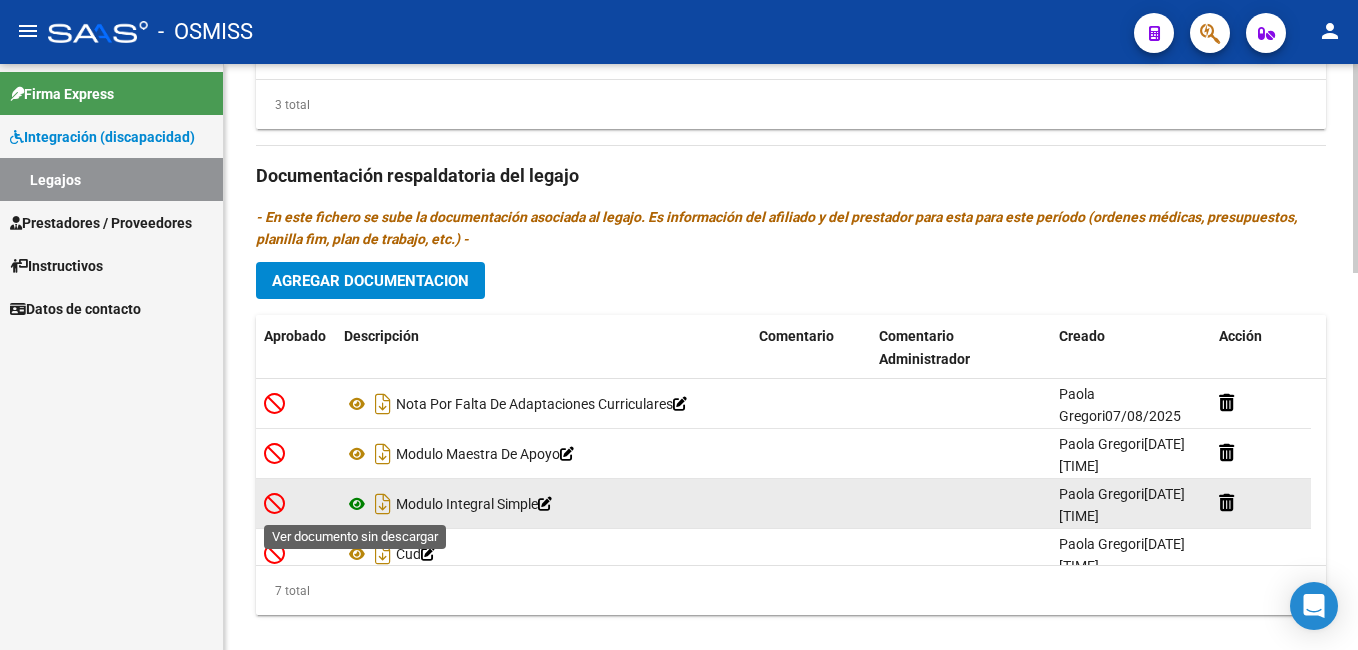 click 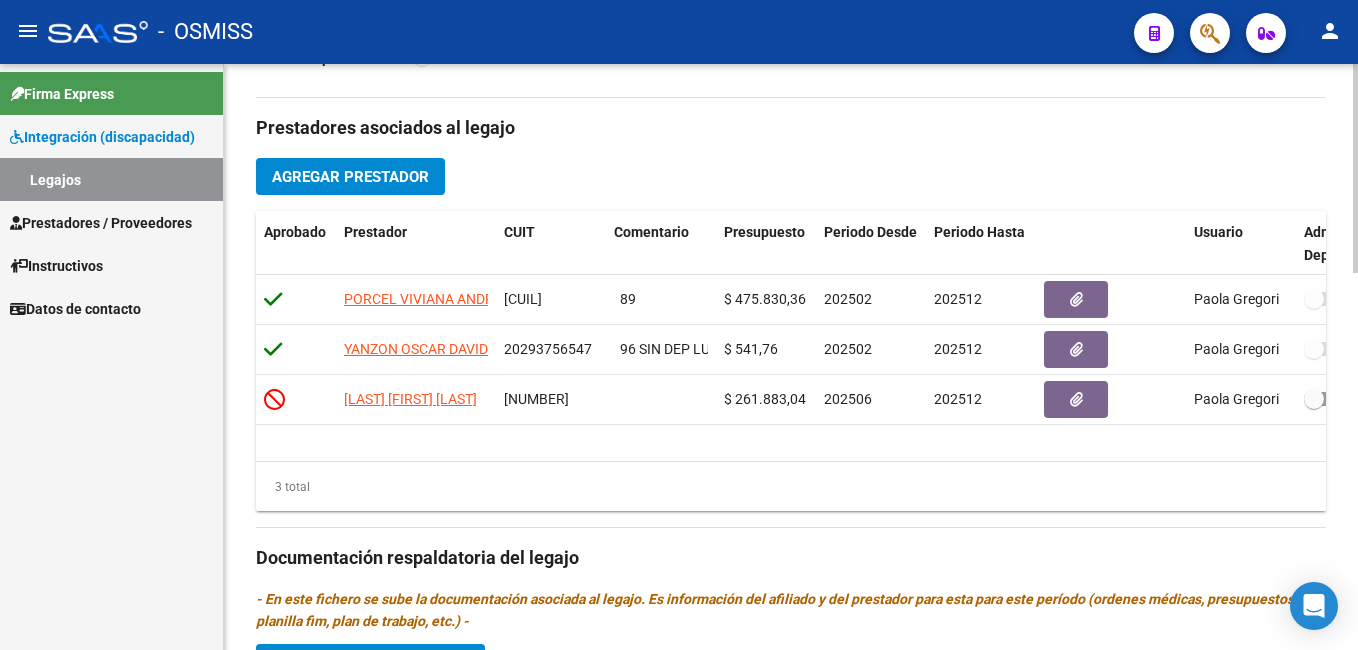 scroll, scrollTop: 625, scrollLeft: 0, axis: vertical 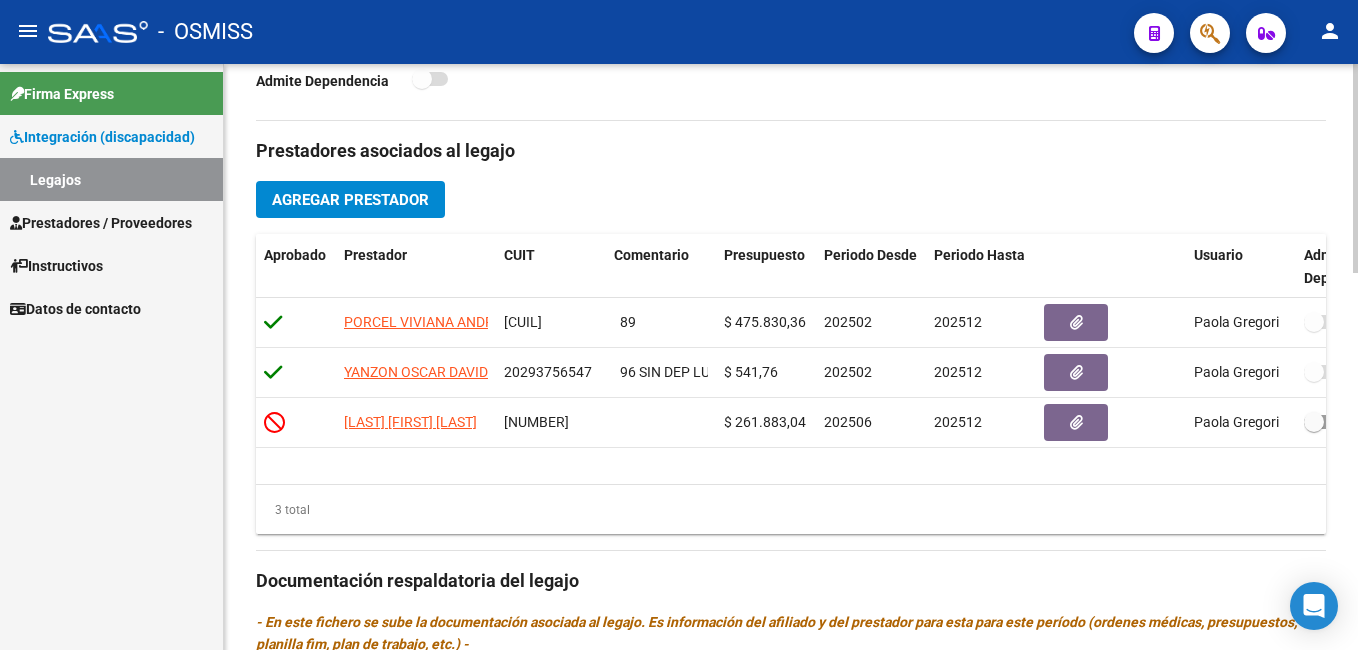 click on "menu -   OSMISS  person    Firma Express     Integración (discapacidad) Legajos    Prestadores / Proveedores Facturas - Listado/Carga Facturas - Documentación Pagos x Transferencia Auditorías - Listado Auditorías - Comentarios Auditorías - Cambios Área Prestadores - Listado Prestadores - Docu.    Instructivos    Datos de contacto arrow_back Editar 7485    save Guardar cambios Legajo de Integración Modelo Formulario DDJJ para Transporte  /  Modelo Conformidad Transporte  /  Modelo Presupuesto Transporte  /  Modelo Conformidad Prestacional  /  Modelo Presupuesto Prestacional  /  ModeloResumen HC  /  Modelo Planilla FIM  Legajo Aprobado.  CUIL  *   [CUIL] Ingresar CUIL  VIDAL CASTILLO DILAN JOEL     Análisis Afiliado    Certificado Discapacidad ARCA Padrón Nombre Afiliado  *   VIDAL CASTILLO DILAN JOEL Ingresar el nombre  Periodo Desde  *   202501 Ej: 202203  Periodo Hasta  *   202512 Ej: 202212  Admite Dependencia   Comentarios                                  Agregar Prestador" at bounding box center [679, 325] 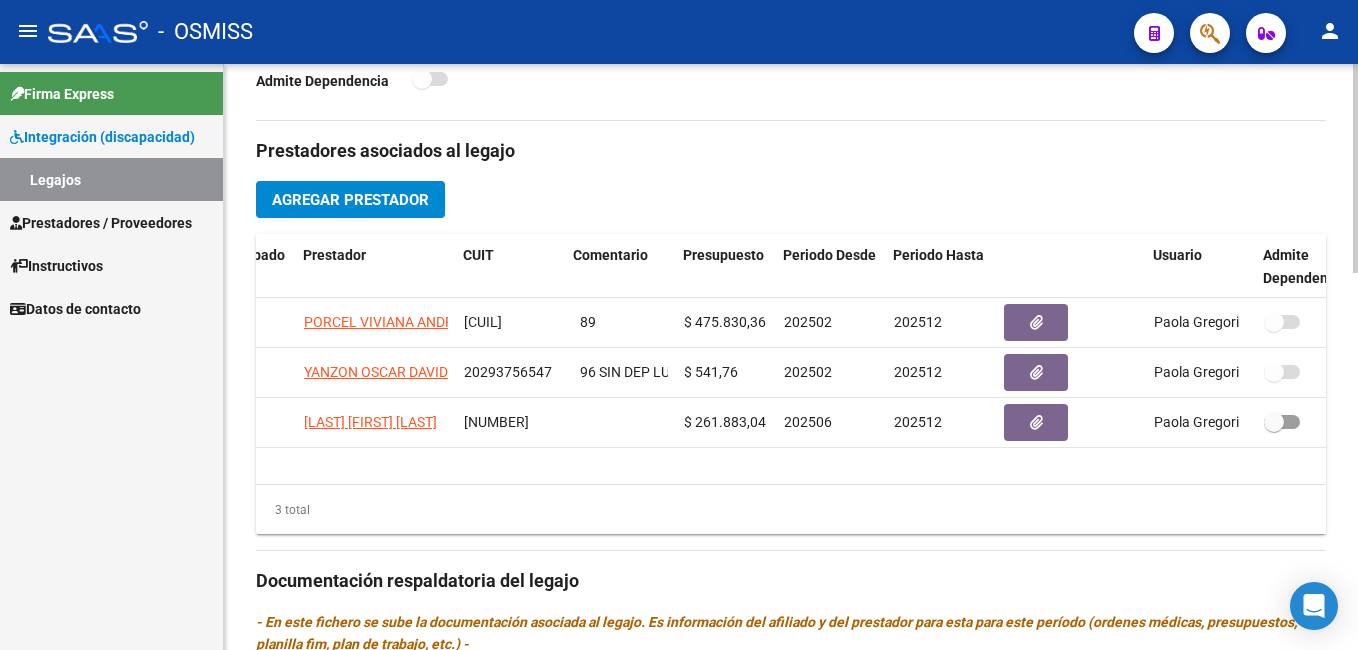 scroll, scrollTop: 0, scrollLeft: 80, axis: horizontal 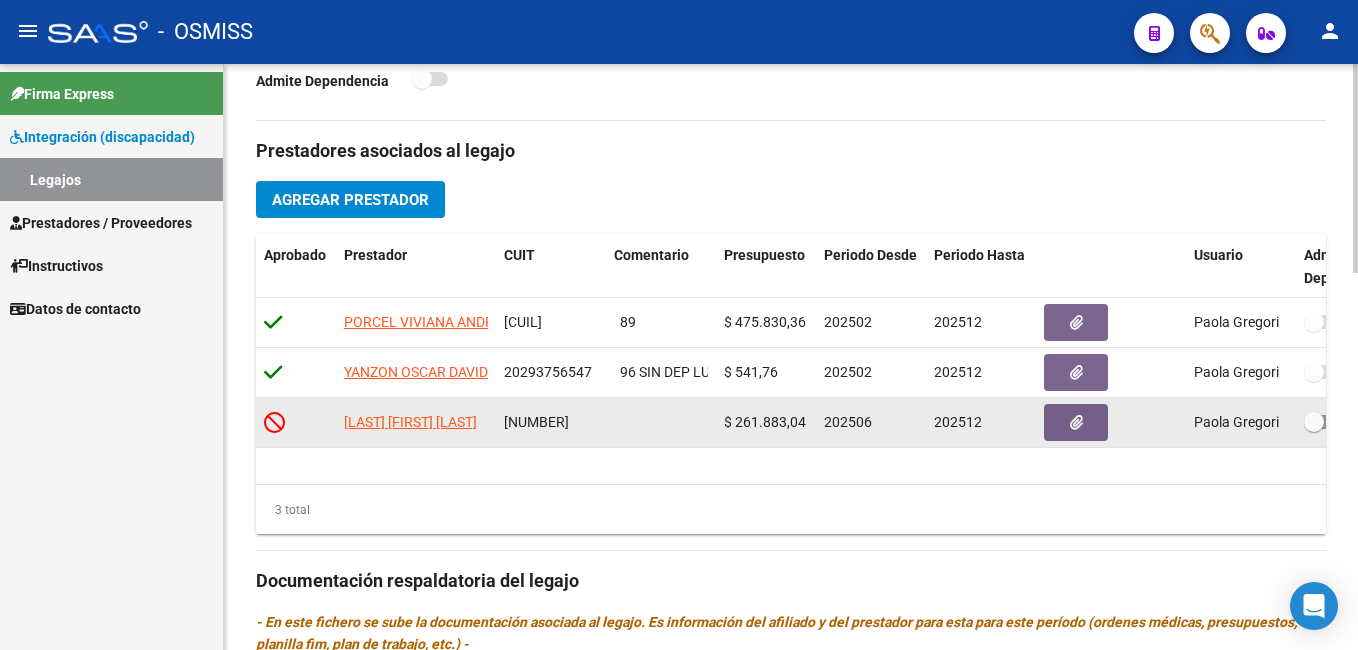 click 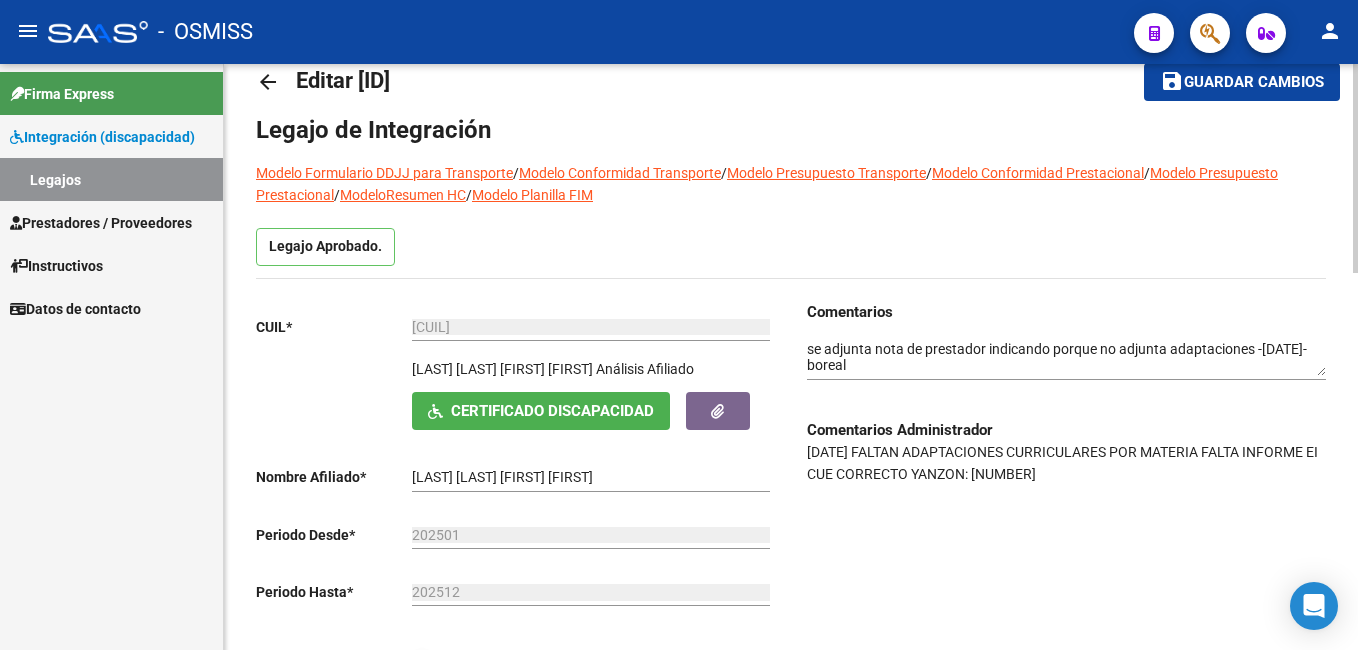 click on "arrow_back Editar 7485 save Guardar cambios Legajo de Integración Modelo Formulario DDJJ para Transporte / Modelo Conformidad Transporte / Modelo Presupuesto Transporte / Modelo Conformidad Prestacional / Modelo Presupuesto Prestacional / ModeloResumen HC / Modelo Planilla FIM Legajo Aprobado. CUIL * [CUIL] Ingresar CUIL VIDAL CASTILLO DILAN JOEL Análisis Afiliado Certificado Discapacidad ARCA Padrón Nombre Afiliado * VIDAL CASTILLO DILAN JOEL Ingresar el nombre Periodo Desde * 202501 Ej: 202203 Periodo Hasta * 202512 Ej: 202212 Admite Dependencia Comentarios Comentarios Administrador 28/4 FALTAN ADAPTACIONES CURRICULARES POR MATERIA
FALTA INFORME EI
CUE CORRECTO YANZON: 00500094100 Prestadores asociados al legajo Agregar Prestador Aprobado Prestador CUIT Comentario Presupuesto Periodo Desde Periodo Hasta Usuario Admite Dependencia PORCEL VIVIANA ANDREA [CUIL] 89 $ 475.830,36 202502 202512 20293756547" 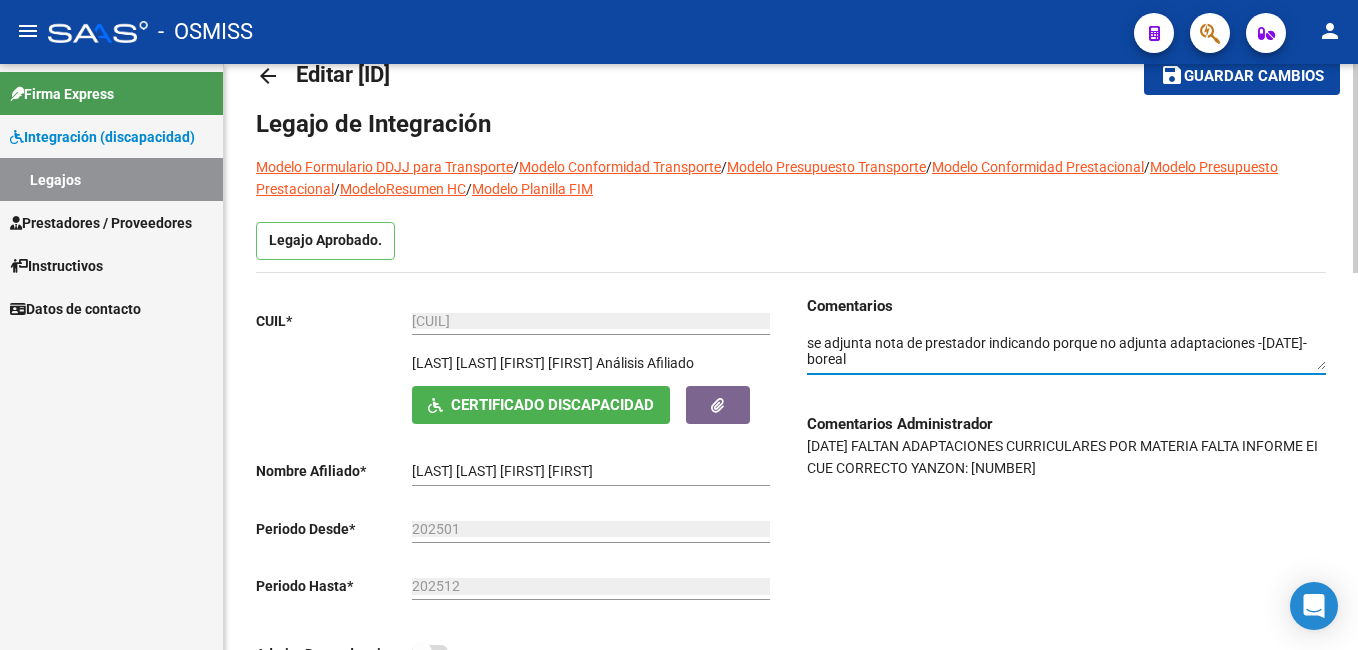 click at bounding box center (1066, 352) 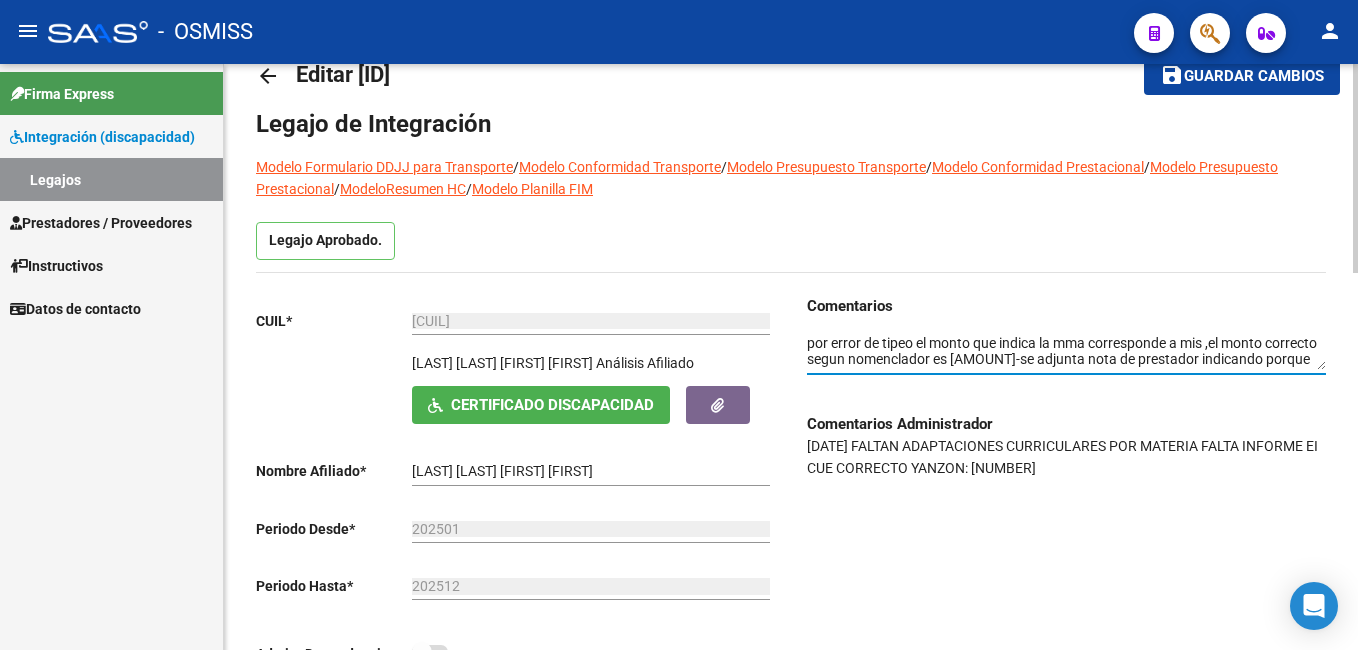 type on "por error de tipeo el monto que indica la mma corresponde a mis ,el monto correcto segun nomenclador es [AMOUNT]-se adjunta nota de prestador indicando porque no adjunta adaptaciones -[DATE]-boreal" 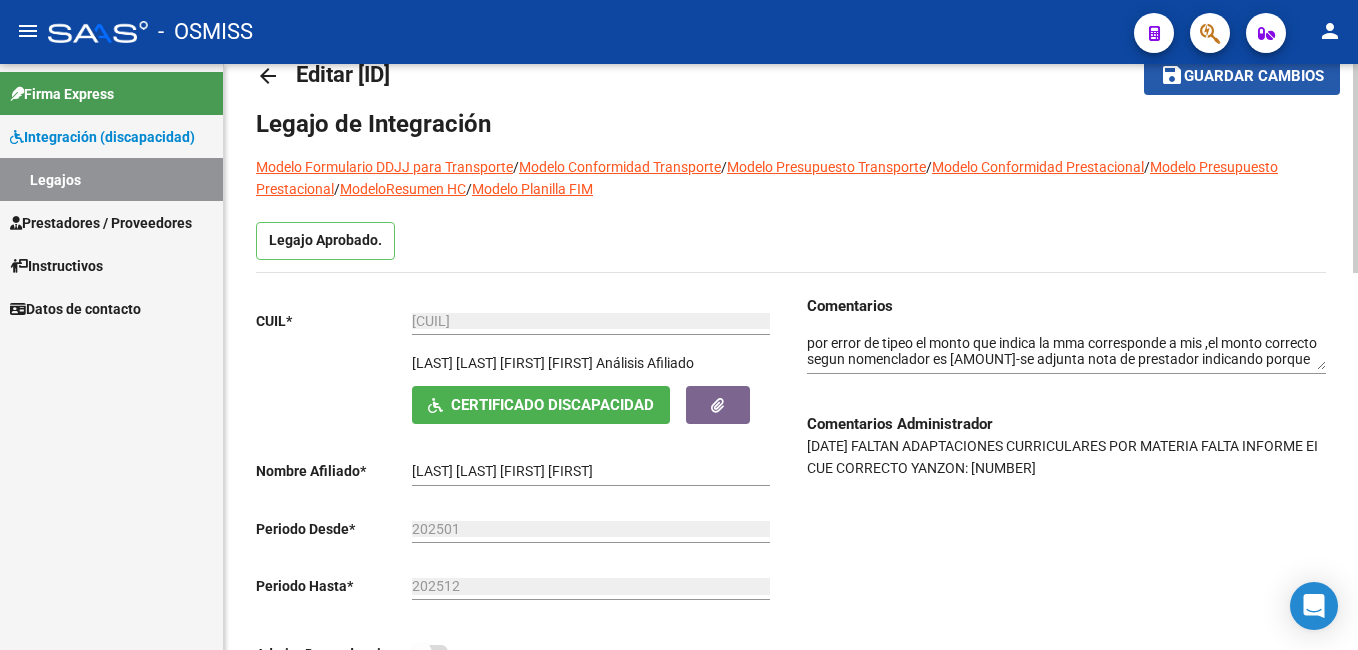 click on "Guardar cambios" 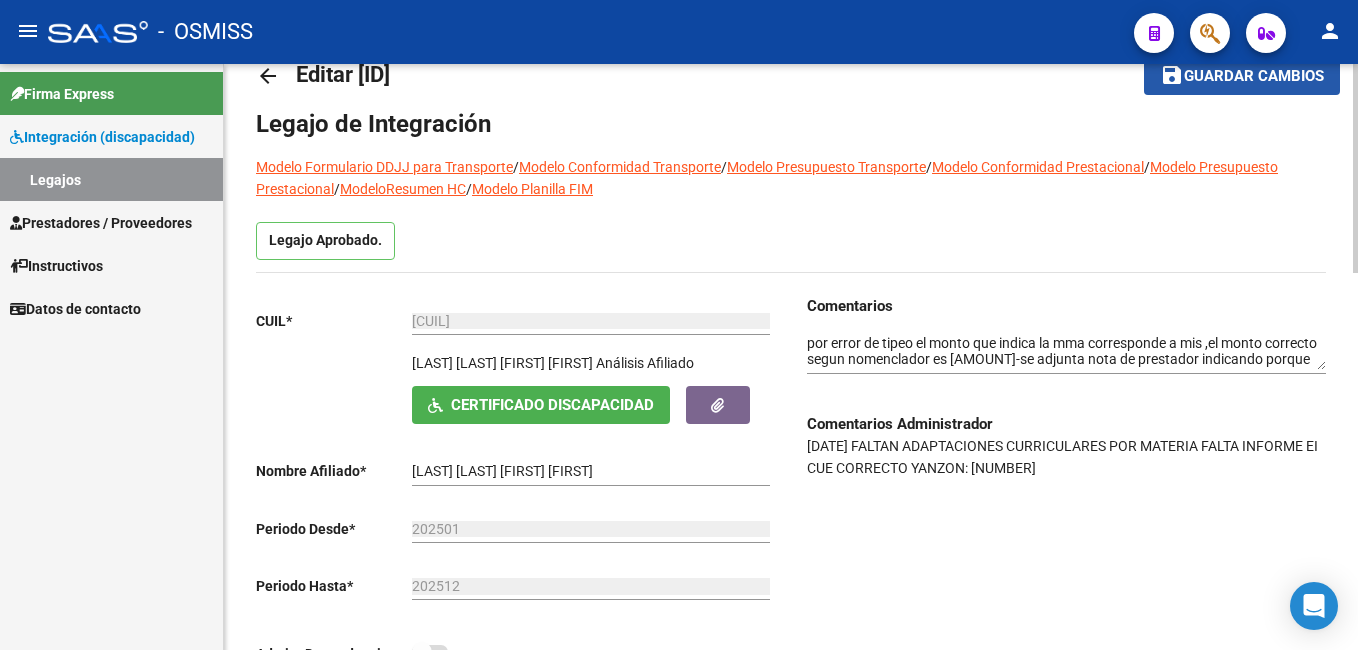 click on "Guardar cambios" 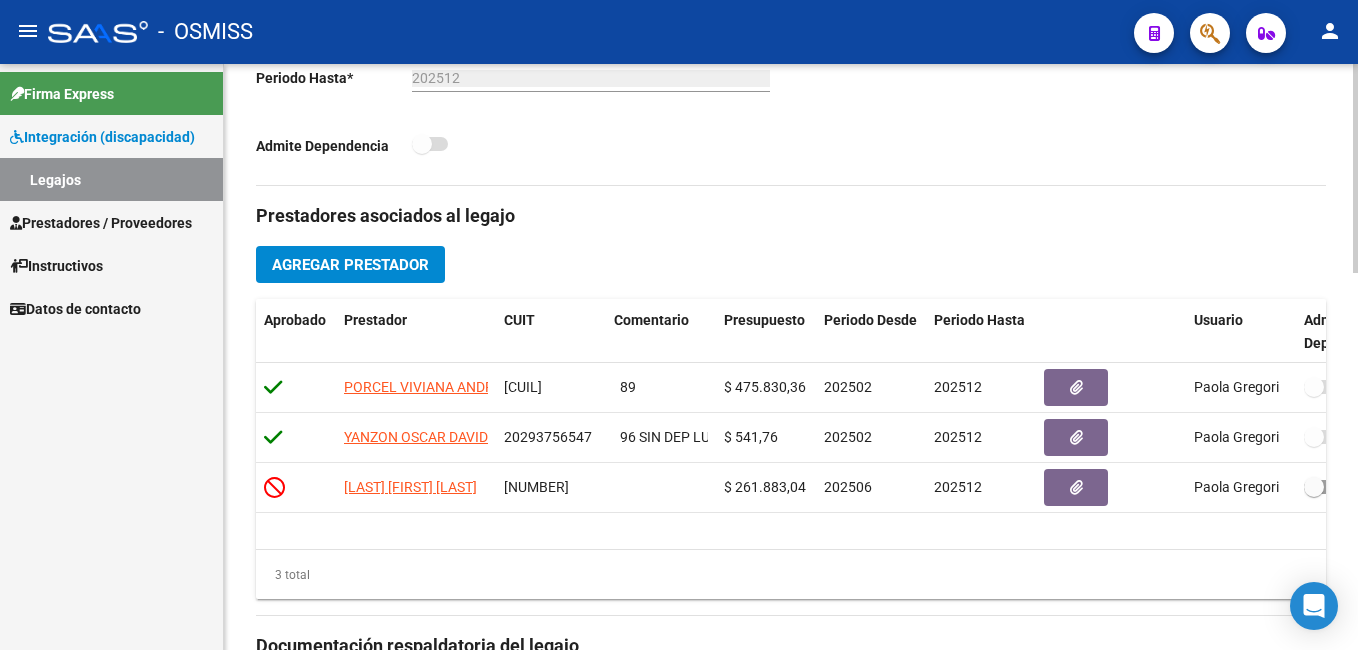 scroll, scrollTop: 591, scrollLeft: 0, axis: vertical 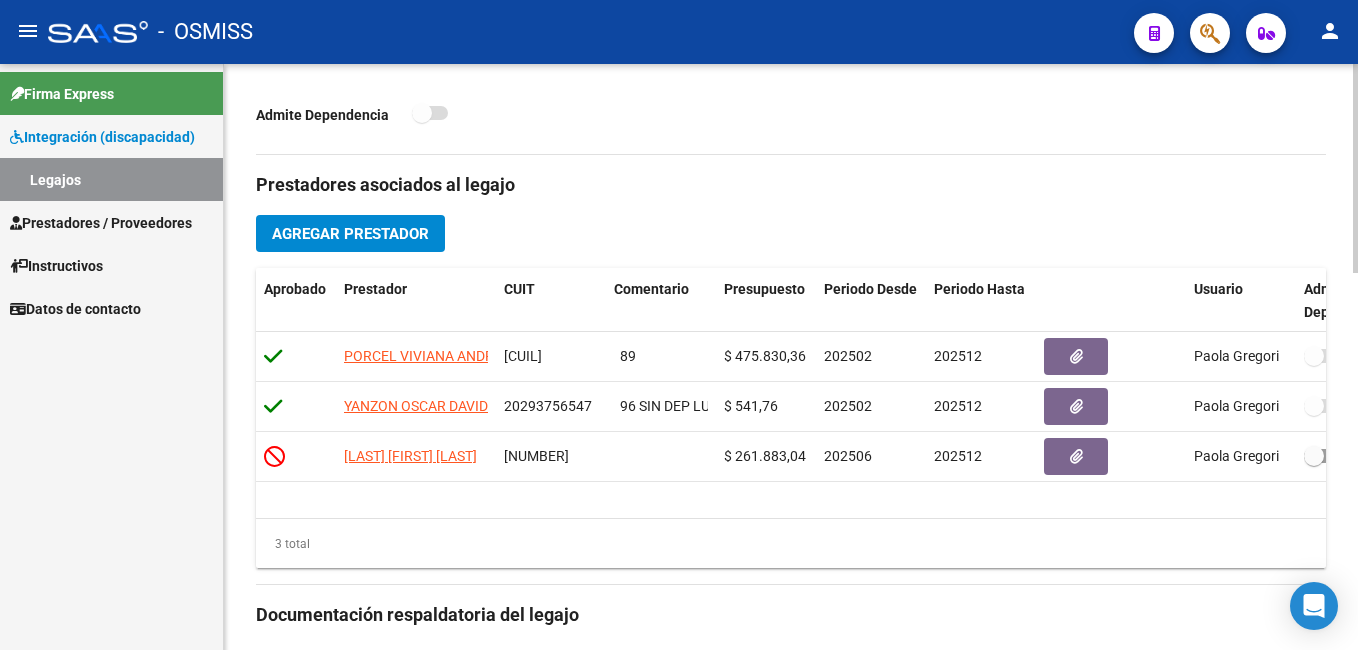 click on "menu -   OSMISS  person    Firma Express     Integración (discapacidad) Legajos    Prestadores / Proveedores Facturas - Listado/Carga Facturas - Documentación Pagos x Transferencia Auditorías - Listado Auditorías - Comentarios Auditorías - Cambios Área Prestadores - Listado Prestadores - Docu.    Instructivos    Datos de contacto arrow_back Editar 7485    save Guardar cambios Legajo de Integración Modelo Formulario DDJJ para Transporte  /  Modelo Conformidad Transporte  /  Modelo Presupuesto Transporte  /  Modelo Conformidad Prestacional  /  Modelo Presupuesto Prestacional  /  ModeloResumen HC  /  Modelo Planilla FIM  Legajo Aprobado.  CUIL  *   [CUIL] Ingresar CUIL  VIDAL CASTILLO DILAN JOEL     Análisis Afiliado    Certificado Discapacidad ARCA Padrón Nombre Afiliado  *   VIDAL CASTILLO DILAN JOEL Ingresar el nombre  Periodo Desde  *   202501 Ej: 202203  Periodo Hasta  *   202512 Ej: 202212  Admite Dependencia   Comentarios                                  Agregar Prestador" at bounding box center (679, 325) 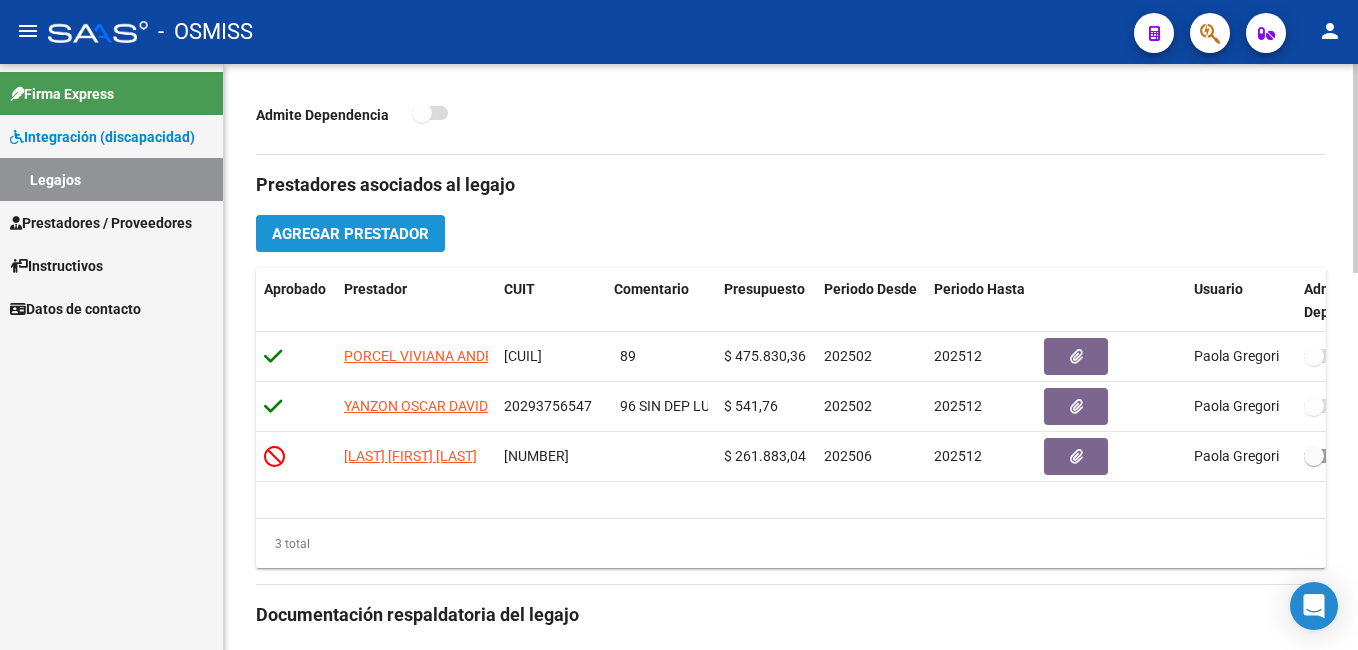 click on "Agregar Prestador" 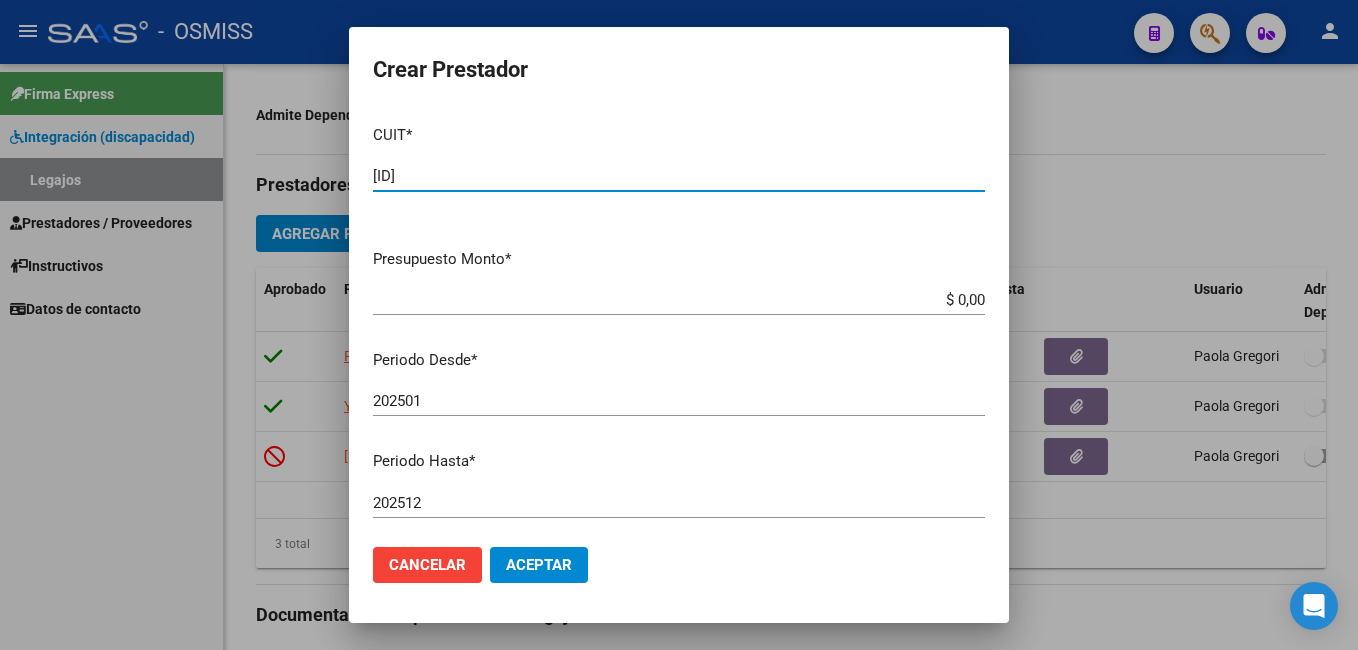 type on "[ID]" 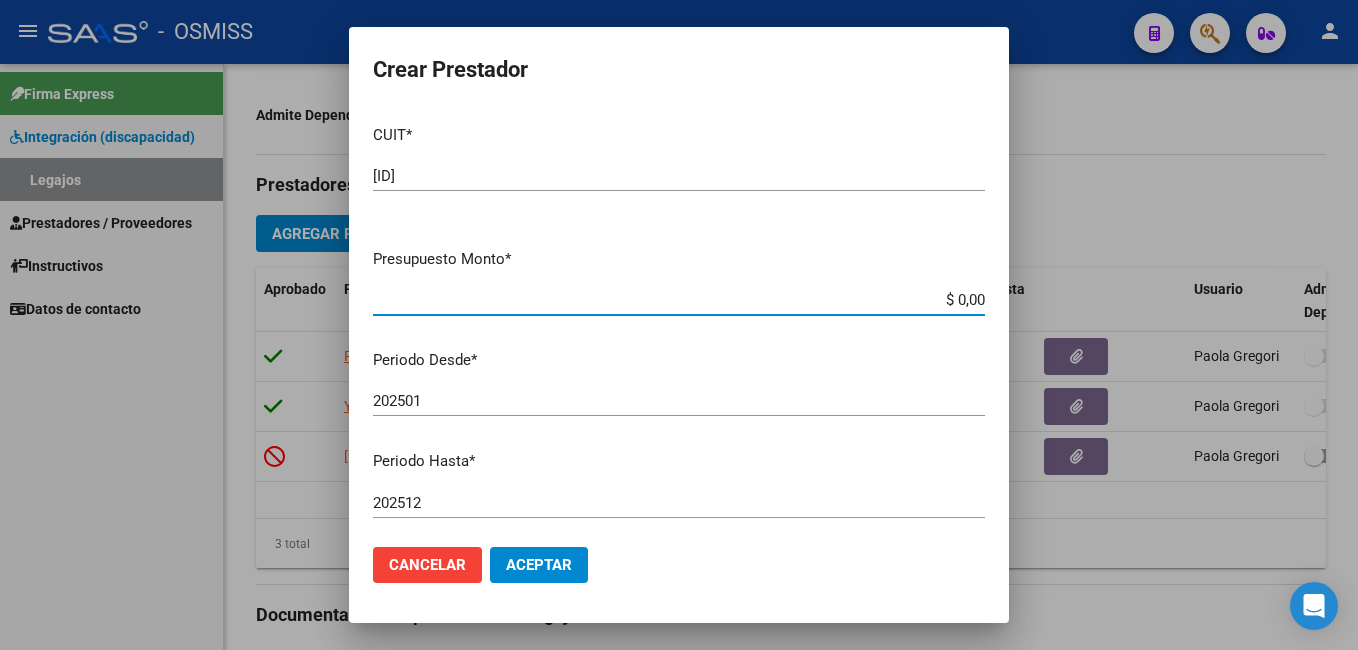 click on "$ 0,00" at bounding box center (679, 300) 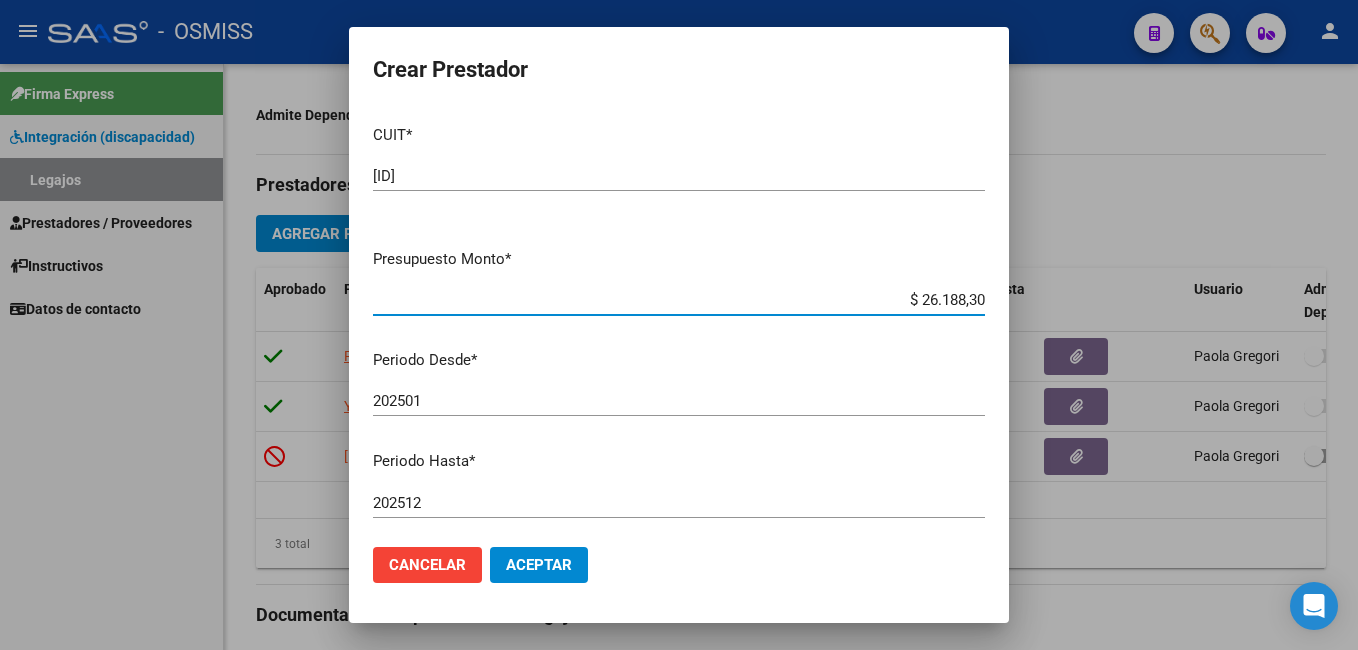 type on "$ 261.883,04" 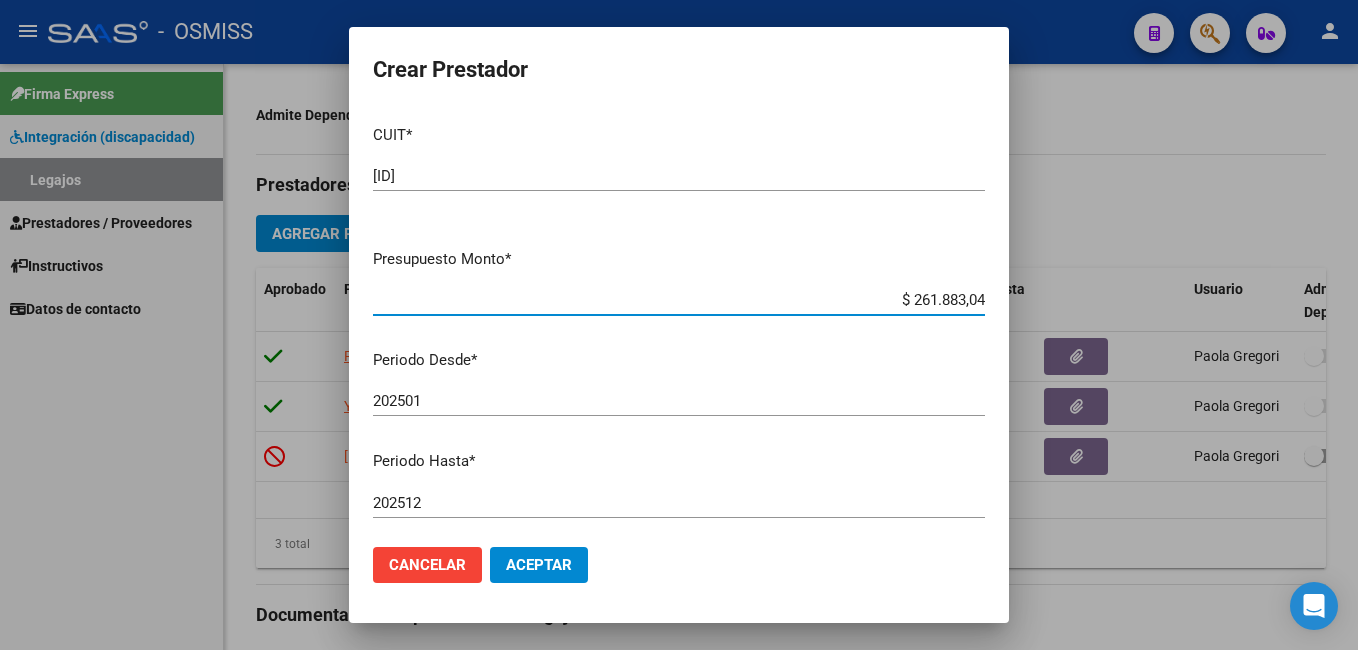 click on "202501" at bounding box center (679, 401) 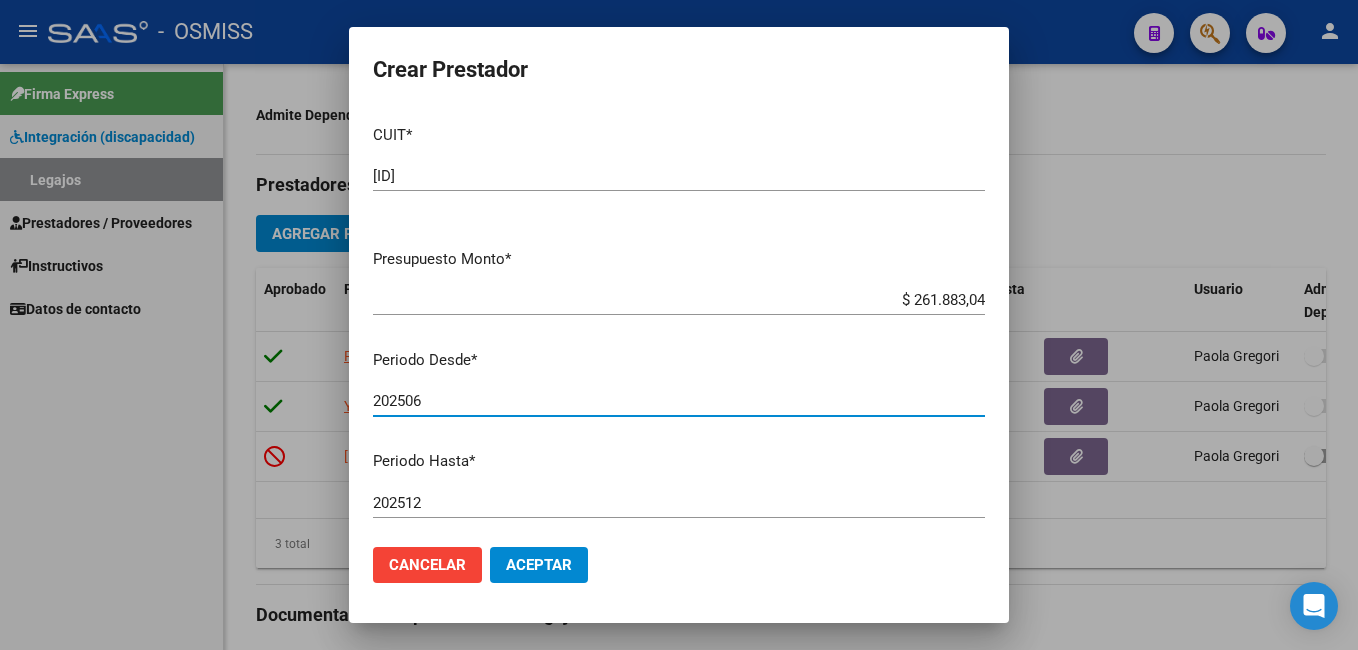 type on "202506" 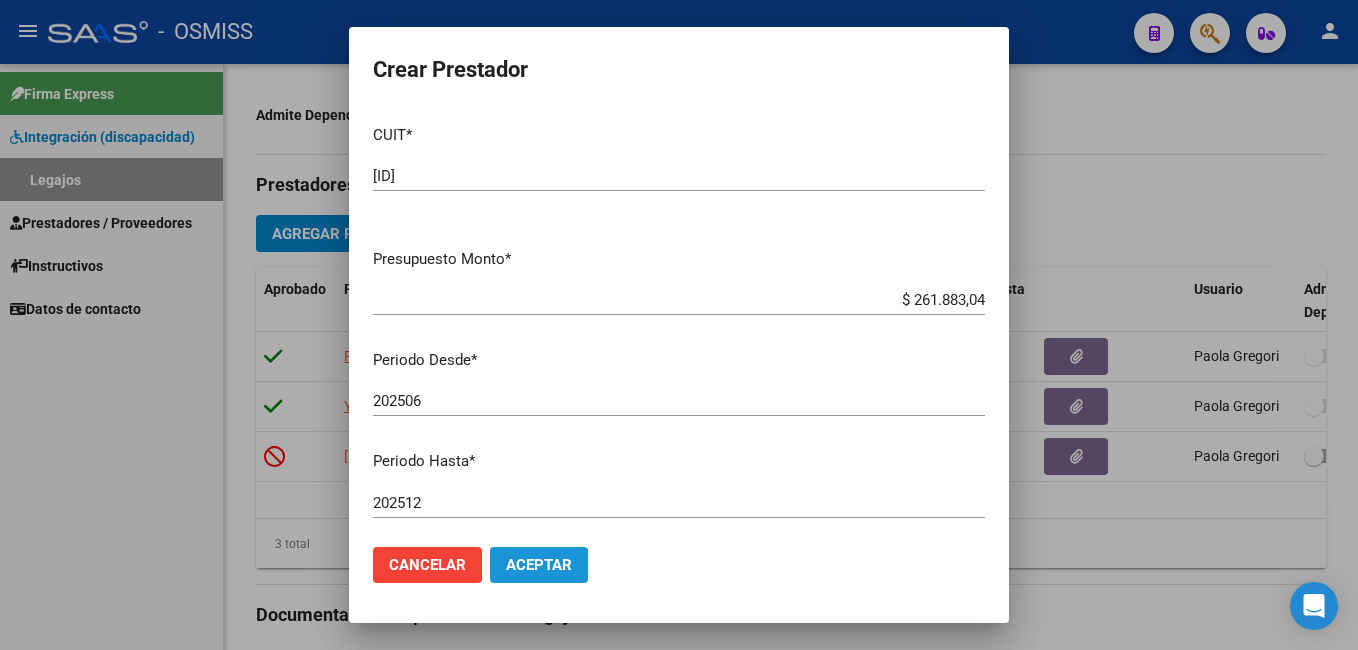 click on "Aceptar" 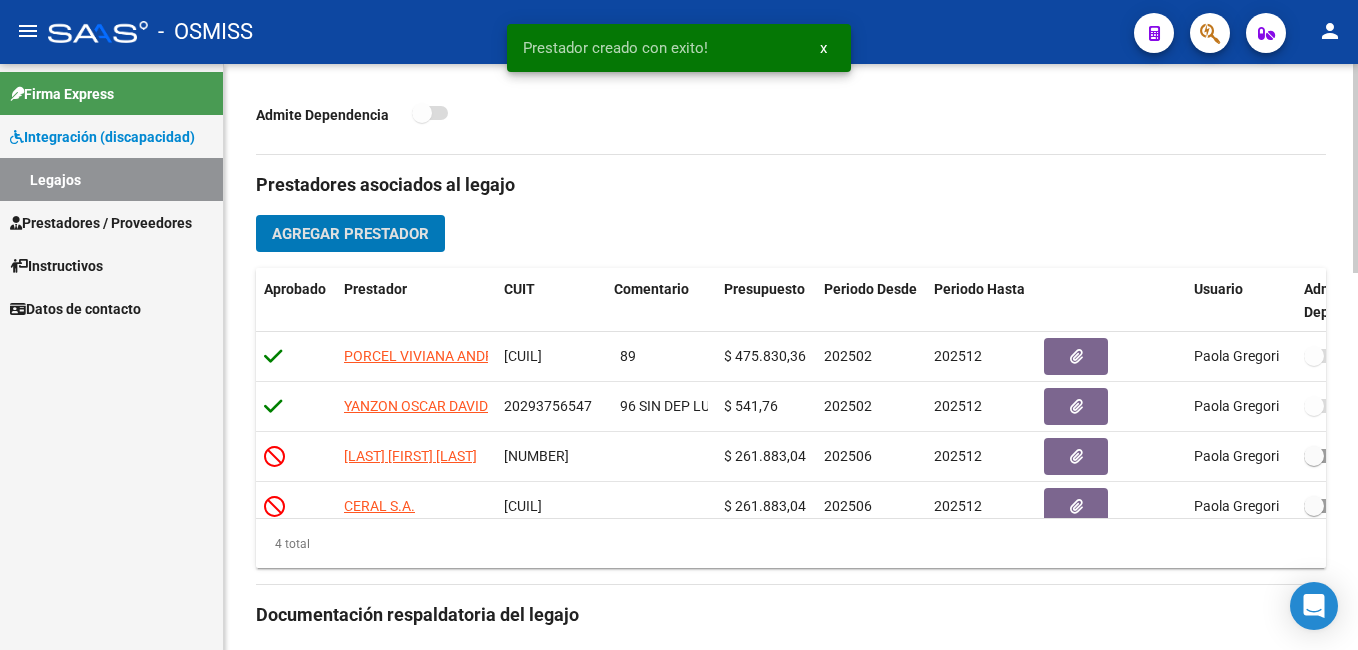 scroll, scrollTop: 36, scrollLeft: 0, axis: vertical 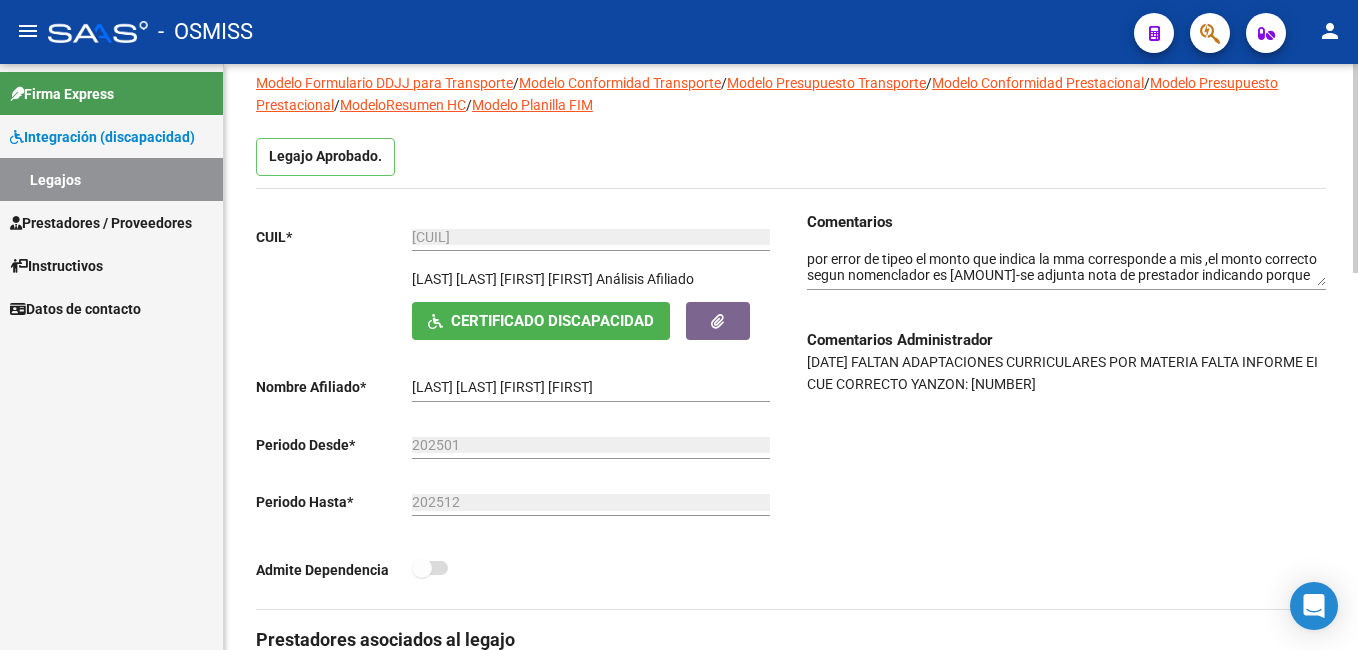 click on "menu -   OSMISS  person    Firma Express     Integración (discapacidad) Legajos    Prestadores / Proveedores Facturas - Listado/Carga Facturas - Documentación Pagos x Transferencia Auditorías - Listado Auditorías - Comentarios Auditorías - Cambios Área Prestadores - Listado Prestadores - Docu.    Instructivos    Datos de contacto arrow_back Editar 7485    save Guardar cambios Legajo de Integración Modelo Formulario DDJJ para Transporte  /  Modelo Conformidad Transporte  /  Modelo Presupuesto Transporte  /  Modelo Conformidad Prestacional  /  Modelo Presupuesto Prestacional  /  ModeloResumen HC  /  Modelo Planilla FIM  Legajo Aprobado.  CUIL  *   [CUIL] Ingresar CUIL  VIDAL CASTILLO DILAN JOEL     Análisis Afiliado    Certificado Discapacidad ARCA Padrón Nombre Afiliado  *   VIDAL CASTILLO DILAN JOEL Ingresar el nombre  Periodo Desde  *   202501 Ej: 202203  Periodo Hasta  *   202512 Ej: 202212  Admite Dependencia   Comentarios                                  Agregar Prestador" at bounding box center (679, 325) 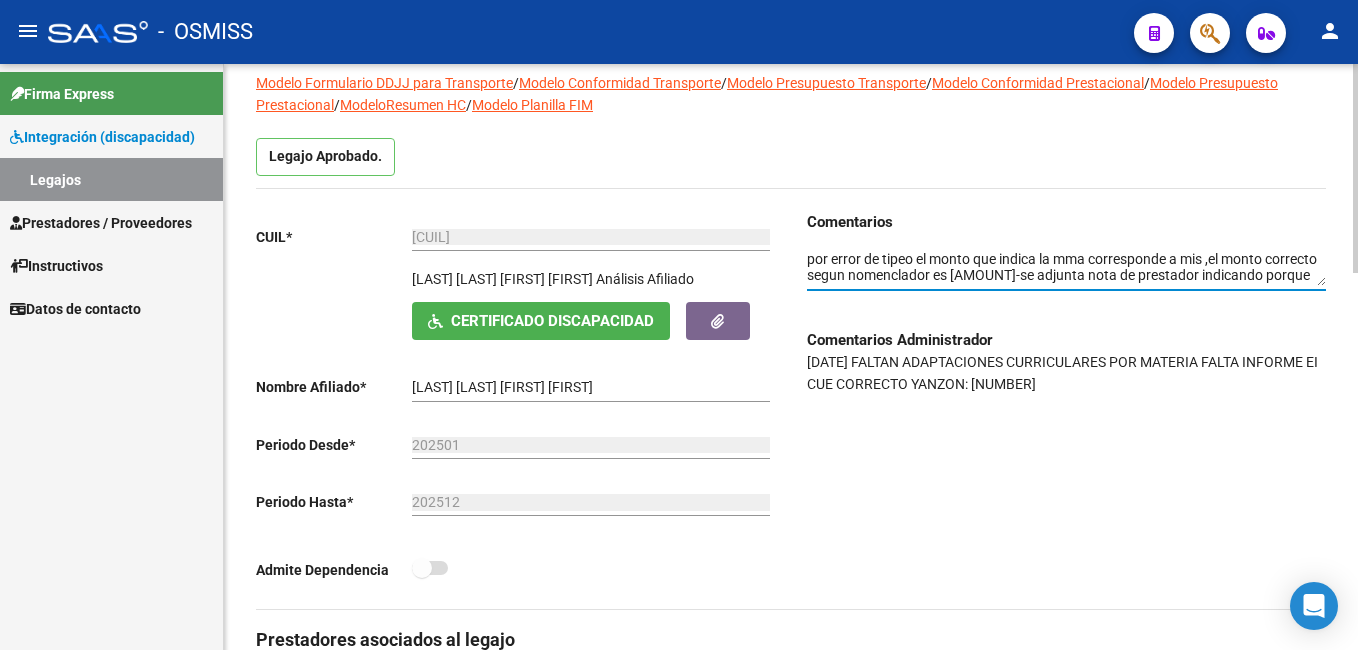 click at bounding box center [1066, 268] 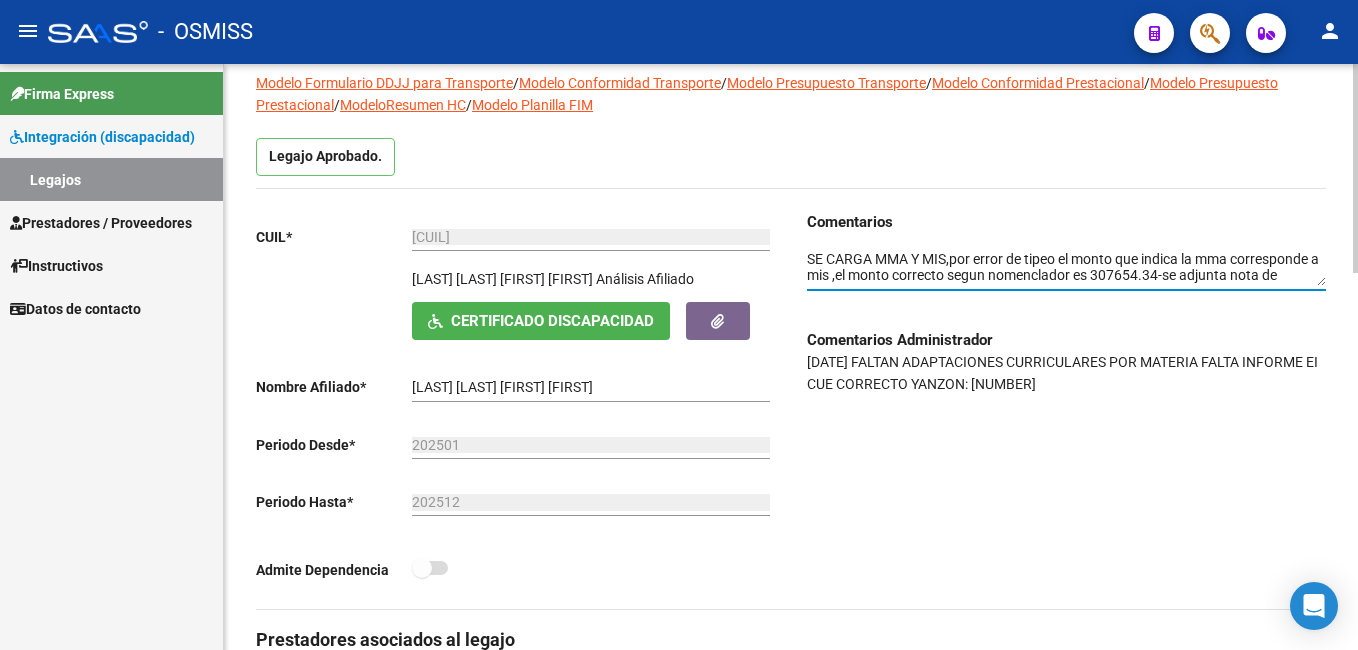 scroll, scrollTop: 0, scrollLeft: 0, axis: both 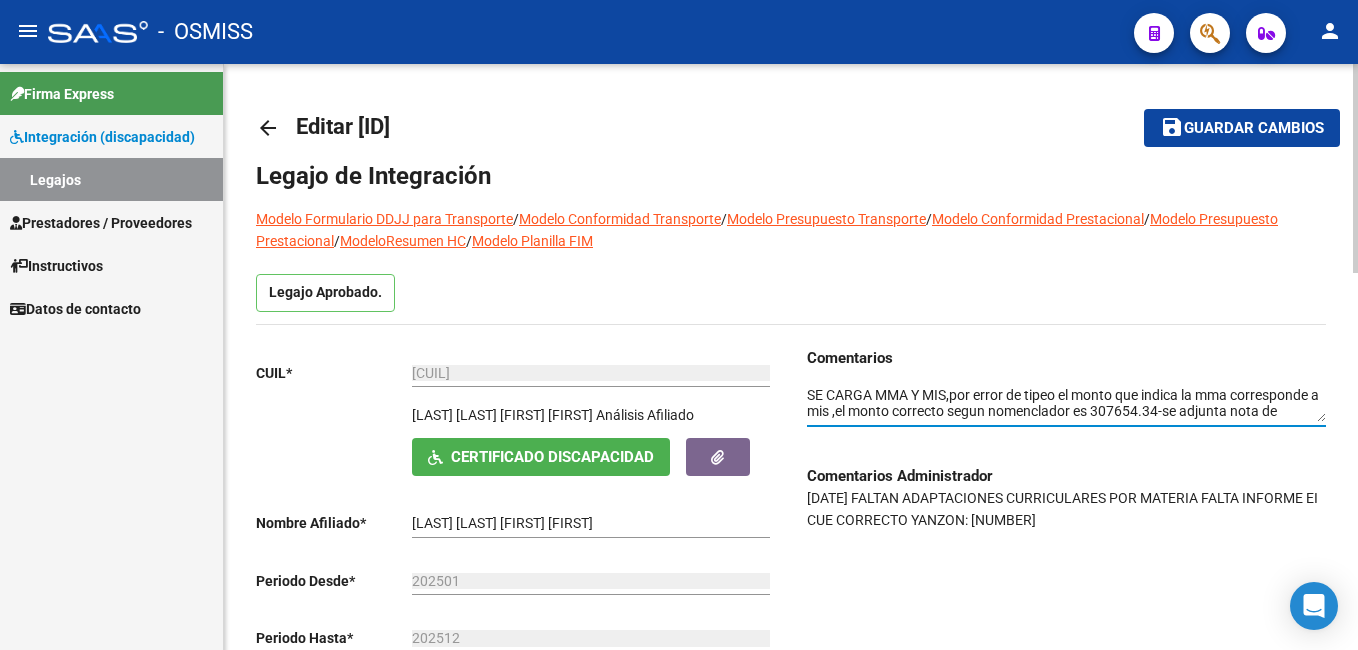 click on "menu -   OSMISS  person    Firma Express     Integración (discapacidad) Legajos    Prestadores / Proveedores Facturas - Listado/Carga Facturas - Documentación Pagos x Transferencia Auditorías - Listado Auditorías - Comentarios Auditorías - Cambios Área Prestadores - Listado Prestadores - Docu.    Instructivos    Datos de contacto arrow_back Editar 7485    save Guardar cambios Legajo de Integración Modelo Formulario DDJJ para Transporte  /  Modelo Conformidad Transporte  /  Modelo Presupuesto Transporte  /  Modelo Conformidad Prestacional  /  Modelo Presupuesto Prestacional  /  ModeloResumen HC  /  Modelo Planilla FIM  Legajo Aprobado.  CUIL  *   [CUIL] Ingresar CUIL  VIDAL CASTILLO DILAN JOEL     Análisis Afiliado    Certificado Discapacidad ARCA Padrón Nombre Afiliado  *   VIDAL CASTILLO DILAN JOEL Ingresar el nombre  Periodo Desde  *   202501 Ej: 202203  Periodo Hasta  *   202512 Ej: 202212  Admite Dependencia   Comentarios                                  Agregar Prestador" at bounding box center (679, 325) 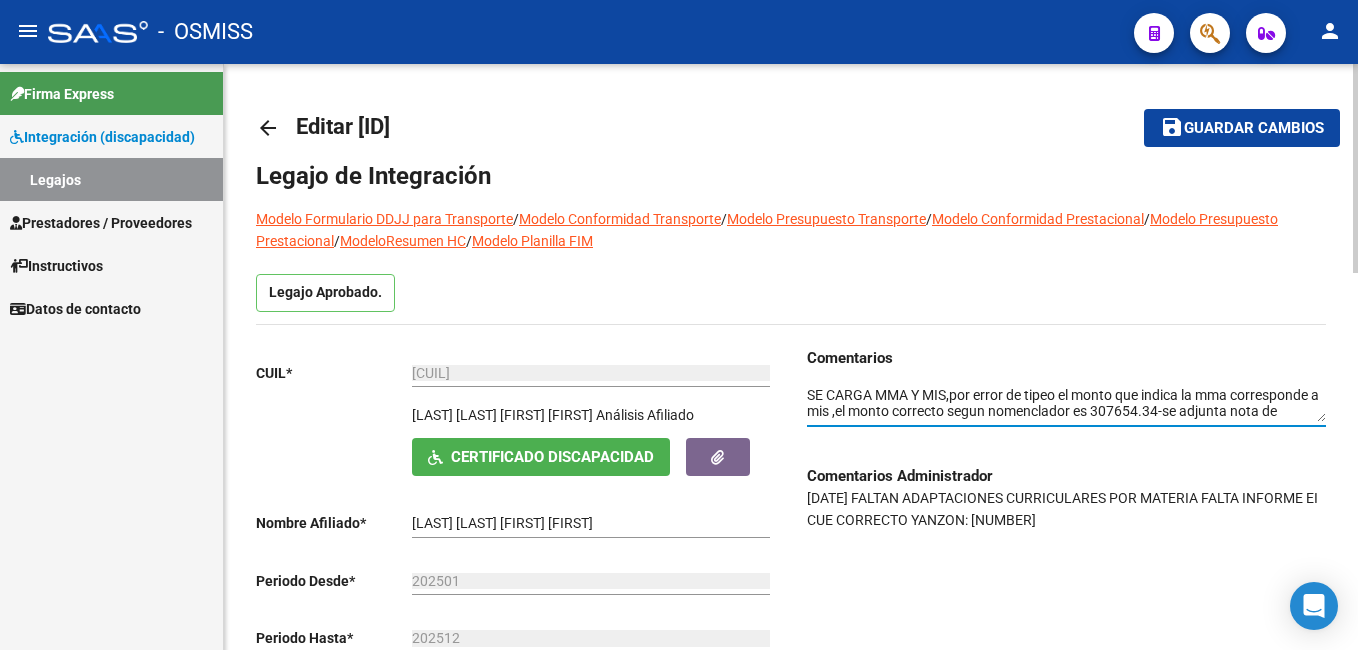 type on "SE CARGA MMA Y MIS,por error de tipeo el monto que indica la mma corresponde a mis ,el monto correcto segun nomenclador es 307654.34-se adjunta nota de prestador indicando porque no adjunta adaptaciones -07/08/[YEAR]-boreal" 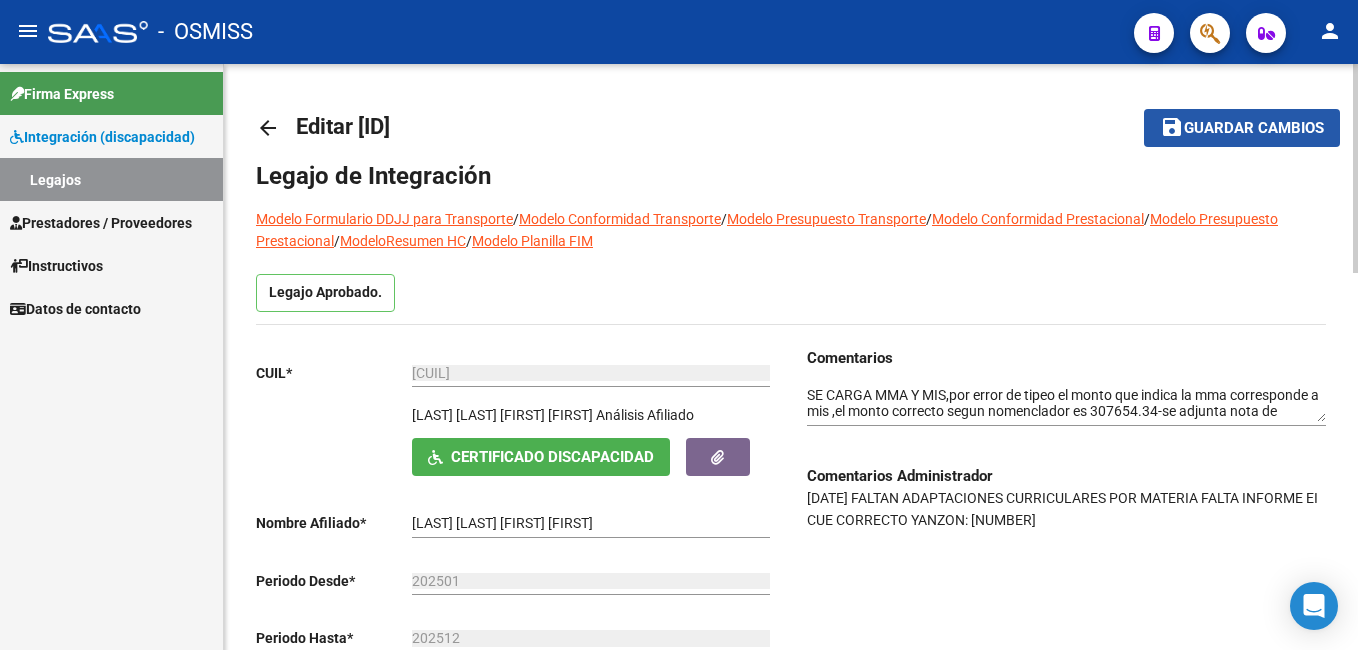 click on "Guardar cambios" 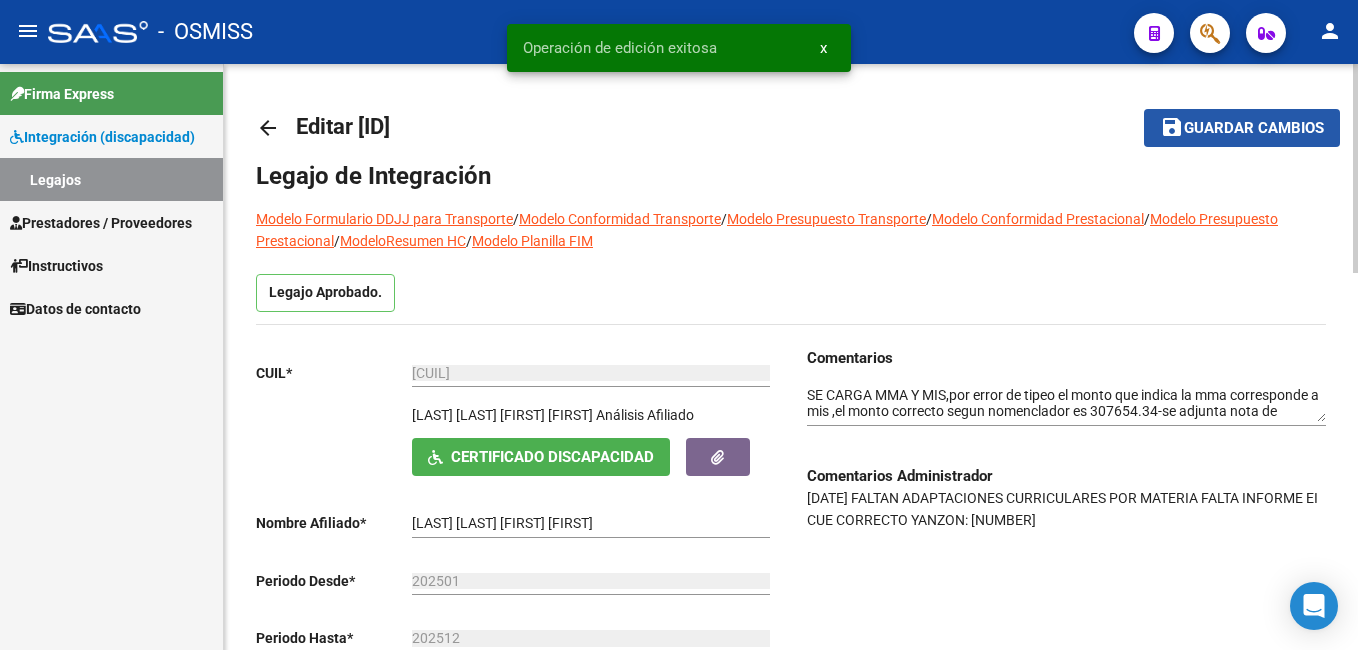 click on "Guardar cambios" 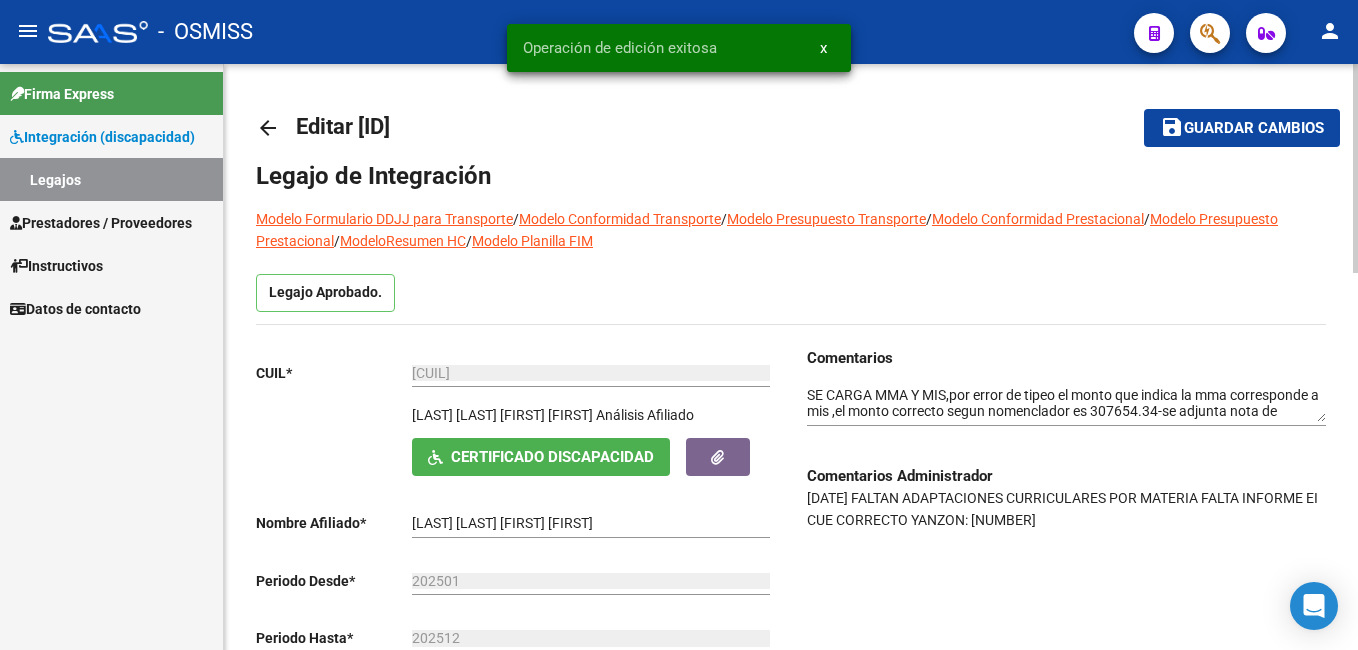 click on "Guardar cambios" 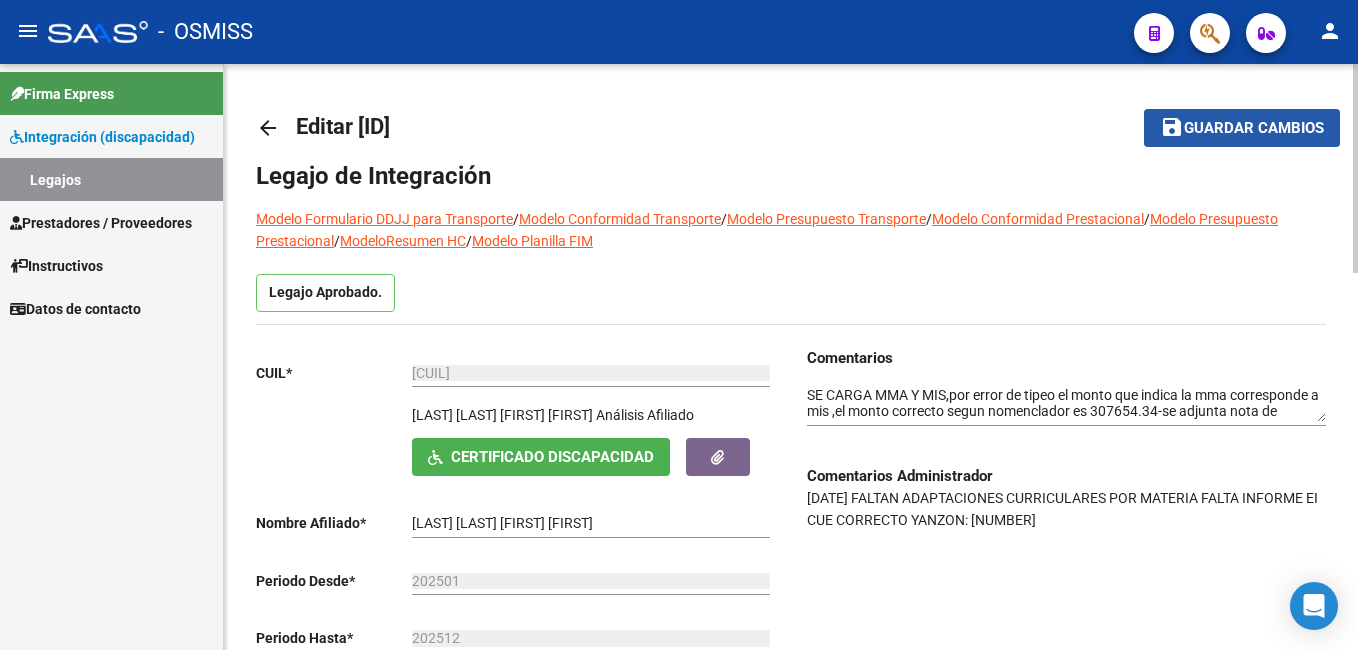 click on "save Guardar cambios" 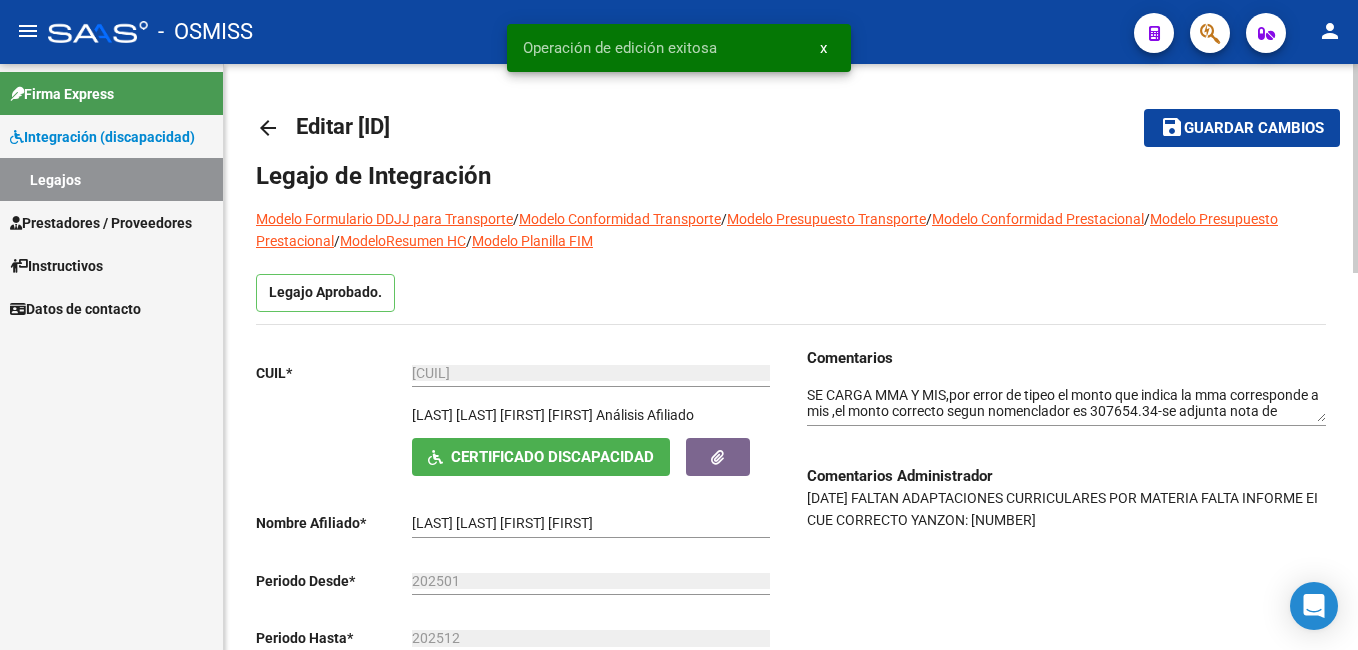 click on "save Guardar cambios" 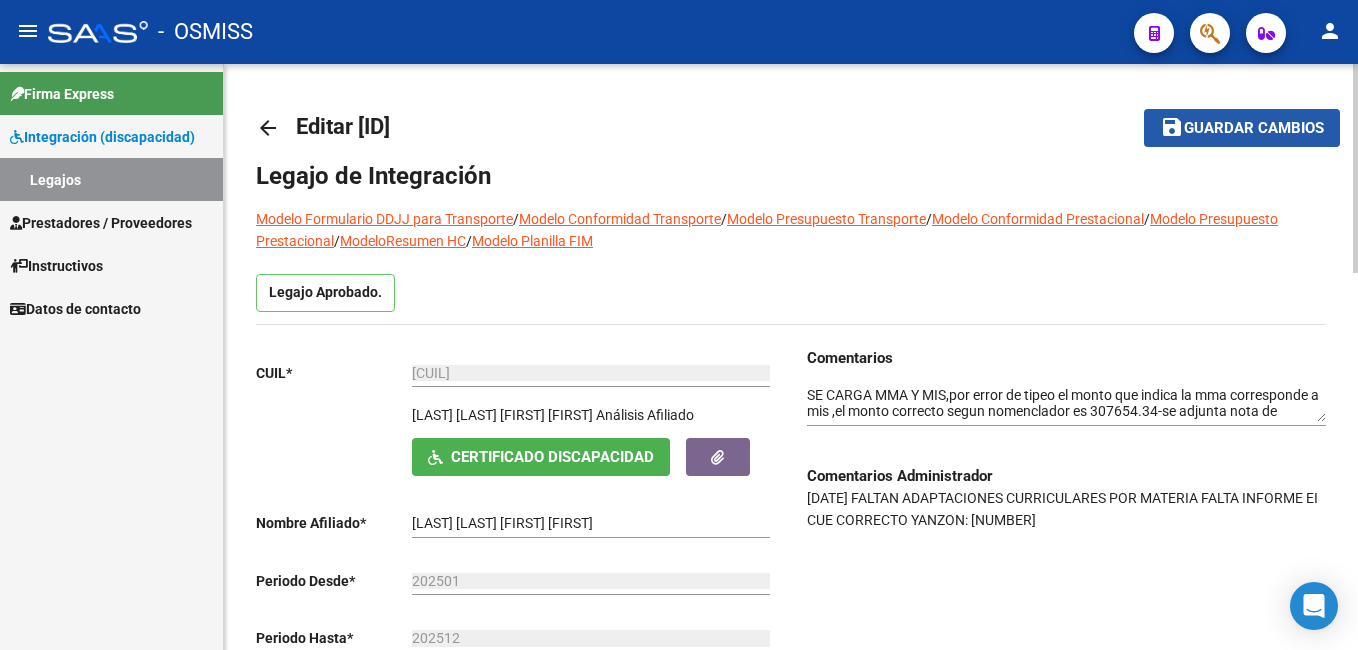 click on "Guardar cambios" 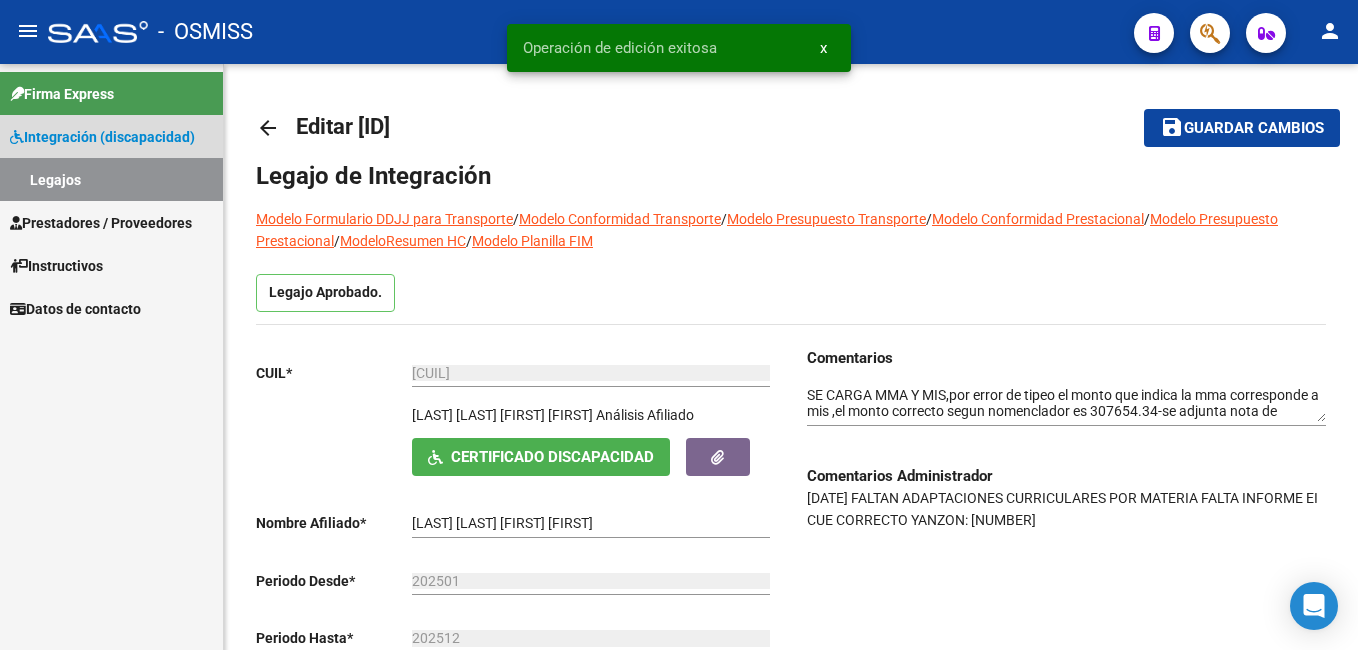 click on "Legajos" at bounding box center (111, 179) 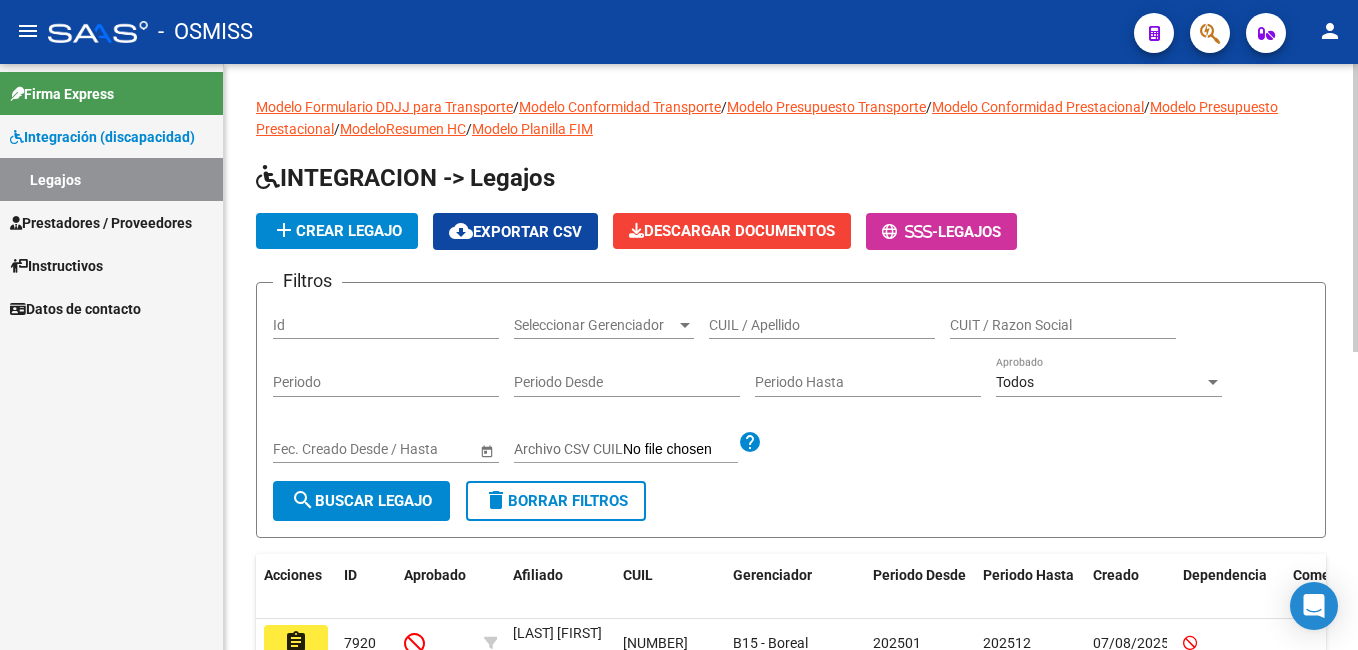 click on "CUIL / Apellido" at bounding box center [822, 325] 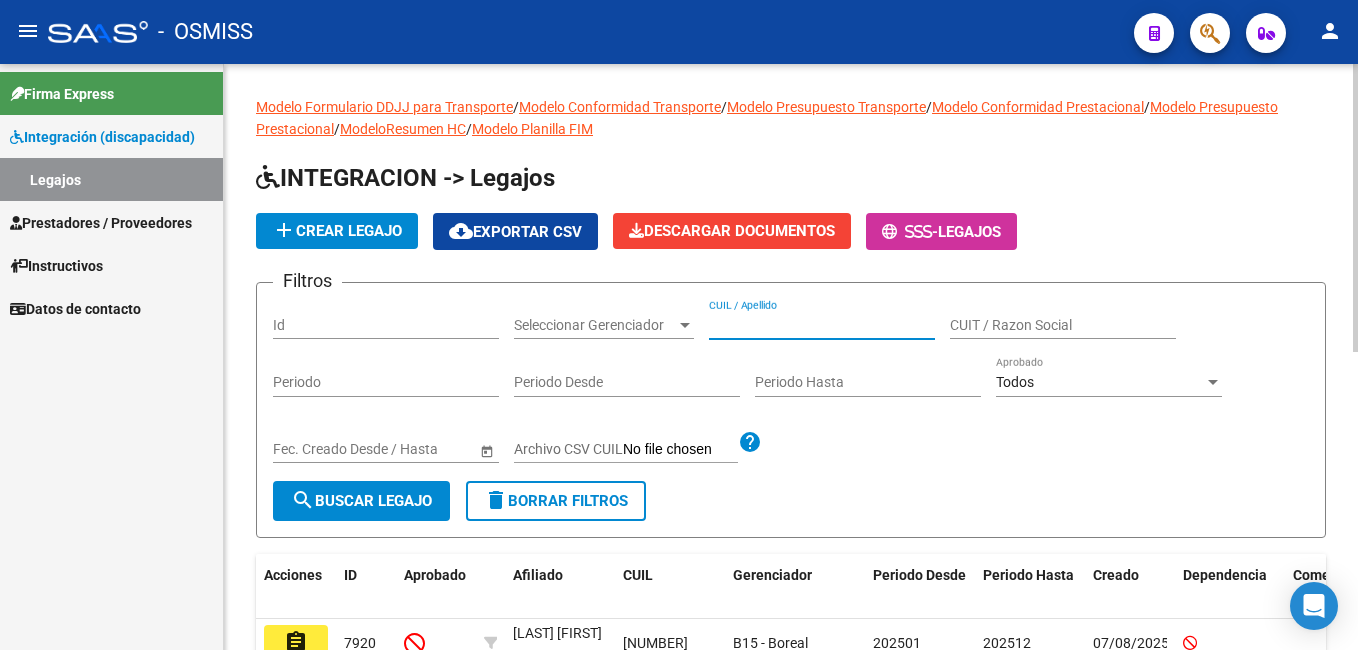 paste on "[CUIL]" 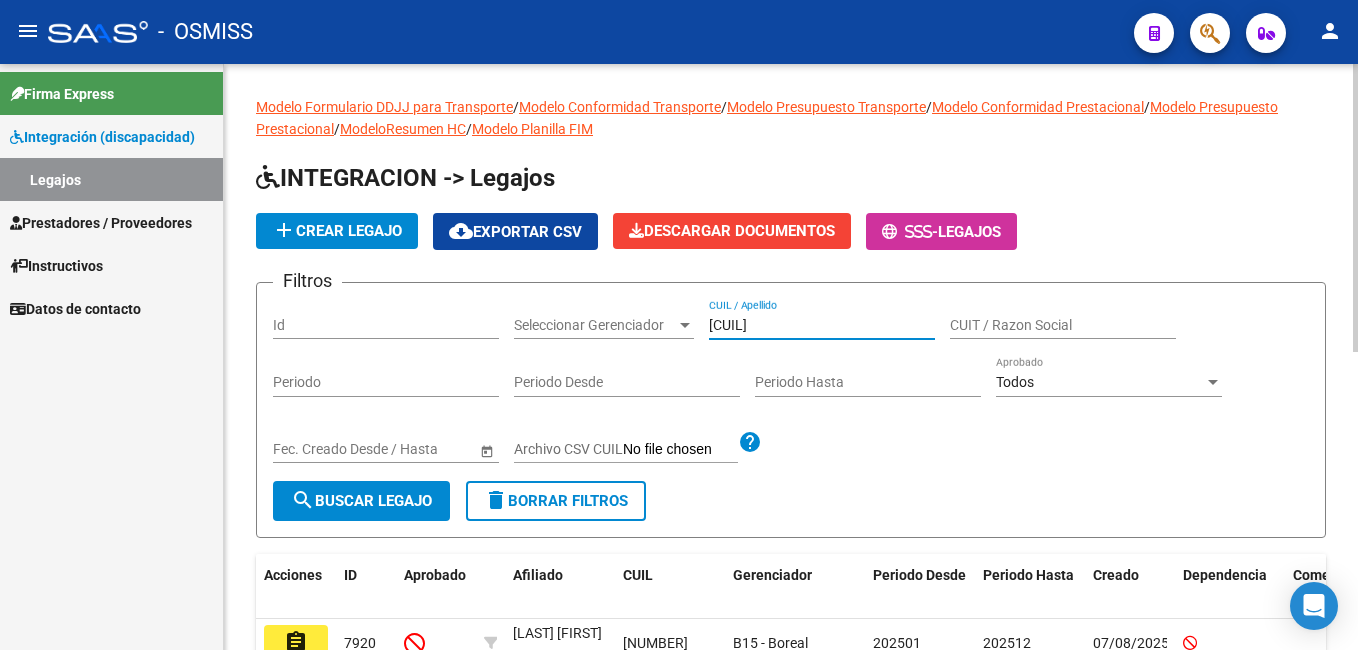 type on "[CUIL]" 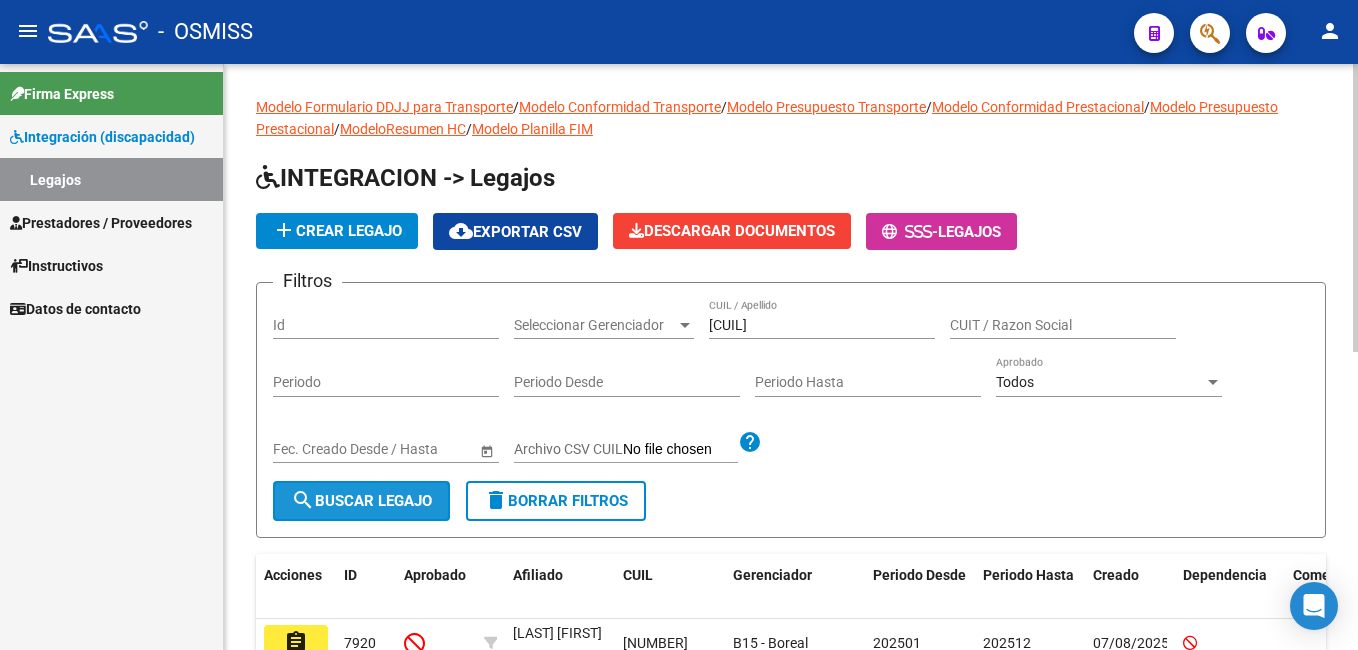 click on "search  Buscar Legajo" 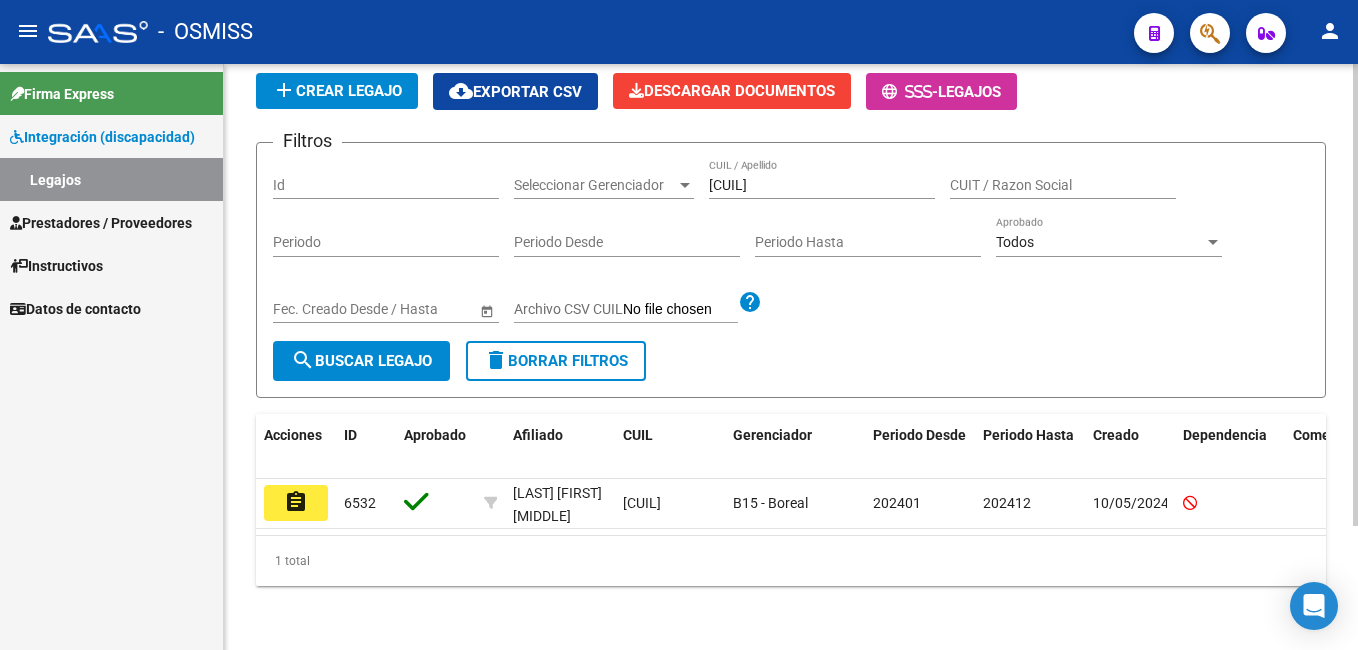 scroll, scrollTop: 155, scrollLeft: 0, axis: vertical 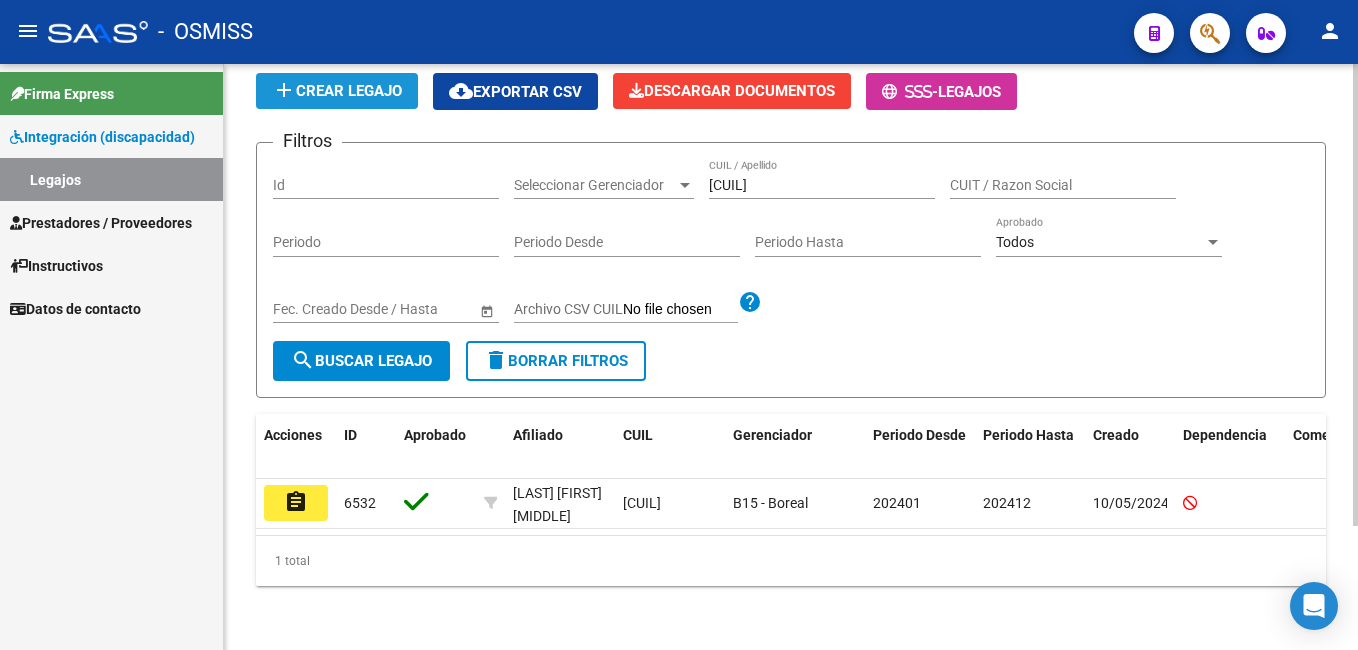 click on "add  Crear Legajo" 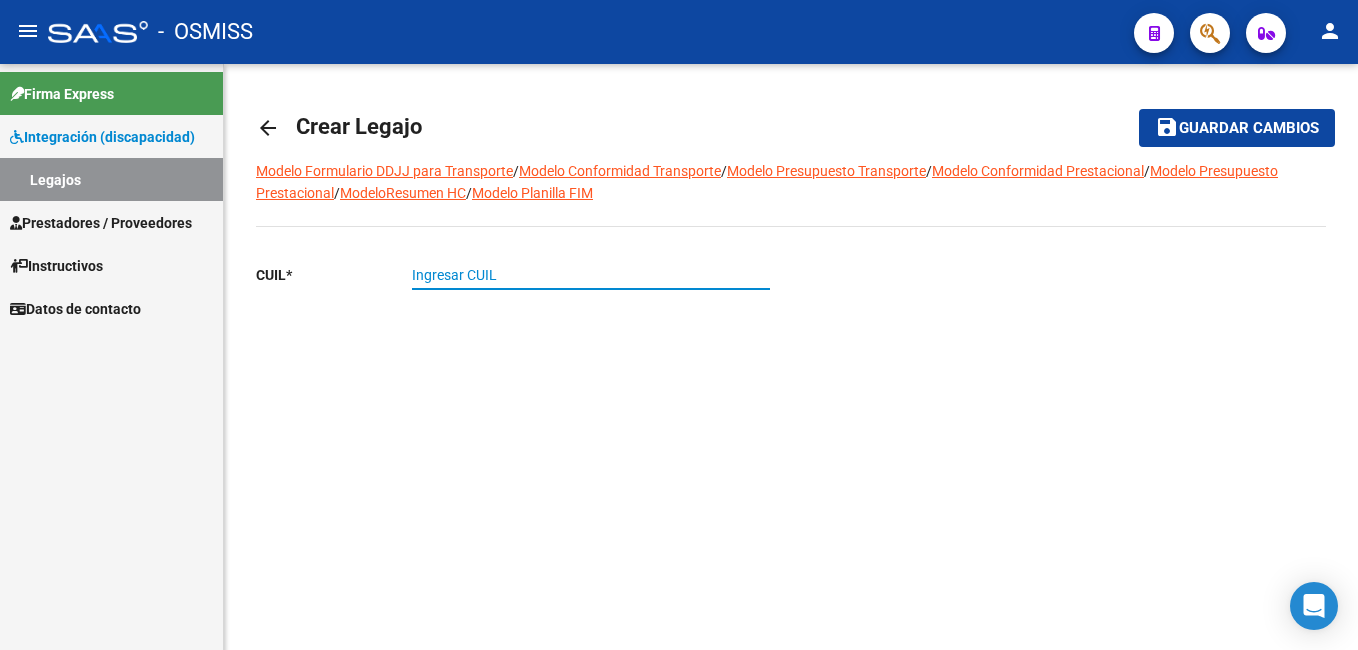 click on "Ingresar CUIL" at bounding box center [591, 275] 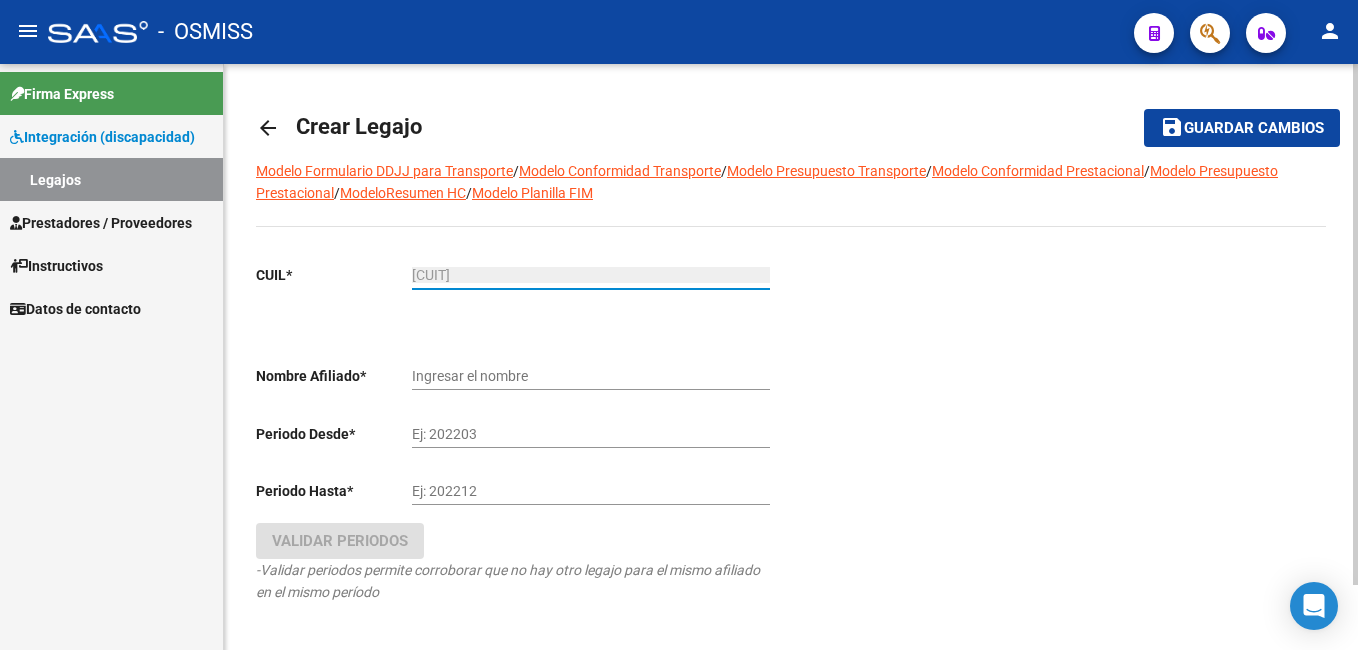 type on "[CUIT]" 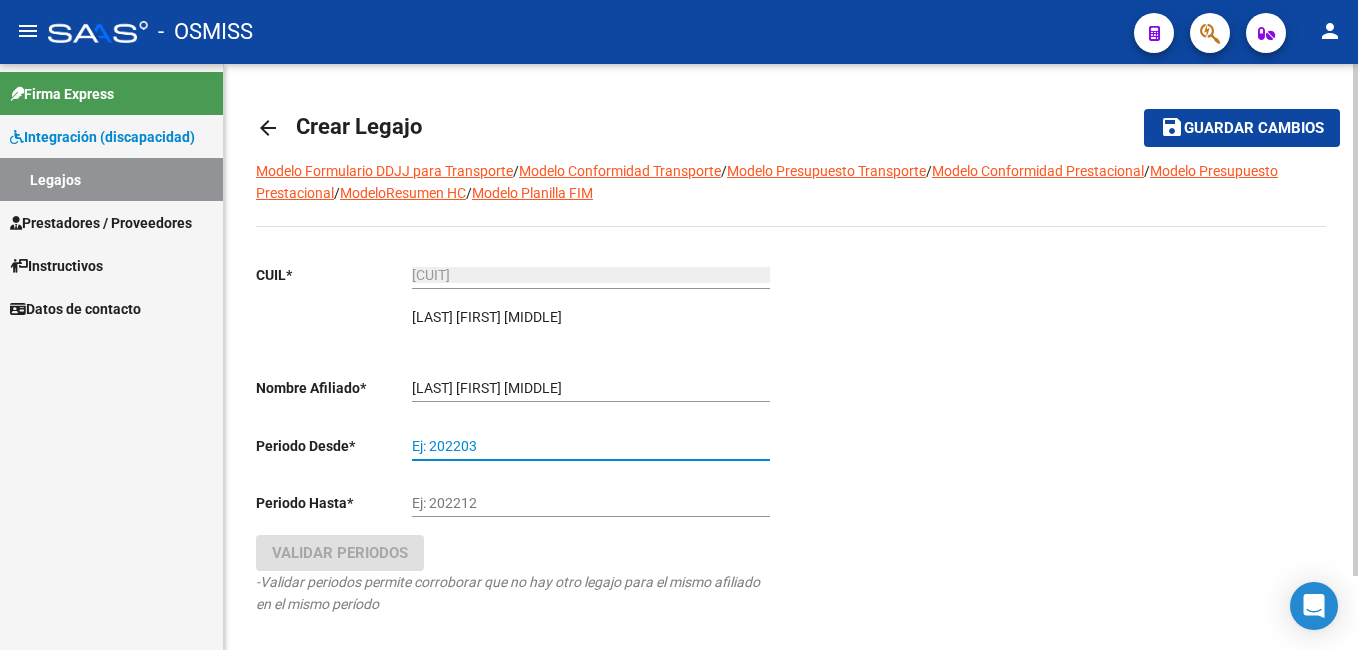 click on "Ej: 202203" 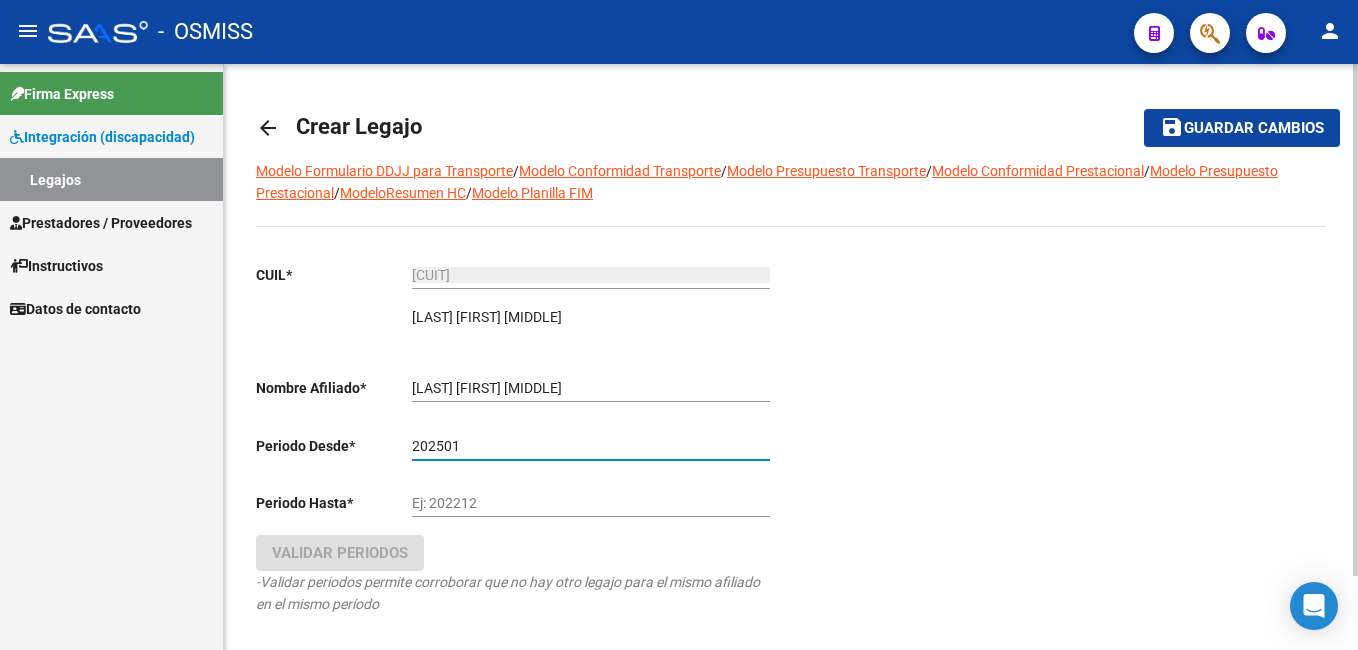 type on "202501" 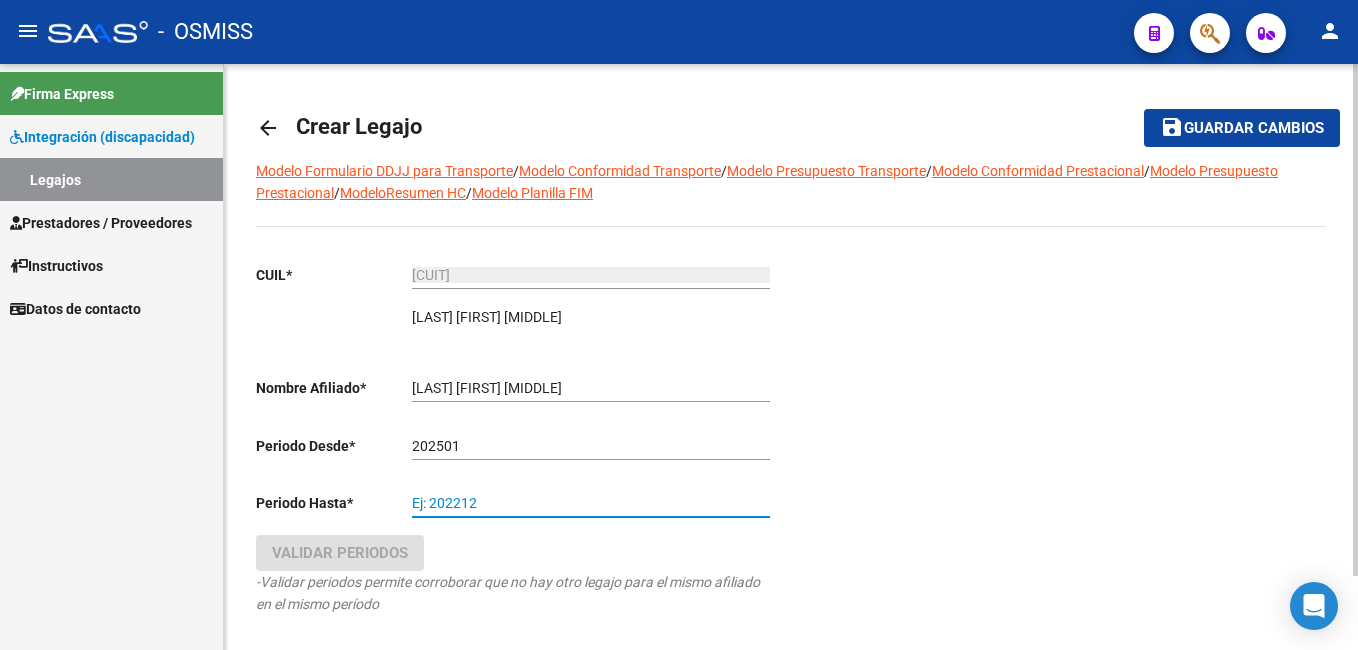 click on "Ej: 202212" at bounding box center (591, 503) 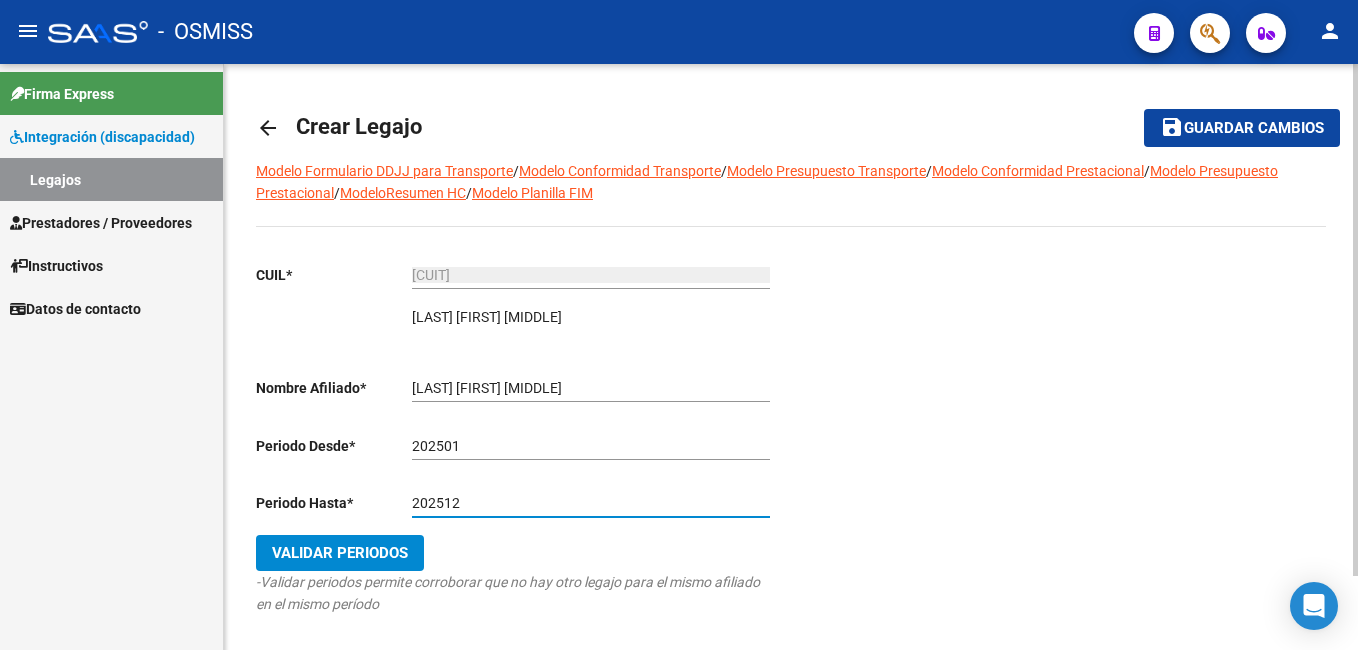 type on "202512" 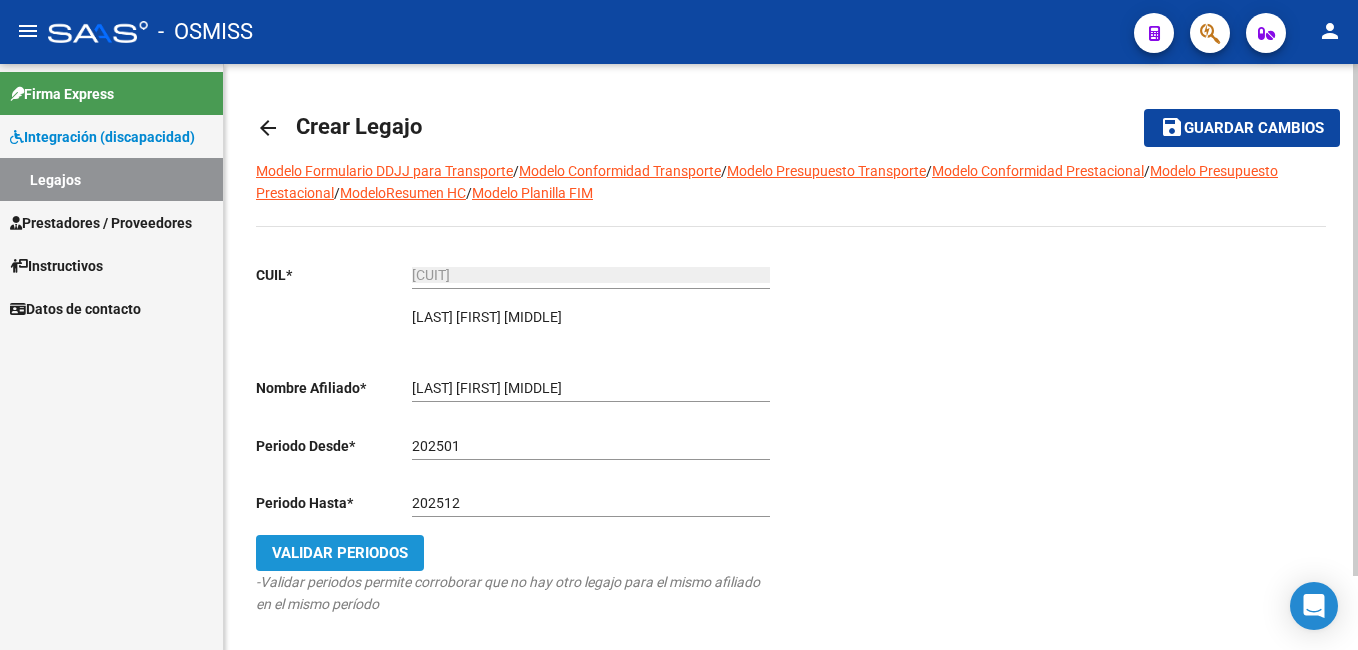 click on "Validar Periodos" 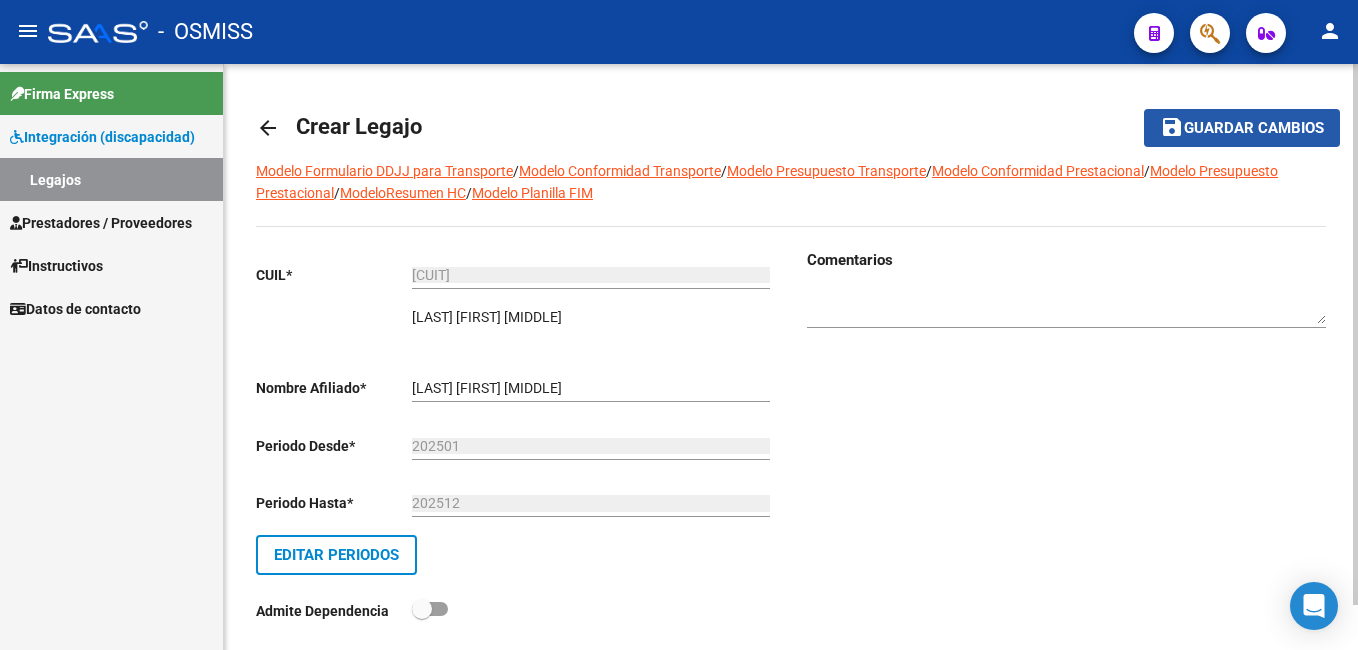 click on "save Guardar cambios" 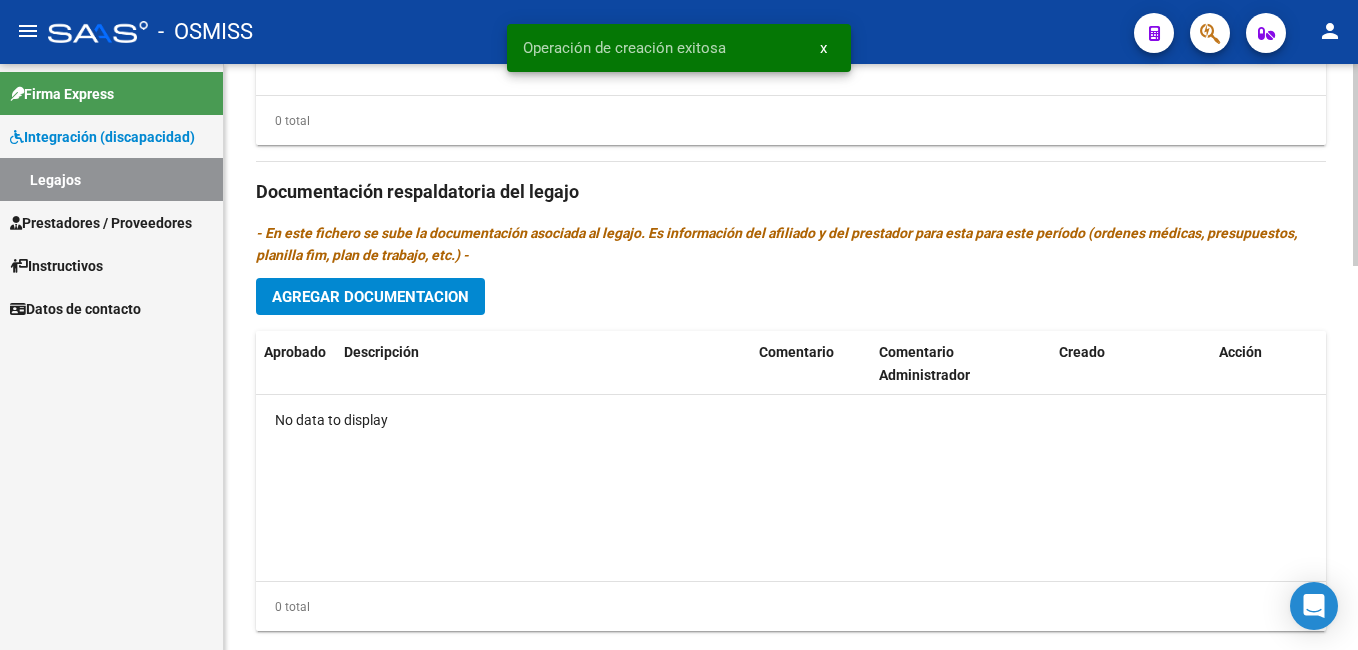 scroll, scrollTop: 1070, scrollLeft: 0, axis: vertical 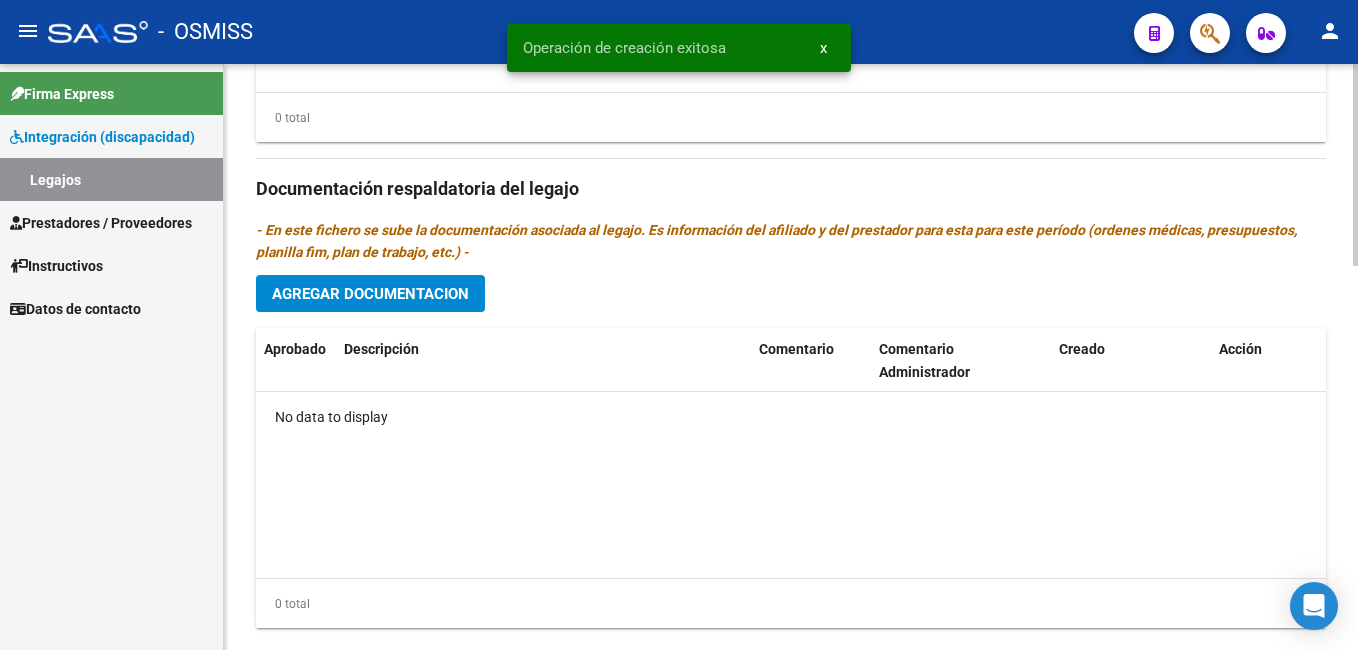 click on "menu -   OSMISS  person    Firma Express     Integración (discapacidad) Legajos    Prestadores / Proveedores Facturas - Listado/Carga Facturas - Documentación Pagos x Transferencia Auditorías - Listado Auditorías - Comentarios Auditorías - Cambios Área Prestadores - Listado Prestadores - Docu.    Instructivos    Datos de contacto arrow_back Editar 7921    save Guardar cambios Legajo de Integración Modelo Formulario DDJJ para Transporte  /  Modelo Conformidad Transporte  /  Modelo Presupuesto Transporte  /  Modelo Conformidad Prestacional  /  Modelo Presupuesto Prestacional  /  ModeloResumen HC  /  Modelo Planilla FIM  Legajo sin Aprobar.  CUIL  *   [CUIL] Ingresar CUIL  LOPEZ BLANES FAUSTO     Análisis Afiliado    Certificado Discapacidad Vencido ARCA Padrón Nombre Afiliado  *   LOPEZ BLANES FAUSTO Ingresar el nombre  Periodo Desde  *   202501 Ej: 202203  Periodo Hasta  *   202512 Ej: 202212  Admite Dependencia   Comentarios                                  Agregar Prestador" at bounding box center (679, 325) 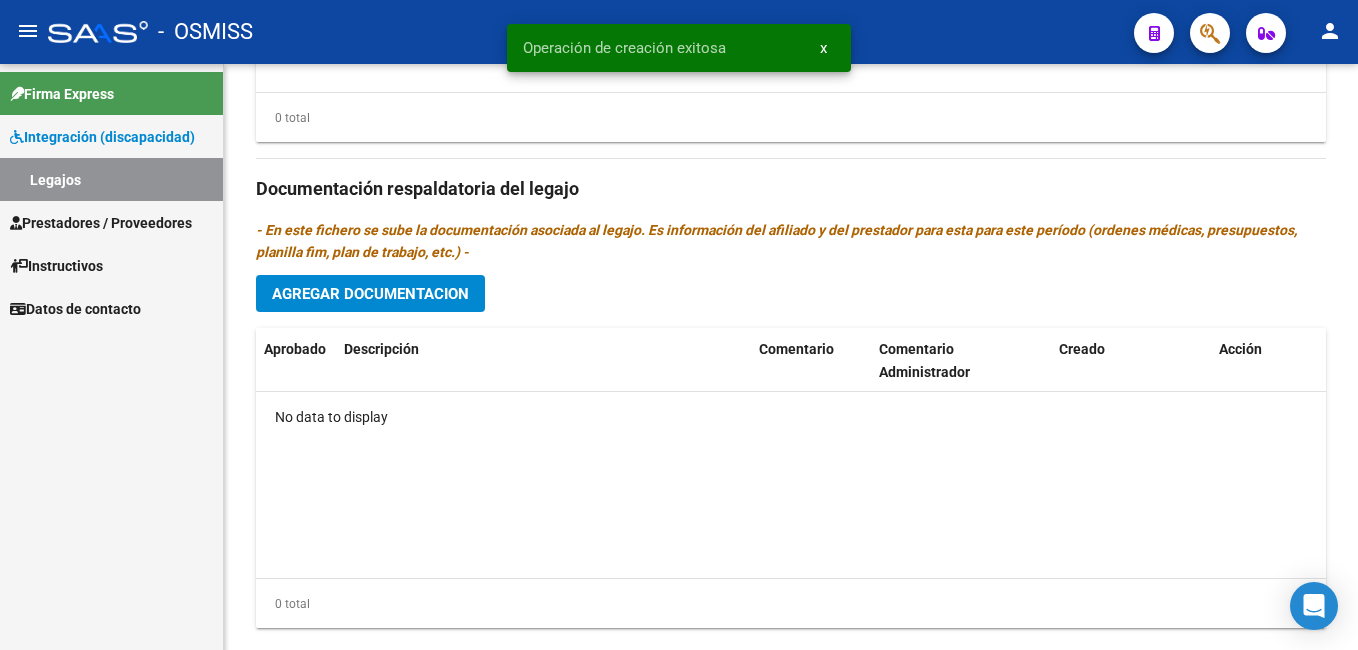 click on "Agregar Documentacion" 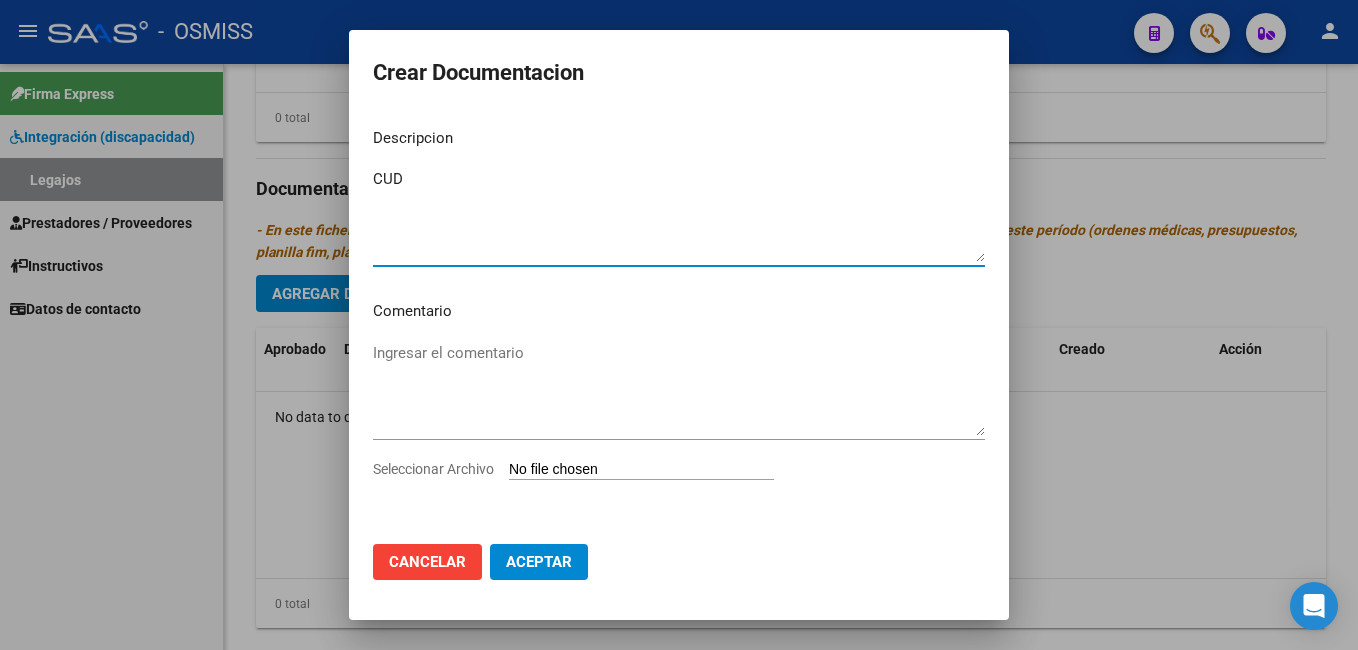 type on "CUD" 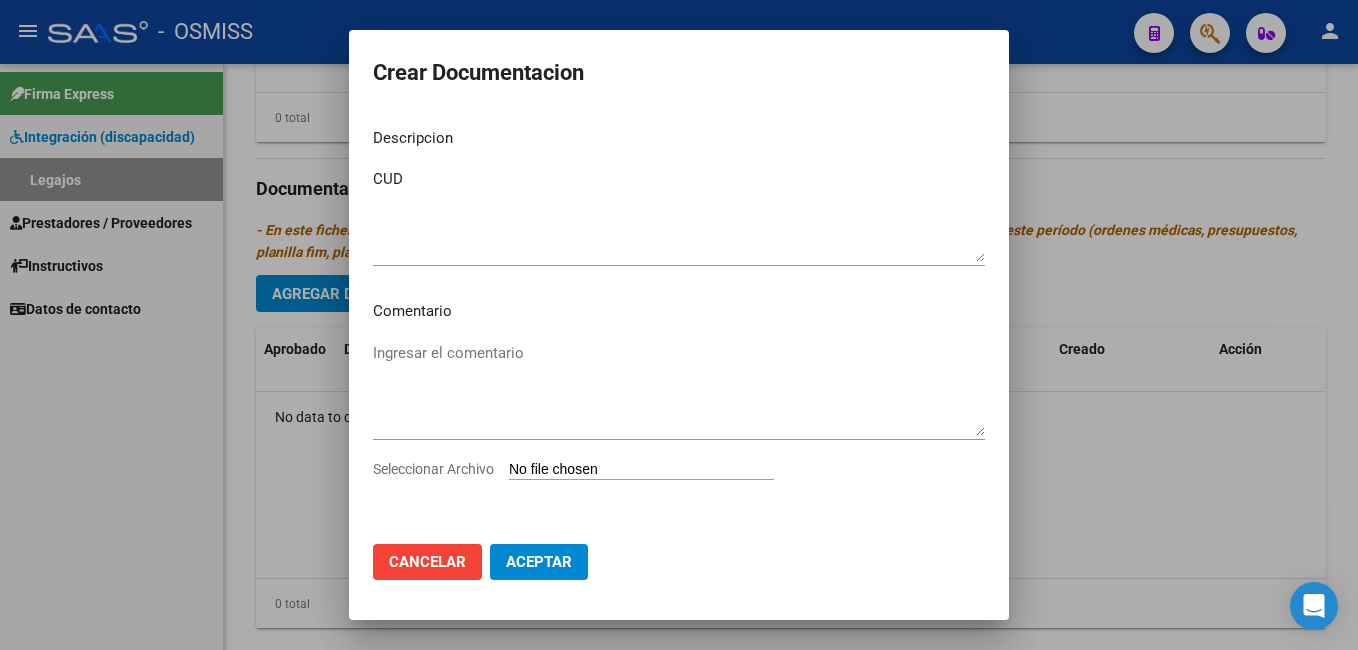 click on "Seleccionar Archivo" at bounding box center [641, 470] 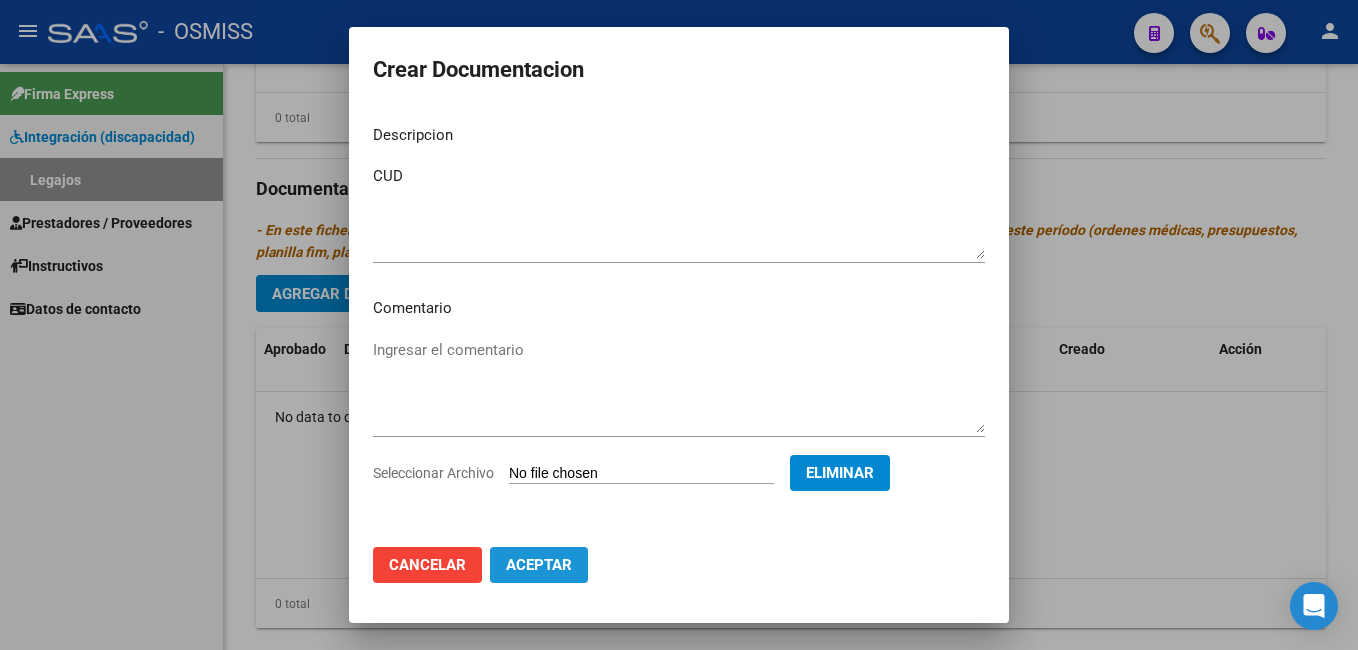 click on "Aceptar" 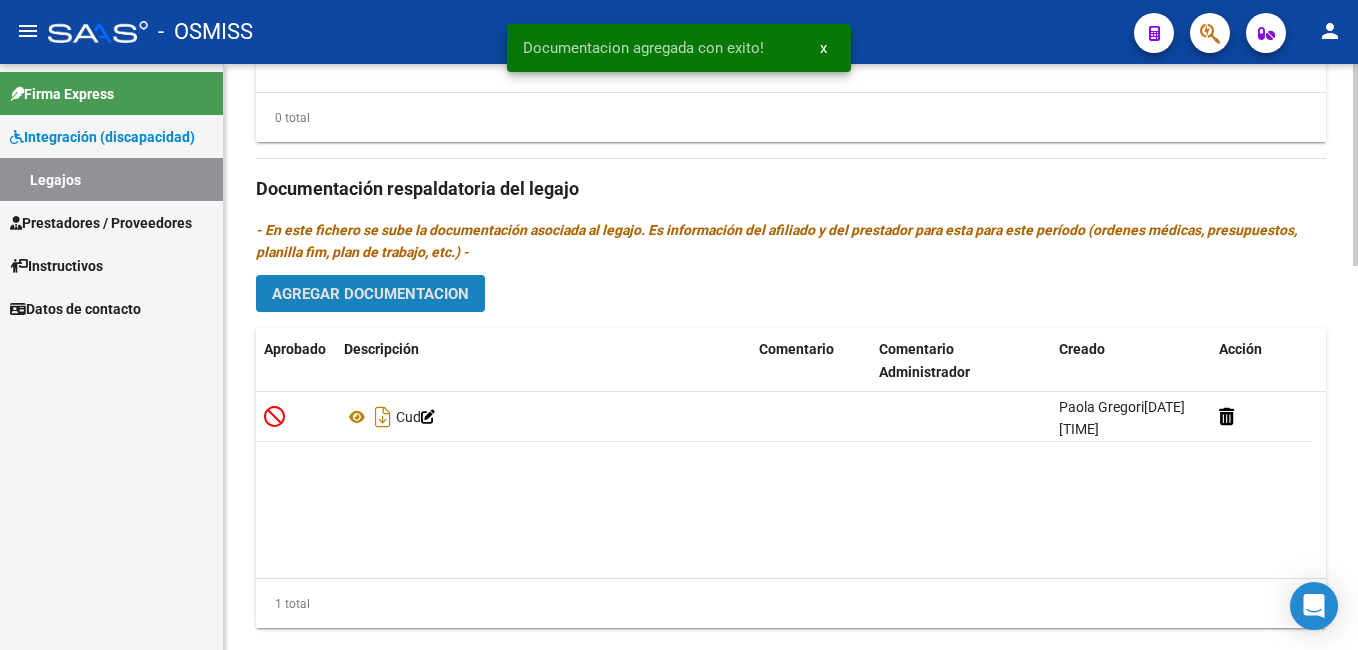 click on "Agregar Documentacion" 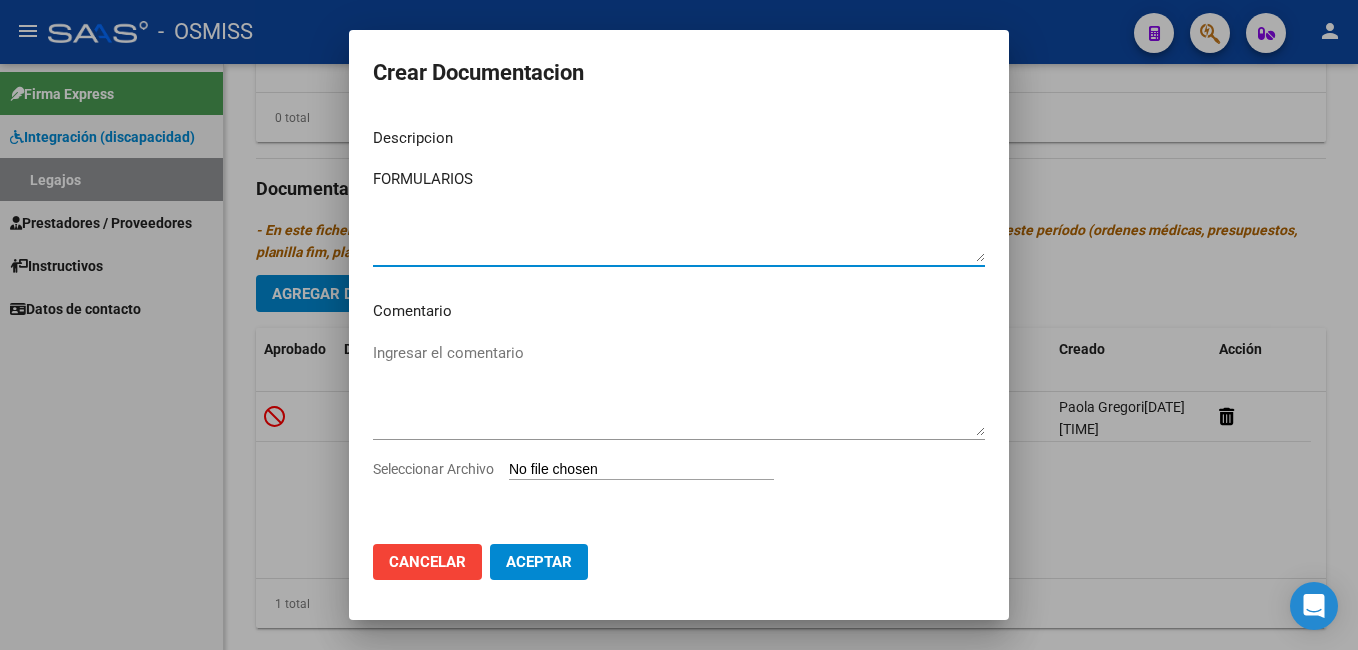 type on "FORMULARIOS" 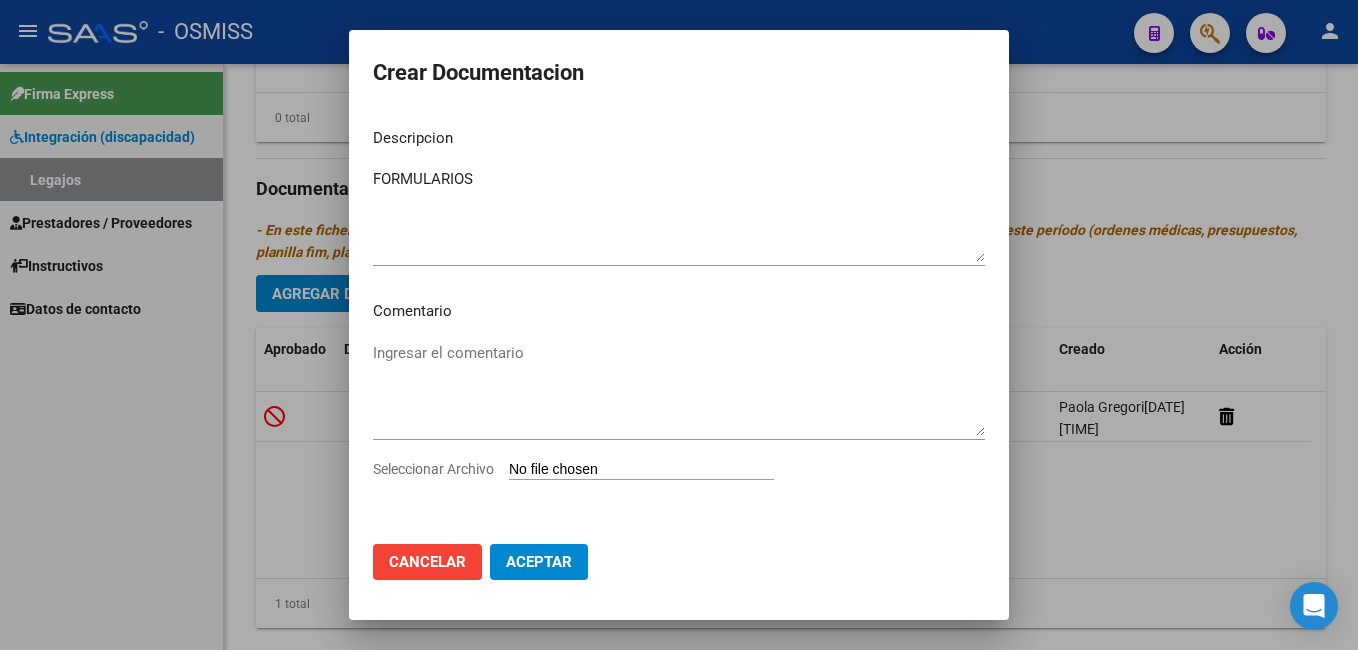 type on "C:\fakepath\2-FORMULARIOS.pdf" 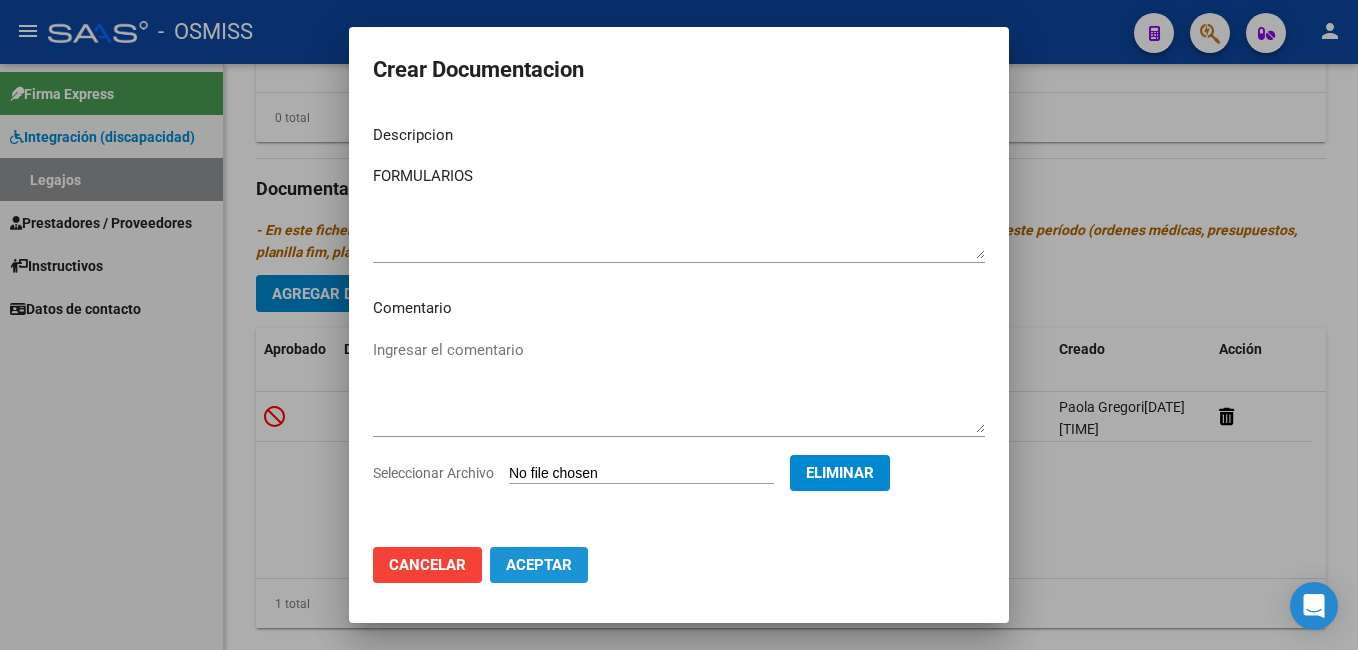 click on "Aceptar" 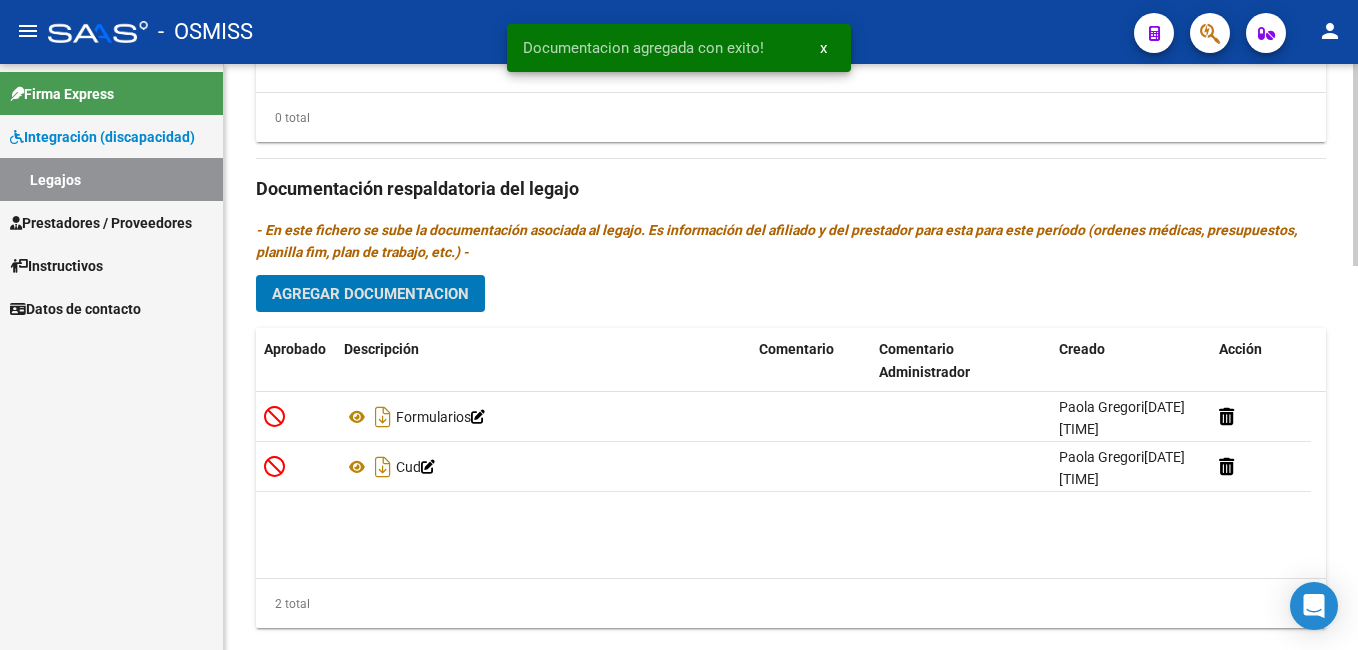 click on "Agregar Documentacion" 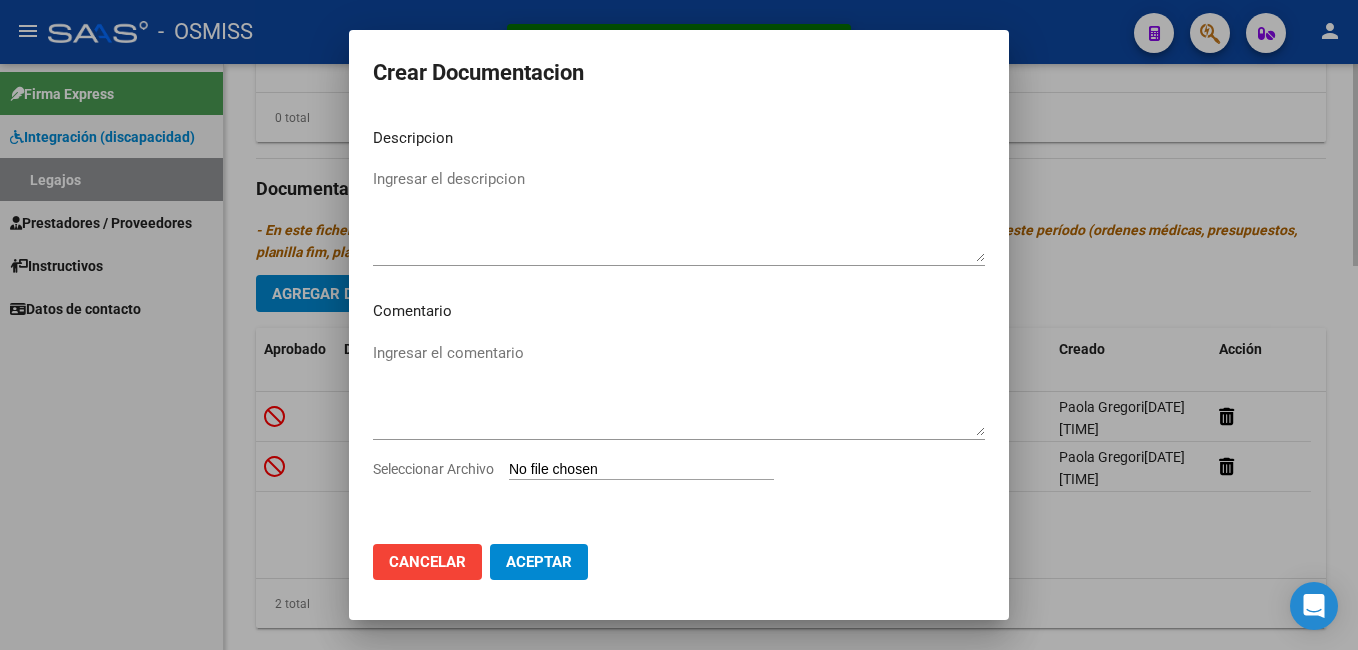 click on "Descripcion    Ingresar el descripcion  Comentario    Ingresar el comentario  Seleccionar Archivo" at bounding box center [679, 320] 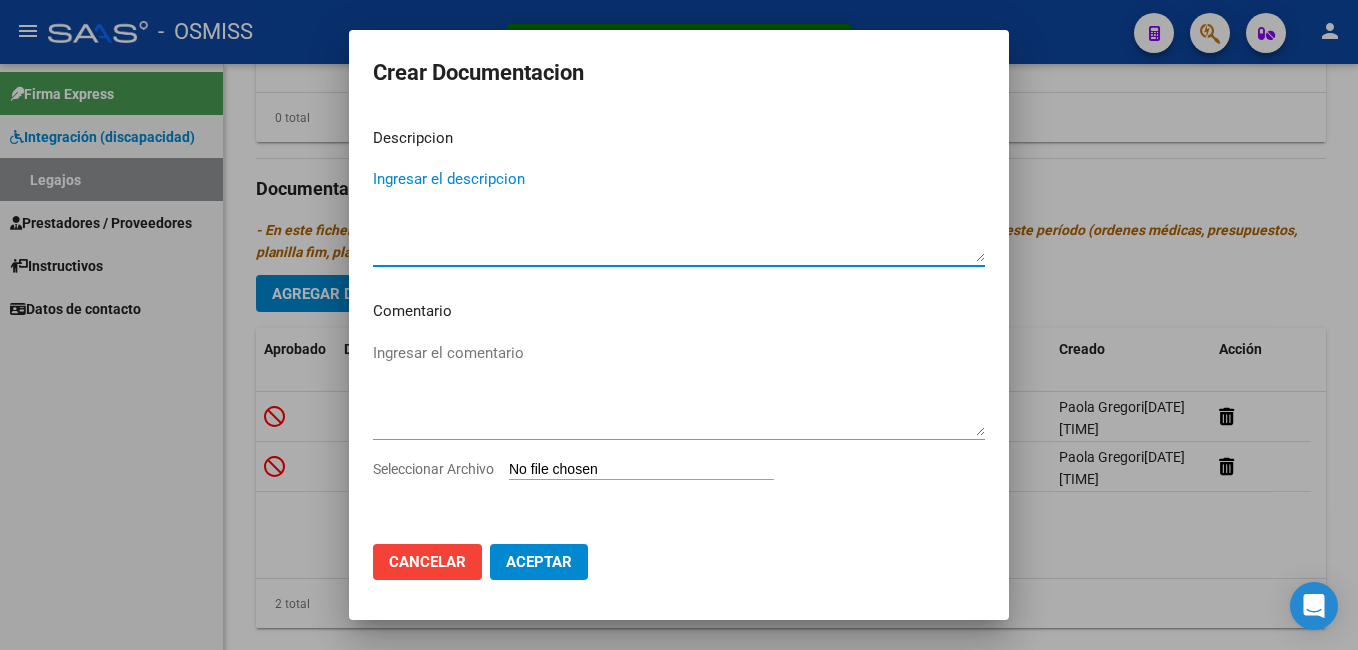click on "Ingresar el descripcion" at bounding box center (679, 215) 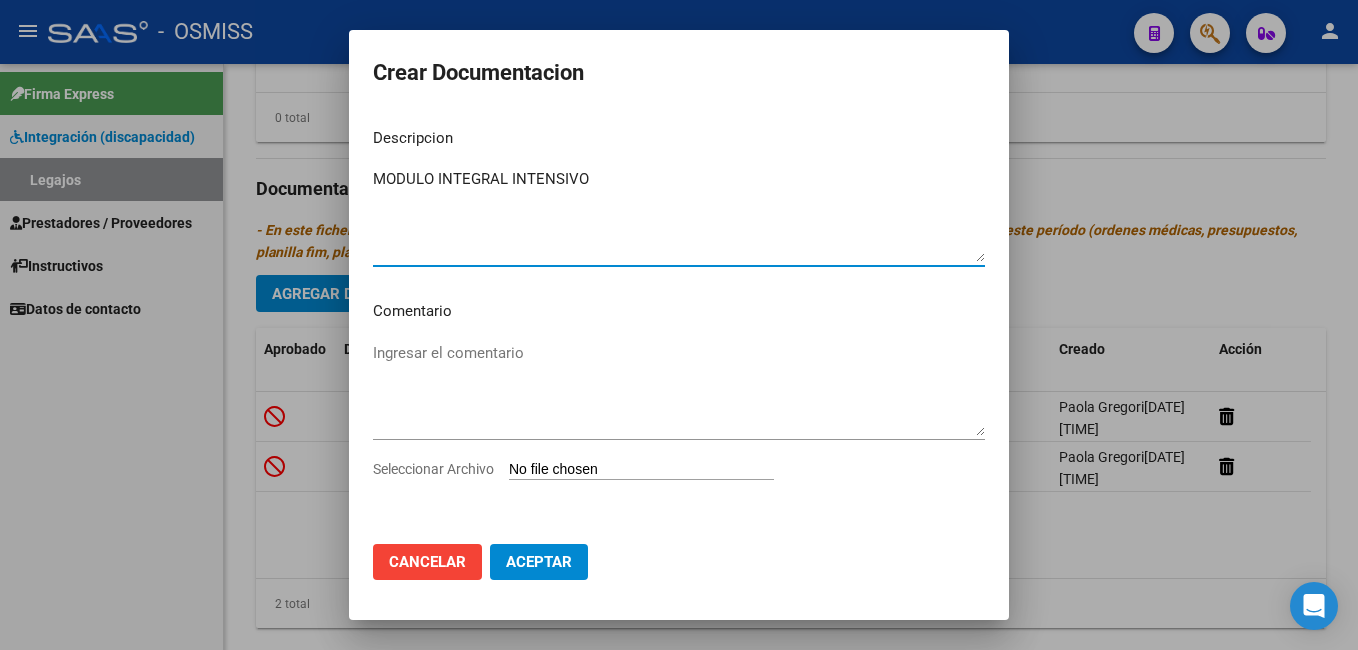 type on "MODULO INTEGRAL INTENSIVO" 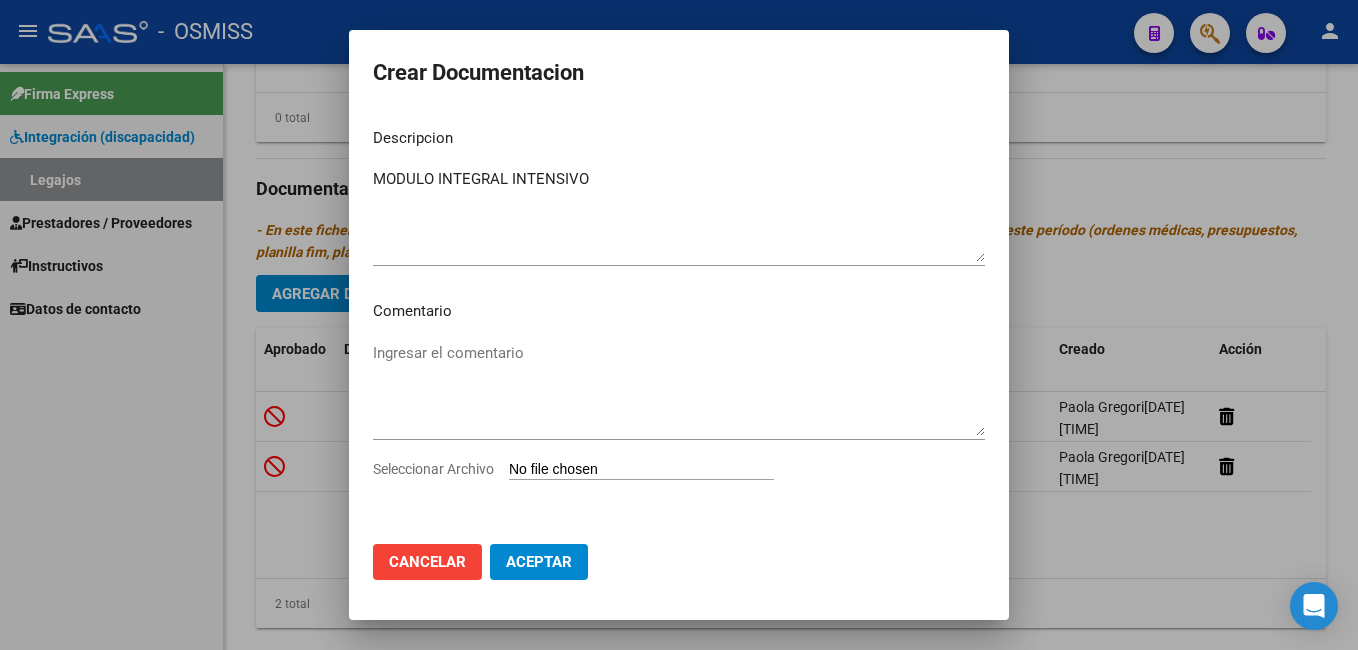 type on "C:\fakepath\3-MODULO INTEGRAL INTENSIVO.pdf" 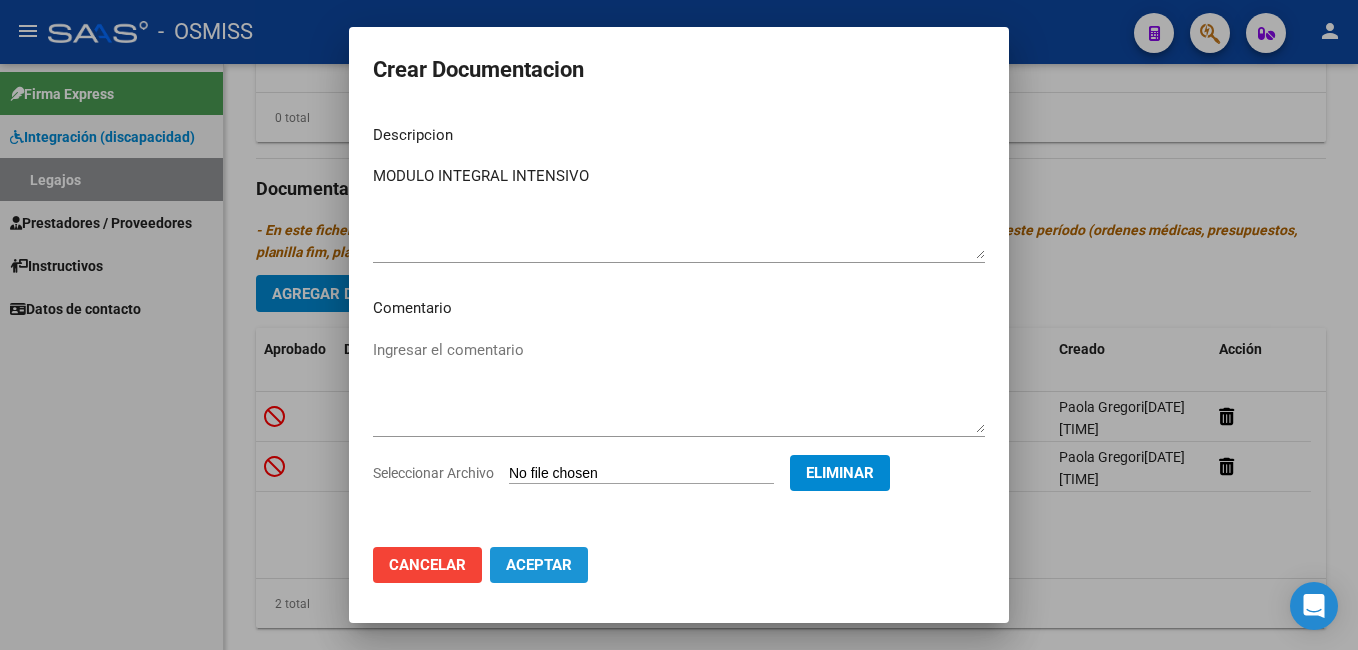 click on "Aceptar" 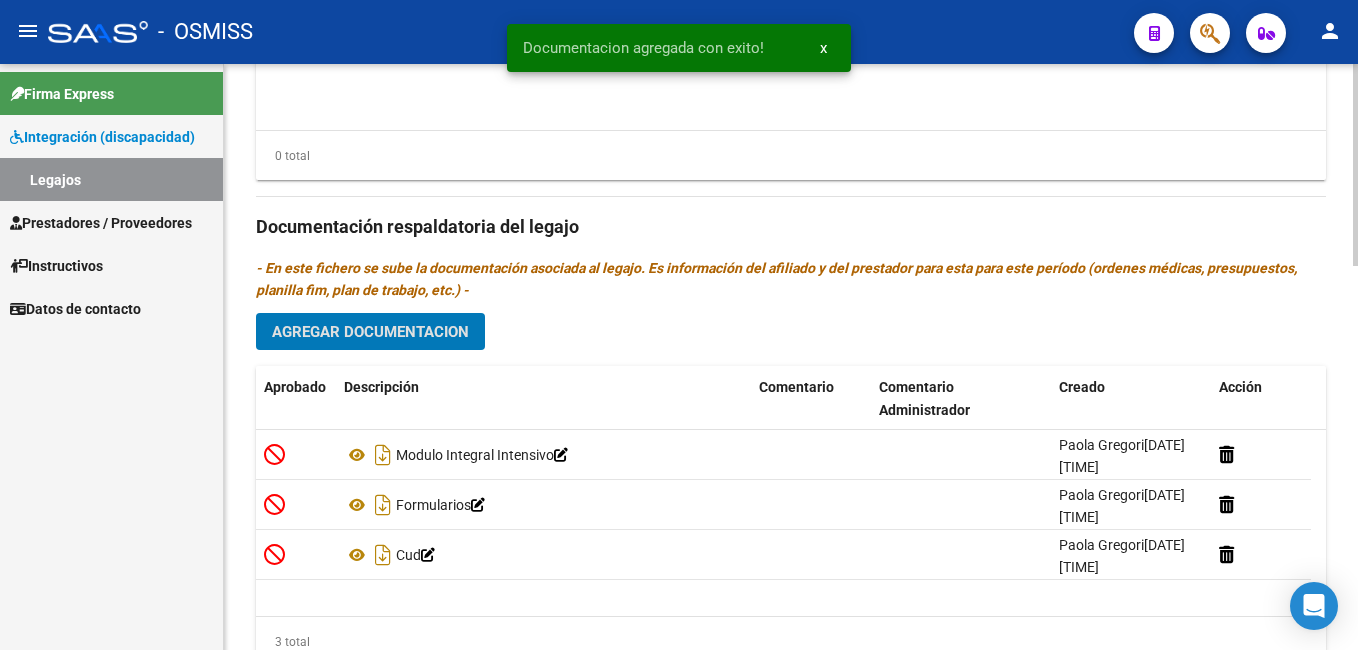 scroll, scrollTop: 1113, scrollLeft: 0, axis: vertical 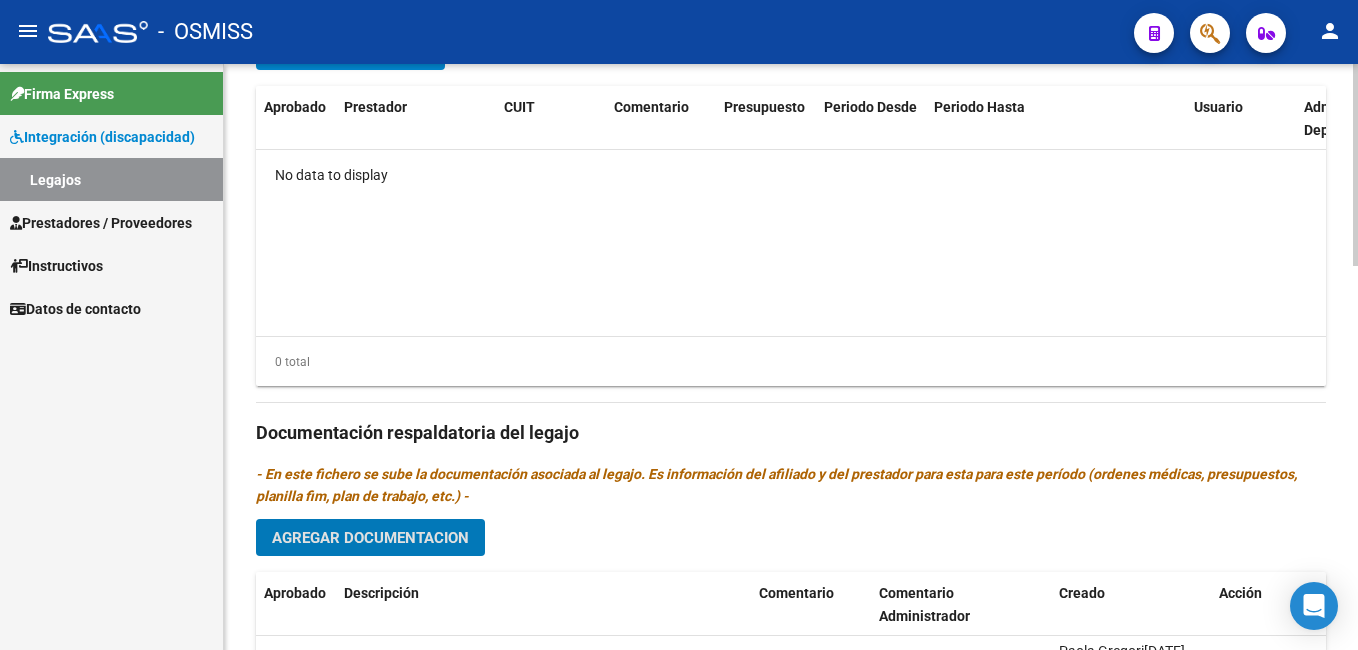 click on "menu -   OSMISS  person    Firma Express     Integración (discapacidad) Legajos    Prestadores / Proveedores Facturas - Listado/Carga Facturas - Documentación Pagos x Transferencia Auditorías - Listado Auditorías - Comentarios Auditorías - Cambios Área Prestadores - Listado Prestadores - Docu.    Instructivos    Datos de contacto arrow_back Editar 7921    save Guardar cambios Legajo de Integración Modelo Formulario DDJJ para Transporte  /  Modelo Conformidad Transporte  /  Modelo Presupuesto Transporte  /  Modelo Conformidad Prestacional  /  Modelo Presupuesto Prestacional  /  ModeloResumen HC  /  Modelo Planilla FIM  Legajo sin Aprobar.  CUIL  *   [CUIL] Ingresar CUIL  LOPEZ BLANES FAUSTO     Análisis Afiliado    Certificado Discapacidad Vencido ARCA Padrón Nombre Afiliado  *   LOPEZ BLANES FAUSTO Ingresar el nombre  Periodo Desde  *   202501 Ej: 202203  Periodo Hasta  *   202512 Ej: 202212  Admite Dependencia   Comentarios                                  Agregar Prestador" at bounding box center [679, 325] 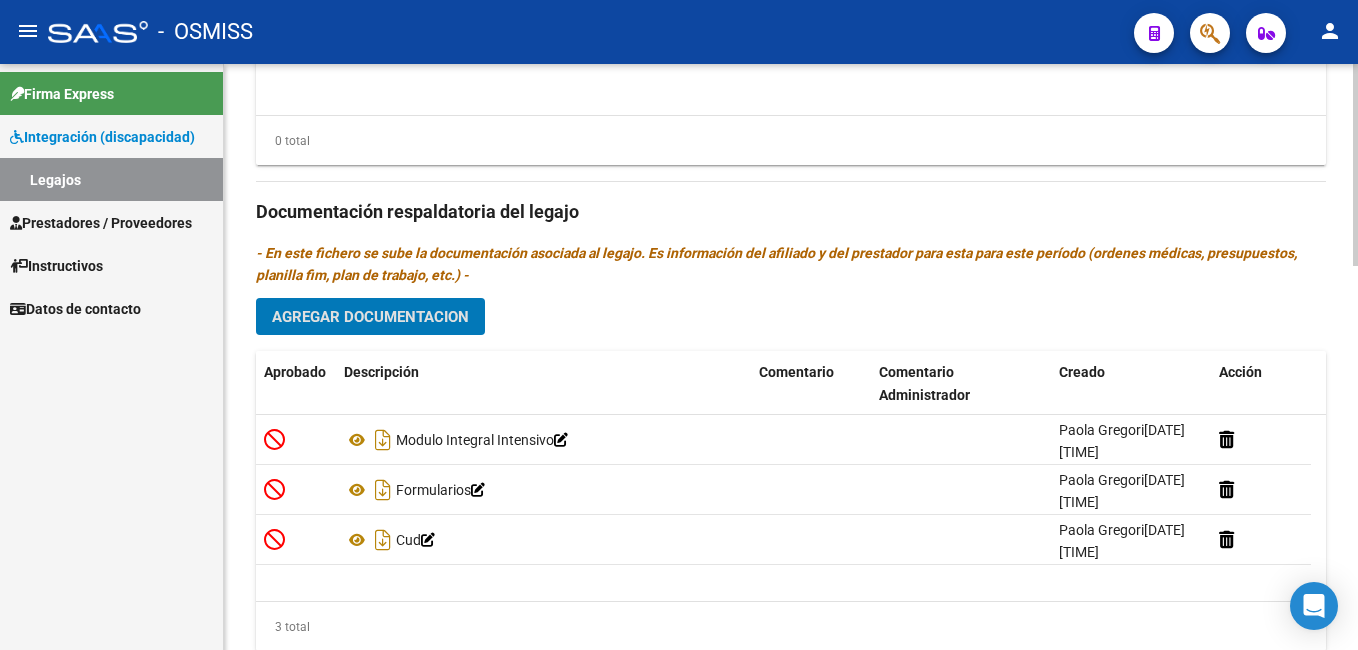 scroll, scrollTop: 1113, scrollLeft: 0, axis: vertical 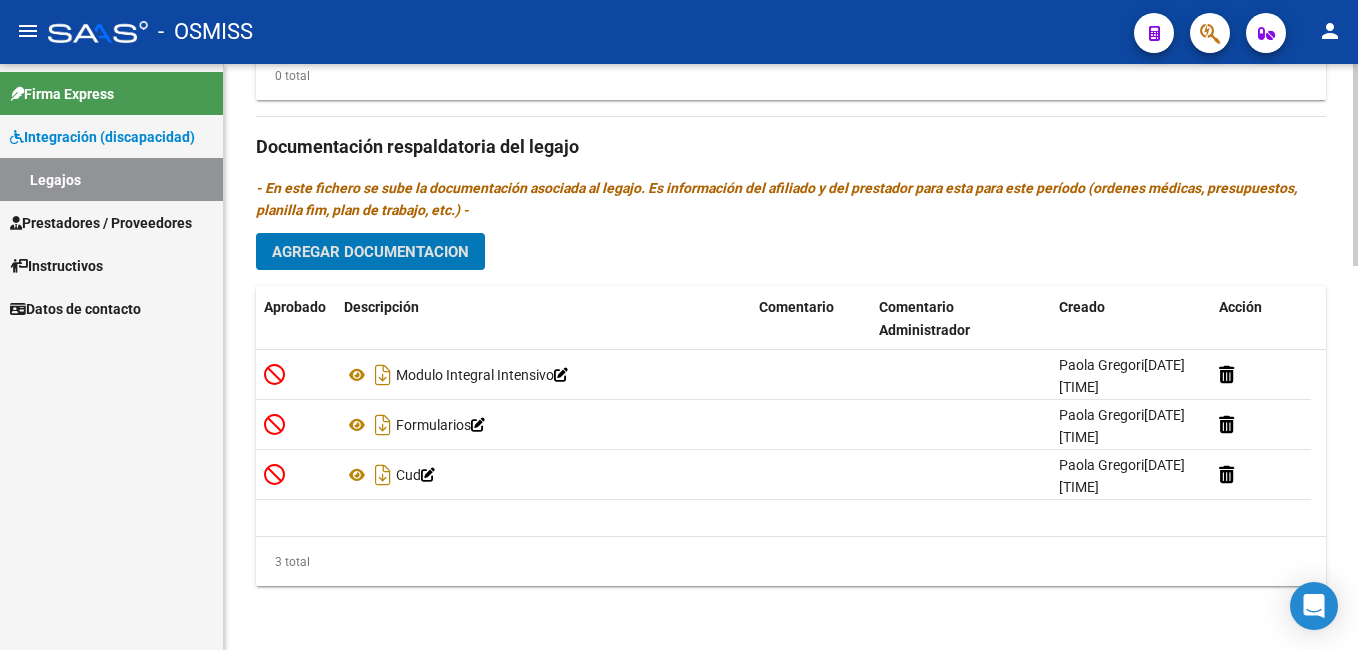click on "menu -   OSMISS  person    Firma Express     Integración (discapacidad) Legajos    Prestadores / Proveedores Facturas - Listado/Carga Facturas - Documentación Pagos x Transferencia Auditorías - Listado Auditorías - Comentarios Auditorías - Cambios Área Prestadores - Listado Prestadores - Docu.    Instructivos    Datos de contacto arrow_back Editar 7921    save Guardar cambios Legajo de Integración Modelo Formulario DDJJ para Transporte  /  Modelo Conformidad Transporte  /  Modelo Presupuesto Transporte  /  Modelo Conformidad Prestacional  /  Modelo Presupuesto Prestacional  /  ModeloResumen HC  /  Modelo Planilla FIM  Legajo sin Aprobar.  CUIL  *   [CUIL] Ingresar CUIL  LOPEZ BLANES FAUSTO     Análisis Afiliado    Certificado Discapacidad Vencido ARCA Padrón Nombre Afiliado  *   LOPEZ BLANES FAUSTO Ingresar el nombre  Periodo Desde  *   202501 Ej: 202203  Periodo Hasta  *   202512 Ej: 202212  Admite Dependencia   Comentarios                                  Agregar Prestador" at bounding box center (679, 325) 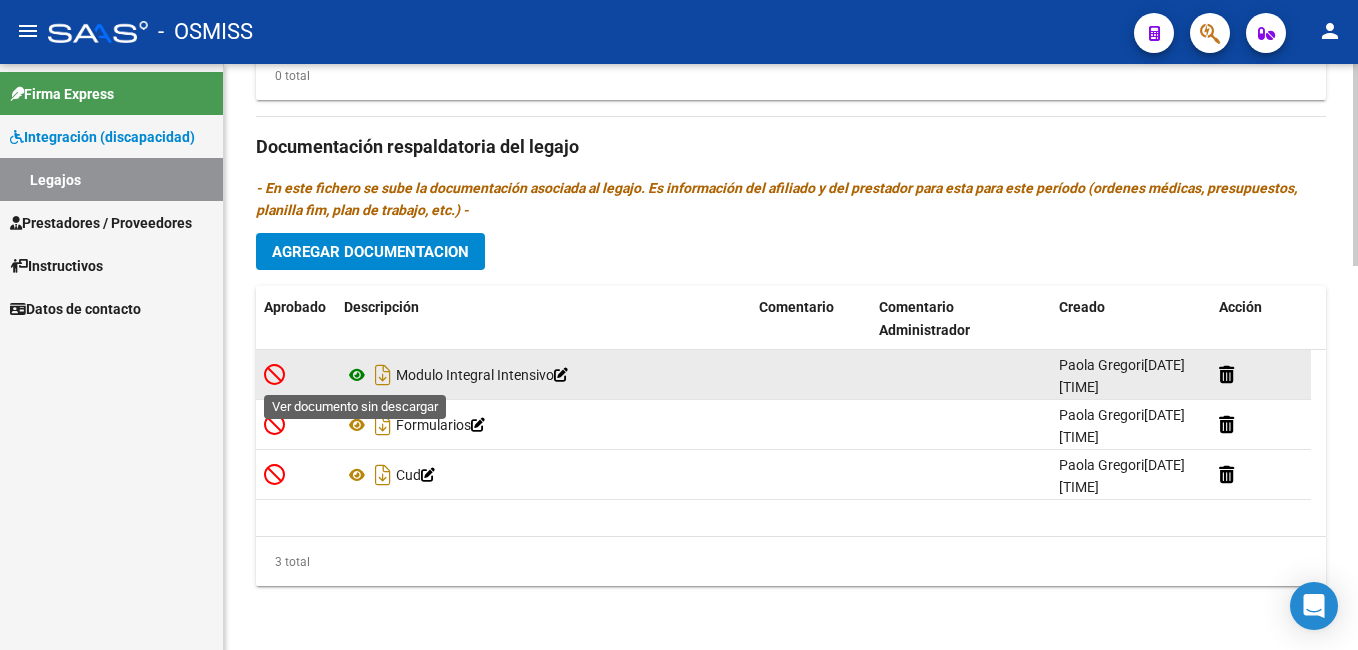 click 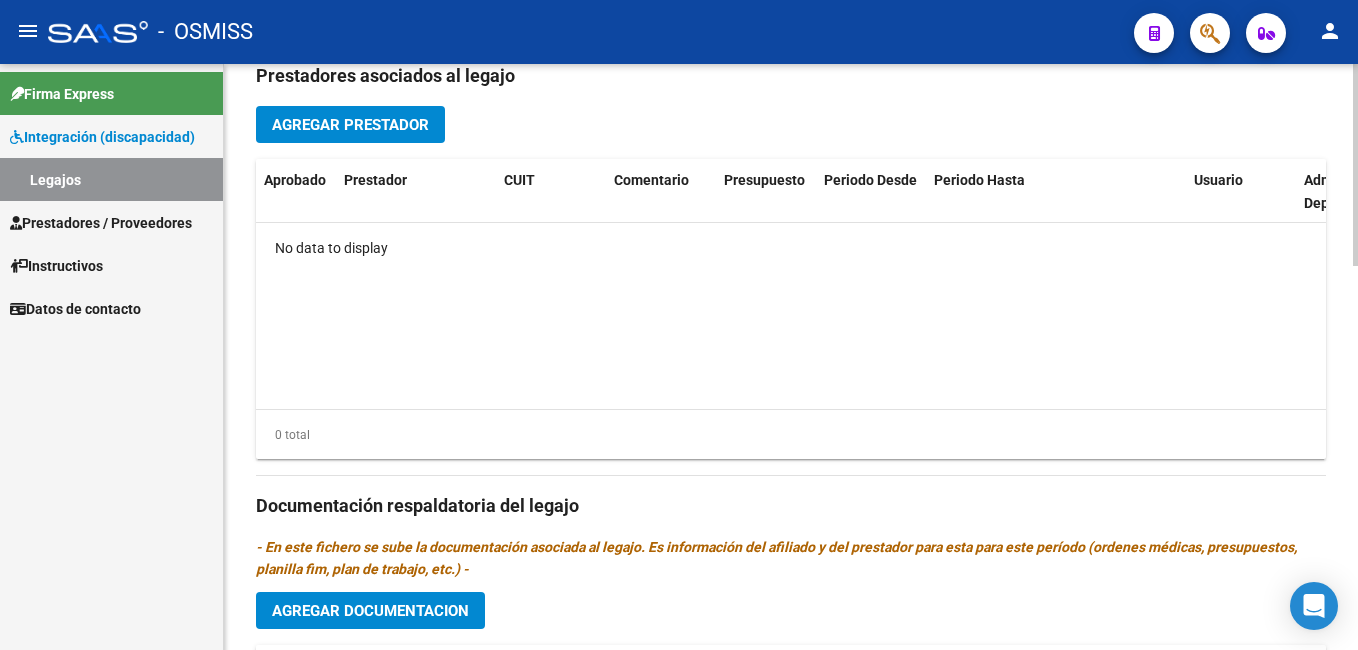 scroll, scrollTop: 742, scrollLeft: 0, axis: vertical 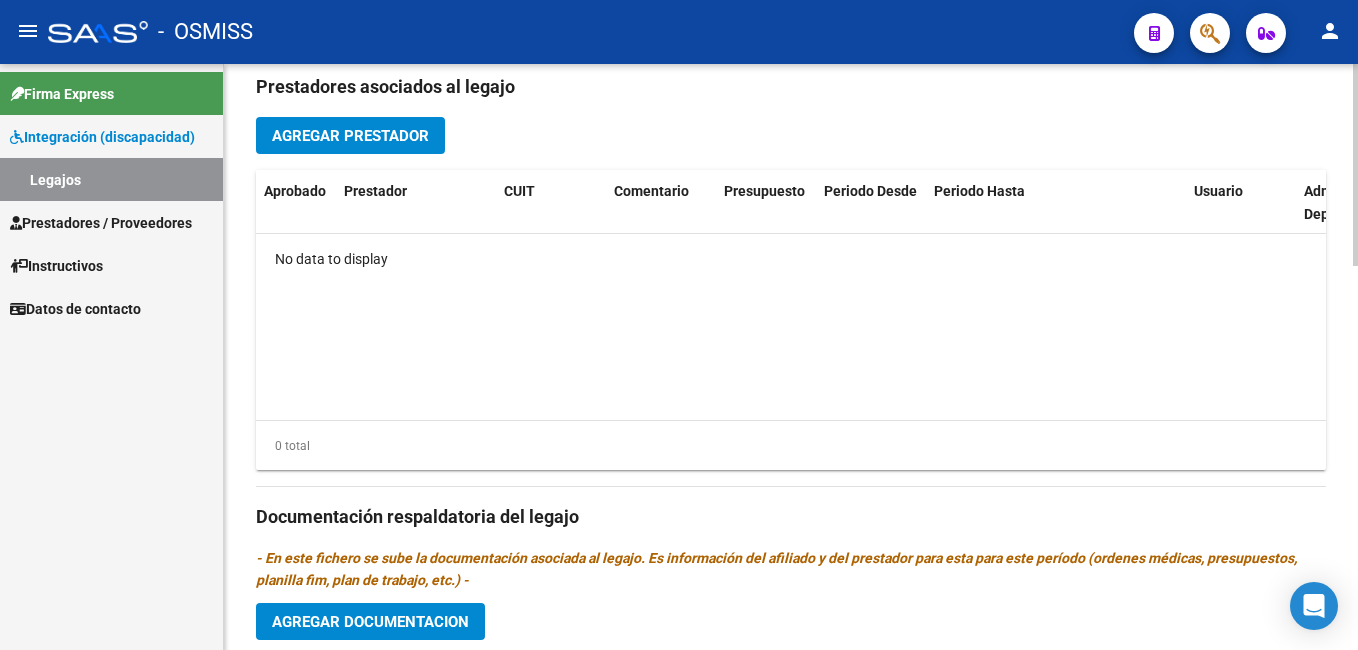 click on "arrow_back Editar 7921    save Guardar cambios Legajo de Integración Modelo Formulario DDJJ para Transporte  /  Modelo Conformidad Transporte  /  Modelo Presupuesto Transporte  /  Modelo Conformidad Prestacional  /  Modelo Presupuesto Prestacional  /  ModeloResumen HC  /  Modelo Planilla FIM  Legajo sin Aprobar.  CUIL  *   [CUIL] Ingresar CUIL  LOPEZ BLANES FAUSTO     Análisis Afiliado    Certificado Discapacidad Vencido ARCA Padrón Nombre Afiliado  *   LOPEZ BLANES FAUSTO Ingresar el nombre  Periodo Desde  *   [YEAR]01 Ej: 202203  Periodo Hasta  *   [YEAR]12 Ej: 202212  Admite Dependencia   Comentarios                                  Prestadores asociados al legajo Agregar Prestador Aprobado Prestador CUIT Comentario Presupuesto Periodo Desde Periodo Hasta Usuario Admite Dependencia No data to display 0 total Documentación respaldatoria del legajo Agregar Documentacion Aprobado Descripción Comentario Comentario Administrador Creado Acción  Modulo Integral Intensivo" 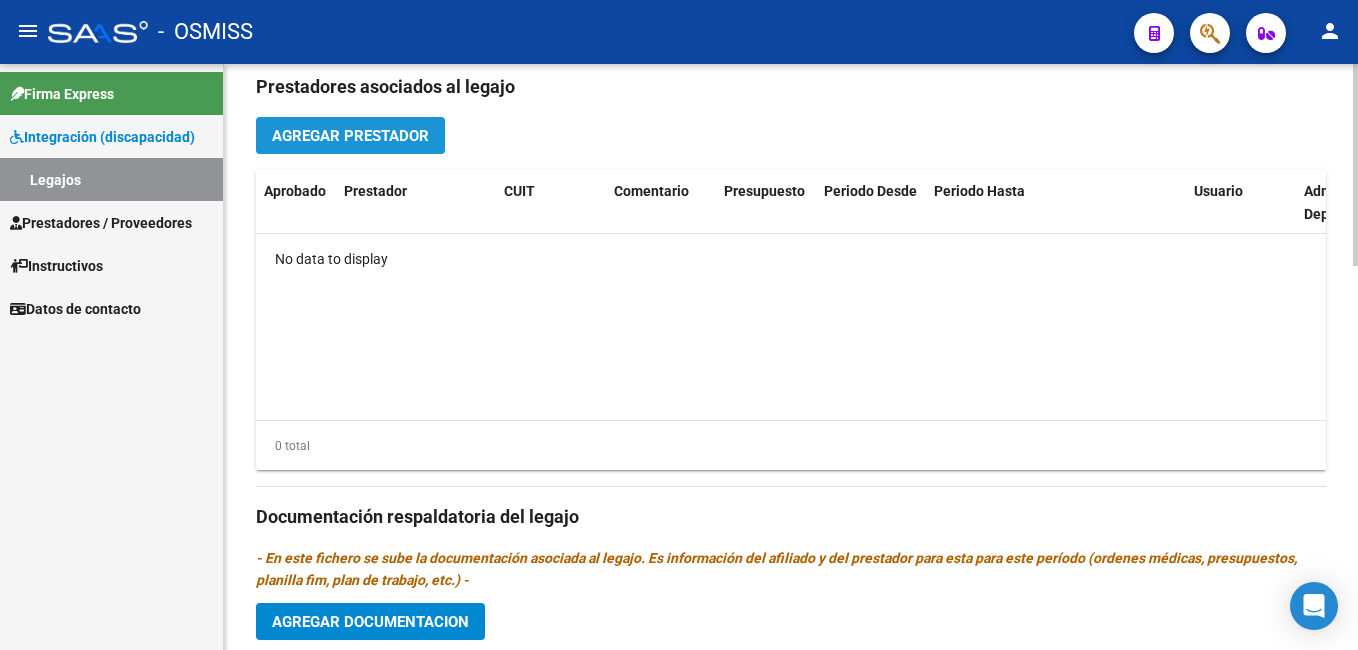 click on "Agregar Prestador" 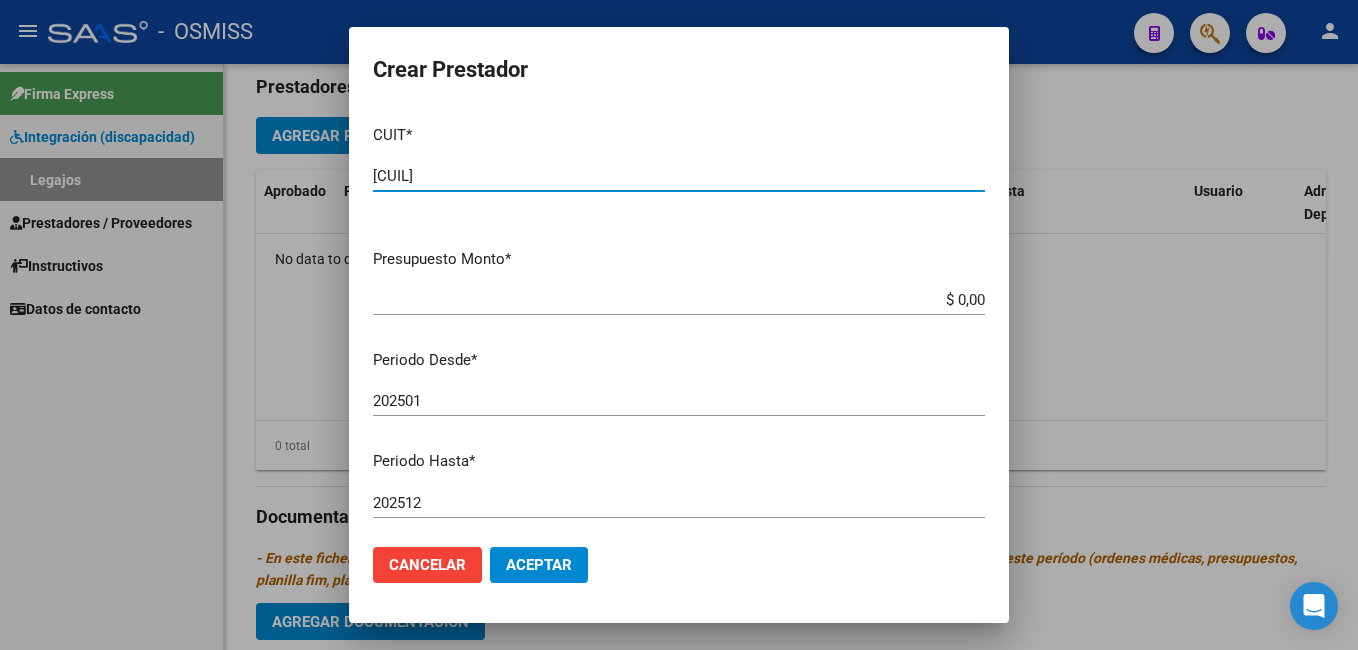 type on "[CUIL]" 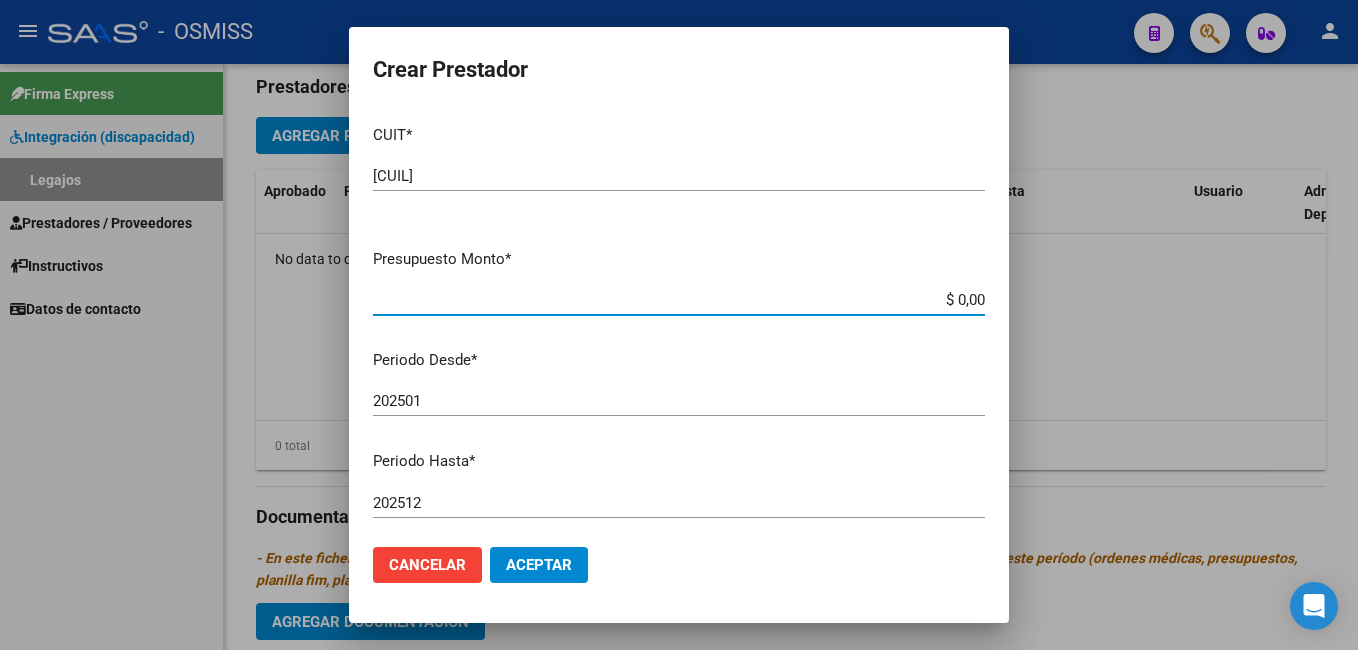 click on "$ 0,00" at bounding box center (679, 300) 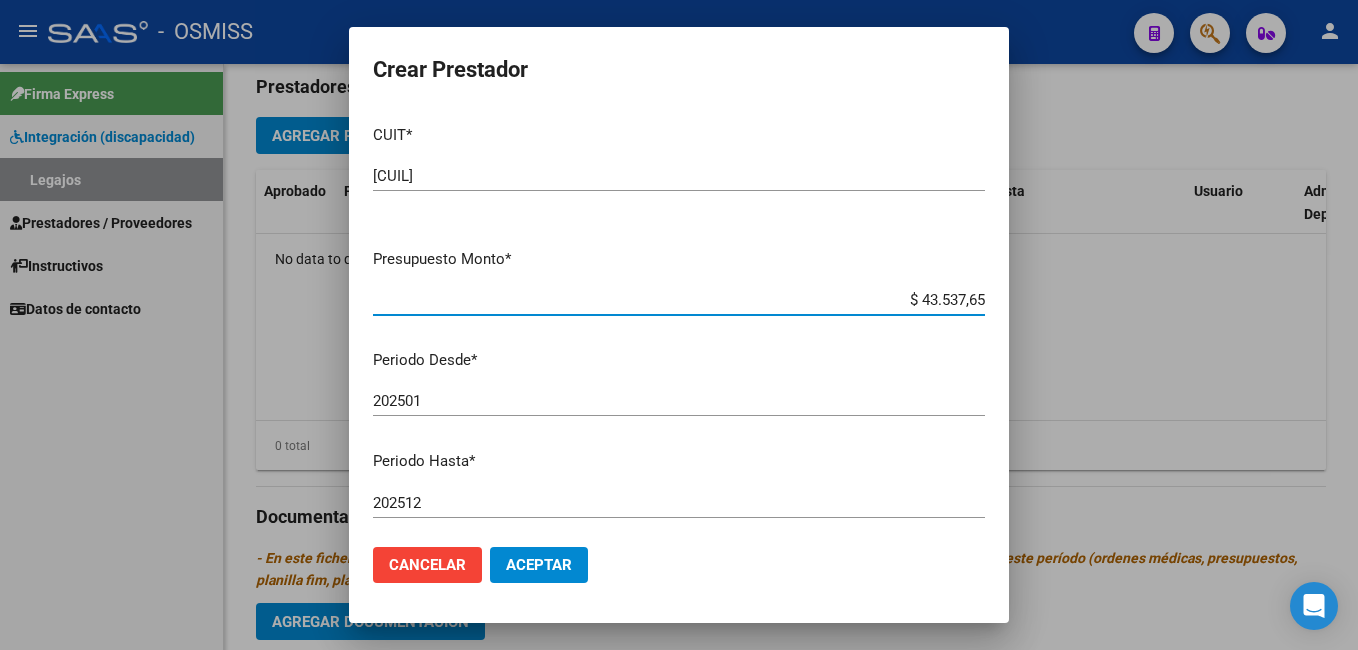 type on "$ 435.376,56" 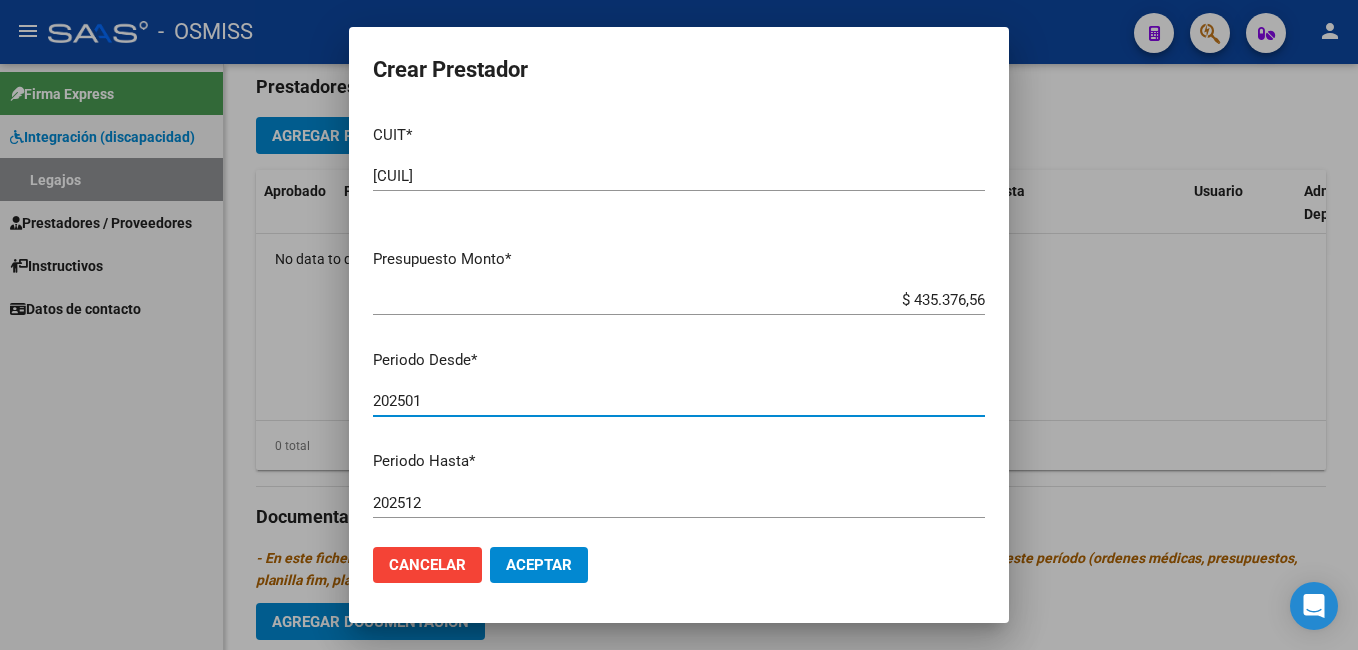 click on "202501" at bounding box center [679, 401] 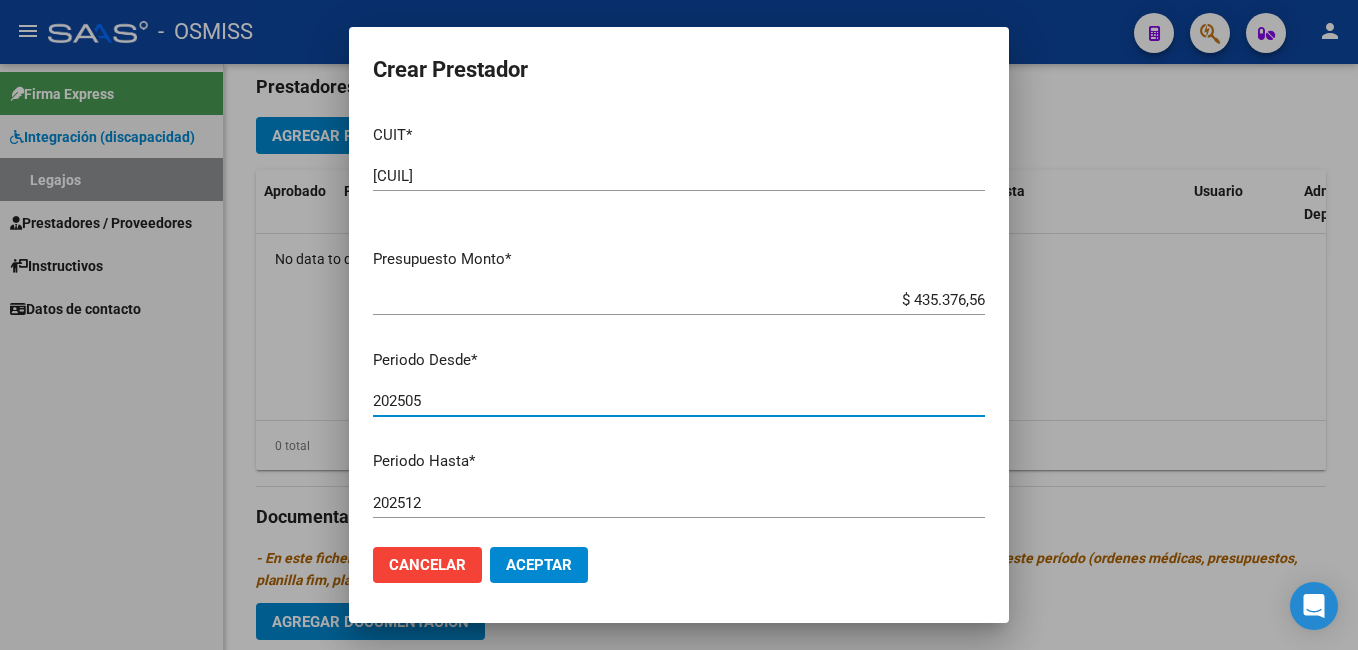 type on "202505" 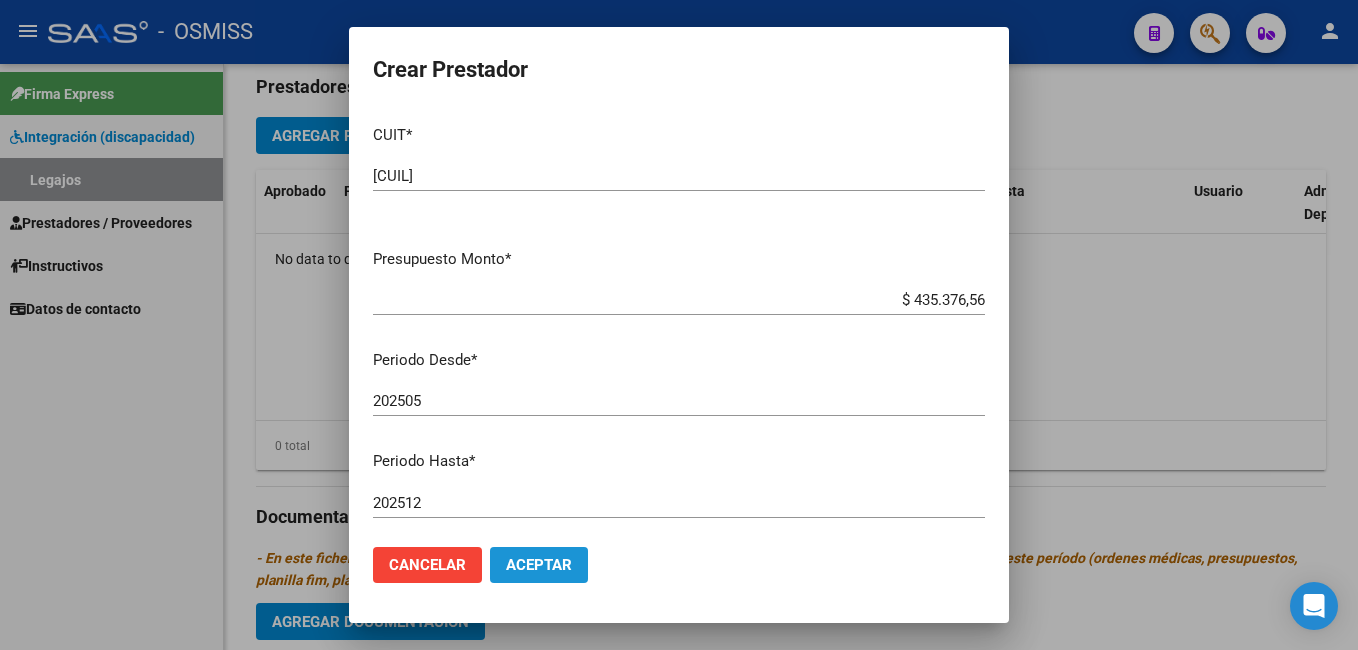 click on "Aceptar" 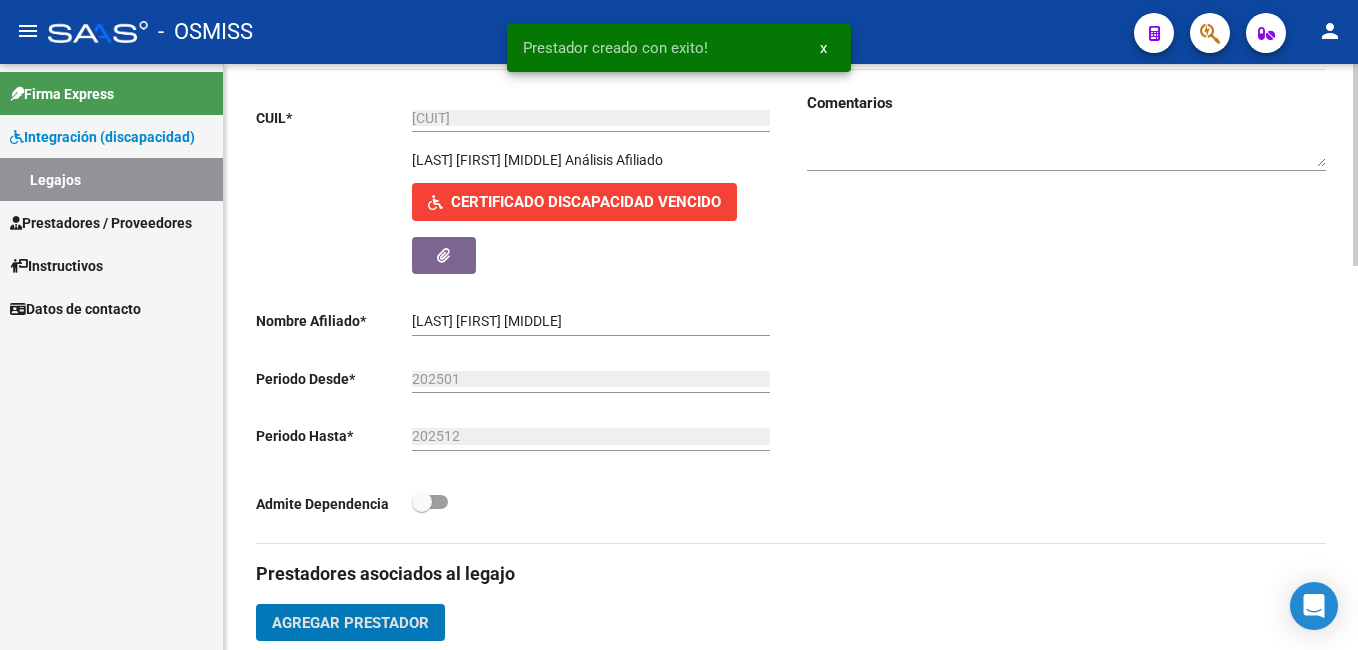 scroll, scrollTop: 0, scrollLeft: 0, axis: both 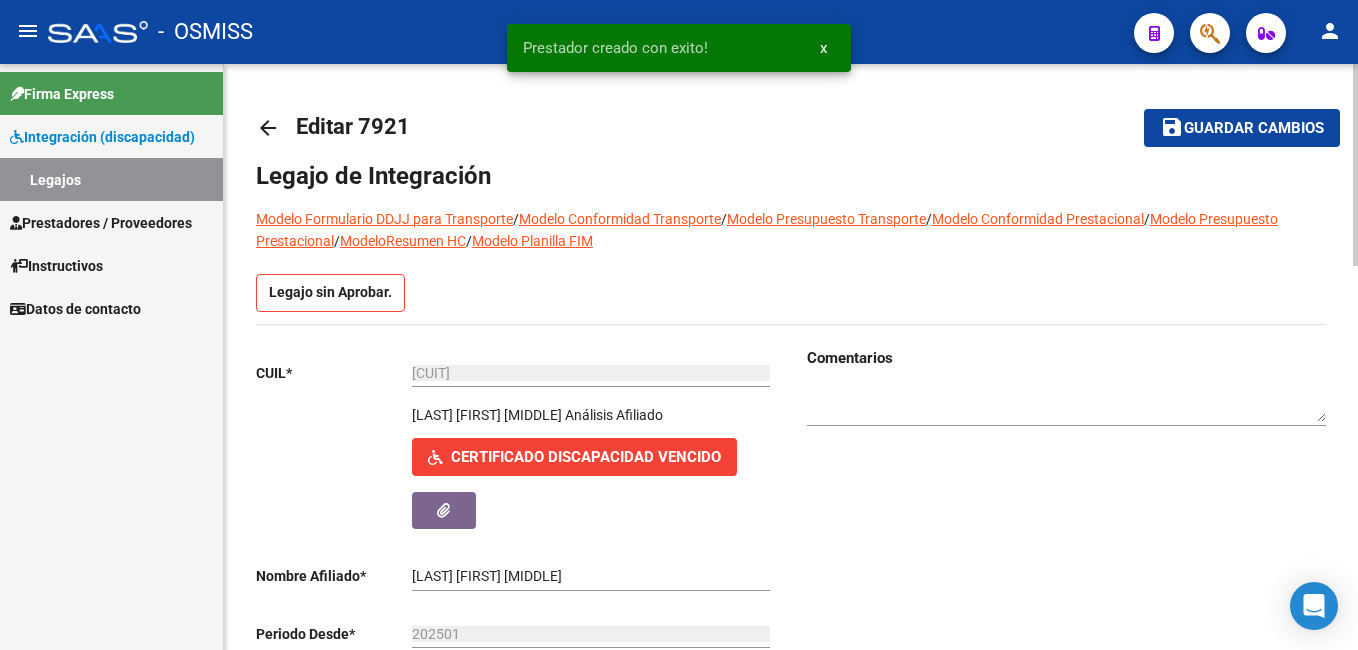 click on "arrow_back Editar 7921    save Guardar cambios Legajo de Integración Modelo Formulario DDJJ para Transporte  /  Modelo Conformidad Transporte  /  Modelo Presupuesto Transporte  /  Modelo Conformidad Prestacional  /  Modelo Presupuesto Prestacional  /  ModeloResumen HC  /  Modelo Planilla FIM  Legajo sin Aprobar.  CUIL  *   [CUIL] Ingresar CUIL  LOPEZ BLANES FAUSTO     Análisis Afiliado    Certificado Discapacidad Vencido ARCA Padrón Nombre Afiliado  *   LOPEZ BLANES FAUSTO Ingresar el nombre  Periodo Desde  *   202501 Ej: 202203  Periodo Hasta  *   202512 Ej: 202212  Admite Dependencia   Comentarios                                  Prestadores asociados al legajo Agregar Prestador Aprobado Prestador CUIT Comentario Presupuesto Periodo Desde Periodo Hasta Usuario Admite Dependencia FUNDACION CON SENTIDOS 30712108068      $ 435.376,56  202505 202512 Paola Gregori   07/08/2025    1 total Documentación respaldatoria del legajo Agregar Documentacion Aprobado Descripción Comentario Creado" 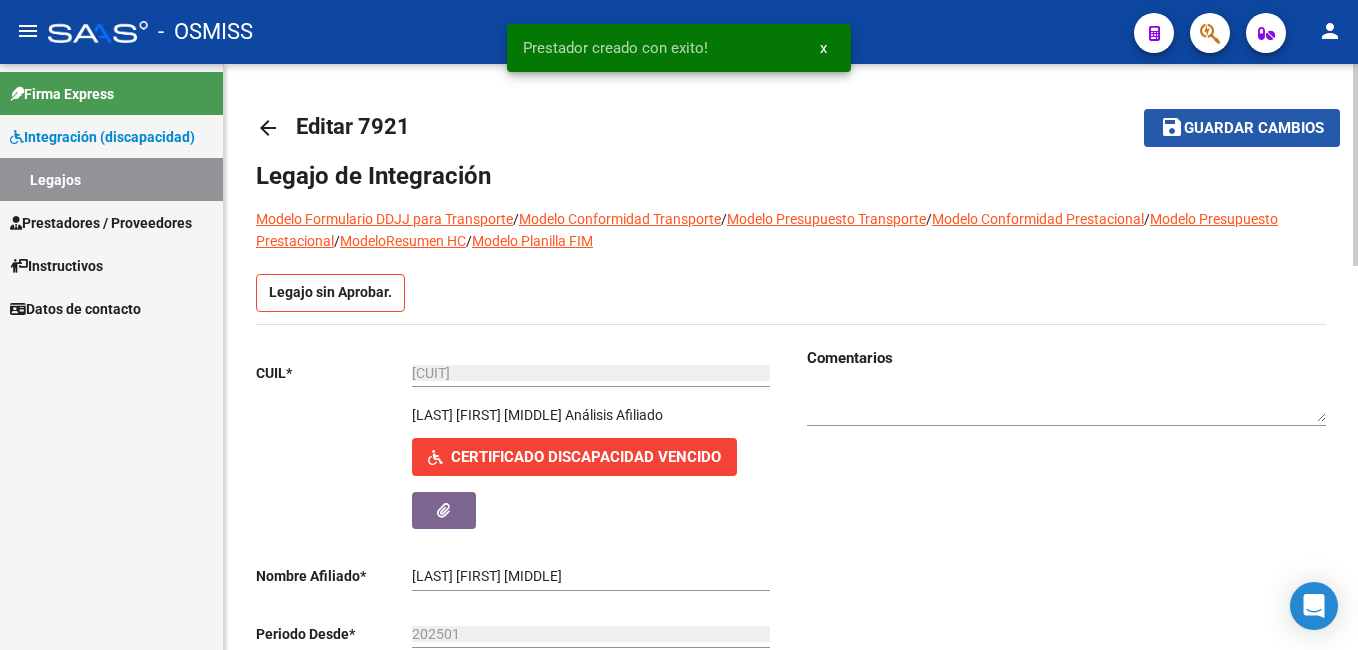 click on "Guardar cambios" 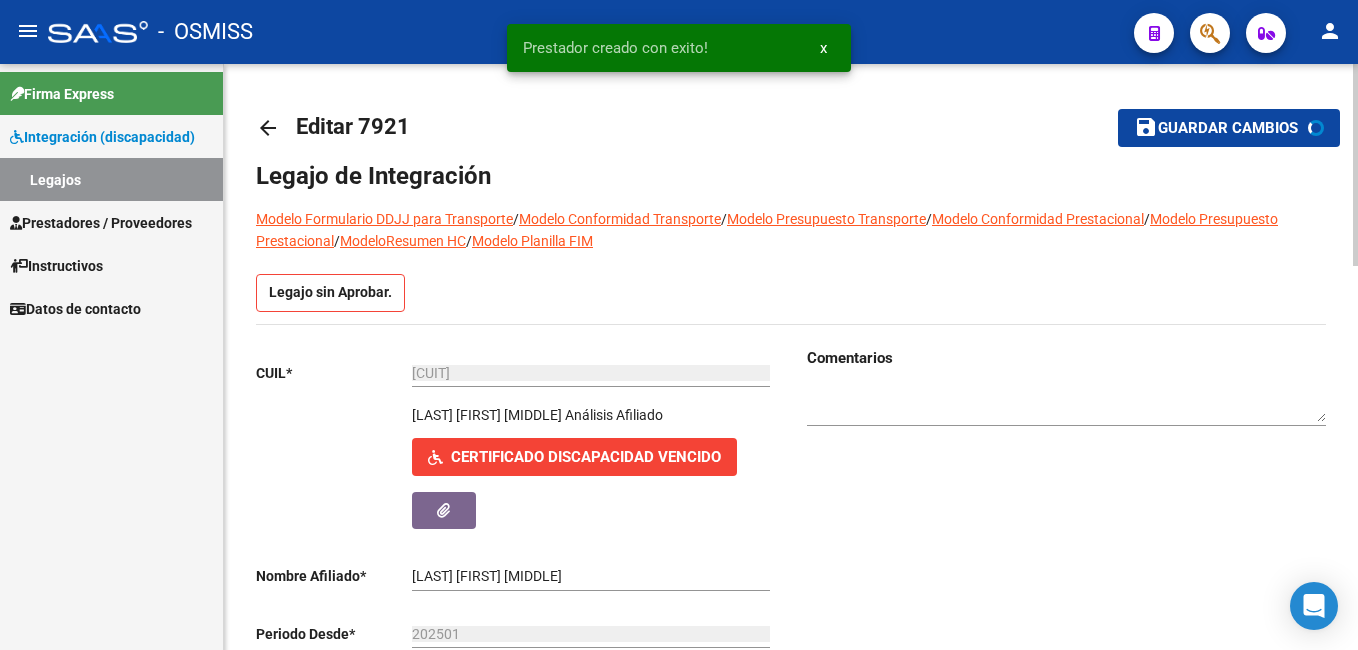 click on "Guardar cambios" 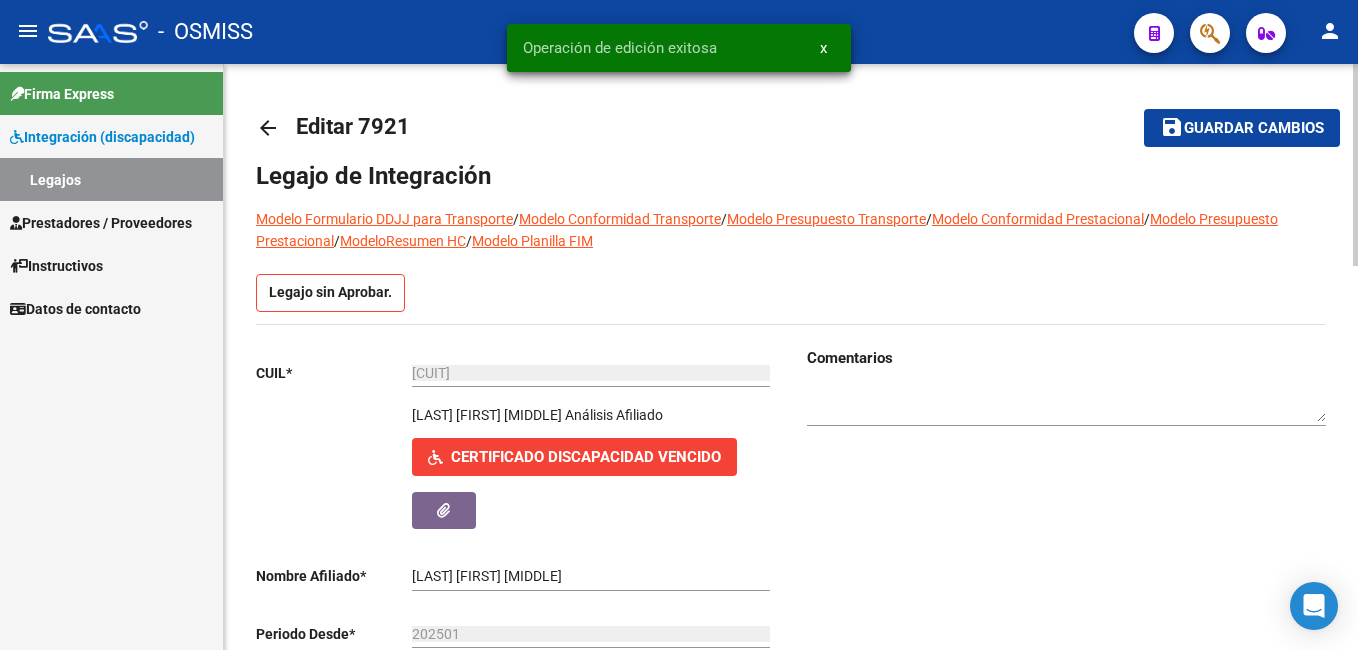 click on "Guardar cambios" 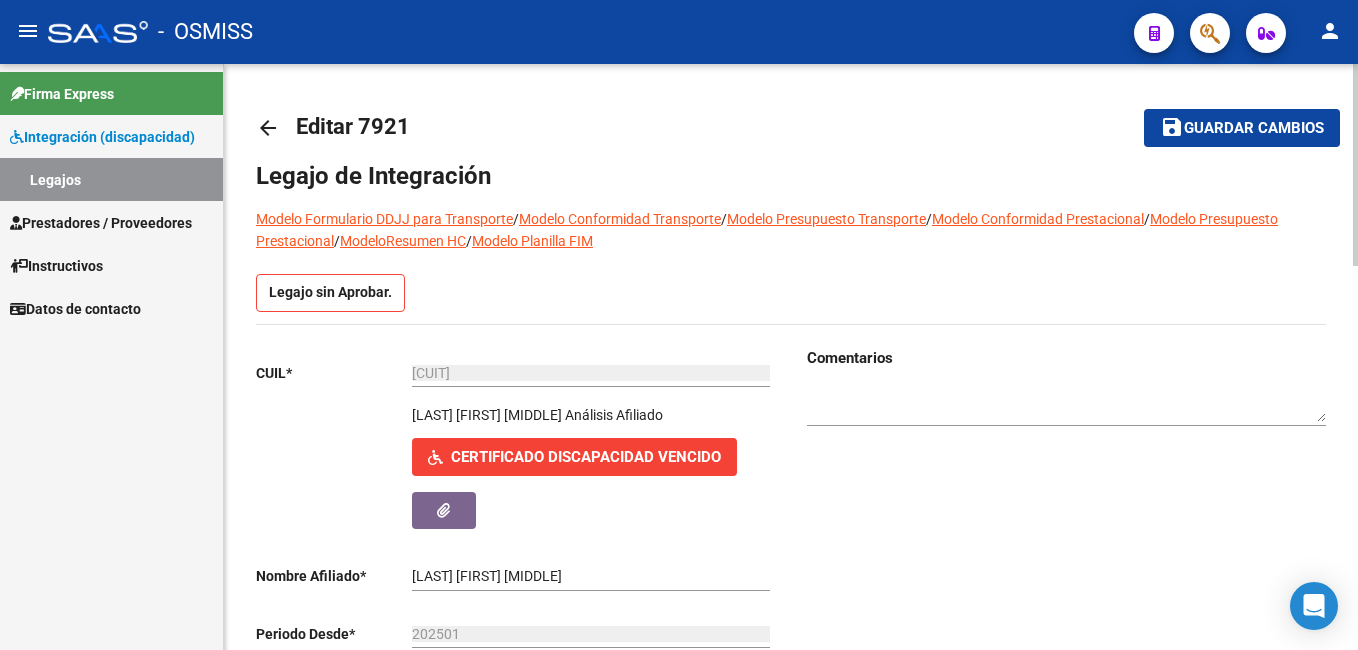 click on "save Guardar cambios" 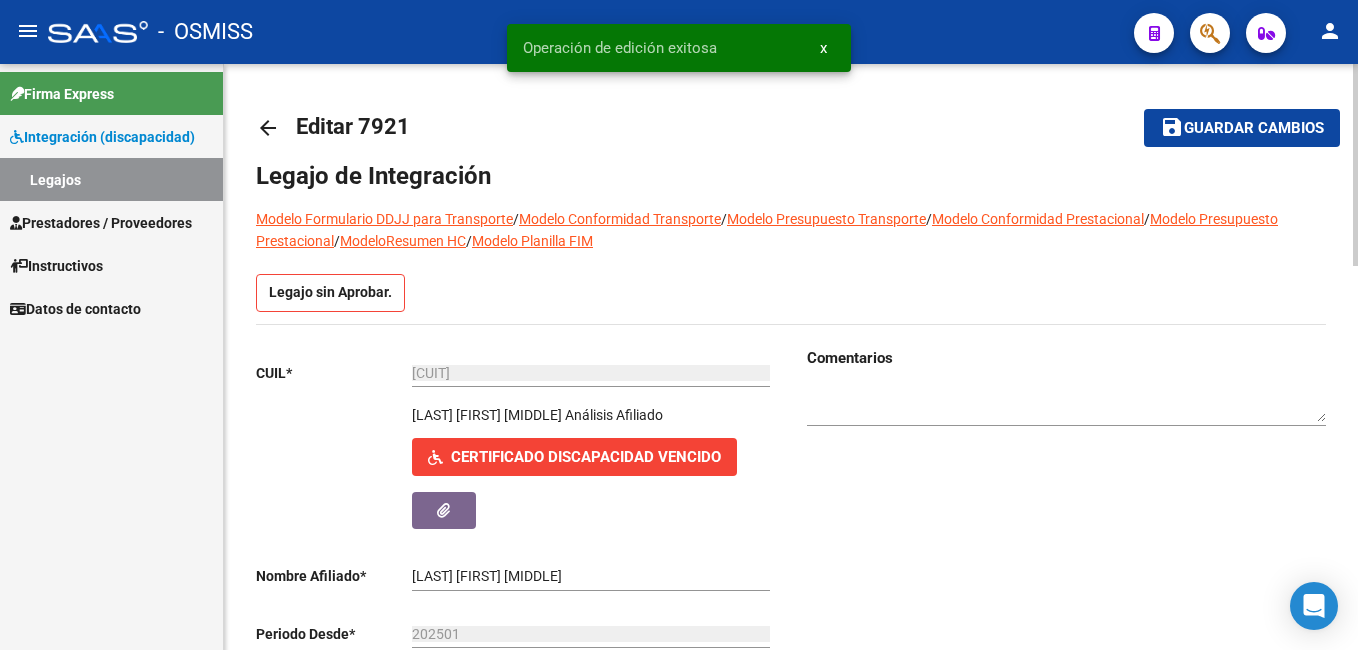 click on "arrow_back" 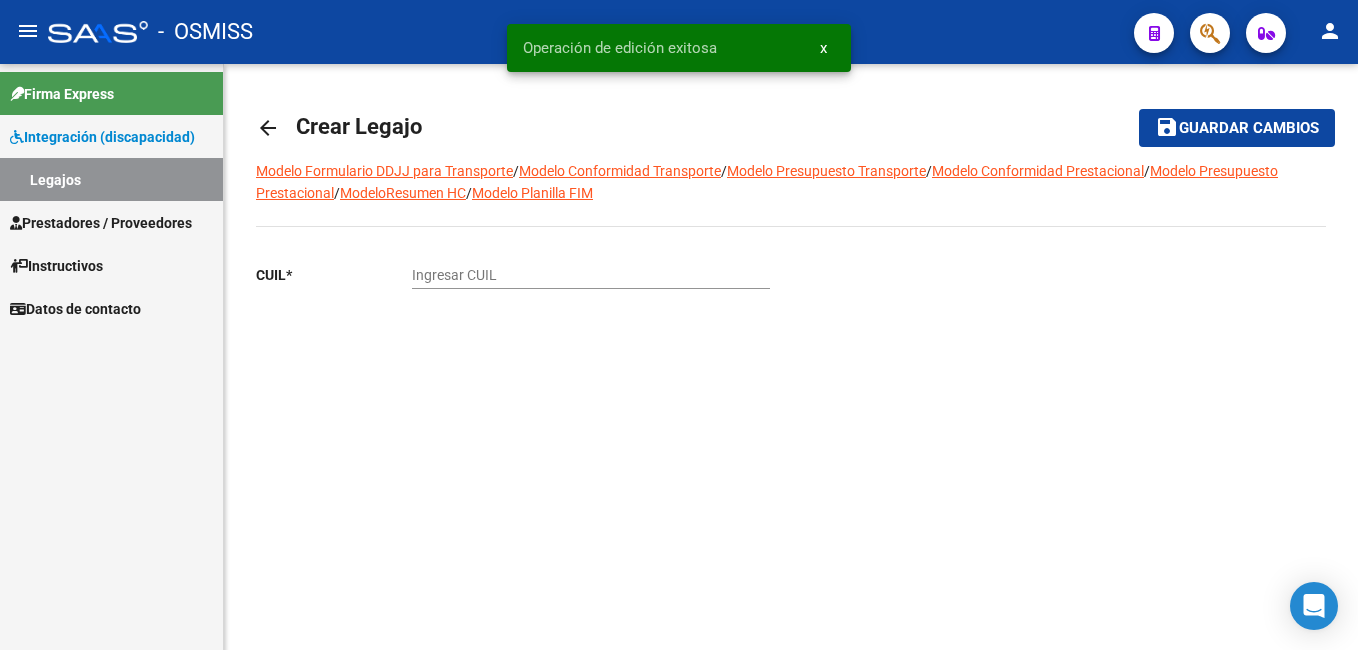click on "arrow_back" 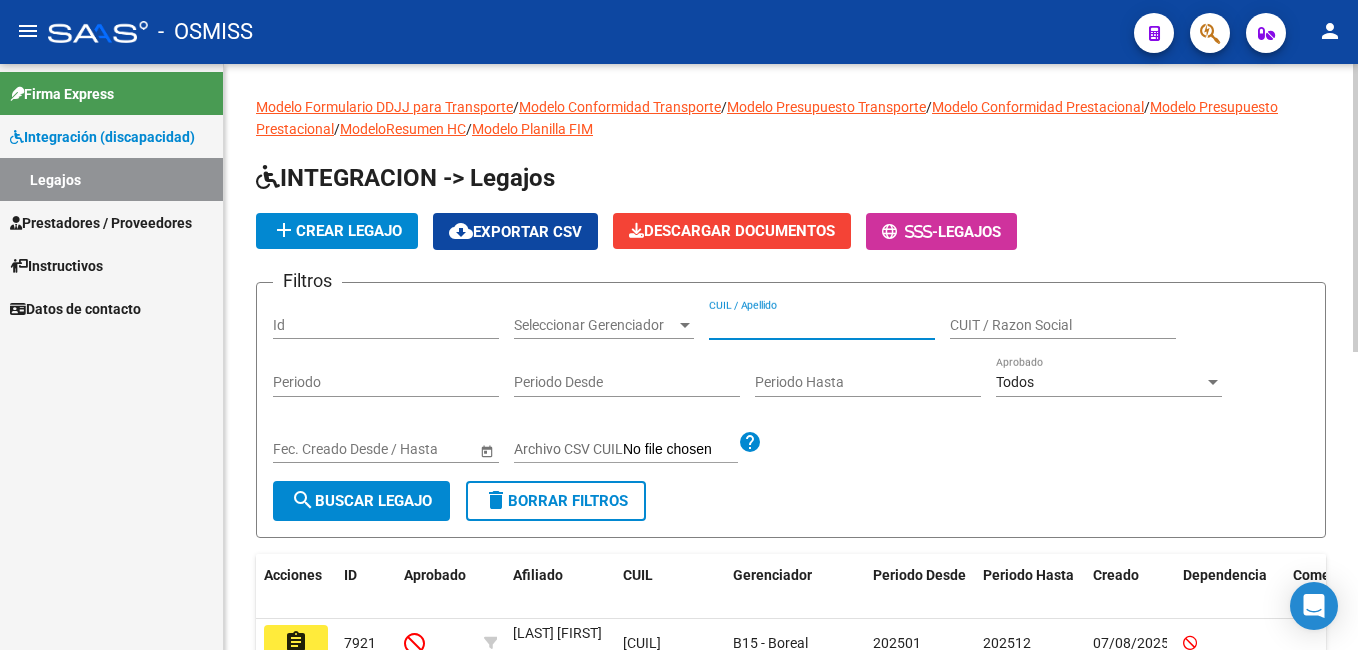 click on "CUIL / Apellido" at bounding box center (822, 325) 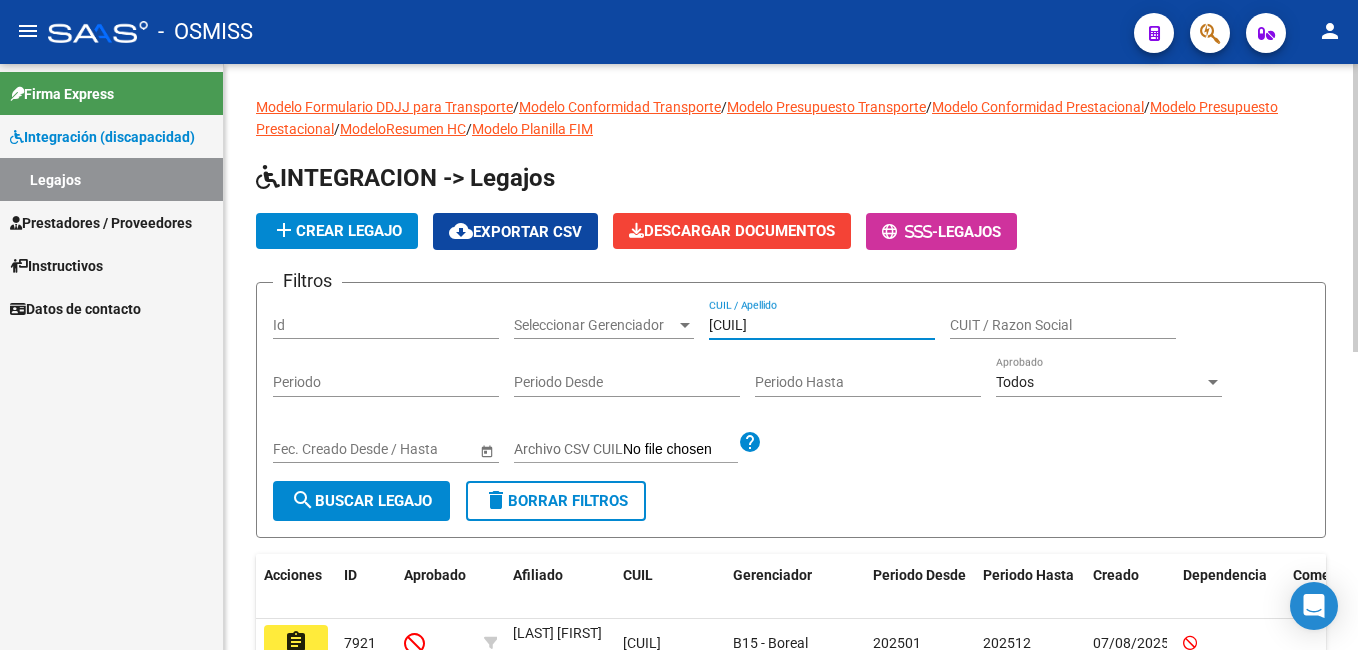 type on "[CUIL]" 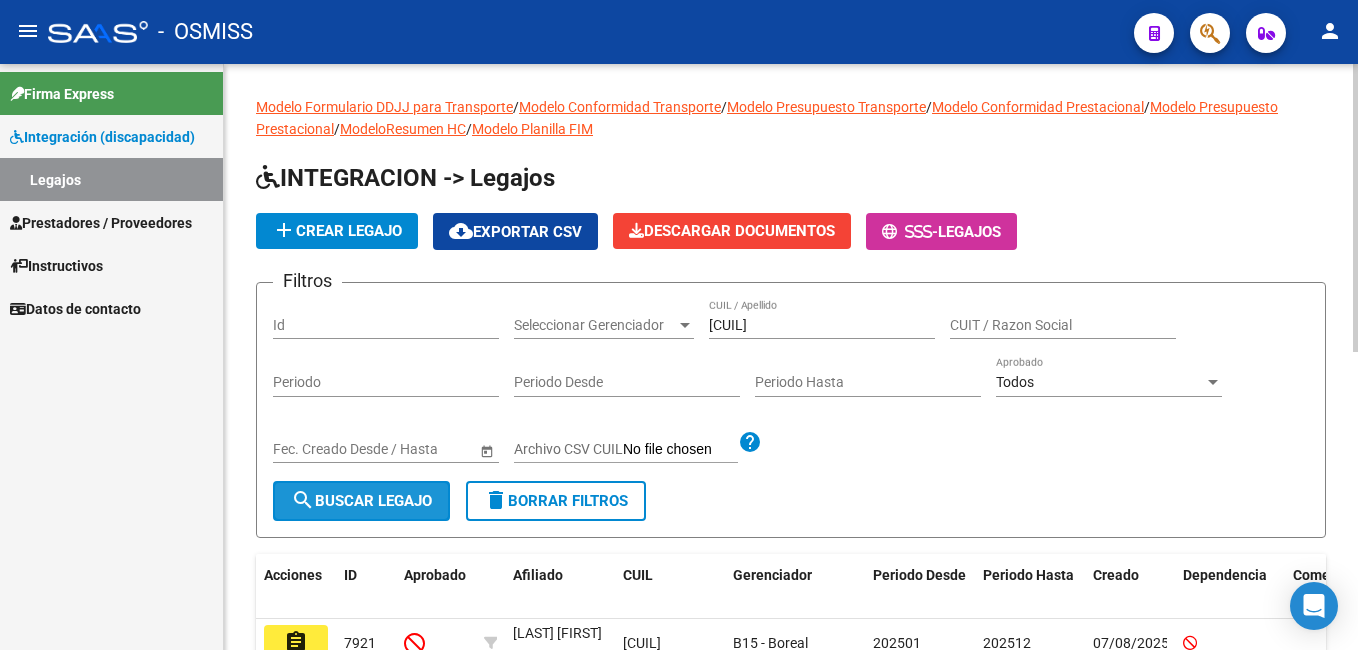 click on "search  Buscar Legajo" 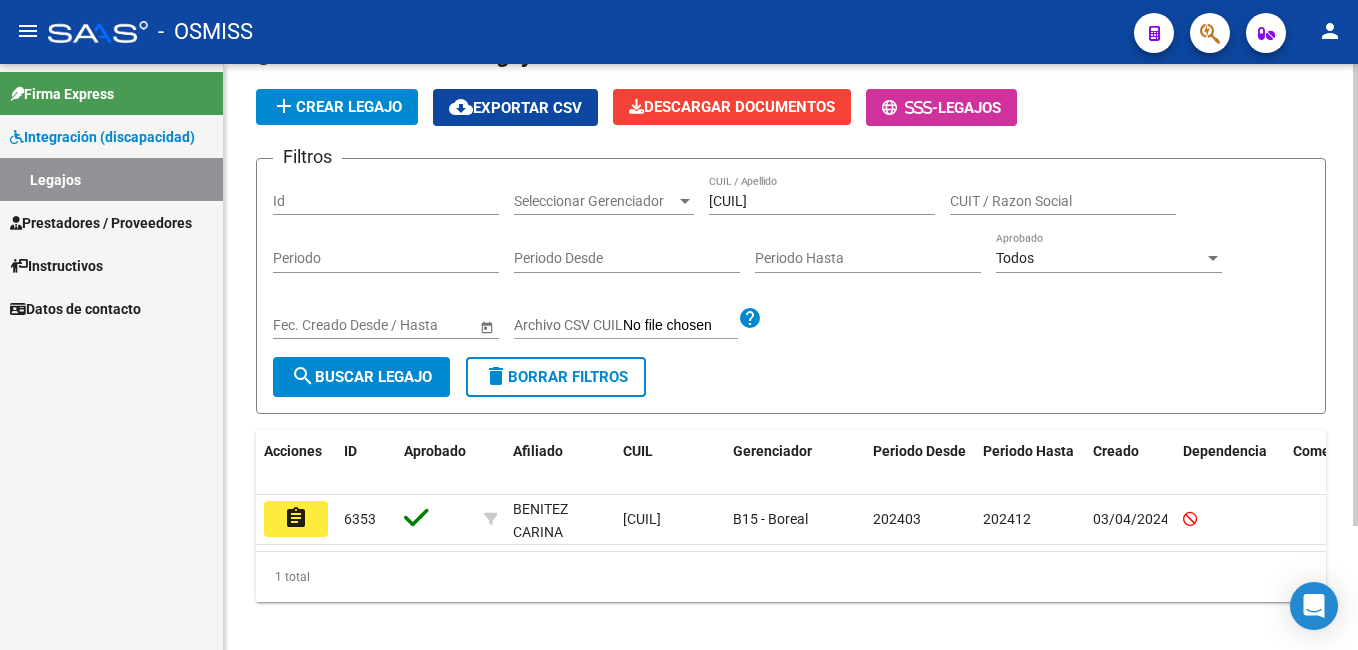 scroll, scrollTop: 139, scrollLeft: 0, axis: vertical 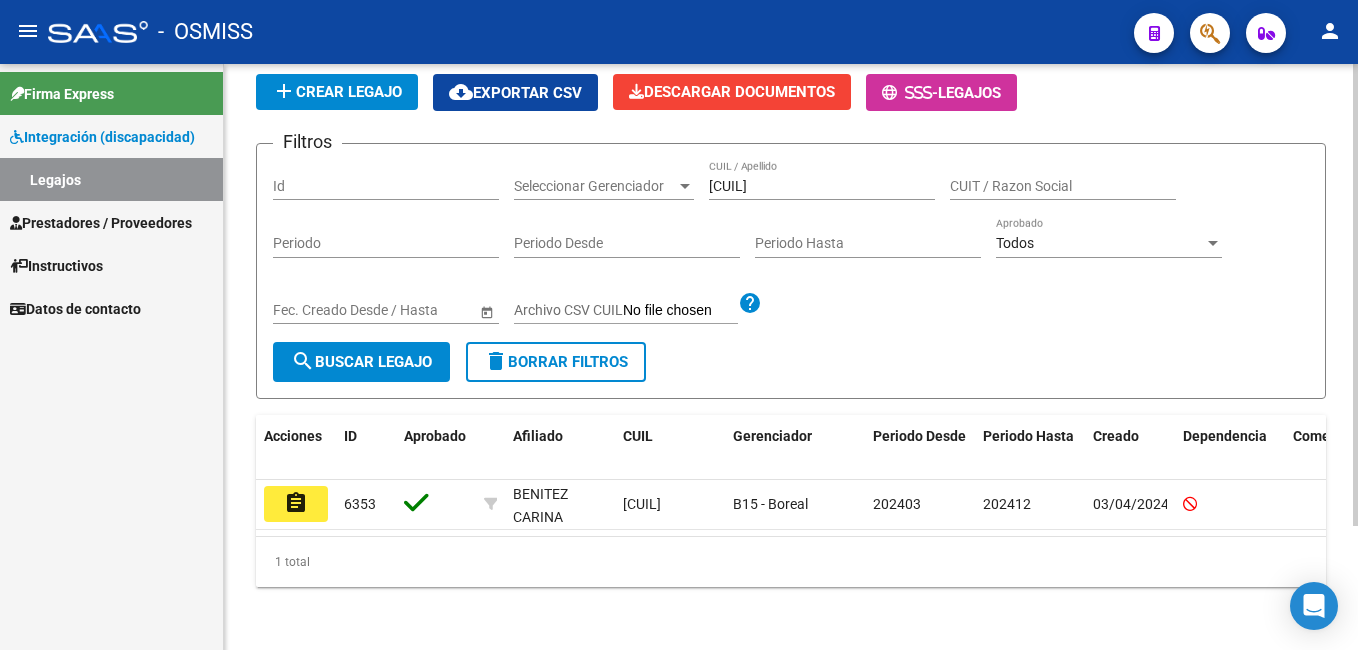 click on "menu -  OSMISS  person    Firma Express     Integración (discapacidad) Legajos    Prestadores / Proveedores Facturas - Listado/Carga Facturas - Documentación Pagos x Transferencia Auditorías - Listado Auditorías - Comentarios Auditorías - Cambios Área Prestadores - Listado Prestadores - Docu.    Instructivos    Datos de contacto Modelo Formulario DDJJ para Transporte  /  Modelo Conformidad Transporte  /  Modelo Presupuesto Transporte  /  Modelo Conformidad Prestacional  /  Modelo Presupuesto Prestacional  /  ModeloResumen HC  /  Modelo Planilla FIM  INTEGRACION -> Legajos add  Crear Legajo
cloud_download  Exportar CSV  Descargar Documentos
-  Legajos Filtros Id Seleccionar Gerenciador Seleccionar Gerenciador [CUIL] CUIL / Apellido CUIT / Razon Social Periodo Periodo Desde Periodo Hasta Todos Aprobado Start date – End date Fec. Creado Desde / Hasta Archivo CSV CUIL help search  Buscar Legajo  delete  Borrar Filtros  Acciones ID Aprobado Afiliado CUIL Gerenciador Periodo Desde" at bounding box center (679, 325) 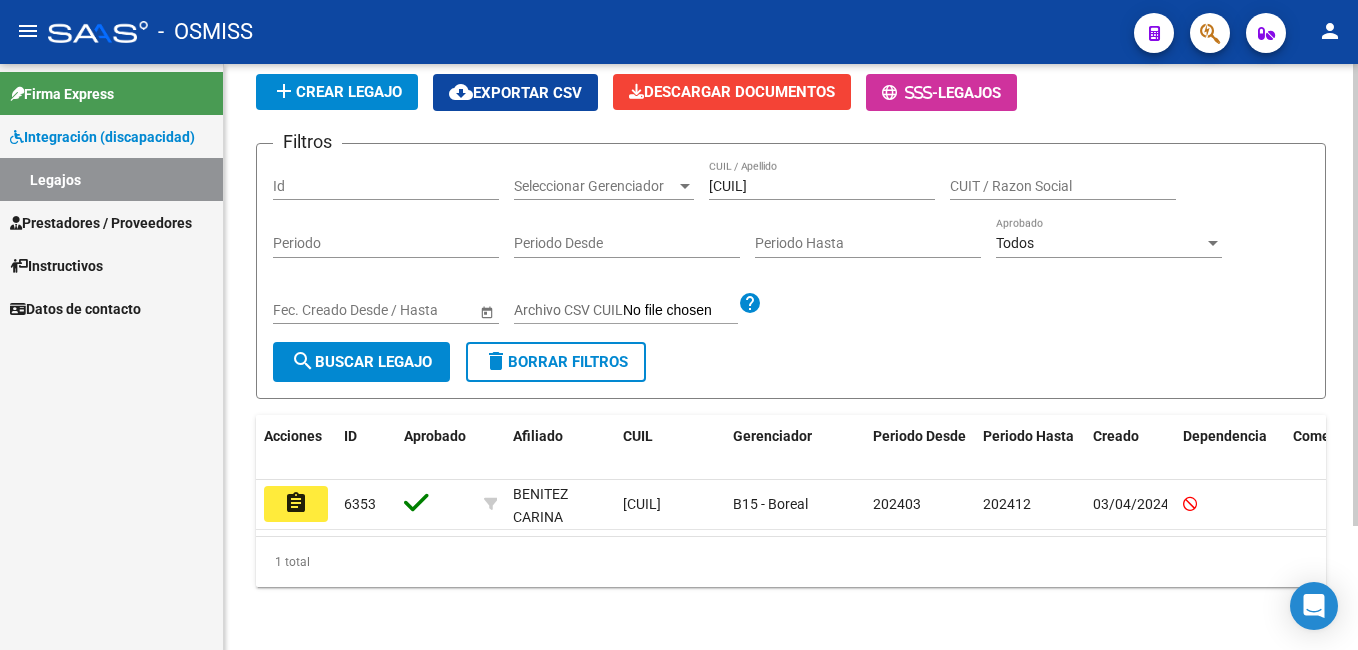 click on "add  Crear Legajo" 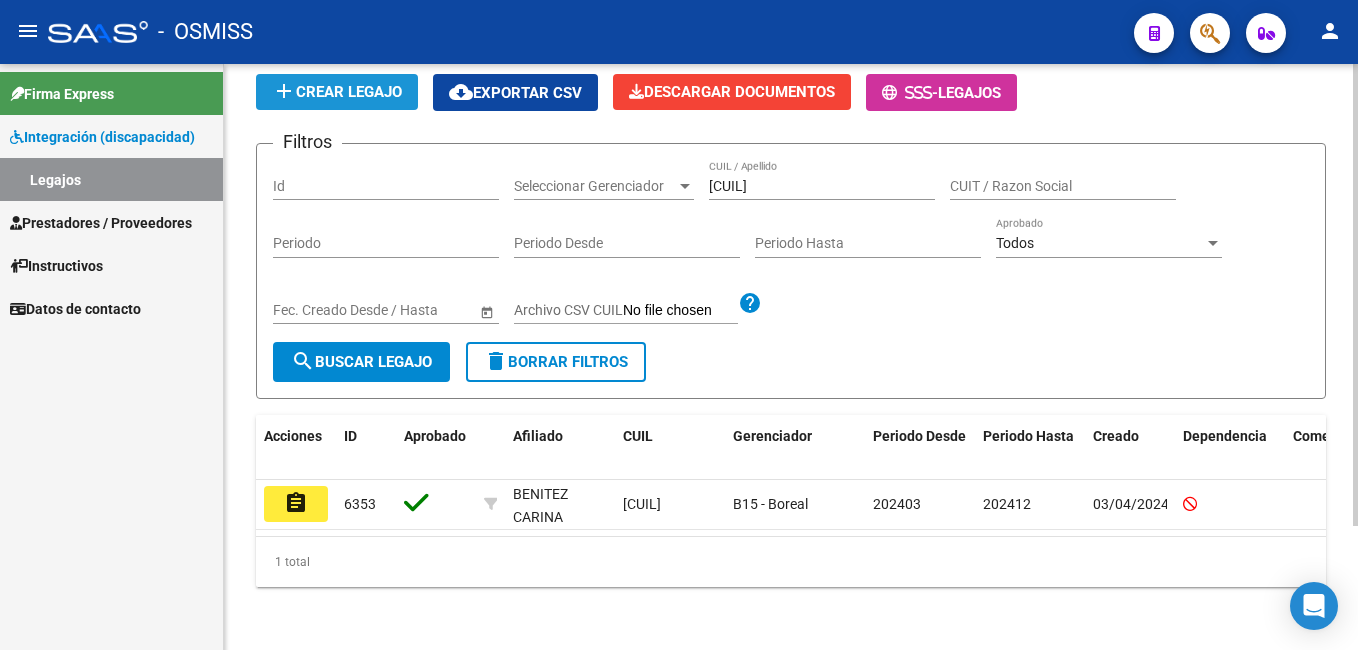 click on "add  Crear Legajo" 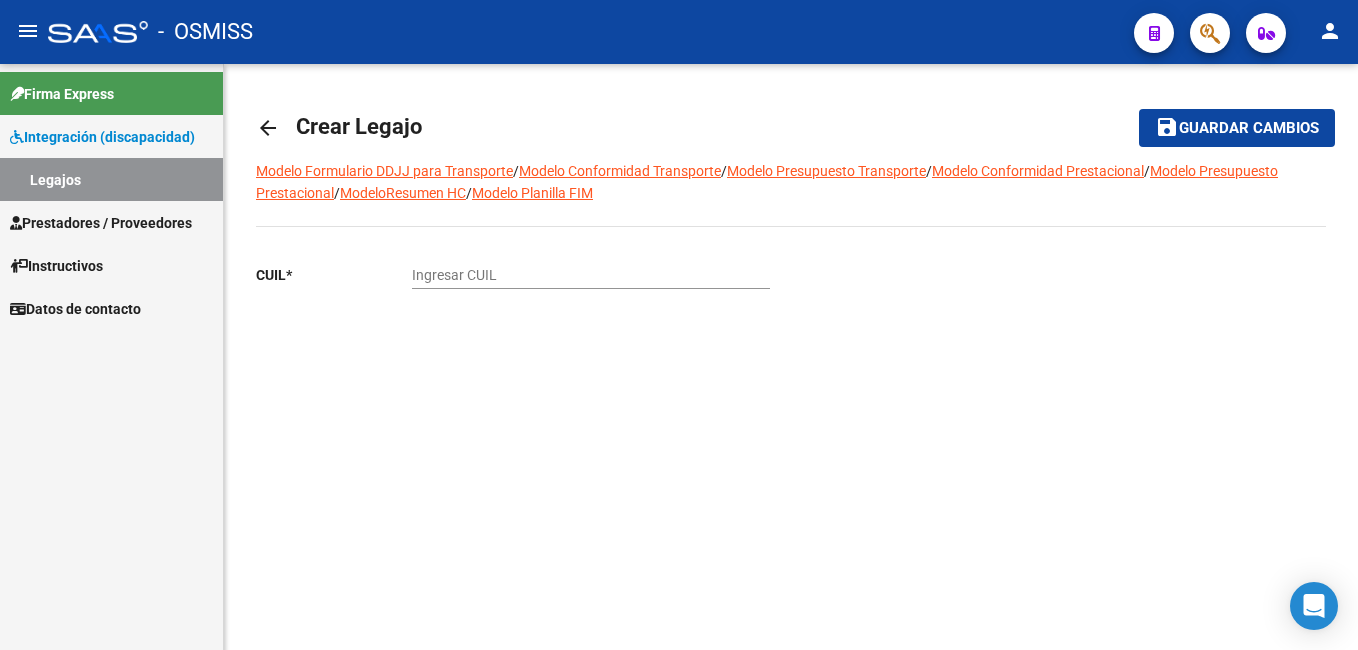 scroll, scrollTop: 0, scrollLeft: 0, axis: both 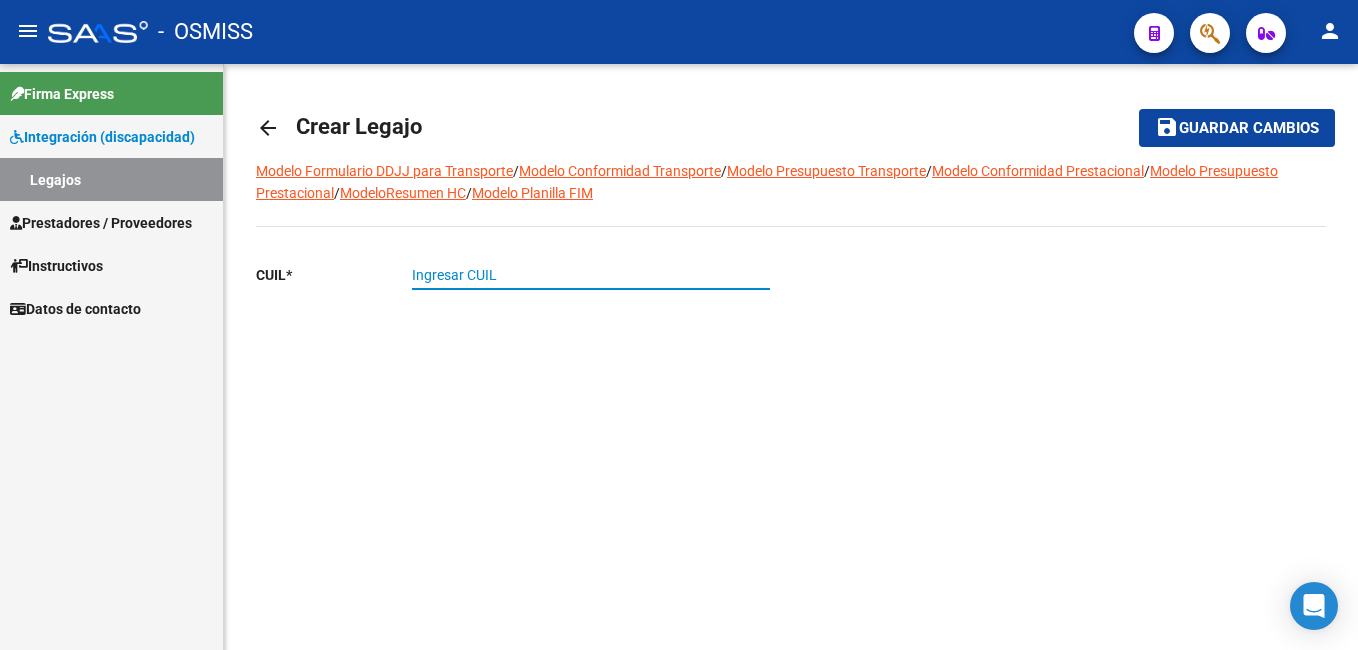 click on "Ingresar CUIL" at bounding box center [591, 275] 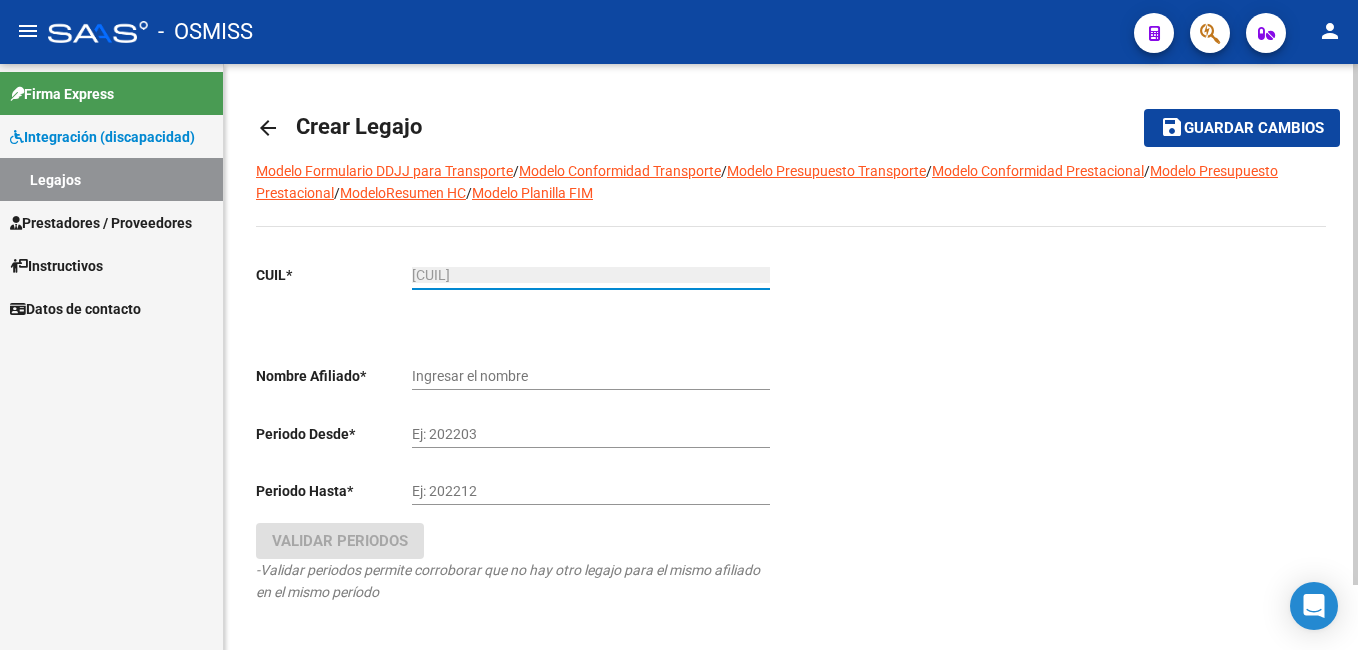 type on "BENITEZ CARINA VICTORIA" 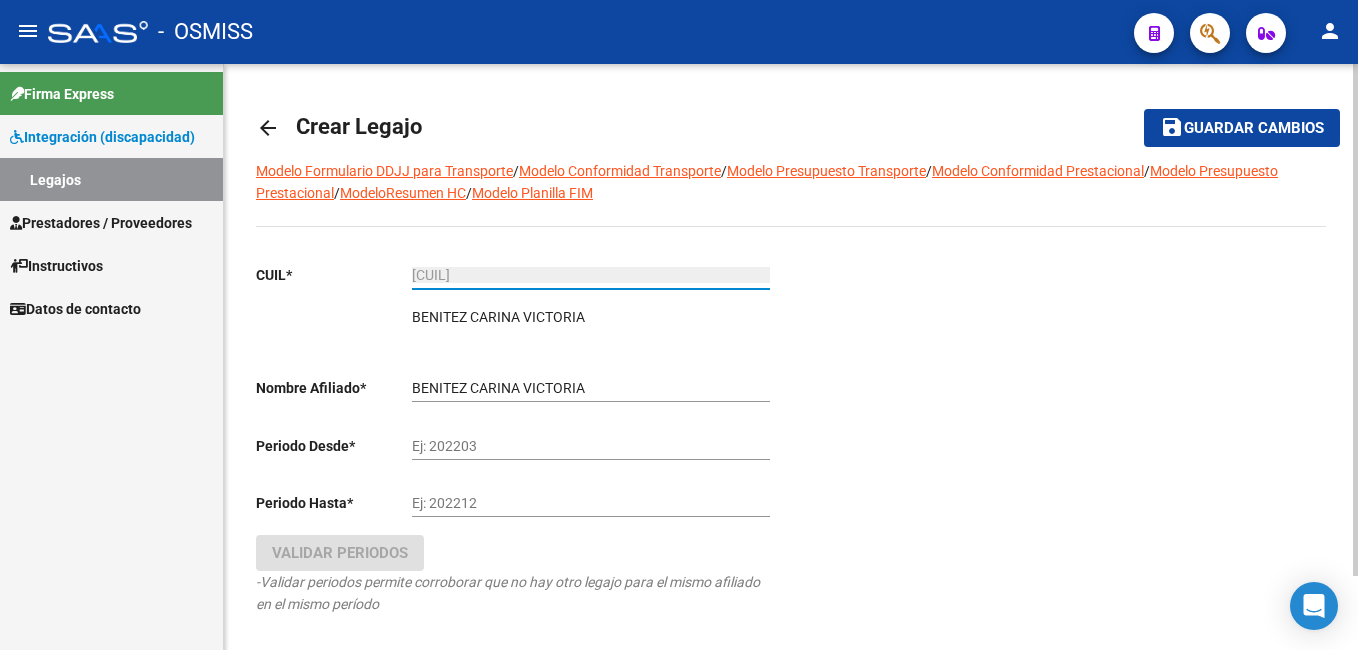 type on "[CUIL]" 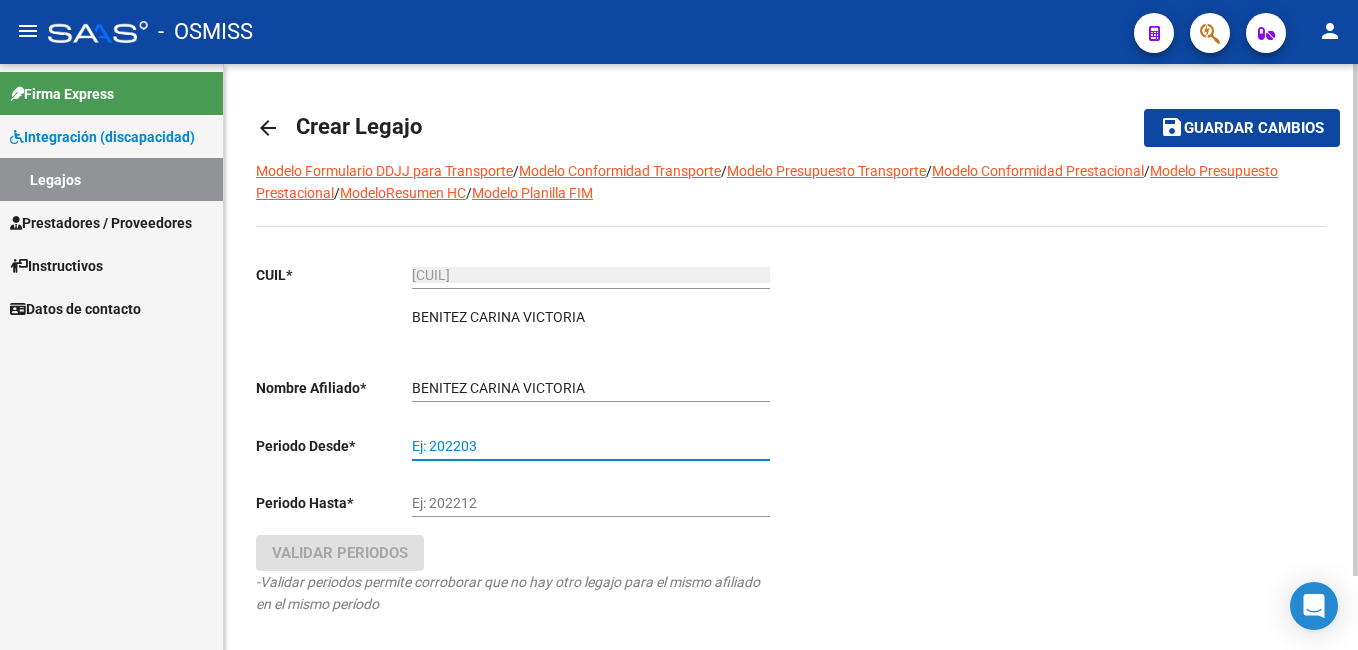 click on "Ej: 202203" at bounding box center (591, 446) 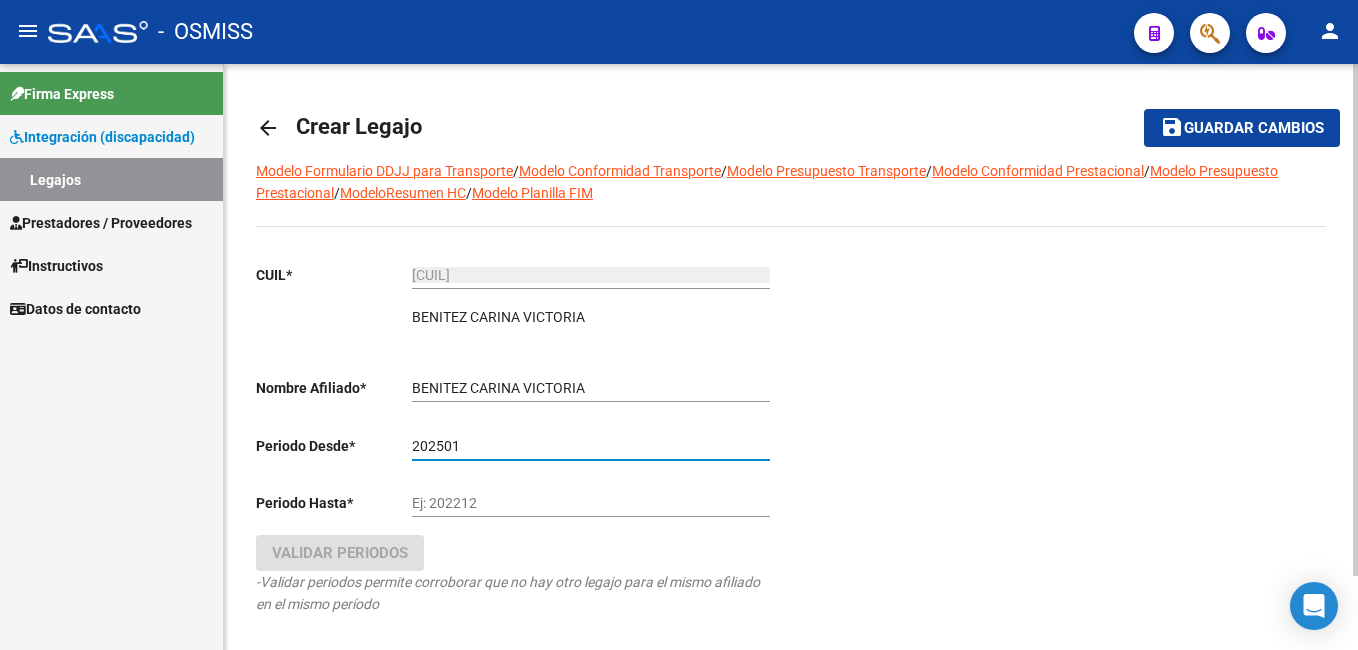 type on "202501" 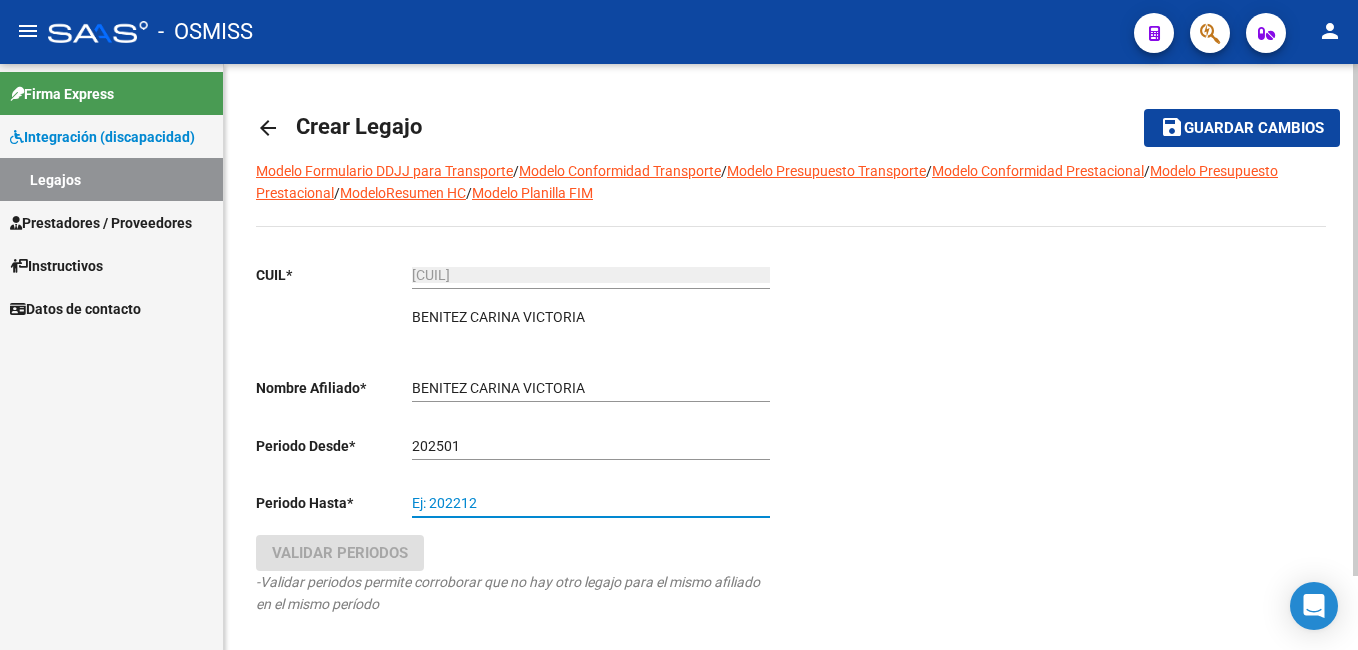 click on "Ej: 202212" at bounding box center (591, 503) 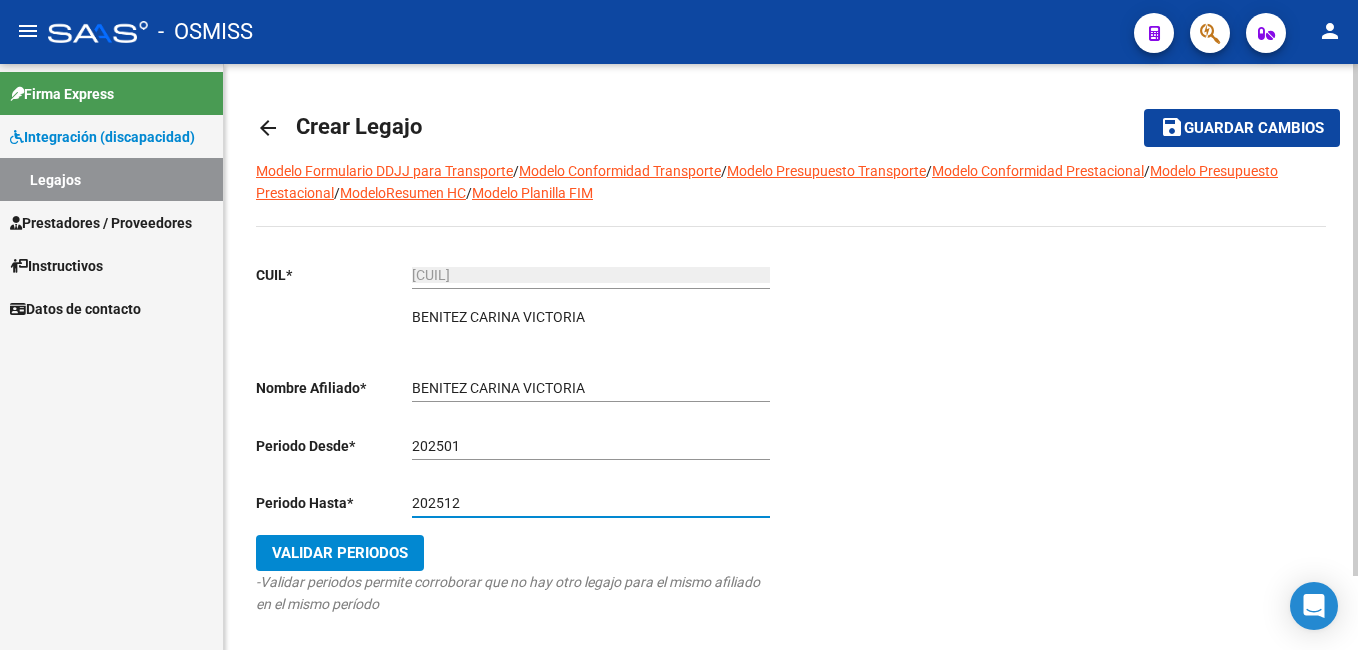 type on "202512" 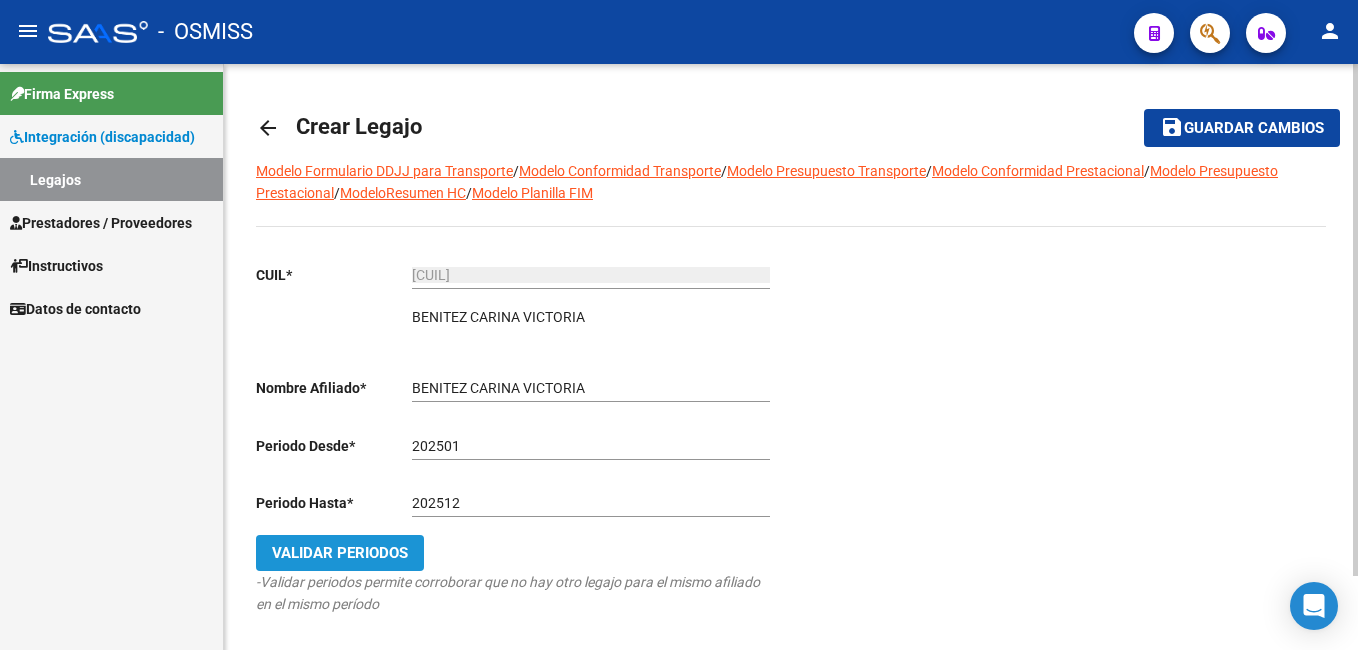 click on "Validar Periodos" 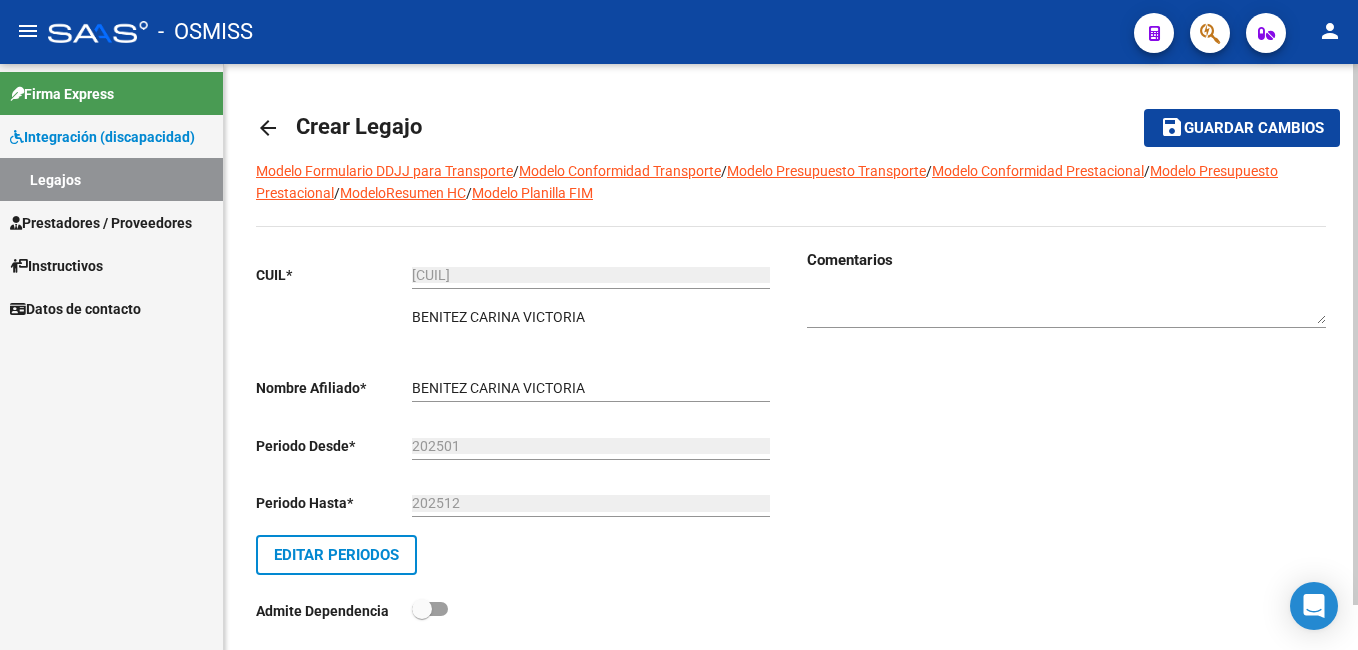 click on "Guardar cambios" 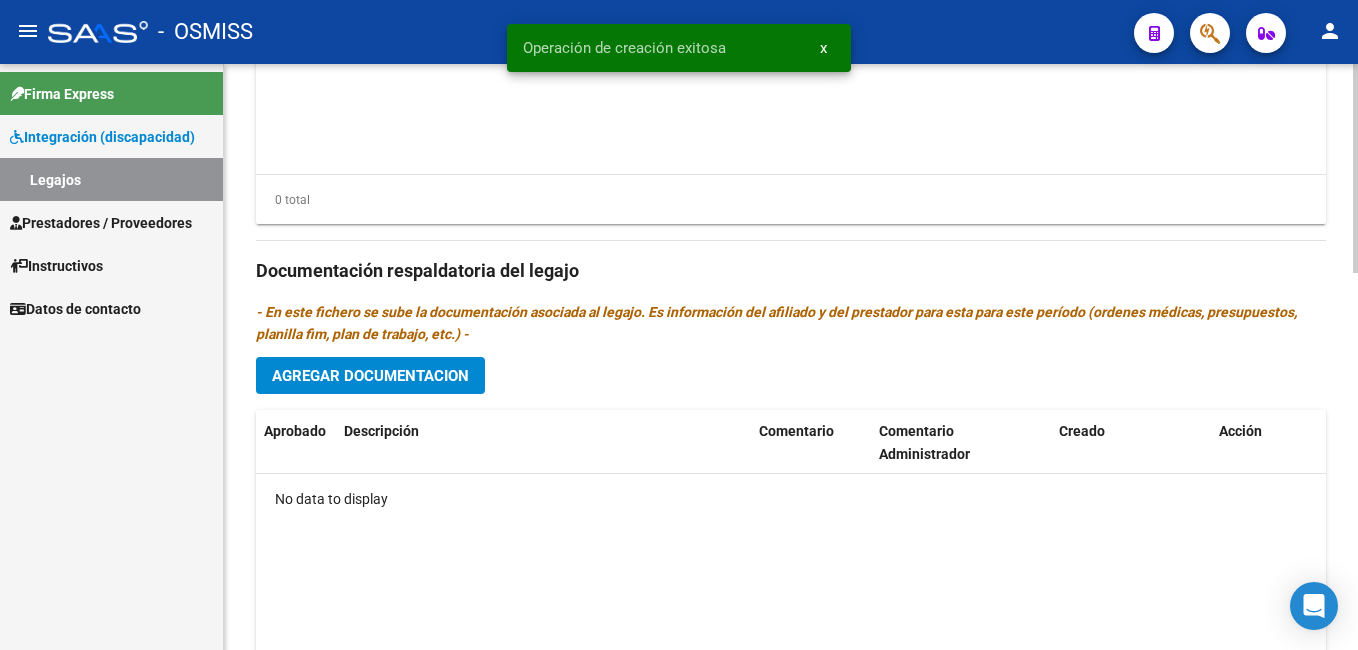 scroll, scrollTop: 944, scrollLeft: 0, axis: vertical 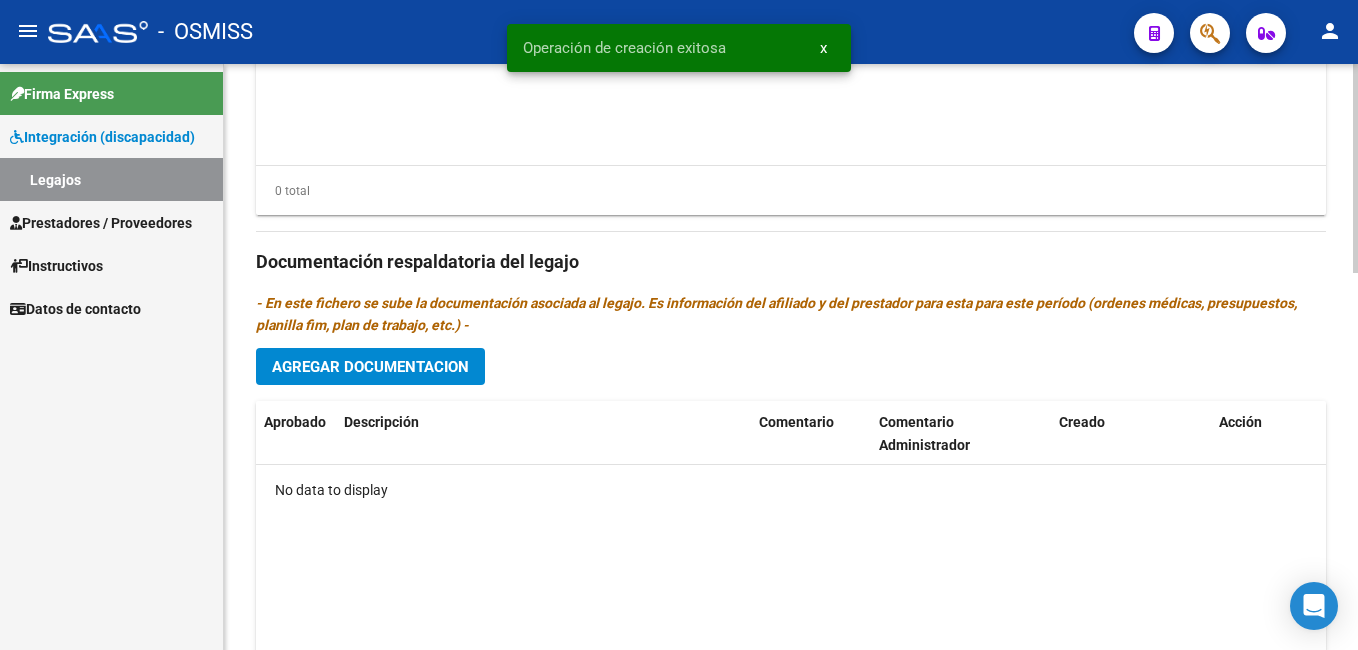click on "menu -   OSMISS  person    Firma Express     Integración (discapacidad) Legajos    Prestadores / Proveedores Facturas - Listado/Carga Facturas - Documentación Pagos x Transferencia Auditorías - Listado Auditorías - Comentarios Auditorías - Cambios Área Prestadores - Listado Prestadores - Docu.    Instructivos    Datos de contacto arrow_back Editar [ID]    save Guardar cambios Legajo de Integración Modelo Formulario DDJJ para Transporte  /  Modelo Conformidad Transporte  /  Modelo Presupuesto Transporte  /  Modelo Conformidad Prestacional  /  Modelo Presupuesto Prestacional  /  ModeloResumen HC  /  Modelo Planilla FIM  Legajo sin Aprobar.  CUIL  *   [ID] Ingresar CUIL  [LAST] [FIRST] [MIDDLE]     Análisis Afiliado    Certificado Discapacidad ARCA Padrón Nombre Afiliado  *   [LAST] [FIRST] [MIDDLE] Ingresar el nombre  Periodo Desde  *   [YEAR][MONTH] Ej: 202203  Periodo Hasta  *   [YEAR][MONTH] Ej: 202212  Admite Dependencia   Comentarios                                  Agregar Prestador" at bounding box center [679, 325] 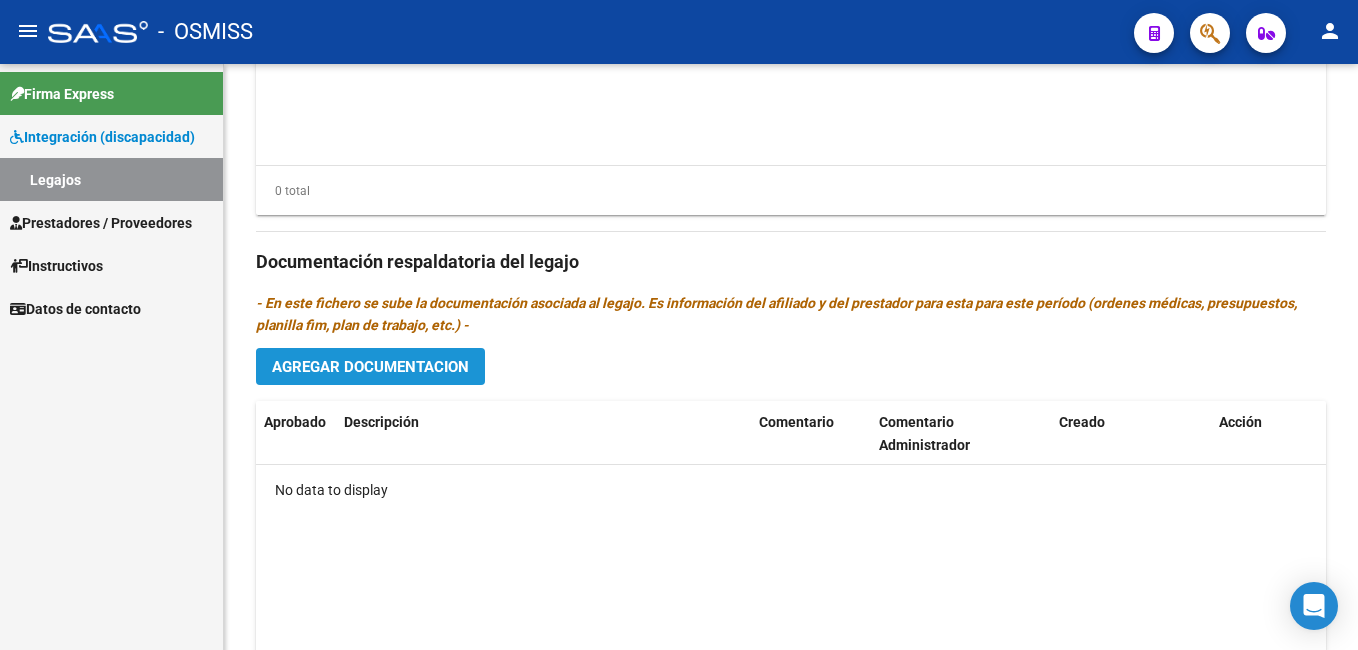 click on "Agregar Documentacion" 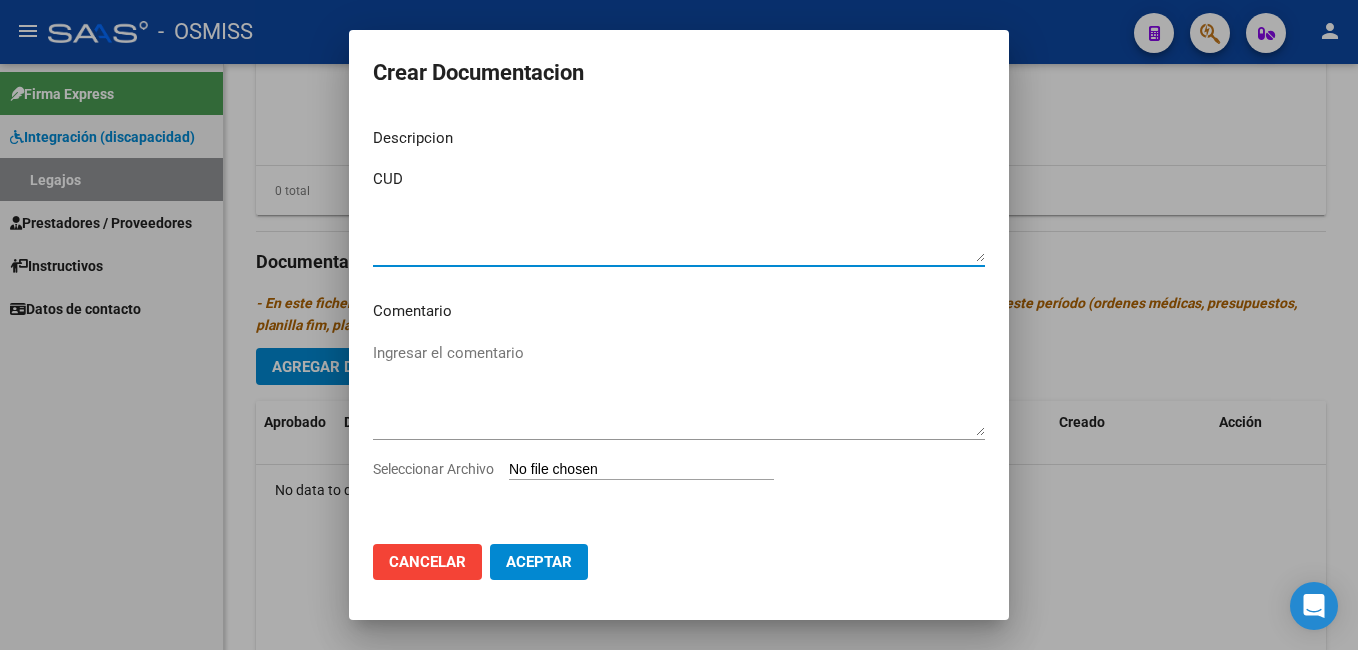 type on "CUD" 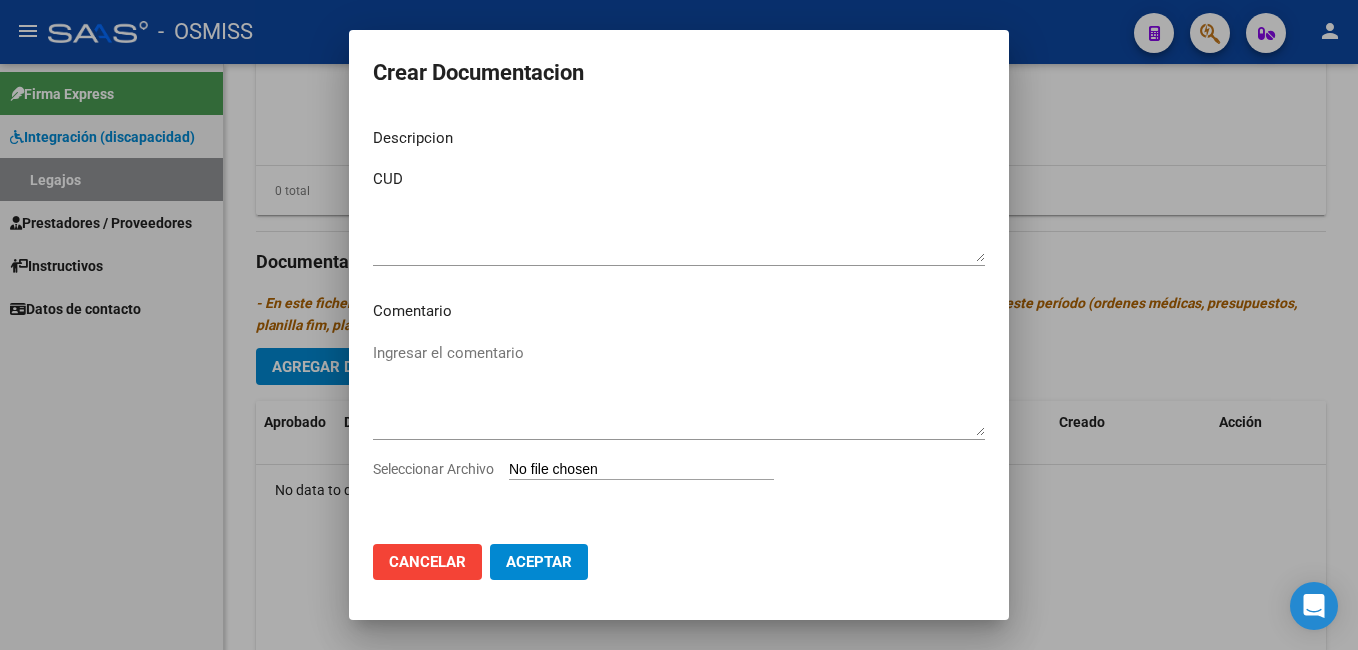 click on "Seleccionar Archivo" at bounding box center [641, 470] 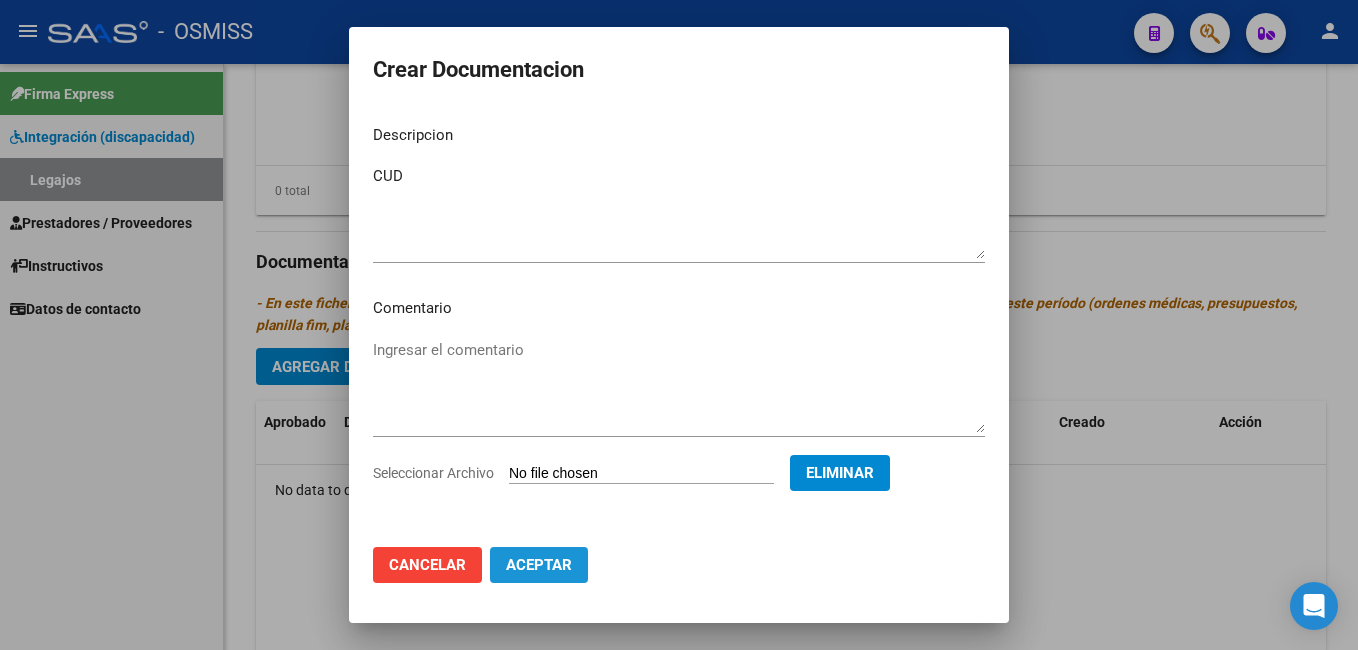 click on "Aceptar" 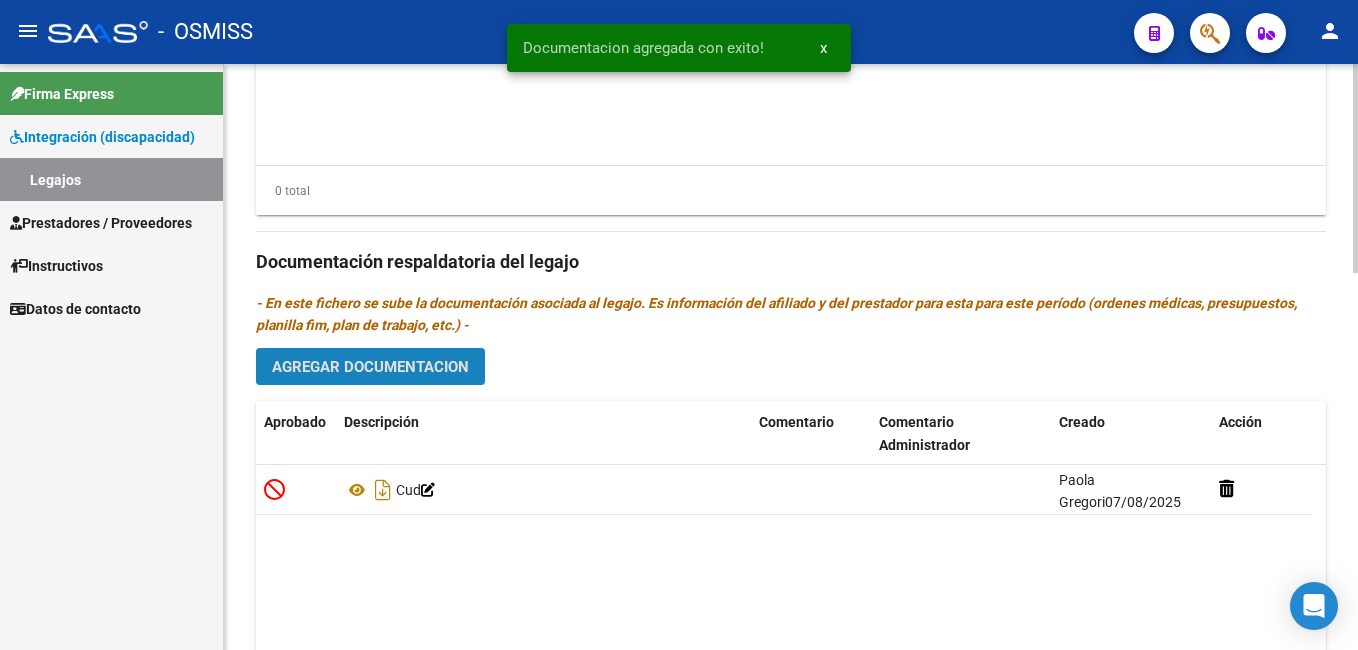 click on "Agregar Documentacion" 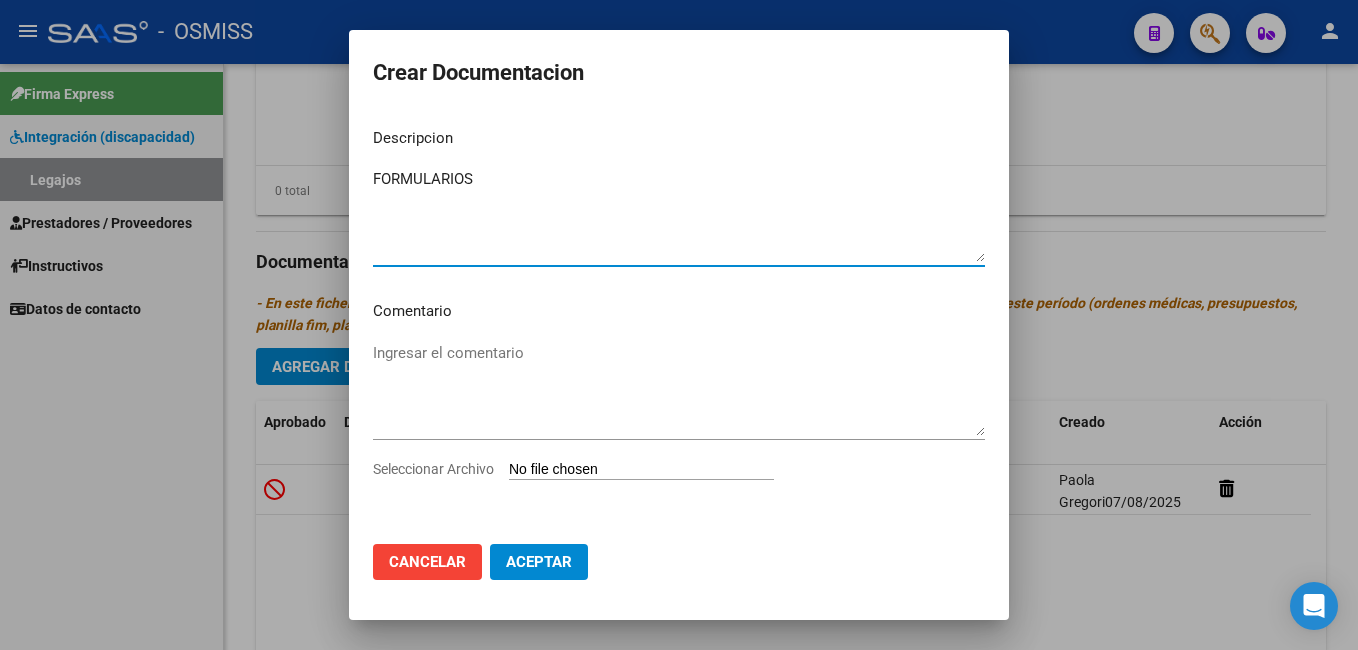 type on "FORMULARIOS" 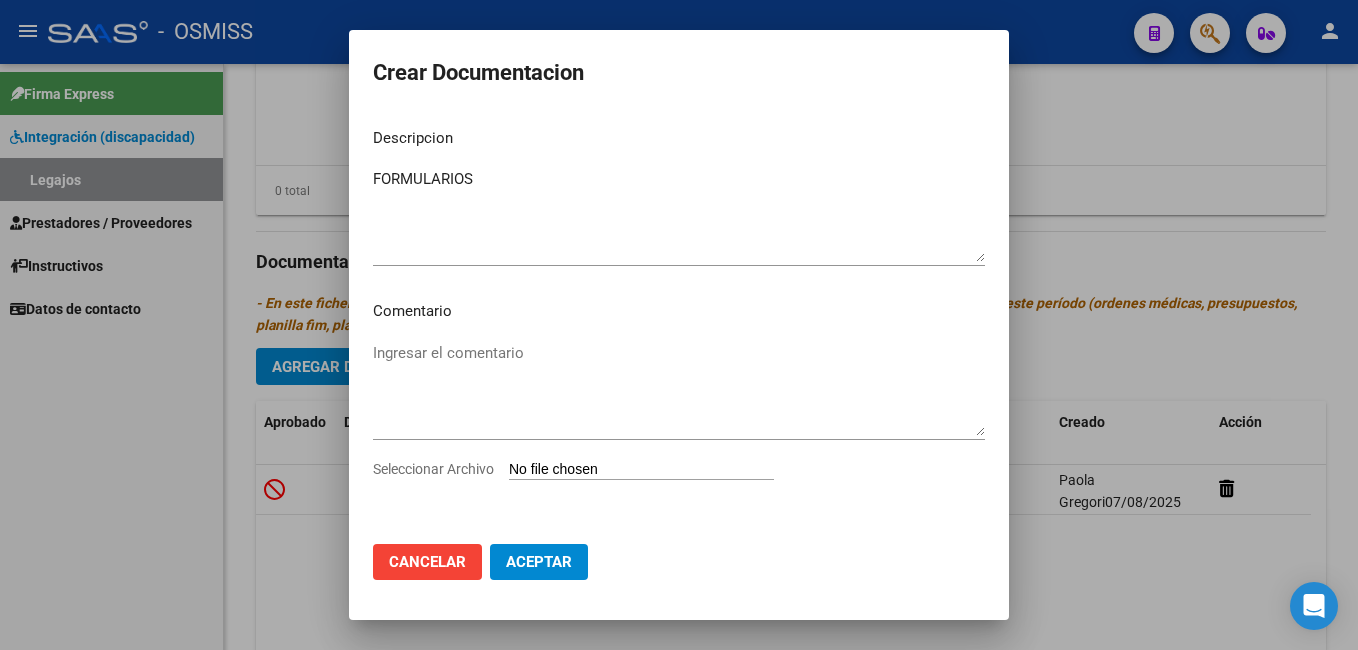 click on "Seleccionar Archivo" at bounding box center [641, 470] 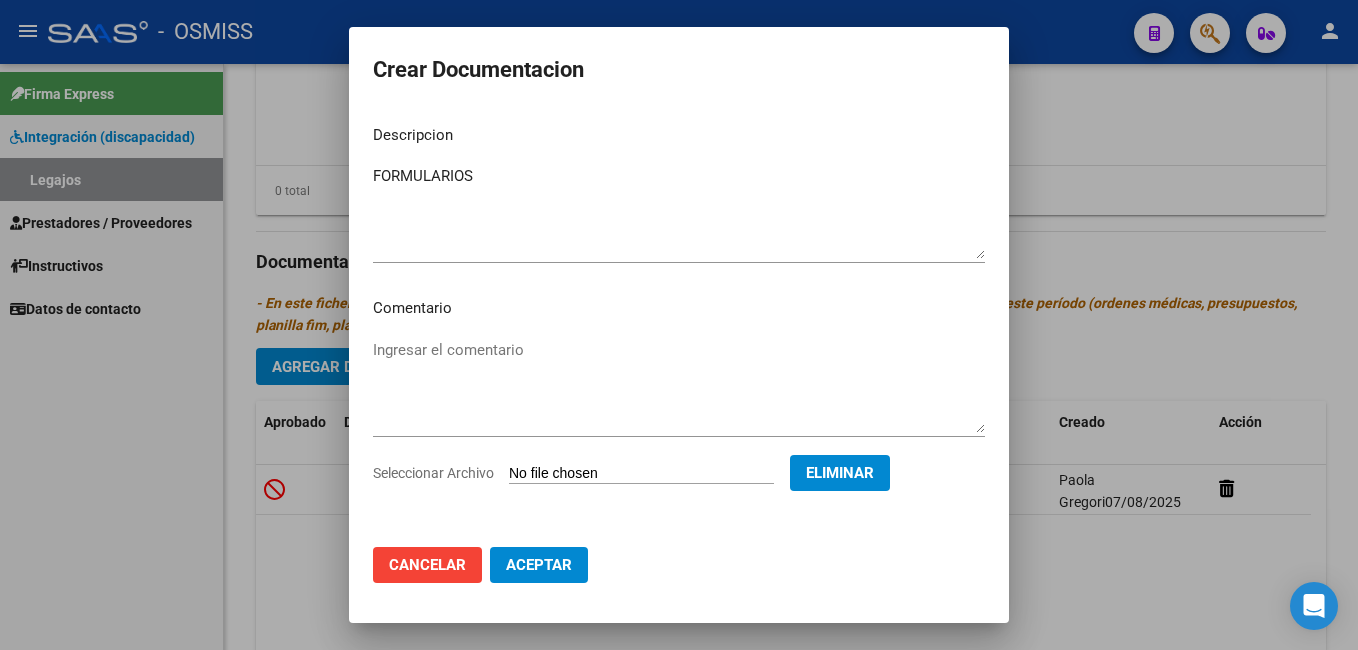 click on "Aceptar" 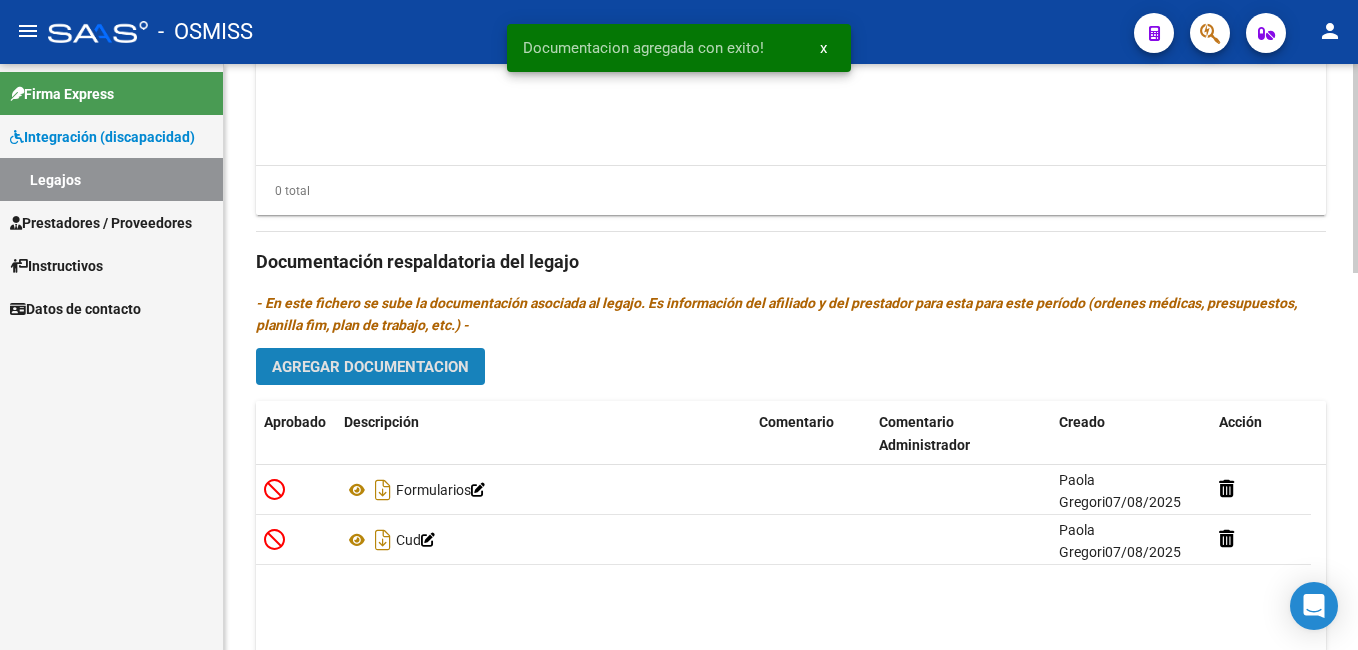 click on "Agregar Documentacion" 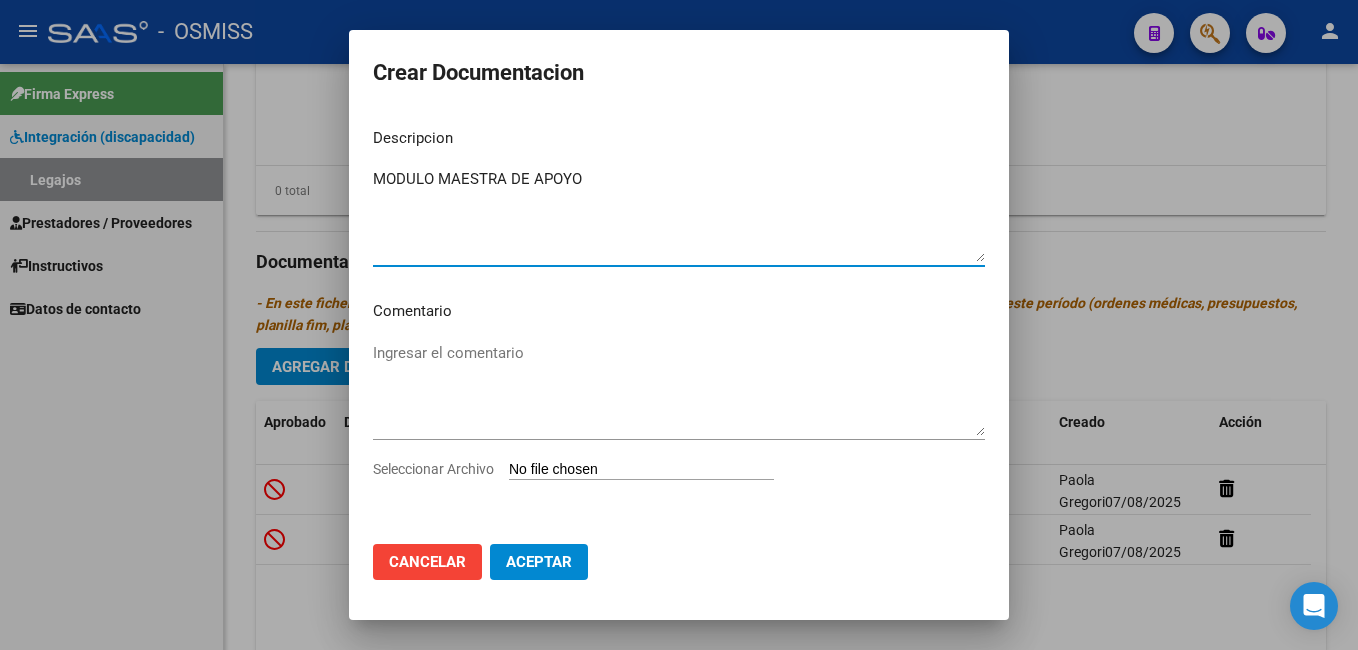 type on "MODULO MAESTRA DE APOYO" 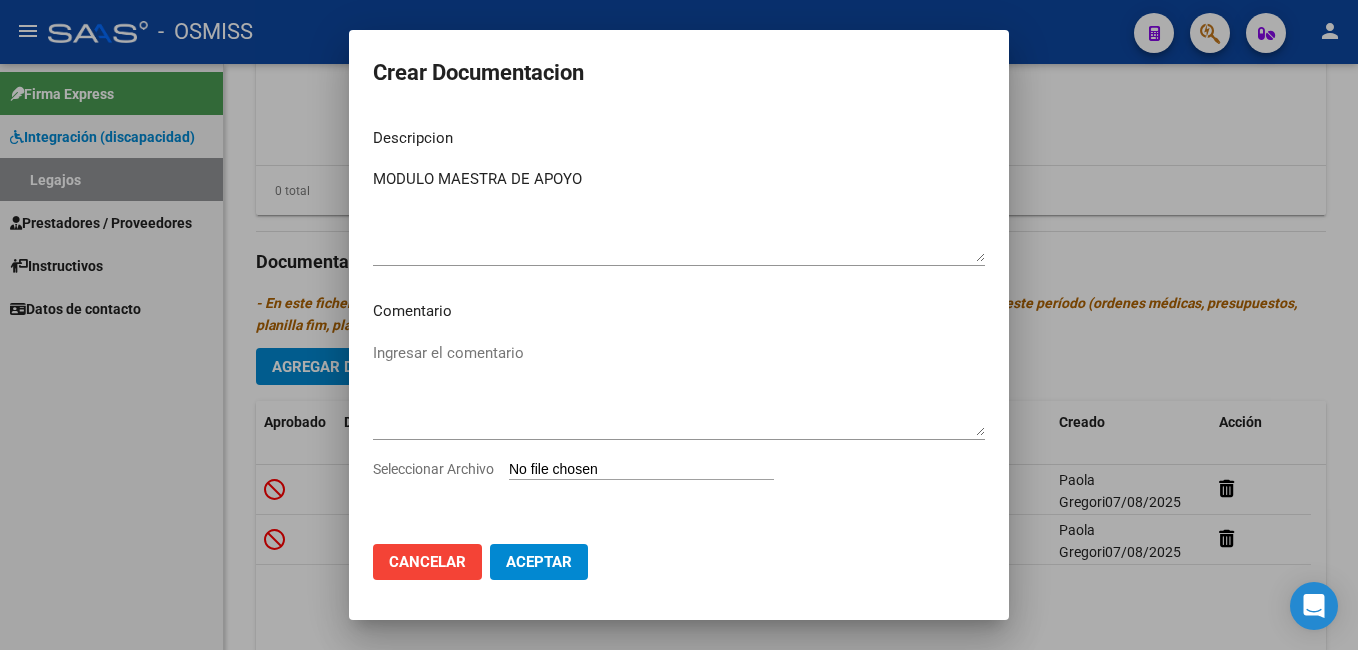 click on "Seleccionar Archivo" at bounding box center (641, 470) 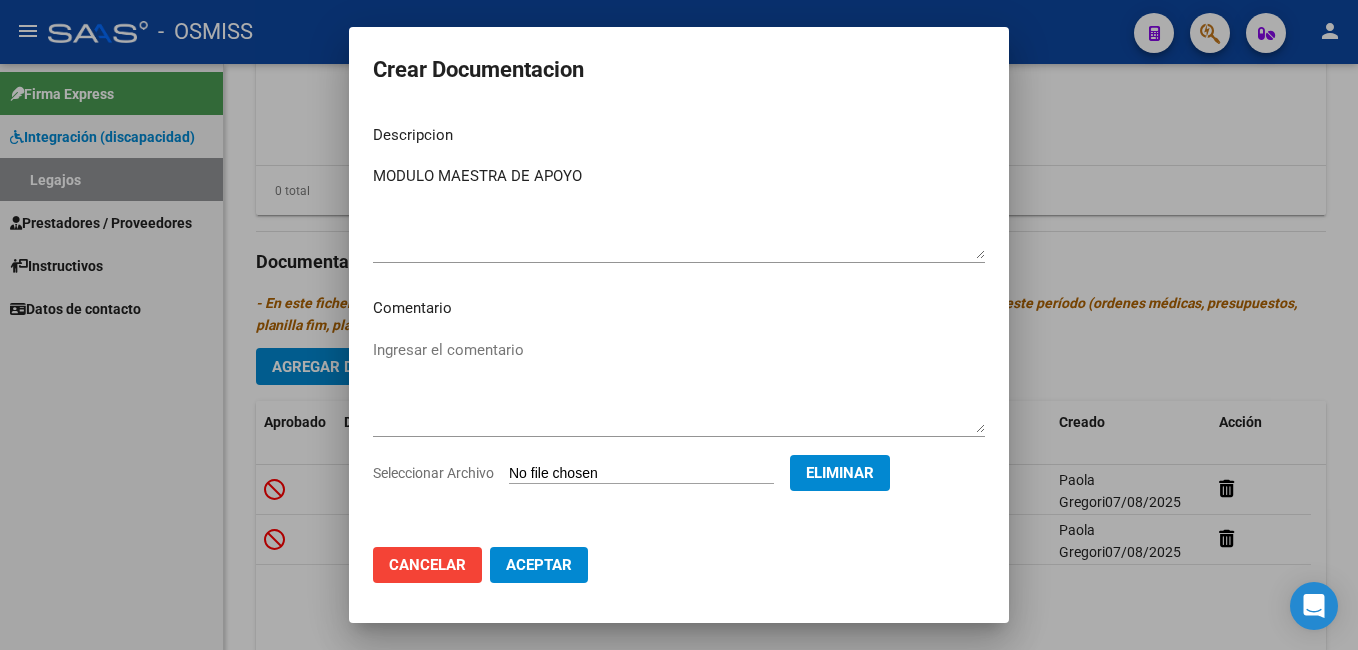 click on "Aceptar" 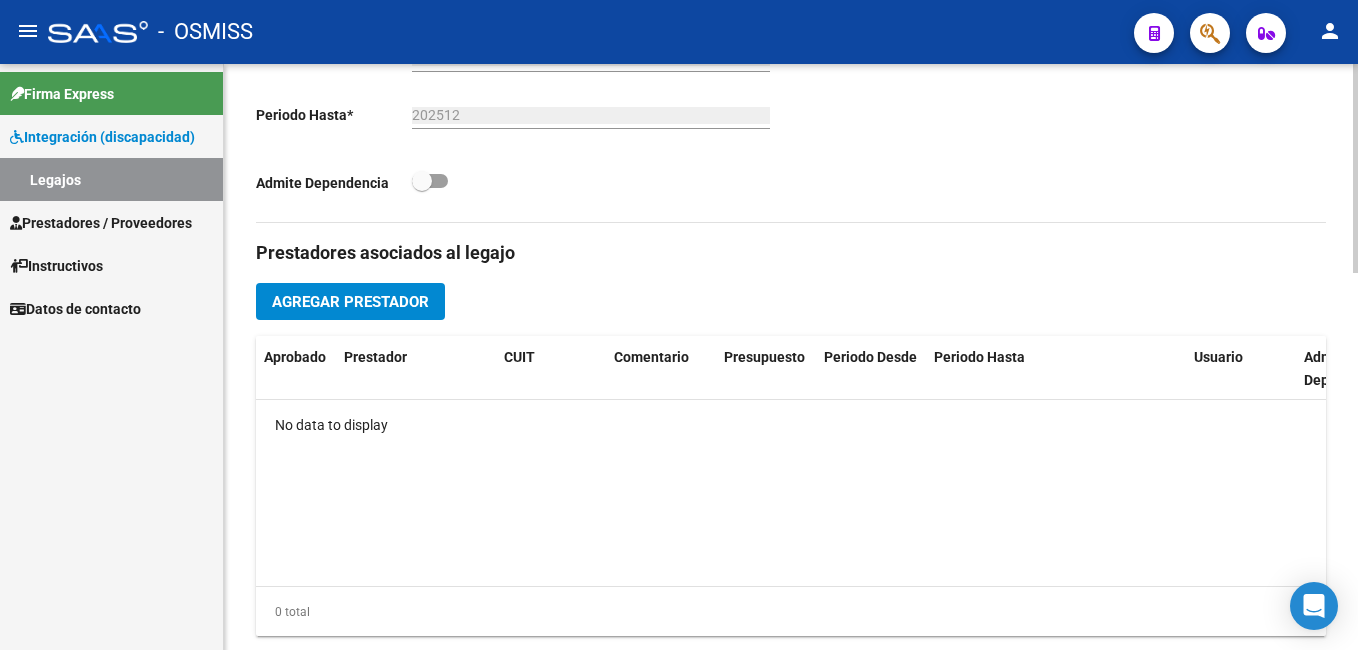 scroll, scrollTop: 520, scrollLeft: 0, axis: vertical 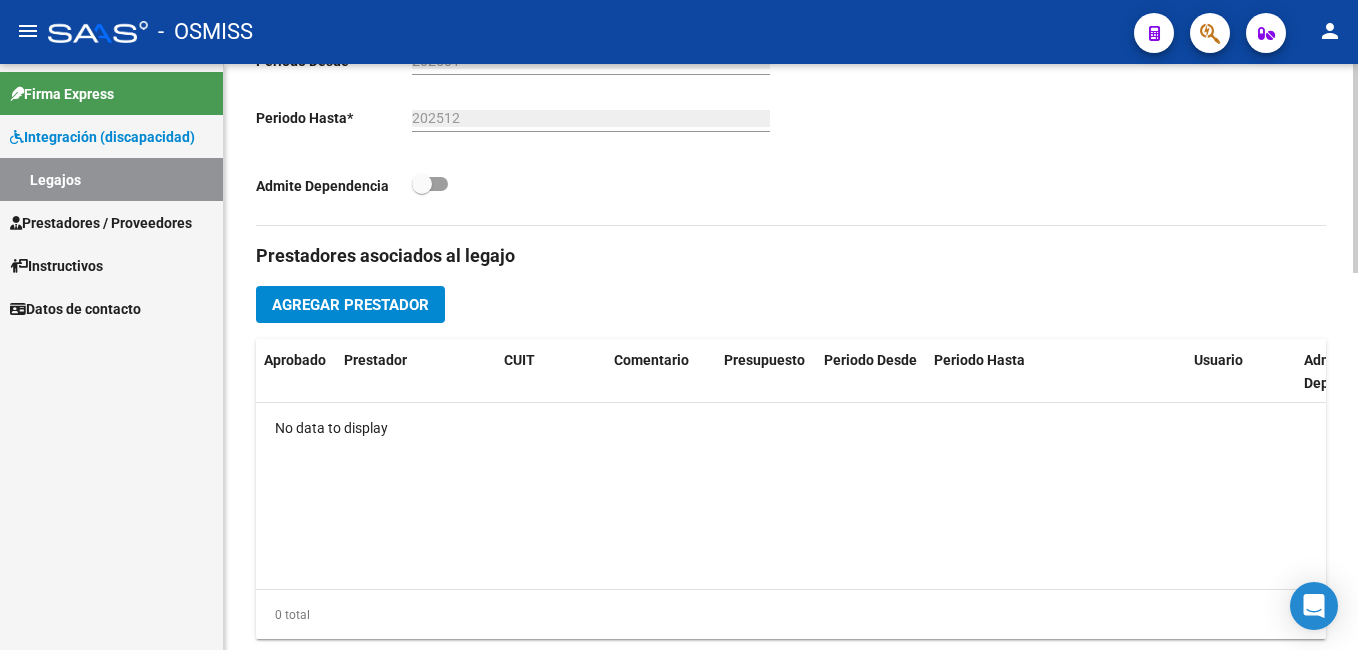 click on "menu -   OSMISS  person    Firma Express     Integración (discapacidad) Legajos    Prestadores / Proveedores Facturas - Listado/Carga Facturas - Documentación Pagos x Transferencia Auditorías - Listado Auditorías - Comentarios Auditorías - Cambios Área Prestadores - Listado Prestadores - Docu.    Instructivos    Datos de contacto arrow_back Editar [ID]    save Guardar cambios Legajo de Integración Modelo Formulario DDJJ para Transporte  /  Modelo Conformidad Transporte  /  Modelo Presupuesto Transporte  /  Modelo Conformidad Prestacional  /  Modelo Presupuesto Prestacional  /  ModeloResumen HC  /  Modelo Planilla FIM  Legajo sin Aprobar.  CUIL  *   [ID] Ingresar CUIL  [LAST] [FIRST] [MIDDLE]     Análisis Afiliado    Certificado Discapacidad ARCA Padrón Nombre Afiliado  *   [LAST] [FIRST] [MIDDLE] Ingresar el nombre  Periodo Desde  *   [YEAR][MONTH] Ej: 202203  Periodo Hasta  *   [YEAR][MONTH] Ej: 202212  Admite Dependencia   Comentarios                                  Agregar Prestador" at bounding box center (679, 325) 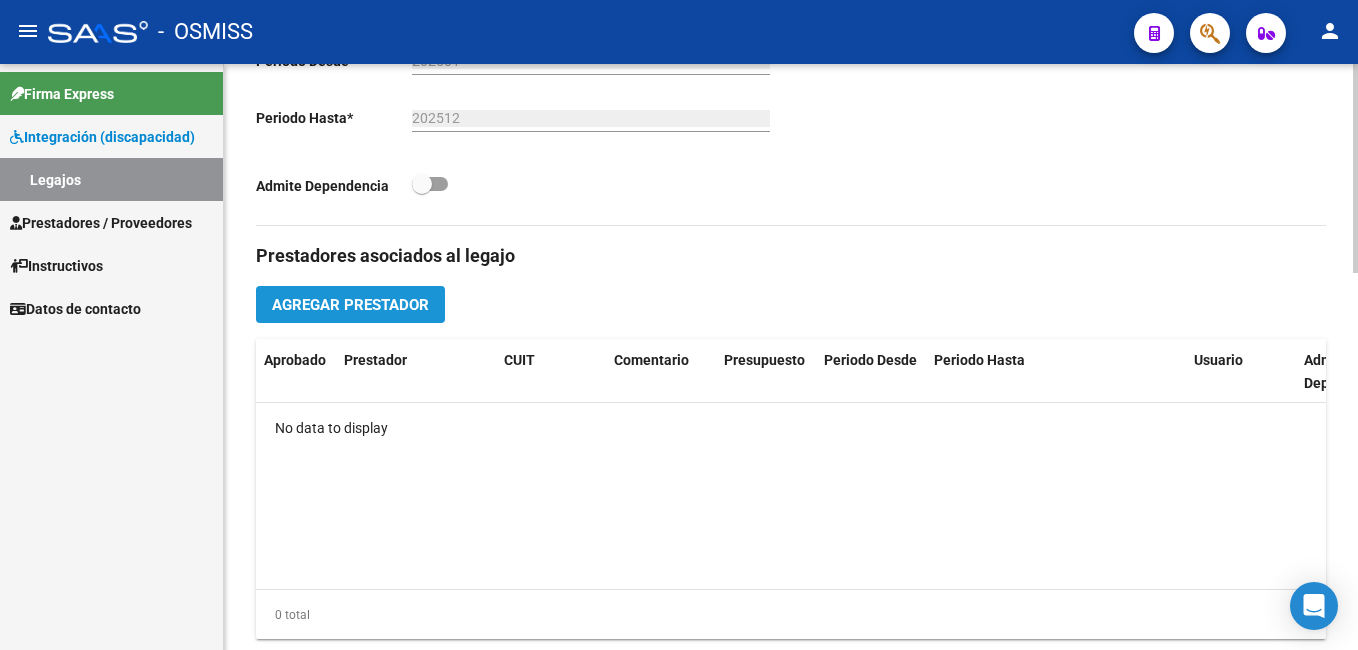 click on "Agregar Prestador" 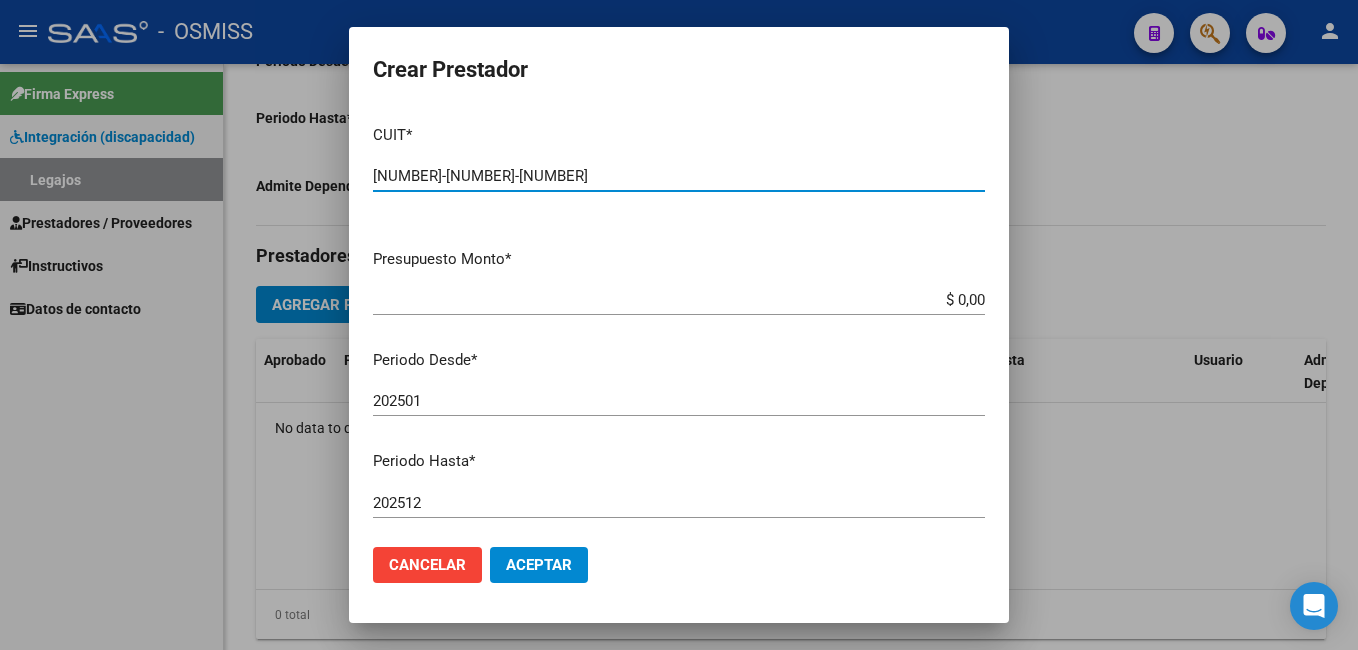 type 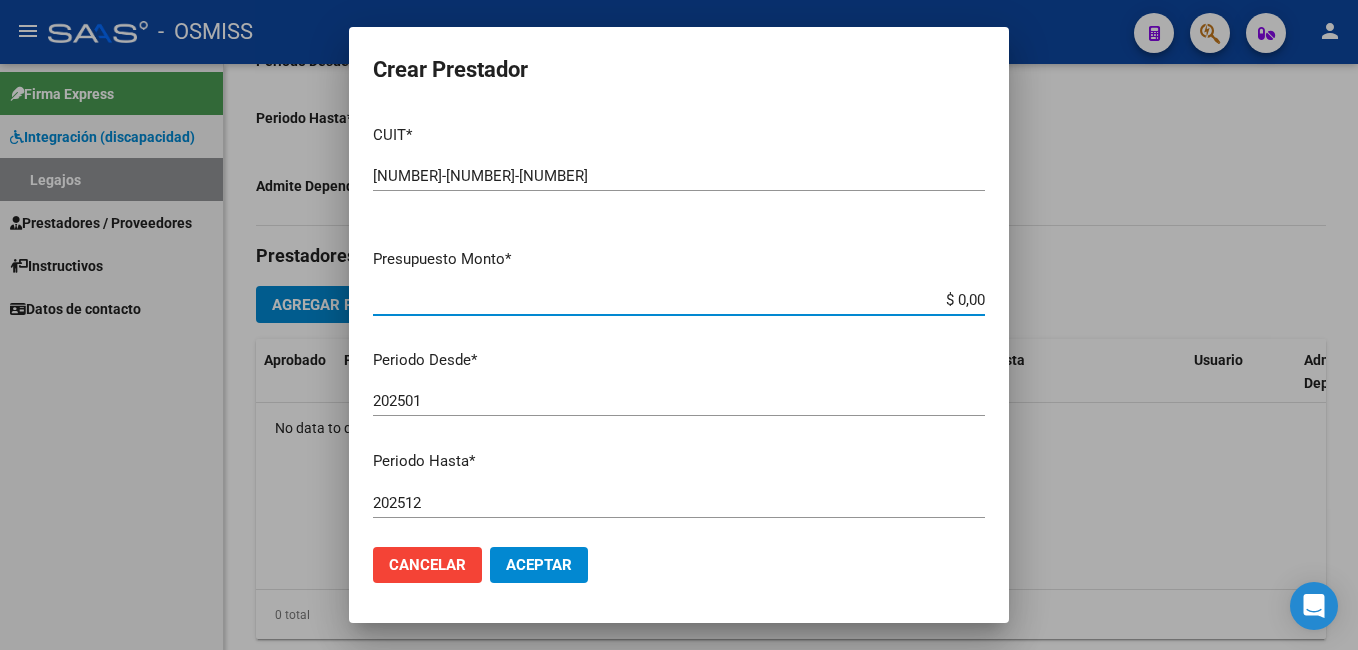 click on "$ 0,00" at bounding box center (679, 300) 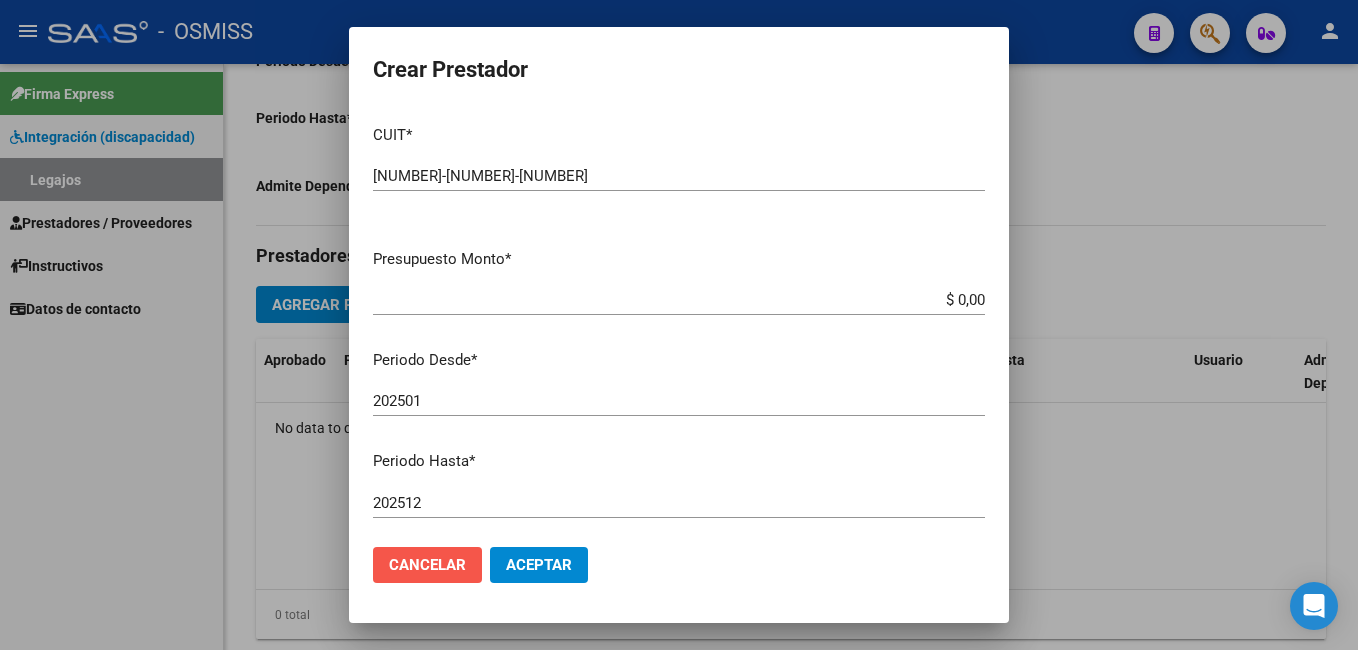 click on "Cancelar" 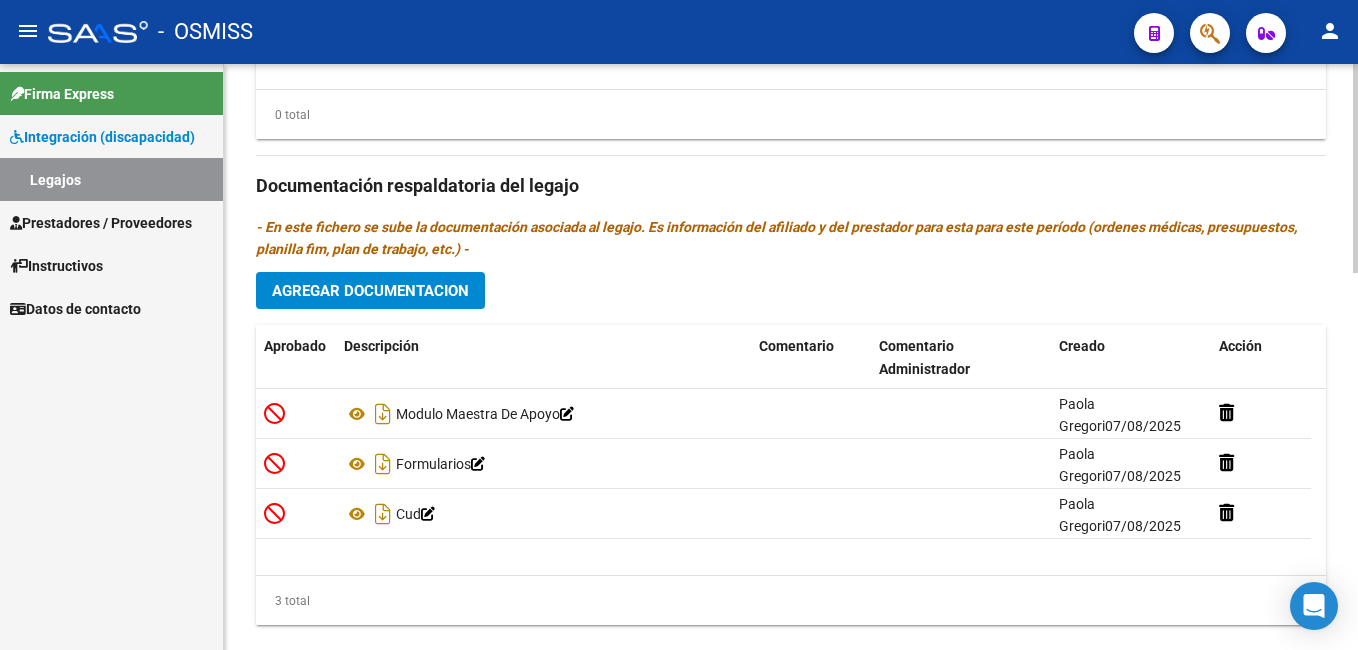 scroll, scrollTop: 1060, scrollLeft: 0, axis: vertical 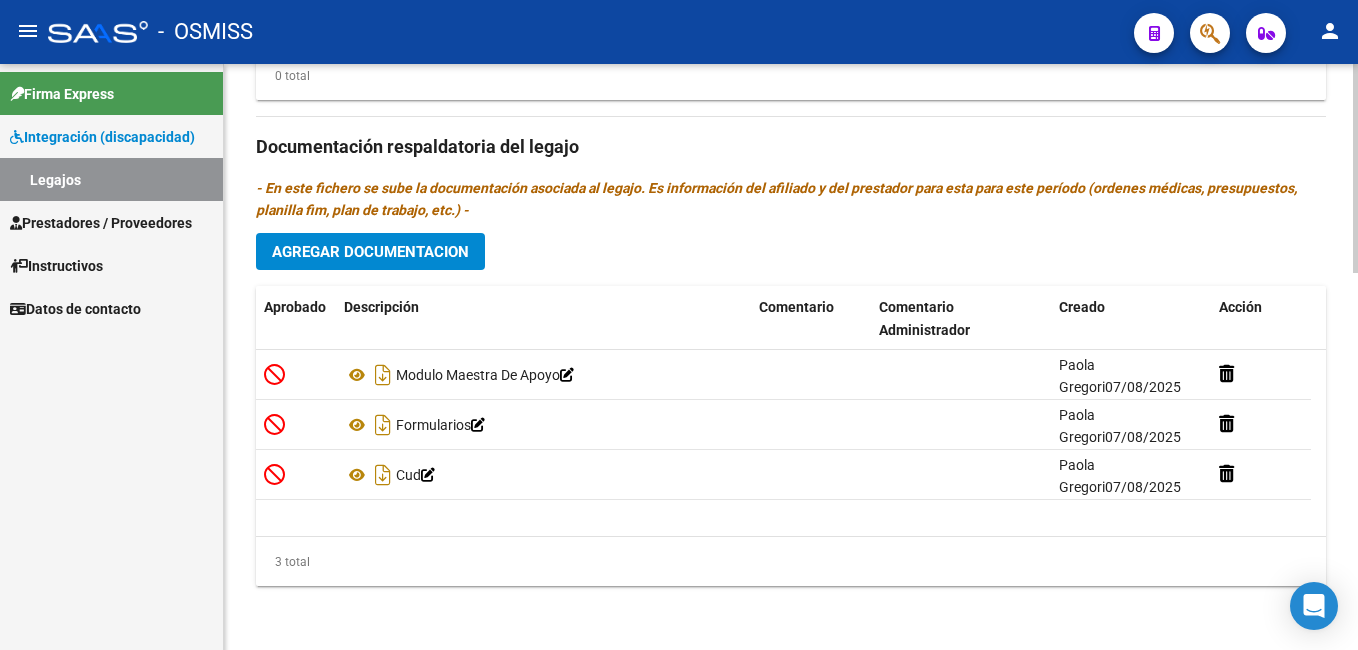 click on "menu -   OSMISS  person    Firma Express     Integración (discapacidad) Legajos    Prestadores / Proveedores Facturas - Listado/Carga Facturas - Documentación Pagos x Transferencia Auditorías - Listado Auditorías - Comentarios Auditorías - Cambios Área Prestadores - Listado Prestadores - Docu.    Instructivos    Datos de contacto arrow_back Editar [ID]    save Guardar cambios Legajo de Integración Modelo Formulario DDJJ para Transporte  /  Modelo Conformidad Transporte  /  Modelo Presupuesto Transporte  /  Modelo Conformidad Prestacional  /  Modelo Presupuesto Prestacional  /  ModeloResumen HC  /  Modelo Planilla FIM  Legajo sin Aprobar.  CUIL  *   [ID] Ingresar CUIL  [LAST] [FIRST] [MIDDLE]     Análisis Afiliado    Certificado Discapacidad ARCA Padrón Nombre Afiliado  *   [LAST] [FIRST] [MIDDLE] Ingresar el nombre  Periodo Desde  *   [YEAR][MONTH] Ej: 202203  Periodo Hasta  *   [YEAR][MONTH] Ej: 202212  Admite Dependencia   Comentarios                                  Agregar Prestador" at bounding box center [679, 325] 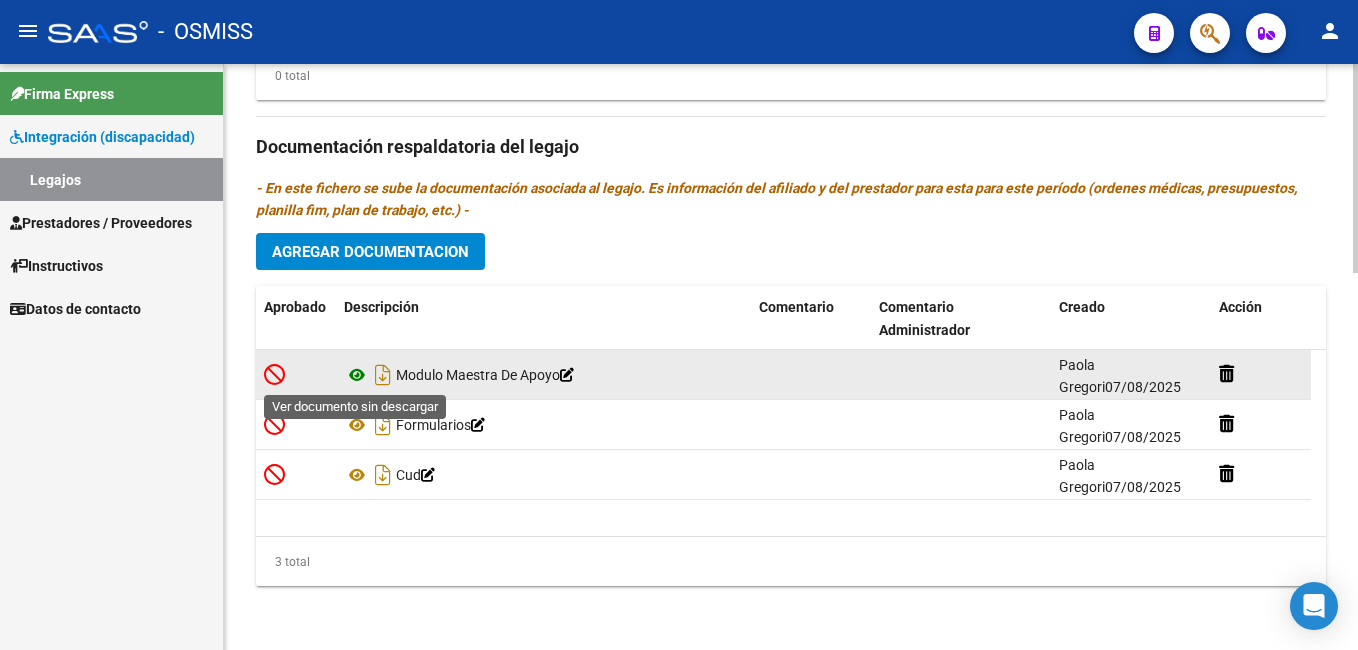 click 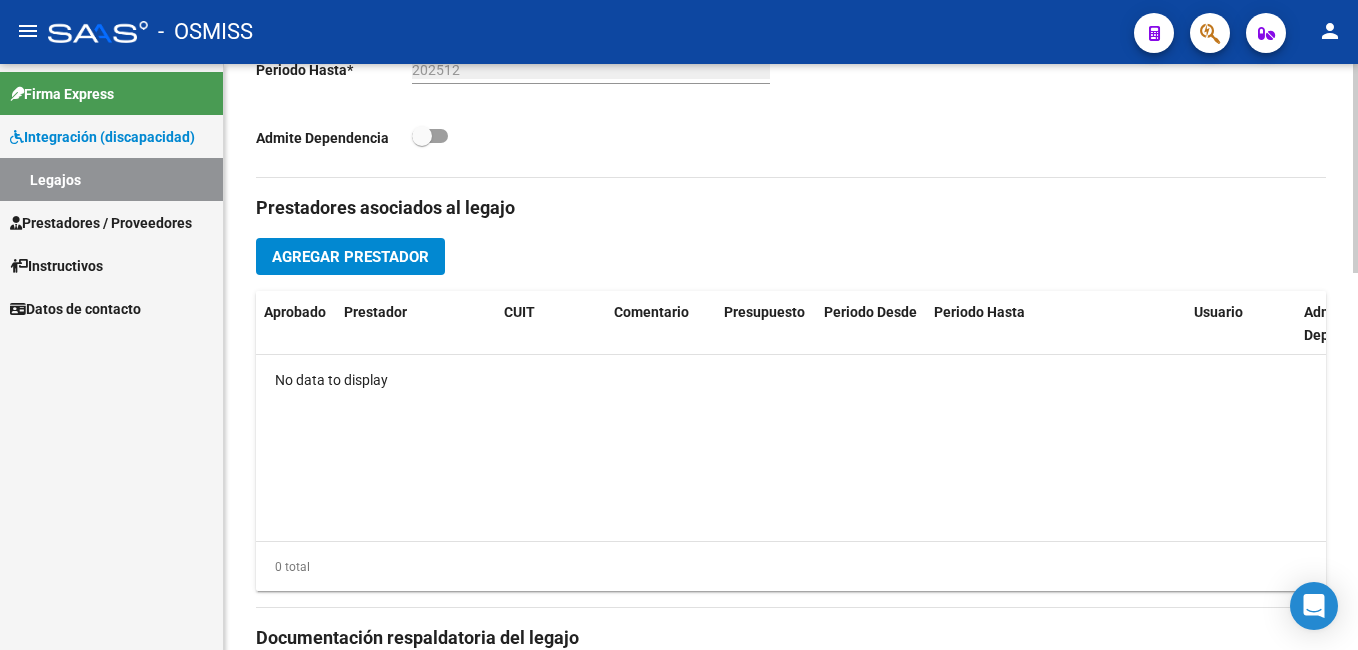 click 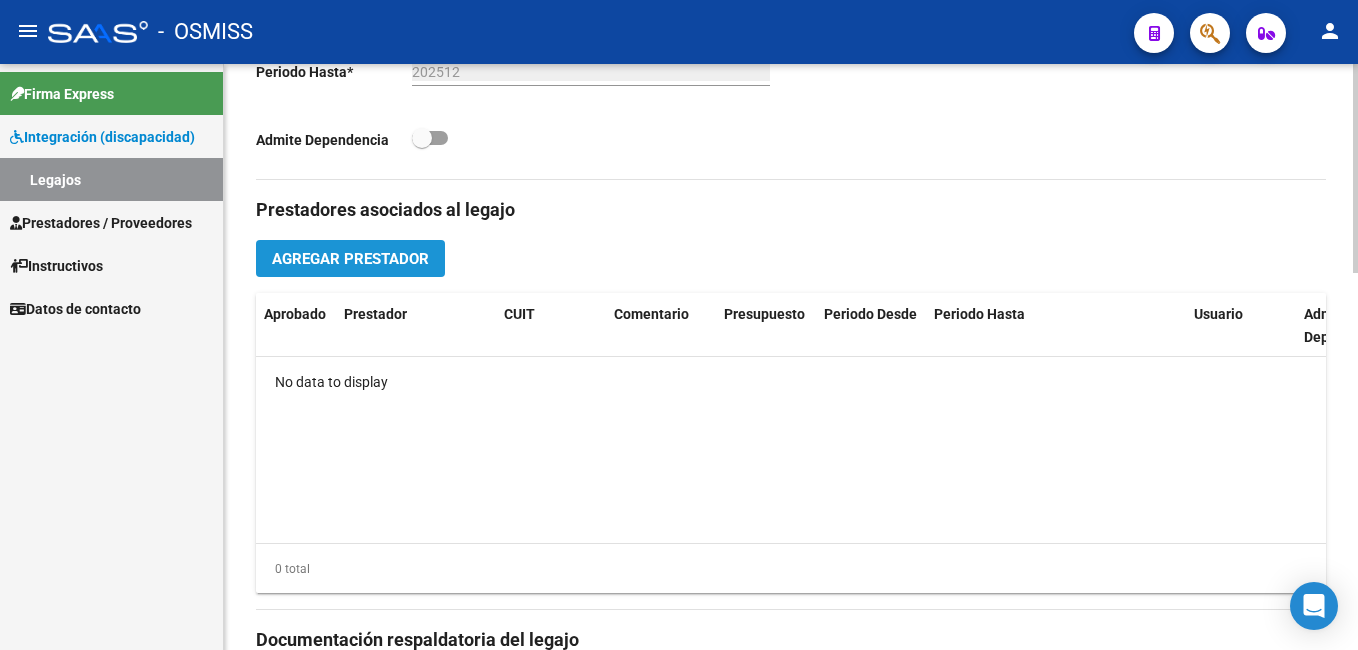 click on "Agregar Prestador" 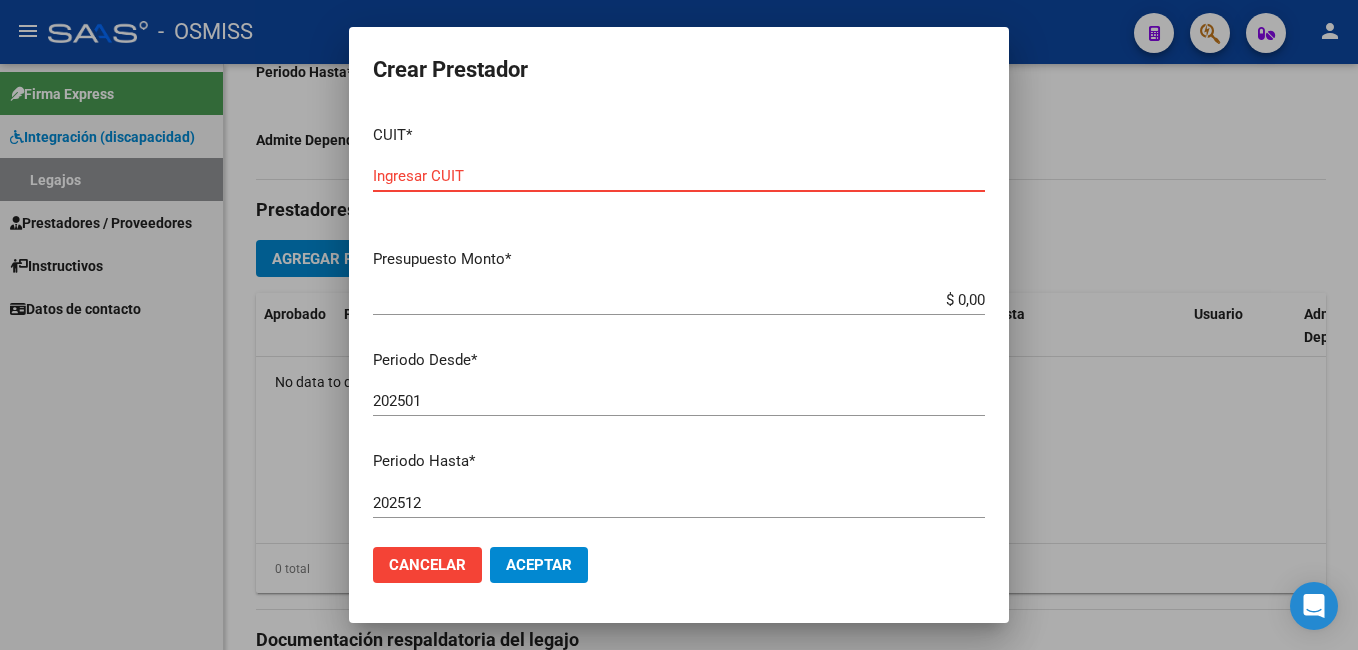 paste on "[NUMBER]-[NUMBER]-[NUMBER]" 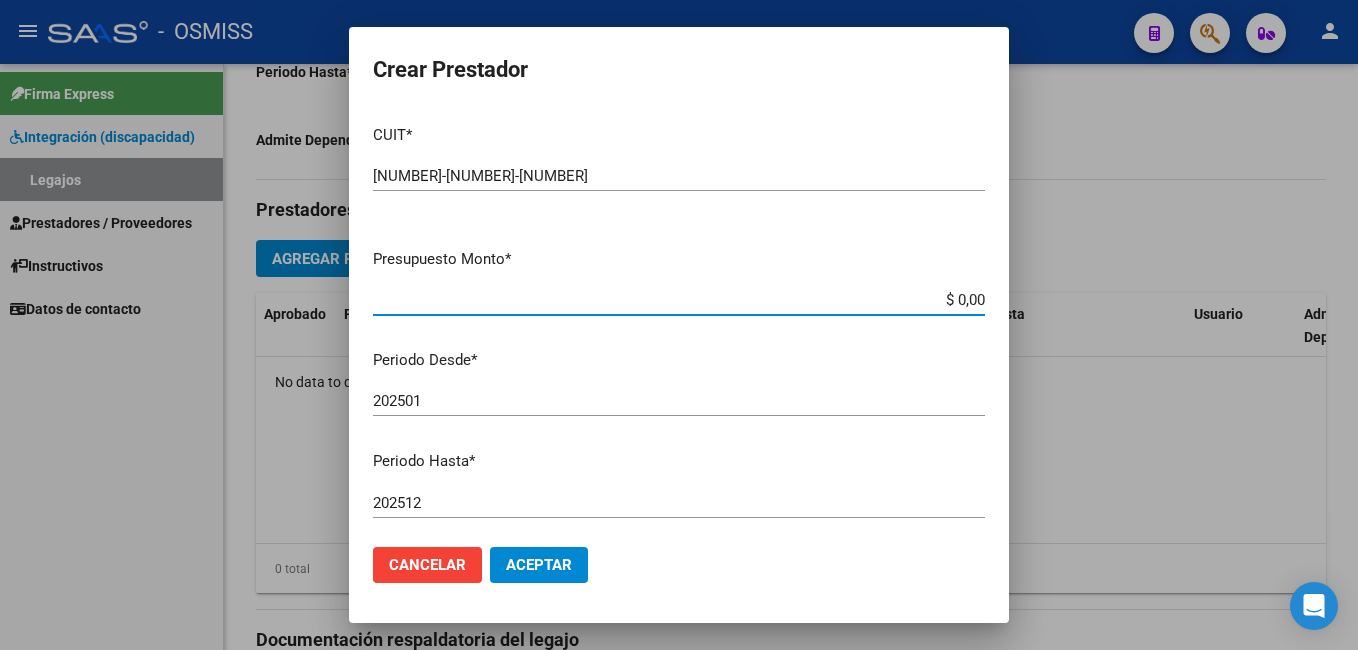 click on "$ 0,00" at bounding box center (679, 300) 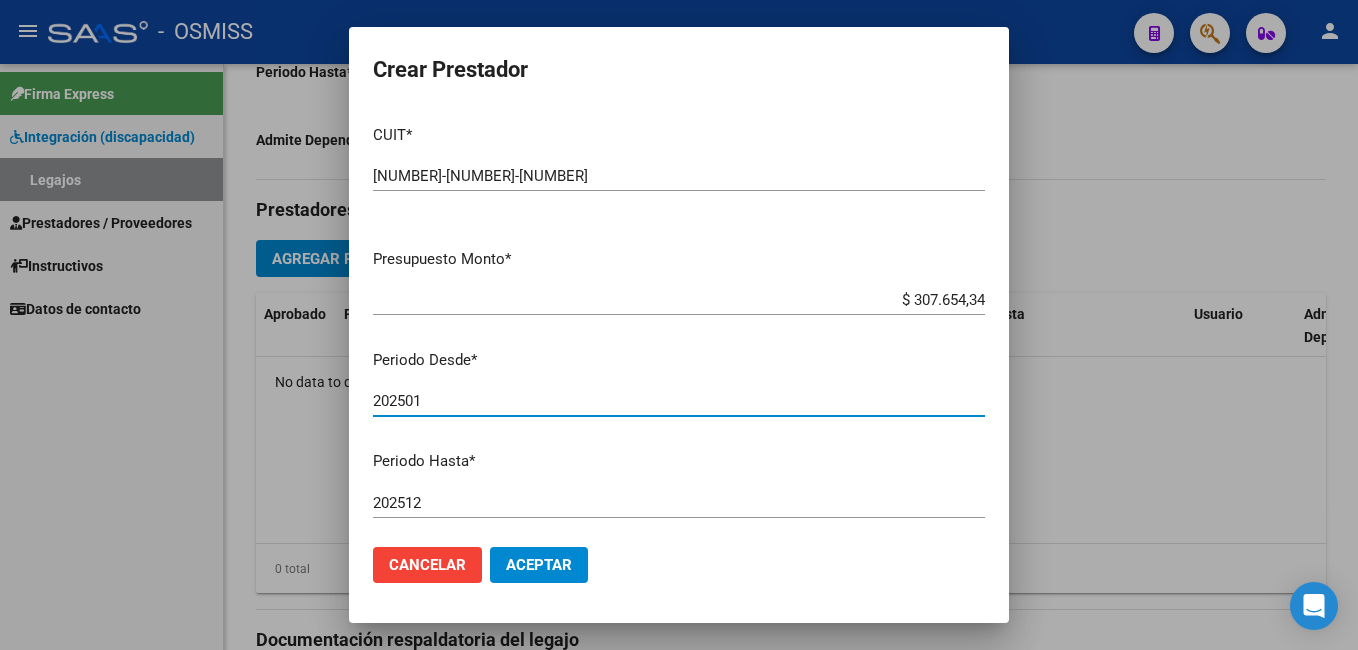 click on "202501" at bounding box center [679, 401] 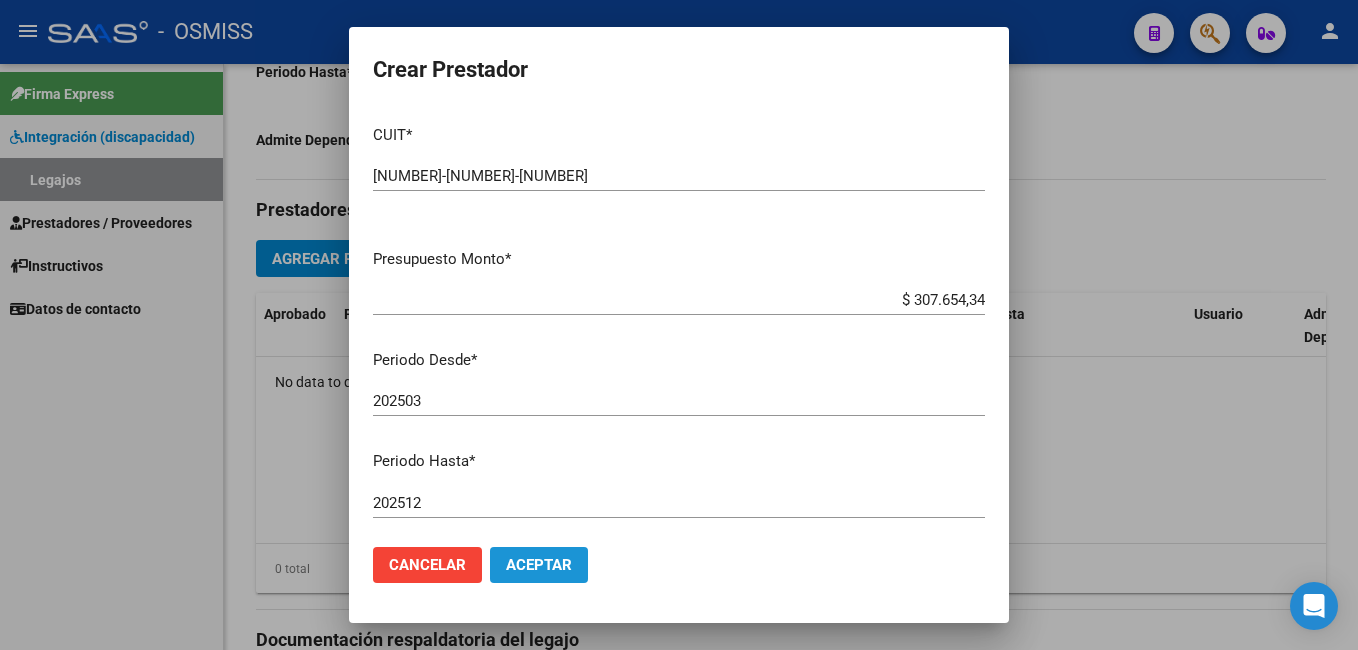 click on "Aceptar" 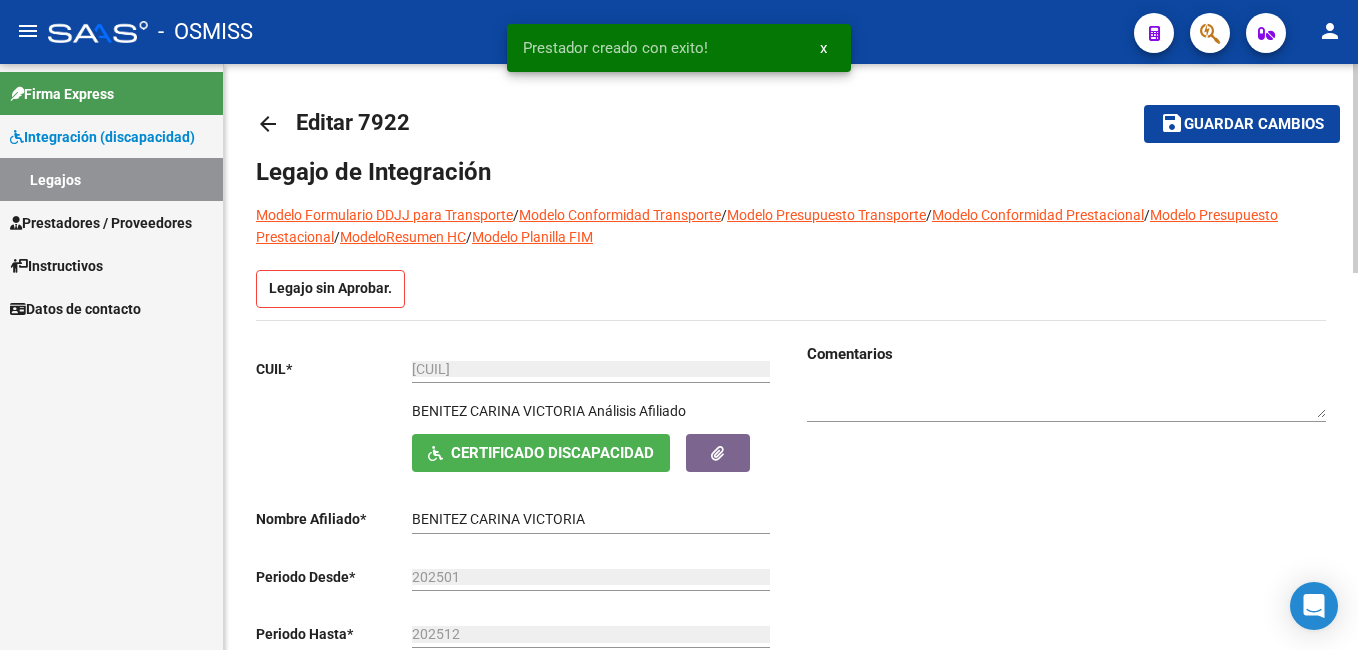 scroll, scrollTop: 0, scrollLeft: 0, axis: both 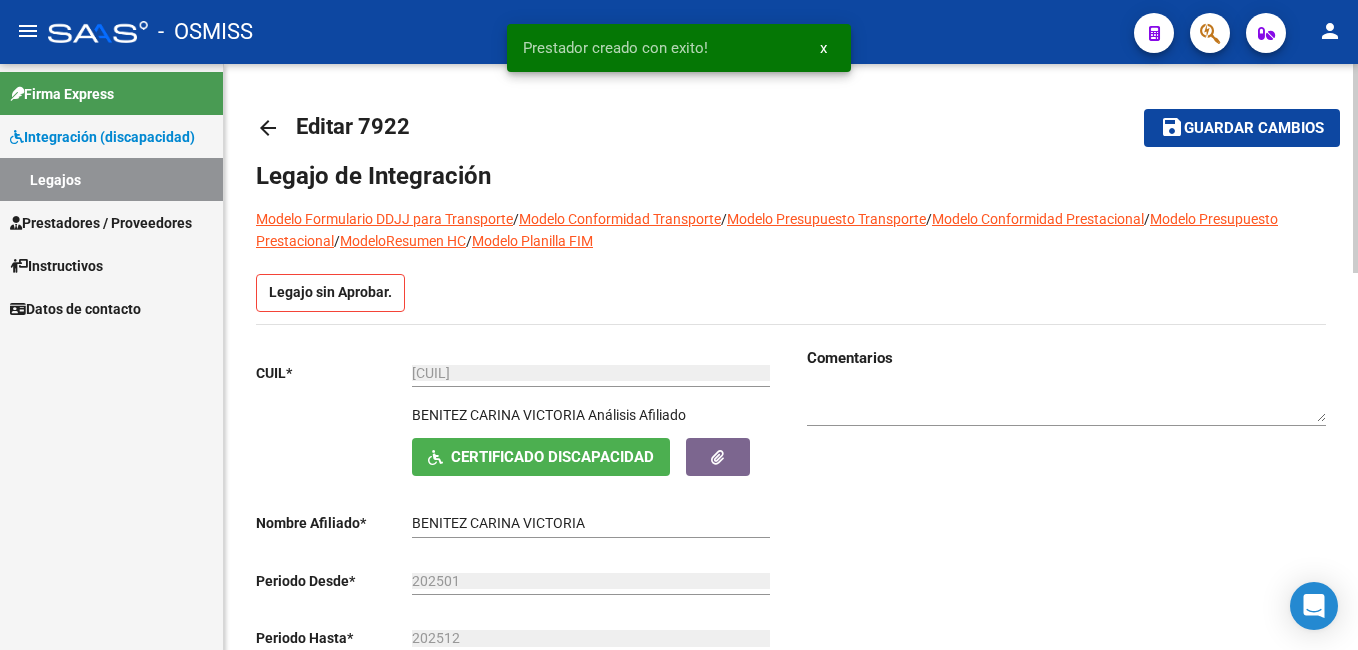 click on "menu -   OSMISS  person    Firma Express     Integración (discapacidad) Legajos    Prestadores / Proveedores Facturas - Listado/Carga Facturas - Documentación Pagos x Transferencia Auditorías - Listado Auditorías - Comentarios Auditorías - Cambios Área Prestadores - Listado Prestadores - Docu.    Instructivos    Datos de contacto arrow_back Editar [ID]    save Guardar cambios Legajo de Integración Modelo Formulario DDJJ para Transporte  /  Modelo Conformidad Transporte  /  Modelo Presupuesto Transporte  /  Modelo Conformidad Prestacional  /  Modelo Presupuesto Prestacional  /  ModeloResumen HC  /  Modelo Planilla FIM  Legajo sin Aprobar.  CUIL  *   [ID] Ingresar CUIL  [LAST] [FIRST] [MIDDLE]     Análisis Afiliado    Certificado Discapacidad ARCA Padrón Nombre Afiliado  *   [LAST] [FIRST] [MIDDLE] Ingresar el nombre  Periodo Desde  *   [YEAR][MONTH] Ej: 202203  Periodo Hasta  *   [YEAR][MONTH] Ej: 202212  Admite Dependencia   Comentarios                                  Agregar Prestador" at bounding box center [679, 325] 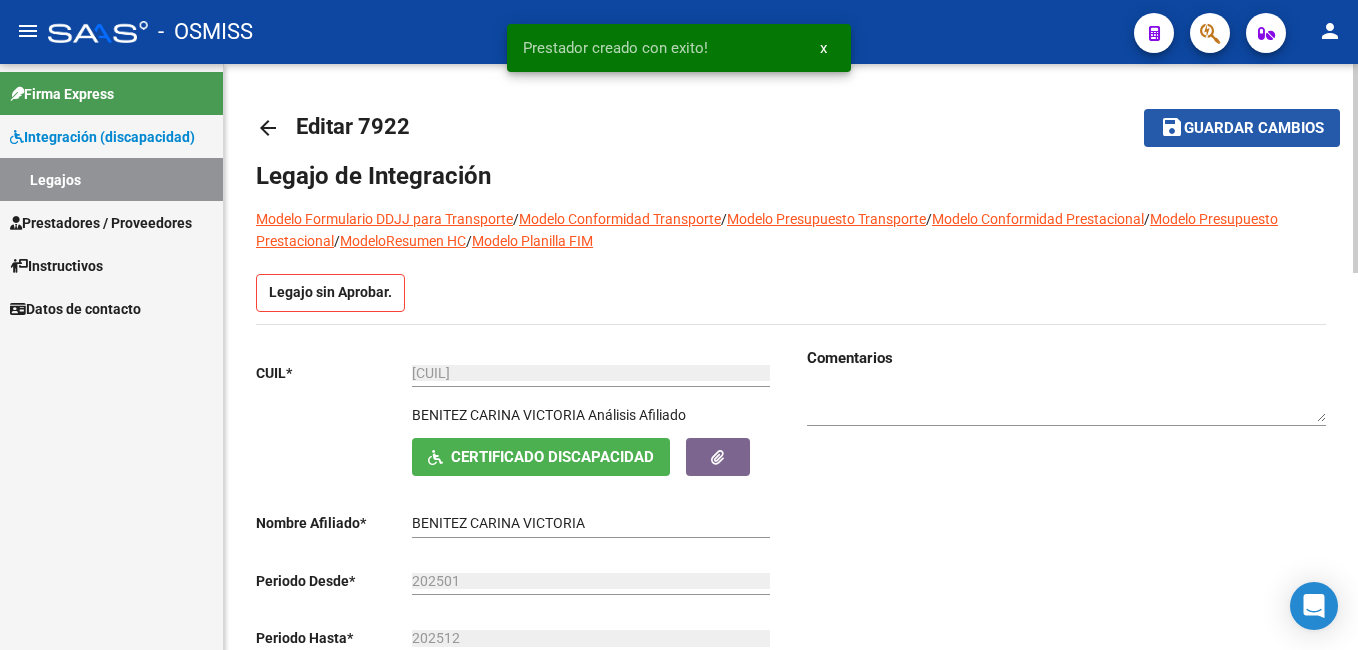 click on "Guardar cambios" 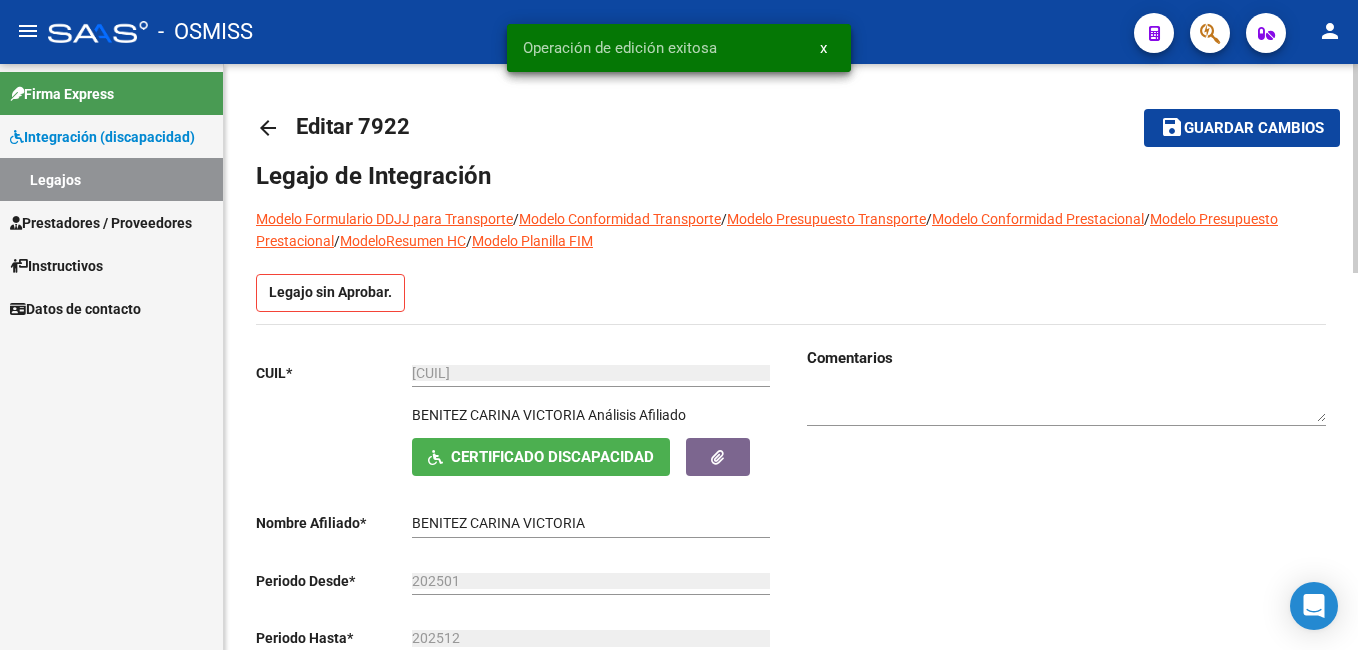 click on "Guardar cambios" 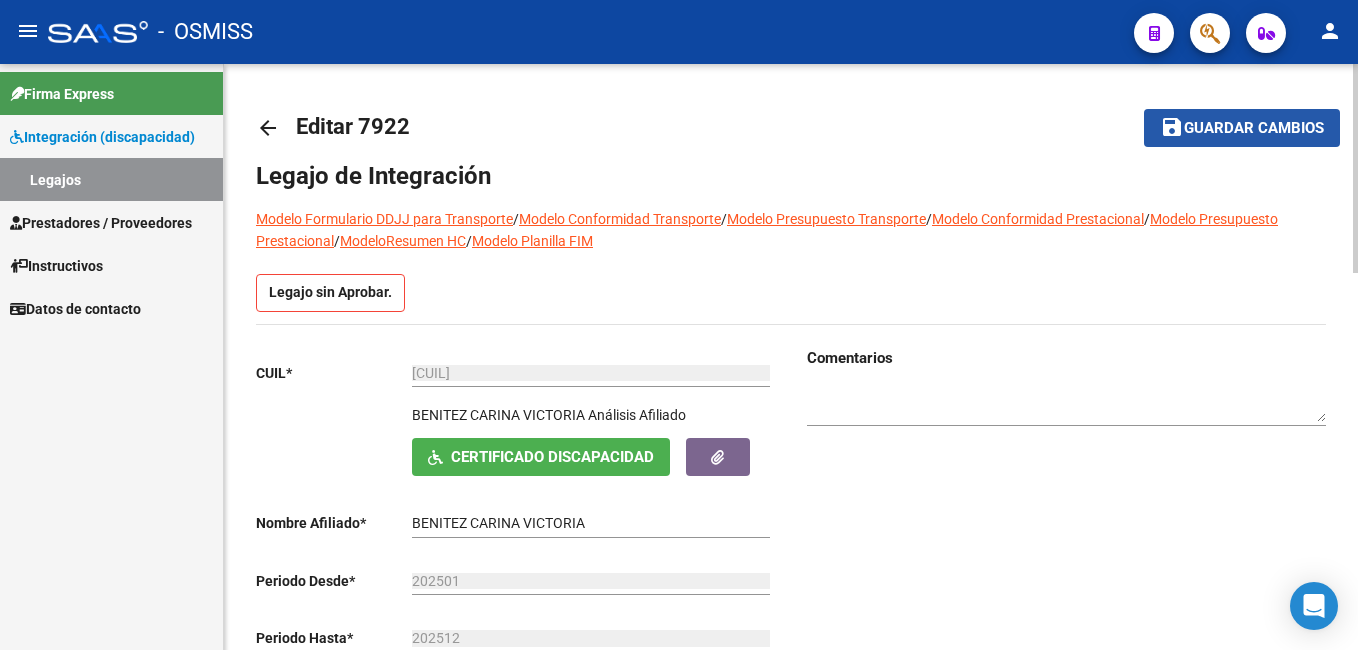 click on "Guardar cambios" 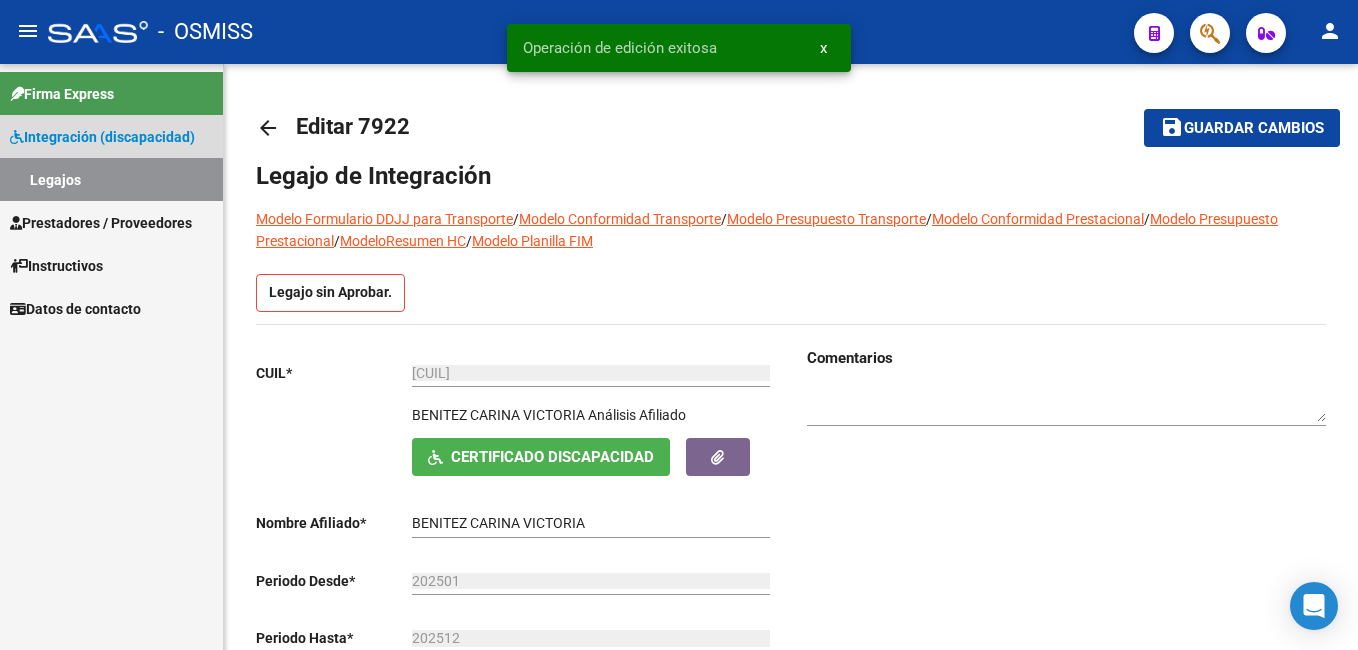 click on "Legajos" at bounding box center (111, 179) 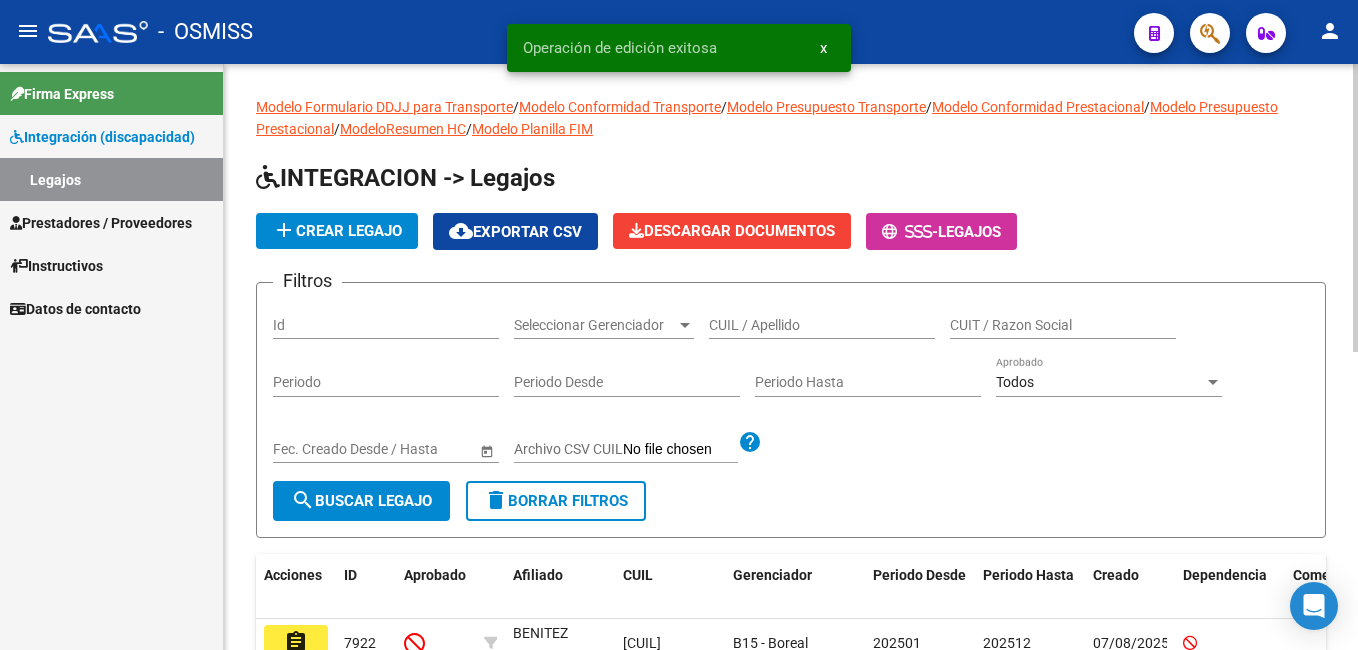 click on "CUIL / Apellido" at bounding box center [822, 325] 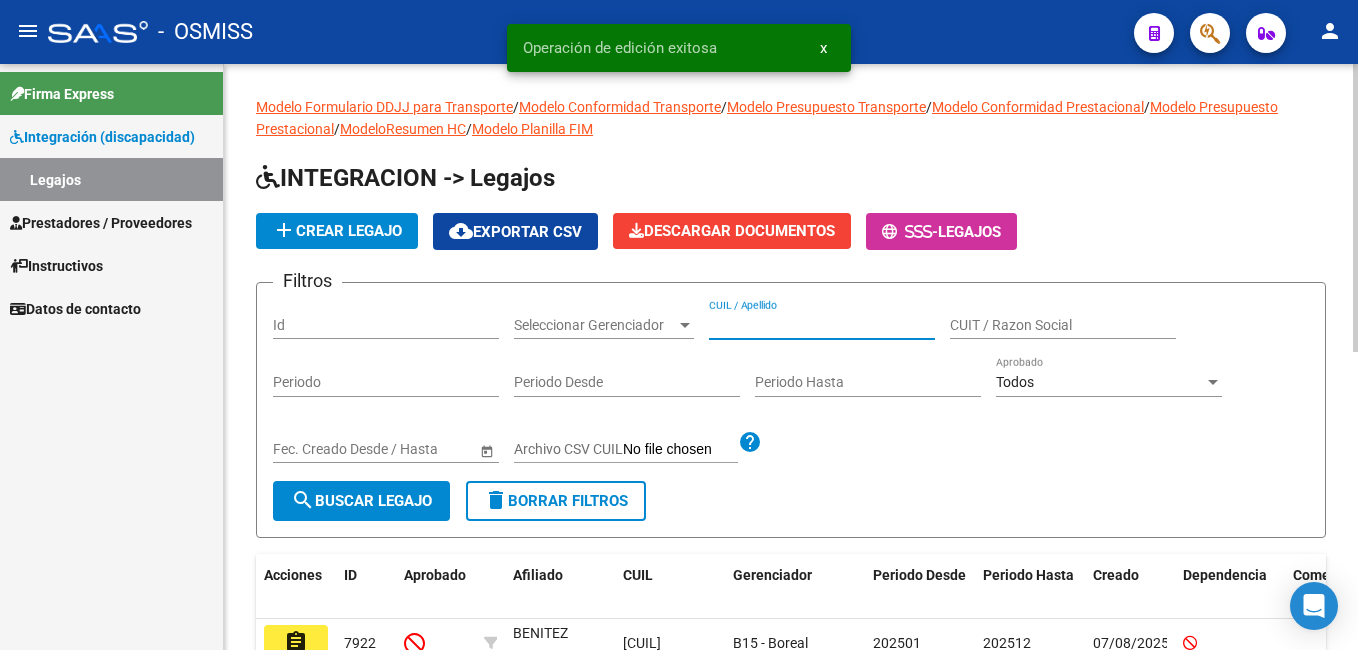 paste on "[NUMBER]" 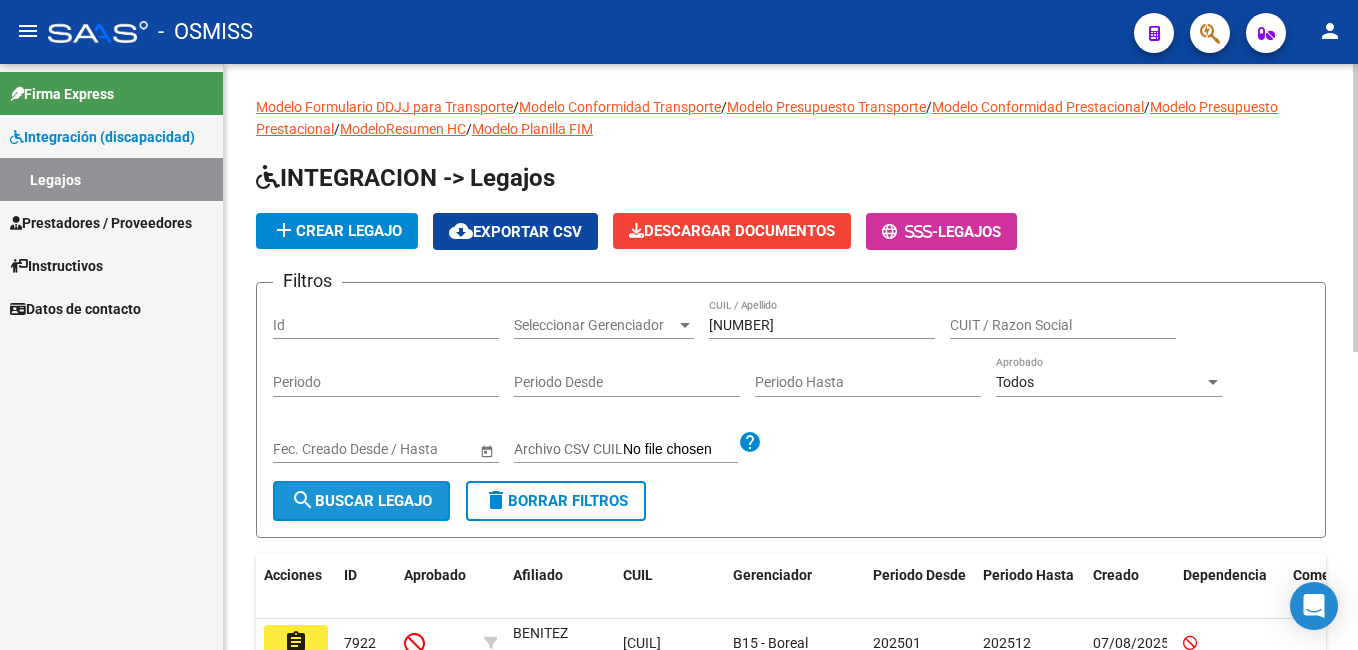 click on "search  Buscar Legajo" 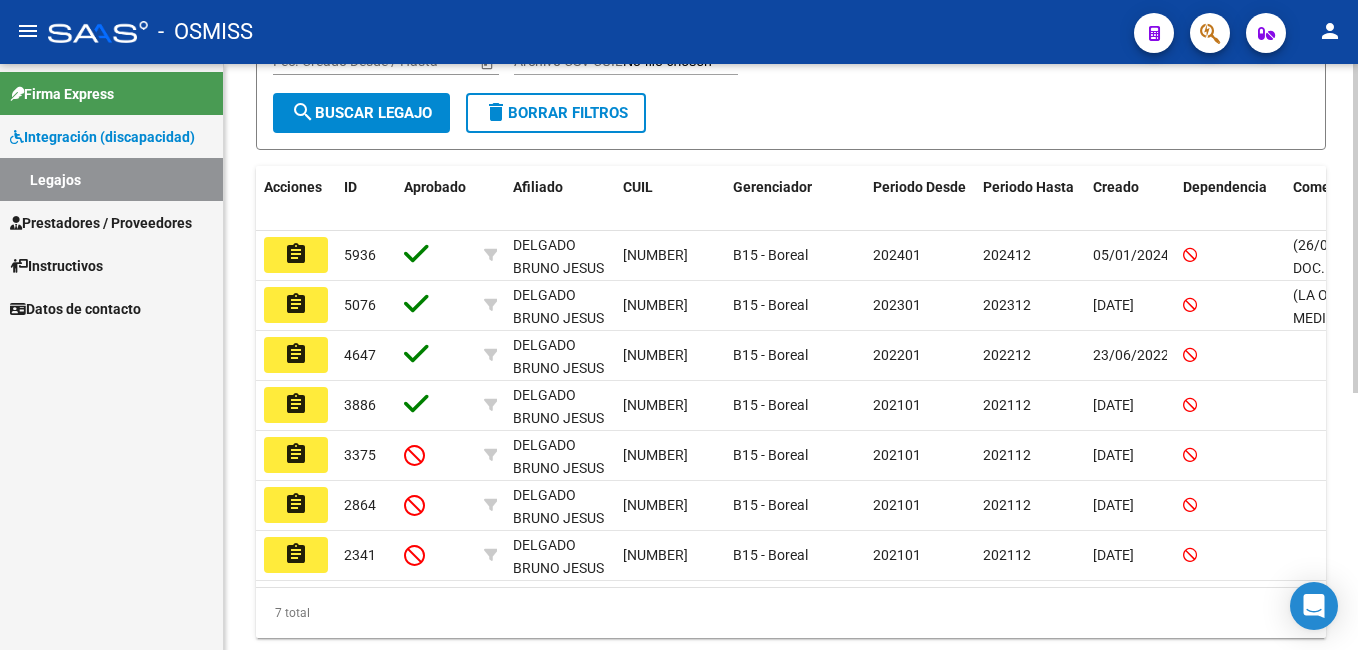 scroll, scrollTop: 390, scrollLeft: 0, axis: vertical 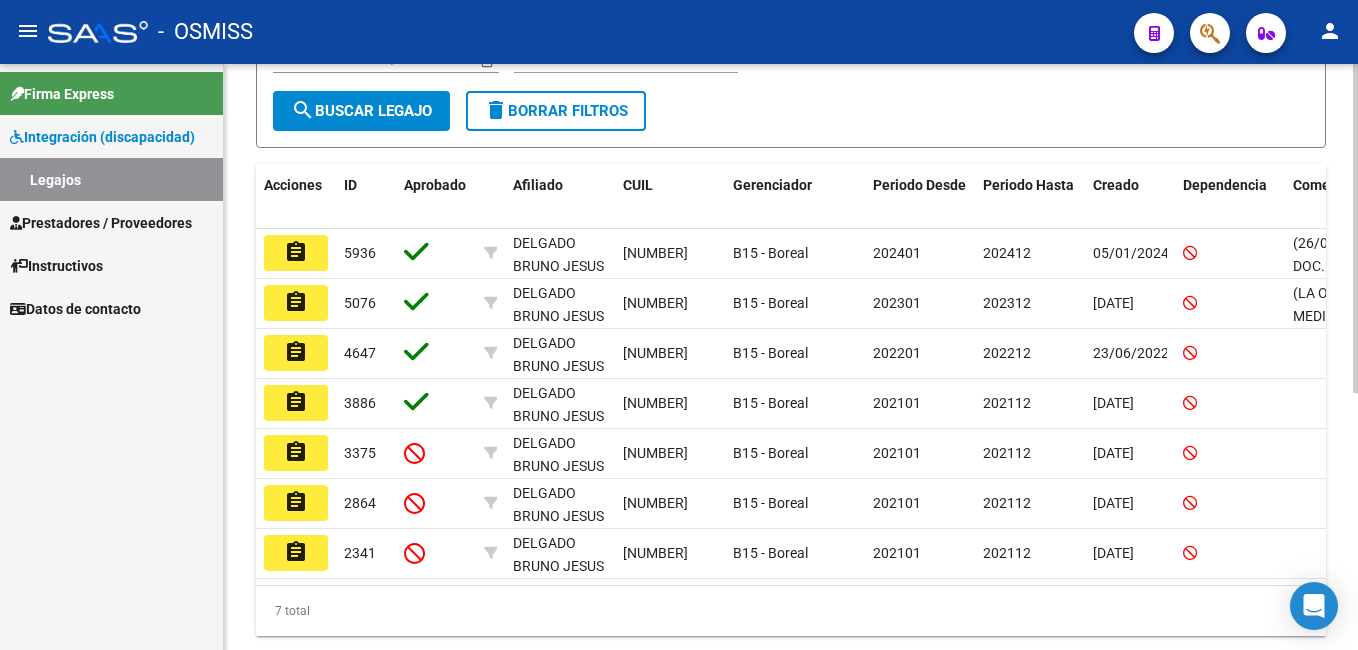 click on "menu -   OSMISS  person    Firma Express     Integración (discapacidad) Legajos    Prestadores / Proveedores Facturas - Listado/Carga Facturas - Documentación Pagos x Transferencia Auditorías - Listado Auditorías - Comentarios Auditorías - Cambios Área Prestadores - Listado Prestadores - Docu.    Instructivos    Datos de contacto Modelo Formulario DDJJ para Transporte  /  Modelo Conformidad Transporte  /  Modelo Presupuesto Transporte  /  Modelo Conformidad Prestacional  /  Modelo Presupuesto Prestacional  /  ModeloResumen HC  /  Modelo Planilla FIM  INTEGRACION -> Legajos add  Crear Legajo
cloud_download  Exportar CSV  Descargar Documentos
-  Legajos Filtros Id Seleccionar Gerenciador Seleccionar Gerenciador [CUIL] CUIL / Apellido CUIT / Razon Social Periodo Periodo Desde Periodo Hasta Todos Aprobado Start date – End date Fec. Creado Desde / Hasta Archivo CSV CUIL help search  Buscar Legajo  delete  Borrar Filtros  Acciones ID Aprobado Afiliado CUIL Gerenciador Periodo Desde" at bounding box center [679, 325] 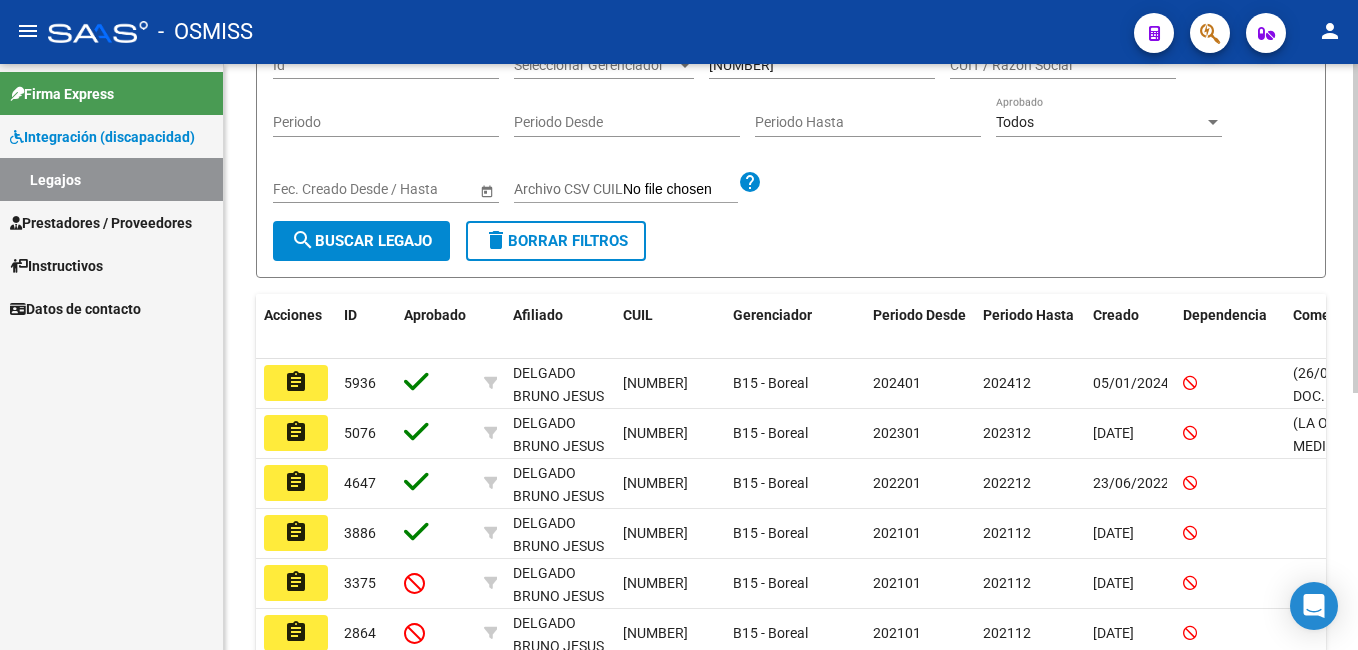 scroll, scrollTop: 262, scrollLeft: 0, axis: vertical 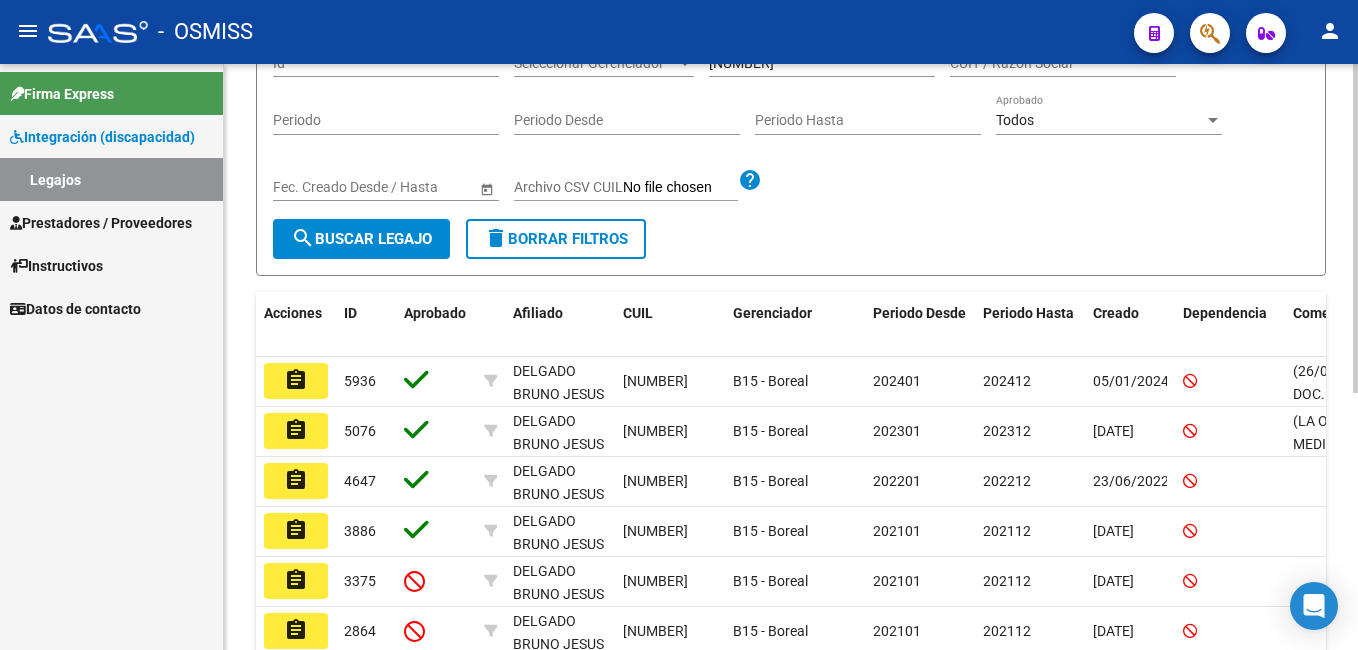 click on "menu -   OSMISS  person    Firma Express     Integración (discapacidad) Legajos    Prestadores / Proveedores Facturas - Listado/Carga Facturas - Documentación Pagos x Transferencia Auditorías - Listado Auditorías - Comentarios Auditorías - Cambios Área Prestadores - Listado Prestadores - Docu.    Instructivos    Datos de contacto Modelo Formulario DDJJ para Transporte  /  Modelo Conformidad Transporte  /  Modelo Presupuesto Transporte  /  Modelo Conformidad Prestacional  /  Modelo Presupuesto Prestacional  /  ModeloResumen HC  /  Modelo Planilla FIM  INTEGRACION -> Legajos add  Crear Legajo
cloud_download  Exportar CSV  Descargar Documentos
-  Legajos Filtros Id Seleccionar Gerenciador Seleccionar Gerenciador [CUIL] CUIL / Apellido CUIT / Razon Social Periodo Periodo Desde Periodo Hasta Todos Aprobado Start date – End date Fec. Creado Desde / Hasta Archivo CSV CUIL help search  Buscar Legajo  delete  Borrar Filtros  Acciones ID Aprobado Afiliado CUIL Gerenciador Periodo Desde" at bounding box center [679, 325] 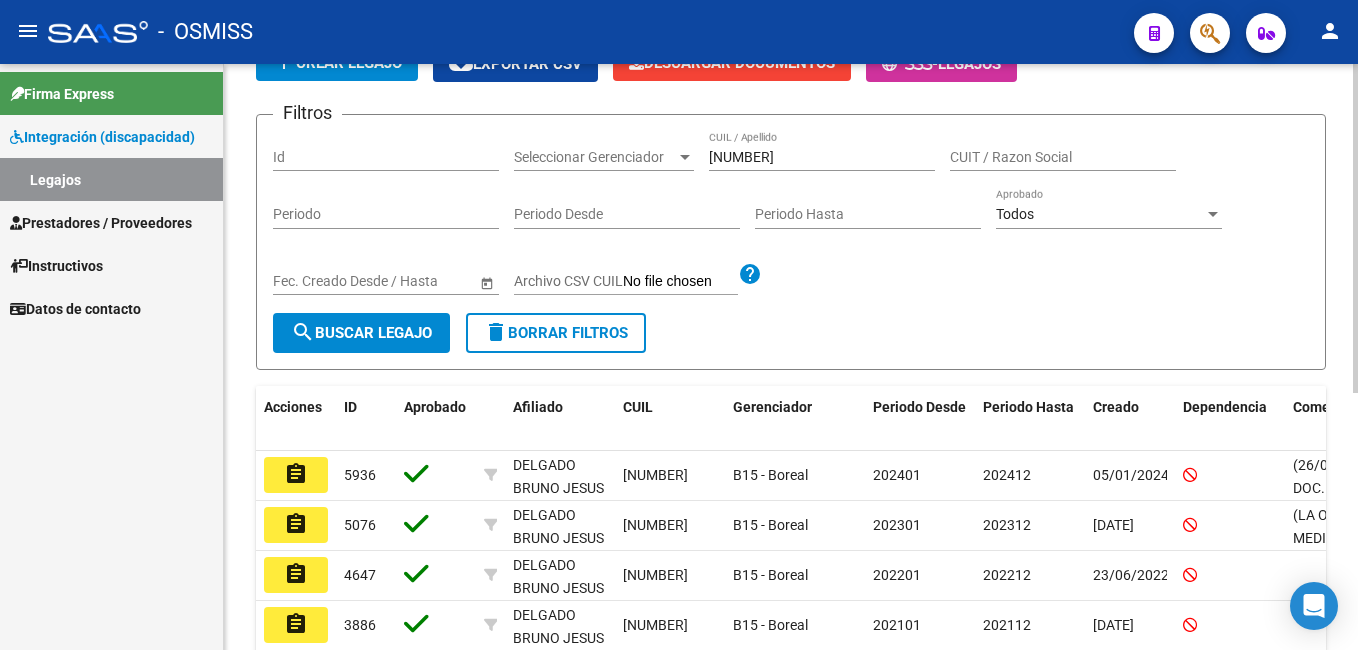 scroll, scrollTop: 173, scrollLeft: 0, axis: vertical 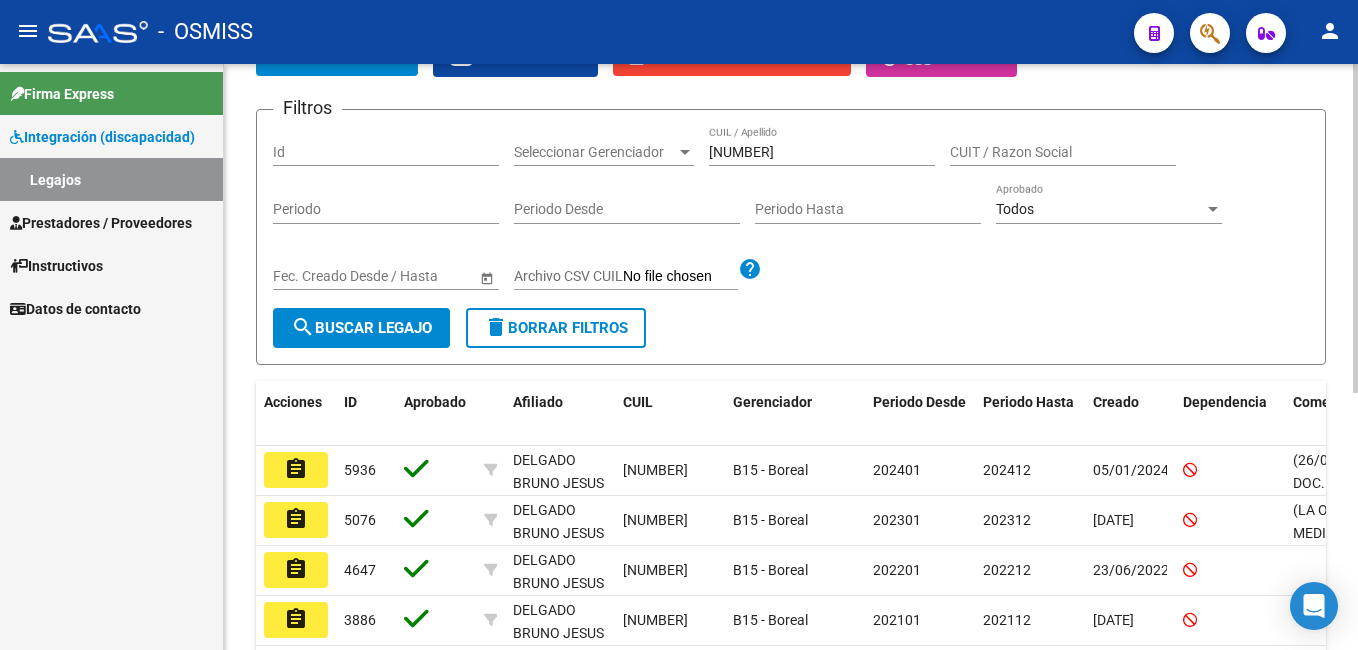 click 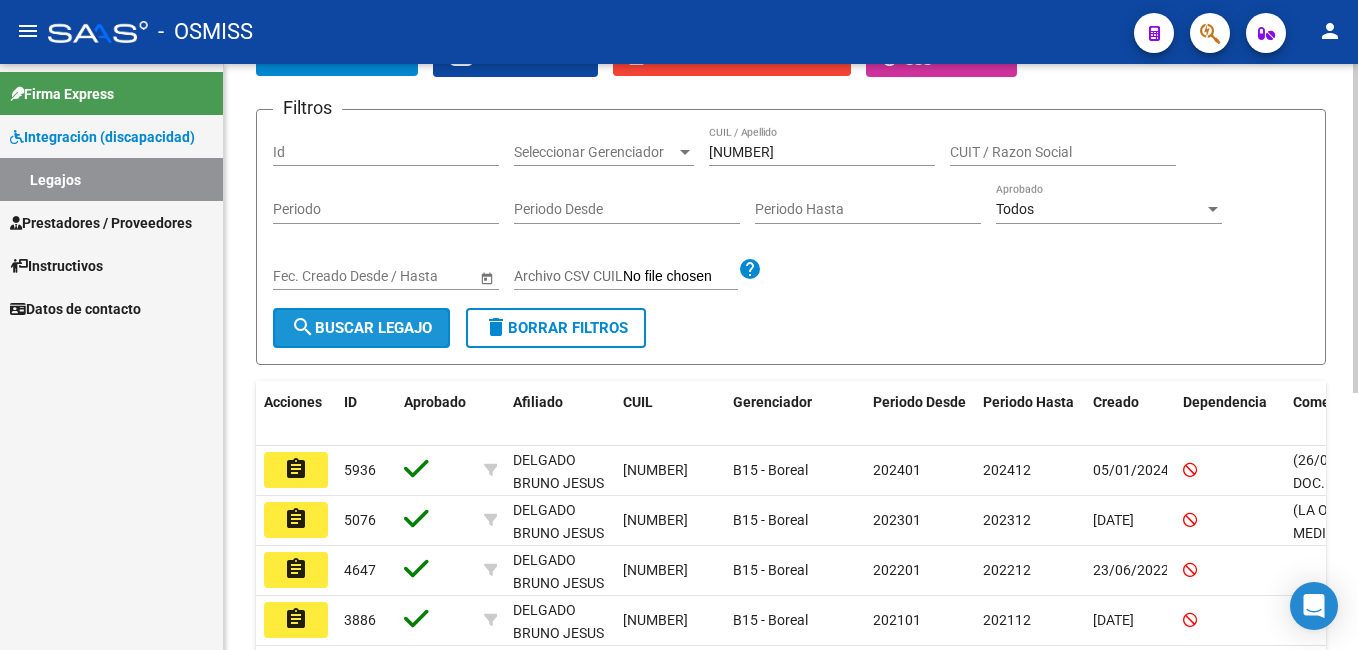 click on "search  Buscar Legajo" 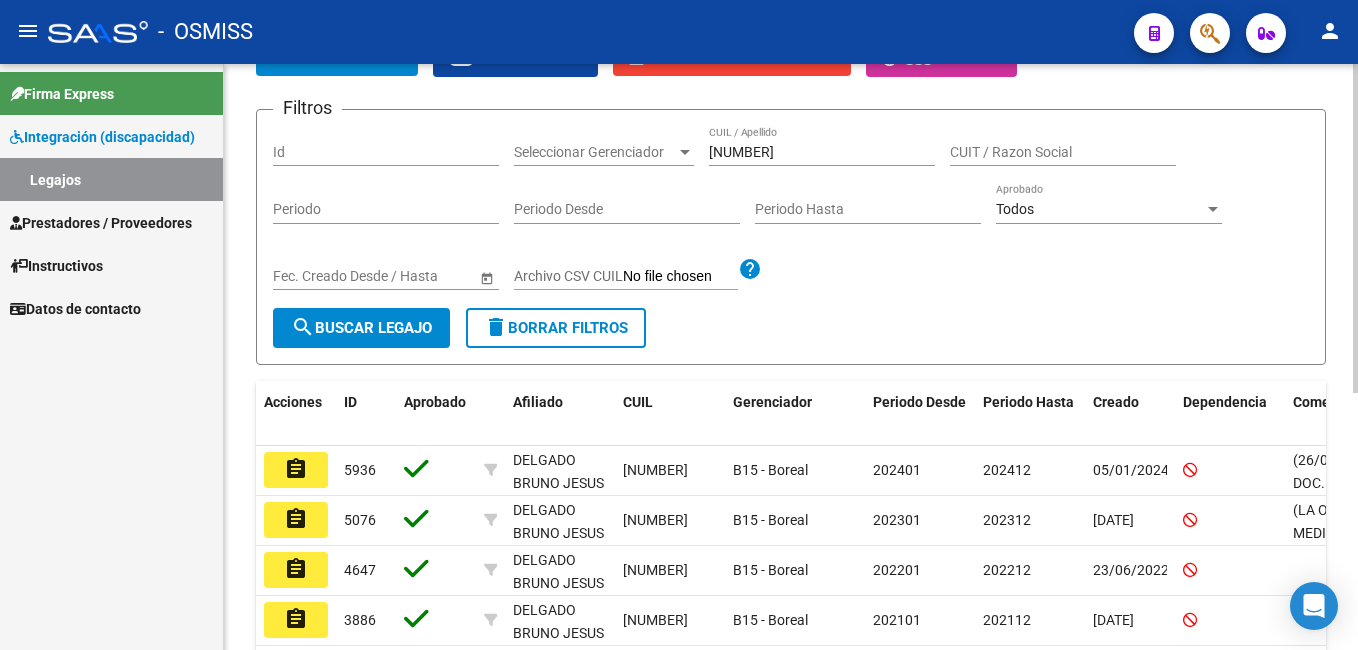 click on "INTEGRACION -> Legajos add  Crear Legajo
cloud_download  Exportar CSV  Descargar Documentos
-  Legajos Filtros Id Seleccionar Gerenciador Seleccionar Gerenciador [NUMBER] CUIL / Apellido CUIT / Razon Social Periodo Periodo Desde Periodo Hasta Todos Aprobado Start date – End date Fec. Creado Desde / Hasta Archivo CSV CUIL help search  Buscar Legajo  delete  Borrar Filtros" 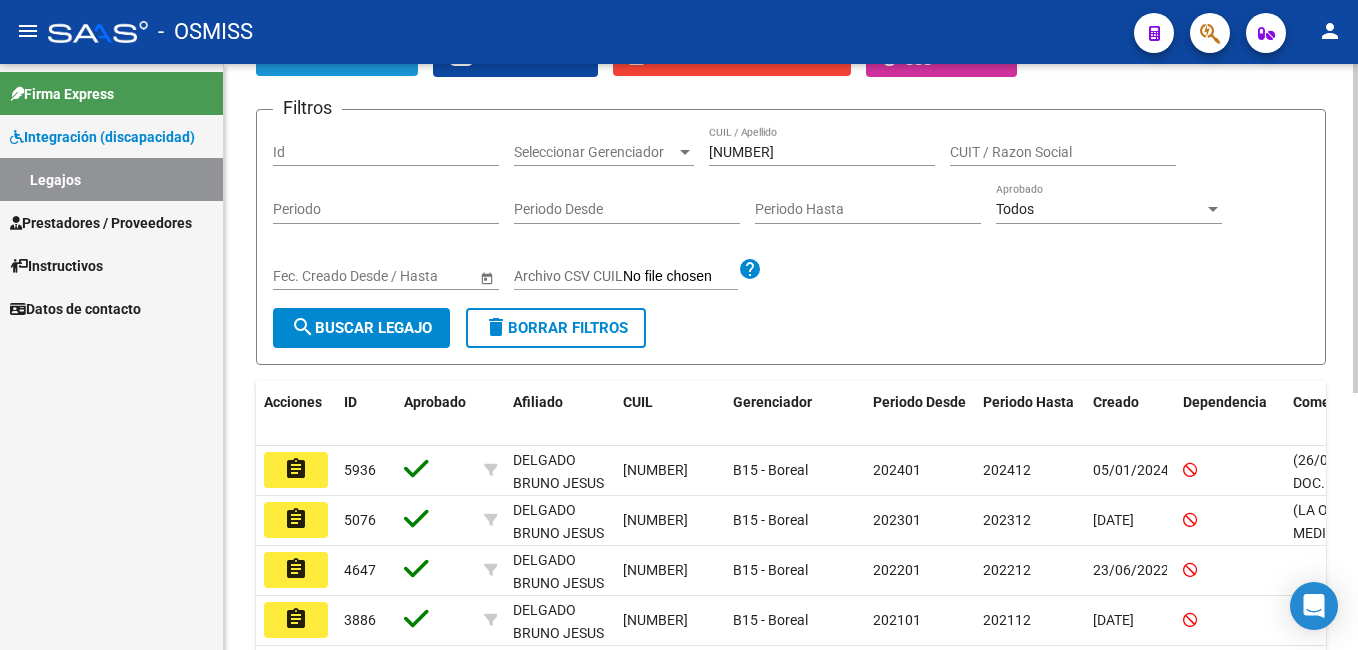 click on "add  Crear Legajo" 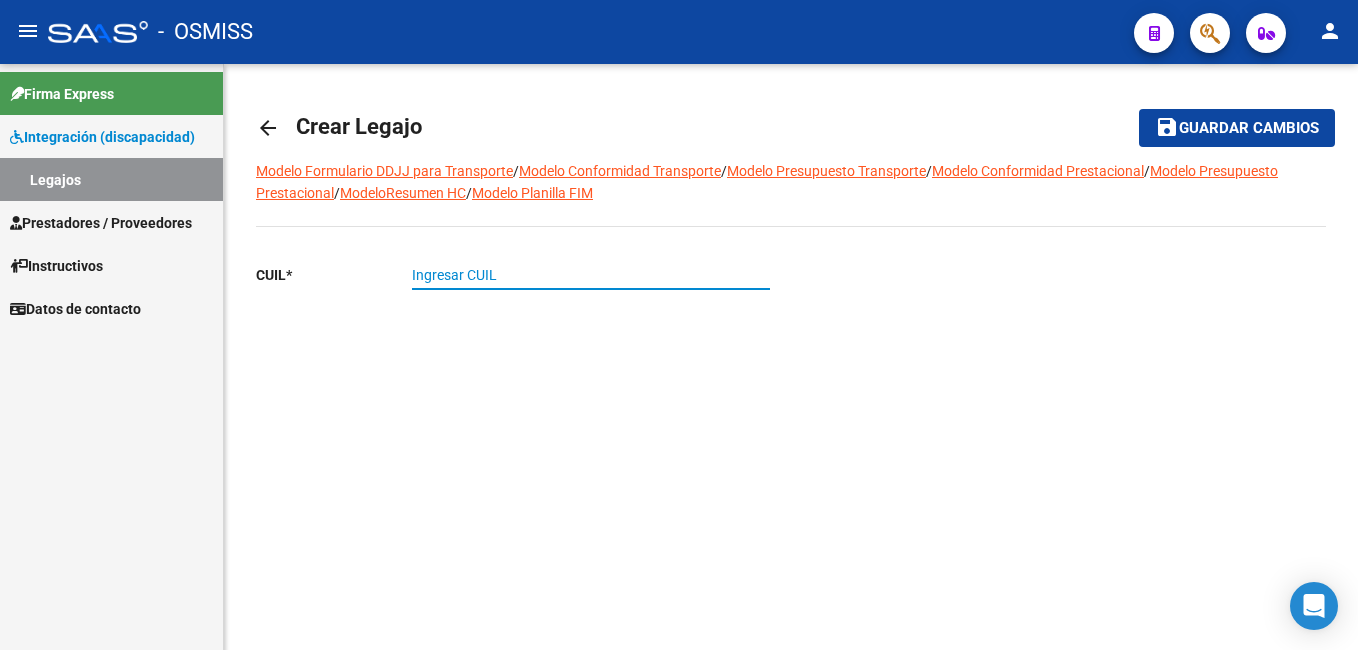 click on "Ingresar CUIL" at bounding box center (591, 275) 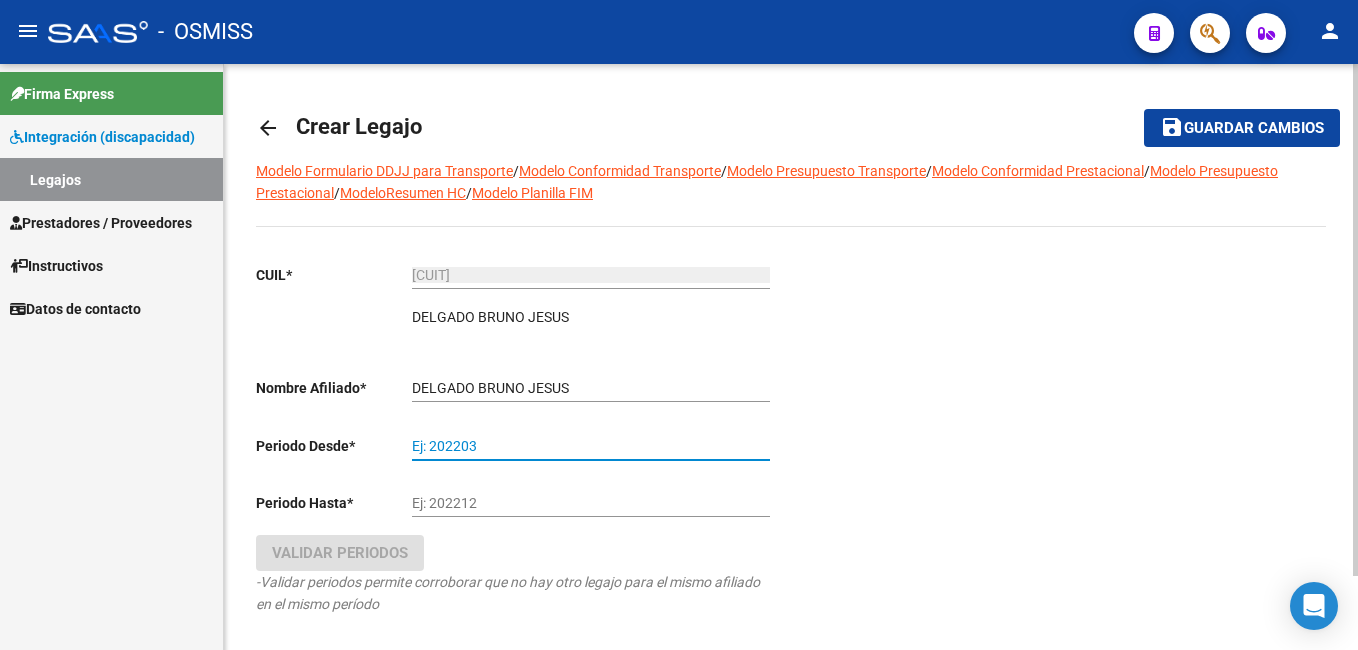 click on "Ej: 202203" at bounding box center [591, 446] 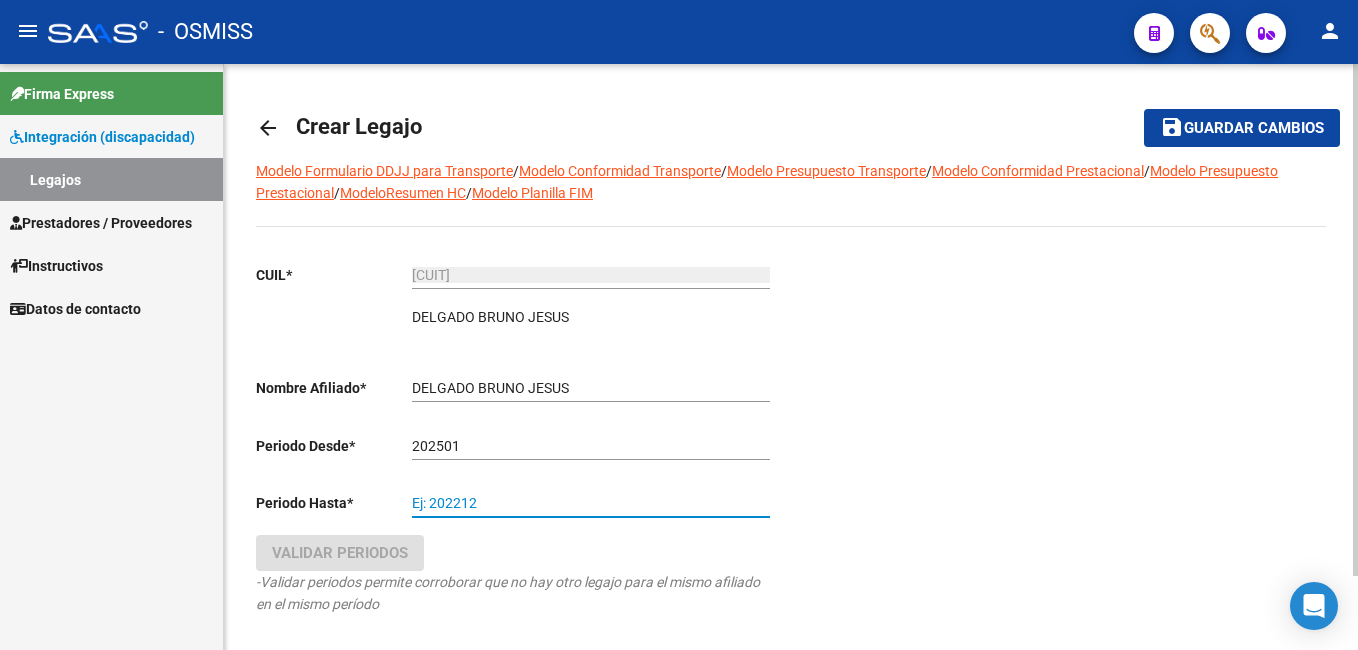click on "Ej: 202212" at bounding box center [591, 503] 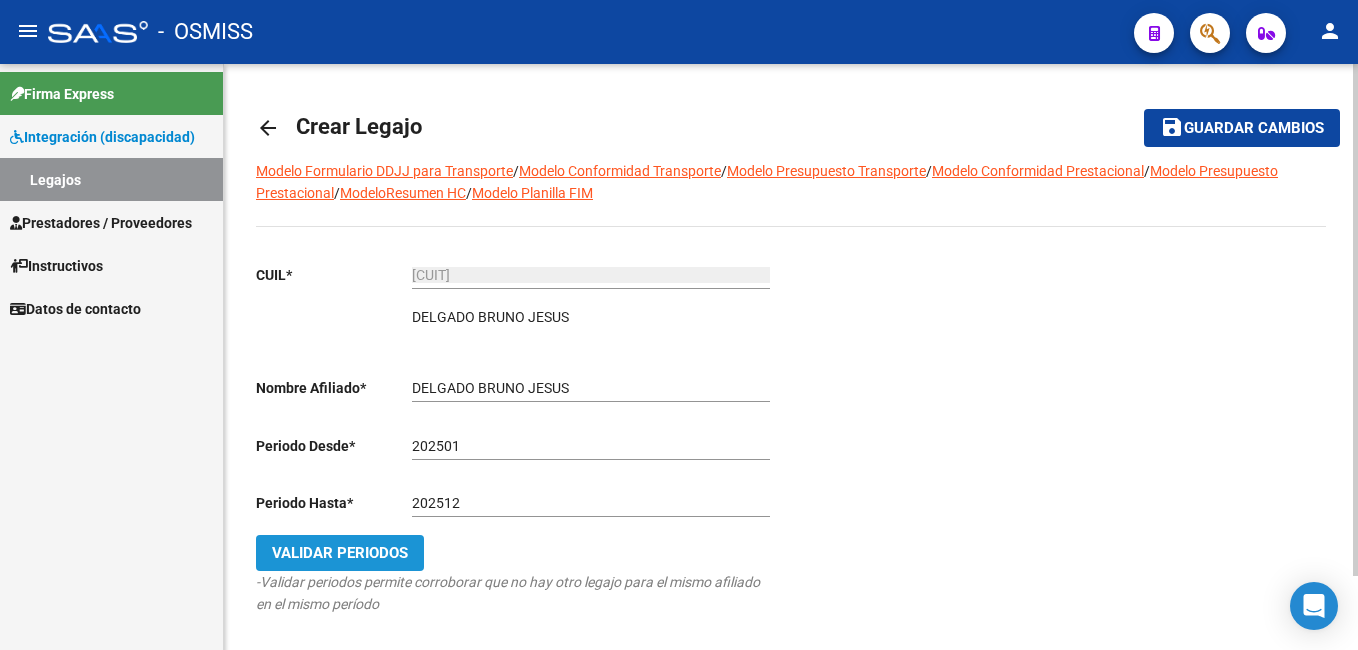 click on "Validar Periodos" 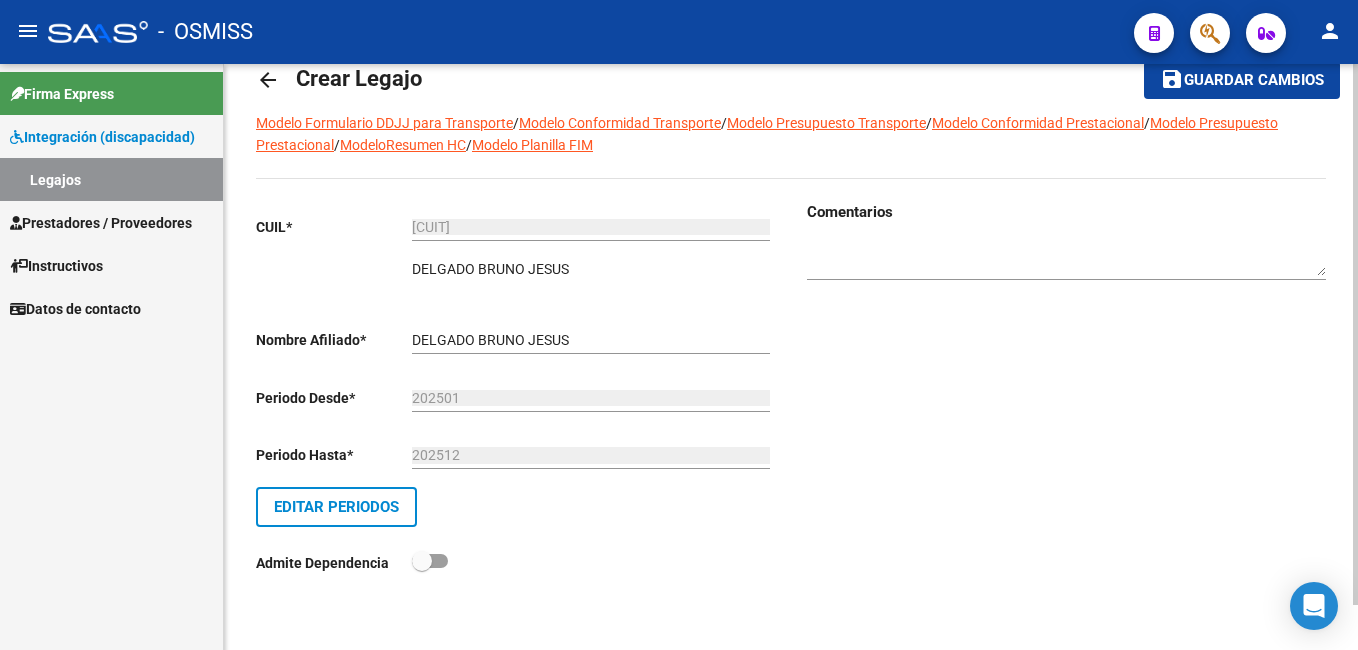scroll, scrollTop: 0, scrollLeft: 0, axis: both 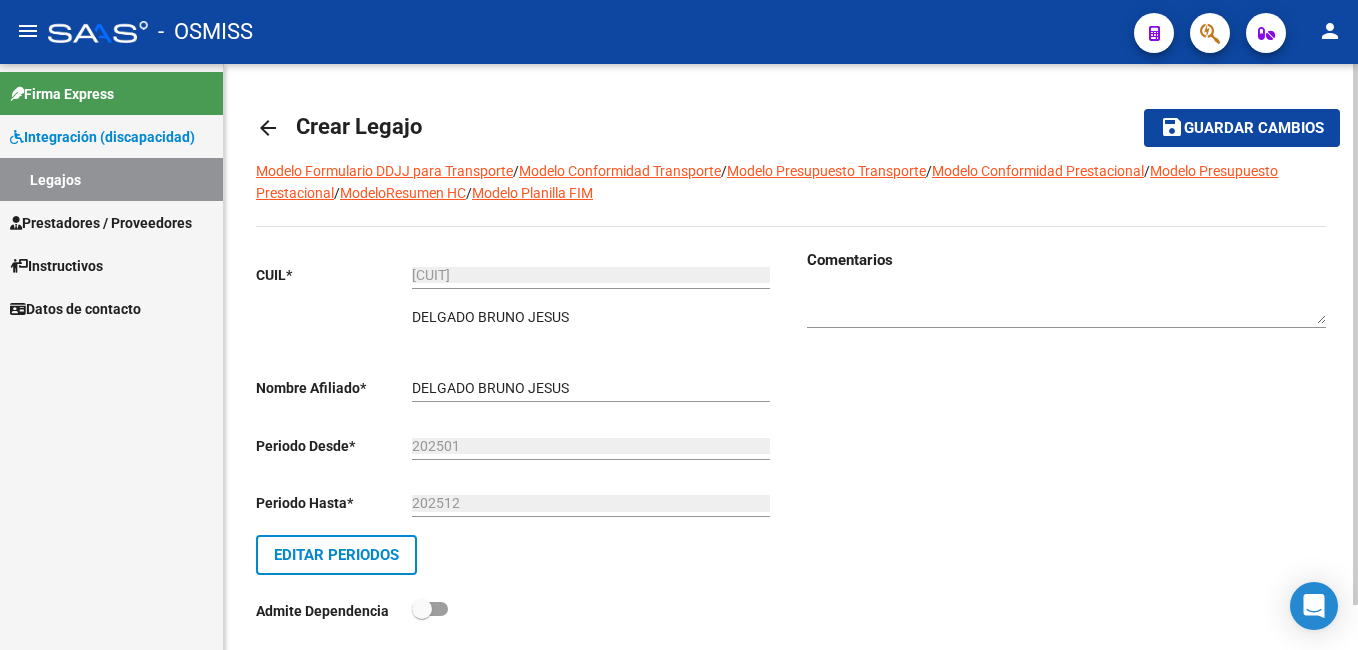 click on "arrow_back Crear Legajo    save Guardar cambios Modelo Formulario DDJJ para Transporte  /  Modelo Conformidad Transporte  /  Modelo Presupuesto Transporte  /  Modelo Conformidad Prestacional  /  Modelo Presupuesto Prestacional  /  ModeloResumen HC  /  Modelo Planilla FIM CUIL  *   [NUMBER] Ingresar CUIL  [LAST] [FIRST] [FIRST]     ARCA Padrón Nombre Afiliado  *   [LAST] [FIRST] [FIRST] Ingresar el nombre  Periodo Desde  *   [DATE] Ej: 202203  Periodo Hasta  *   [DATE] Ej: 202212   Editar Periodos Admite Dependencia   Comentarios" 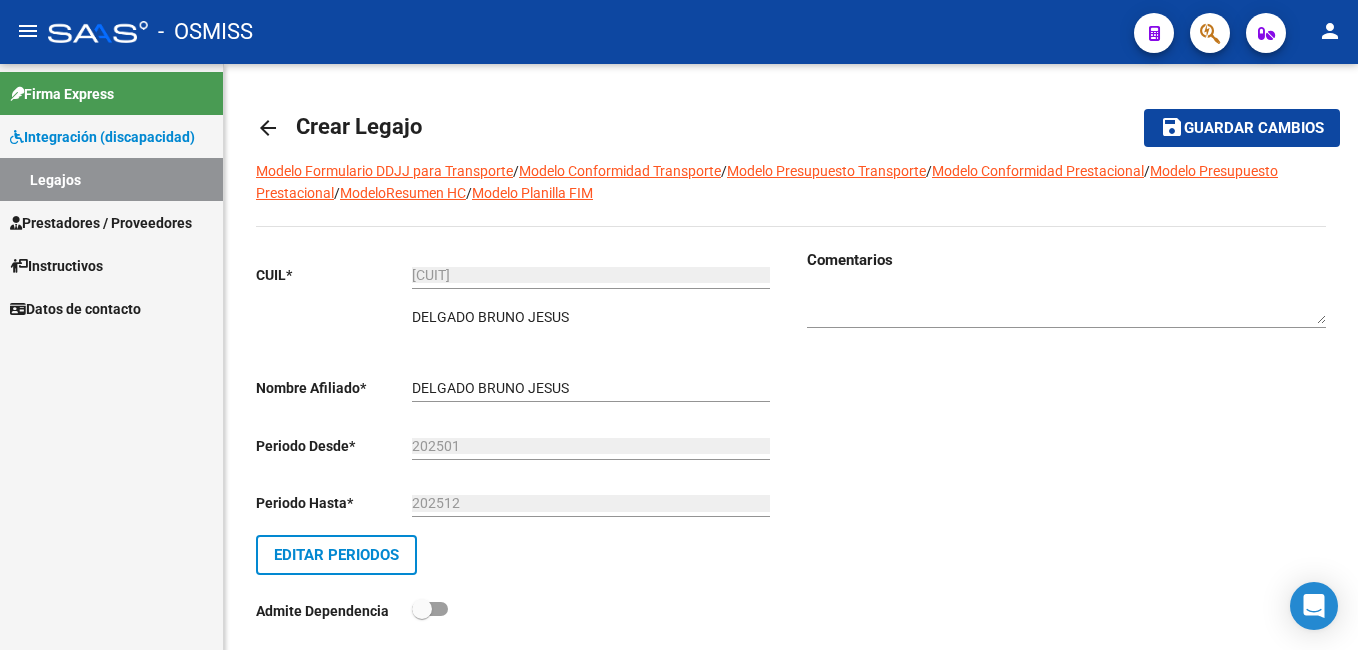 click on "Guardar cambios" 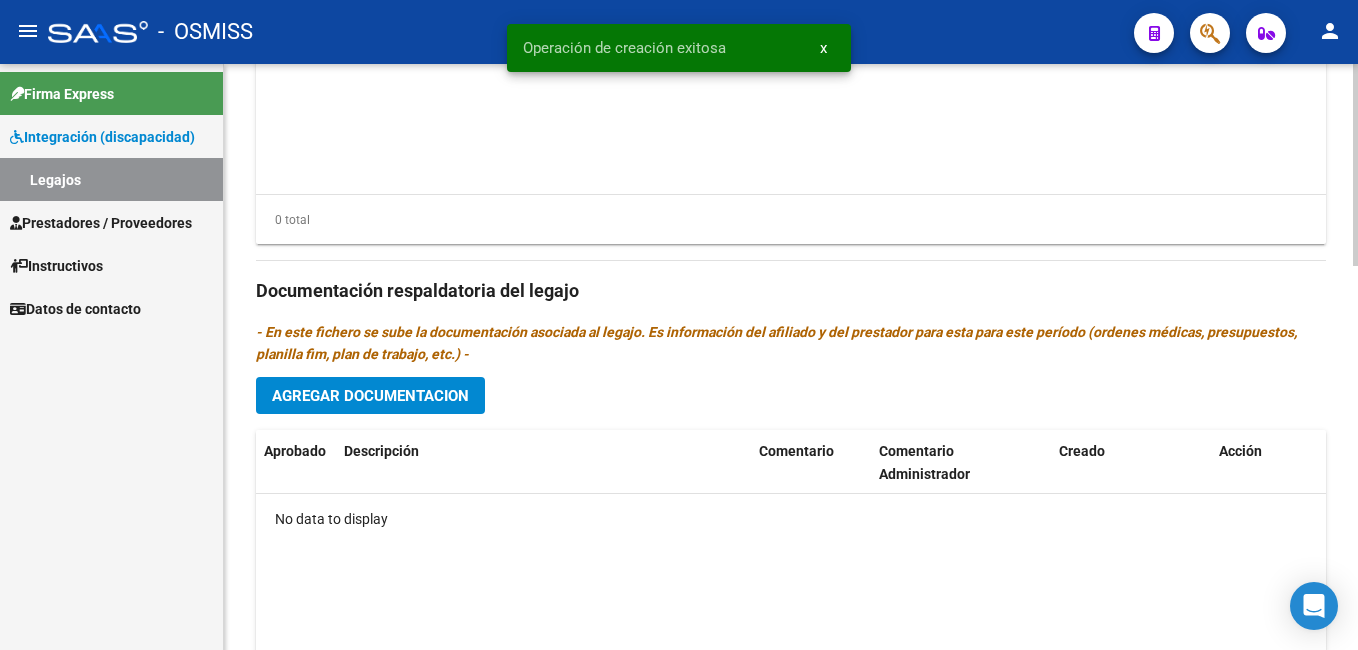 scroll, scrollTop: 1113, scrollLeft: 0, axis: vertical 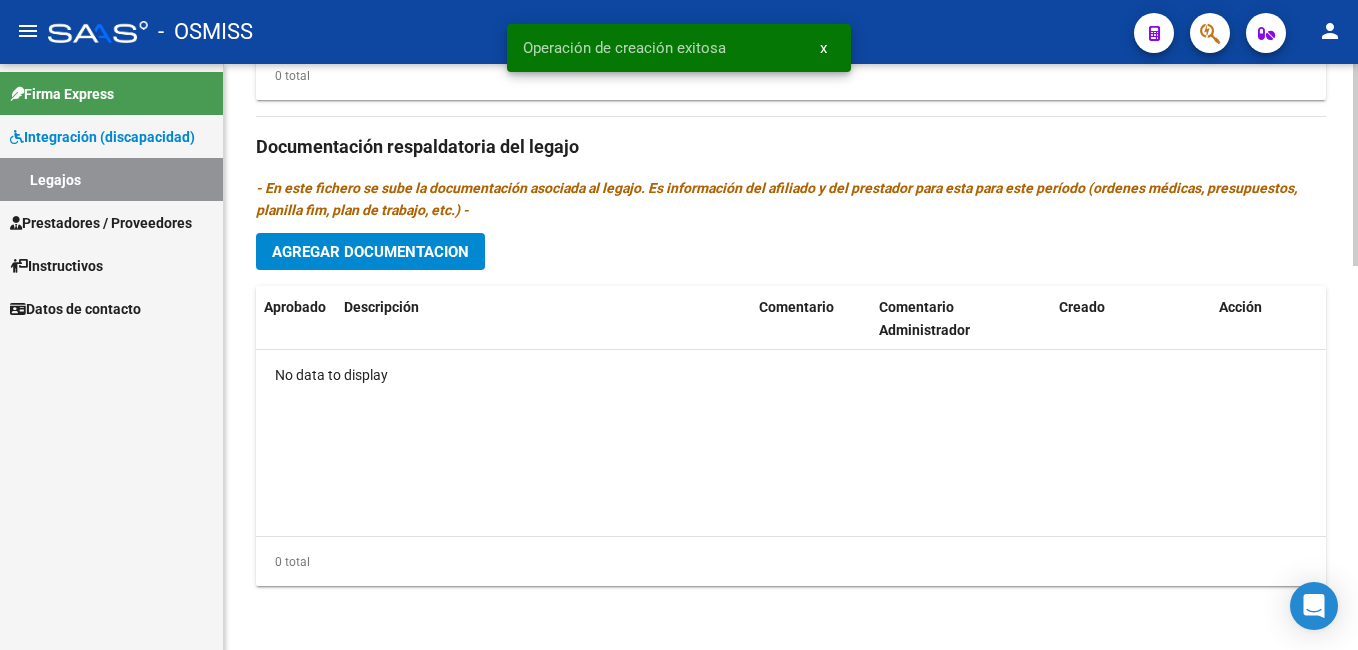 click on "menu -   OSMISS  person    Firma Express     Integración (discapacidad) Legajos    Prestadores / Proveedores Facturas - Listado/Carga Facturas - Documentación Pagos x Transferencia Auditorías - Listado Auditorías - Comentarios Auditorías - Cambios Área Prestadores - Listado Prestadores - Docu.    Instructivos    Datos de contacto arrow_back Editar [NUMBER]    save Guardar cambios Legajo de Integración Modelo Formulario DDJJ para Transporte  /  Modelo Conformidad Transporte  /  Modelo Presupuesto Transporte  /  Modelo Conformidad Prestacional  /  Modelo Presupuesto Prestacional  /  ModeloResumen HC  /  Modelo Planilla FIM  Legajo sin Aprobar.  CUIL  *   [CUIL] Ingresar CUIL  [LAST] [FIRST]     Análisis Afiliado    Certificado Discapacidad Vencido ARCA Padrón Nombre Afiliado  *   [LAST] [FIRST] Ingresar el nombre  Periodo Desde  *   [YEAR][MONTH] Ej: 202203  Periodo Hasta  *   [YEAR][MONTH] Ej: 202212  Admite Dependencia   Comentarios                                  Agregar Prestador" at bounding box center (679, 325) 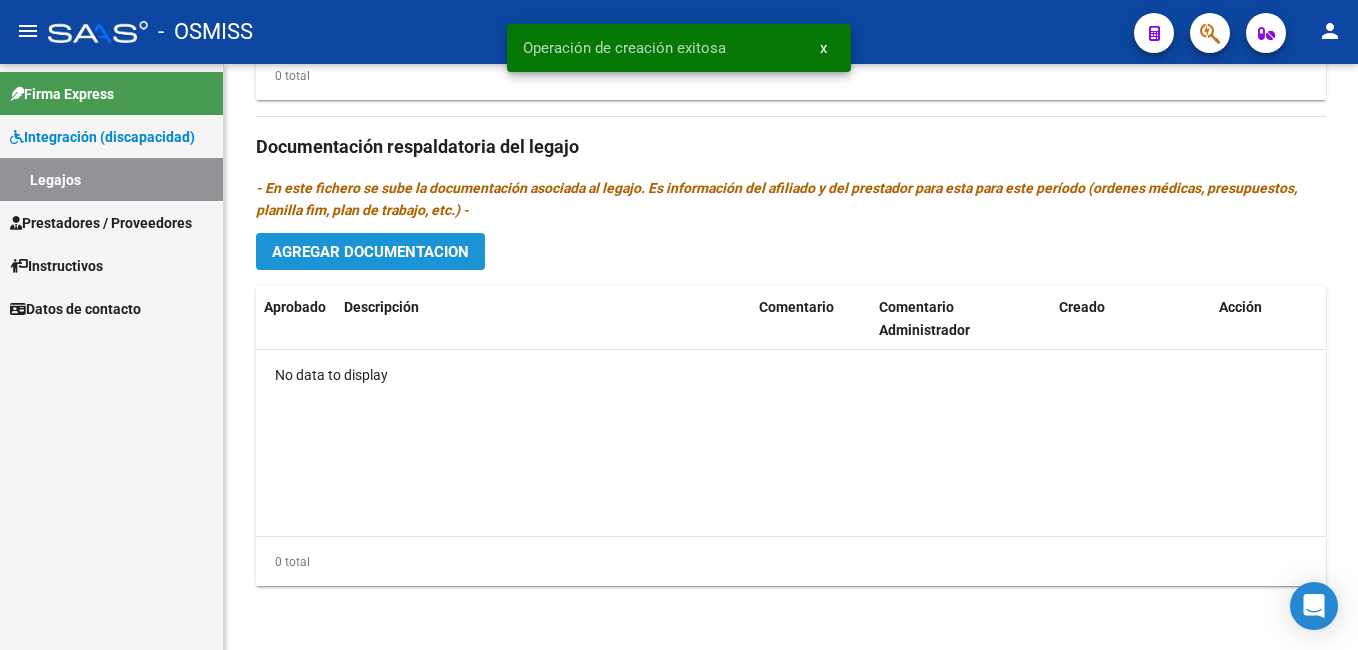 click on "Agregar Documentacion" 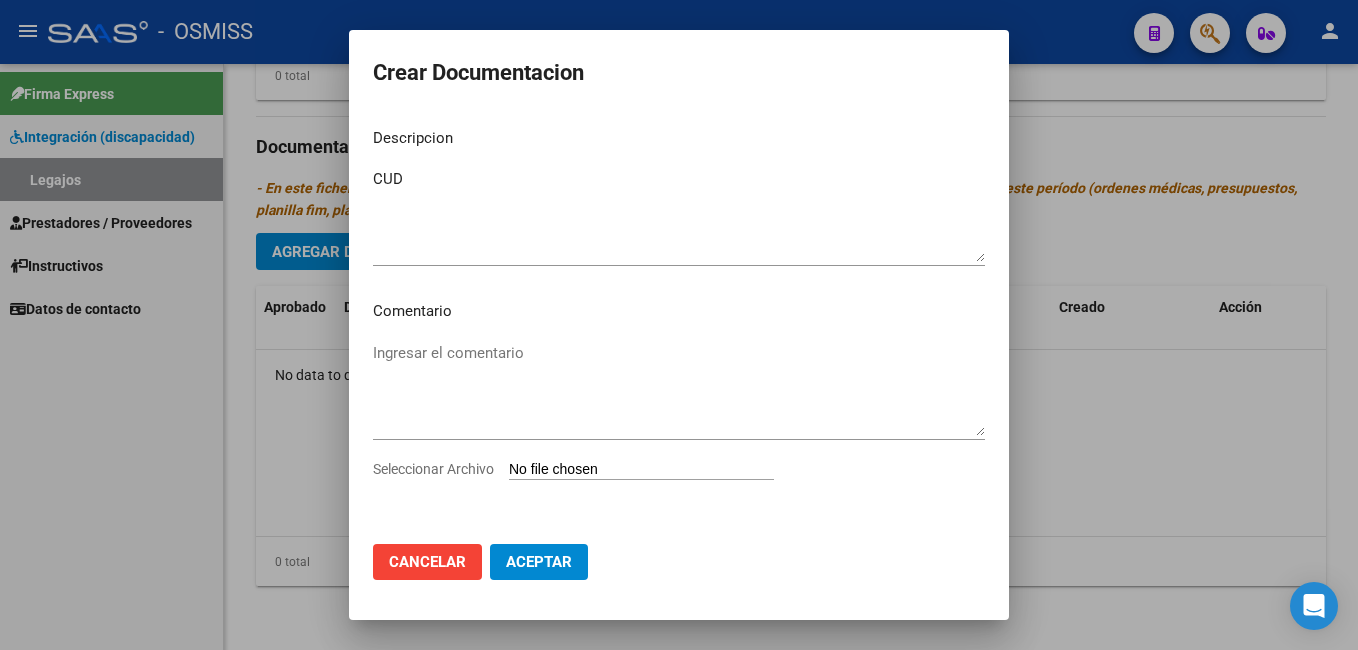 click on "Seleccionar Archivo" at bounding box center (641, 470) 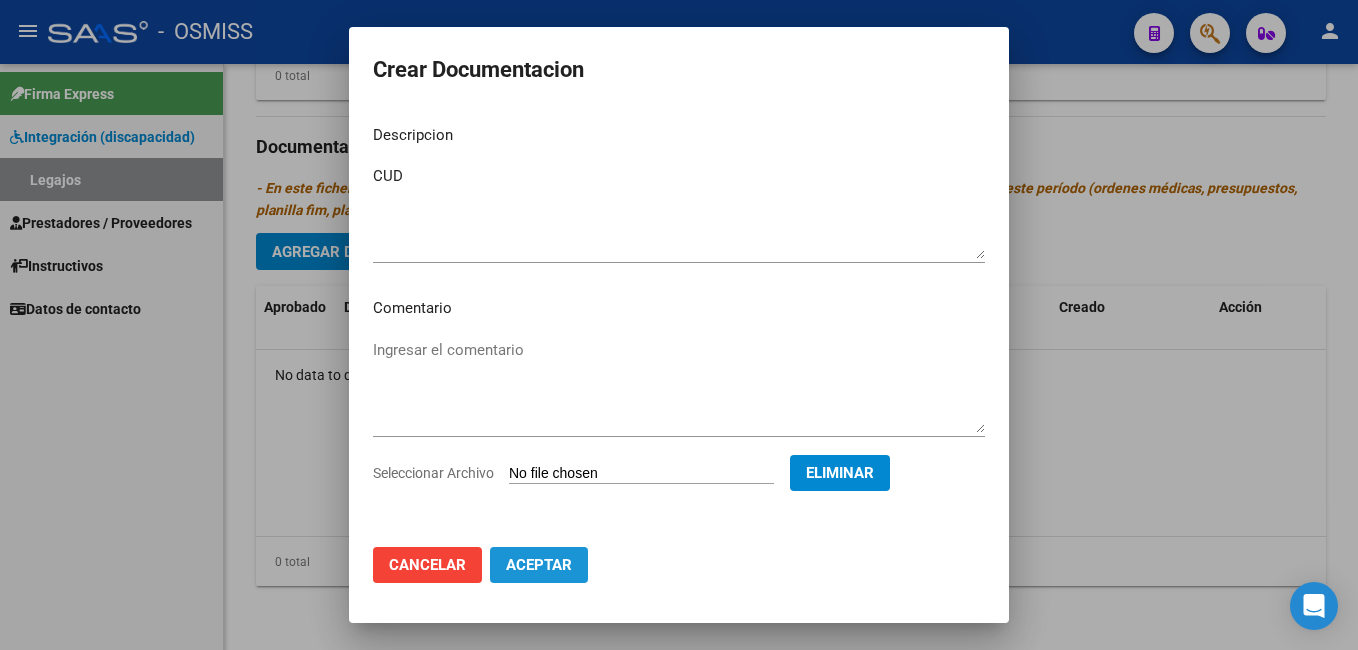 click on "Aceptar" 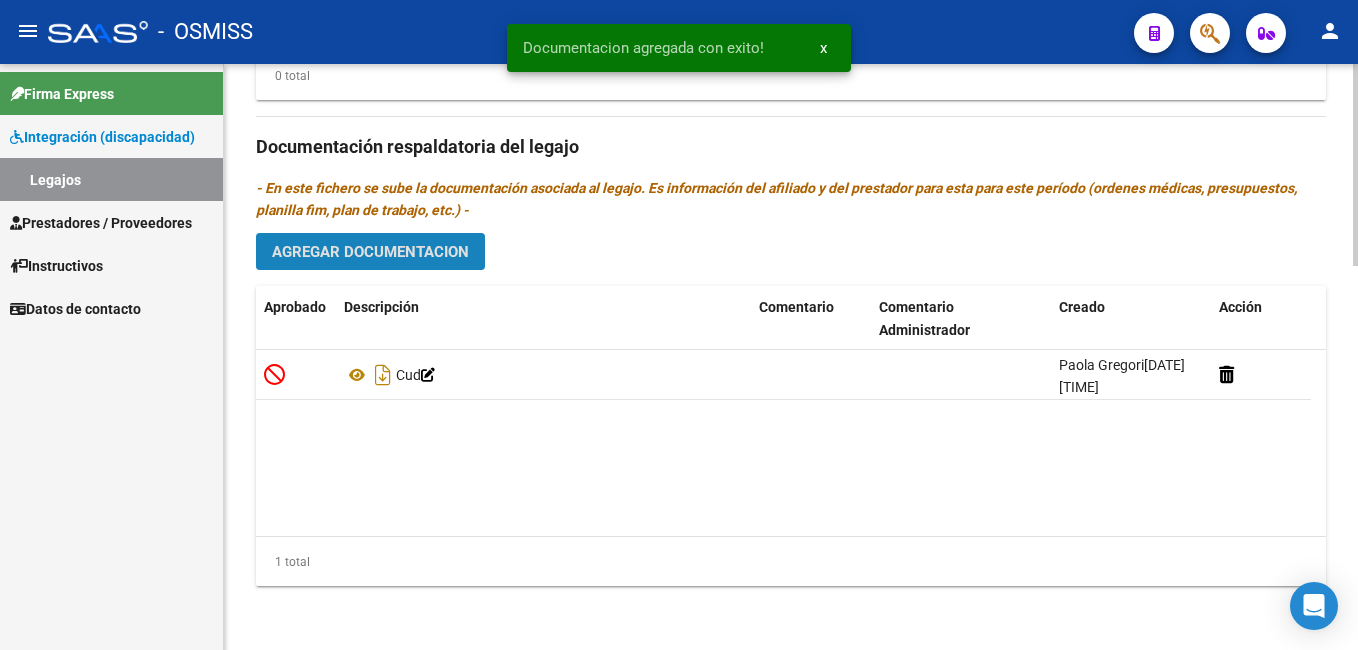 click on "Agregar Documentacion" 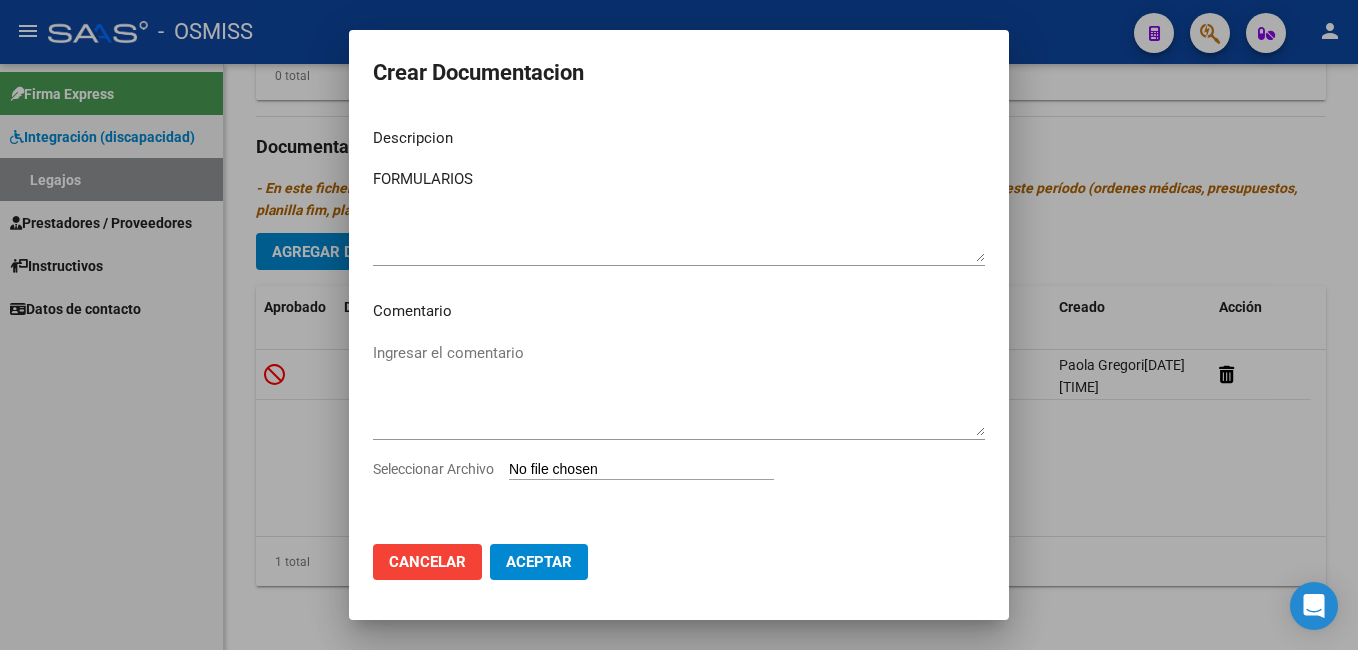 click on "Seleccionar Archivo" at bounding box center [641, 470] 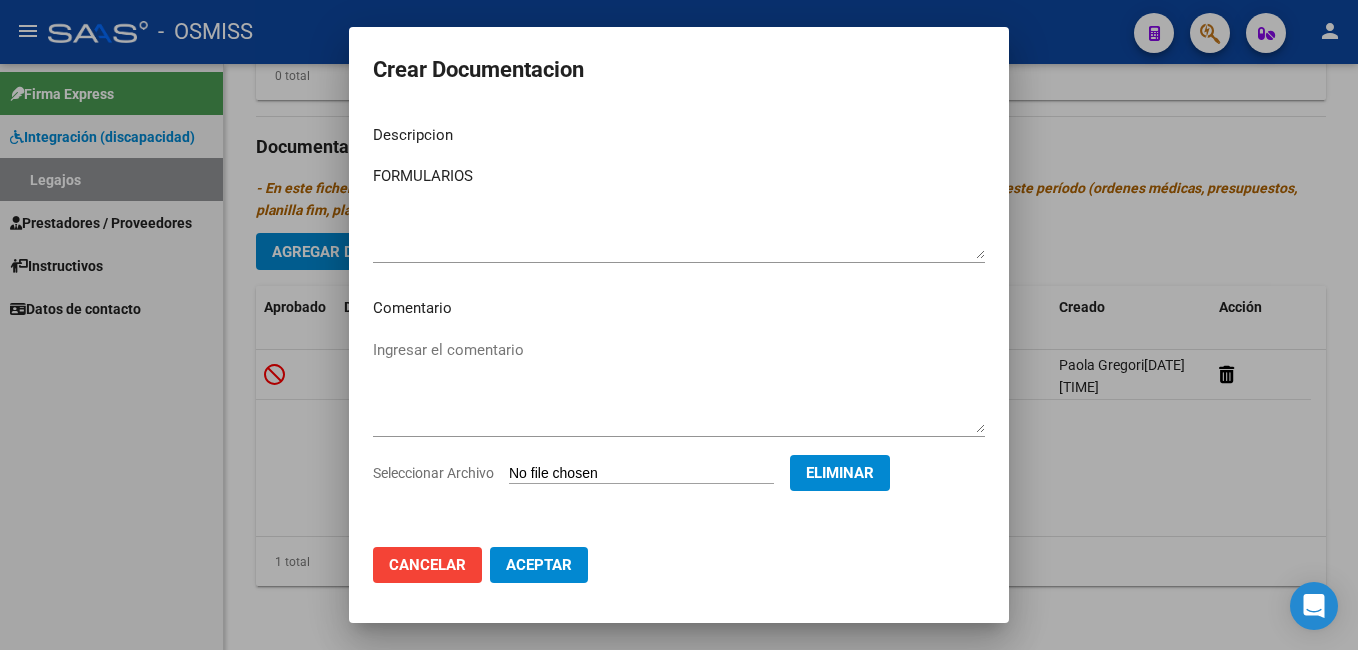 click on "Aceptar" 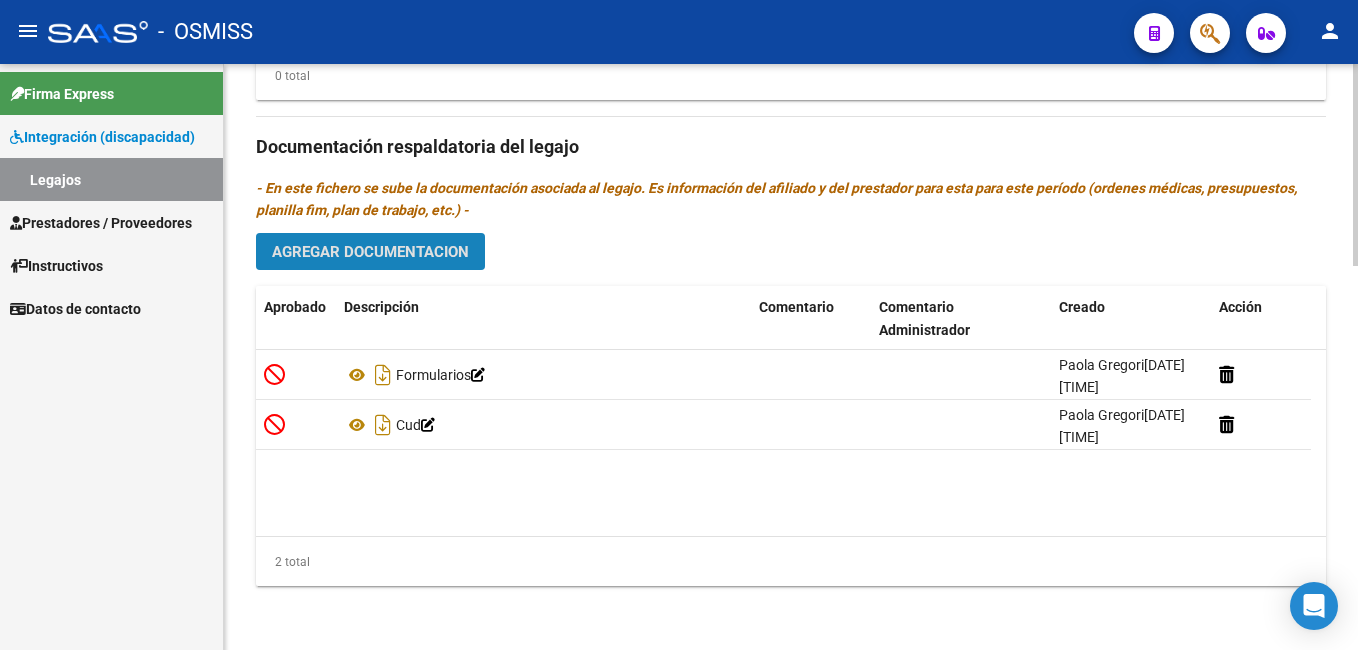 click on "Agregar Documentacion" 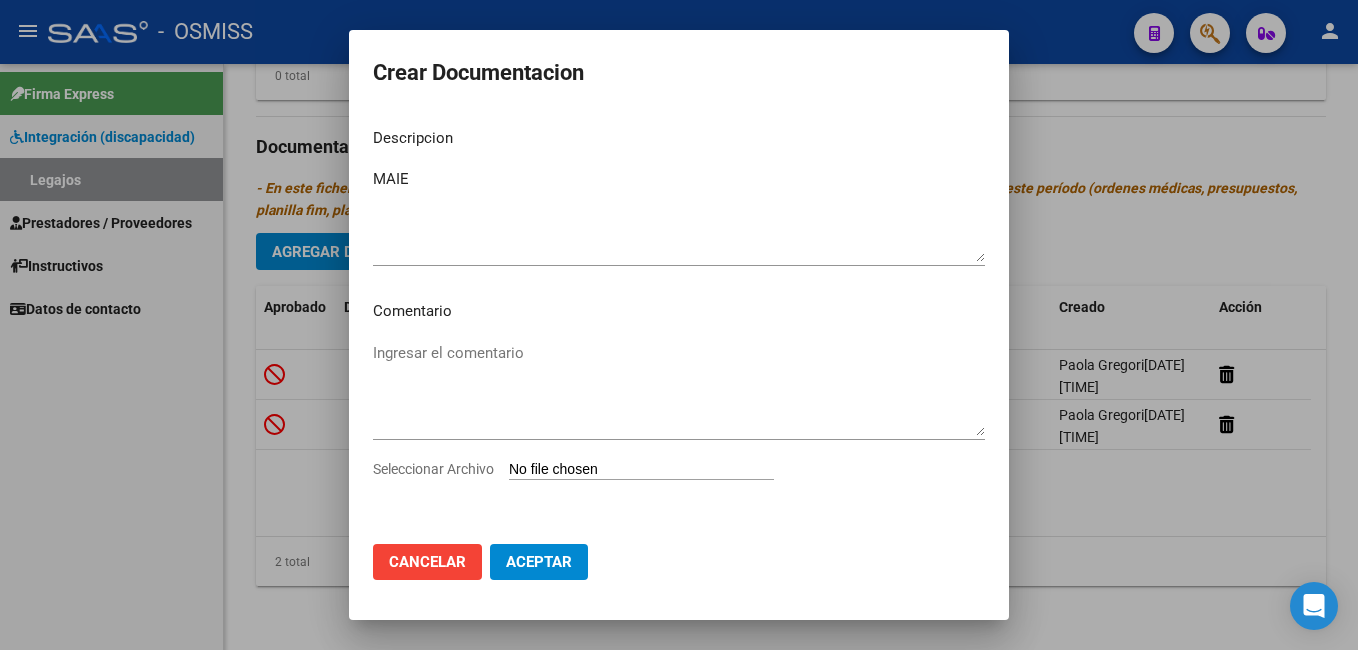 click on "Seleccionar Archivo" at bounding box center (641, 470) 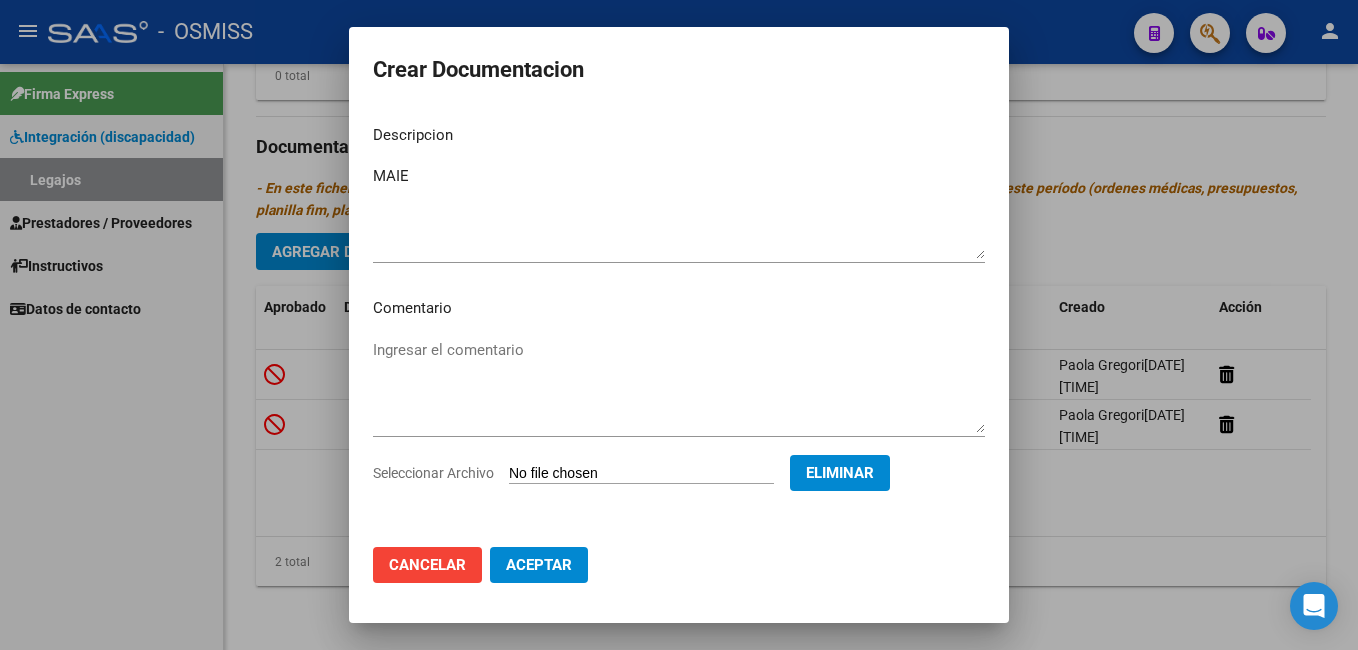 click on "Aceptar" 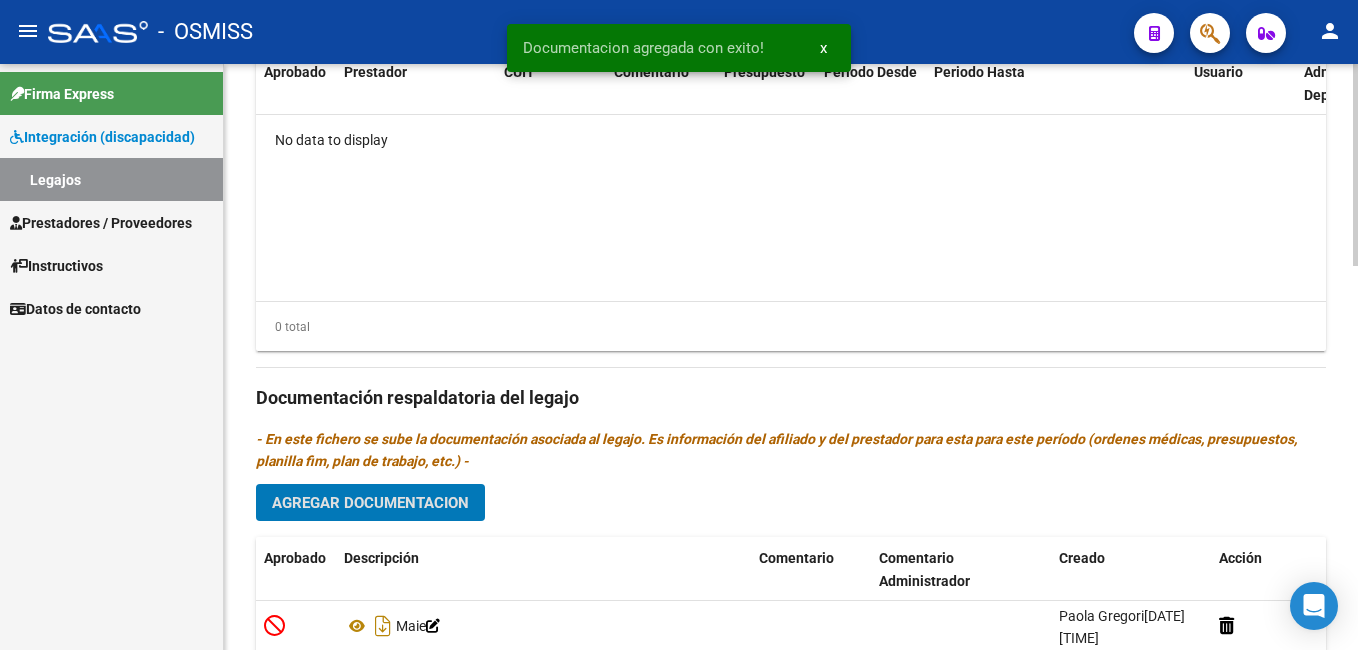 click 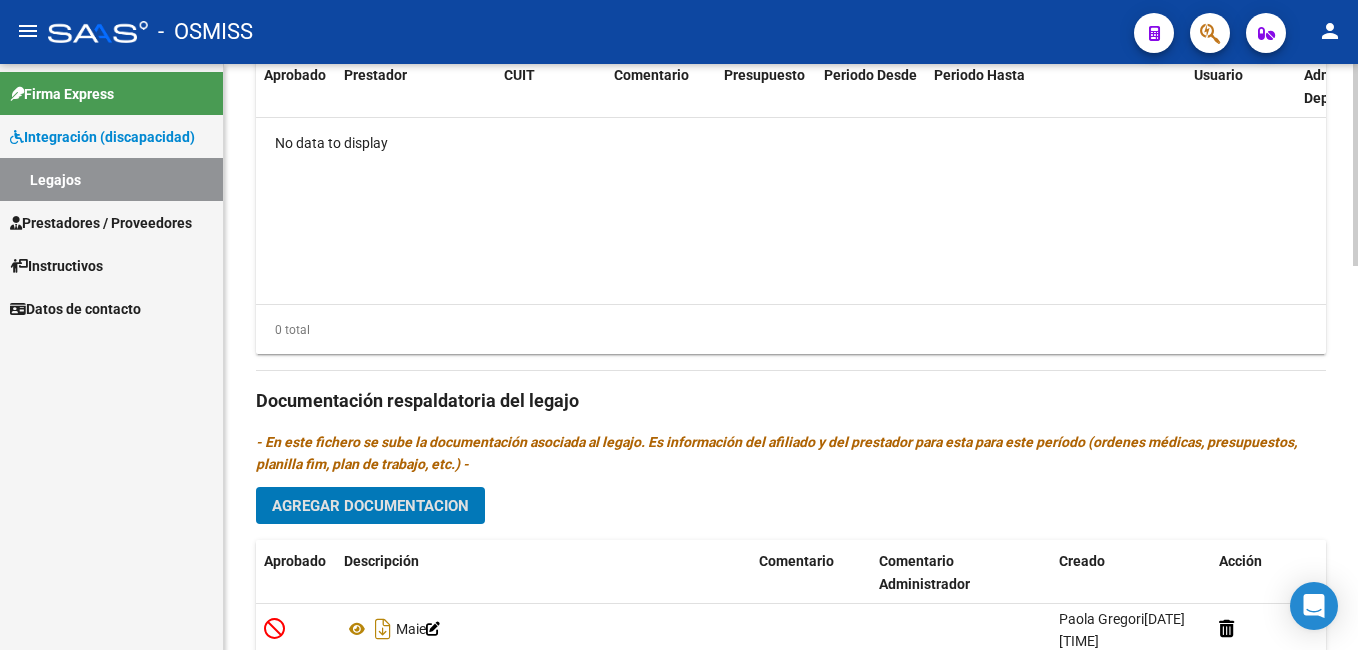 scroll, scrollTop: 1113, scrollLeft: 0, axis: vertical 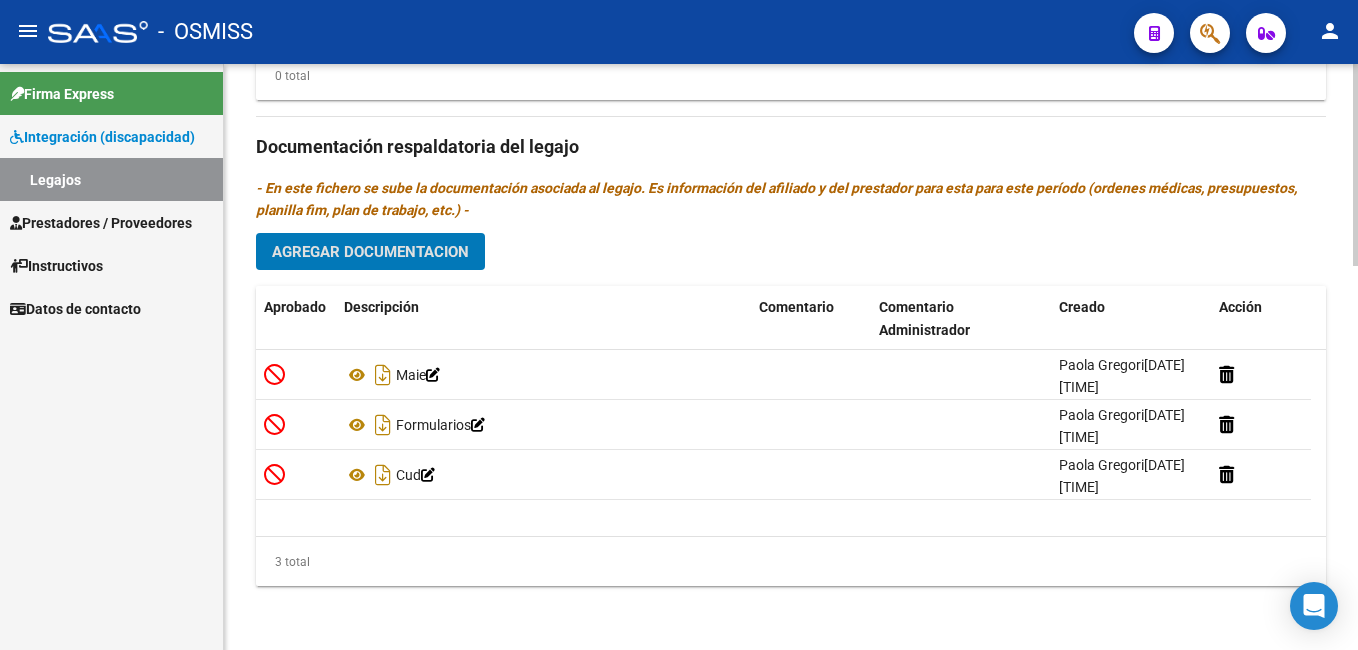 click on "menu -   OSMISS  person    Firma Express     Integración (discapacidad) Legajos    Prestadores / Proveedores Facturas - Listado/Carga Facturas - Documentación Pagos x Transferencia Auditorías - Listado Auditorías - Comentarios Auditorías - Cambios Área Prestadores - Listado Prestadores - Docu.    Instructivos    Datos de contacto arrow_back Editar [NUMBER]    save Guardar cambios Legajo de Integración Modelo Formulario DDJJ para Transporte  /  Modelo Conformidad Transporte  /  Modelo Presupuesto Transporte  /  Modelo Conformidad Prestacional  /  Modelo Presupuesto Prestacional  /  ModeloResumen HC  /  Modelo Planilla FIM  Legajo sin Aprobar.  CUIL  *   [CUIL] Ingresar CUIL  [LAST] [FIRST]     Análisis Afiliado    Certificado Discapacidad Vencido ARCA Padrón Nombre Afiliado  *   [LAST] [FIRST] Ingresar el nombre  Periodo Desde  *   [YEAR][MONTH] Ej: 202203  Periodo Hasta  *   [YEAR][MONTH] Ej: 202212  Admite Dependencia   Comentarios                                  Agregar Prestador" at bounding box center [679, 325] 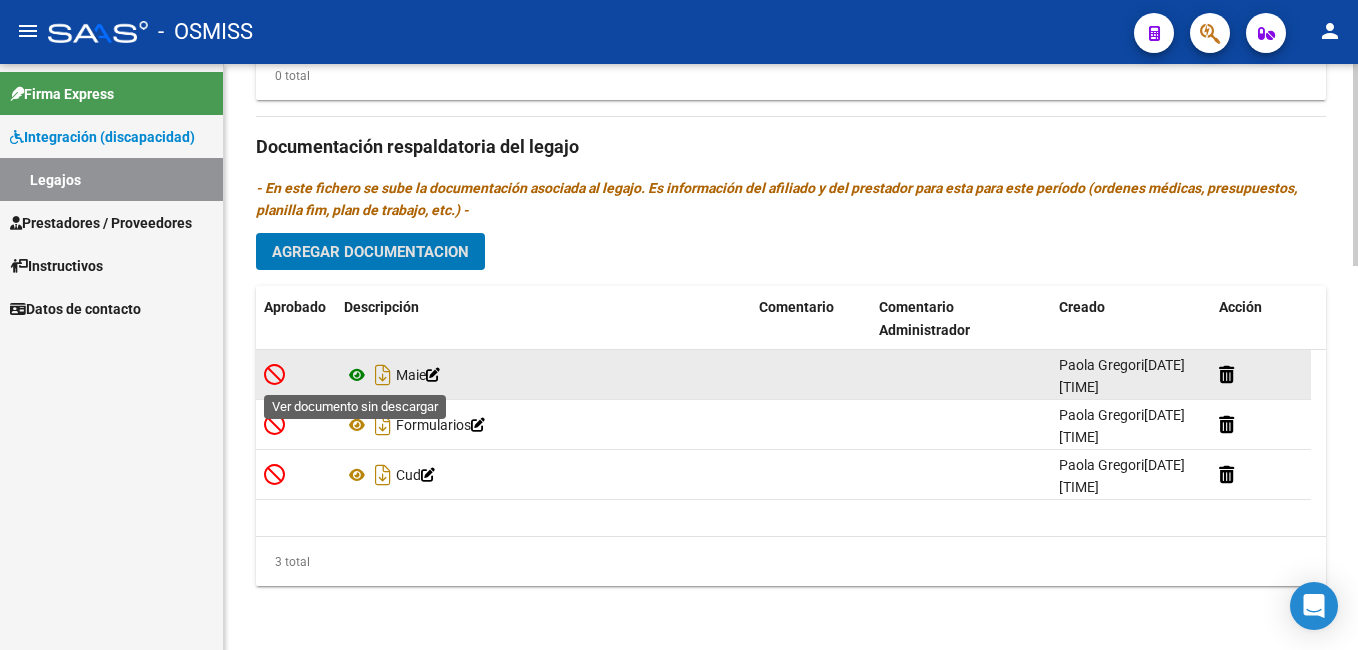 click 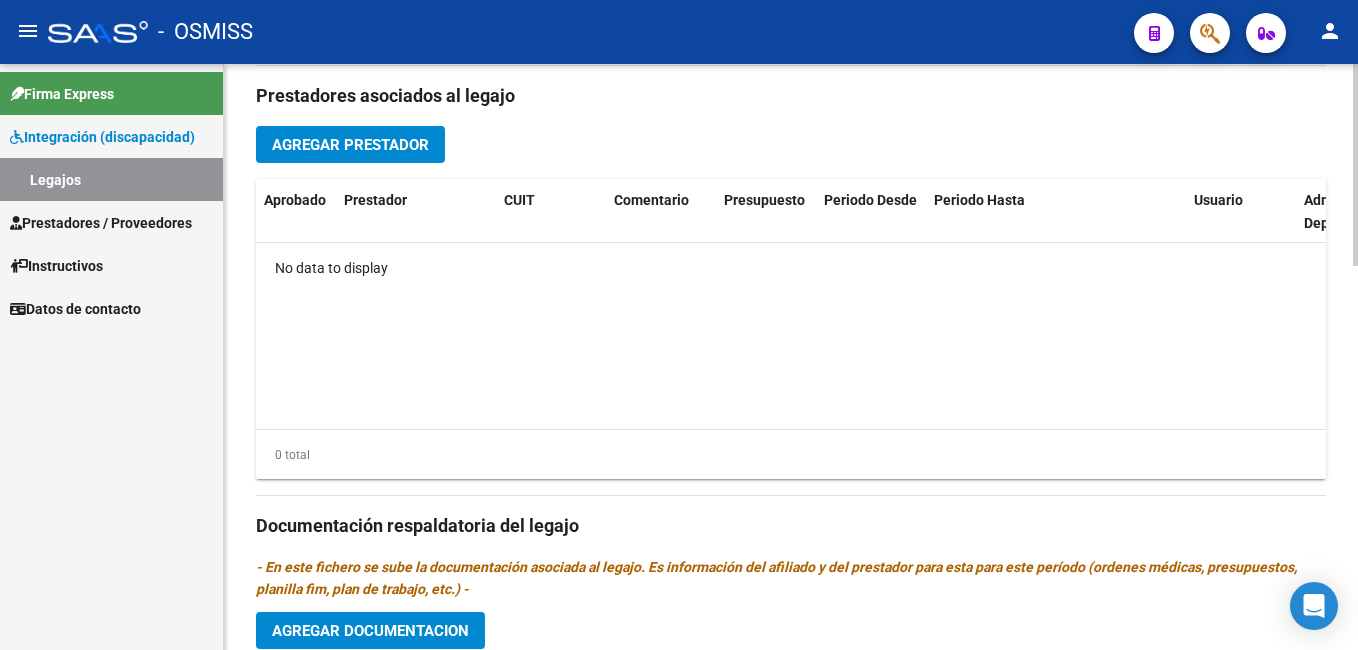 scroll, scrollTop: 724, scrollLeft: 0, axis: vertical 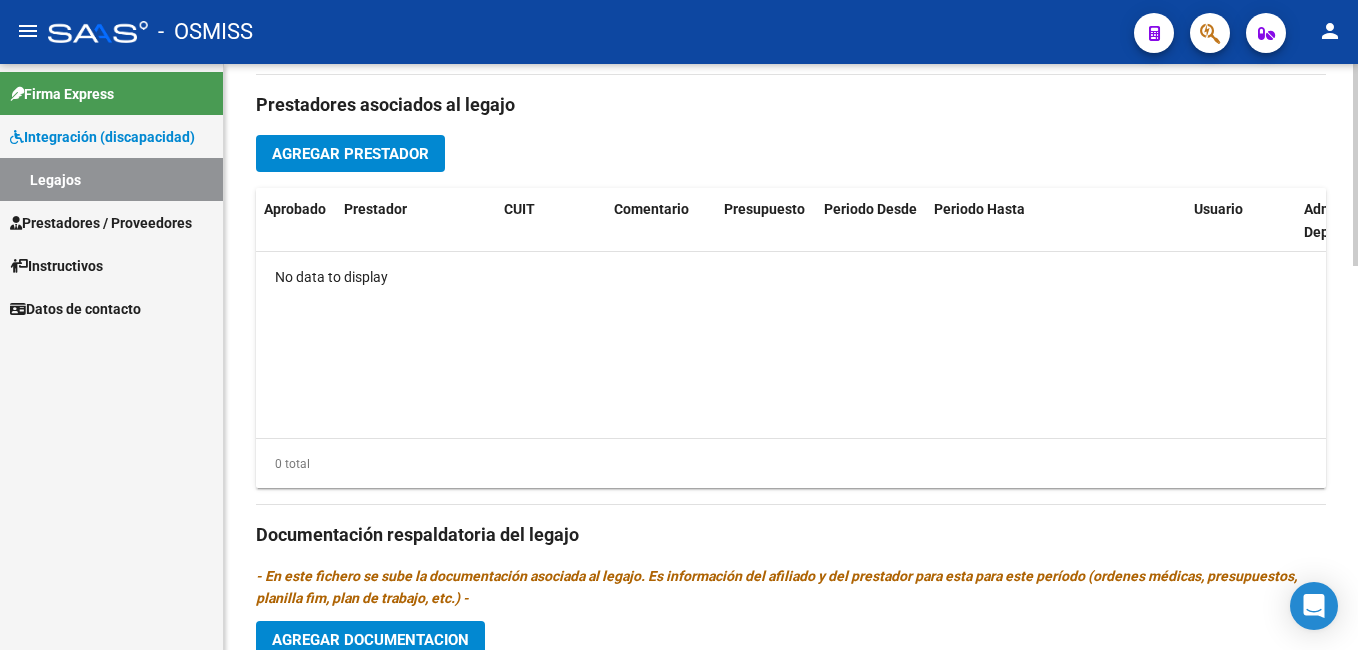 click on "menu -   OSMISS  person    Firma Express     Integración (discapacidad) Legajos    Prestadores / Proveedores Facturas - Listado/Carga Facturas - Documentación Pagos x Transferencia Auditorías - Listado Auditorías - Comentarios Auditorías - Cambios Área Prestadores - Listado Prestadores - Docu.    Instructivos    Datos de contacto arrow_back Editar [NUMBER]    save Guardar cambios Legajo de Integración Modelo Formulario DDJJ para Transporte  /  Modelo Conformidad Transporte  /  Modelo Presupuesto Transporte  /  Modelo Conformidad Prestacional  /  Modelo Presupuesto Prestacional  /  ModeloResumen HC  /  Modelo Planilla FIM  Legajo sin Aprobar.  CUIL  *   [CUIL] Ingresar CUIL  [LAST] [FIRST]     Análisis Afiliado    Certificado Discapacidad Vencido ARCA Padrón Nombre Afiliado  *   [LAST] [FIRST] Ingresar el nombre  Periodo Desde  *   [YEAR][MONTH] Ej: 202203  Periodo Hasta  *   [YEAR][MONTH] Ej: 202212  Admite Dependencia   Comentarios                                  Agregar Prestador" at bounding box center (679, 325) 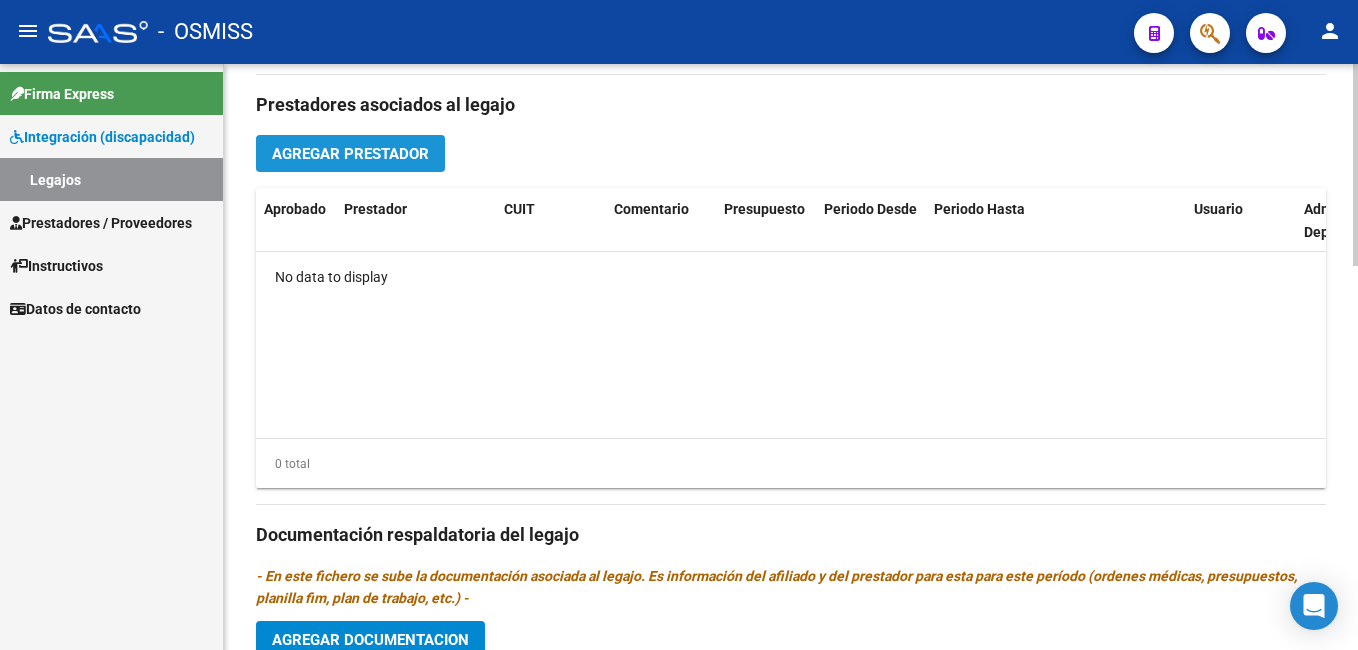 click on "Agregar Prestador" 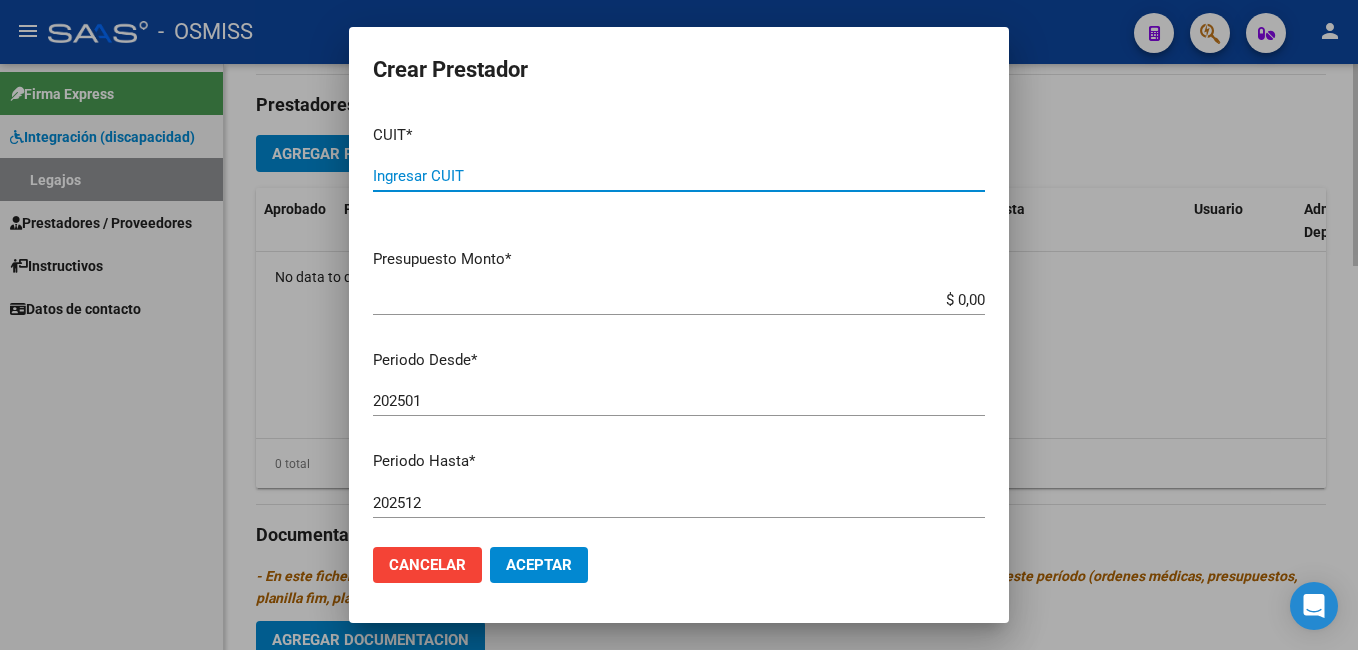 paste on "[CUIT]" 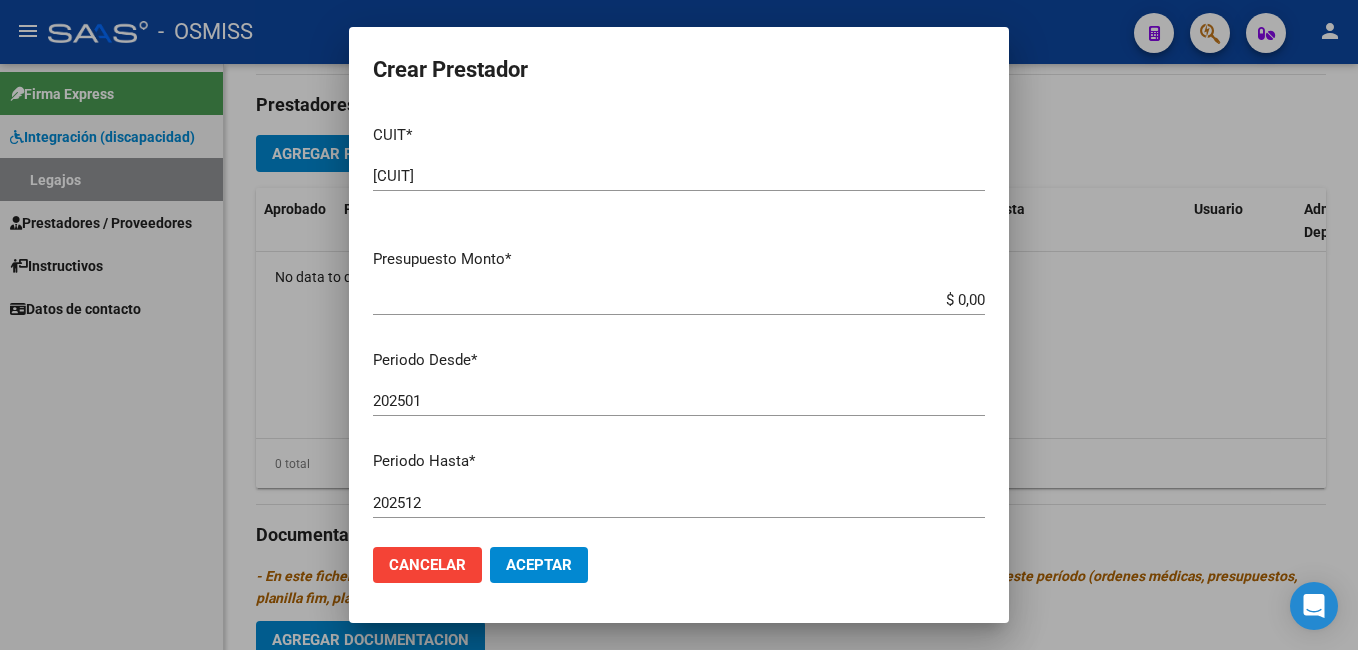 click on "$ 0,00 Ingresar el monto" at bounding box center (679, 300) 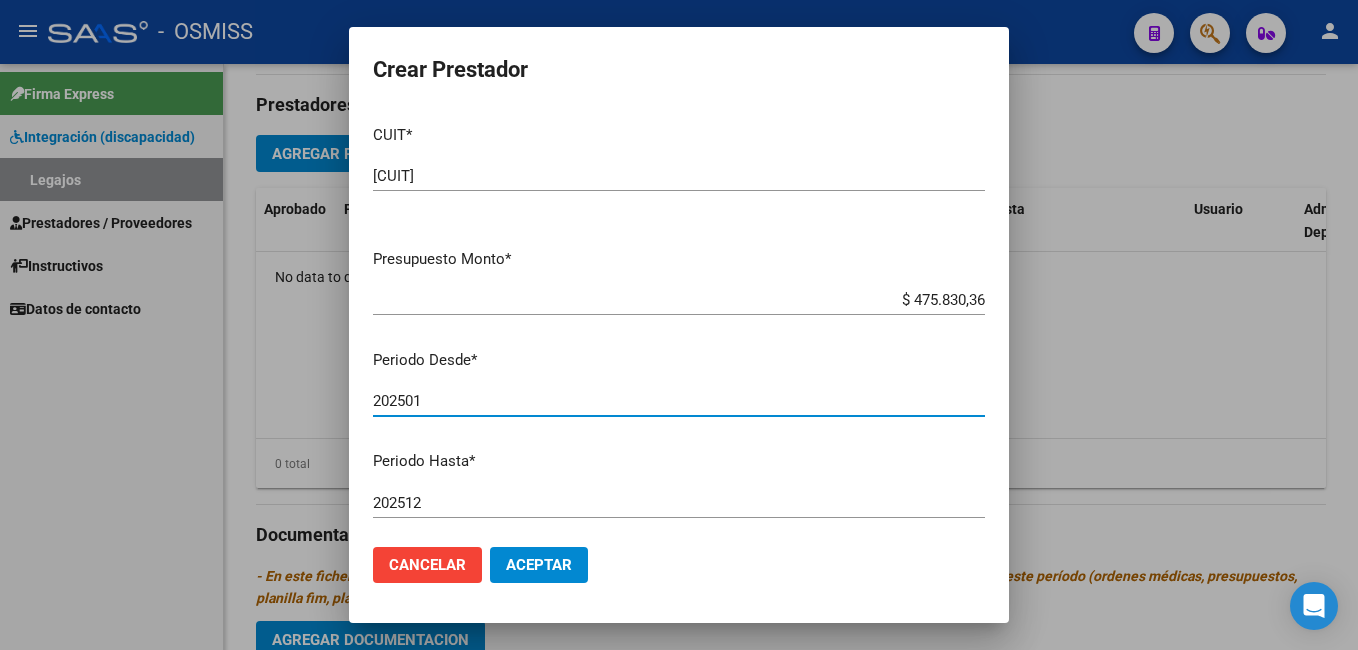 click on "202501" at bounding box center (679, 401) 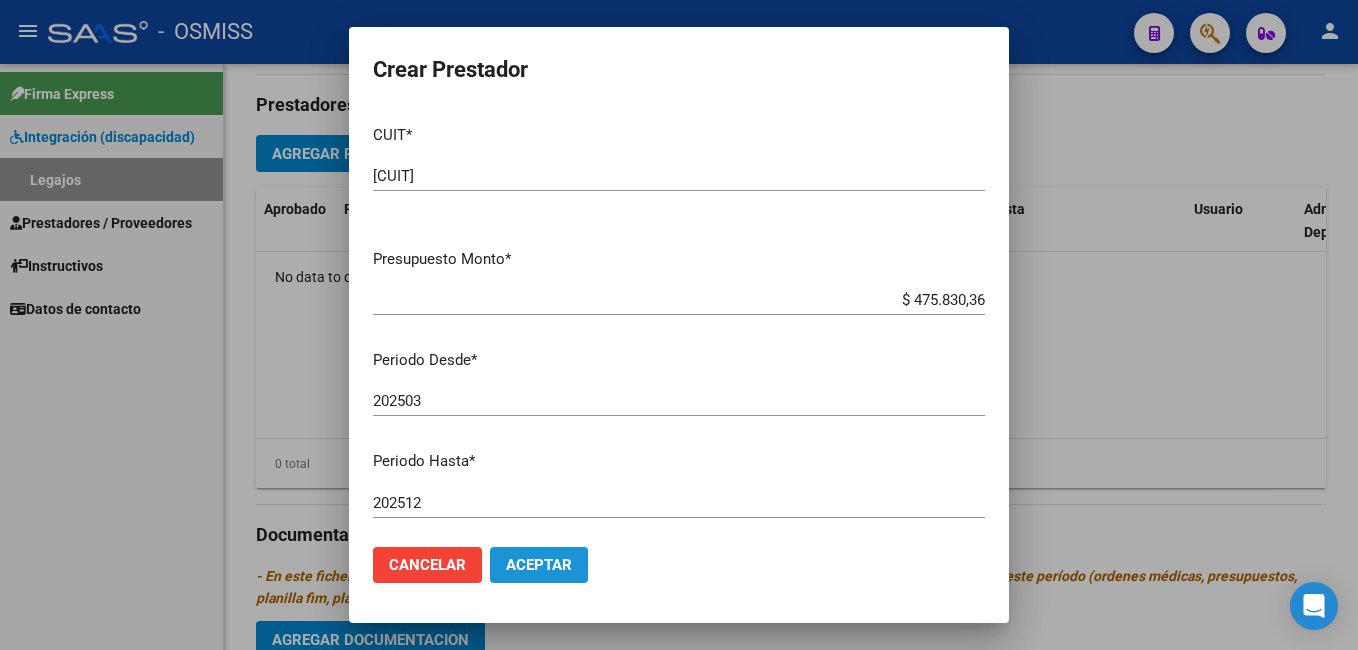 click on "Aceptar" 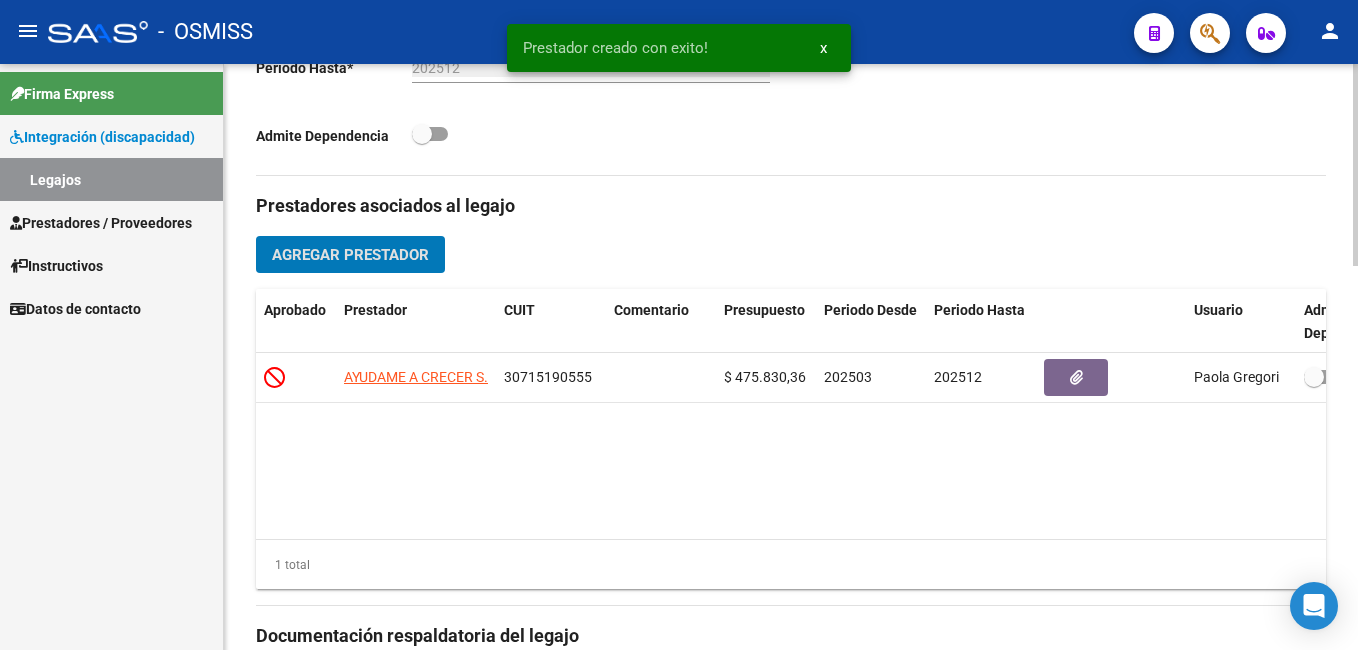 scroll, scrollTop: 620, scrollLeft: 0, axis: vertical 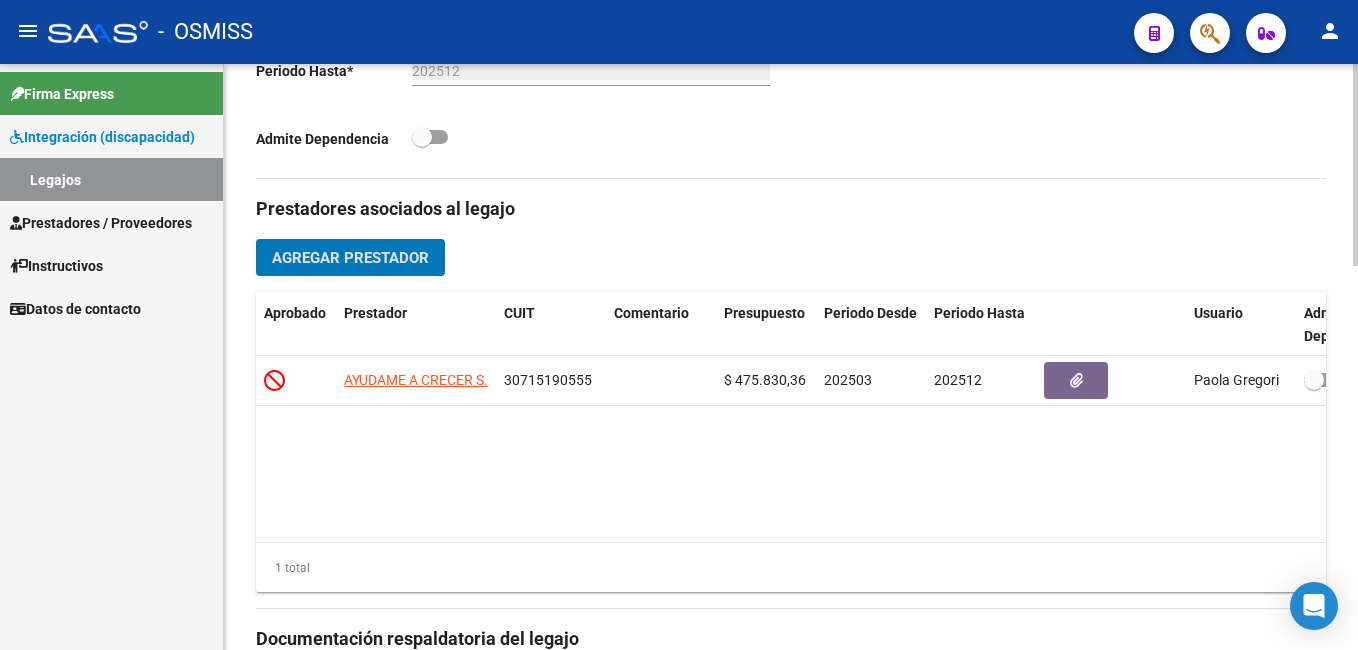 click on "menu -   OSMISS  person    Firma Express     Integración (discapacidad) Legajos    Prestadores / Proveedores Facturas - Listado/Carga Facturas - Documentación Pagos x Transferencia Auditorías - Listado Auditorías - Comentarios Auditorías - Cambios Área Prestadores - Listado Prestadores - Docu.    Instructivos    Datos de contacto arrow_back Editar [NUMBER]    save Guardar cambios Legajo de Integración Modelo Formulario DDJJ para Transporte  /  Modelo Conformidad Transporte  /  Modelo Presupuesto Transporte  /  Modelo Conformidad Prestacional  /  Modelo Presupuesto Prestacional  /  ModeloResumen HC  /  Modelo Planilla FIM  Legajo sin Aprobar.  CUIL  *   [CUIL] Ingresar CUIL  [LAST] [FIRST]     Análisis Afiliado    Certificado Discapacidad Vencido ARCA Padrón Nombre Afiliado  *   [LAST] [FIRST] Ingresar el nombre  Periodo Desde  *   [YEAR][MONTH] Ej: 202203  Periodo Hasta  *   [YEAR][MONTH] Ej: 202212  Admite Dependencia   Comentarios                                  Agregar Prestador" at bounding box center [679, 325] 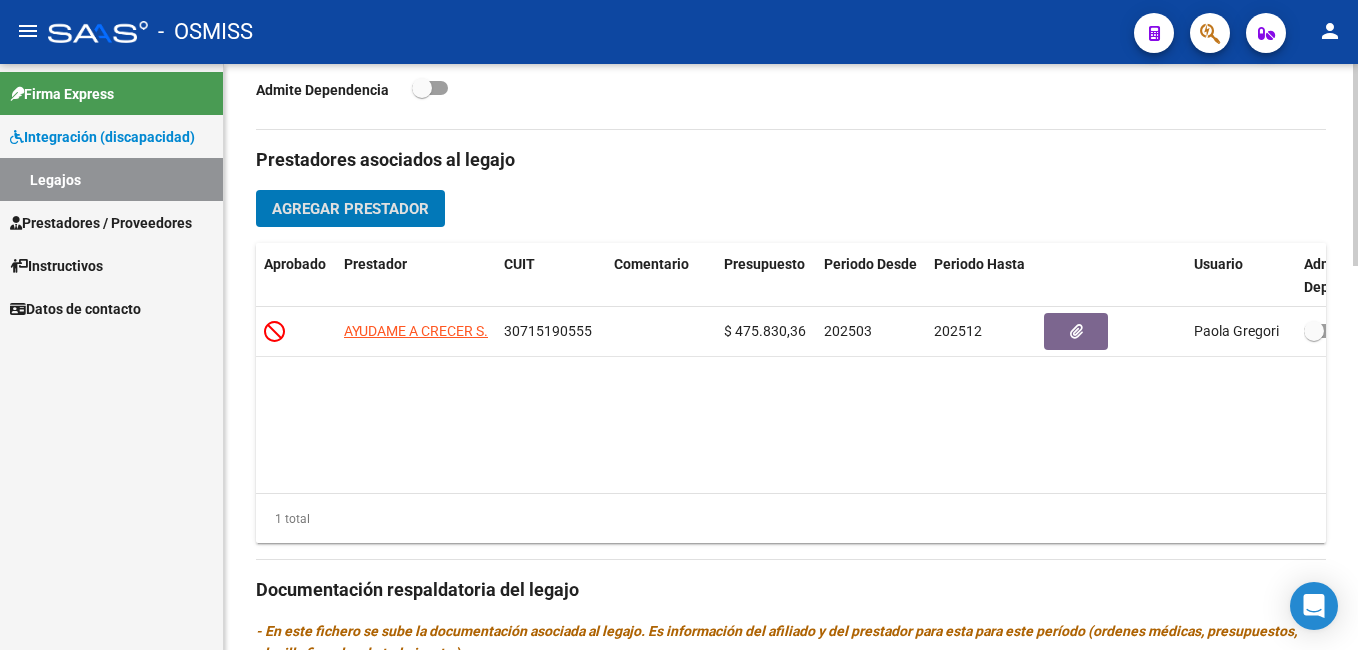 scroll, scrollTop: 663, scrollLeft: 0, axis: vertical 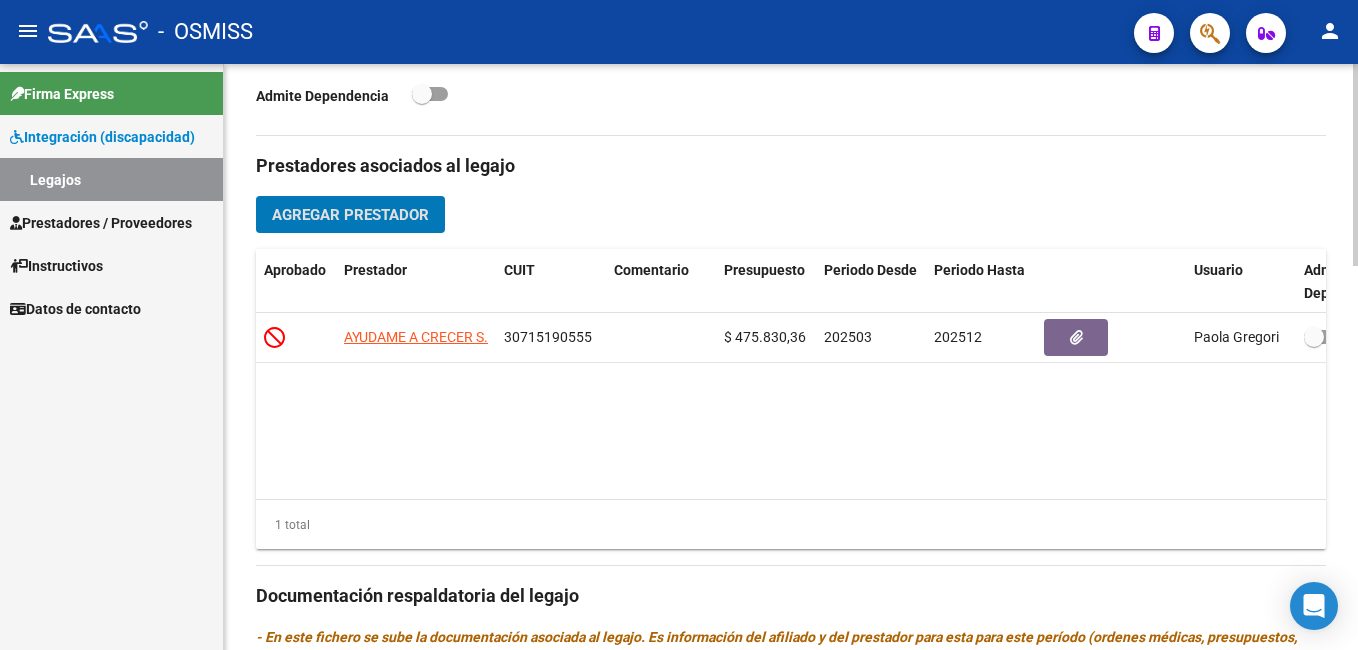 click on "arrow_back Editar [NUMBER]    save Guardar cambios Legajo de Integracion Modelo Formulario DDJJ para Transporte  /  Modelo Conformidad Transporte  /  Modelo Presupuesto Transporte  /  Modelo Conformidad Prestacional  /  Modelo Presupuesto Prestacional  /  ModeloResumen HC  /  Modelo Planilla FIM  Legajo sin Aprobar.  CUIL  *   [CUIT] Ingresar CUIL  [LAST] [FIRST] [MIDDLE]     Analisis Afiliado    Certificado Discapacidad Vencido ARCA Padron Nombre Afiliado  *   [LAST] [FIRST] [MIDDLE] Ingresar el nombre  Periodo Desde  *   [YEAR][MONTH] Ej: 202203  Periodo Hasta  *   [YEAR][MONTH] Ej: 202212  Admite Dependencia   Comentarios                                  Prestadores asociados al legajo Agregar Prestador Aprobado Prestador CUIT Comentario Presupuesto Periodo Desde Periodo HastaUsuario Admite Dependencia AYUDAME A CRECER S.R.L. [CUIT]      [AMOUNT]  [YEAR][MONTH] [YEAR][MONTH] Paola Gregori   [DATE]    1 total Documentacion respaldatoria del legajo Agregar Documentacion Aprobado Descripcion Comentario Creado" 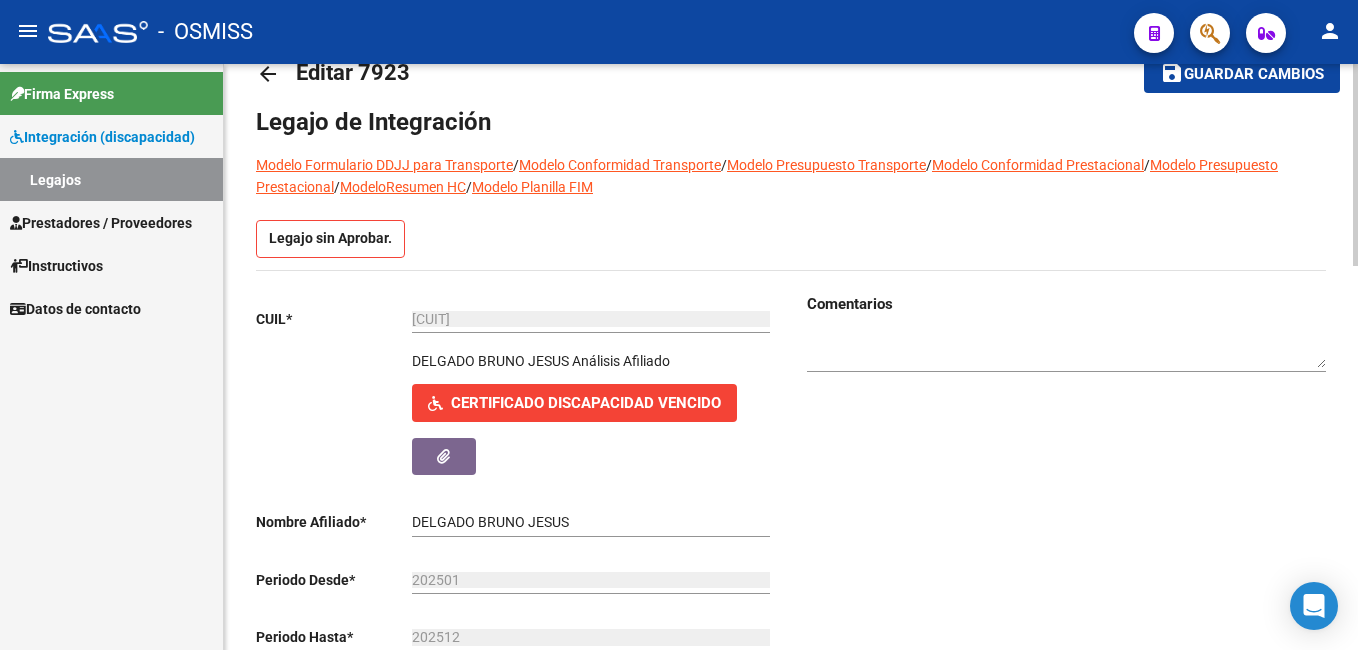 scroll, scrollTop: 0, scrollLeft: 0, axis: both 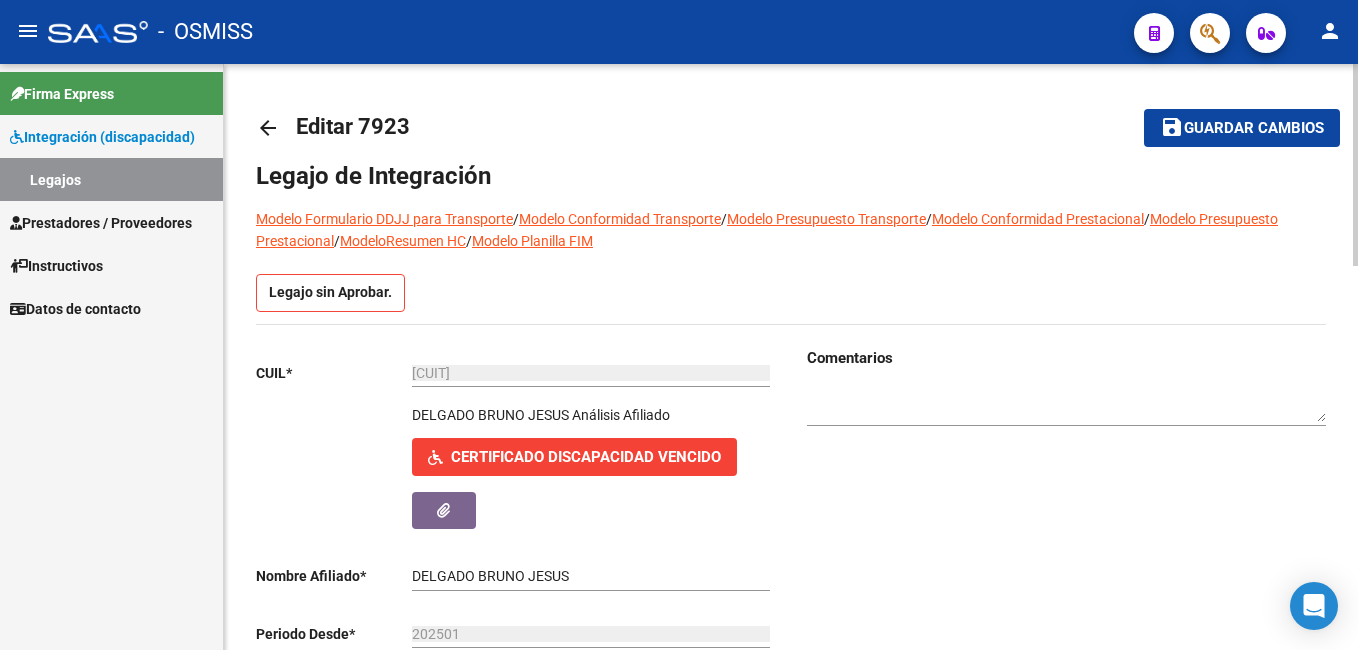 click 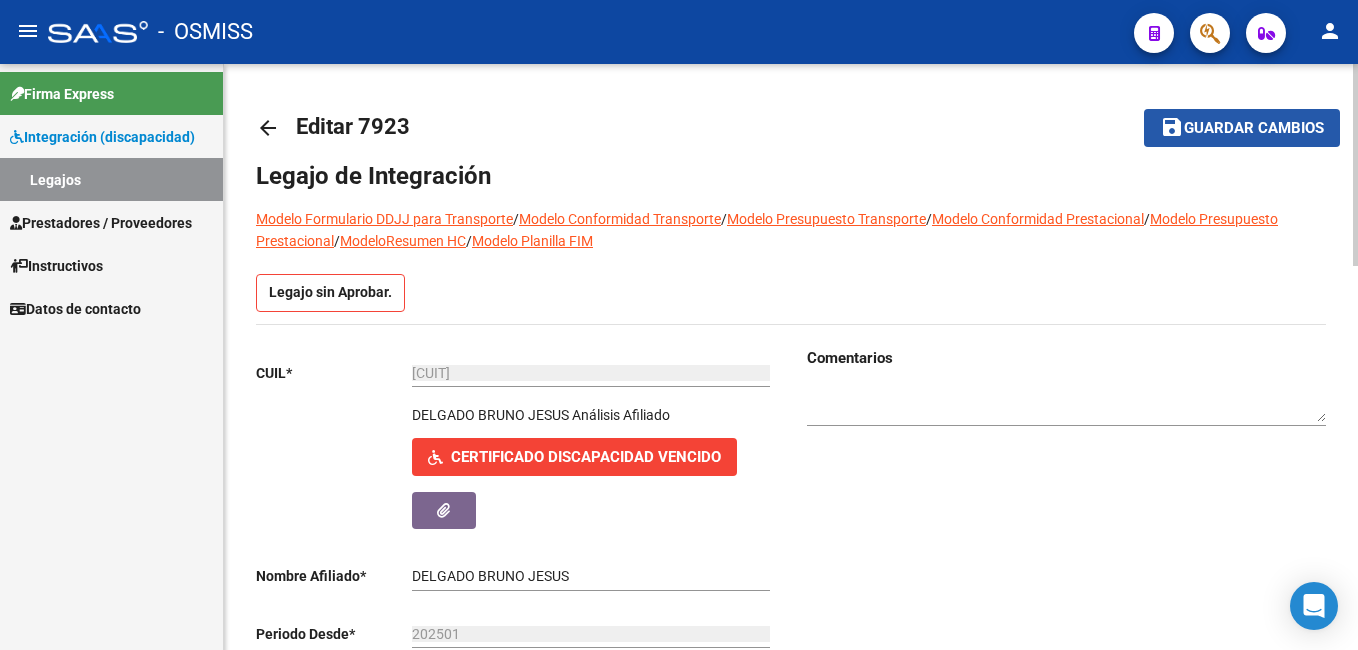 click on "Guardar cambios" 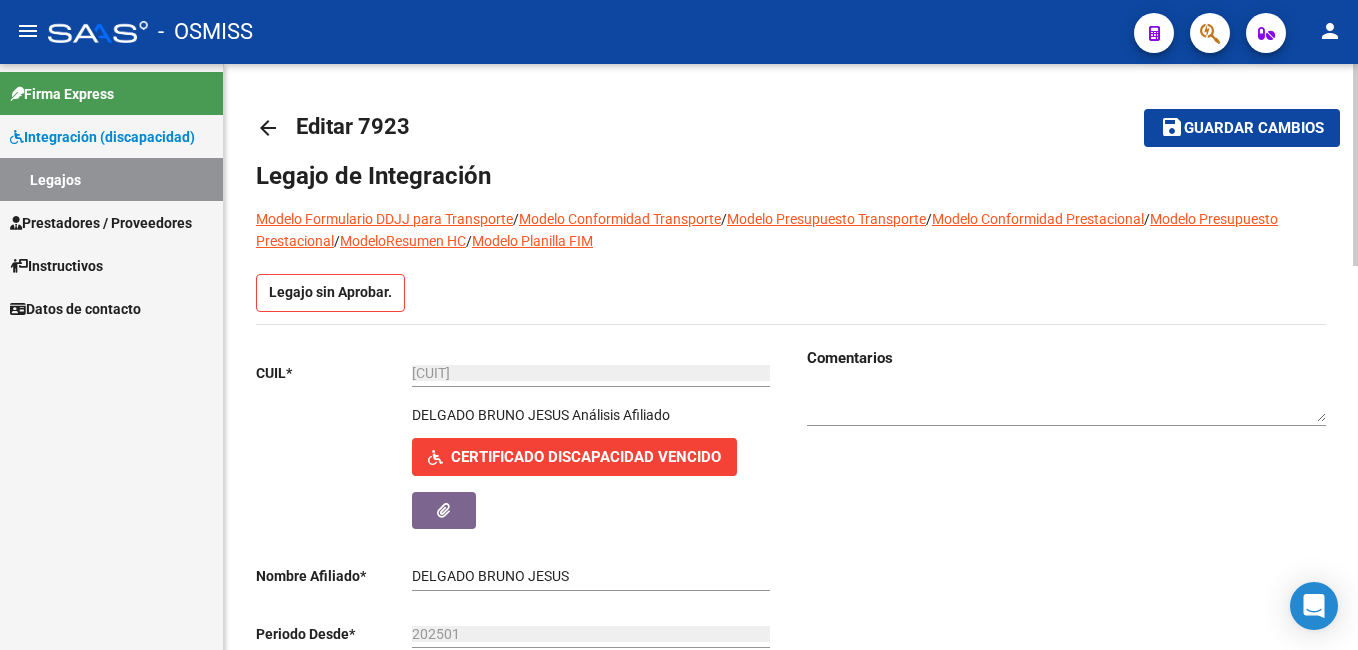 click on "save Guardar cambios" 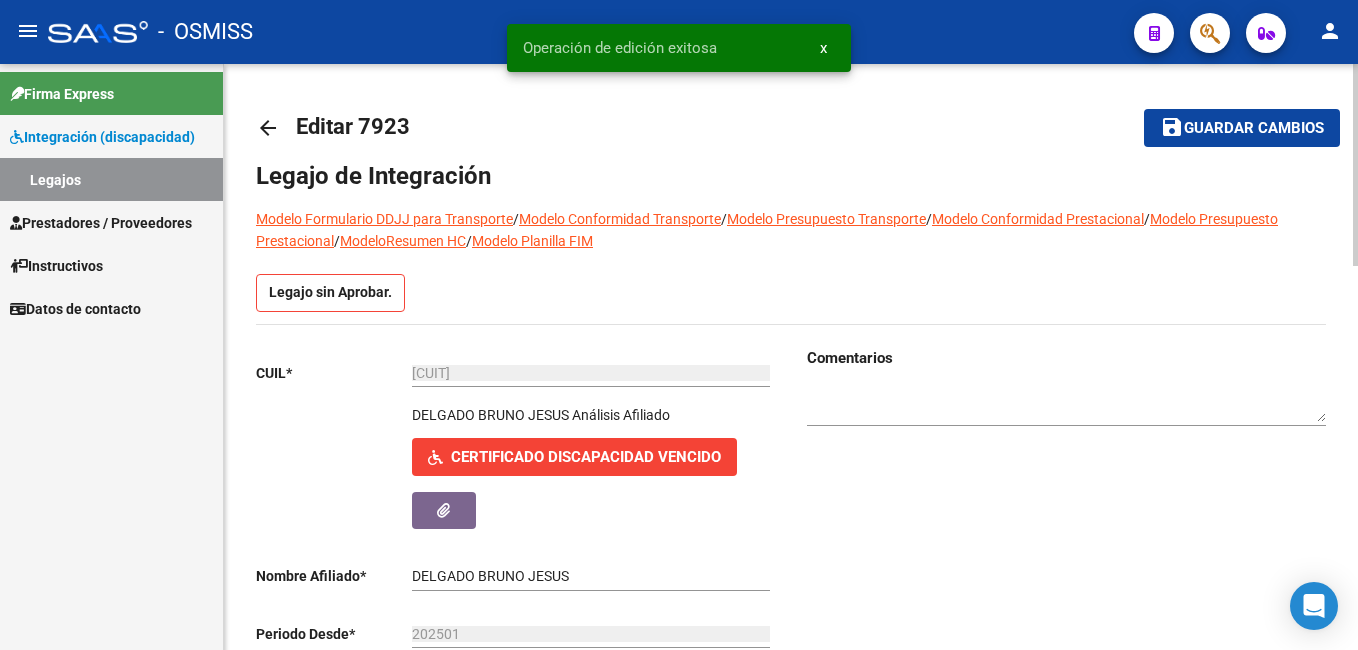click on "arrow_back" 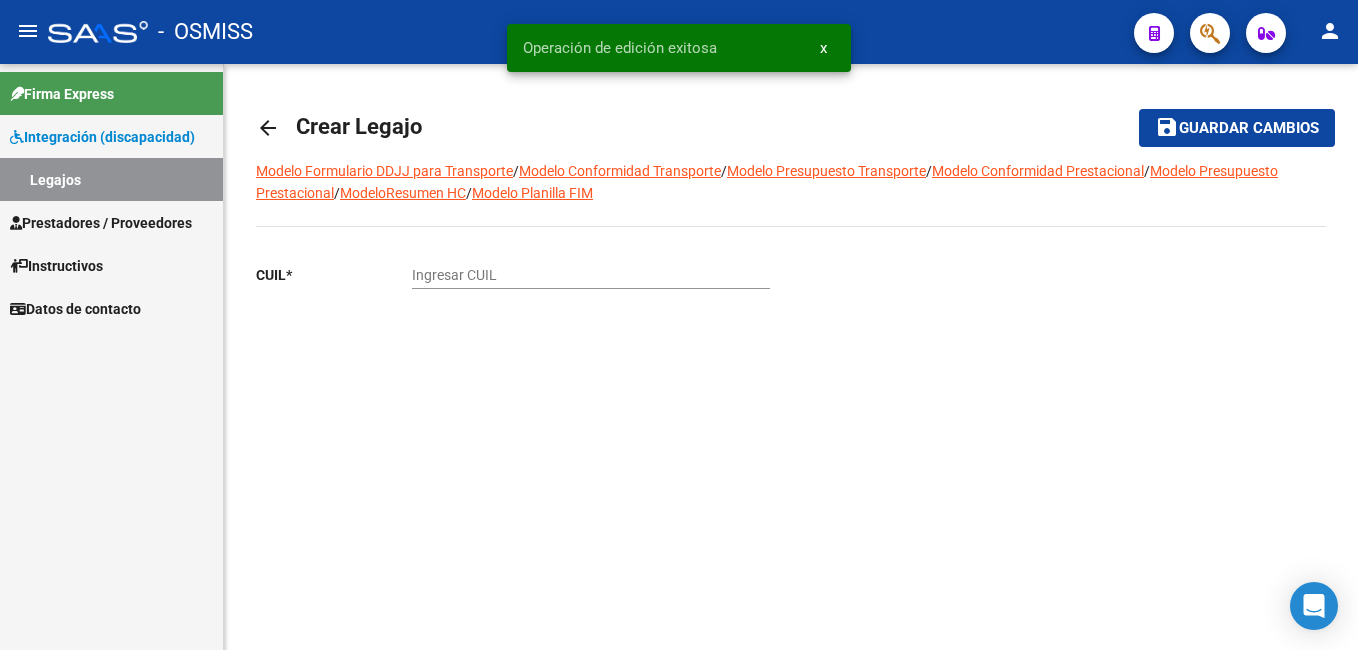 click on "arrow_back" 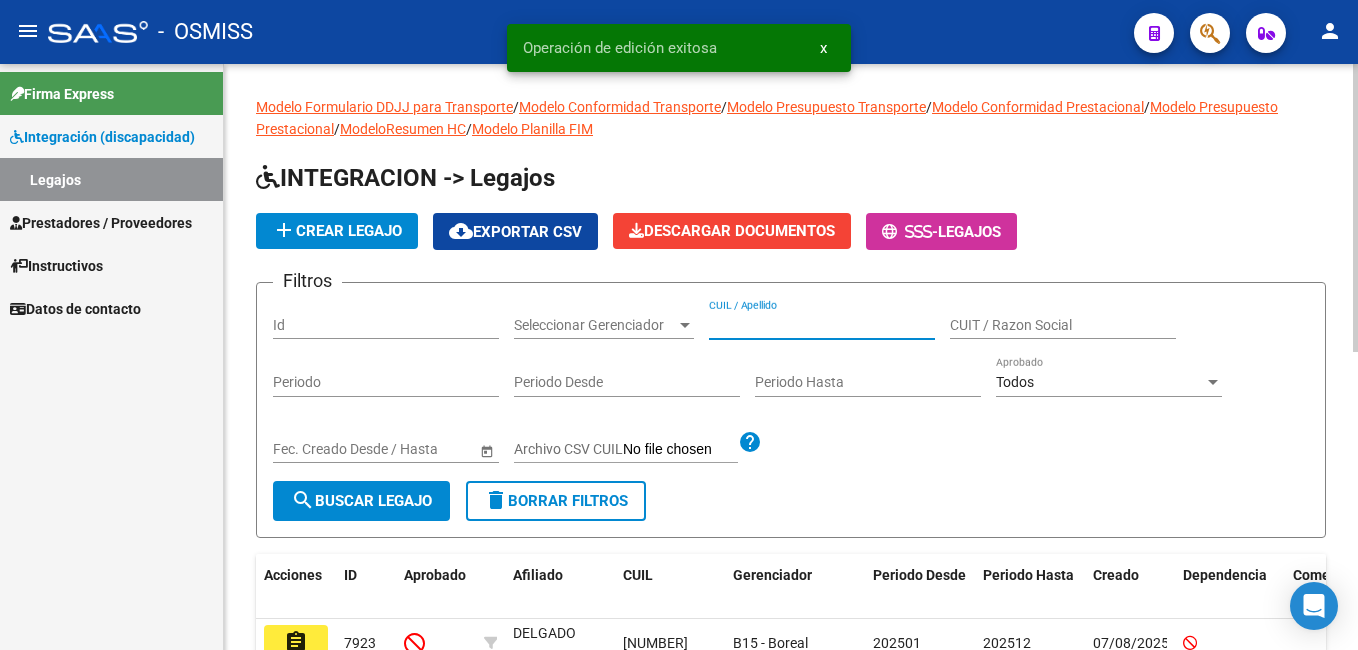 click on "CUIL / Apellido" at bounding box center [822, 325] 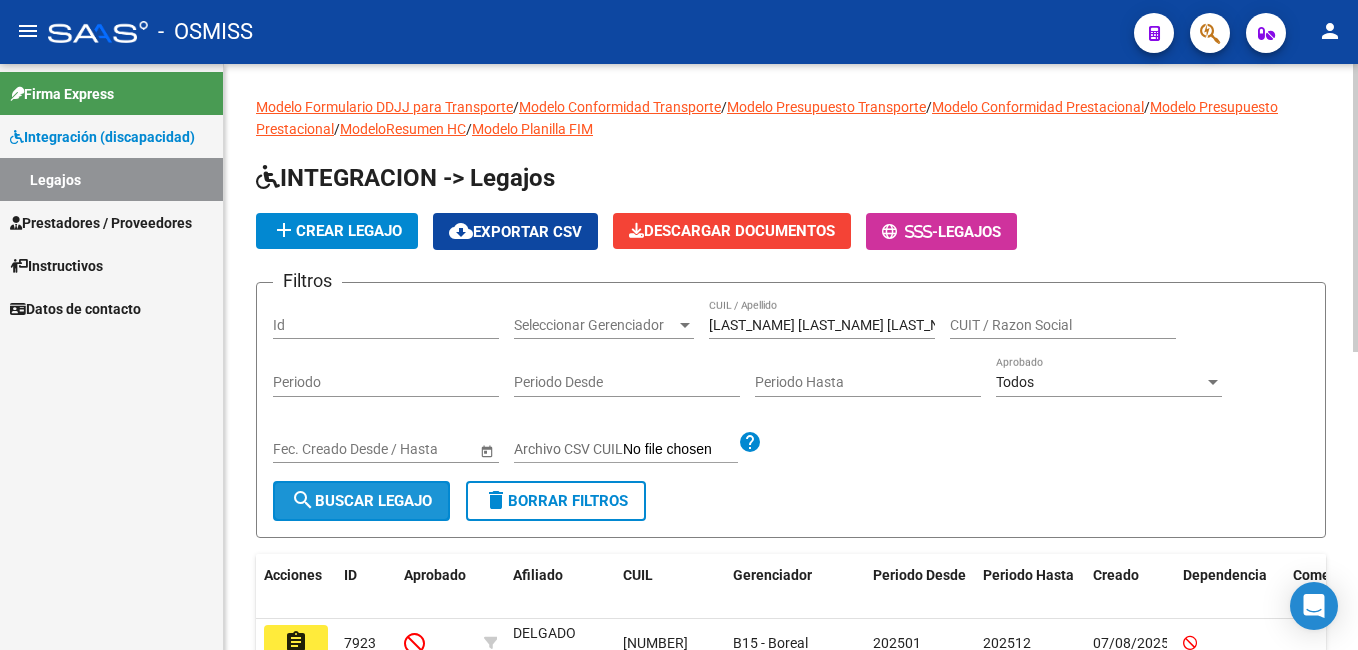 click on "search  Buscar Legajo" 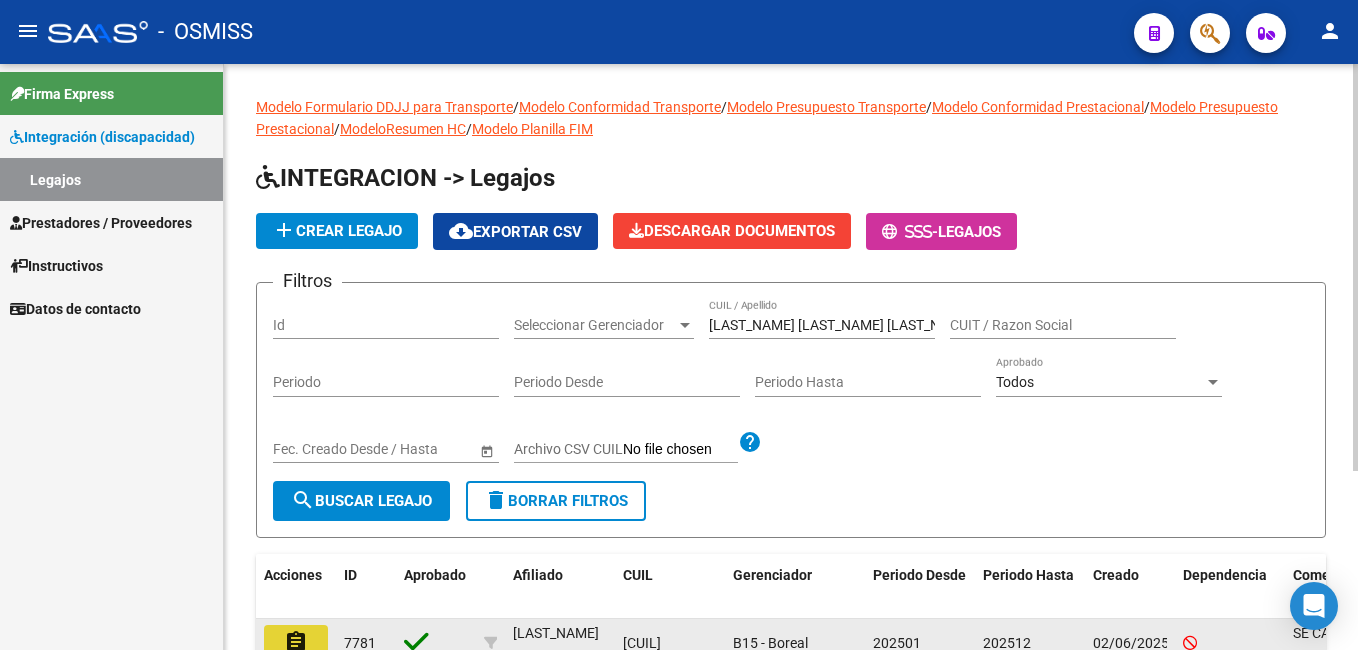 click on "assignment" 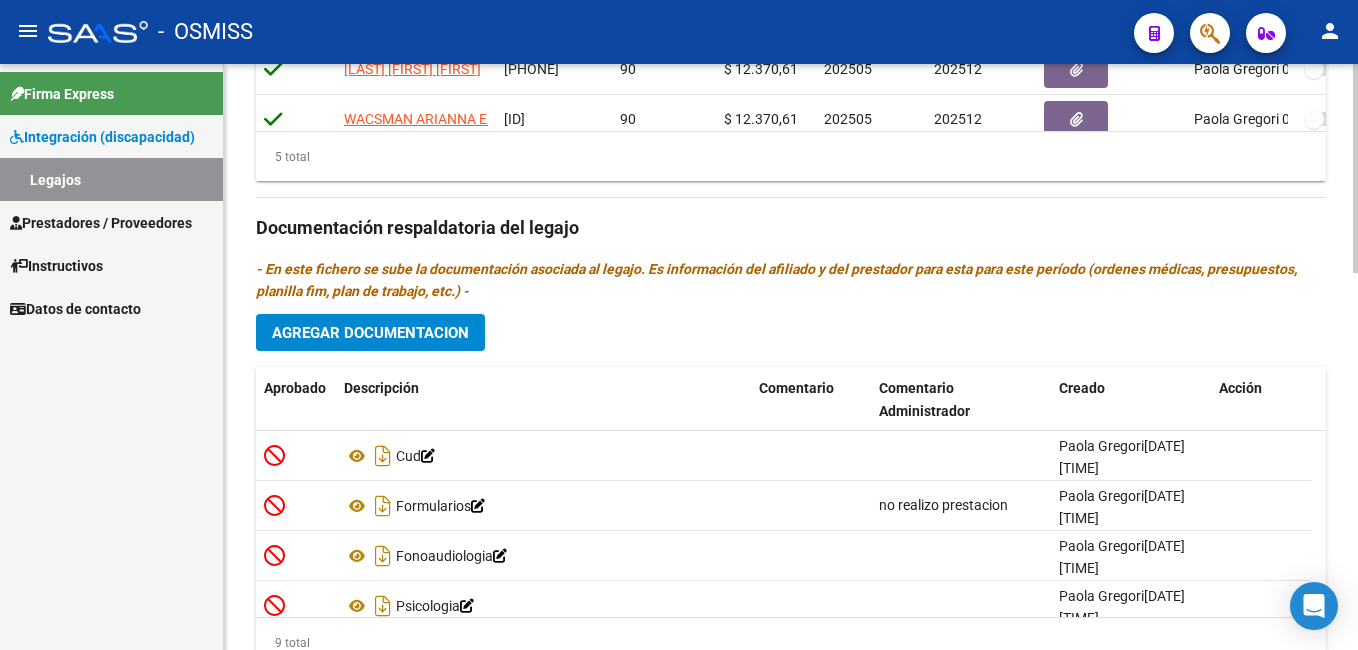 scroll, scrollTop: 1060, scrollLeft: 0, axis: vertical 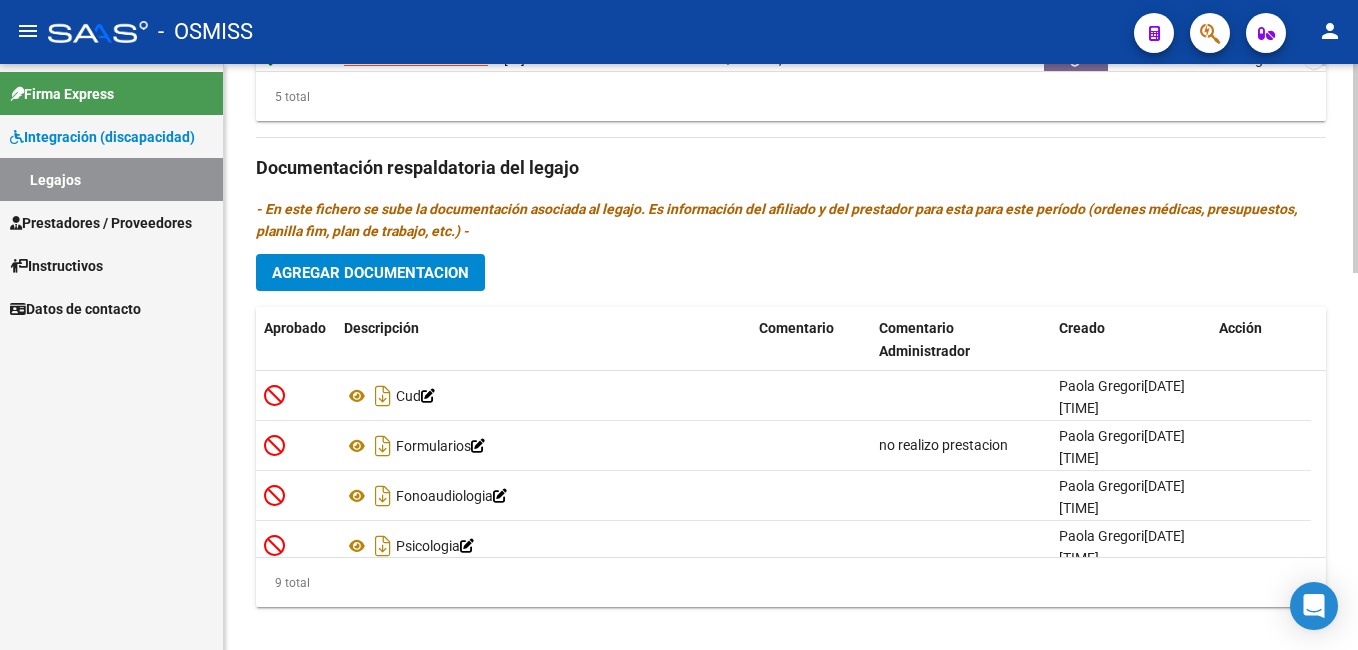 click on "menu -   OSMISS  person    Firma Express     Integración (discapacidad) Legajos    Prestadores / Proveedores Facturas - Listado/Carga Facturas - Documentación Pagos x Transferencia Auditorías - Listado Auditorías - Comentarios Auditorías - Cambios Área Prestadores - Listado Prestadores - Docu.    Instructivos    Datos de contacto arrow_back Editar [NUMBER]    save Guardar cambios Legajo de Integración Modelo Formulario DDJJ para Transporte  /  Modelo Conformidad Transporte  /  Modelo Presupuesto Transporte  /  Modelo Conformidad Prestacional  /  Modelo Presupuesto Prestacional  /  ModeloResumen HC  /  Modelo Planilla FIM  Legajo Aprobado.  CUIL  *   [NUMBER] Ingresar CUIL  [LAST] [FIRST] [FIRST]     Análisis Afiliado    Certificado Discapacidad ARCA Padrón Nombre Afiliado  *   [LAST] [FIRST] [FIRST] Ingresar el nombre  Periodo Desde  *   [DATE] Ej: 202203  Periodo Hasta  *   [DATE] Ej: 202212  Admite Dependencia   Comentarios                                  Agregar Prestador" at bounding box center (679, 325) 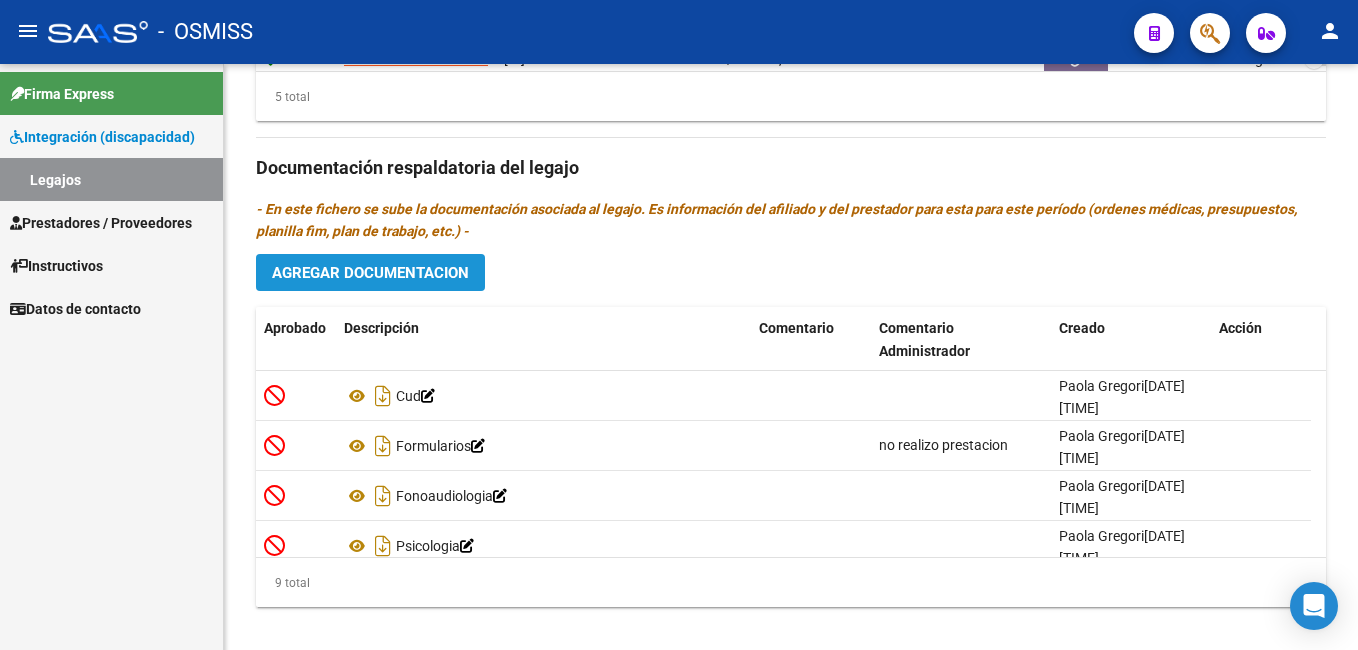 click on "Agregar Documentacion" 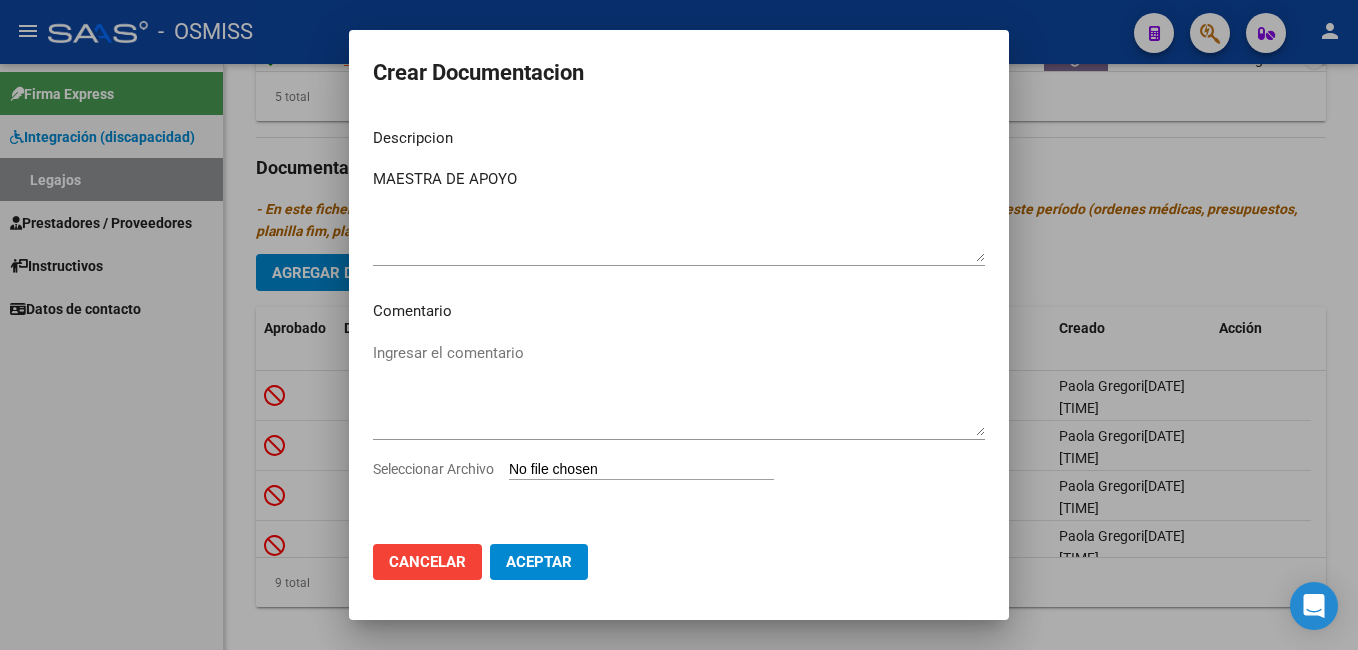 click on "Seleccionar Archivo" at bounding box center [641, 470] 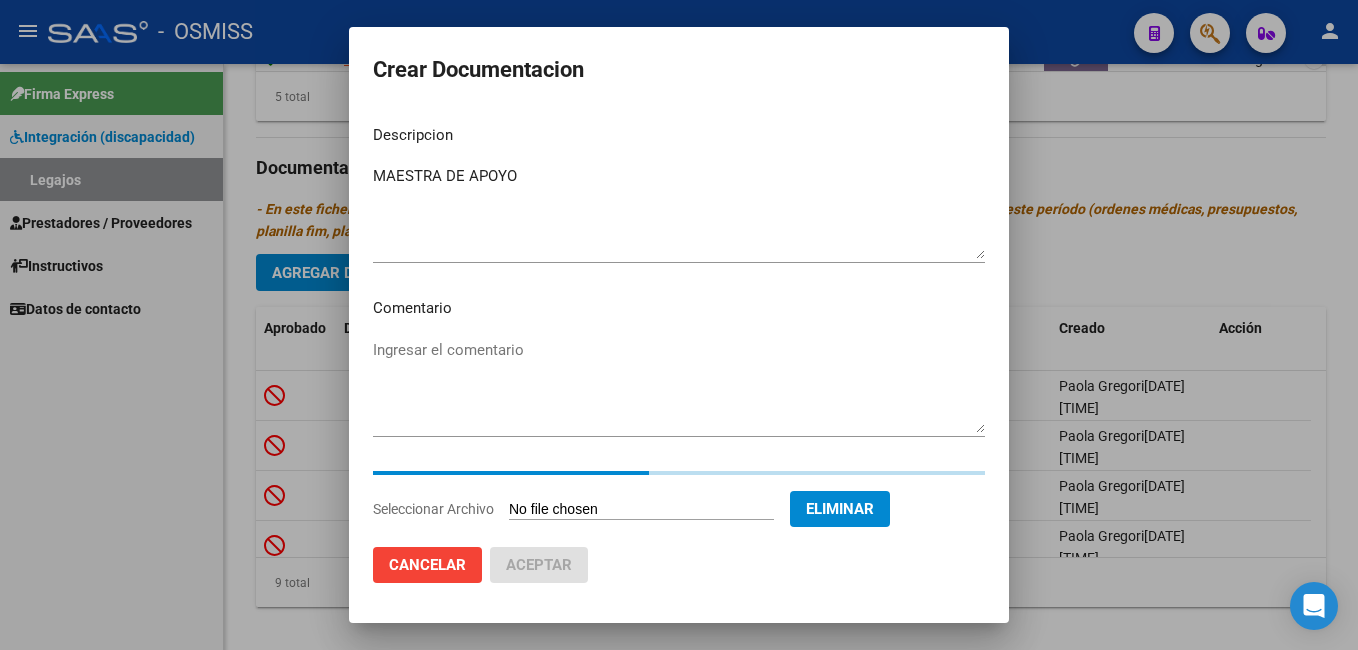 click on "Aceptar" 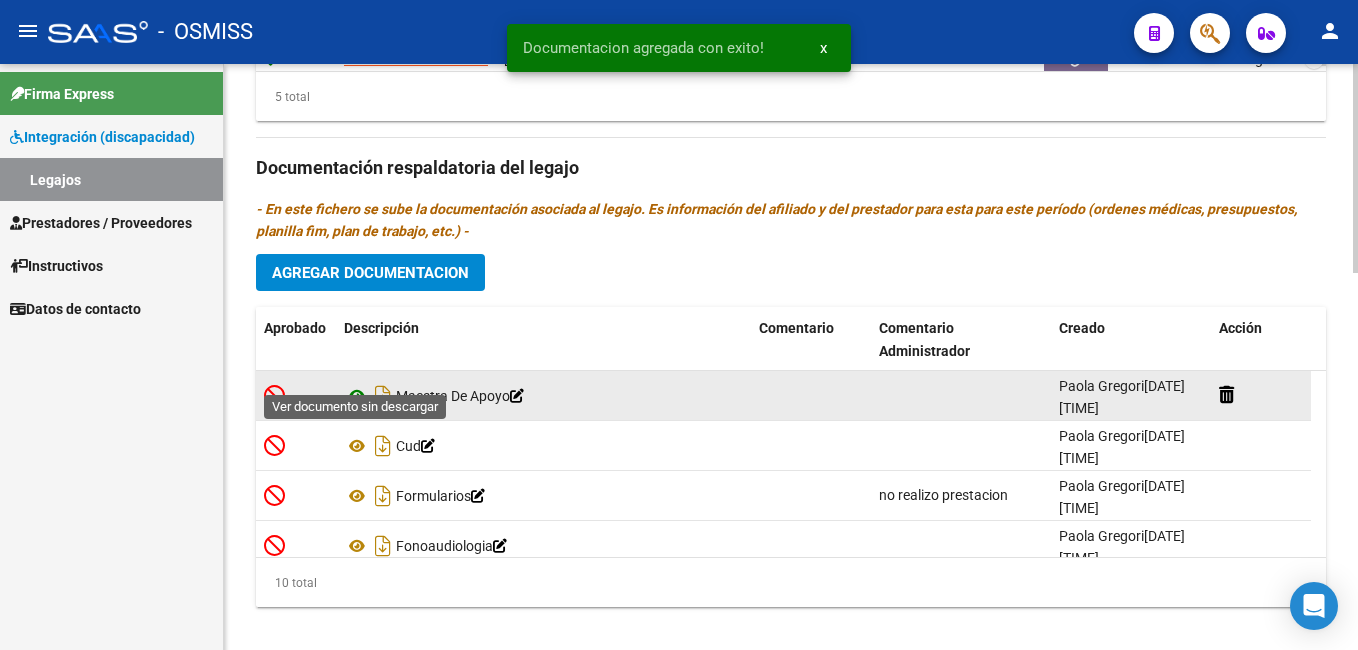 click 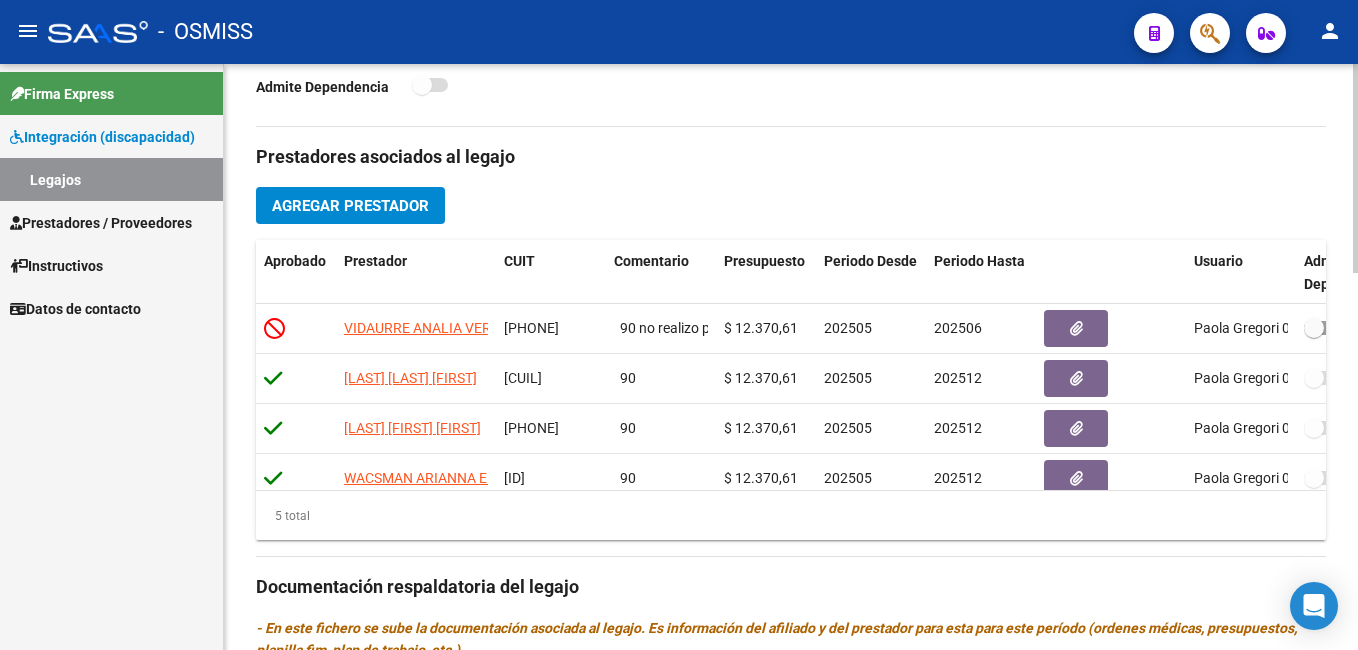 click on "arrow_back Editar [ID]    save Guardar cambios Legajo de Integración Modelo Formulario DDJJ para Transporte  /  Modelo Conformidad Transporte  /  Modelo Presupuesto Transporte  /  Modelo Conformidad Prestacional  /  Modelo Presupuesto Prestacional  /  ModeloResumen HC  /  Modelo Planilla FIM  Legajo Aprobado.  CUIL  *   [ID] Ingresar CUIL  [LAST] [FIRST] [MIDDLE]     Análisis Afiliado    Certificado Discapacidad ARCA Padrón Nombre Afiliado  *   [LAST] [FIRST] [MIDDLE] Ingresar el nombre  Periodo Desde  *   [YEAR][MONTH] Ej: 202203  Periodo Hasta  *   [YEAR][MONTH] Ej: 202212  Admite Dependencia   Comentarios                                  Comentarios Administrador  [DATE] FALTA LEGAJO MA Prestadores asociados al legajo Agregar Prestador Aprobado Prestador CUIT Comentario Presupuesto Periodo Desde Periodo Hasta Usuario Admite Dependencia [LAST] [FIRST] [MIDDLE] [ID]     [MONEY] no realizo prestacion?  [PRICE]  [YEAR][MONTH] [YEAR][MONTH] [FIRST] [MIDDLE] [LAST]" 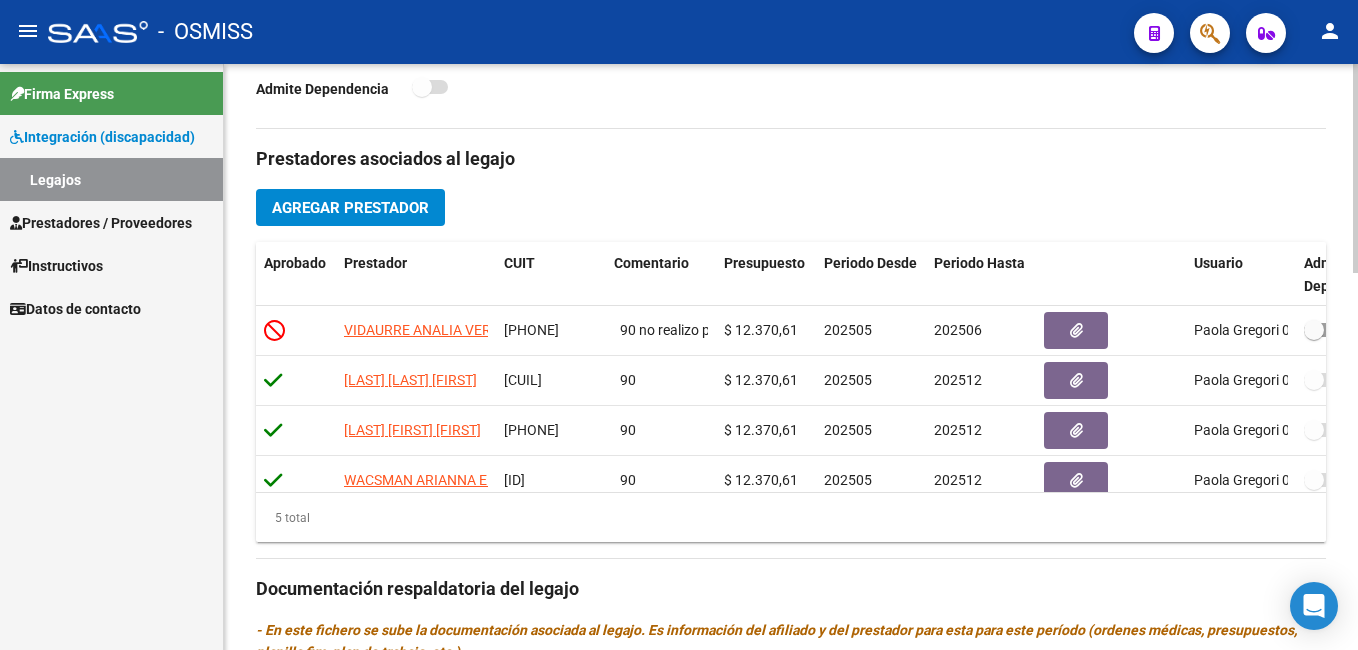 click on "Agregar Prestador" 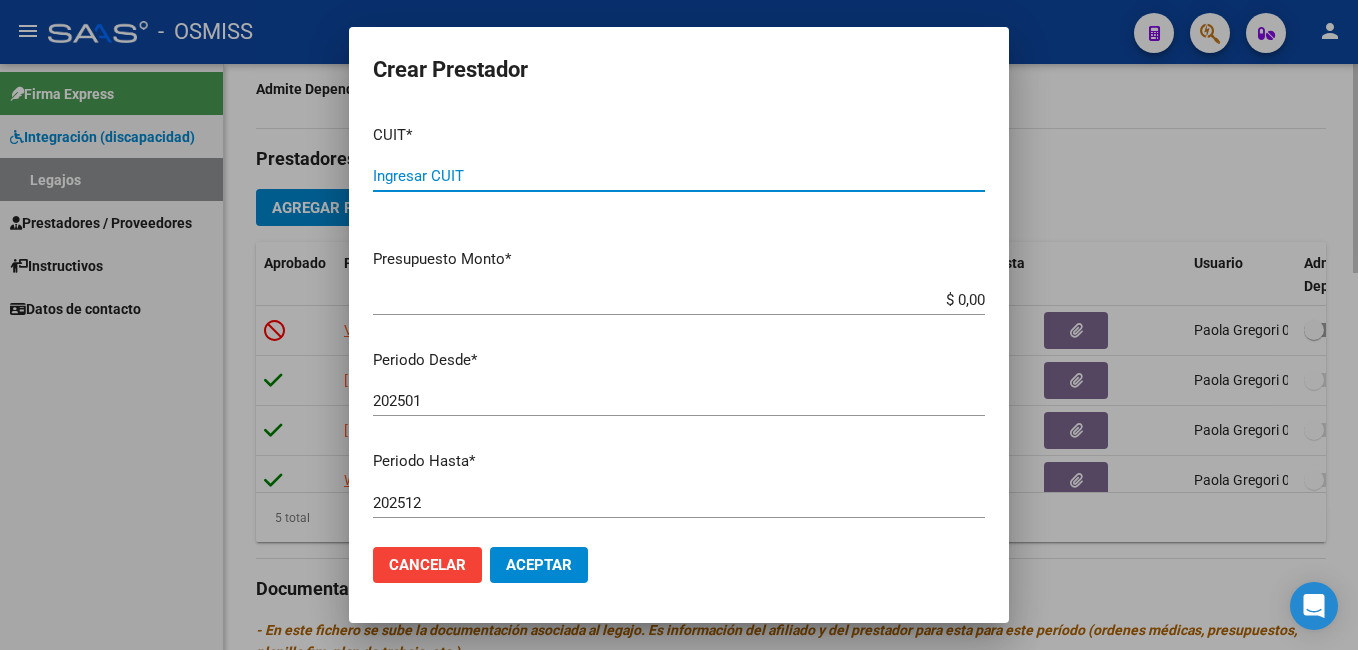 paste on "[CUIT]" 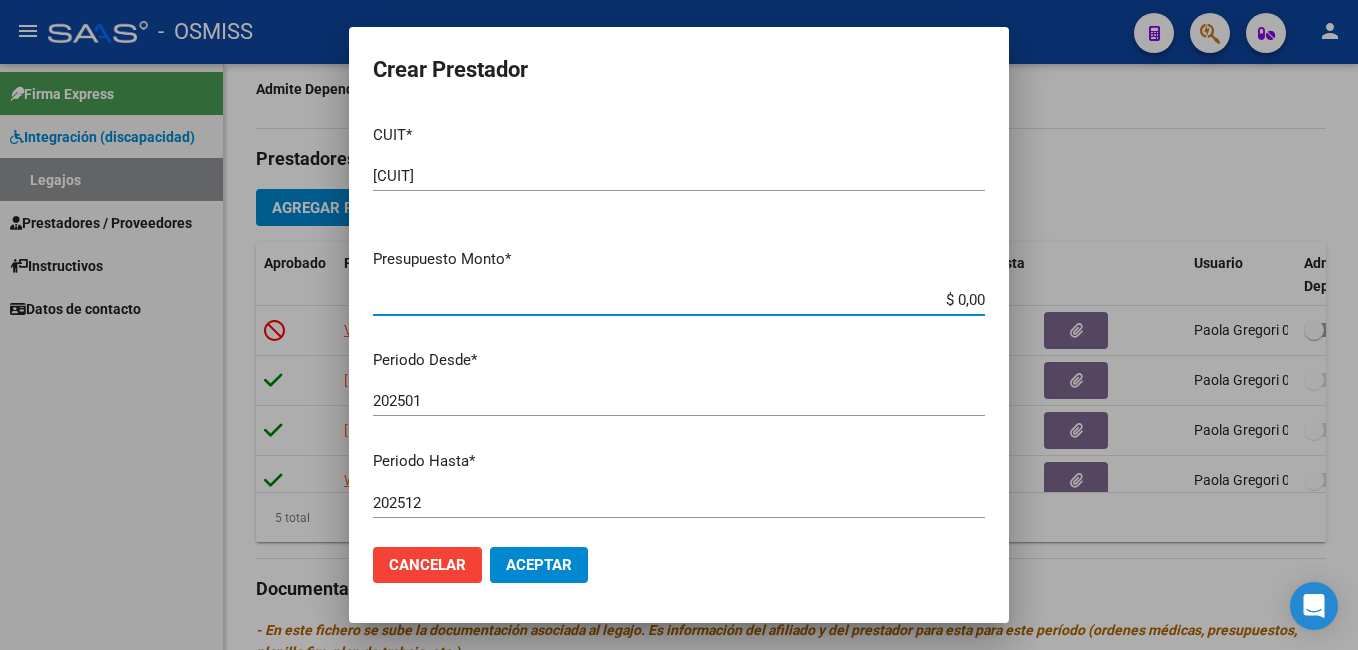 click on "$ 0,00" at bounding box center [679, 300] 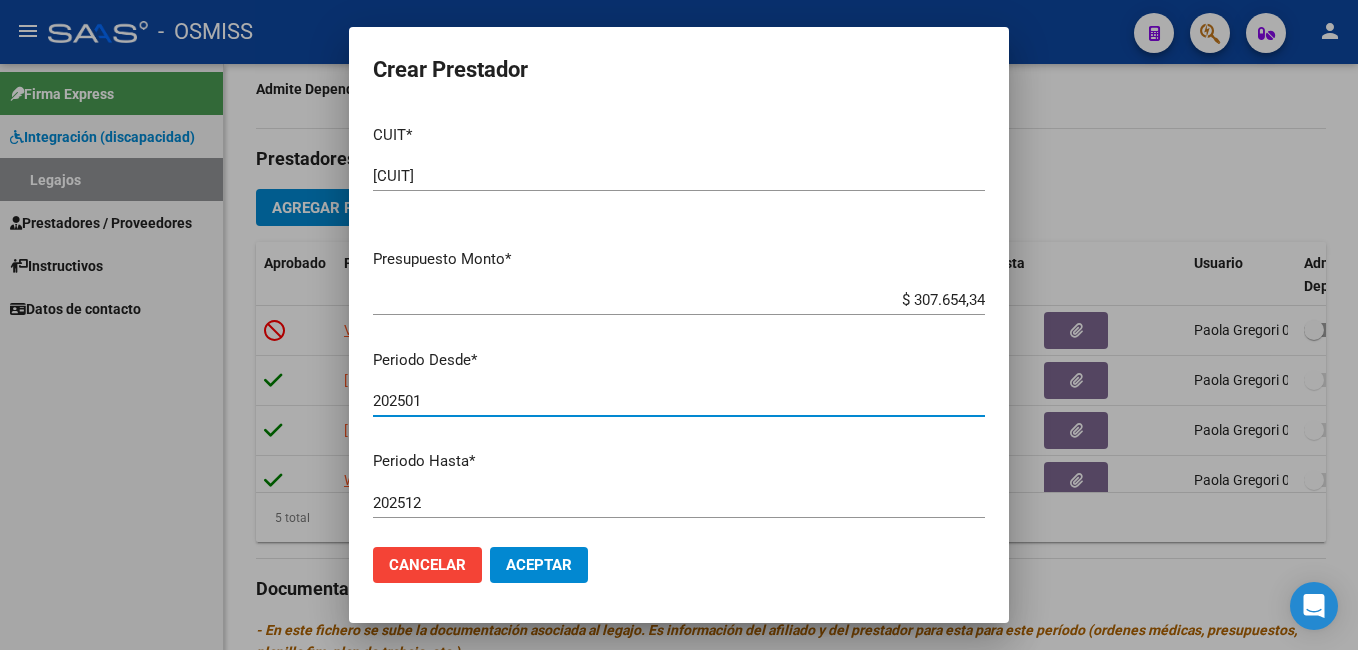 click on "202501" at bounding box center (679, 401) 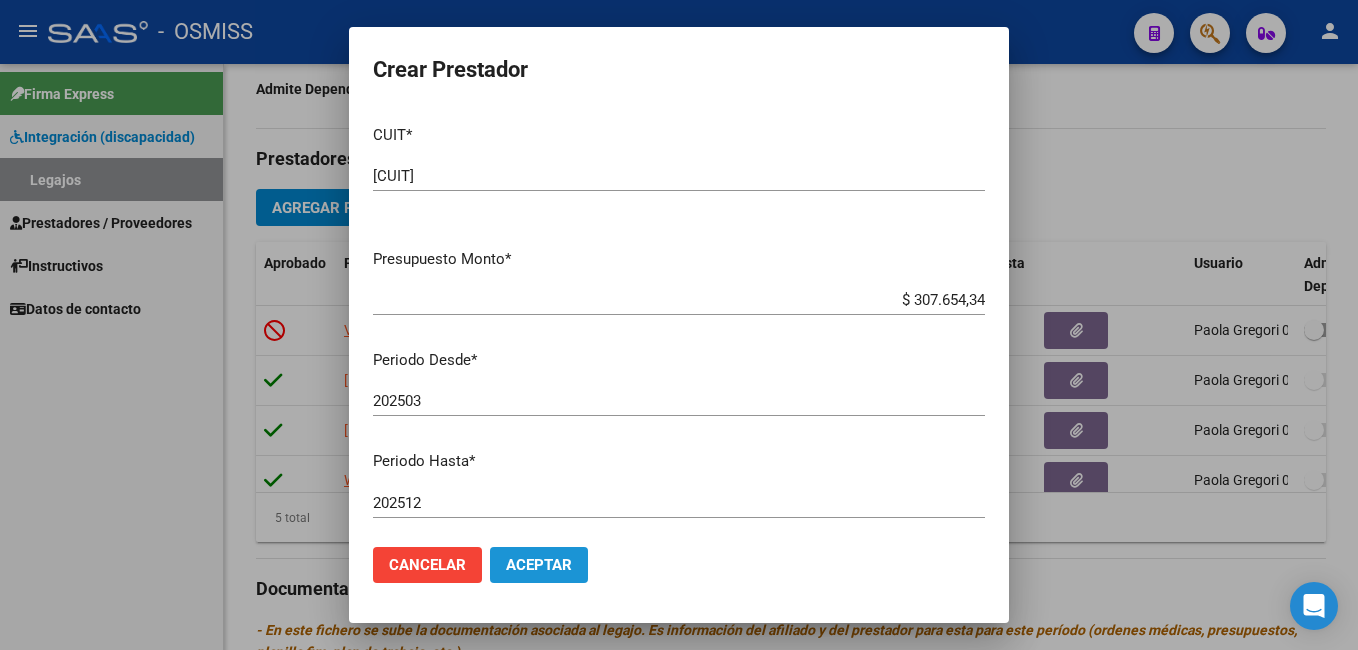 click on "Aceptar" 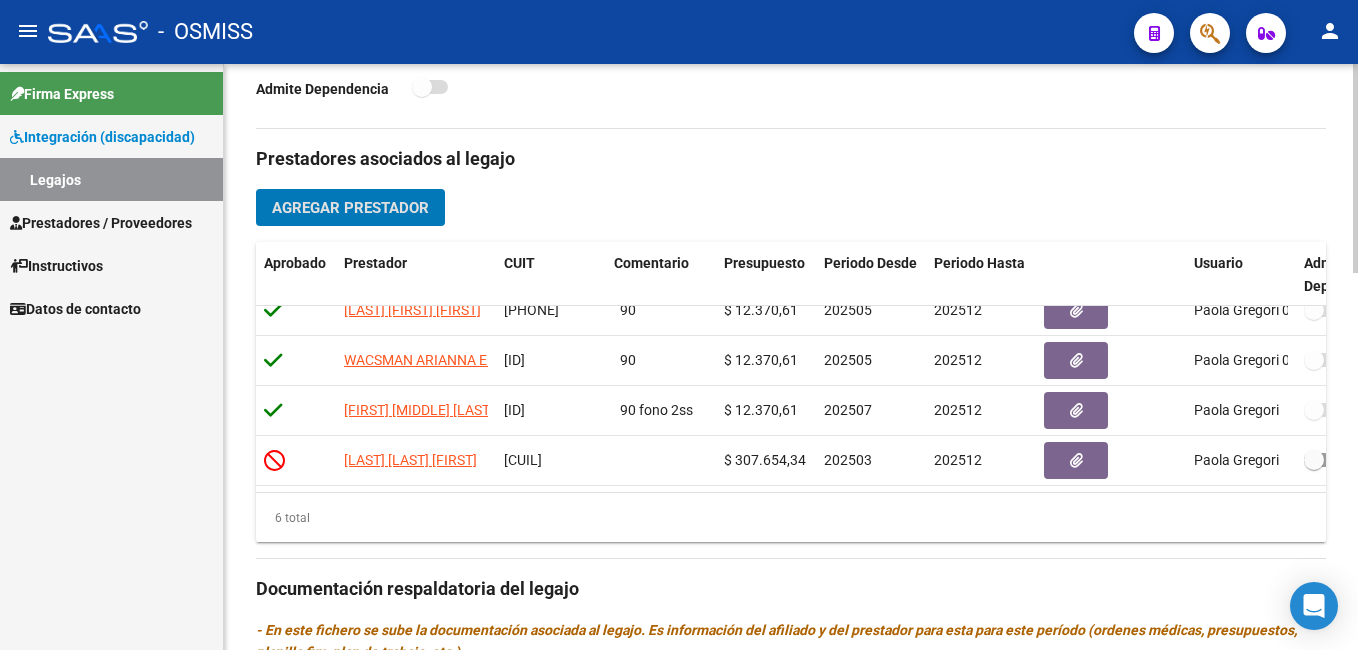 scroll, scrollTop: 0, scrollLeft: 0, axis: both 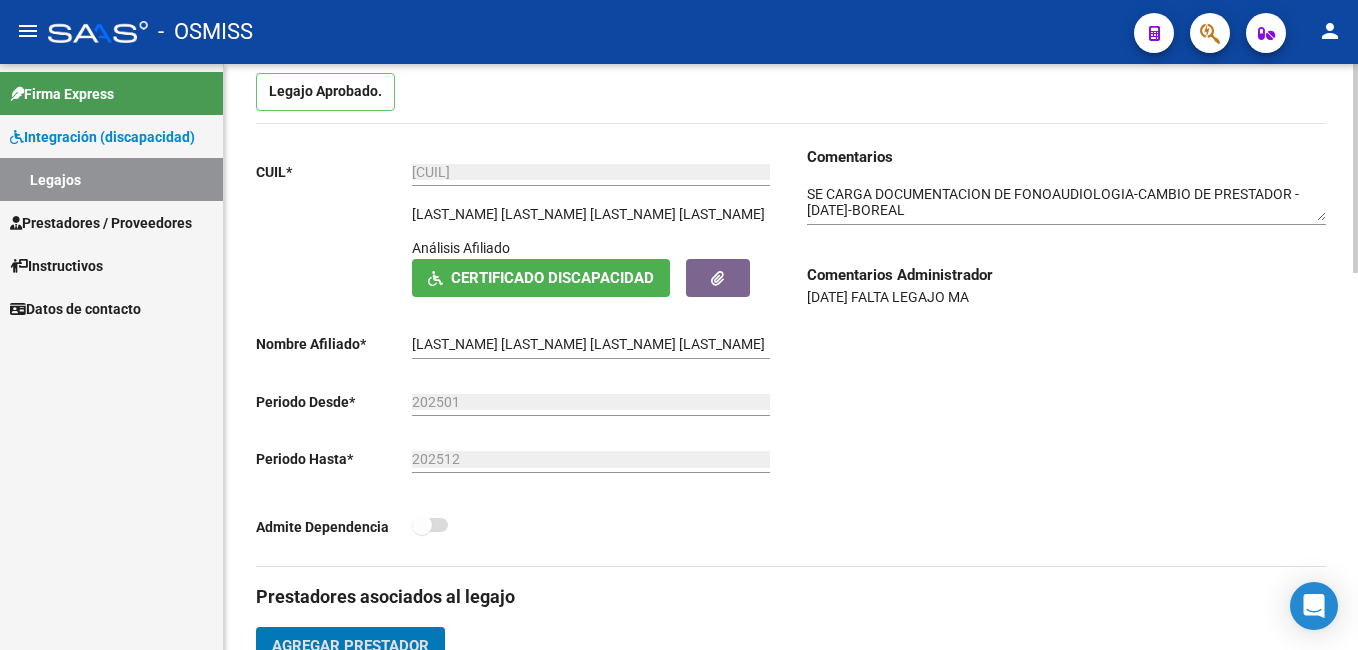 click 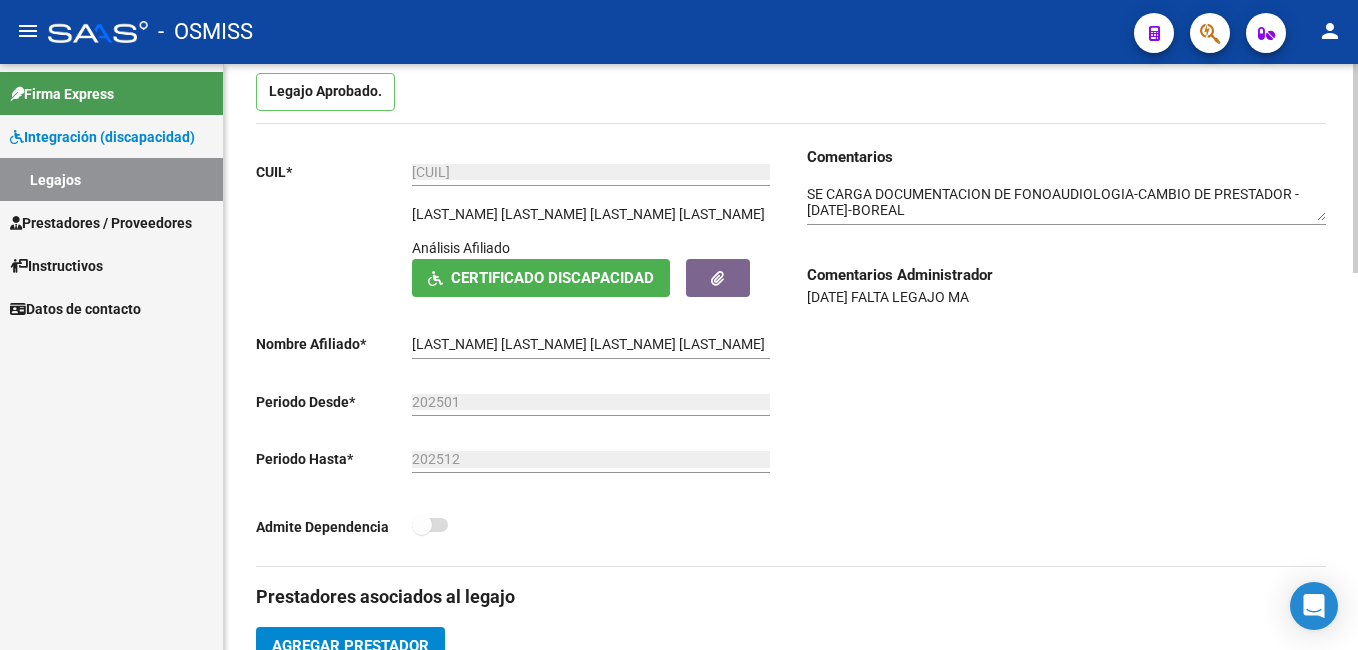 click on "Comentarios                                  Comentarios Administrador  8/6 FALTA LEGAJO MA" 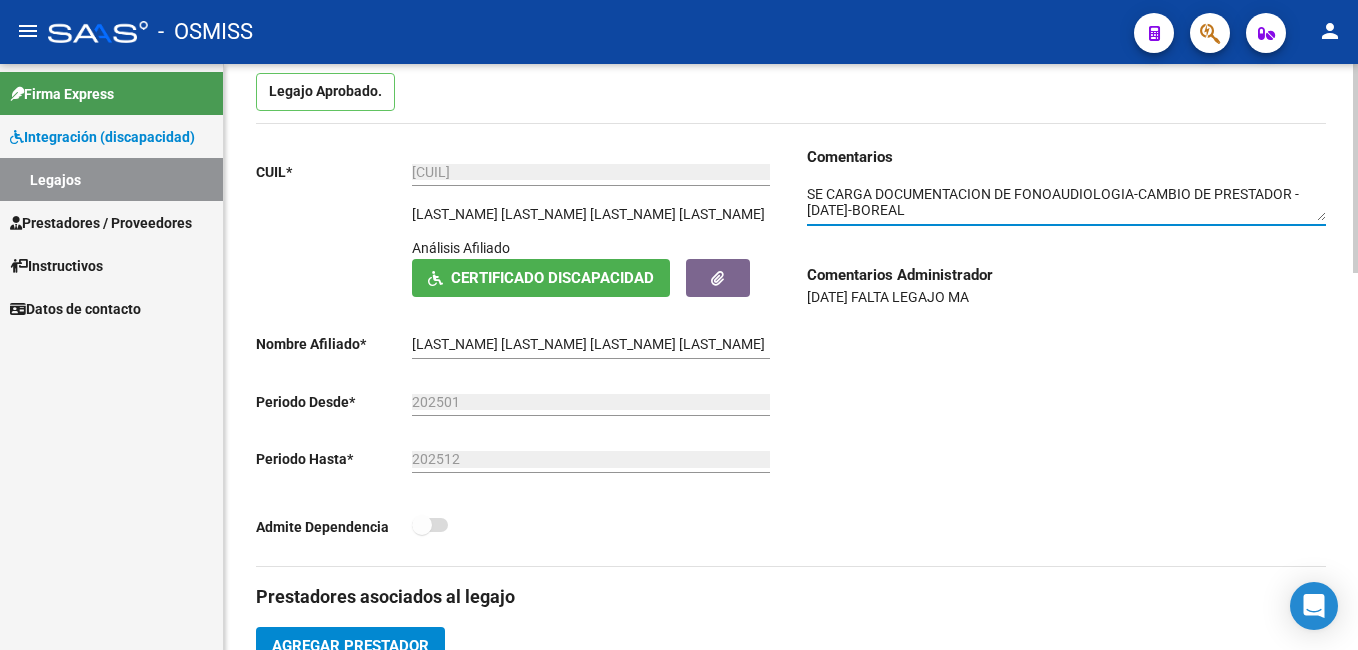 click at bounding box center [1066, 203] 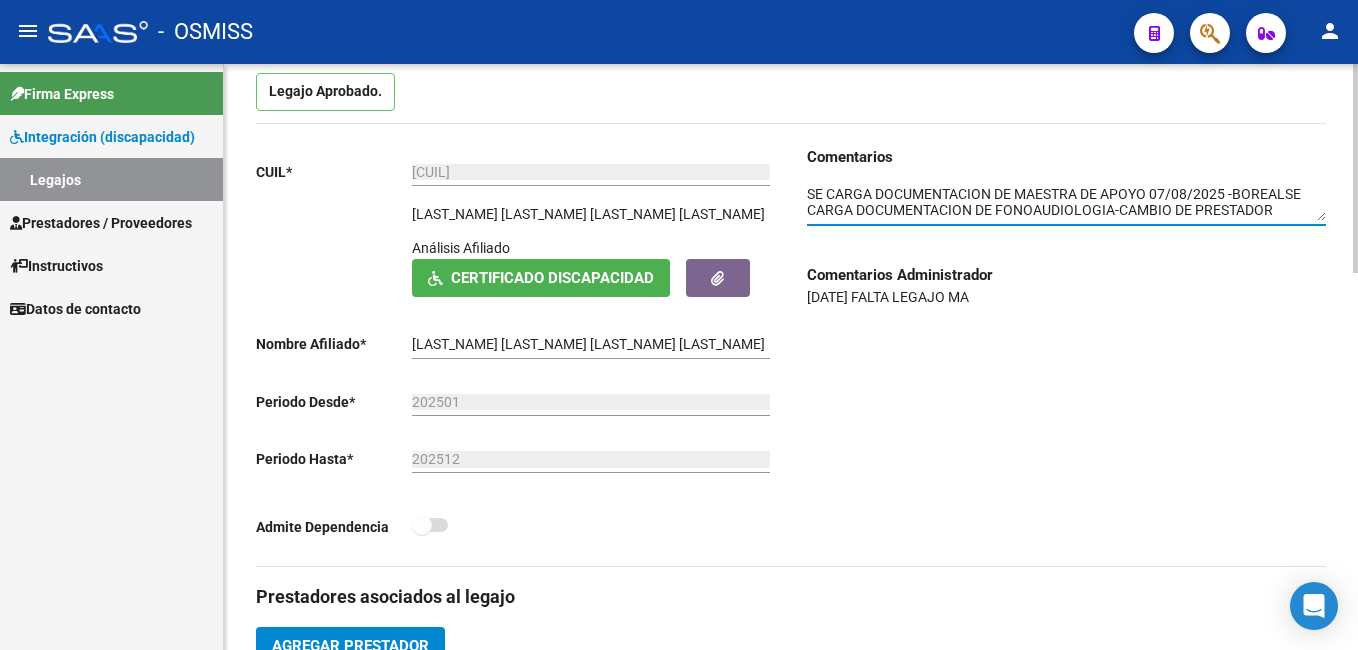 scroll, scrollTop: 0, scrollLeft: 0, axis: both 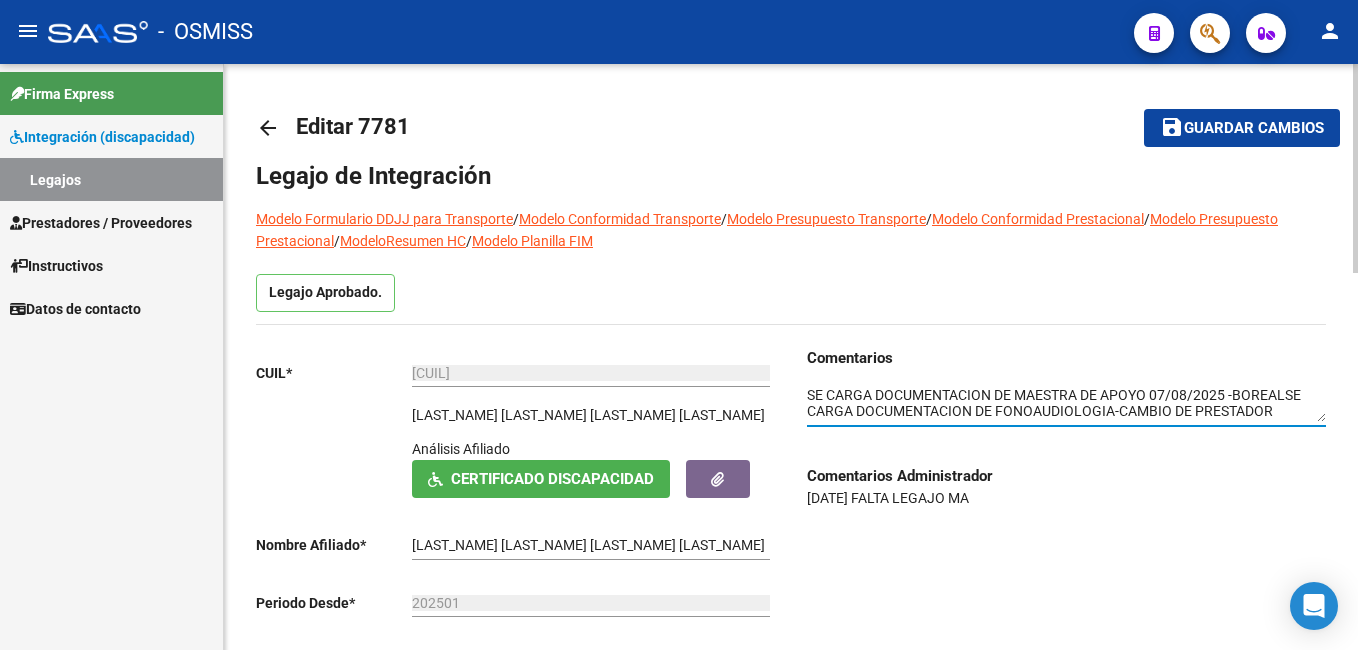 click 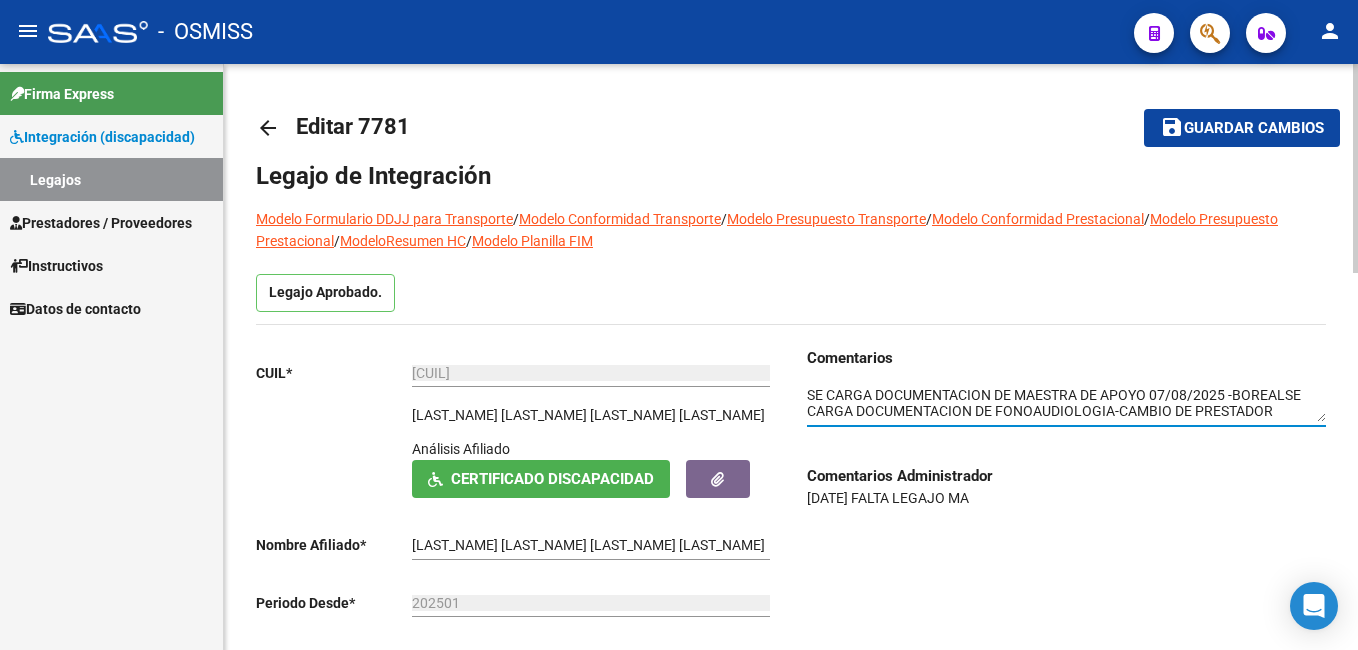 click on "Guardar cambios" 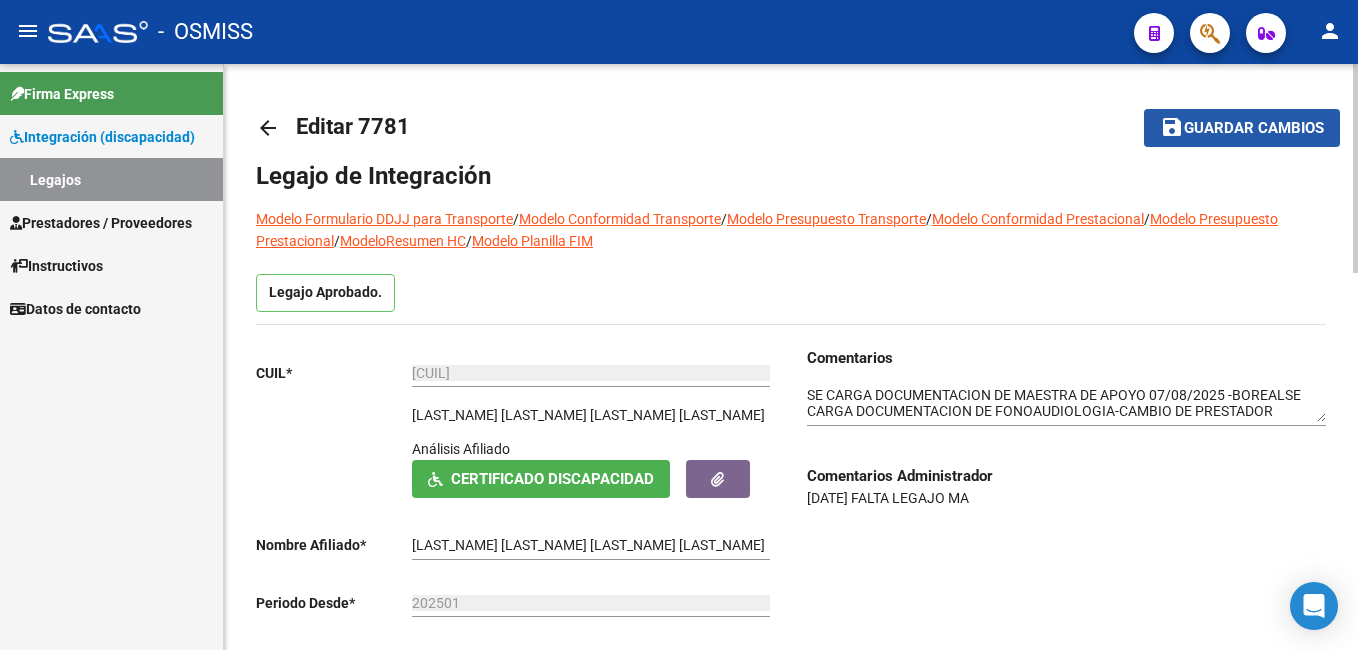 click on "Guardar cambios" 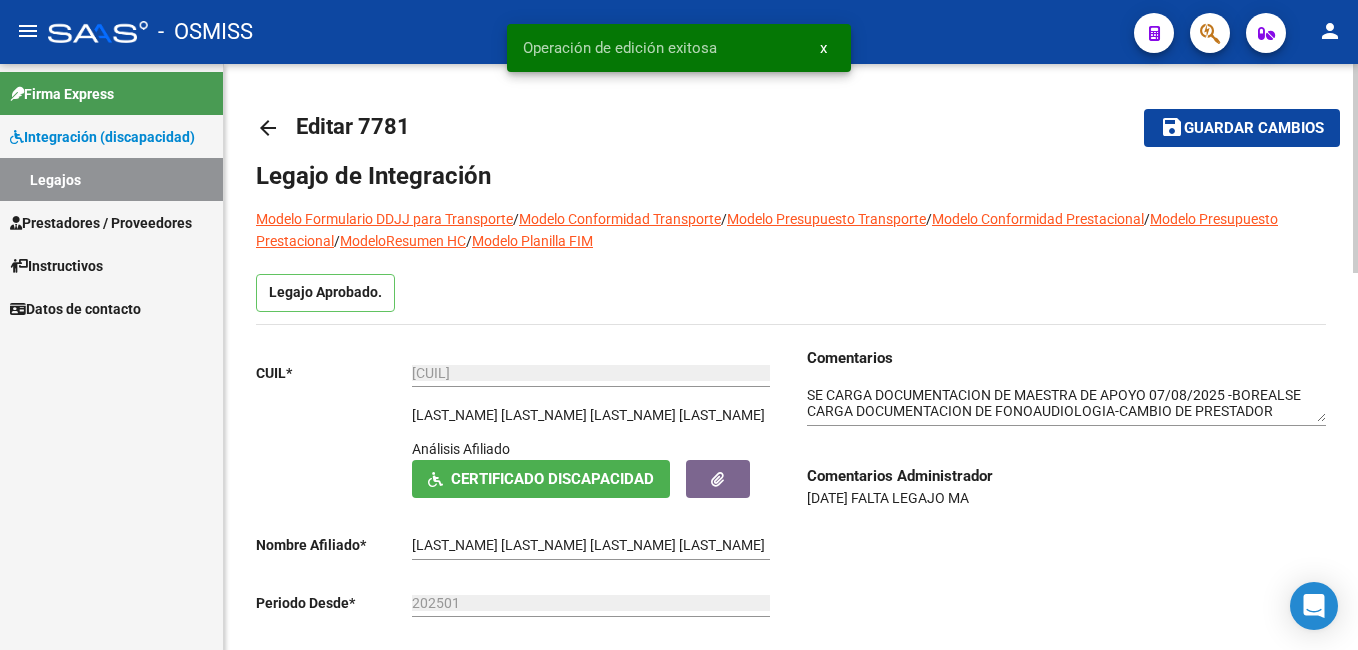 click on "Guardar cambios" 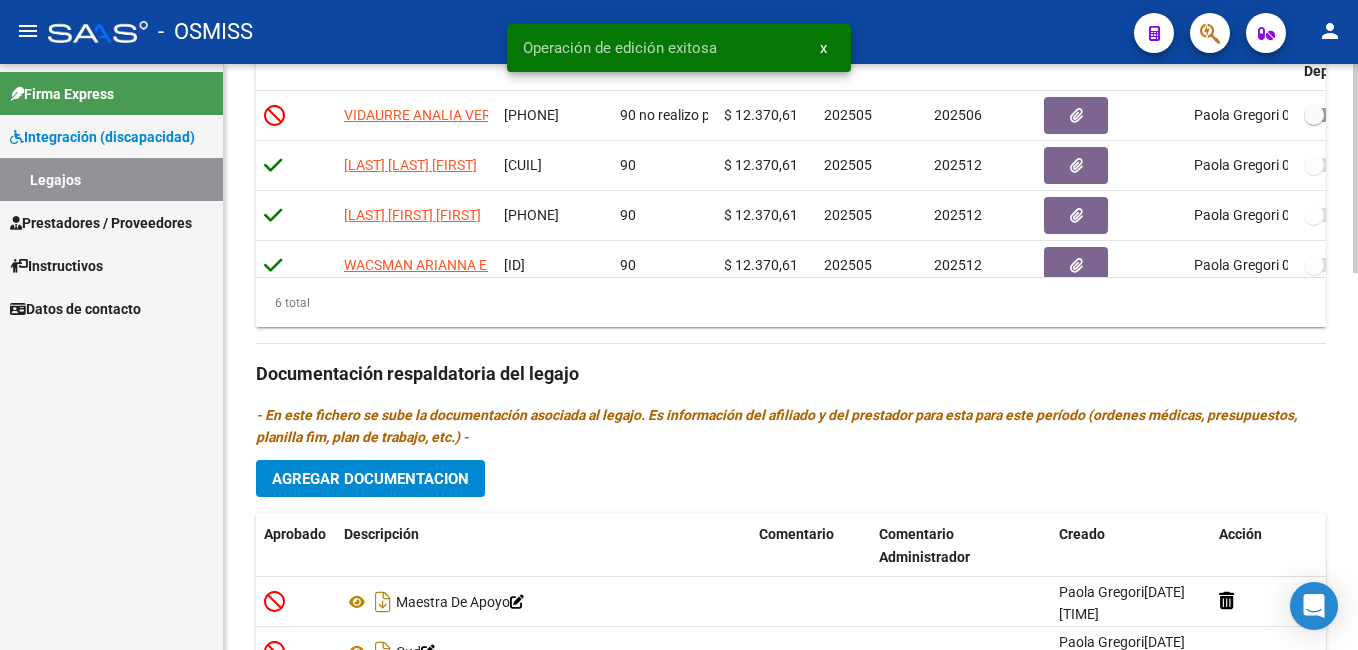 scroll, scrollTop: 1060, scrollLeft: 0, axis: vertical 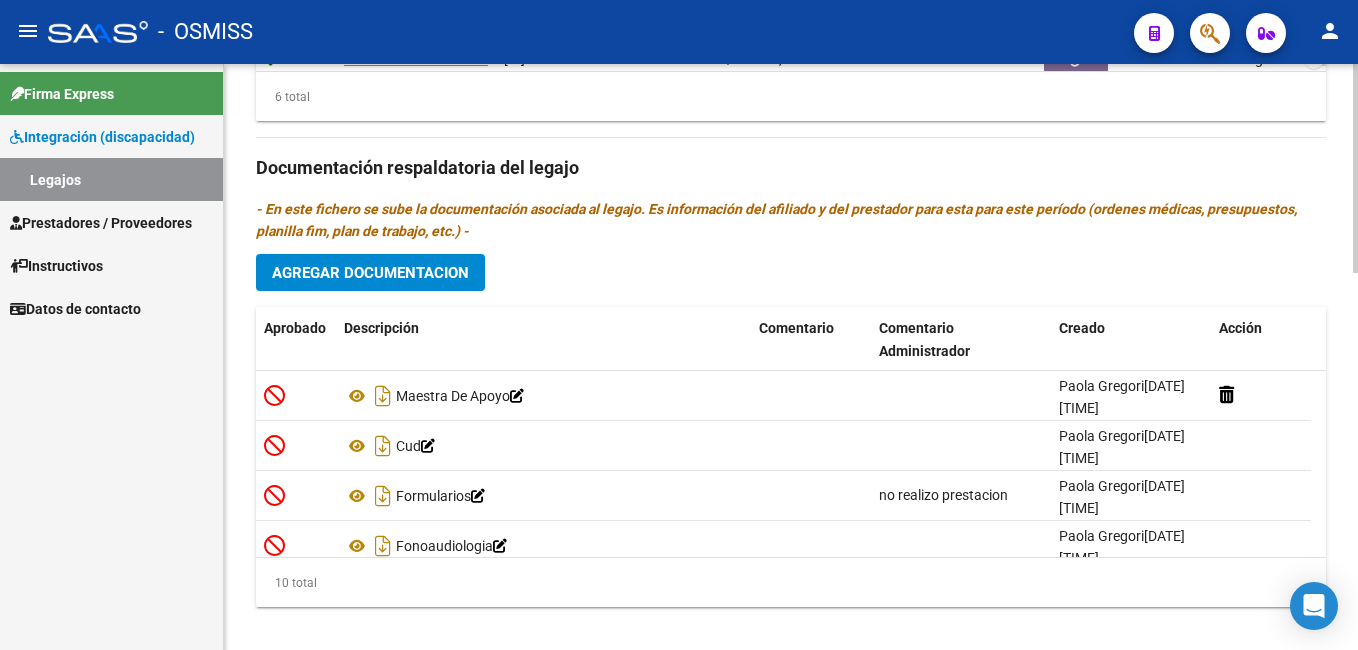 click on "arrow_back Editar [ID]    save Guardar cambios Legajo de Integración Modelo Formulario DDJJ para Transporte  /  Modelo Conformidad Transporte  /  Modelo Presupuesto Transporte  /  Modelo Conformidad Prestacional  /  Modelo Presupuesto Prestacional  /  ModeloResumen HC  /  Modelo Planilla FIM  Legajo Aprobado.  CUIL  *   [ID] Ingresar CUIL  [LAST] [FIRST] [MIDDLE]     Análisis Afiliado    Certificado Discapacidad ARCA Padrón Nombre Afiliado  *   [LAST] [FIRST] [MIDDLE] Ingresar el nombre  Periodo Desde  *   [YEAR][MONTH] Ej: 202203  Periodo Hasta  *   [YEAR][MONTH] Ej: 202212  Admite Dependencia   Comentarios                                  Comentarios Administrador  [DATE] FALTA LEGAJO MA Prestadores asociados al legajo Agregar Prestador Aprobado Prestador CUIT Comentario Presupuesto Periodo Desde Periodo Hasta Usuario Admite Dependencia [LAST] [FIRST] [MIDDLE] [ID]     [MONEY] no realizo prestacion?  [PRICE]  [YEAR][MONTH] [YEAR][MONTH] [FIRST] [MIDDLE] [LAST]" 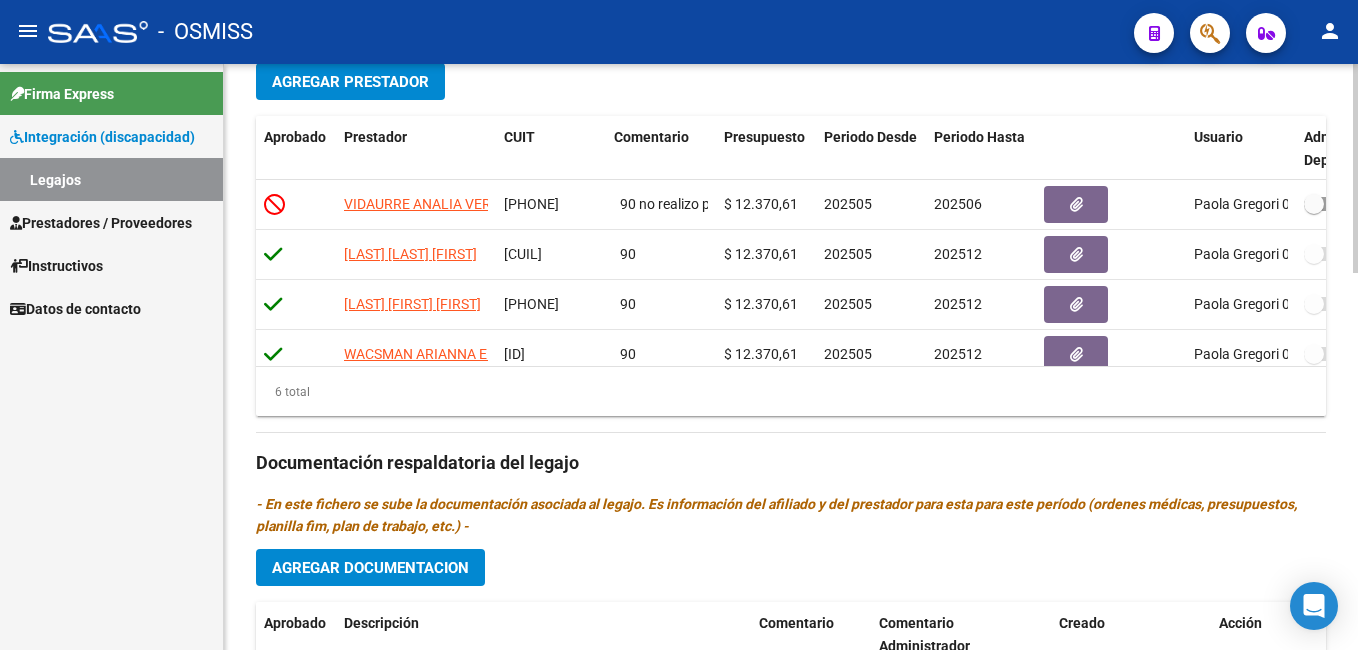 scroll, scrollTop: 950, scrollLeft: 0, axis: vertical 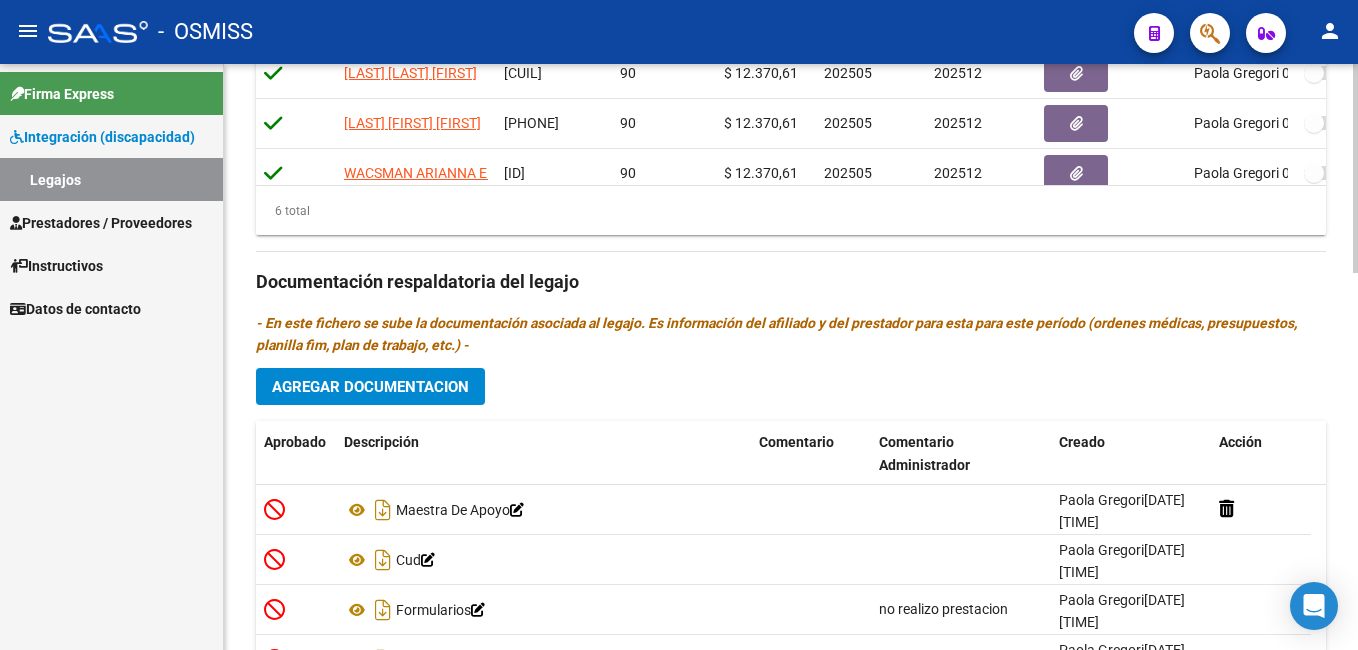 click on "menu -   OSMISS  person    Firma Express     Integración (discapacidad) Legajos    Prestadores / Proveedores Facturas - Listado/Carga Facturas - Documentación Pagos x Transferencia Auditorías - Listado Auditorías - Comentarios Auditorías - Cambios Área Prestadores - Listado Prestadores - Docu.    Instructivos    Datos de contacto arrow_back Editar [NUMBER]    save Guardar cambios Legajo de Integración Modelo Formulario DDJJ para Transporte  /  Modelo Conformidad Transporte  /  Modelo Presupuesto Transporte  /  Modelo Conformidad Prestacional  /  Modelo Presupuesto Prestacional  /  ModeloResumen HC  /  Modelo Planilla FIM  Legajo Aprobado.  CUIL  *   [NUMBER] Ingresar CUIL  [LAST] [FIRST] [FIRST]     Análisis Afiliado    Certificado Discapacidad ARCA Padrón Nombre Afiliado  *   [LAST] [FIRST] [FIRST] Ingresar el nombre  Periodo Desde  *   [DATE] Ej: 202203  Periodo Hasta  *   [DATE] Ej: 202212  Admite Dependencia   Comentarios                                  Agregar Prestador" at bounding box center (679, 325) 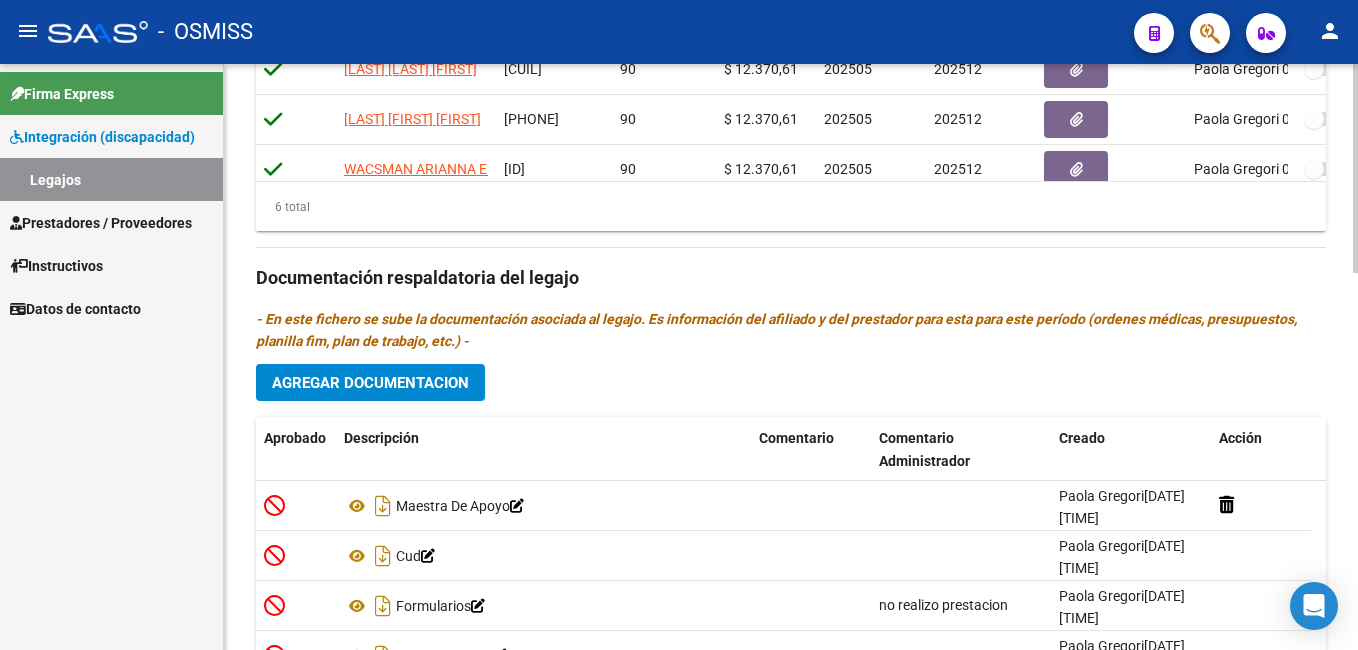 scroll, scrollTop: 0, scrollLeft: 0, axis: both 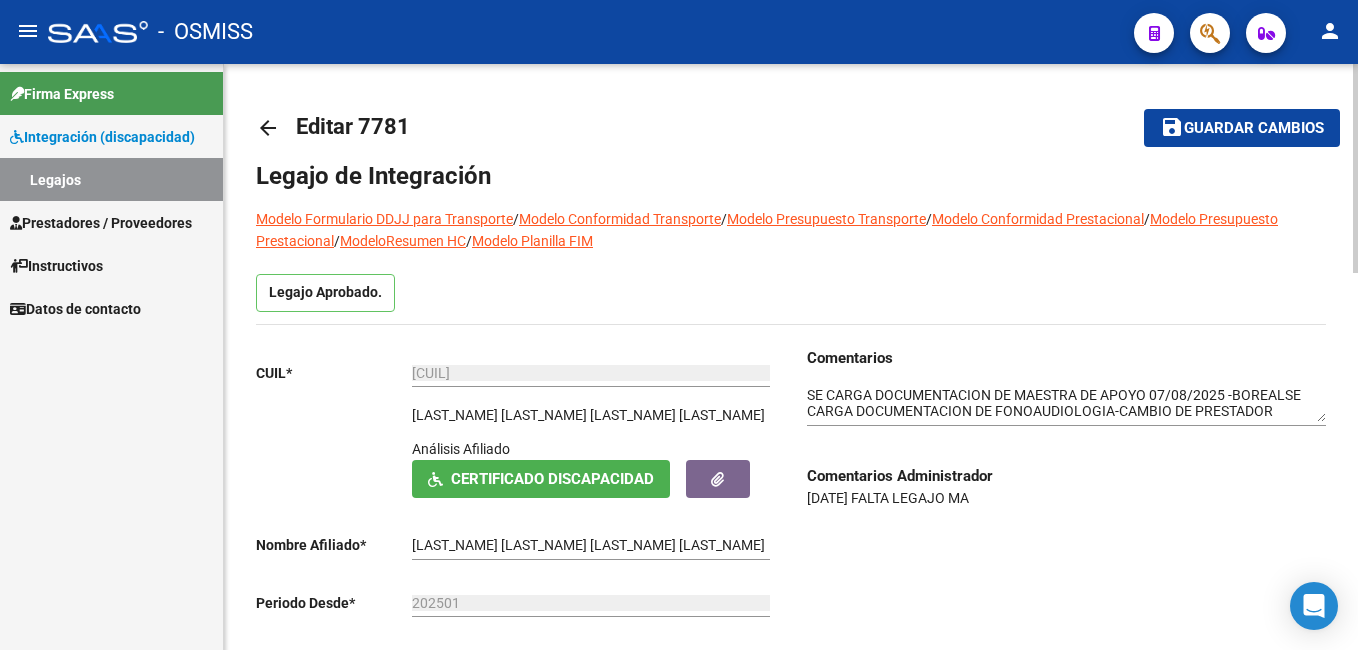 click on "menu -   OSMISS  person    Firma Express     Integración (discapacidad) Legajos    Prestadores / Proveedores Facturas - Listado/Carga Facturas - Documentación Pagos x Transferencia Auditorías - Listado Auditorías - Comentarios Auditorías - Cambios Área Prestadores - Listado Prestadores - Docu.    Instructivos    Datos de contacto arrow_back Editar [NUMBER]    save Guardar cambios Legajo de Integración Modelo Formulario DDJJ para Transporte  /  Modelo Conformidad Transporte  /  Modelo Presupuesto Transporte  /  Modelo Conformidad Prestacional  /  Modelo Presupuesto Prestacional  /  ModeloResumen HC  /  Modelo Planilla FIM  Legajo Aprobado.  CUIL  *   [NUMBER] Ingresar CUIL  [LAST] [FIRST] [FIRST]     Análisis Afiliado    Certificado Discapacidad ARCA Padrón Nombre Afiliado  *   [LAST] [FIRST] [FIRST] Ingresar el nombre  Periodo Desde  *   [DATE] Ej: 202203  Periodo Hasta  *   [DATE] Ej: 202212  Admite Dependencia   Comentarios                                  Agregar Prestador" at bounding box center (679, 325) 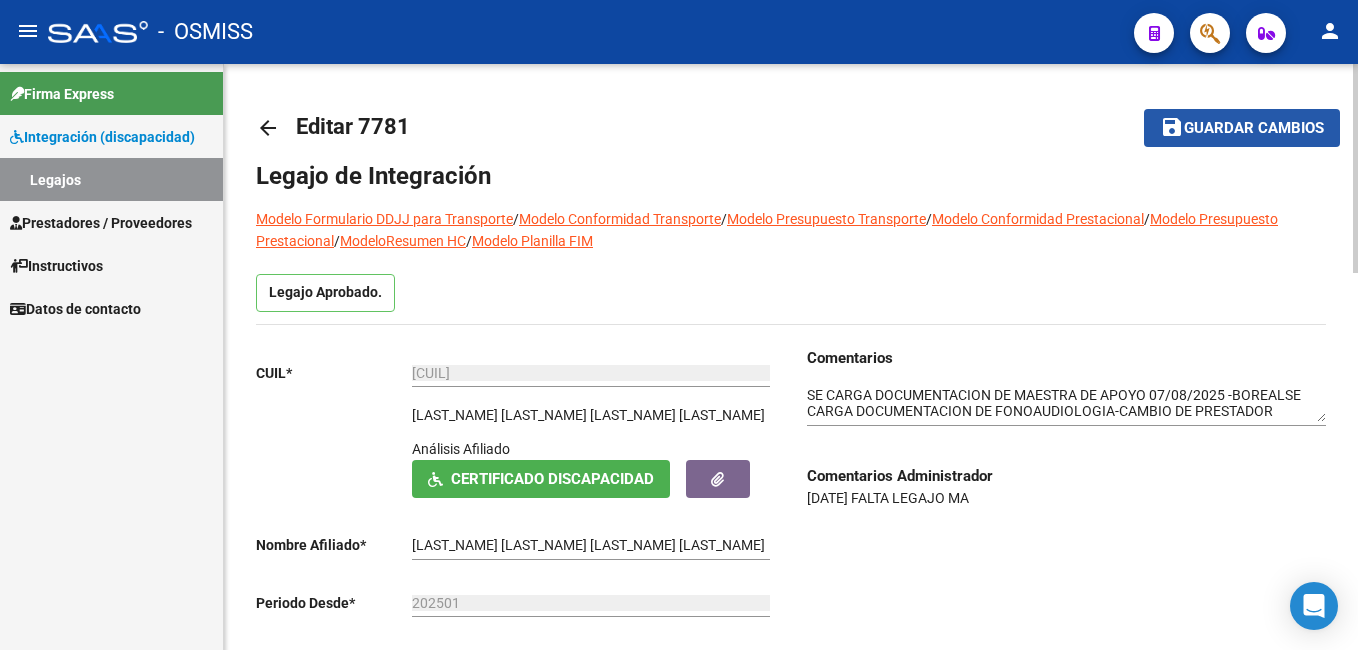 click on "Guardar cambios" 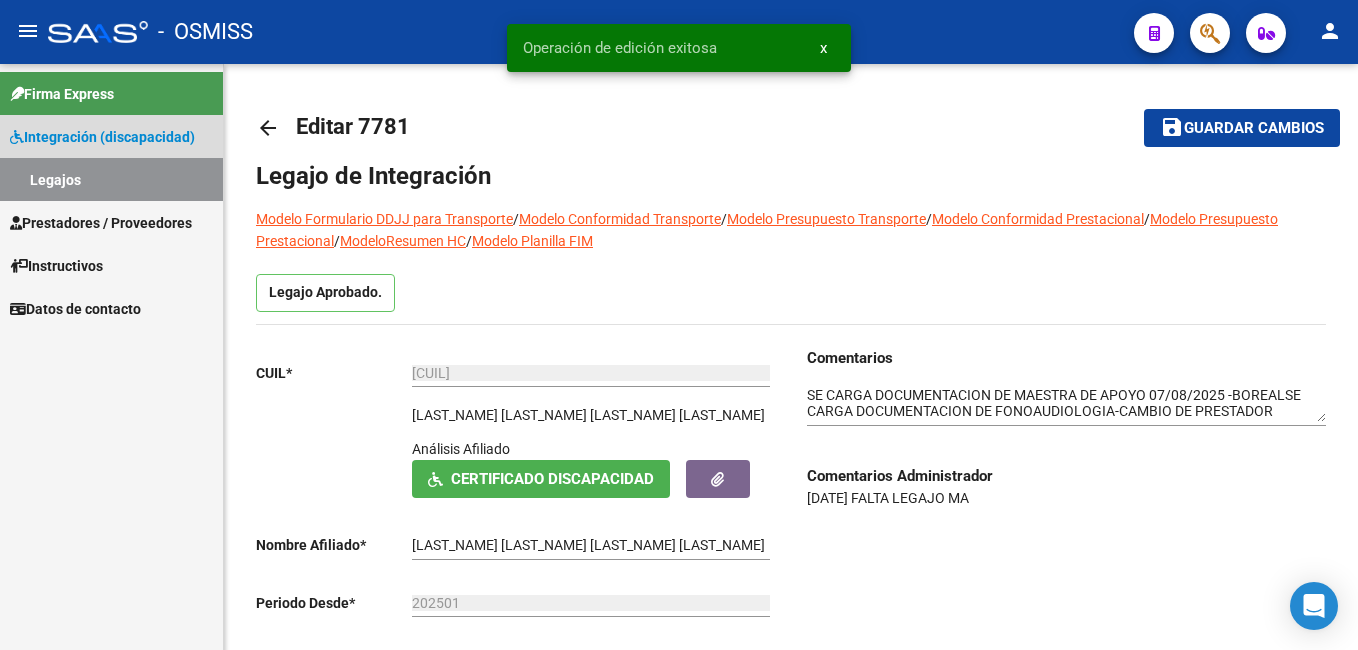 click on "Legajos" at bounding box center [111, 179] 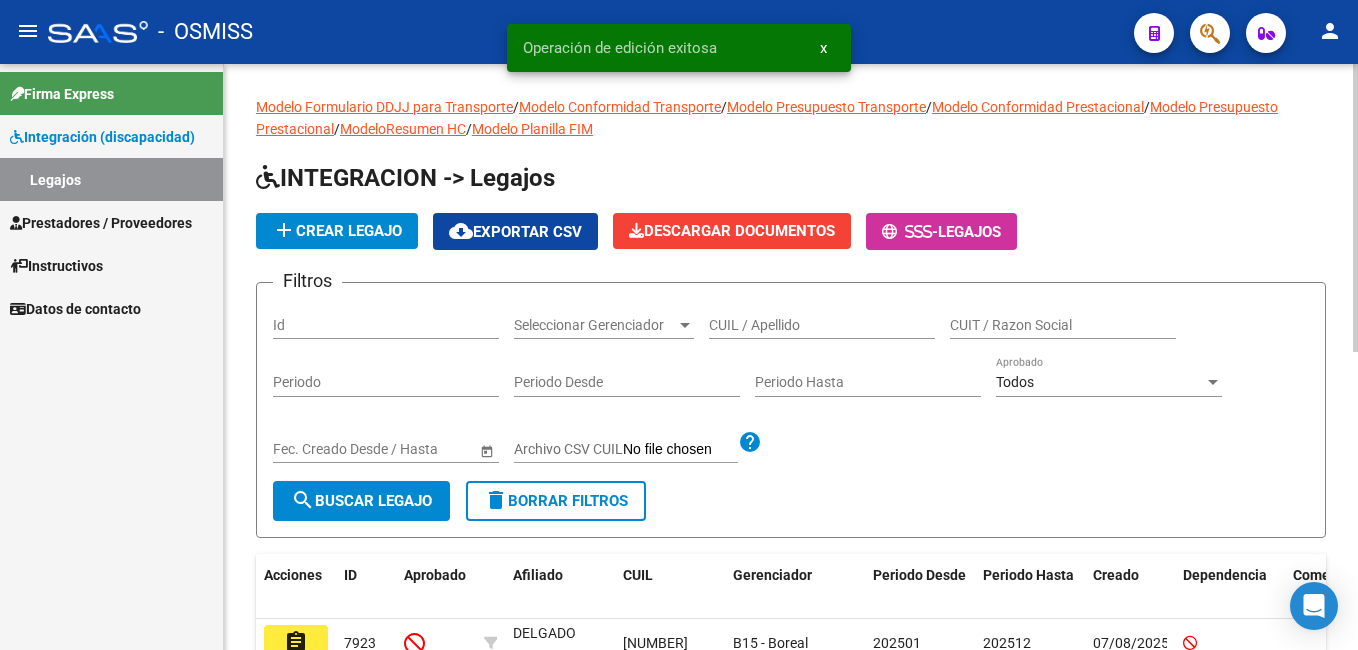 click on "CUIL / Apellido" 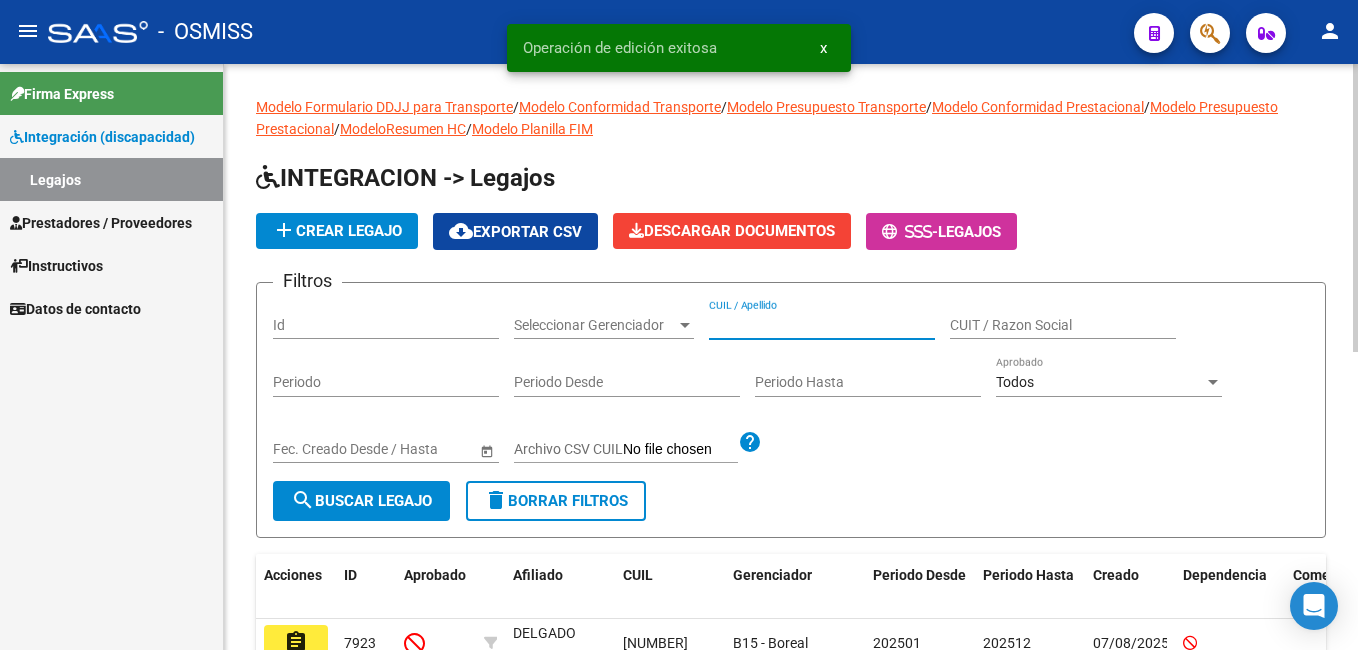 paste on "[NUMBER]" 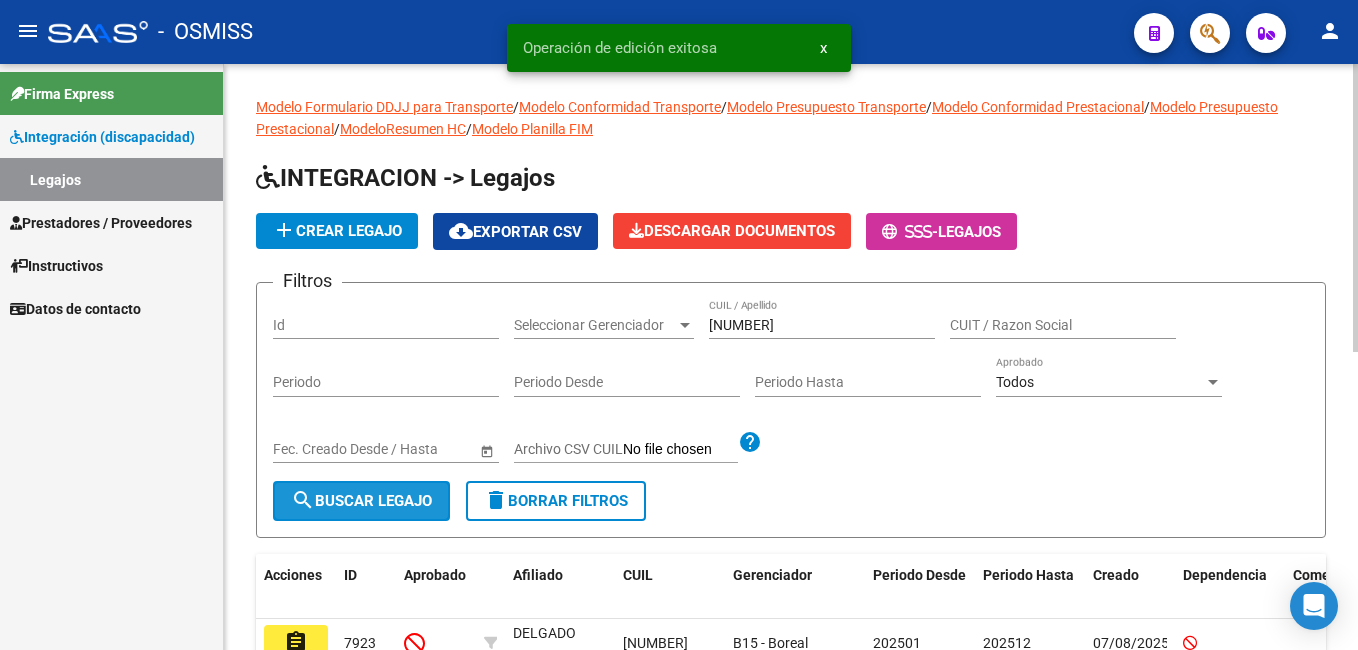 click on "search  Buscar Legajo" 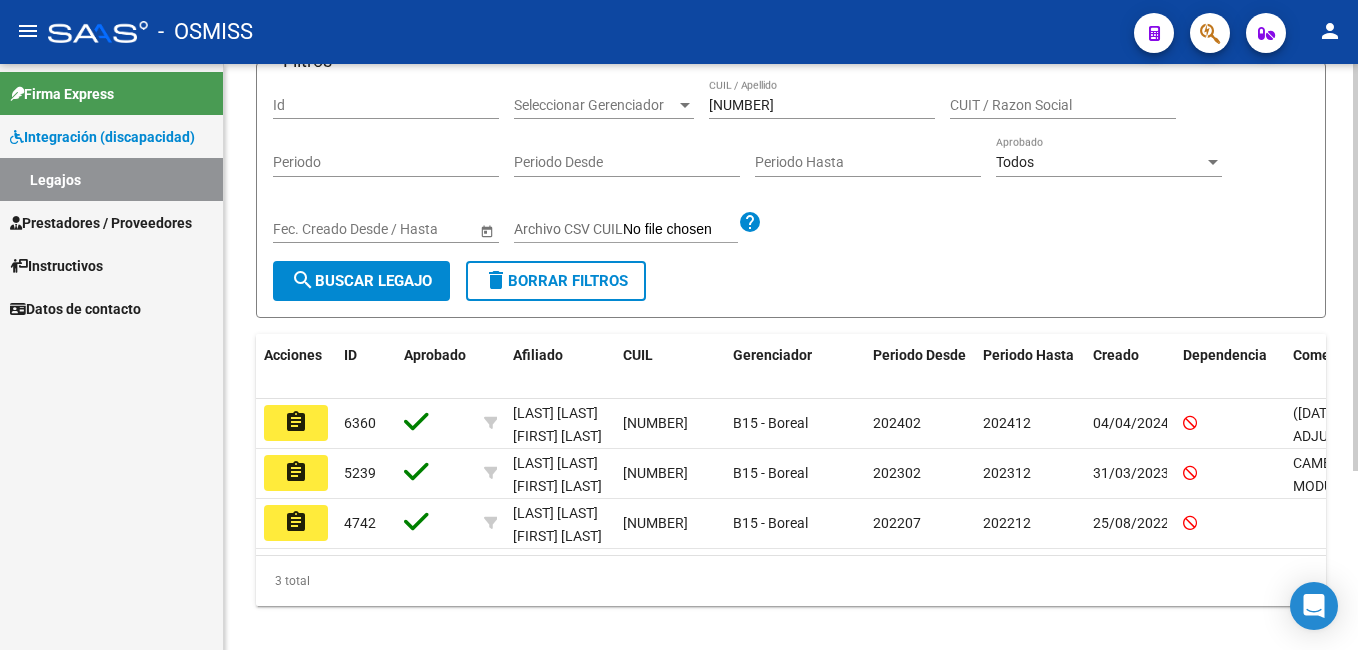 scroll, scrollTop: 222, scrollLeft: 0, axis: vertical 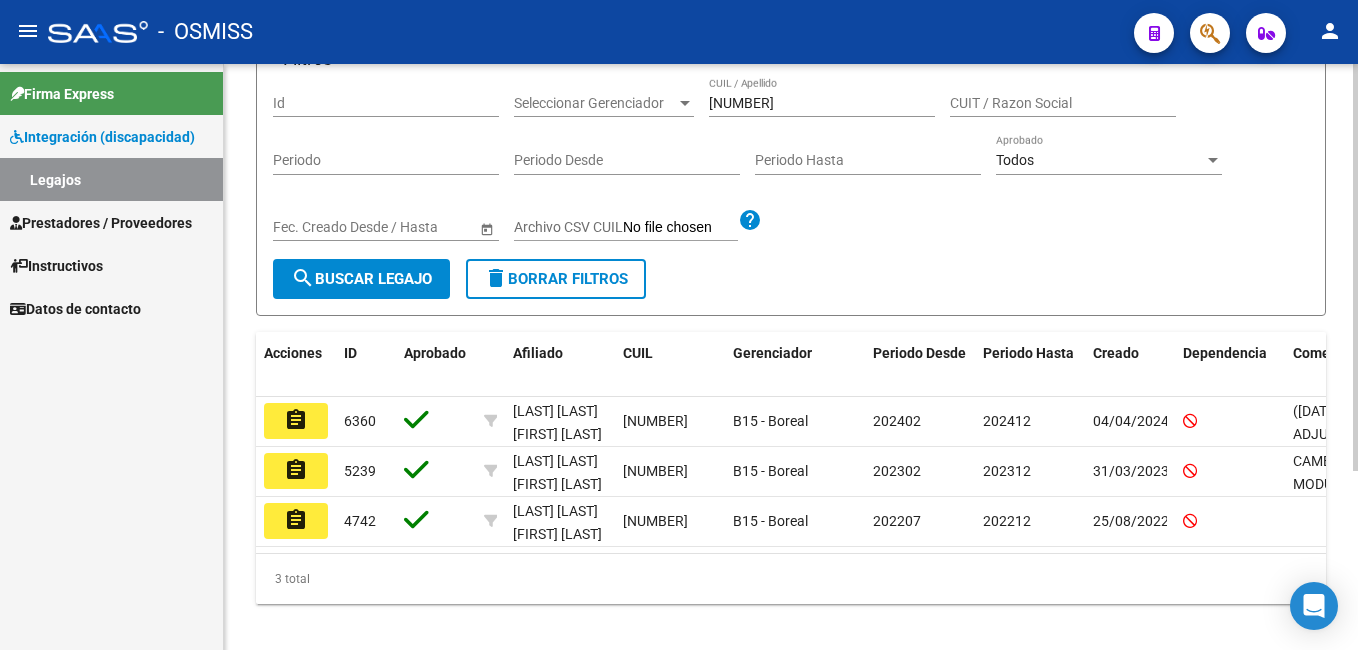 click on "menu -   OSMISS  person    Firma Express     Integración (discapacidad) Legajos    Prestadores / Proveedores Facturas - Listado/Carga Facturas - Documentación Pagos x Transferencia Auditorías - Listado Auditorías - Comentarios Auditorías - Cambios Área Prestadores - Listado Prestadores - Docu.    Instructivos    Datos de contacto Modelo Formulario DDJJ para Transporte  /  Modelo Conformidad Transporte  /  Modelo Presupuesto Transporte  /  Modelo Conformidad Prestacional  /  Modelo Presupuesto Prestacional  /  ModeloResumen HC  /  Modelo Planilla FIM  INTEGRACION -> Legajos add  Crear Legajo
cloud_download  Exportar CSV  Descargar Documentos
-  Legajos Filtros Id Seleccionar Gerenciador Seleccionar Gerenciador [CUIL] CUIL / Apellido CUIT / Razon Social Periodo Periodo Desde Periodo Hasta Todos Aprobado Start date – End date Fec. Creado Desde / Hasta Archivo CSV CUIL help search  Buscar Legajo  delete  Borrar Filtros  Acciones ID Aprobado Afiliado CUIL Gerenciador Periodo Desde" at bounding box center (679, 325) 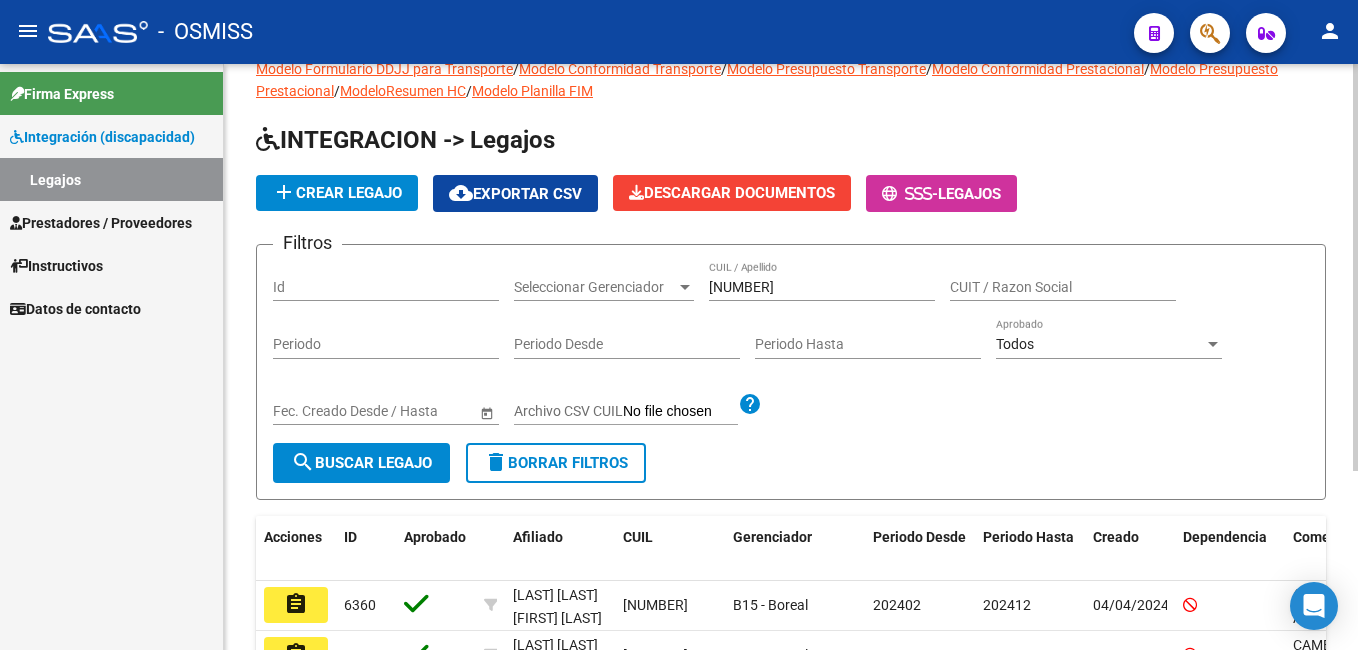 scroll, scrollTop: 0, scrollLeft: 0, axis: both 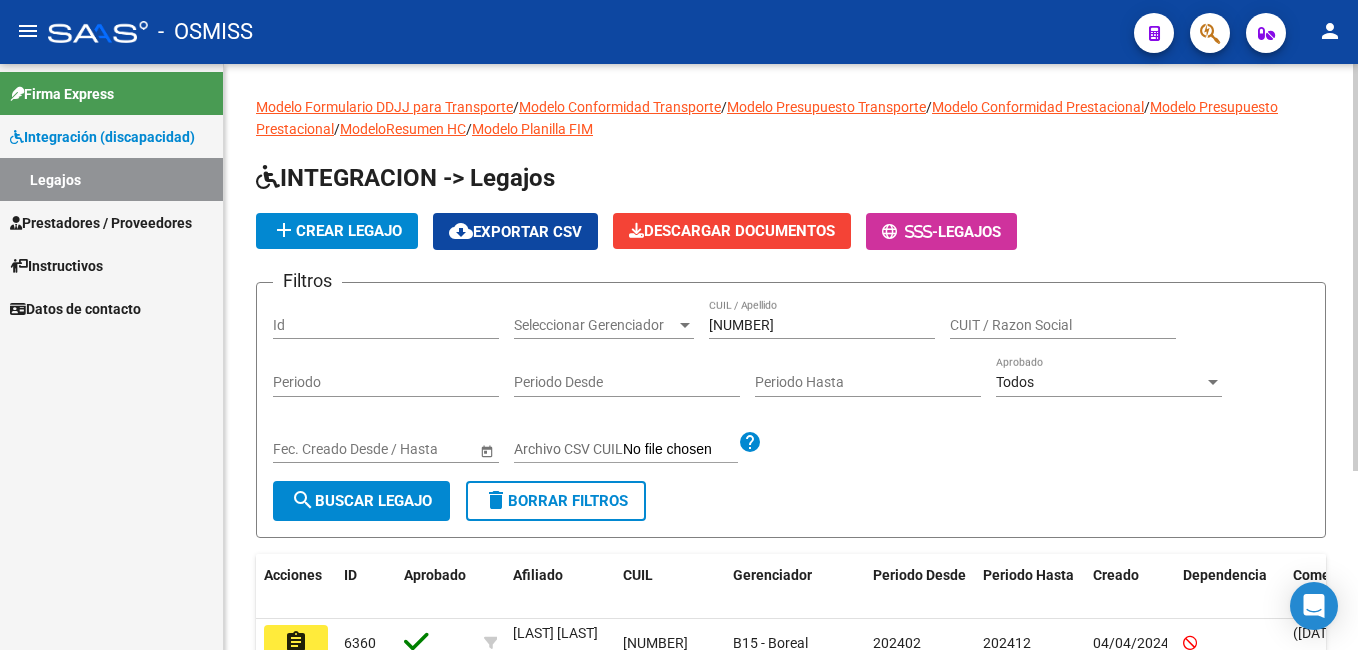 click on "menu -   OSMISS  person    Firma Express     Integración (discapacidad) Legajos    Prestadores / Proveedores Facturas - Listado/Carga Facturas - Documentación Pagos x Transferencia Auditorías - Listado Auditorías - Comentarios Auditorías - Cambios Área Prestadores - Listado Prestadores - Docu.    Instructivos    Datos de contacto Modelo Formulario DDJJ para Transporte  /  Modelo Conformidad Transporte  /  Modelo Presupuesto Transporte  /  Modelo Conformidad Prestacional  /  Modelo Presupuesto Prestacional  /  ModeloResumen HC  /  Modelo Planilla FIM  INTEGRACION -> Legajos add  Crear Legajo
cloud_download  Exportar CSV  Descargar Documentos
-  Legajos Filtros Id Seleccionar Gerenciador Seleccionar Gerenciador [CUIL] CUIL / Apellido CUIT / Razon Social Periodo Periodo Desde Periodo Hasta Todos Aprobado Start date – End date Fec. Creado Desde / Hasta Archivo CSV CUIL help search  Buscar Legajo  delete  Borrar Filtros  Acciones ID Aprobado Afiliado CUIL Gerenciador Periodo Desde" at bounding box center (679, 325) 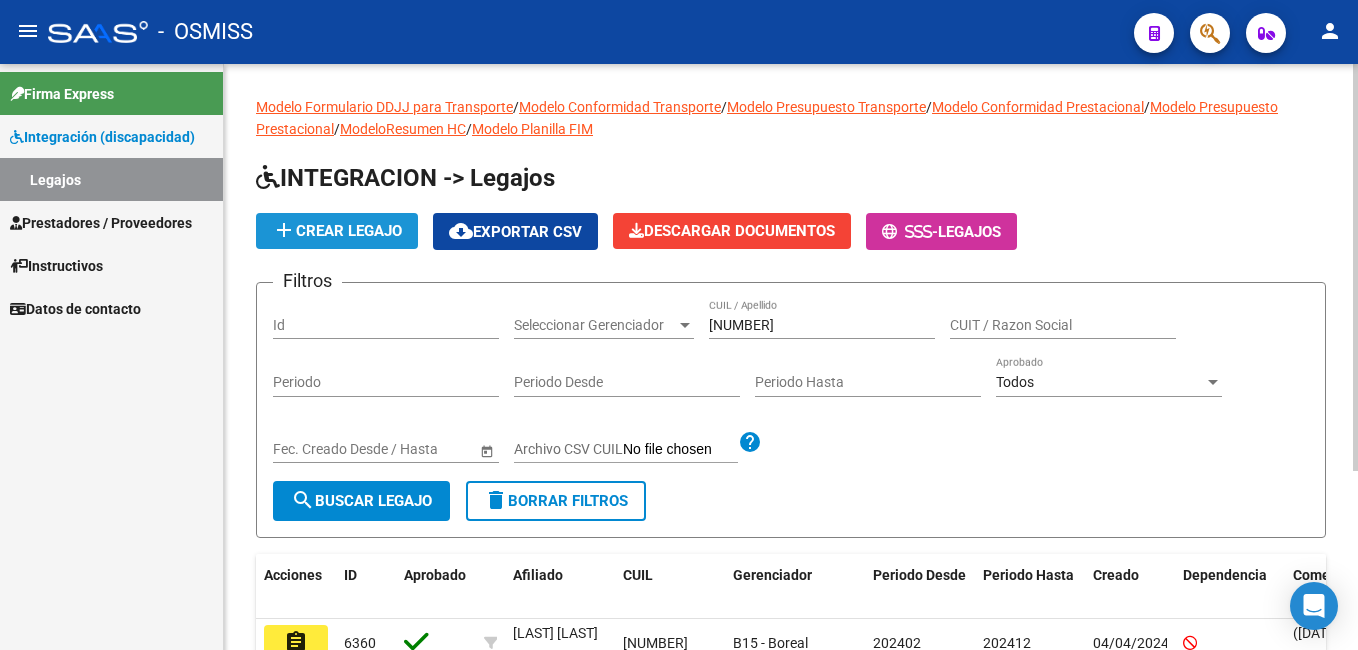 click on "add  Crear Legajo" 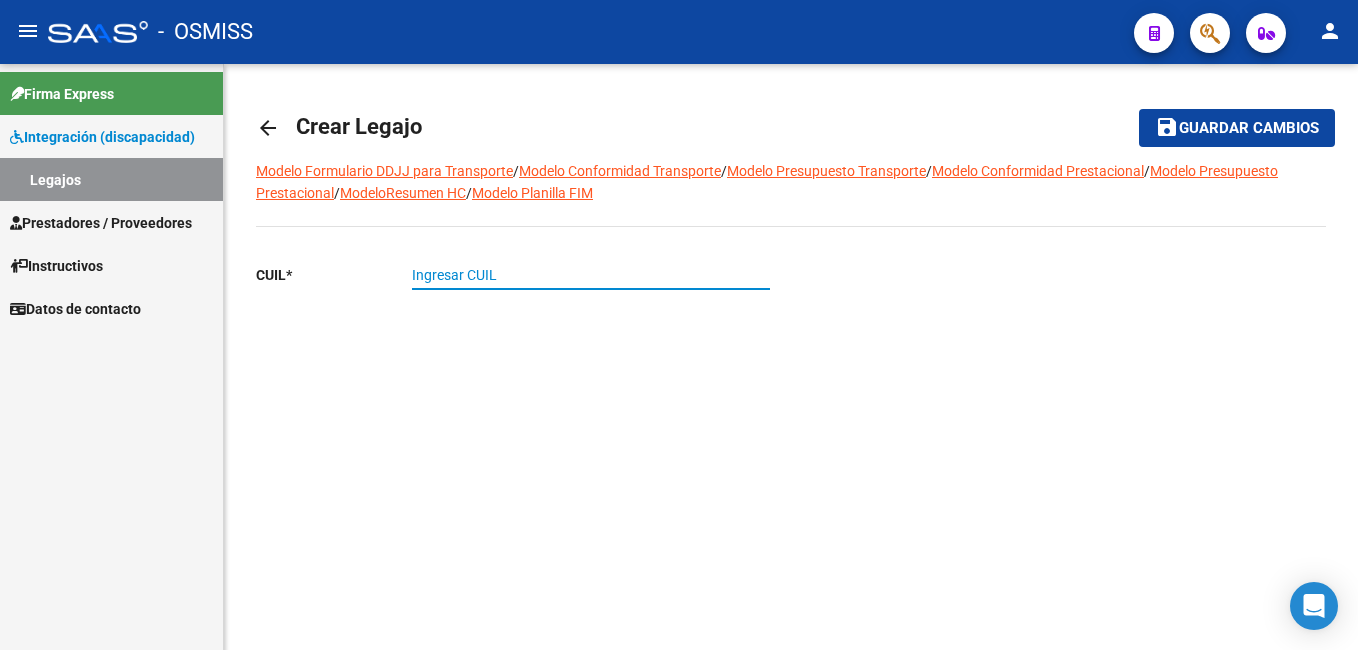 click on "Ingresar CUIL" at bounding box center [591, 275] 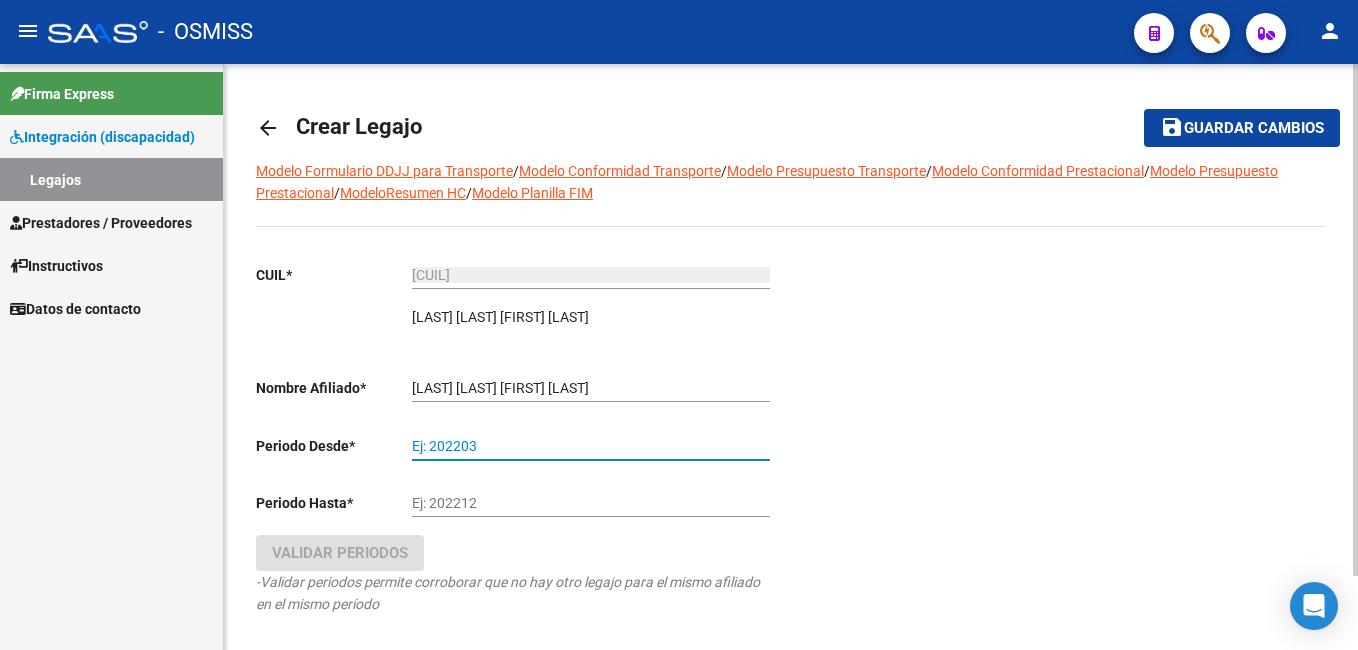 click on "Ej: 202203" at bounding box center (591, 446) 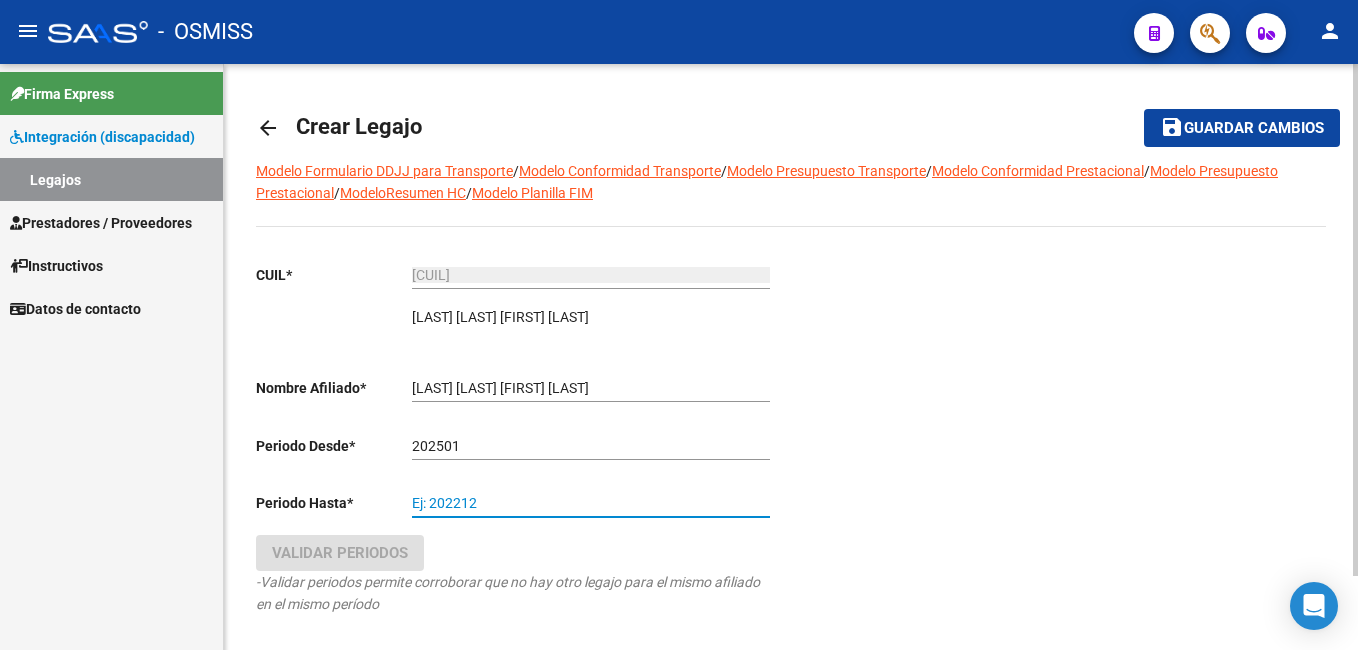click on "Ej: 202212" at bounding box center (591, 503) 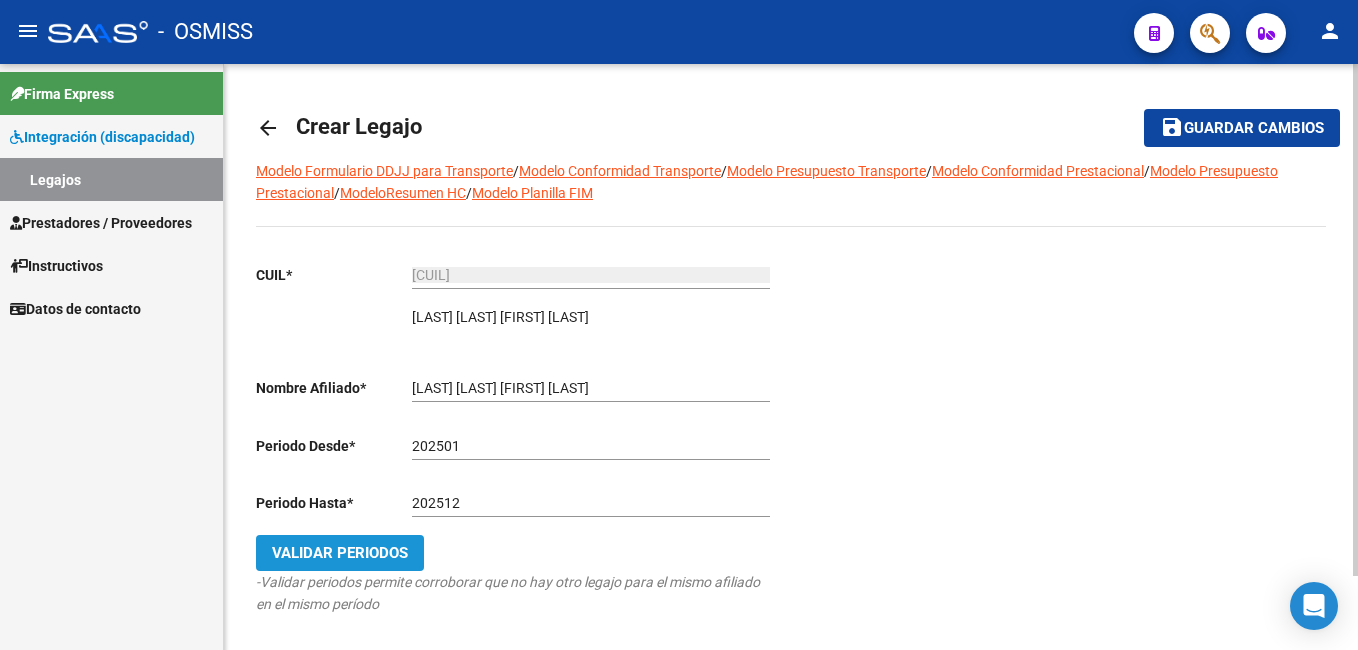 click on "Validar Periodos" 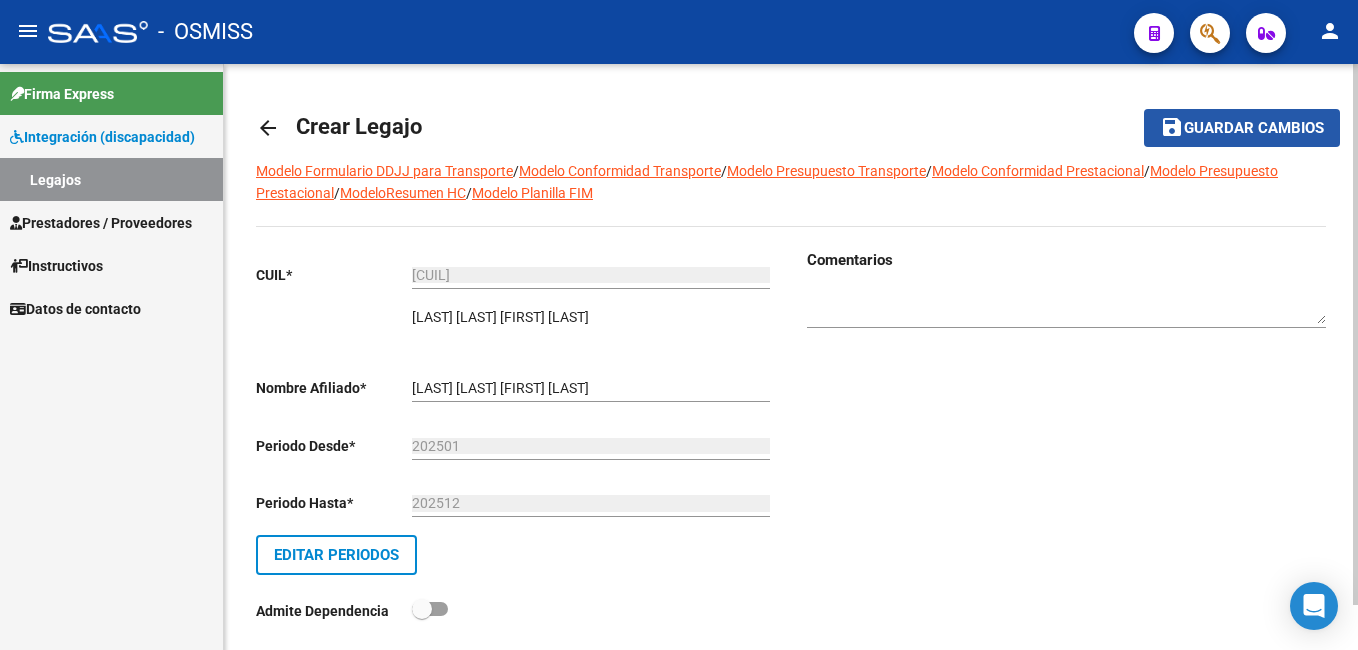 click on "Guardar cambios" 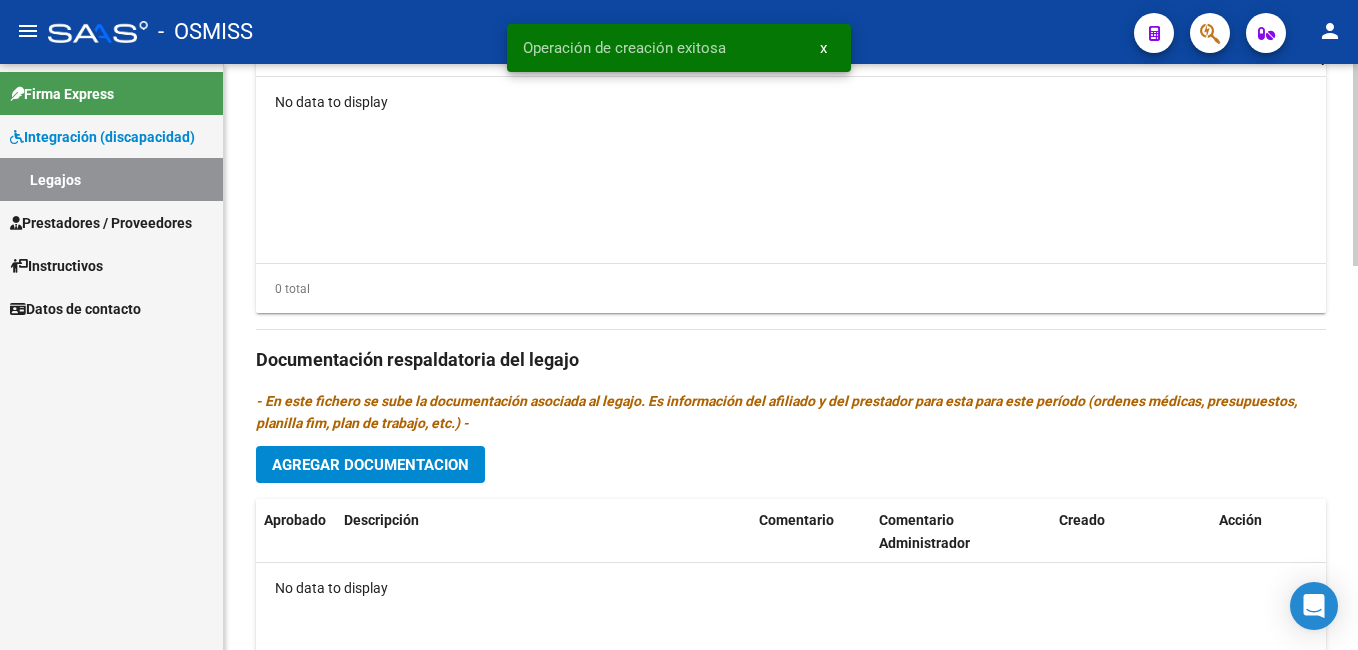 scroll, scrollTop: 1018, scrollLeft: 0, axis: vertical 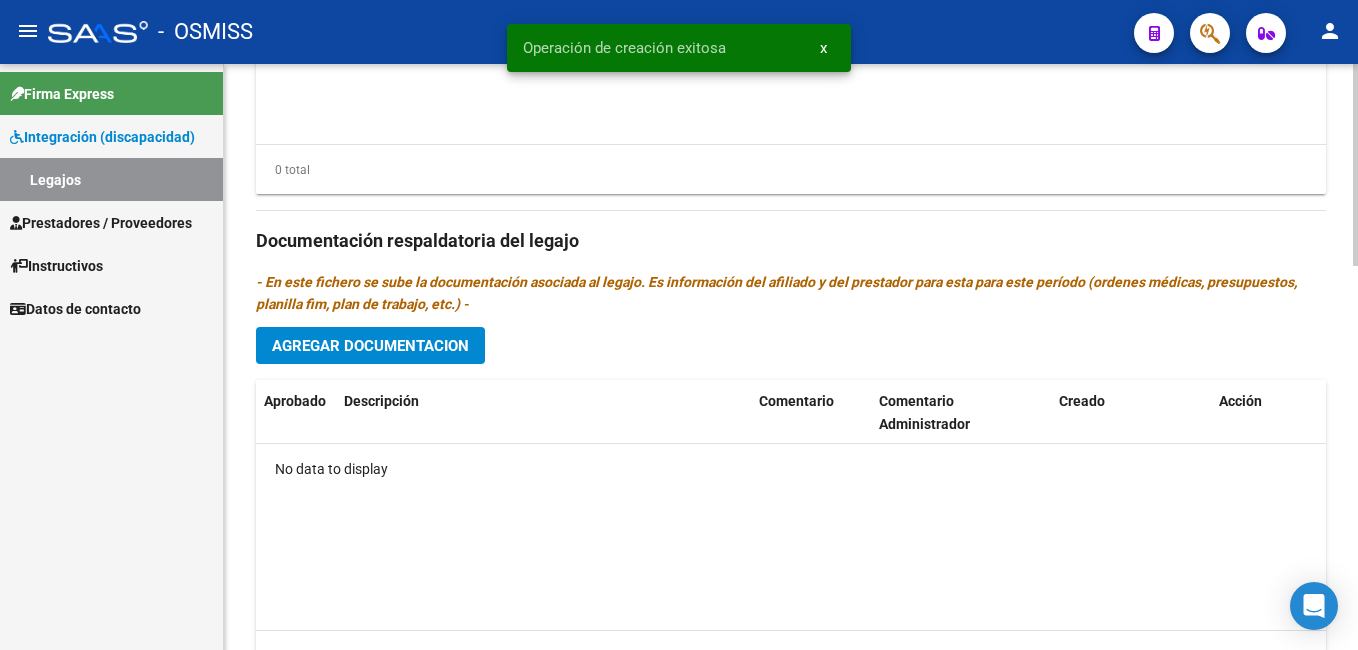 click on "menu -   OSMISS  person    Firma Express     Integración (discapacidad) Legajos    Prestadores / Proveedores Facturas - Listado/Carga Facturas - Documentación Pagos x Transferencia Auditorías - Listado Auditorías - Comentarios Auditorías - Cambios Área Prestadores - Listado Prestadores - Docu.    Instructivos    Datos de contacto arrow_back Editar 7924    save Guardar cambios Legajo de Integración Modelo Formulario DDJJ para Transporte  /  Modelo Conformidad Transporte  /  Modelo Presupuesto Transporte  /  Modelo Conformidad Prestacional  /  Modelo Presupuesto Prestacional  /  ModeloResumen HC  /  Modelo Planilla FIM  Legajo sin Aprobar.  CUIL  *   [CUIL] Ingresar CUIL  CONTRERAS PERAFAN MILO DANIEL     Análisis Afiliado    Certificado Discapacidad Vencido ARCA Padrón Nombre Afiliado  *   CONTRERAS PERAFAN MILO DANIEL Ingresar el nombre  Periodo Desde  *   202501 Ej: 202203  Periodo Hasta  *   202512 Ej: 202212  Admite Dependencia   Comentarios" at bounding box center [679, 325] 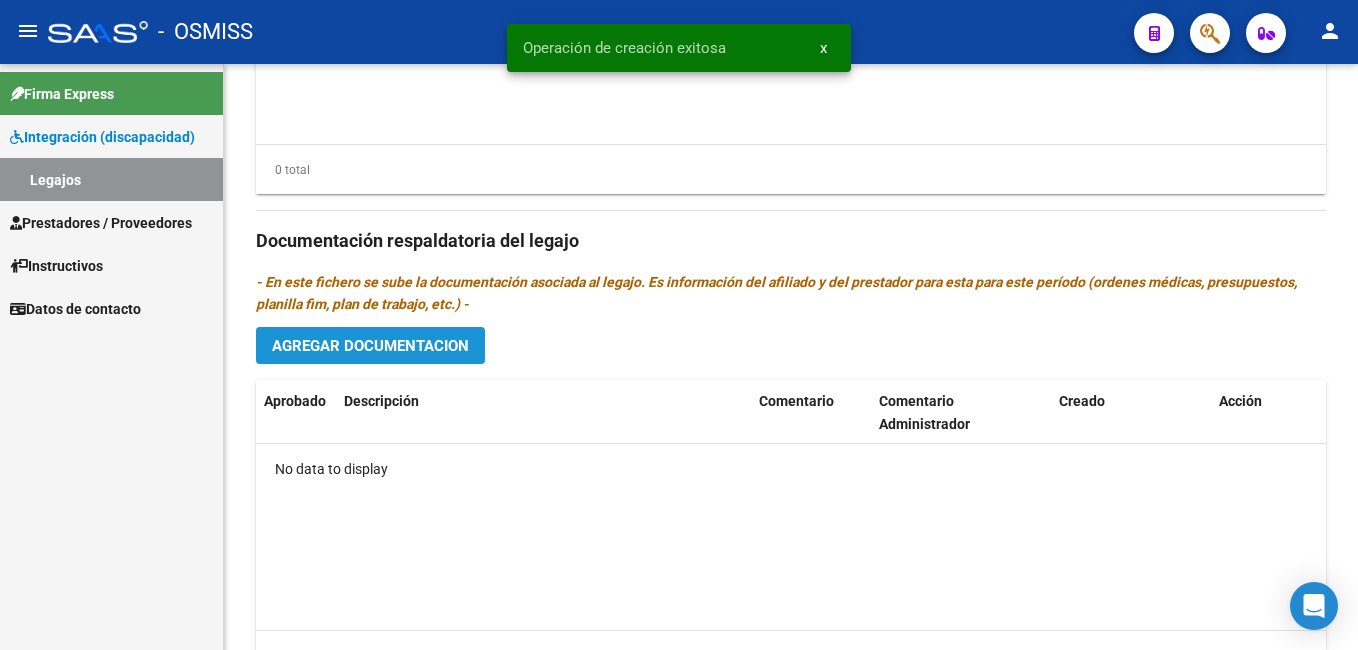 click on "Agregar Documentacion" 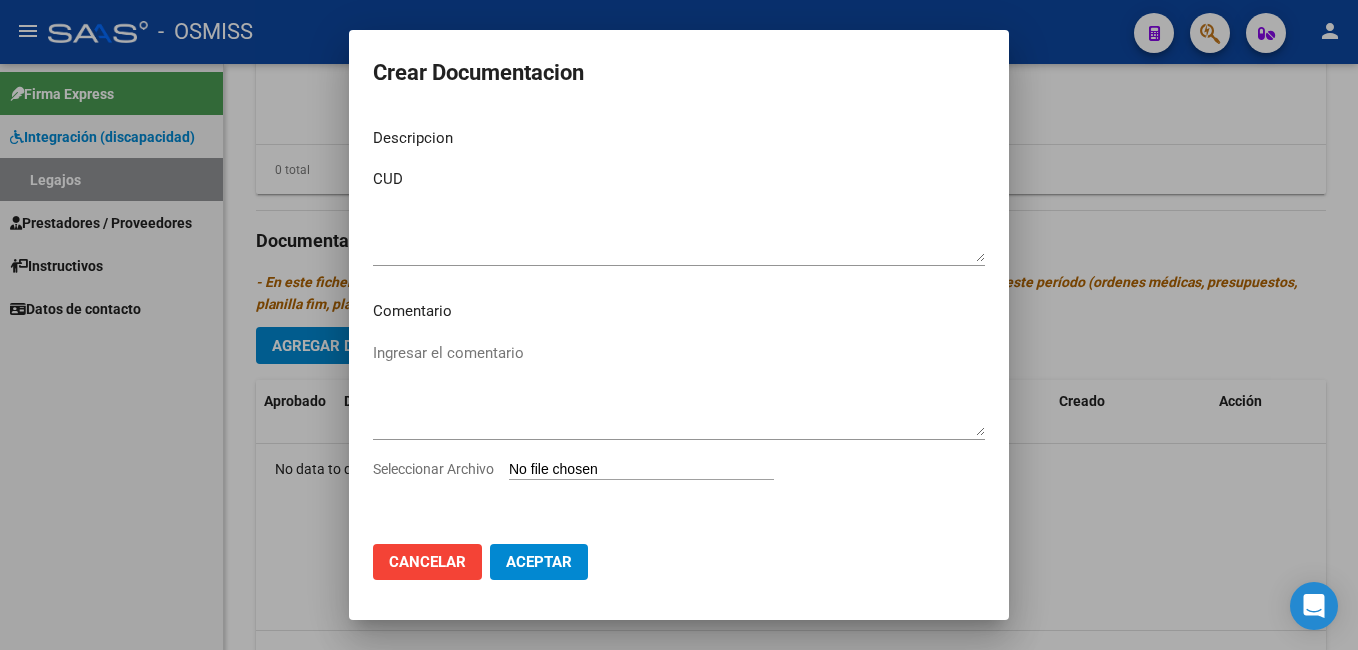 click on "Seleccionar Archivo" at bounding box center (641, 470) 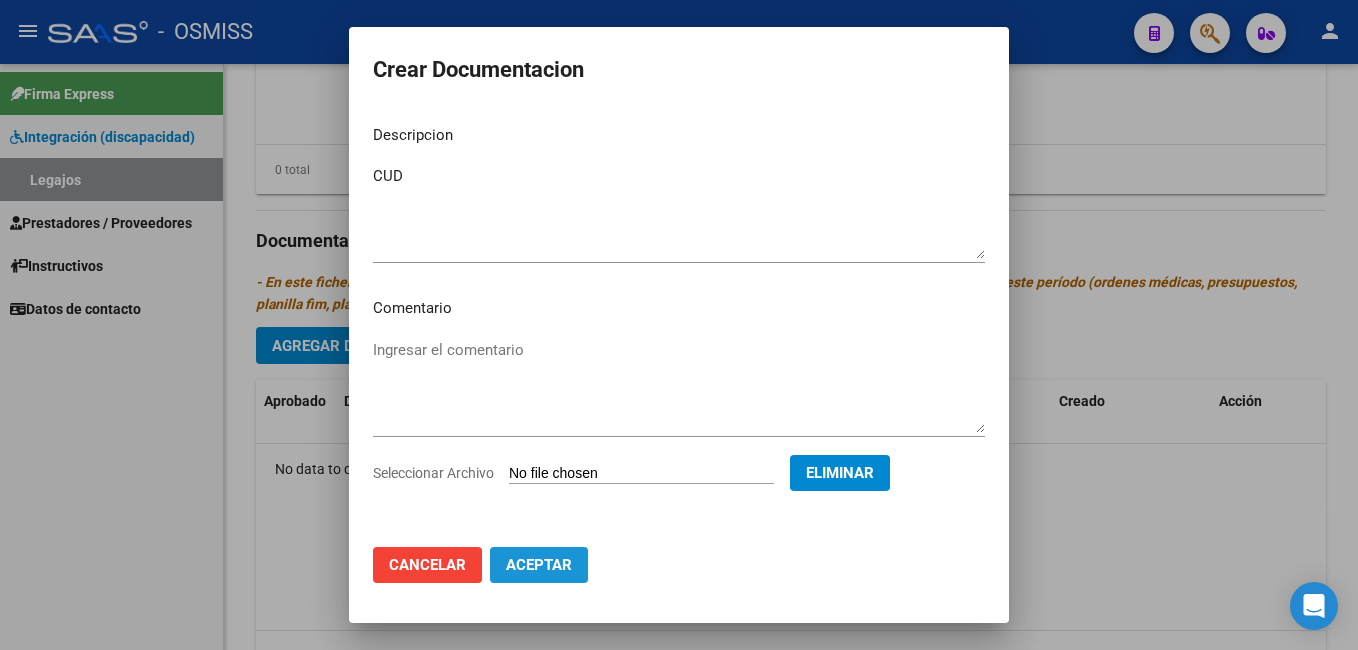 click on "Aceptar" 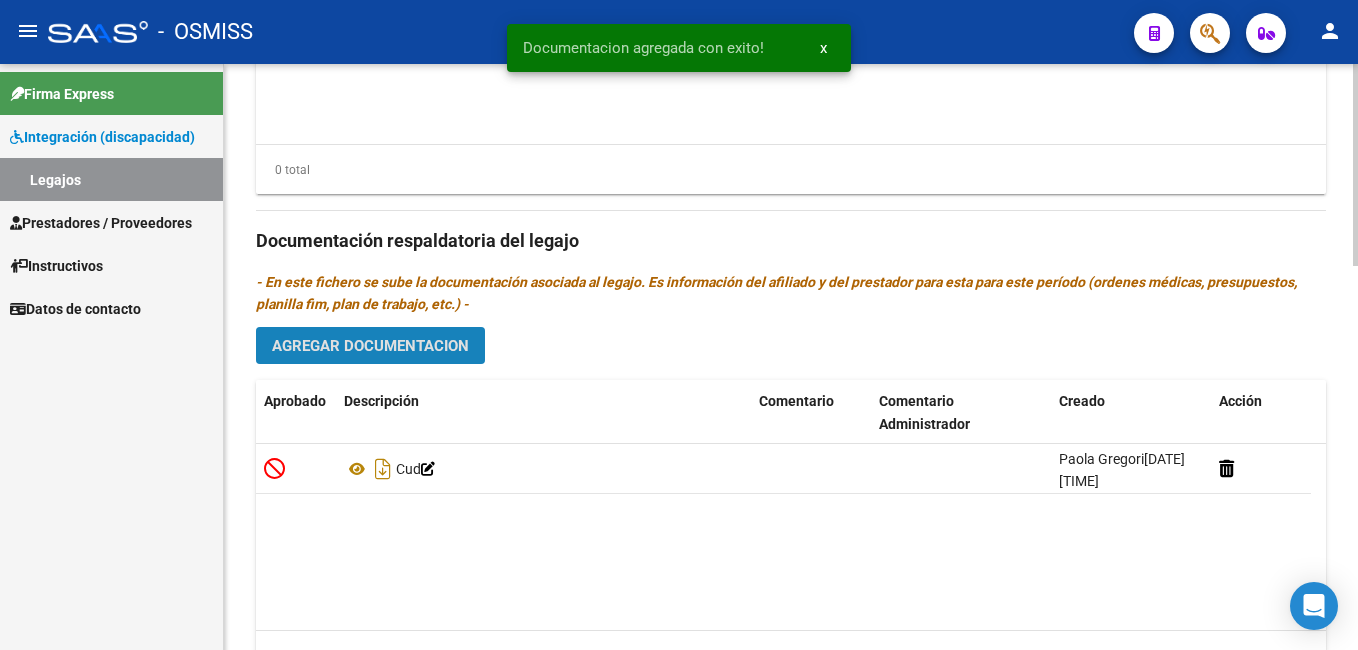 click on "Agregar Documentacion" 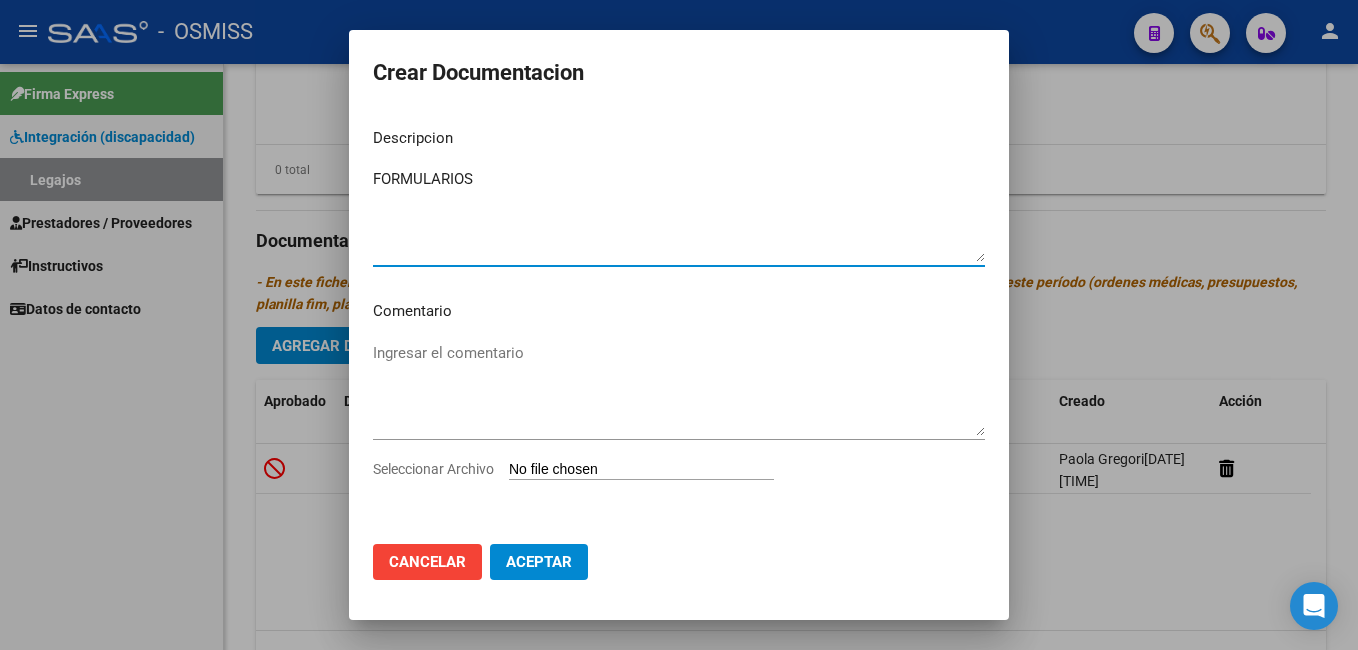 click on "Seleccionar Archivo" at bounding box center [641, 470] 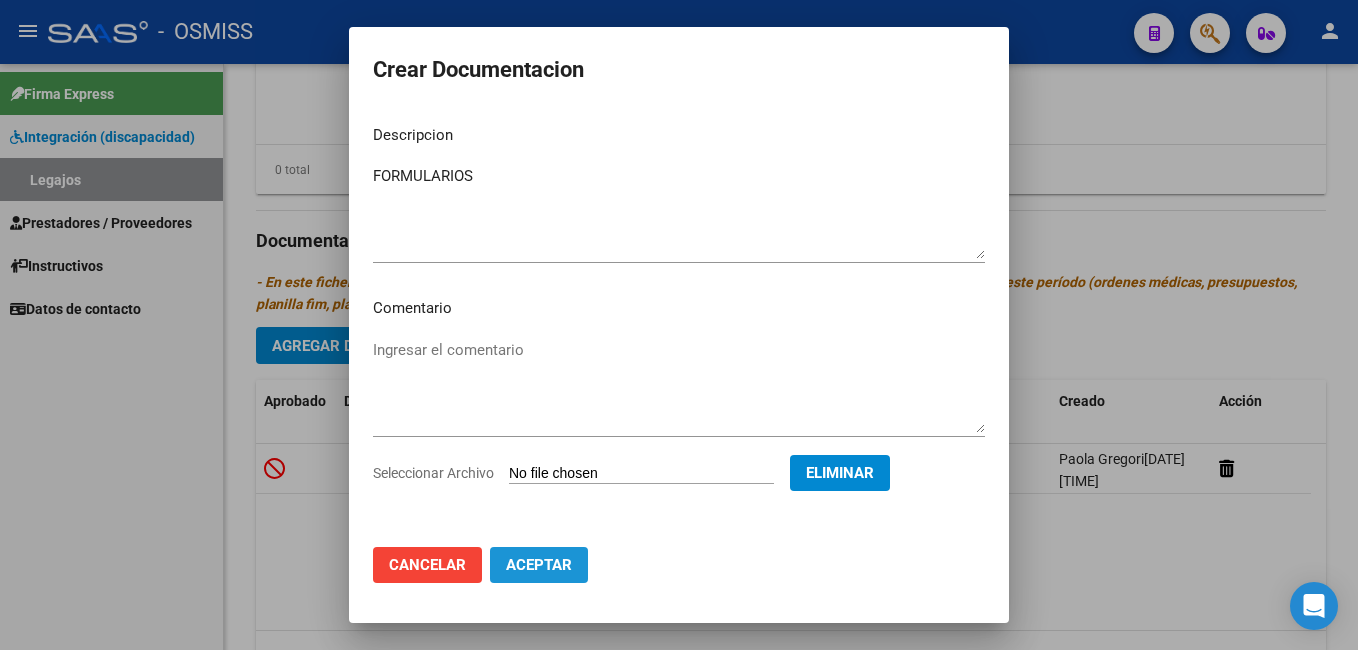 click on "Aceptar" 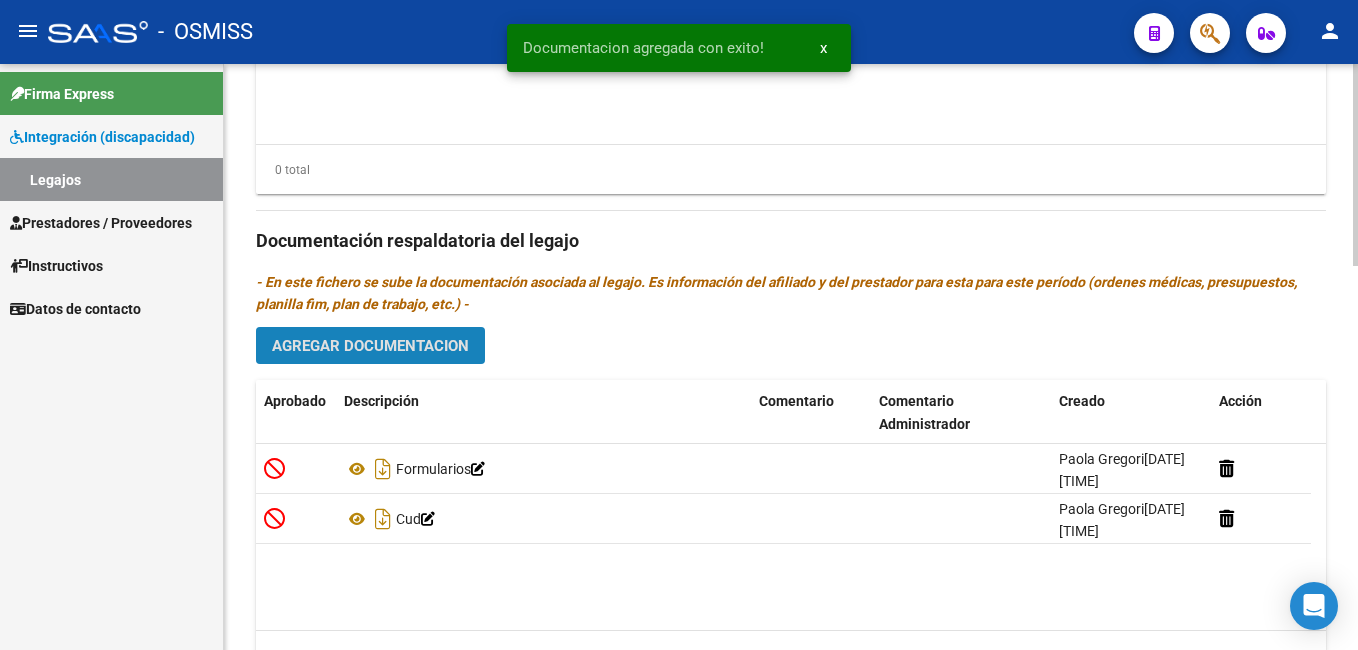 click on "Agregar Documentacion" 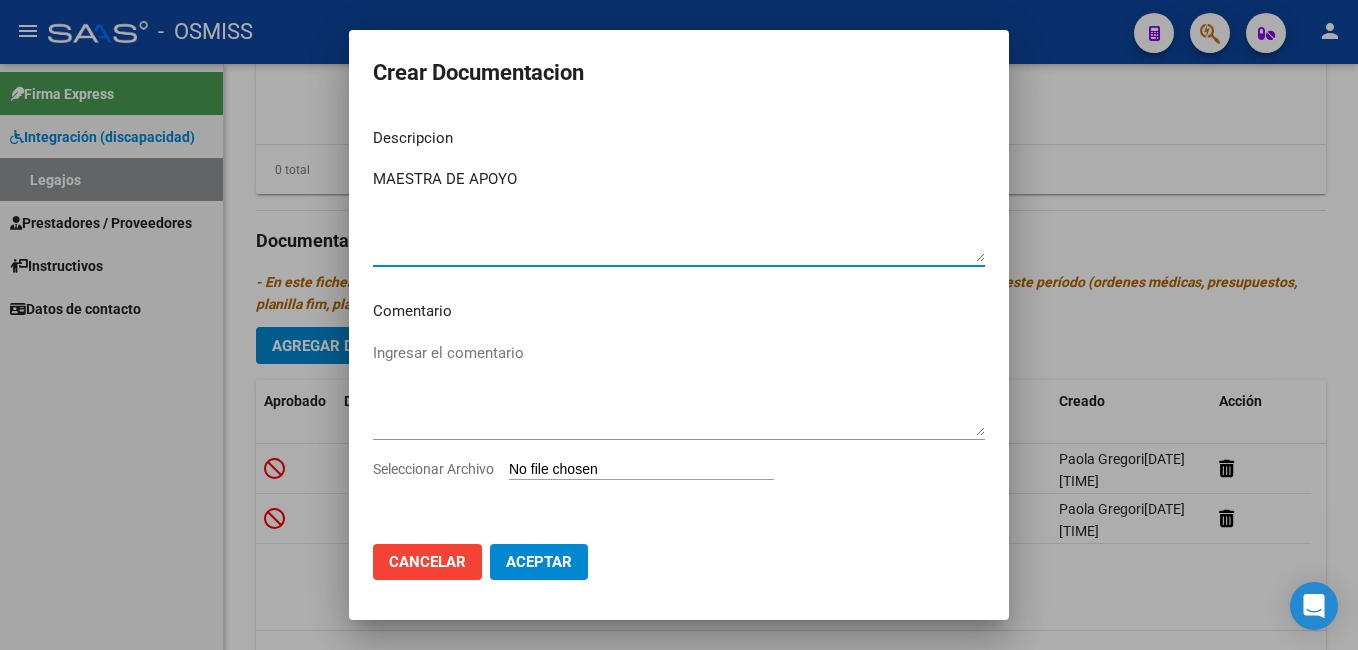 click on "Seleccionar Archivo" at bounding box center [641, 470] 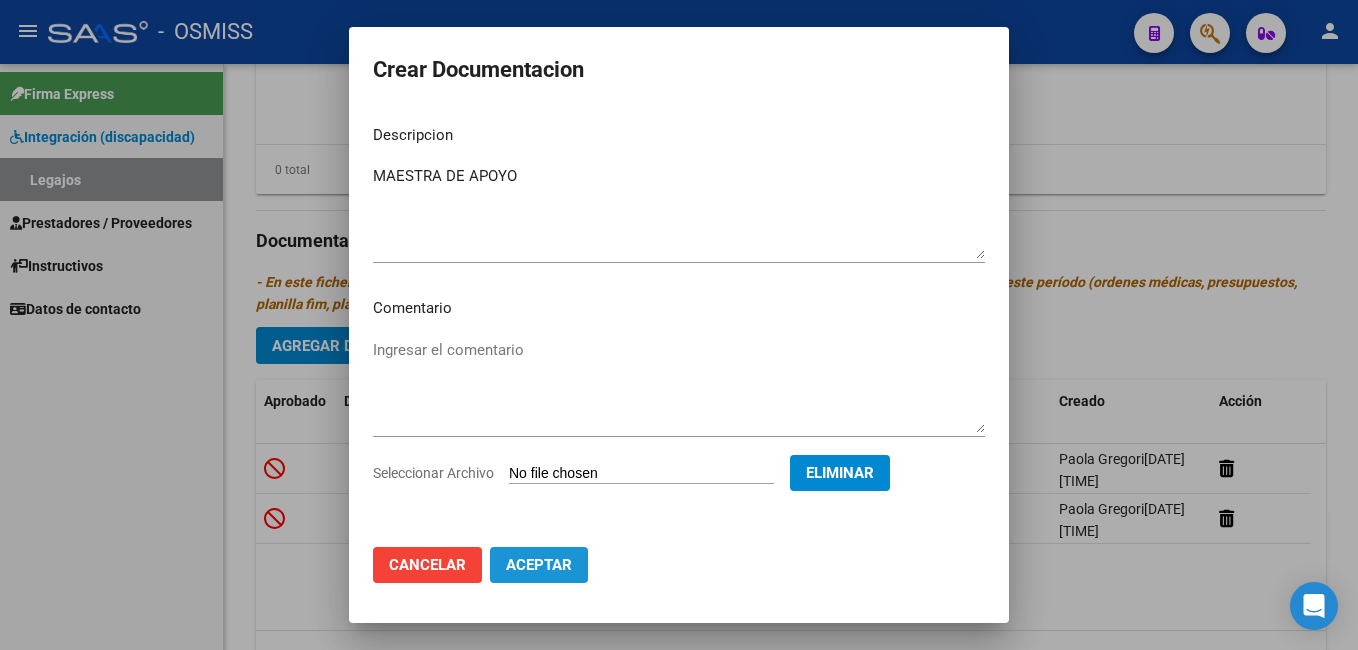 click on "Aceptar" 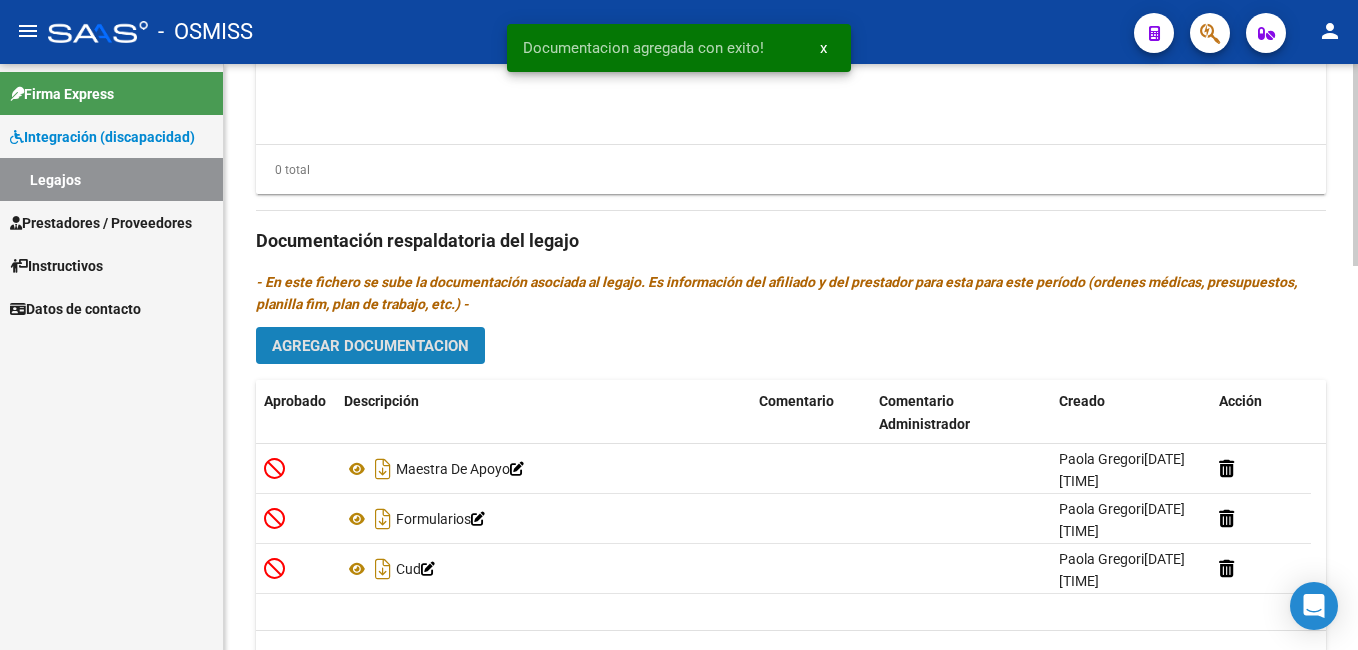 click on "Agregar Documentacion" 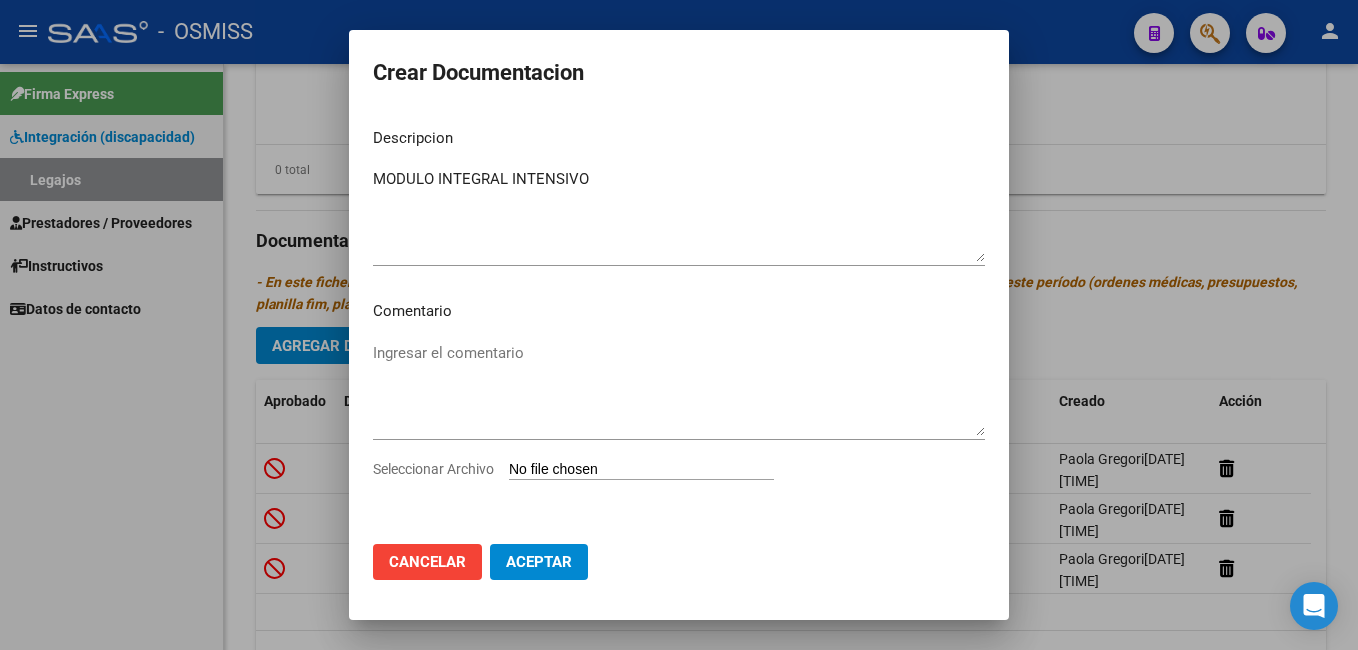 click on "Seleccionar Archivo" at bounding box center [641, 470] 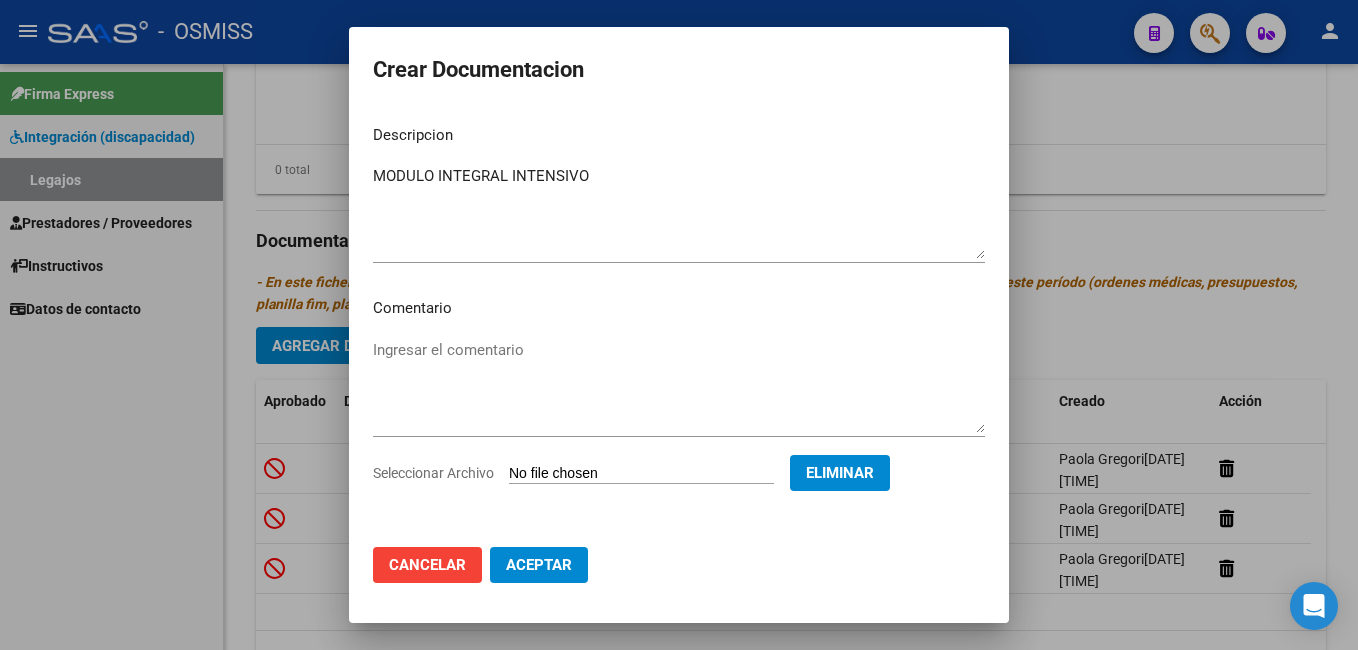 click on "Aceptar" 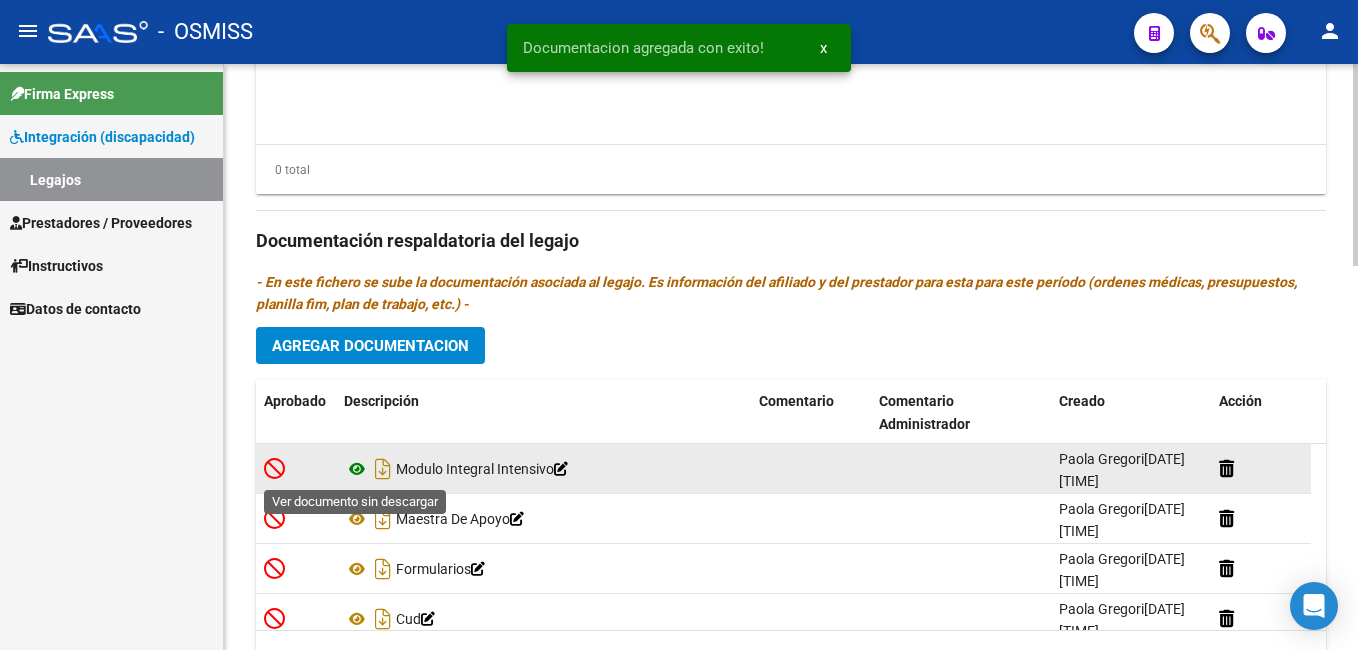 click 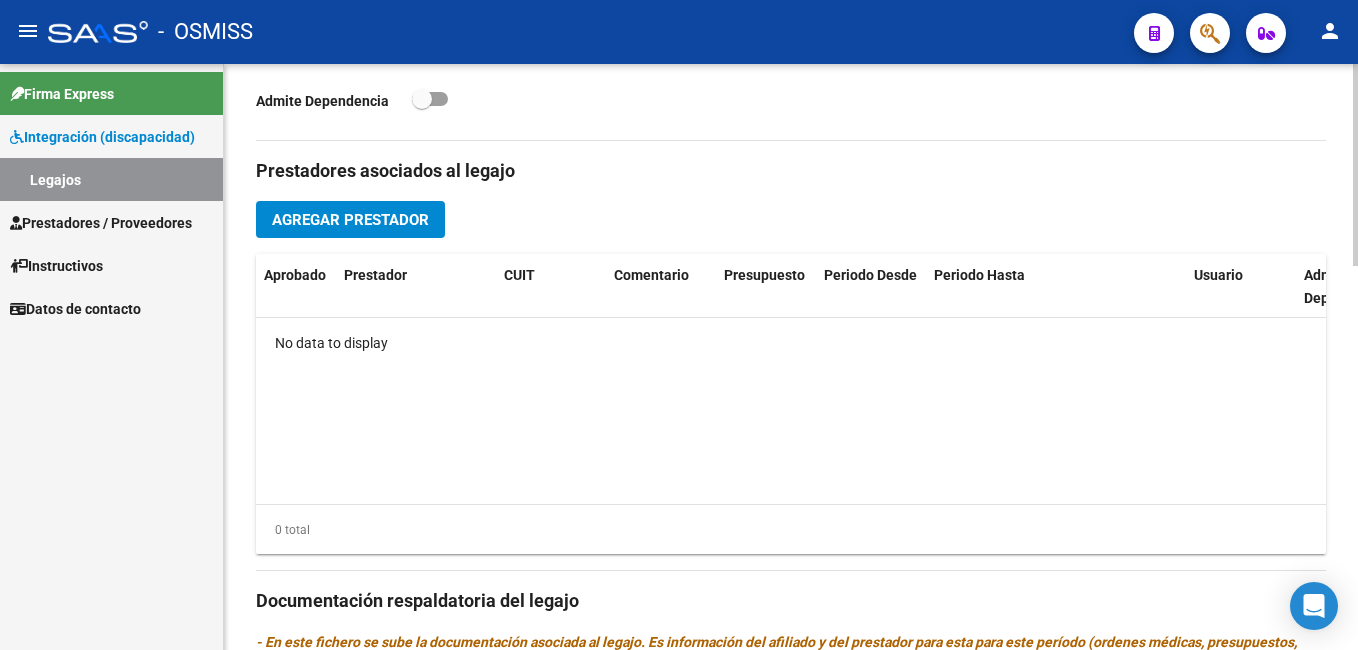 click on "menu -   OSMISS  person    Firma Express     Integración (discapacidad) Legajos    Prestadores / Proveedores Facturas - Listado/Carga Facturas - Documentación Pagos x Transferencia Auditorías - Listado Auditorías - Comentarios Auditorías - Cambios Área Prestadores - Listado Prestadores - Docu.    Instructivos    Datos de contacto arrow_back Editar 7924    save Guardar cambios Legajo de Integración Modelo Formulario DDJJ para Transporte  /  Modelo Conformidad Transporte  /  Modelo Presupuesto Transporte  /  Modelo Conformidad Prestacional  /  Modelo Presupuesto Prestacional  /  ModeloResumen HC  /  Modelo Planilla FIM  Legajo sin Aprobar.  CUIL  *   [CUIL] Ingresar CUIL  CONTRERAS PERAFAN MILO DANIEL     Análisis Afiliado    Certificado Discapacidad Vencido ARCA Padrón Nombre Afiliado  *   CONTRERAS PERAFAN MILO DANIEL Ingresar el nombre  Periodo Desde  *   202501 Ej: 202203  Periodo Hasta  *   202512 Ej: 202212  Admite Dependencia   Comentarios" at bounding box center (679, 325) 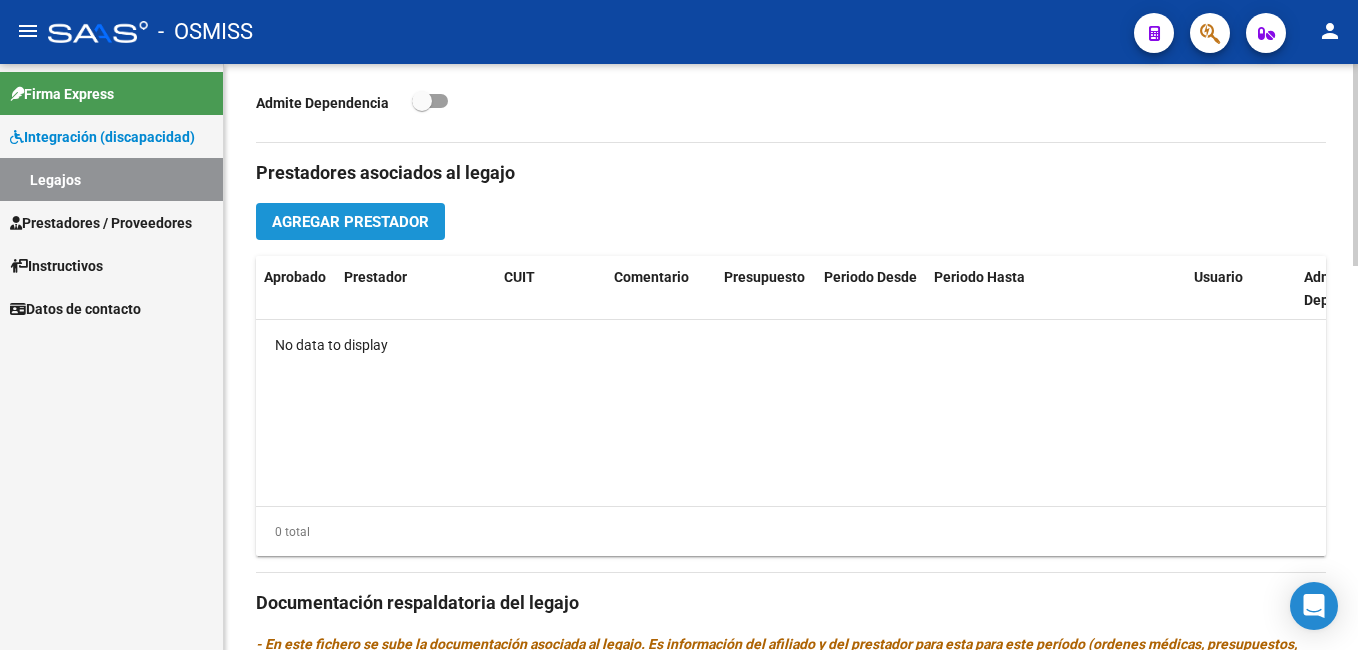 click on "Agregar Prestador" 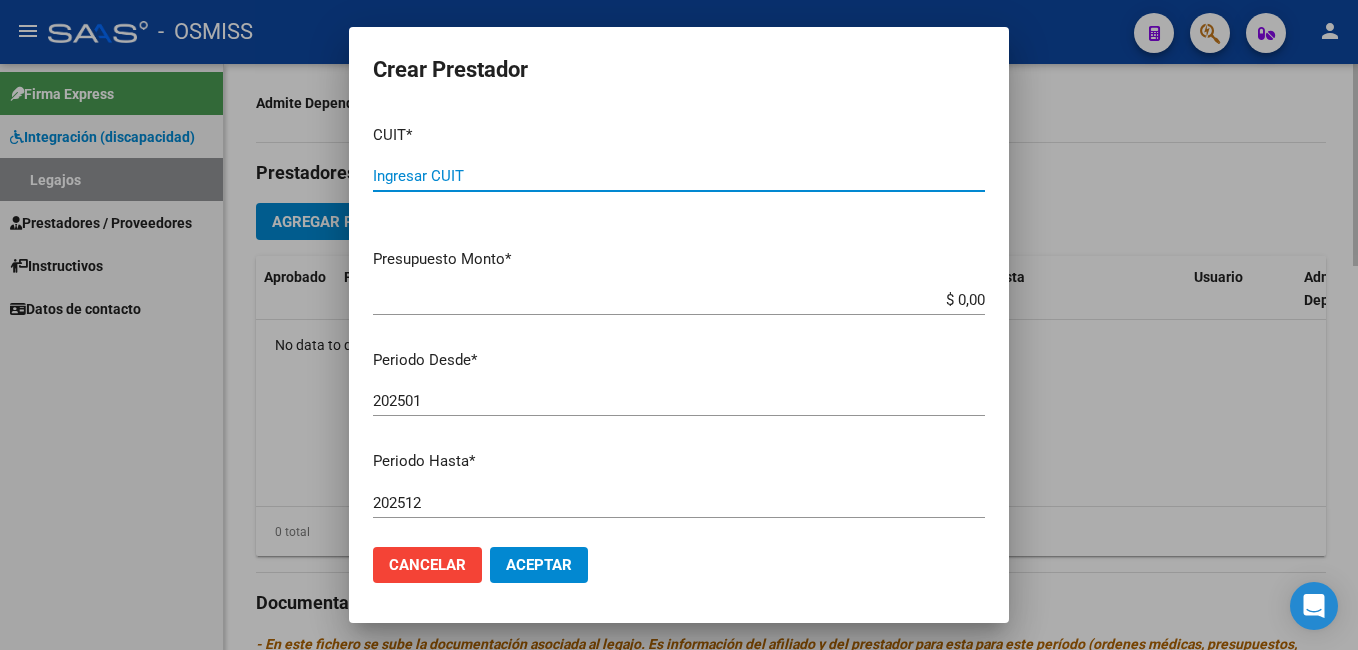 paste on "[CUIL]" 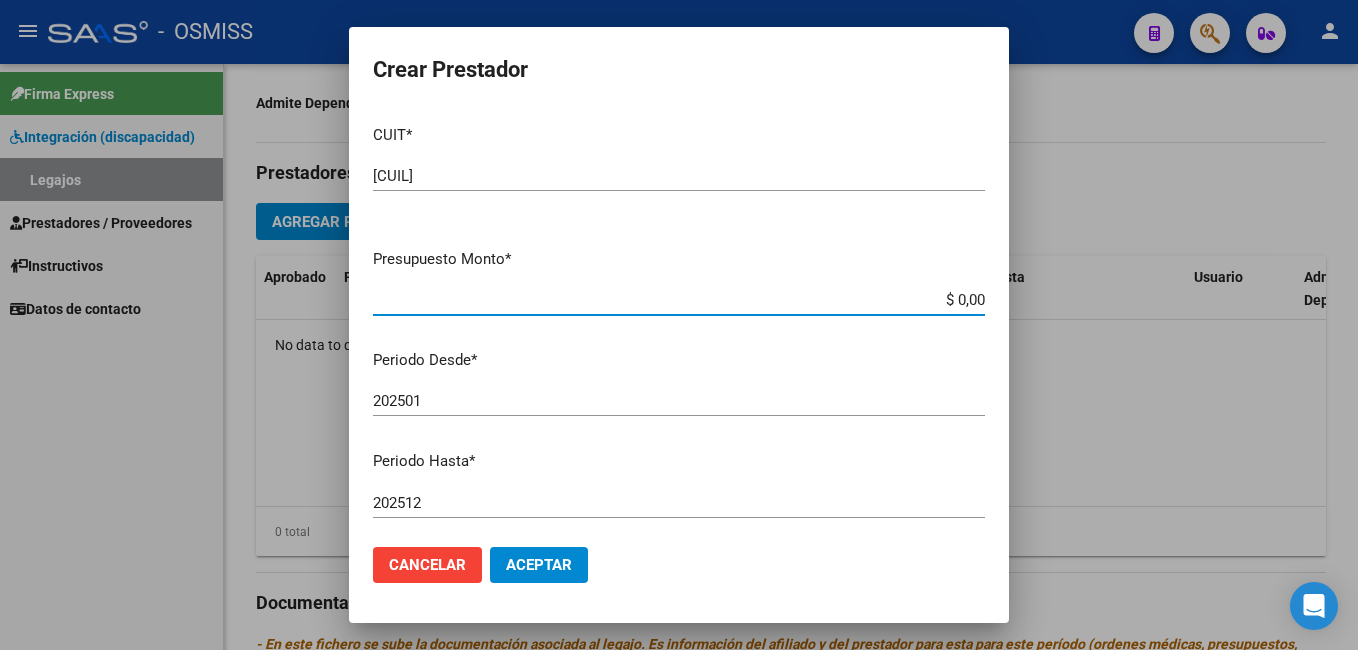 click on "$ 0,00" at bounding box center (679, 300) 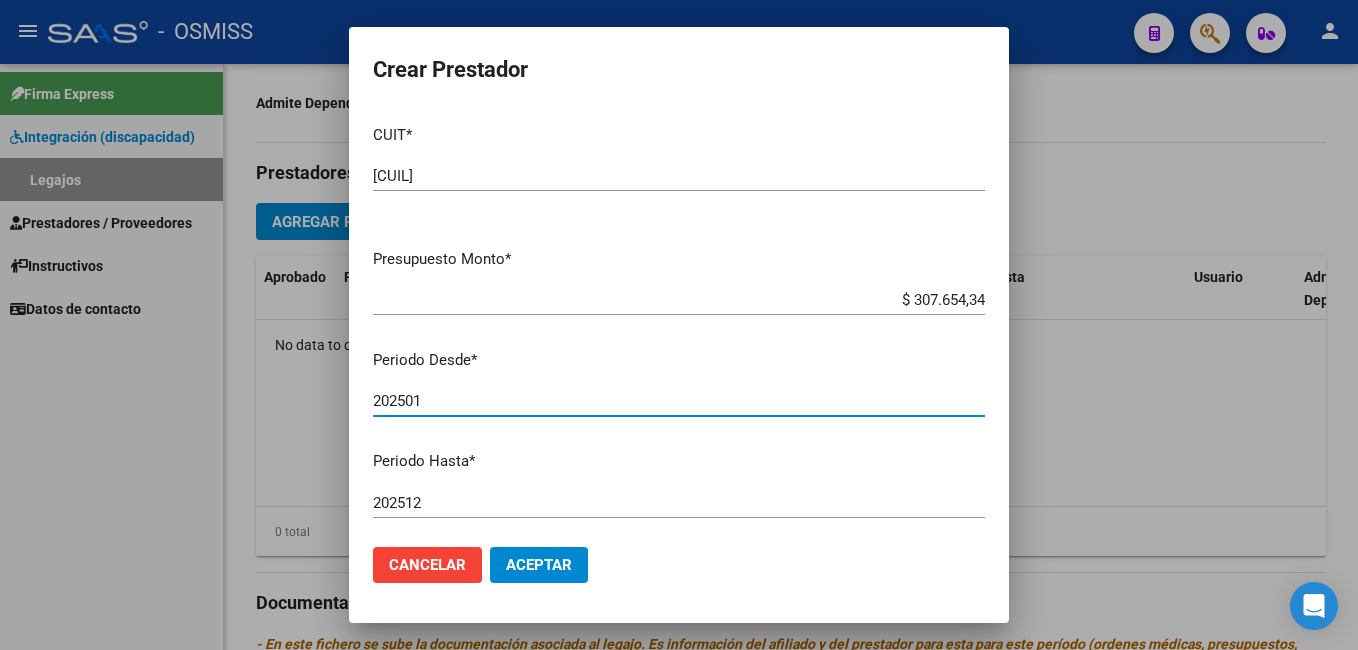 click on "202501" at bounding box center (679, 401) 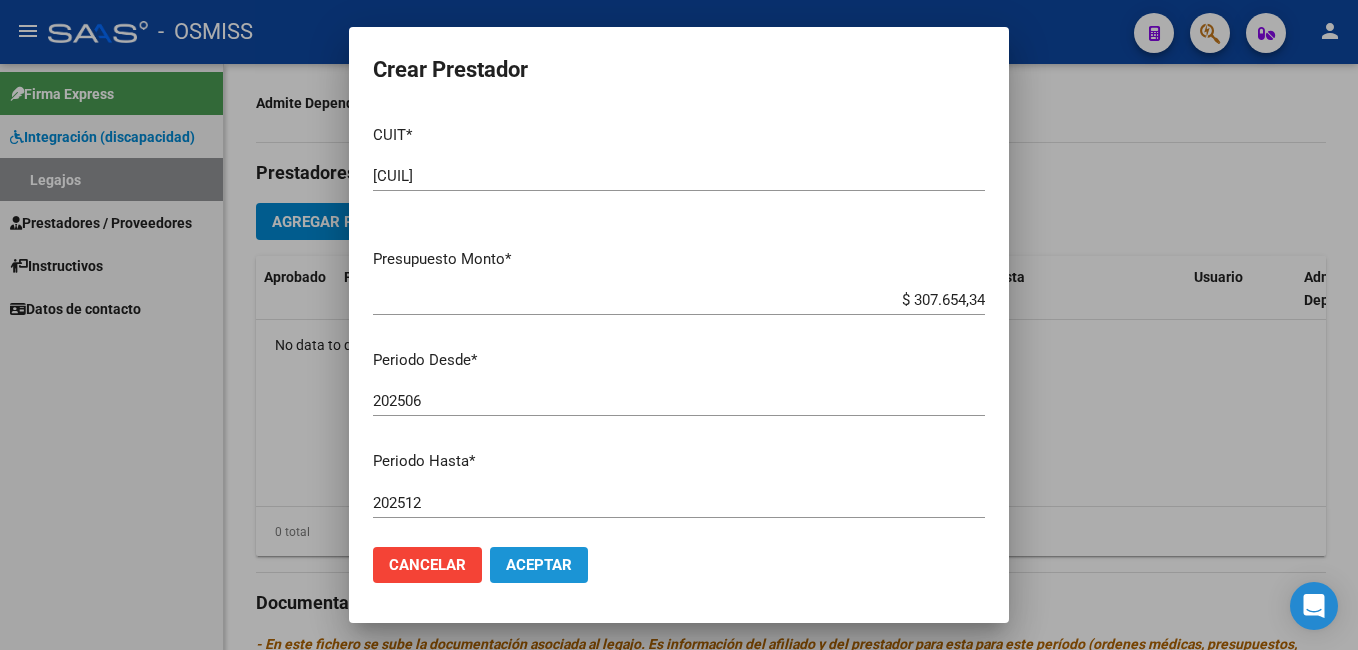 click on "Aceptar" 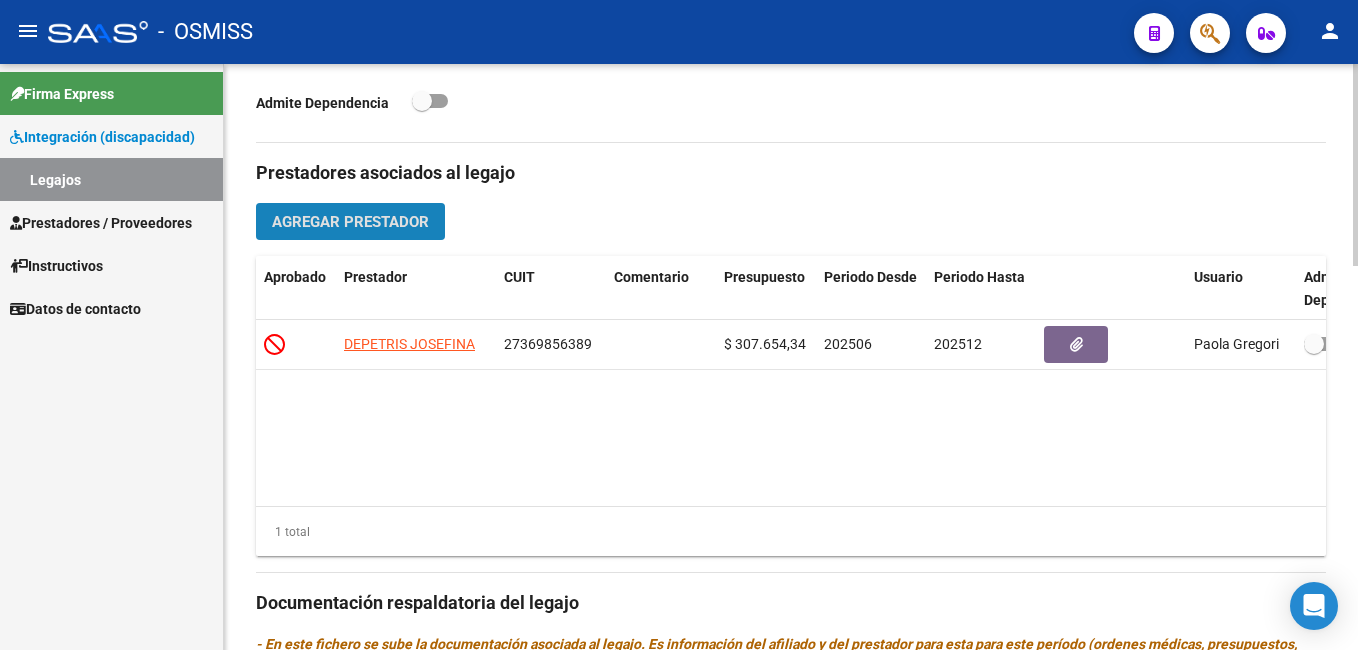 click on "Agregar Prestador" 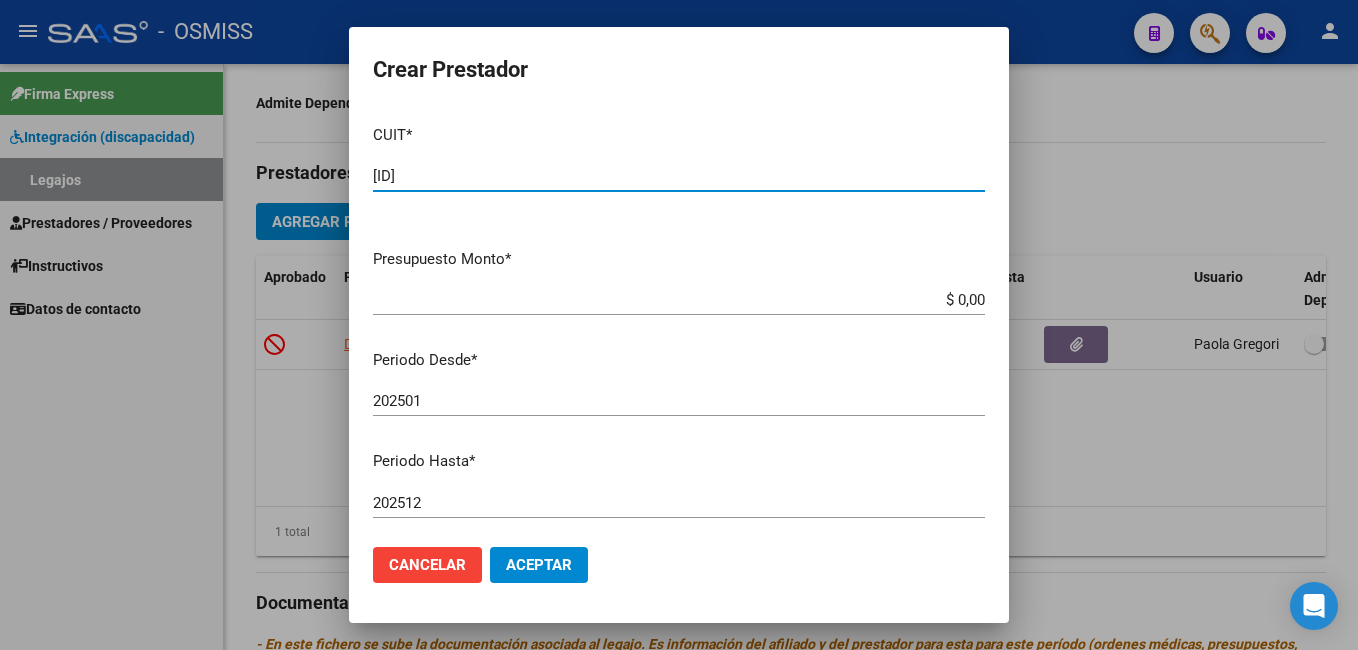 click on "Presupuesto Monto  *   $ 0,00 Ingresar el monto" at bounding box center [687, 279] 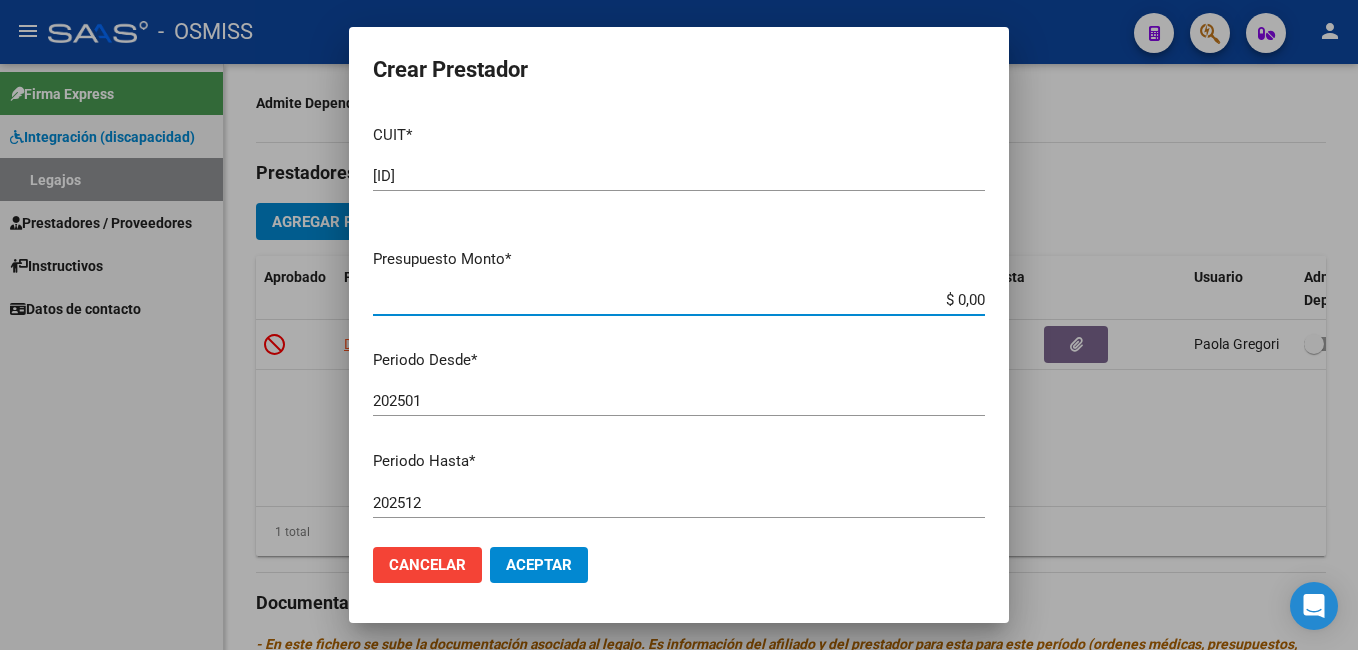 click on "$ 0,00" at bounding box center (679, 300) 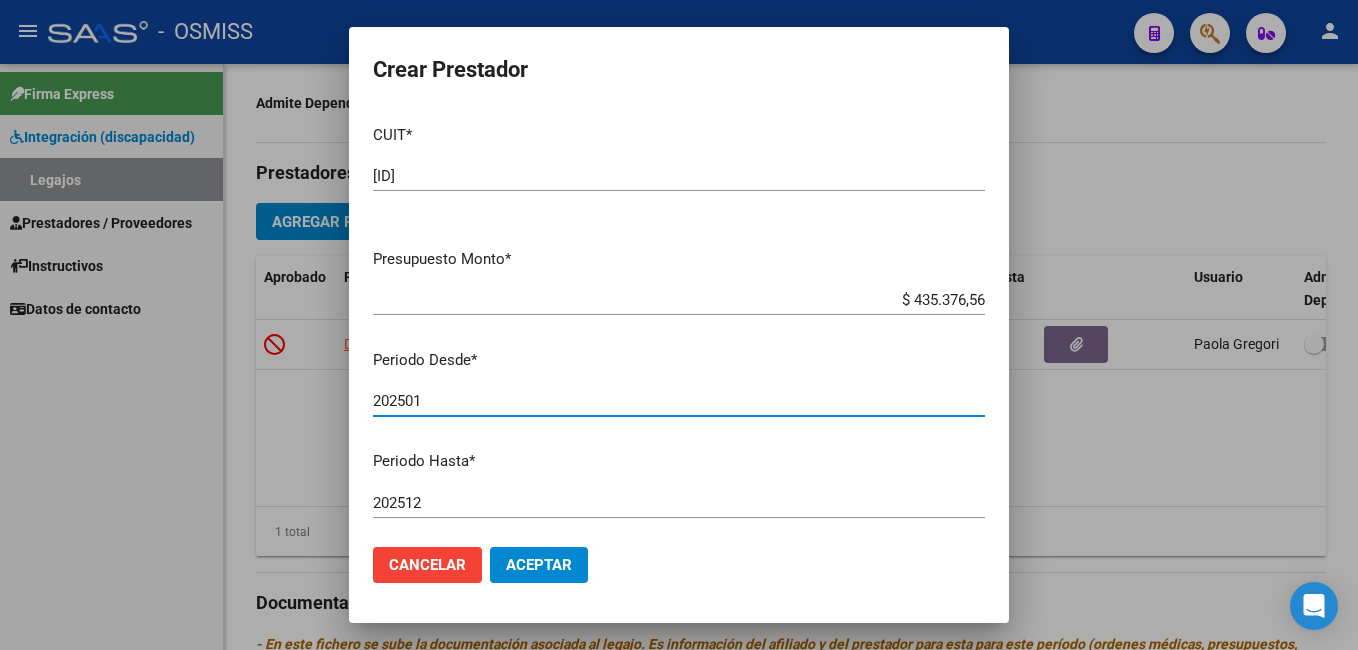 click on "202501" at bounding box center (679, 401) 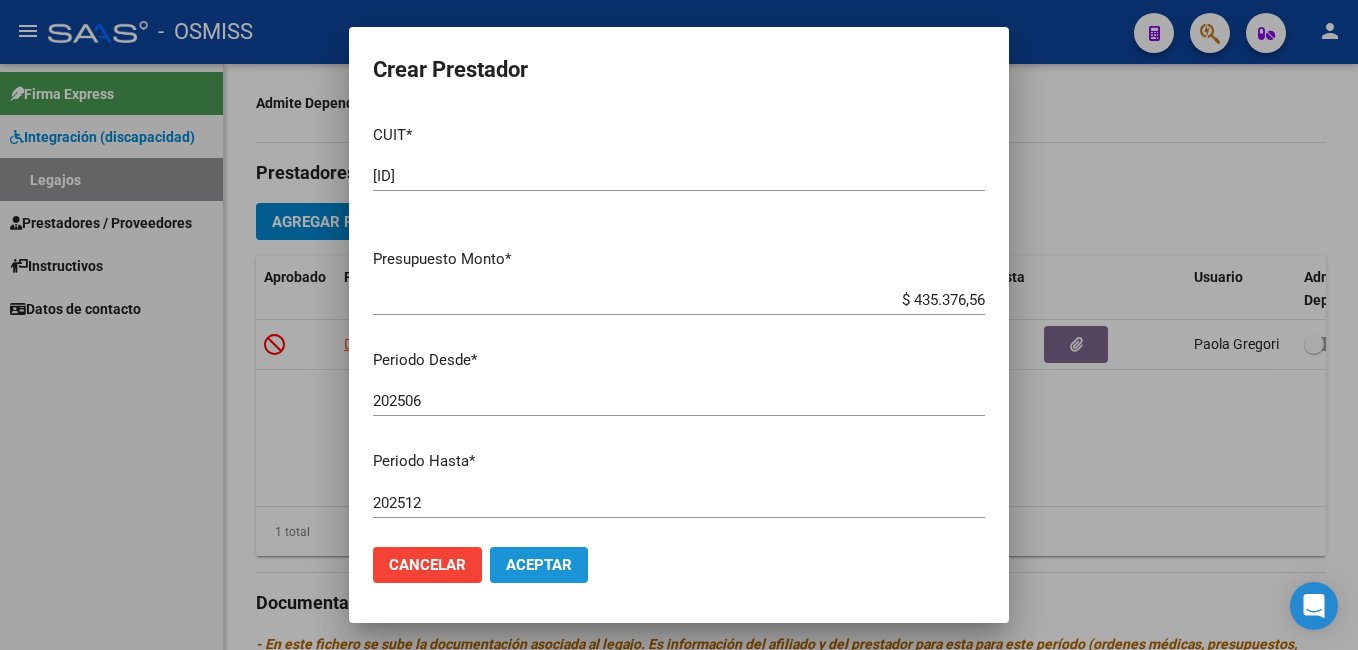 click on "Aceptar" 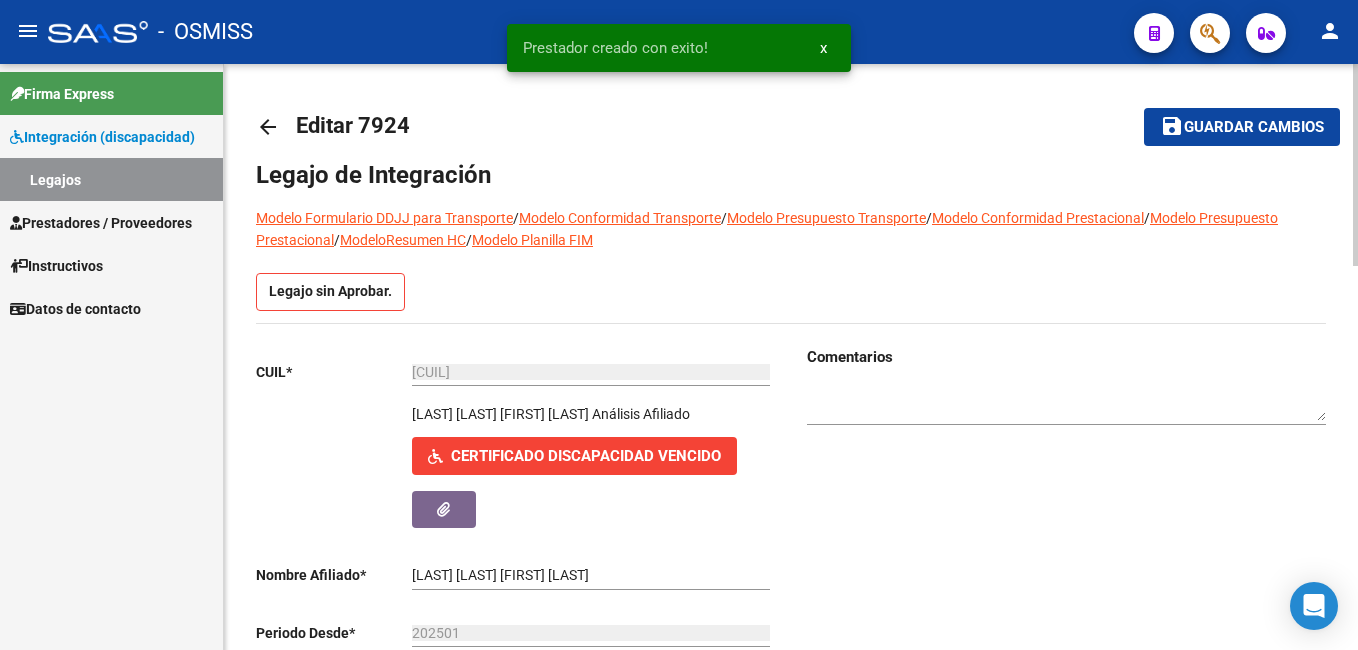scroll, scrollTop: 0, scrollLeft: 0, axis: both 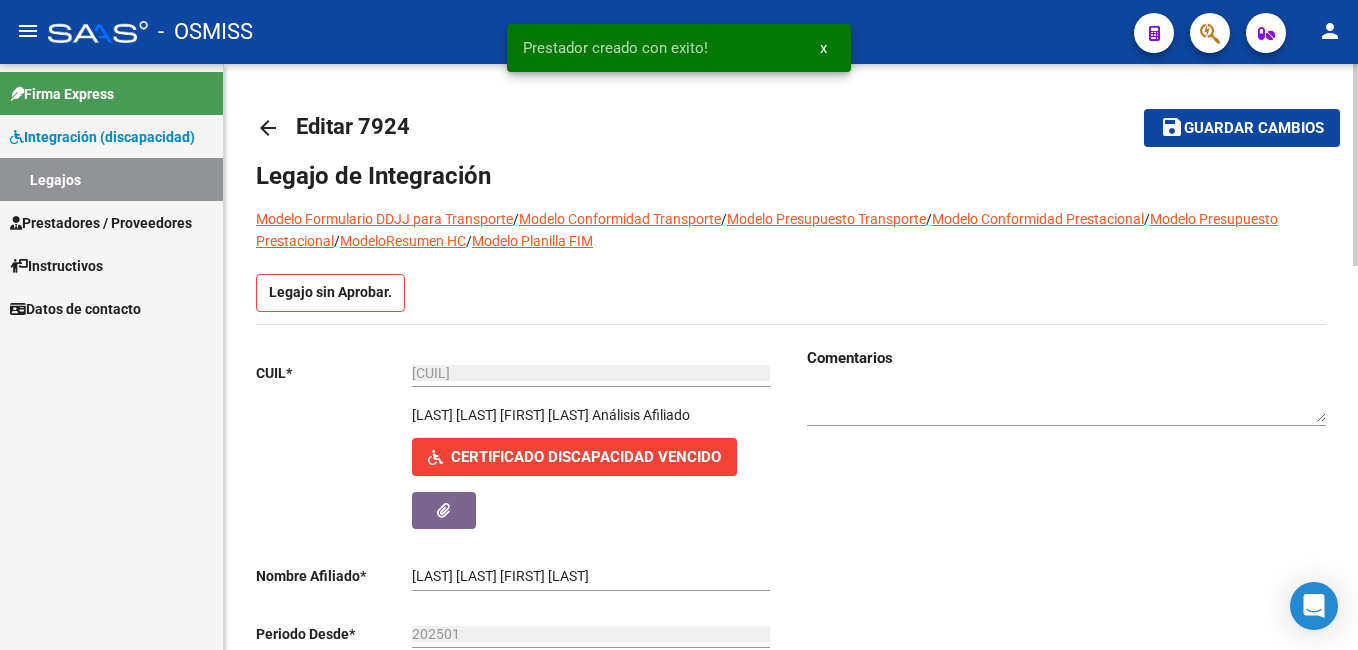 click on "menu -   OSMISS  person    Firma Express     Integración (discapacidad) Legajos    Prestadores / Proveedores Facturas - Listado/Carga Facturas - Documentación Pagos x Transferencia Auditorías - Listado Auditorías - Comentarios Auditorías - Cambios Área Prestadores - Listado Prestadores - Docu.    Instructivos    Datos de contacto arrow_back Editar 7924    save Guardar cambios Legajo de Integración Modelo Formulario DDJJ para Transporte  /  Modelo Conformidad Transporte  /  Modelo Presupuesto Transporte  /  Modelo Conformidad Prestacional  /  Modelo Presupuesto Prestacional  /  ModeloResumen HC  /  Modelo Planilla FIM  Legajo sin Aprobar.  CUIL  *   [CUIL] Ingresar CUIL  CONTRERAS PERAFAN MILO DANIEL     Análisis Afiliado    Certificado Discapacidad Vencido ARCA Padrón Nombre Afiliado  *   CONTRERAS PERAFAN MILO DANIEL Ingresar el nombre  Periodo Desde  *   202501 Ej: 202203  Periodo Hasta  *   202512 Ej: 202212  Admite Dependencia   Comentarios" at bounding box center (679, 325) 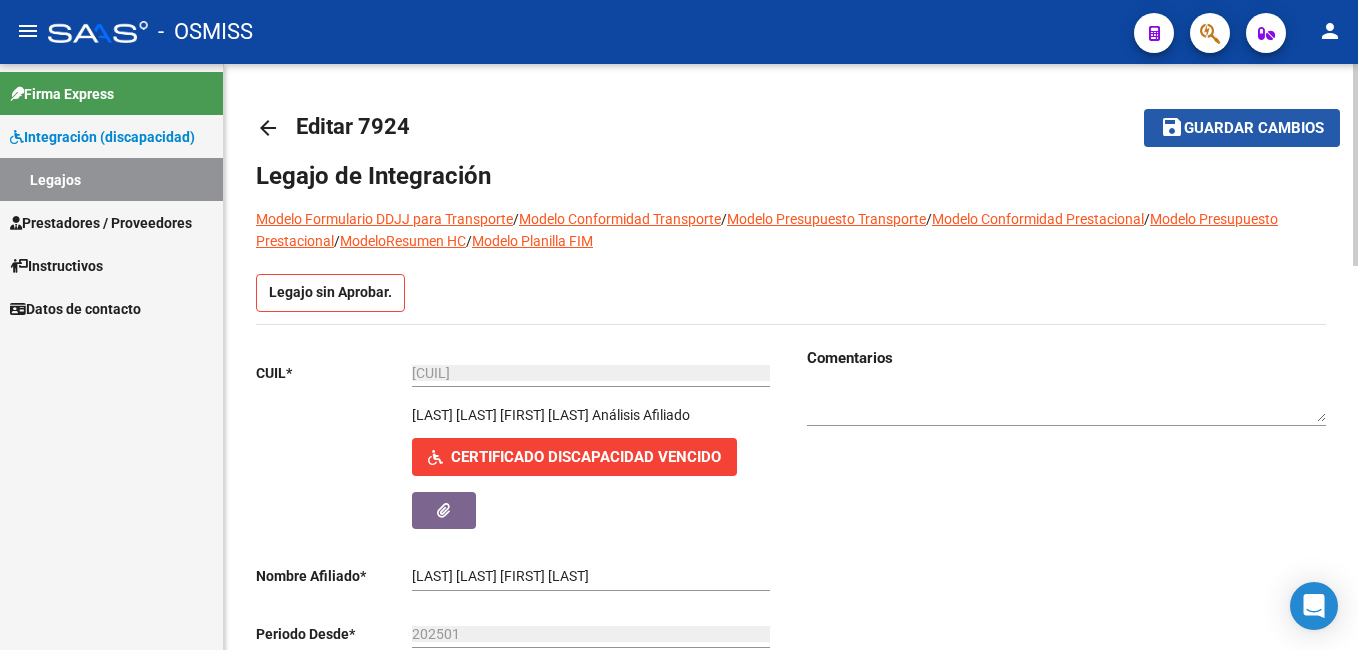 click on "Guardar cambios" 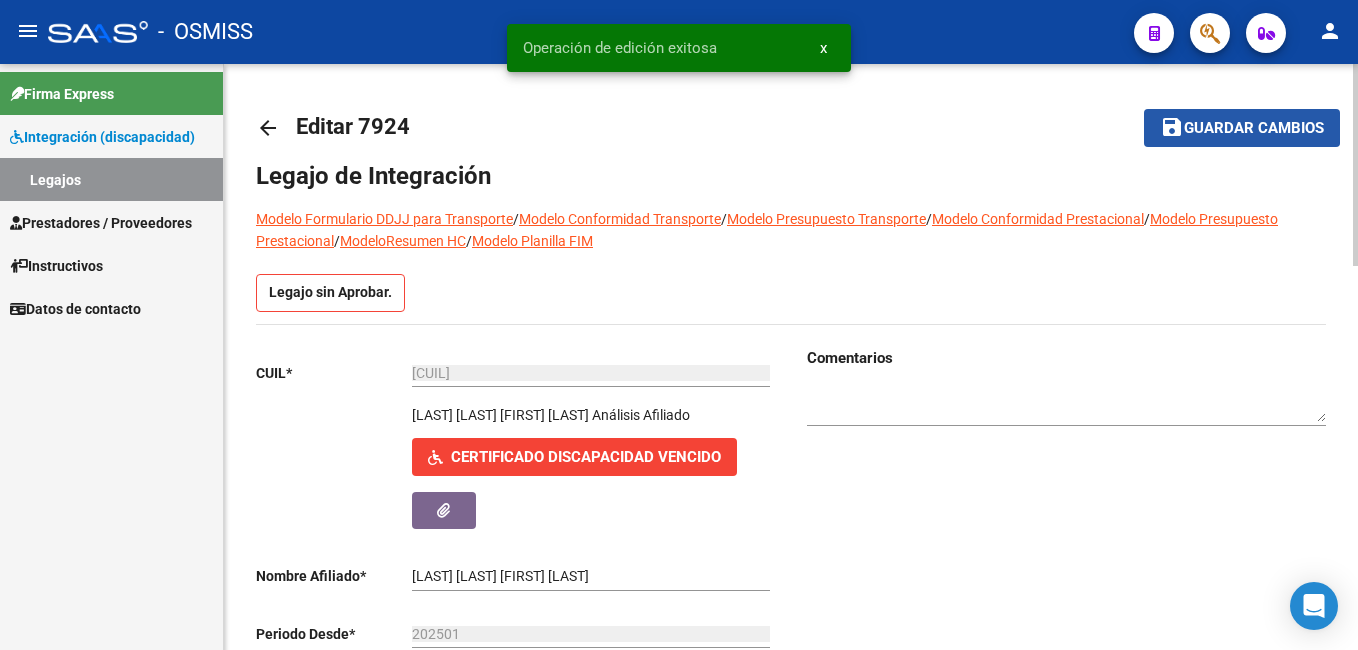click on "Guardar cambios" 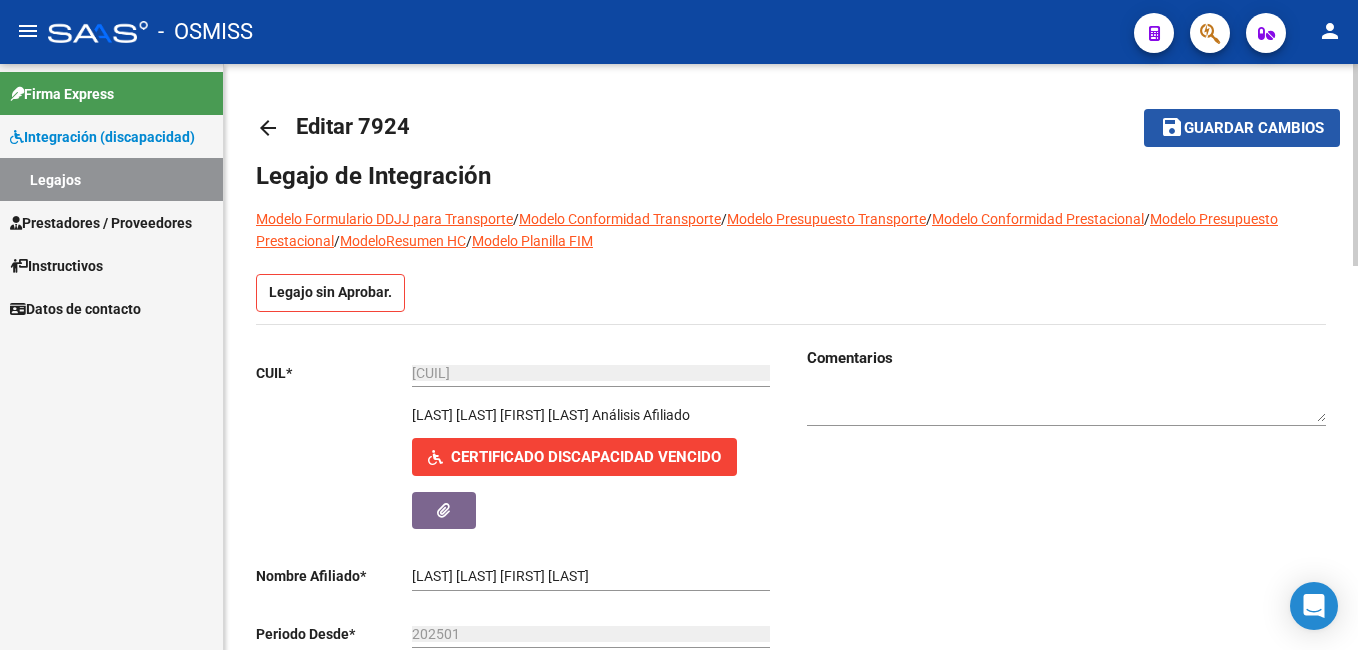 click on "Guardar cambios" 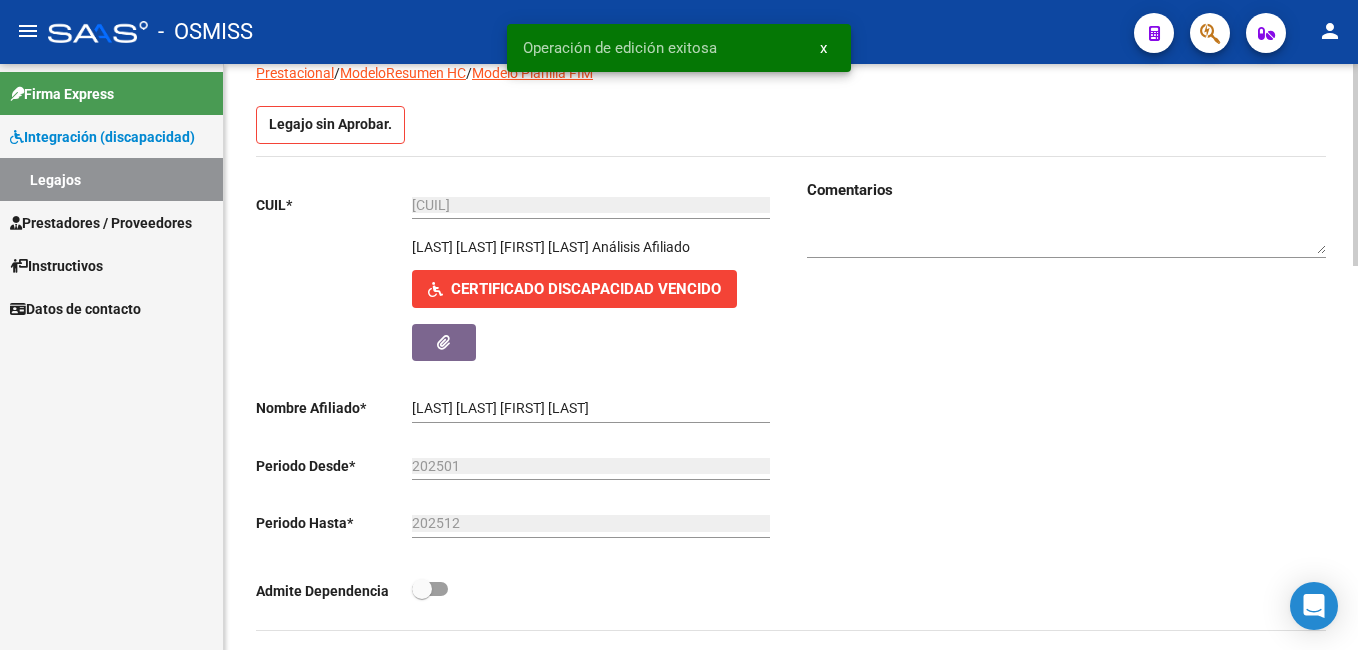 scroll, scrollTop: 0, scrollLeft: 0, axis: both 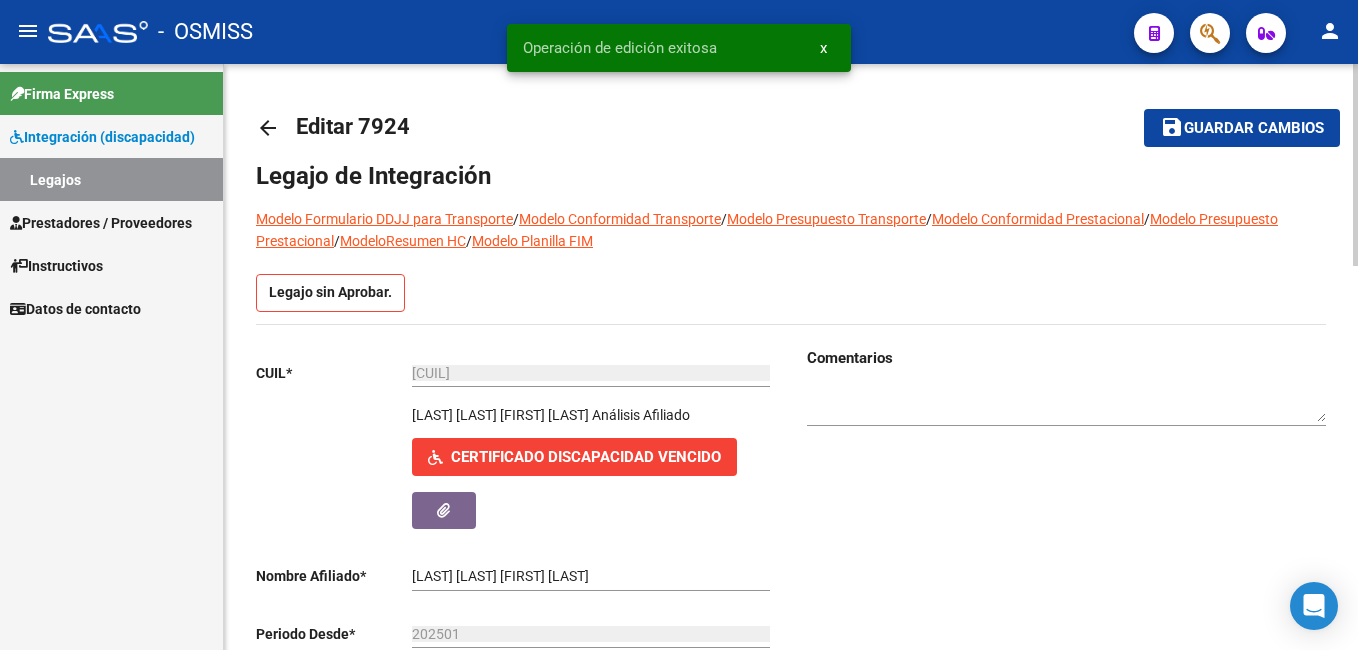 click on "menu -   OSMISS  person    Firma Express     Integración (discapacidad) Legajos    Prestadores / Proveedores Facturas - Listado/Carga Facturas - Documentación Pagos x Transferencia Auditorías - Listado Auditorías - Comentarios Auditorías - Cambios Área Prestadores - Listado Prestadores - Docu.    Instructivos    Datos de contacto arrow_back Editar 7924    save Guardar cambios Legajo de Integración Modelo Formulario DDJJ para Transporte  /  Modelo Conformidad Transporte  /  Modelo Presupuesto Transporte  /  Modelo Conformidad Prestacional  /  Modelo Presupuesto Prestacional  /  ModeloResumen HC  /  Modelo Planilla FIM  Legajo sin Aprobar.  CUIL  *   [CUIL] Ingresar CUIL  CONTRERAS PERAFAN MILO DANIEL     Análisis Afiliado    Certificado Discapacidad Vencido ARCA Padrón Nombre Afiliado  *   CONTRERAS PERAFAN MILO DANIEL Ingresar el nombre  Periodo Desde  *   202501 Ej: 202203  Periodo Hasta  *   202512 Ej: 202212  Admite Dependencia   Comentarios                                  CUIT" 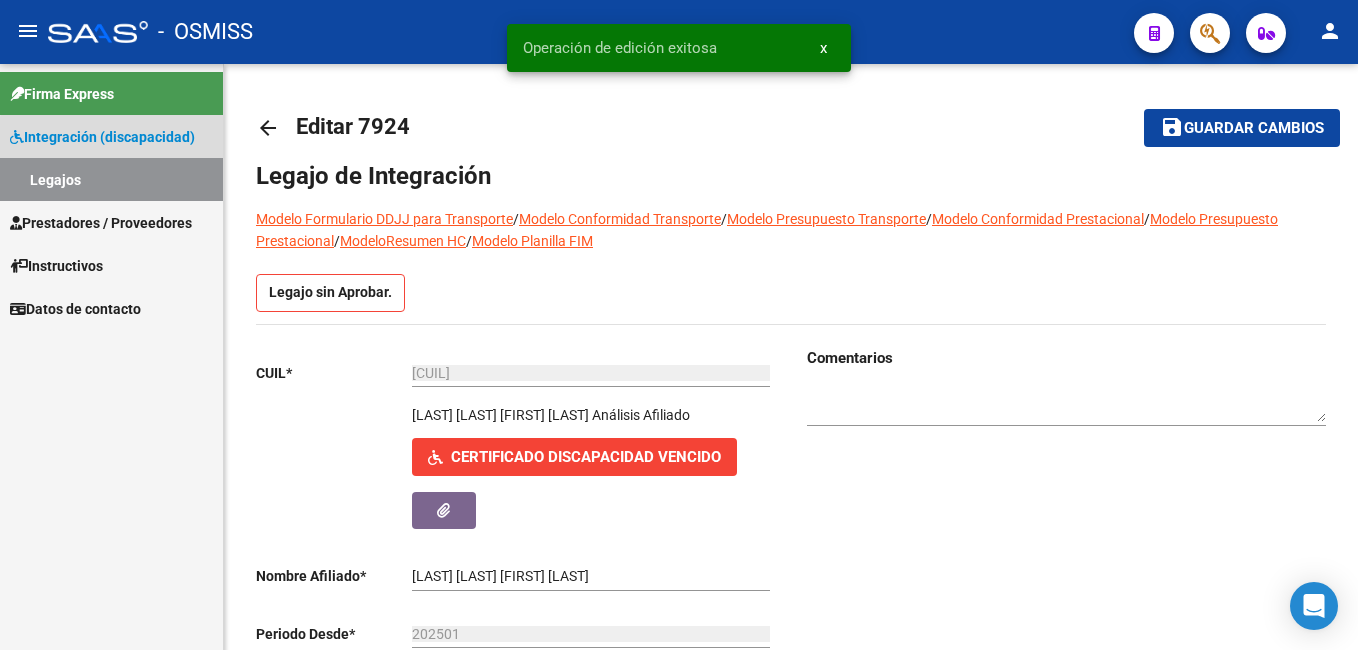 click on "Legajos" at bounding box center (111, 179) 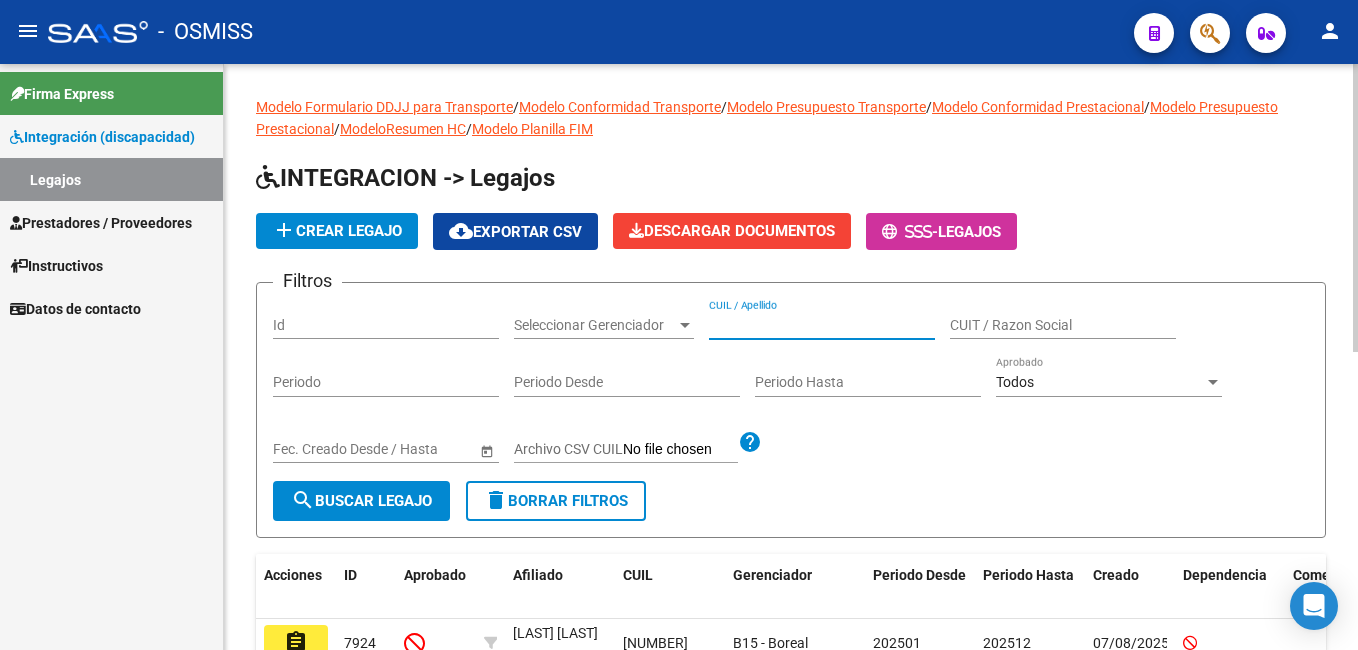 click on "CUIL / Apellido" at bounding box center (822, 325) 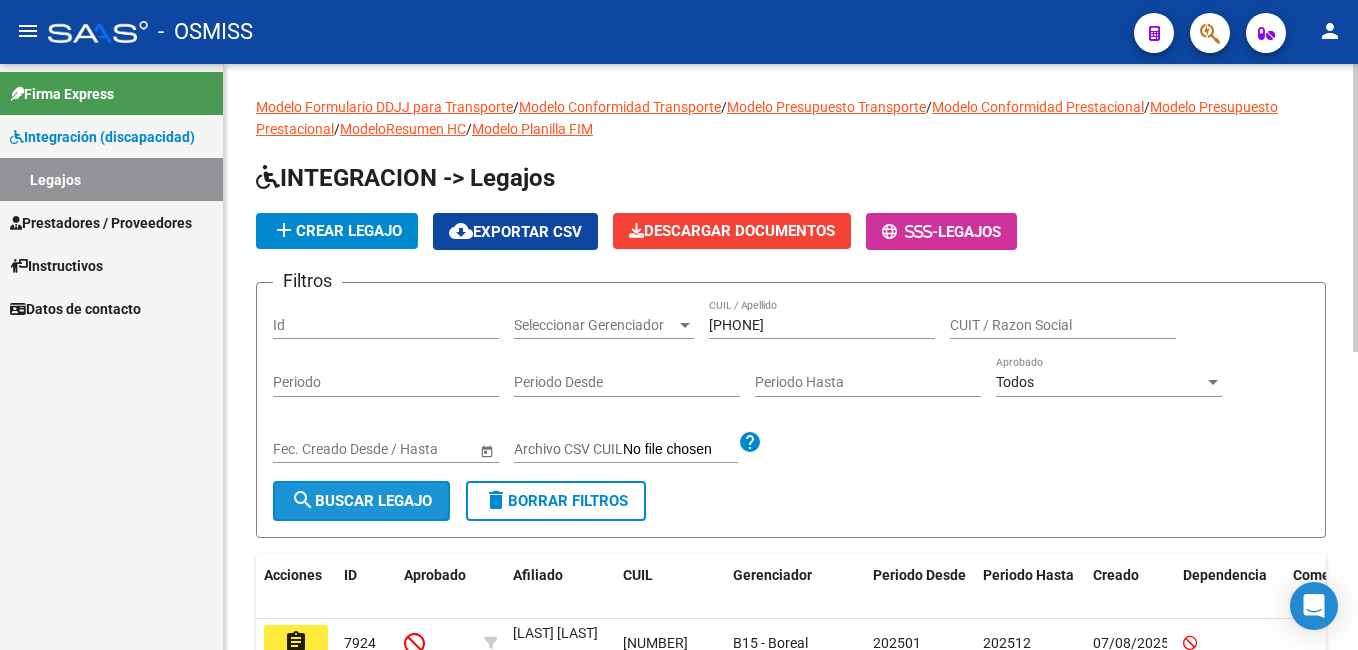 click on "search  Buscar Legajo" 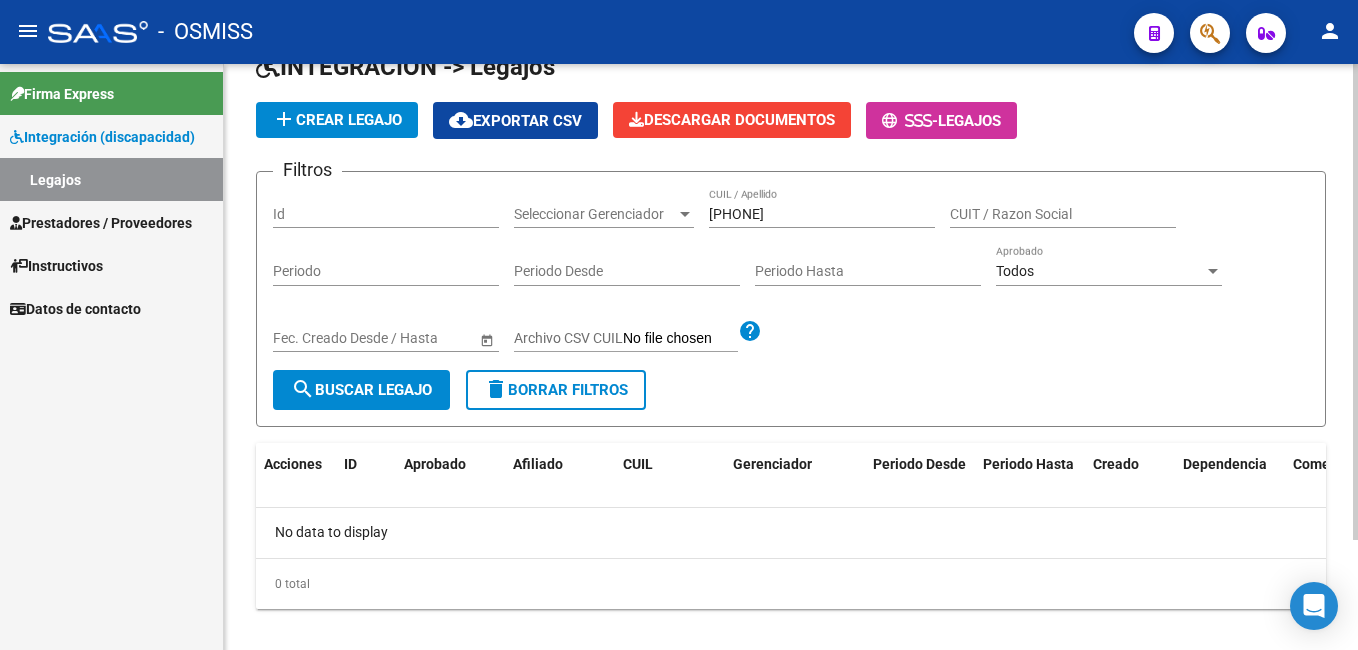 scroll, scrollTop: 135, scrollLeft: 0, axis: vertical 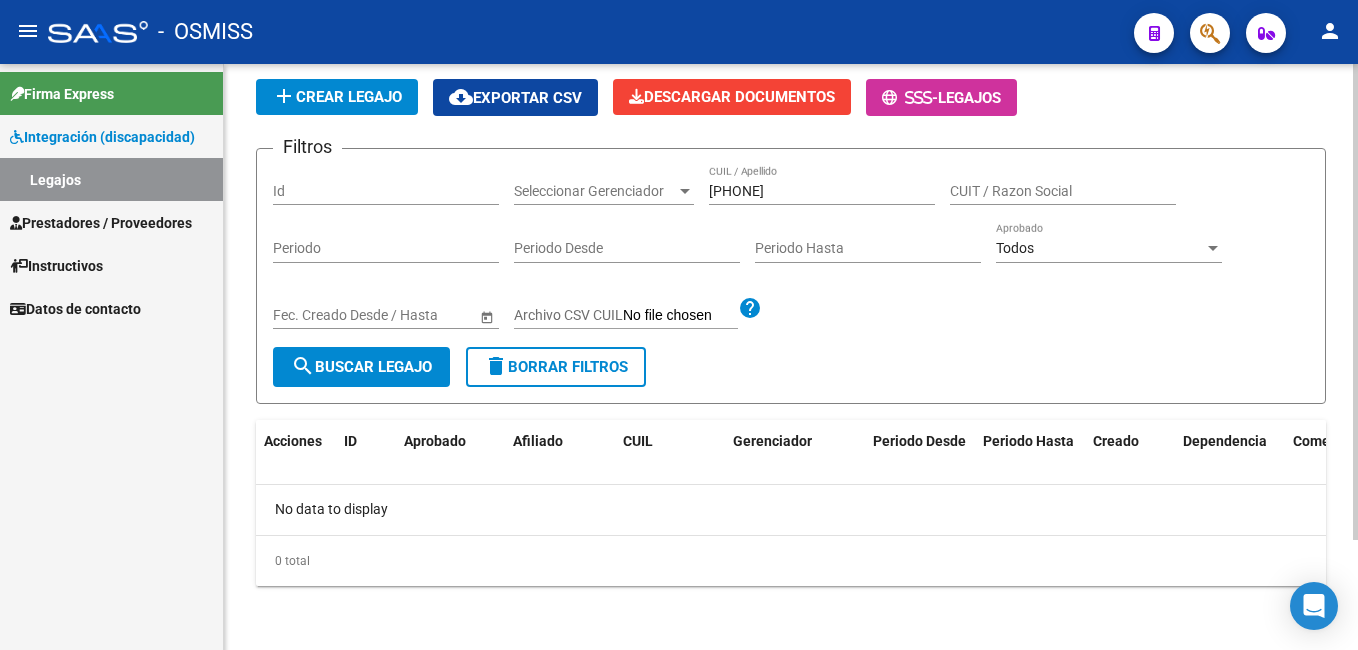click on "menu -   OSMISS  person    Firma Express     Integración (discapacidad) Legajos    Prestadores / Proveedores Facturas - Listado/Carga Facturas - Documentación Pagos x Transferencia Auditorías - Listado Auditorías - Comentarios Auditorías - Cambios Área Prestadores - Listado Prestadores - Docu.    Instructivos    Datos de contacto Modelo Formulario DDJJ para Transporte  /  Modelo Conformidad Transporte  /  Modelo Presupuesto Transporte  /  Modelo Conformidad Prestacional  /  Modelo Presupuesto Prestacional  /  ModeloResumen HC  /  Modelo Planilla FIM  INTEGRACION -> Legajos add  Crear Legajo
cloud_download  Exportar CSV  Descargar Documentos
-  Legajos Filtros Id Seleccionar Gerenciador Seleccionar Gerenciador [CUIL] CUIL / Apellido CUIT / Razon Social Periodo Periodo Desde Periodo Hasta Todos Aprobado Start date – End date Fec. Creado Desde / Hasta Archivo CSV CUIL help search  Buscar Legajo  delete  Borrar Filtros  Acciones ID Aprobado Afiliado CUIL Gerenciador Periodo Desde" at bounding box center (679, 325) 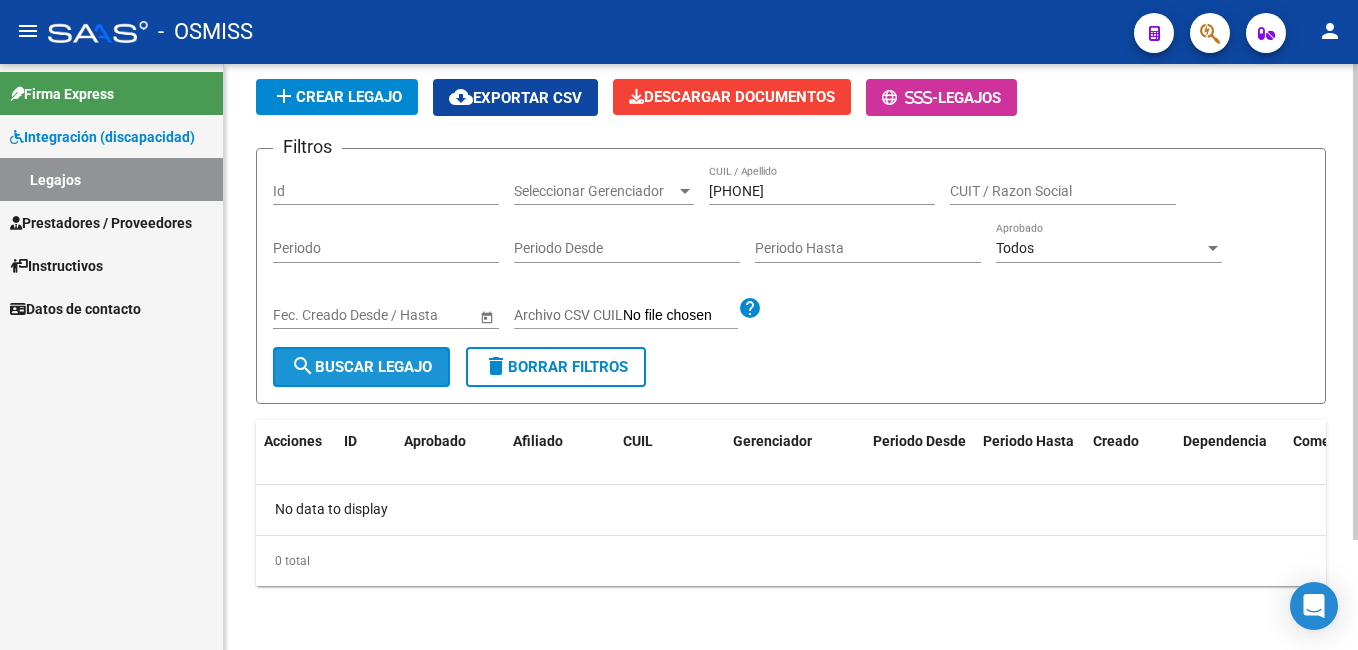 click on "search  Buscar Legajo" 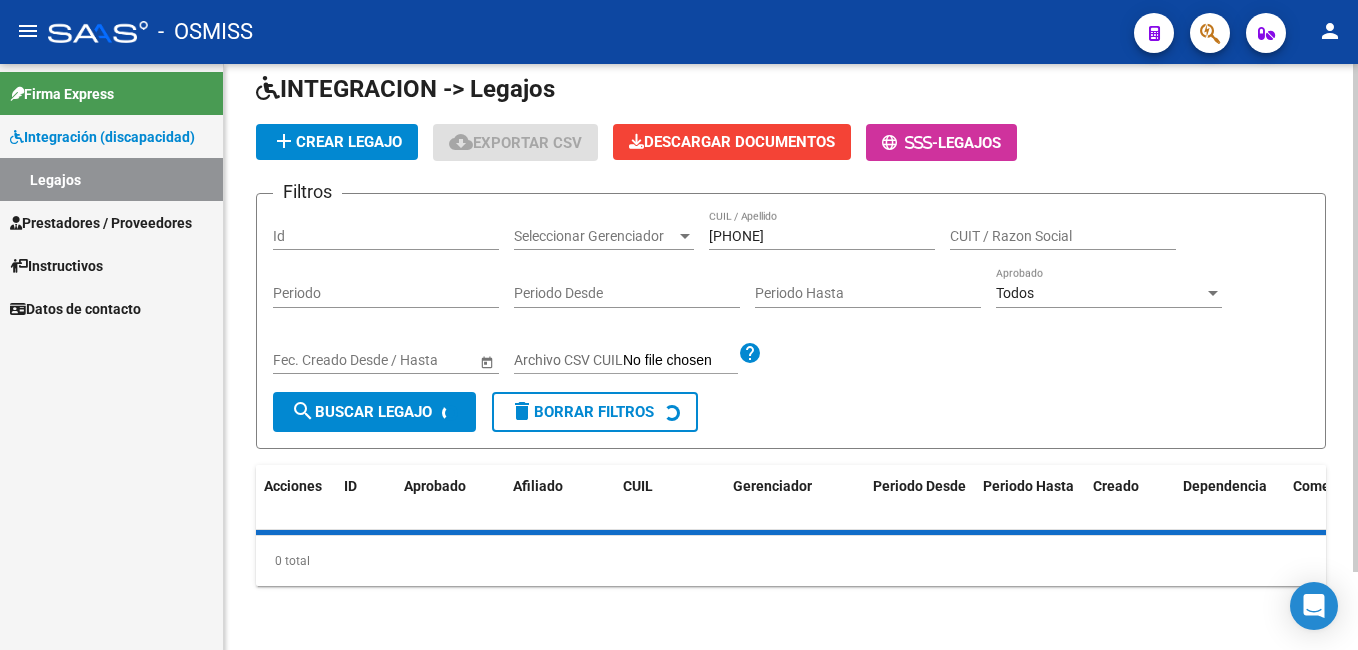 scroll, scrollTop: 135, scrollLeft: 0, axis: vertical 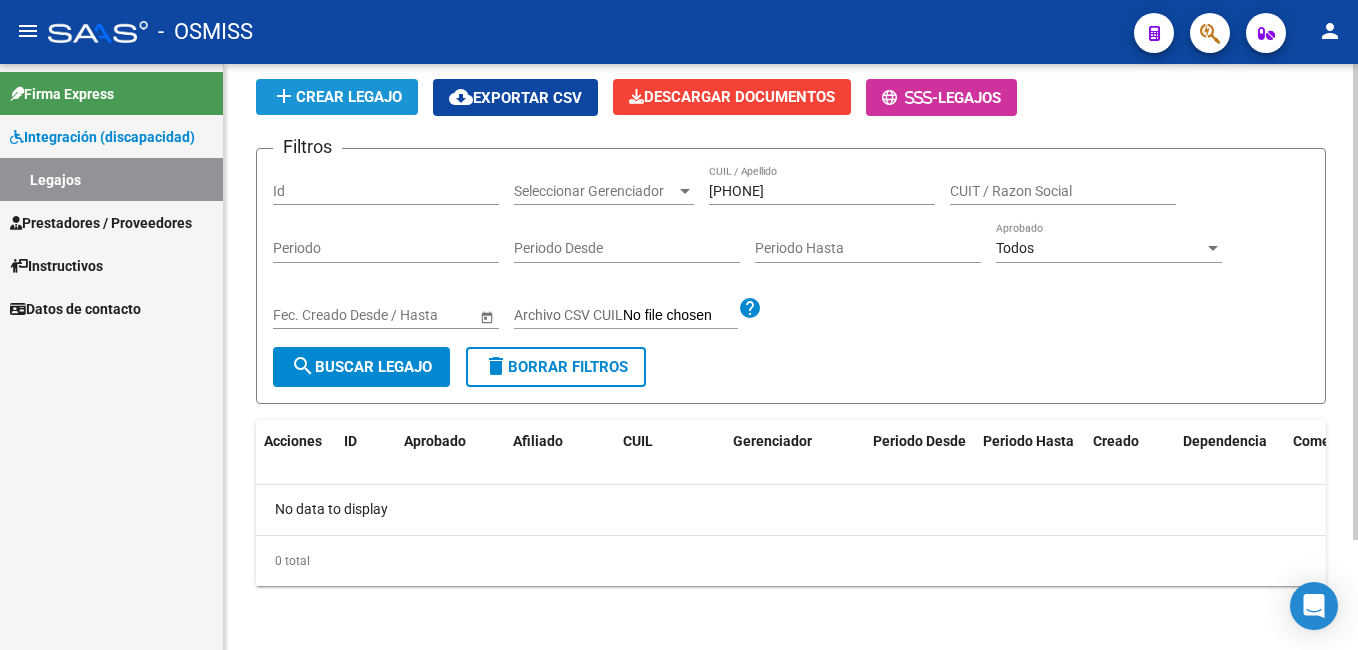 click on "add  Crear Legajo" 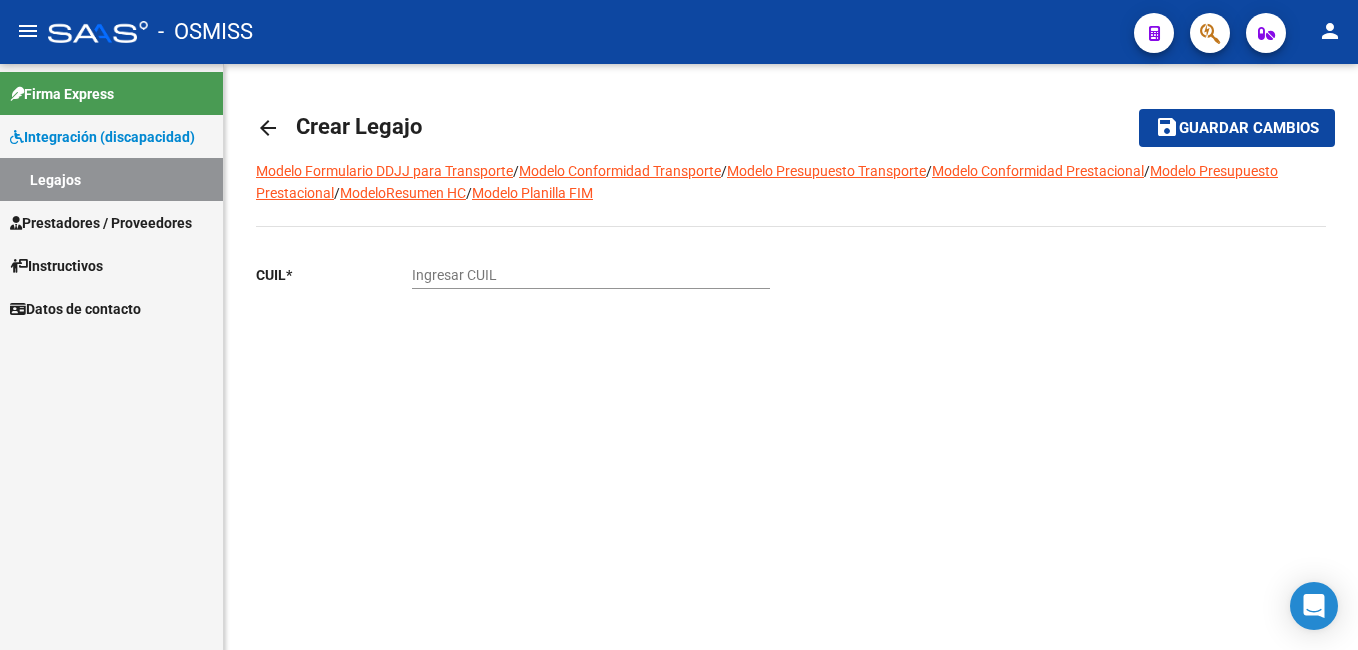 scroll, scrollTop: 0, scrollLeft: 0, axis: both 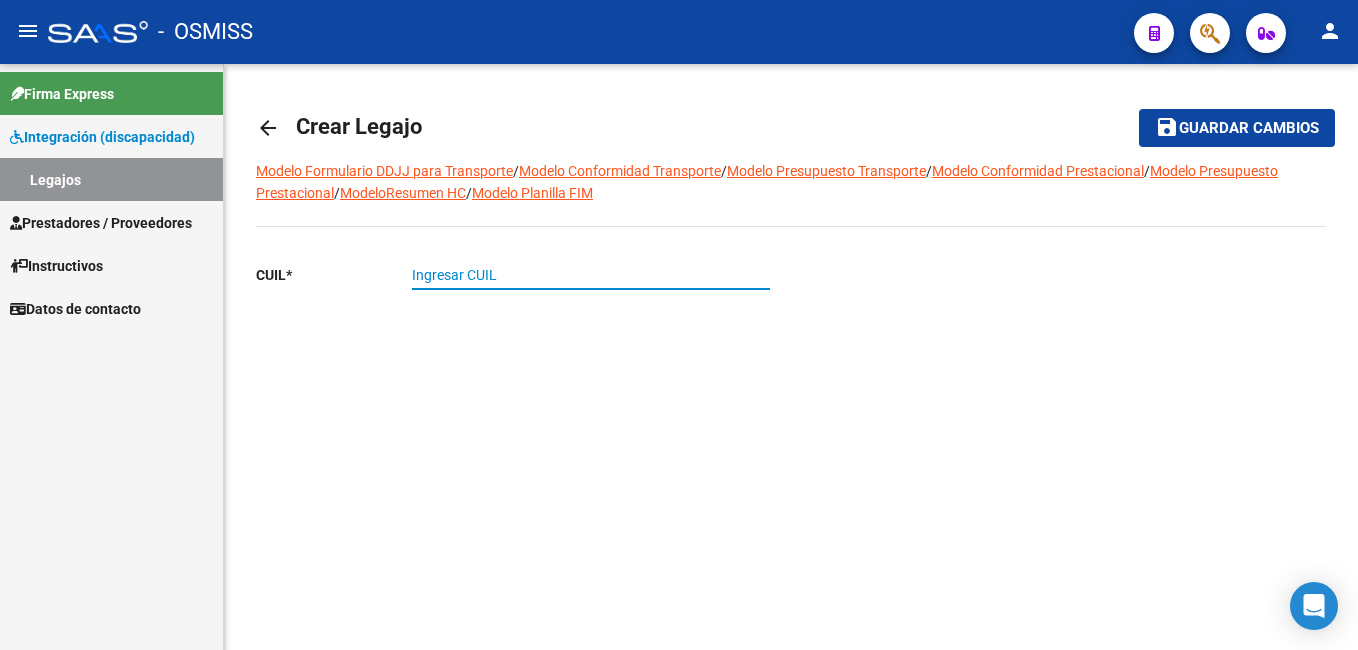 click on "Ingresar CUIL" at bounding box center [591, 275] 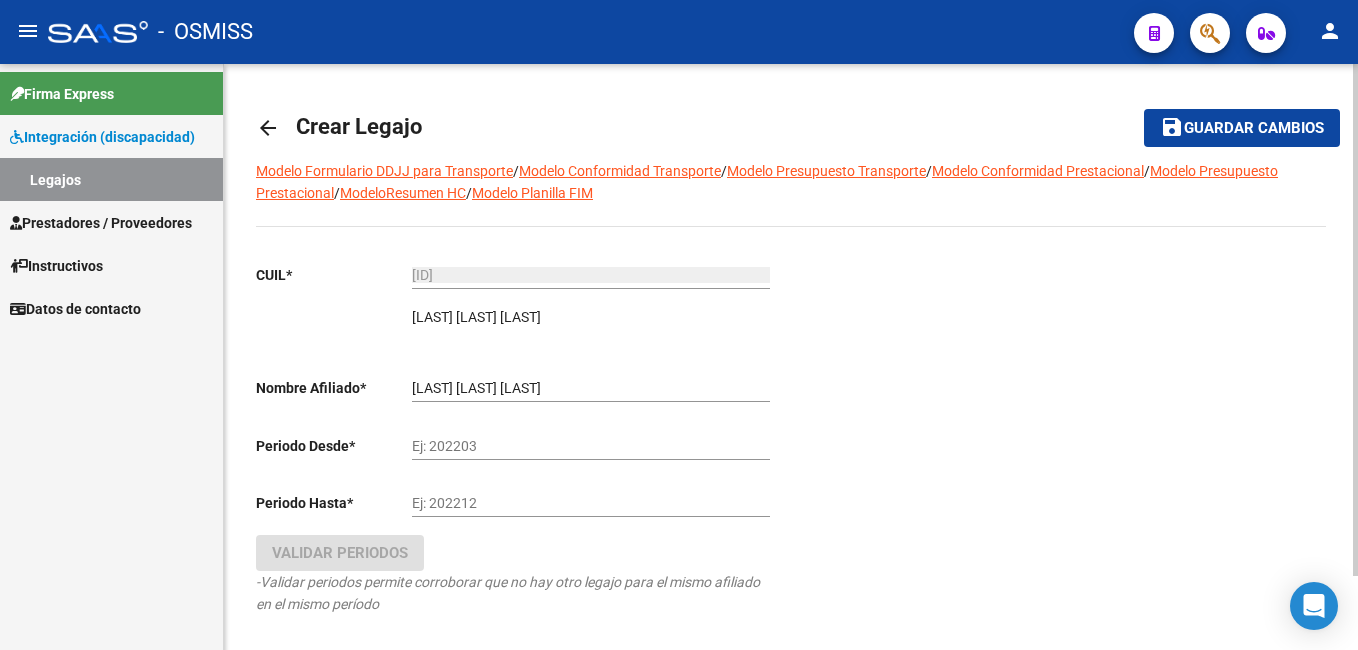 click on "Ej: 202203" 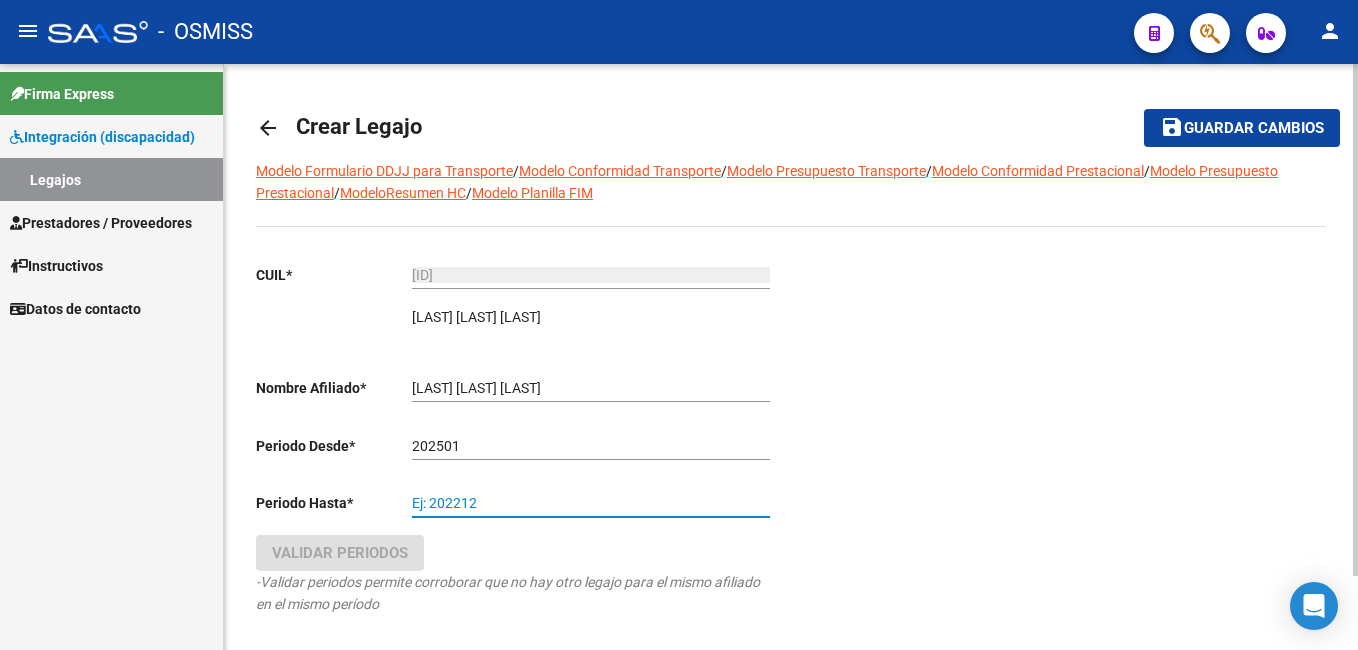click on "Ej: 202212" at bounding box center (591, 503) 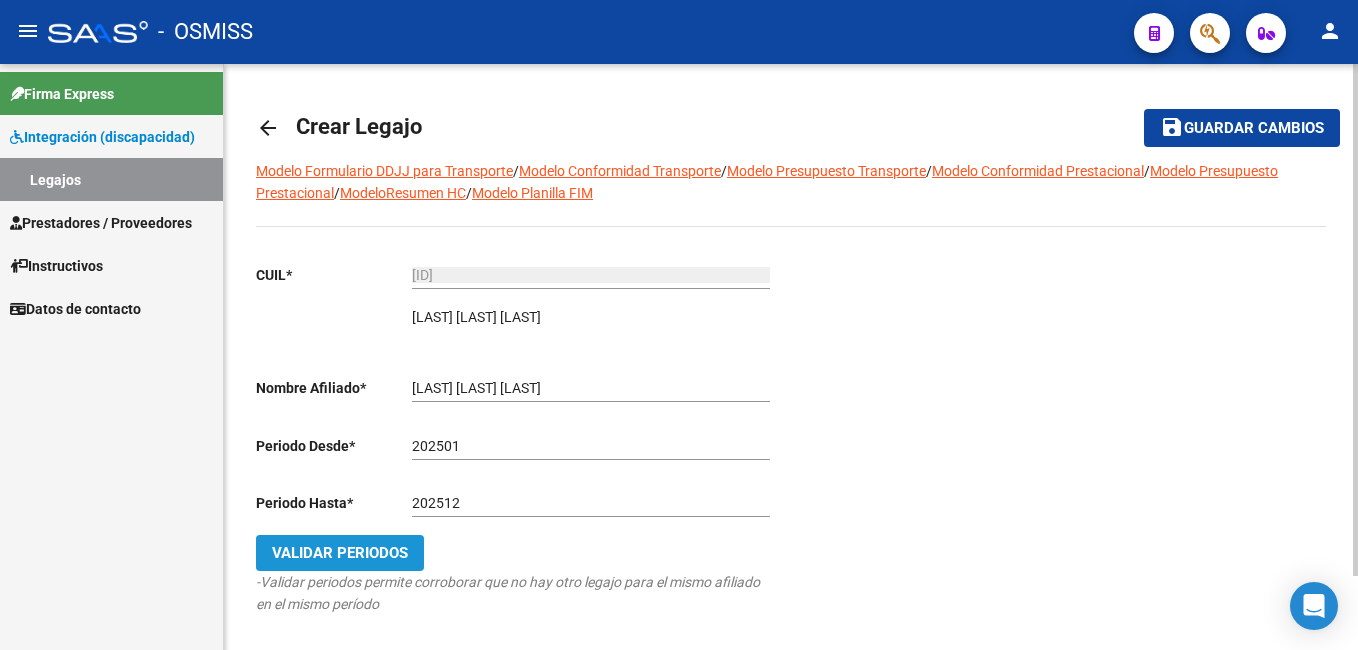 click on "Validar Periodos" 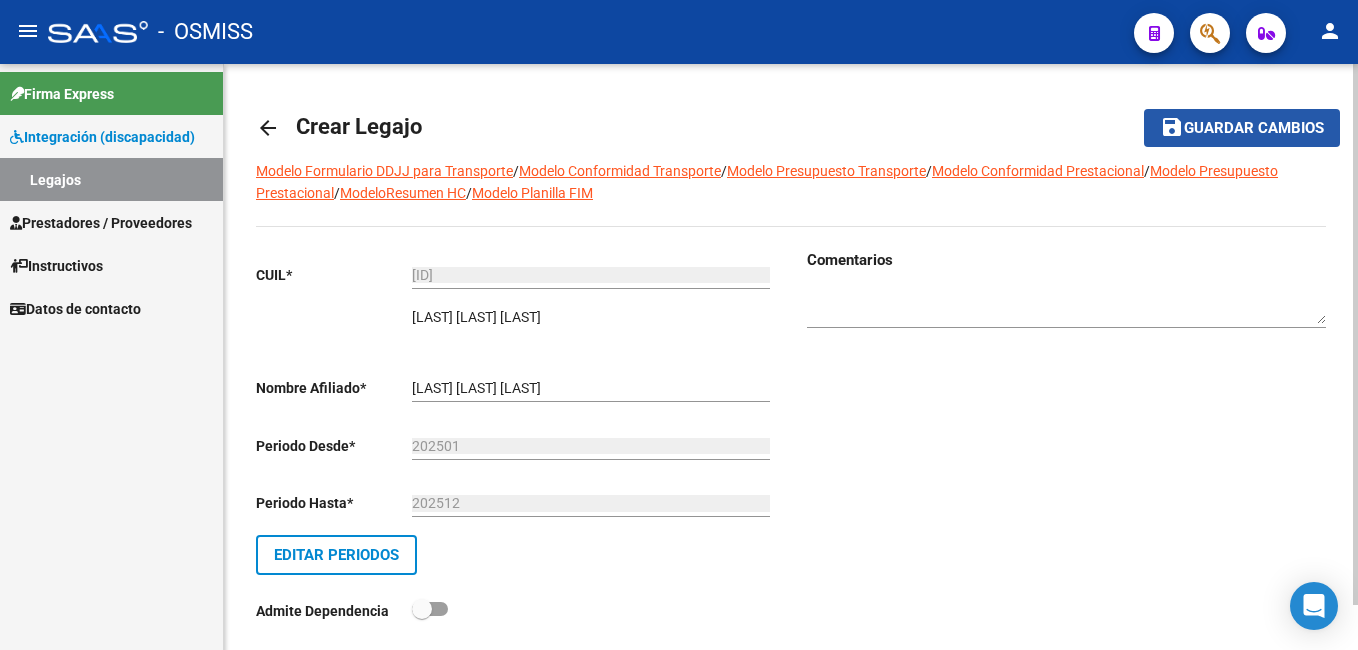 click on "Guardar cambios" 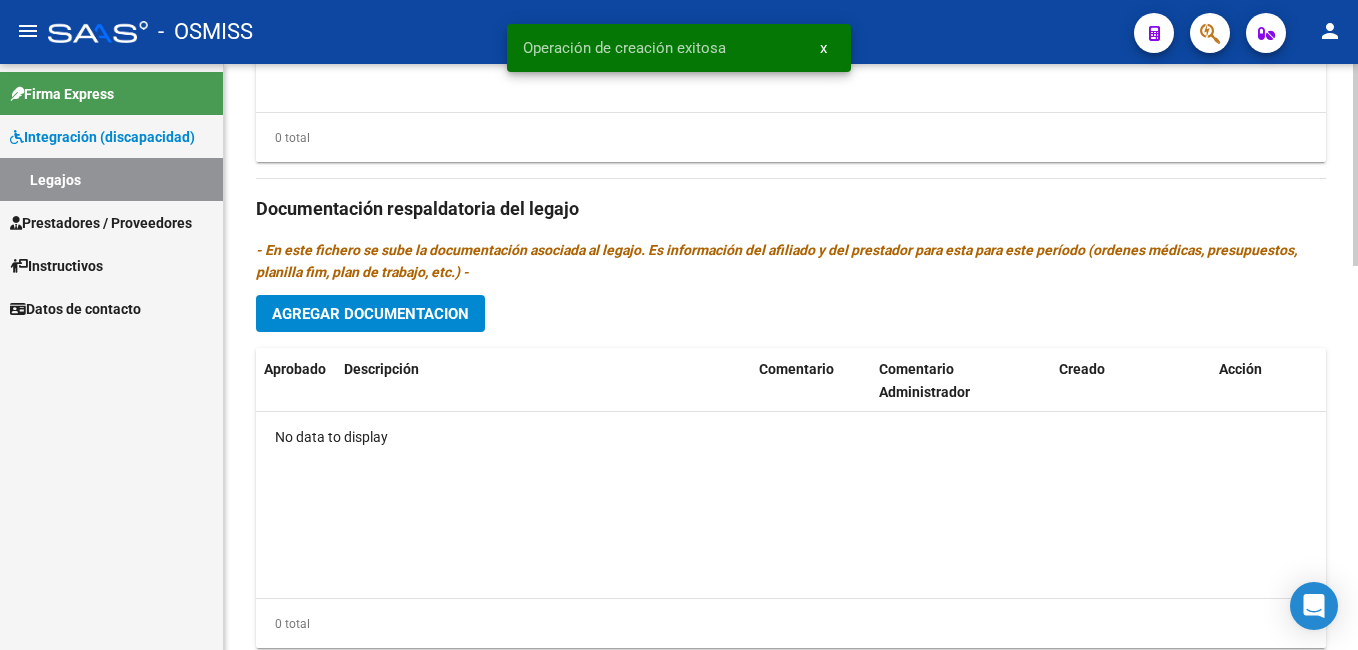 click on "menu -   OSMISS  person    Firma Express     Integracion (discapacidad) Legajos    Prestadores / Proveedores Facturas - Listado/Carga Facturas - Documentacion Pagos x Transferencia Auditorias - Listado Auditorias - Comentarios Auditorias - Cambios Area Prestadores - Listado Prestadores - Docu.    Instructivos    Datos de contacto arrow_back Editar [NUMBER]    save Guardar cambios Legajo de Integracion Modelo Formulario DDJJ para Transporte  /  Modelo Conformidad Transporte  /  Modelo Presupuesto Transporte  /  Modelo Conformidad Prestacional  /  Modelo Presupuesto Prestacional  /  ModeloResumen HC  /  Modelo Planilla FIM  Legajo sin Aprobar.  CUIL  *   [CUIT] Ingresar CUIL  [LAST] [FIRST] [MIDDLE]     Analisis Afiliado    Sin Certificado Discapacidad ARCA Padron Nombre Afiliado  *   [LAST] [FIRST] [MIDDLE] Ingresar el nombre  Periodo Desde  *   [YEAR][MONTH] Ej: 202203  Periodo Hasta  *   [YEAR][MONTH] Ej: 202212  Admite Dependencia   Comentarios                                  Agregar Prestador" at bounding box center [679, 325] 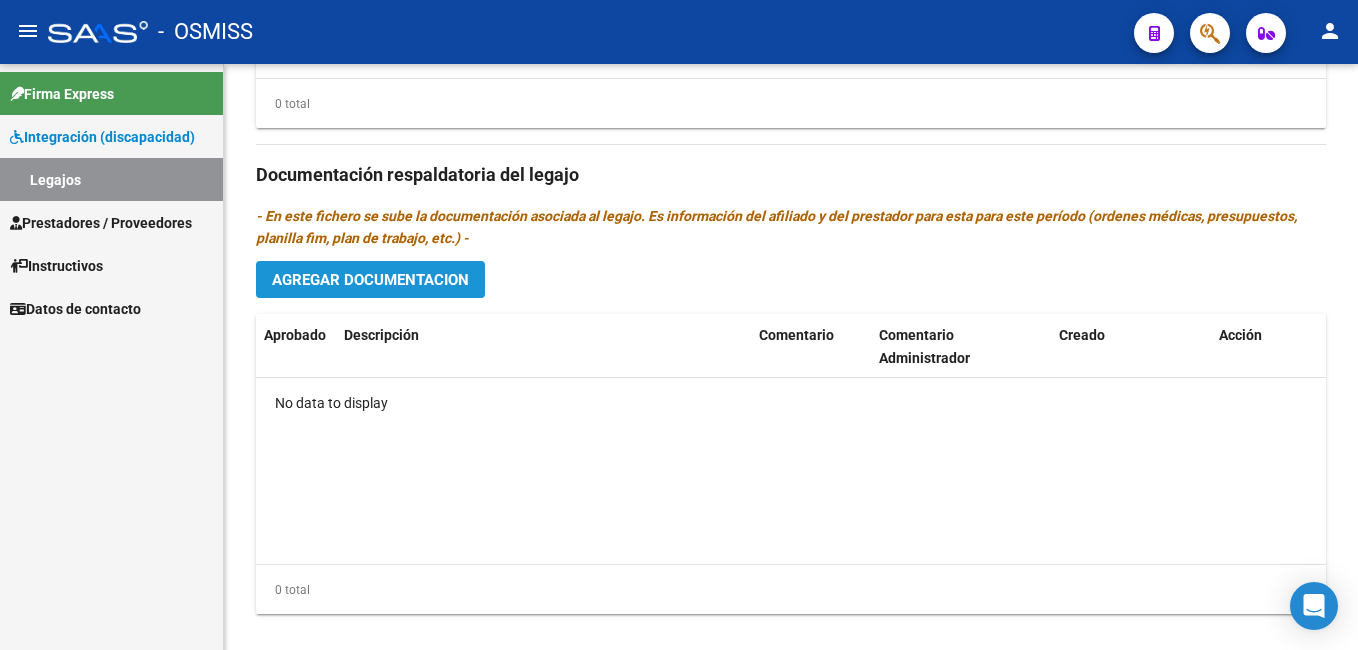 click on "Agregar Documentacion" 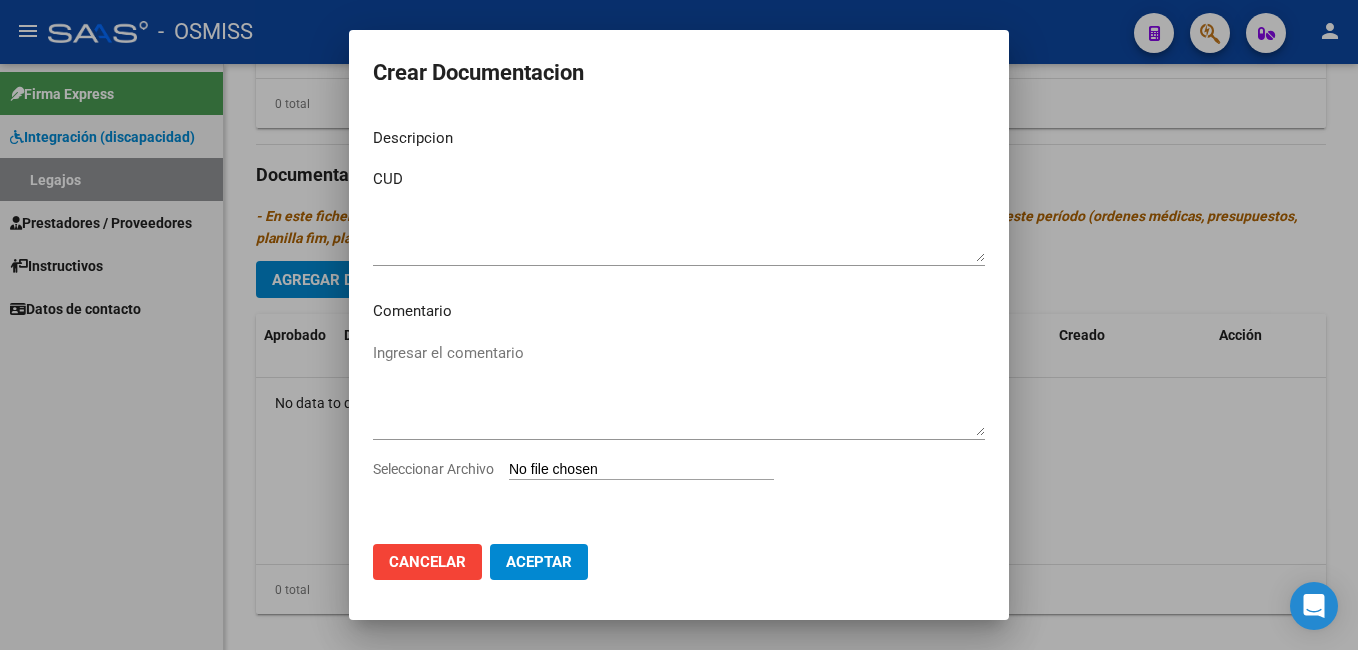 click on "Seleccionar Archivo" at bounding box center [641, 470] 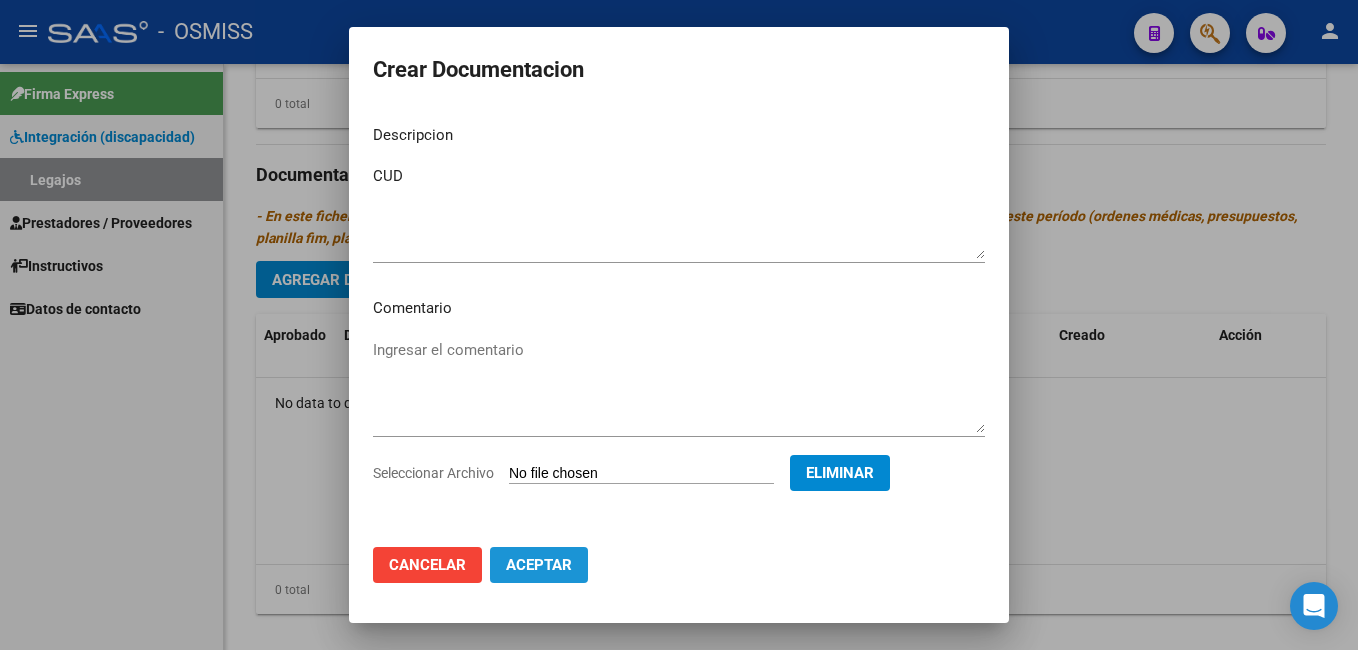 click on "Aceptar" 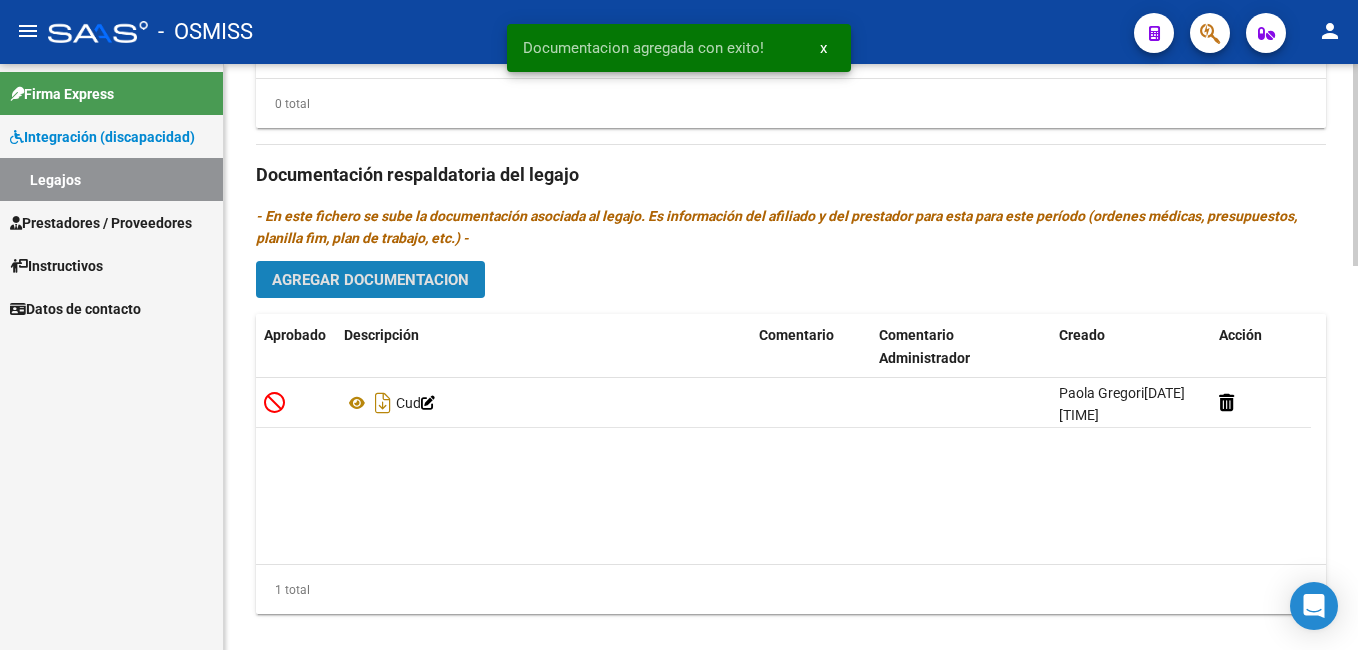 click on "Agregar Documentacion" 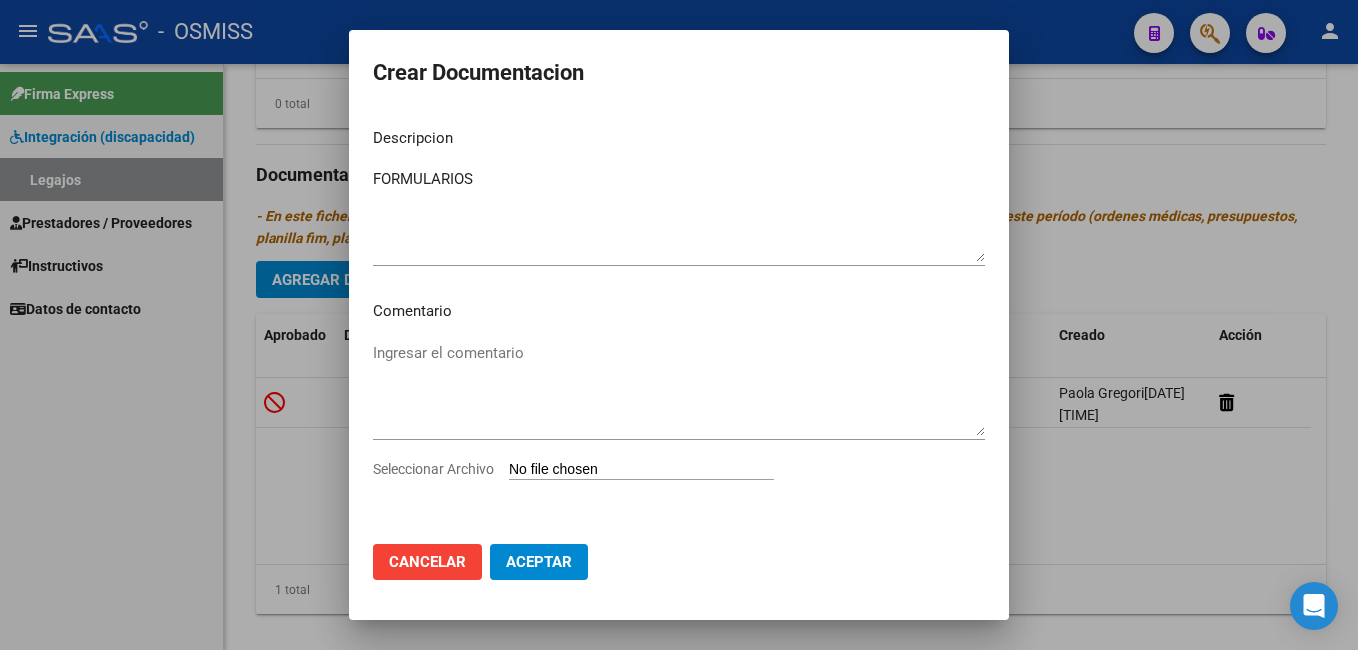 click on "Seleccionar Archivo" at bounding box center (641, 470) 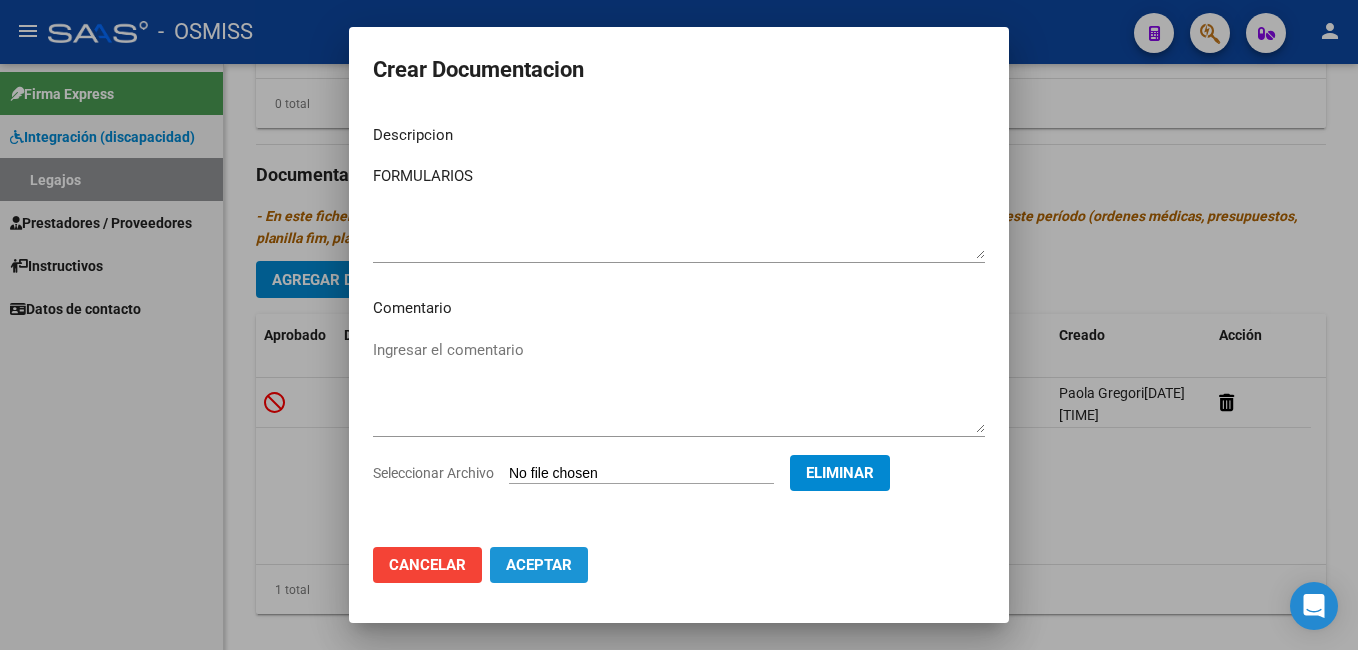 click on "Aceptar" 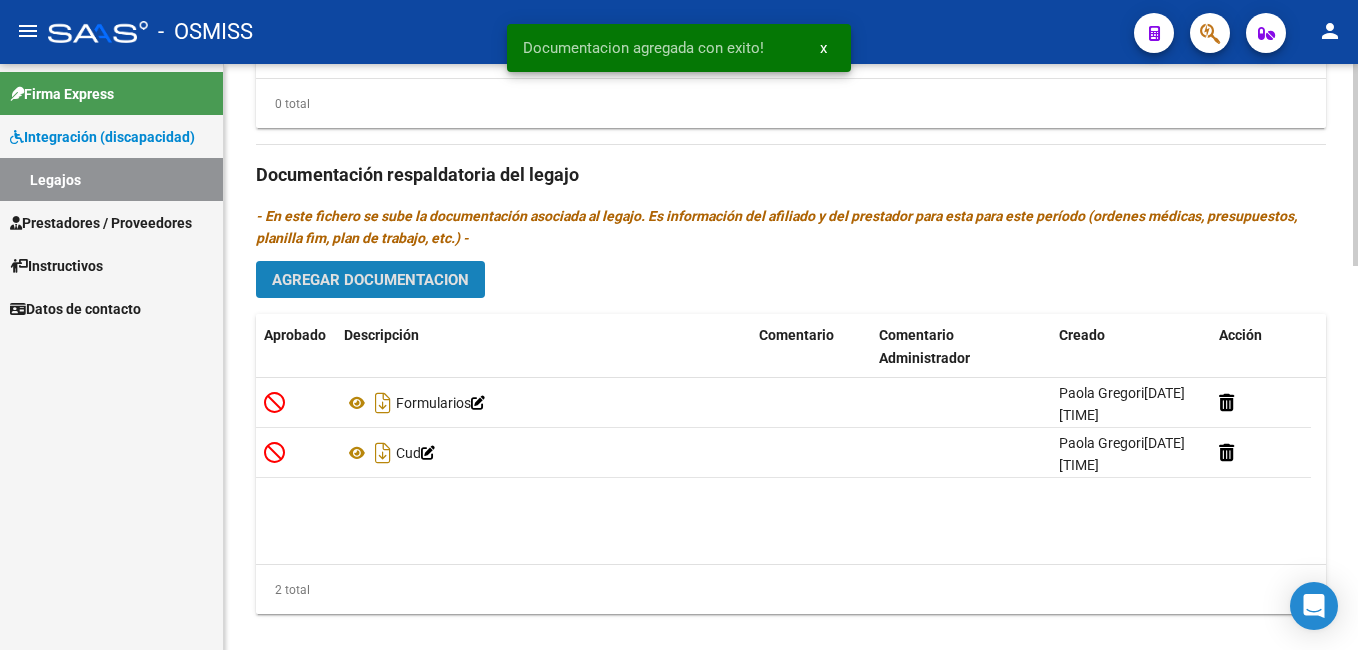 click on "Agregar Documentacion" 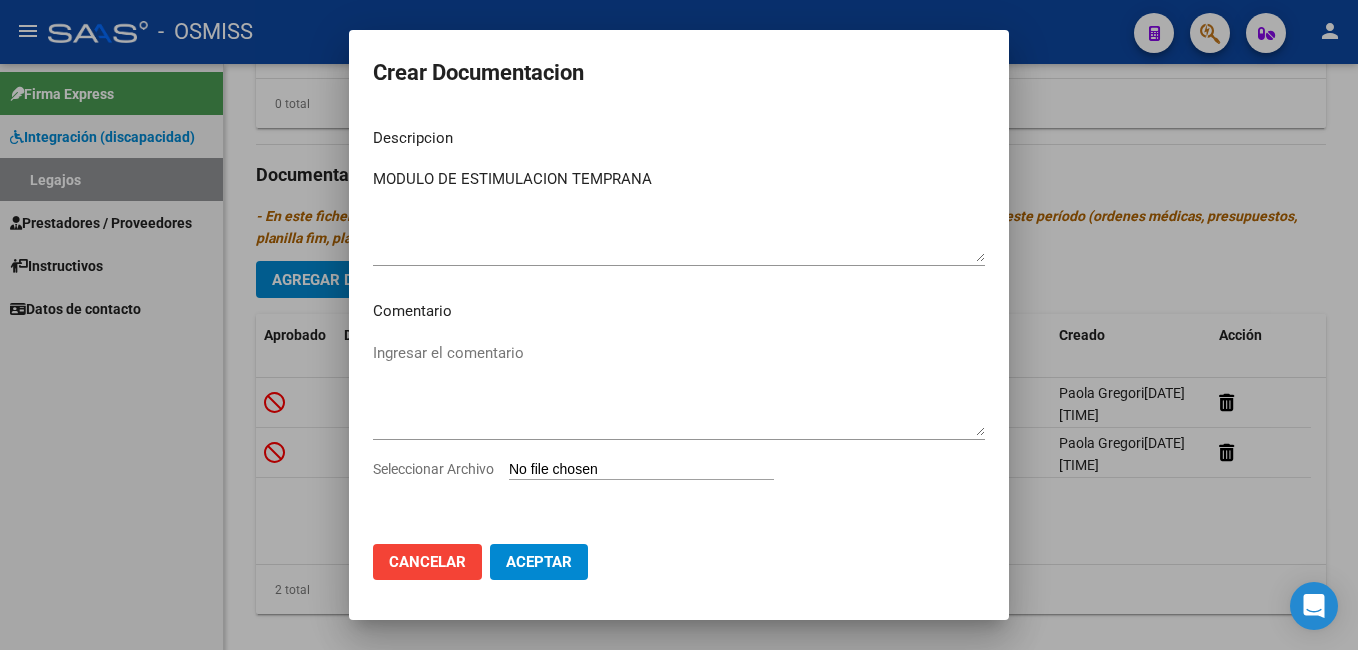 click on "Seleccionar Archivo" at bounding box center [641, 470] 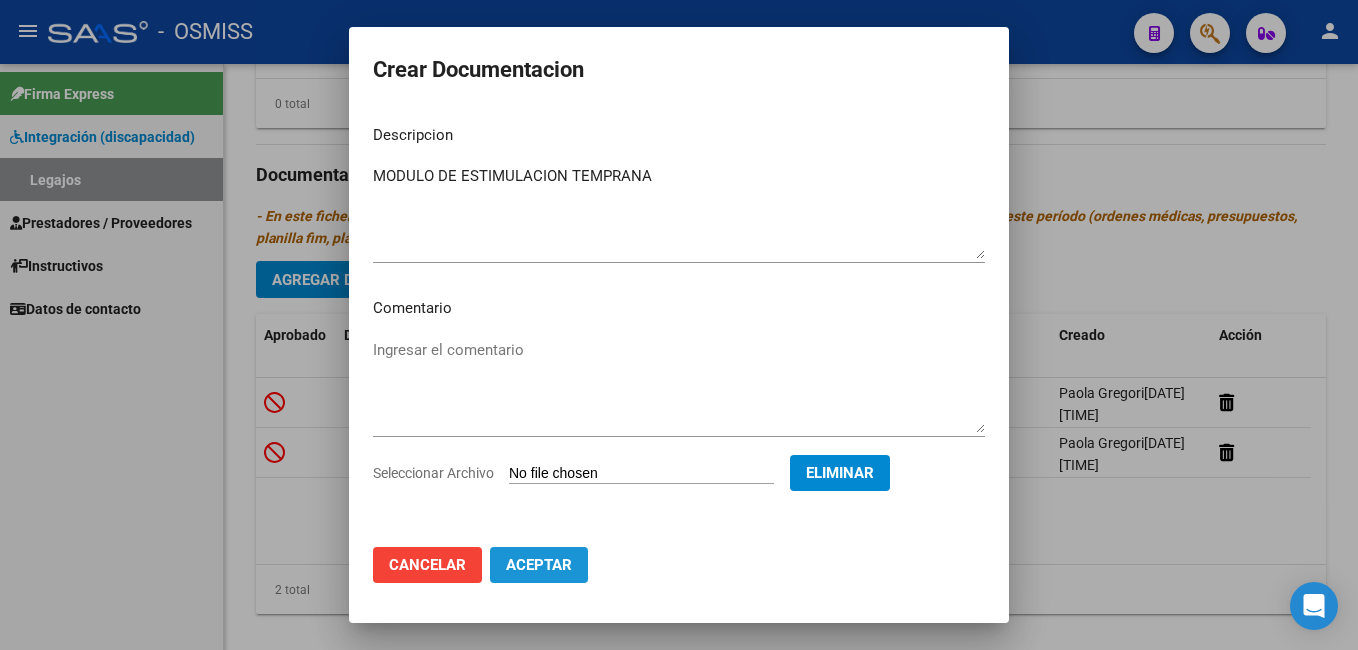 click on "Aceptar" 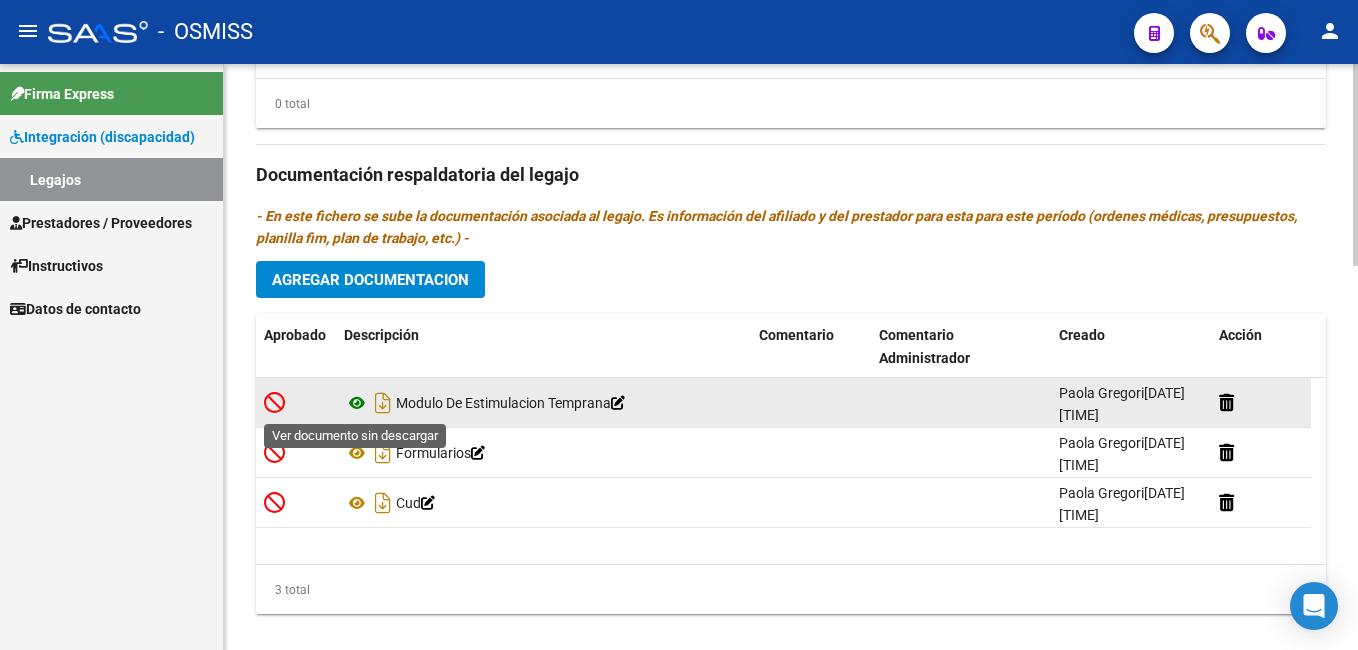 click 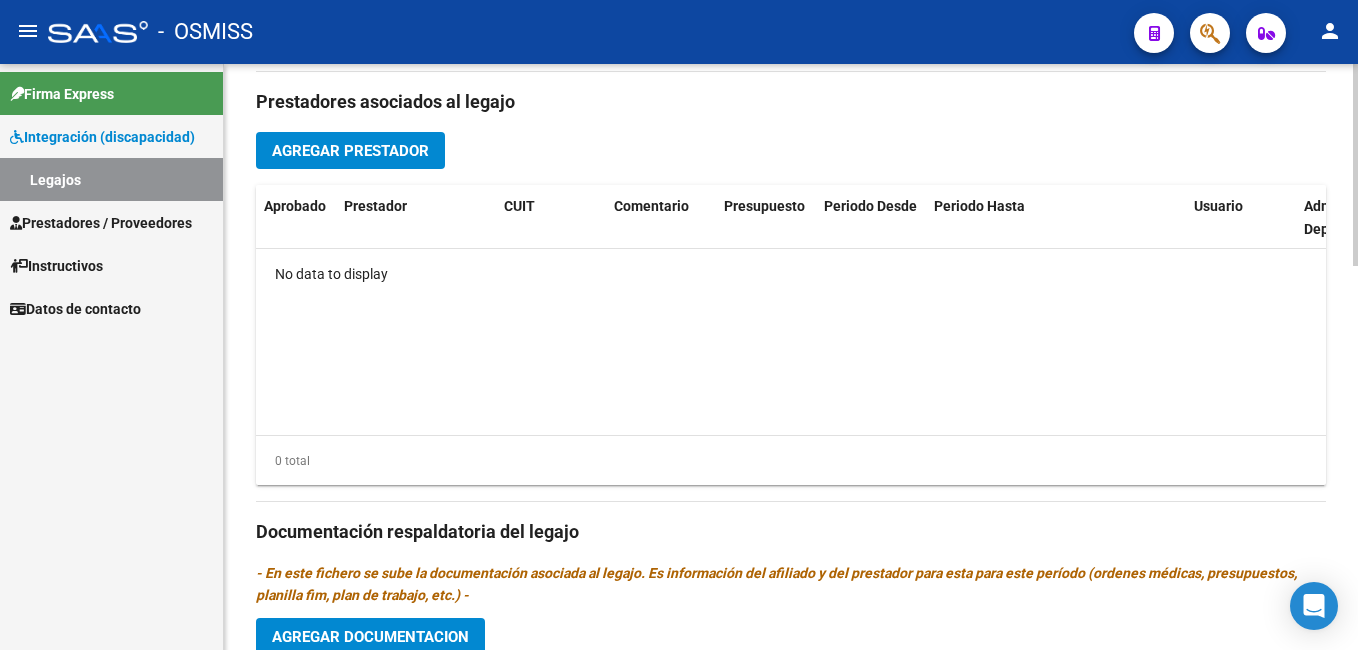 click on "arrow_back Editar [NUMBER]    save Guardar cambios Legajo de Integración Modelo Formulario DDJJ para Transporte  /  Modelo Conformidad Transporte  /  Modelo Presupuesto Transporte  /  Modelo Conformidad Prestacional  /  Modelo Presupuesto Prestacional  /  ModeloResumen HC  /  Modelo Planilla FIM  Legajo sin Aprobar.  CUIL  *   [CUIL] Ingresar CUIL  [LAST] [FIRST]     Análisis Afiliado    Sin Certificado Discapacidad ARCA Padrón Nombre Afiliado  *   [LAST] [FIRST] Ingresar el nombre  Periodo Desde  *   [YEAR][MONTH] Ej: 202203  Periodo Hasta  *   [YEAR][MONTH] Ej: 202212  Admite Dependencia   Comentarios                                  Prestadores asociados al legajo Agregar Prestador Aprobado Prestador CUIT Comentario Presupuesto Periodo Desde Periodo Hasta Usuario Admite Dependencia No data to display 0 total Documentación respaldatoria del legajo Agregar Documentacion Aprobado Descripción Comentario Comentario Administrador Creado Acción  Modulo De Estimulacion Temprana" 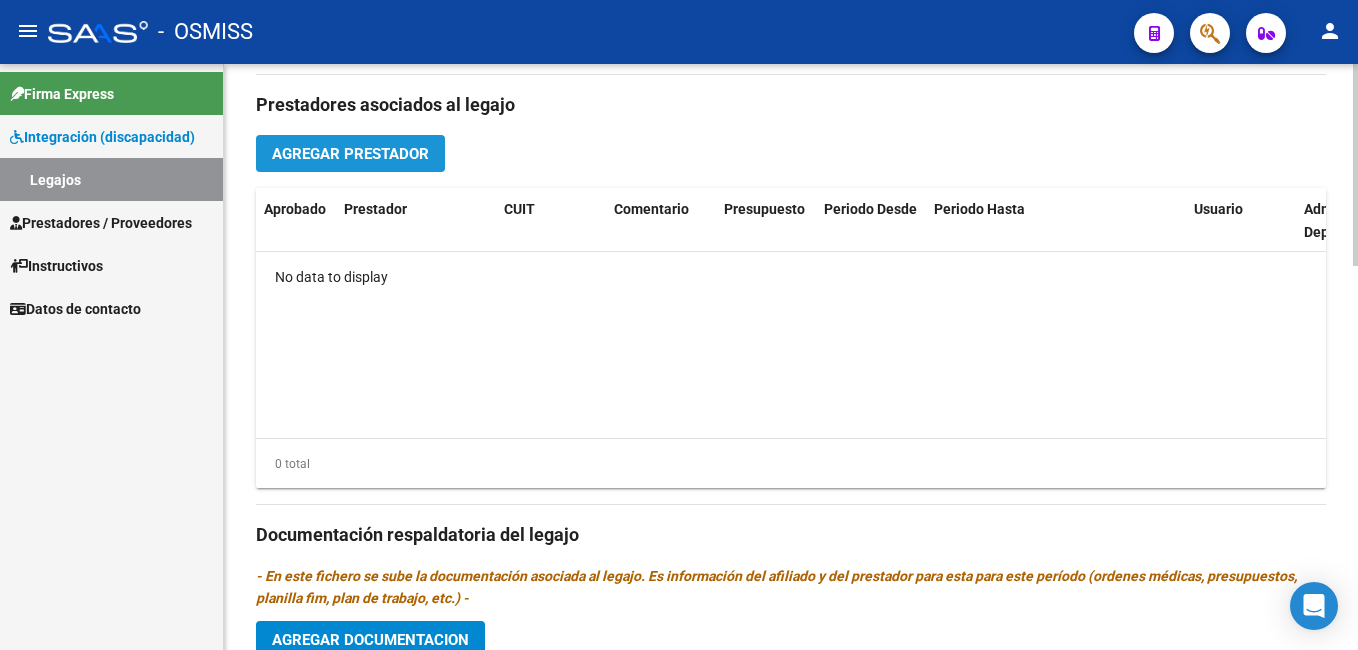 click on "Agregar Prestador" 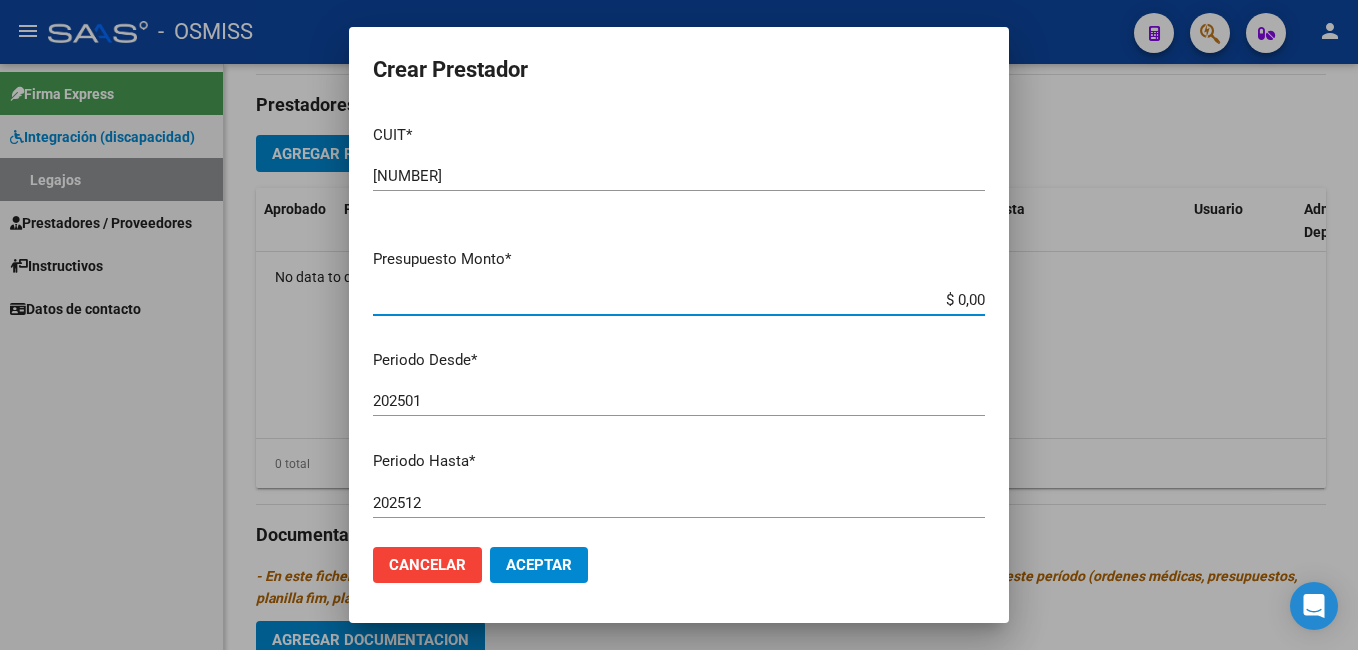 click on "$ 0,00" at bounding box center [679, 300] 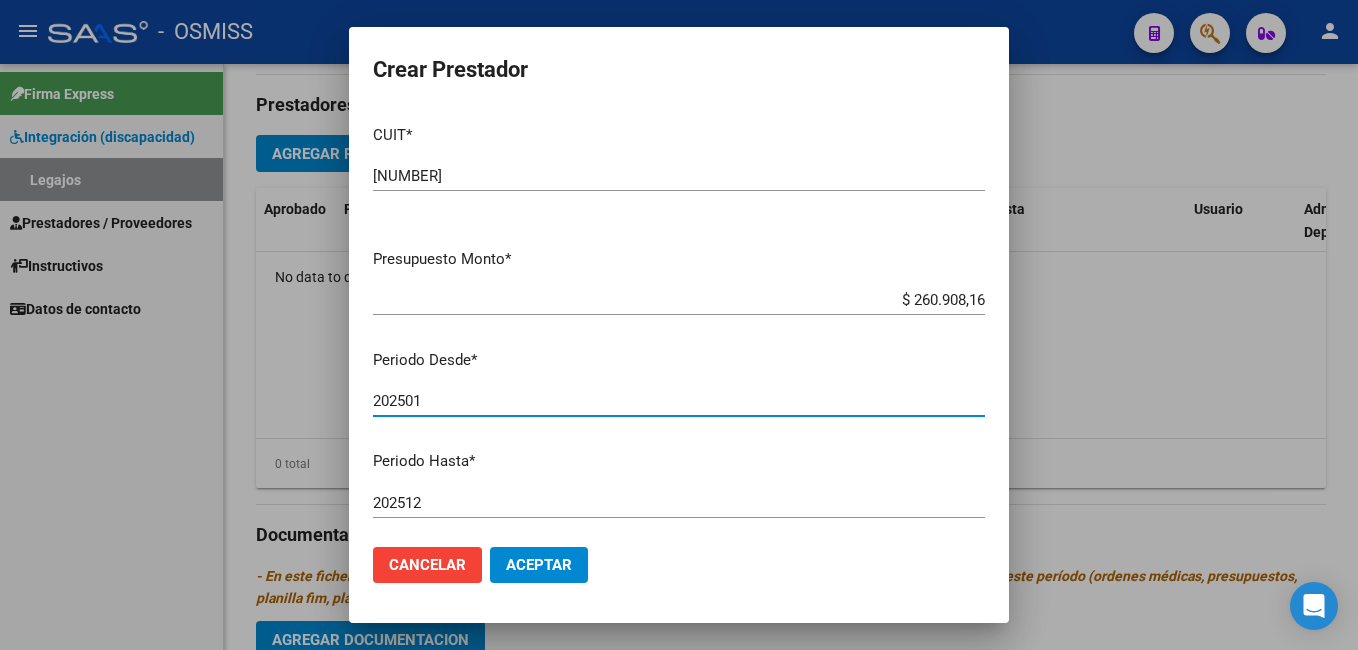 click on "202501" at bounding box center (679, 401) 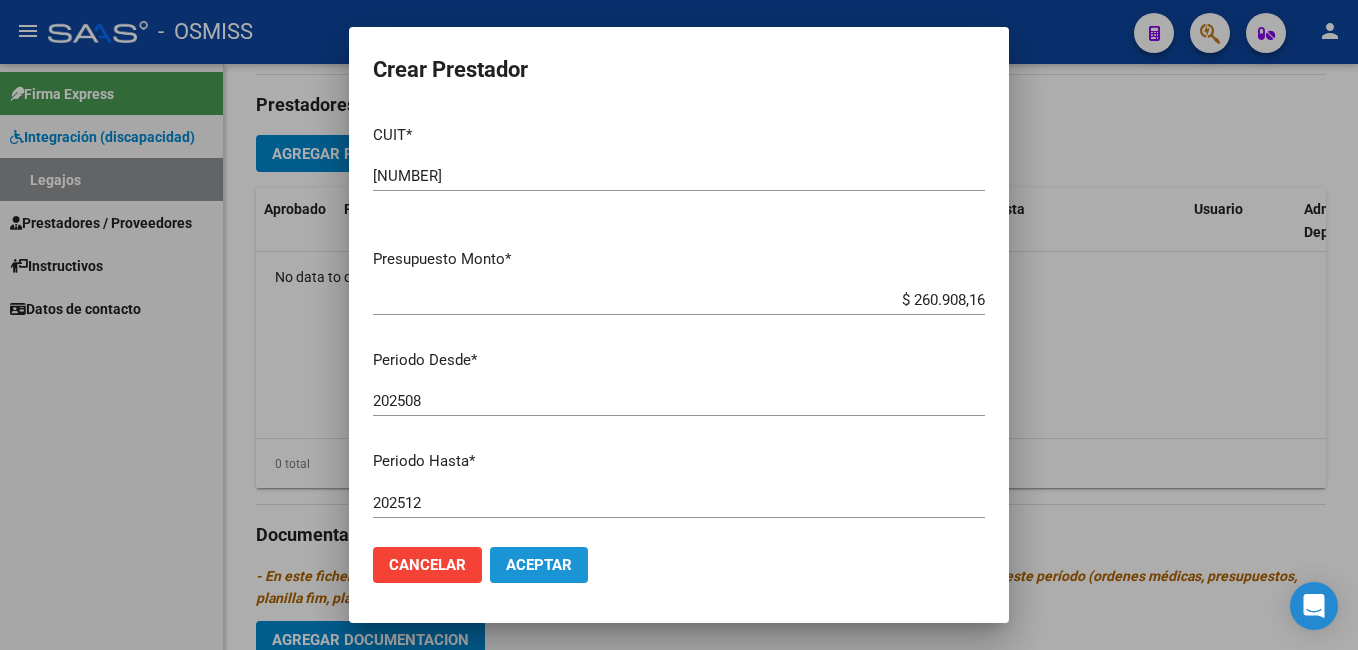 click on "Aceptar" 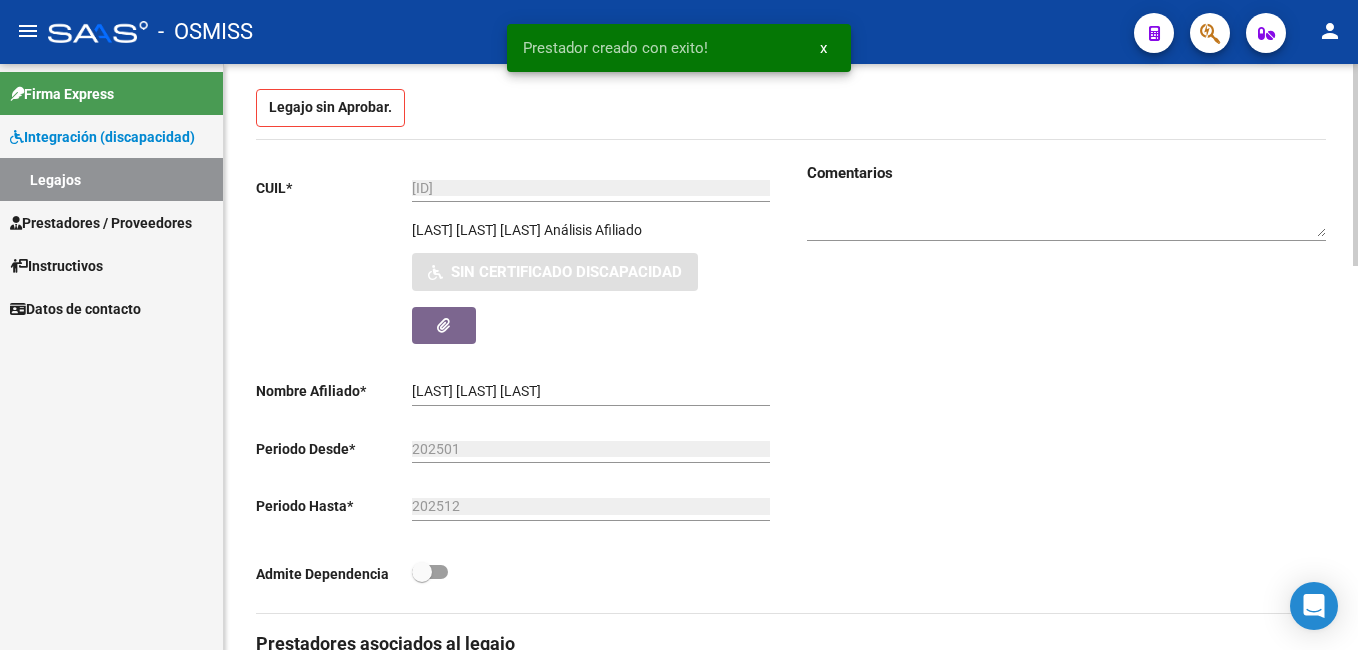 scroll, scrollTop: 0, scrollLeft: 0, axis: both 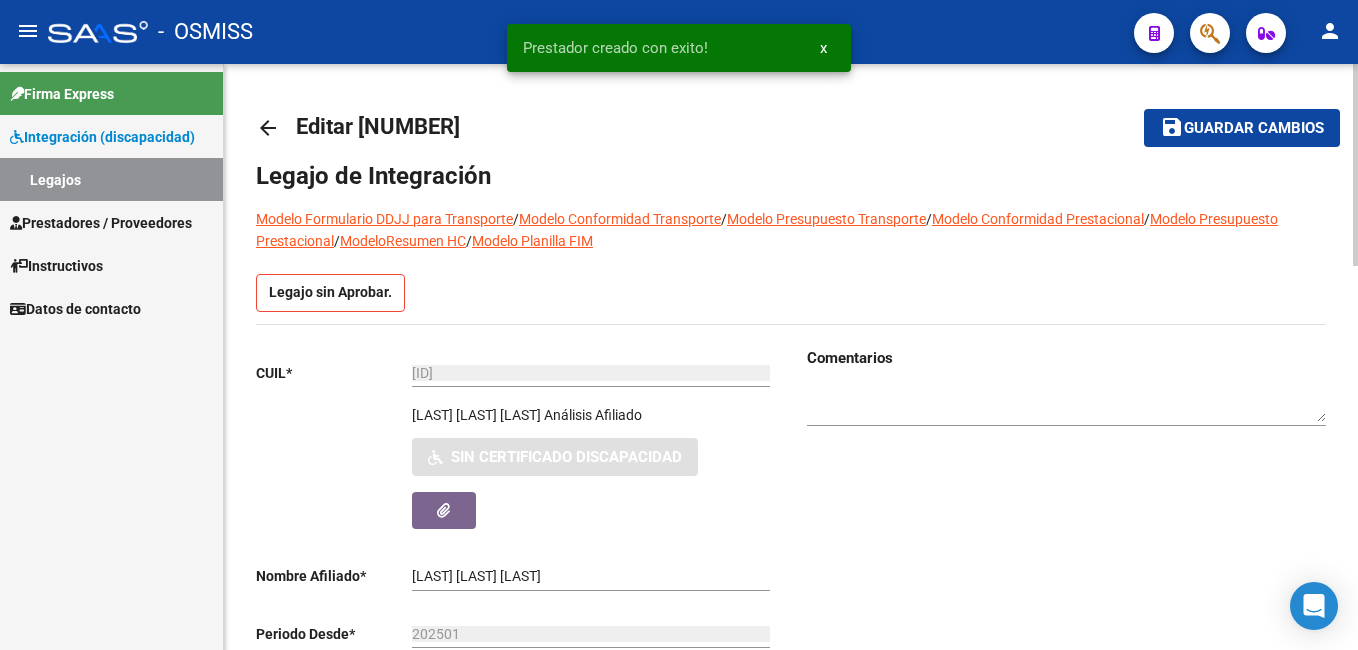 click on "menu -   OSMISS  person    Firma Express     Integracion (discapacidad) Legajos    Prestadores / Proveedores Facturas - Listado/Carga Facturas - Documentacion Pagos x Transferencia Auditorias - Listado Auditorias - Comentarios Auditorias - Cambios Area Prestadores - Listado Prestadores - Docu.    Instructivos    Datos de contacto arrow_back Editar [NUMBER]    save Guardar cambios Legajo de Integracion Modelo Formulario DDJJ para Transporte  /  Modelo Conformidad Transporte  /  Modelo Presupuesto Transporte  /  Modelo Conformidad Prestacional  /  Modelo Presupuesto Prestacional  /  ModeloResumen HC  /  Modelo Planilla FIM  Legajo sin Aprobar.  CUIL  *   [CUIT] Ingresar CUIL  [LAST] [FIRST] [MIDDLE]     Analisis Afiliado    Sin Certificado Discapacidad ARCA Padron Nombre Afiliado  *   [LAST] [FIRST] [MIDDLE] Ingresar el nombre  Periodo Desde  *   [YEAR][MONTH] Ej: 202203  Periodo Hasta  *   [YEAR][MONTH] Ej: 202212  Admite Dependencia   Comentarios                                  Agregar Prestador" at bounding box center (679, 325) 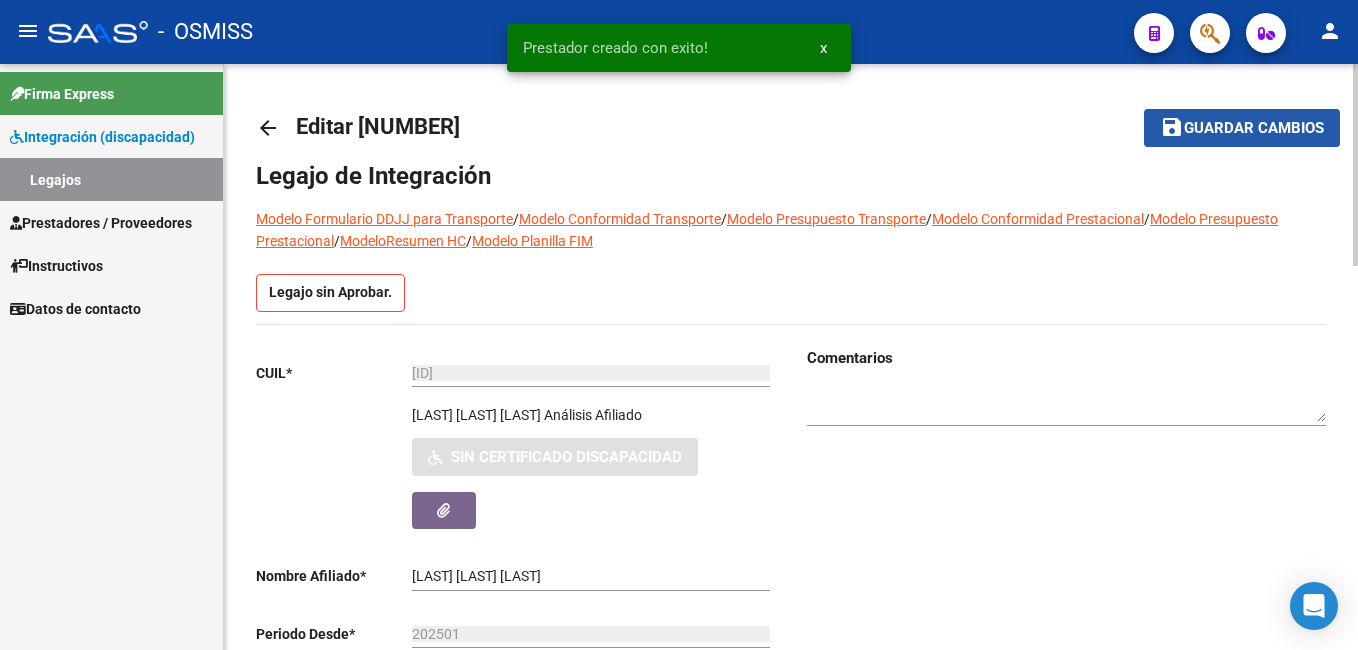 click on "Guardar cambios" 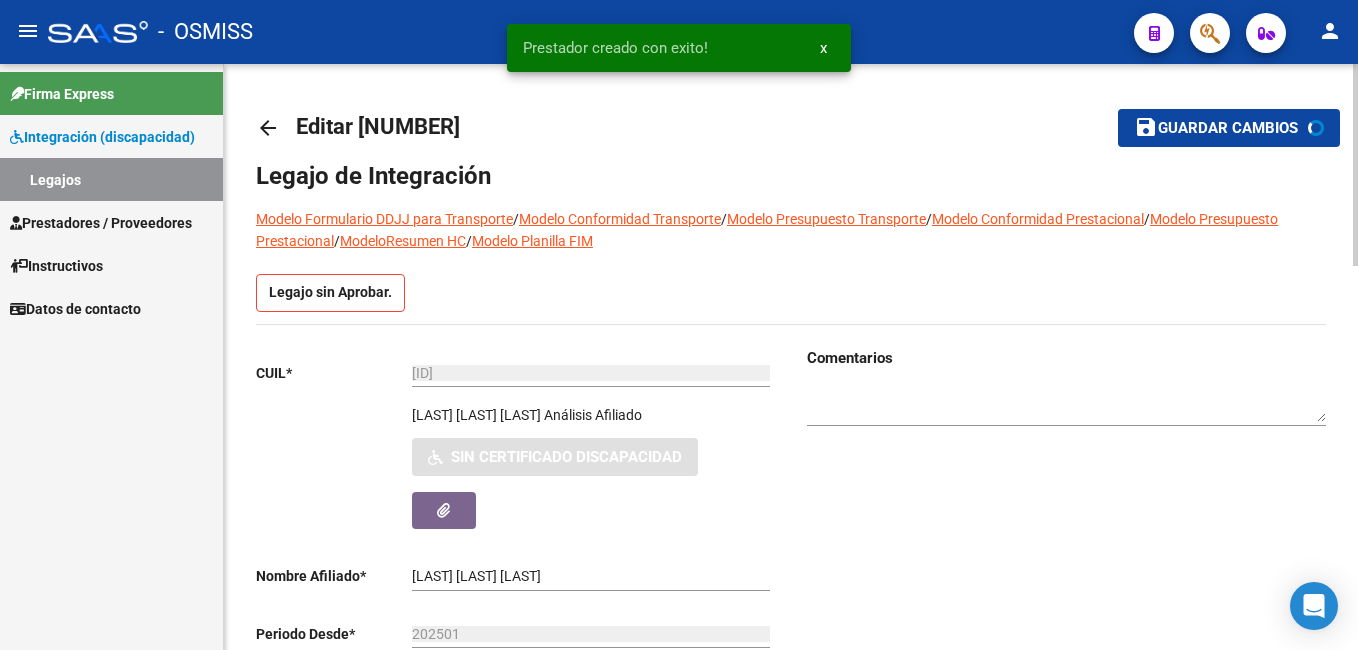 click on "Guardar cambios" 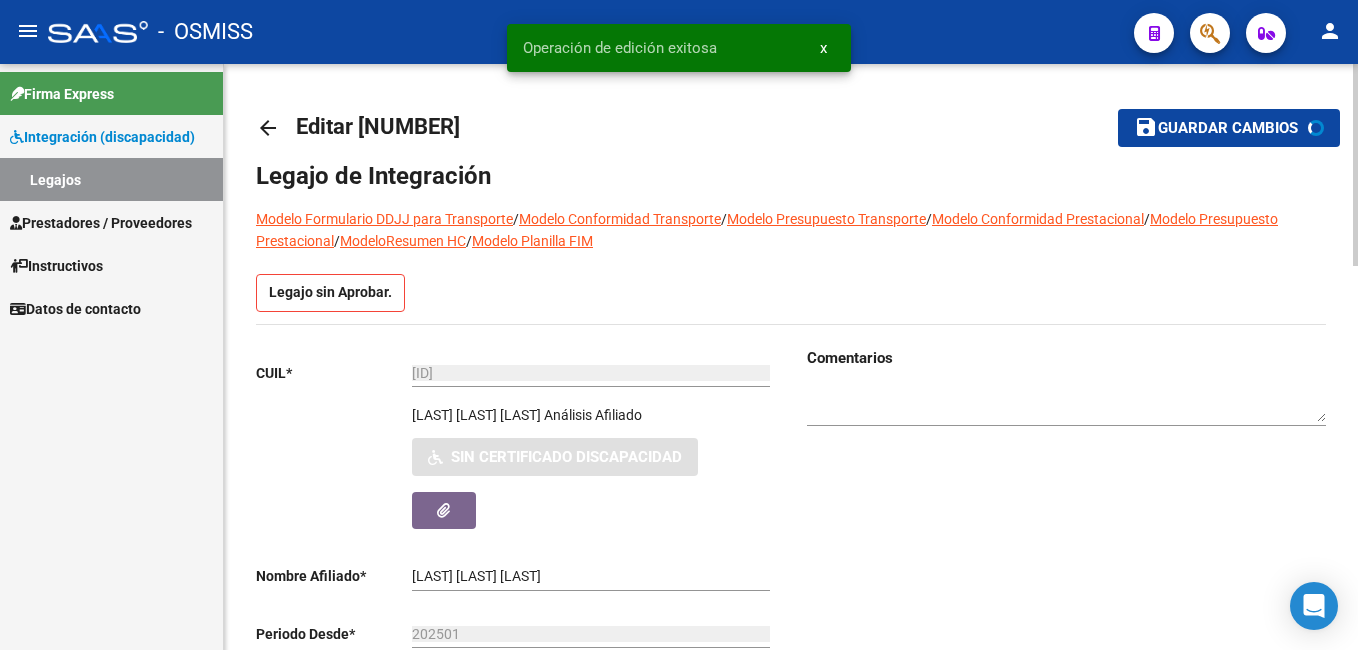 click on "Guardar cambios" 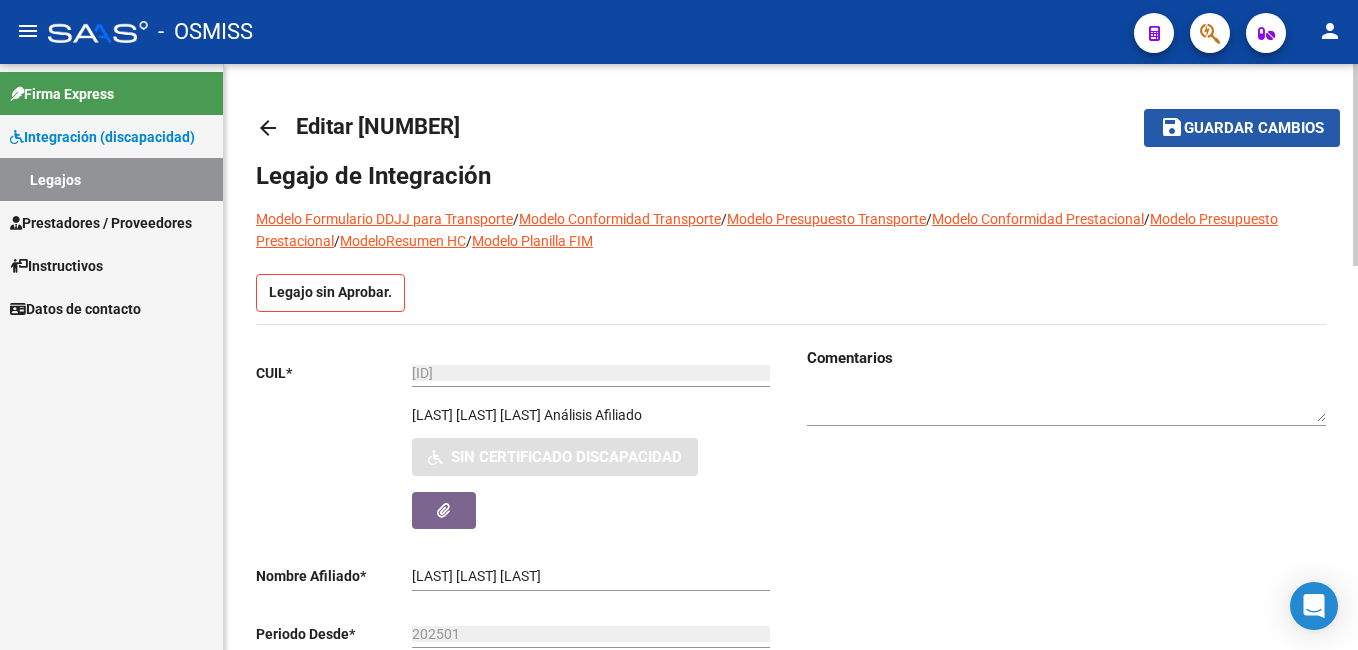 click on "Guardar cambios" 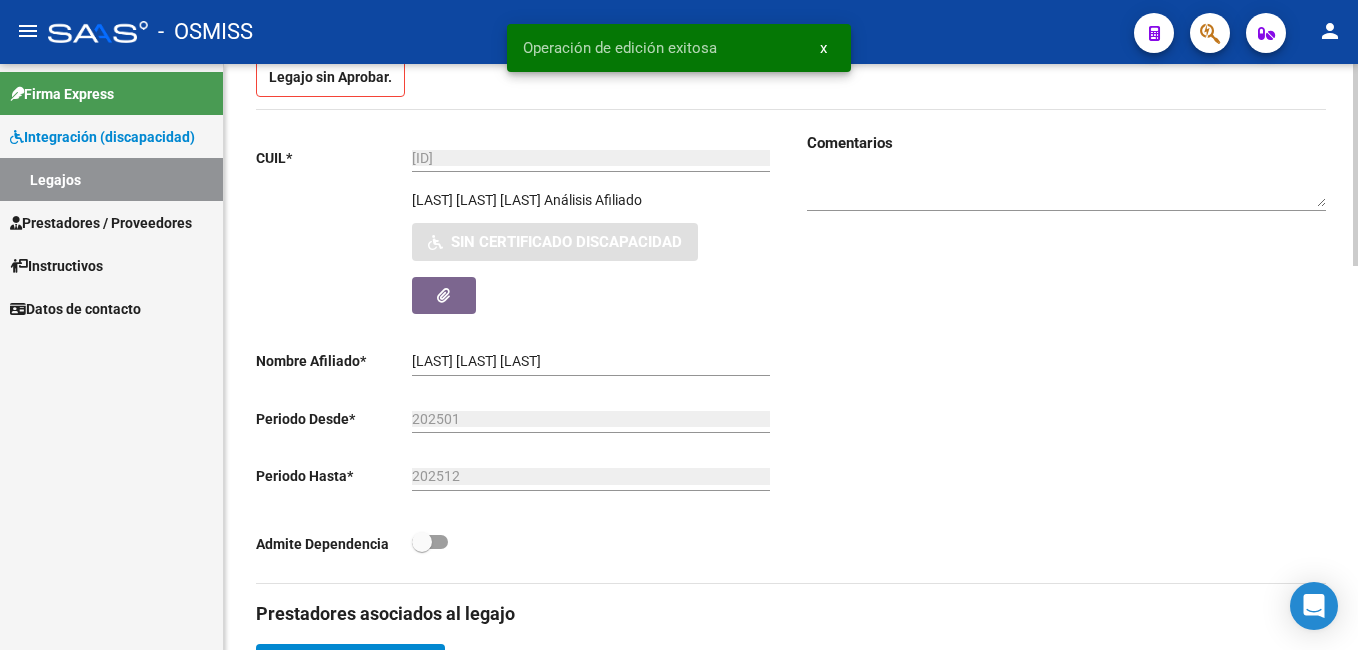 scroll, scrollTop: 0, scrollLeft: 0, axis: both 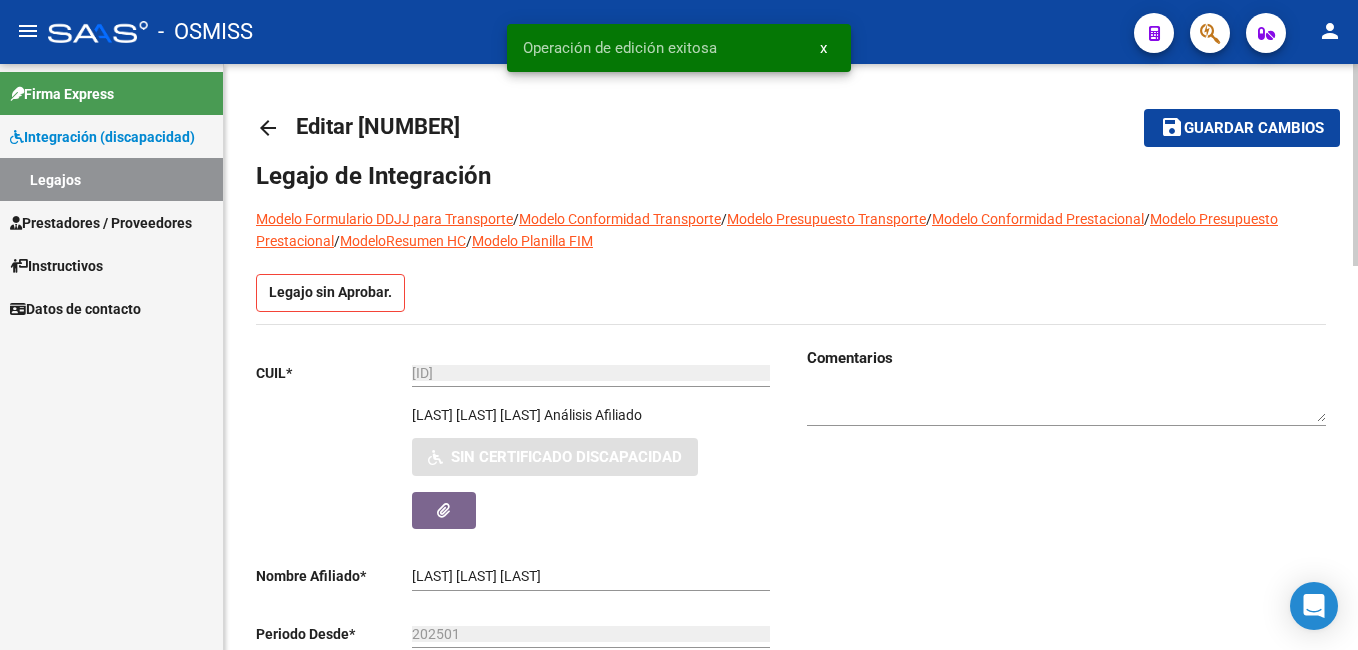 click on "menu -   OSMISS  person    Firma Express     Integracion (discapacidad) Legajos    Prestadores / Proveedores Facturas - Listado/Carga Facturas - Documentacion Pagos x Transferencia Auditorias - Listado Auditorias - Comentarios Auditorias - Cambios Area Prestadores - Listado Prestadores - Docu.    Instructivos    Datos de contacto arrow_back Editar [NUMBER]    save Guardar cambios Legajo de Integracion Modelo Formulario DDJJ para Transporte  /  Modelo Conformidad Transporte  /  Modelo Presupuesto Transporte  /  Modelo Conformidad Prestacional  /  Modelo Presupuesto Prestacional  /  ModeloResumen HC  /  Modelo Planilla FIM  Legajo sin Aprobar.  CUIL  *   [CUIT] Ingresar CUIL  [LAST] [FIRST] [MIDDLE]     Analisis Afiliado    Sin Certificado Discapacidad ARCA Padron Nombre Afiliado  *   [LAST] [FIRST] [MIDDLE] Ingresar el nombre  Periodo Desde  *   [YEAR][MONTH] Ej: 202203  Periodo Hasta  *   [YEAR][MONTH] Ej: 202212  Admite Dependencia   Comentarios                                  Agregar Prestador" at bounding box center [679, 325] 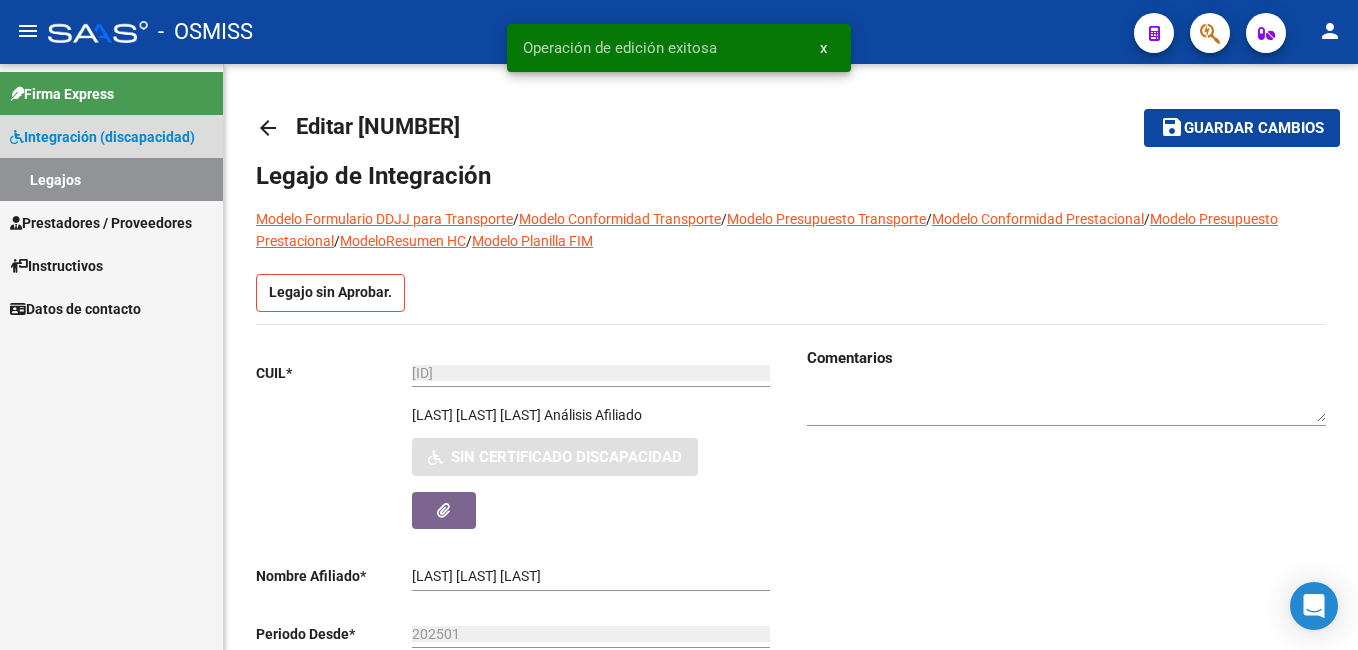 click on "Legajos" at bounding box center (111, 179) 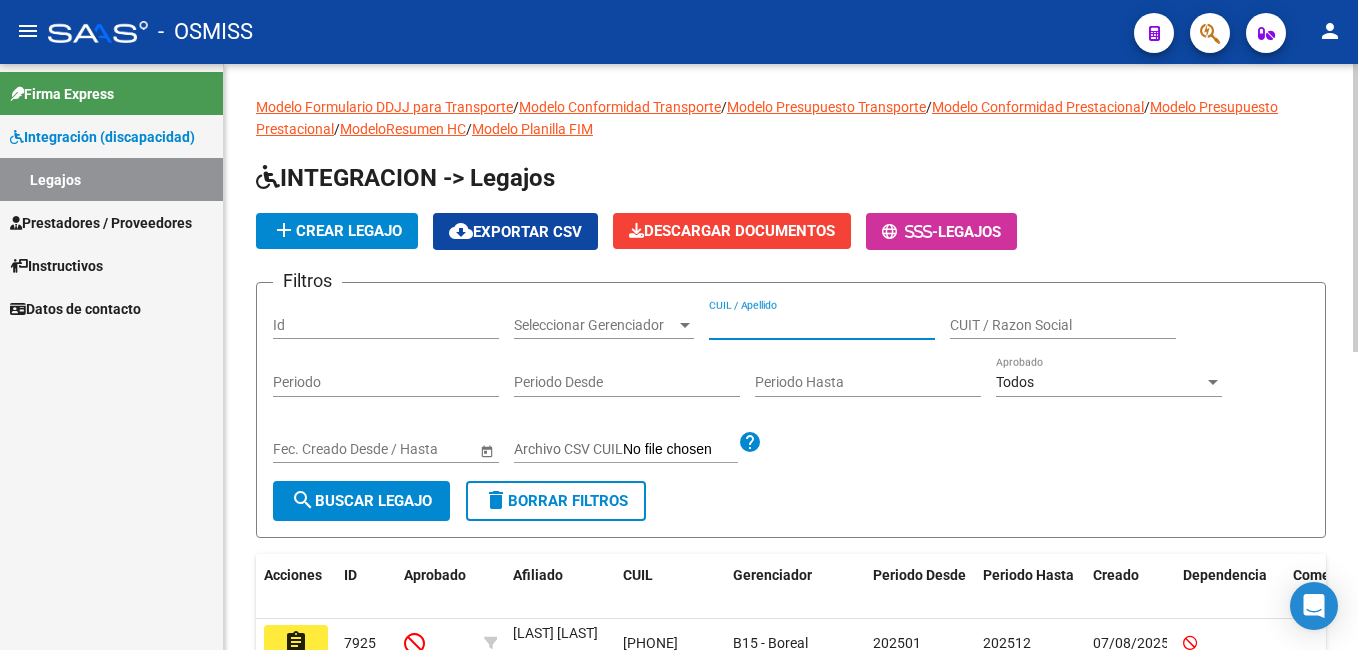click on "CUIL / Apellido" at bounding box center [822, 325] 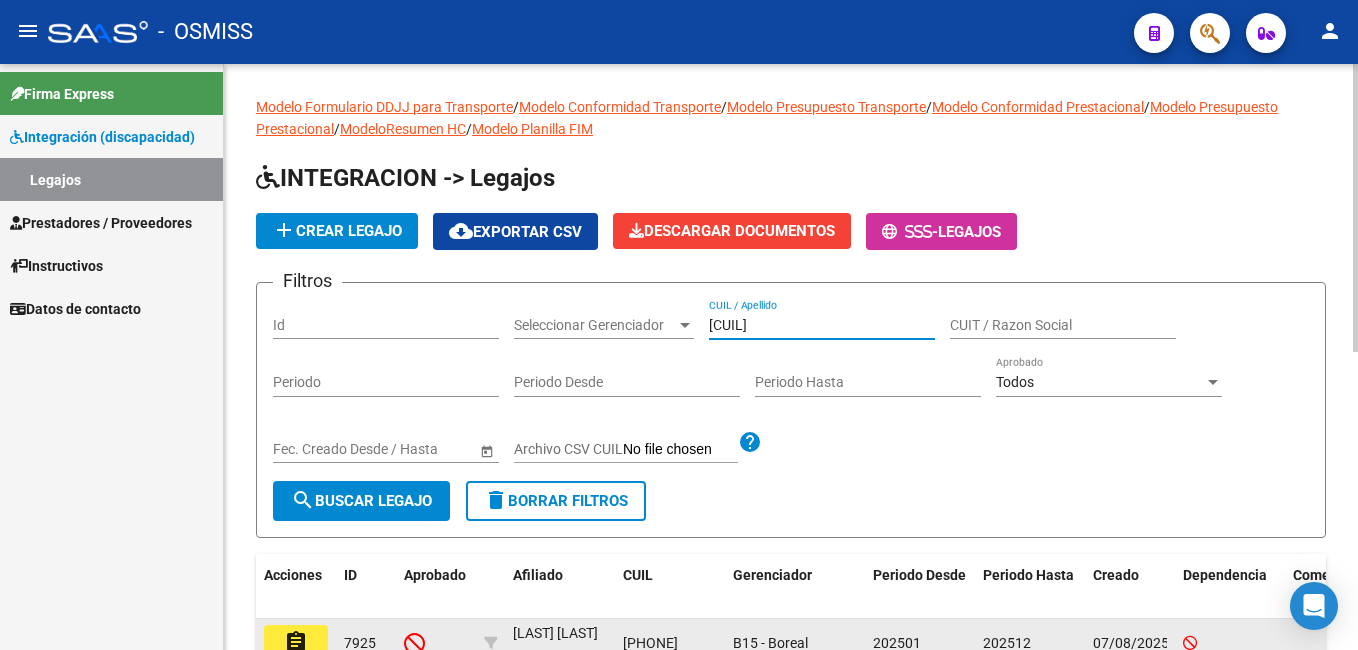 click on "assignment" 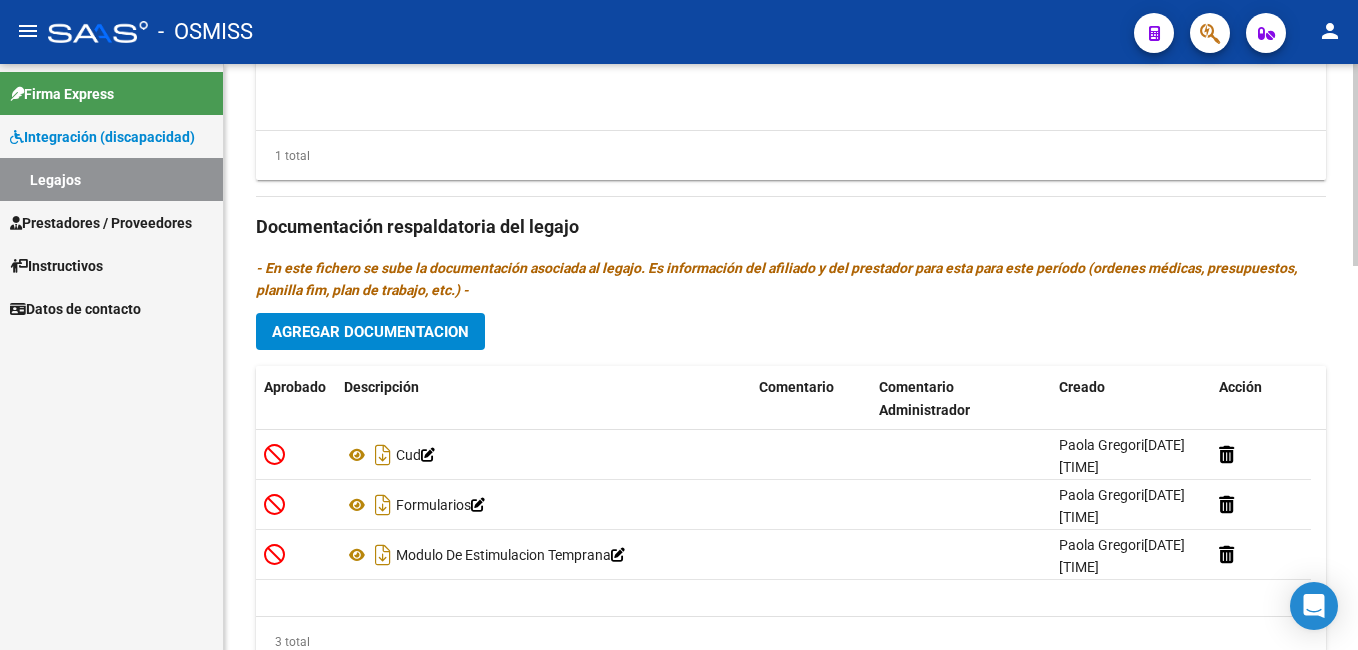 scroll, scrollTop: 1026, scrollLeft: 0, axis: vertical 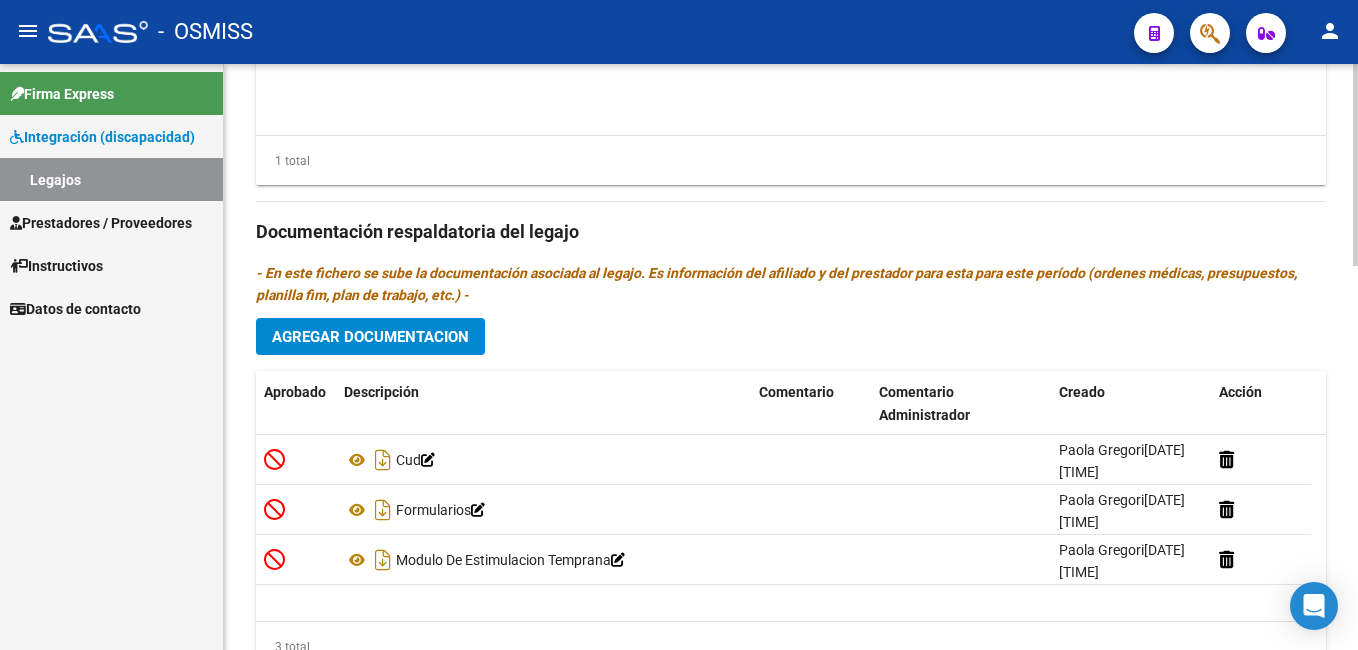 click on "menu -   OSMISS  person    Firma Express     Integracion (discapacidad) Legajos    Prestadores / Proveedores Facturas - Listado/Carga Facturas - Documentacion Pagos x Transferencia Auditorias - Listado Auditorias - Comentarios Auditorias - Cambios Area Prestadores - Listado Prestadores - Docu.    Instructivos    Datos de contacto arrow_back Editar [NUMBER]    save Guardar cambios Legajo de Integracion Modelo Formulario DDJJ para Transporte  /  Modelo Conformidad Transporte  /  Modelo Presupuesto Transporte  /  Modelo Conformidad Prestacional  /  Modelo Presupuesto Prestacional  /  ModeloResumen HC  /  Modelo Planilla FIM  Legajo sin Aprobar.  CUIL  *   [CUIT] Ingresar CUIL  [LAST] [FIRST] [MIDDLE]     Analisis Afiliado    Sin Certificado Discapacidad ARCA Padron Nombre Afiliado  *   [LAST] [FIRST] [MIDDLE] Ingresar el nombre  Periodo Desde  *   [YEAR][MONTH] Ej: 202203  Periodo Hasta  *   [YEAR][MONTH] Ej: 202212  Admite Dependencia   Comentarios                                  Agregar Prestador" at bounding box center (679, 325) 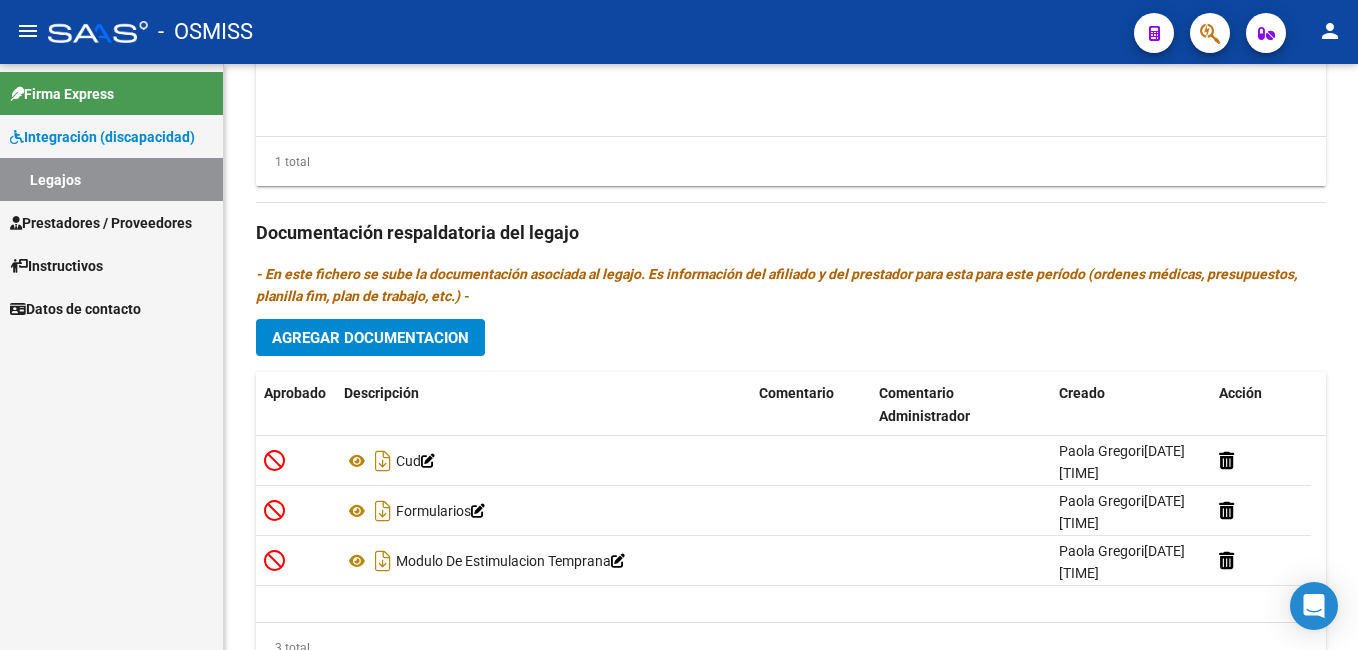 click on "Agregar Documentacion" 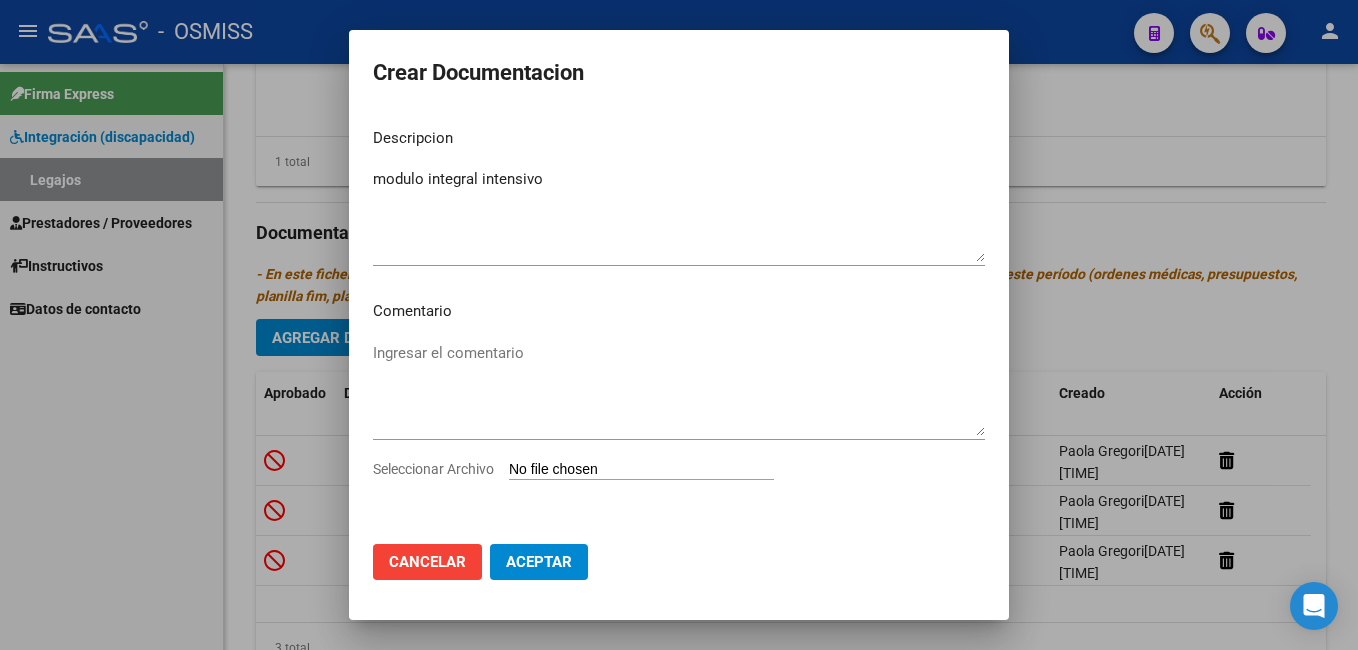 click on "Seleccionar Archivo" at bounding box center (641, 470) 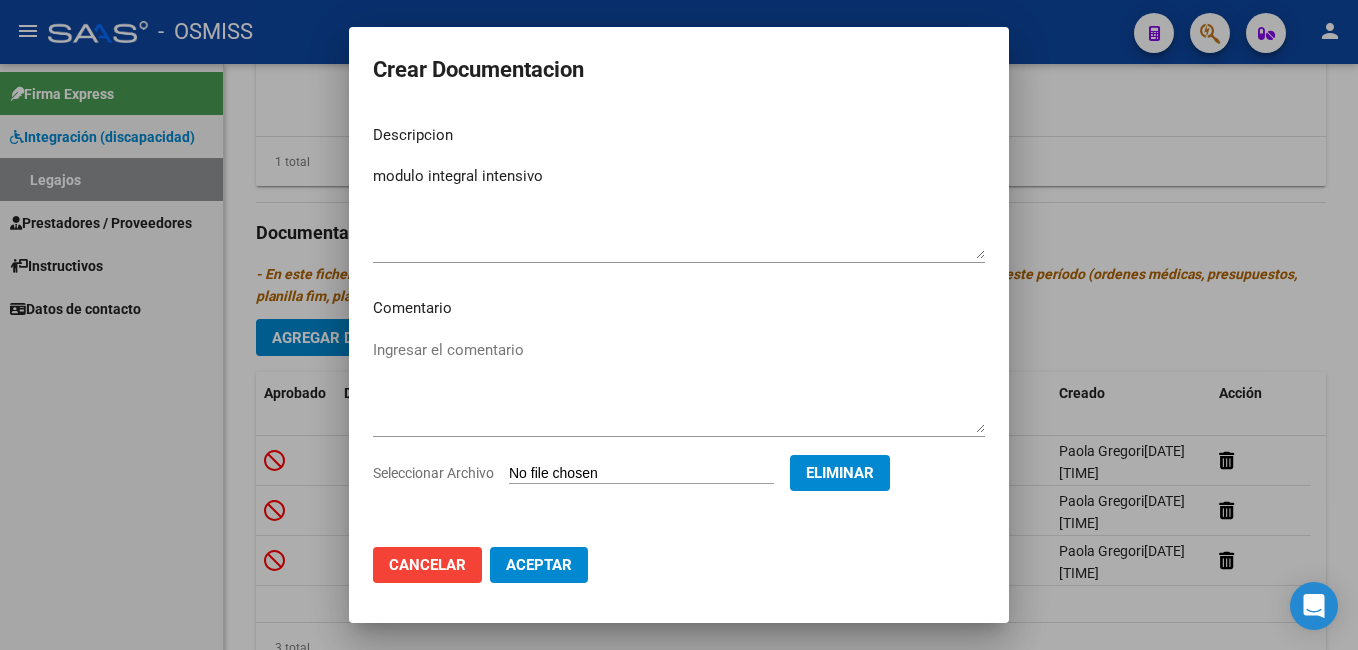 click on "Aceptar" 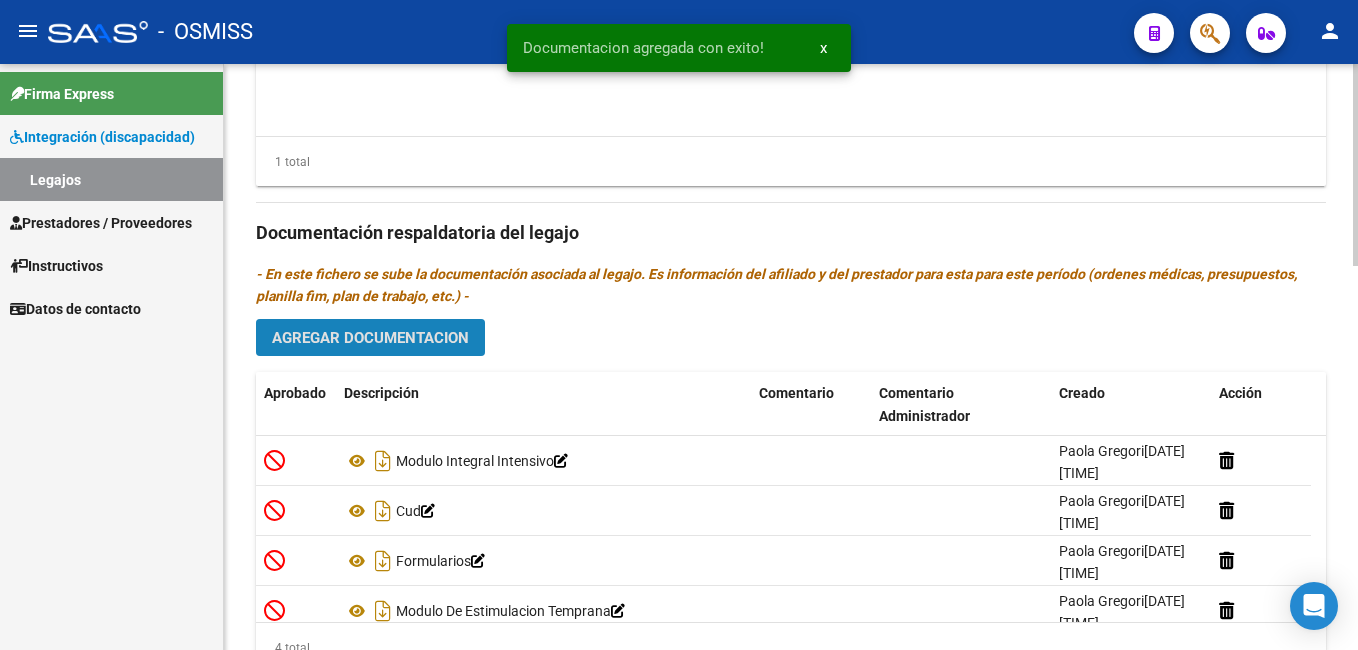 click on "Agregar Documentacion" 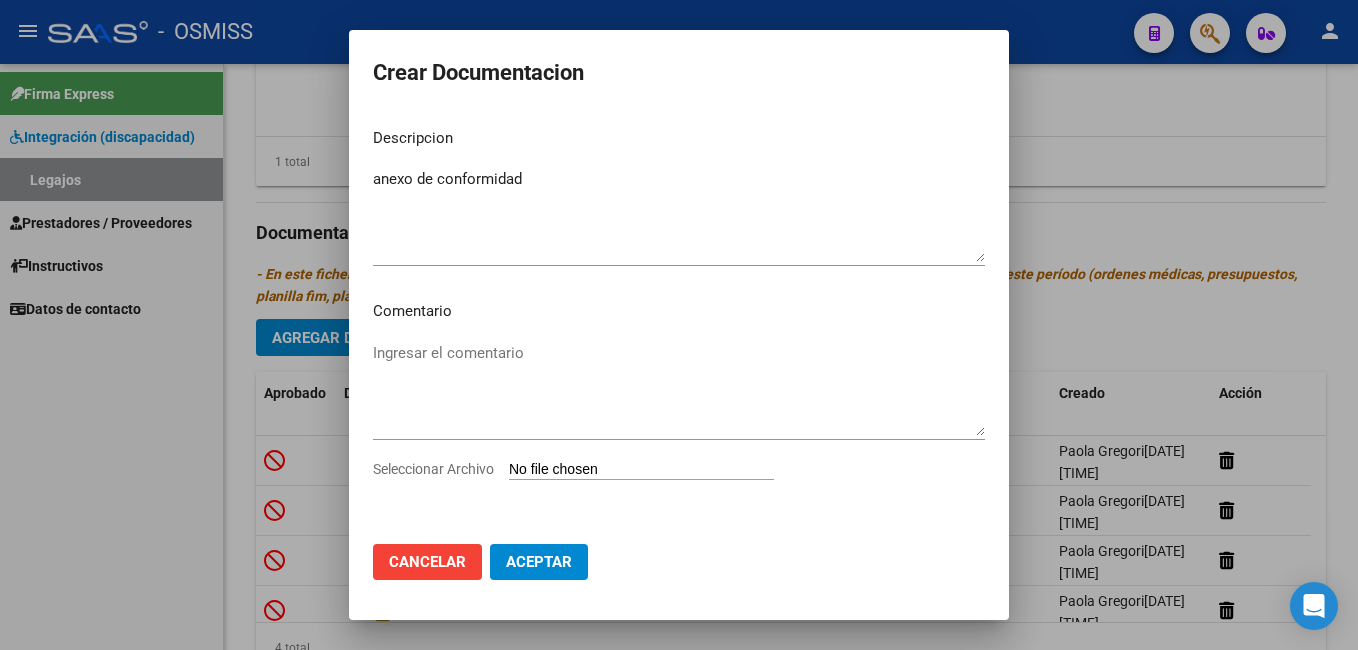 click on "Seleccionar Archivo" at bounding box center [641, 470] 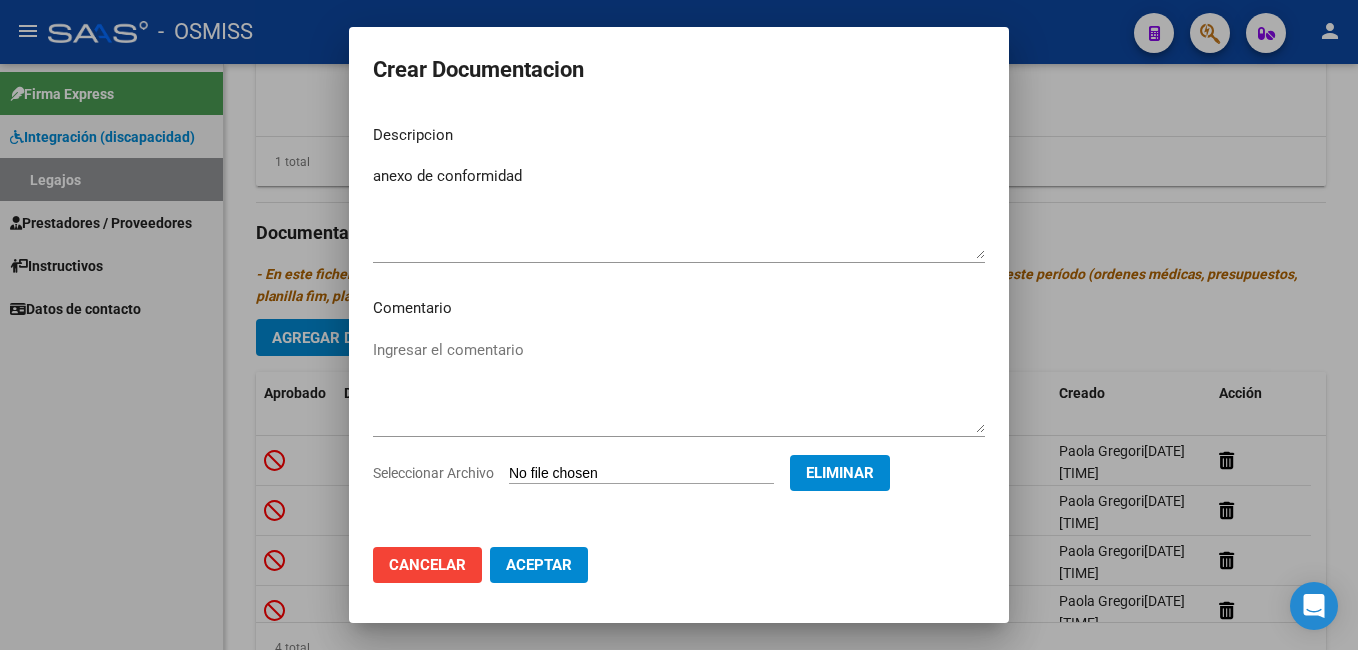 click on "Aceptar" 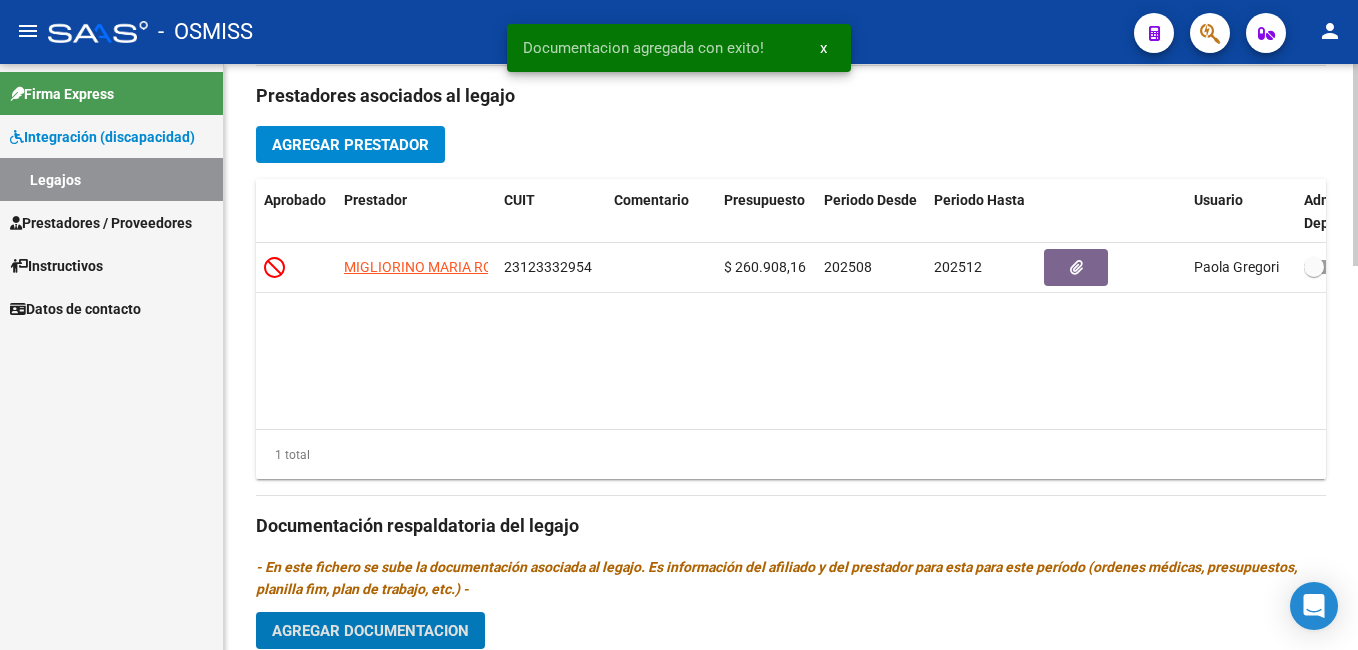 scroll, scrollTop: 756, scrollLeft: 0, axis: vertical 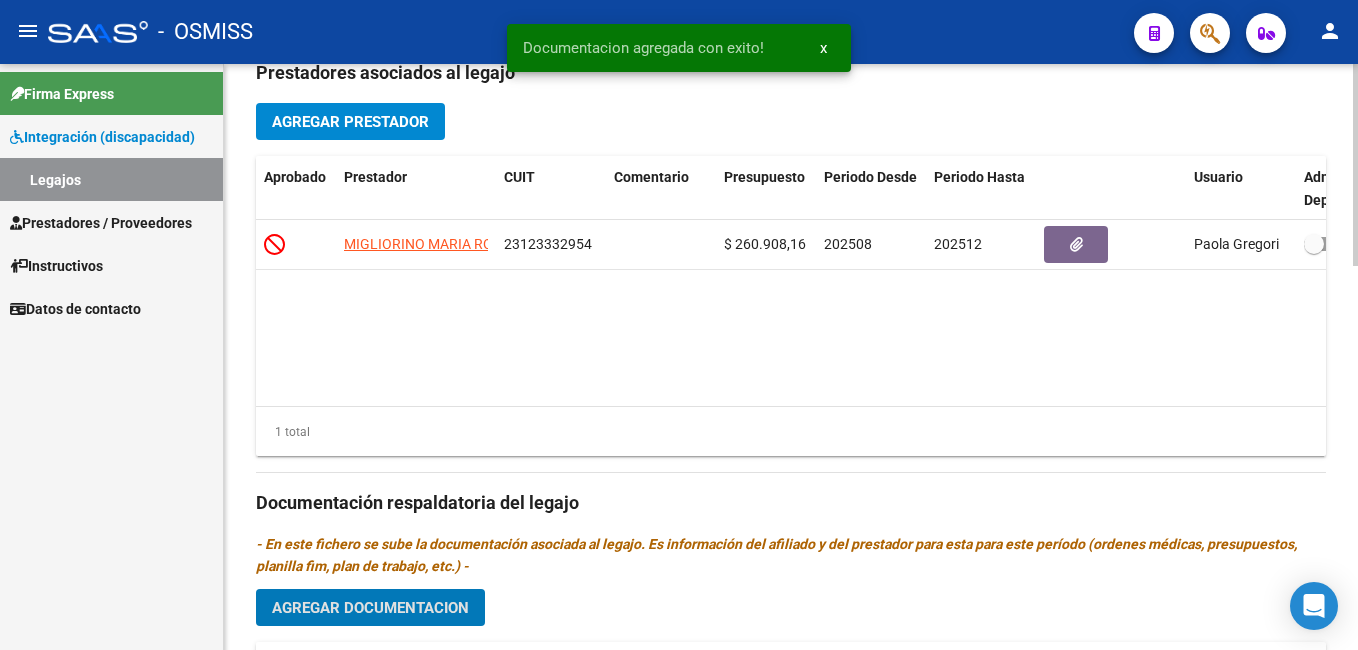 click on "menu -   OSMISS  person    Firma Express     Integracion (discapacidad) Legajos    Prestadores / Proveedores Facturas - Listado/Carga Facturas - Documentacion Pagos x Transferencia Auditorias - Listado Auditorias - Comentarios Auditorias - Cambios Area Prestadores - Listado Prestadores - Docu.    Instructivos    Datos de contacto arrow_back Editar [NUMBER]    save Guardar cambios Legajo de Integracion Modelo Formulario DDJJ para Transporte  /  Modelo Conformidad Transporte  /  Modelo Presupuesto Transporte  /  Modelo Conformidad Prestacional  /  Modelo Presupuesto Prestacional  /  ModeloResumen HC  /  Modelo Planilla FIM  Legajo sin Aprobar.  CUIL  *   [CUIT] Ingresar CUIL  [LAST] [FIRST] [MIDDLE]     Analisis Afiliado    Sin Certificado Discapacidad ARCA Padron Nombre Afiliado  *   [LAST] [FIRST] [MIDDLE] Ingresar el nombre  Periodo Desde  *   [YEAR][MONTH] Ej: 202203  Periodo Hasta  *   [YEAR][MONTH] Ej: 202212  Admite Dependencia   Comentarios                                  Agregar Prestador" at bounding box center [679, 325] 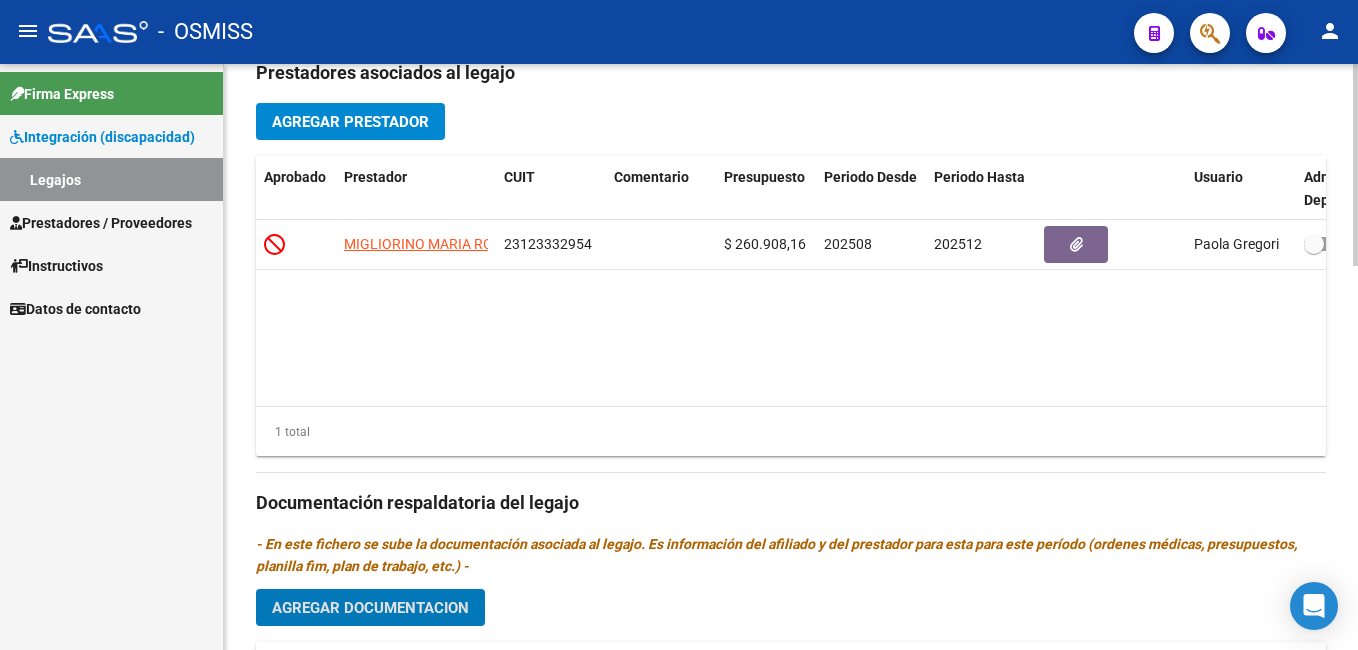 scroll, scrollTop: 1113, scrollLeft: 0, axis: vertical 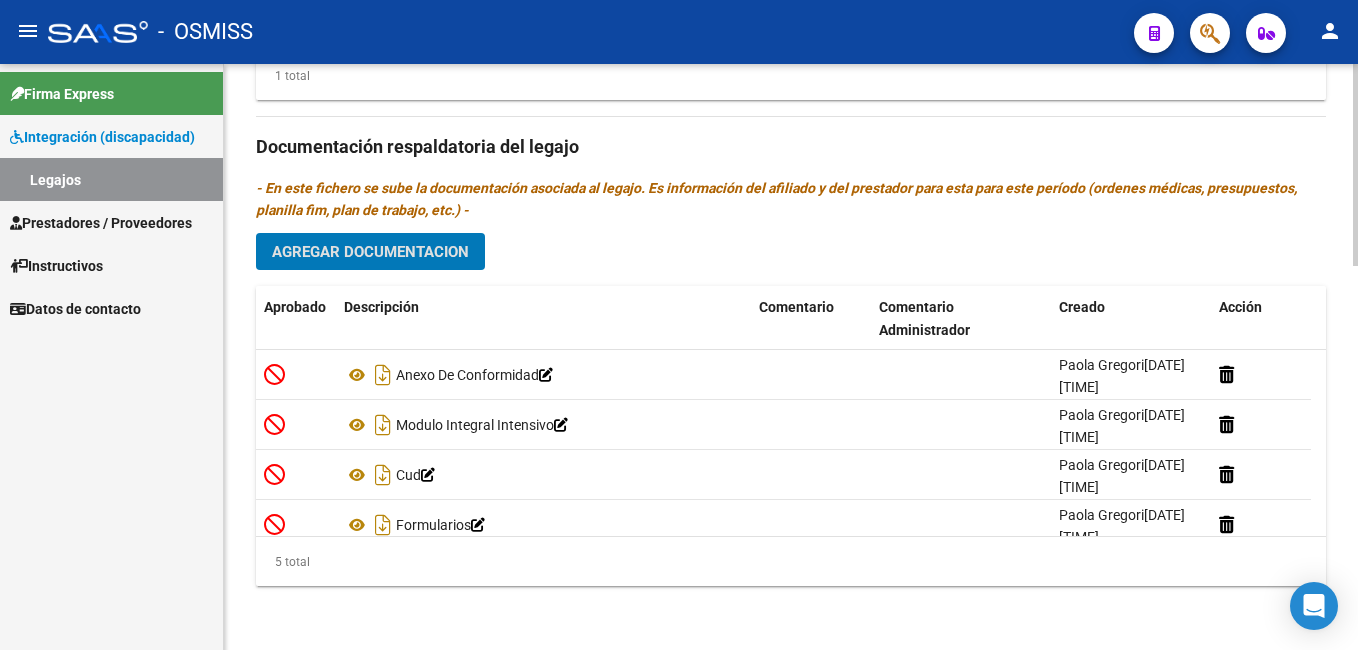 click on "menu -   OSMISS  person    Firma Express     Integracion (discapacidad) Legajos    Prestadores / Proveedores Facturas - Listado/Carga Facturas - Documentacion Pagos x Transferencia Auditorias - Listado Auditorias - Comentarios Auditorias - Cambios Area Prestadores - Listado Prestadores - Docu.    Instructivos    Datos de contacto arrow_back Editar [NUMBER]    save Guardar cambios Legajo de Integracion Modelo Formulario DDJJ para Transporte  /  Modelo Conformidad Transporte  /  Modelo Presupuesto Transporte  /  Modelo Conformidad Prestacional  /  Modelo Presupuesto Prestacional  /  ModeloResumen HC  /  Modelo Planilla FIM  Legajo sin Aprobar.  CUIL  *   [CUIT] Ingresar CUIL  [LAST] [FIRST] [MIDDLE]     Analisis Afiliado    Sin Certificado Discapacidad ARCA Padron Nombre Afiliado  *   [LAST] [FIRST] [MIDDLE] Ingresar el nombre  Periodo Desde  *   [YEAR][MONTH] Ej: 202203  Periodo Hasta  *   [YEAR][MONTH] Ej: 202212  Admite Dependencia   Comentarios                                  Agregar Prestador" at bounding box center [679, 325] 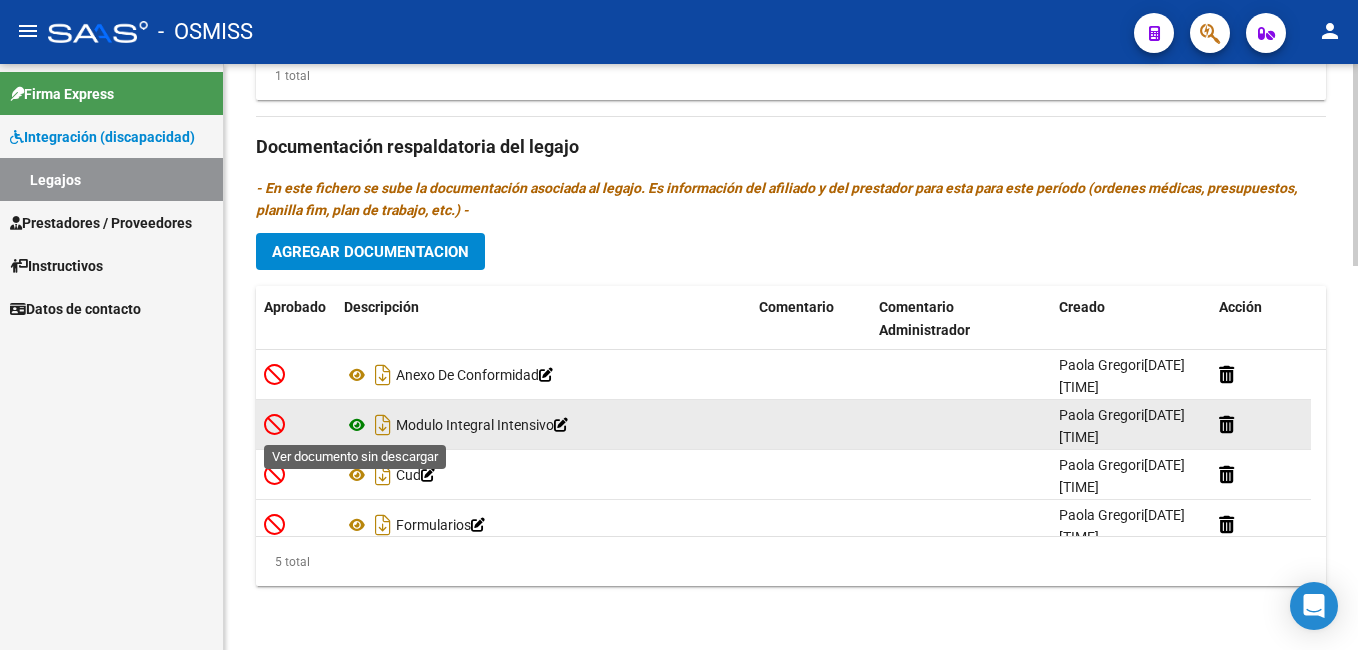 click 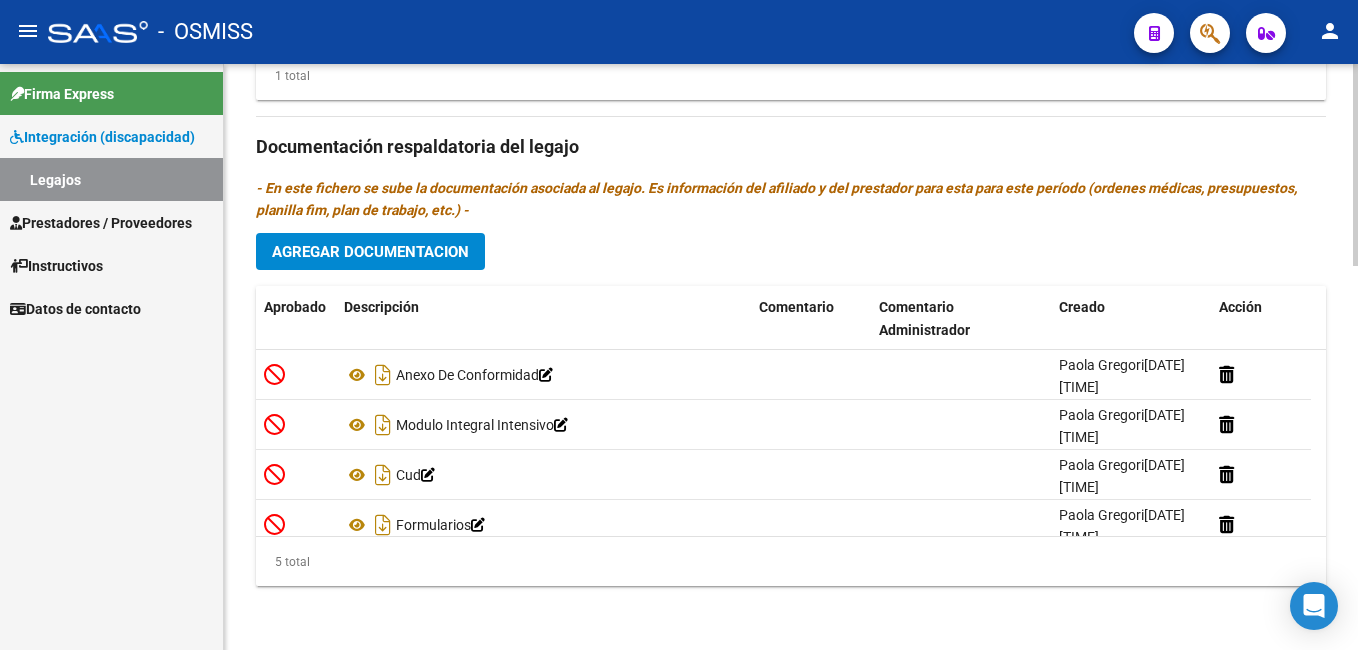 scroll, scrollTop: 690, scrollLeft: 0, axis: vertical 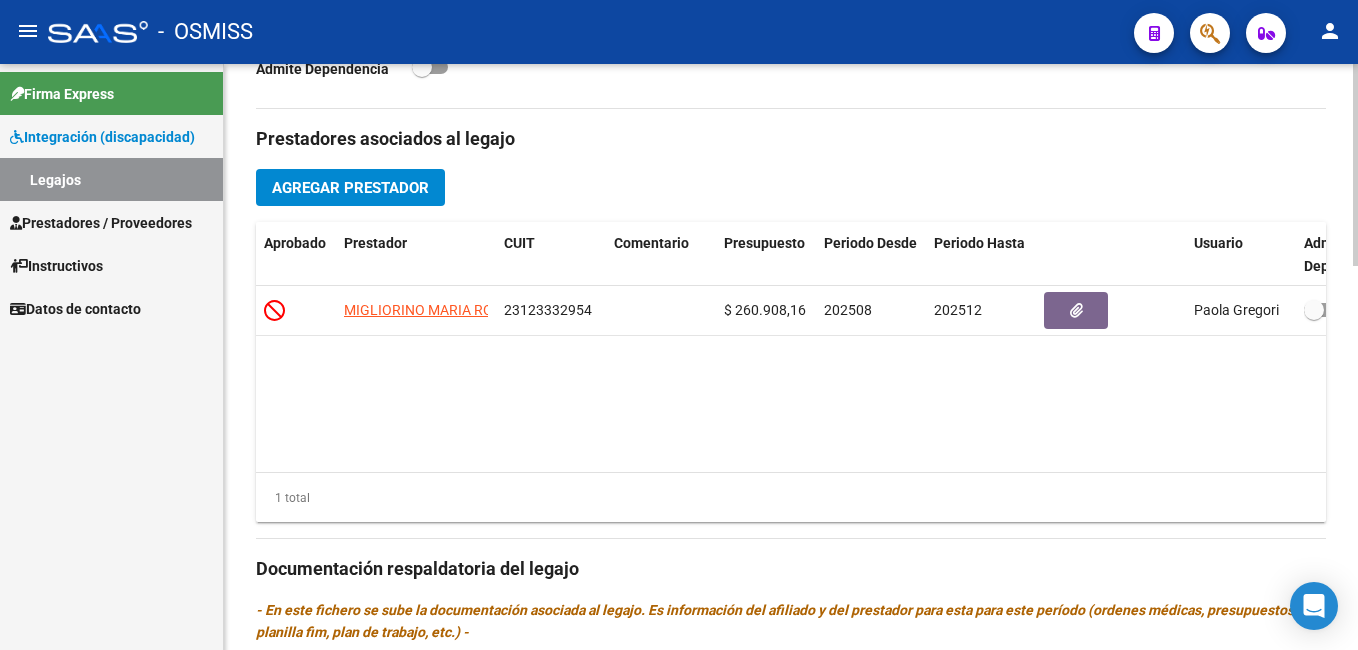 click 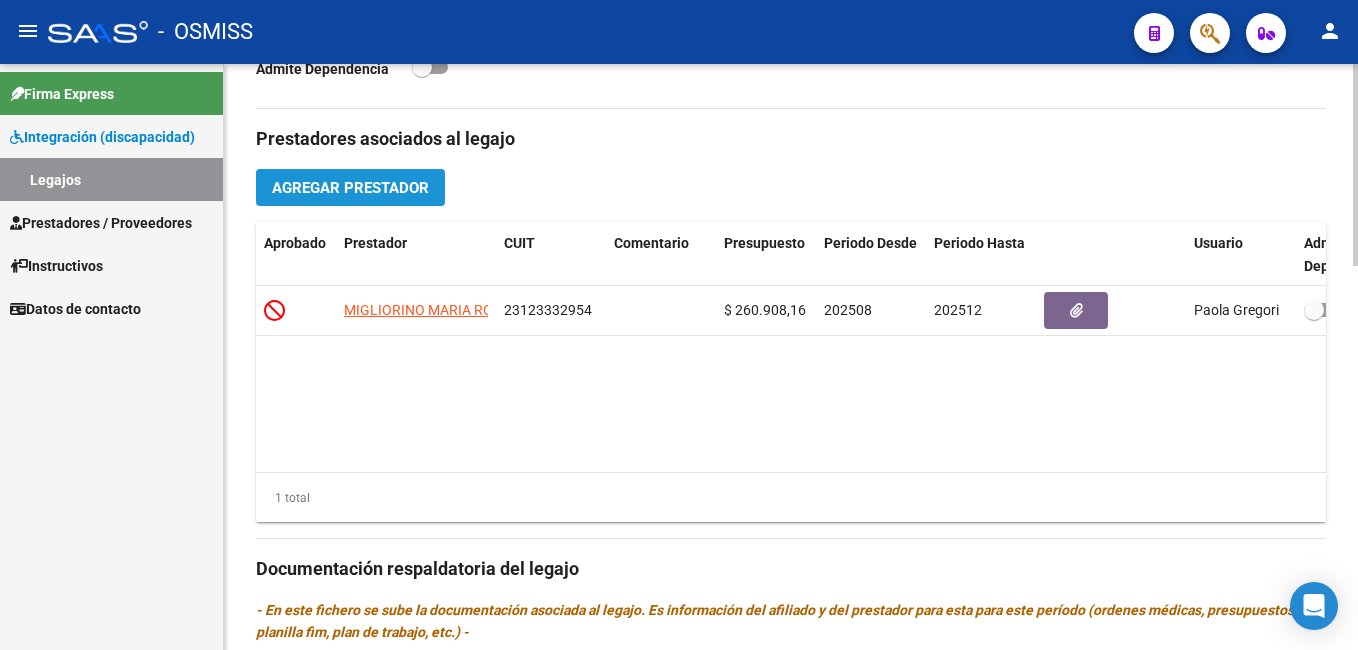 click on "Agregar Prestador" 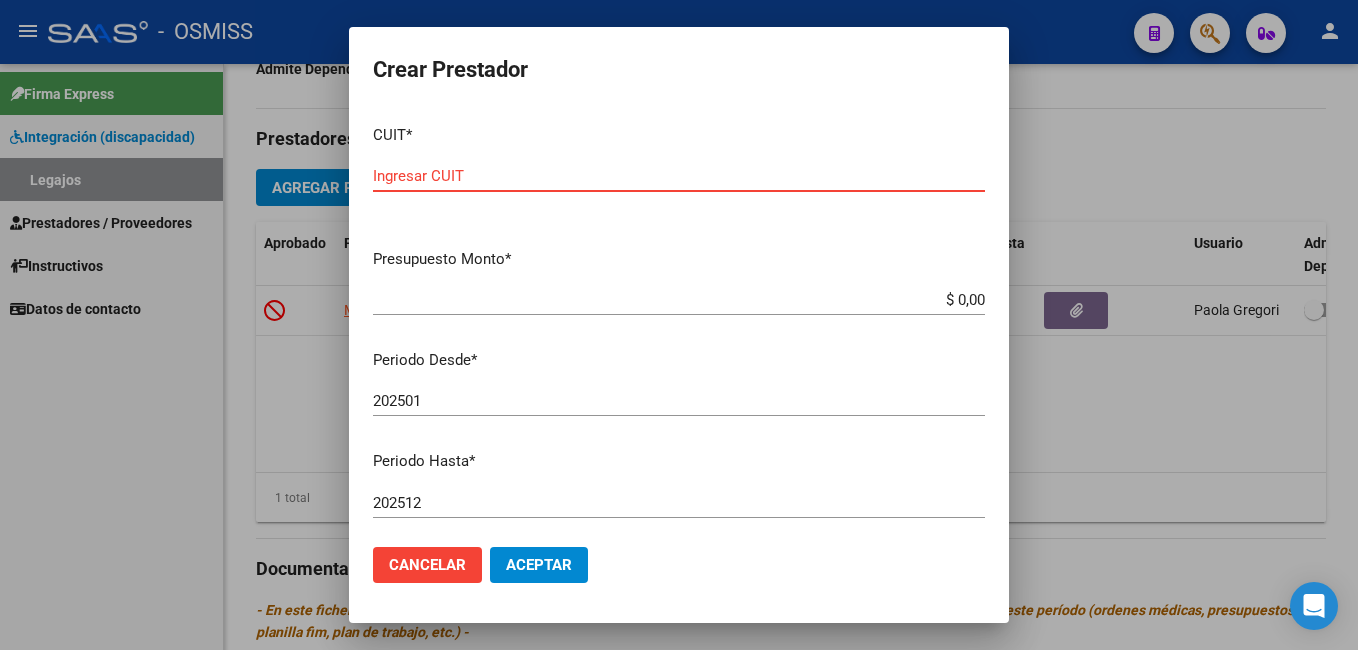 paste on "[CUIL]" 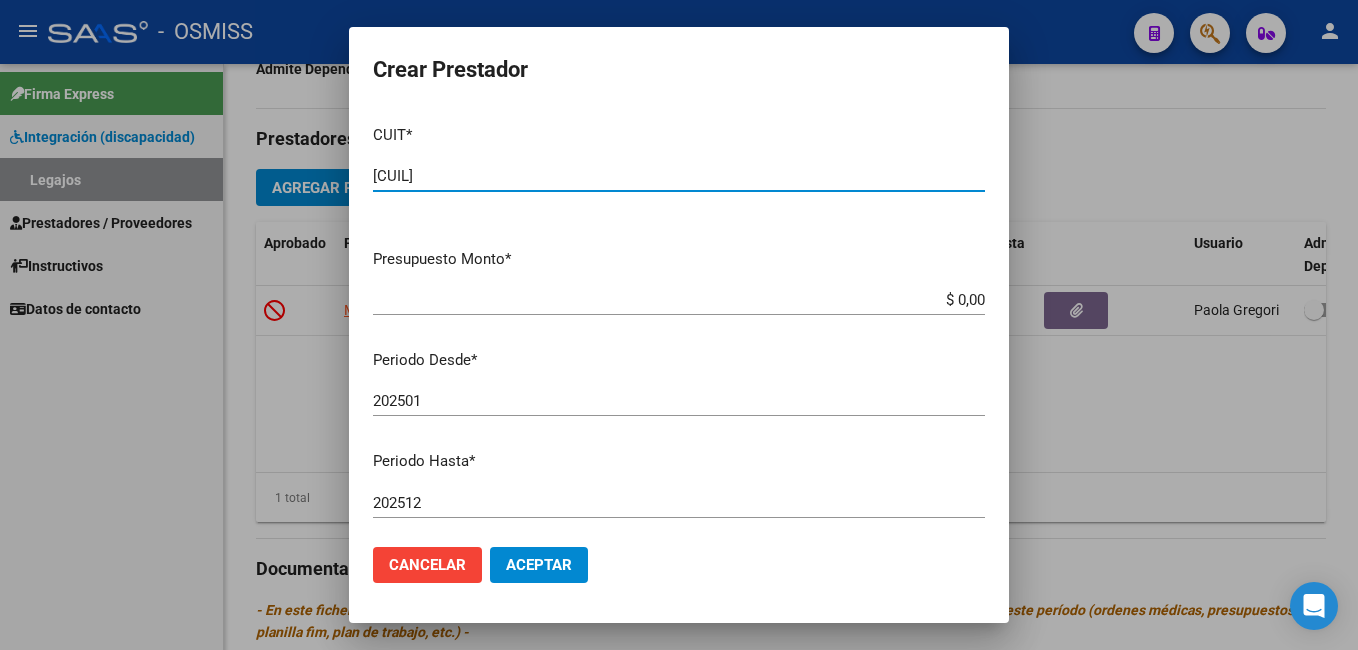 click on "Presupuesto Monto  *   $ 0,00 Ingresar el monto" at bounding box center (687, 279) 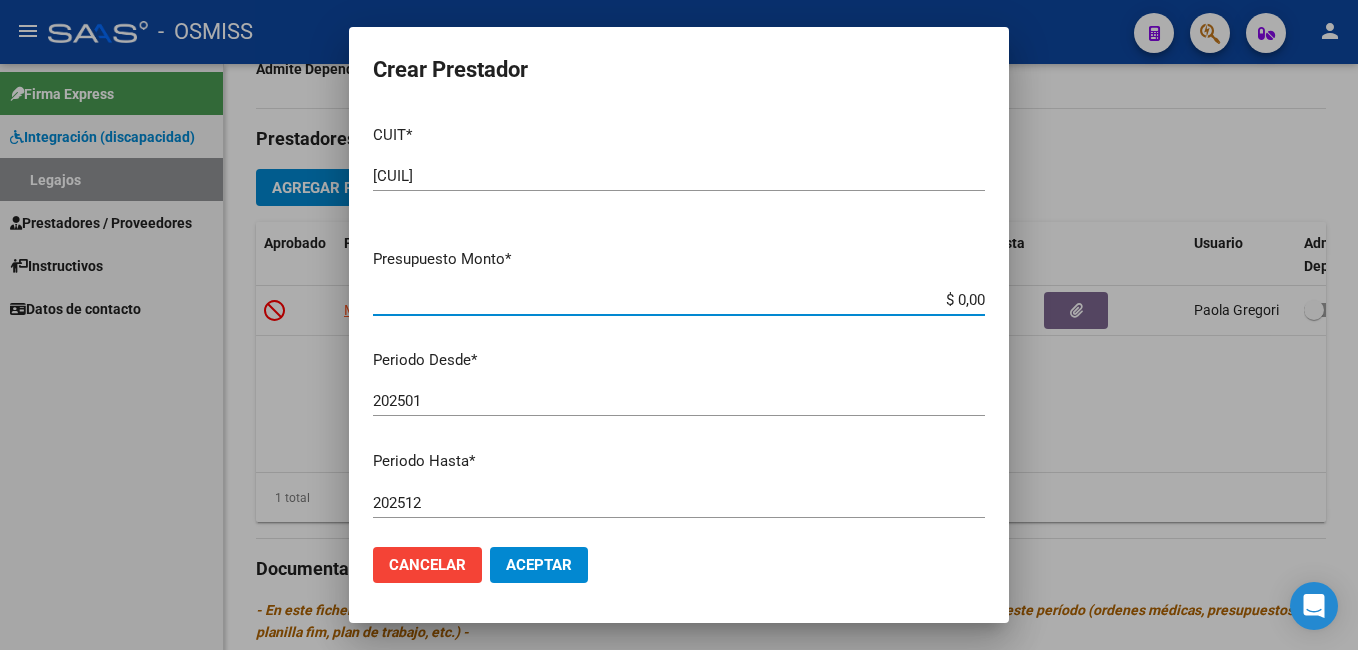 click on "$ 0,00" at bounding box center (679, 300) 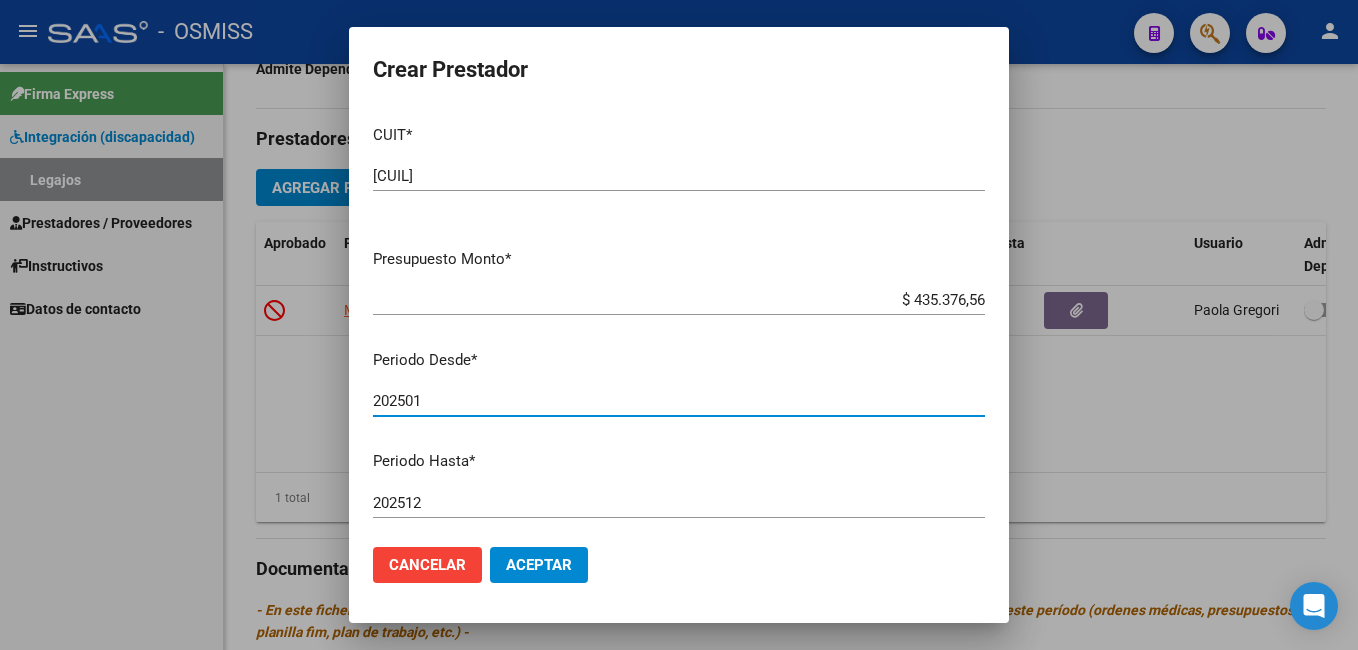 click on "202501" at bounding box center (679, 401) 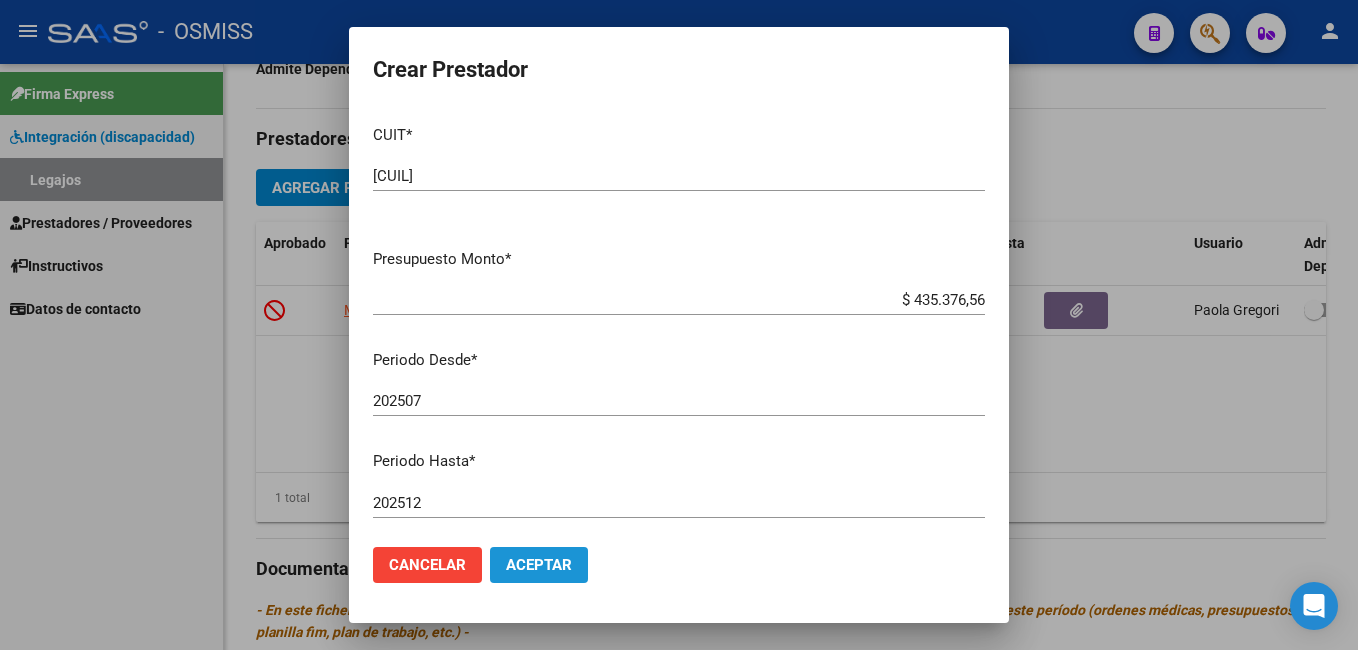 click on "Aceptar" 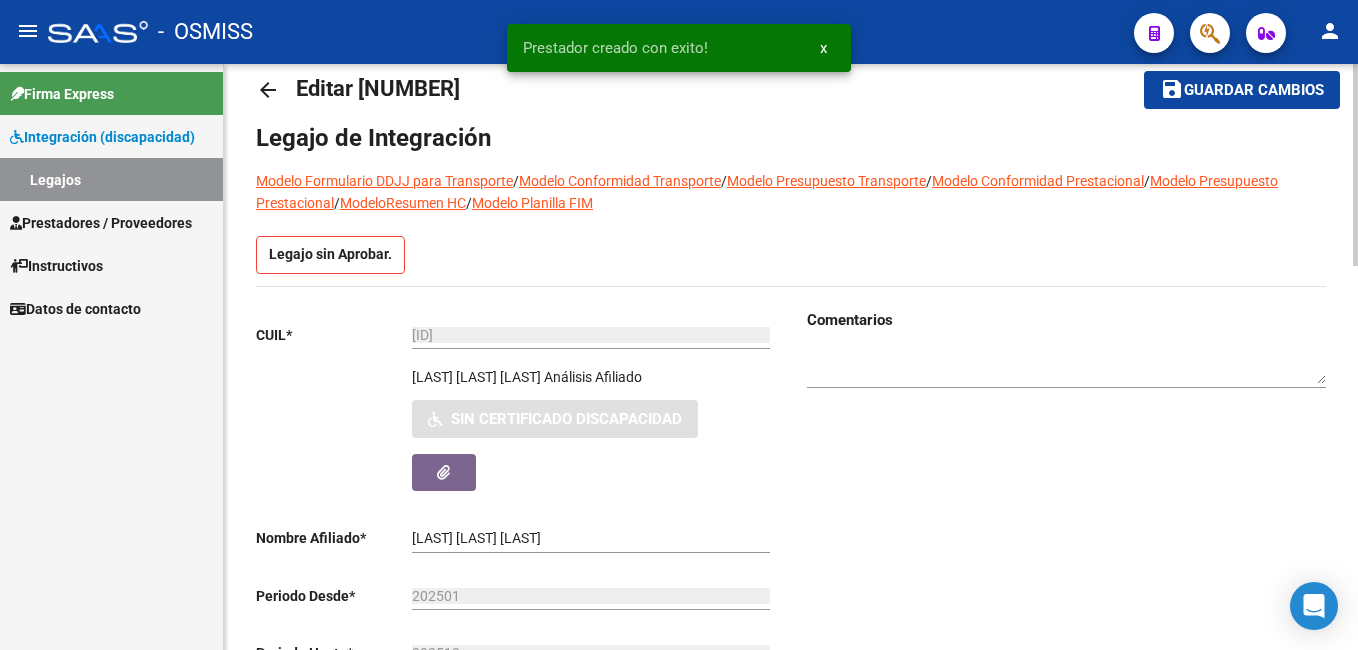scroll, scrollTop: 38, scrollLeft: 0, axis: vertical 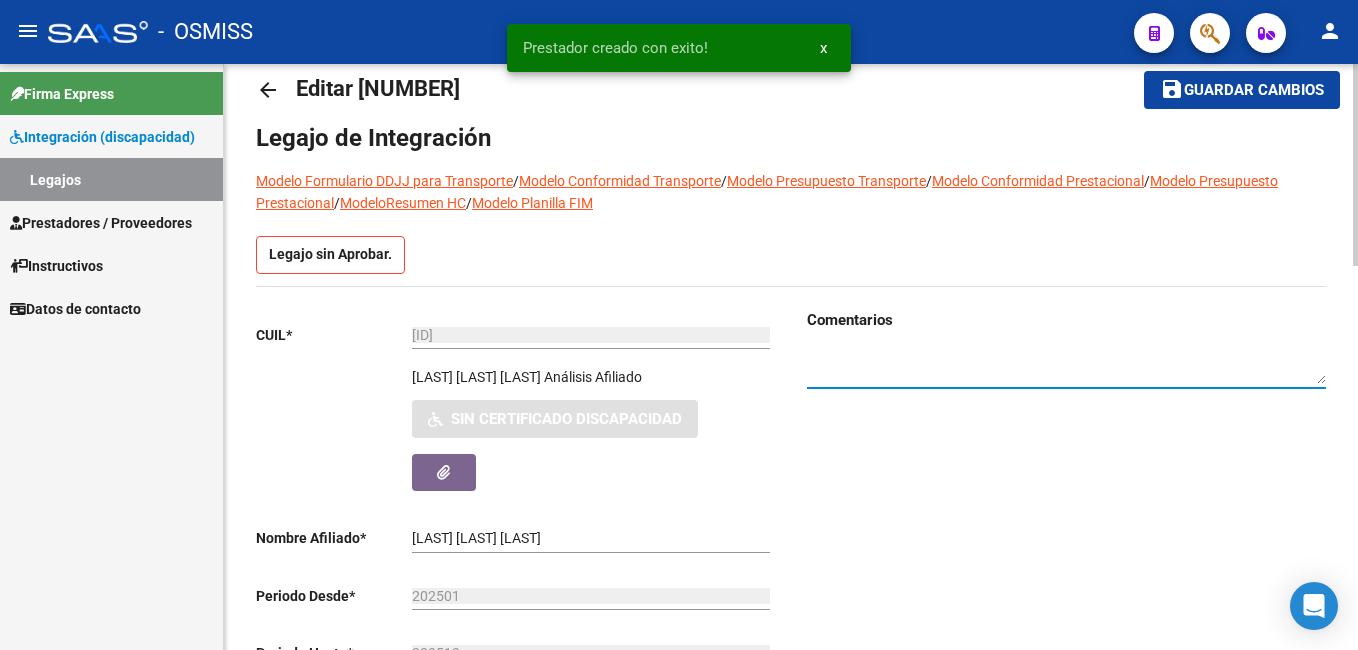 click at bounding box center [1066, 366] 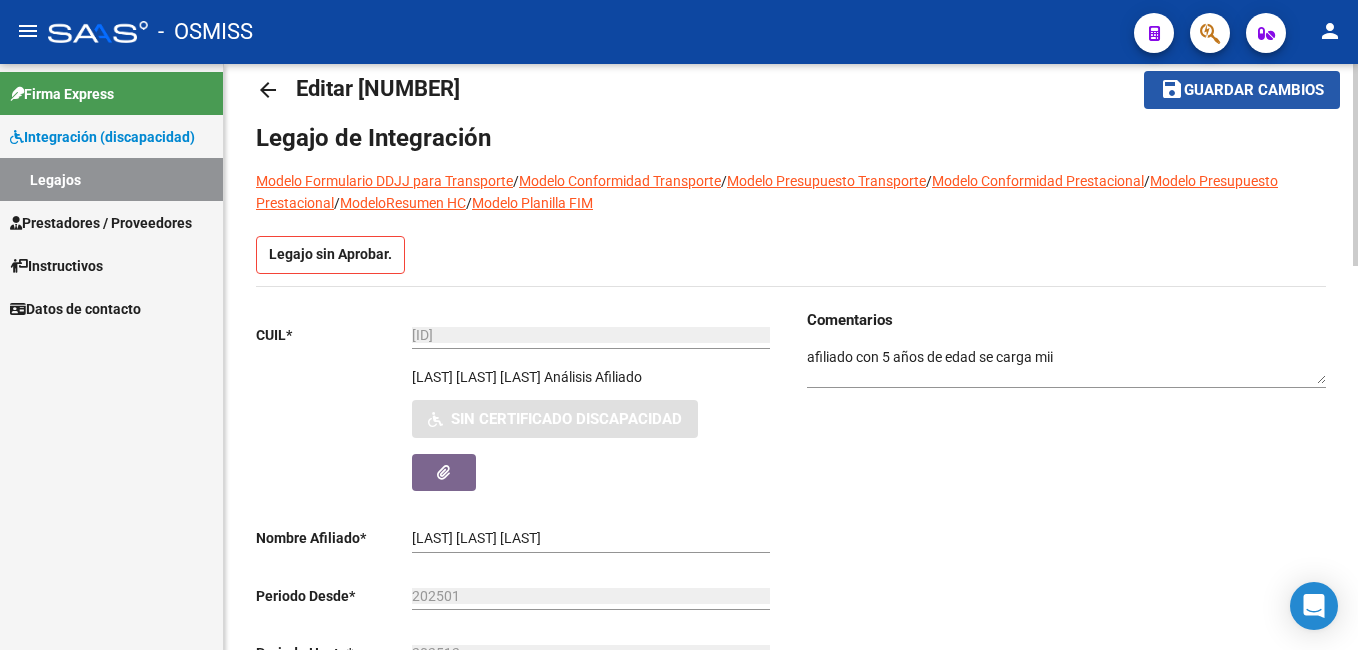click on "Guardar cambios" 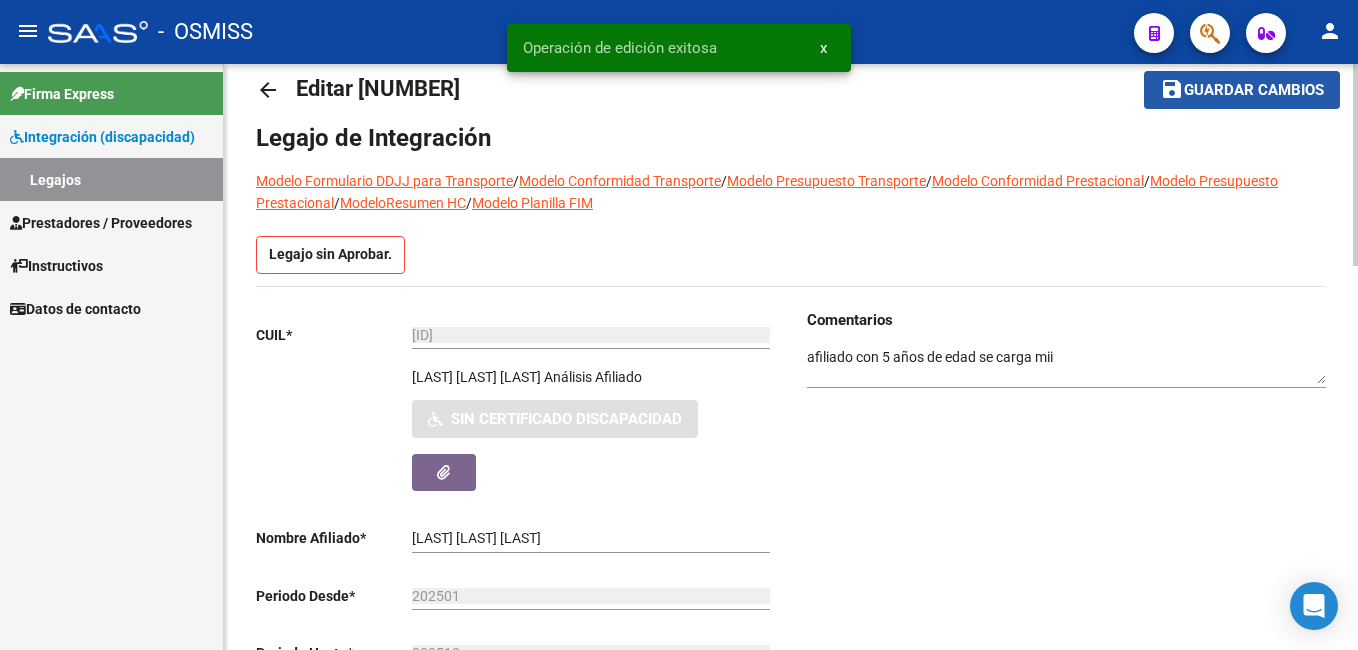 click on "Guardar cambios" 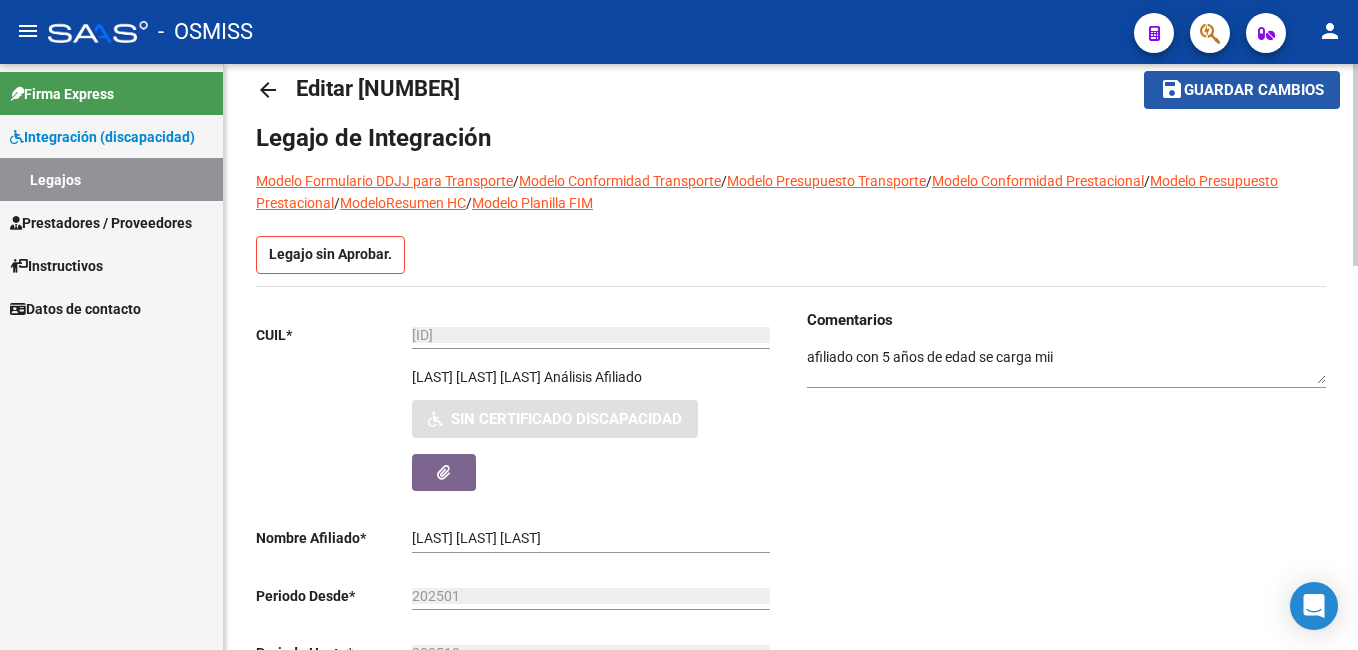 click on "Guardar cambios" 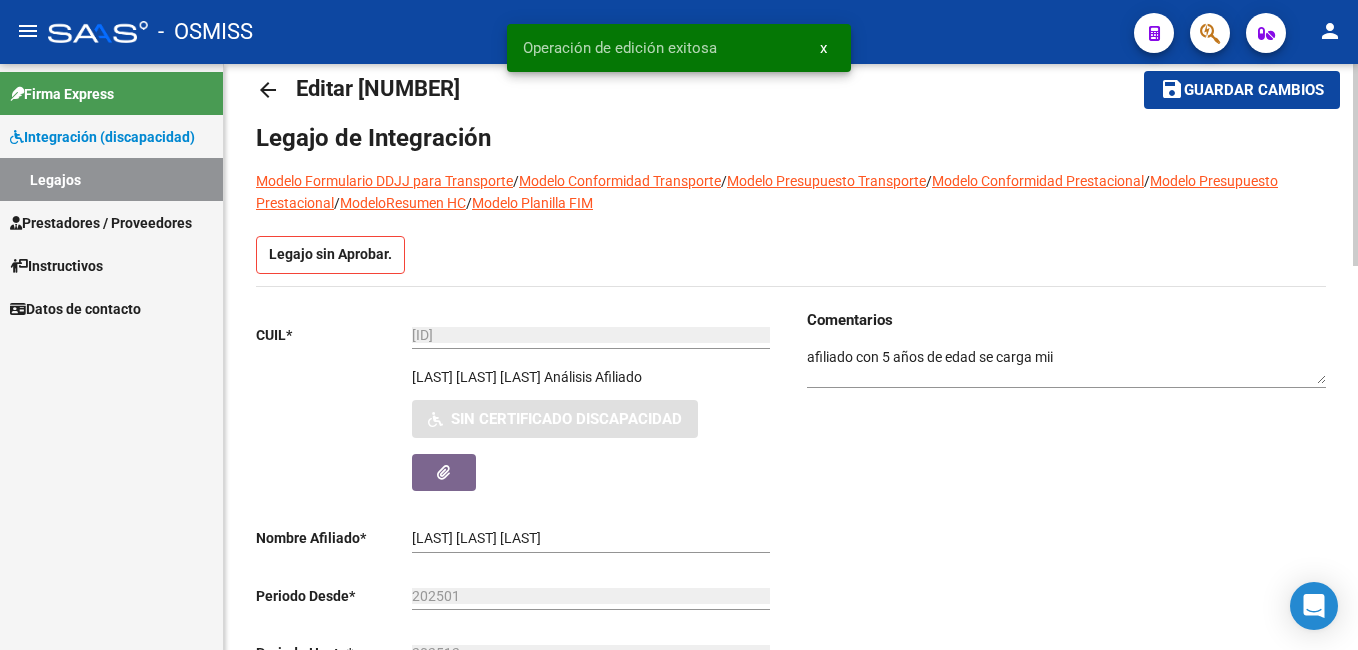 click on "Guardar cambios" 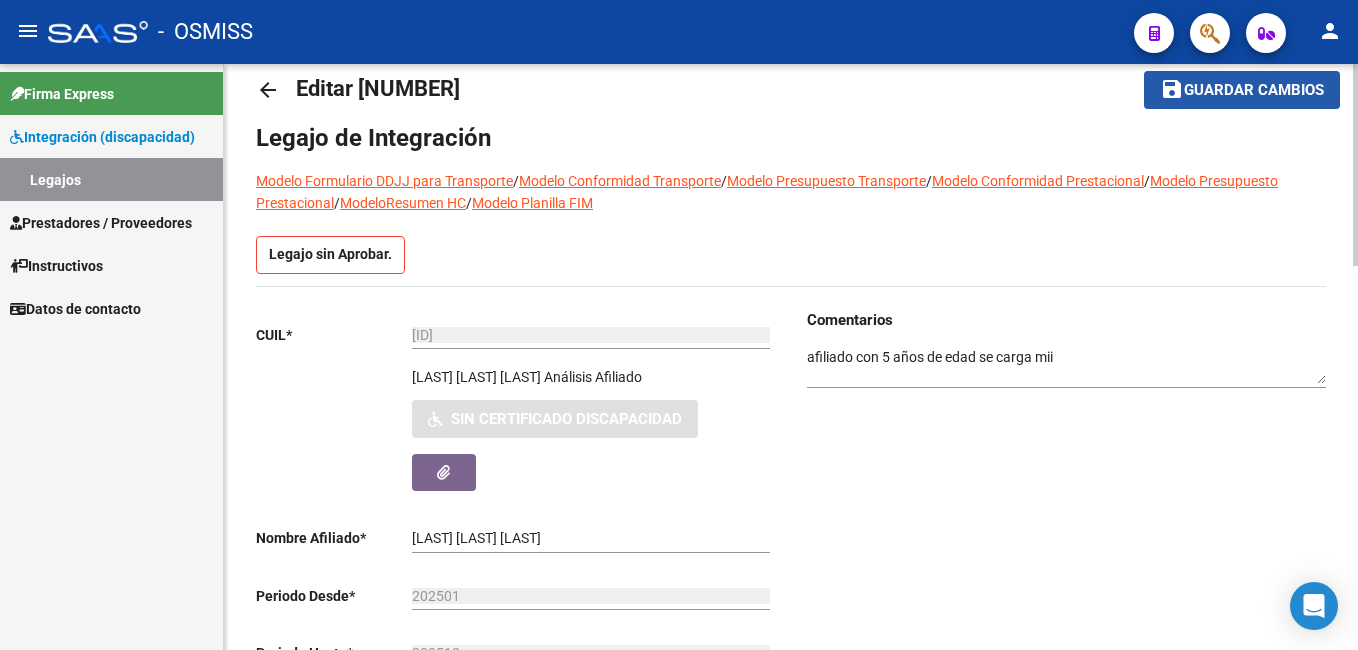 click on "Guardar cambios" 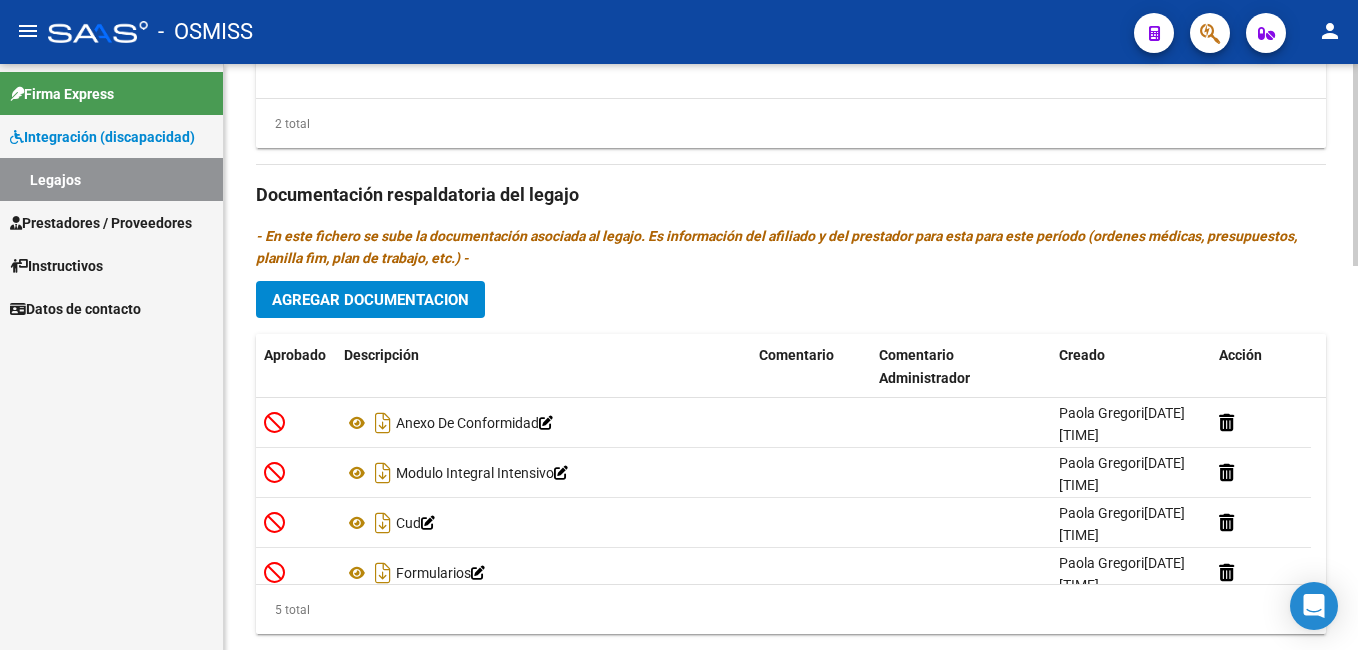 scroll, scrollTop: 1113, scrollLeft: 0, axis: vertical 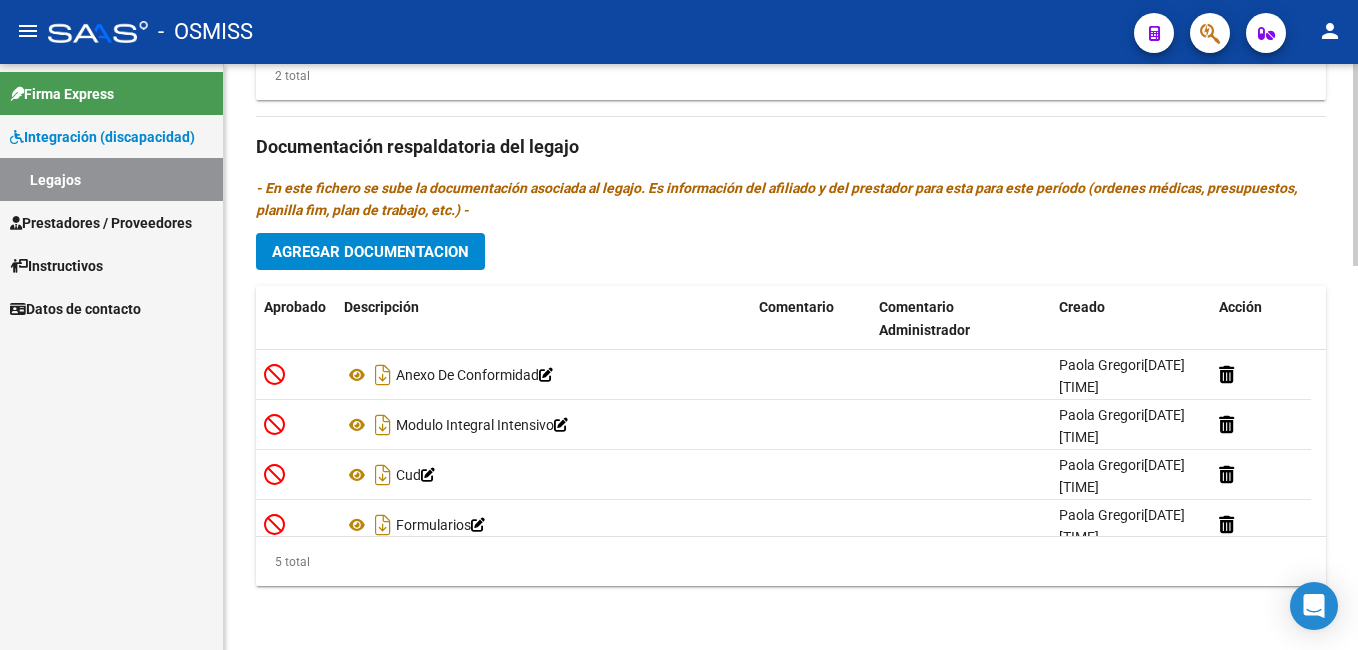 click on "menu -   OSMISS  person    Firma Express     Integracion (discapacidad) Legajos    Prestadores / Proveedores Facturas - Listado/Carga Facturas - Documentacion Pagos x Transferencia Auditorias - Listado Auditorias - Comentarios Auditorias - Cambios Area Prestadores - Listado Prestadores - Docu.    Instructivos    Datos de contacto arrow_back Editar [NUMBER]    save Guardar cambios Legajo de Integracion Modelo Formulario DDJJ para Transporte  /  Modelo Conformidad Transporte  /  Modelo Presupuesto Transporte  /  Modelo Conformidad Prestacional  /  Modelo Presupuesto Prestacional  /  ModeloResumen HC  /  Modelo Planilla FIM  Legajo sin Aprobar.  CUIL  *   [CUIT] Ingresar CUIL  [LAST] [FIRST] [MIDDLE]     Analisis Afiliado    Sin Certificado Discapacidad ARCA Padron Nombre Afiliado  *   [LAST] [FIRST] [MIDDLE] Ingresar el nombre  Periodo Desde  *   [YEAR][MONTH] Ej: 202203  Periodo Hasta  *   [YEAR][MONTH] Ej: 202212  Admite Dependencia   Comentarios                                  Agregar Prestador" at bounding box center [679, 325] 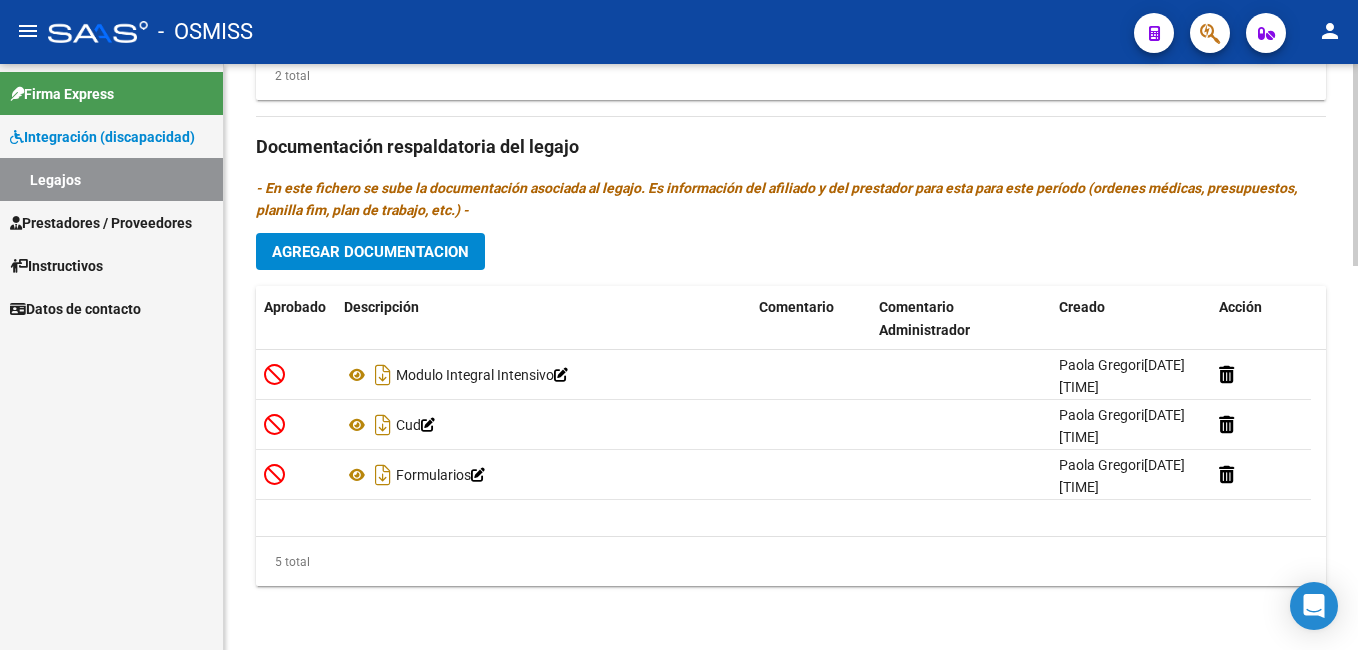 scroll, scrollTop: 71, scrollLeft: 0, axis: vertical 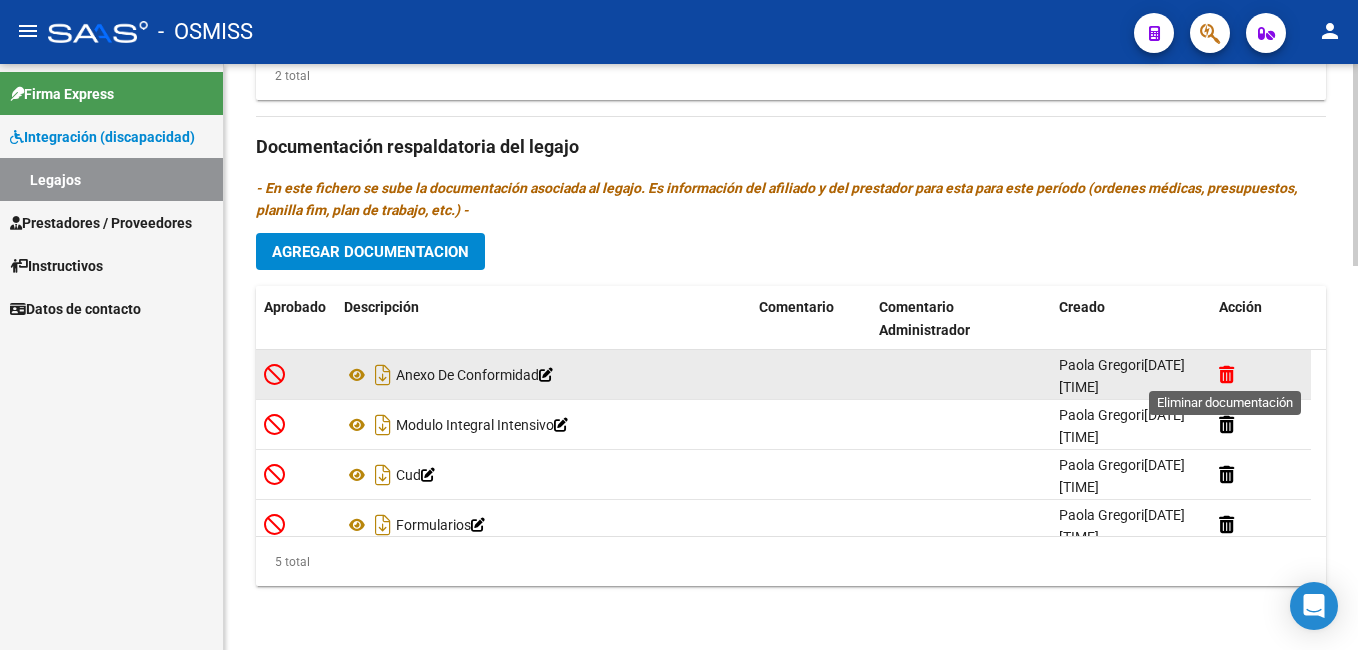 click 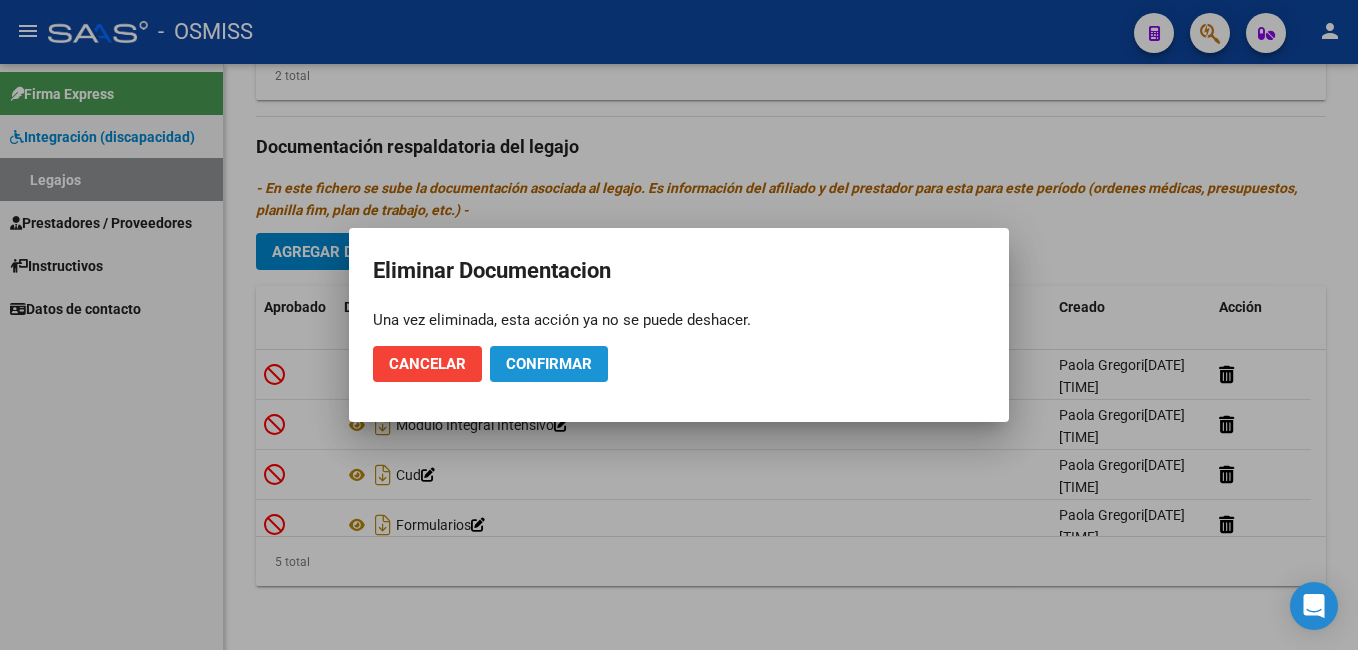 click on "Confirmar" 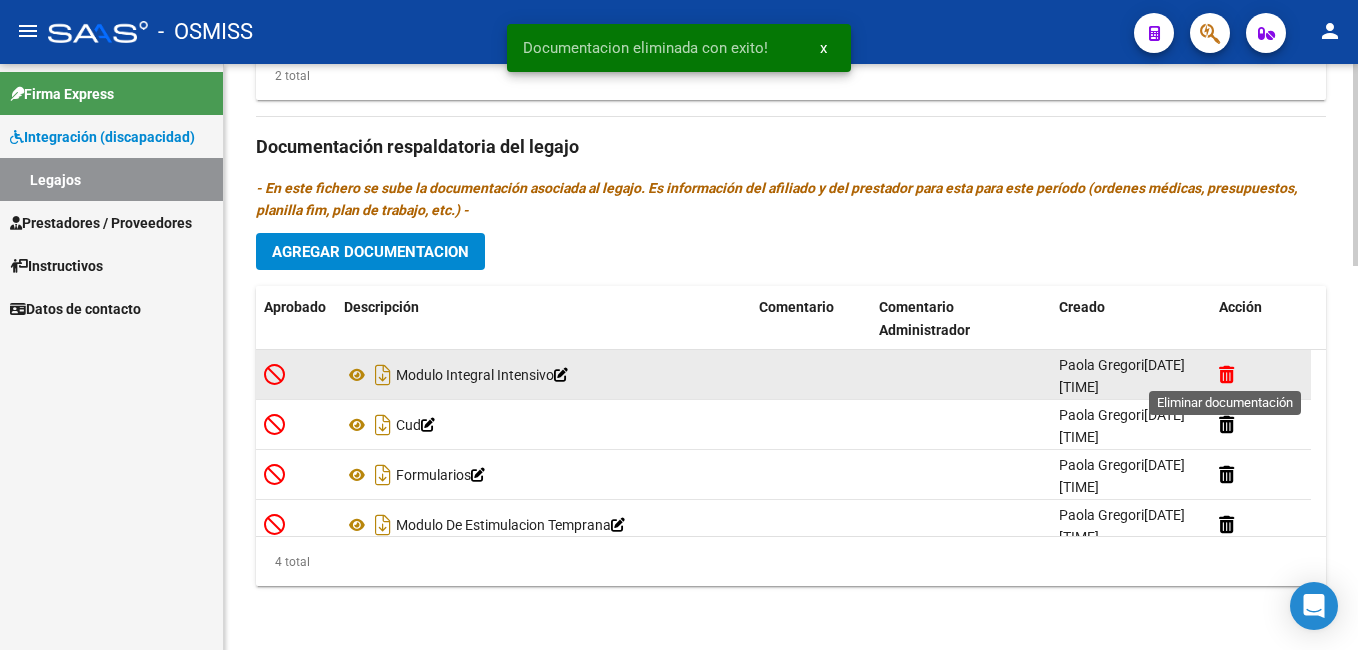 click 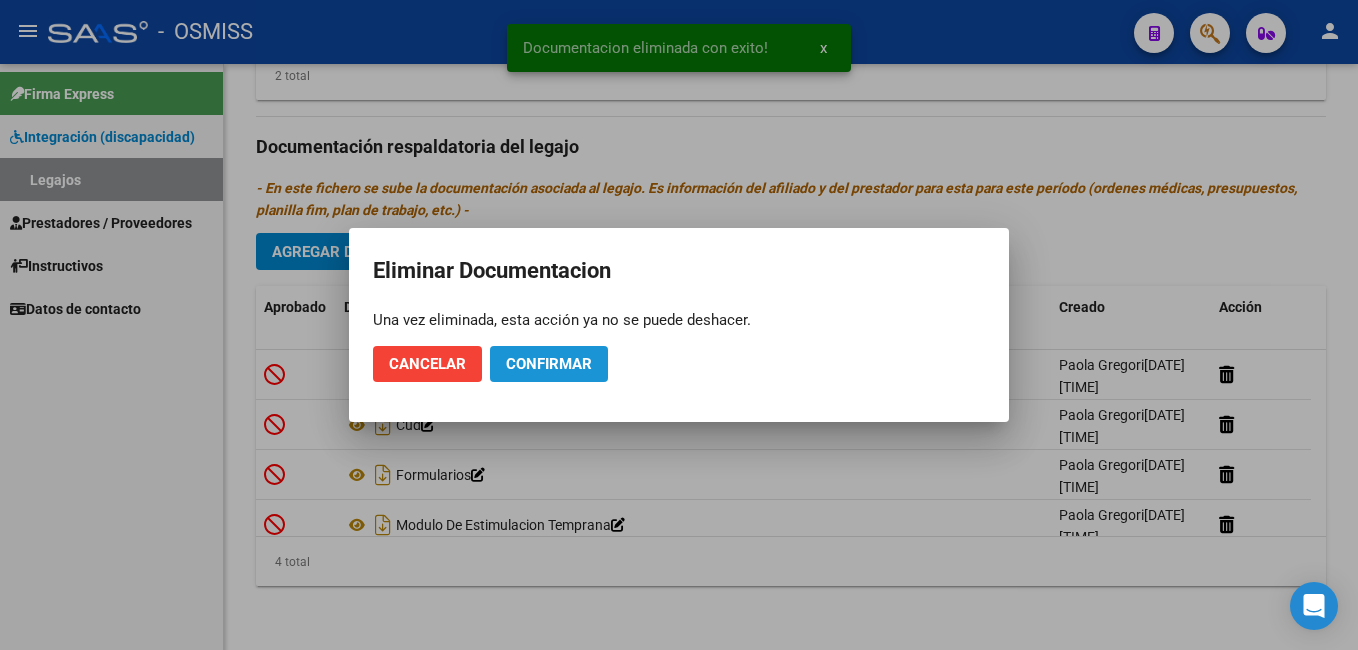 click on "Confirmar" 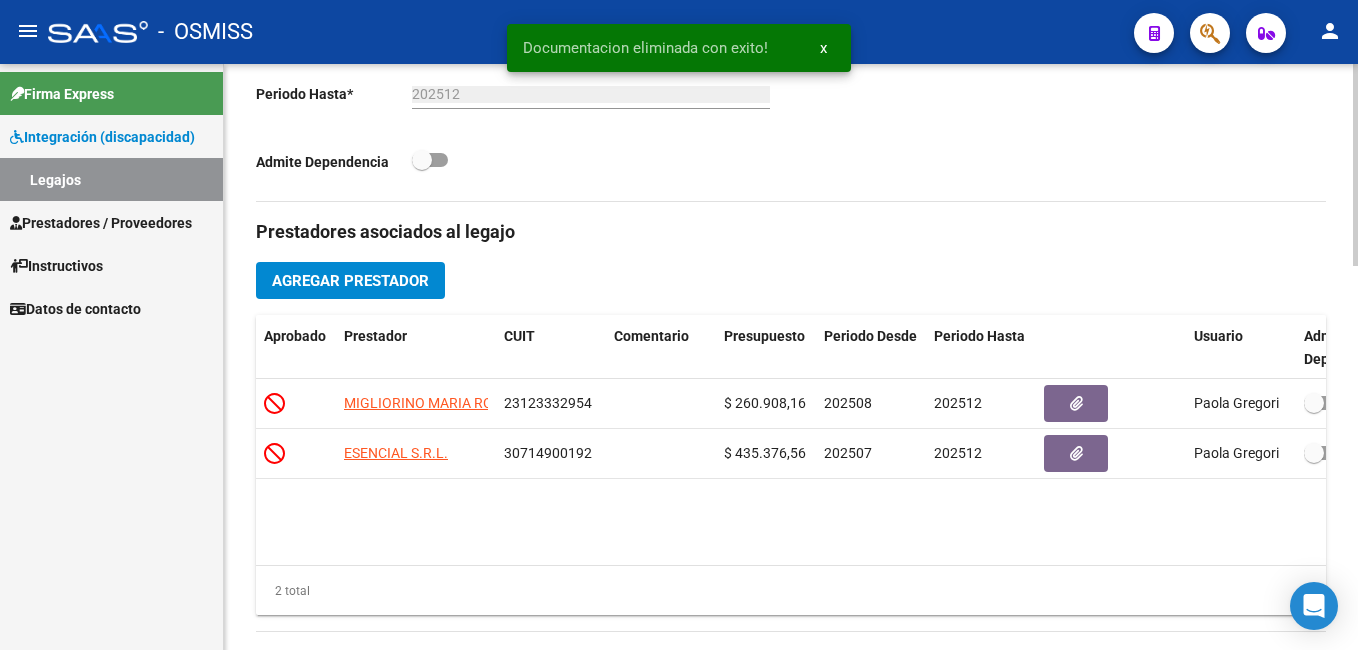 scroll, scrollTop: 591, scrollLeft: 0, axis: vertical 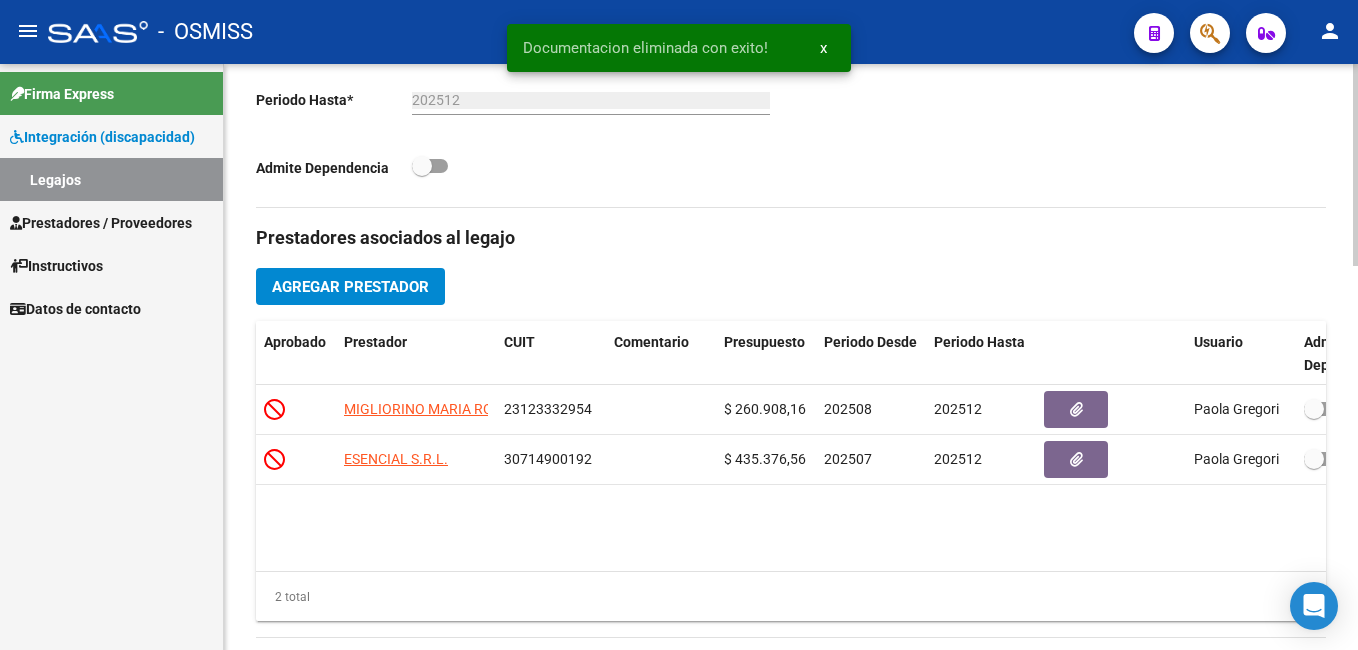 click on "menu -   OSMISS  person    Firma Express     Integracion (discapacidad) Legajos    Prestadores / Proveedores Facturas - Listado/Carga Facturas - Documentacion Pagos x Transferencia Auditorias - Listado Auditorias - Comentarios Auditorias - Cambios Area Prestadores - Listado Prestadores - Docu.    Instructivos    Datos de contacto arrow_back Editar [NUMBER]    save Guardar cambios Legajo de Integracion Modelo Formulario DDJJ para Transporte  /  Modelo Conformidad Transporte  /  Modelo Presupuesto Transporte  /  Modelo Conformidad Prestacional  /  Modelo Presupuesto Prestacional  /  ModeloResumen HC  /  Modelo Planilla FIM  Legajo sin Aprobar.  CUIL  *   [CUIT] Ingresar CUIL  [LAST] [FIRST] [MIDDLE]     Analisis Afiliado    Sin Certificado Discapacidad ARCA Padron Nombre Afiliado  *   [LAST] [FIRST] [MIDDLE] Ingresar el nombre  Periodo Desde  *   [YEAR][MONTH] Ej: 202203  Periodo Hasta  *   [YEAR][MONTH] Ej: 202212  Admite Dependencia   Comentarios                                  Agregar Prestador" at bounding box center [679, 325] 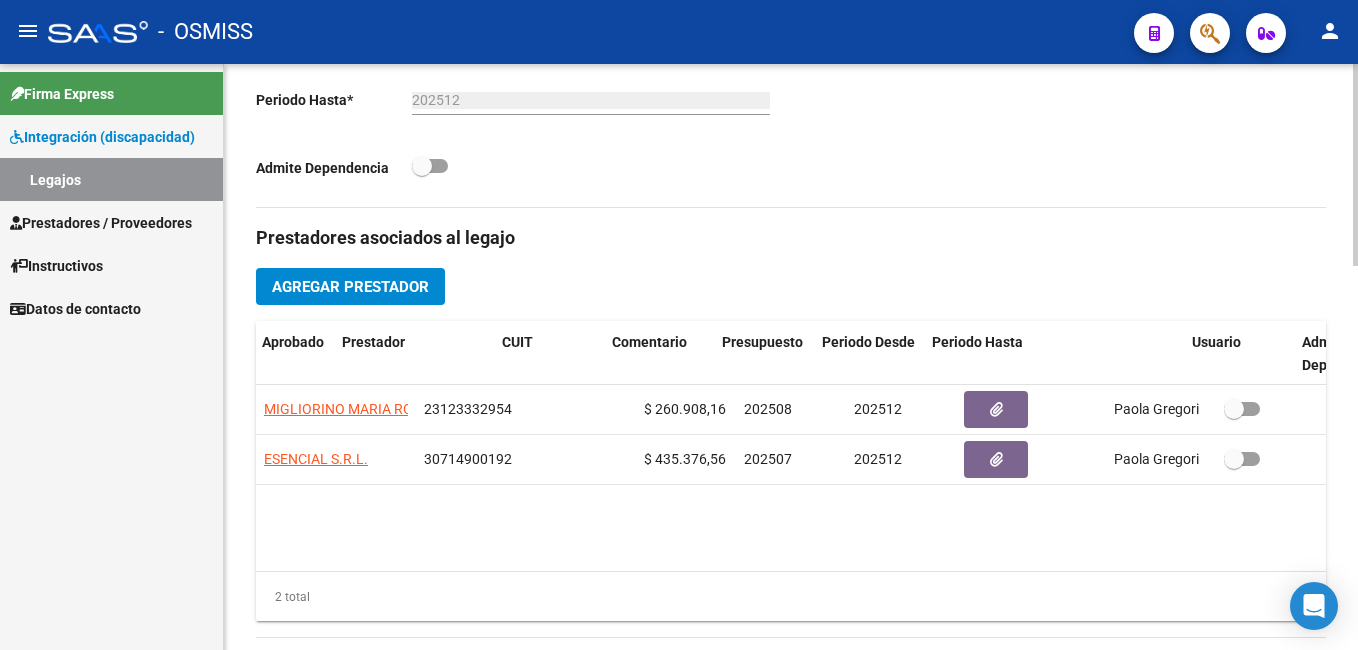 scroll, scrollTop: 0, scrollLeft: 0, axis: both 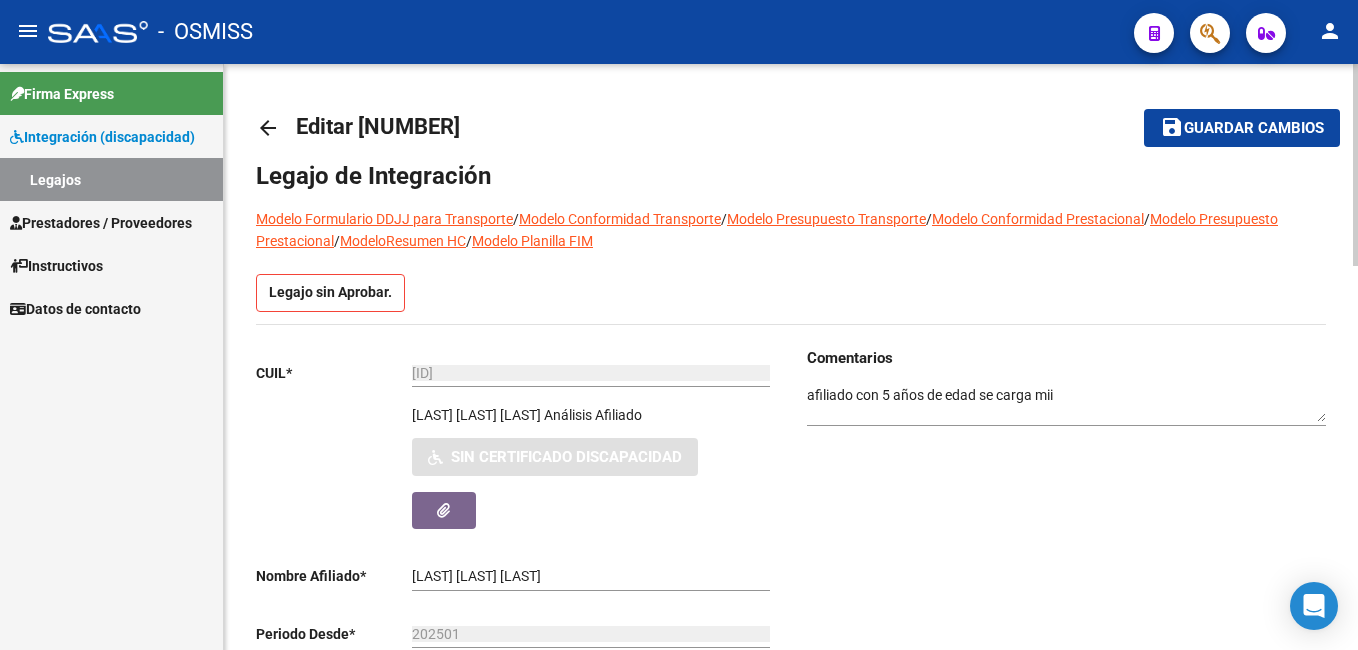 click 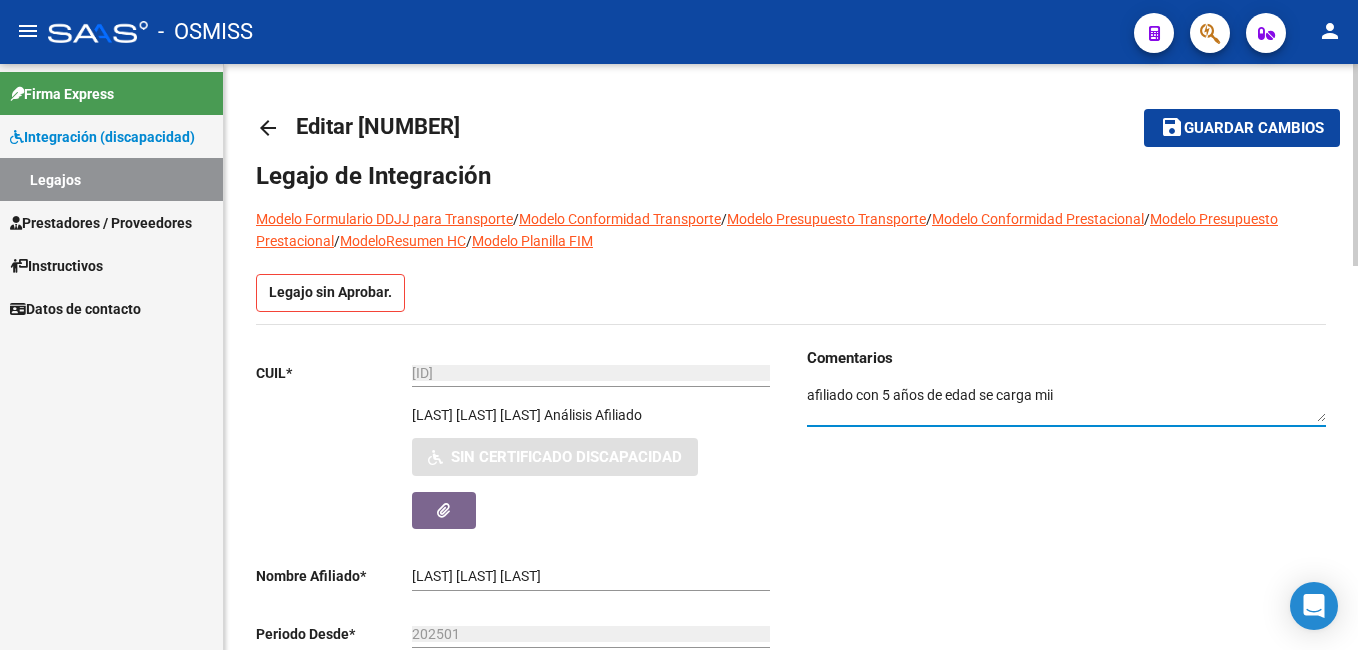 drag, startPoint x: 1086, startPoint y: 388, endPoint x: 590, endPoint y: 401, distance: 496.17032 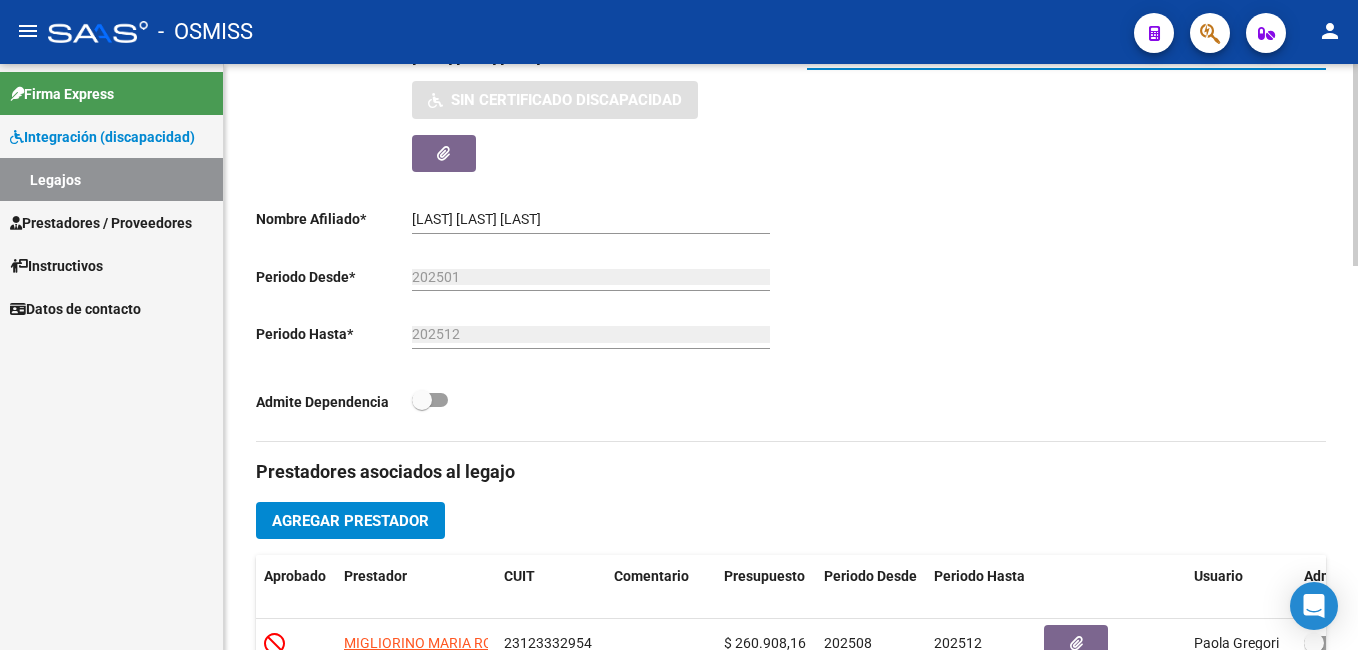 scroll, scrollTop: 0, scrollLeft: 0, axis: both 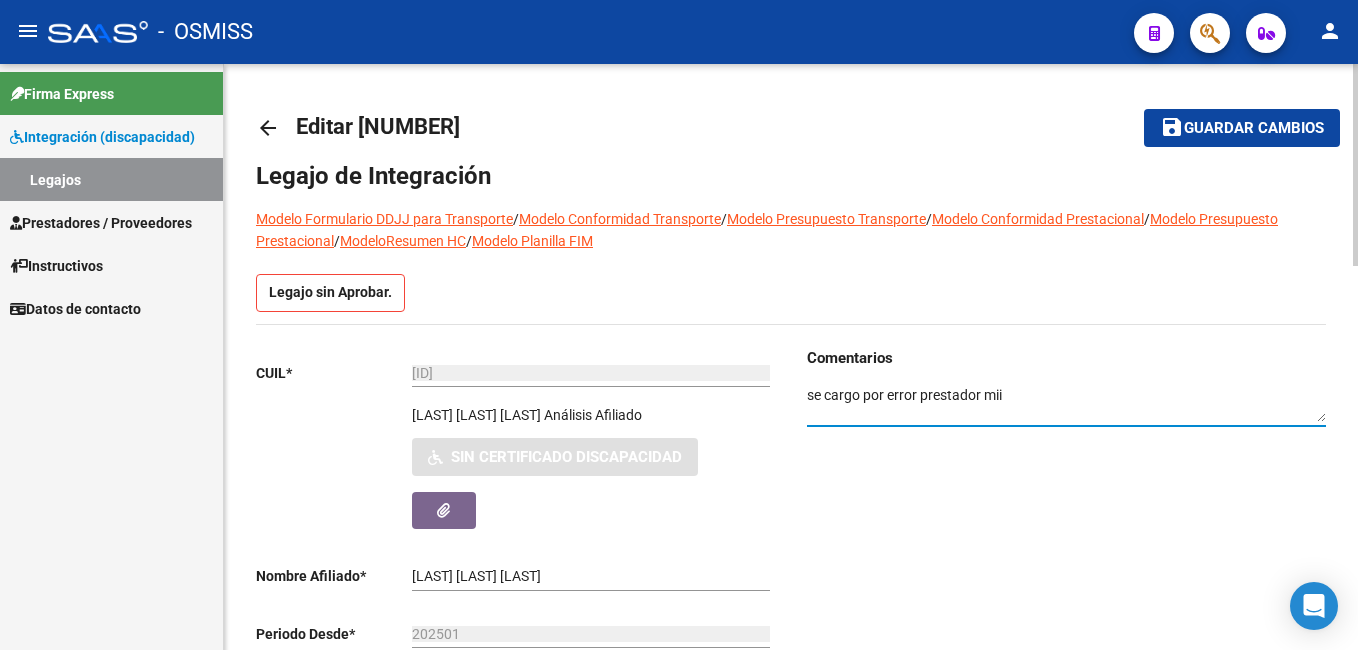 click 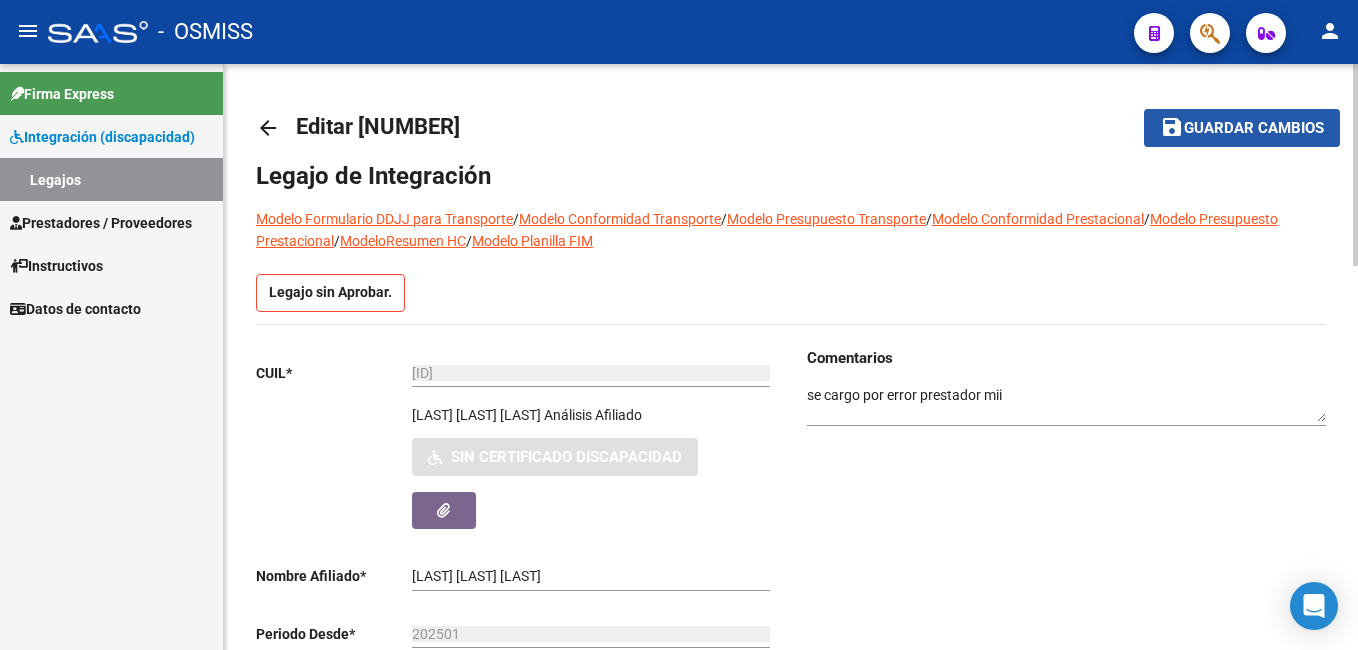 click on "Guardar cambios" 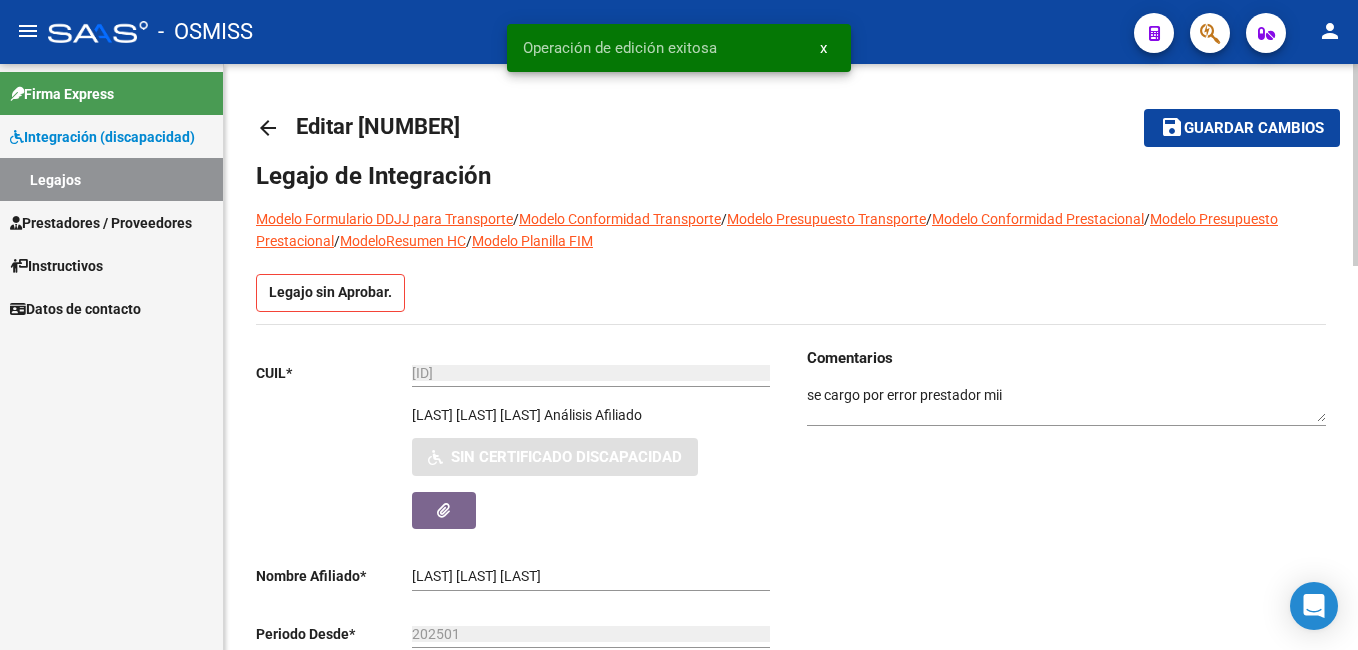 click on "Guardar cambios" 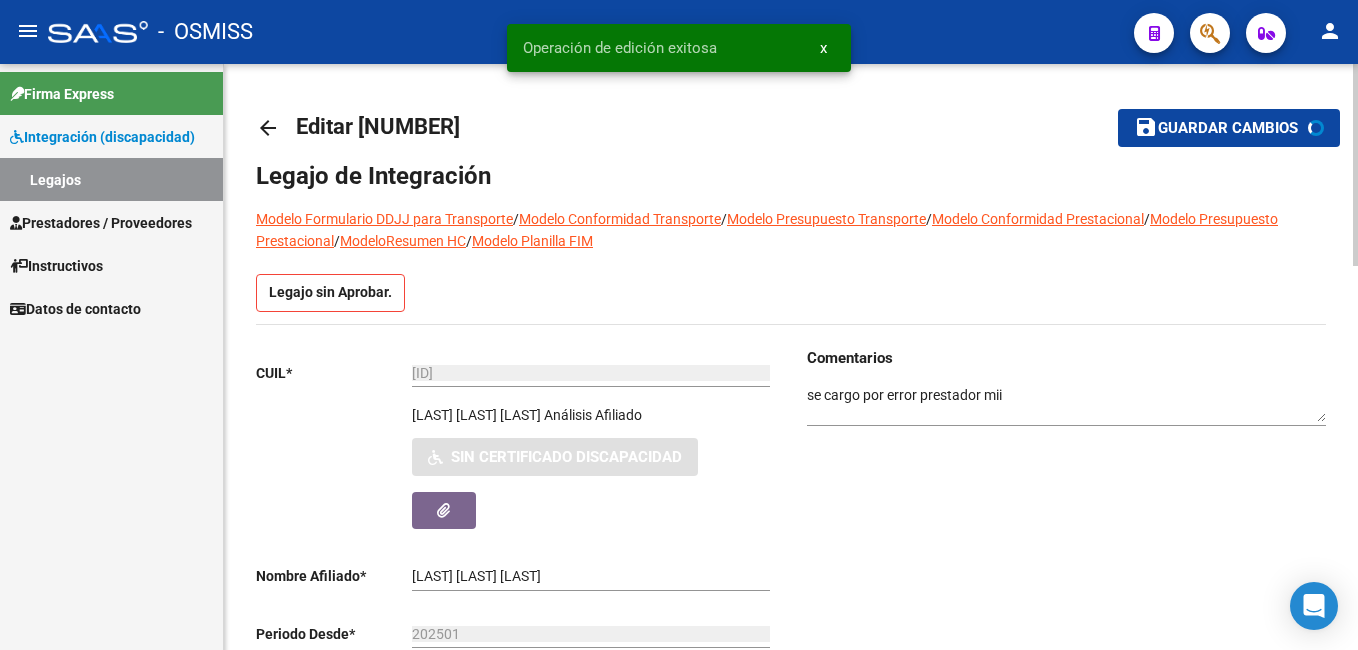 click on "Guardar cambios" 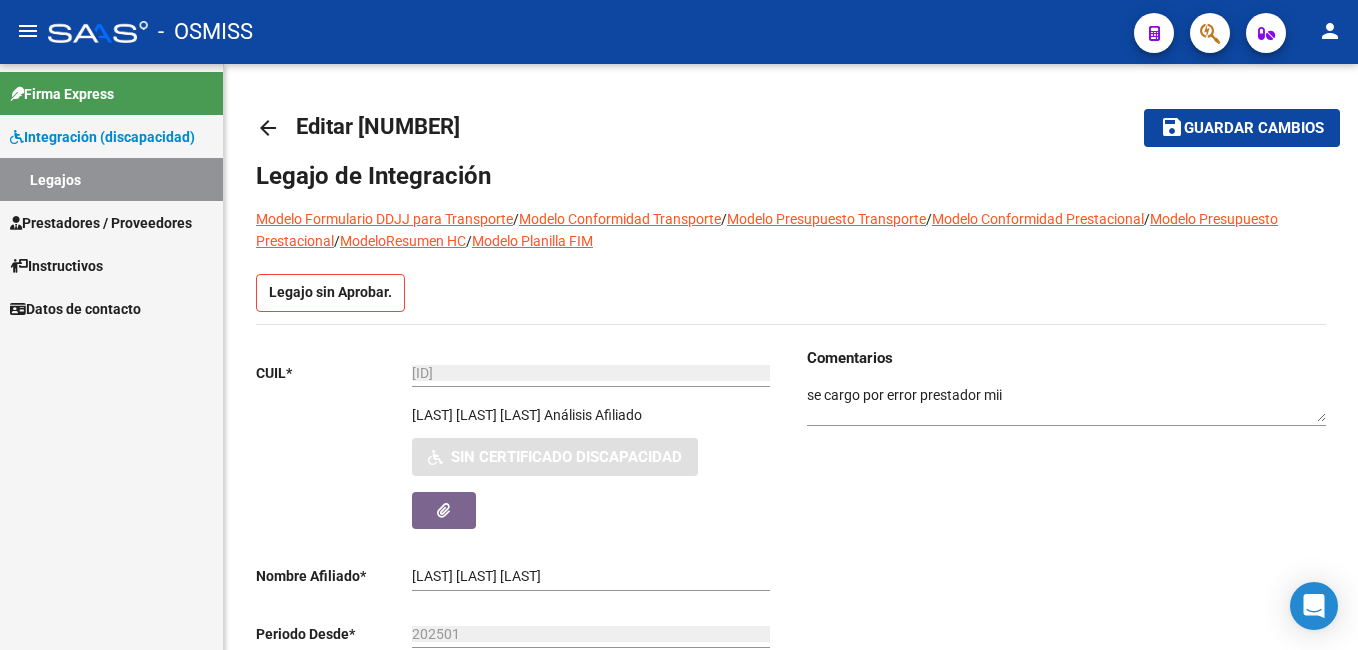 click on "Legajos" at bounding box center (111, 179) 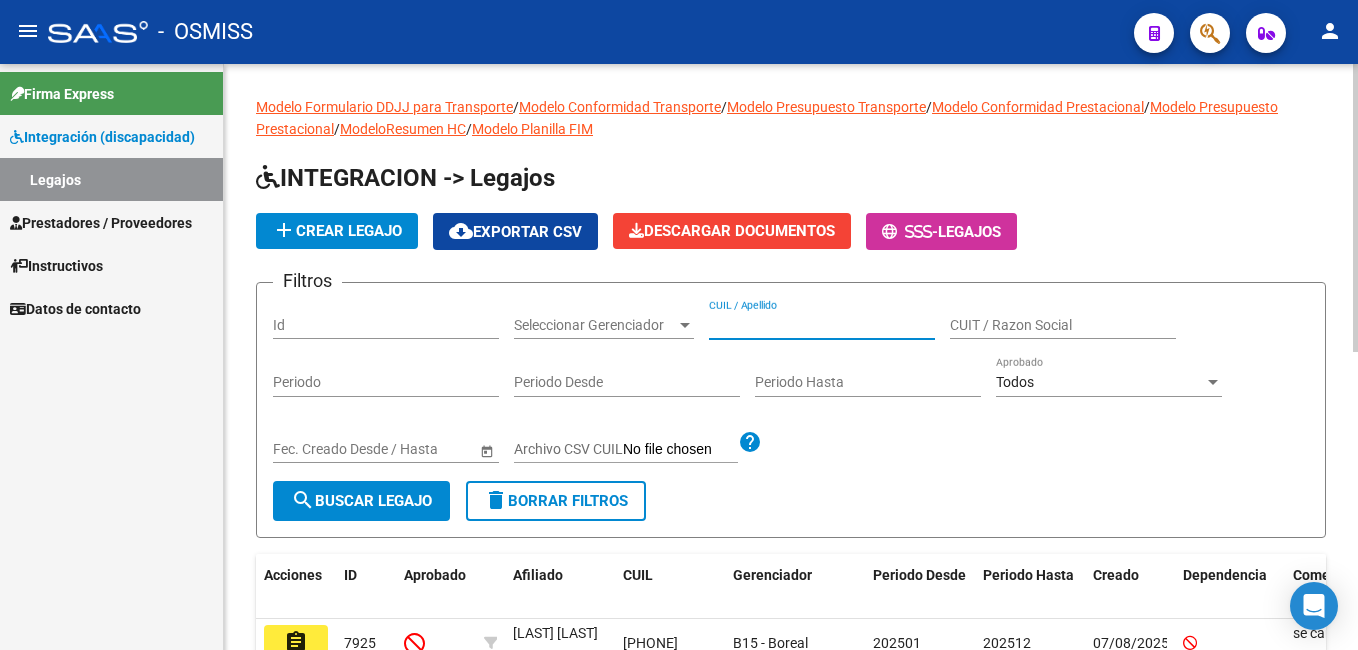 click on "CUIL / Apellido" at bounding box center (822, 325) 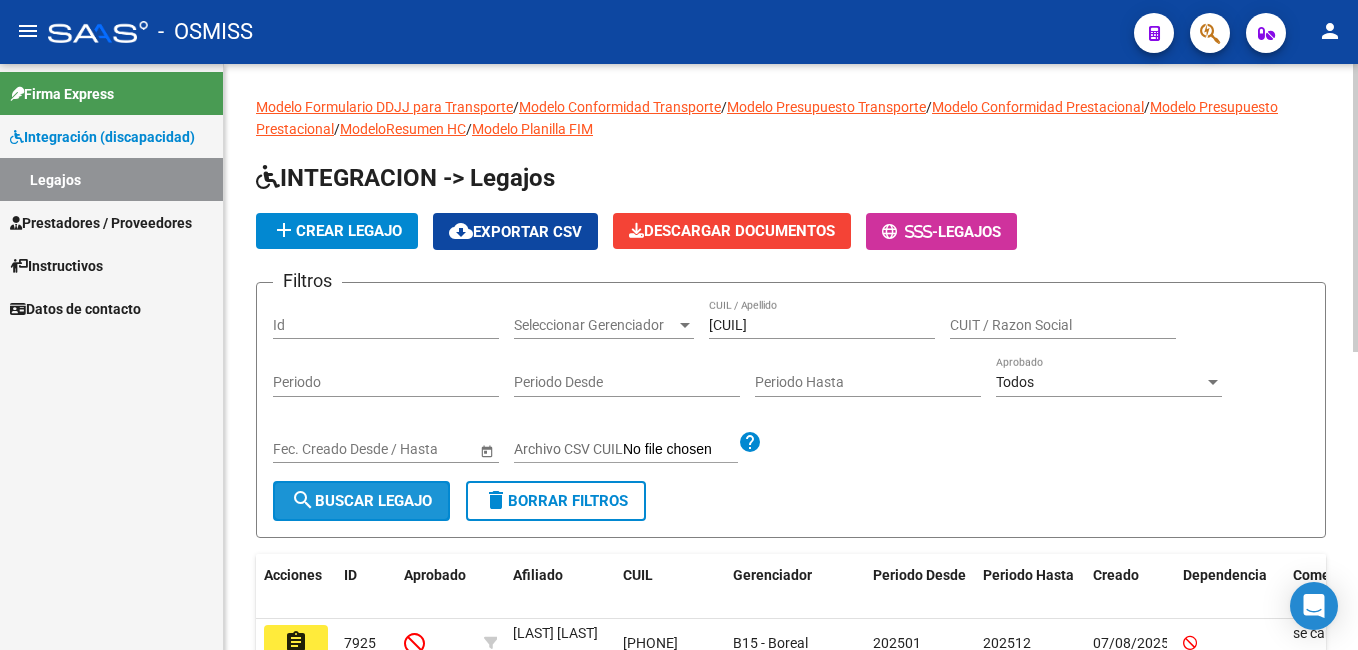 click on "search  Buscar Legajo" 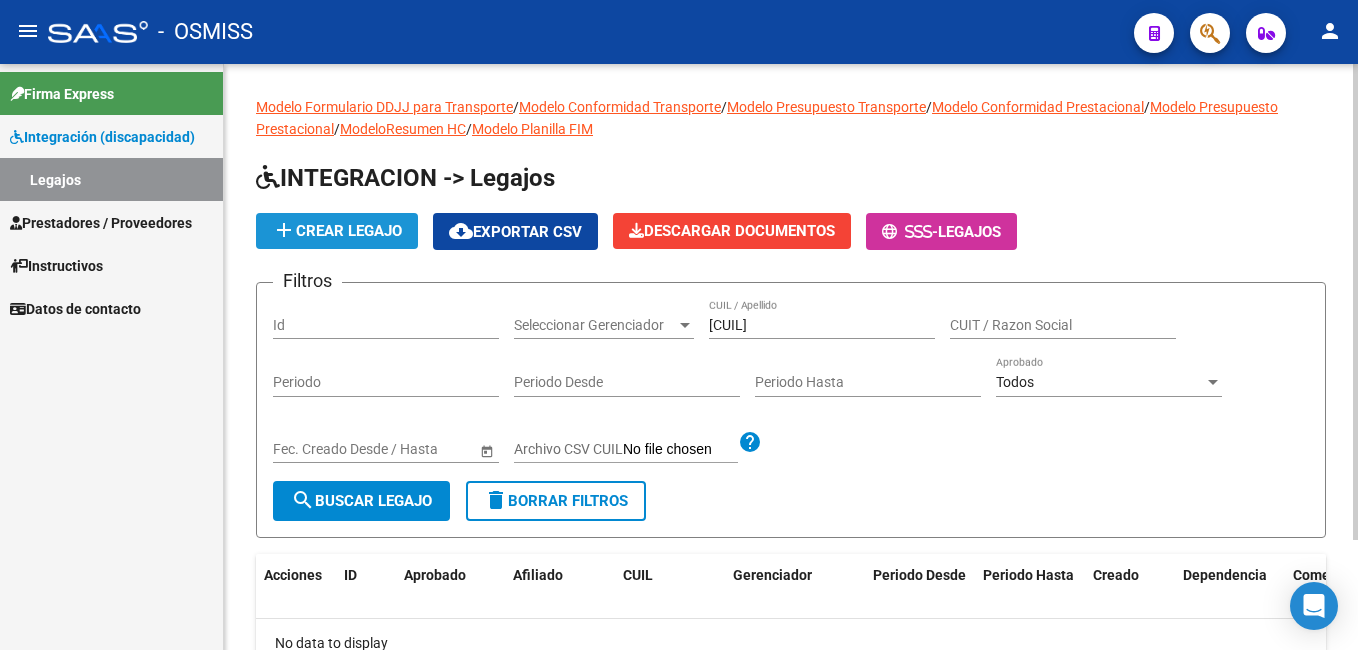 click on "add  Crear Legajo" 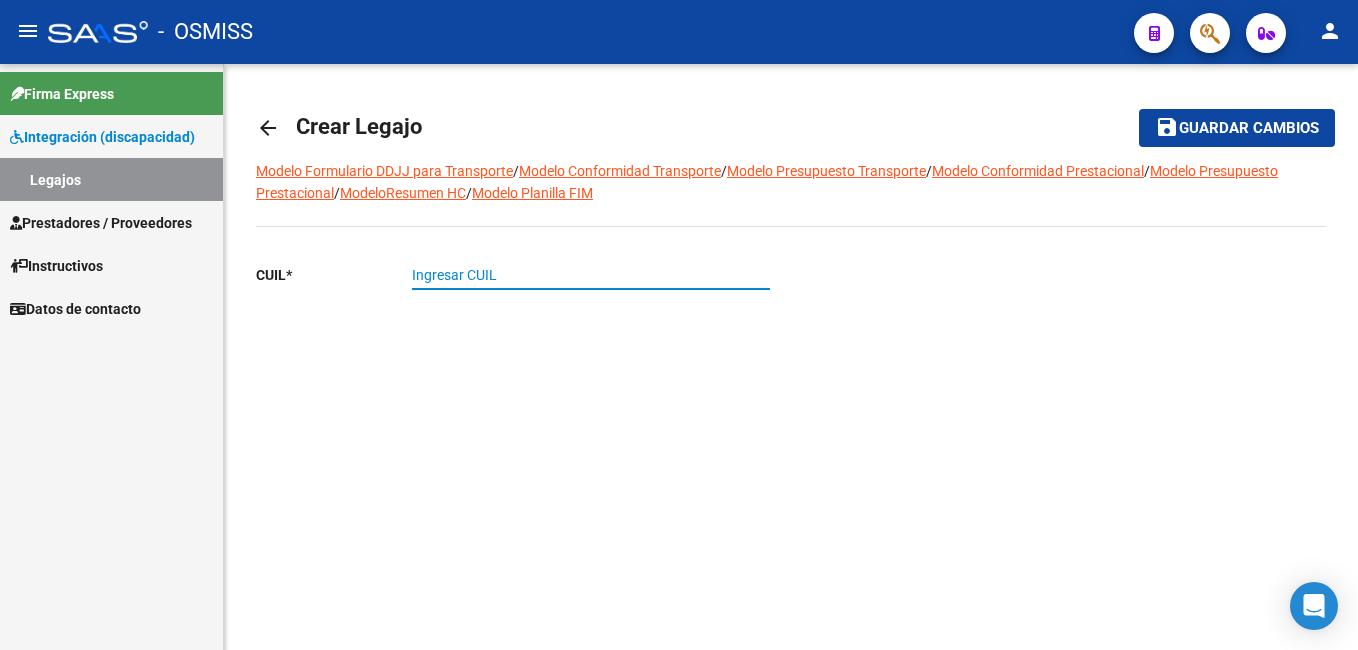 click on "Ingresar CUIL" at bounding box center (591, 275) 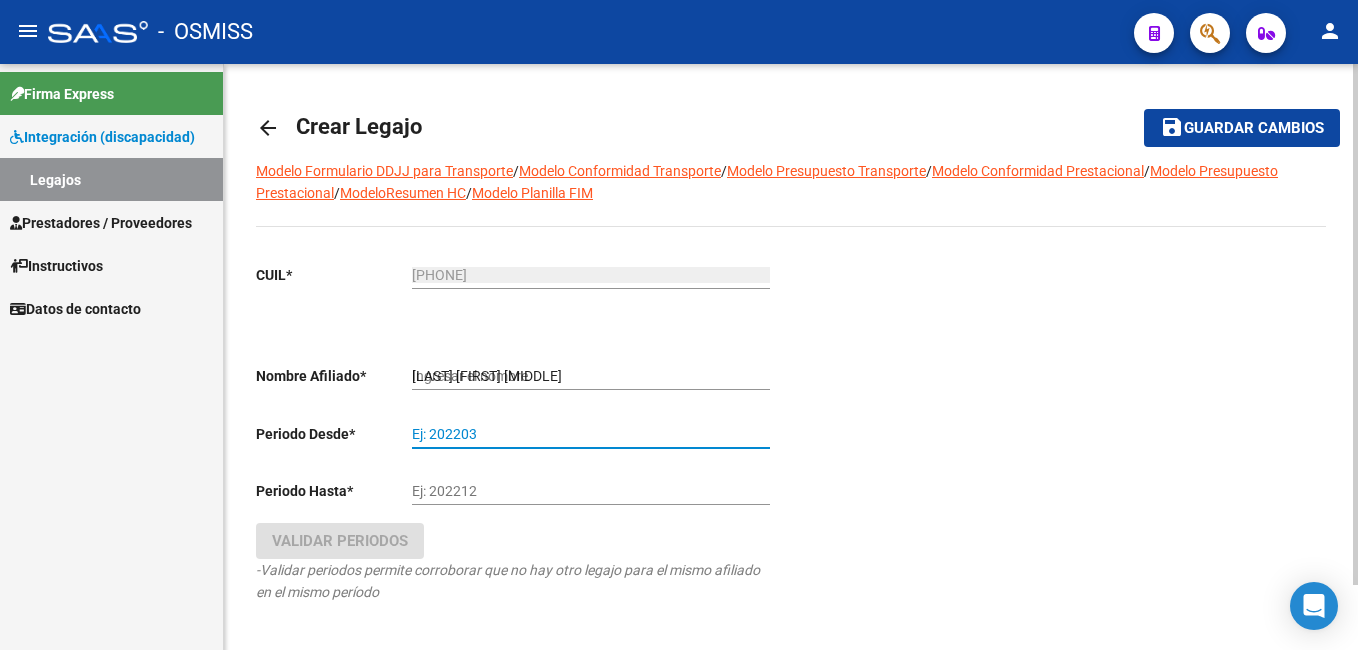 click on "Ej: 202203" 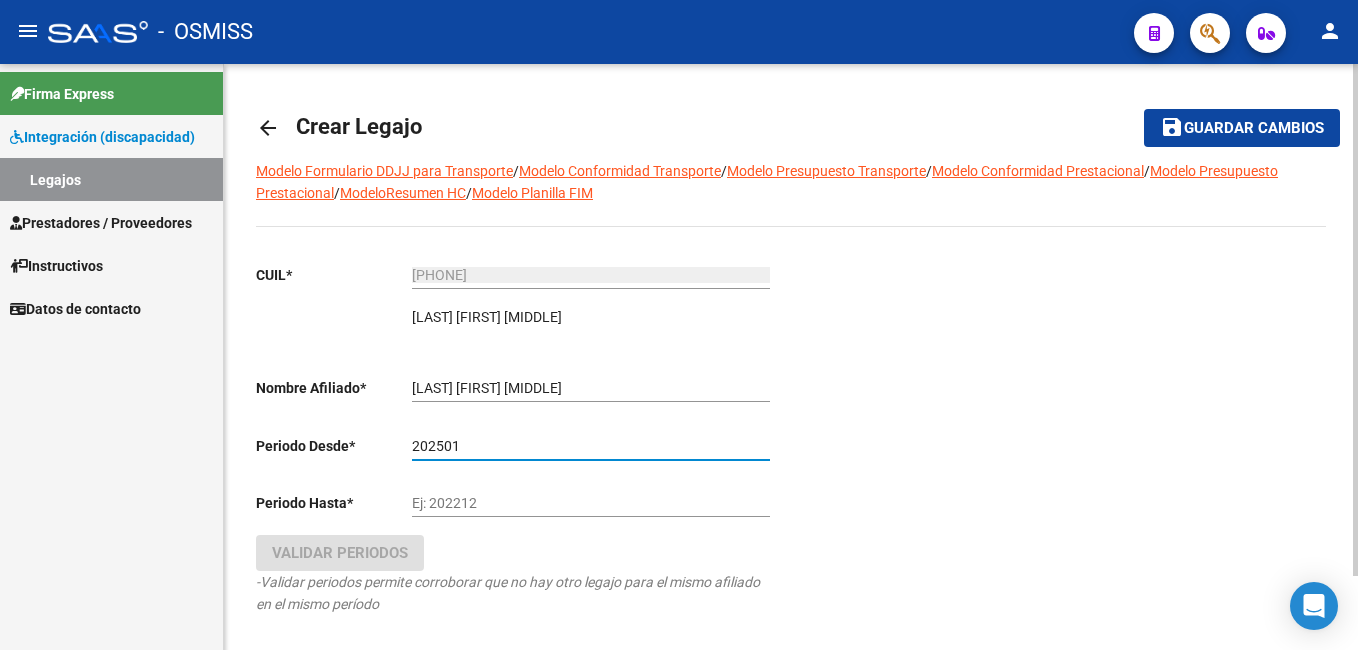 click on "Ej: 202212" at bounding box center (591, 503) 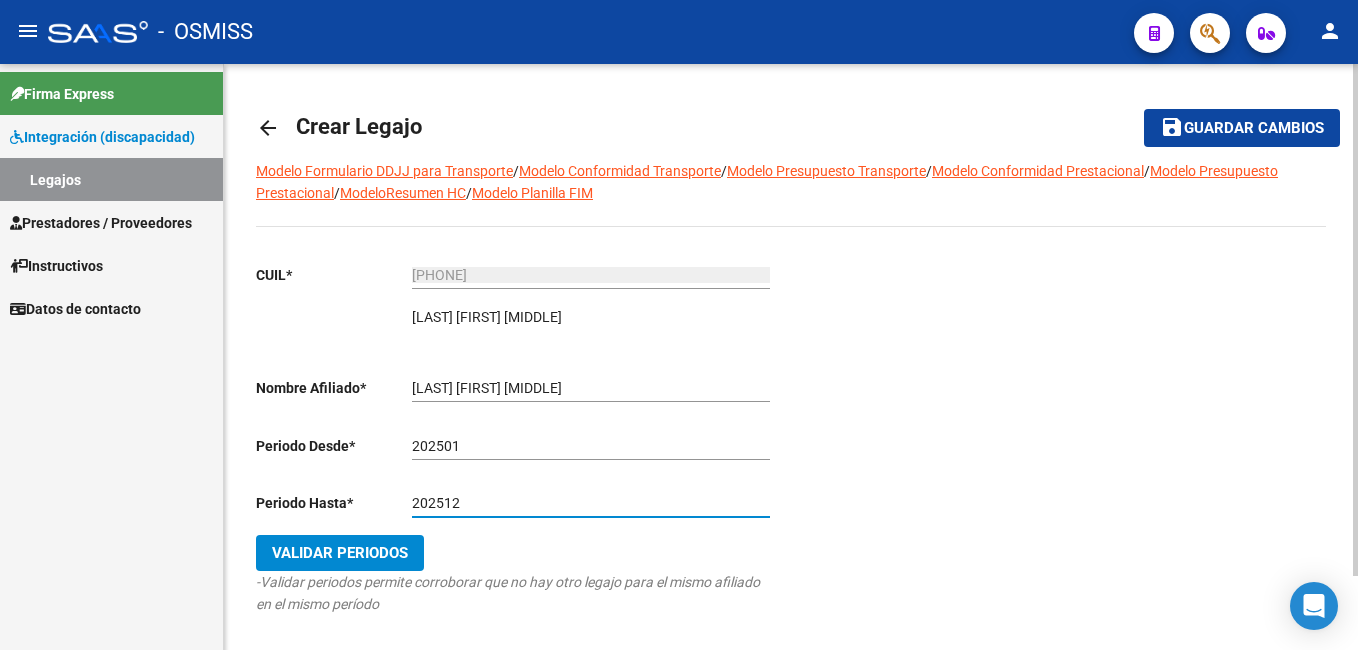 click on "Validar Periodos" 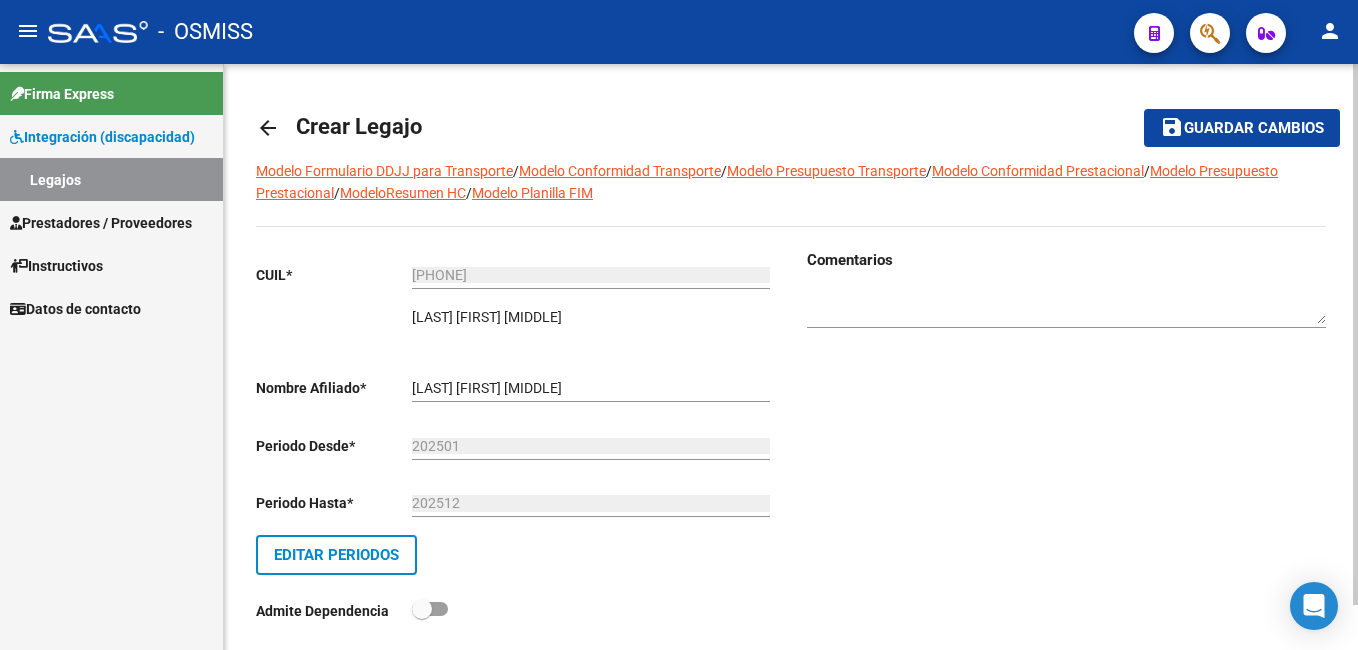 click on "Guardar cambios" 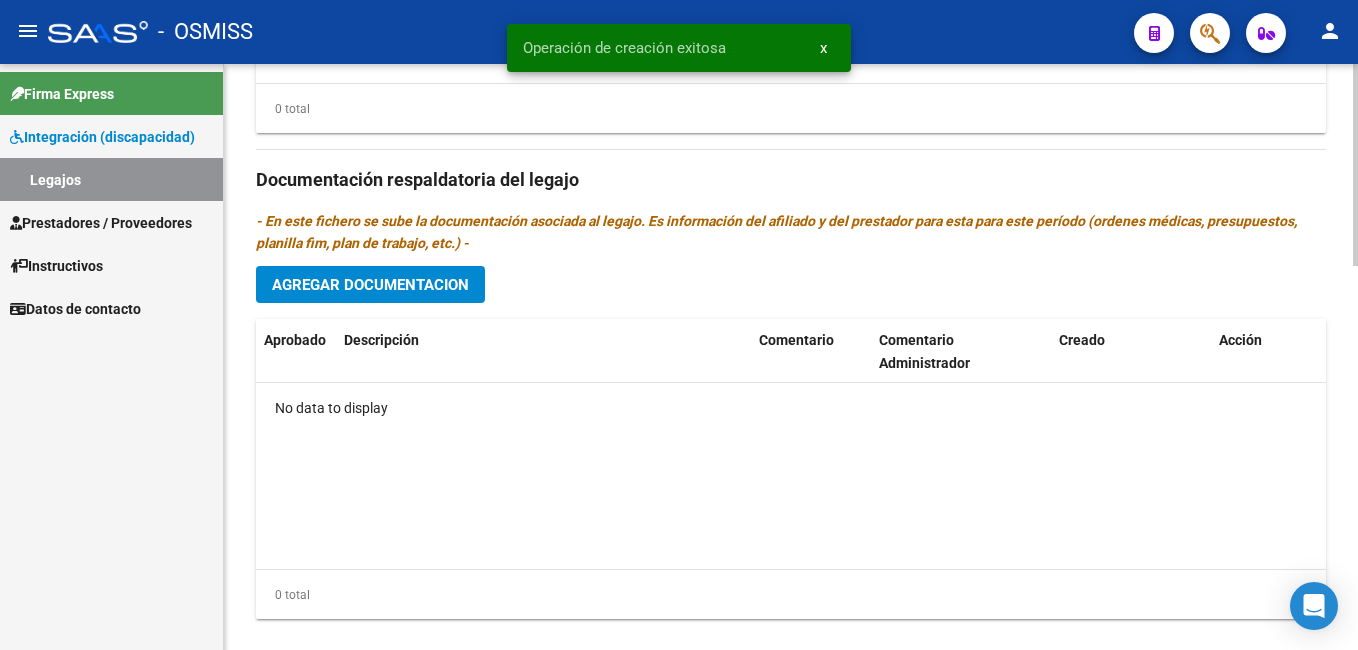 scroll, scrollTop: 1093, scrollLeft: 0, axis: vertical 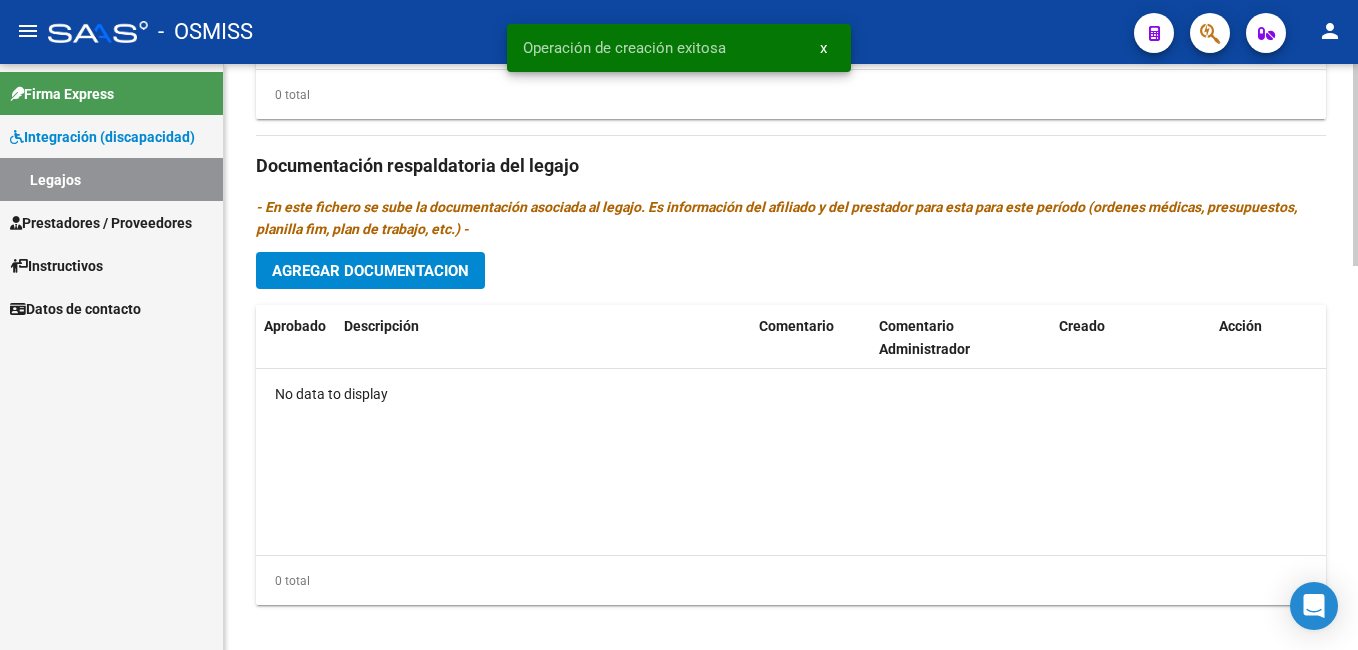 click on "menu -  OSMISS  person    Firma Express     Integración (discapacidad) Legajos    Prestadores / Proveedores Facturas - Listado/Carga Facturas - Documentación Pagos x Transferencia Auditorías - Listado Auditorías - Comentarios Auditorías - Cambios Área Prestadores - Listado Prestadores - Docu.    Instructivos    Datos de contacto arrow_back Editar 7926    save Guardar cambios Legajo de Integración Modelo Formulario DDJJ para Transporte  /  Modelo Conformidad Transporte  /  Modelo Presupuesto Transporte  /  Modelo Conformidad Prestacional  /  Modelo Presupuesto Prestacional  /  ModeloResumen HC  /  Modelo Planilla FIM  Legajo sin Aprobar.  CUIL  *   [CUIL] Ingresar CUIL  [LAST] [FIRST] [LAST]     Análisis Afiliado    Sin Certificado Discapacidad ARCA Padrón Nombre Afiliado  *   [LAST] [FIRST] [LAST] Ingresar el nombre  Periodo Desde  *   [YEAR][MONTH] Ej: 202203  Periodo Hasta  *   [YEAR][MONTH] Ej: 202212  Admite Dependencia   Comentarios                                  Aprobado" at bounding box center [679, 325] 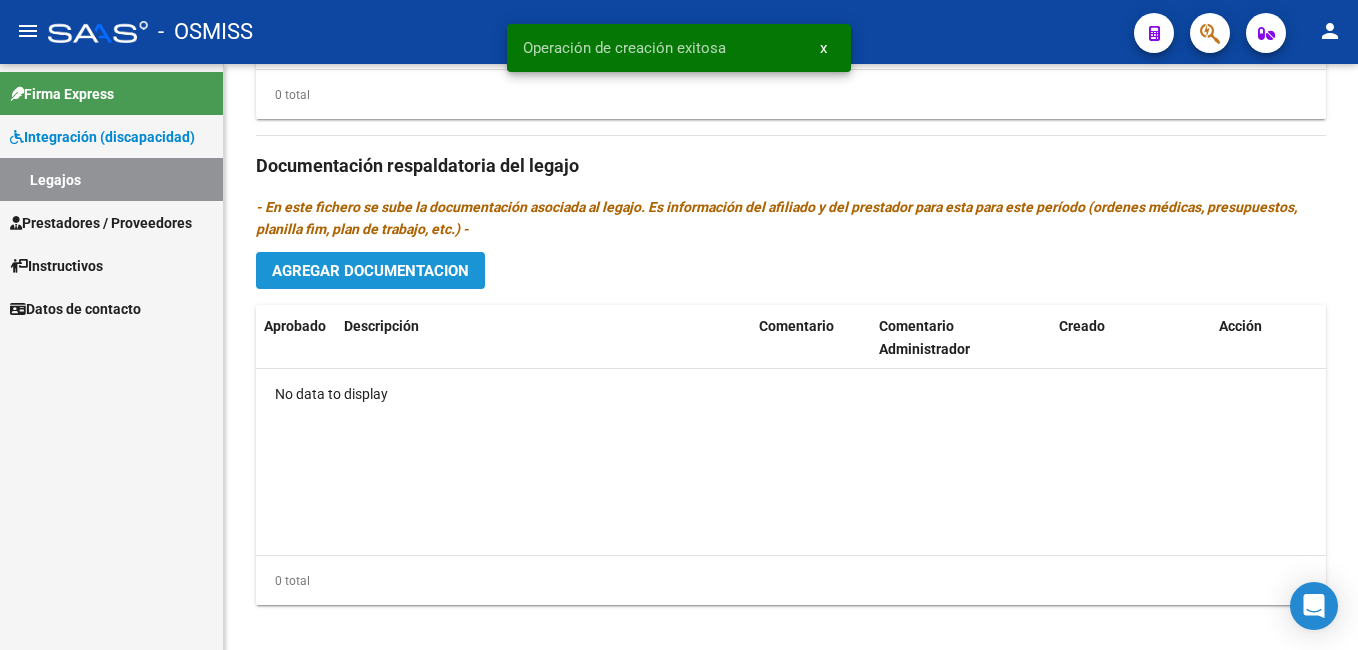 click on "Agregar Documentacion" 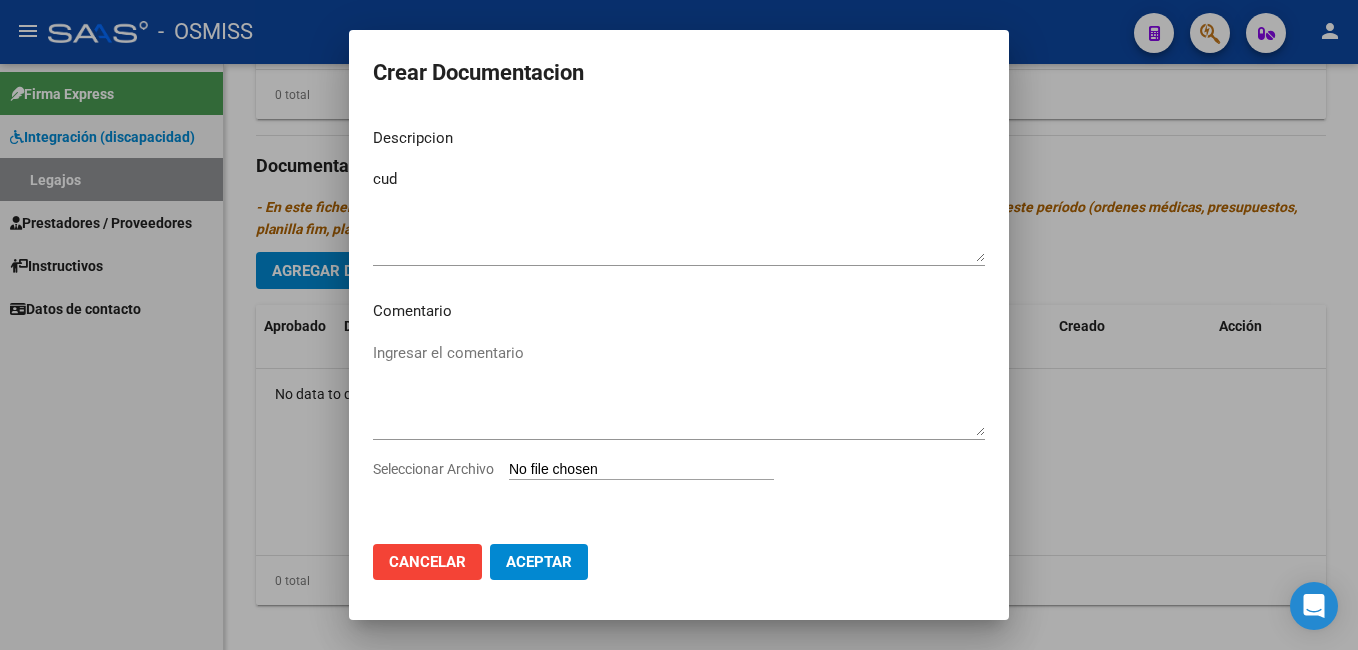 click on "Seleccionar Archivo" at bounding box center [641, 470] 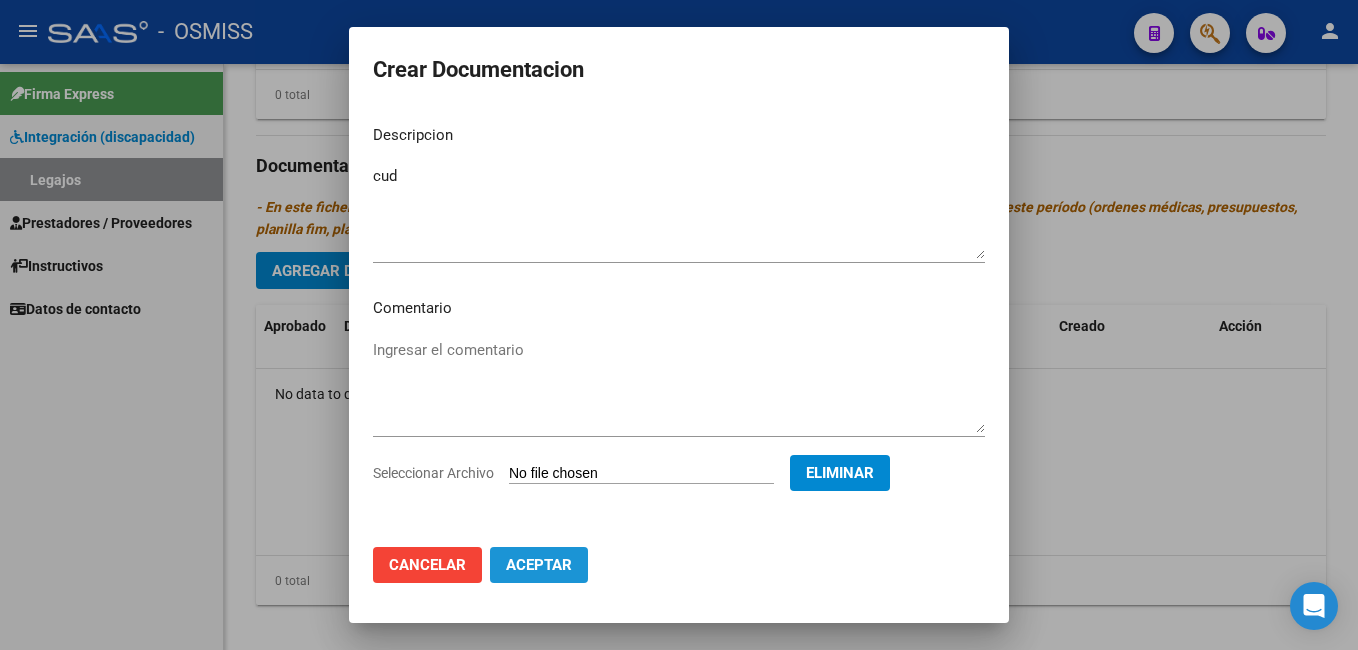 click on "Aceptar" 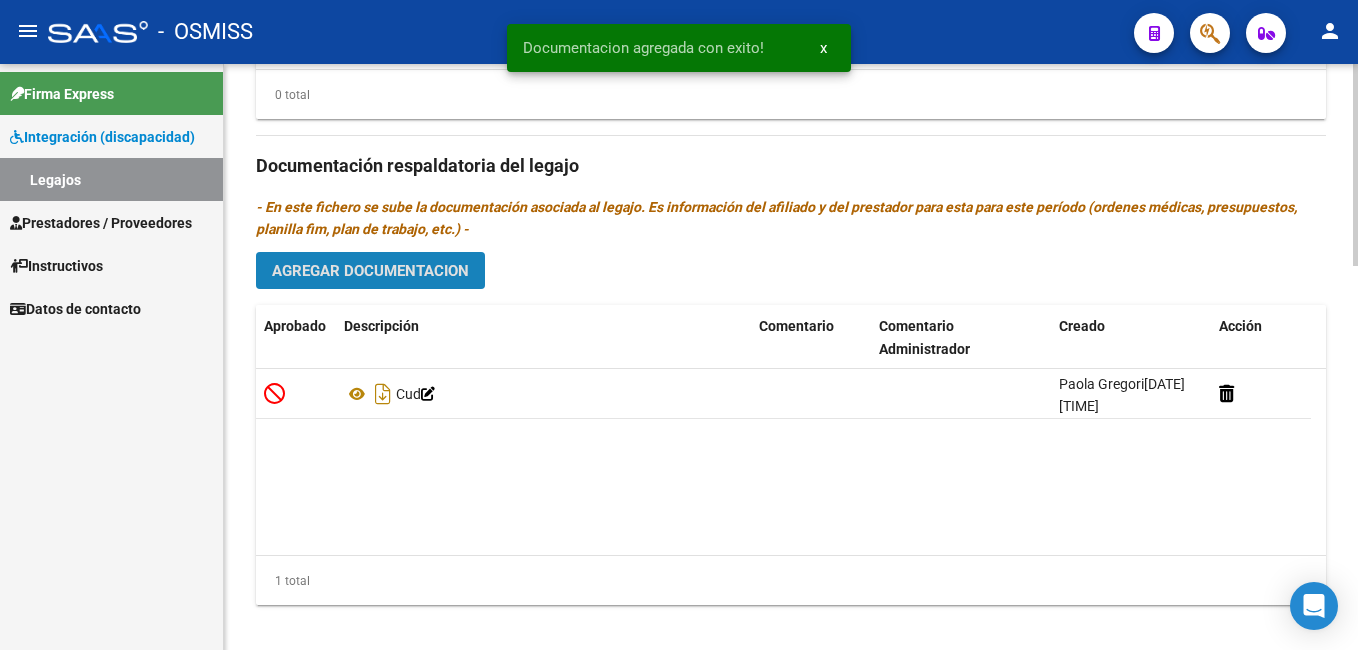 click on "Agregar Documentacion" 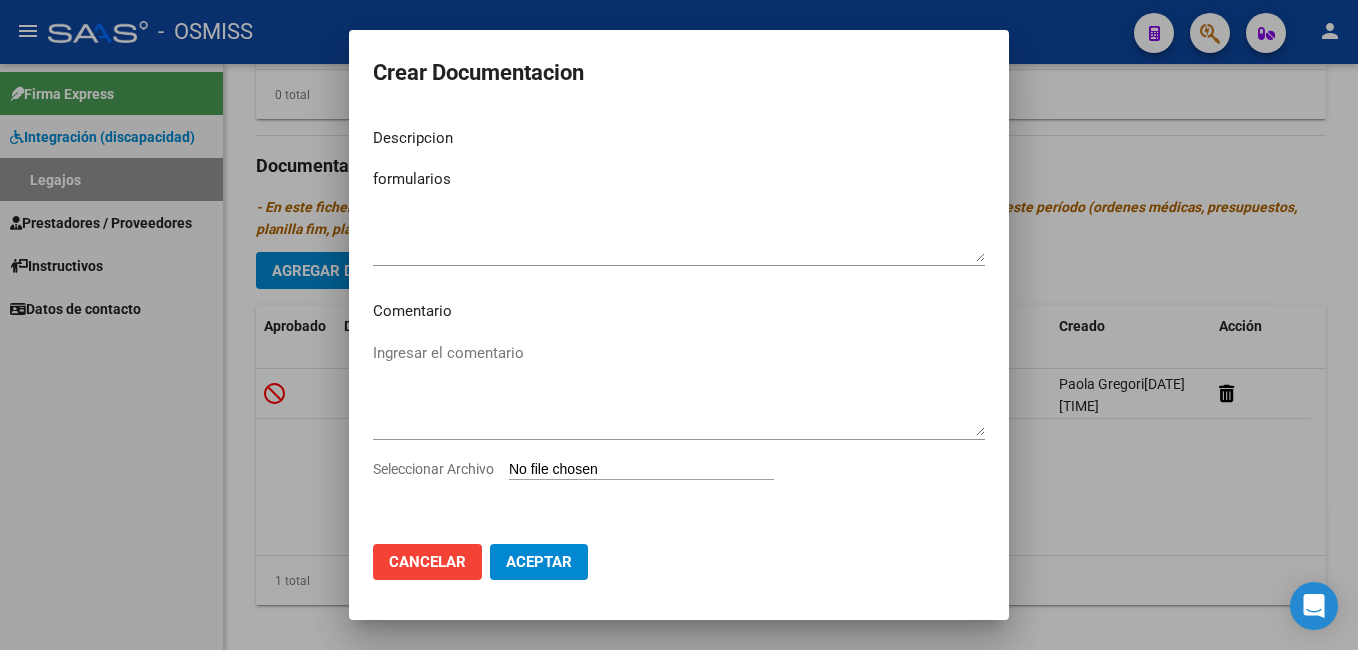 click on "Seleccionar Archivo" at bounding box center (641, 470) 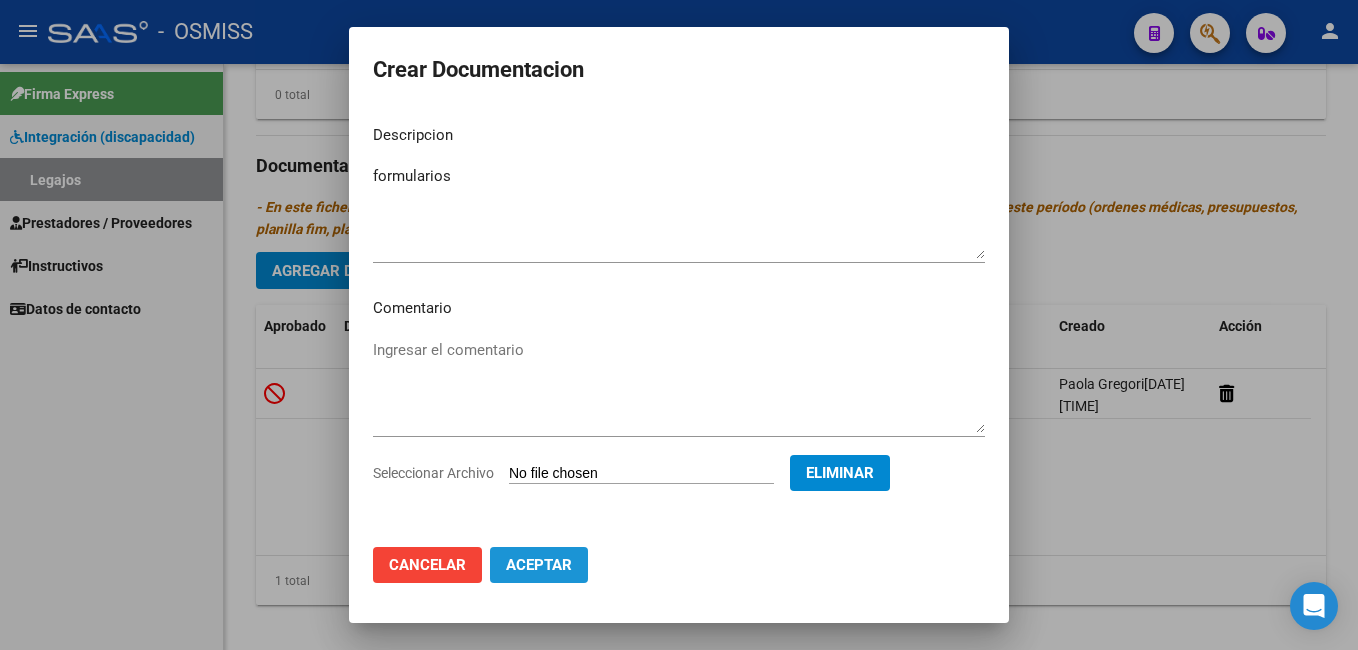 click on "Aceptar" 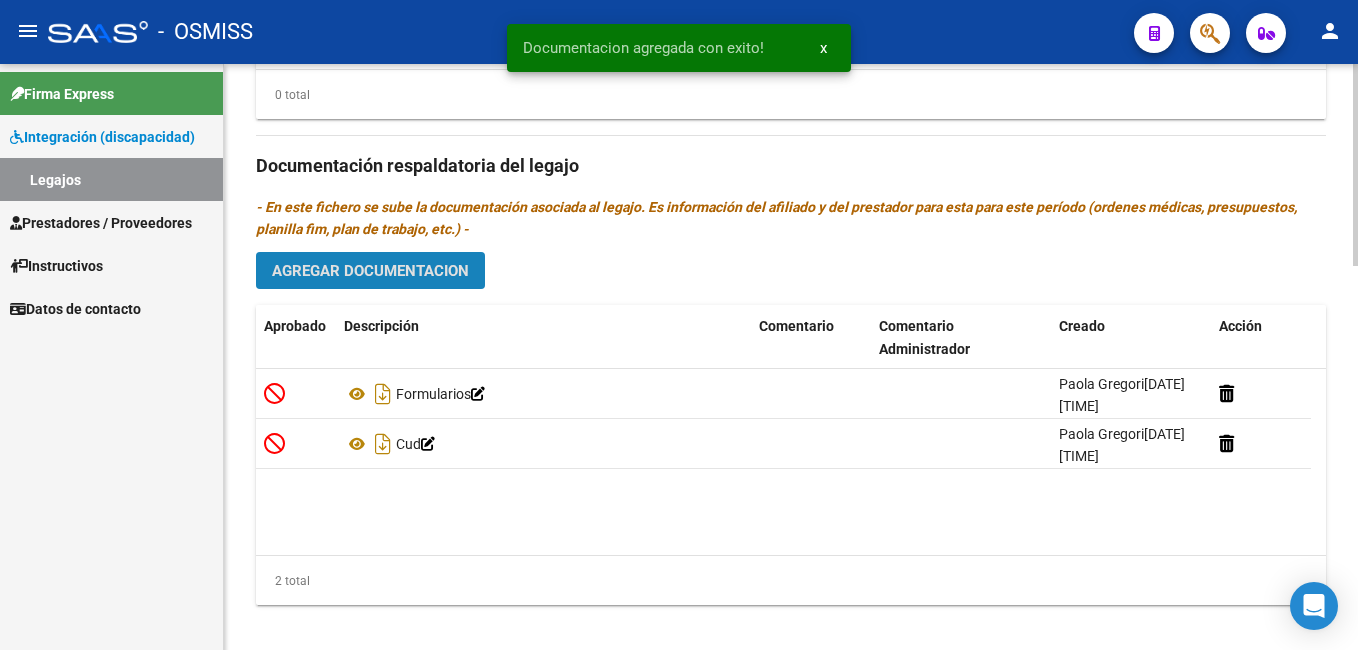 click on "Agregar Documentacion" 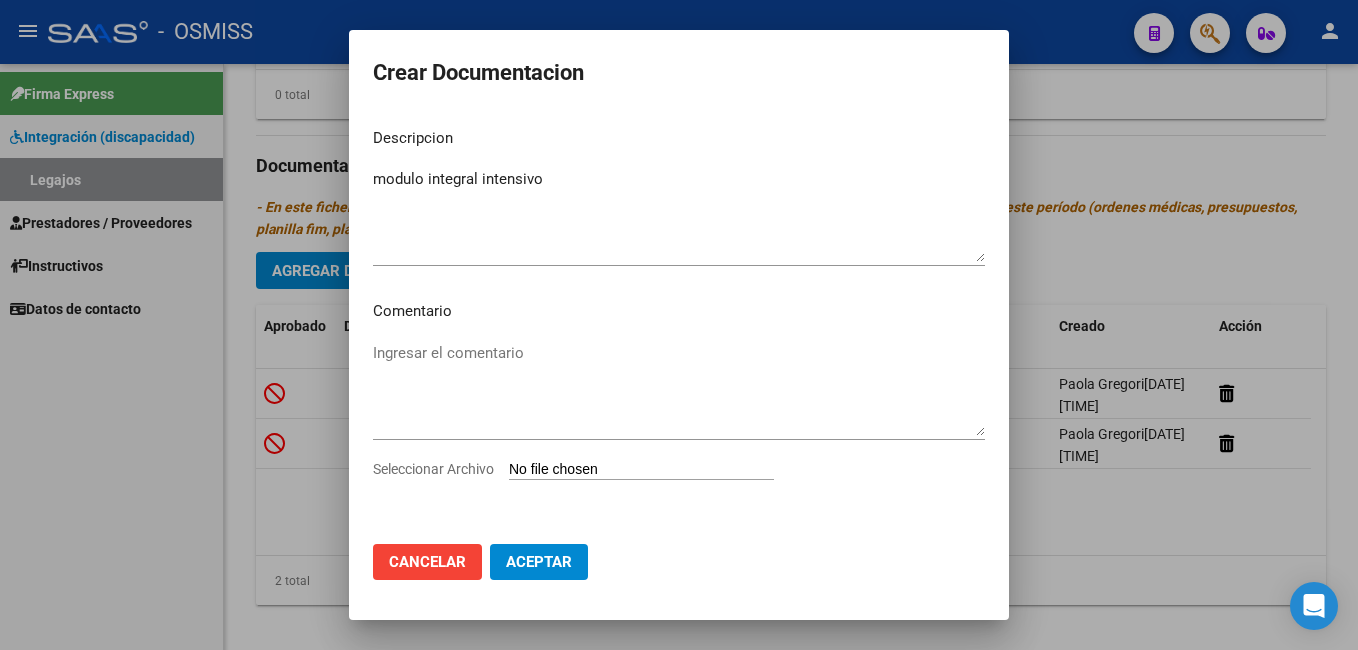 click on "Seleccionar Archivo" at bounding box center [641, 470] 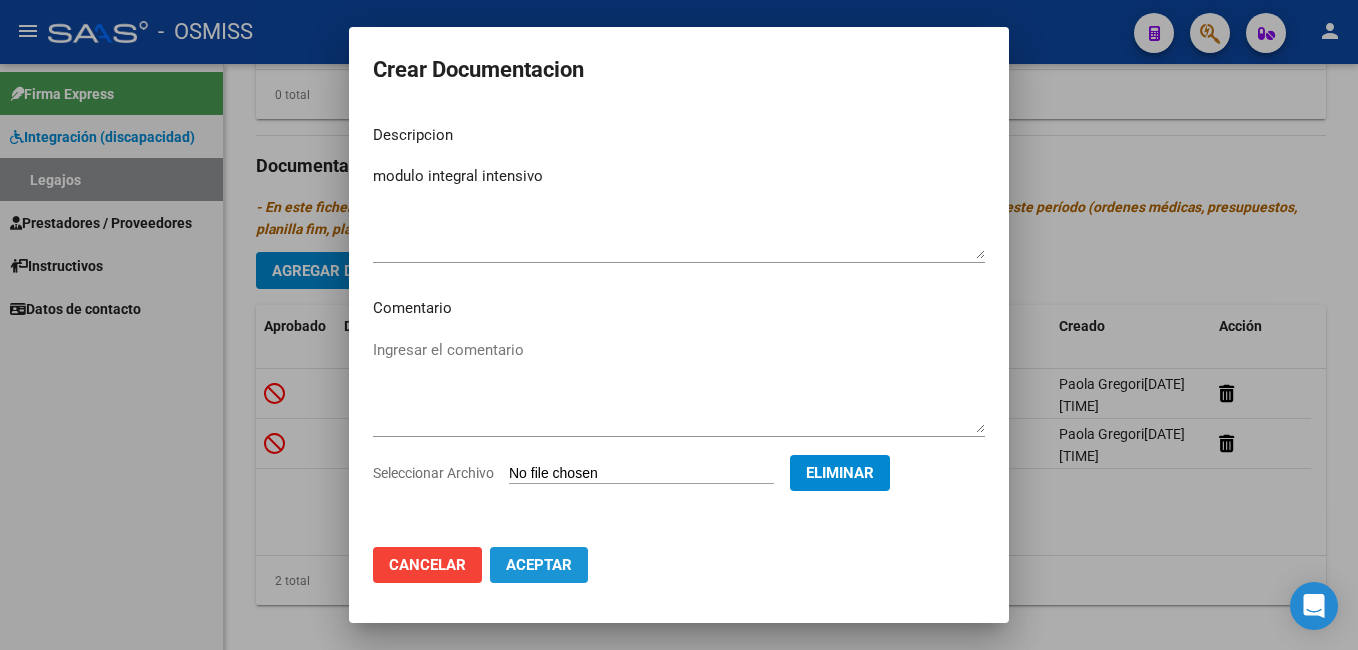 click on "Aceptar" 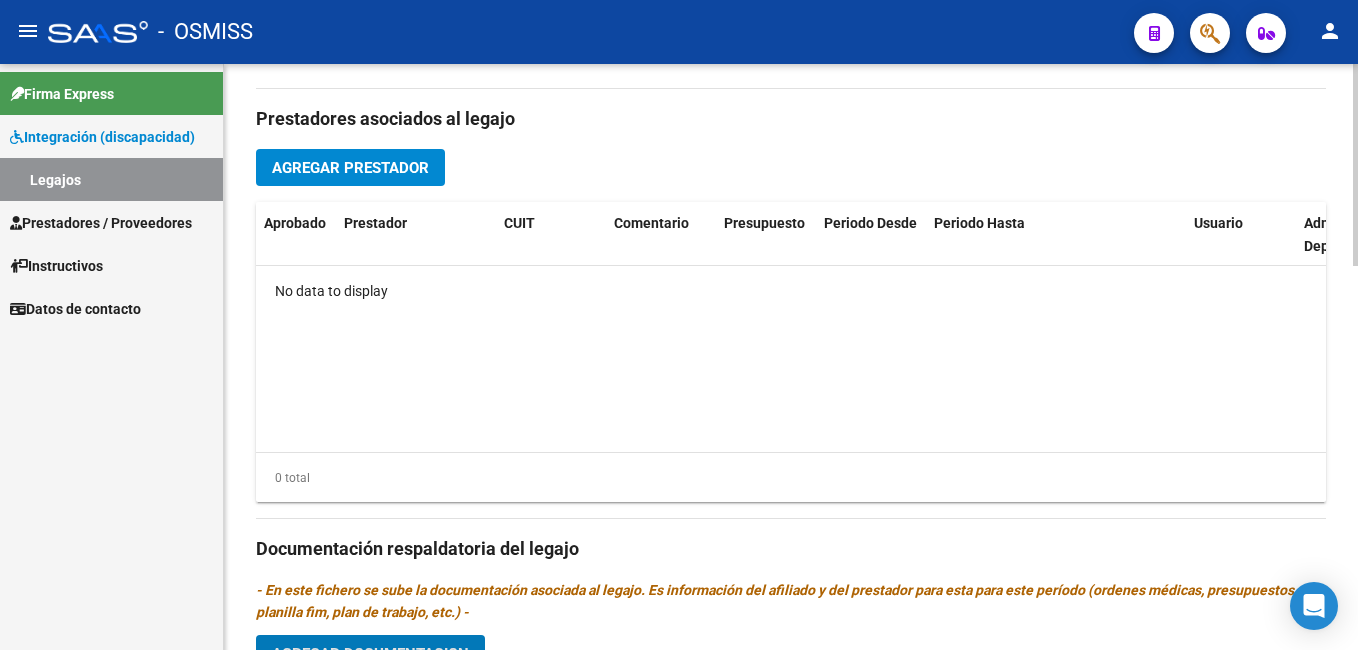 scroll, scrollTop: 577, scrollLeft: 0, axis: vertical 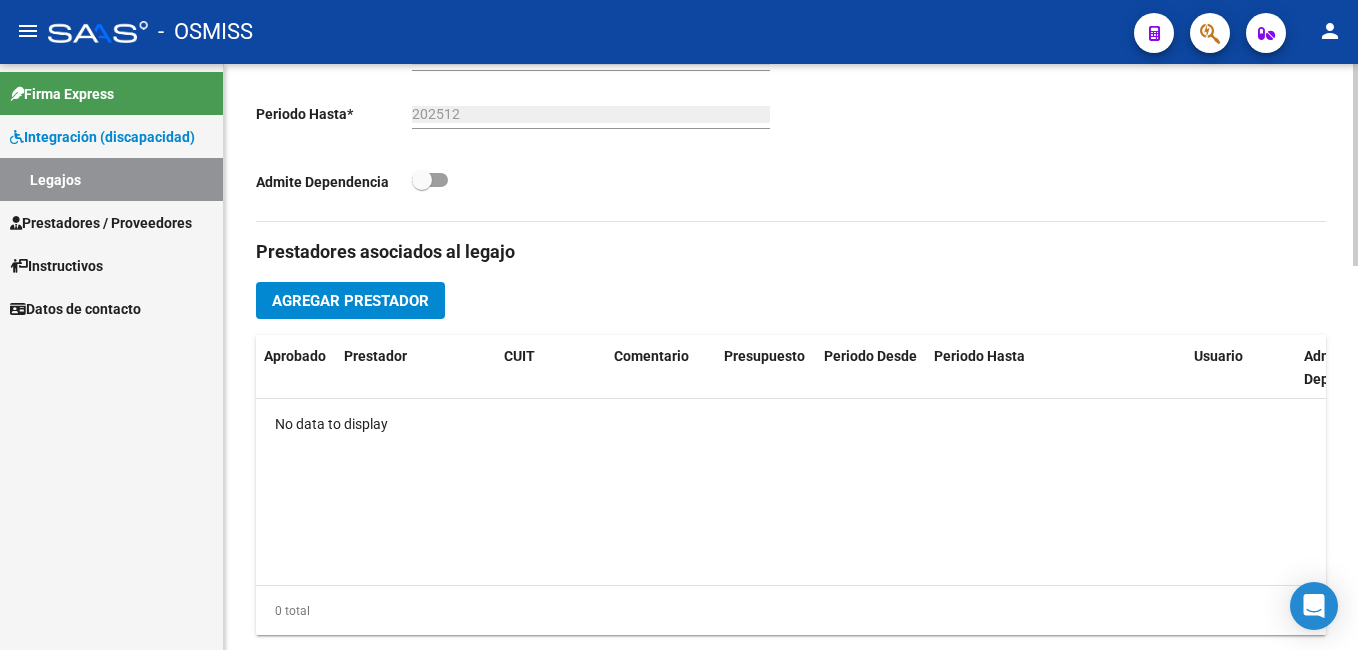 click on "arrow_back Editar 7926    save Guardar cambios Legajo de Integración Modelo Formulario DDJJ para Transporte  /  Modelo Conformidad Transporte  /  Modelo Presupuesto Transporte  /  Modelo Conformidad Prestacional  /  Modelo Presupuesto Prestacional  /  ModeloResumen HC  /  Modelo Planilla FIM  Legajo sin Aprobar.  CUIL  *   [CUIL] Ingresar CUIL  CHAVES VALDEZ MARCOS GAEL     Análisis Afiliado    Sin Certificado Discapacidad ARCA Padrón Nombre Afiliado  *   CHAVES VALDEZ MARCOS GAEL Ingresar el nombre  Periodo Desde  *   [YEAR]01 Ej: 202203  Periodo Hasta  *   [YEAR]12 Ej: 202212  Admite Dependencia   Comentarios                                  Prestadores asociados al legajo Agregar Prestador Aprobado Prestador CUIT Comentario Presupuesto Periodo Desde Periodo Hasta Usuario Admite Dependencia No data to display 0 total Documentación respaldatoria del legajo Agregar Documentacion Aprobado Descripción Comentario Comentario Administrador Creado Acción  Modulo Integral Intensivo" 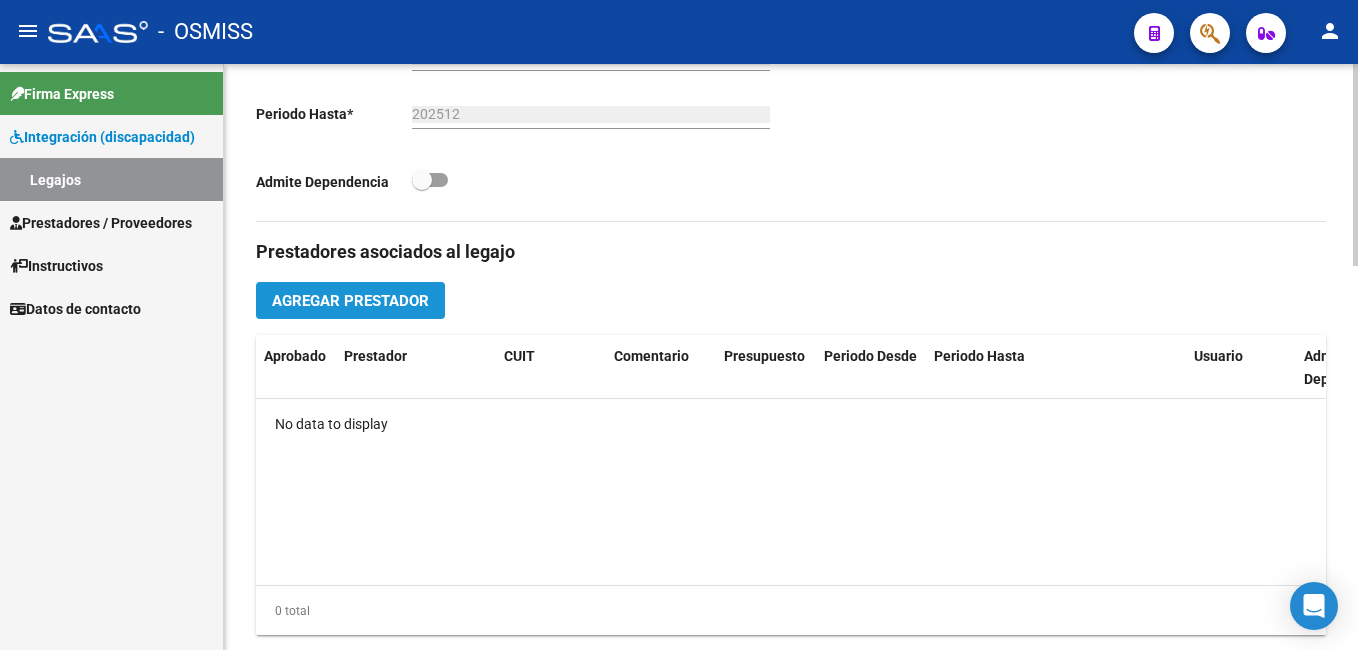 click on "Agregar Prestador" 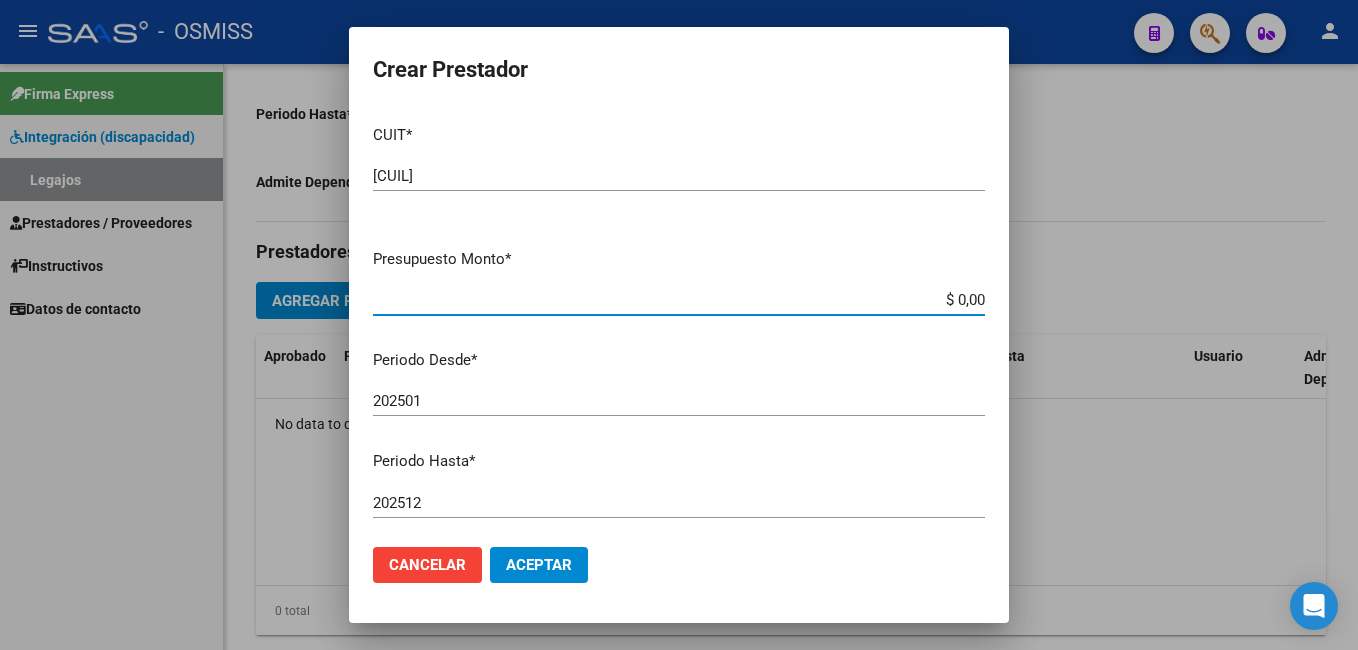 click on "$ 0,00" at bounding box center (679, 300) 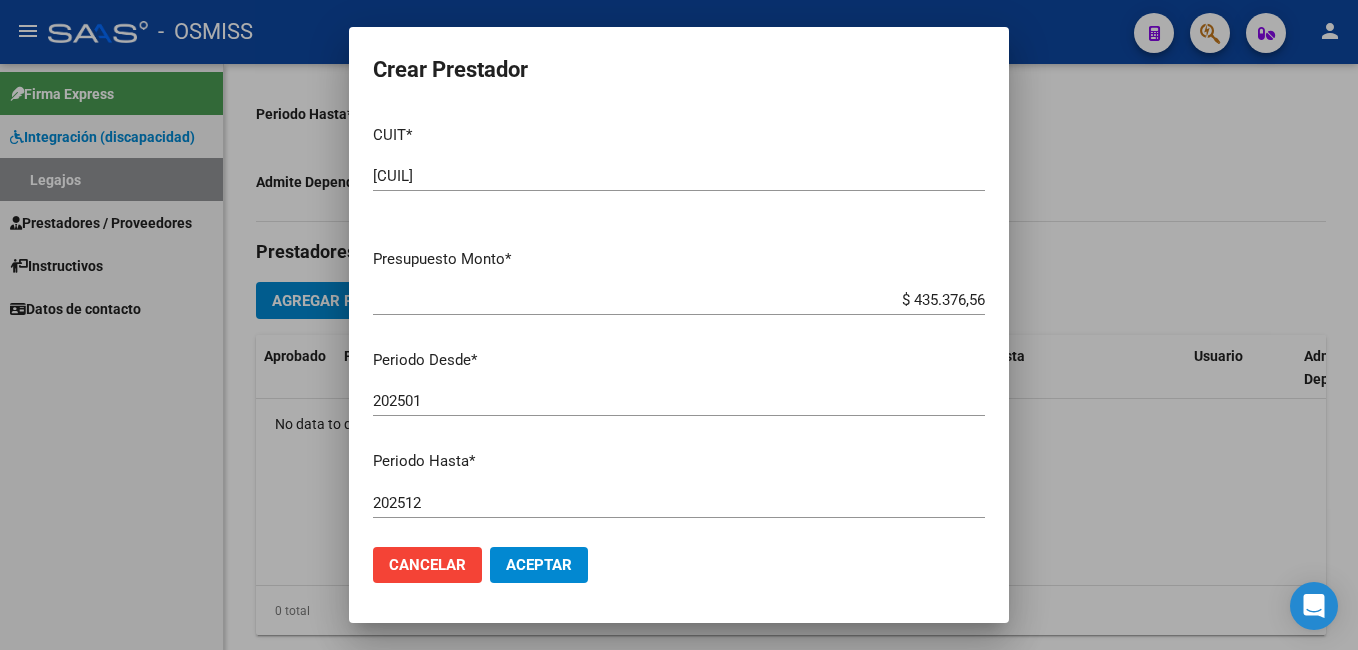 click on "202501 Ingresar el periodo" at bounding box center [679, 401] 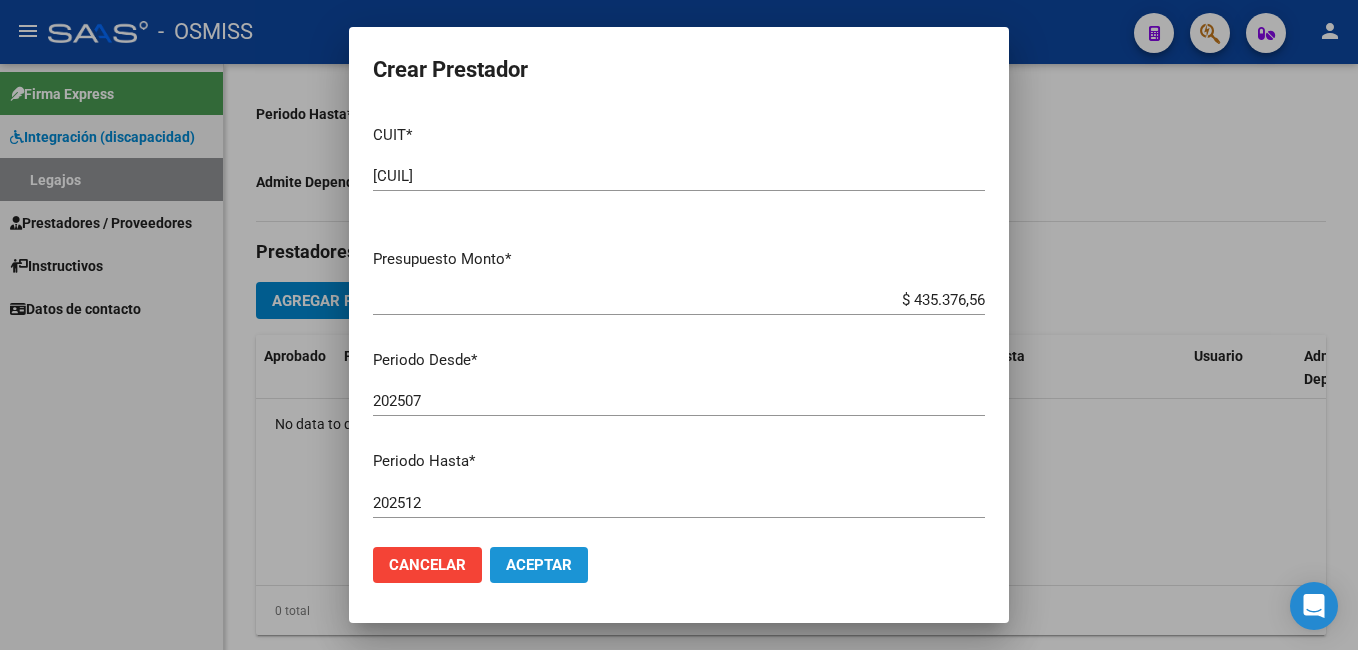 click on "Aceptar" 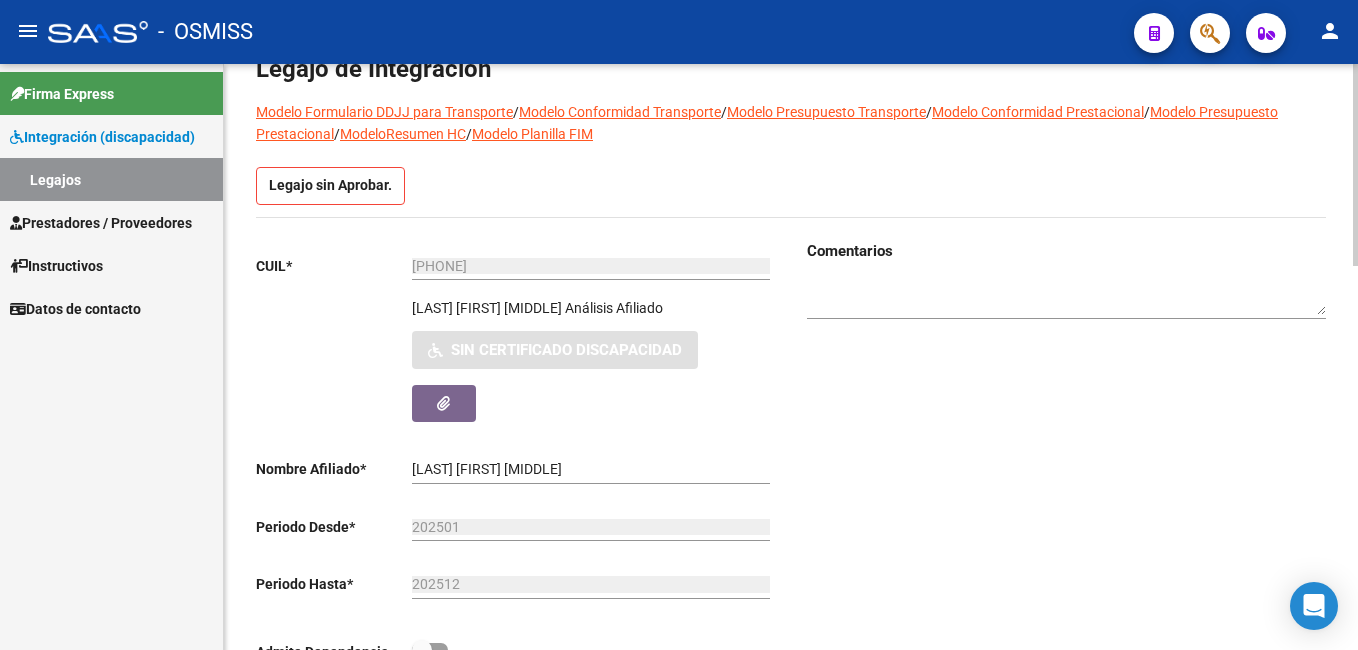 scroll, scrollTop: 0, scrollLeft: 0, axis: both 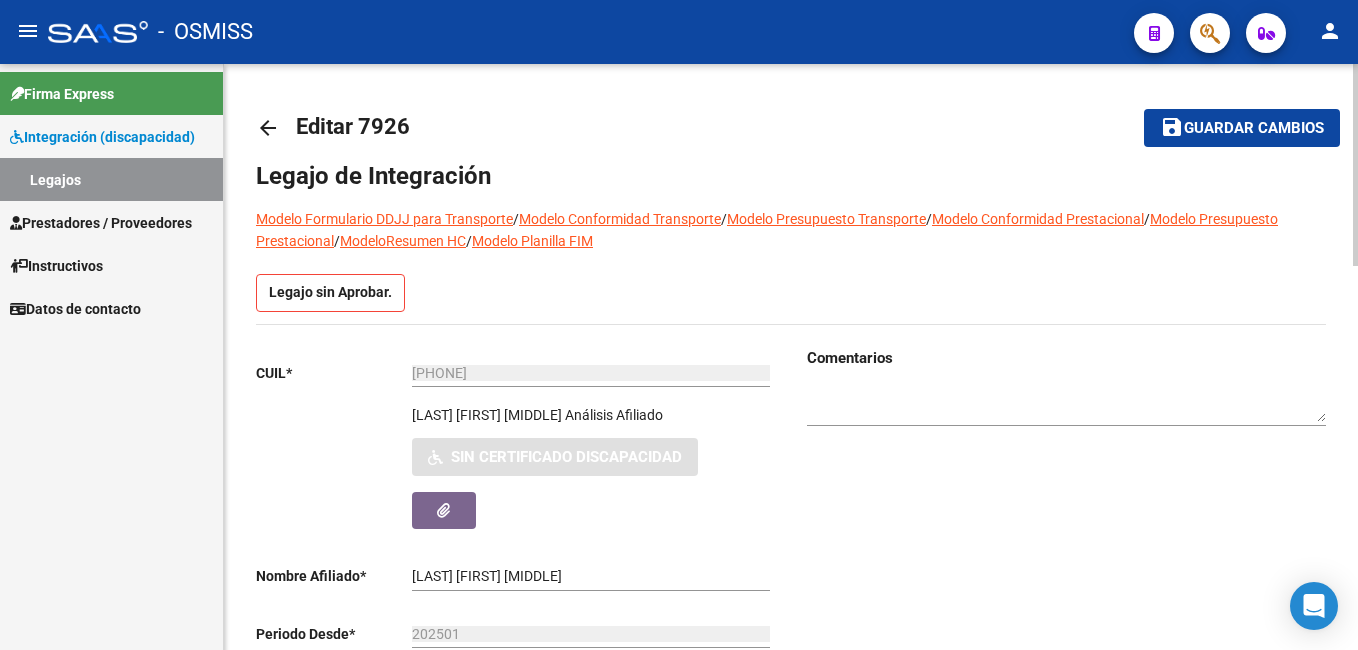 click on "menu -  OSMISS  person    Firma Express     Integración (discapacidad) Legajos    Prestadores / Proveedores Facturas - Listado/Carga Facturas - Documentación Pagos x Transferencia Auditorías - Listado Auditorías - Comentarios Auditorías - Cambios Área Prestadores - Listado Prestadores - Docu.    Instructivos    Datos de contacto arrow_back Editar 7926    save Guardar cambios Legajo de Integración Modelo Formulario DDJJ para Transporte  /  Modelo Conformidad Transporte  /  Modelo Presupuesto Transporte  /  Modelo Conformidad Prestacional  /  Modelo Presupuesto Prestacional  /  ModeloResumen HC  /  Modelo Planilla FIM  Legajo sin Aprobar.  CUIL  *   [CUIL] Ingresar CUIL  [LAST] [FIRST] [LAST]     Análisis Afiliado    Sin Certificado Discapacidad ARCA Padrón Nombre Afiliado  *   [LAST] [FIRST] [LAST] Ingresar el nombre  Periodo Desde  *   [YEAR][MONTH] Ej: 202203  Periodo Hasta  *   [YEAR][MONTH] Ej: 202212  Admite Dependencia   Comentarios                                  Aprobado" at bounding box center [679, 325] 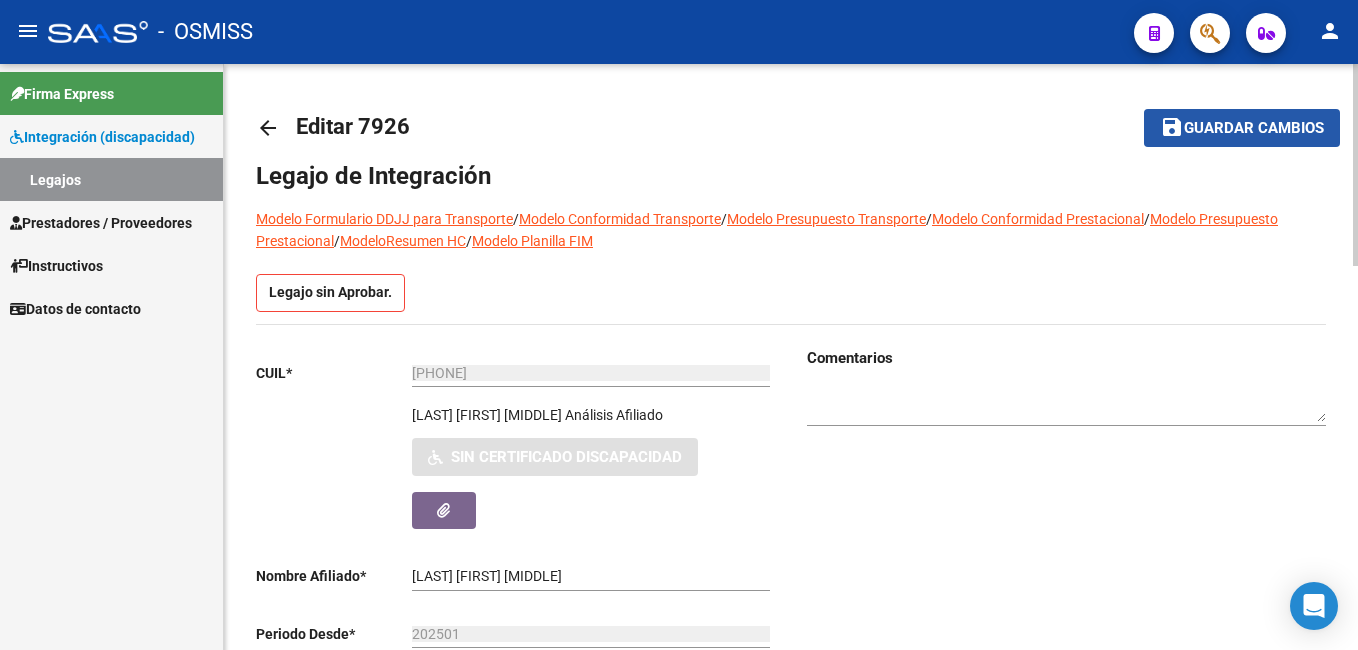 click on "Guardar cambios" 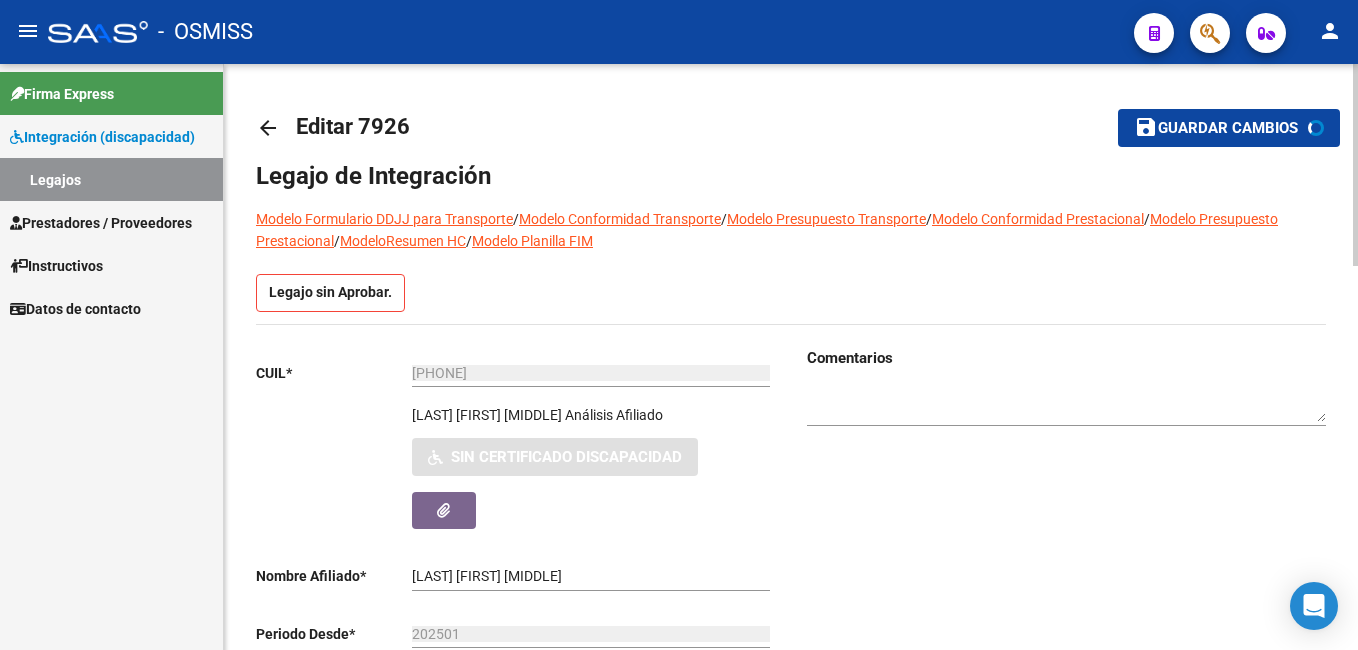 click on "Guardar cambios" 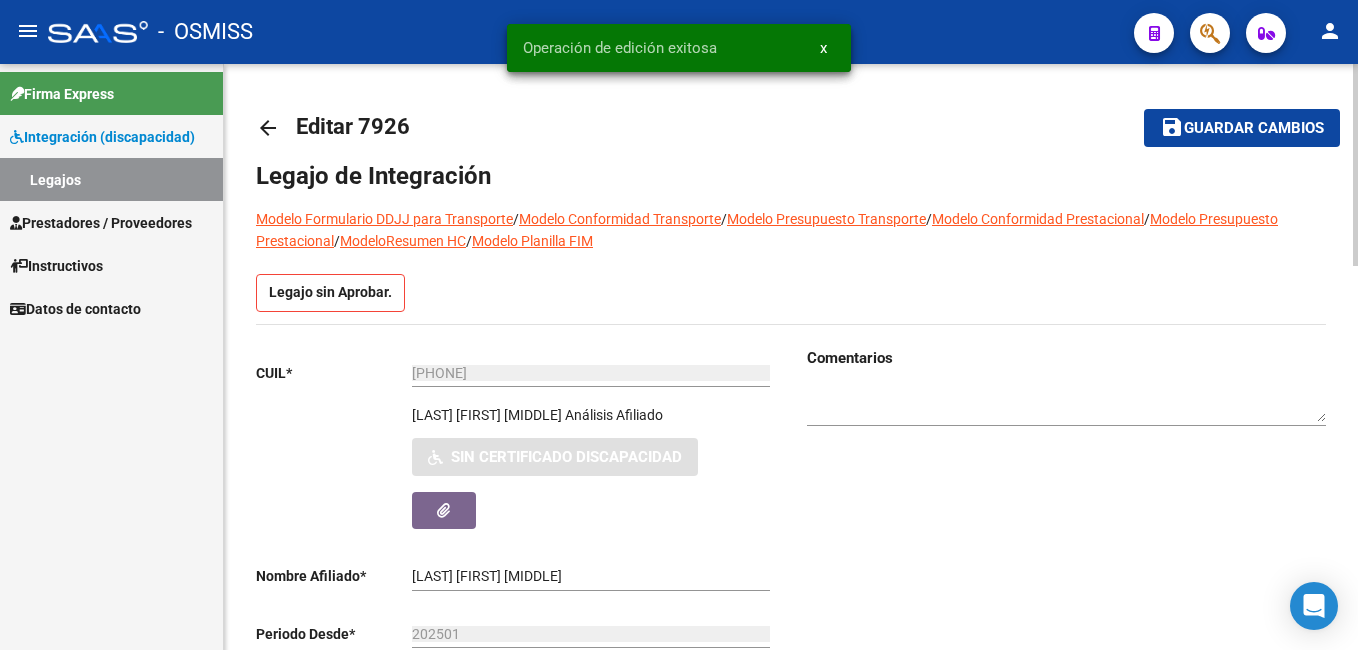 click on "Guardar cambios" 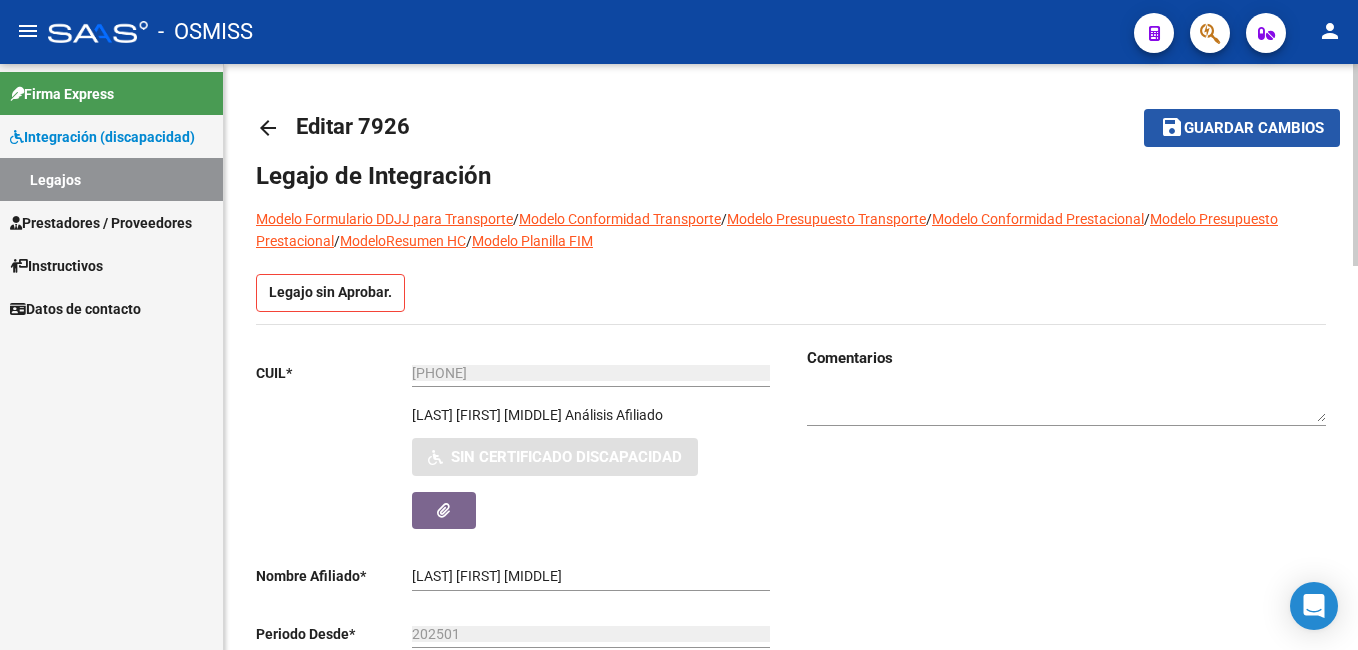 click on "save" 